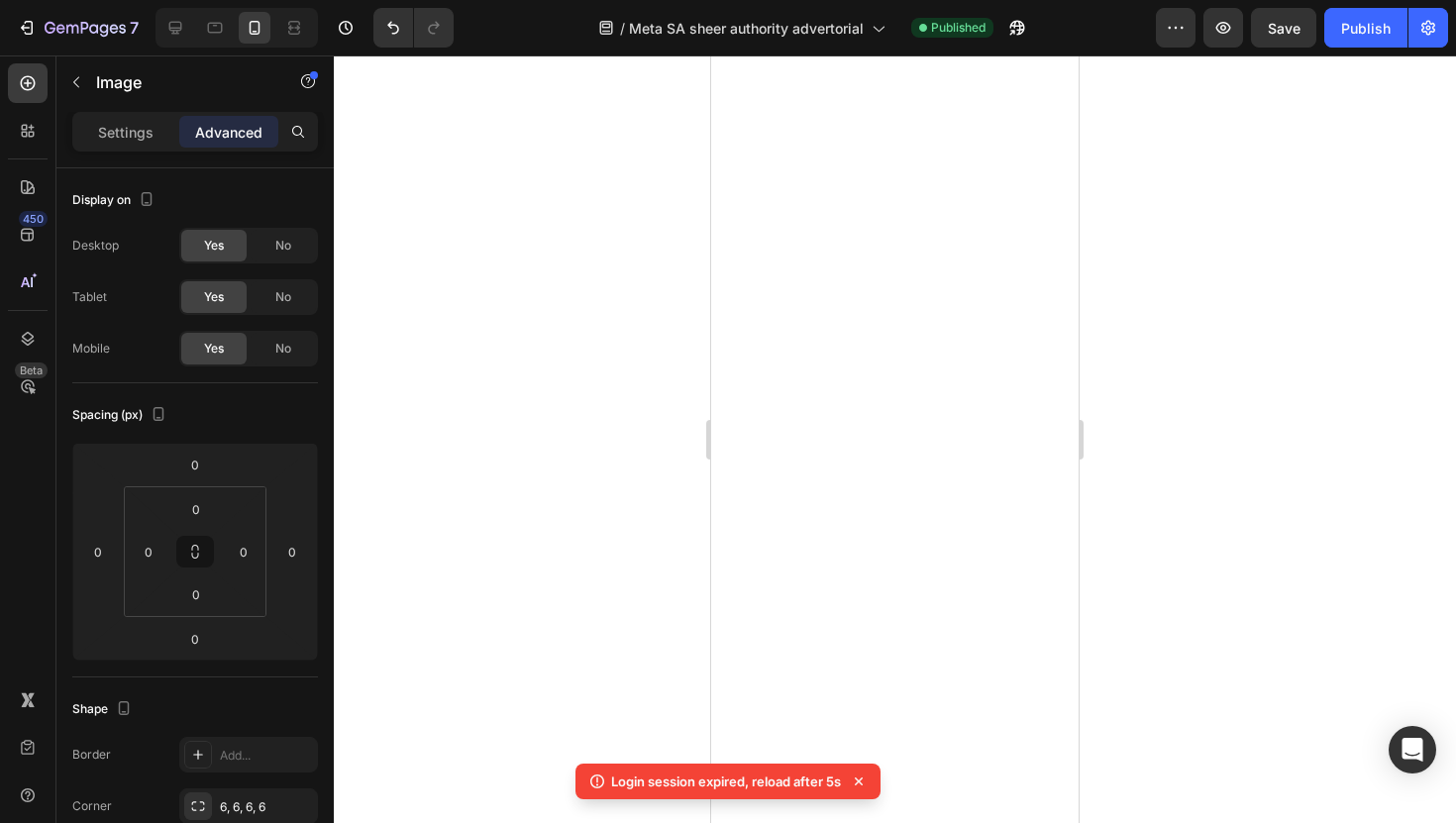 scroll, scrollTop: 0, scrollLeft: 0, axis: both 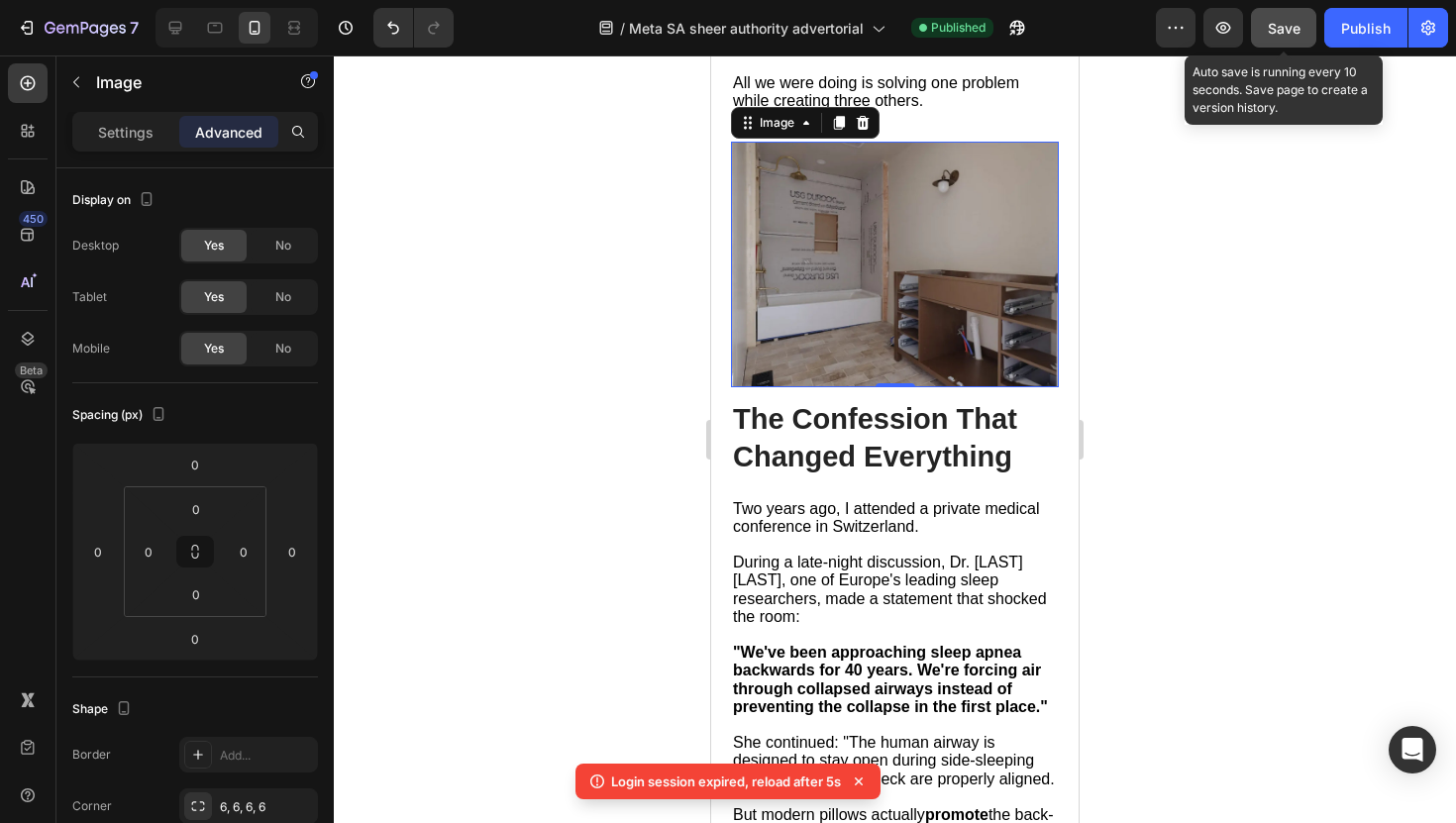click on "Save" at bounding box center [1284, 28] 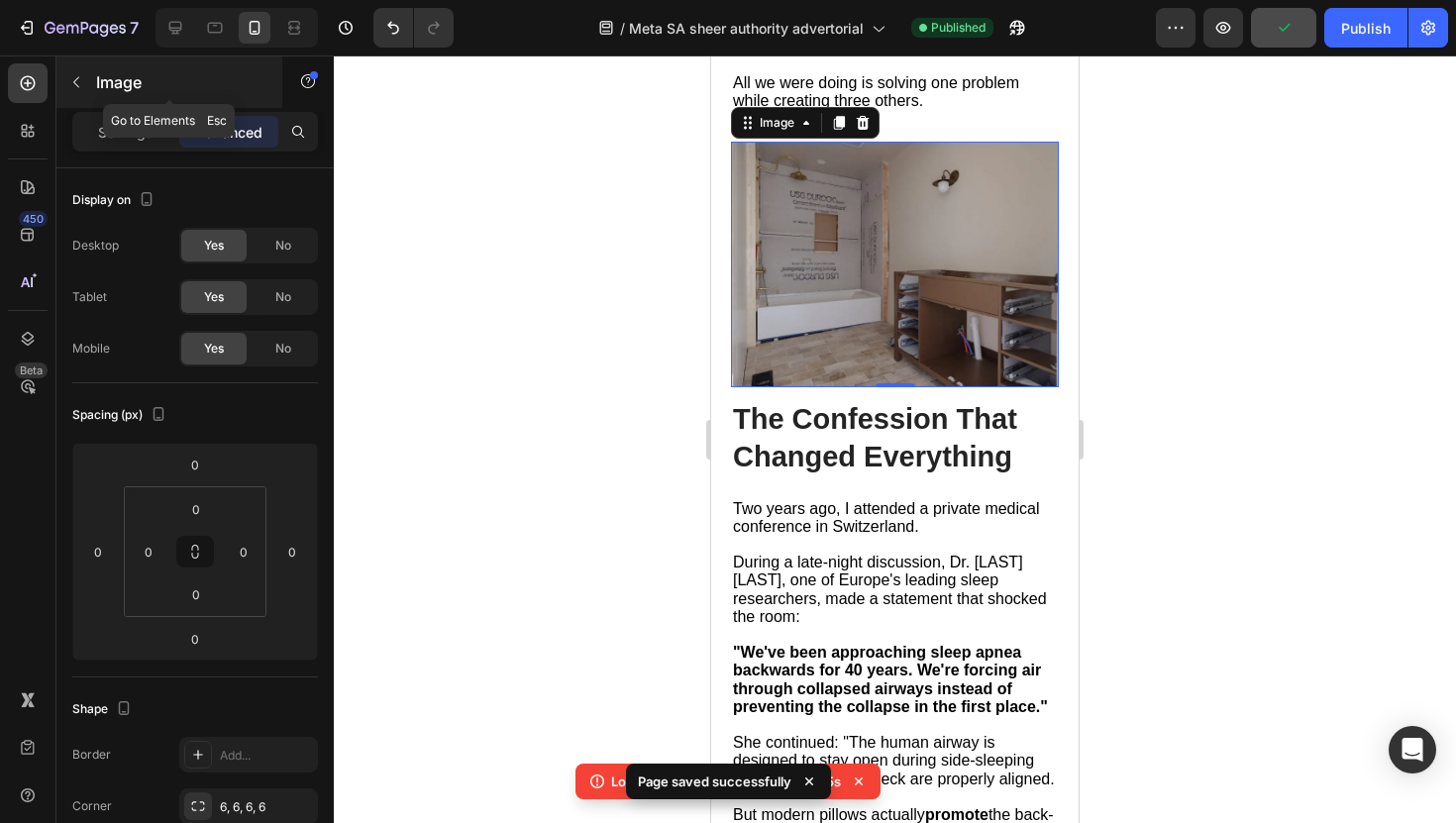click 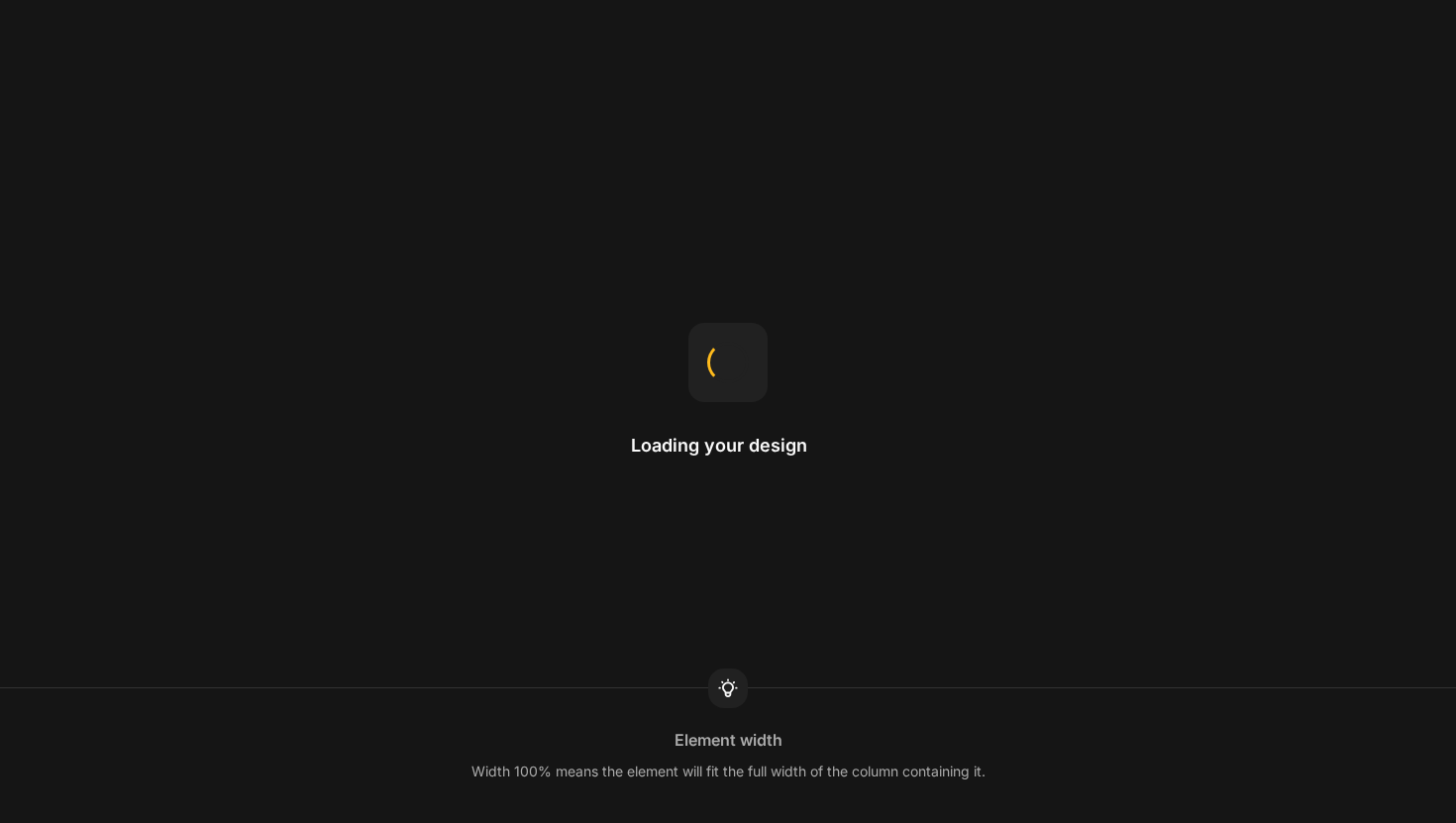 scroll, scrollTop: 0, scrollLeft: 0, axis: both 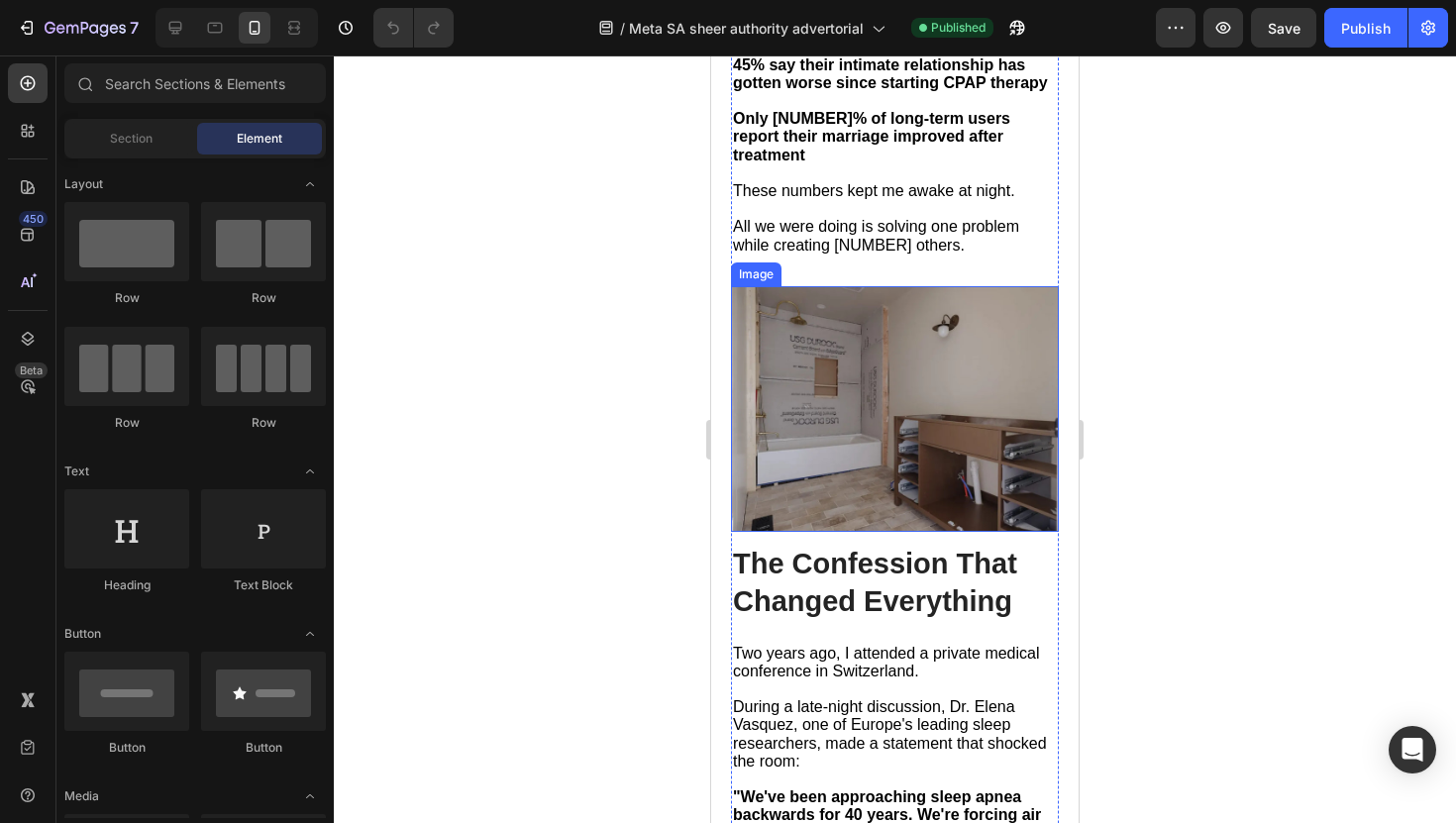 click at bounding box center [894, 409] 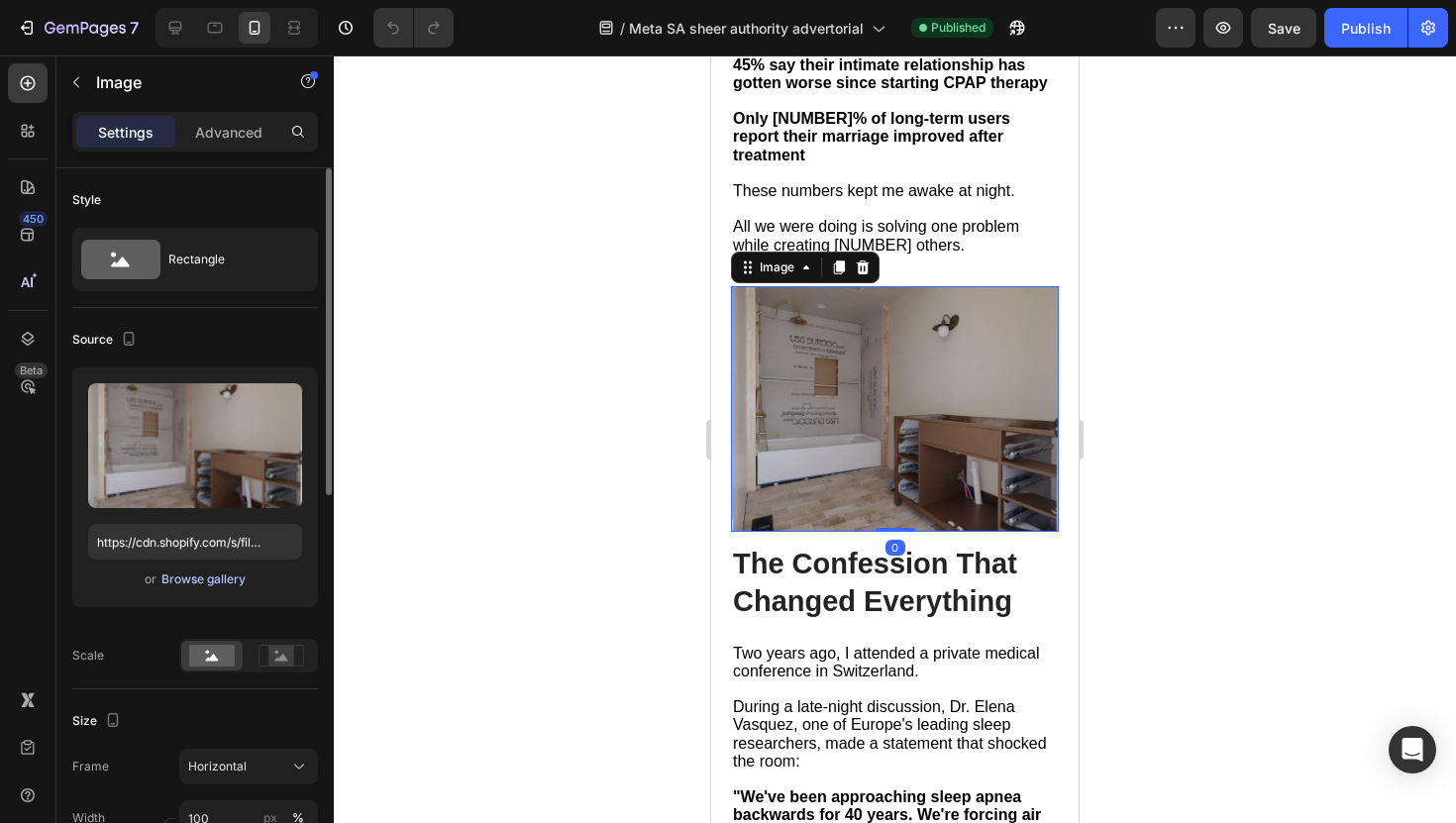 click on "Browse gallery" at bounding box center (203, 579) 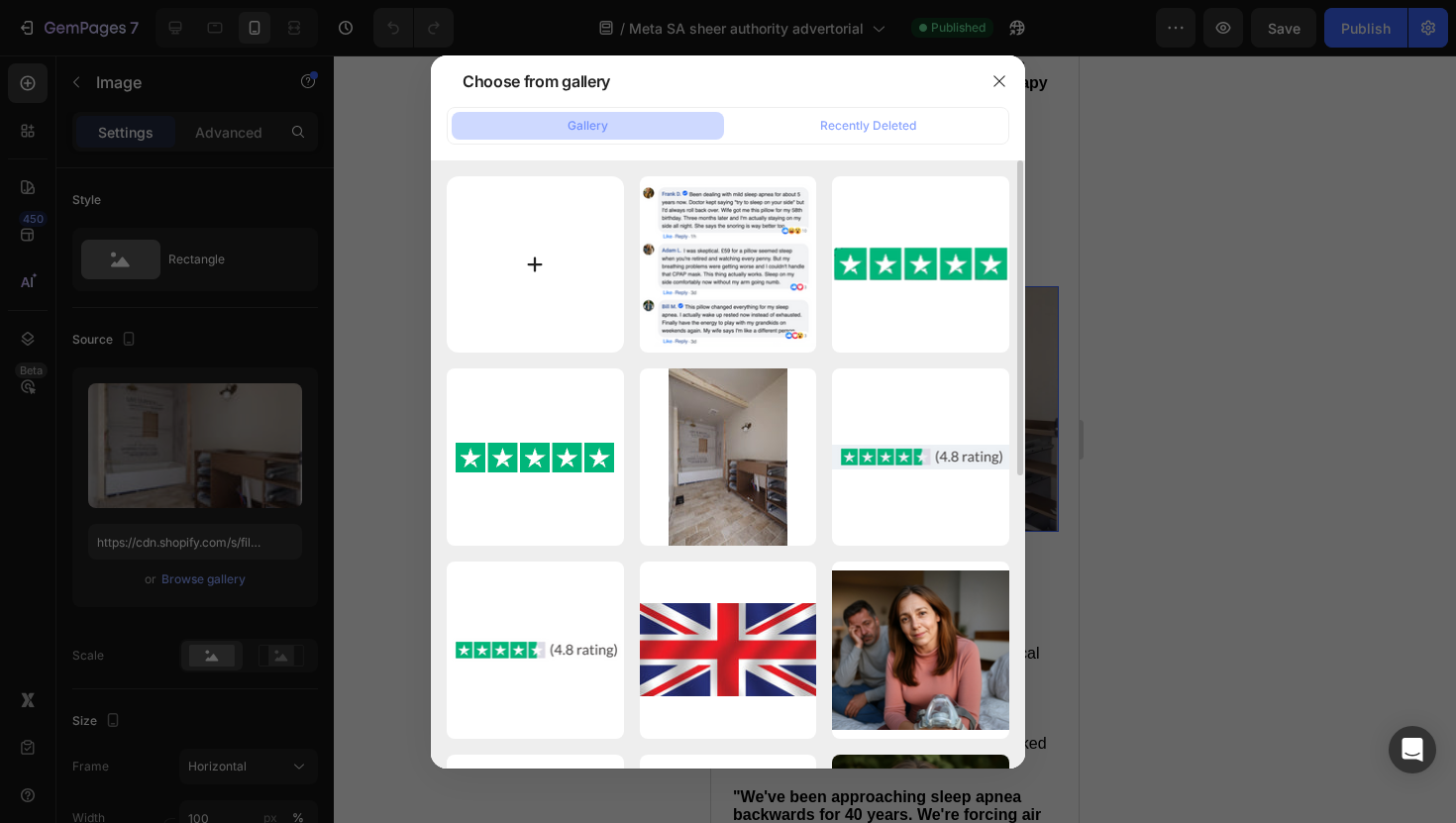 click at bounding box center [535, 264] 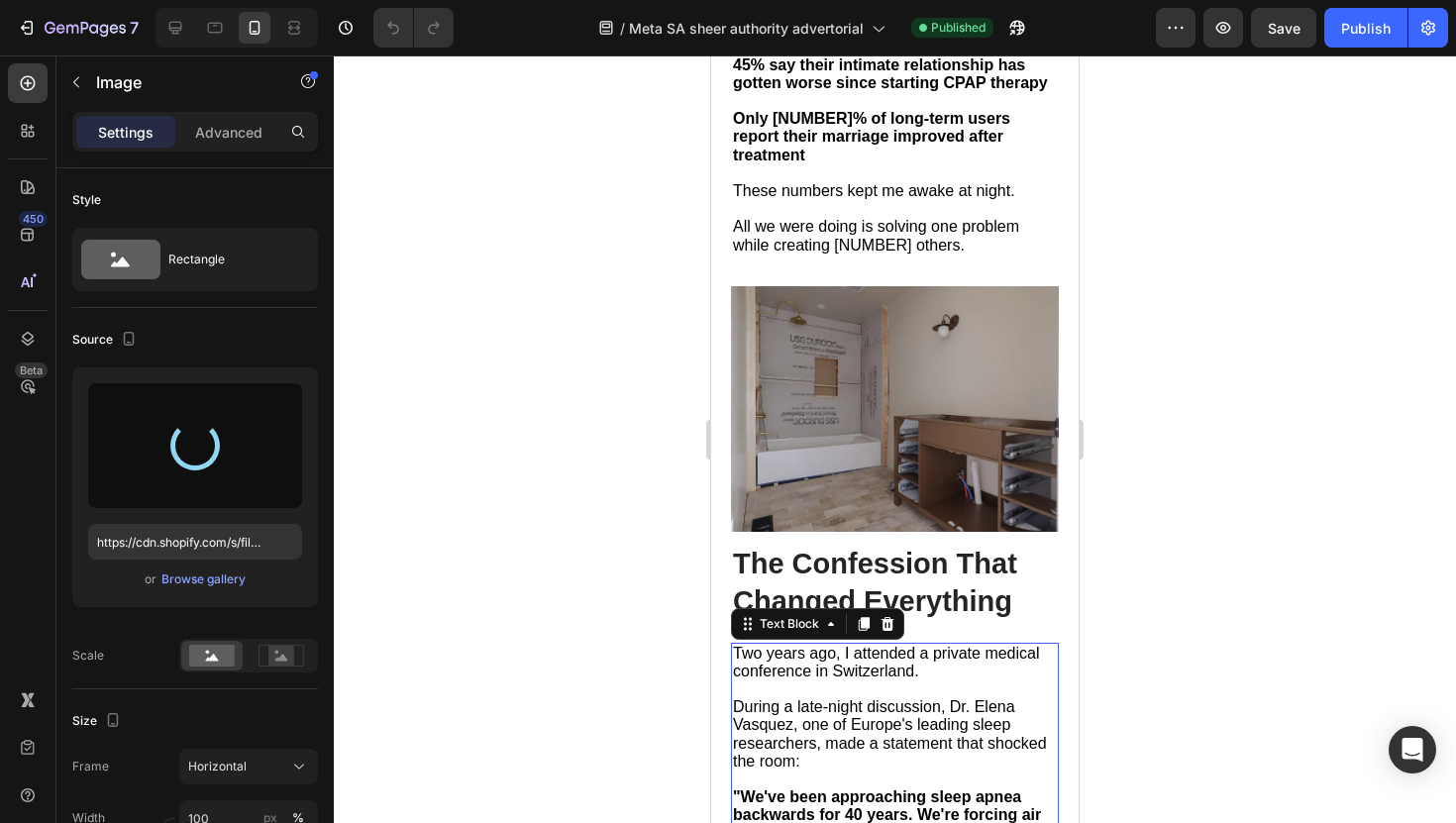 click on "During a late-night discussion, Dr. Elena Vasquez, one of Europe's leading sleep researchers, made a statement that shocked the room:" at bounding box center (889, 734) 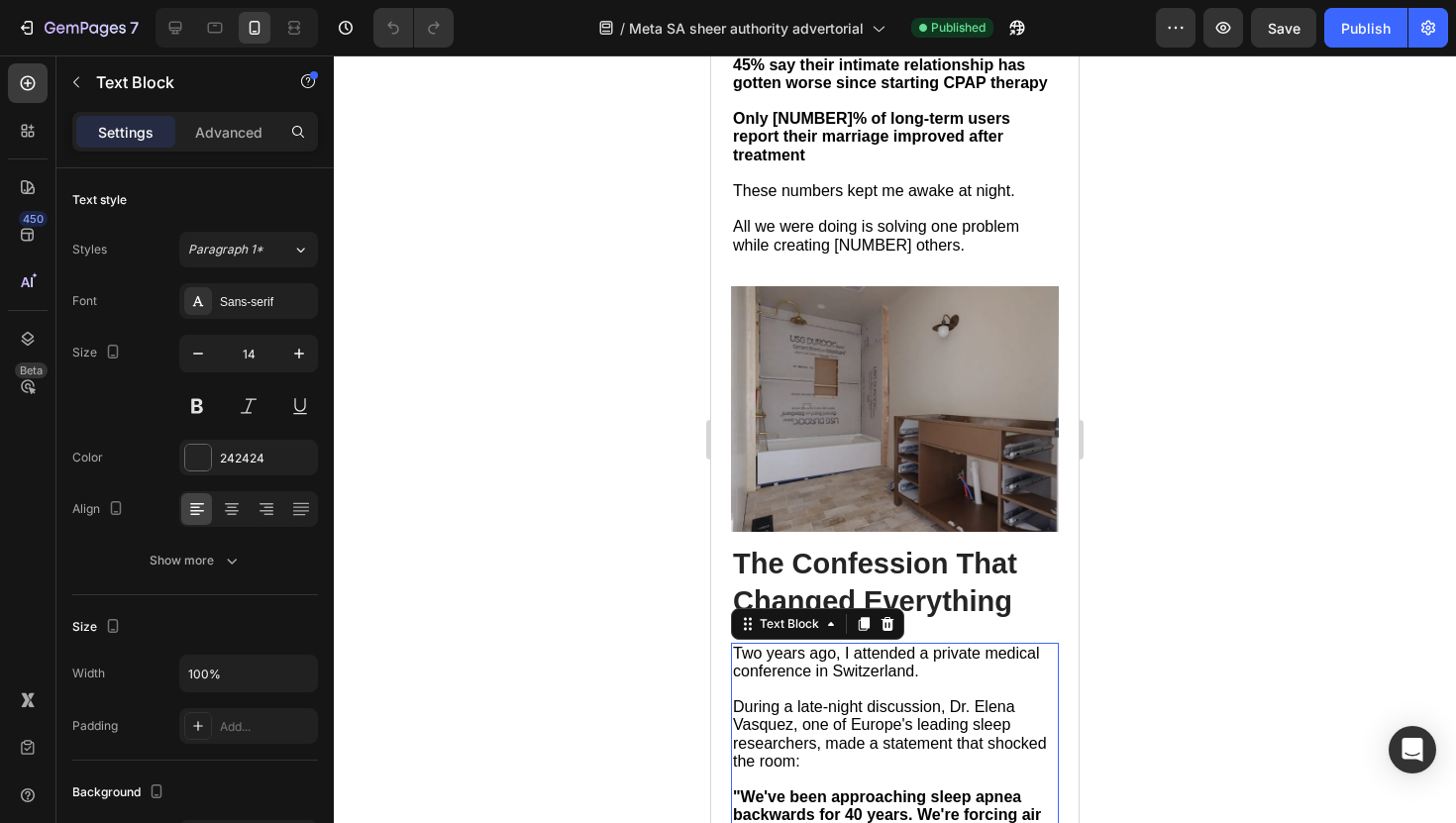 click on "During a late-night discussion, Dr. Elena Vasquez, one of Europe's leading sleep researchers, made a statement that shocked the room:" at bounding box center [889, 734] 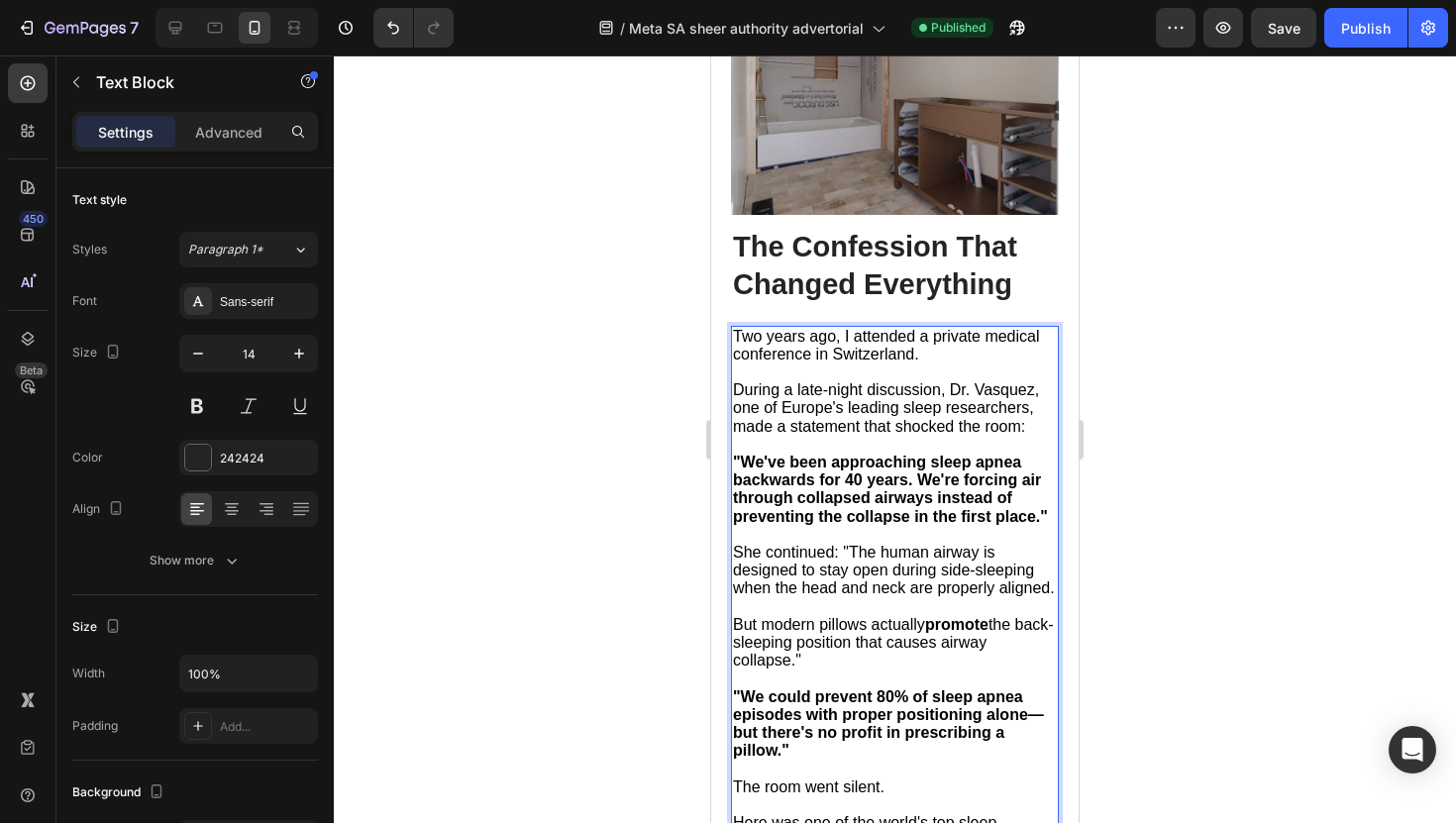 scroll, scrollTop: 2075, scrollLeft: 0, axis: vertical 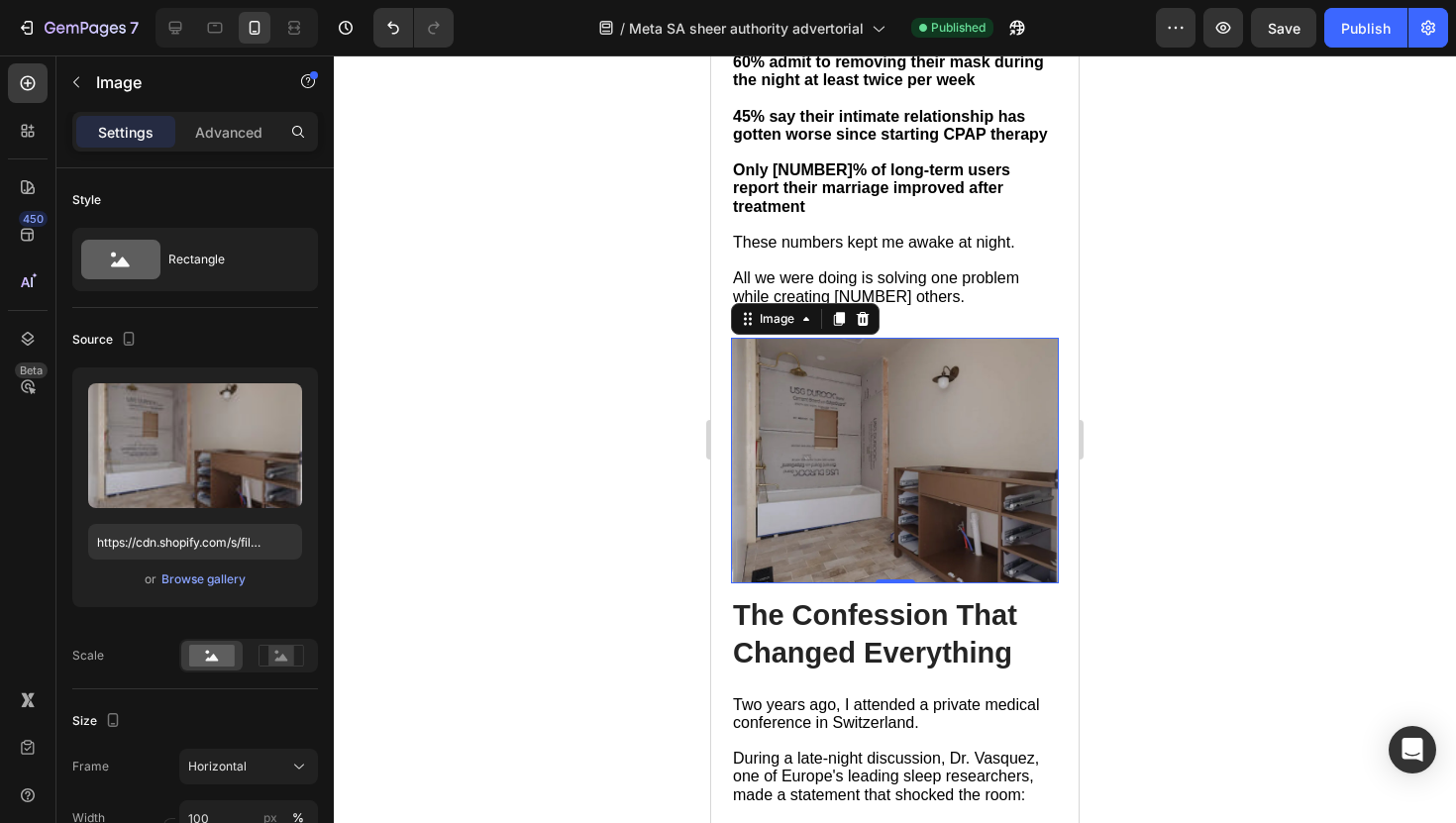 click at bounding box center [894, 461] 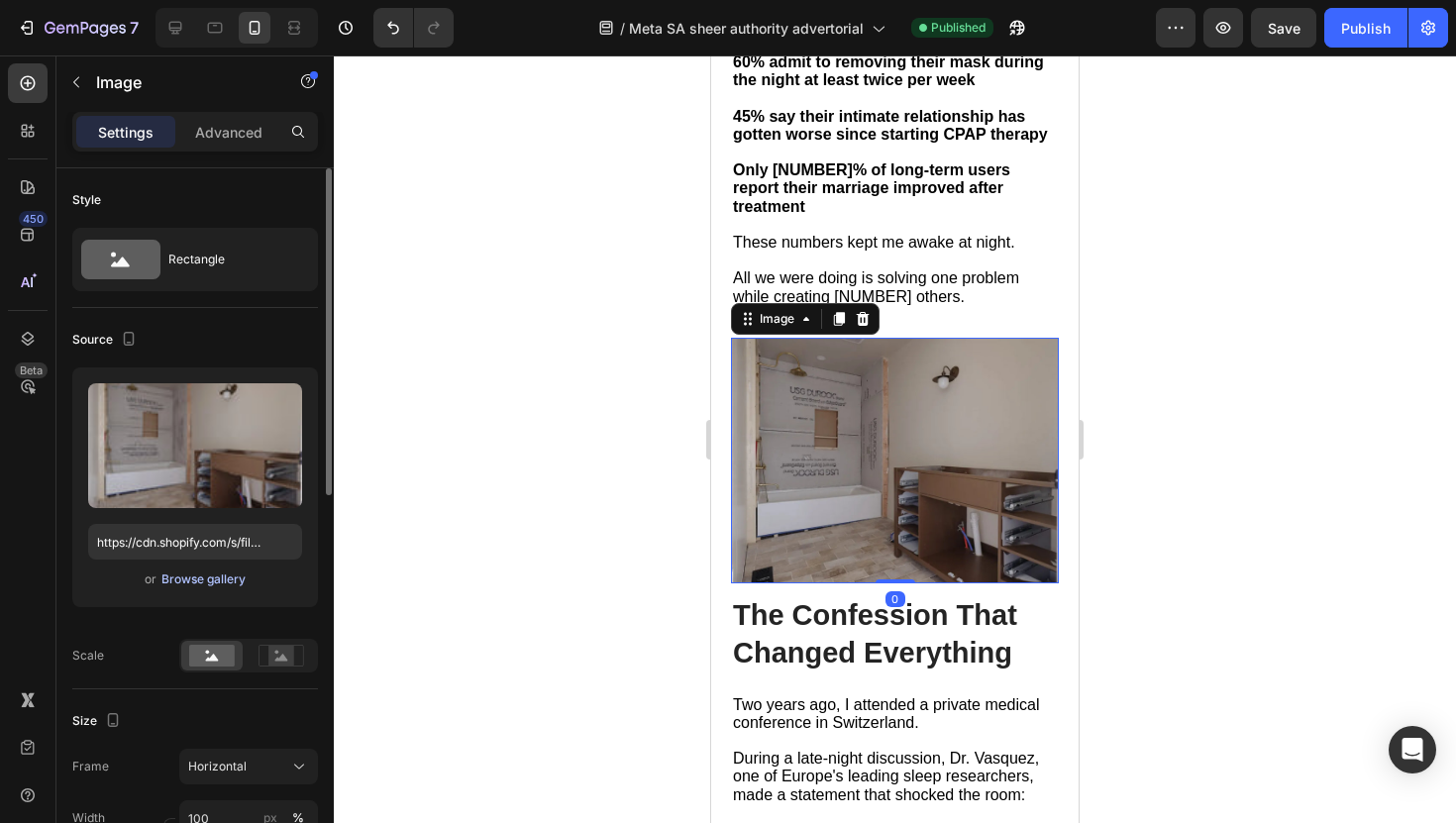click on "Browse gallery" at bounding box center [203, 579] 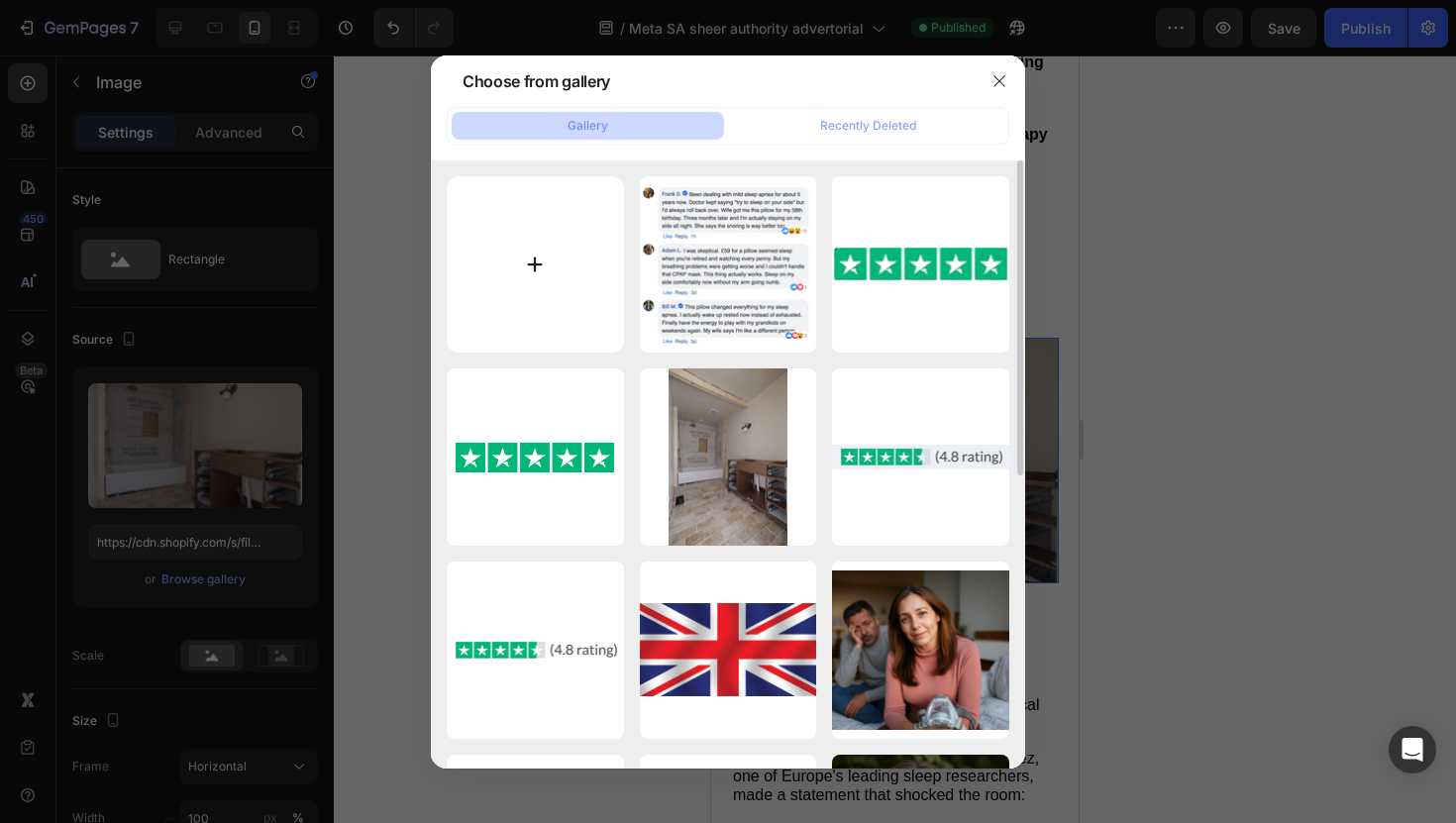 click at bounding box center [535, 264] 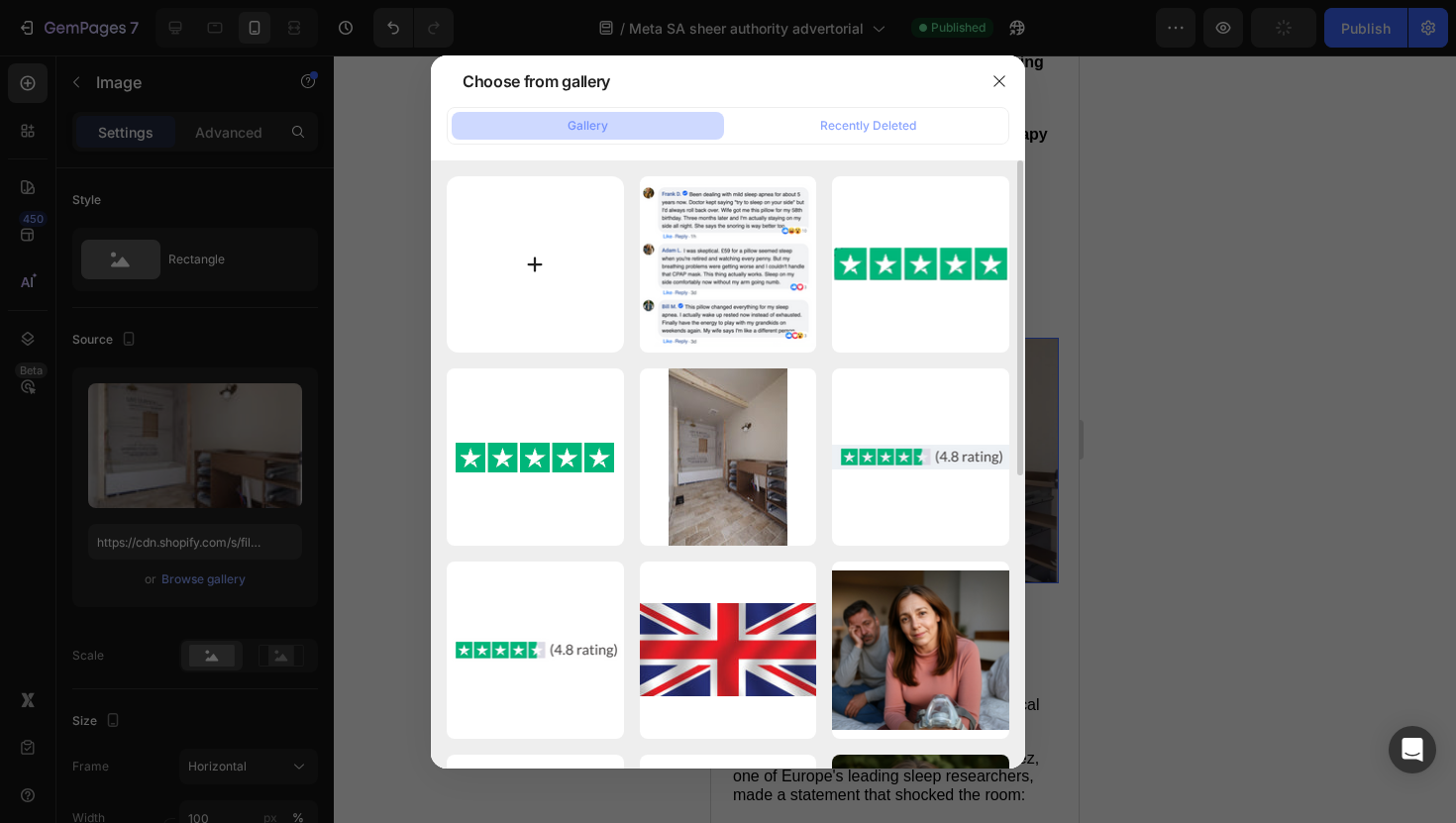 type on "C:\fakepath\Aug 4, 2025, 12_07_22 PM.png" 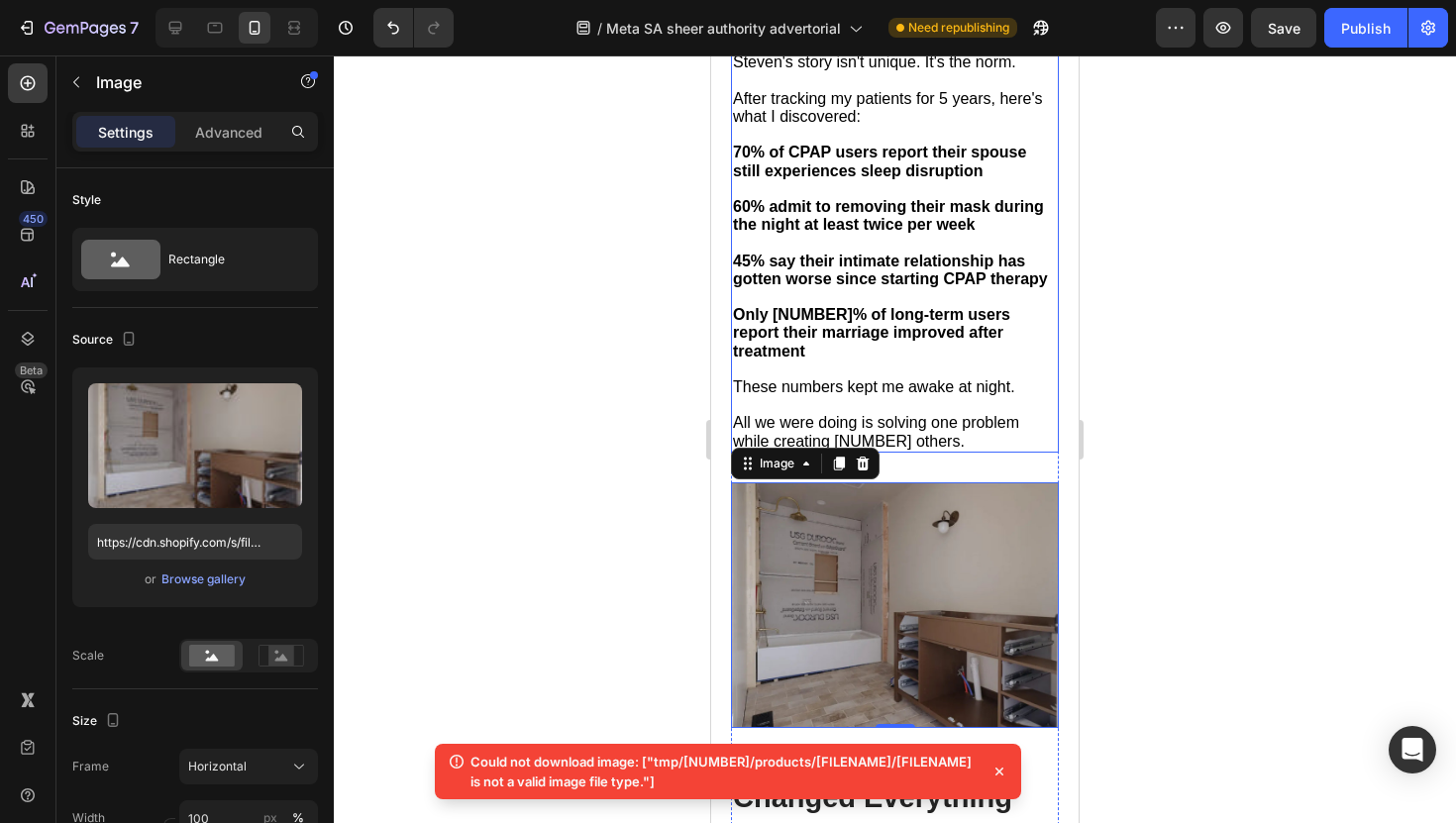 scroll, scrollTop: 2026, scrollLeft: 0, axis: vertical 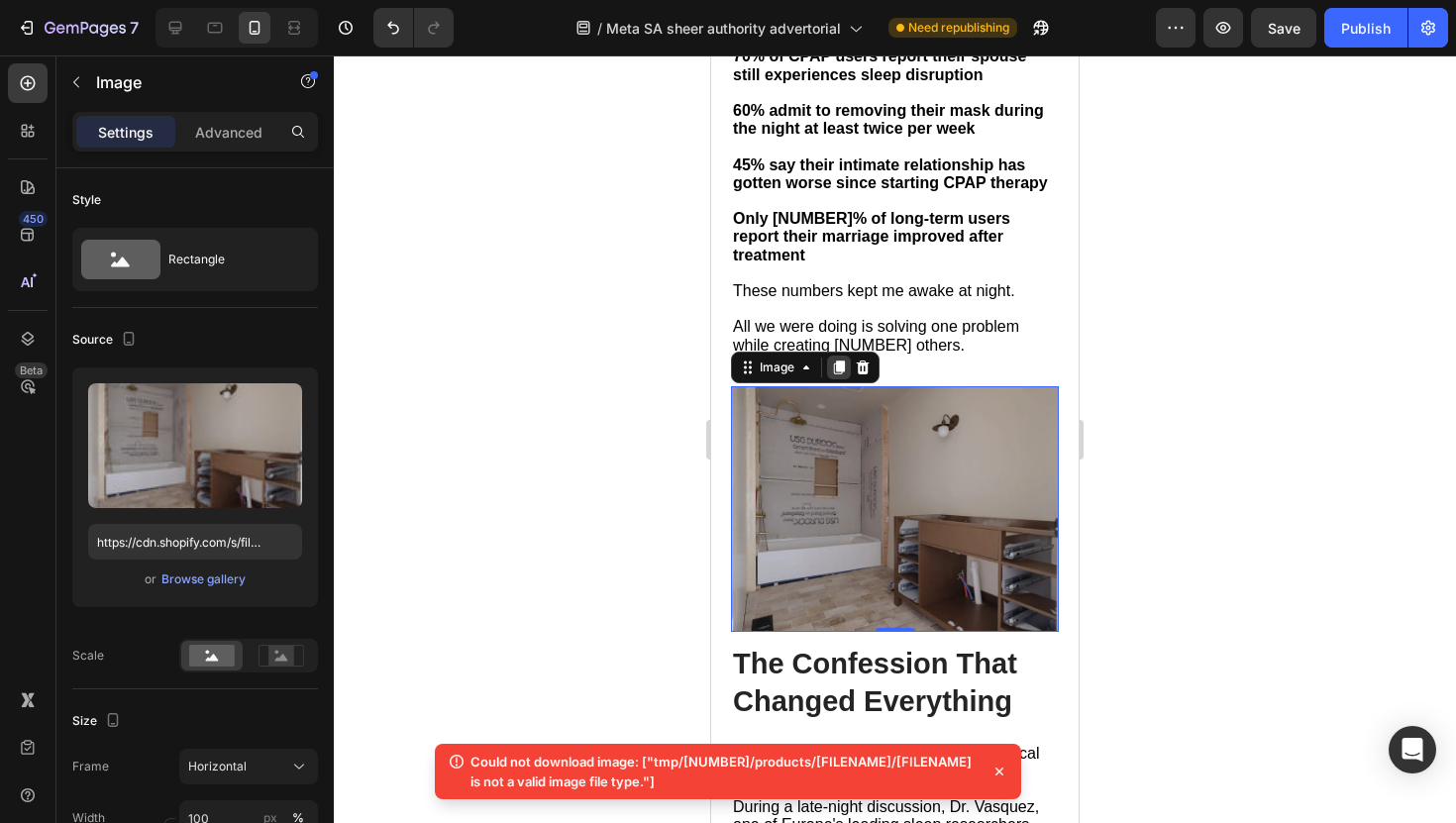 click 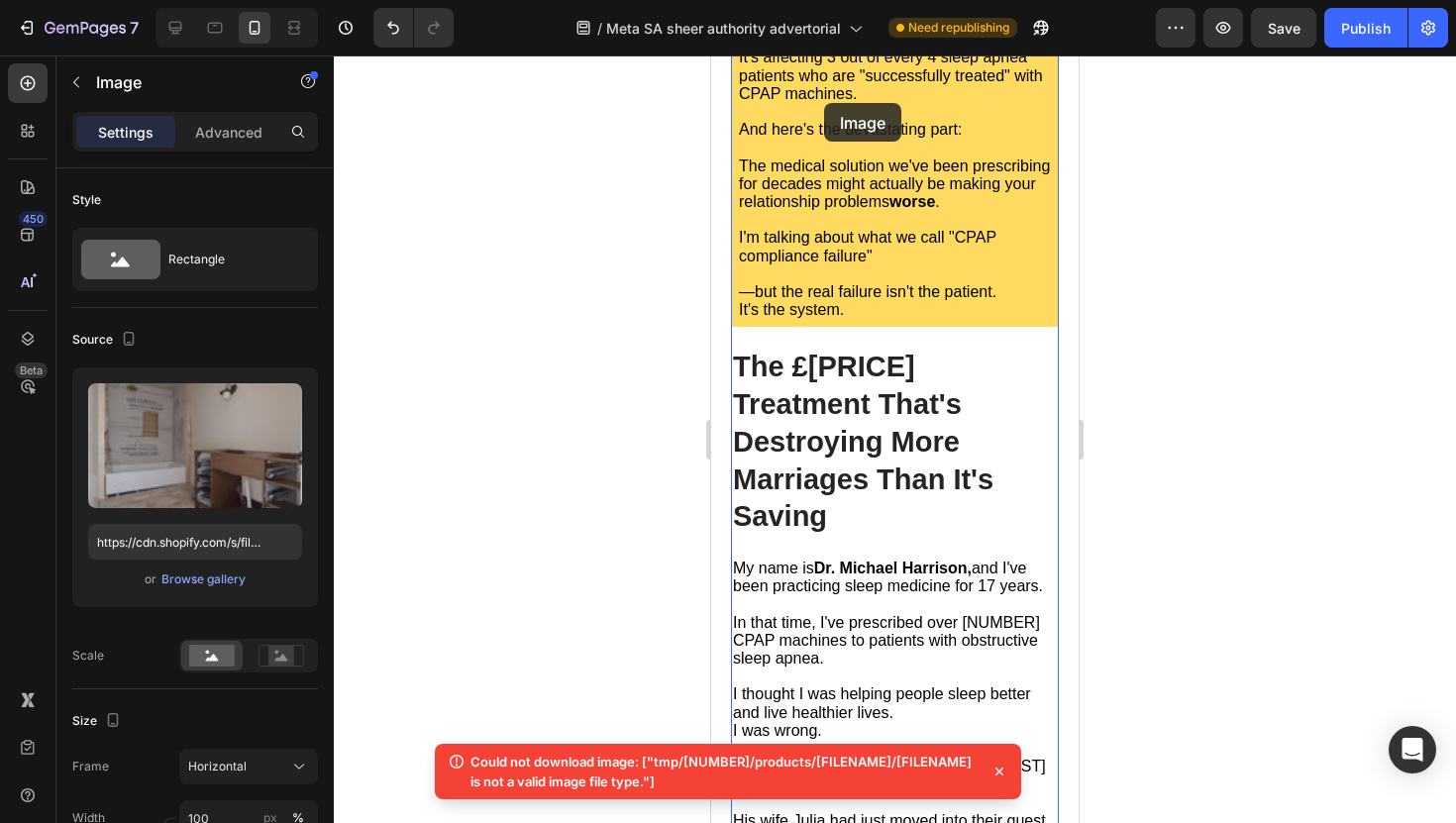 scroll, scrollTop: 874, scrollLeft: 0, axis: vertical 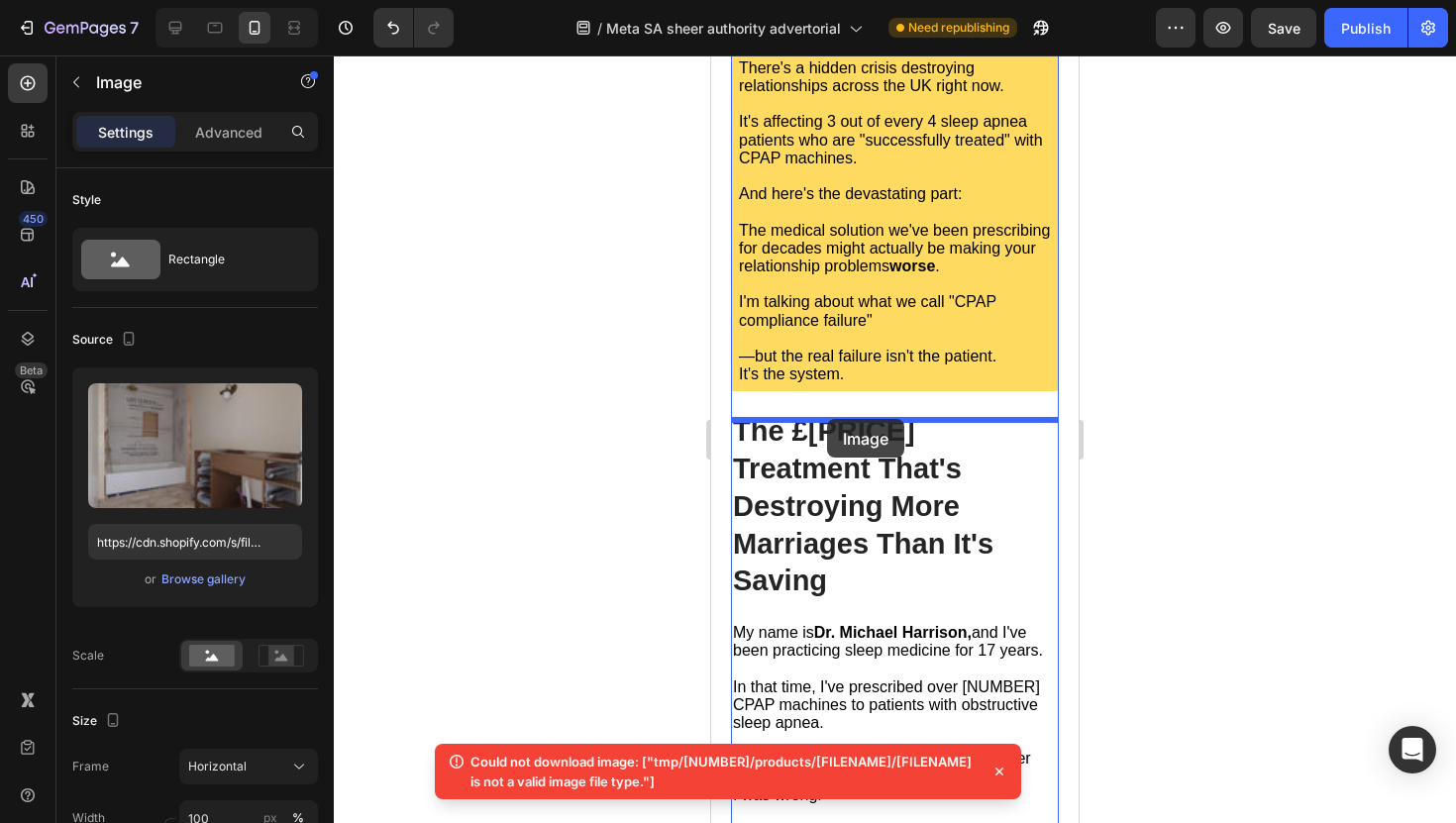 drag, startPoint x: 879, startPoint y: 430, endPoint x: 826, endPoint y: 415, distance: 55.081757 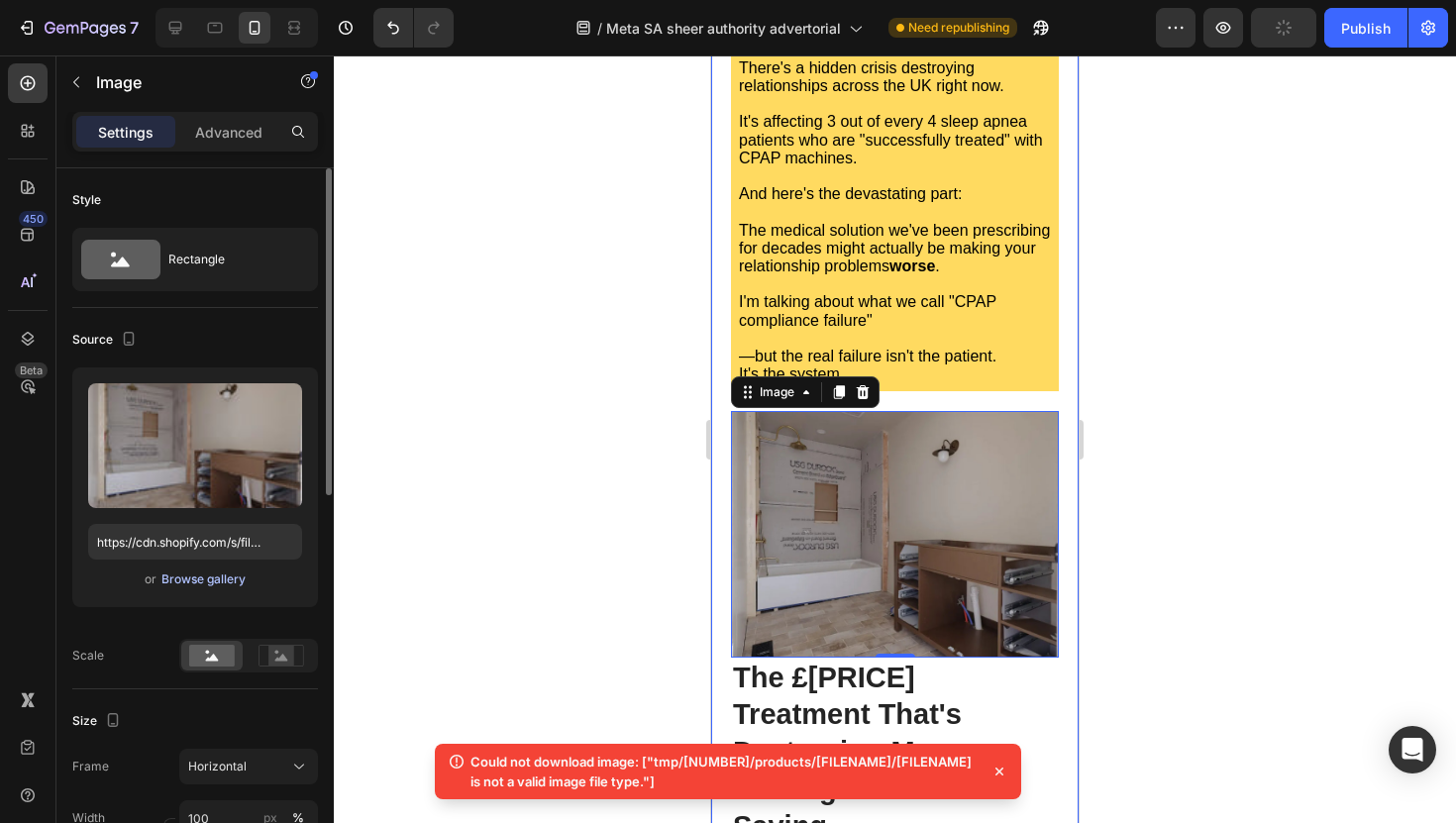 click on "Browse gallery" at bounding box center [203, 579] 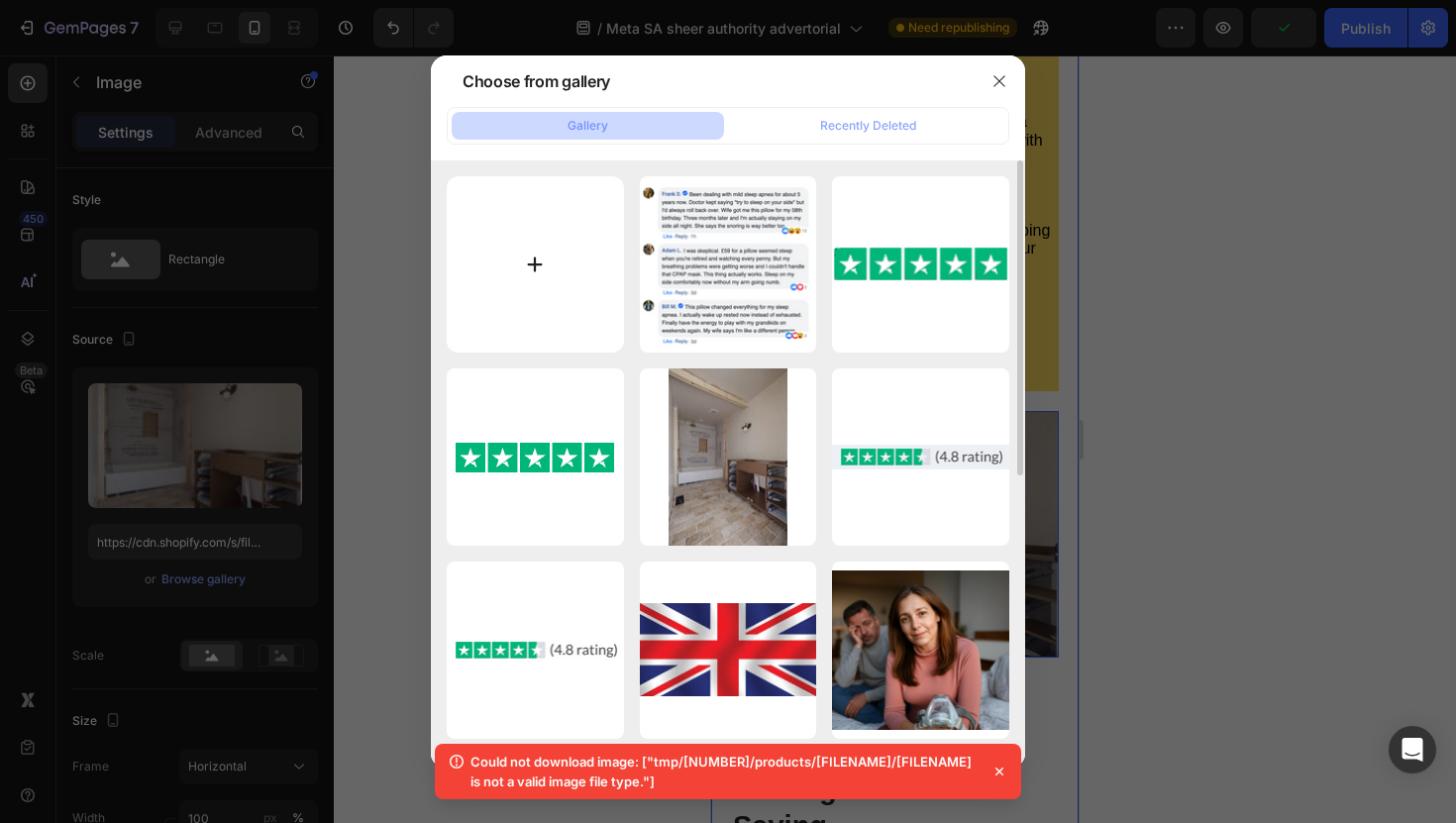click at bounding box center [535, 264] 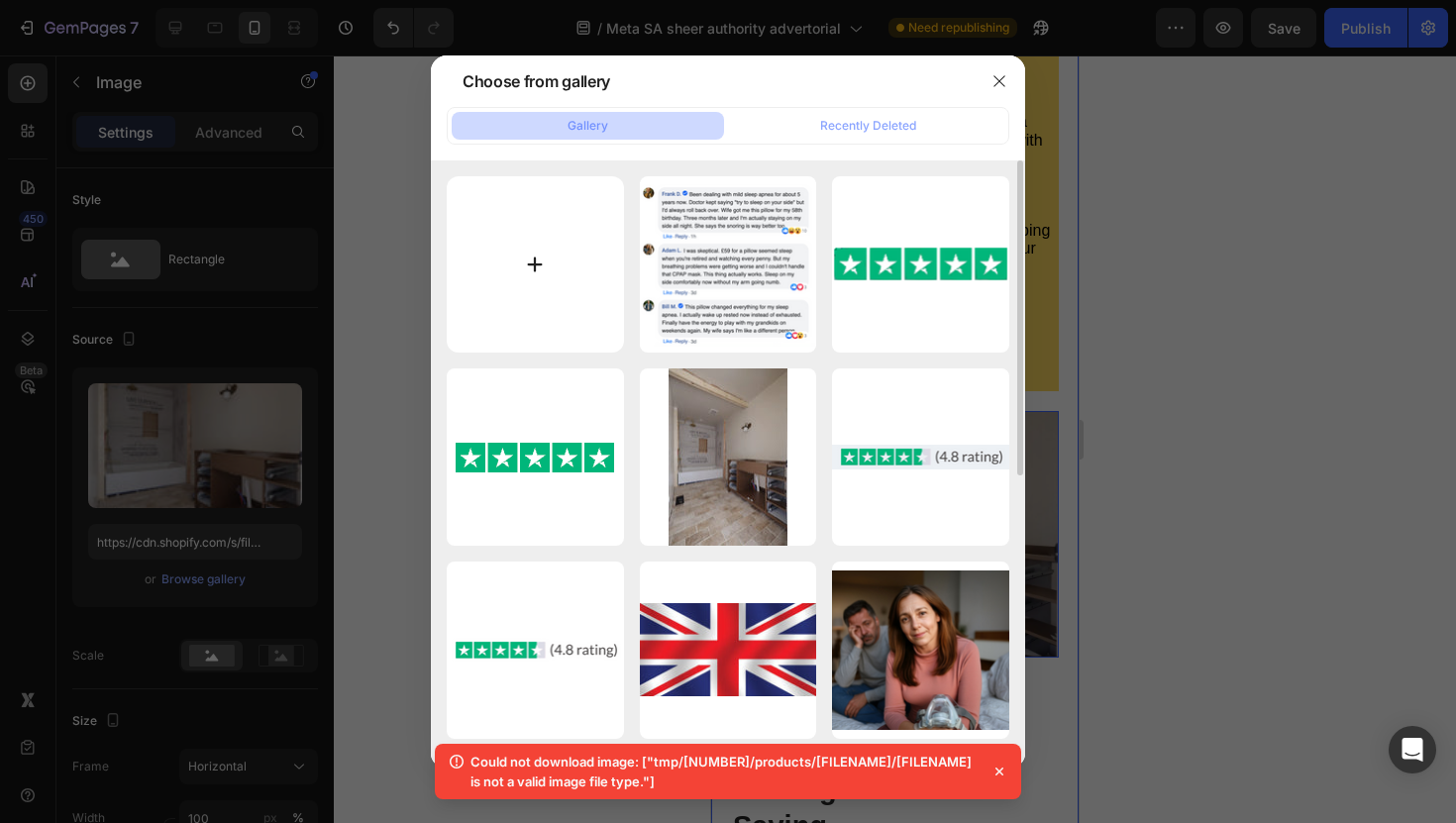 type on "C:\fakepath\ChatGPT Image Aug 4, 2025, 12_16_14 PM.png" 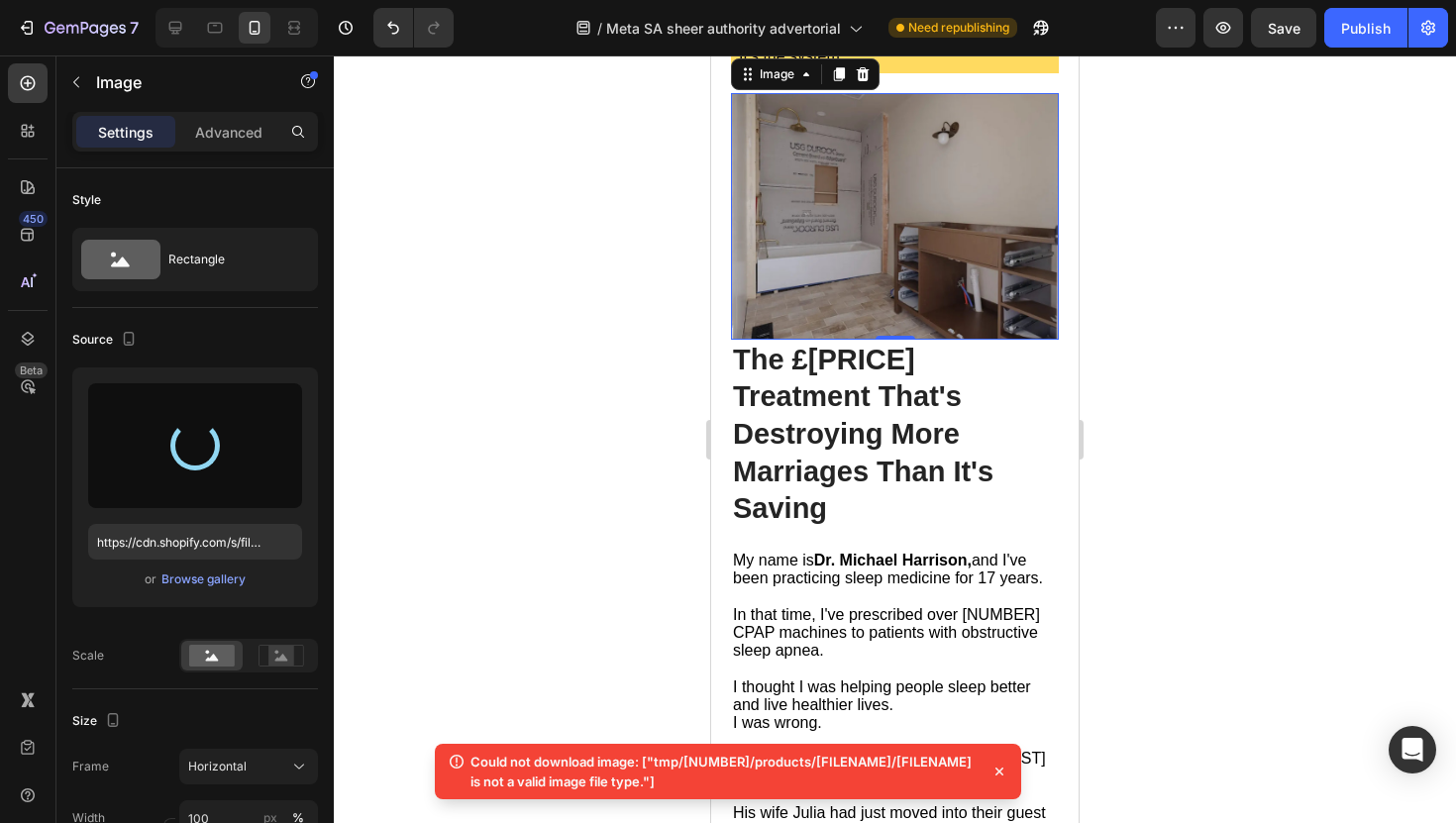 scroll, scrollTop: 1244, scrollLeft: 0, axis: vertical 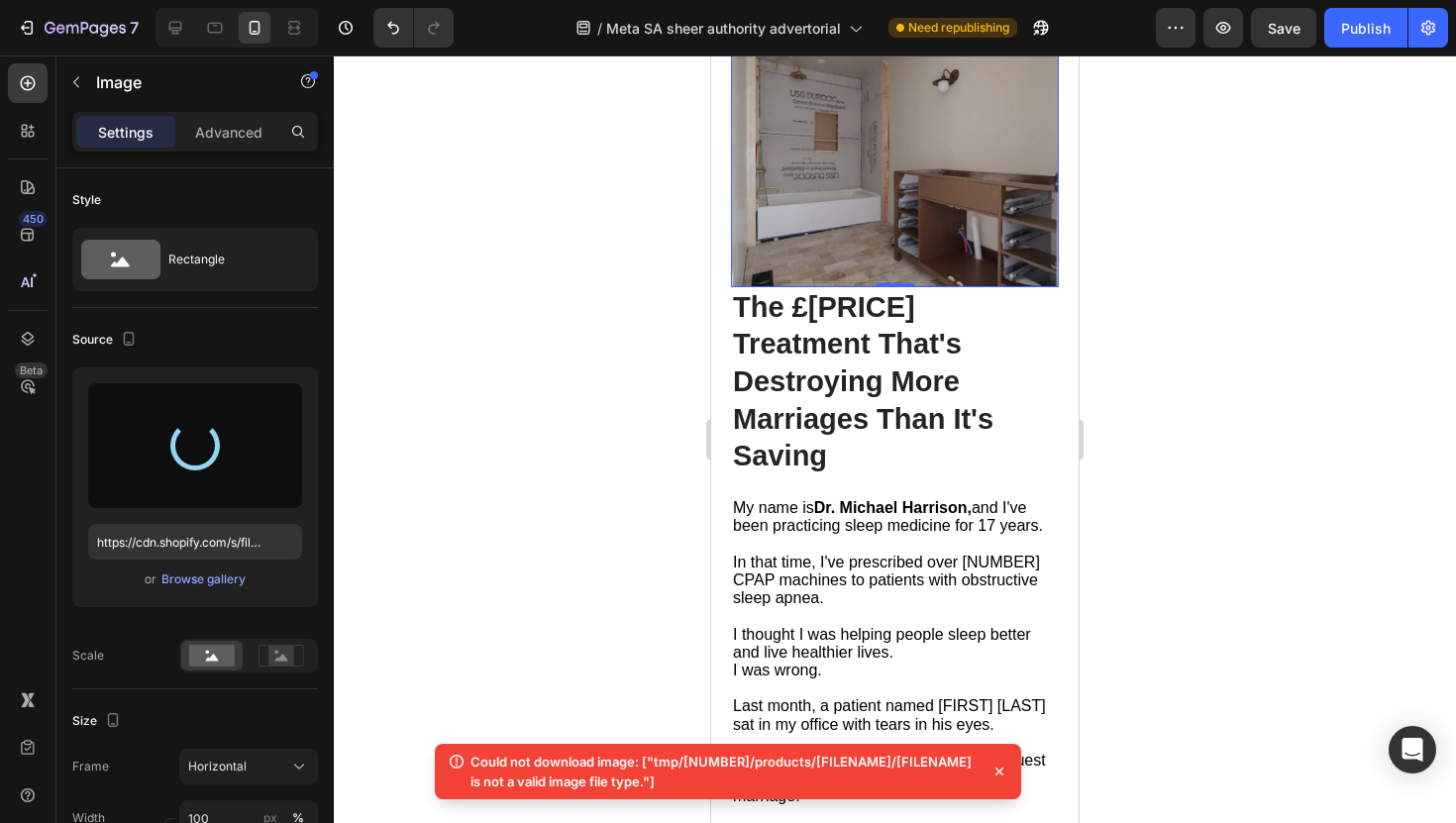 click 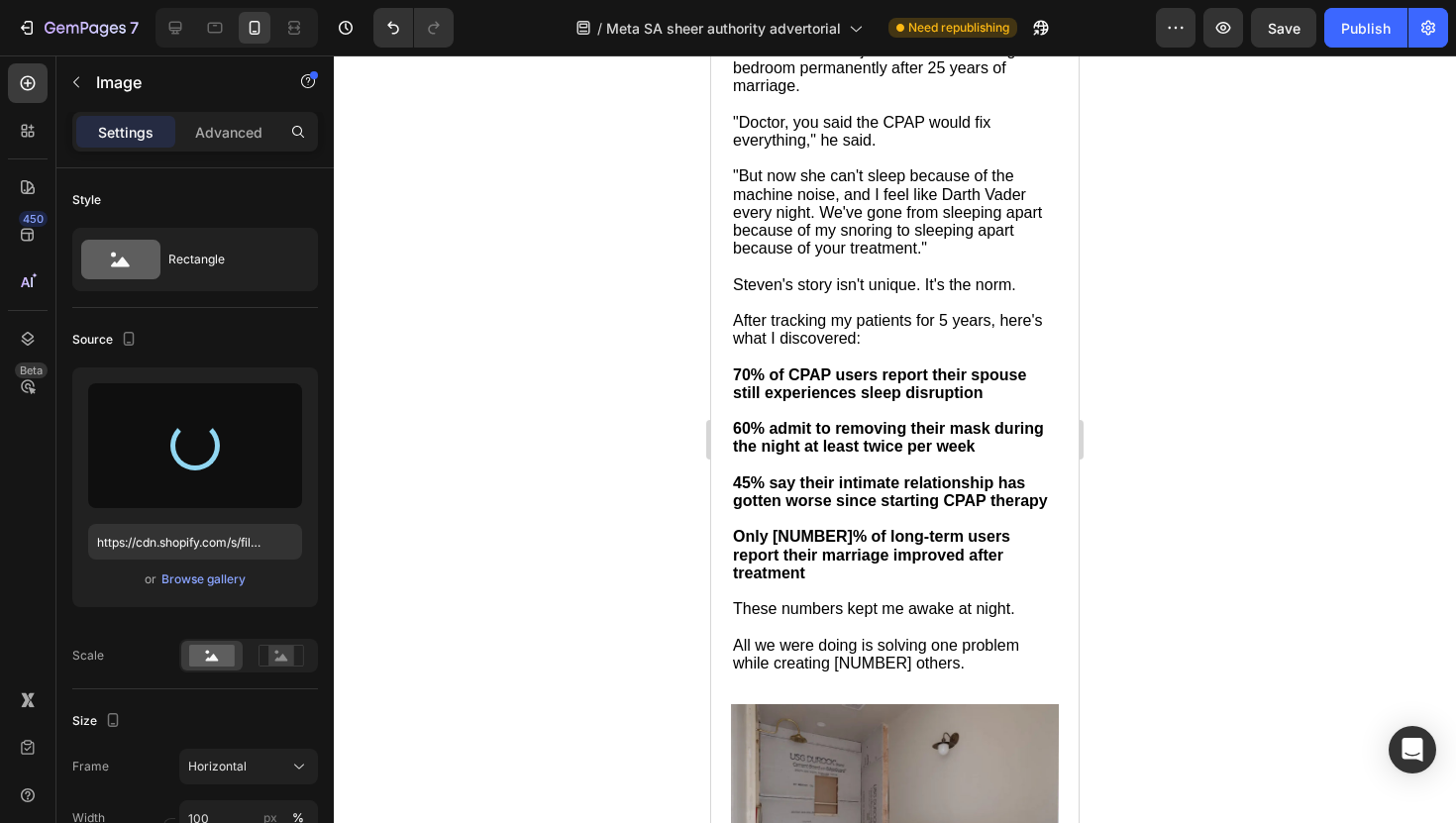 scroll, scrollTop: 1959, scrollLeft: 0, axis: vertical 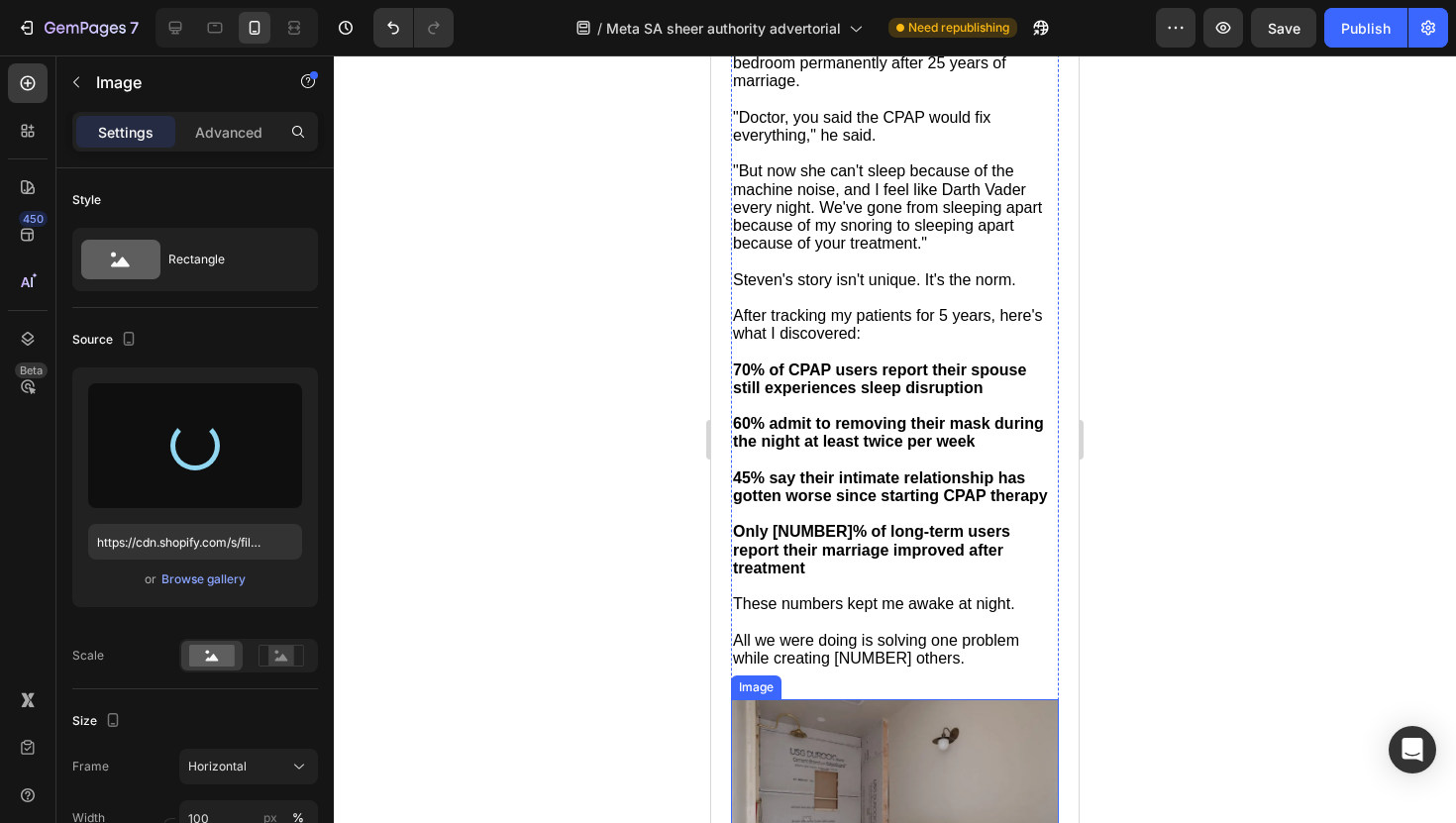 click at bounding box center [894, 822] 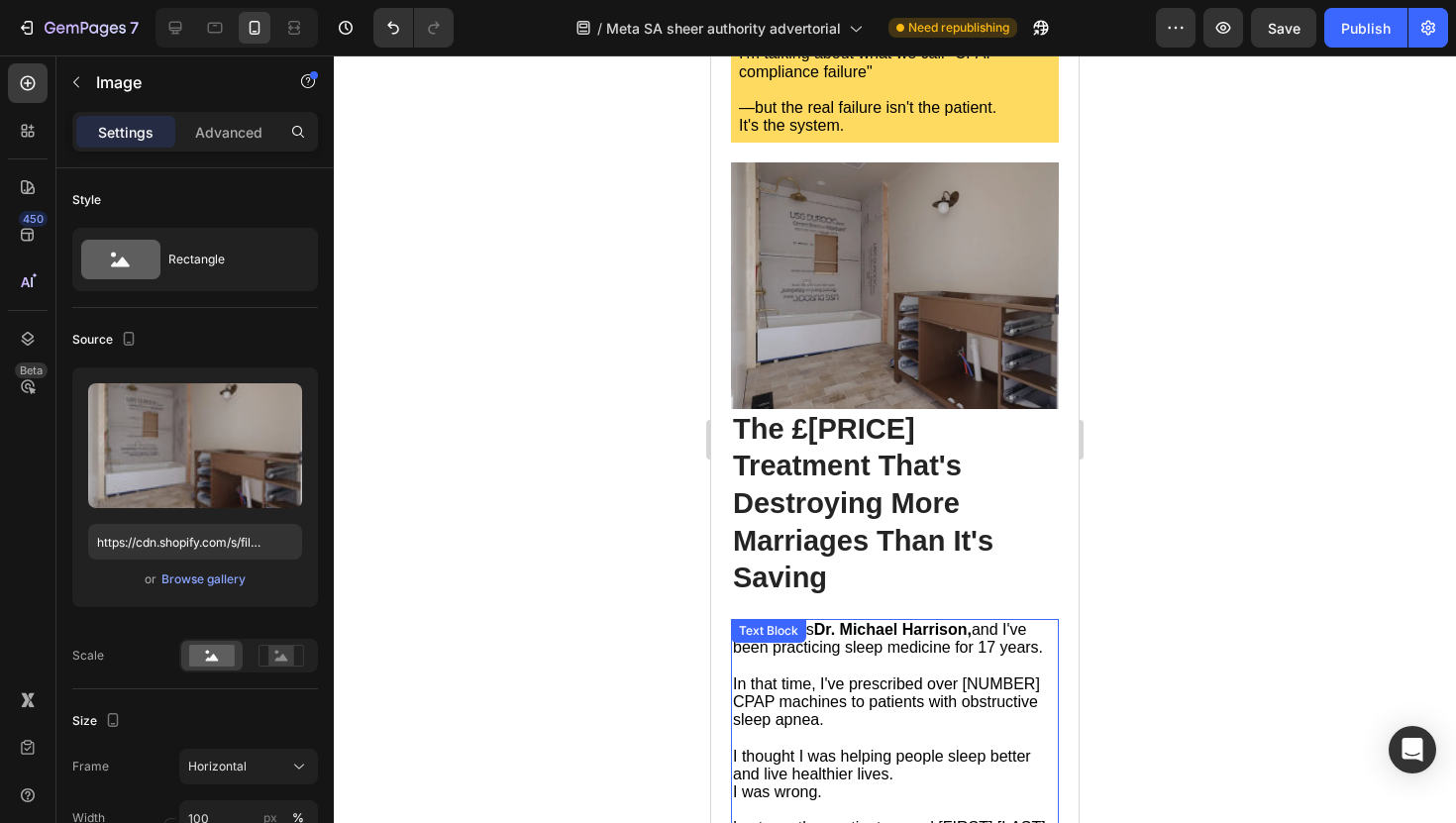 scroll, scrollTop: 1114, scrollLeft: 0, axis: vertical 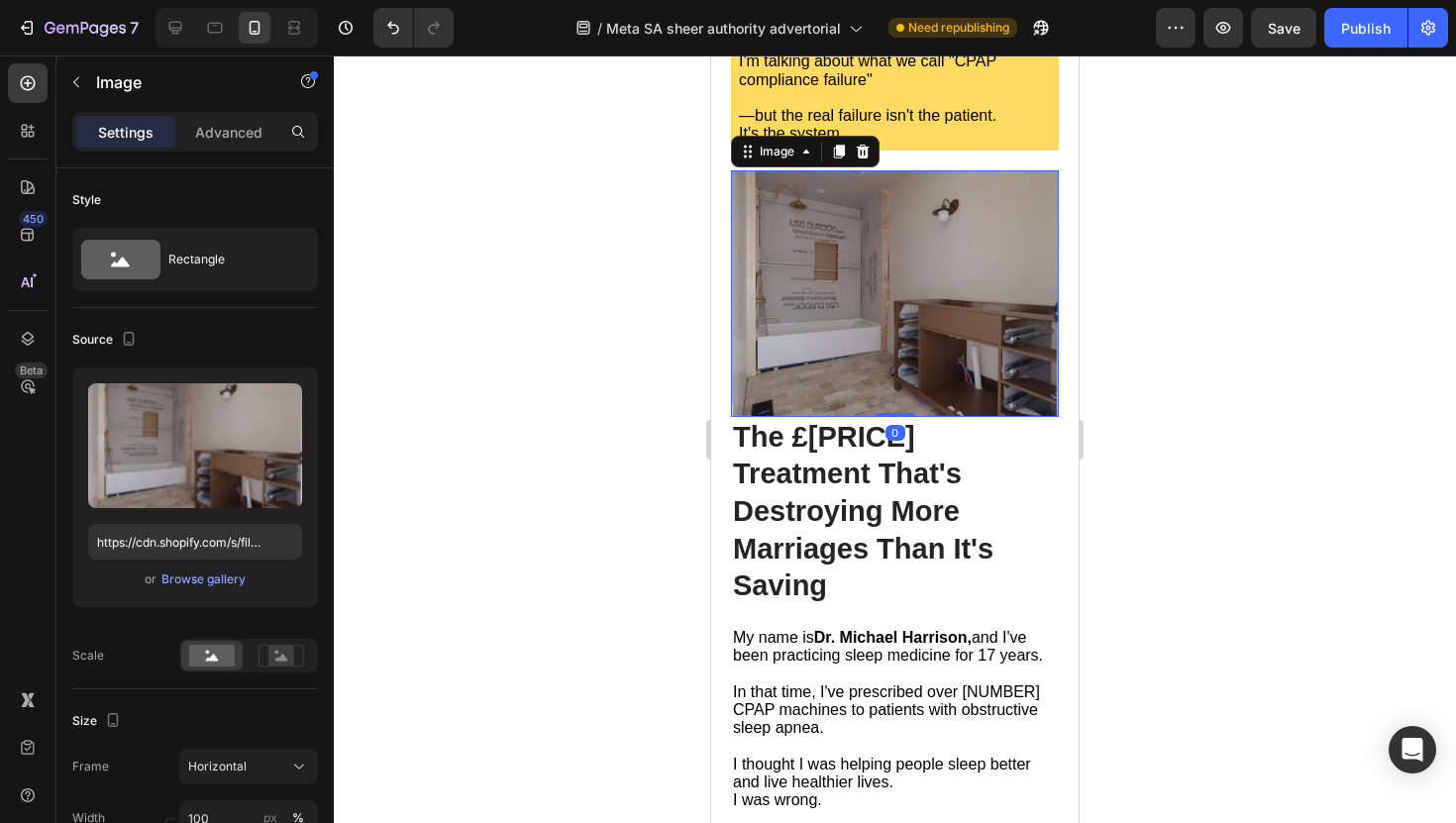 click at bounding box center (894, 293) 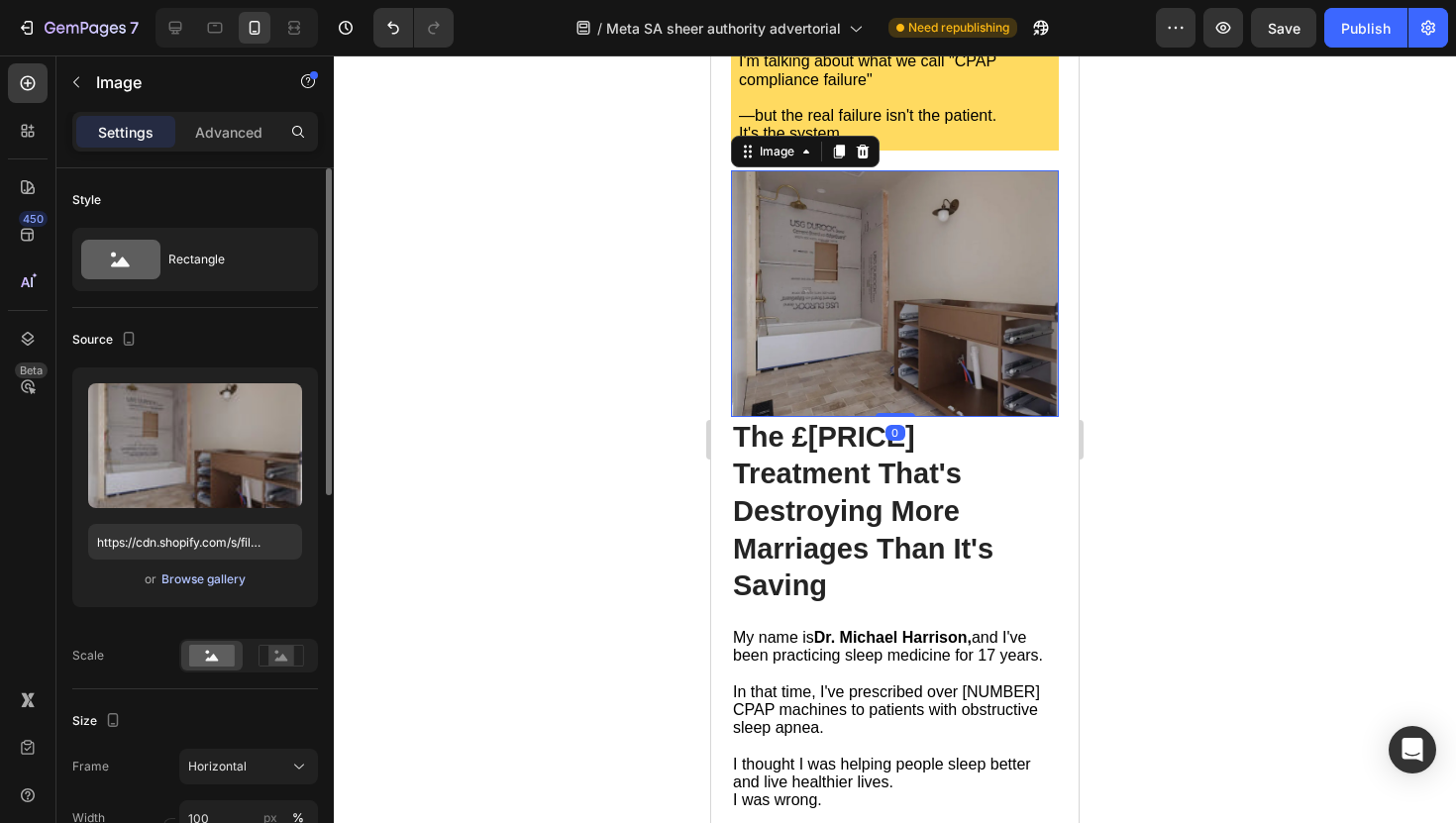 click on "Browse gallery" at bounding box center (203, 579) 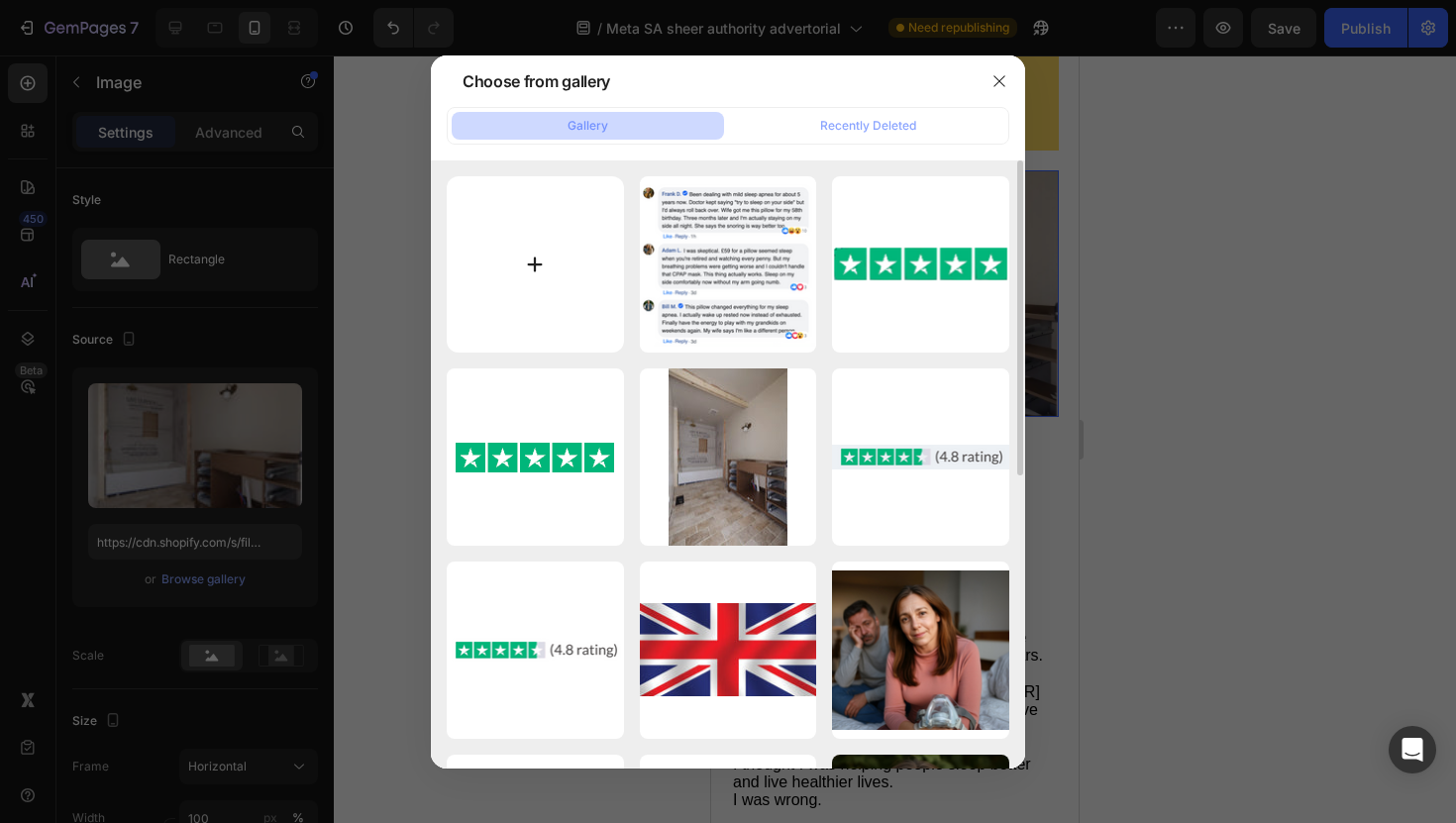 click at bounding box center (535, 264) 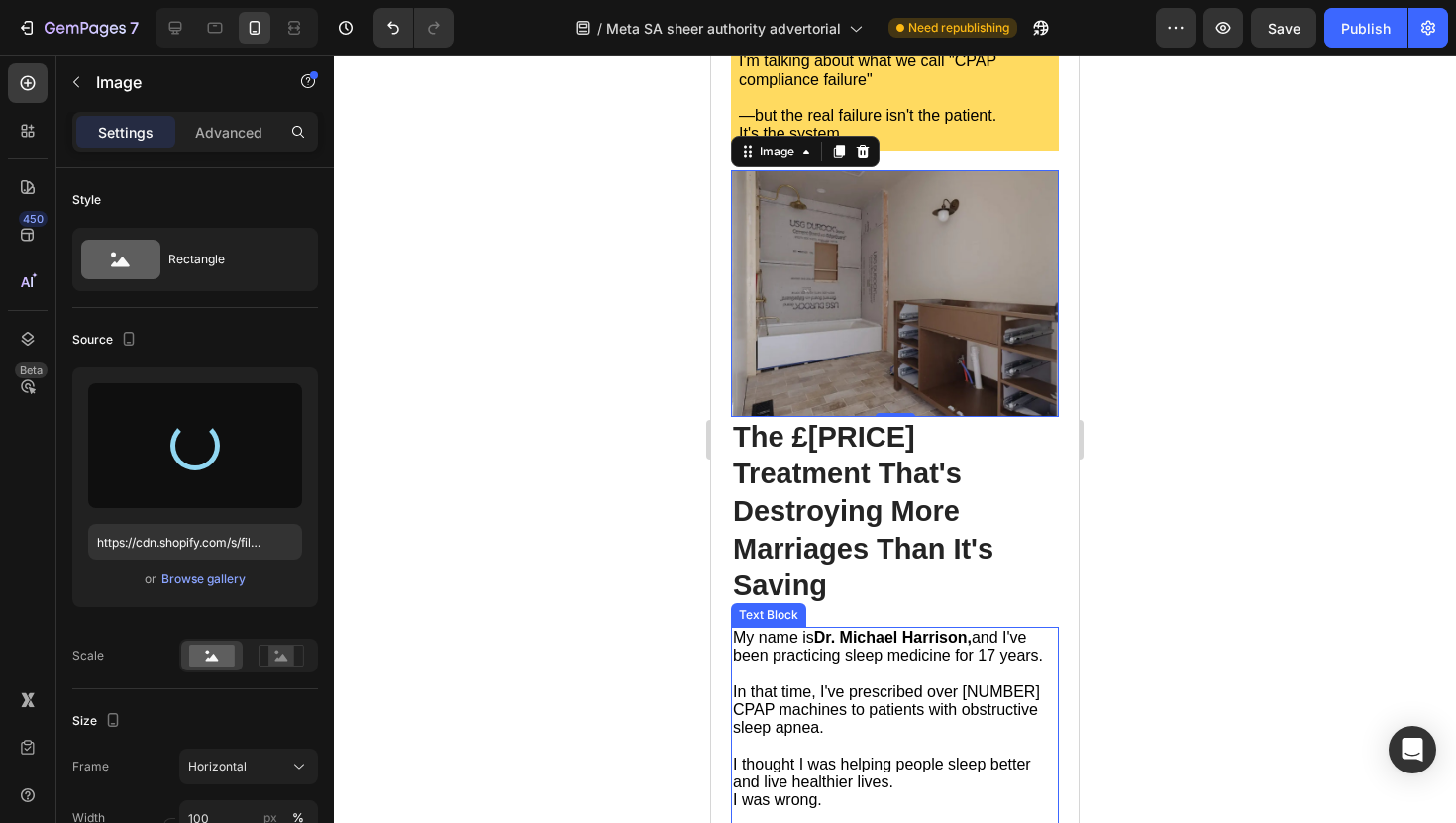 type on "https://cdn.shopify.com/s/files/1/0868/3336/5325/files/gempages_554794443278910544-7d953695-67f9-4259-a22a-f8fb1f174e07.png" 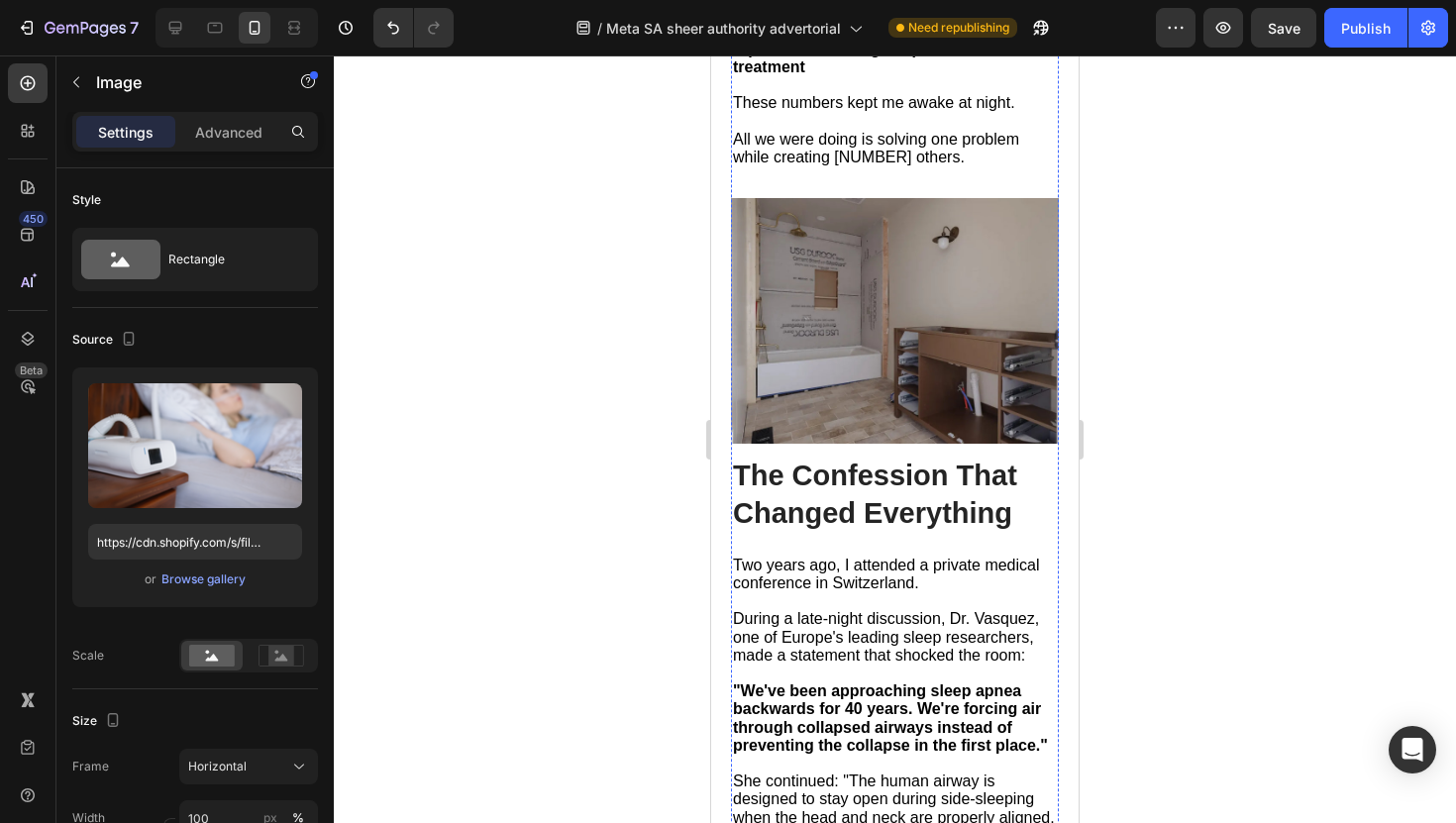 scroll, scrollTop: 2506, scrollLeft: 0, axis: vertical 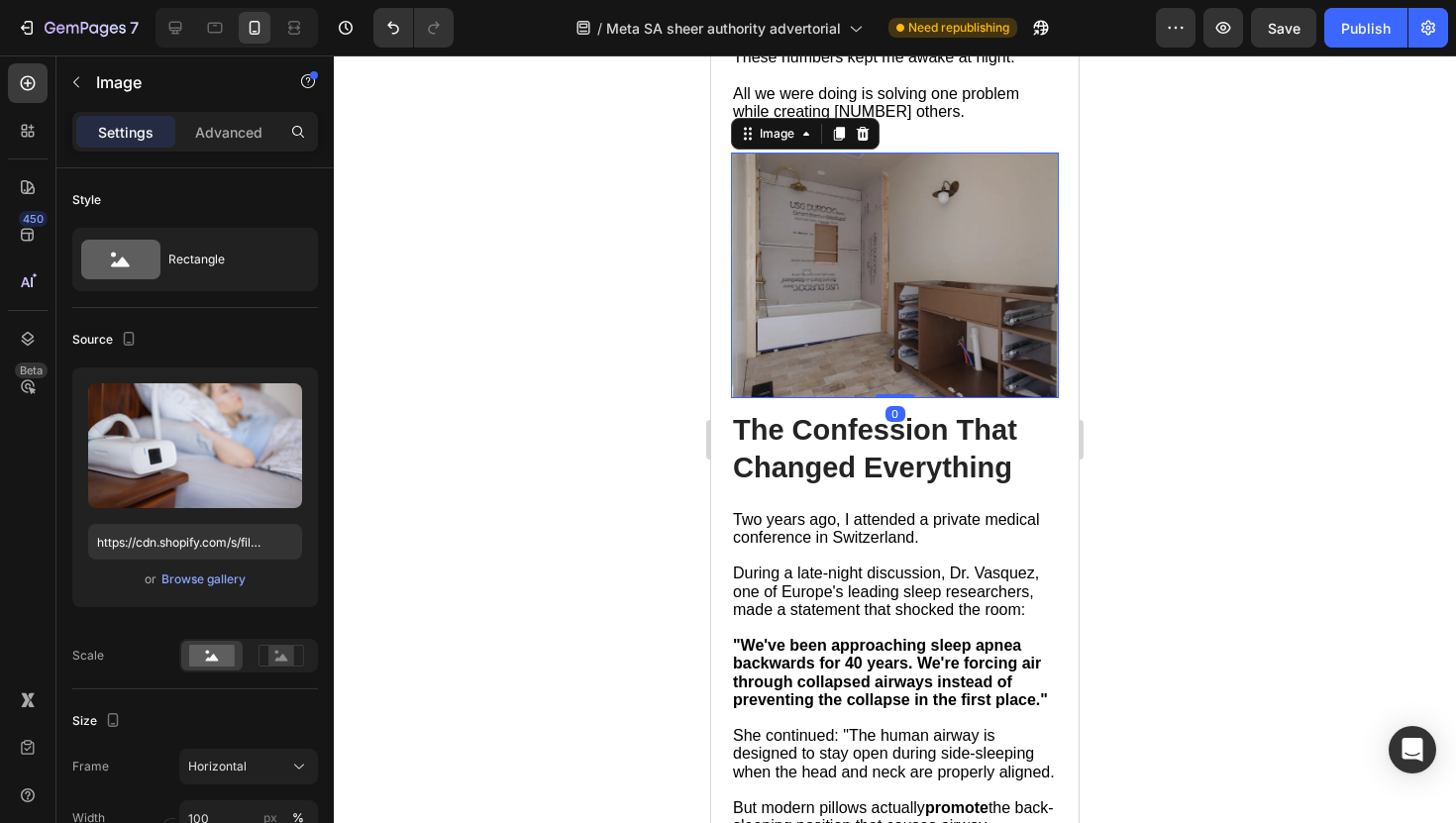 click at bounding box center (894, 275) 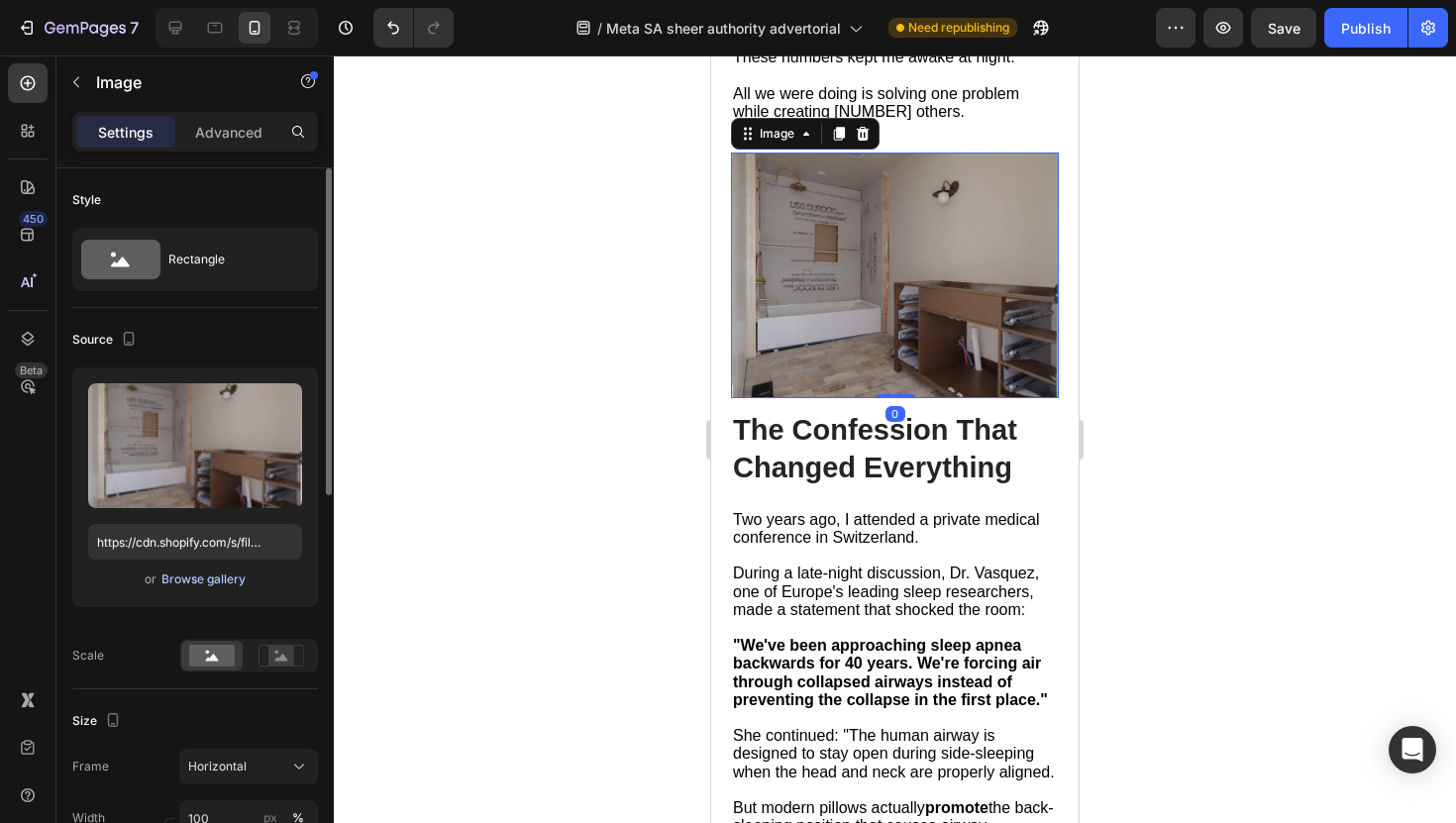 click on "Browse gallery" at bounding box center (203, 579) 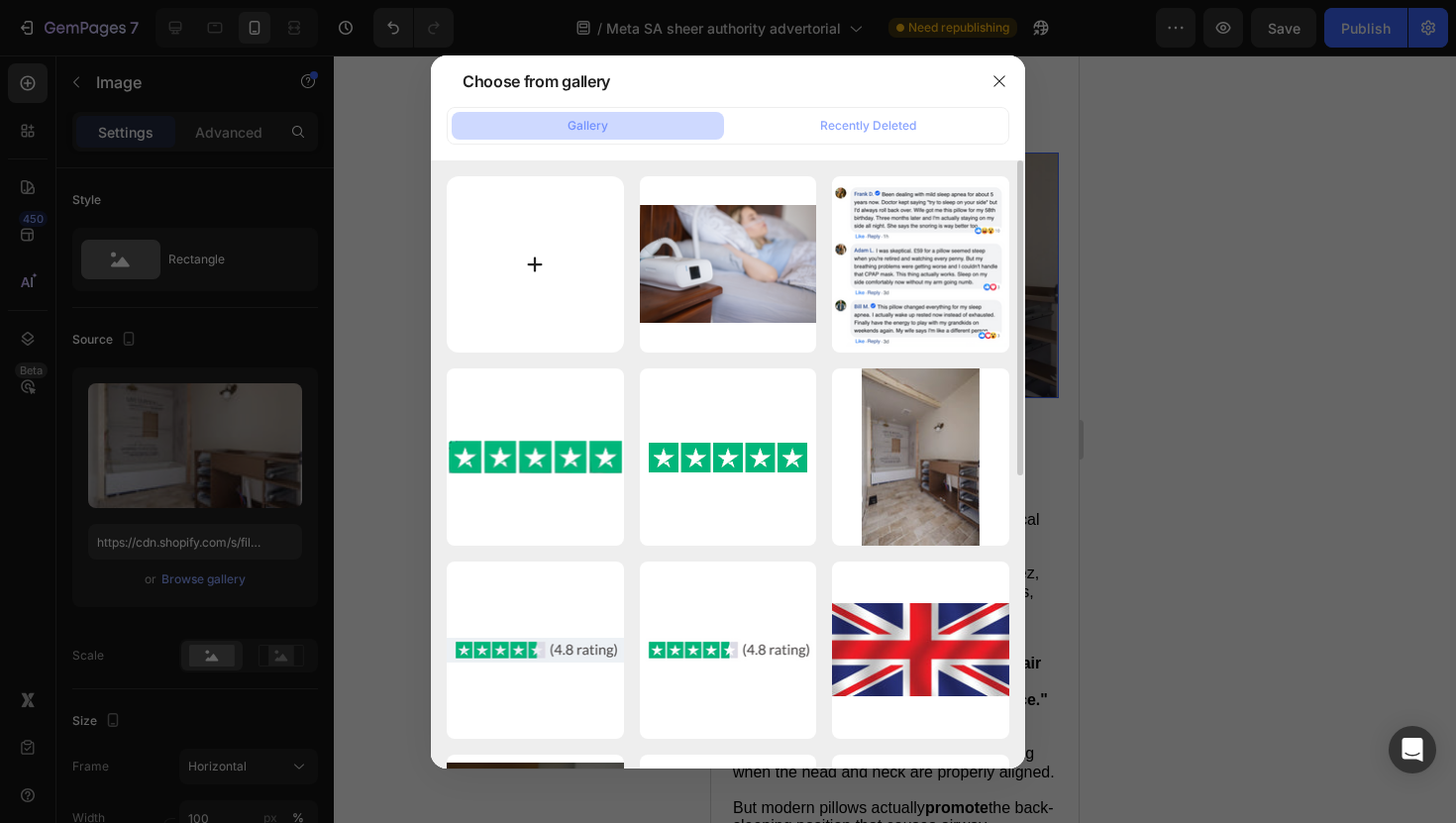click at bounding box center [535, 264] 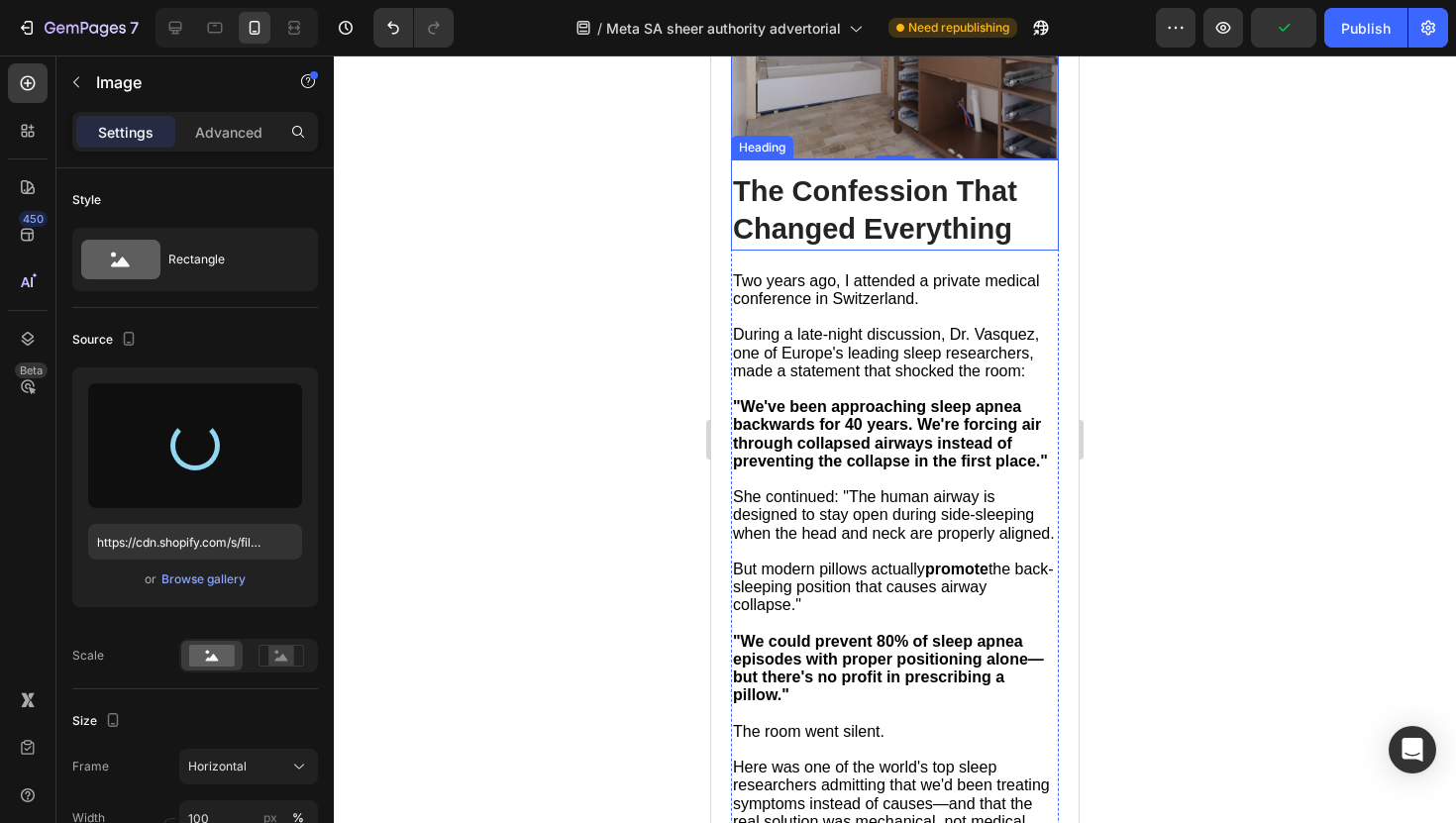 scroll, scrollTop: 2739, scrollLeft: 0, axis: vertical 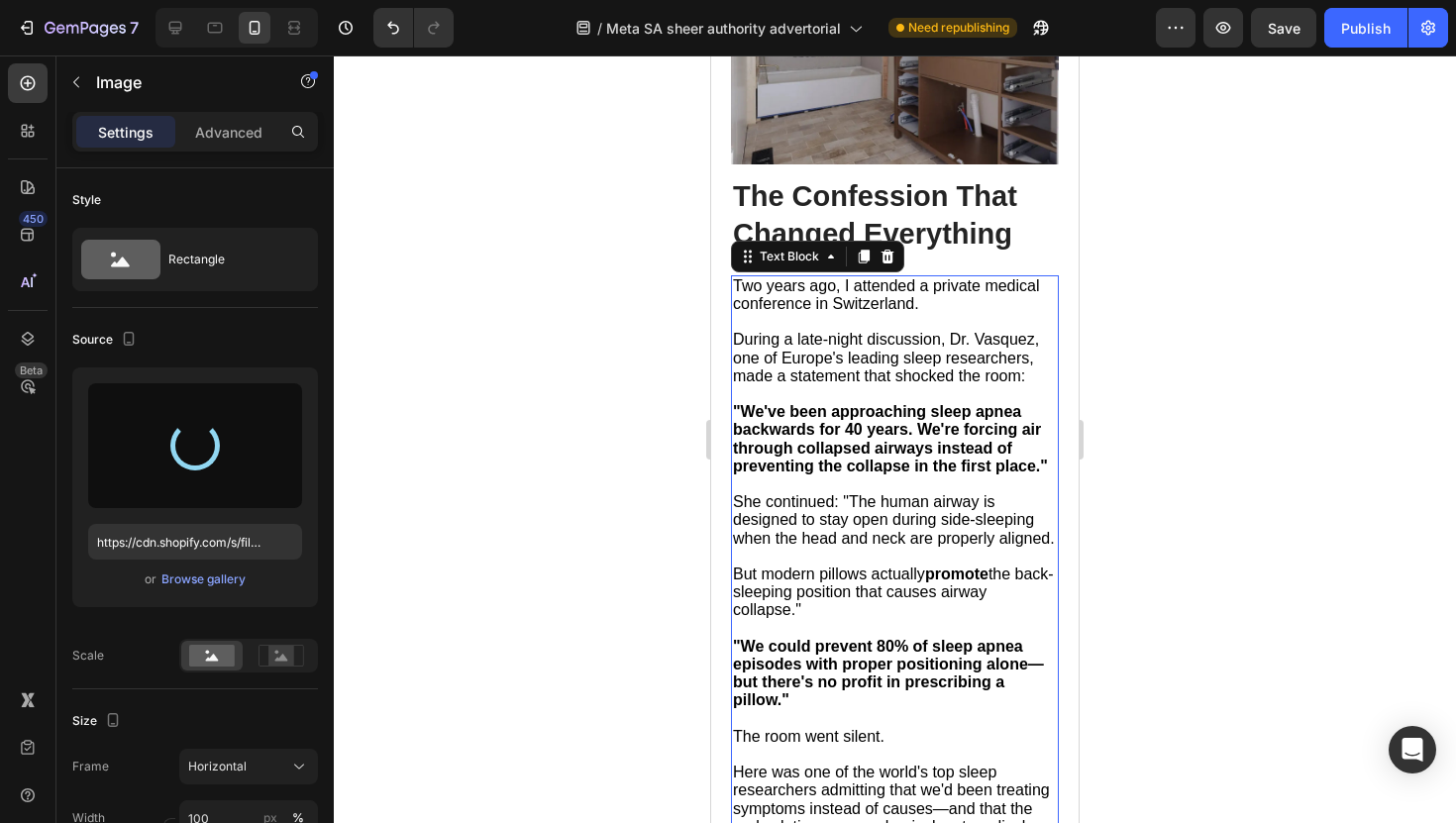 click on "During a late-night discussion, Dr. Vasquez, one of Europe's leading sleep researchers, made a statement that shocked the room:" at bounding box center [885, 357] 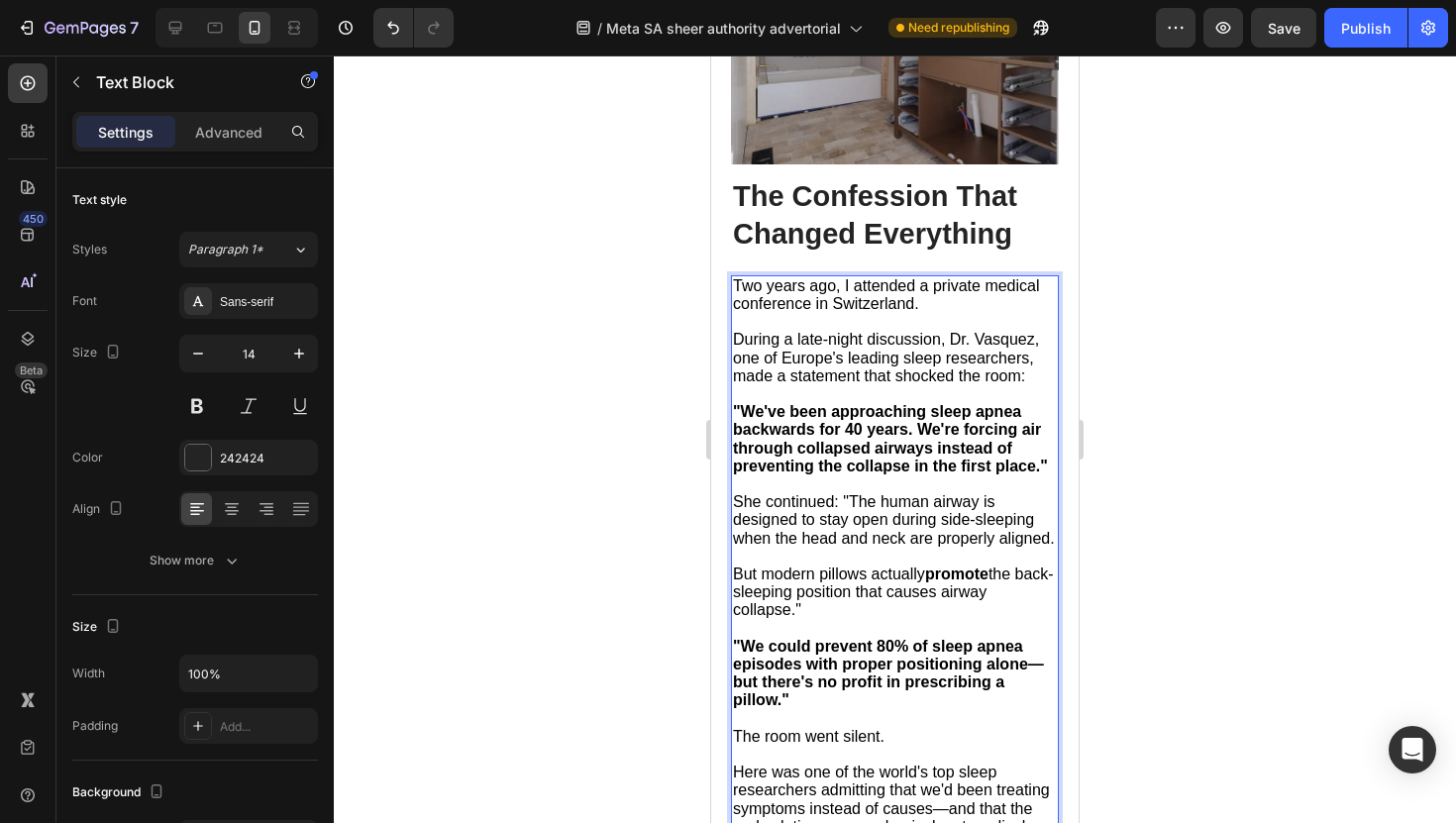 click on "During a late-night discussion, Dr. Vasquez, one of Europe's leading sleep researchers, made a statement that shocked the room:" at bounding box center (885, 357) 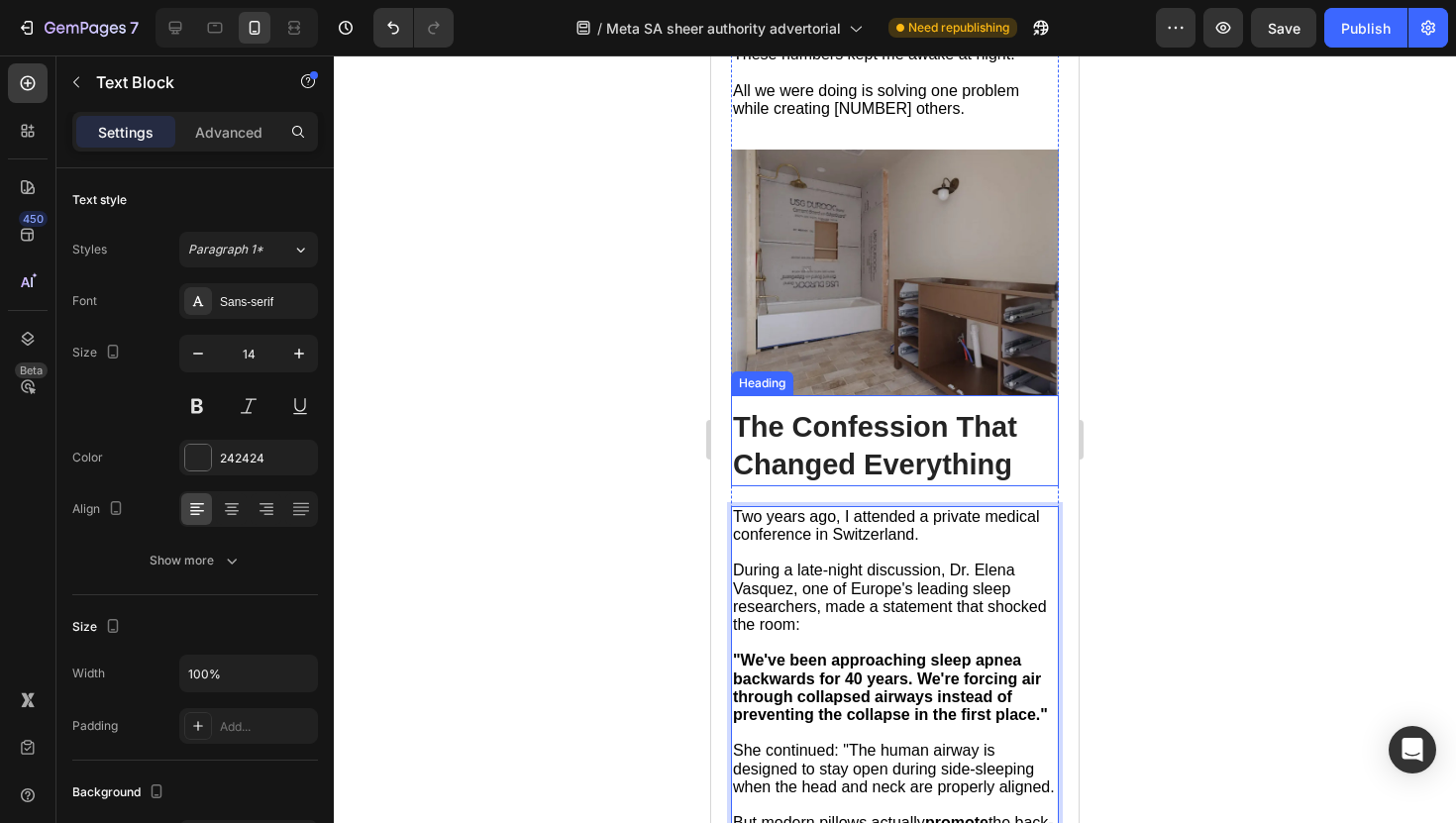 scroll, scrollTop: 2463, scrollLeft: 0, axis: vertical 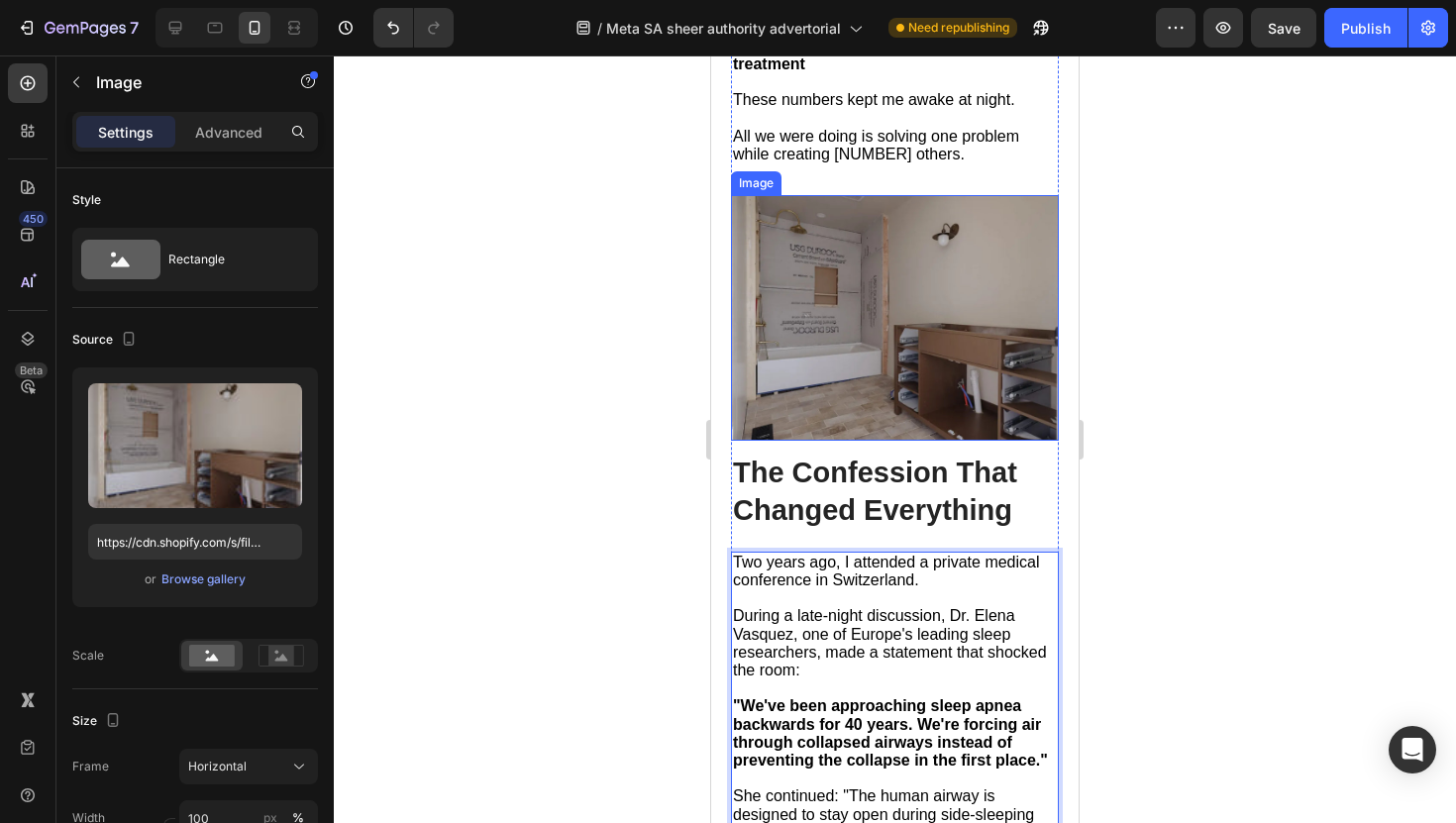 click at bounding box center (894, 318) 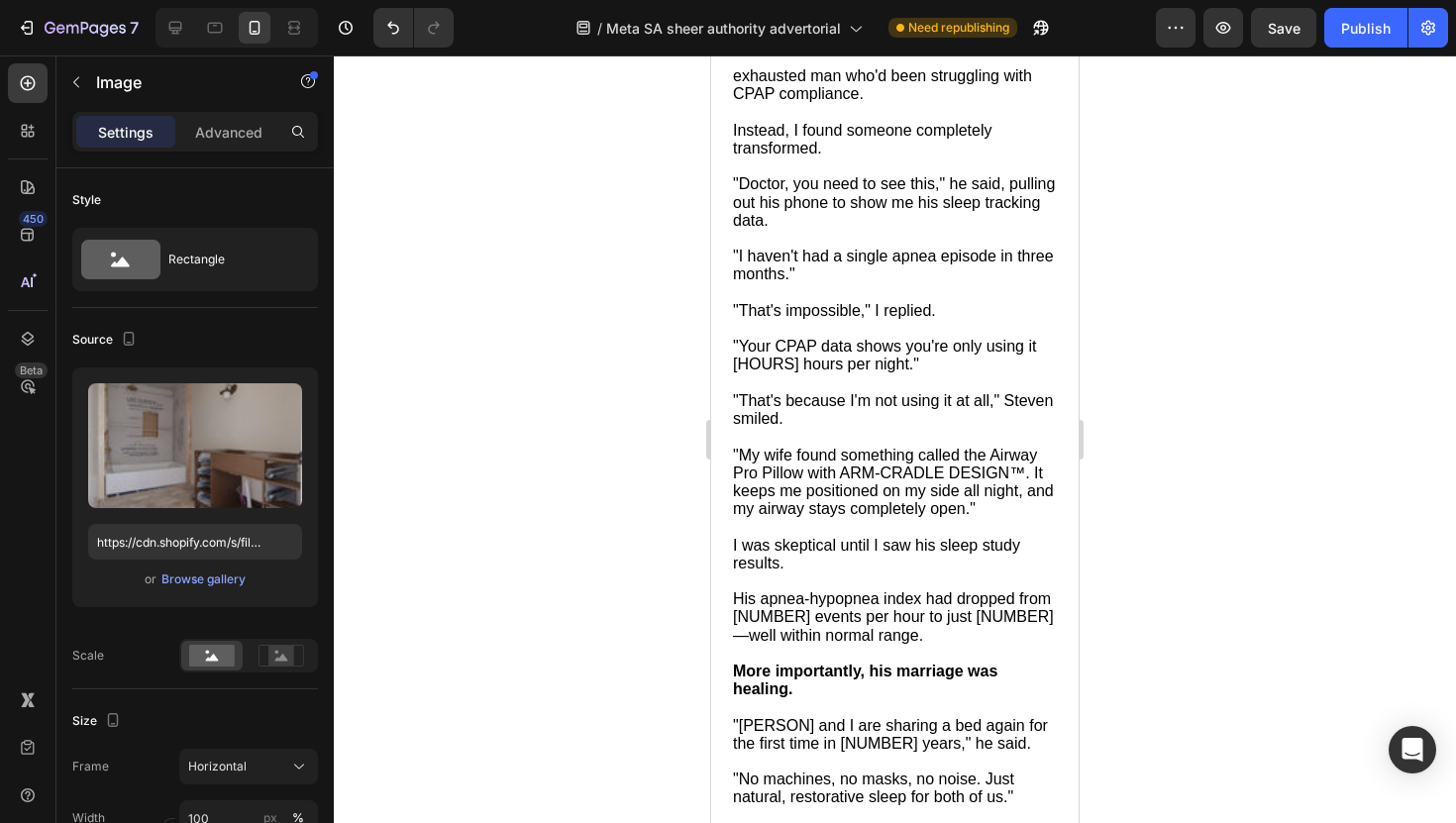 scroll, scrollTop: 4781, scrollLeft: 0, axis: vertical 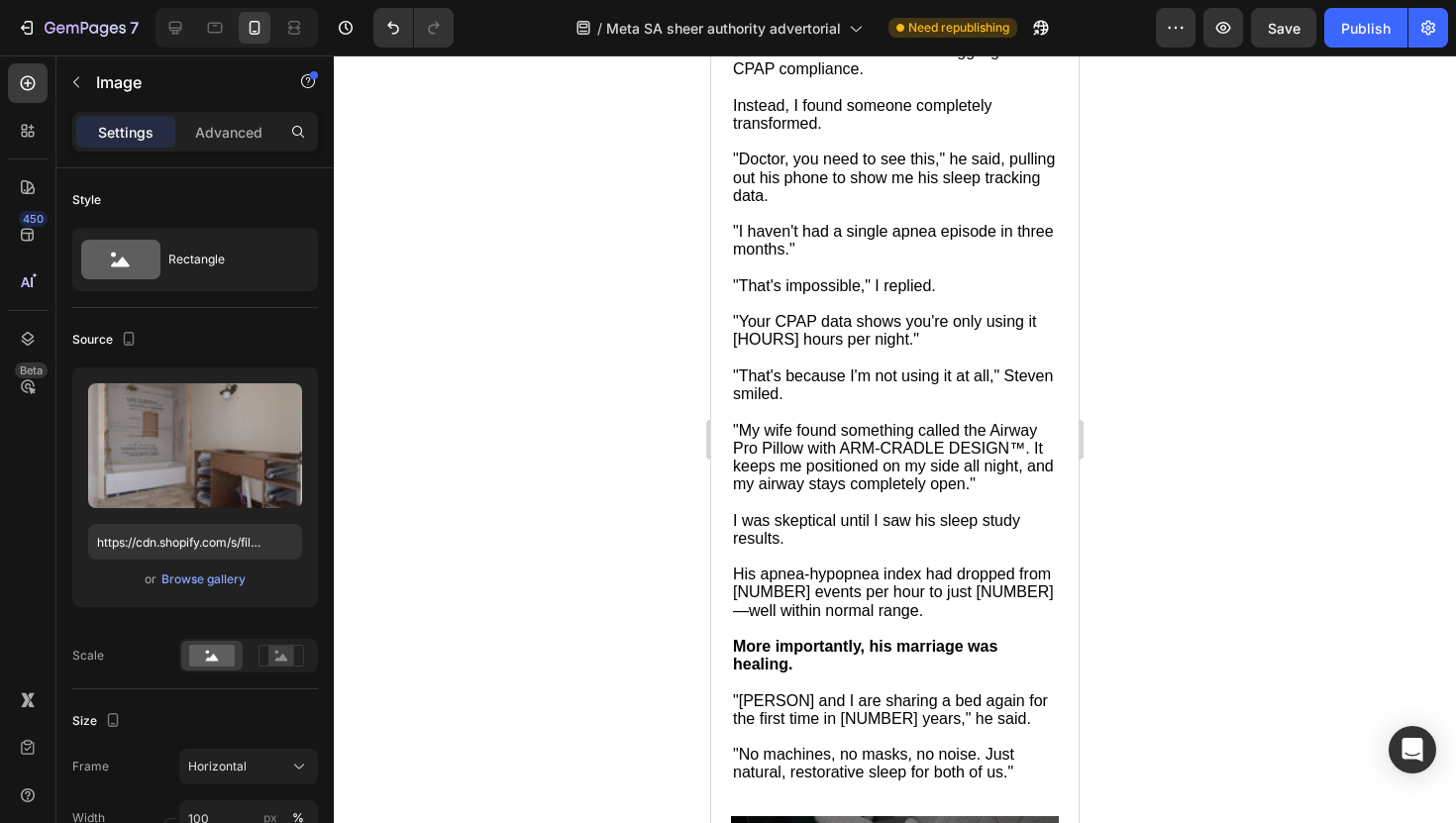 click at bounding box center [894, -192] 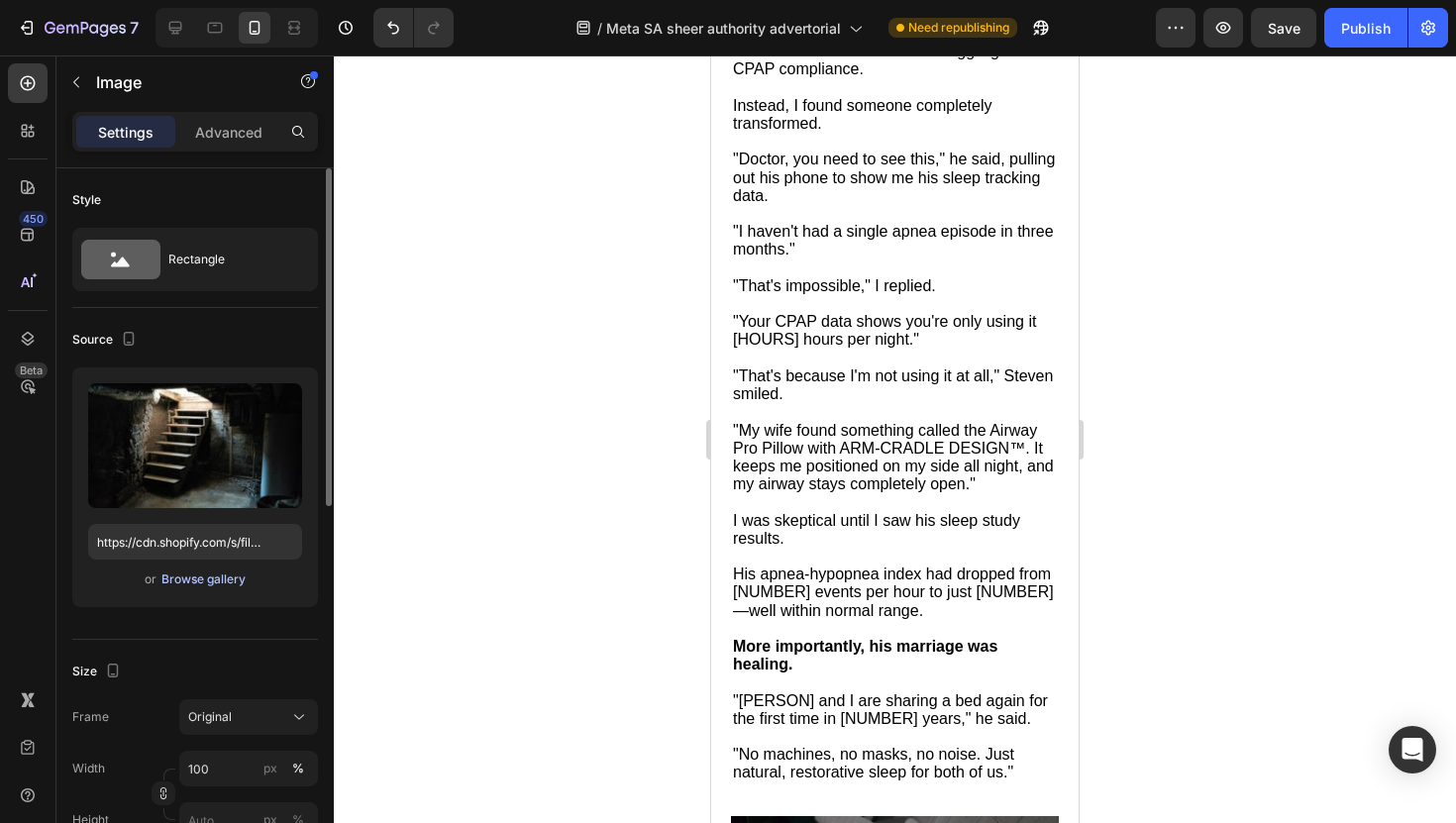 click on "Browse gallery" at bounding box center (203, 579) 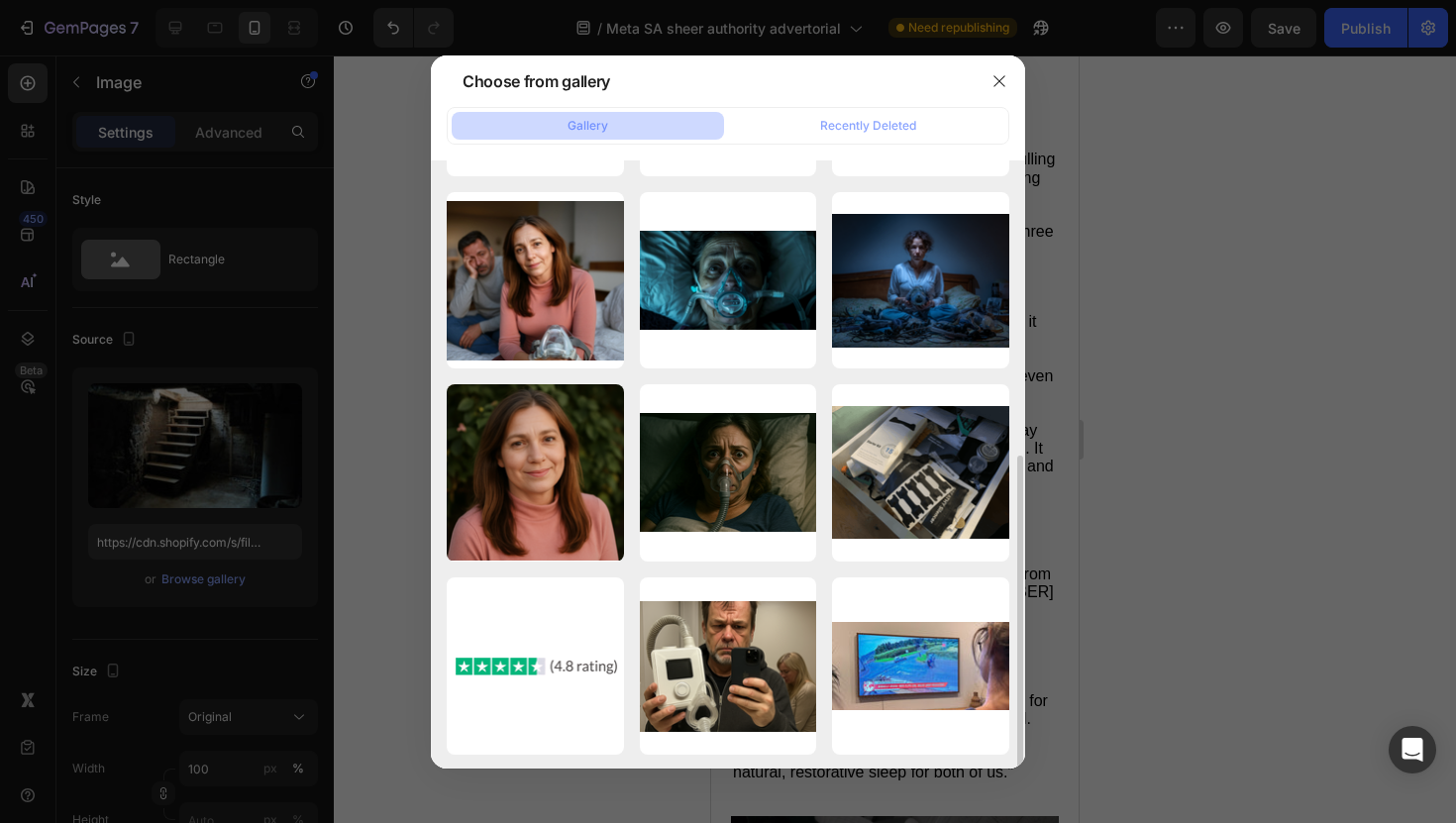 scroll, scrollTop: 565, scrollLeft: 0, axis: vertical 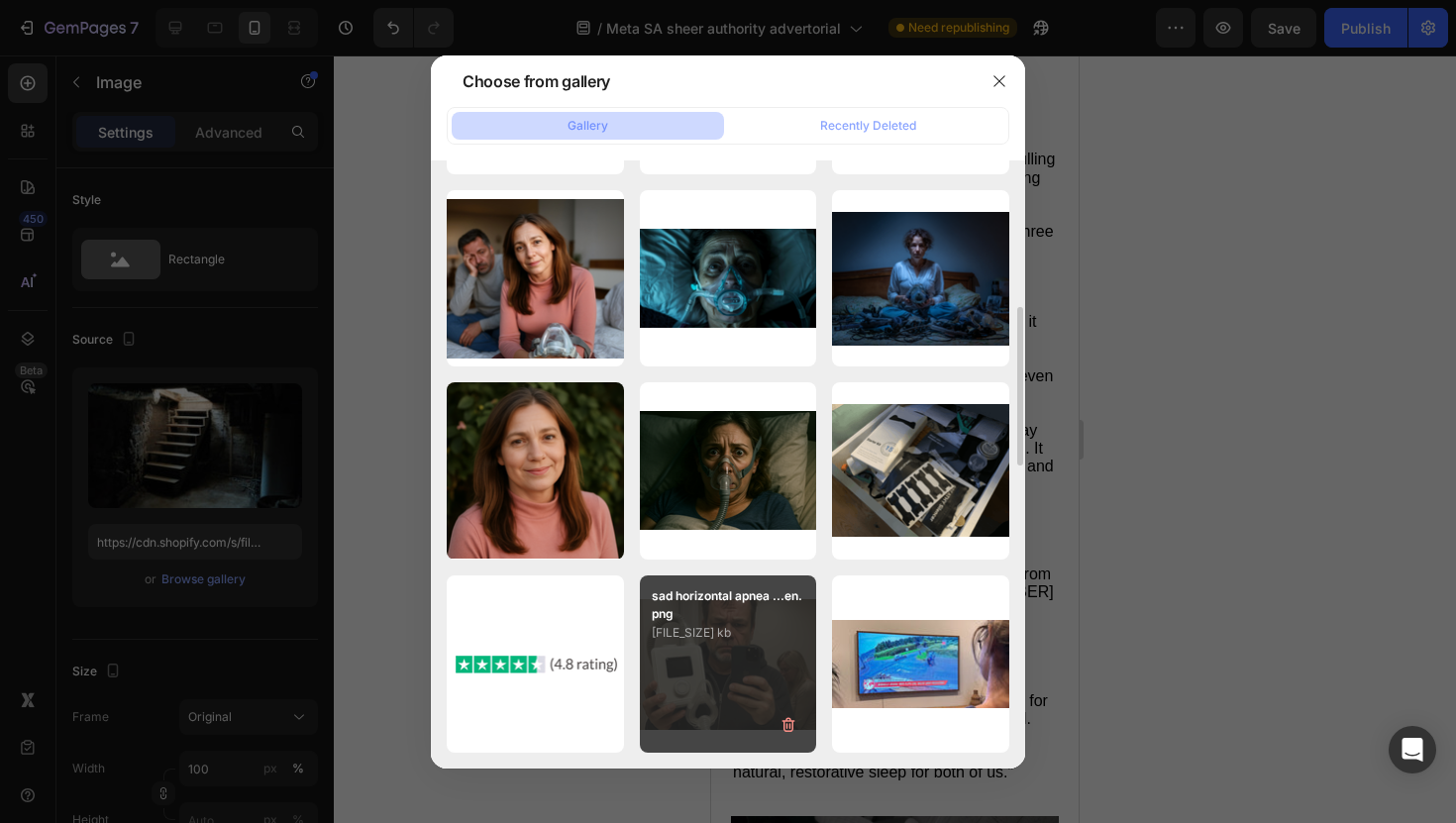 click on "2020.56 kb" at bounding box center [728, 633] 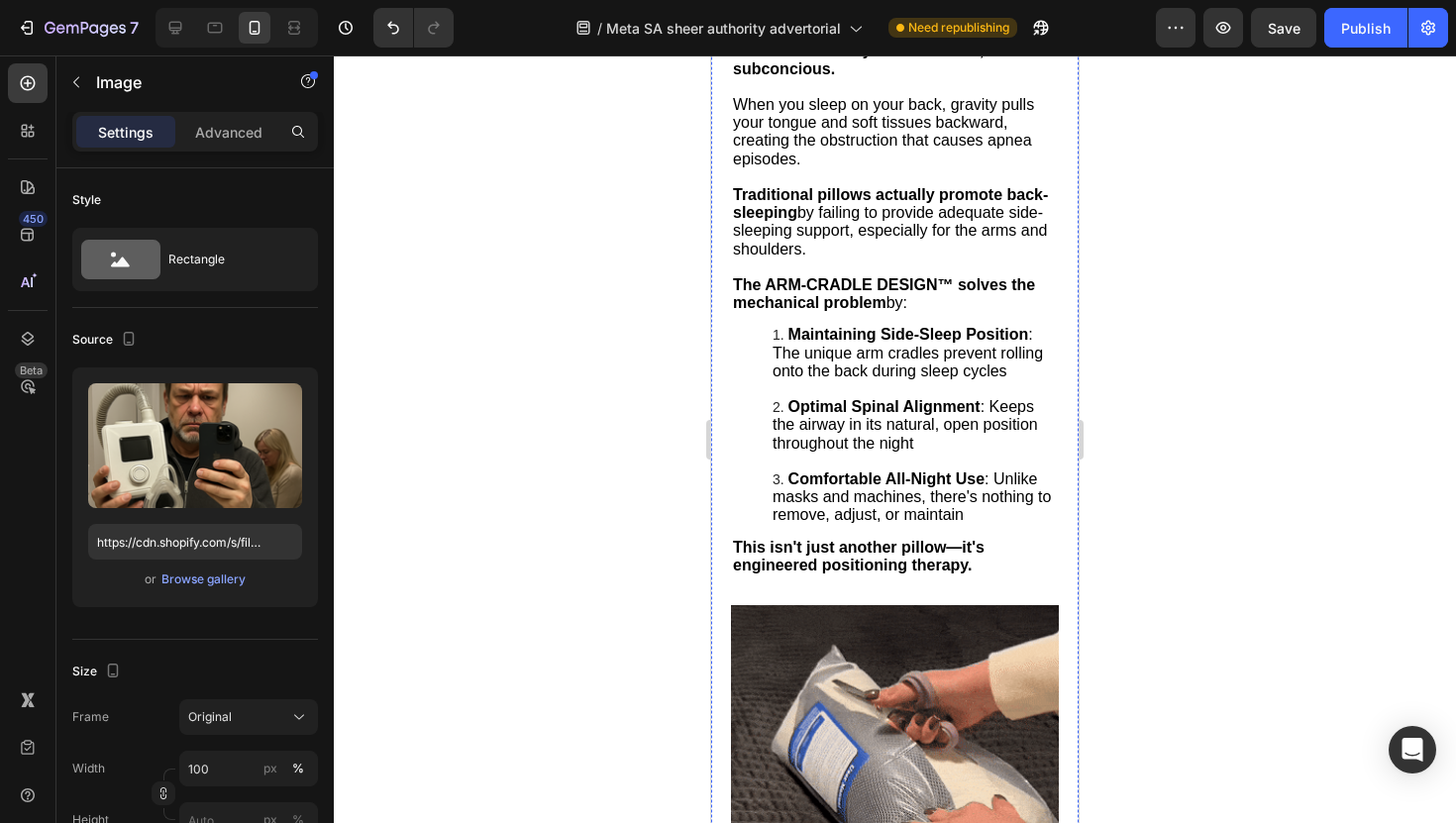 scroll, scrollTop: 5947, scrollLeft: 0, axis: vertical 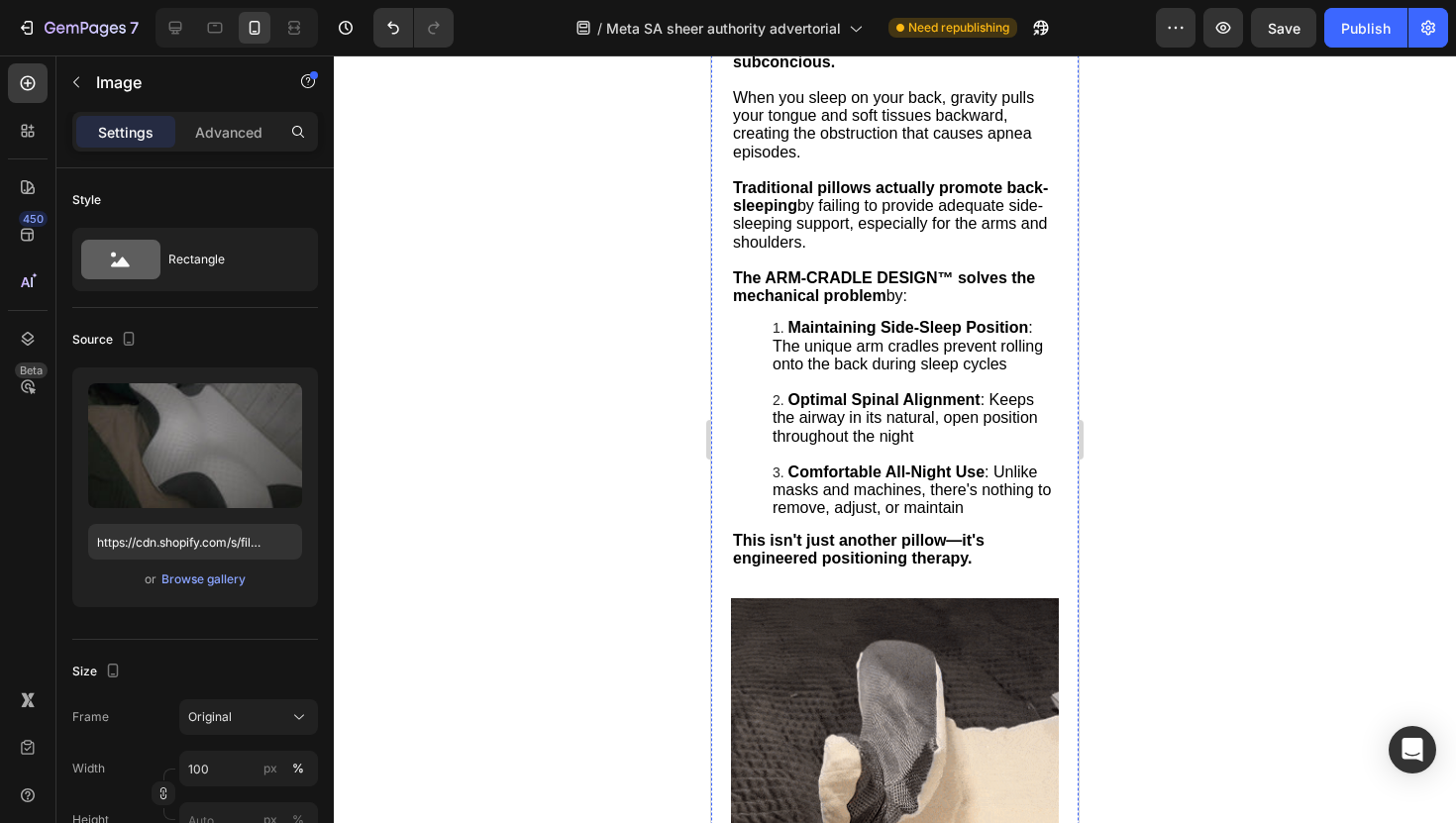 click at bounding box center (894, -275) 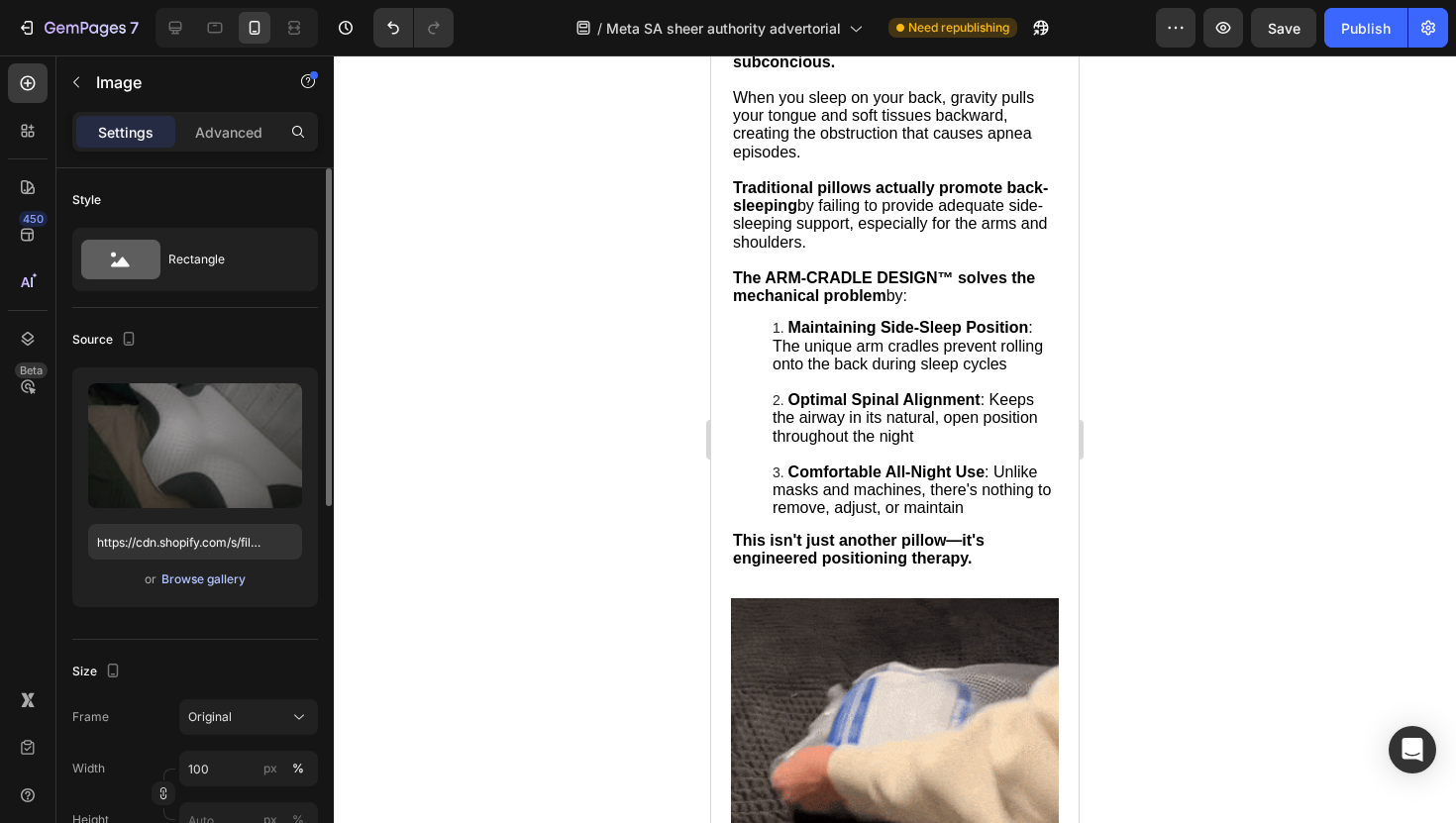 click on "Browse gallery" at bounding box center [203, 579] 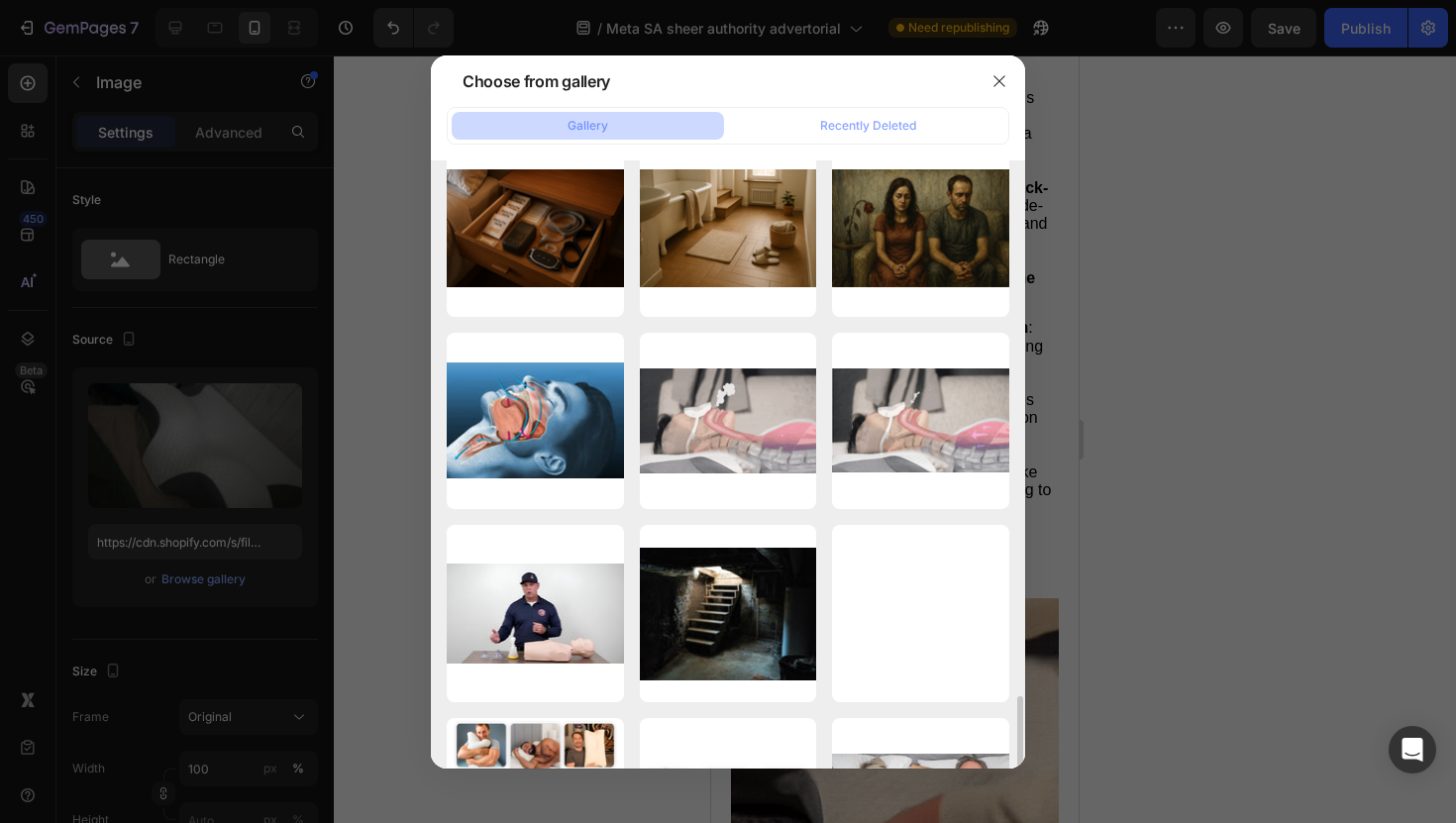 scroll, scrollTop: 2147, scrollLeft: 0, axis: vertical 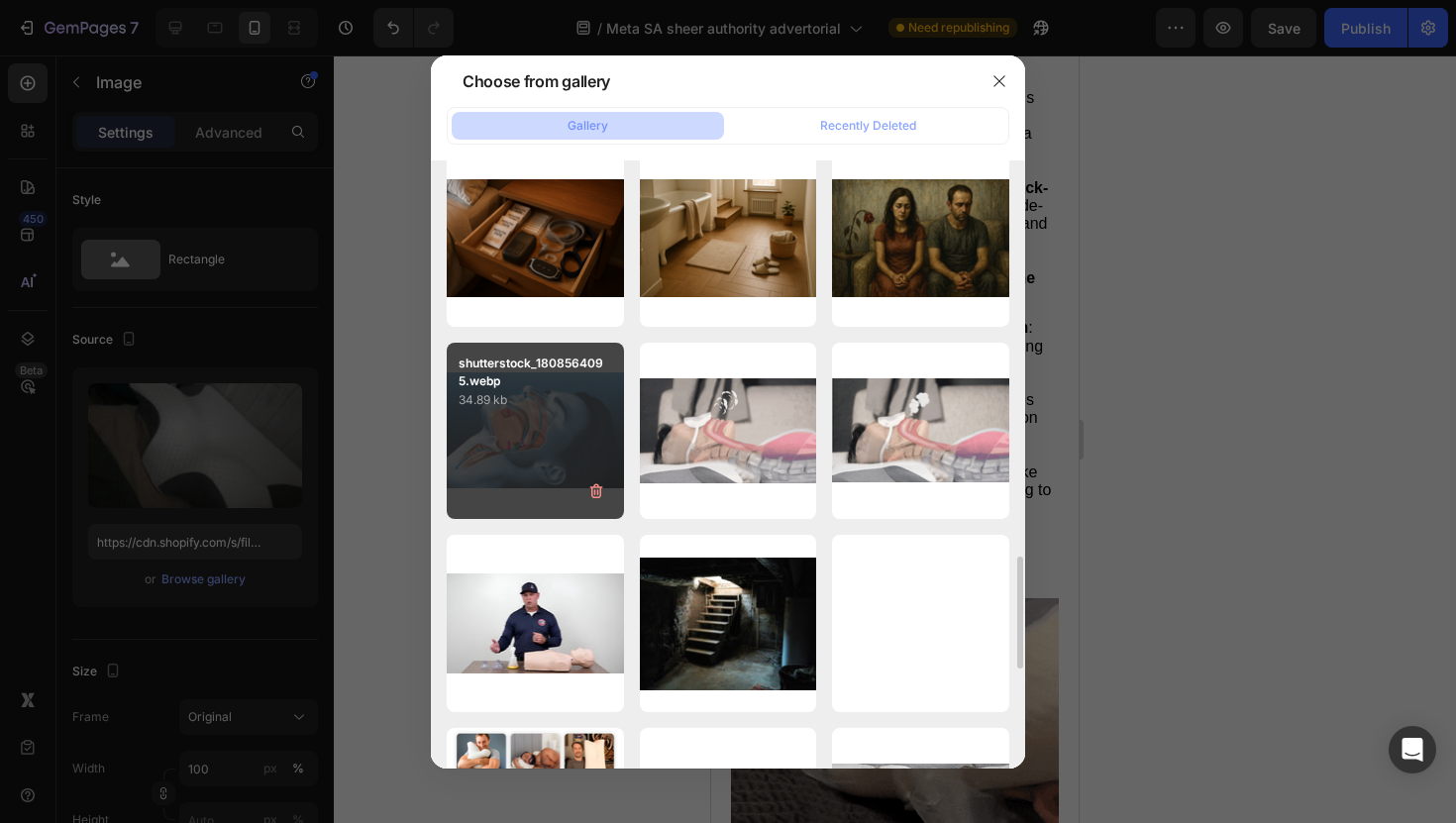 click on "shutterstock_1808564095.webp 34.89 kb" at bounding box center (535, 431) 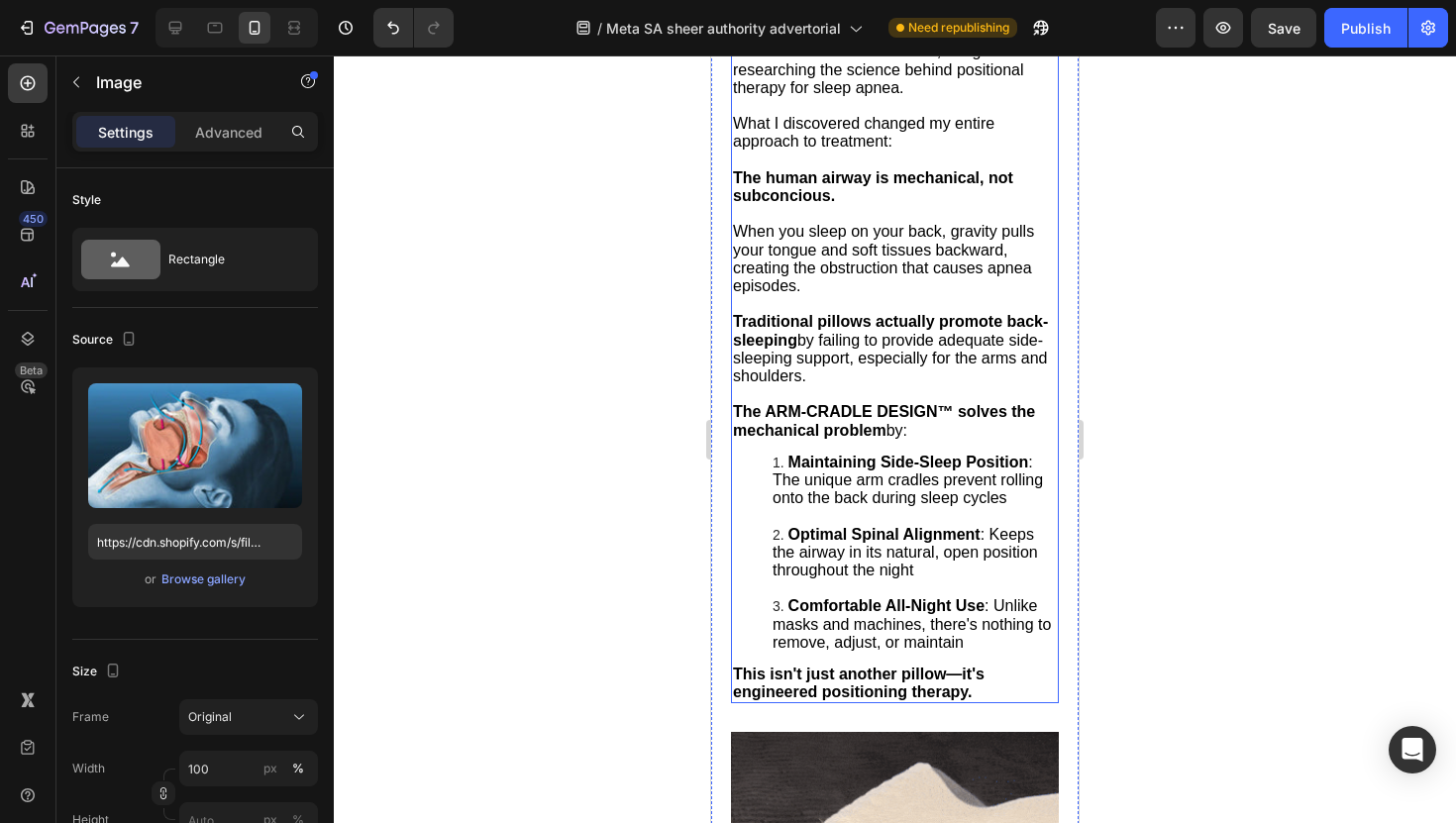 scroll, scrollTop: 5861, scrollLeft: 0, axis: vertical 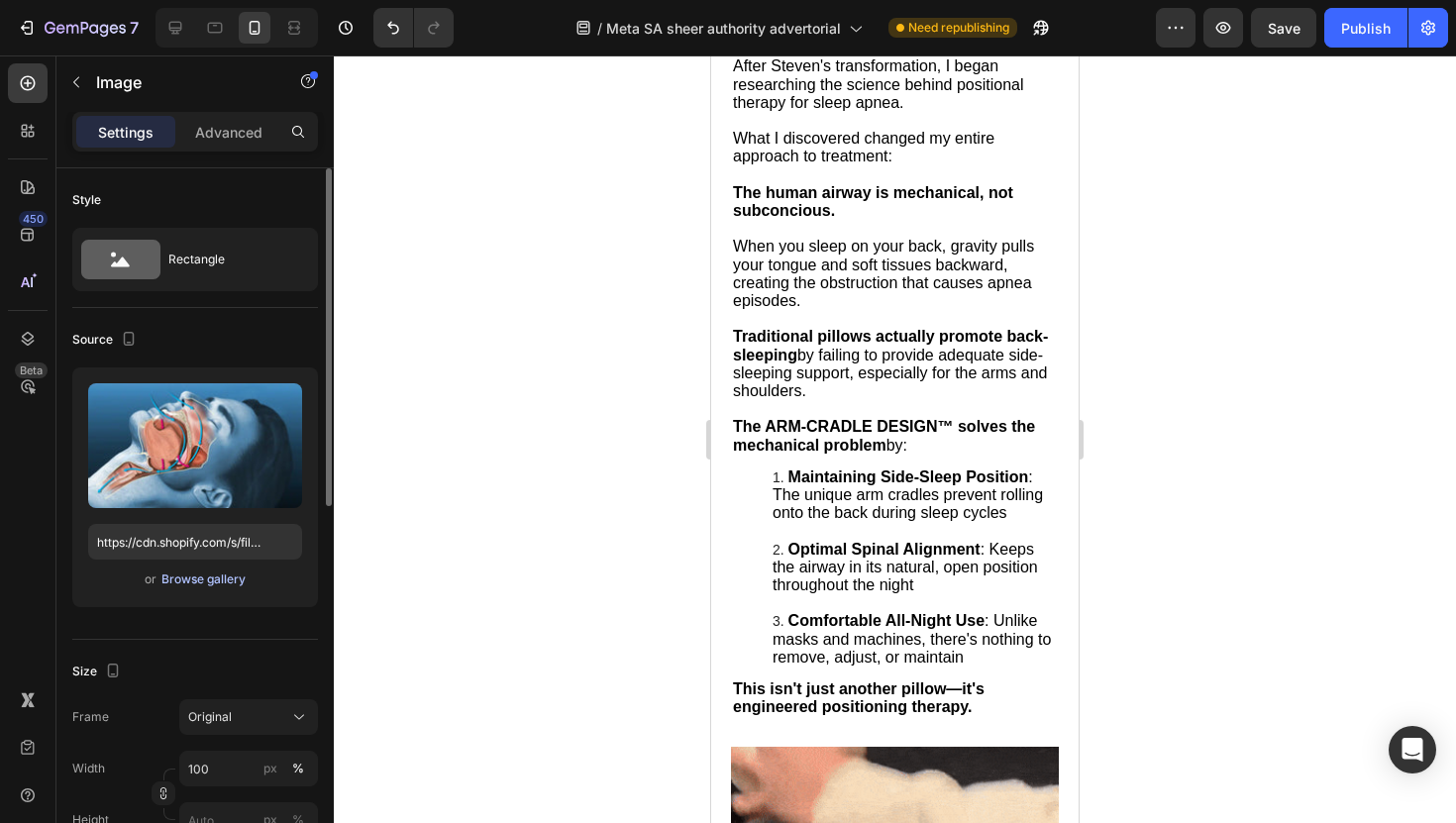 click on "Browse gallery" at bounding box center (203, 579) 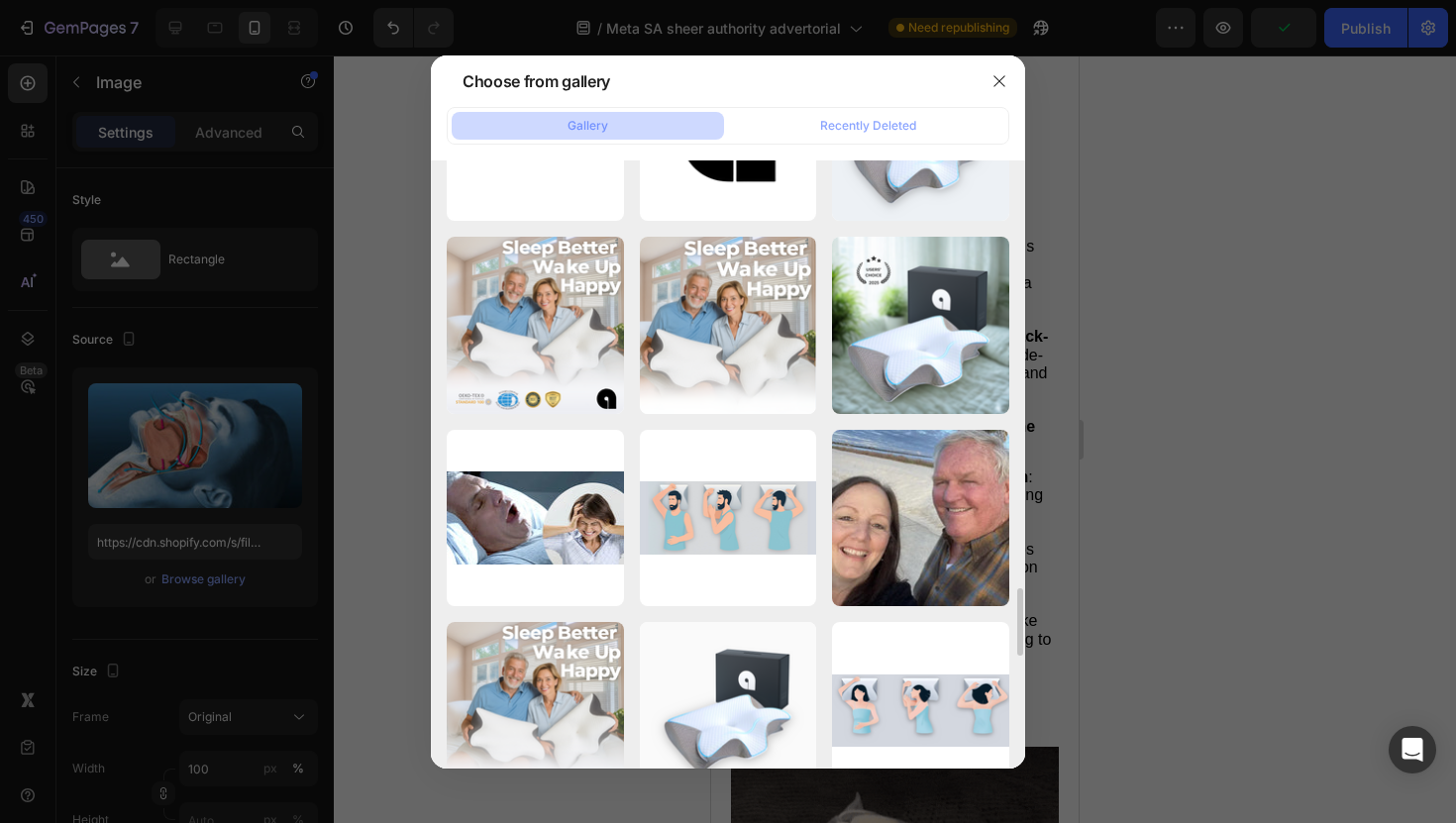 scroll, scrollTop: 3796, scrollLeft: 0, axis: vertical 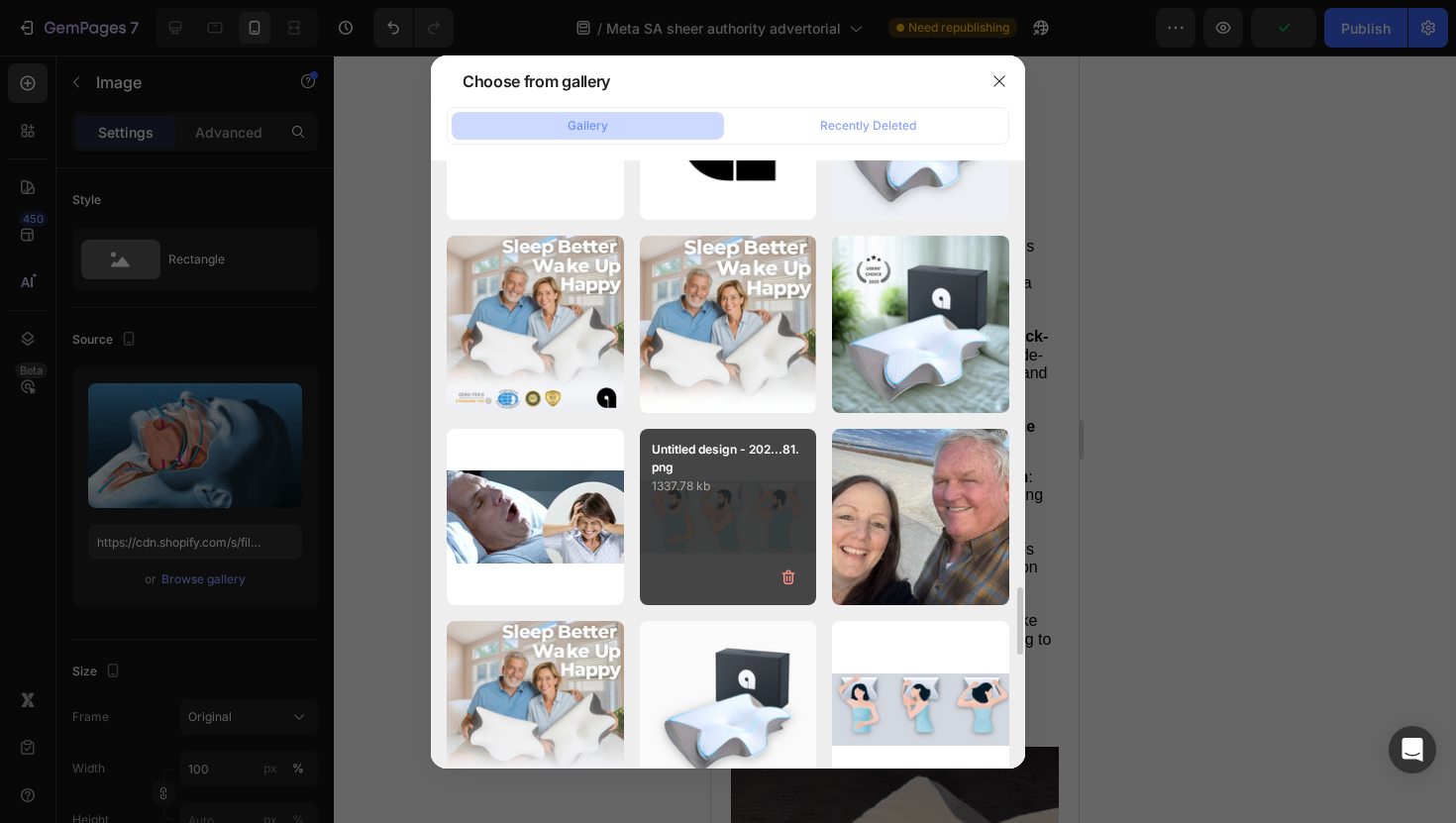 click on "Untitled design - 202...81.png 1337.78 kb" at bounding box center (728, 517) 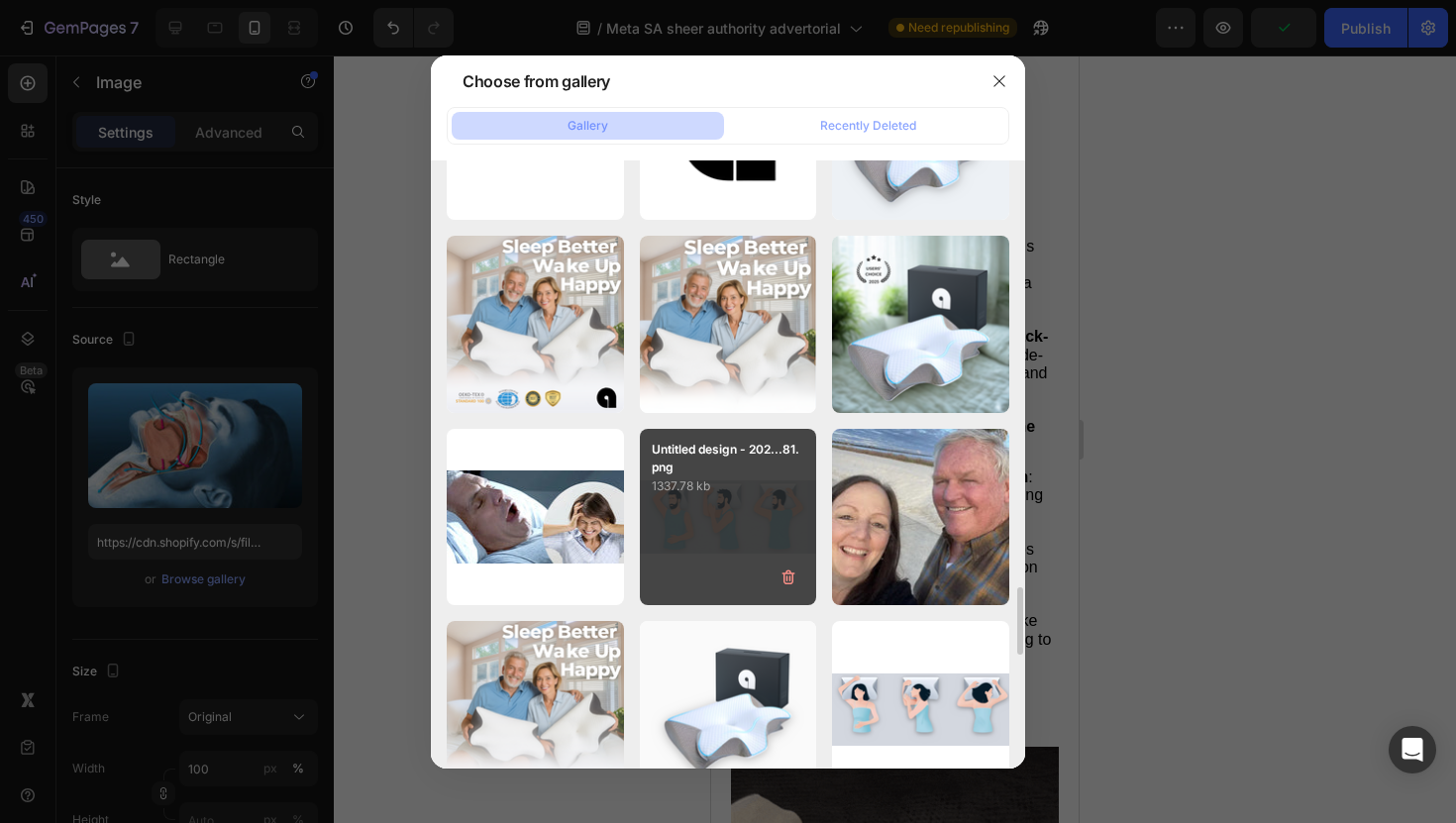 type on "https://cdn.shopify.com/s/files/1/0868/3336/5325/files/gempages_554794443278910544-ed57ea92-c9f7-4f68-9ad2-a9ffdb16bb1a.png" 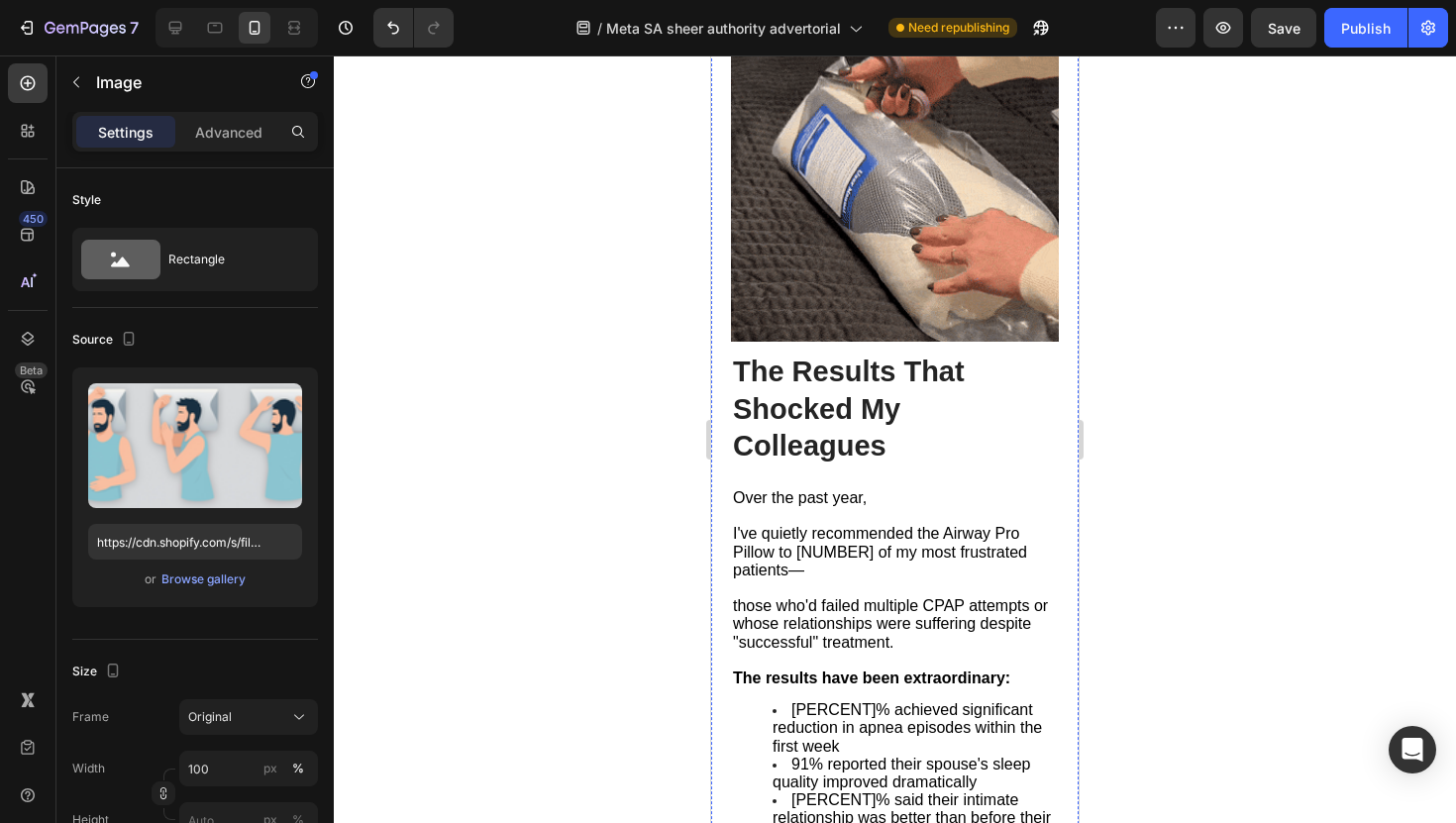 scroll, scrollTop: 6525, scrollLeft: 0, axis: vertical 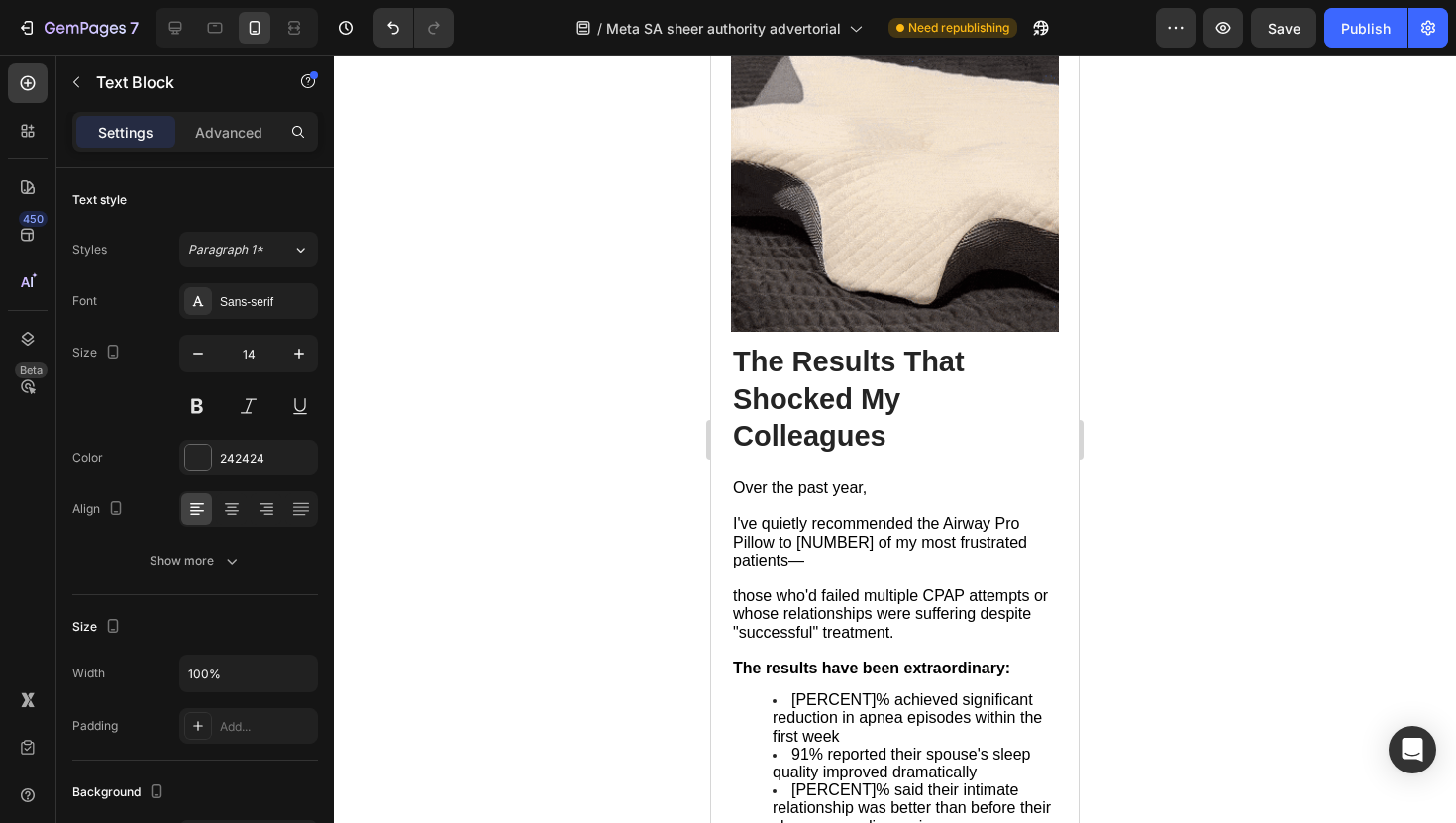 click on "Maintaining Side-Sleep Position : The unique arm cradles prevent rolling onto the back during sleep cycles" at bounding box center (907, -250) 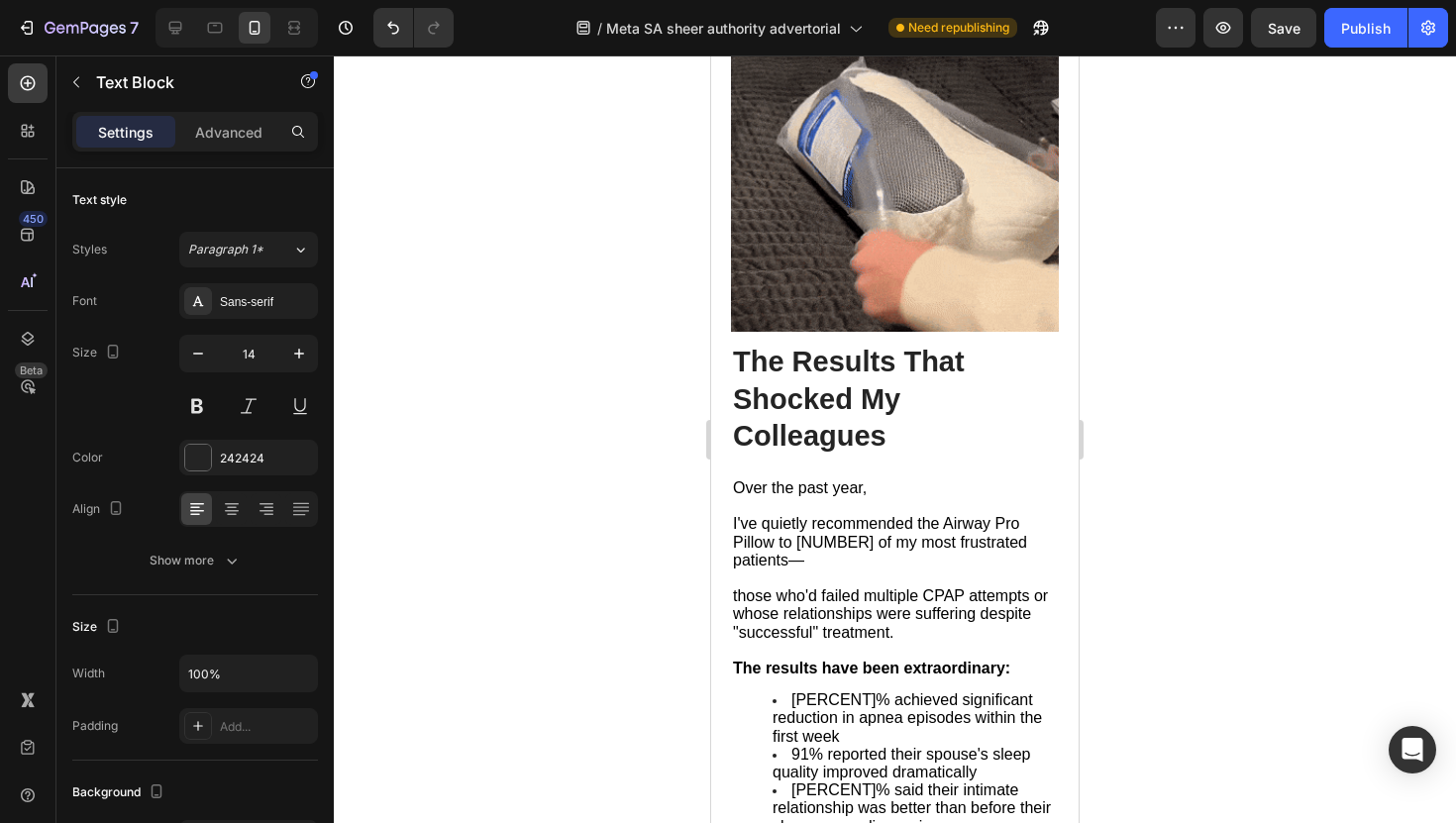 click on "Maintaining Side-Sleep Position" at bounding box center (908, -267) 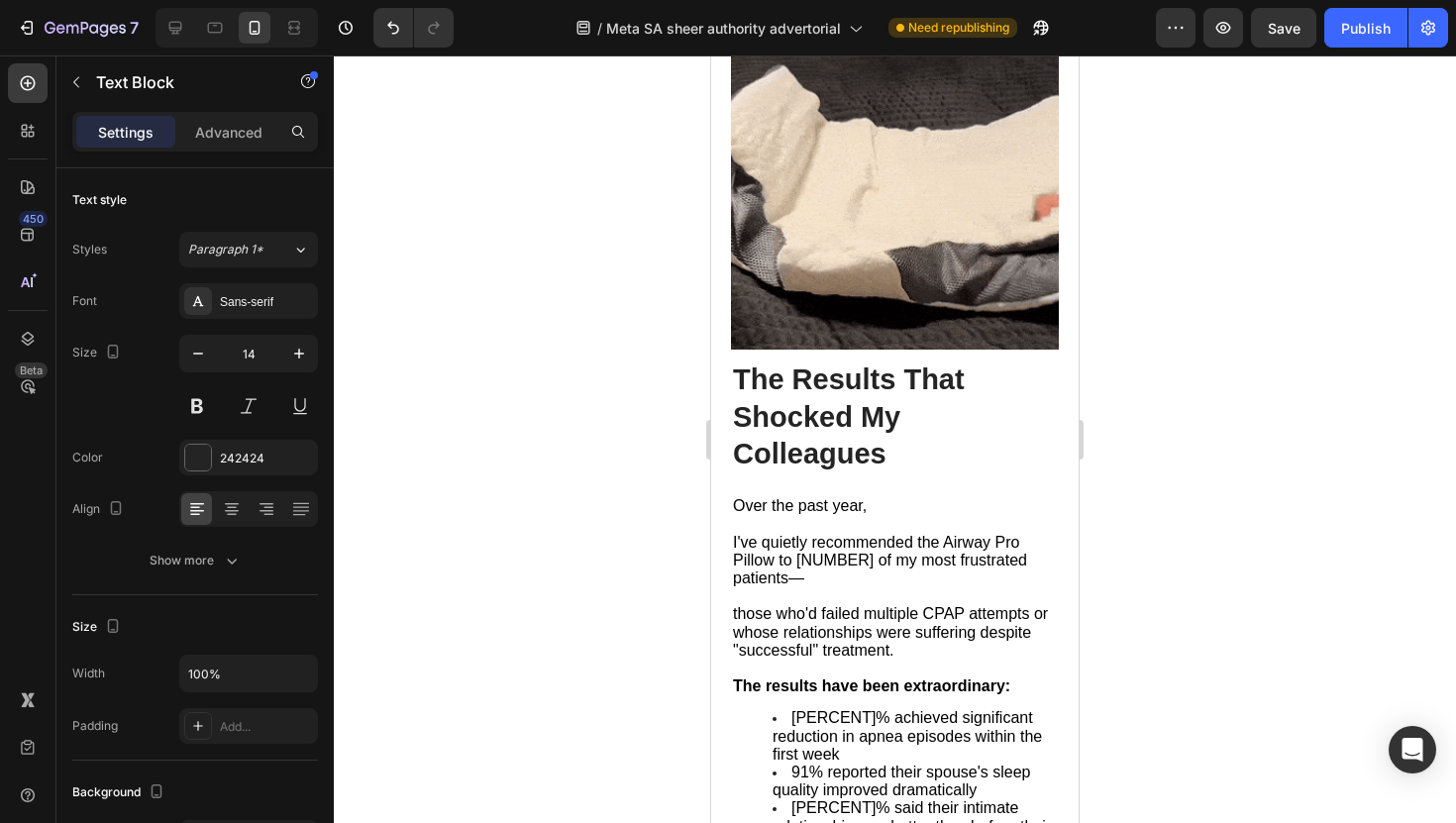 click on "1. Maintaining Side-Sleep Position : The unique arm cradles prevent rolling onto the back during sleep cycles" at bounding box center [883, -246] 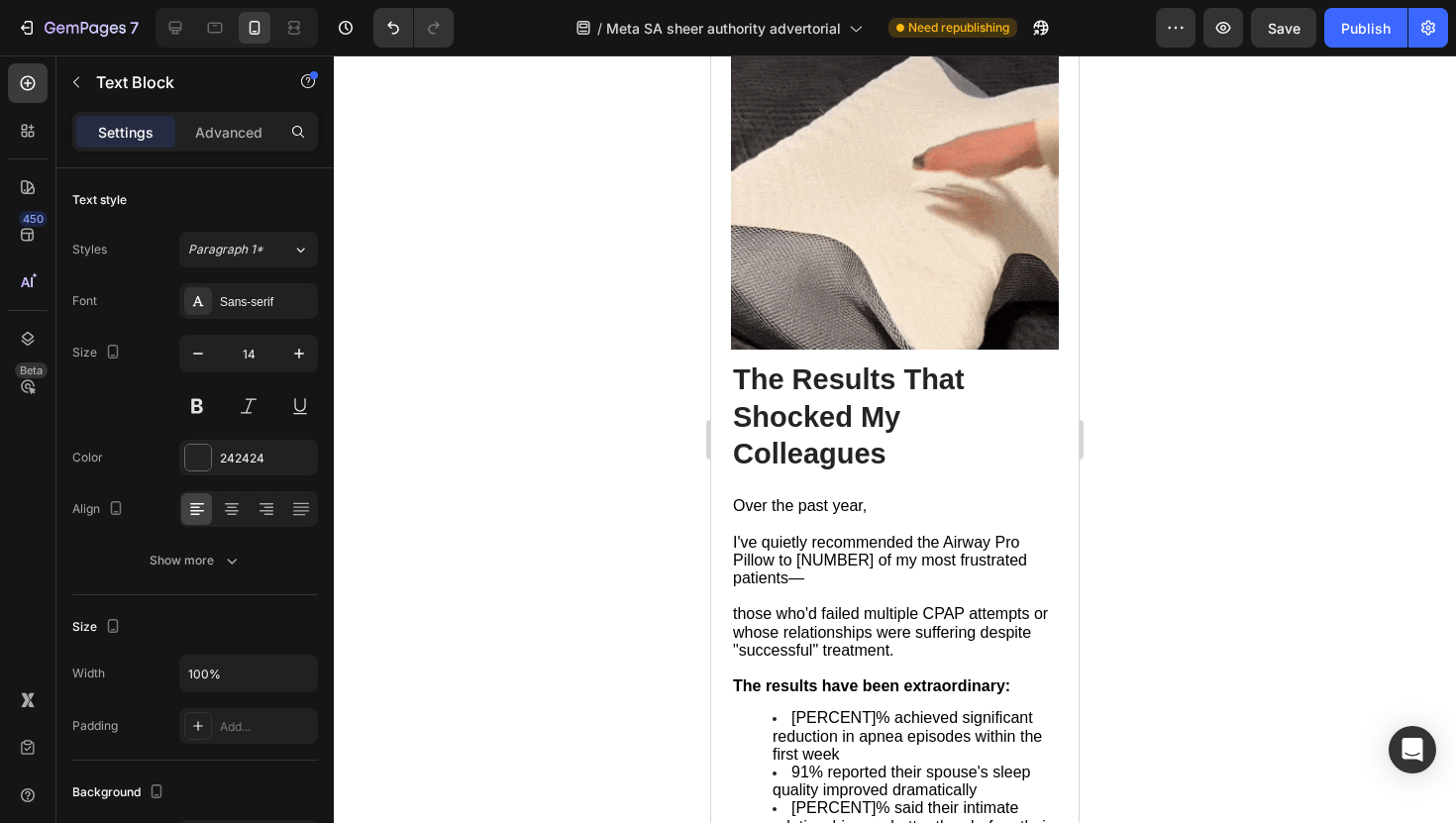 click on "Optimal Spinal Alignment" at bounding box center [884, -177] 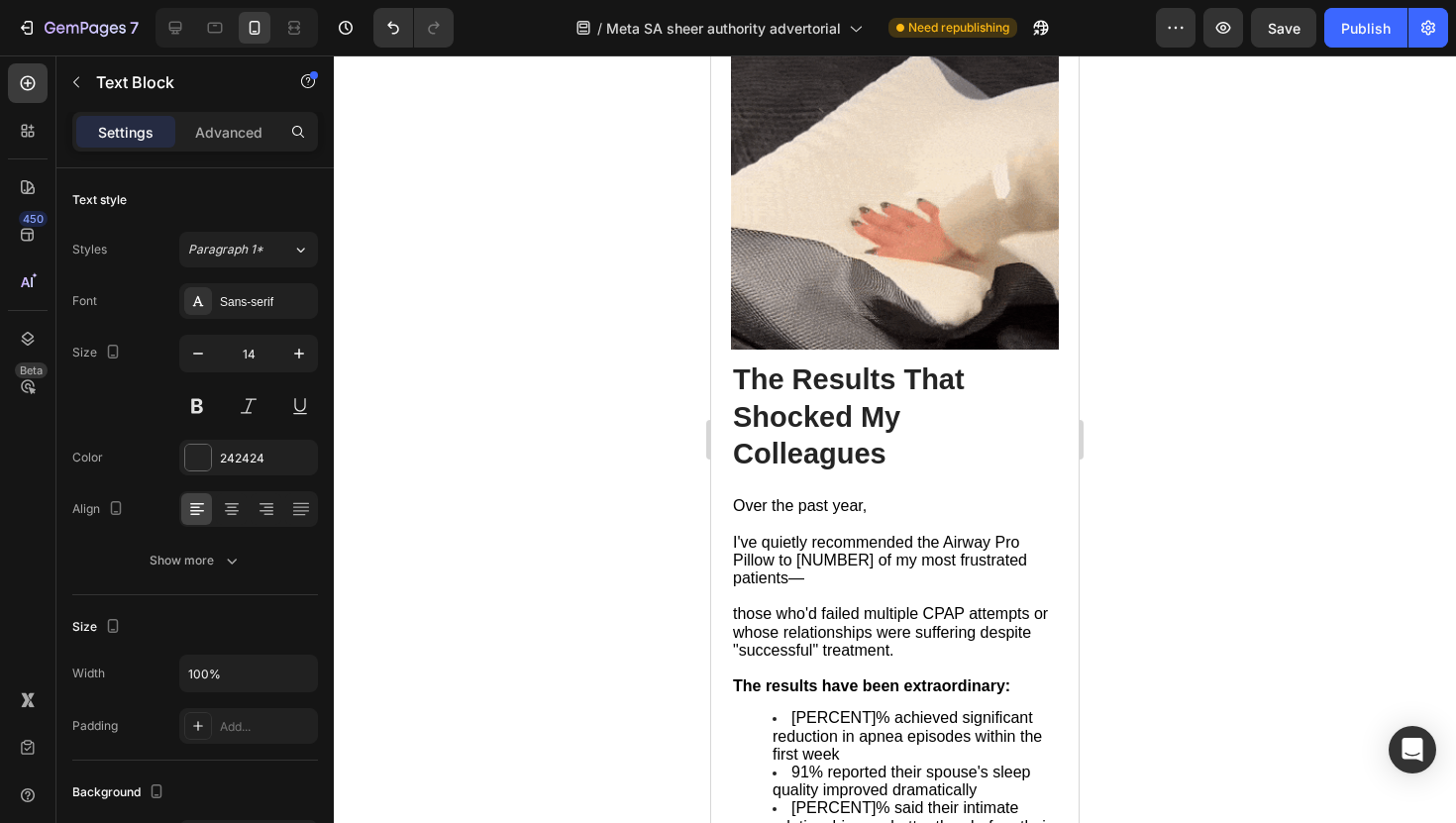 click on "1. Optimal Spinal Alignment : Keeps the airway in its natural, open position throughout the night" at bounding box center (892, -173) 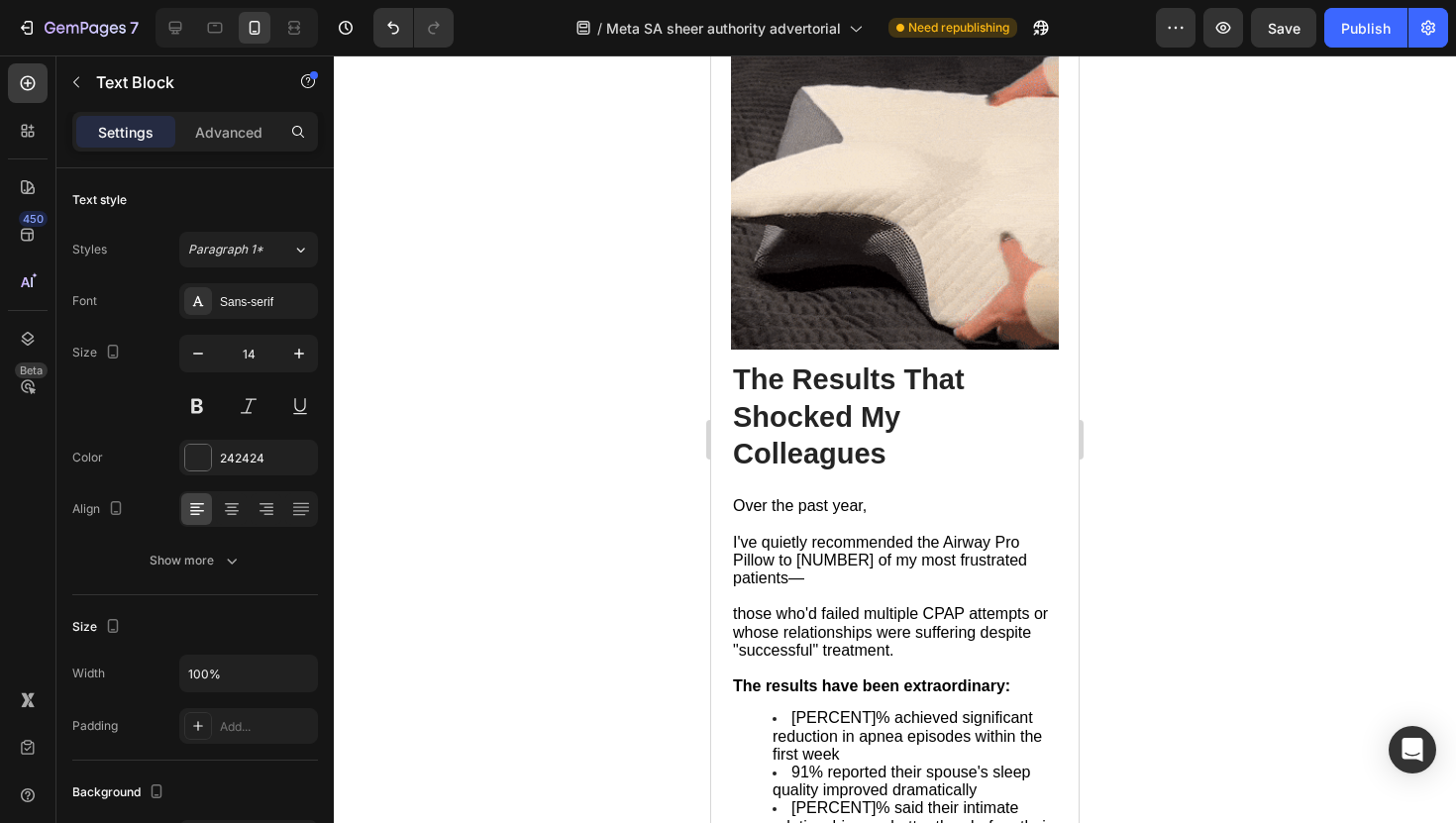click on "Comfortable All-Night Use" at bounding box center (886, -105) 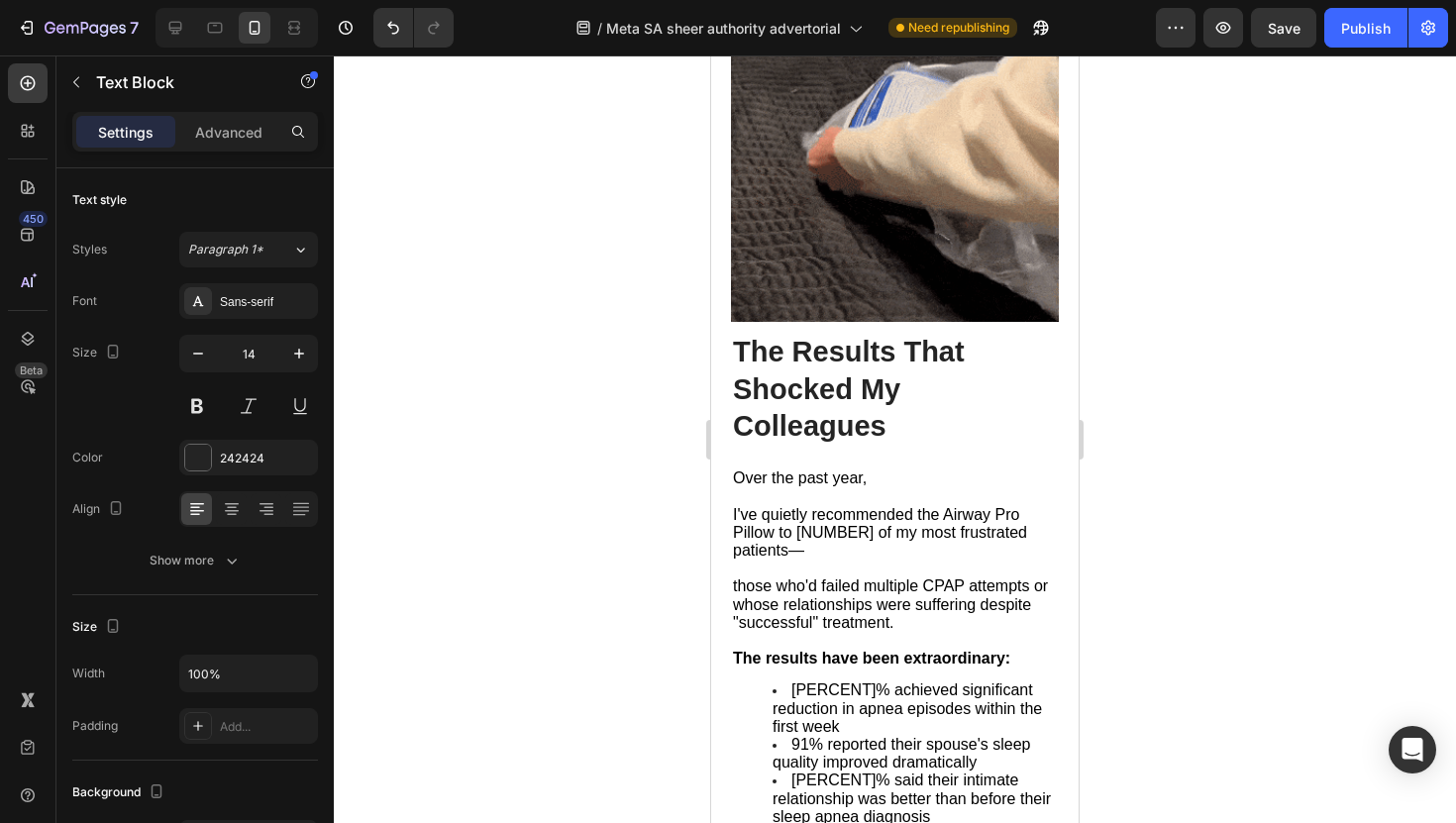 click on "3. Comfortable All-Night Use : Unlike masks and machines, there's nothing to remove, adjust, or maintain" at bounding box center [887, -101] 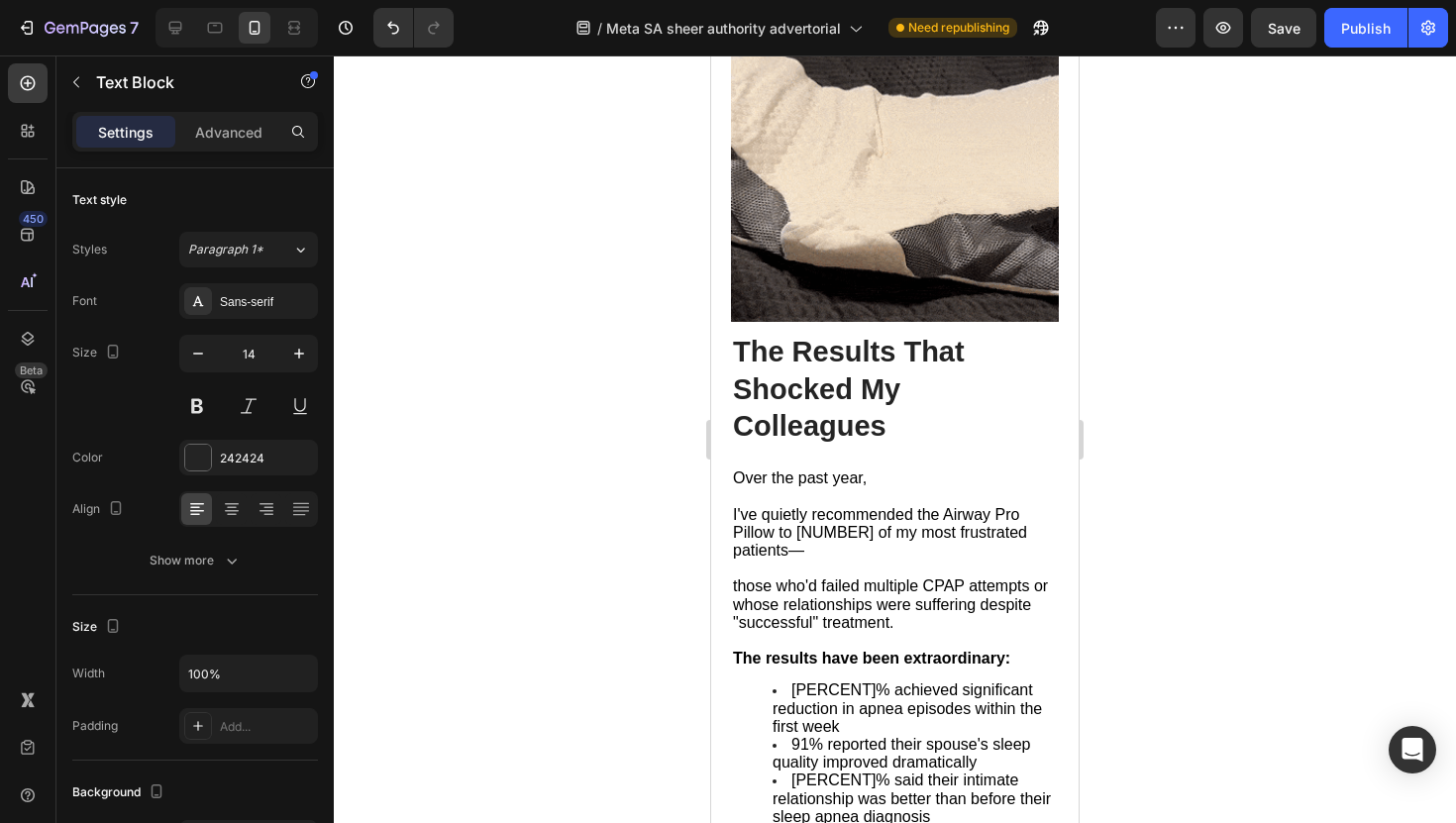 click on "Unlike masks and machines, there's nothing to remove, adjust, or maintain" at bounding box center [894, -91] 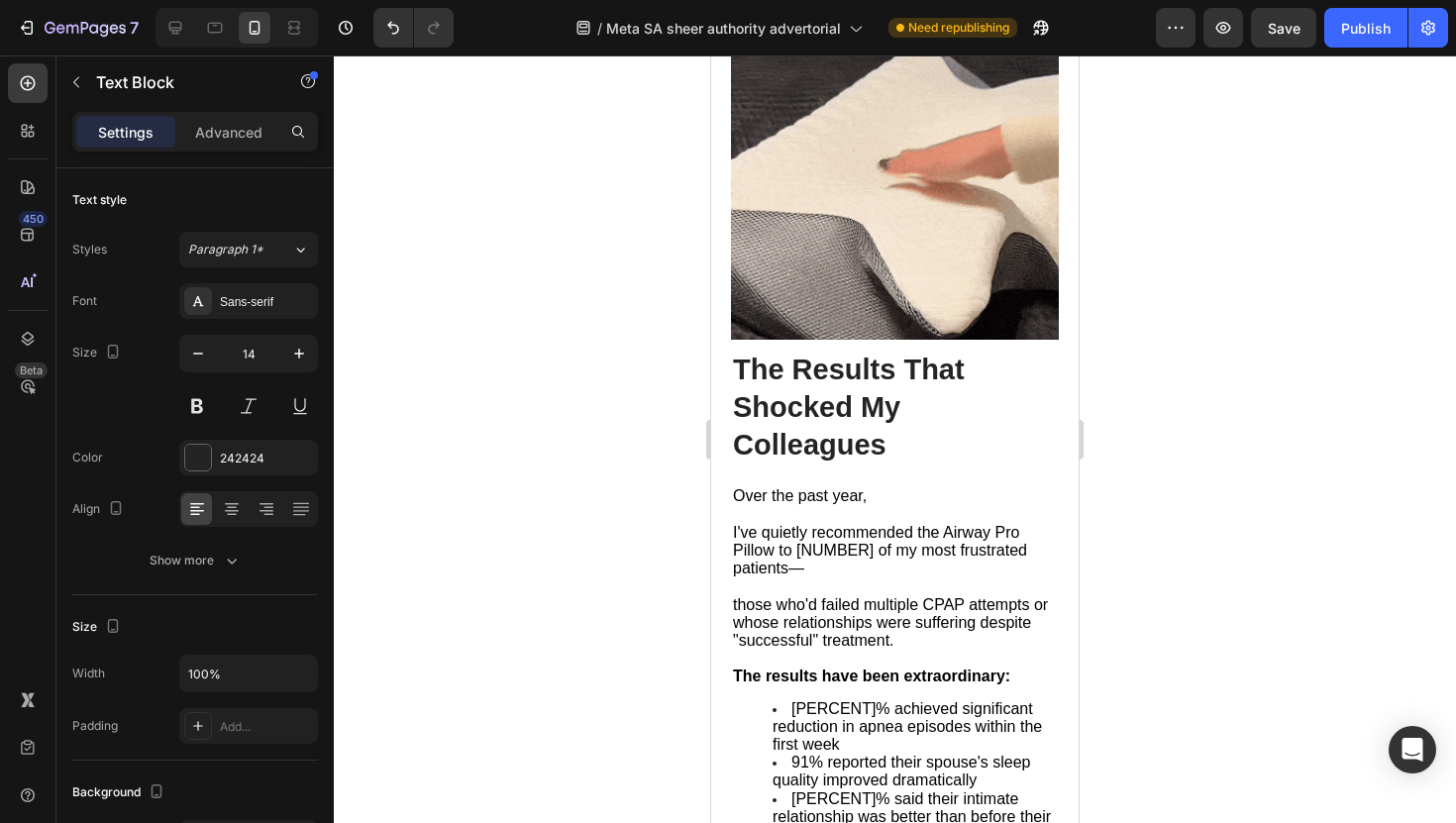 click on "1. Optimal Spinal Alignment" at bounding box center (838, -191) 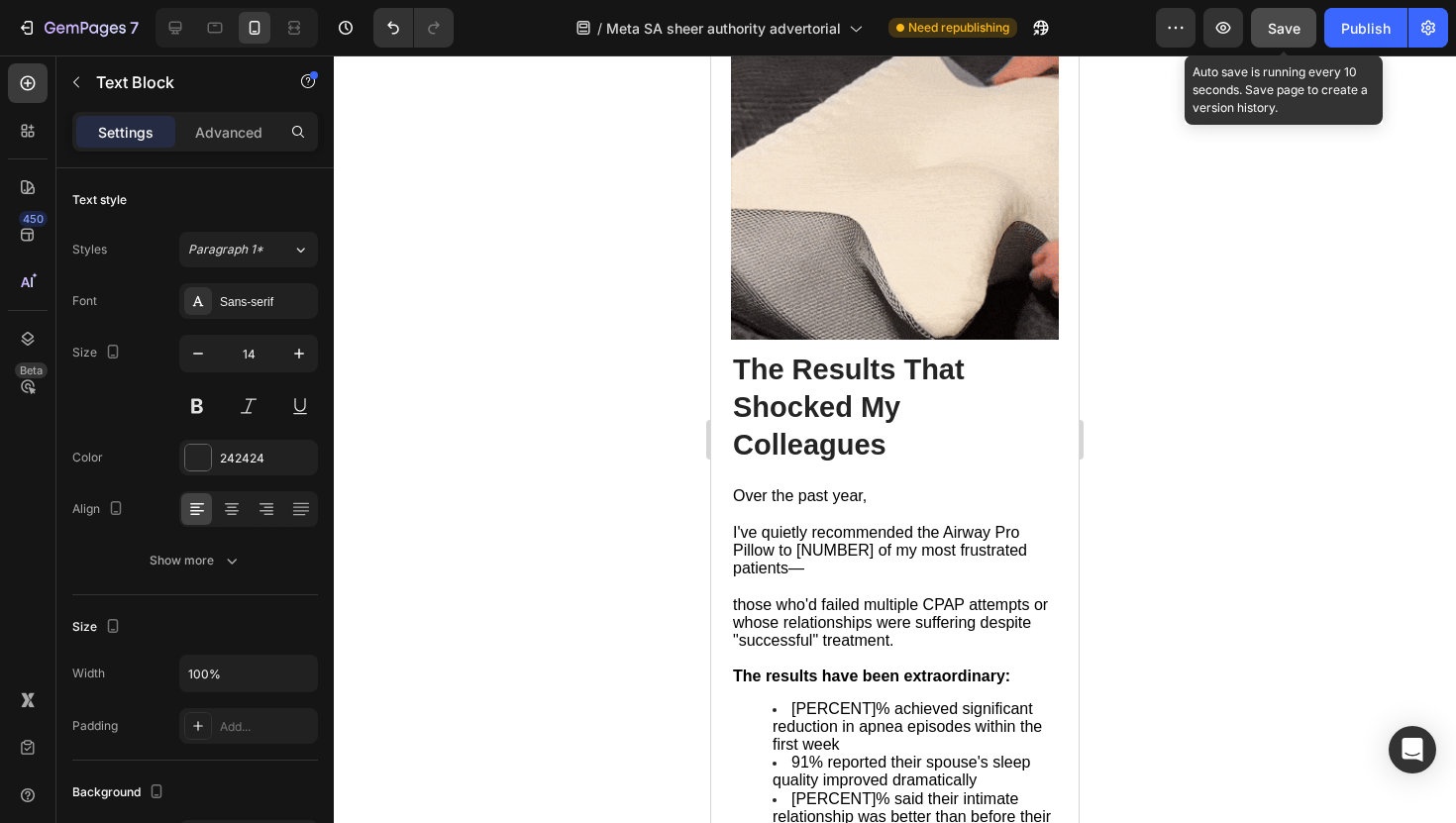 click on "Save" 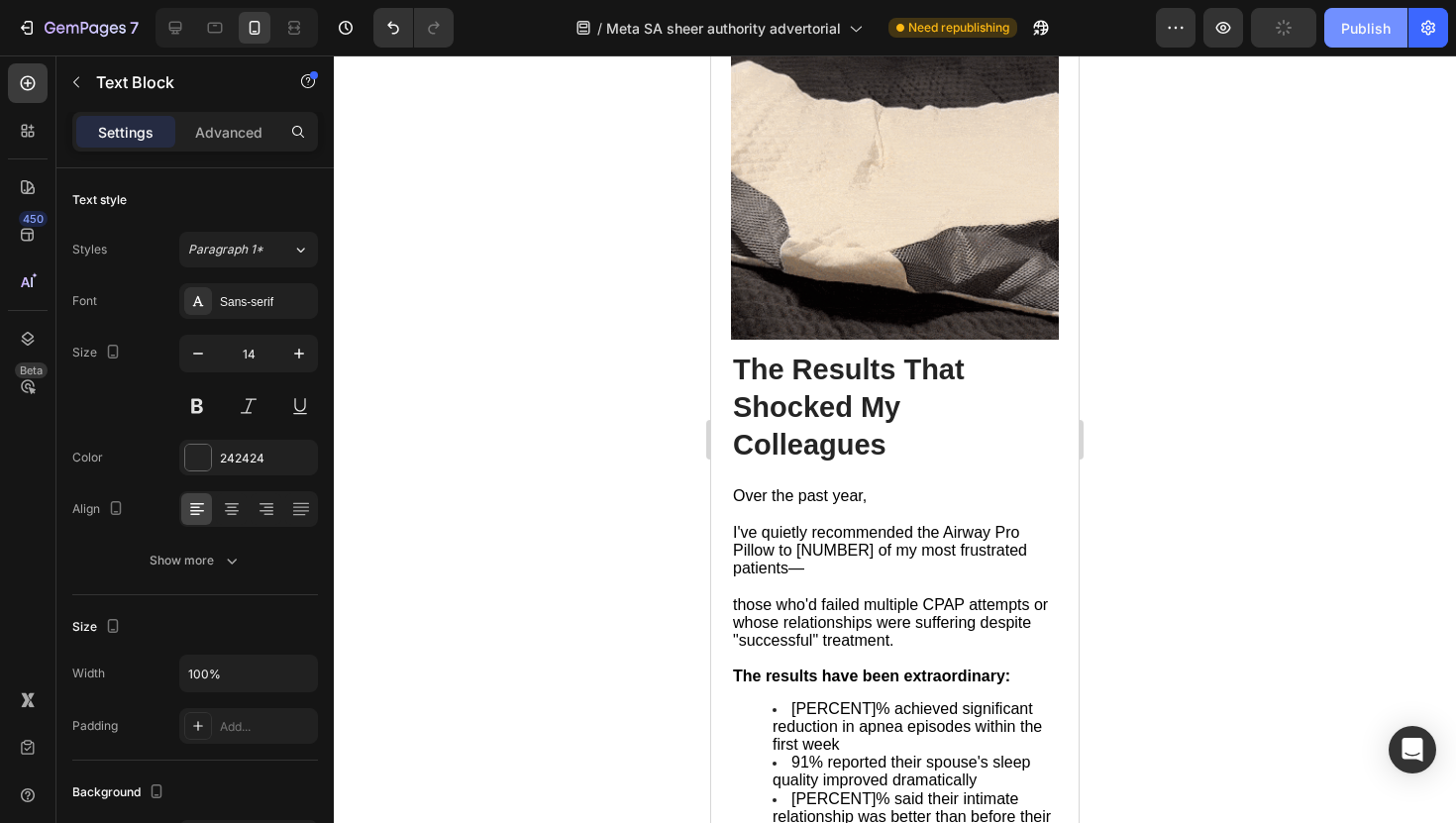 click on "Publish" 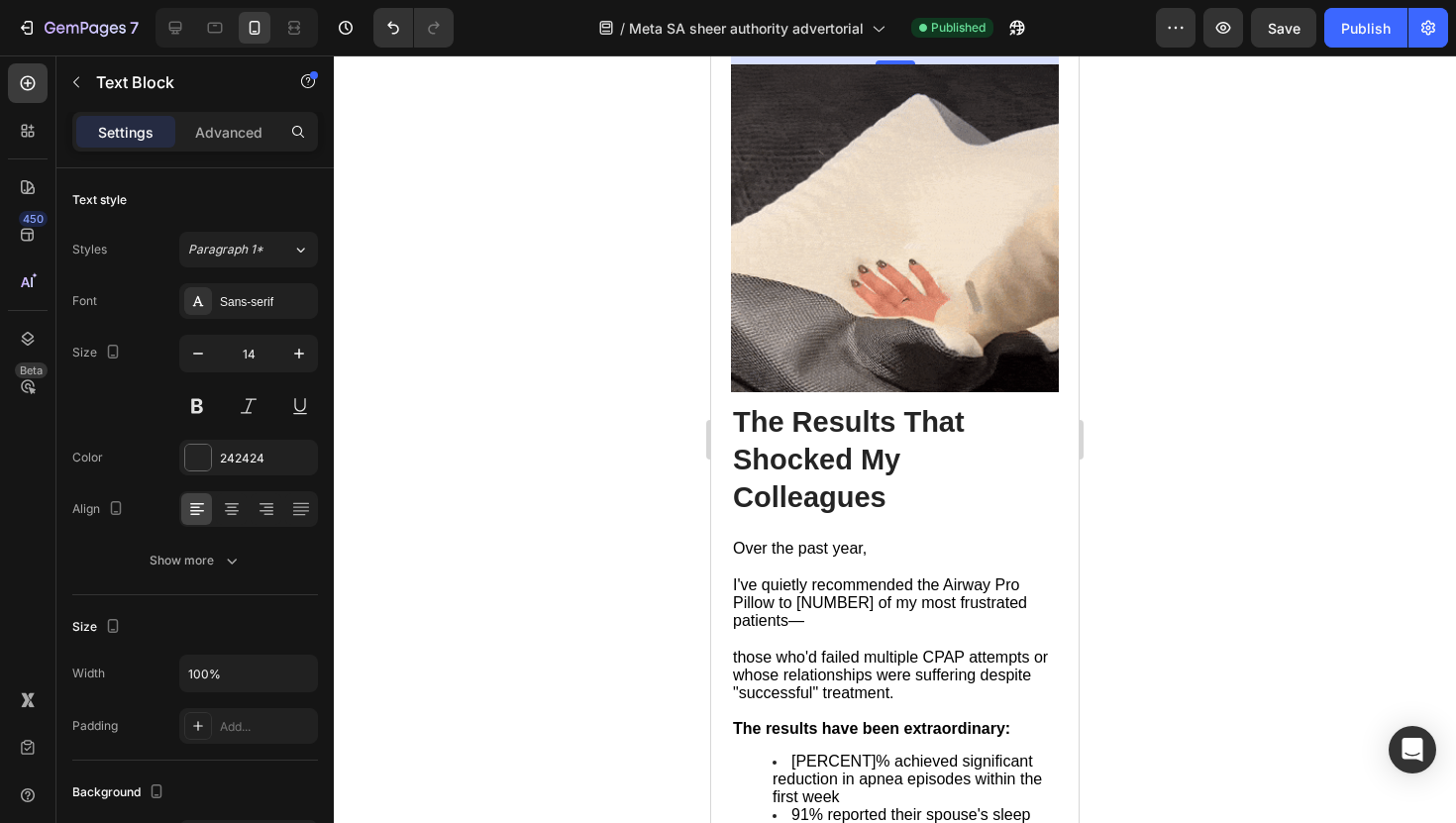 scroll, scrollTop: 6465, scrollLeft: 0, axis: vertical 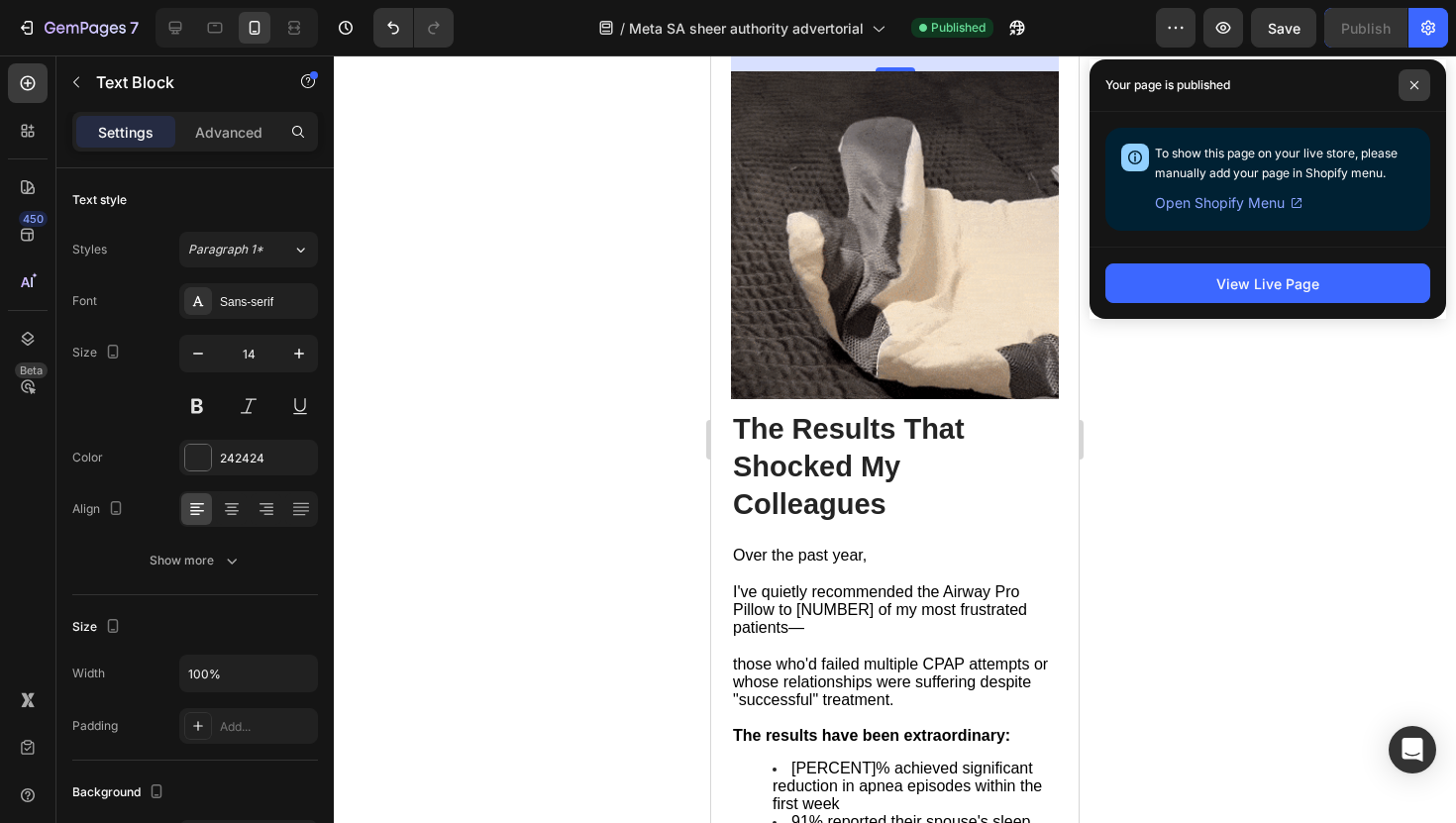 click at bounding box center (1414, 85) 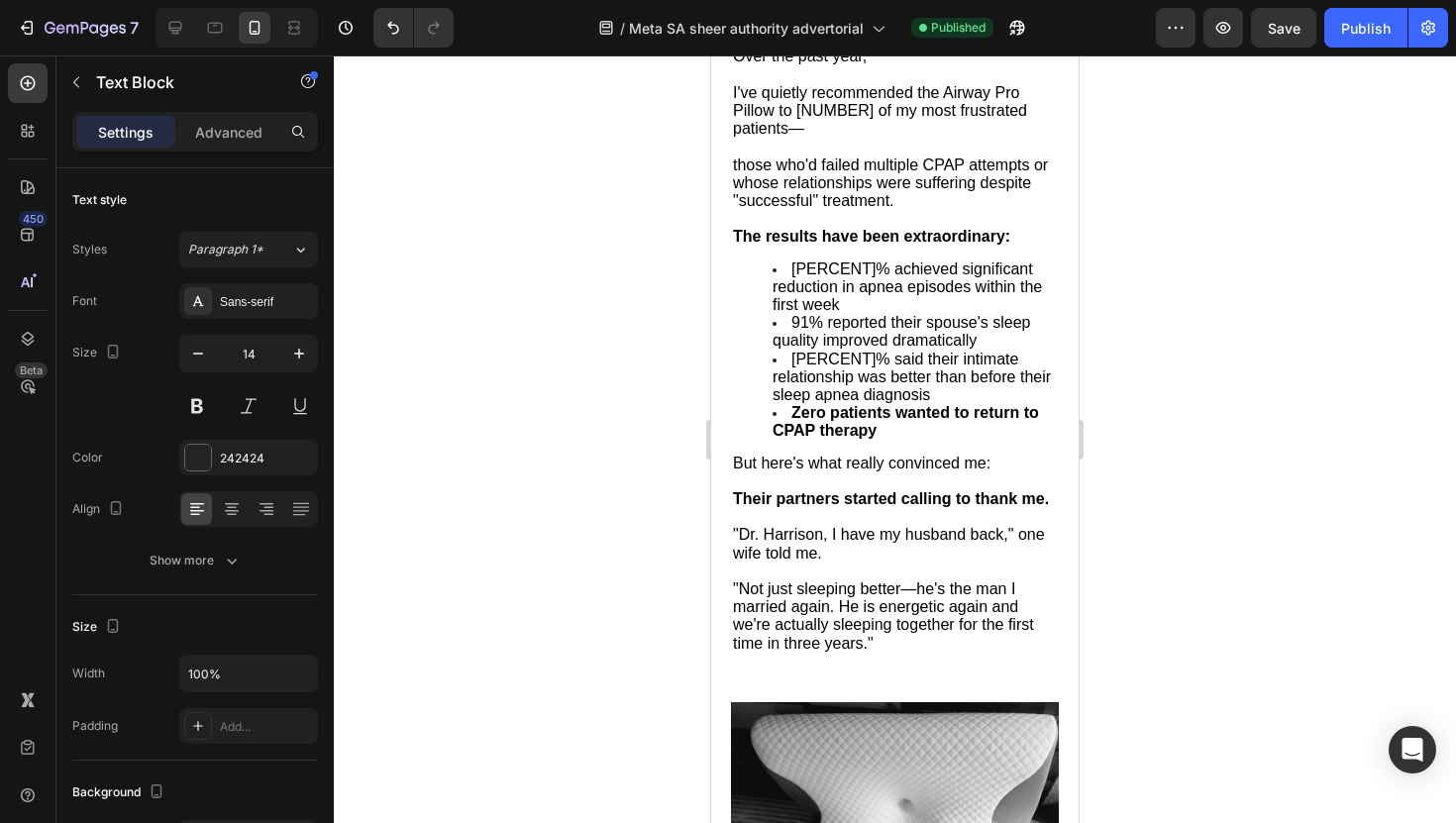 scroll, scrollTop: 7036, scrollLeft: 0, axis: vertical 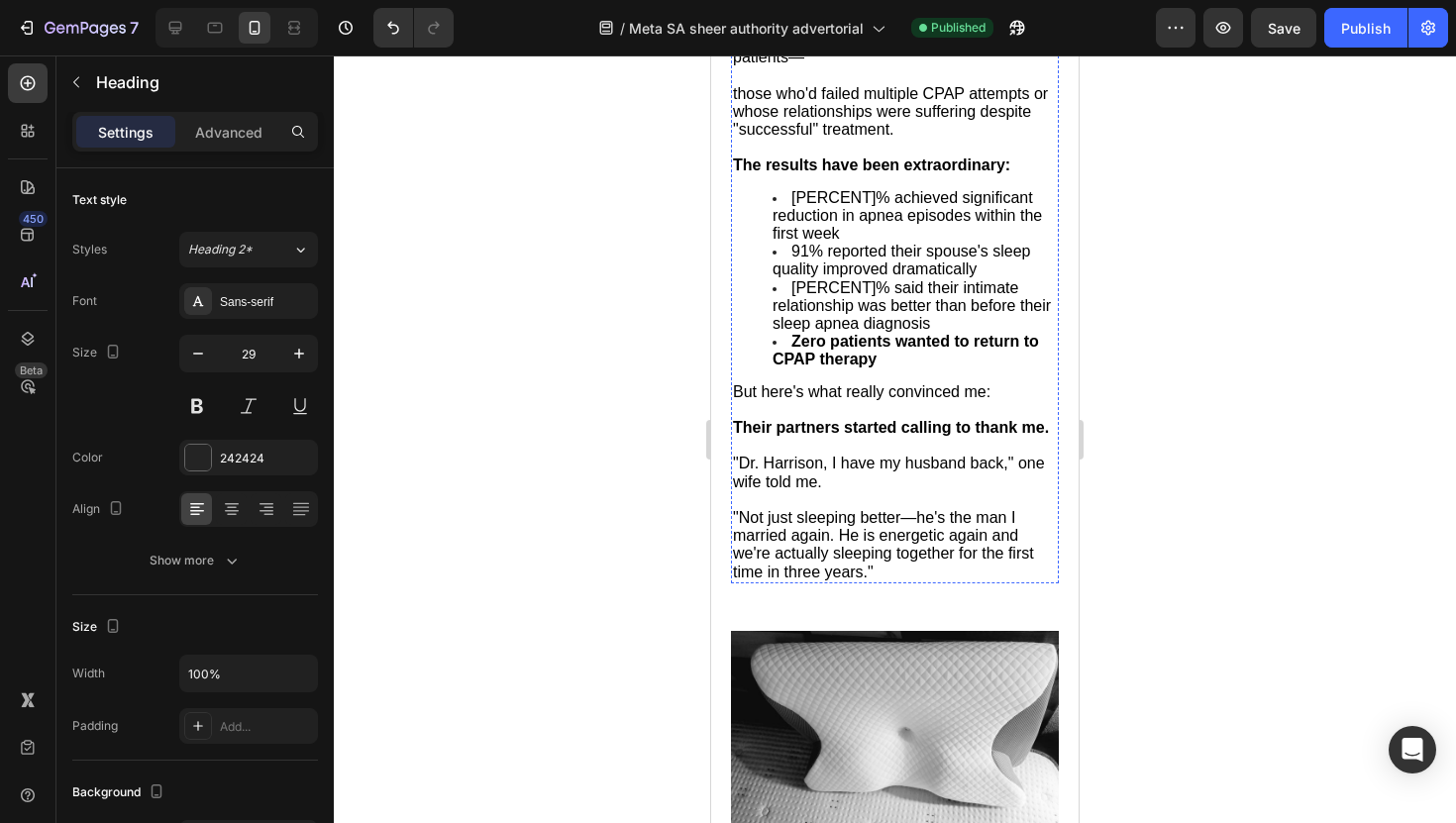 click on "The Results That Shocked My Colleagues" at bounding box center [894, -104] 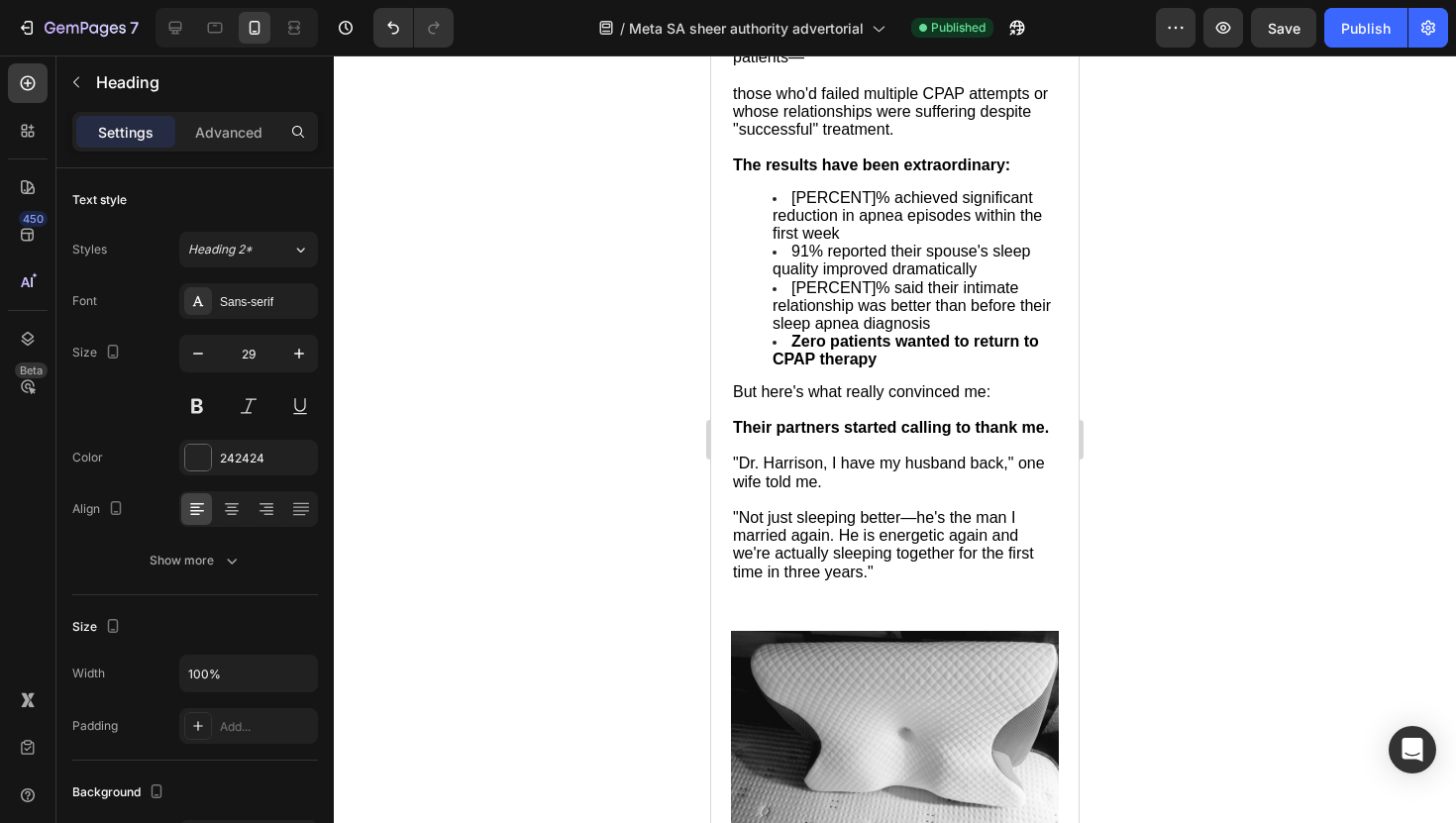 click on "The Results That Shocked My Colleagues" at bounding box center (894, -104) 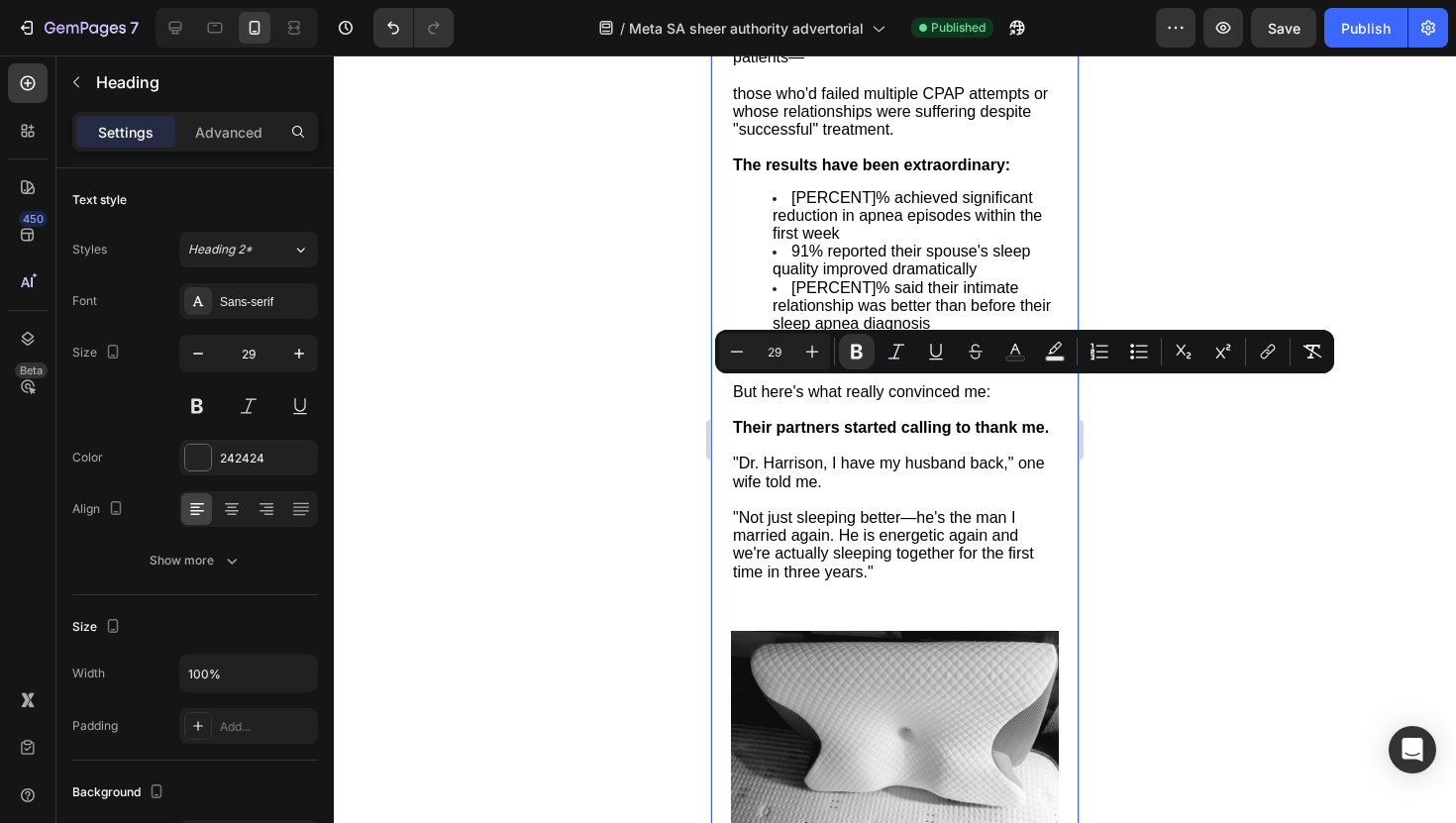drag, startPoint x: 886, startPoint y: 403, endPoint x: 724, endPoint y: 403, distance: 162 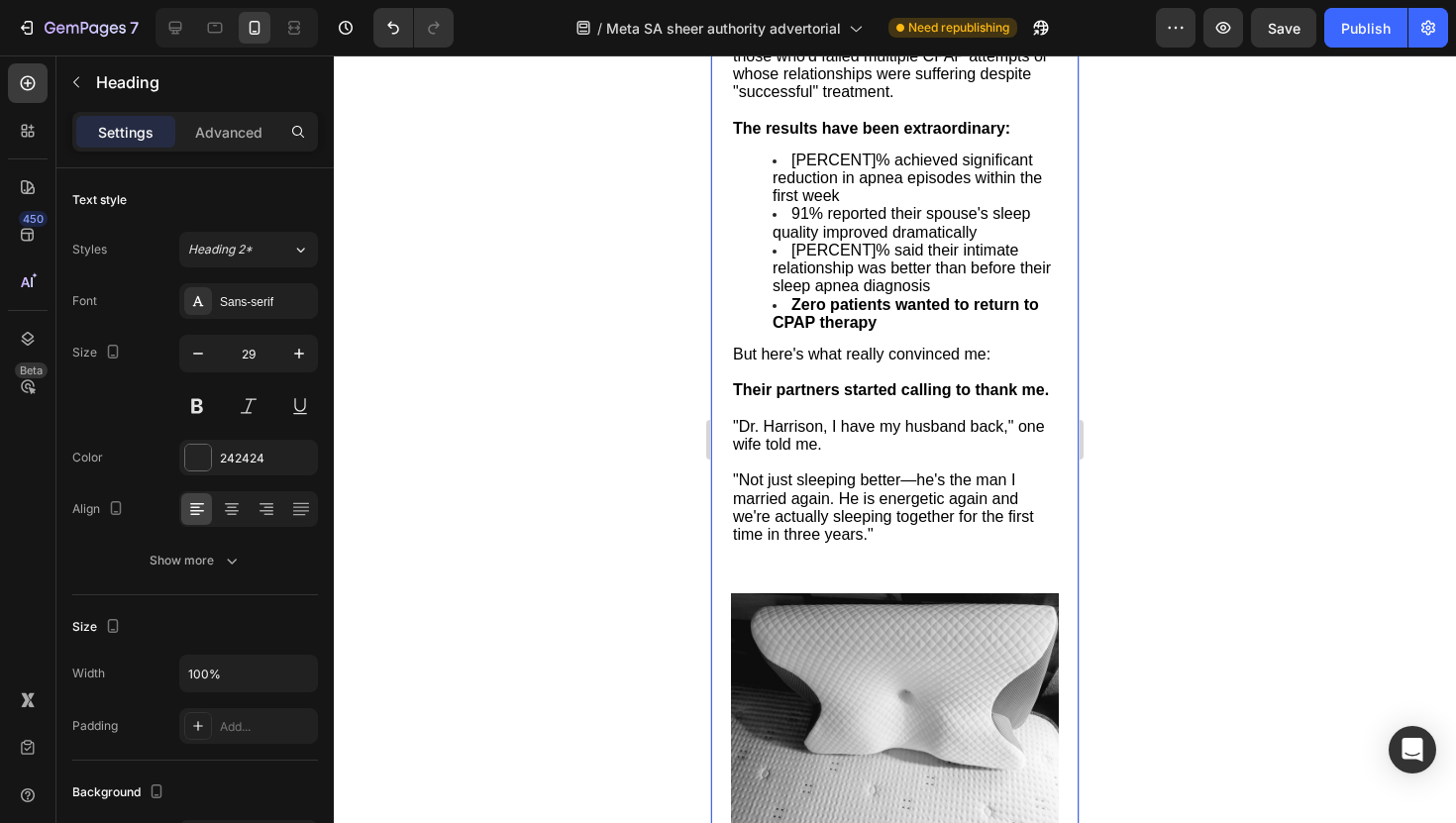 click 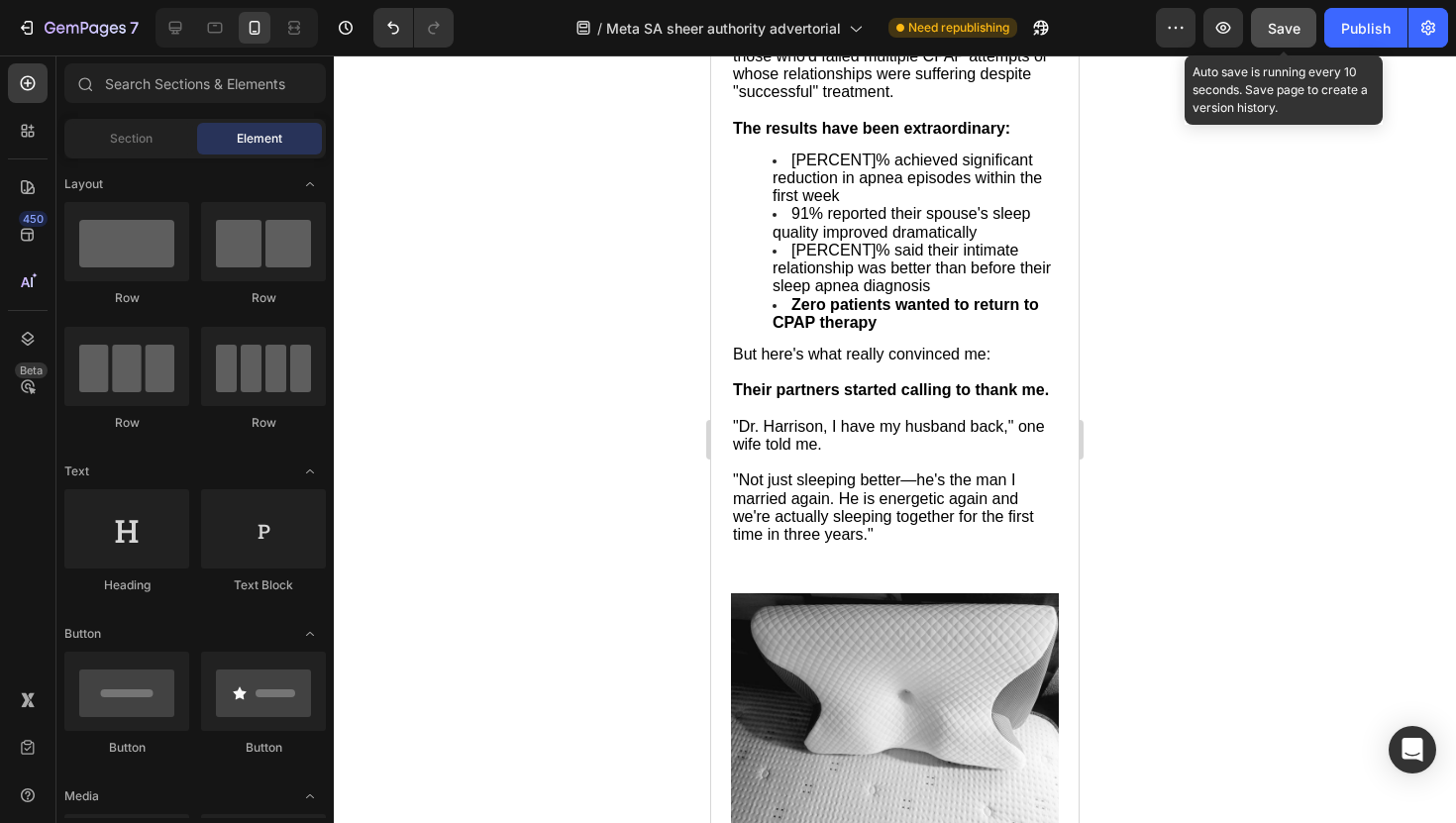 click on "Save" at bounding box center [1284, 28] 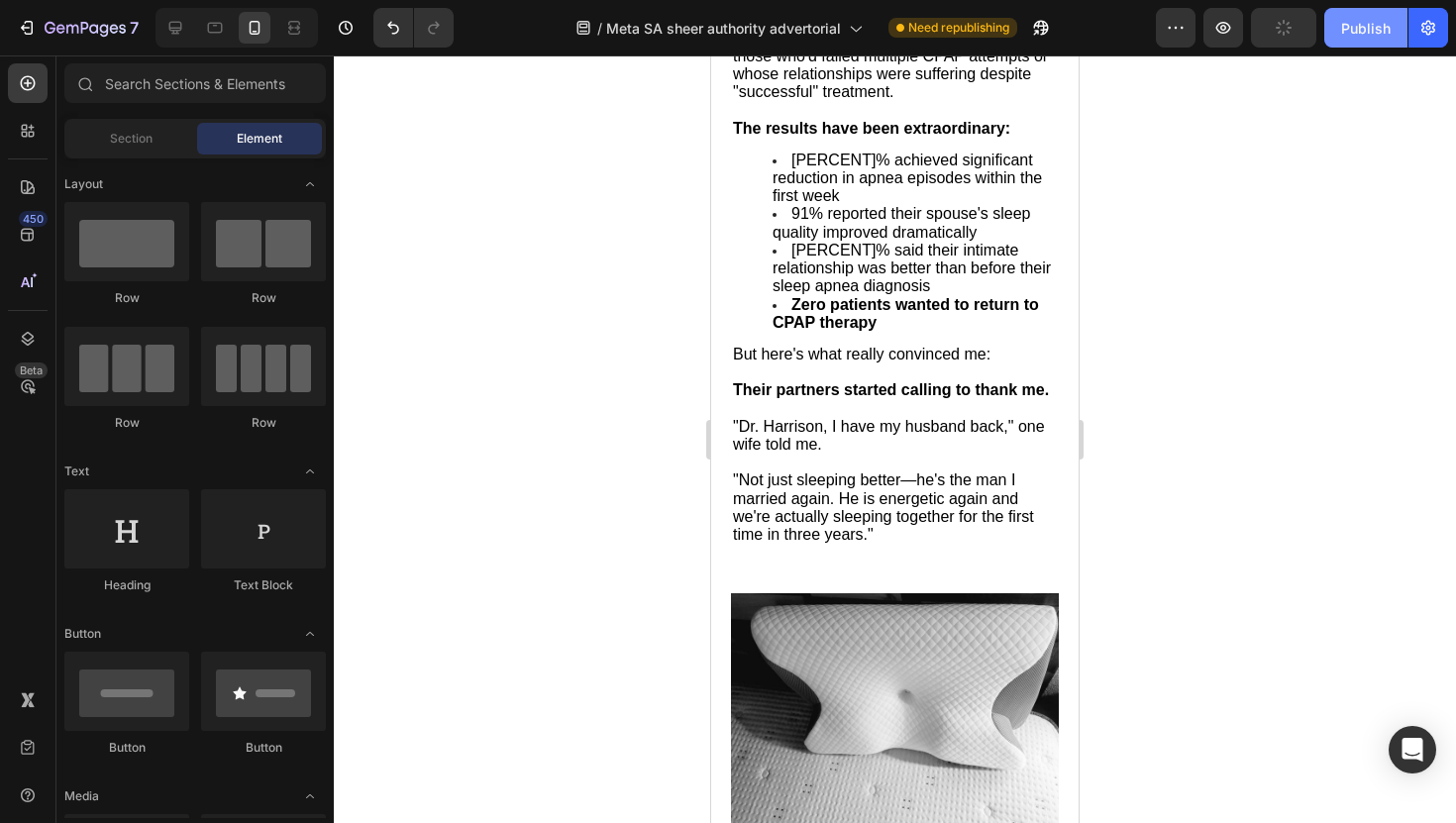click on "Publish" at bounding box center (1366, 28) 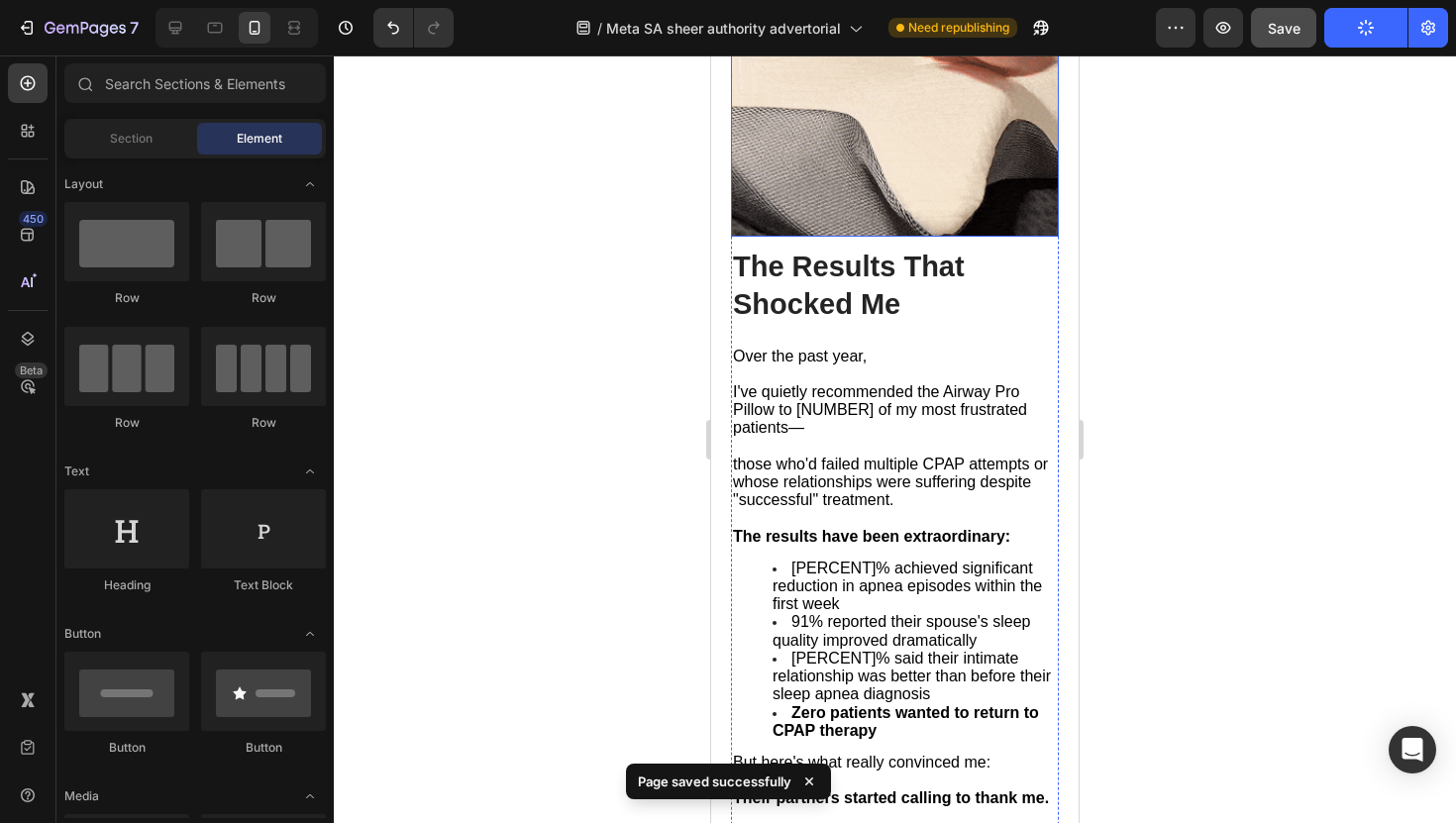 scroll, scrollTop: 6626, scrollLeft: 0, axis: vertical 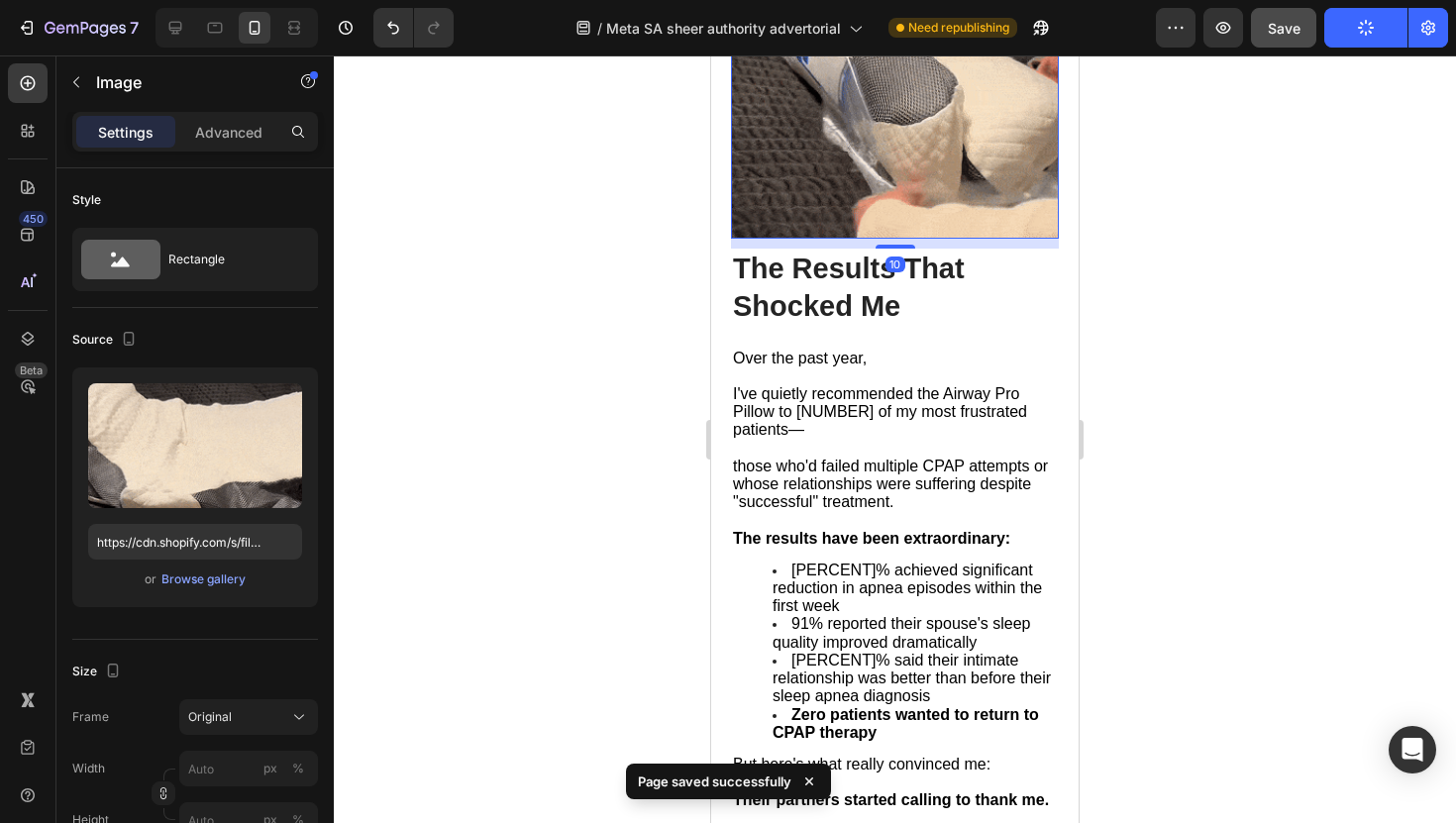 click at bounding box center (894, 74) 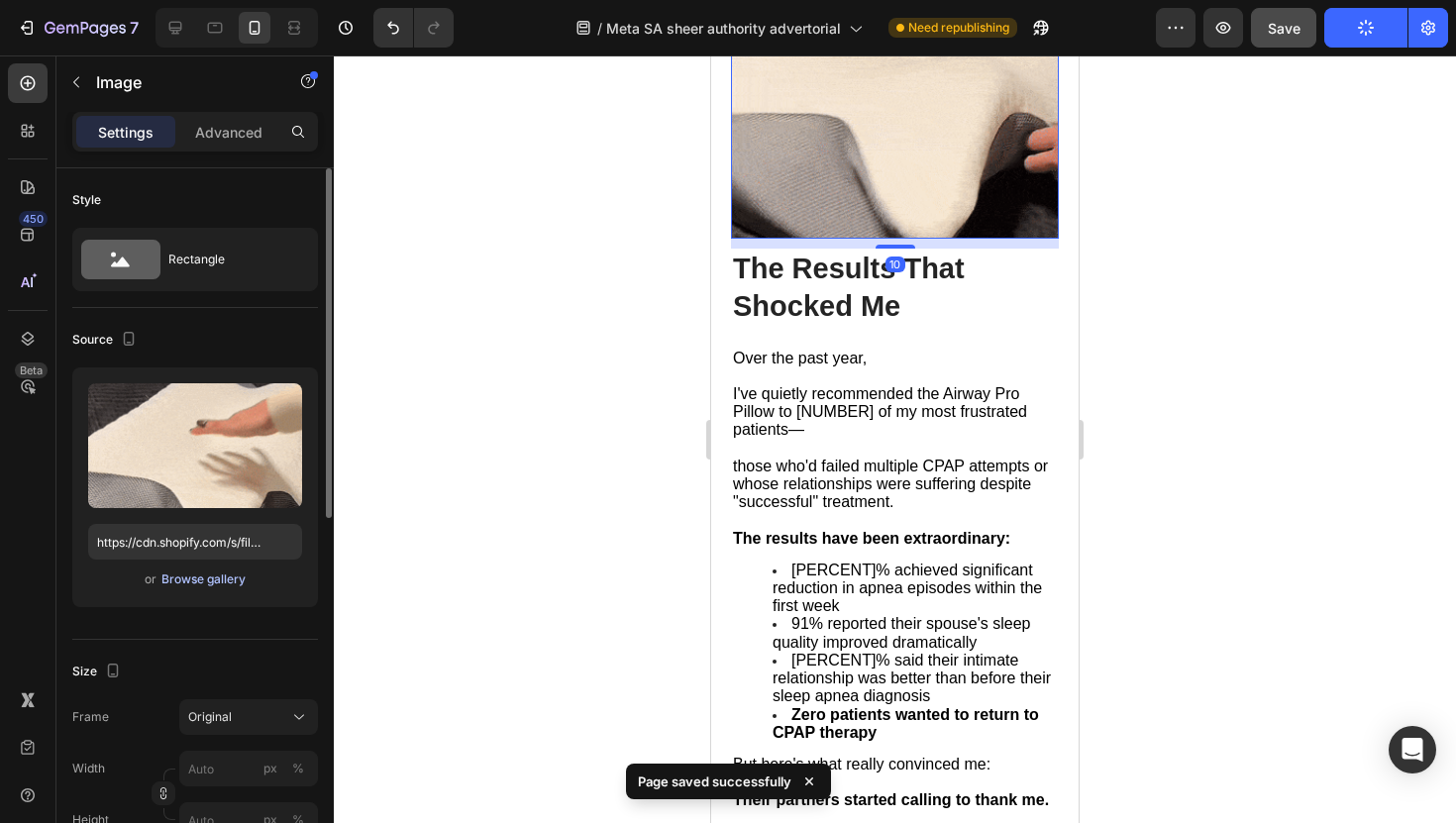 click on "Browse gallery" at bounding box center [203, 579] 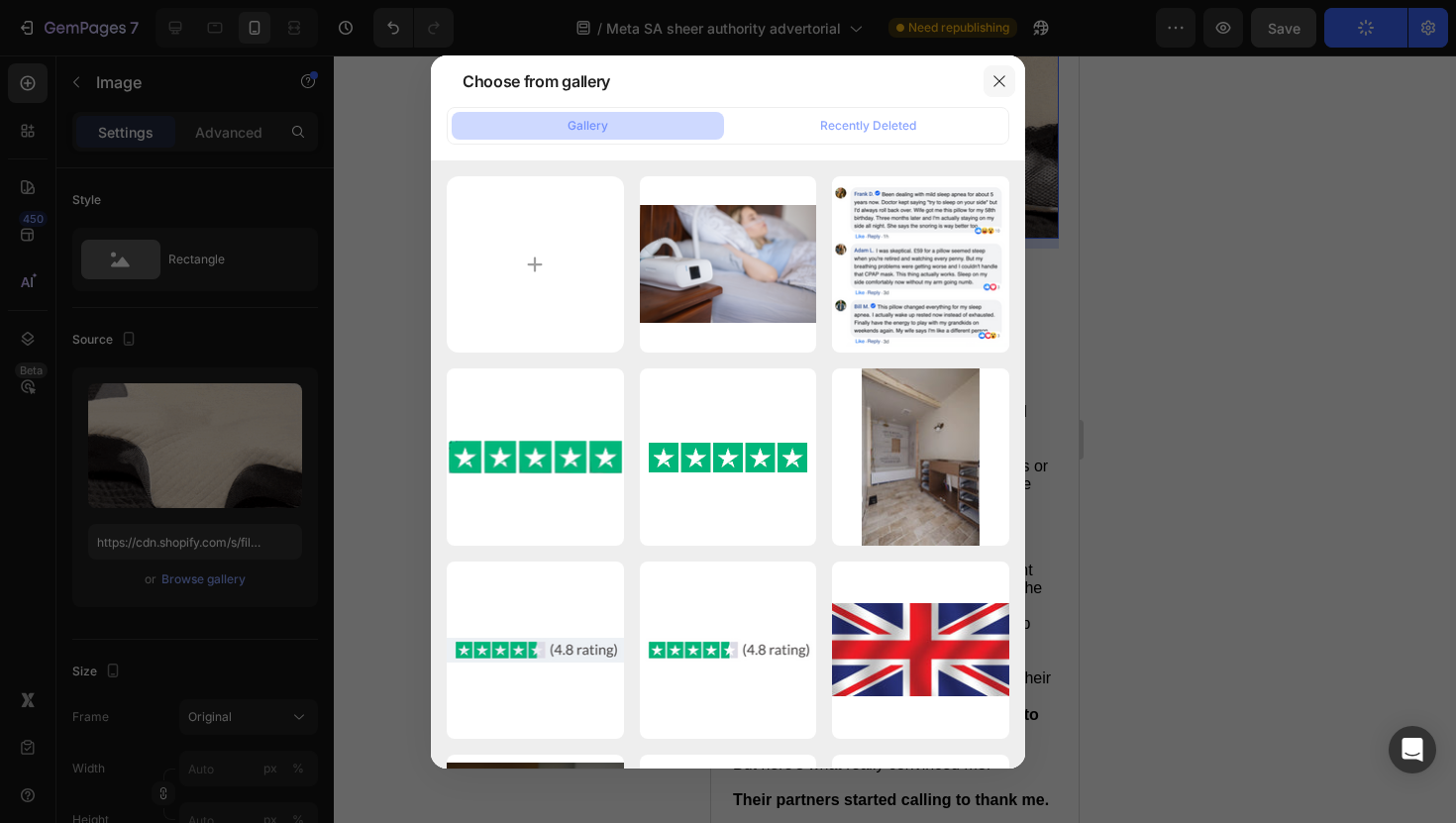 click 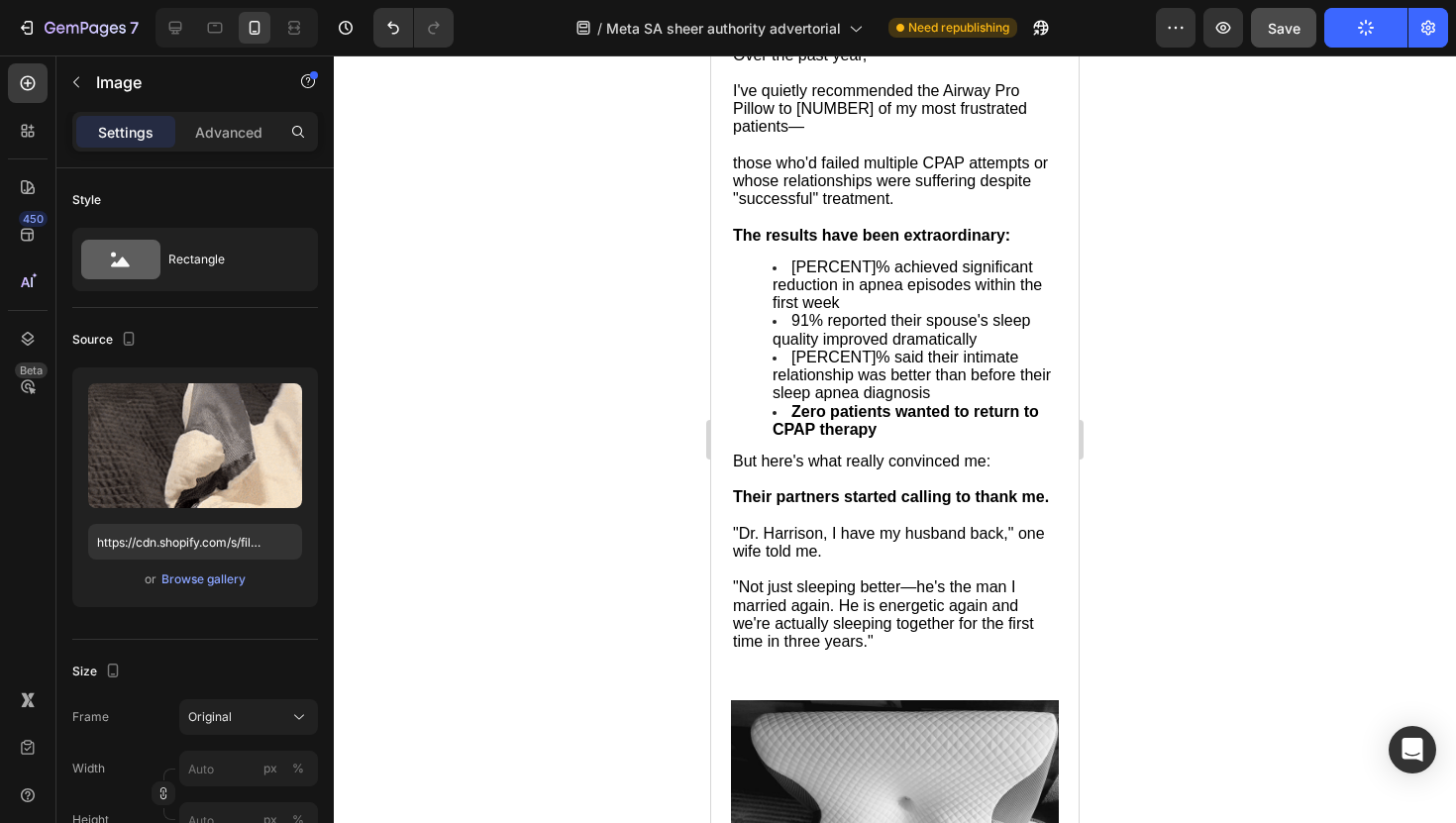 scroll, scrollTop: 6933, scrollLeft: 0, axis: vertical 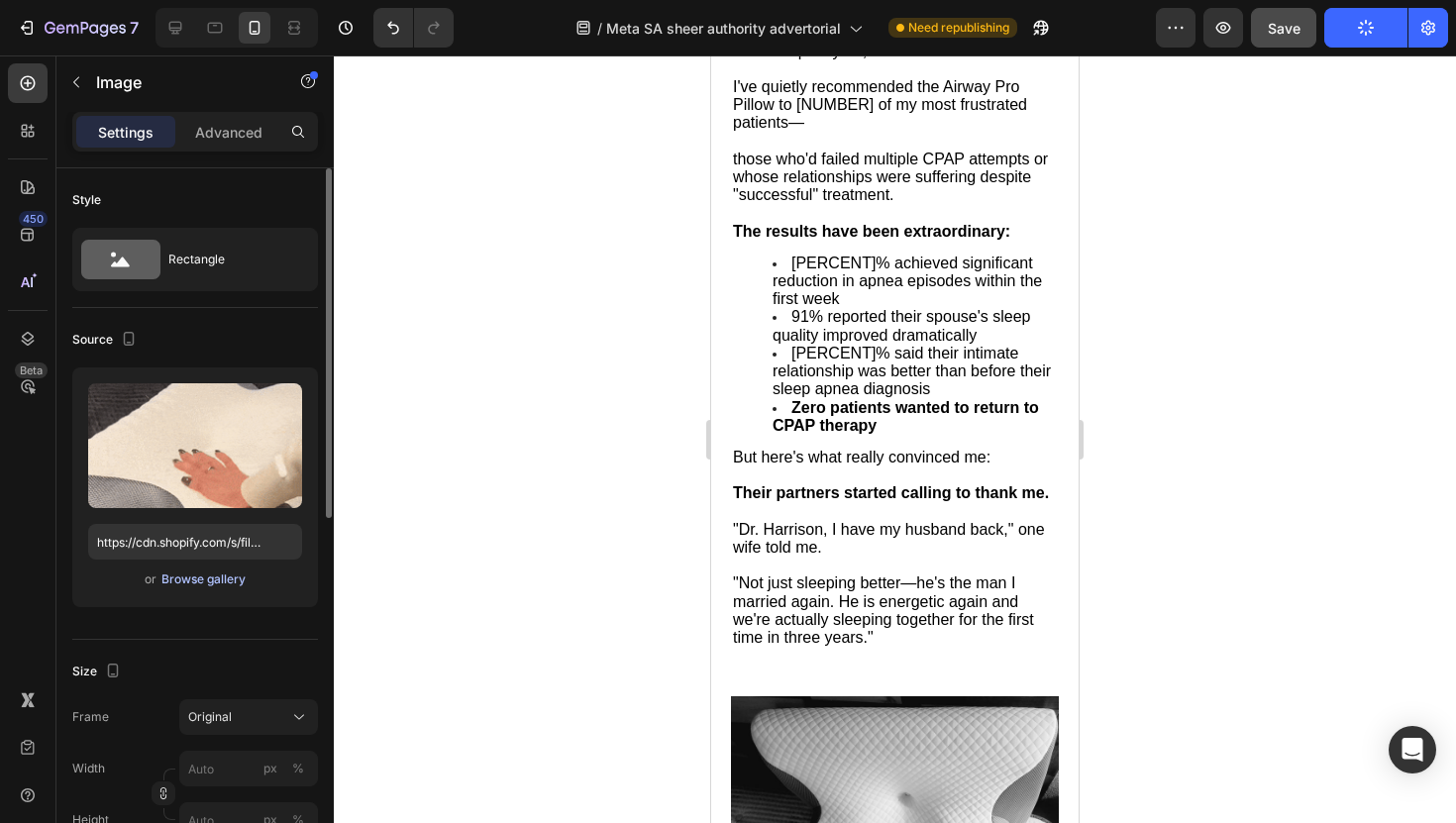 click on "Browse gallery" at bounding box center (203, 579) 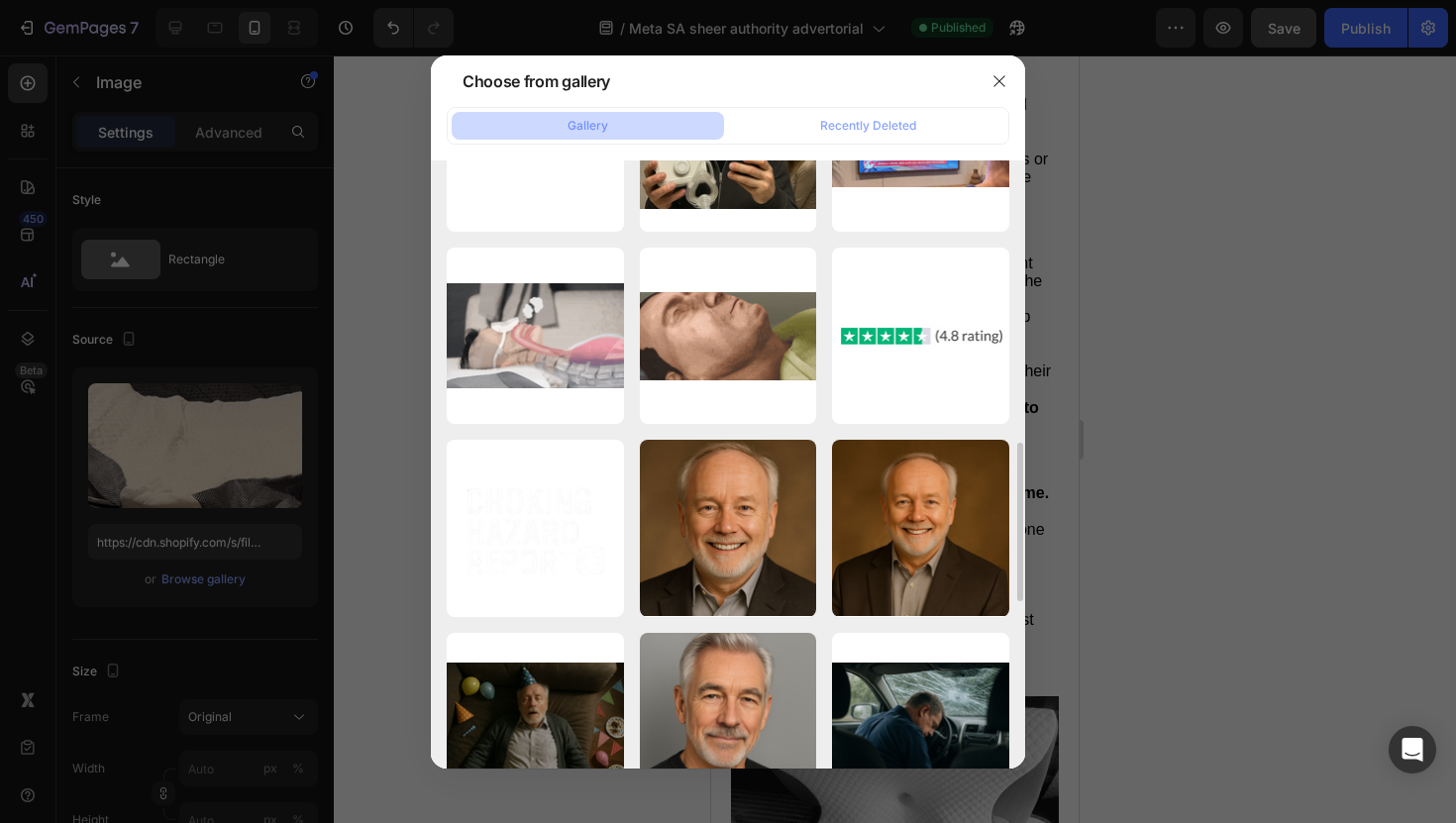 scroll, scrollTop: 1087, scrollLeft: 0, axis: vertical 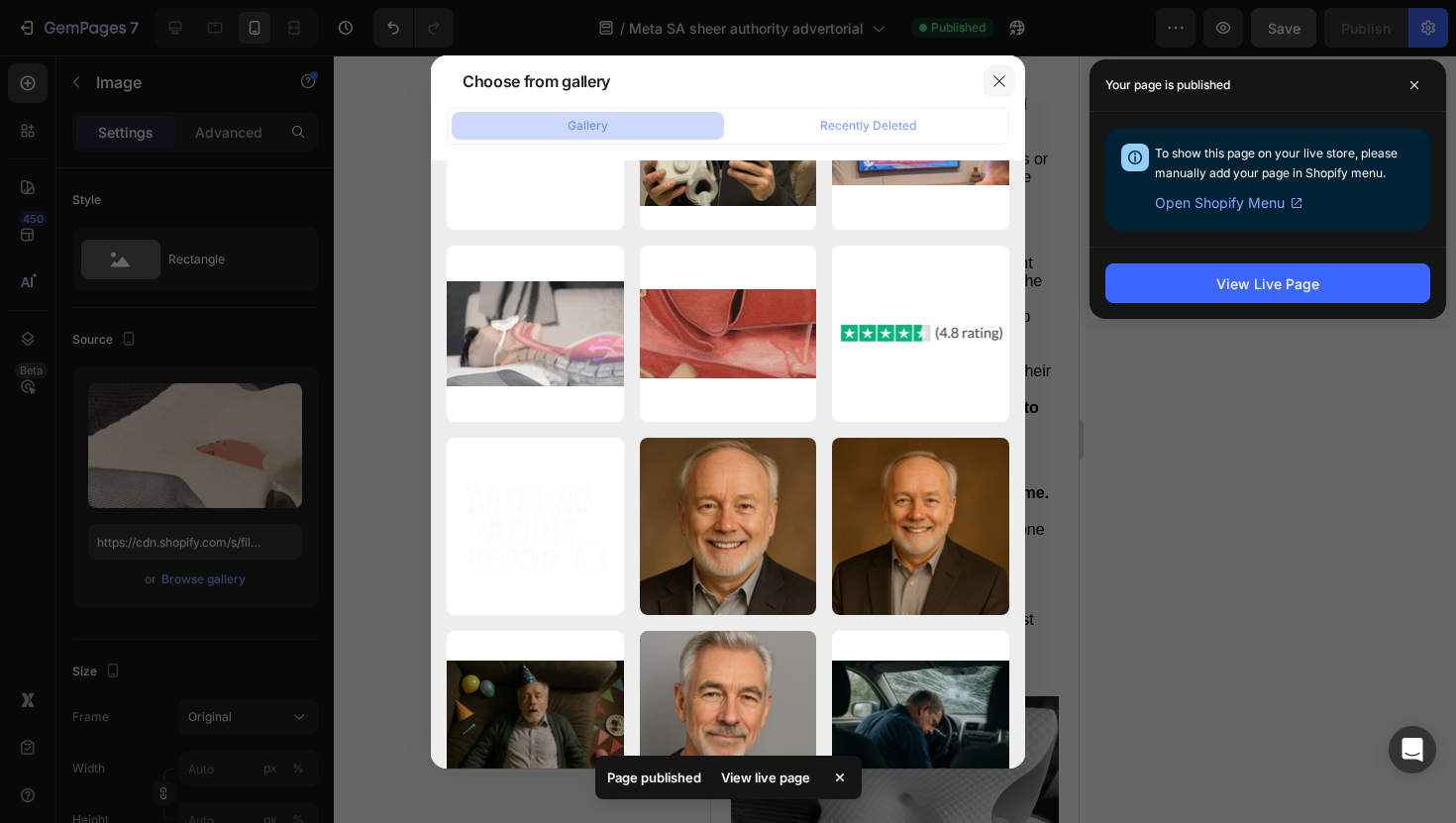 click 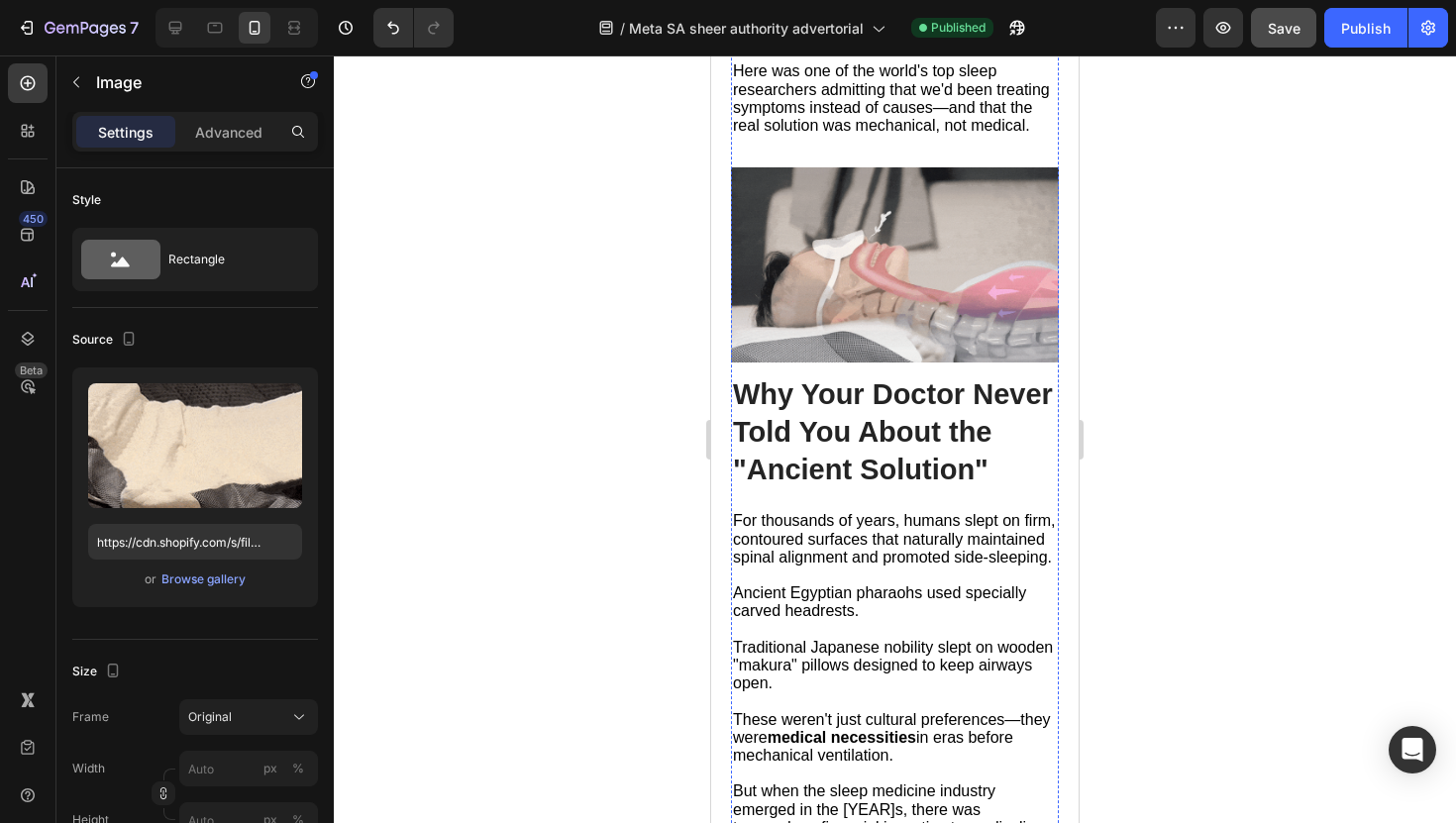 scroll, scrollTop: 3461, scrollLeft: 0, axis: vertical 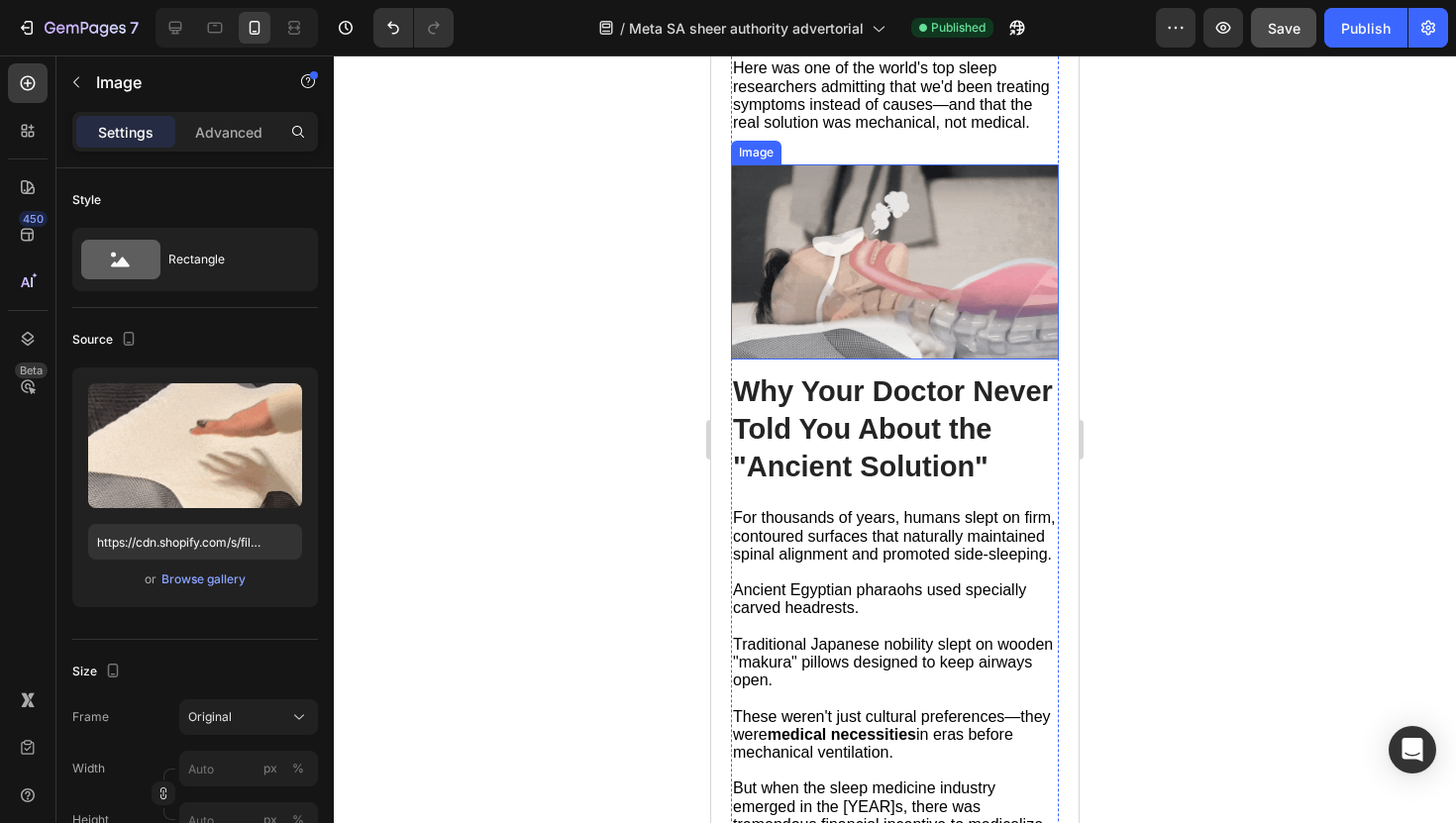 click at bounding box center (894, 261) 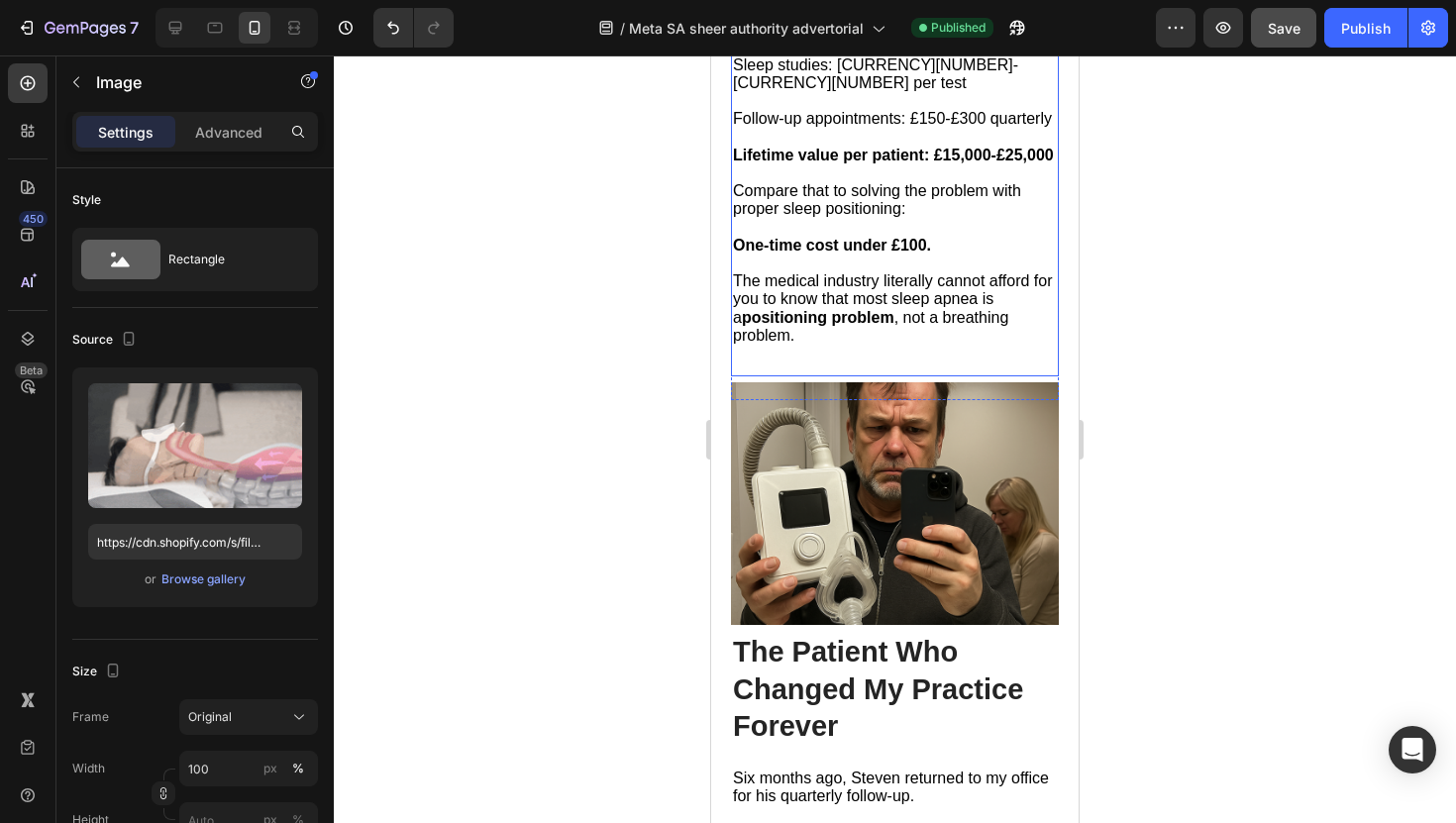 scroll, scrollTop: 4437, scrollLeft: 0, axis: vertical 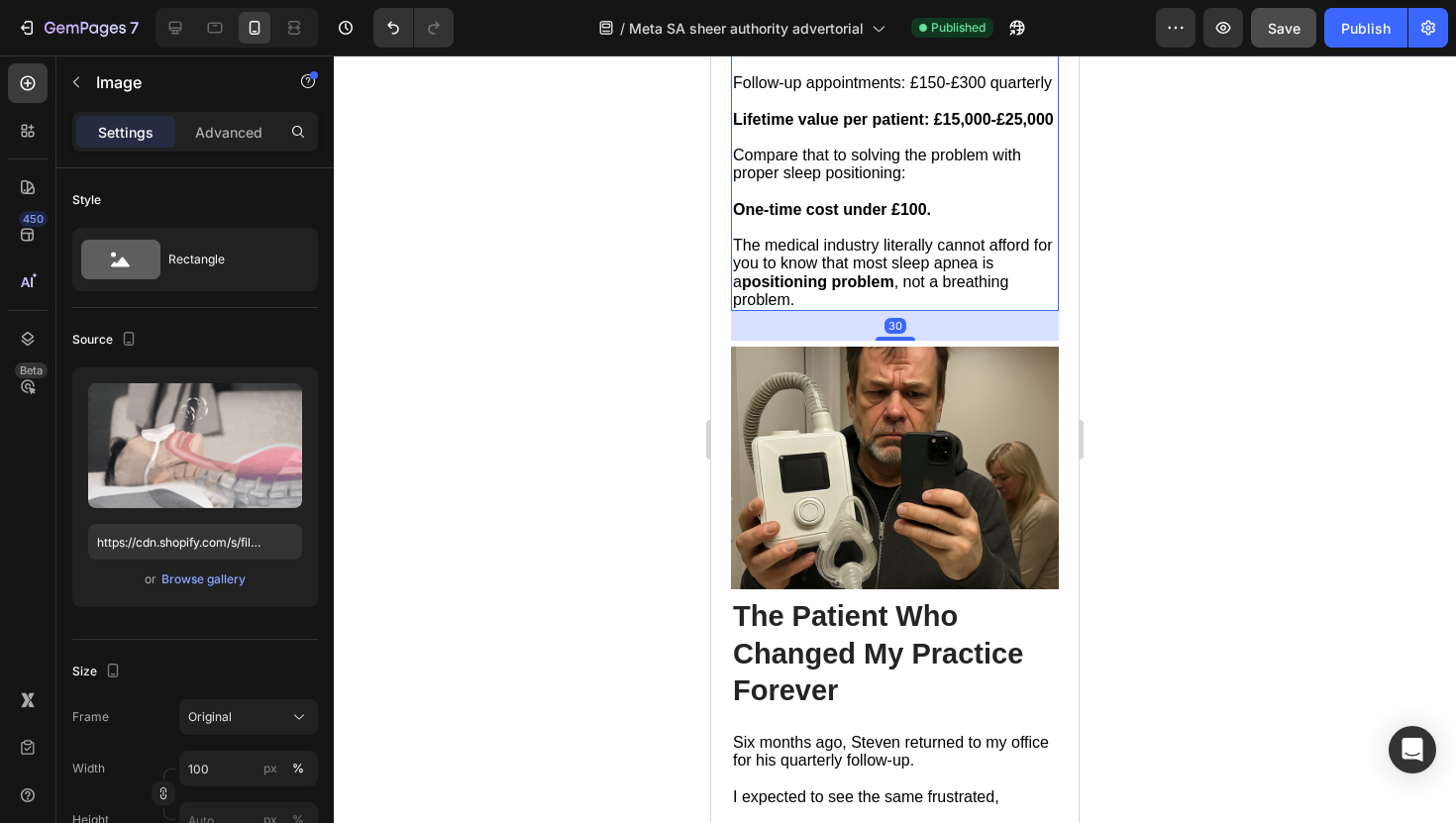 click on "For thousands of years, humans slept on firm, contoured surfaces that naturally maintained spinal alignment and promoted side-sleeping.   Ancient Egyptian pharaohs used specially carved headrests.    Traditional Japanese nobility slept on wooden "makura" pillows designed to keep airways open.   These weren't just cultural preferences—they were  medical necessities  in eras before mechanical ventilation.   But when the sleep medicine industry emerged in the 1970s, there was tremendous financial incentive to medicalize what had been a positioning problem for millennia.   Consider the economics:   One CPAP machine: £800-£1,500 initial cost   Monthly supplies: £50-£100 forever   Sleep studies: £300-£500 per test   Follow-up appointments: £150-£300 quarterly   Lifetime value per patient: £15,000-£25,000   Compare that to solving the problem with proper sleep positioning:    One-time cost under £100.   positioning problem , not a breathing problem." at bounding box center [894, -79] 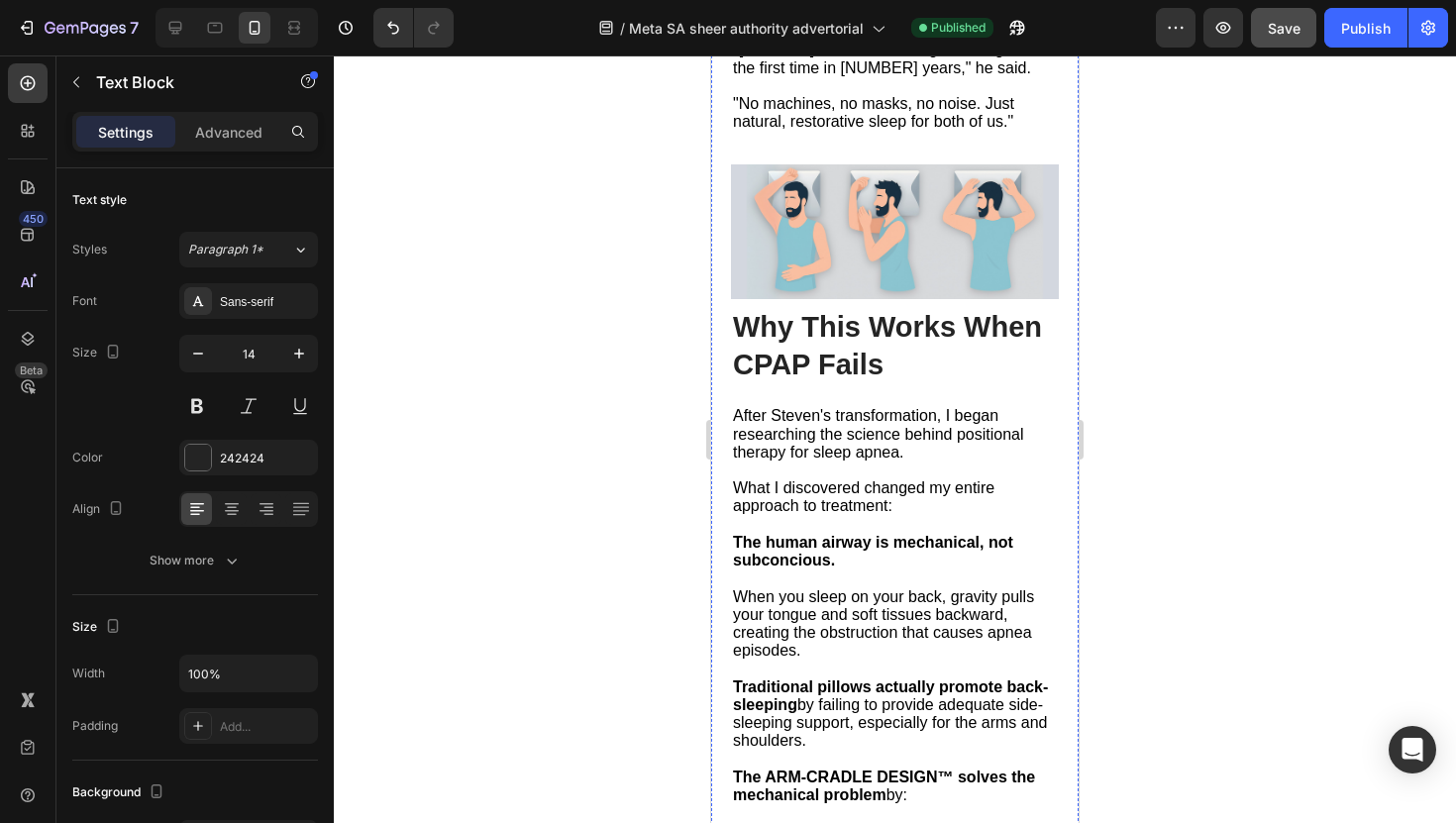 scroll, scrollTop: 5863, scrollLeft: 0, axis: vertical 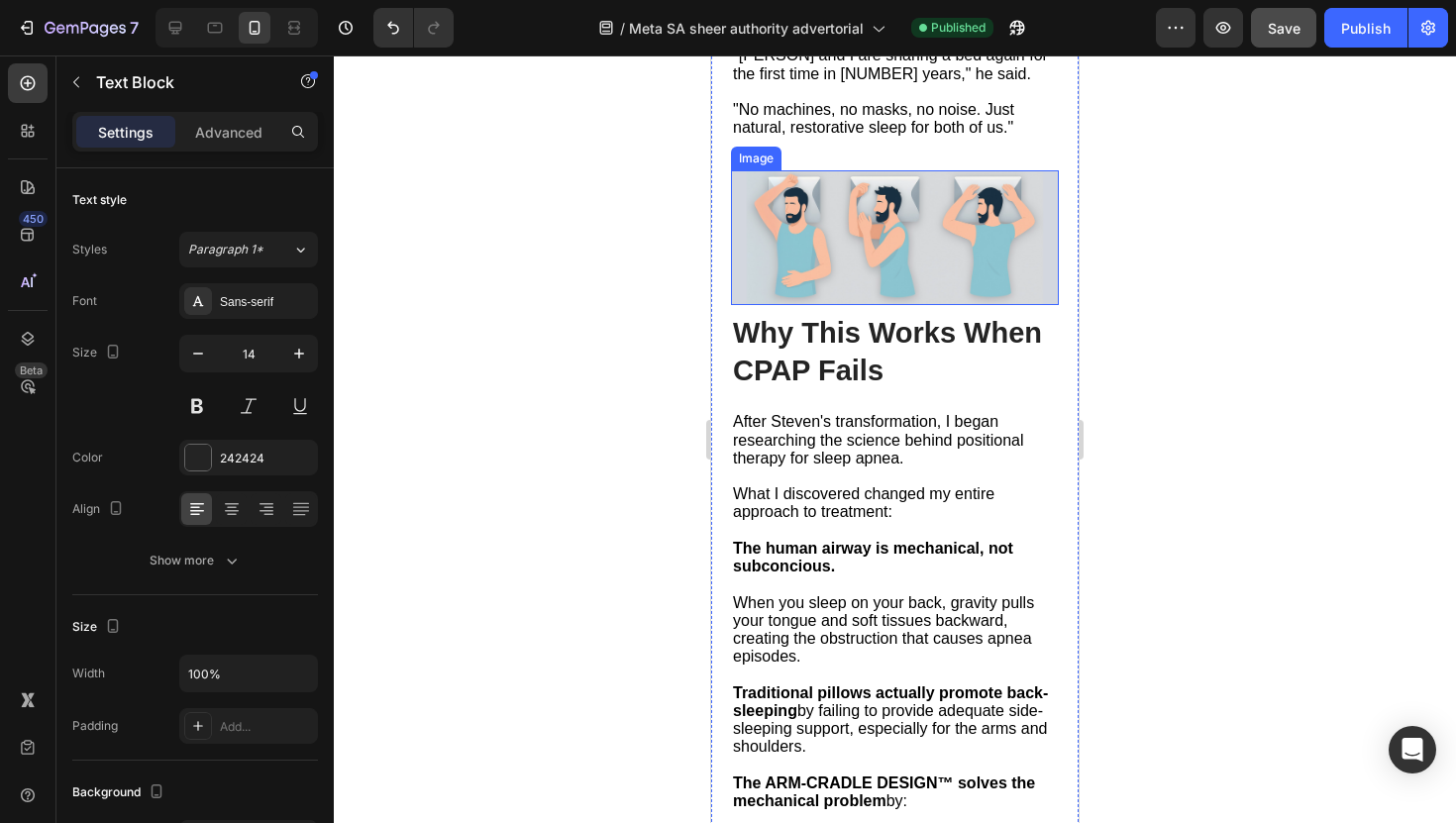 click at bounding box center (894, 238) 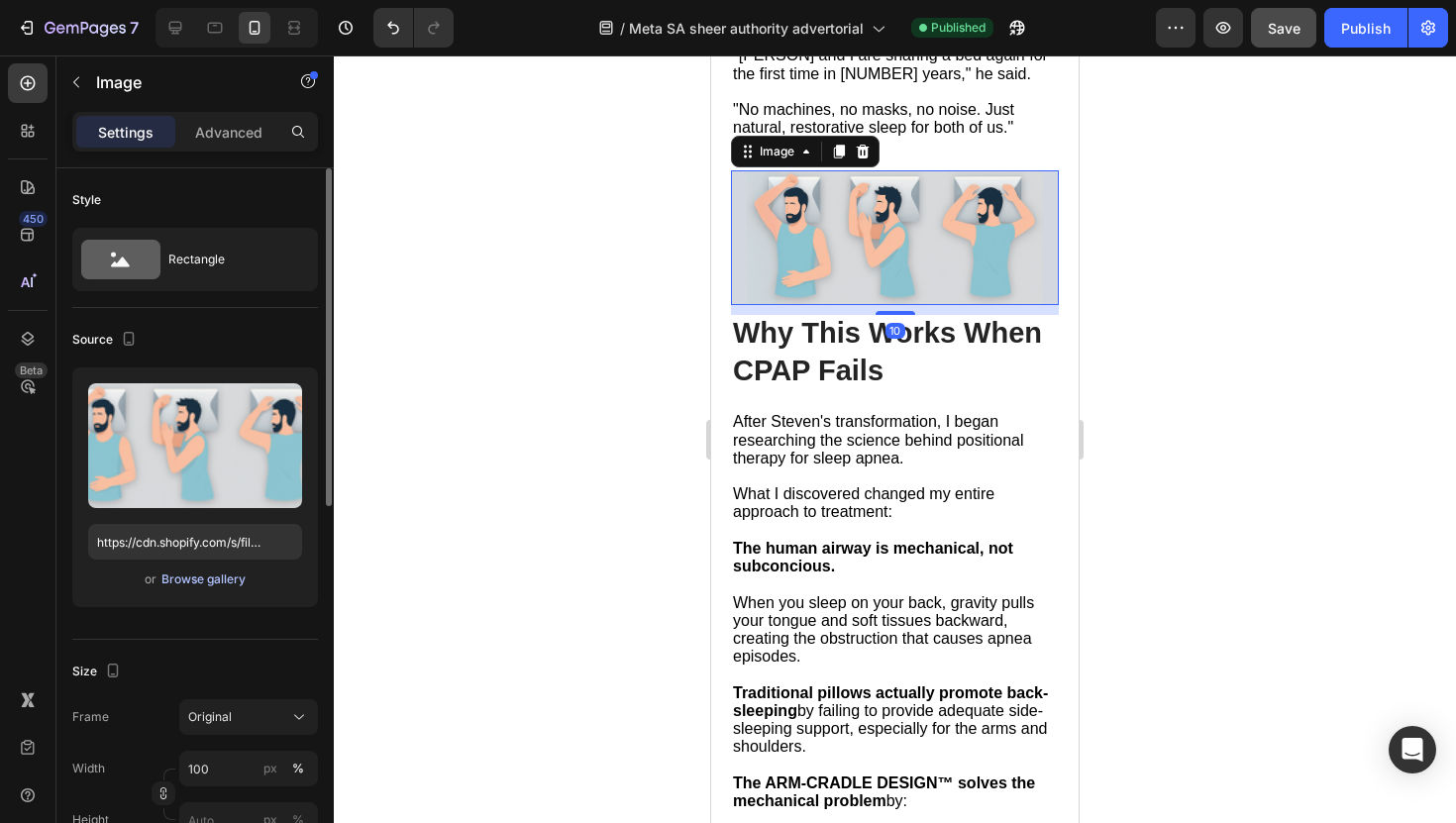 click on "Browse gallery" at bounding box center (203, 579) 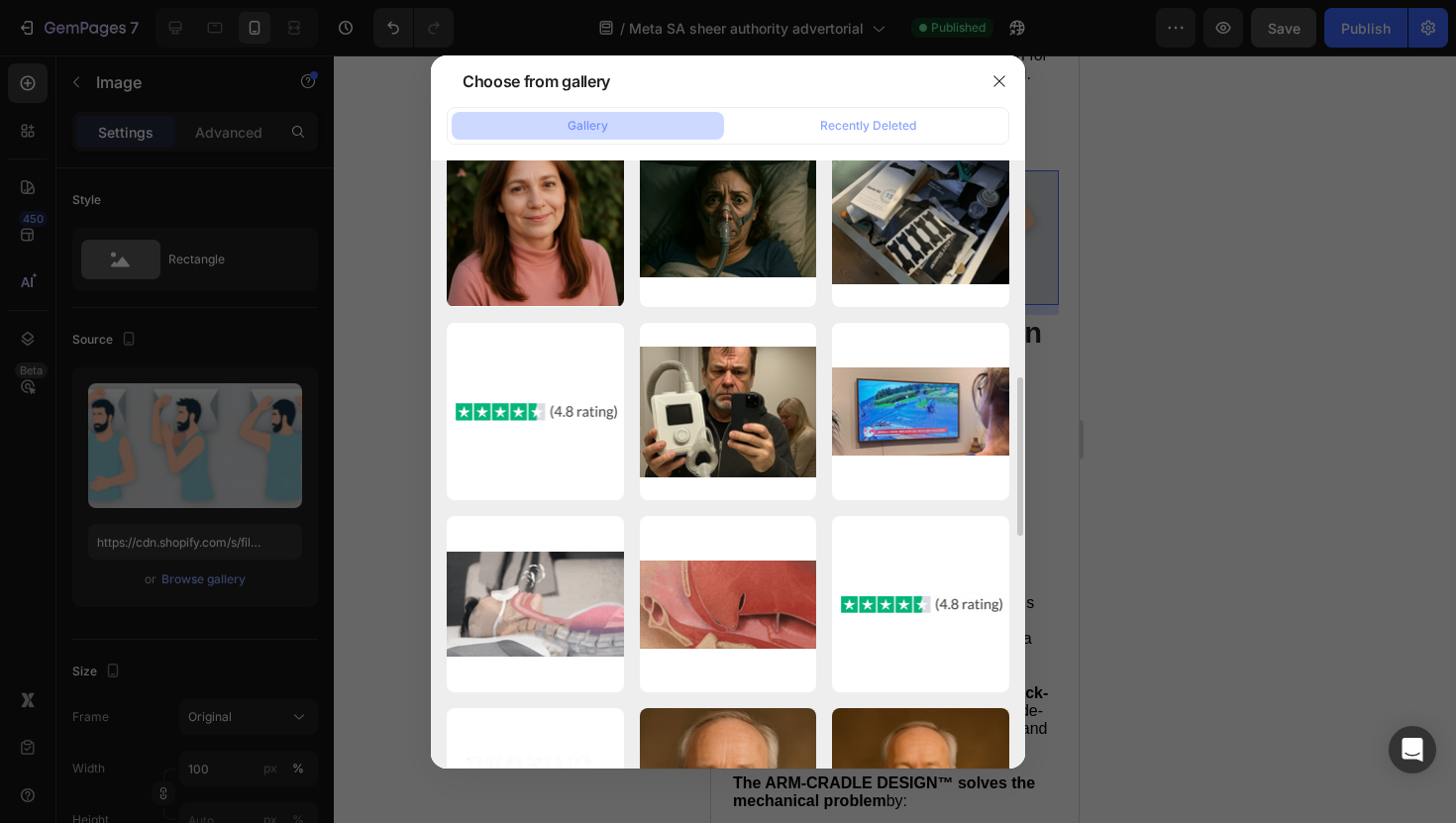 scroll, scrollTop: 951, scrollLeft: 0, axis: vertical 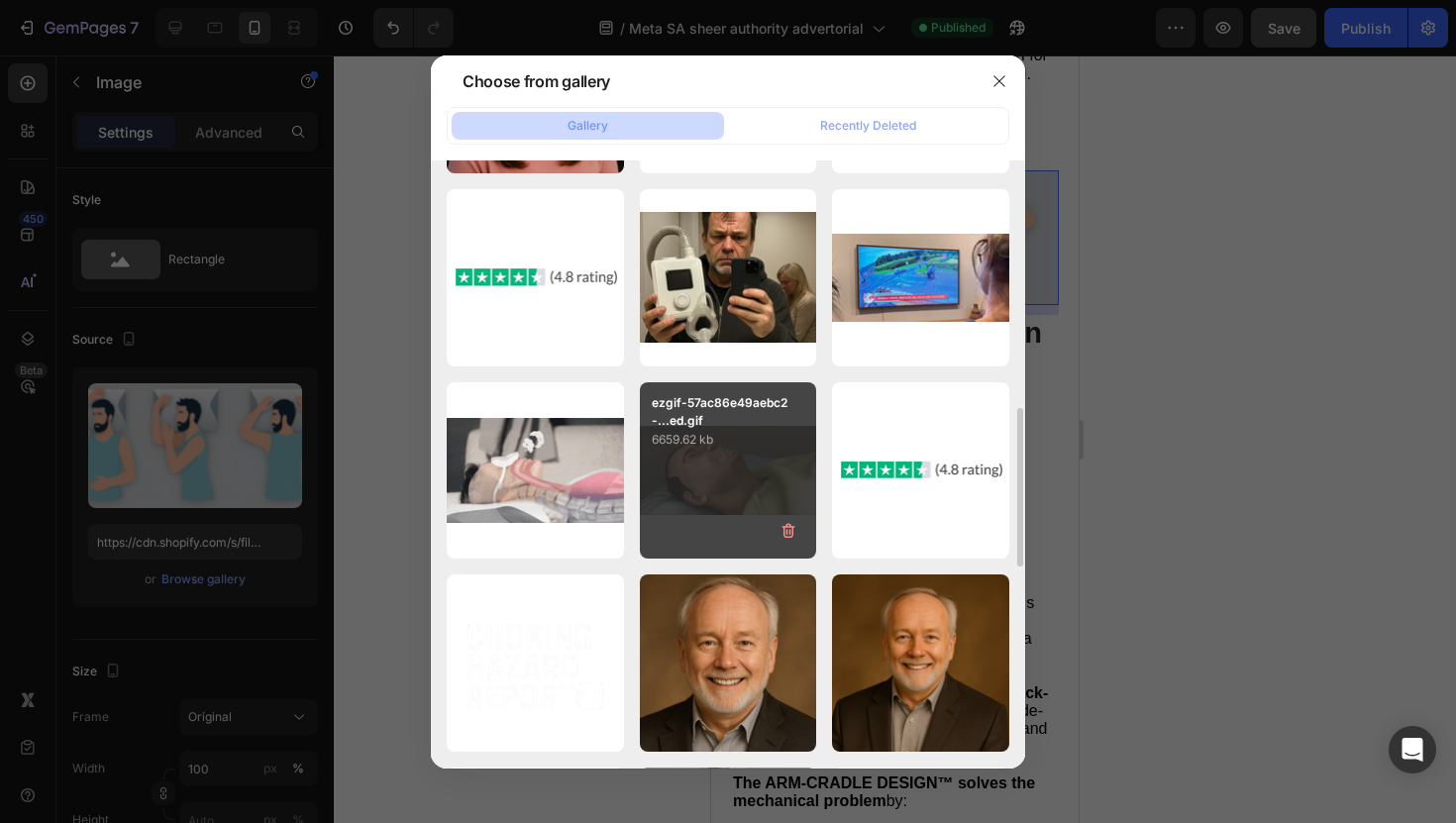 click on "6659.62 kb" at bounding box center (728, 440) 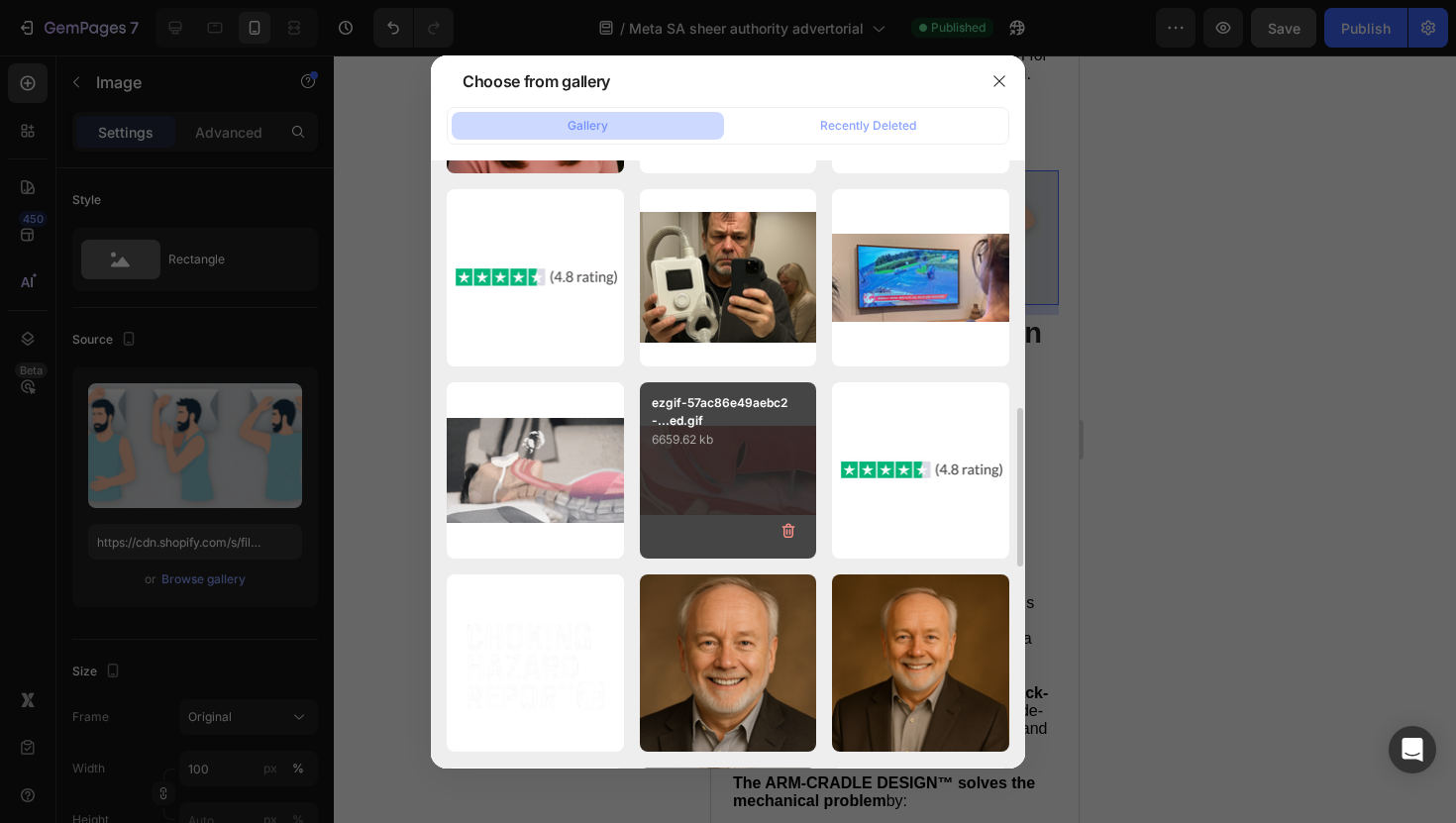 type on "https://cdn.shopify.com/s/files/1/0868/3336/5325/files/gempages_554794443278910544-aab7fa63-37db-46c0-ba17-0473c88ede04.gif" 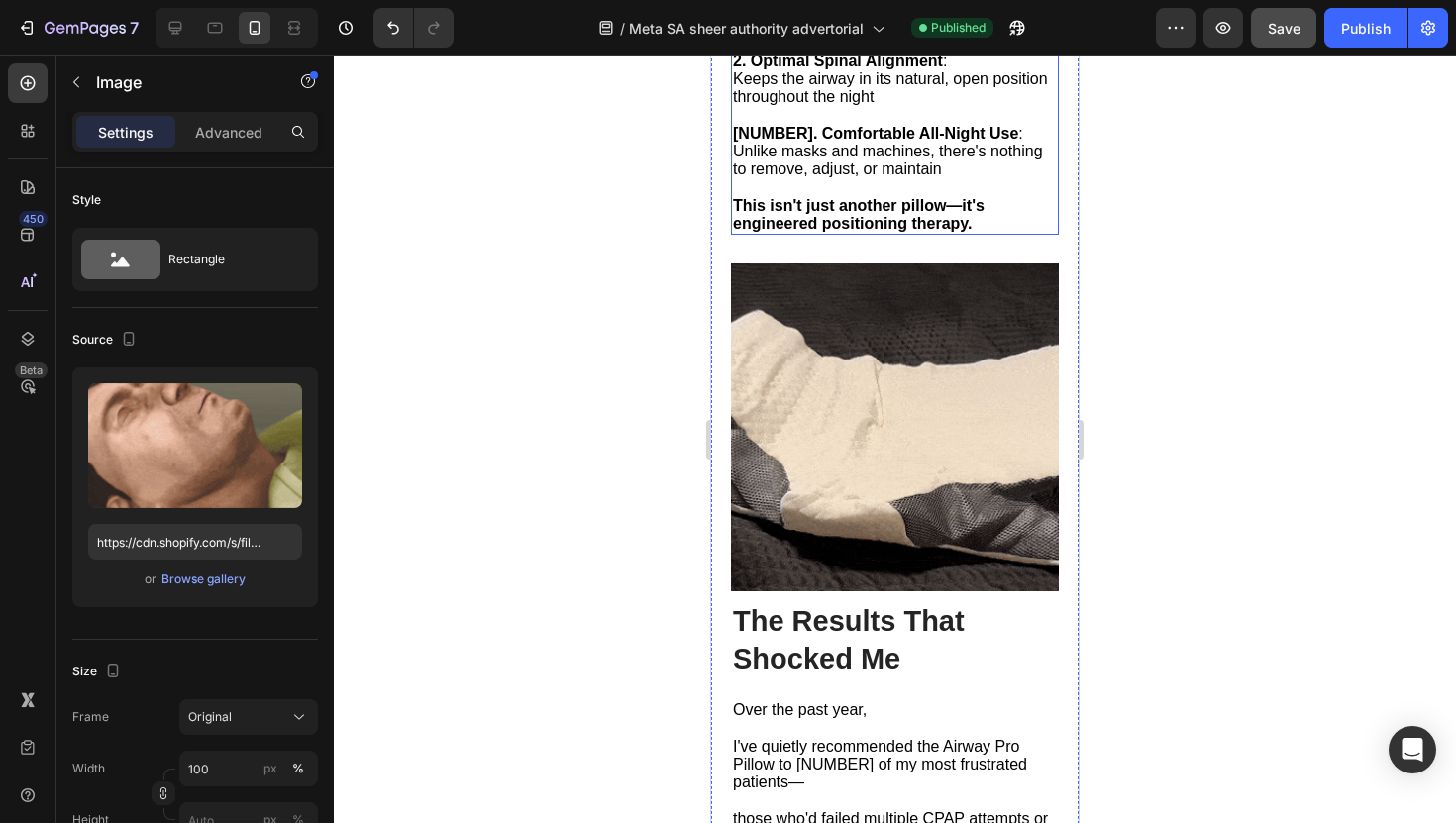 scroll, scrollTop: 6734, scrollLeft: 0, axis: vertical 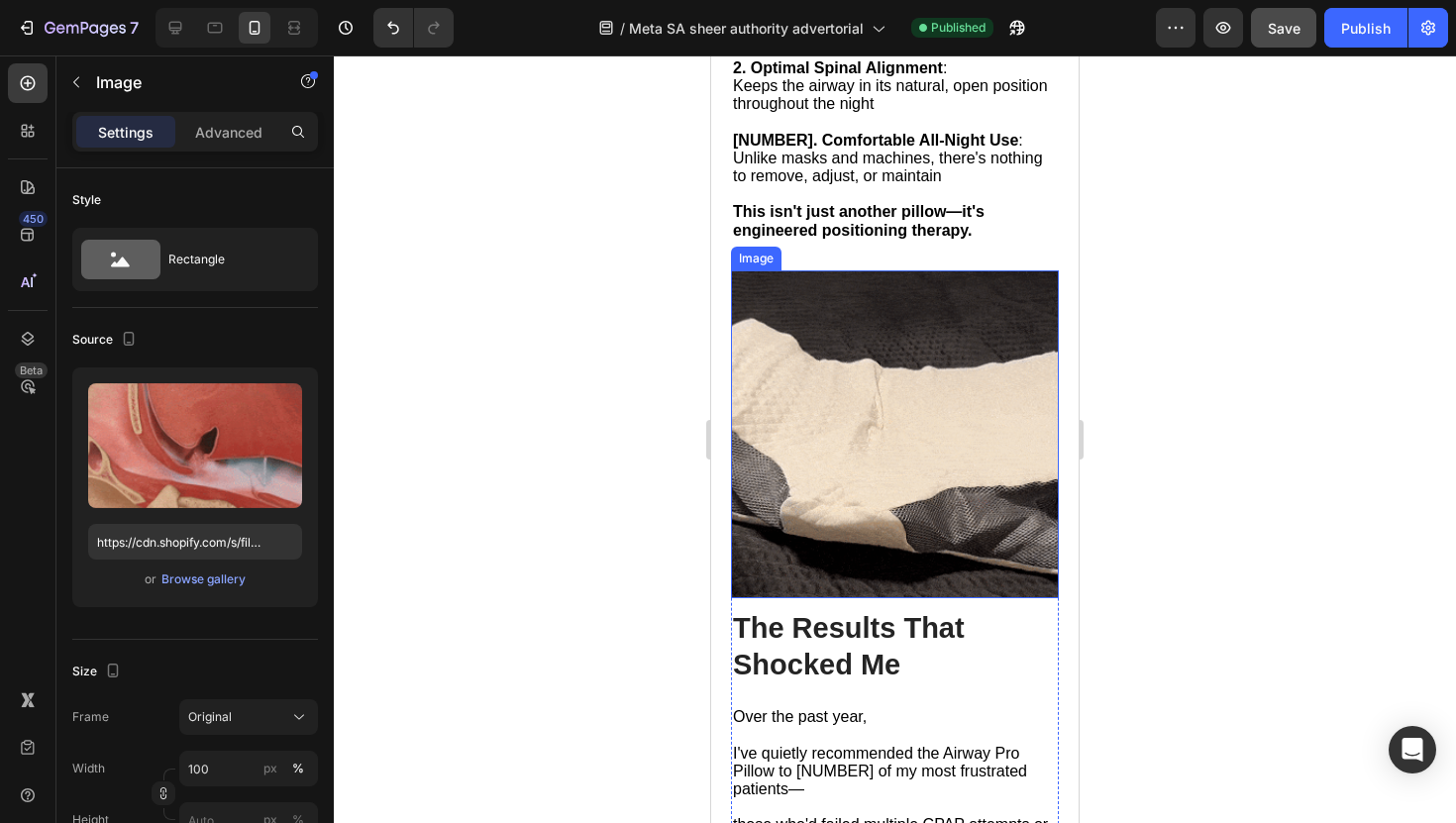 click at bounding box center (894, 434) 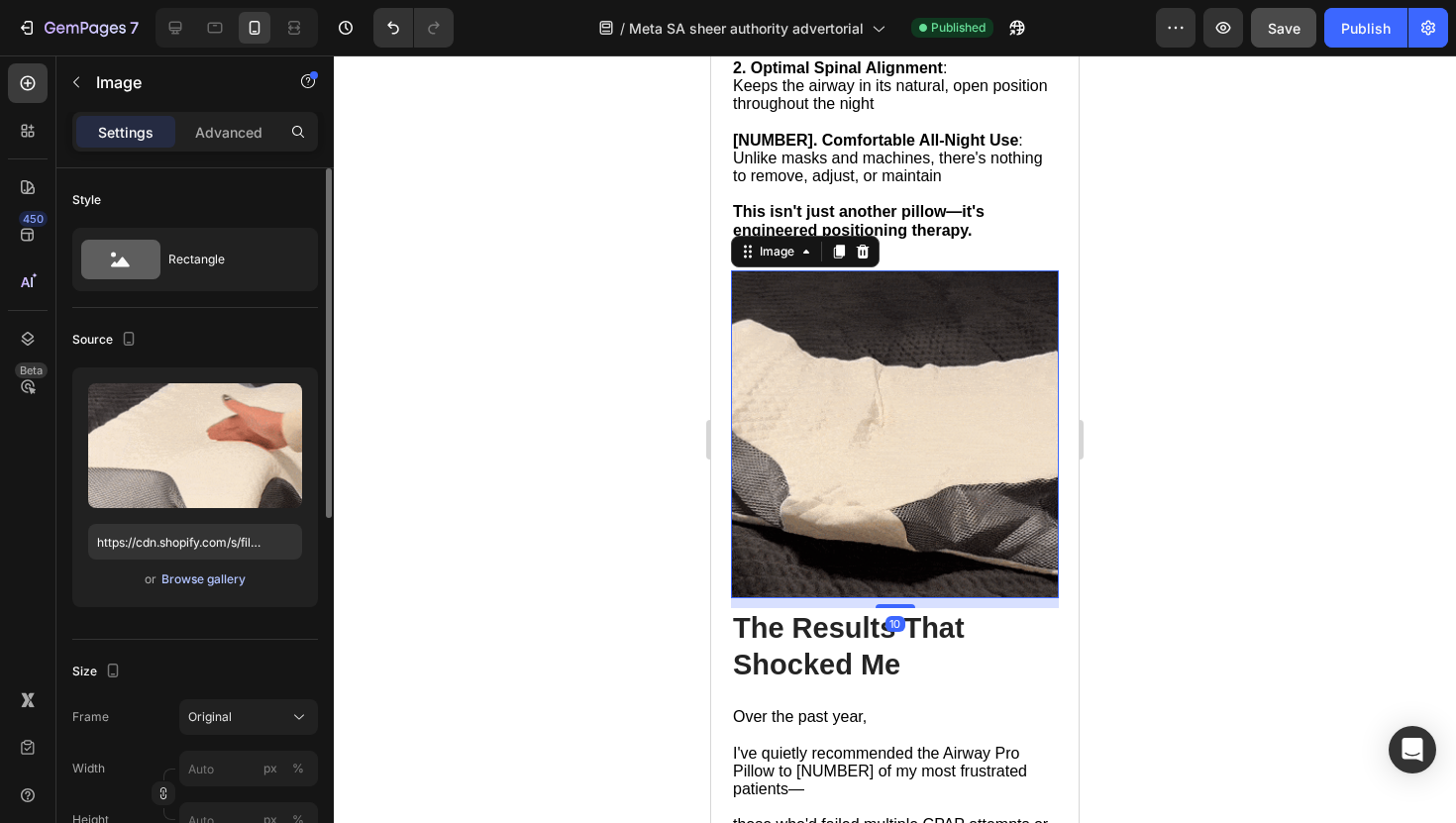 click on "Browse gallery" at bounding box center (203, 579) 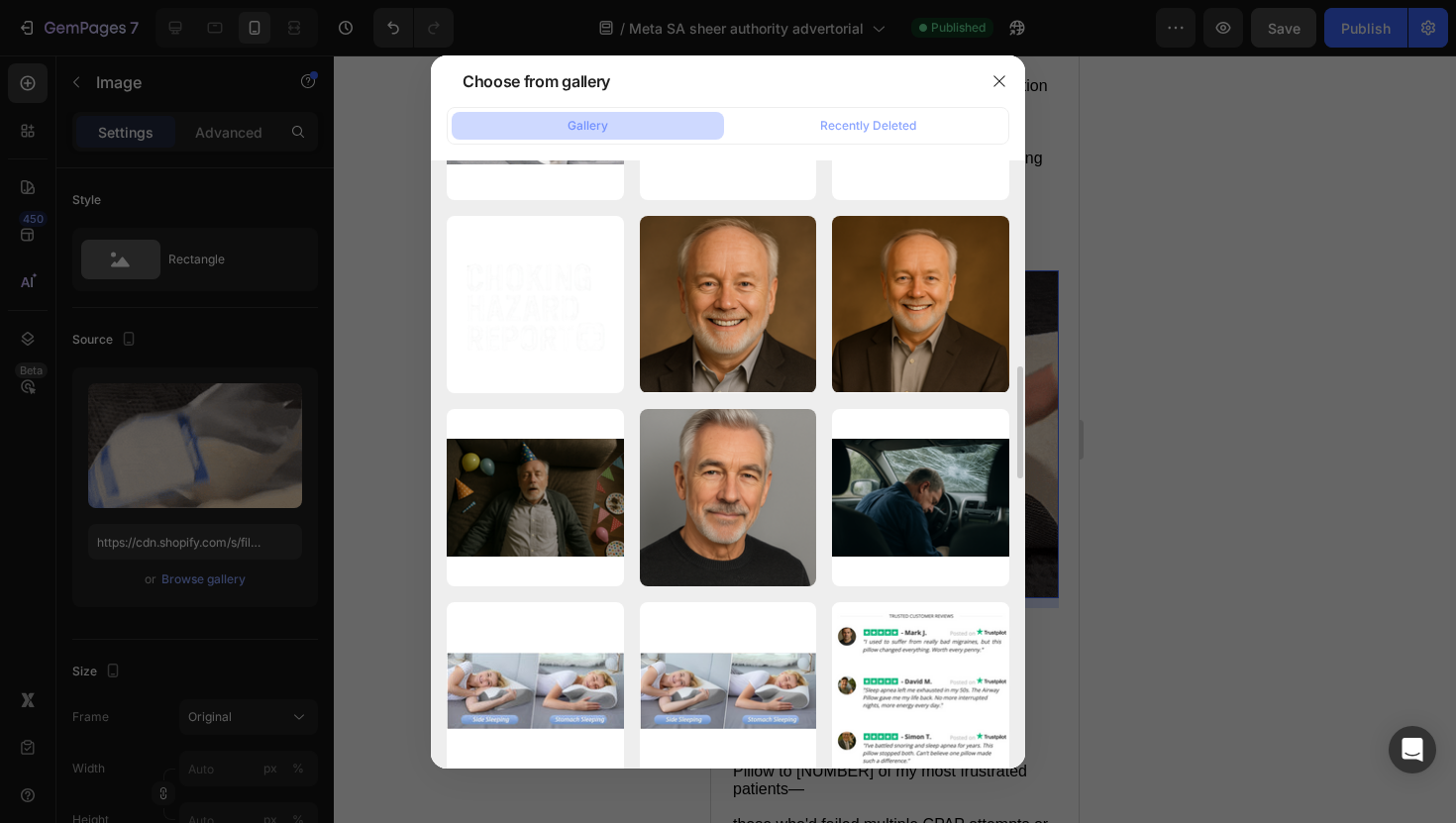 scroll, scrollTop: 1277, scrollLeft: 0, axis: vertical 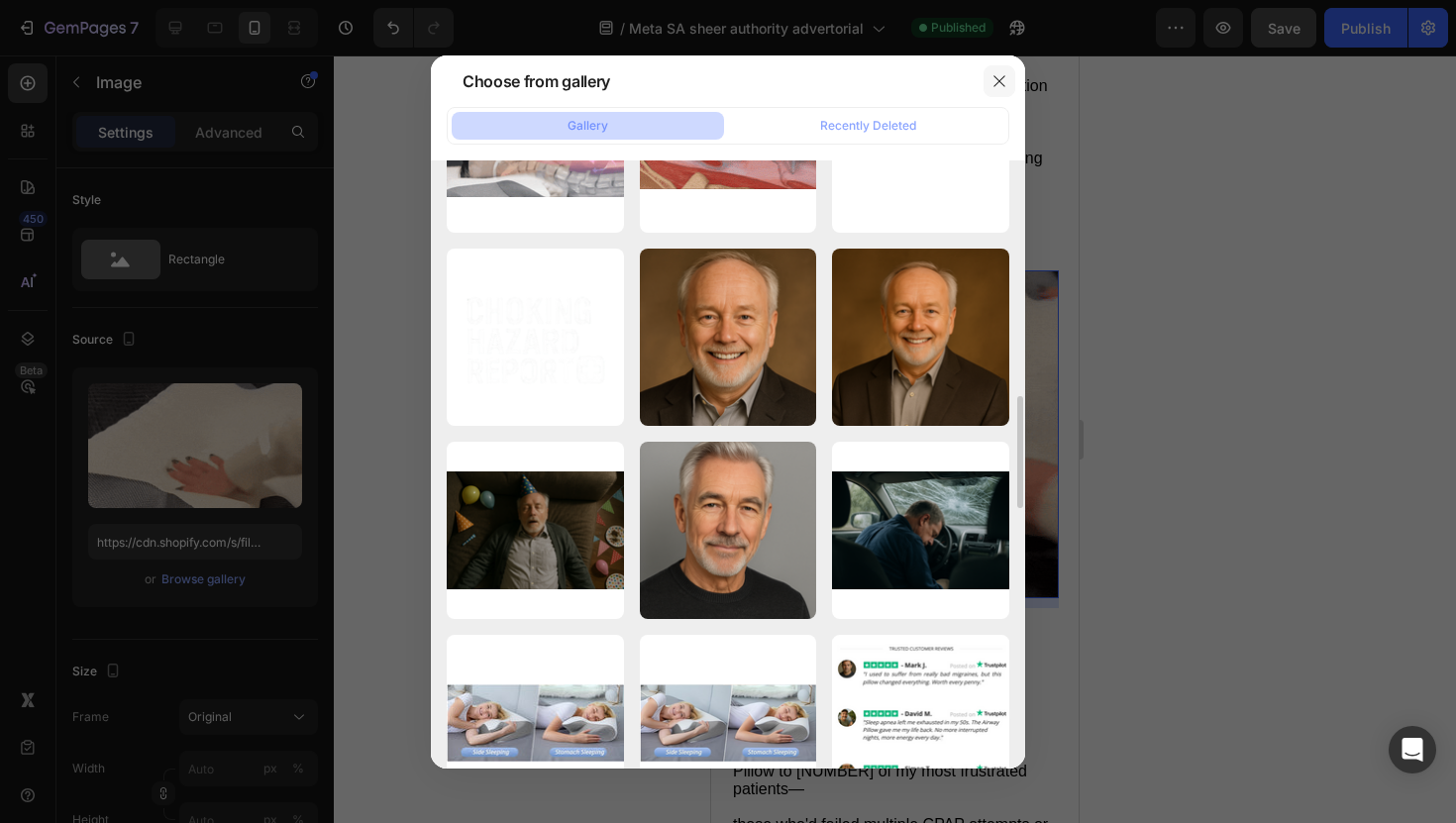 click 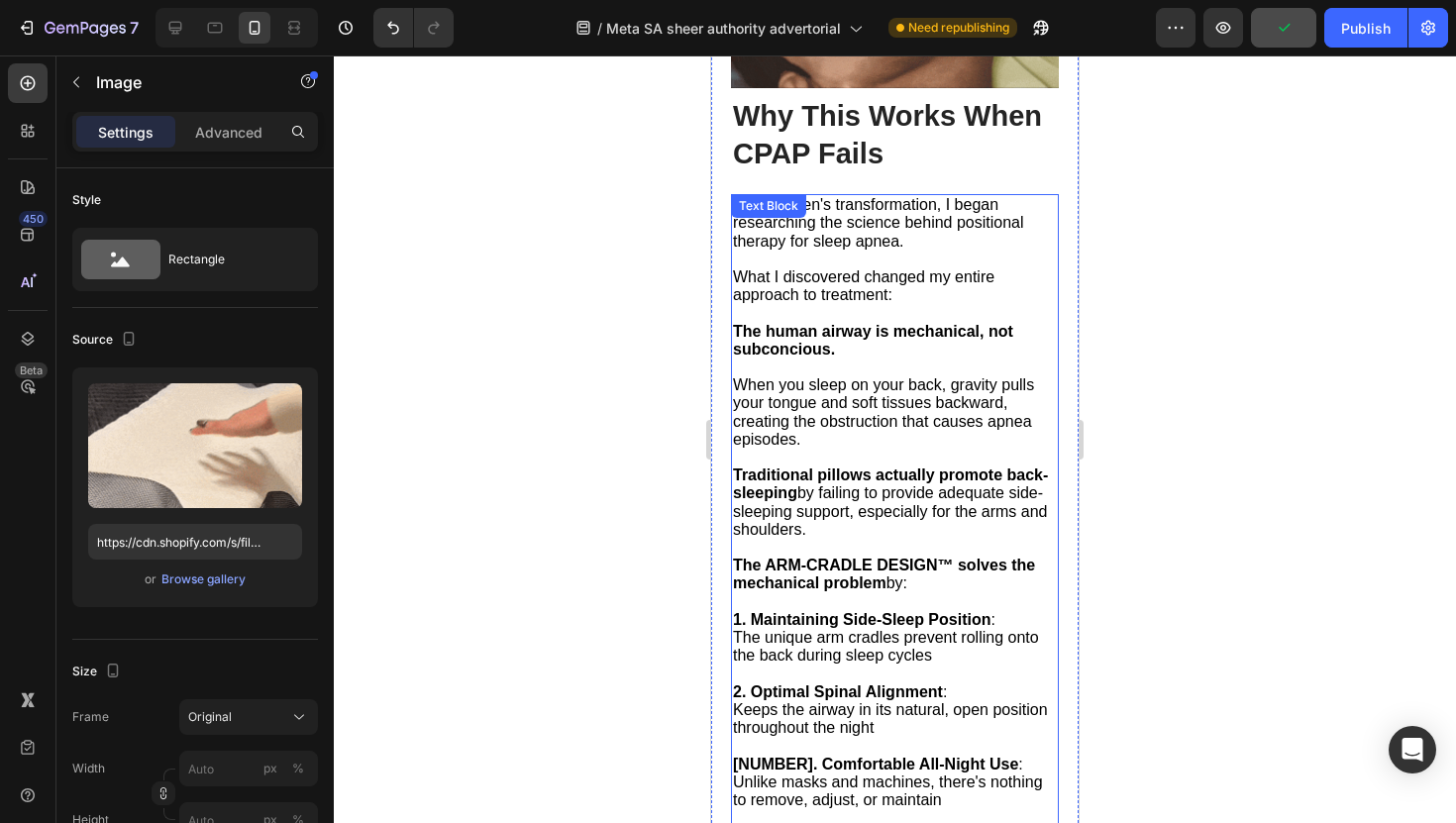 scroll, scrollTop: 6104, scrollLeft: 0, axis: vertical 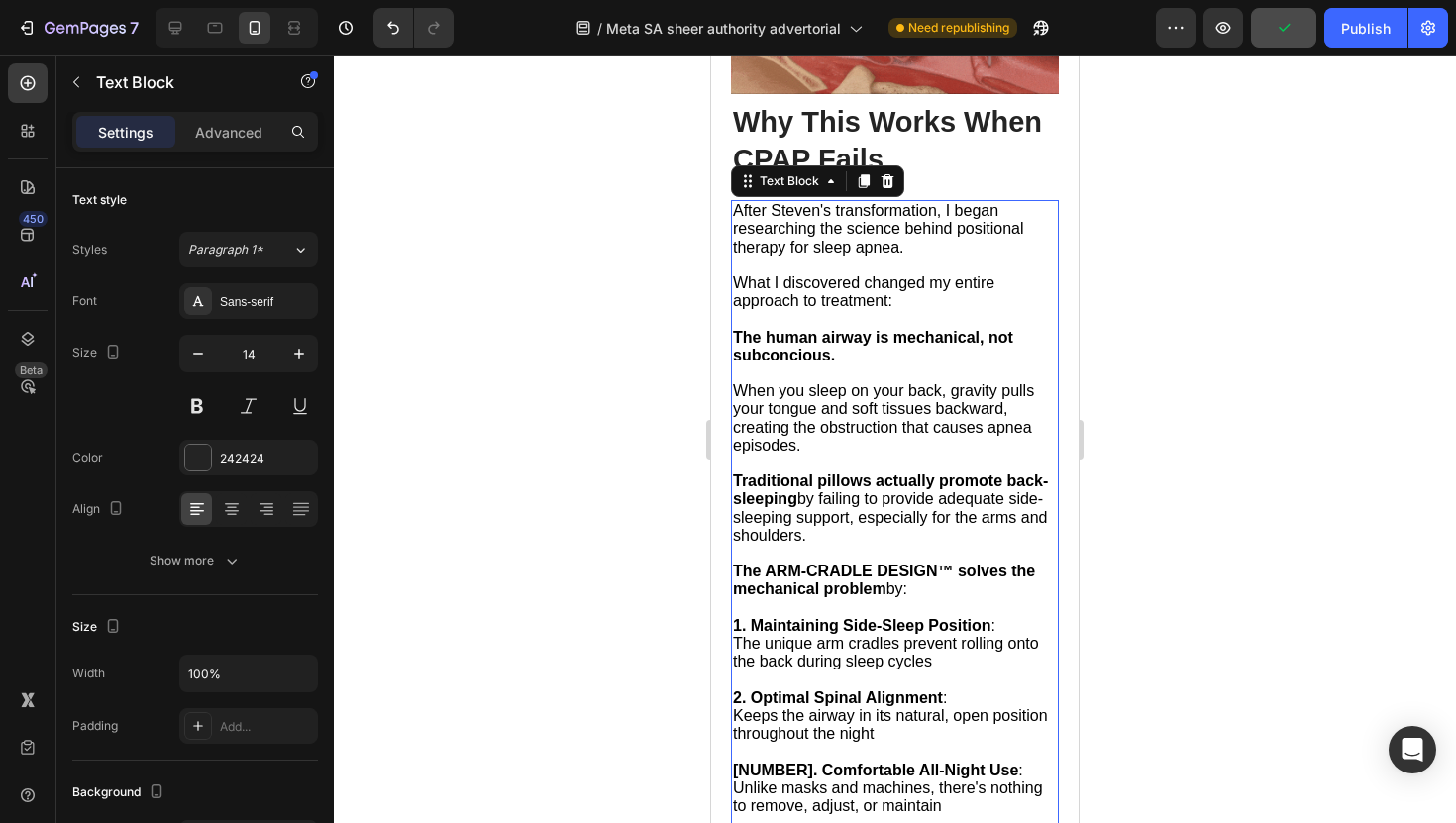 click on "Traditional pillows actually promote back-sleeping  by failing to provide adequate side-sleeping support, especially for the arms and shoulders." at bounding box center [894, 517] 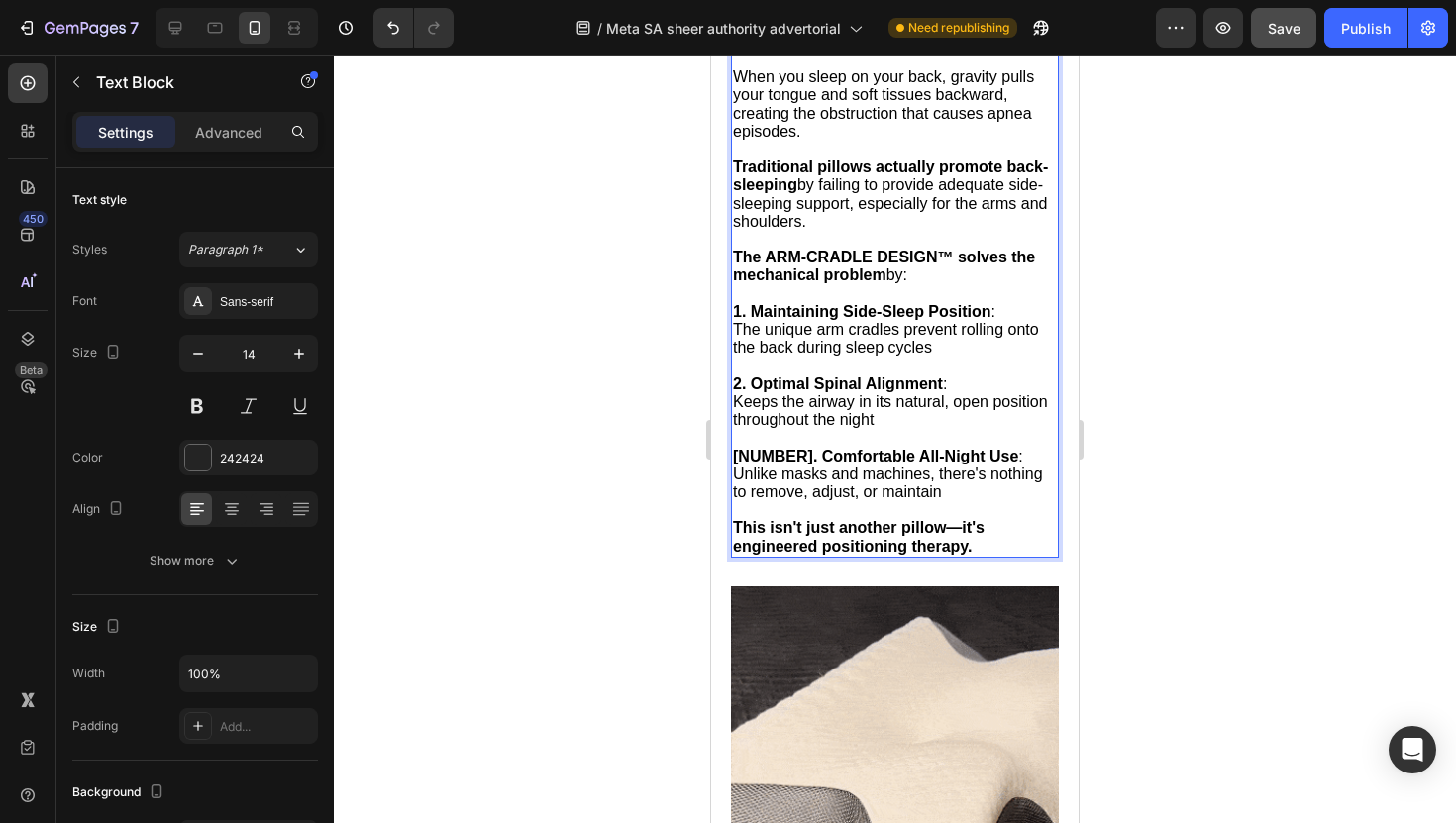 scroll, scrollTop: 6419, scrollLeft: 0, axis: vertical 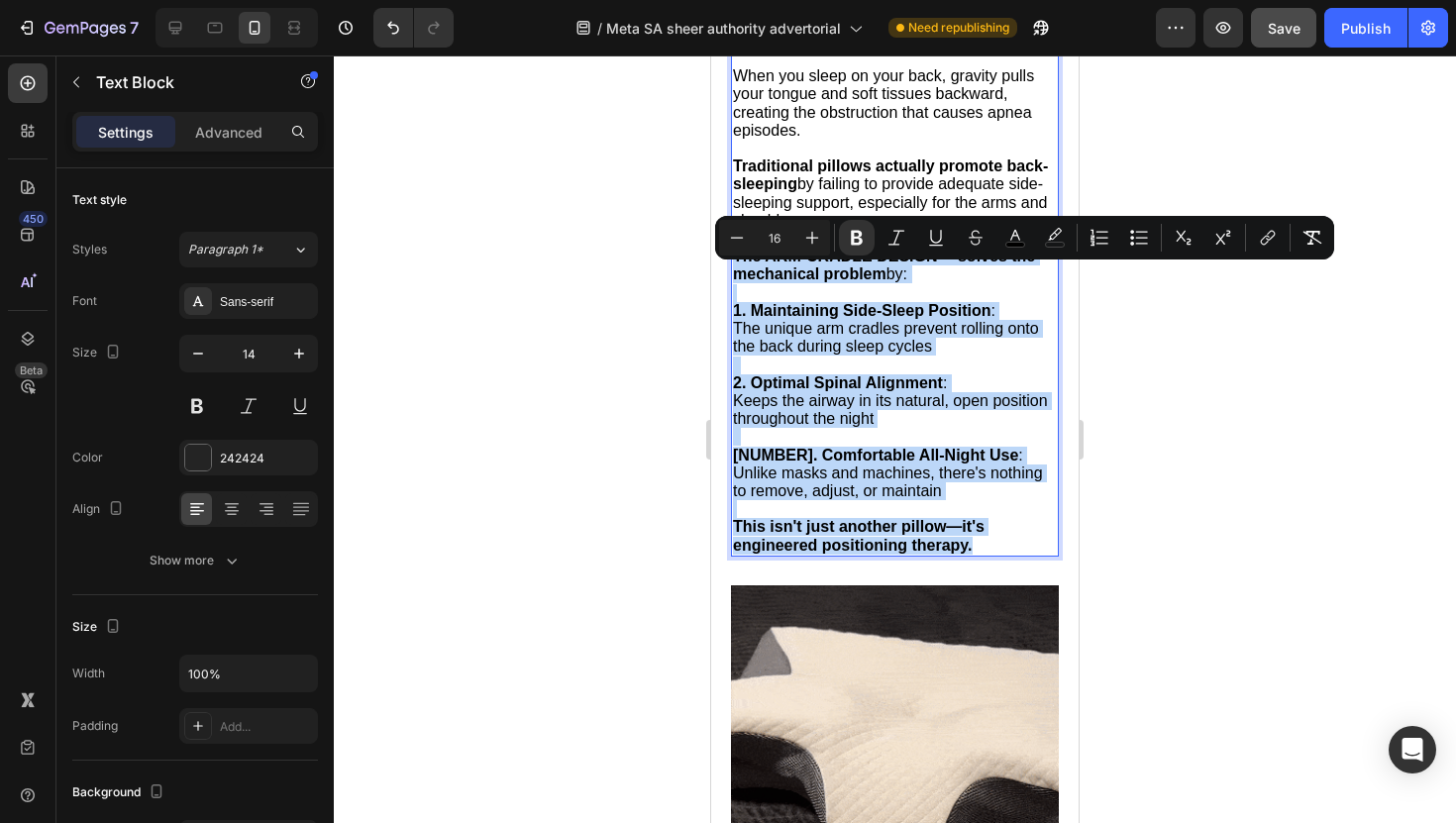 drag, startPoint x: 734, startPoint y: 275, endPoint x: 1118, endPoint y: 670, distance: 550.8911 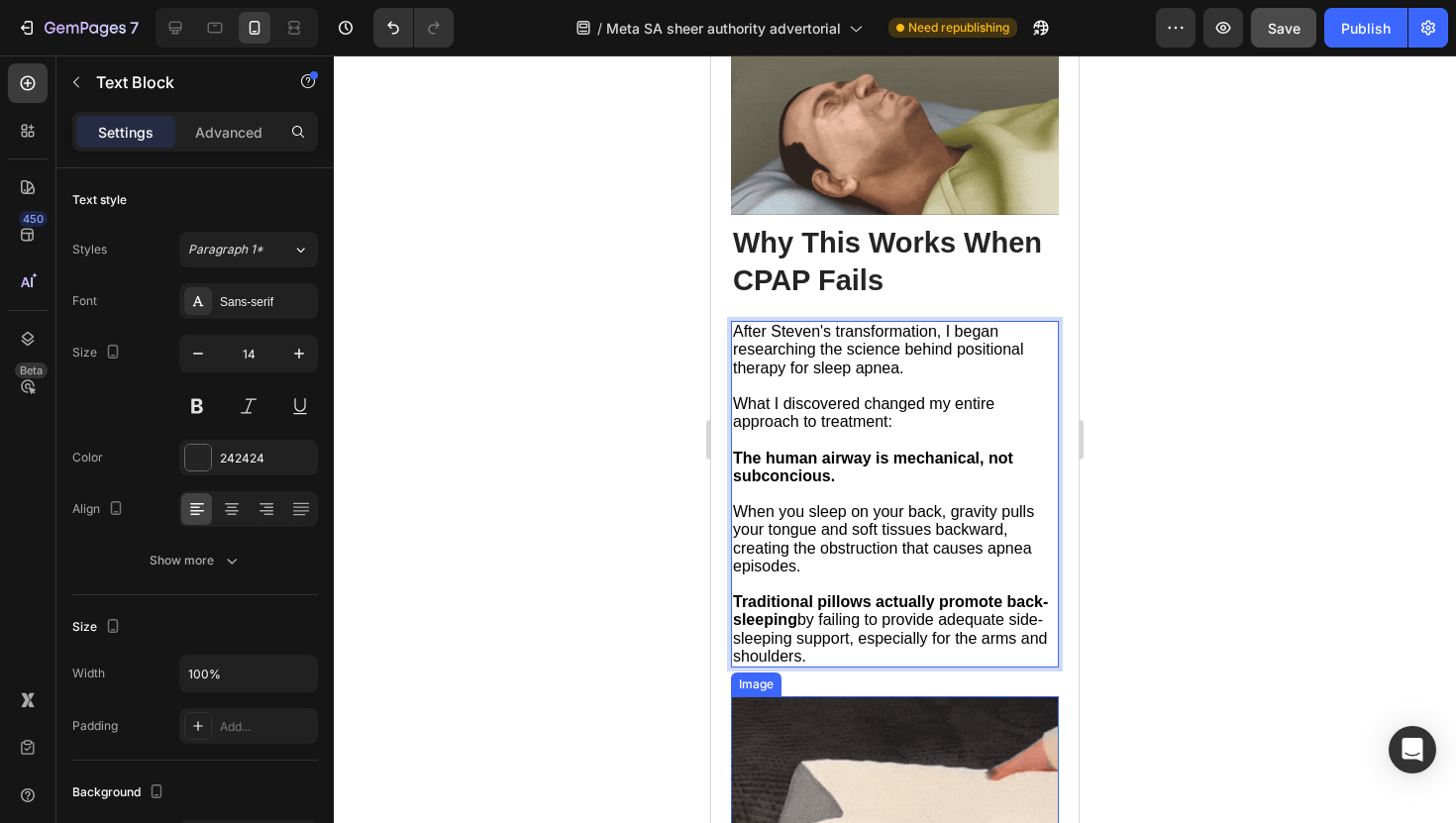 scroll, scrollTop: 5909, scrollLeft: 0, axis: vertical 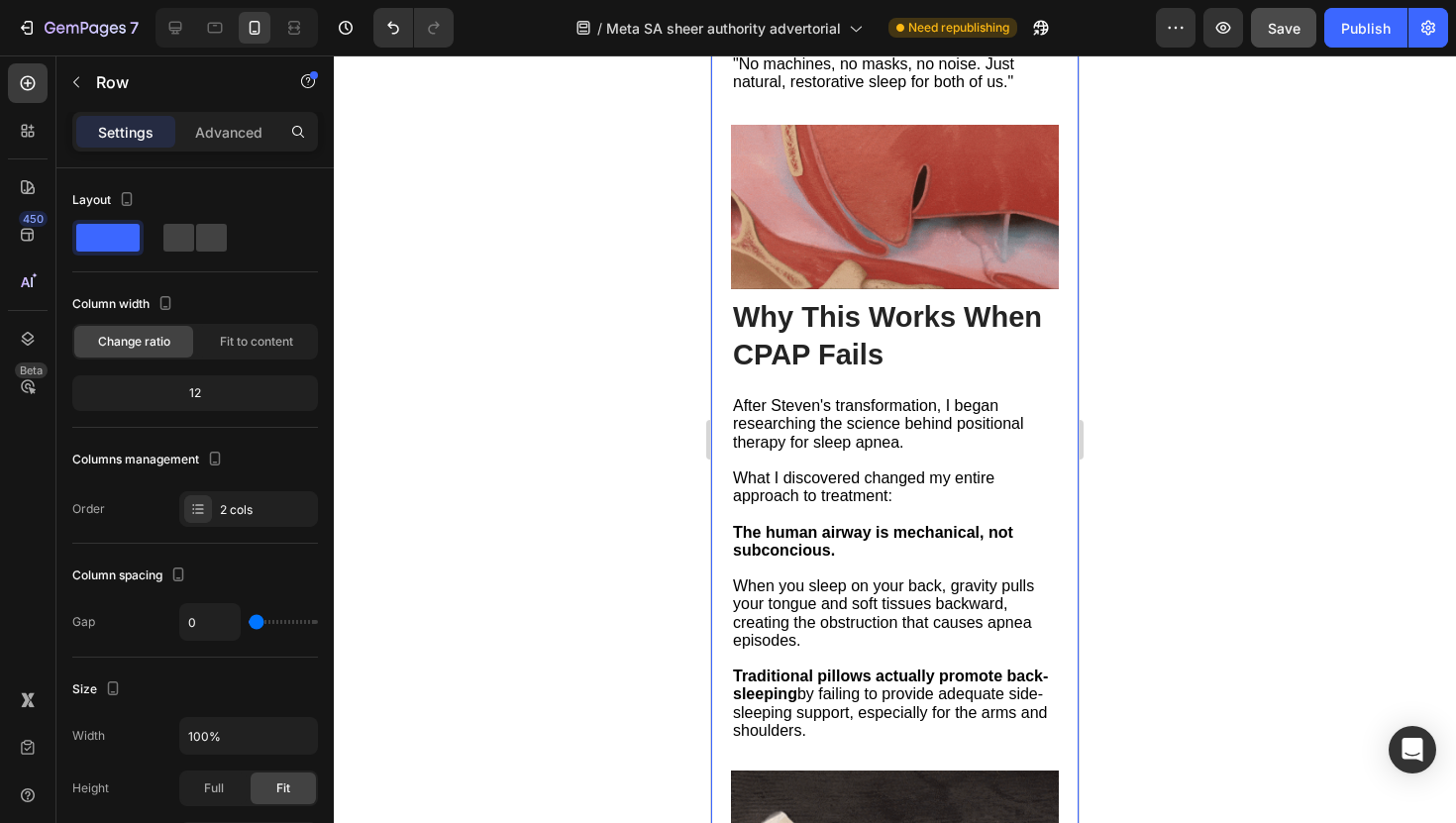 click on "Home > Sleep Apnea > Airway Pro™  Text Block Sleep Specialist Exposes the Shocking Truth: Why 3 Out of 4 Sleep Apnea Patients Are Still Suffering Despite "Treatment" Heading Sleep Specialist Exposes: Why 3 Out of 4 Sleep Apnea Patients Are Still Suffering Despite "Treatment" Heading May 01 2025 at 9:17 am EDT Text Block "I've watched thousands of marriages crumble because we're treating the symptoms, not the root cause. This is the most preventable relationship tragedy I see..." —Dr. Michael Harrison, Certified Sleep Medicine Specialist Text Block Icon Icon Icon Icon Icon Icon List Row Image Steven was losing his wife, and traditional medicine was failing him. Heading If you've been told that CPAP is your only option...   If you're sleeping in separate bedrooms "temporarily"...   If you've spent thousands on treatments that aren't working...   Then what I'm about to reveal could save your marriage—and possibly your life.   There's a hidden crisis destroying relationships across the UK right now." at bounding box center [894, 877] 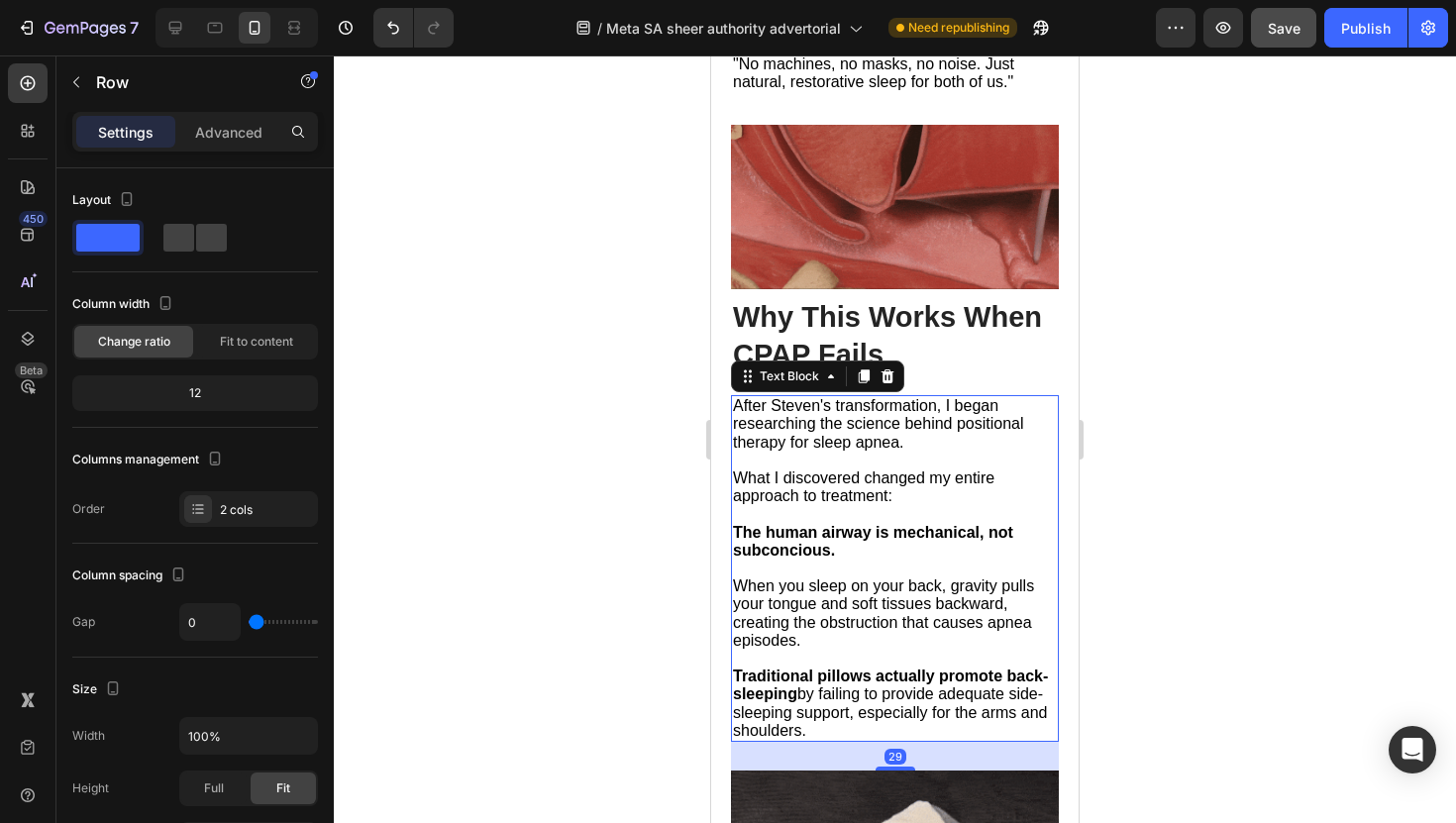 click on "After Steven's transformation, I began researching the science behind positional therapy for sleep apnea." at bounding box center [879, 423] 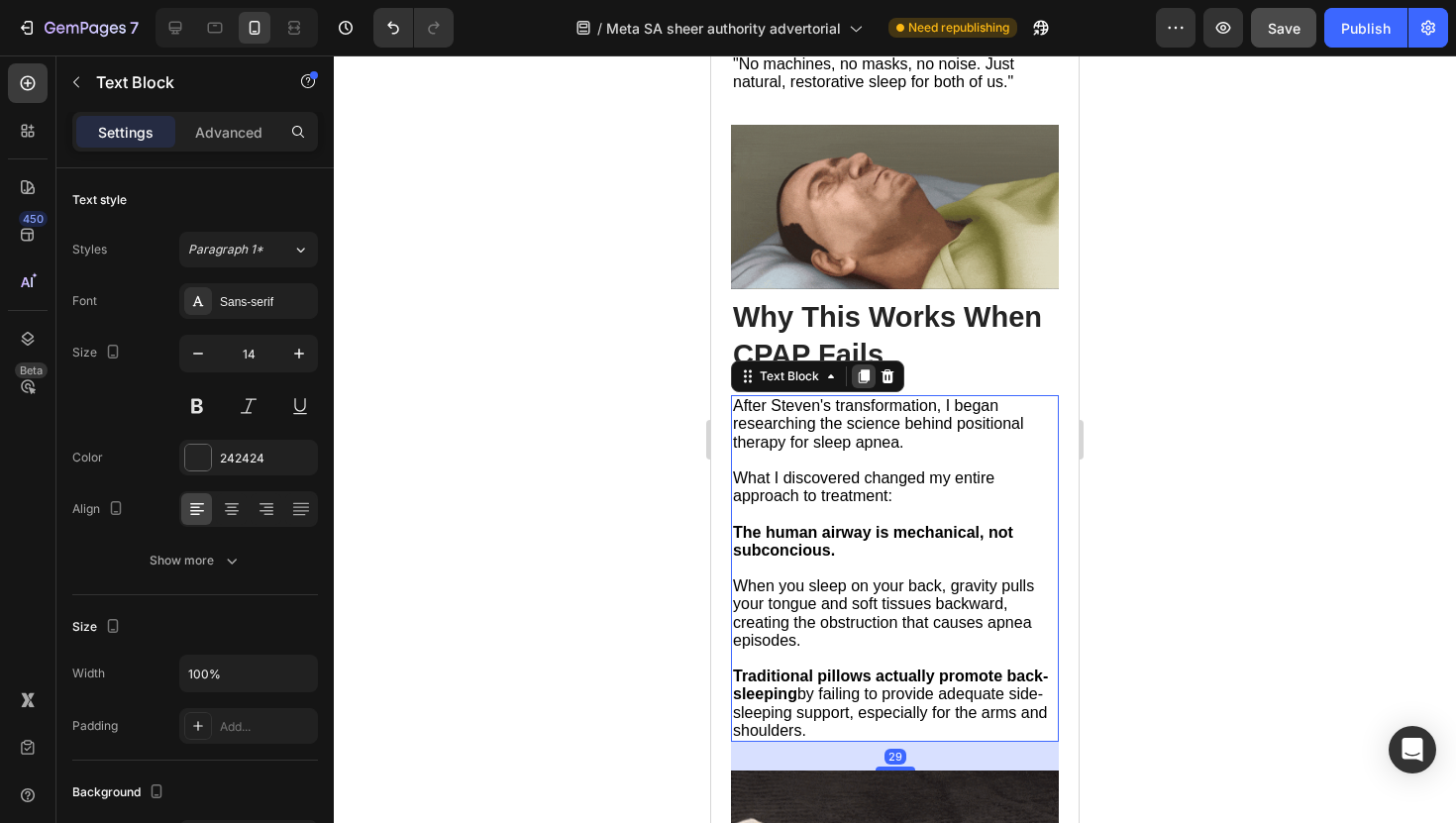 click 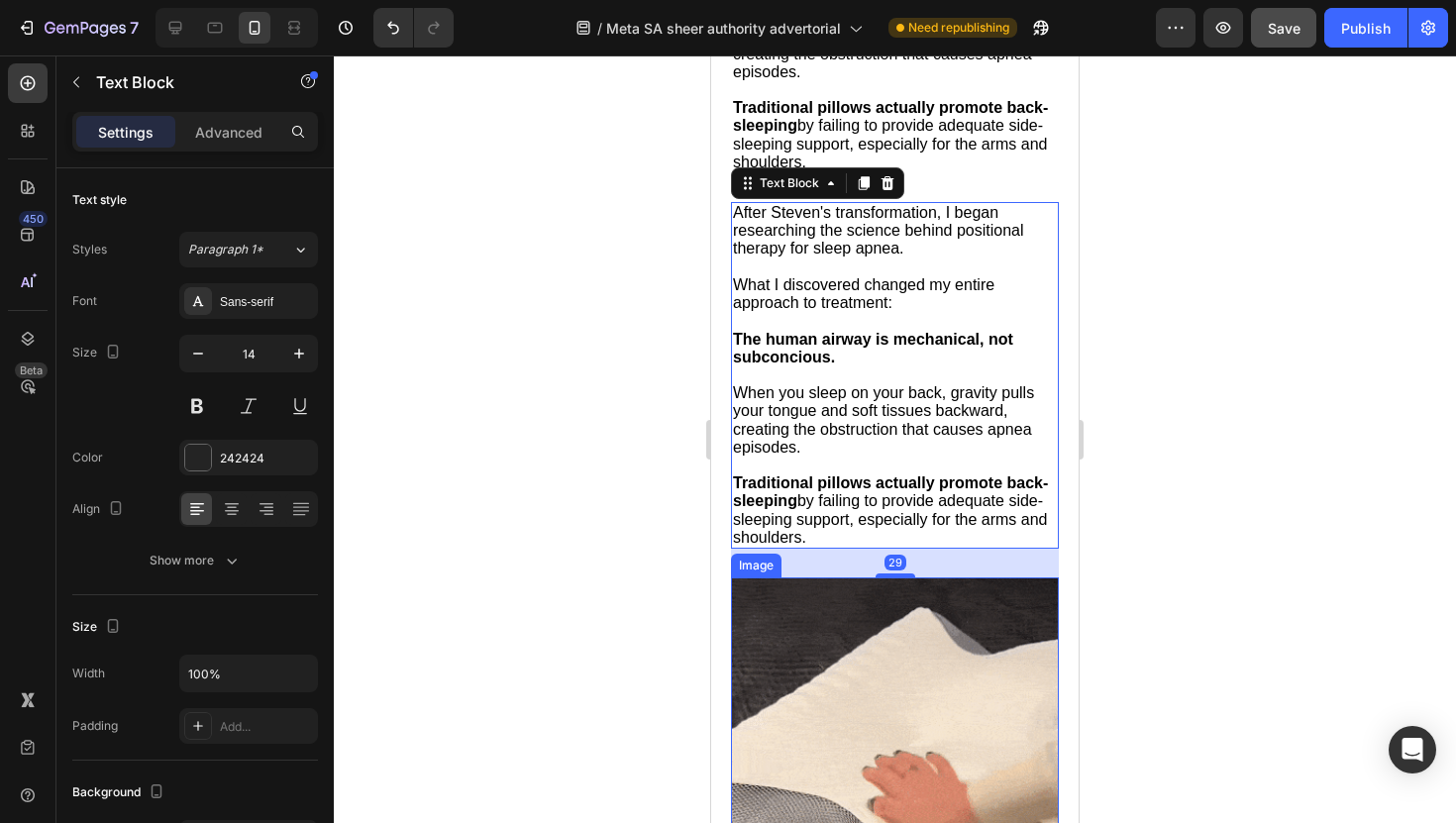 scroll, scrollTop: 6574, scrollLeft: 0, axis: vertical 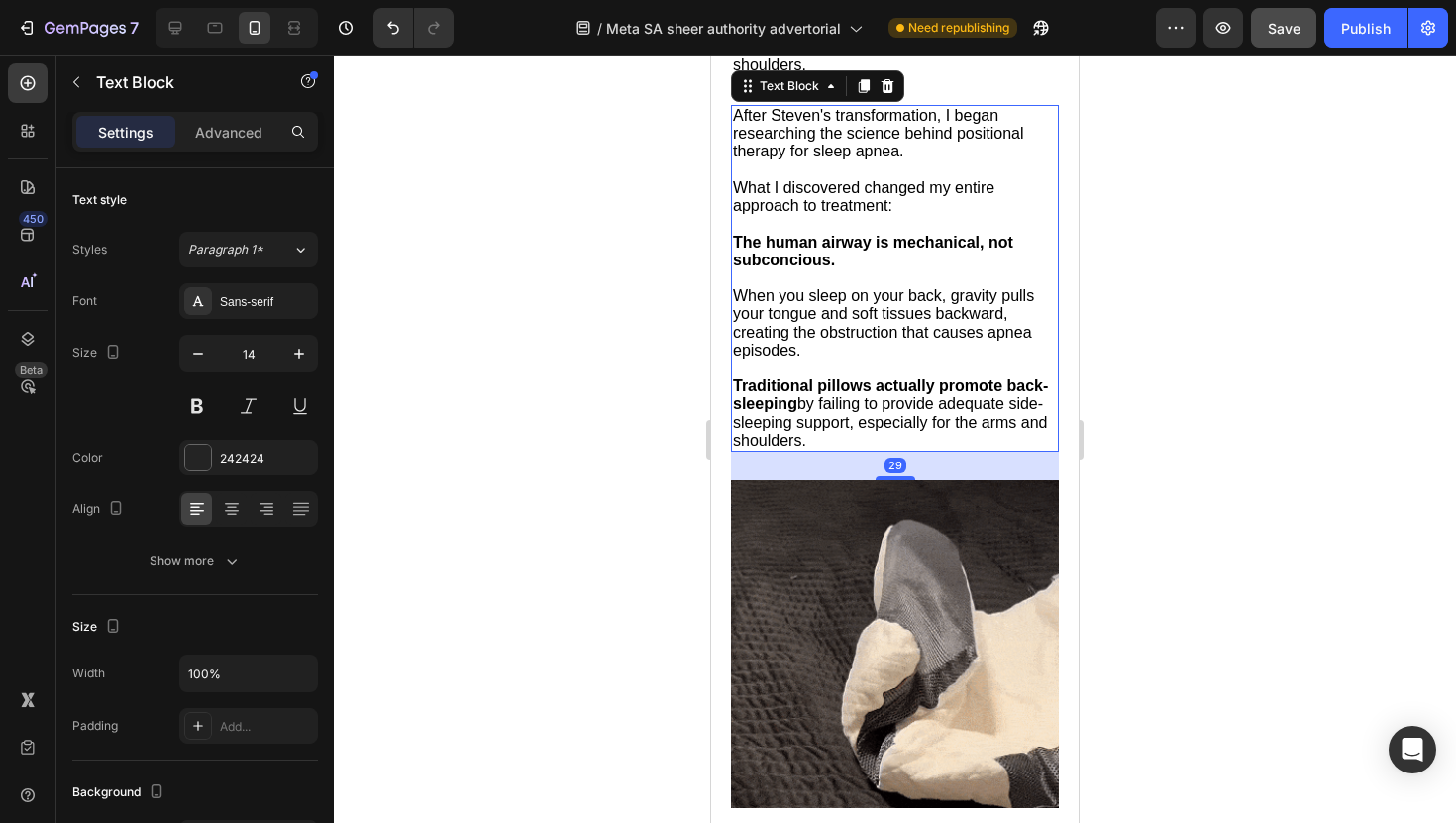 click on "When you sleep on your back, gravity pulls your tongue and soft tissues backward, creating the obstruction that causes apnea episodes." at bounding box center [884, 323] 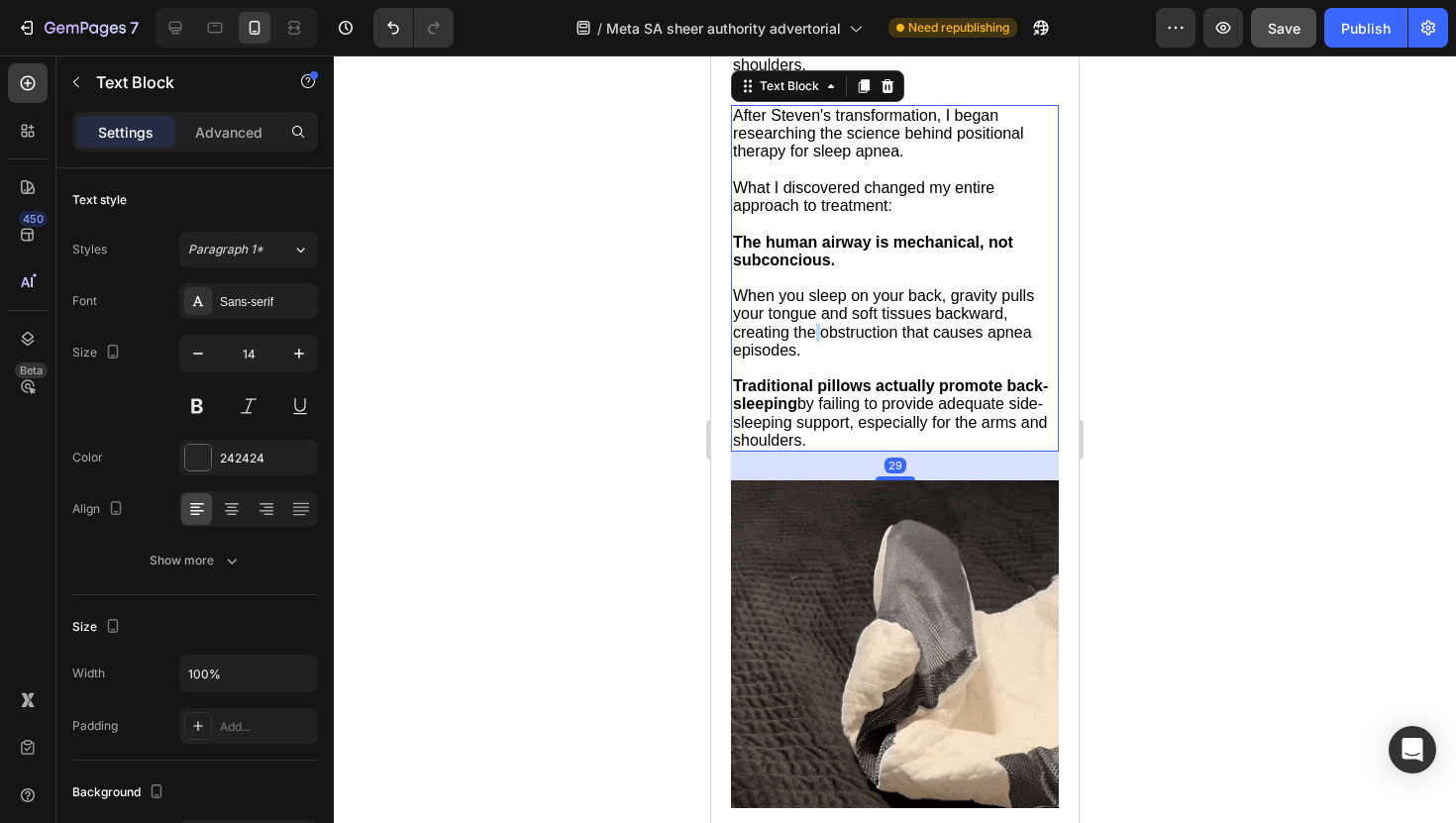 click on "When you sleep on your back, gravity pulls your tongue and soft tissues backward, creating the obstruction that causes apnea episodes." at bounding box center [884, 323] 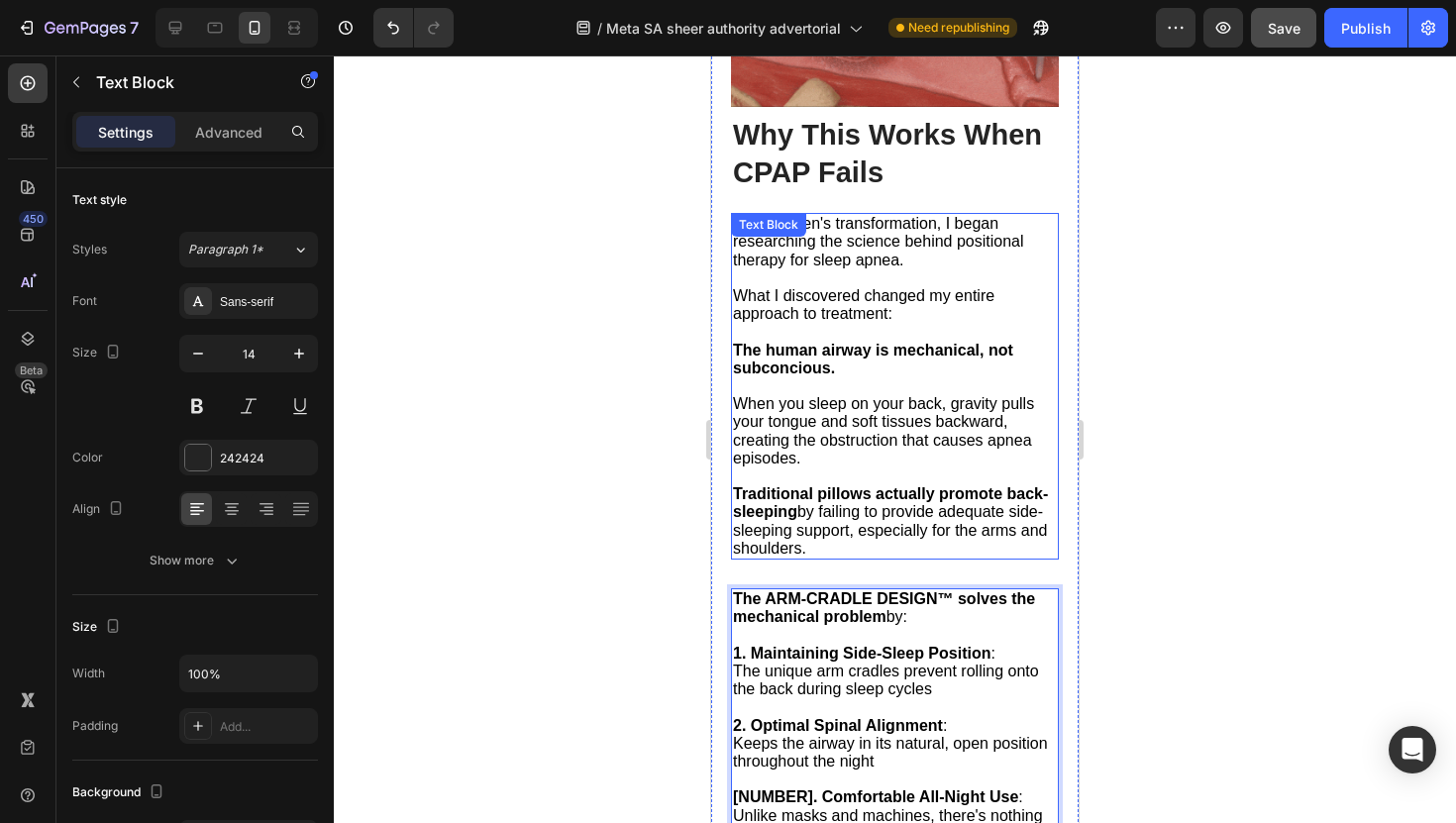 scroll, scrollTop: 6031, scrollLeft: 0, axis: vertical 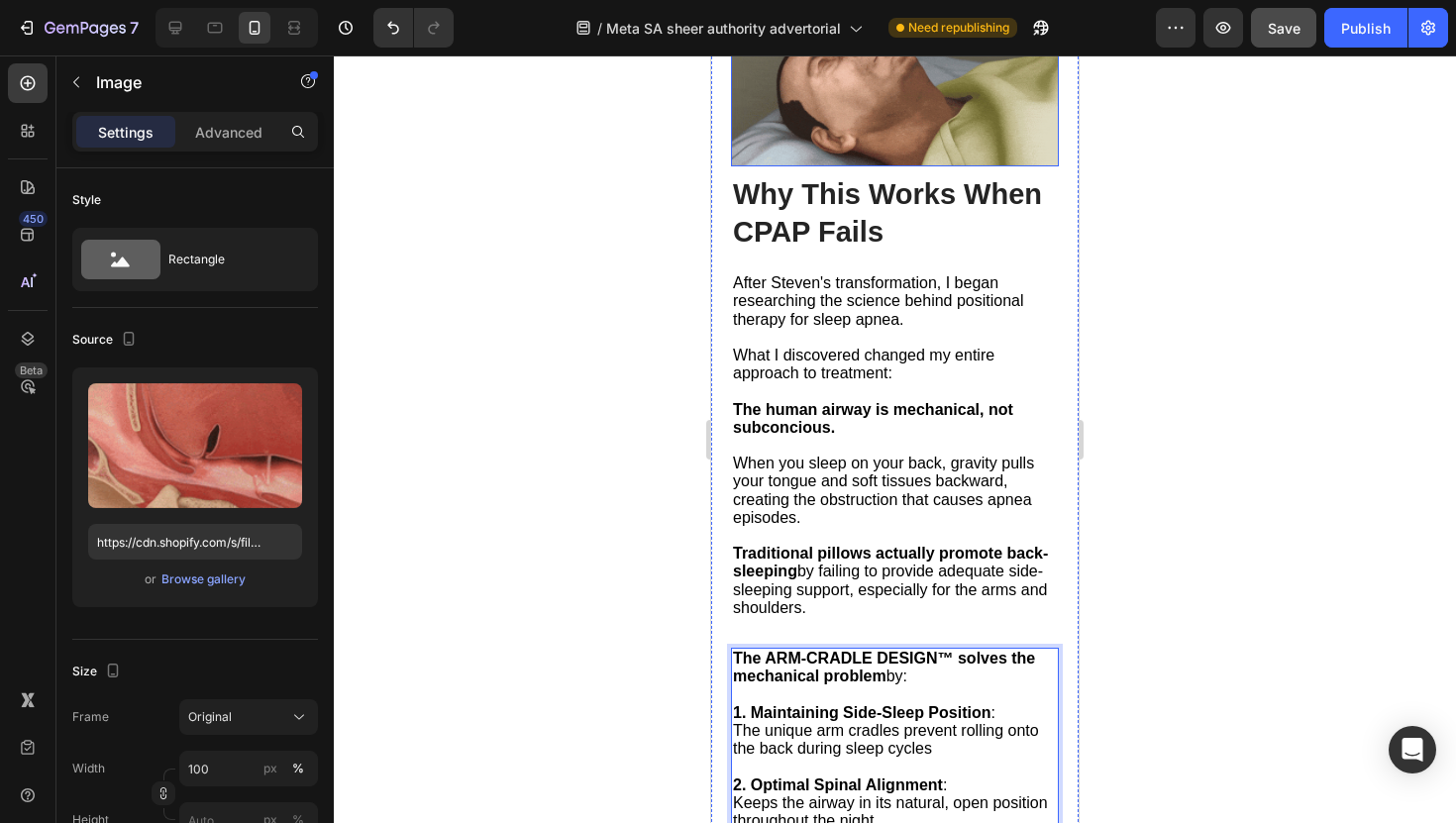 click at bounding box center [894, 84] 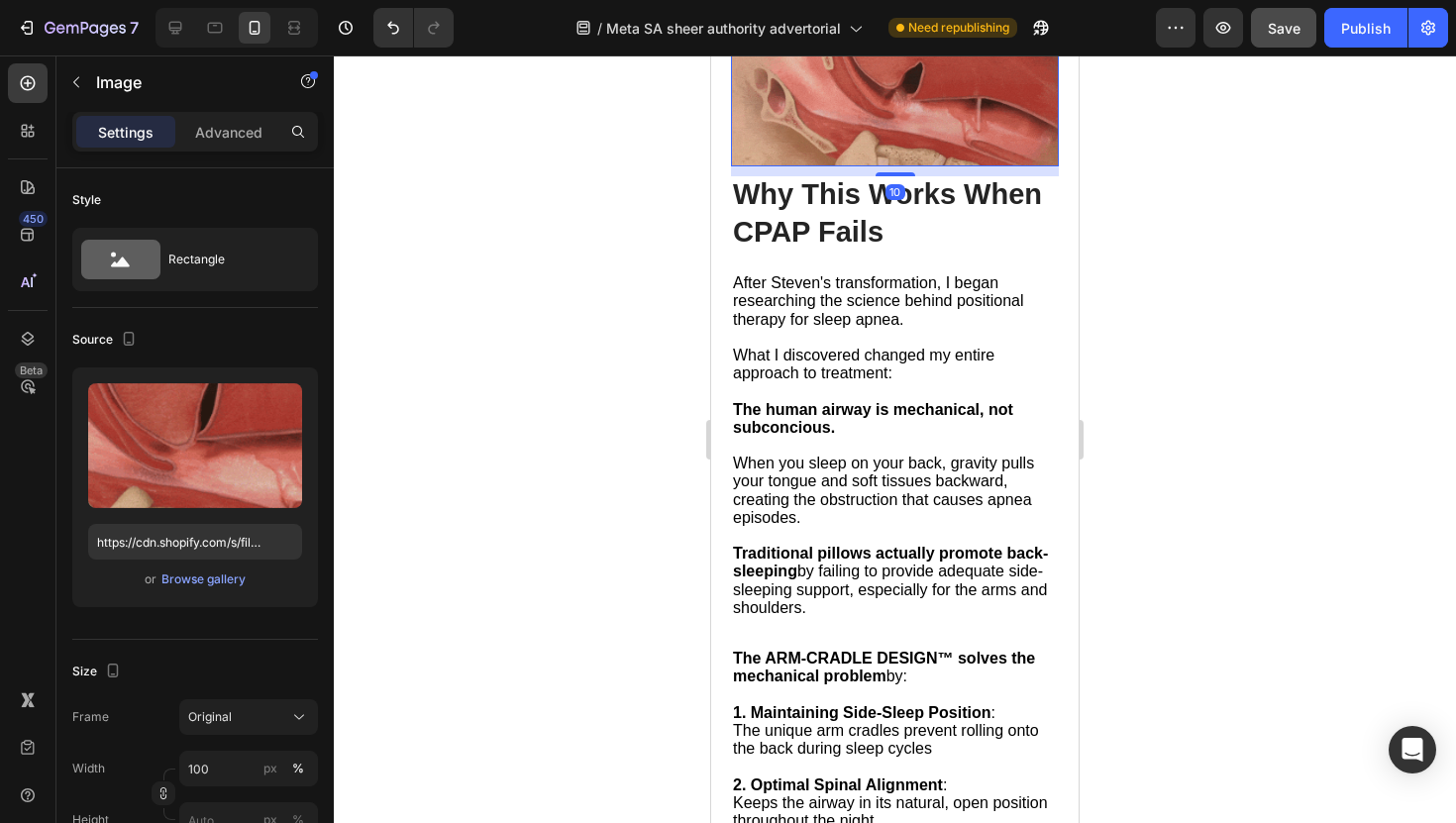 scroll, scrollTop: 5884, scrollLeft: 0, axis: vertical 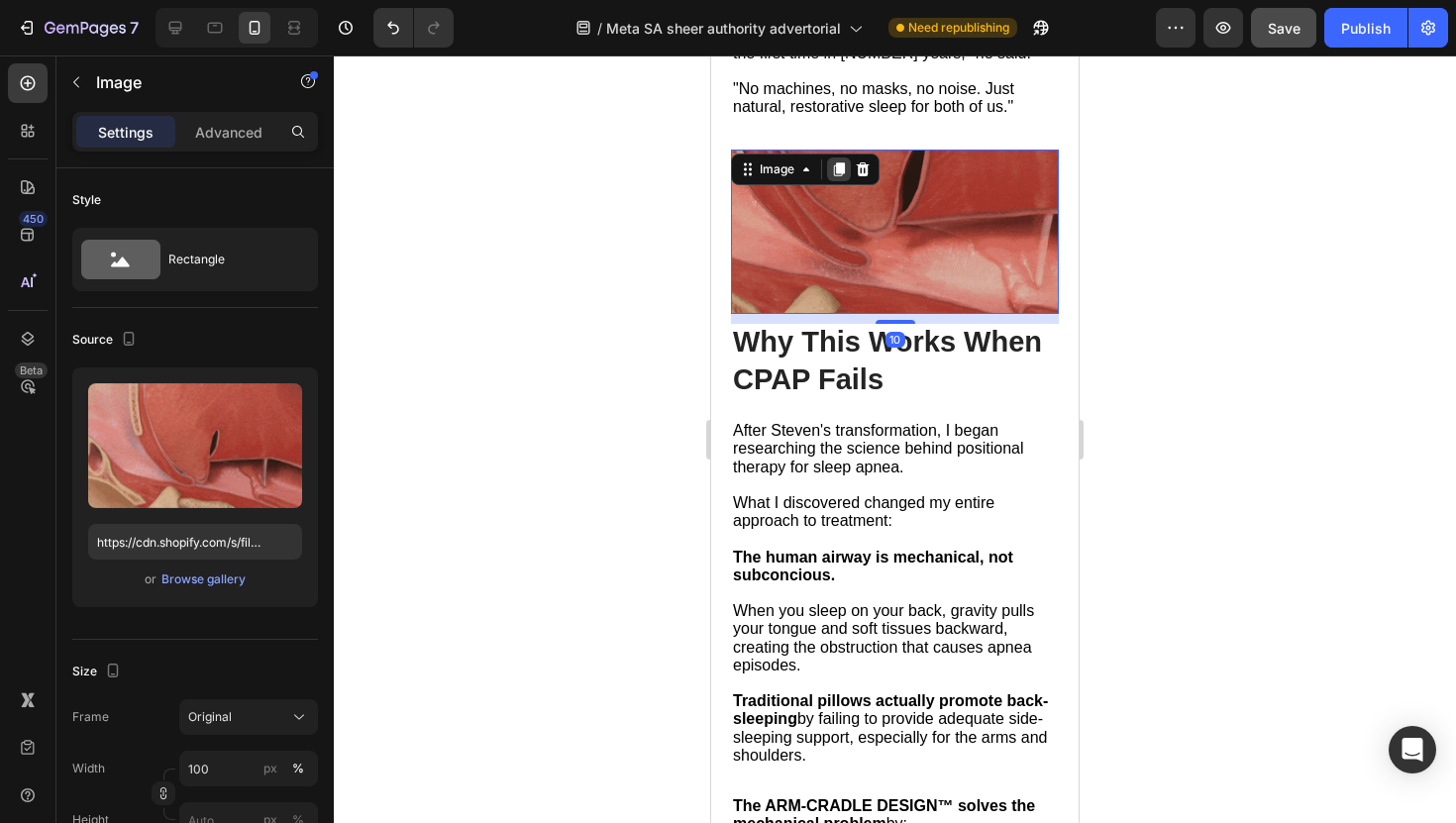click 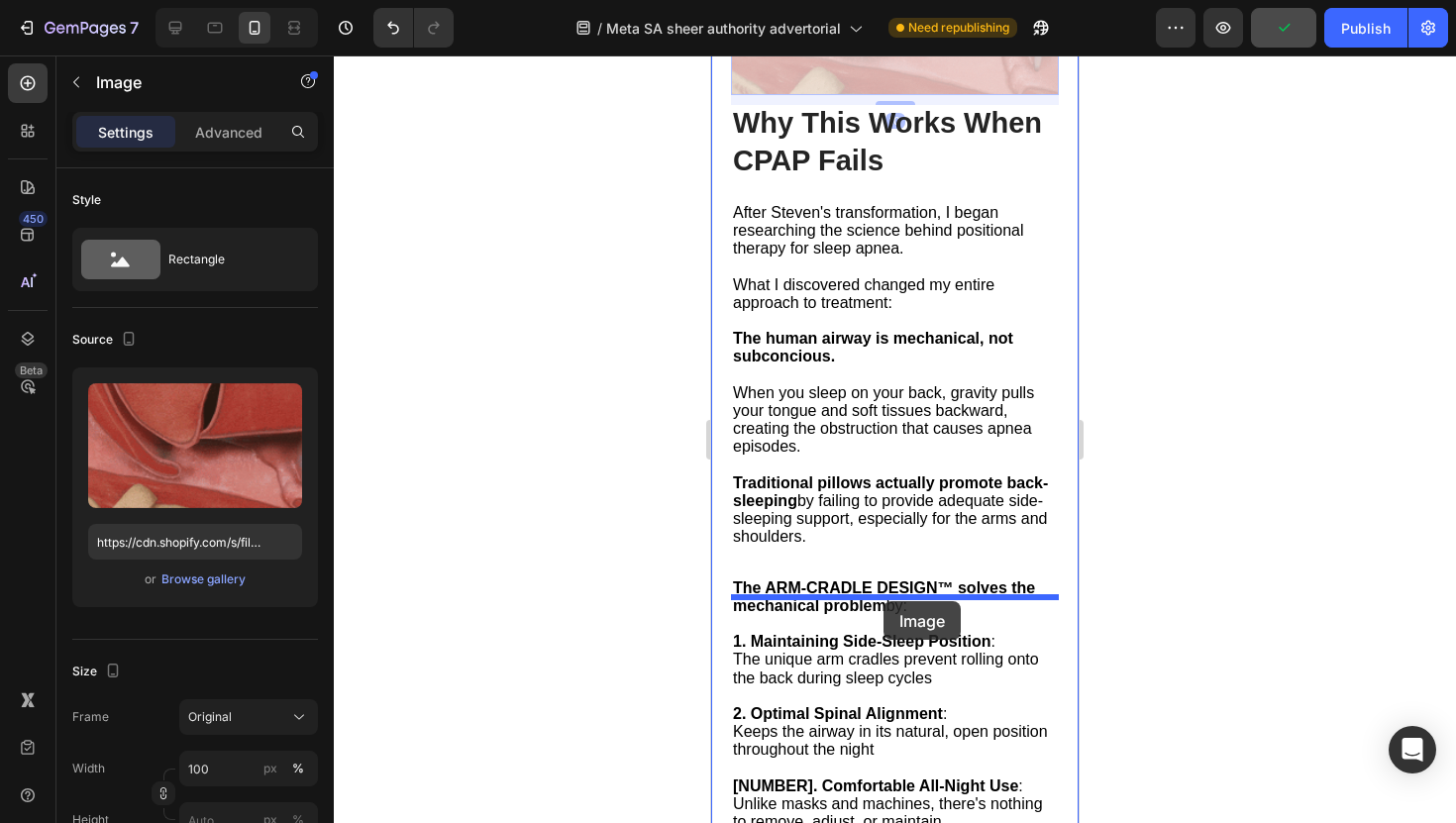 drag, startPoint x: 897, startPoint y: 370, endPoint x: 884, endPoint y: 596, distance: 226.37359 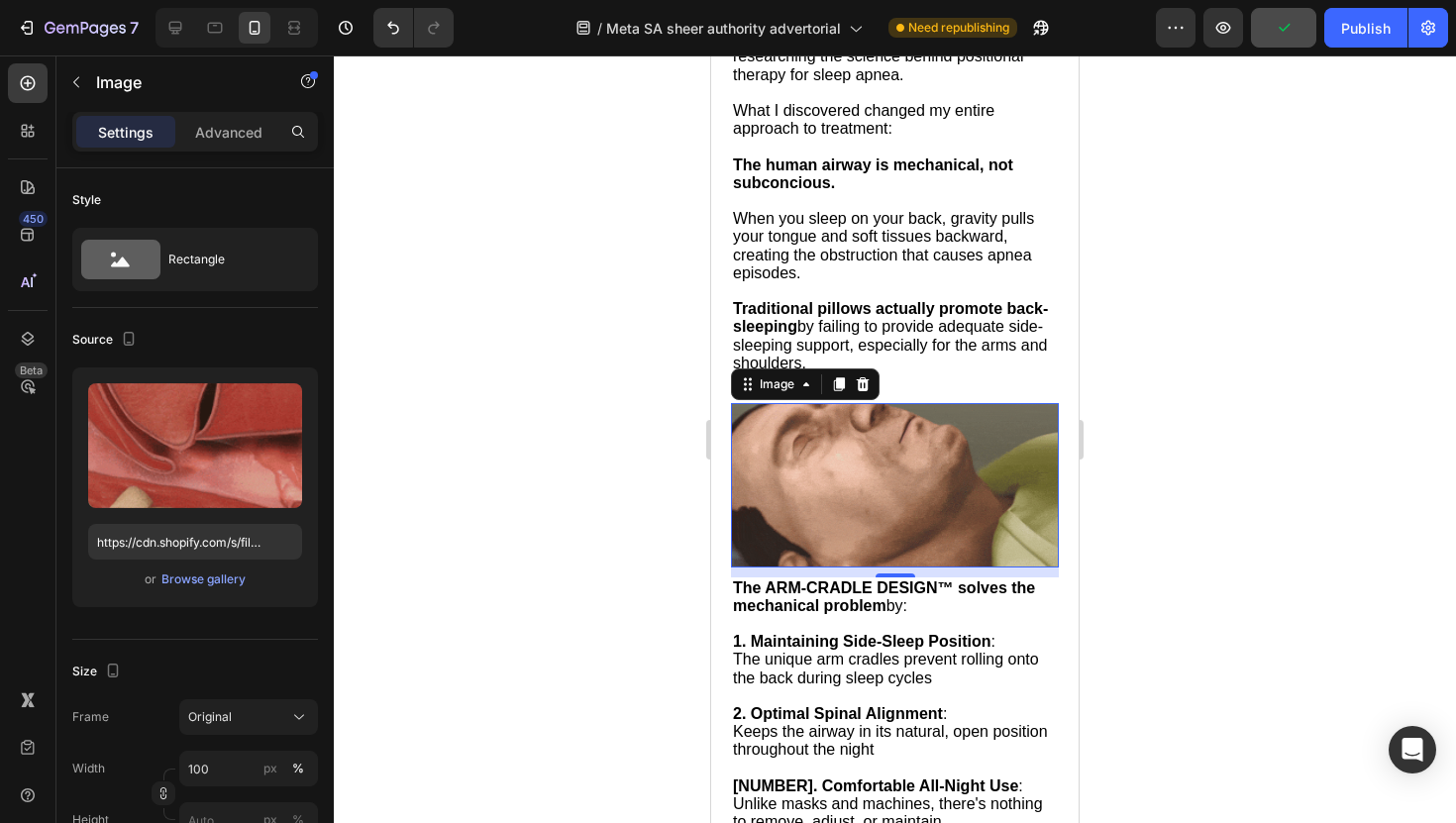 scroll, scrollTop: 6103, scrollLeft: 0, axis: vertical 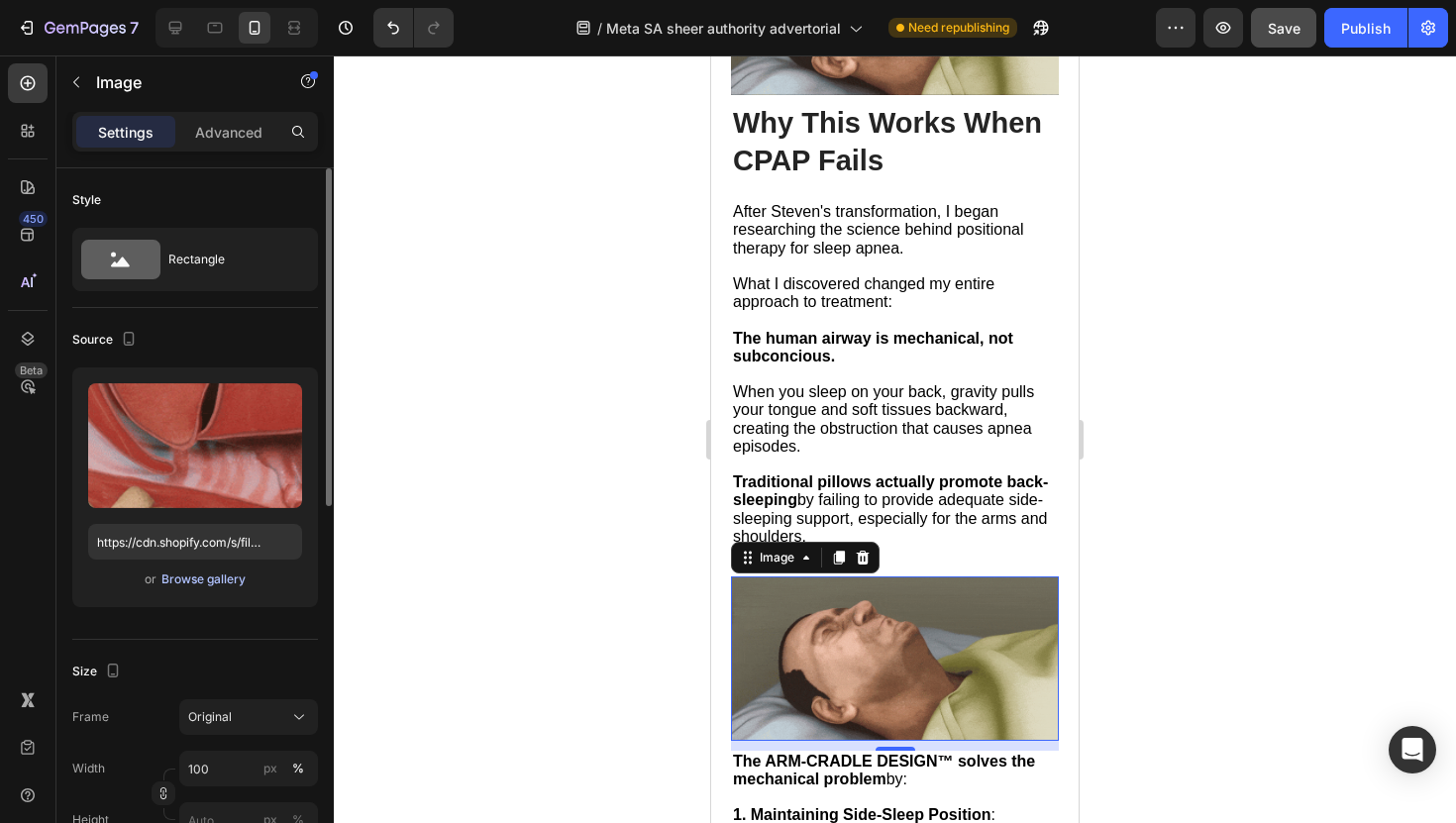 click on "Browse gallery" at bounding box center [203, 579] 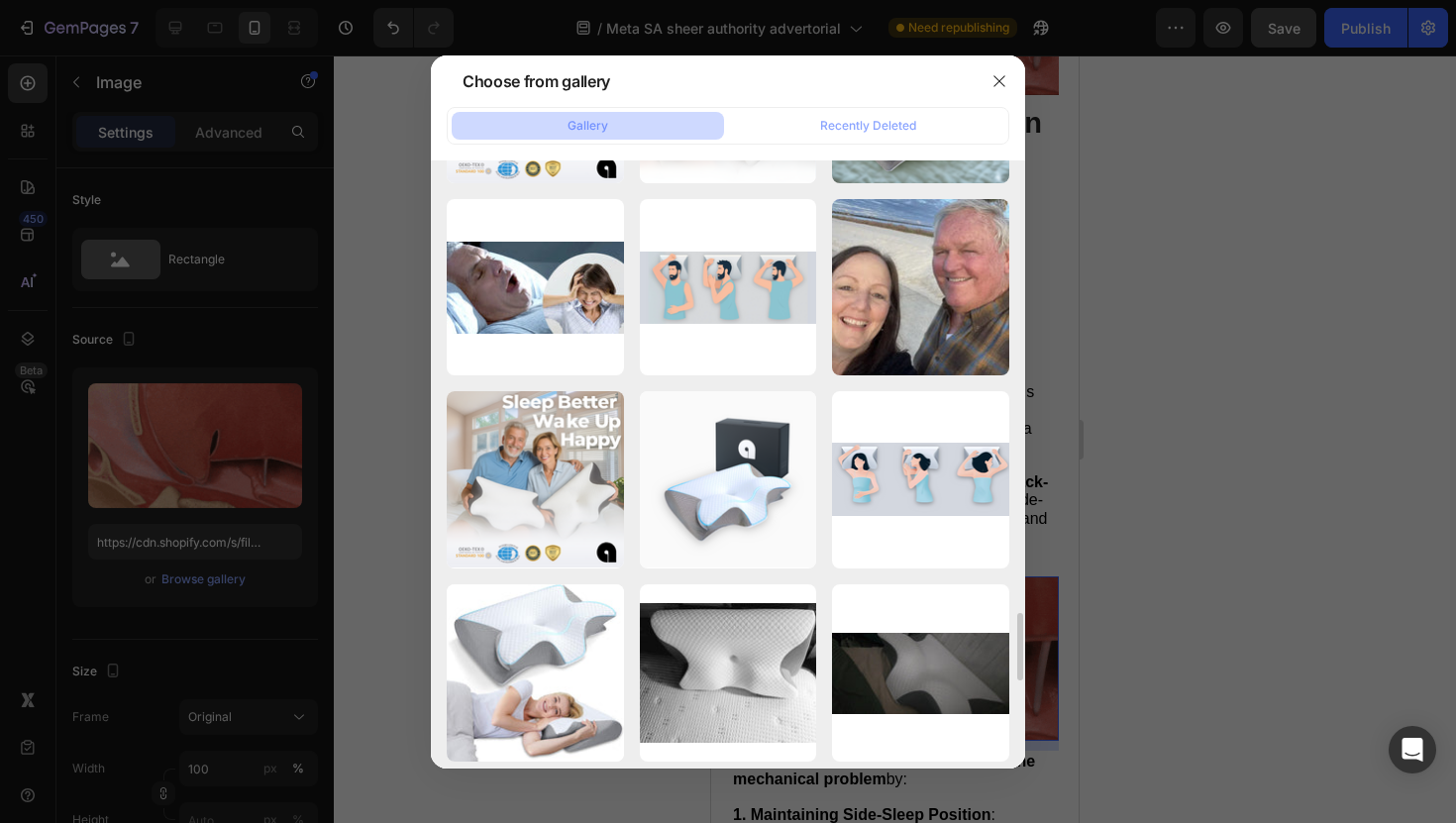 scroll, scrollTop: 4026, scrollLeft: 0, axis: vertical 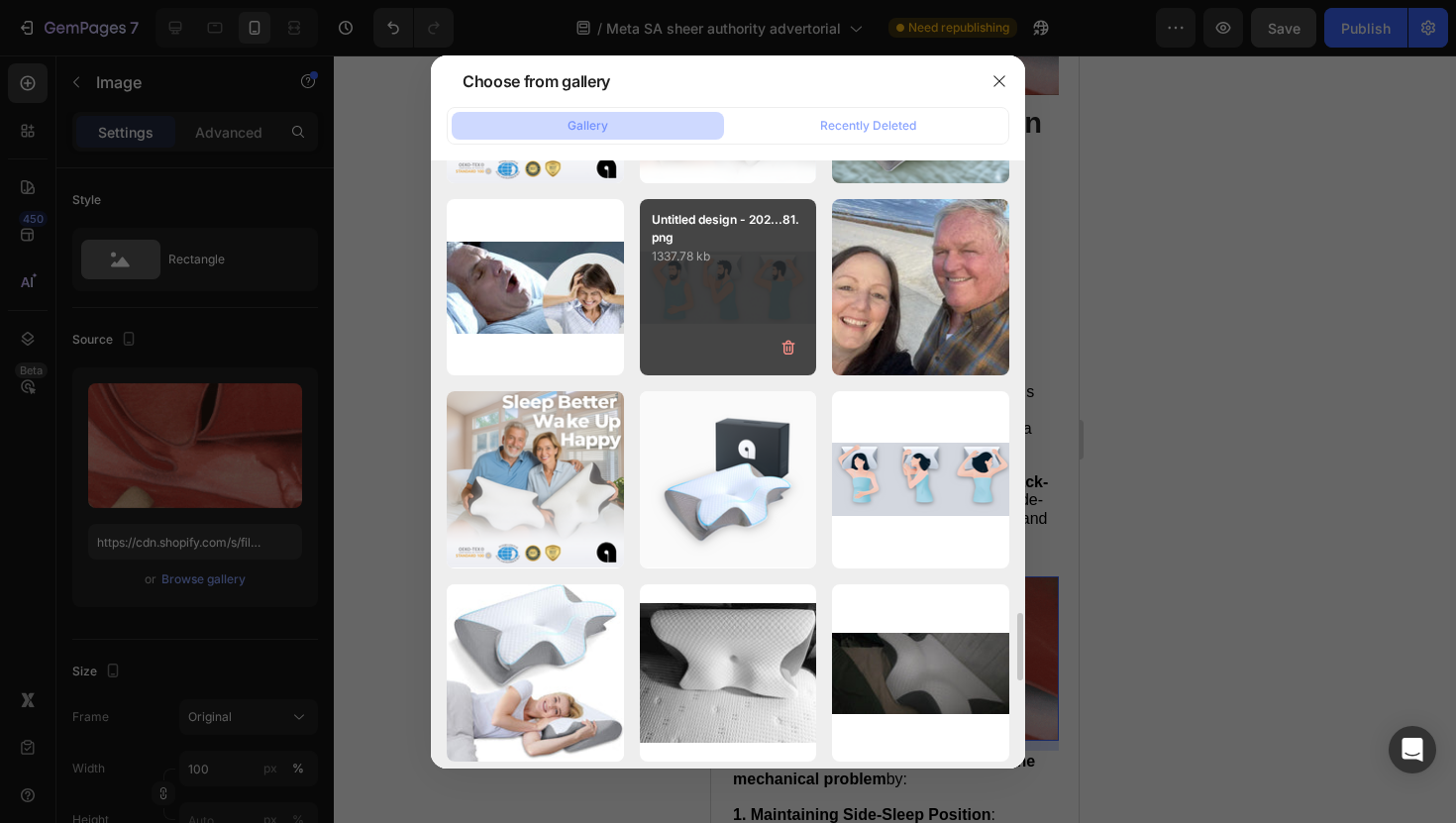 click on "Untitled design - 202...81.png 1337.78 kb" at bounding box center (728, 287) 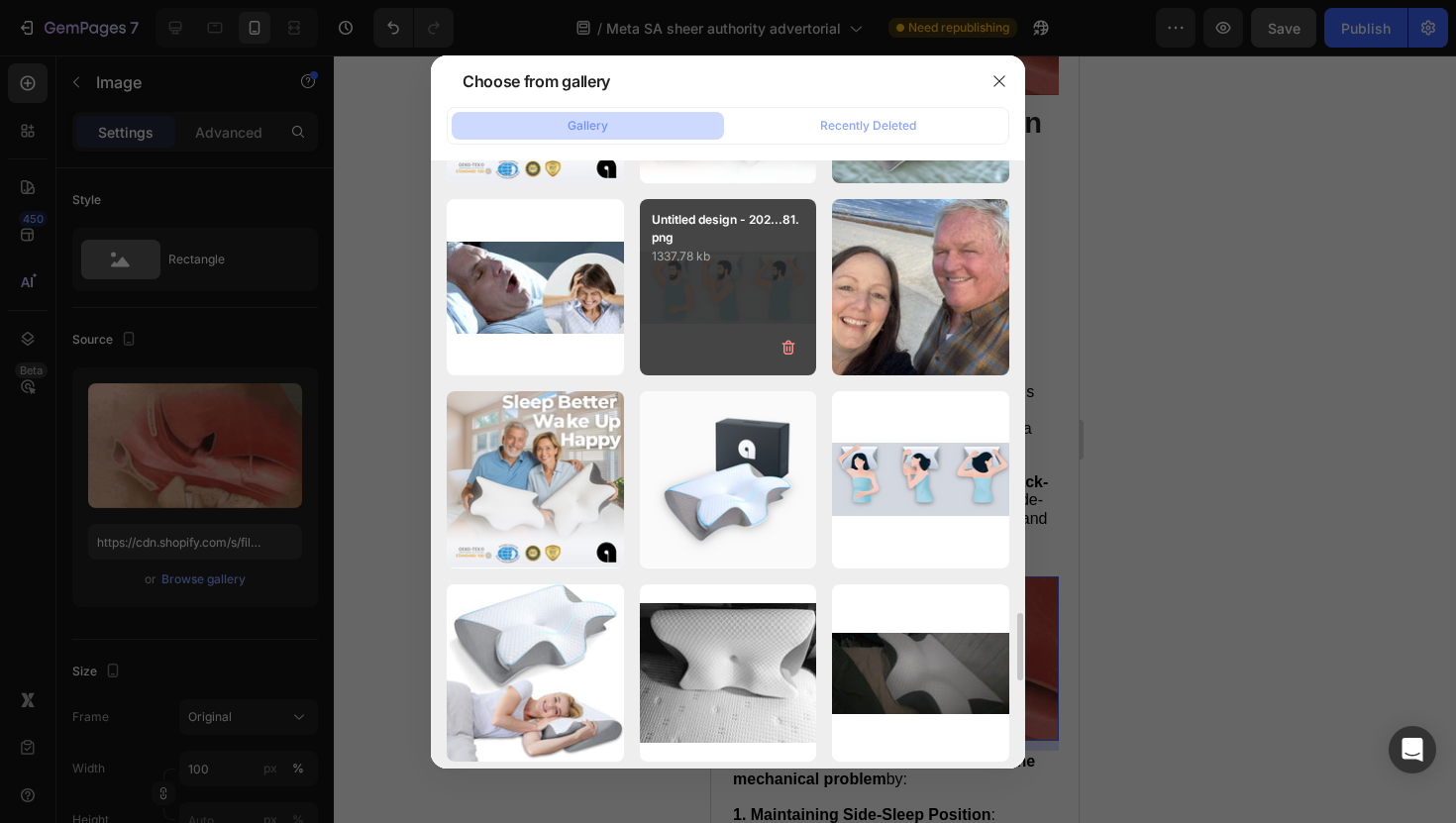 type on "https://cdn.shopify.com/s/files/1/0868/3336/5325/files/gempages_554794443278910544-ed57ea92-c9f7-4f68-9ad2-a9ffdb16bb1a.png" 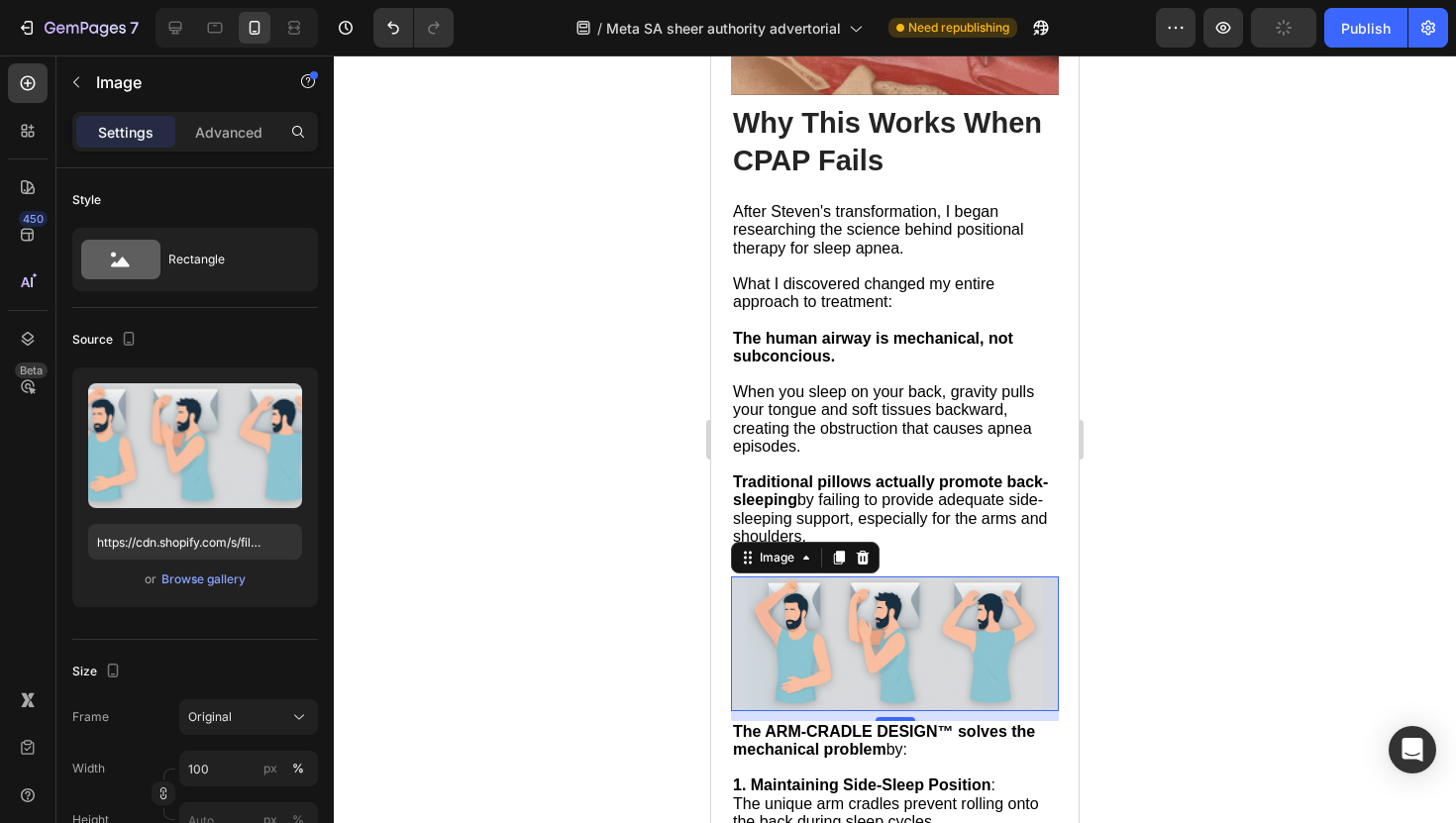 click 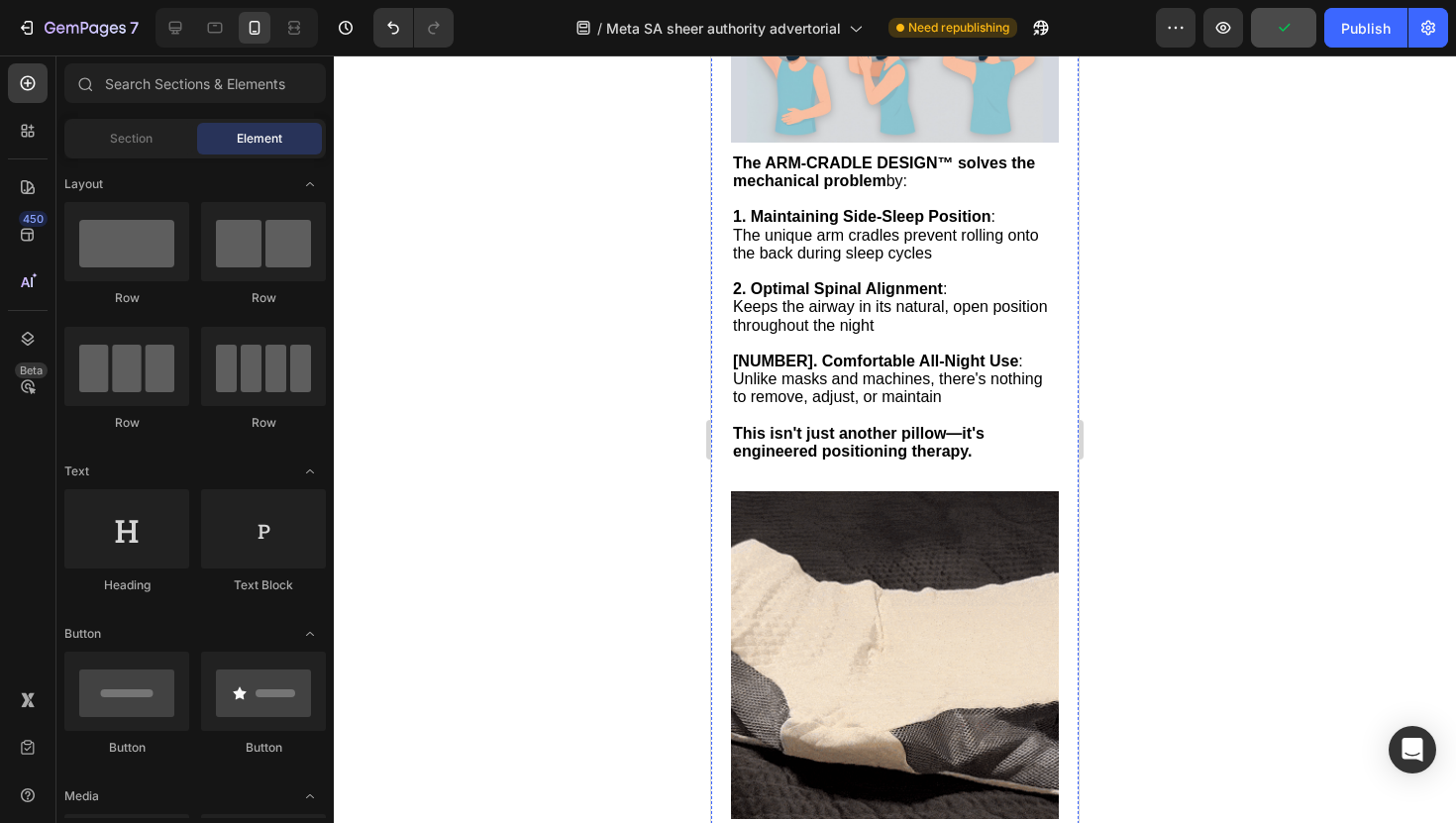 scroll, scrollTop: 6677, scrollLeft: 0, axis: vertical 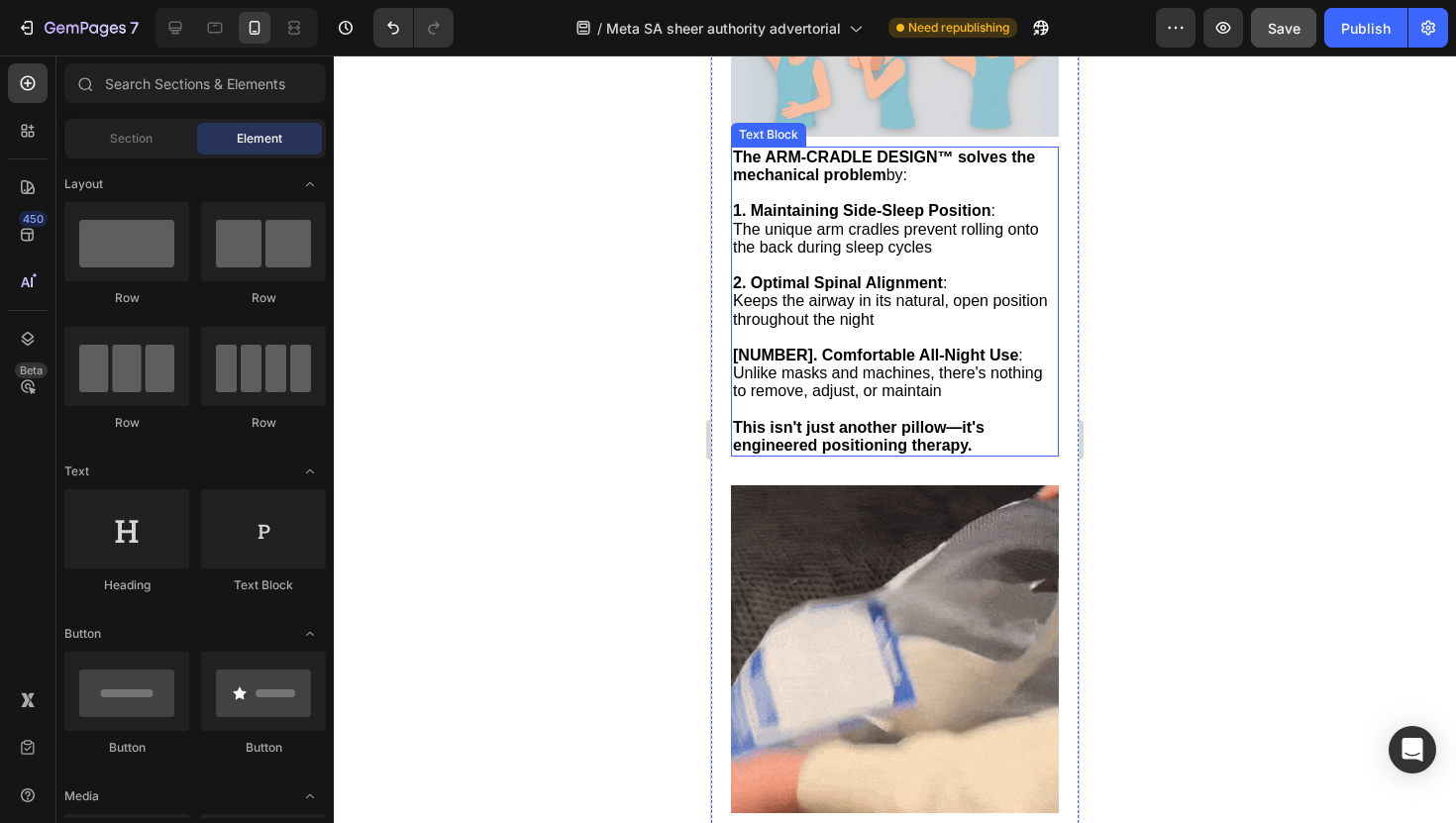 click on "1. Maintaining Side-Sleep Position" at bounding box center (862, 210) 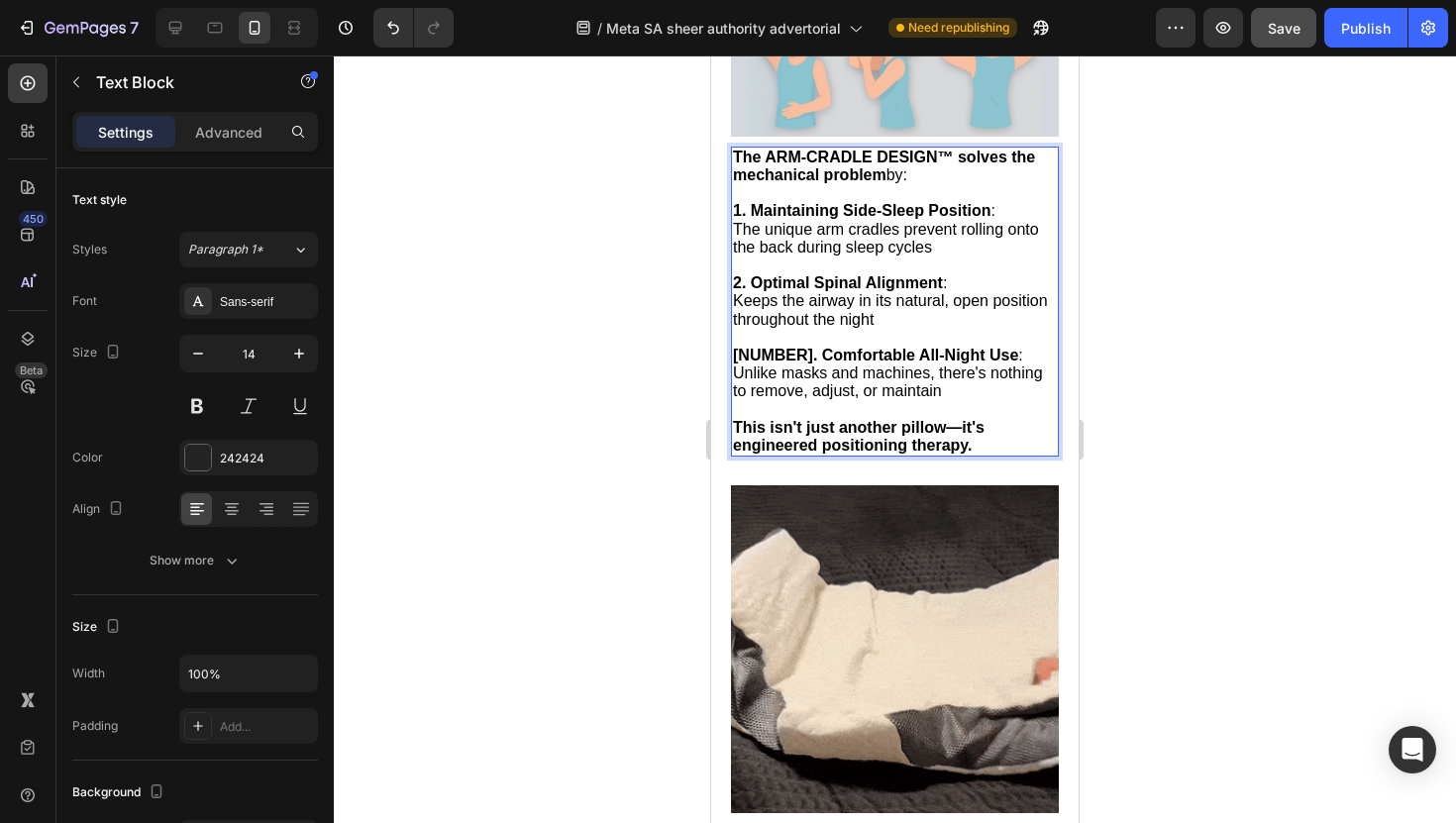 click on "1. Maintaining Side-Sleep Position" at bounding box center (862, 210) 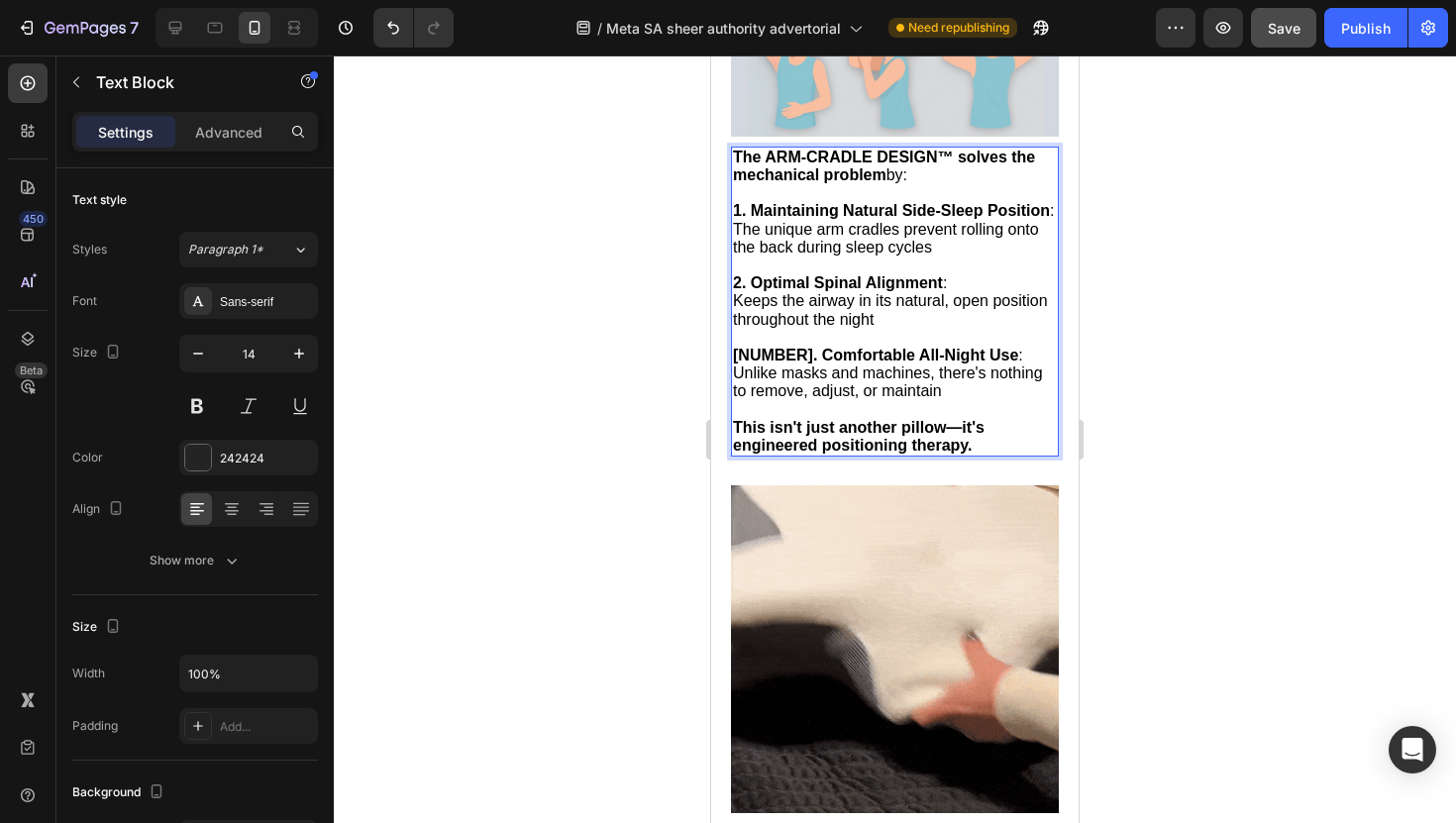 click on "1. Maintaining Natural Side-Sleep Position" at bounding box center (891, 210) 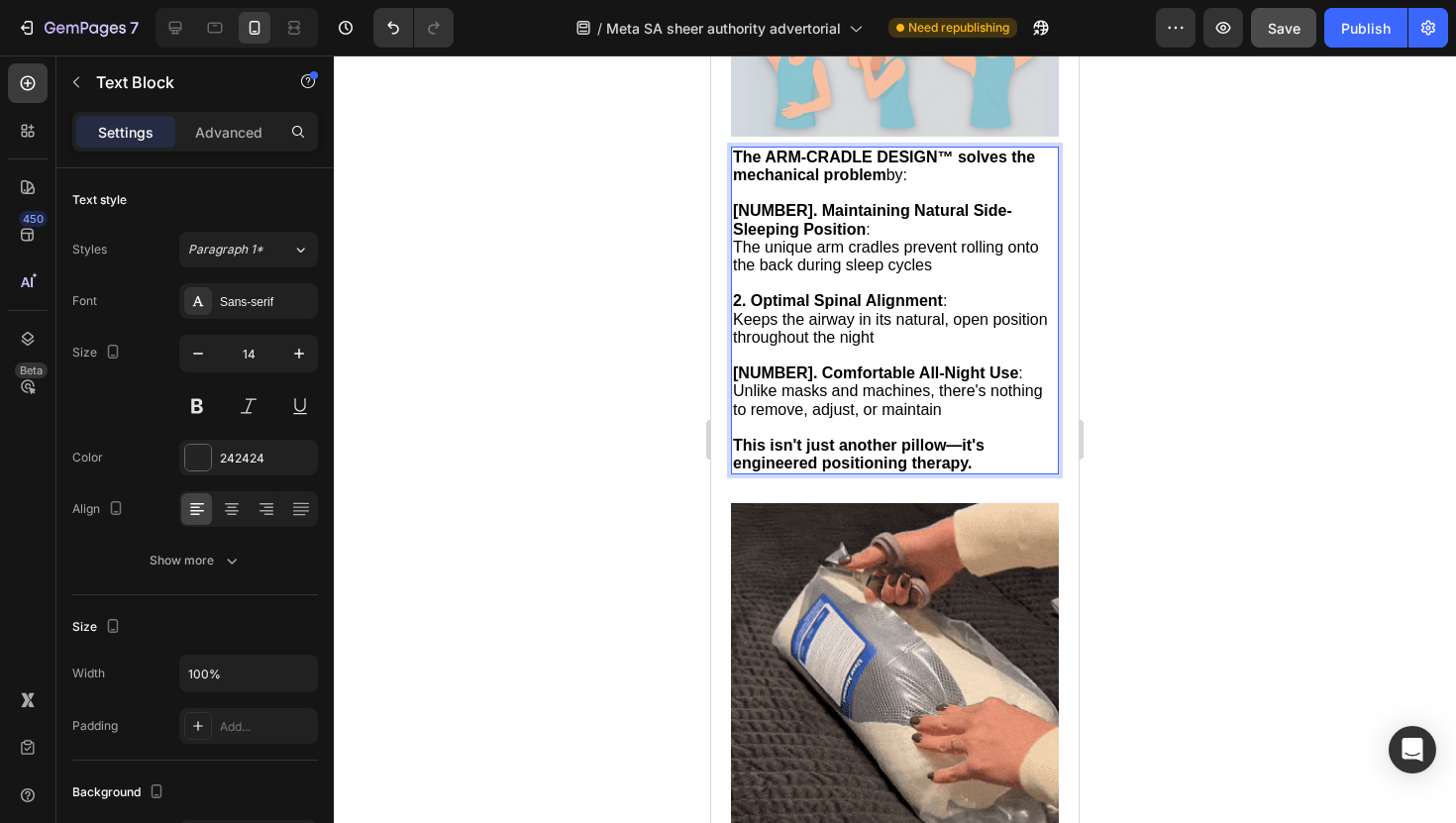 click on "1. Maintaining Natural Side-Sleeping Position" at bounding box center [873, 219] 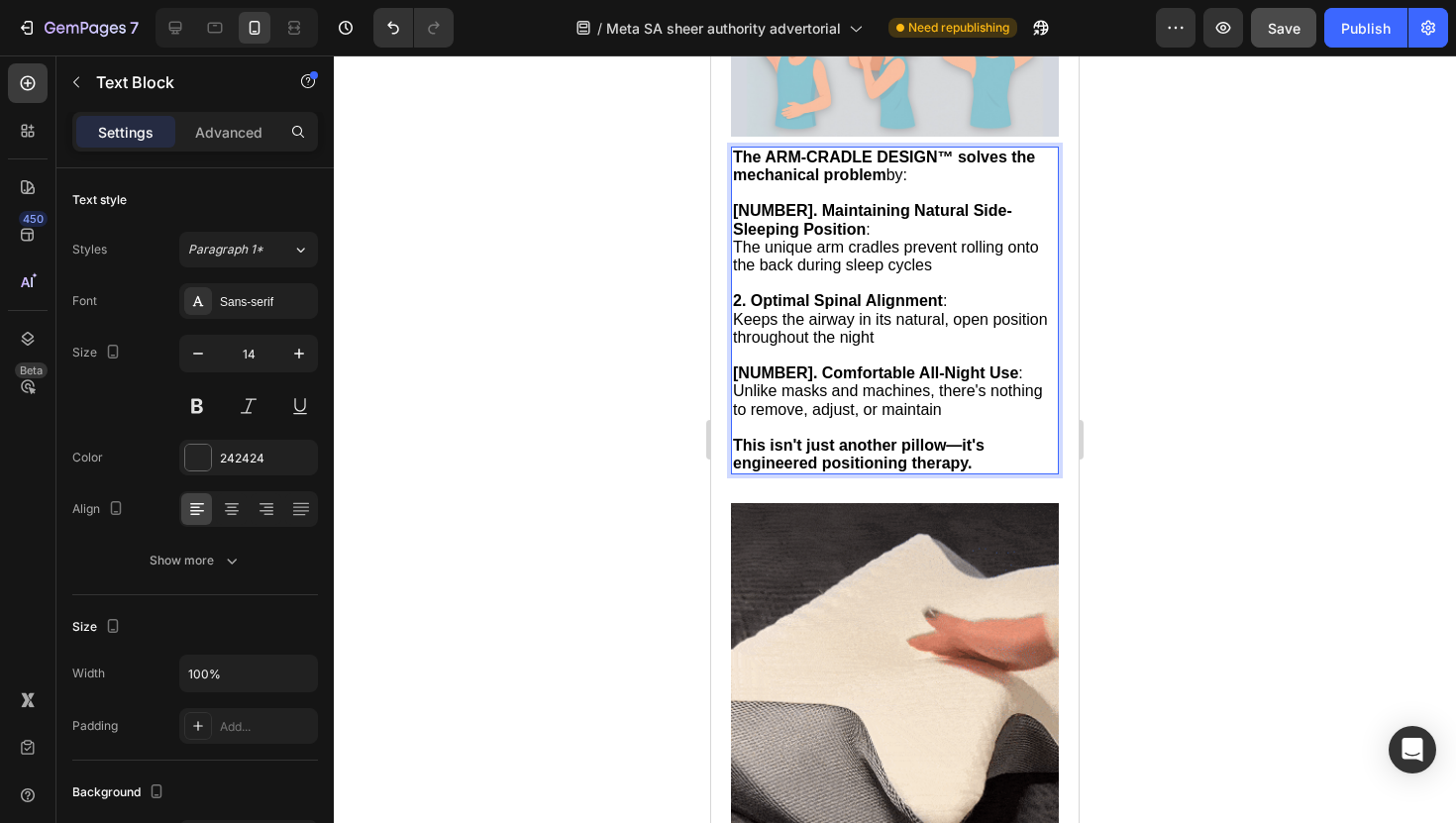 click on "1. Maintaining Natural Side-Sleeping Position" at bounding box center (873, 219) 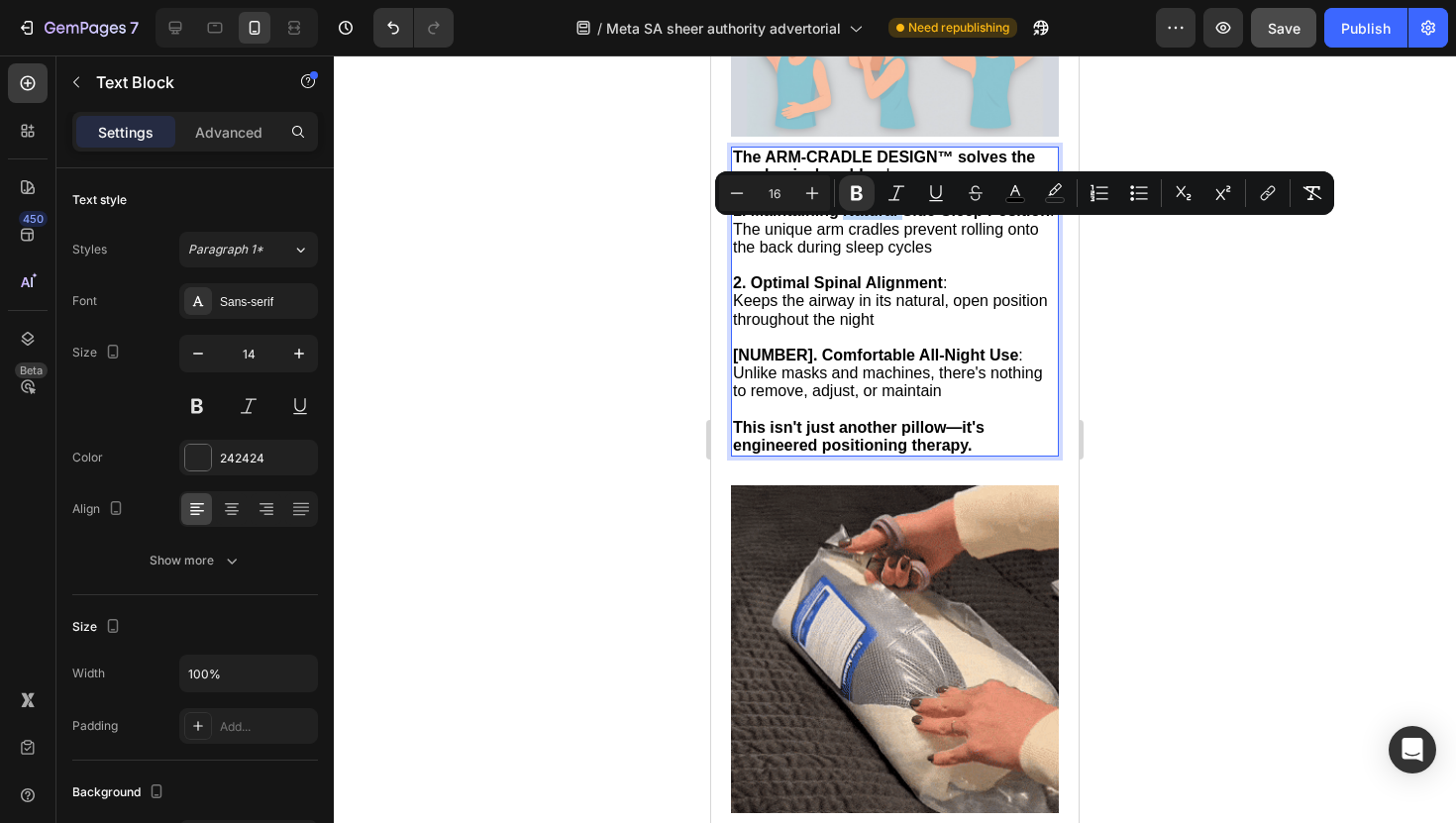 drag, startPoint x: 899, startPoint y: 232, endPoint x: 843, endPoint y: 230, distance: 56.035703 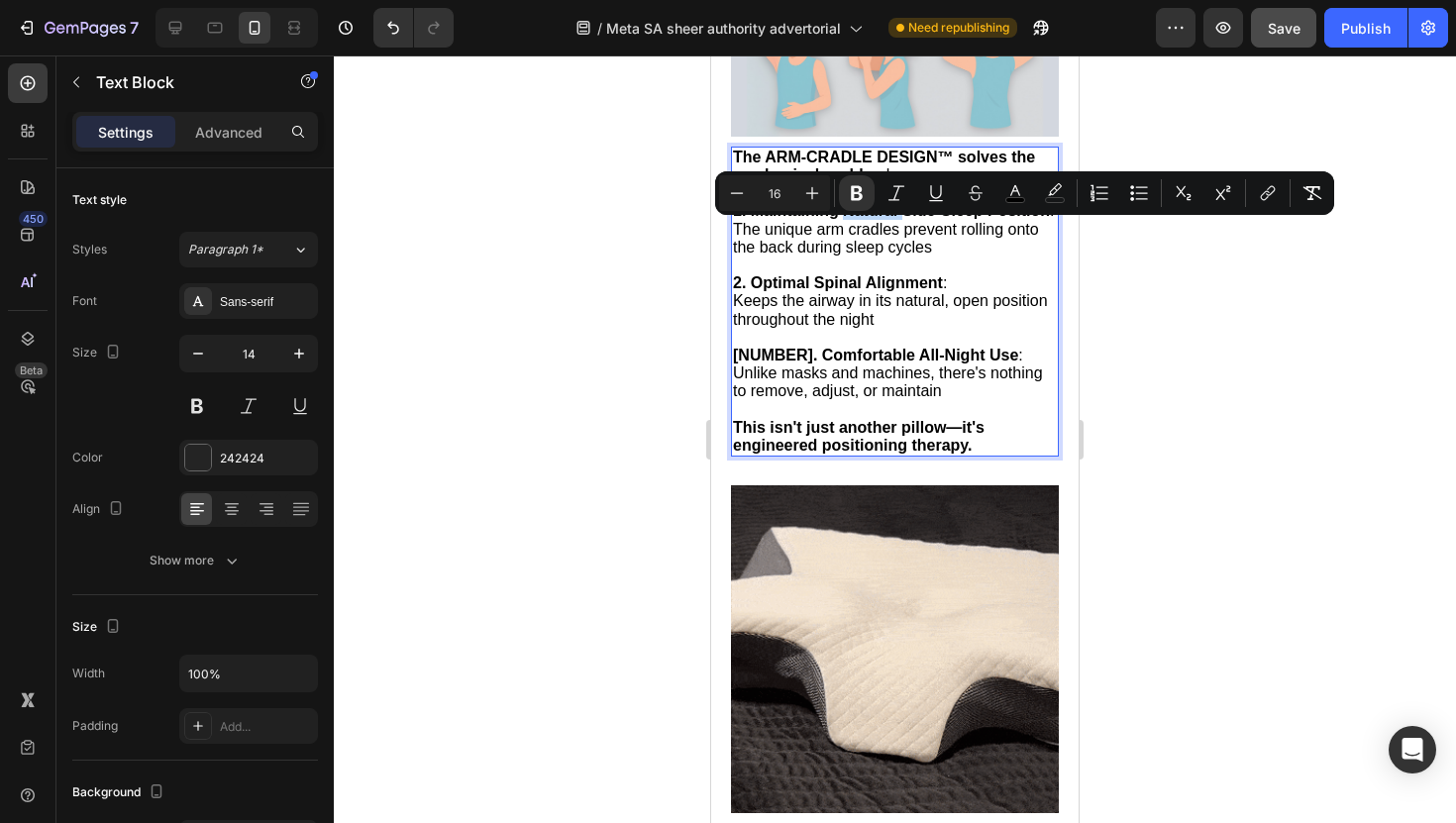 click on "1. Maintaining Natural Side-Sleep Position" at bounding box center [891, 210] 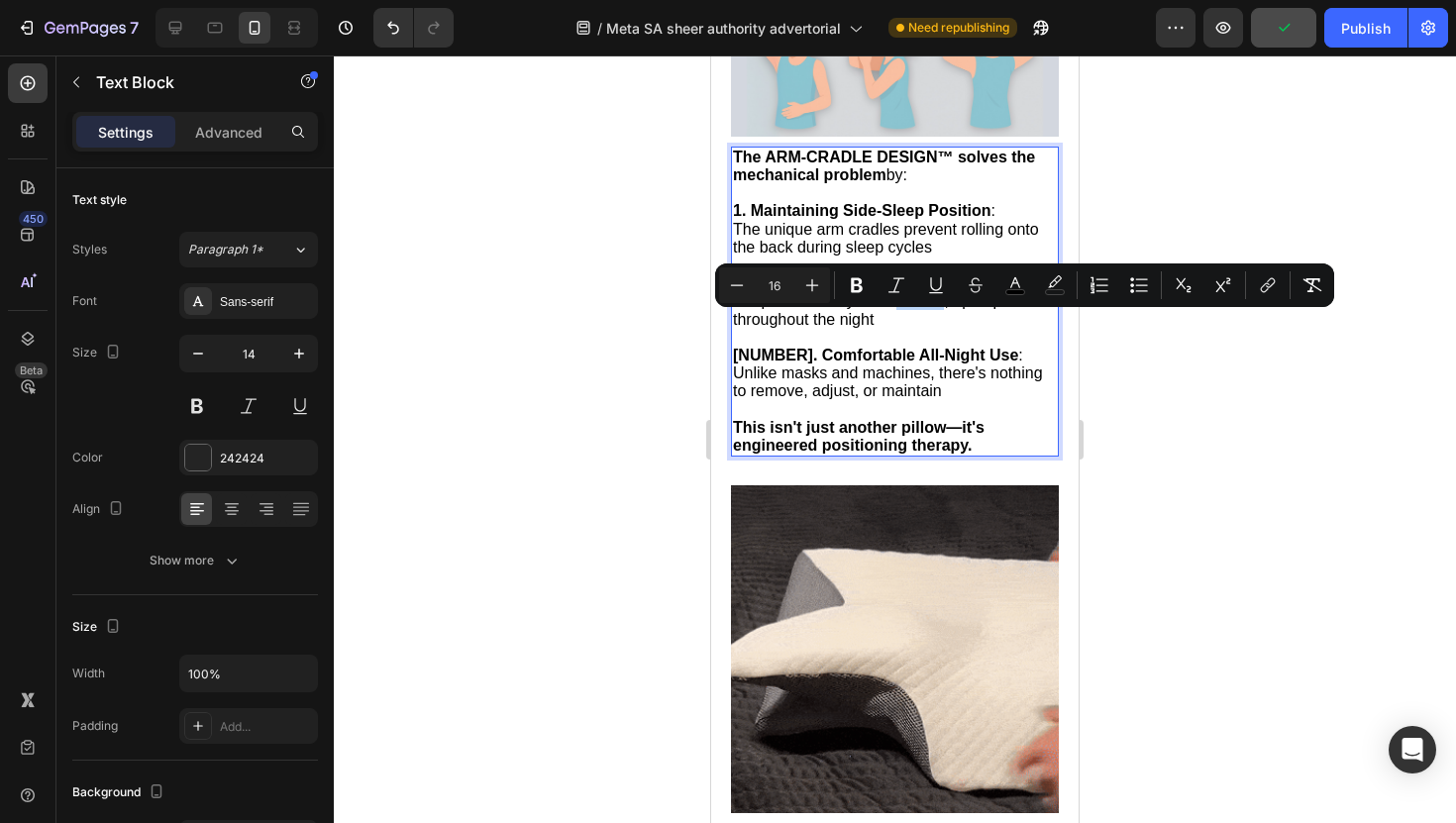 drag, startPoint x: 894, startPoint y: 327, endPoint x: 944, endPoint y: 329, distance: 50.039984 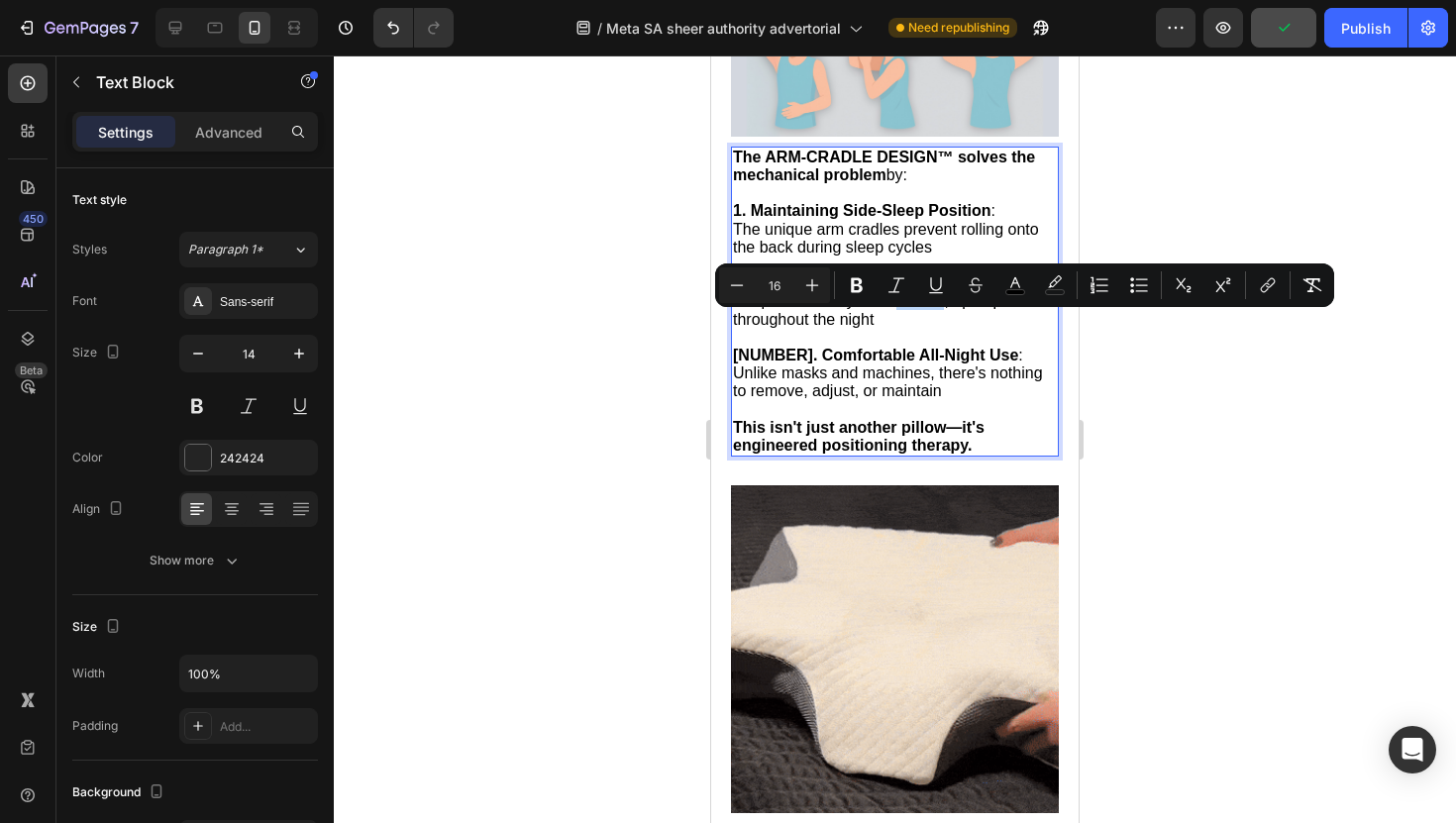 click on "Keeps the airway in its natural, open position throughout the night" at bounding box center (890, 309) 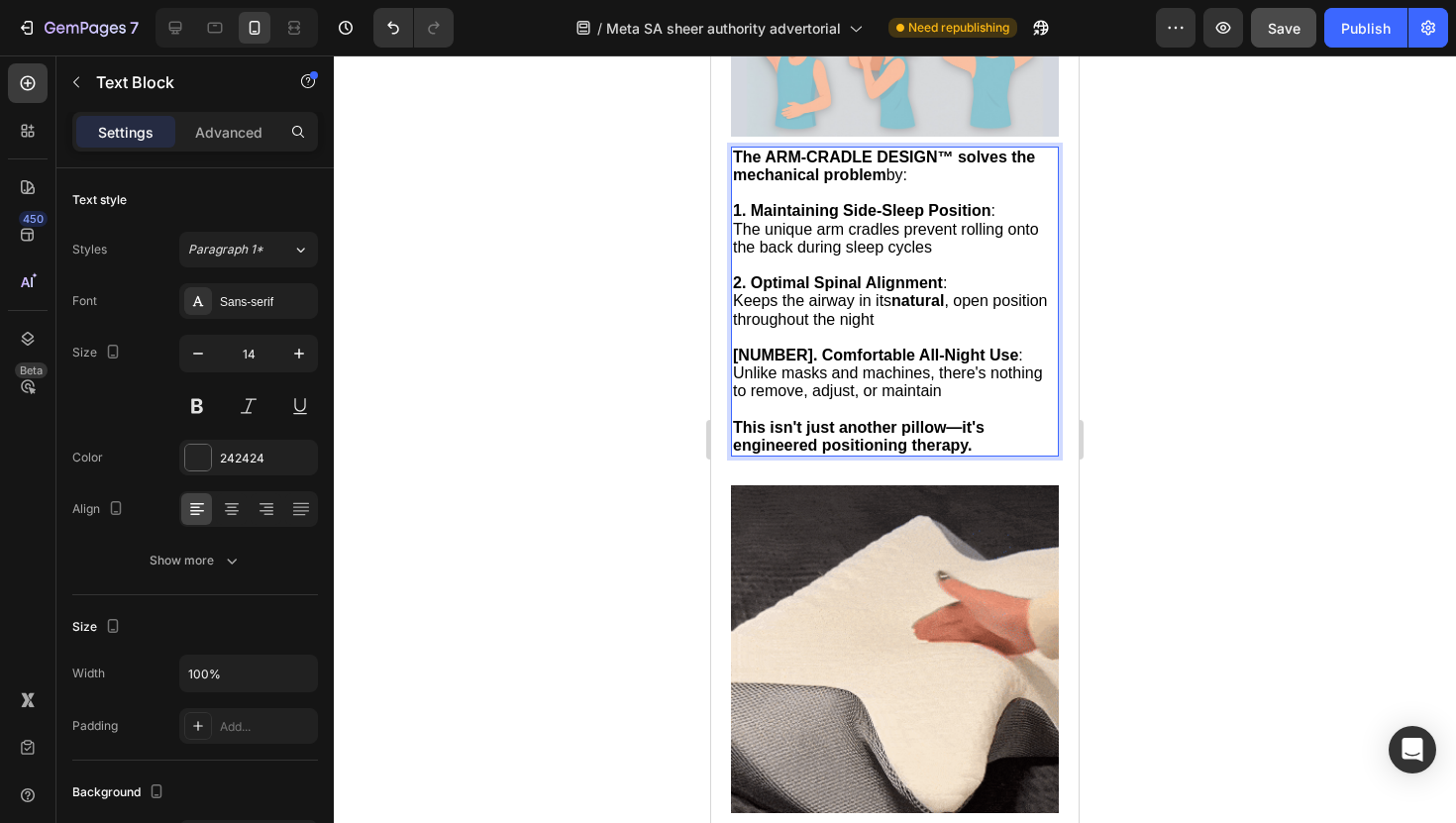 click on "Keeps the airway in its  natural , open position throughout the night" at bounding box center (890, 309) 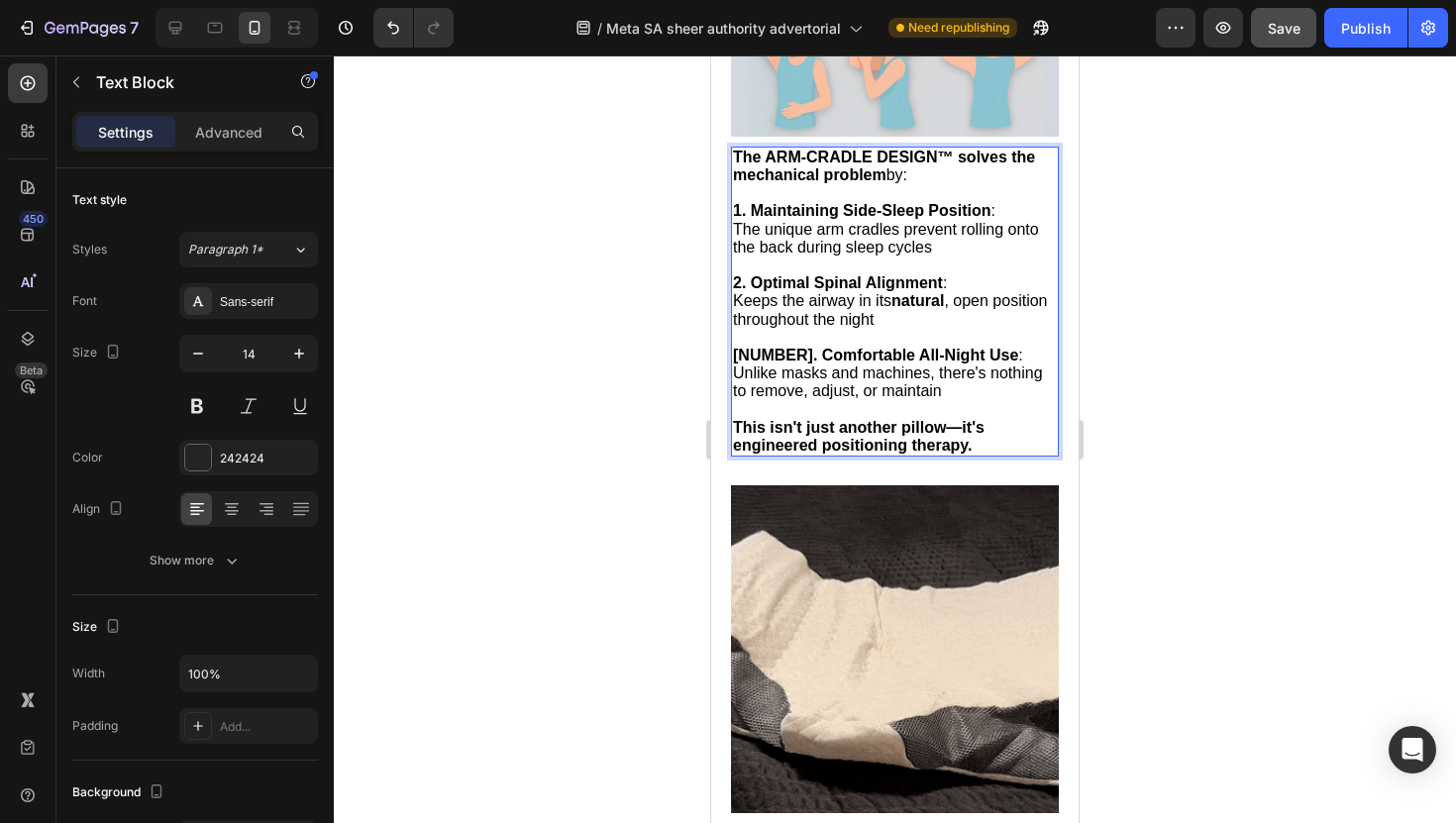 click on "Unlike masks and machines, there's nothing to remove, adjust, or maintain" at bounding box center (887, 381) 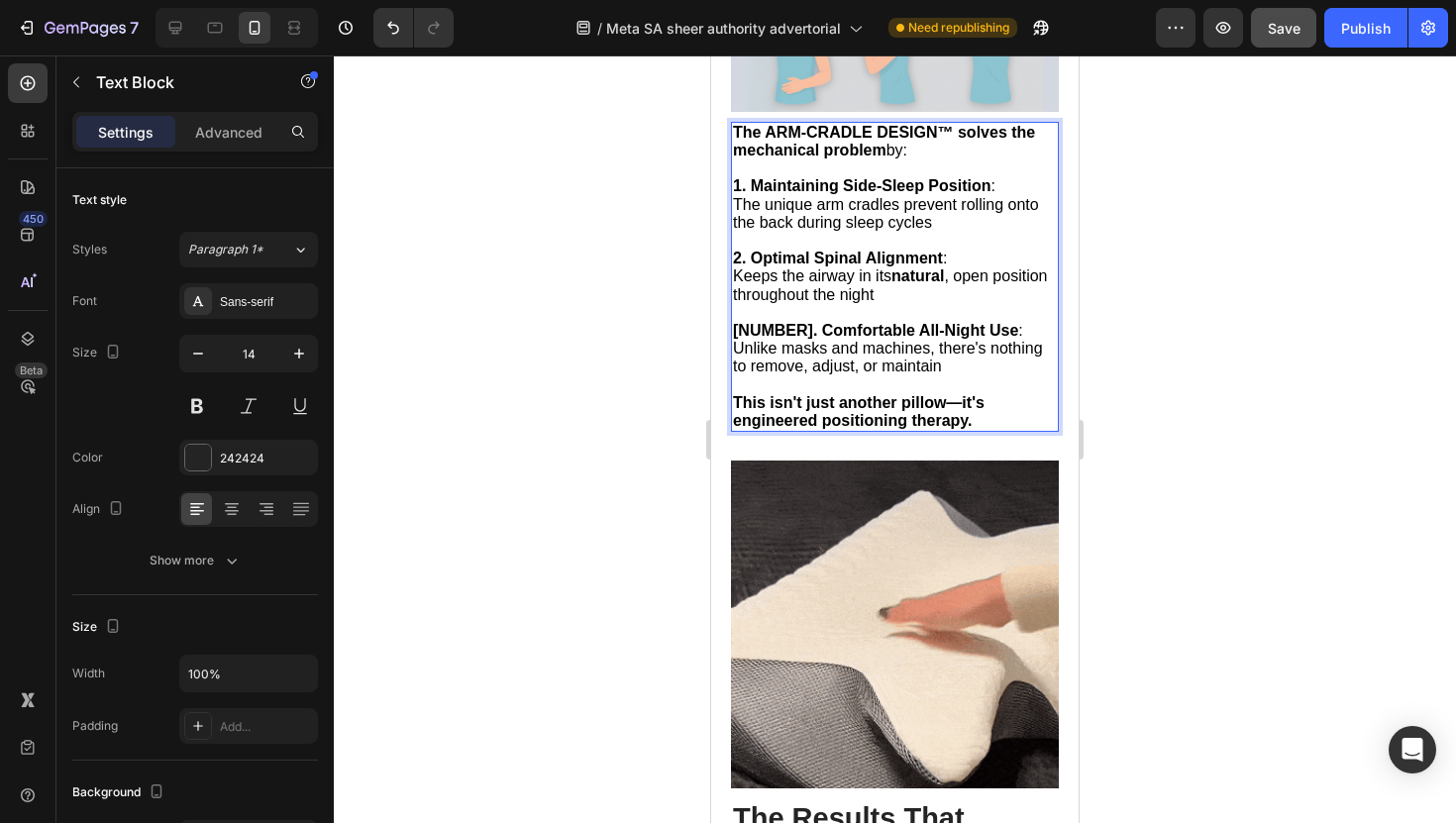 scroll, scrollTop: 6704, scrollLeft: 0, axis: vertical 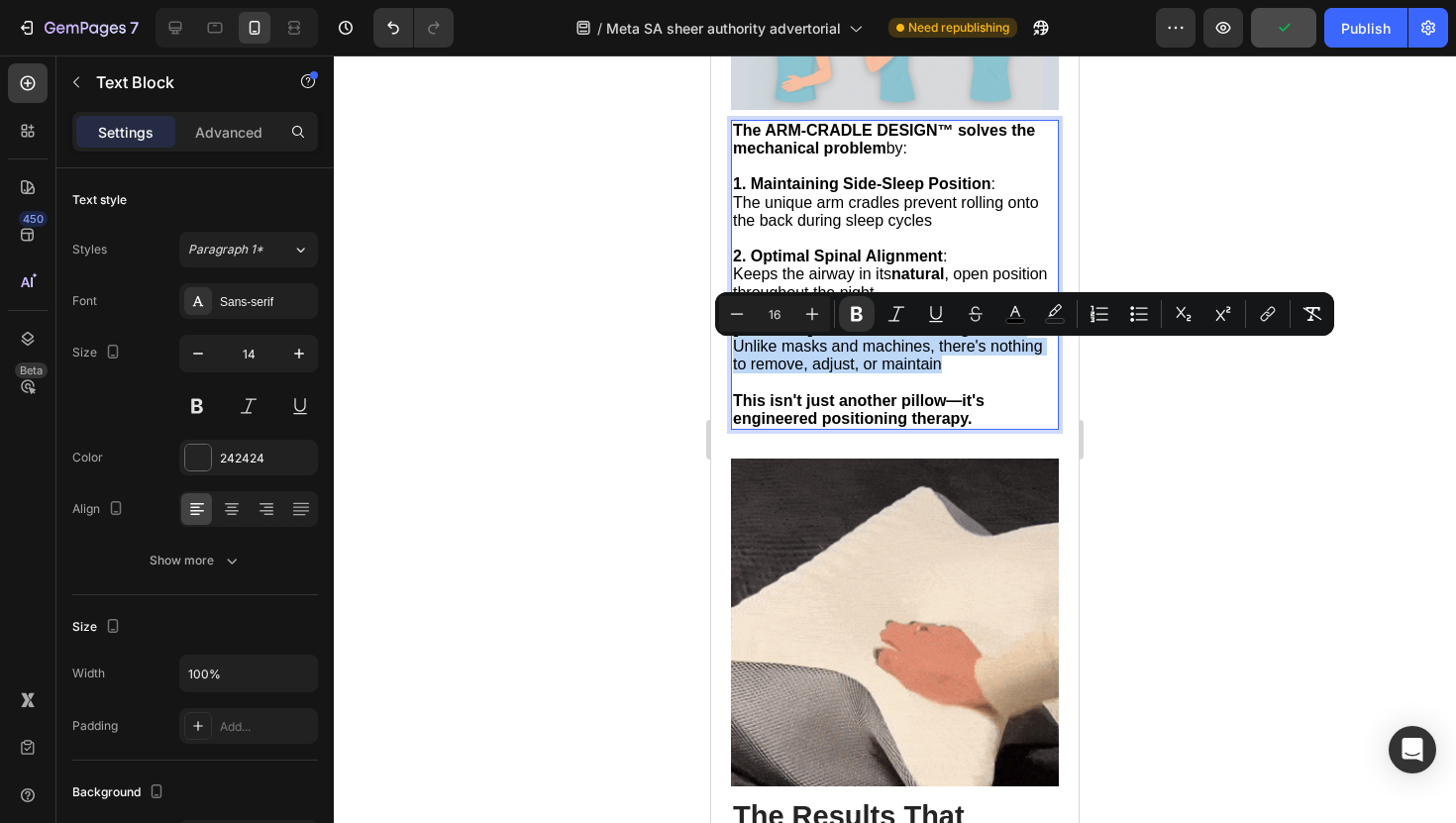 drag, startPoint x: 942, startPoint y: 391, endPoint x: 731, endPoint y: 349, distance: 215.13949 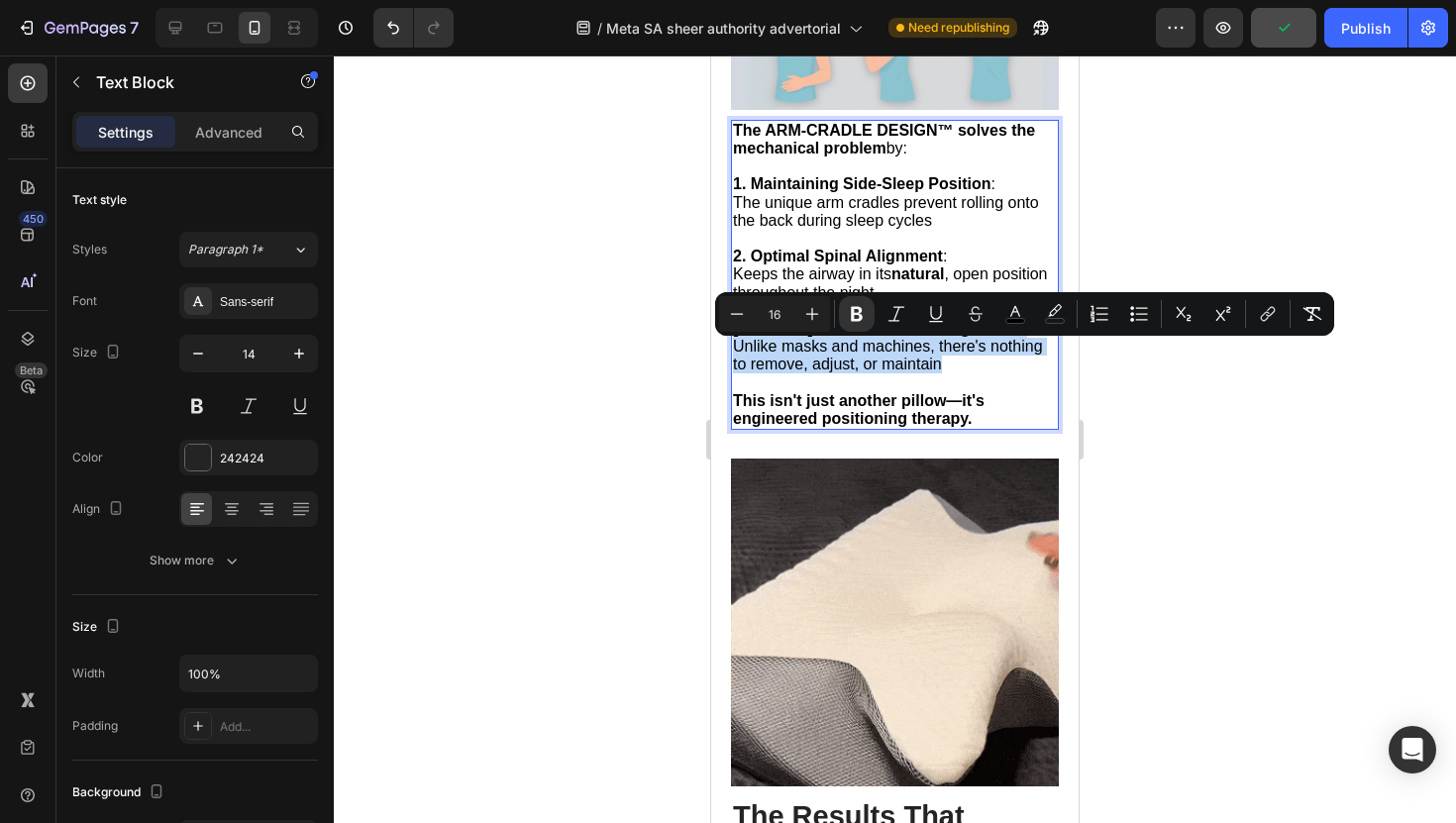 click on "The ARM-CRADLE DESIGN™ solves the mechanical problem  by: 1. Maintaining Side-Sleep Position :  The unique arm cradles prevent rolling onto the back during sleep cycles   2. Optimal Spinal Alignment :  Keeps the airway in its  natural , open position throughout the night   3. Comfortable All-Night Use :  Unlike masks and machines, there's nothing to remove, adjust, or maintain This isn't just another pillow—it's engineered positioning therapy." at bounding box center (894, 274) 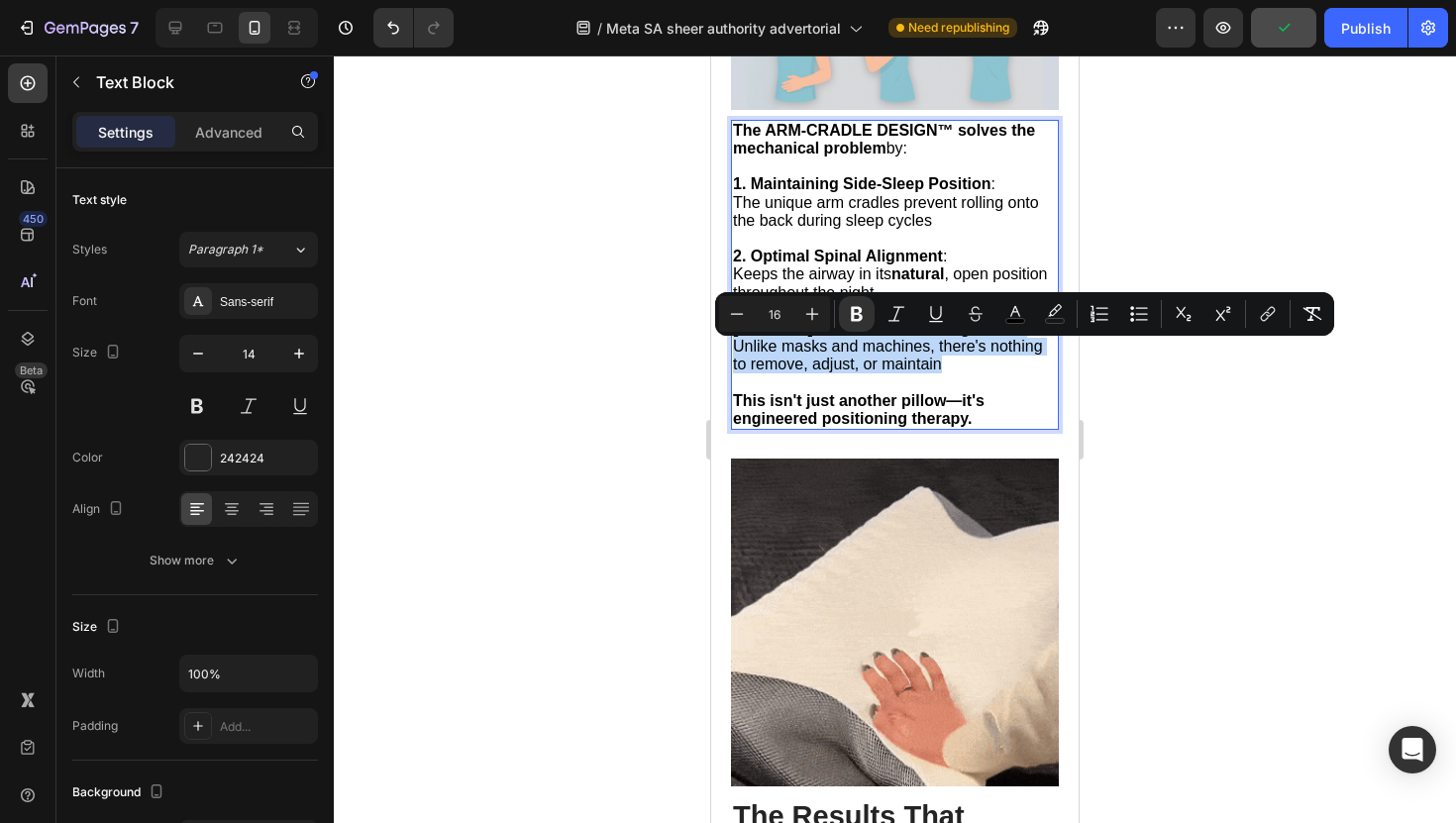 click on "The ARM-CRADLE DESIGN™ solves the mechanical problem  by: 1. Maintaining Side-Sleep Position :  The unique arm cradles prevent rolling onto the back during sleep cycles   2. Optimal Spinal Alignment :  Keeps the airway in its  natural , open position throughout the night   3. Comfortable All-Night Use :  Unlike masks and machines, there's nothing to remove, adjust, or maintain This isn't just another pillow—it's engineered positioning therapy." at bounding box center (894, 274) 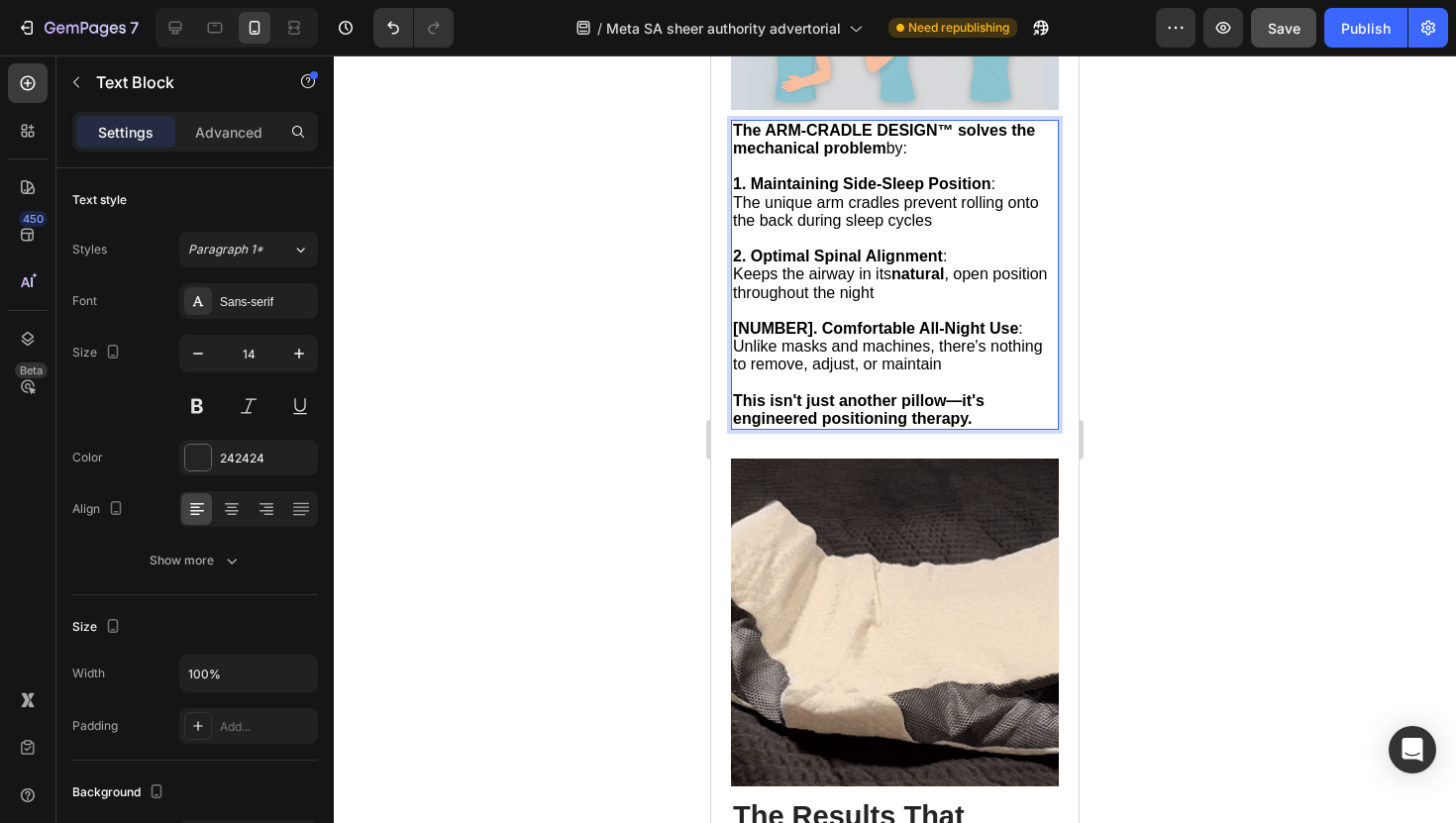 click on "3. Comfortable All-Night Use" at bounding box center (876, 328) 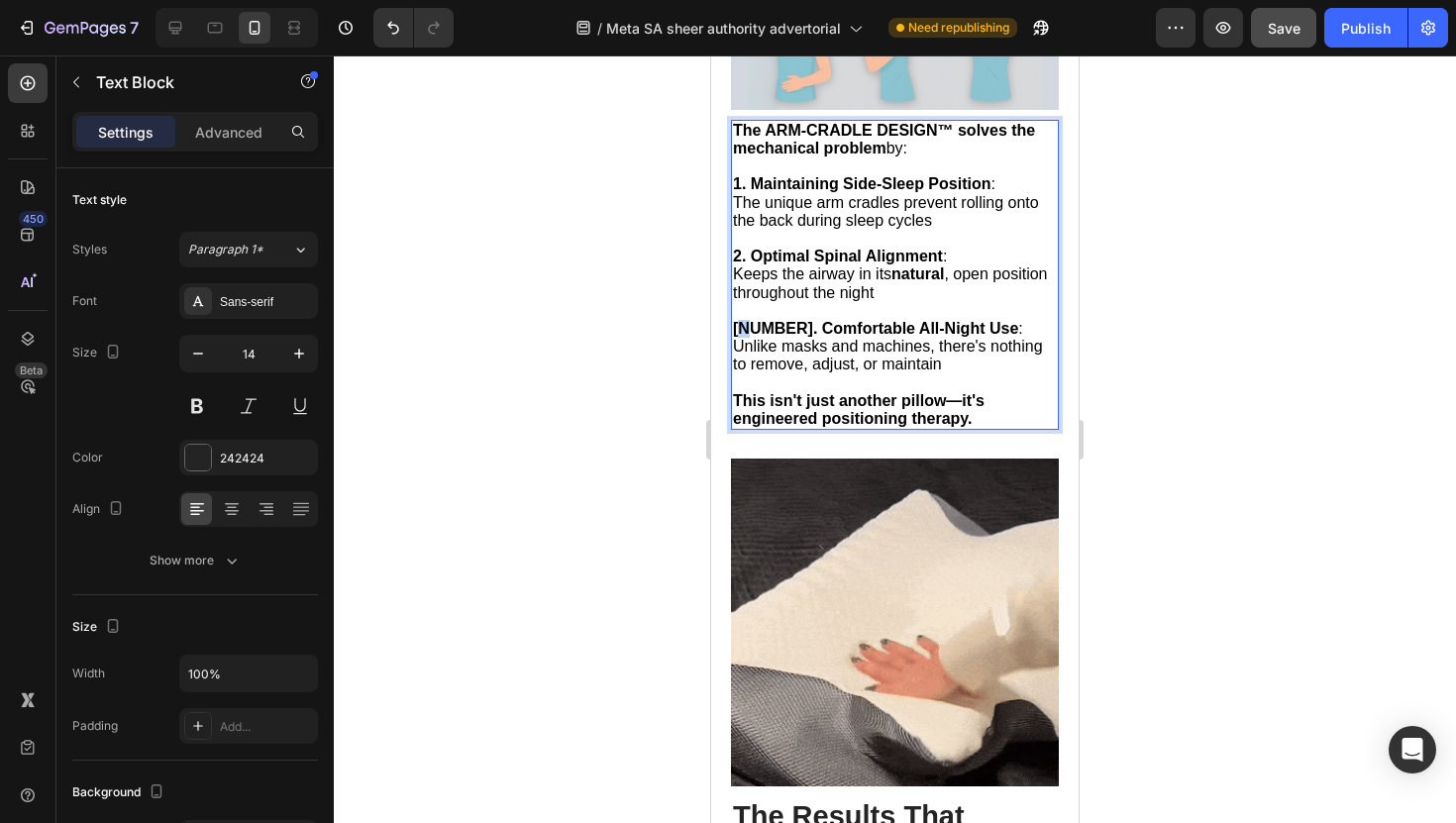 click on "3. Comfortable All-Night Use" at bounding box center [876, 328] 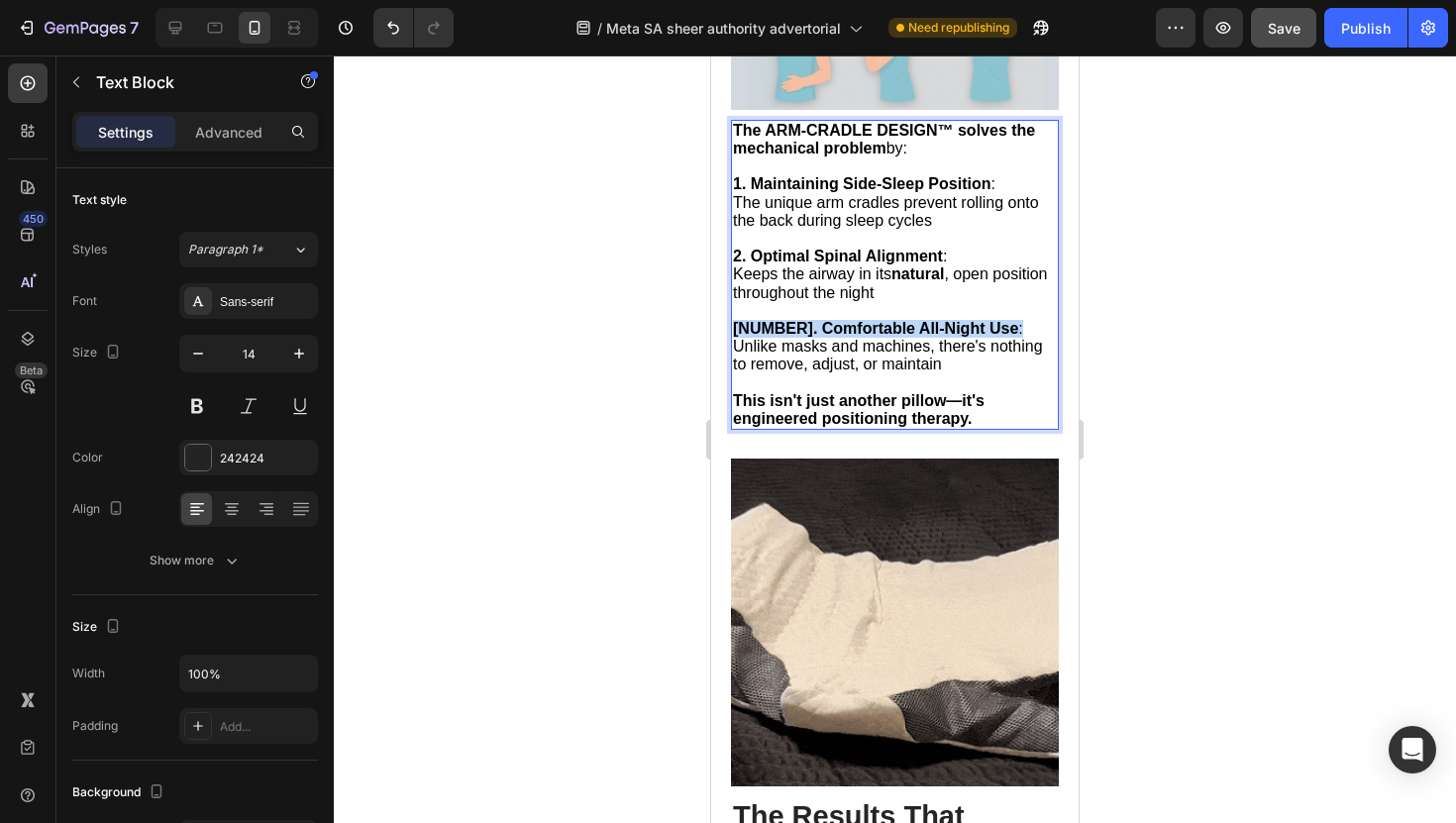 click on "3. Comfortable All-Night Use" at bounding box center [876, 328] 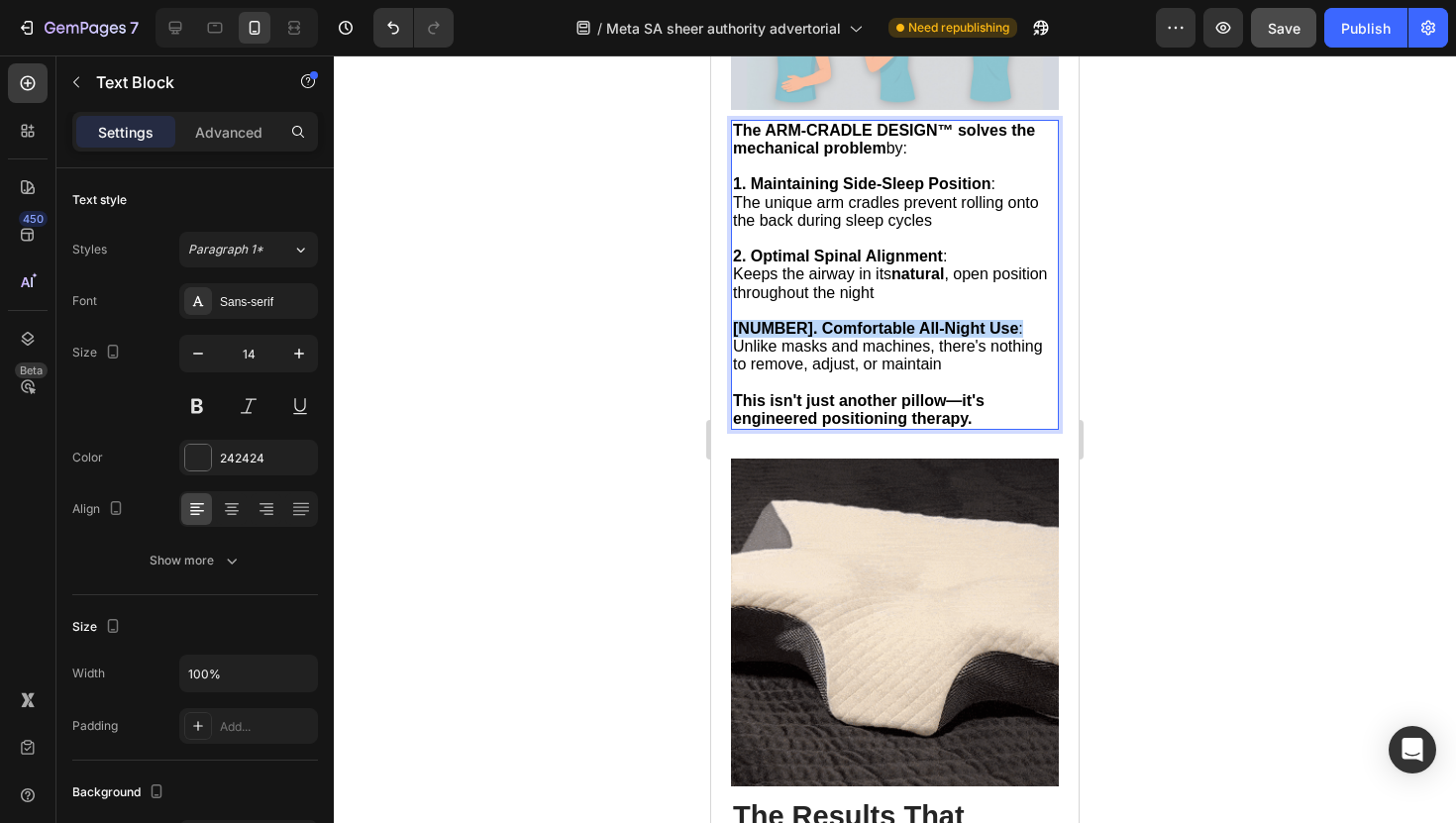 click on "3. Comfortable All-Night Use" at bounding box center (876, 328) 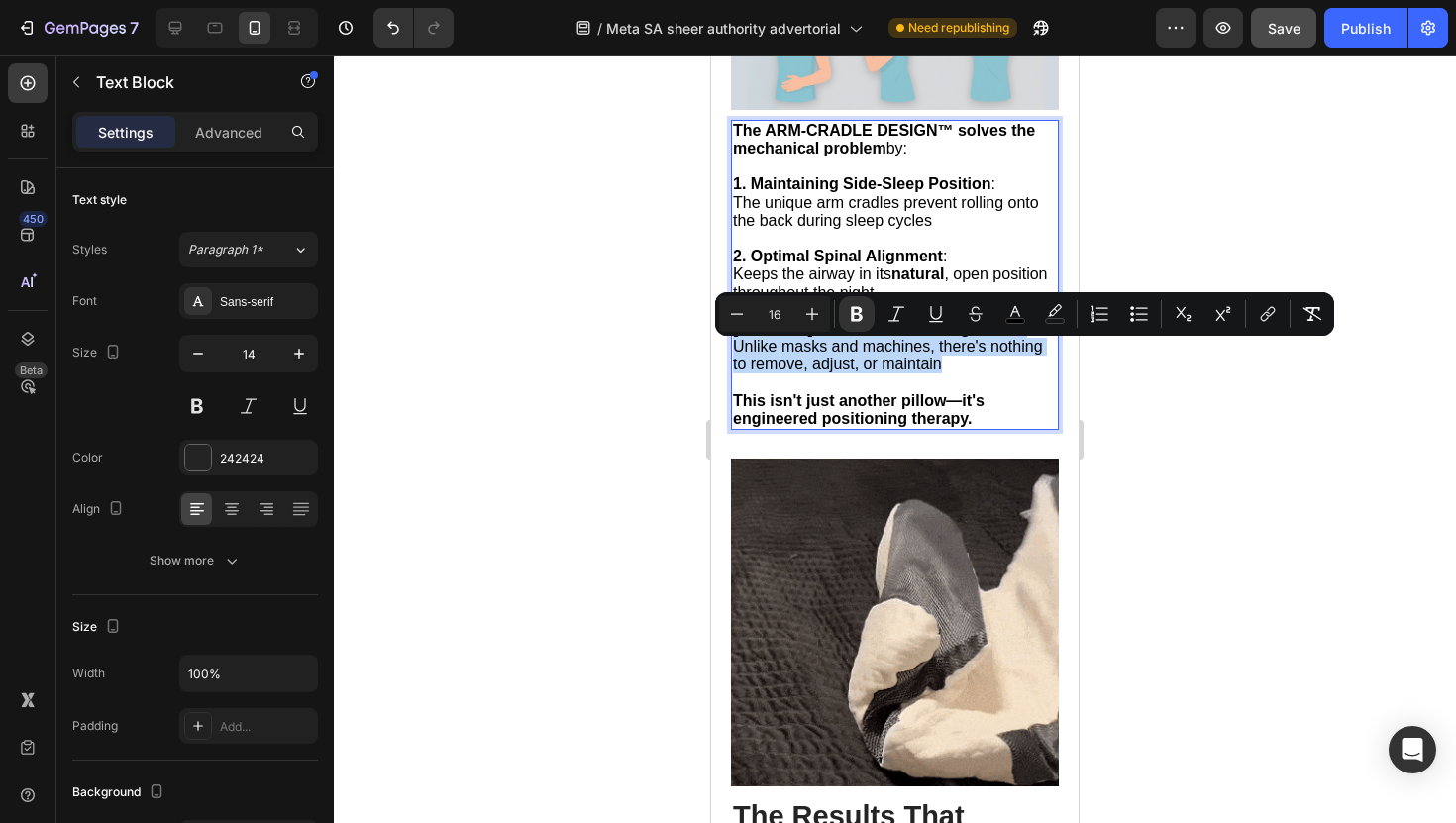 drag, startPoint x: 976, startPoint y: 392, endPoint x: 649, endPoint y: 360, distance: 328.562 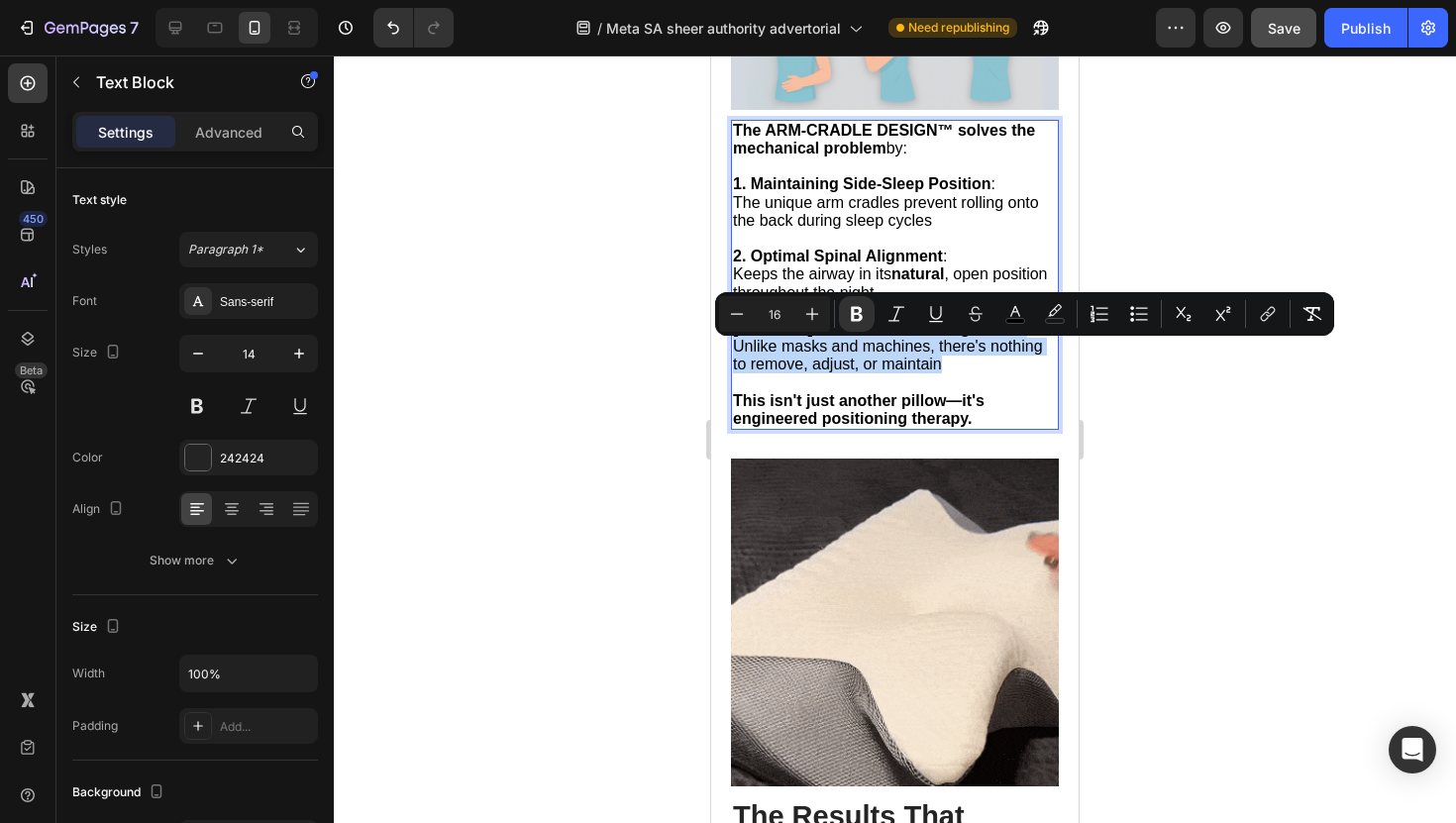 click on "Mobile  ( 371 px) iPhone 13 Mini iPhone 13 Pro iPhone 11 Pro Max iPhone 15 Pro Max Pixel 7 Galaxy S8+ Galaxy S20 Ultra iPad Mini iPad Air iPad Pro Header Home > Sleep Apnea > Airway Pro™  Text Block Sleep Specialist Exposes the Shocking Truth: Why 3 Out of 4 Sleep Apnea Patients Are Still Suffering Despite "Treatment" Heading Sleep Specialist Exposes: Why 3 Out of 4 Sleep Apnea Patients Are Still Suffering Despite "Treatment" Heading May 01 2025 at 9:17 am EDT Text Block "I've watched thousands of marriages crumble because we're treating the symptoms, not the root cause. This is the most preventable relationship tragedy I see..." —Dr. Michael Harrison, Certified Sleep Medicine Specialist Text Block Icon Icon Icon Icon Icon Icon List Row Image Steven was losing his wife, and traditional medicine was failing him. Heading If you've been told that CPAP is your only option...   If you're sleeping in separate bedrooms "temporarily"...   If you've spent thousands on treatments that aren't working..." at bounding box center (894, 1226) 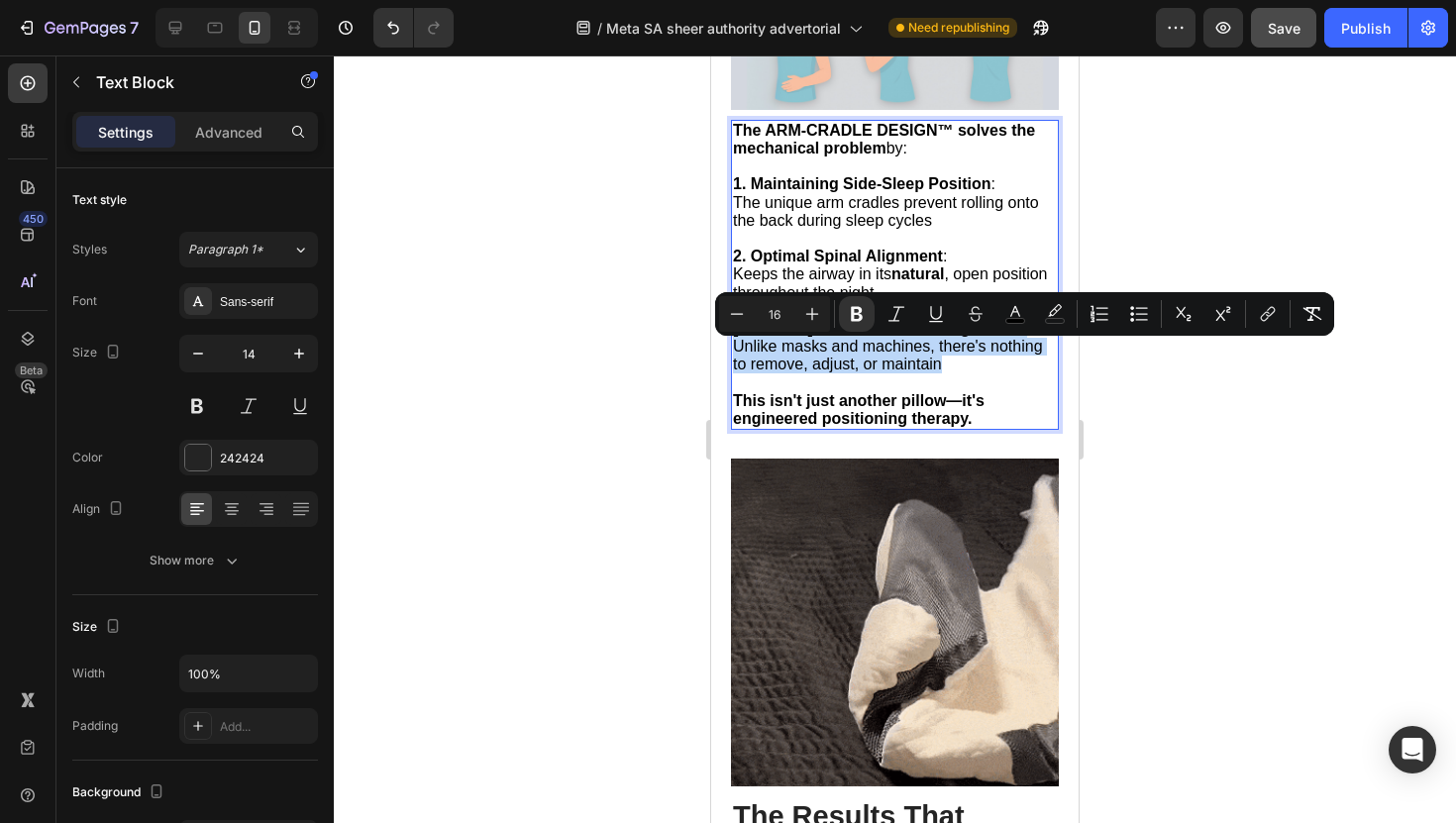 type on "14" 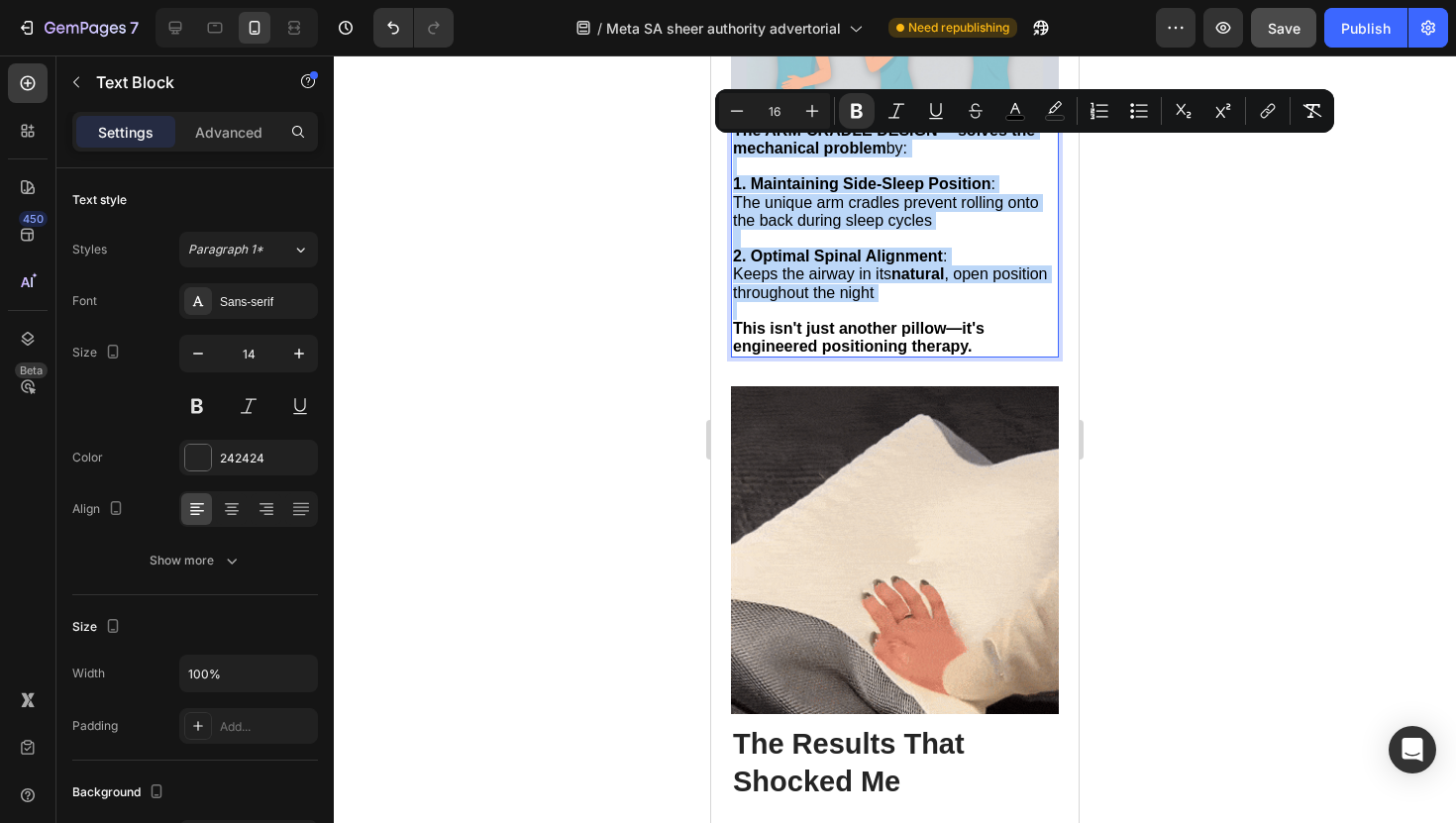 copy on "The ARM-CRADLE DESIGN™ solves the mechanical problem  by: 1. Maintaining Side-Sleep Position :  The unique arm cradles prevent rolling onto the back during sleep cycles   2. Optimal Spinal Alignment :  Keeps the airway in its  natural , open position throughout the night" 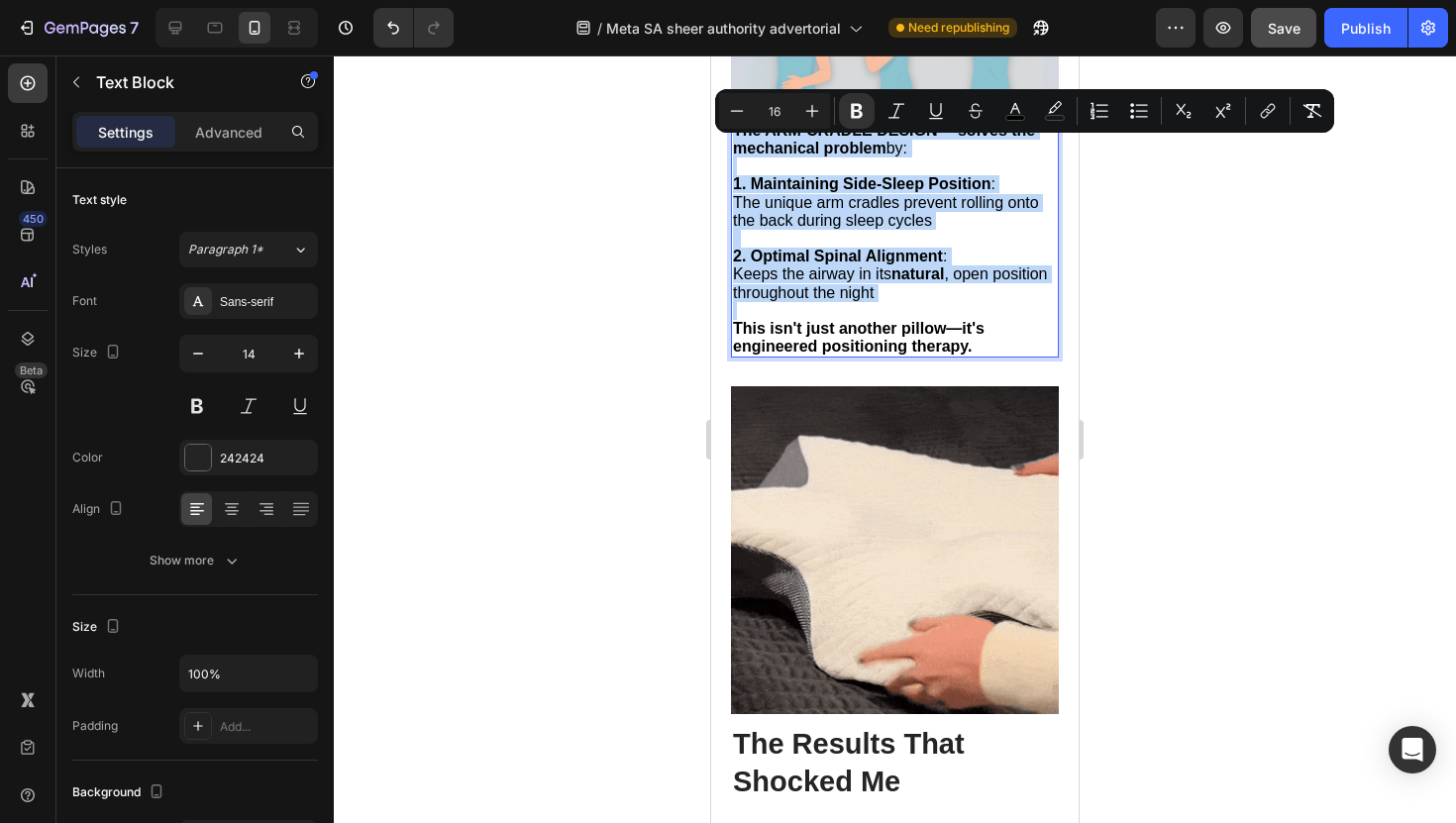 type on "14" 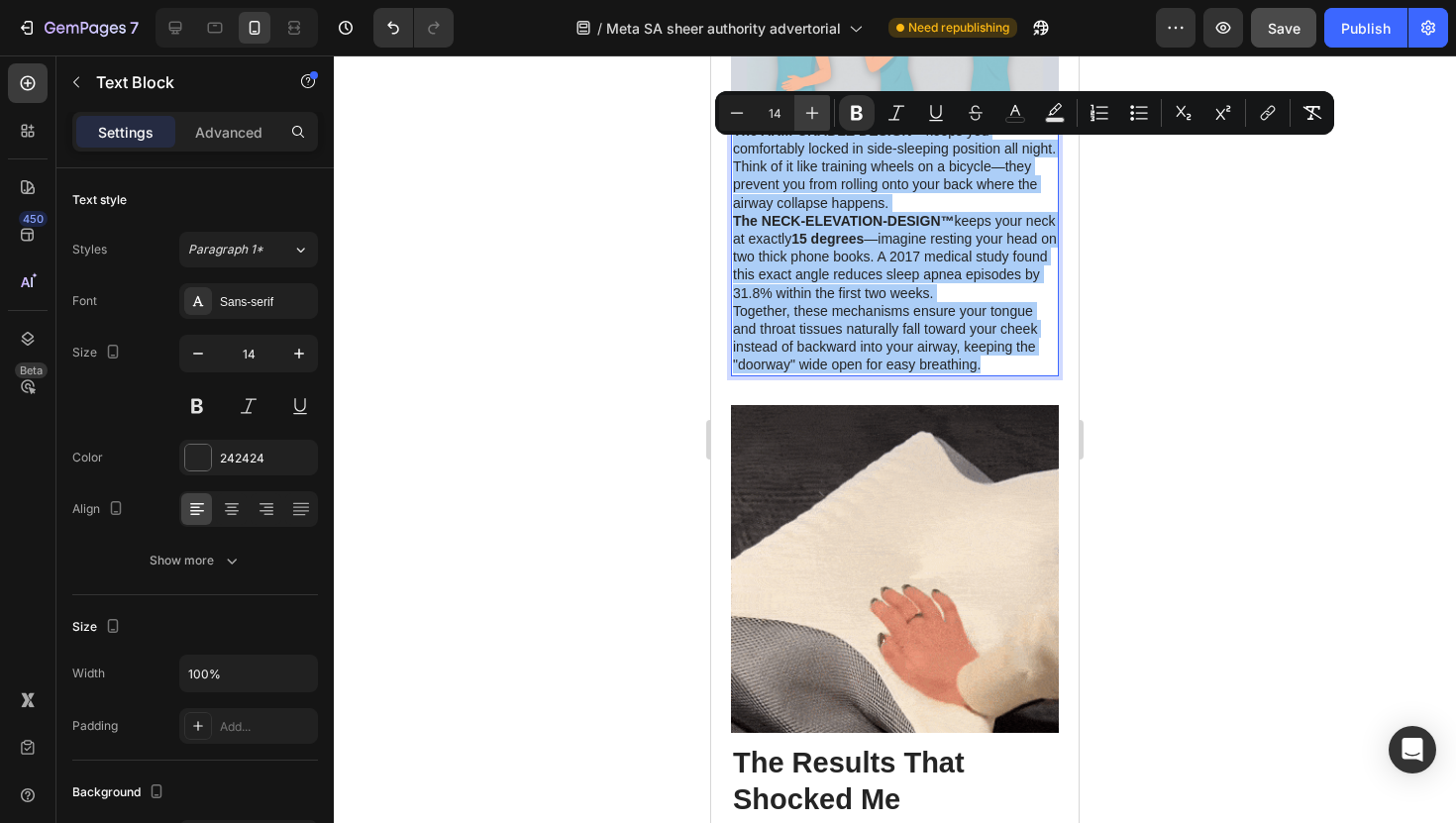 click on "Plus" at bounding box center (812, 113) 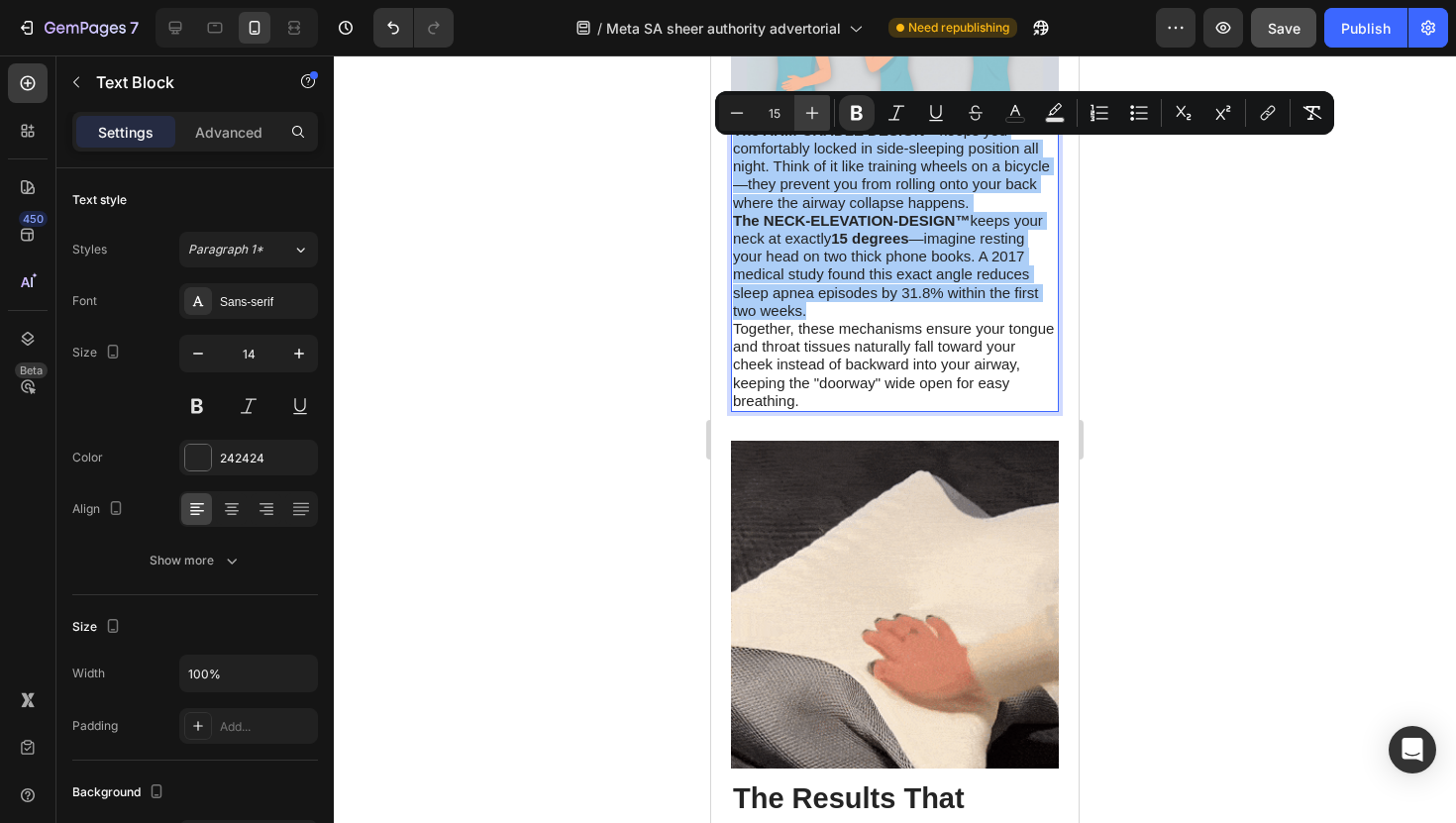 click on "Plus" at bounding box center [812, 113] 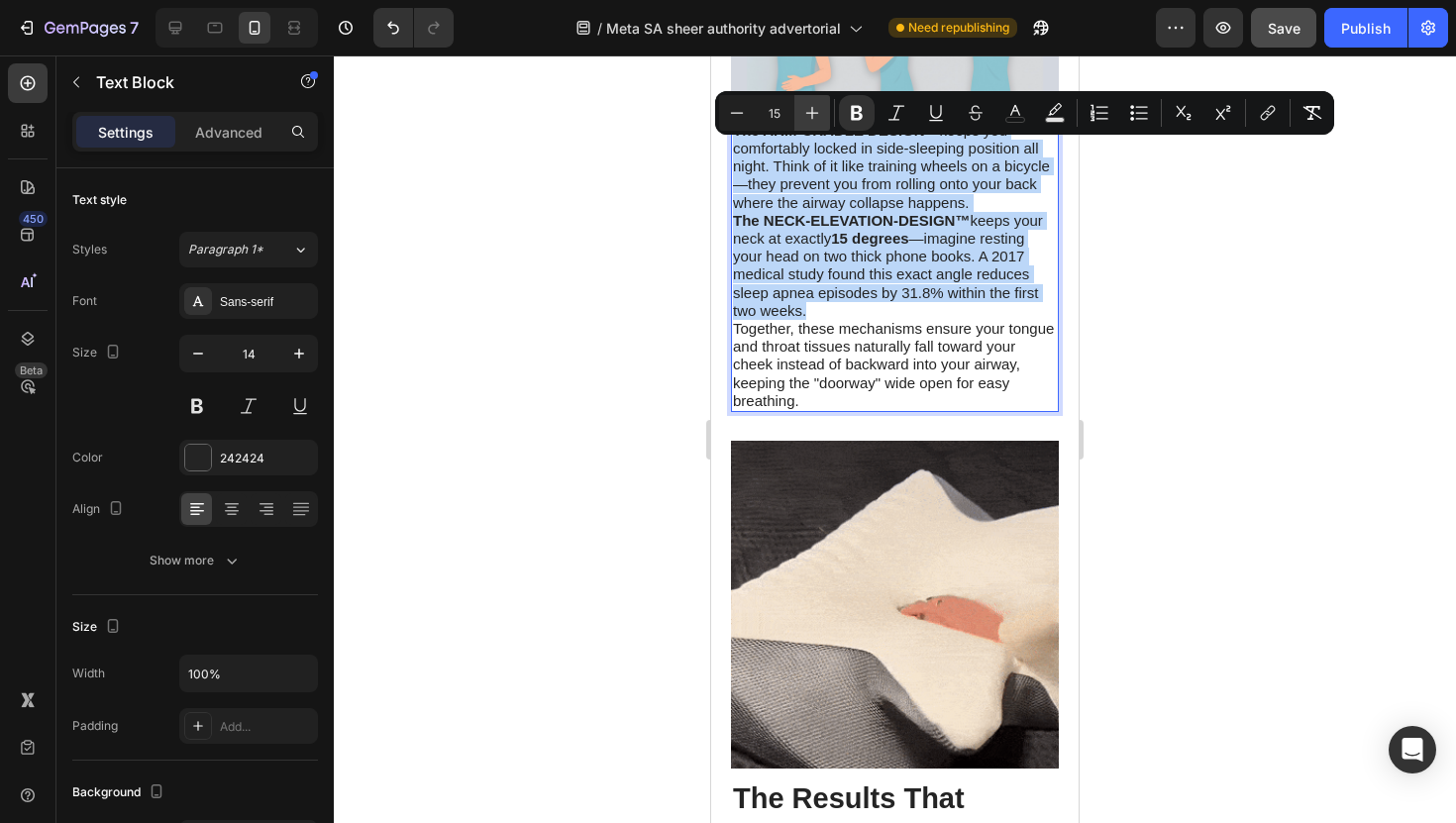 type on "16" 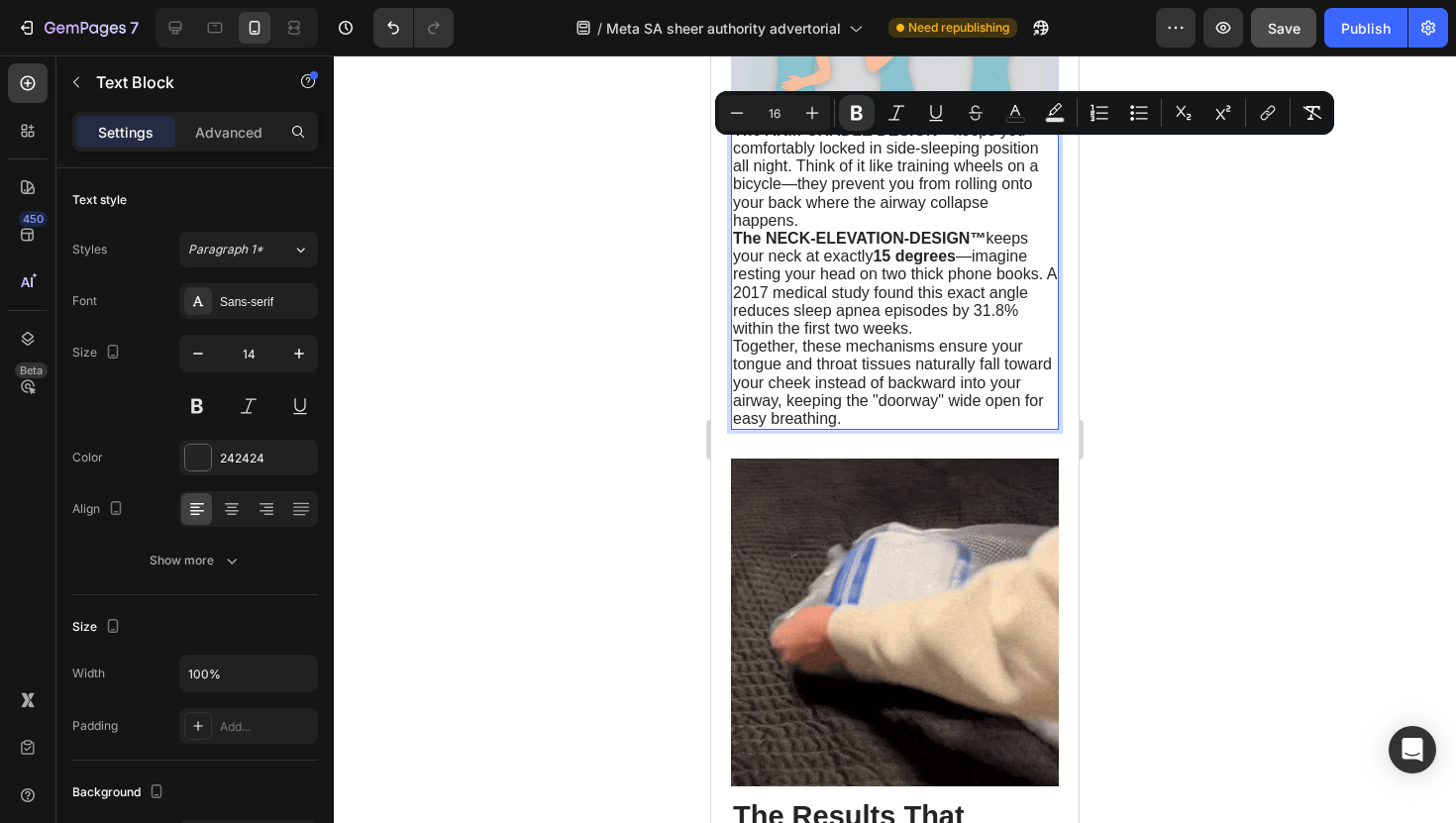 click on "The ARM-CRADLE DESIGN™  keeps you comfortably locked in side-sleeping position all night. Think of it like training wheels on a bicycle—they prevent you from rolling onto your back where the airway collapse happens." at bounding box center [894, 175] 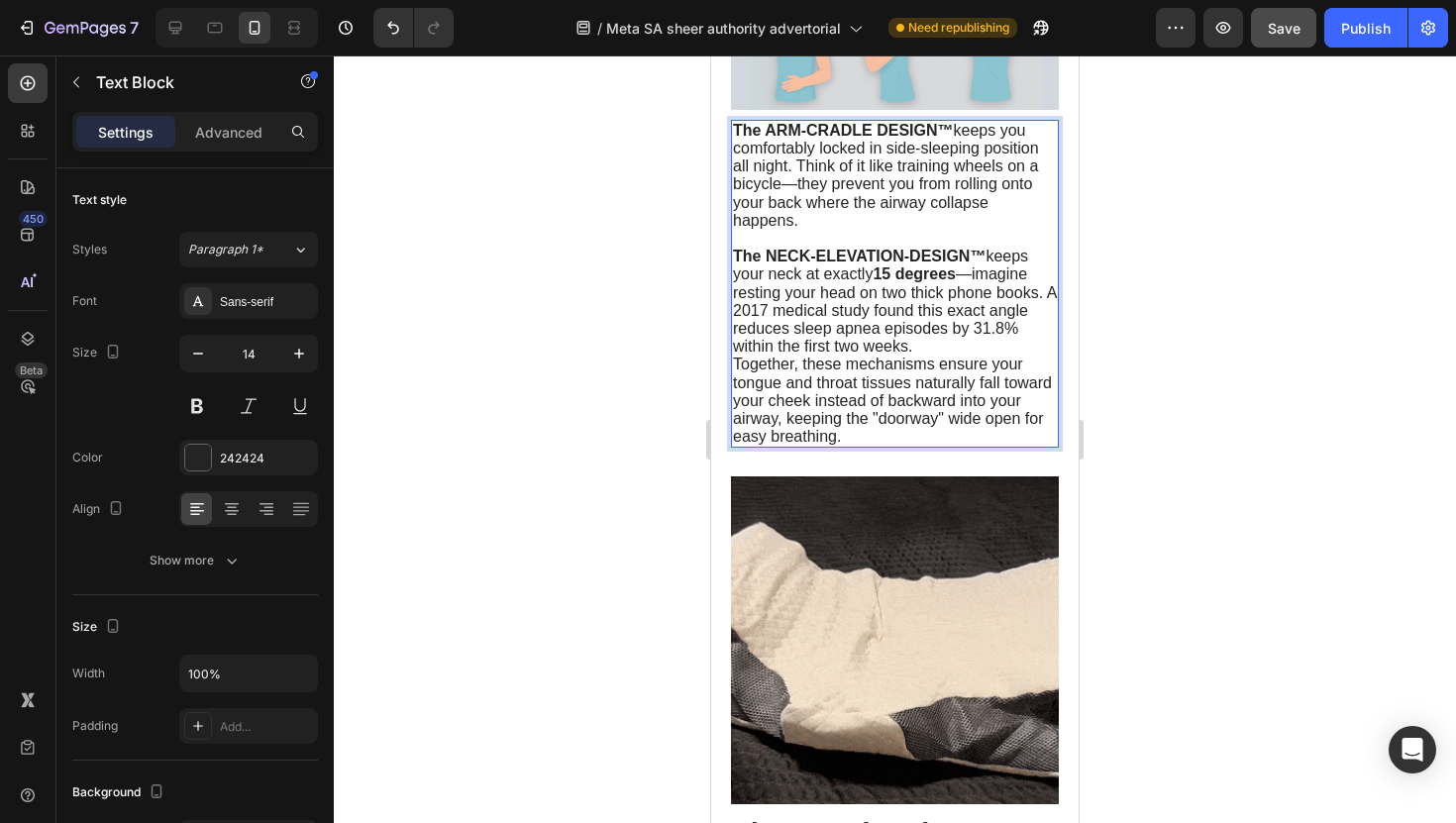 click on "The NECK-ELEVATION-DESIGN™  keeps your neck at exactly  15 degrees —imagine resting your head on two thick phone books. A 2017 medical study found this exact angle reduces sleep apnea episodes by 31.8% within the first two weeks." at bounding box center (894, 301) 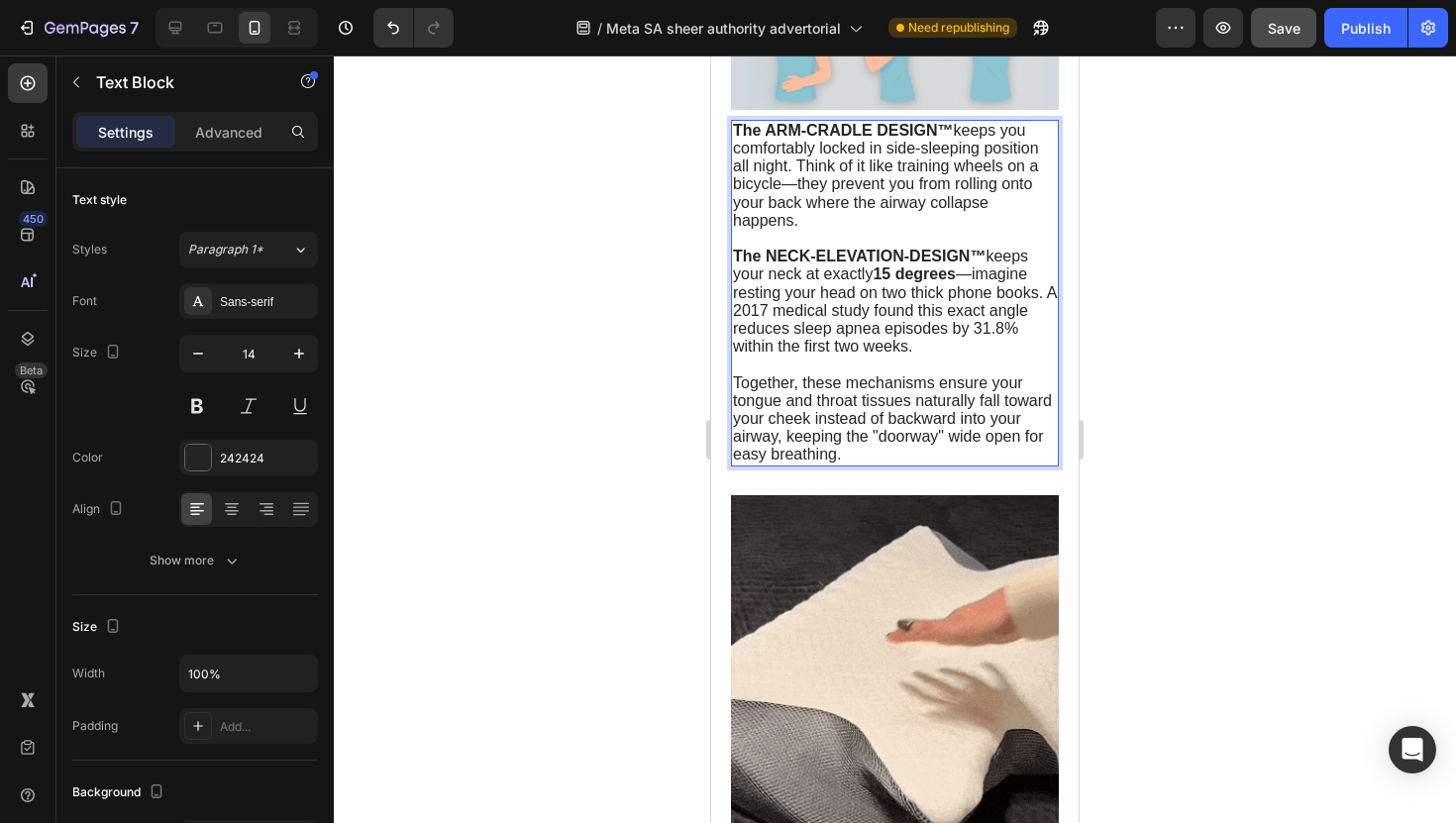 click on "The NECK-ELEVATION-DESIGN™  keeps your neck at exactly  15 degrees —imagine resting your head on two thick phone books. A 2017 medical study found this exact angle reduces sleep apnea episodes by 31.8% within the first two weeks." at bounding box center [894, 301] 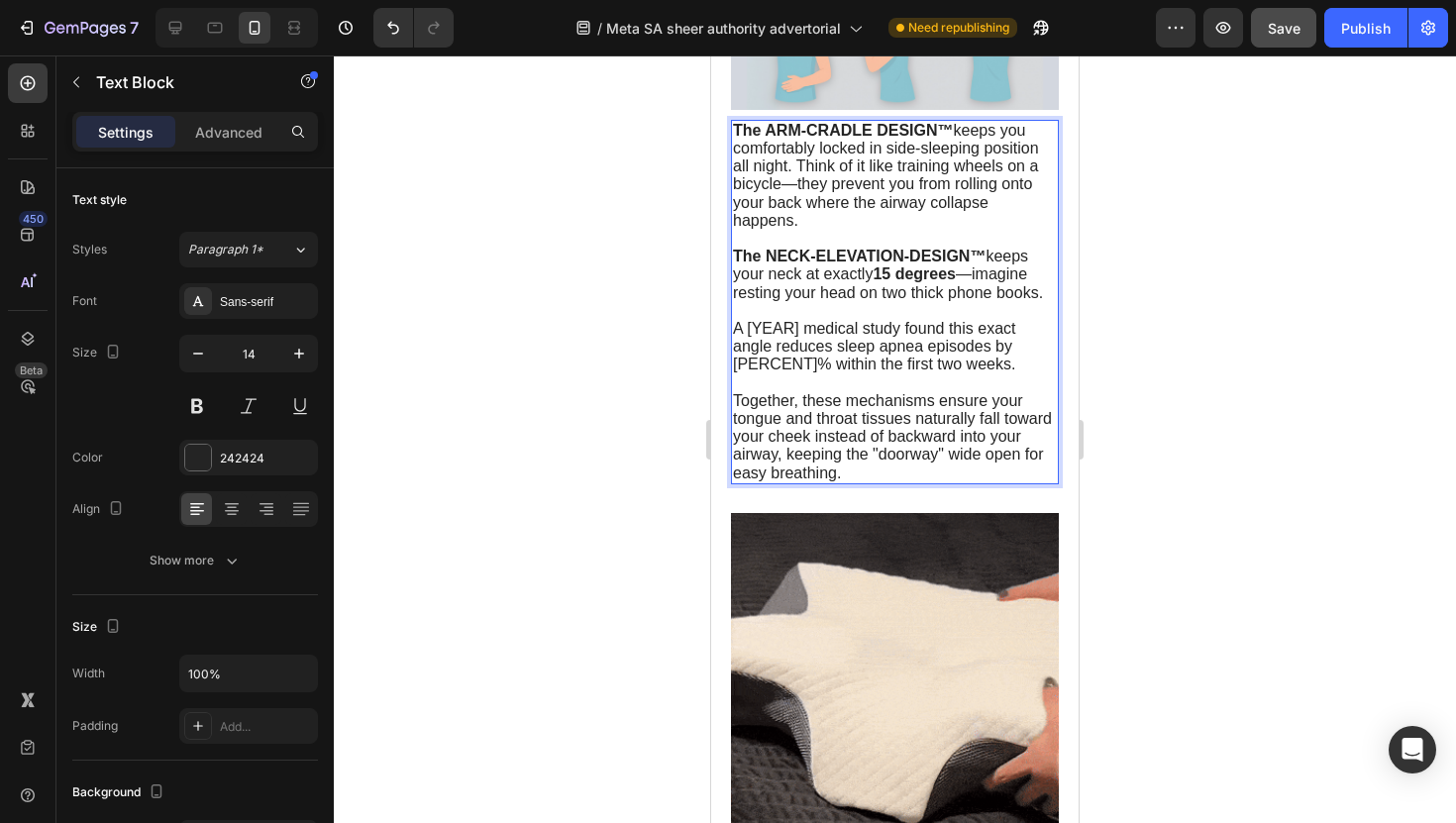 click on "The NECK-ELEVATION-DESIGN™  keeps your neck at exactly  15 degrees —imagine resting your head on two thick phone books." at bounding box center [887, 273] 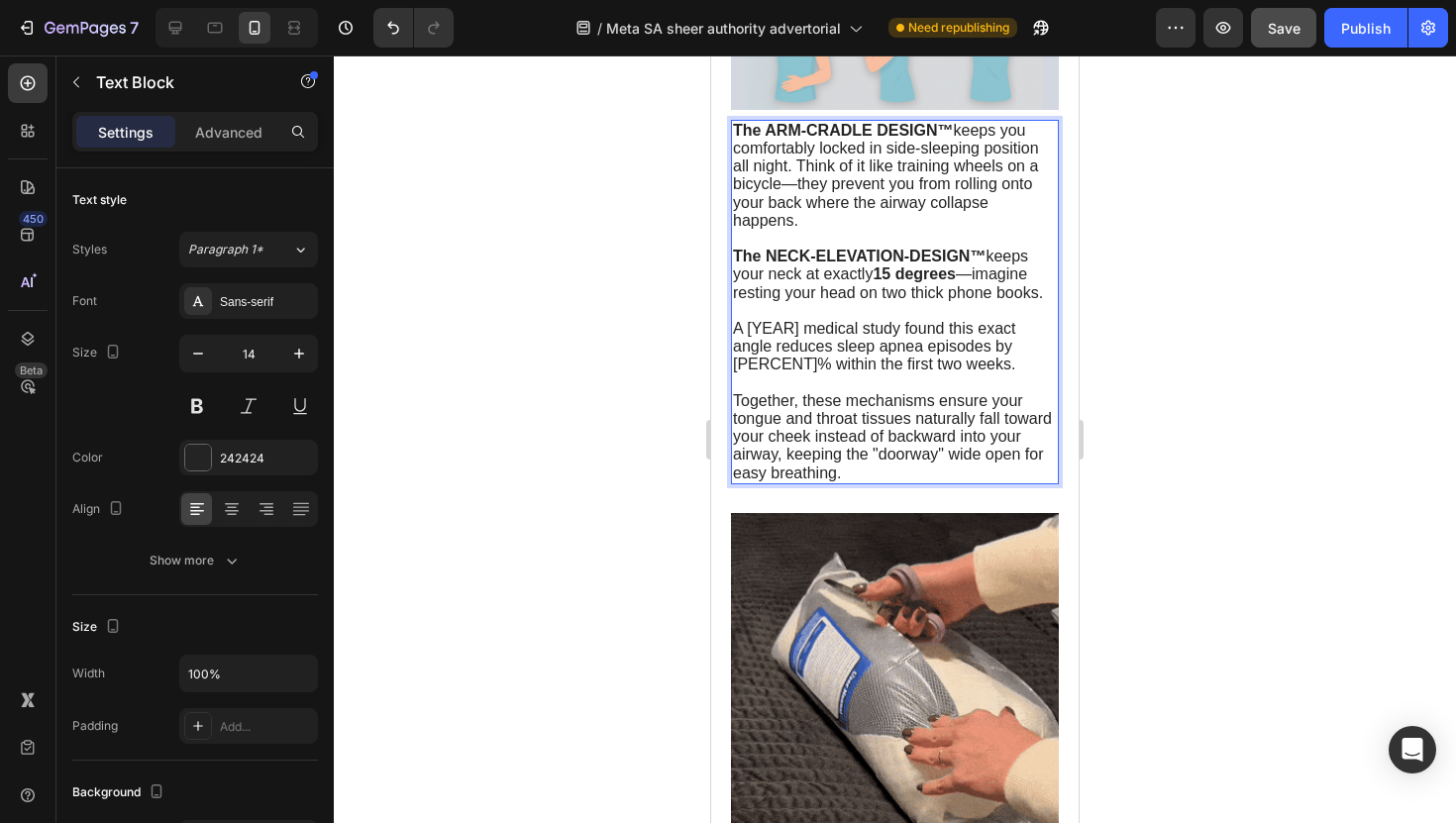 click on "The ARM-CRADLE DESIGN™  keeps you comfortably locked in side-sleeping position all night. Think of it like training wheels on a bicycle—they prevent you from rolling onto your back where the airway collapse happens." at bounding box center [885, 175] 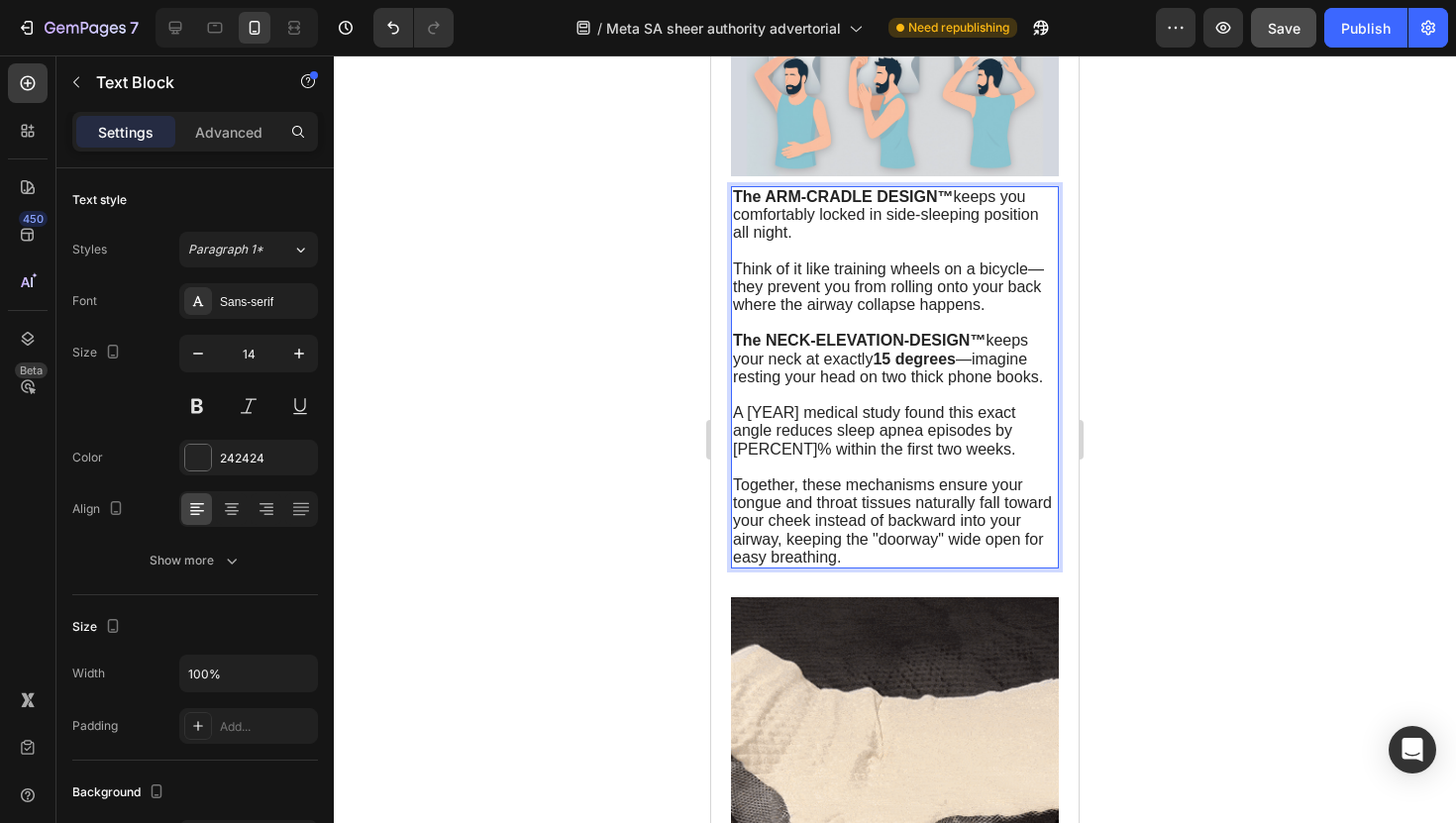 scroll, scrollTop: 6629, scrollLeft: 0, axis: vertical 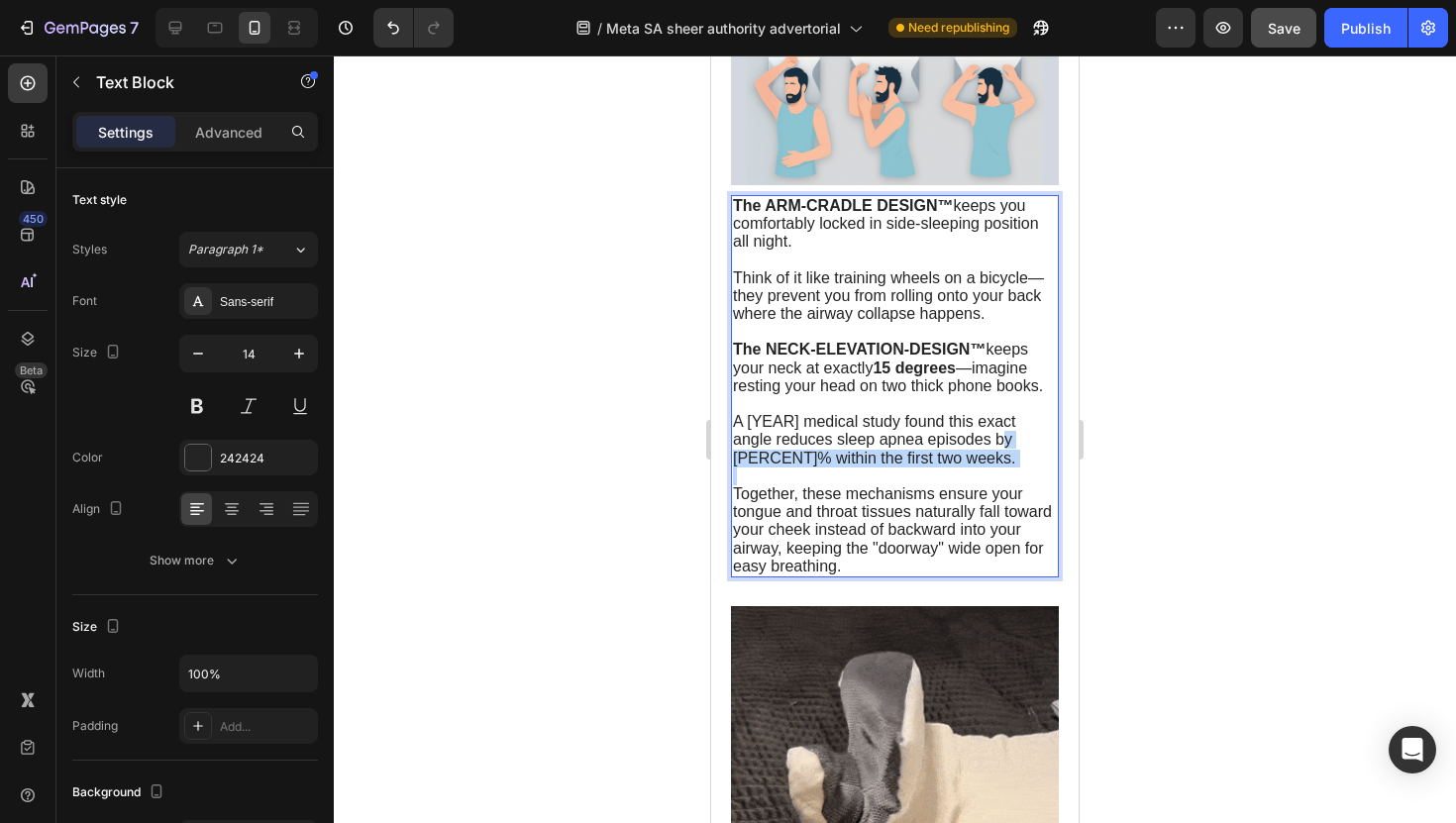drag, startPoint x: 975, startPoint y: 466, endPoint x: 1013, endPoint y: 497, distance: 49.040799 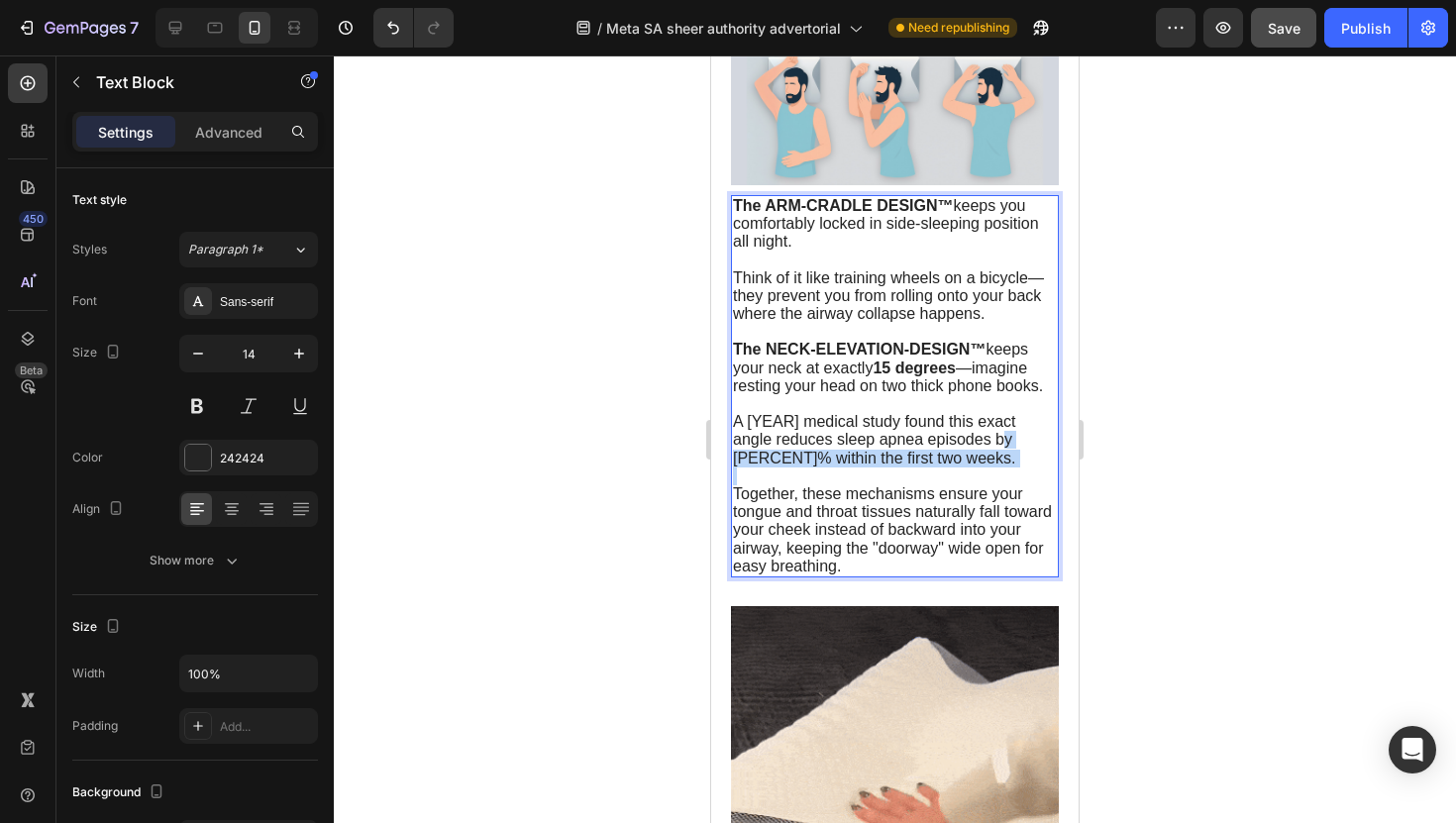 click on "The ARM-CRADLE DESIGN™  keeps you comfortably locked in side-sleeping position all night.  Think of it like training wheels on a bicycle—they prevent you from rolling onto your back where the airway collapse happens. The NECK-ELEVATION-DESIGN™  keeps your neck at exactly  15 degrees —imagine resting your head on two thick phone books.  A 2017 medical study found this exact angle reduces sleep apnea episodes by 31.8% within the first two weeks. Together, these mechanisms ensure your tongue and throat tissues naturally fall toward your cheek instead of backward into your airway, keeping the "doorway" wide open for easy breathing." at bounding box center [894, 386] 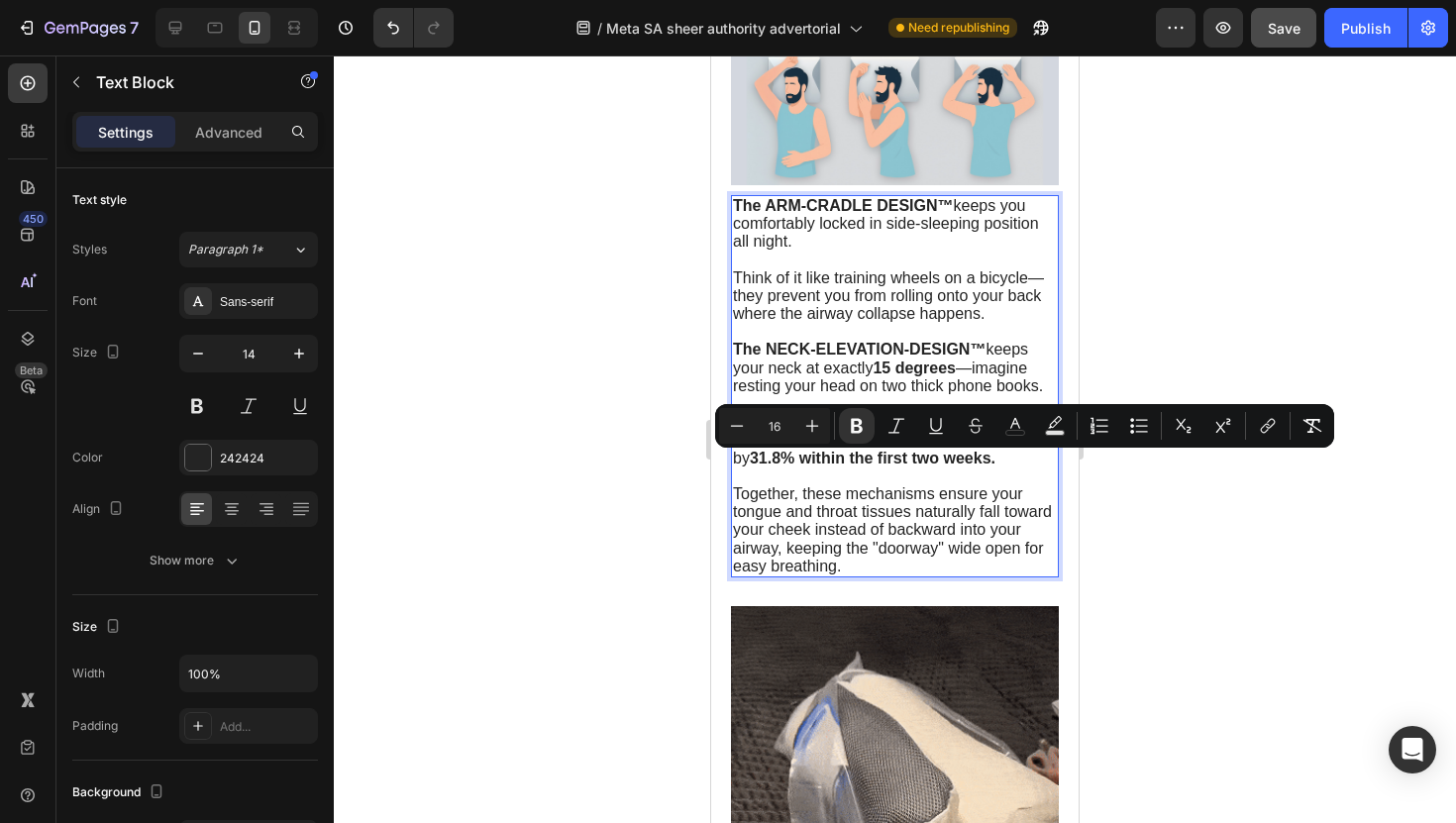 click on "A 2017 medical study found this exact angle reduces sleep apnea episodes by  31.8% within the first two weeks." at bounding box center [894, 440] 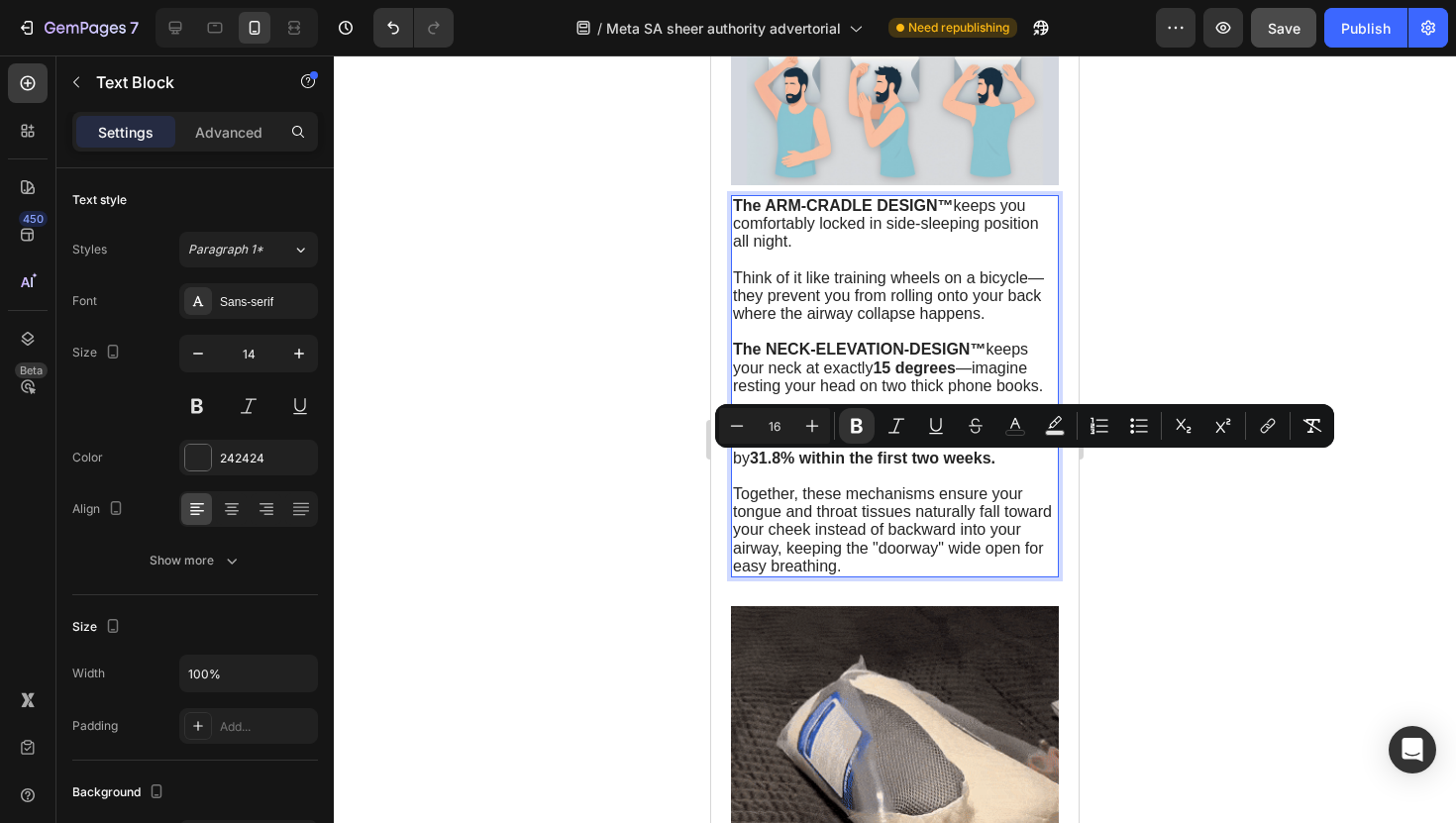 click 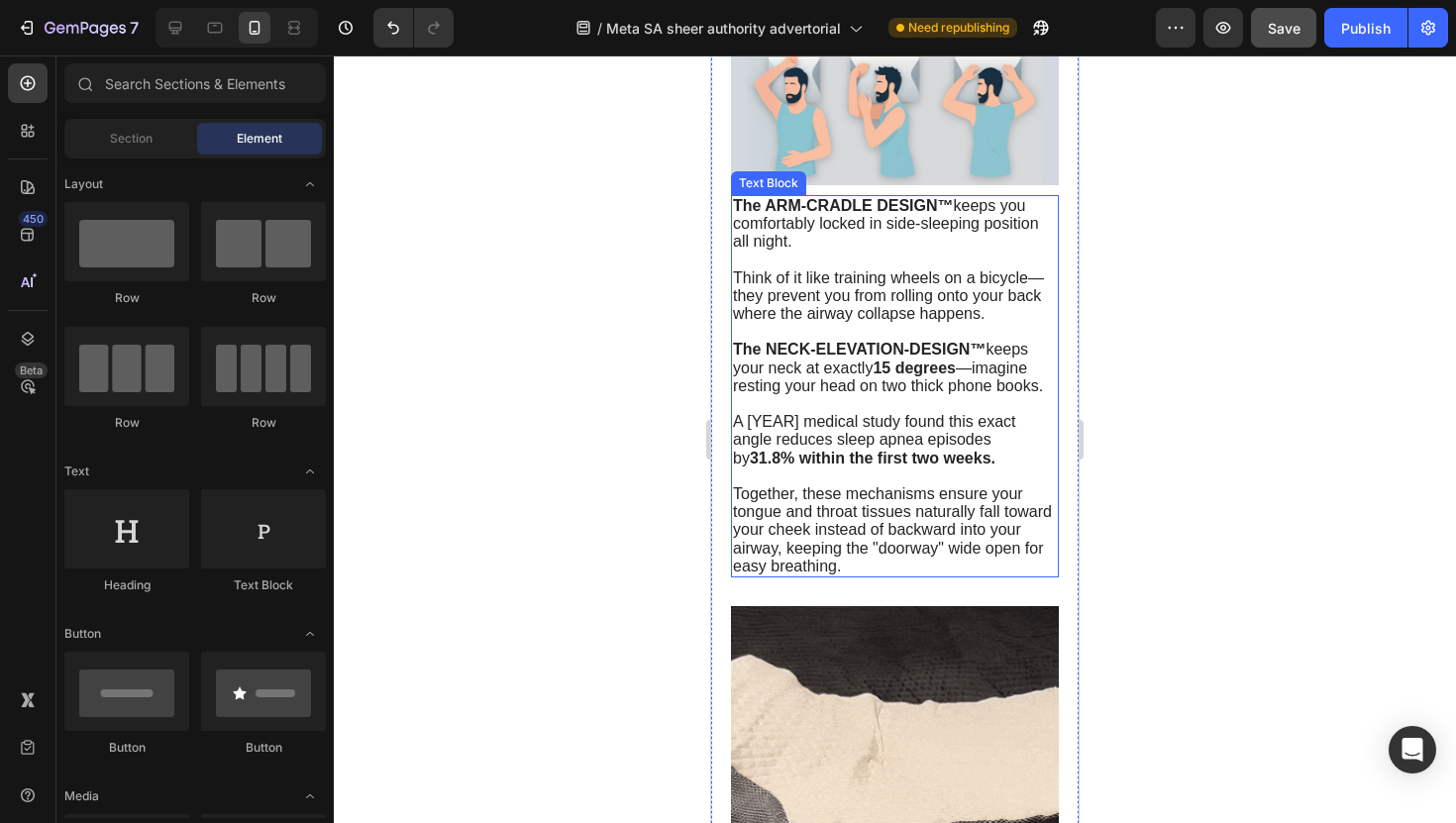 scroll, scrollTop: 6740, scrollLeft: 0, axis: vertical 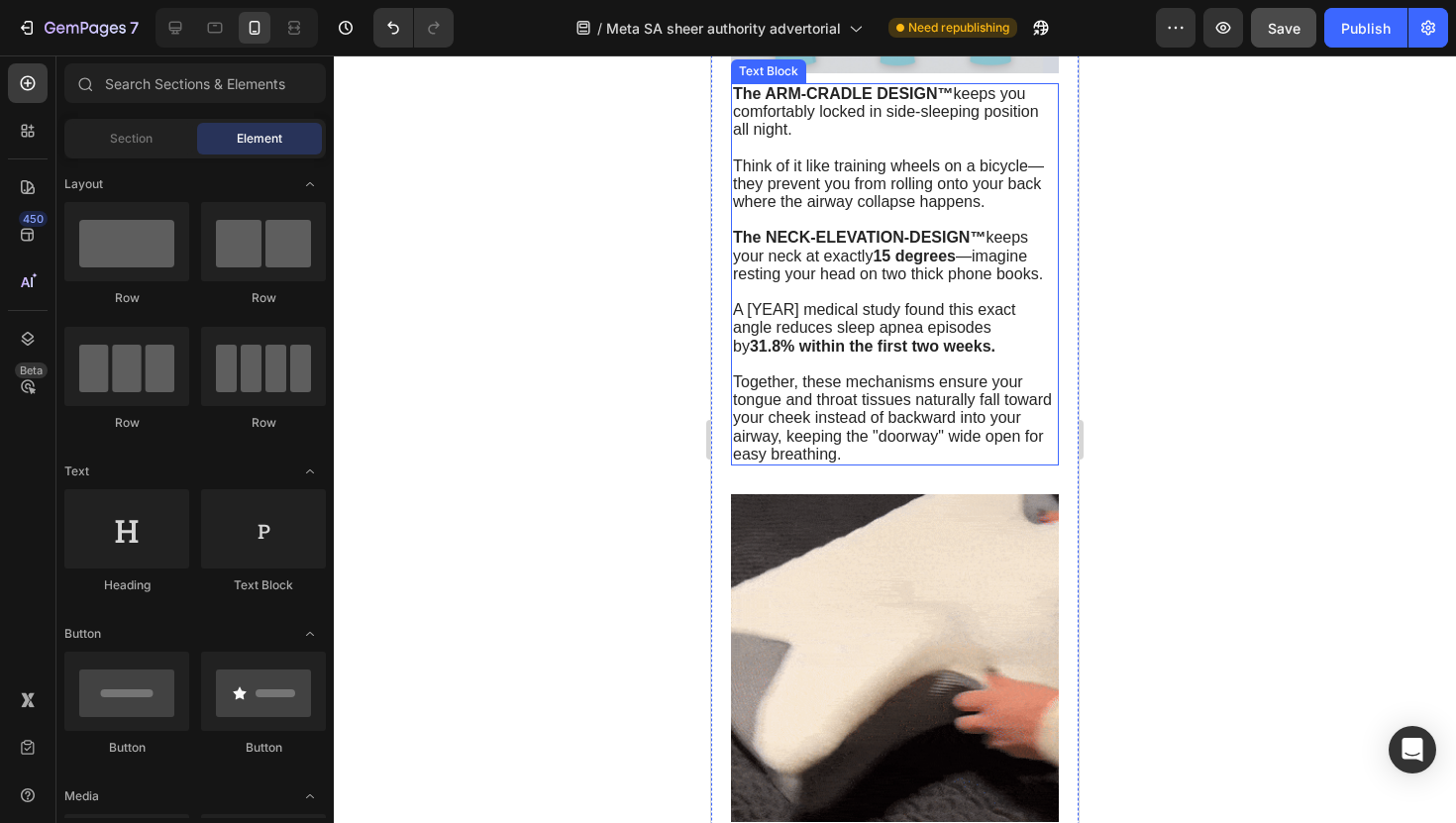 click on "Together, these mechanisms ensure your tongue and throat tissues naturally fall toward your cheek instead of backward into your airway, keeping the "doorway" wide open for easy breathing." at bounding box center (892, 418) 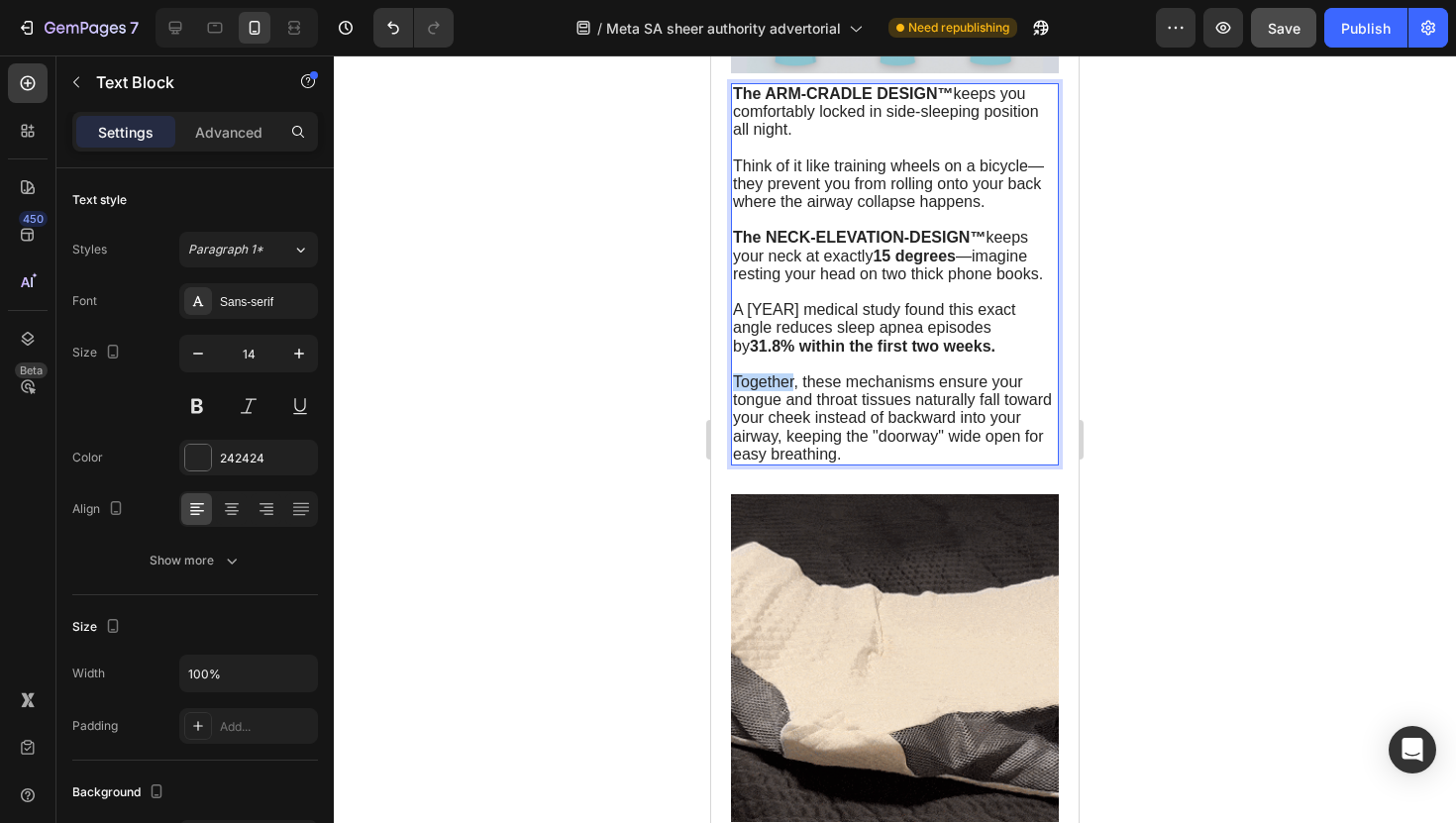click on "Together, these mechanisms ensure your tongue and throat tissues naturally fall toward your cheek instead of backward into your airway, keeping the "doorway" wide open for easy breathing." at bounding box center [892, 418] 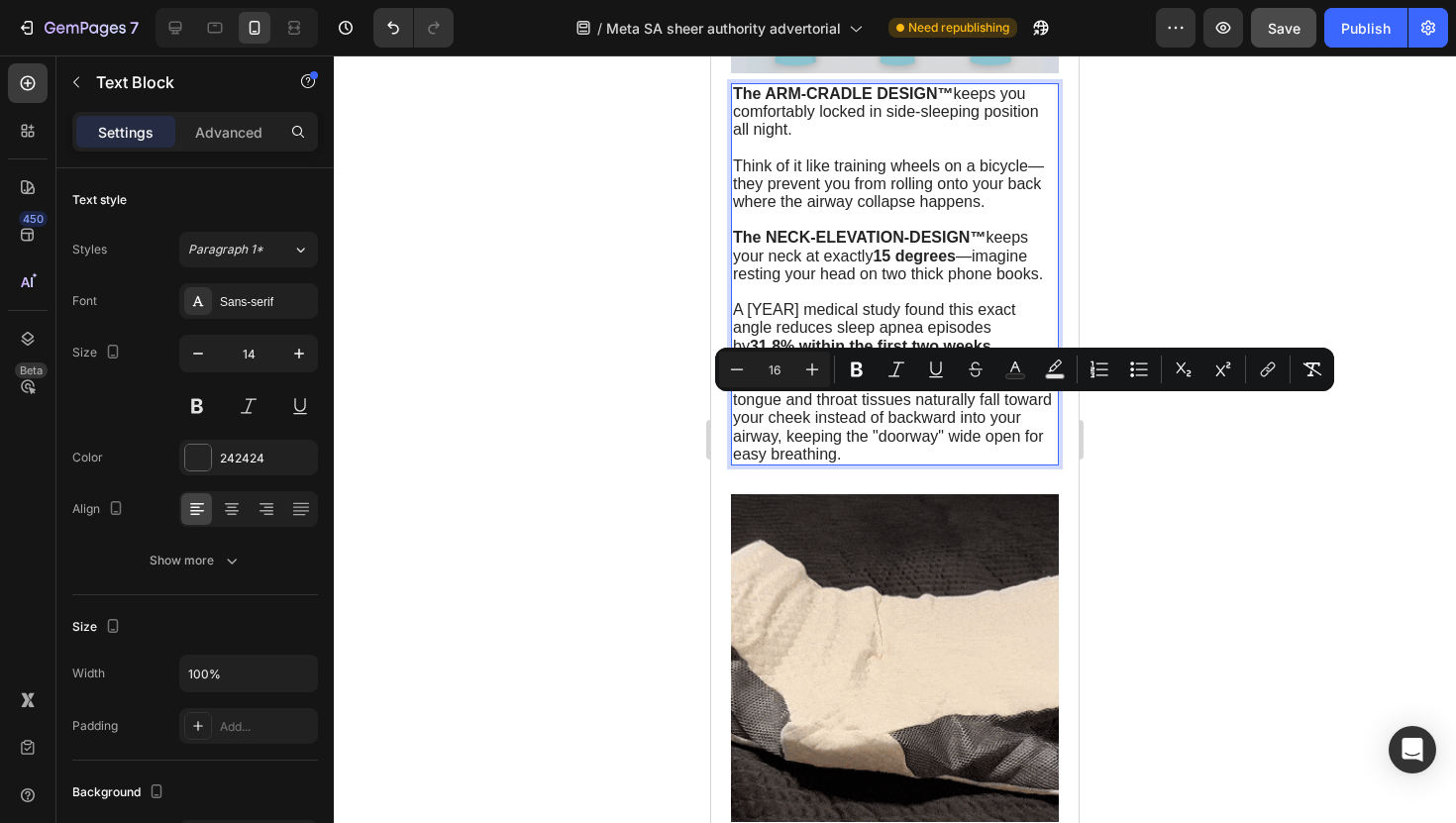 click on "Together, these mechanisms ensure your tongue and throat tissues naturally fall toward your cheek instead of backward into your airway, keeping the "doorway" wide open for easy breathing." at bounding box center (892, 418) 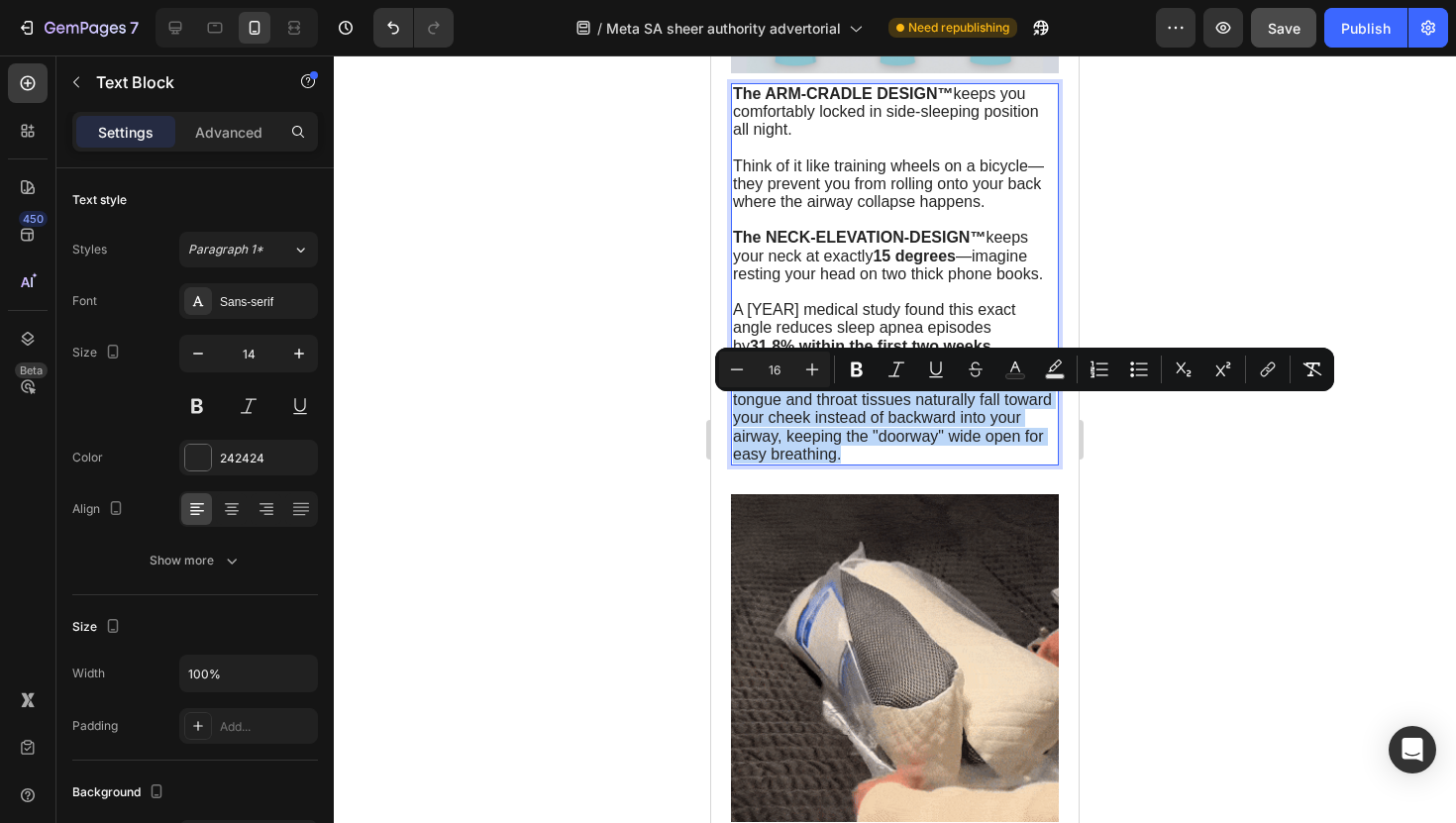 drag, startPoint x: 735, startPoint y: 405, endPoint x: 867, endPoint y: 484, distance: 153.83433 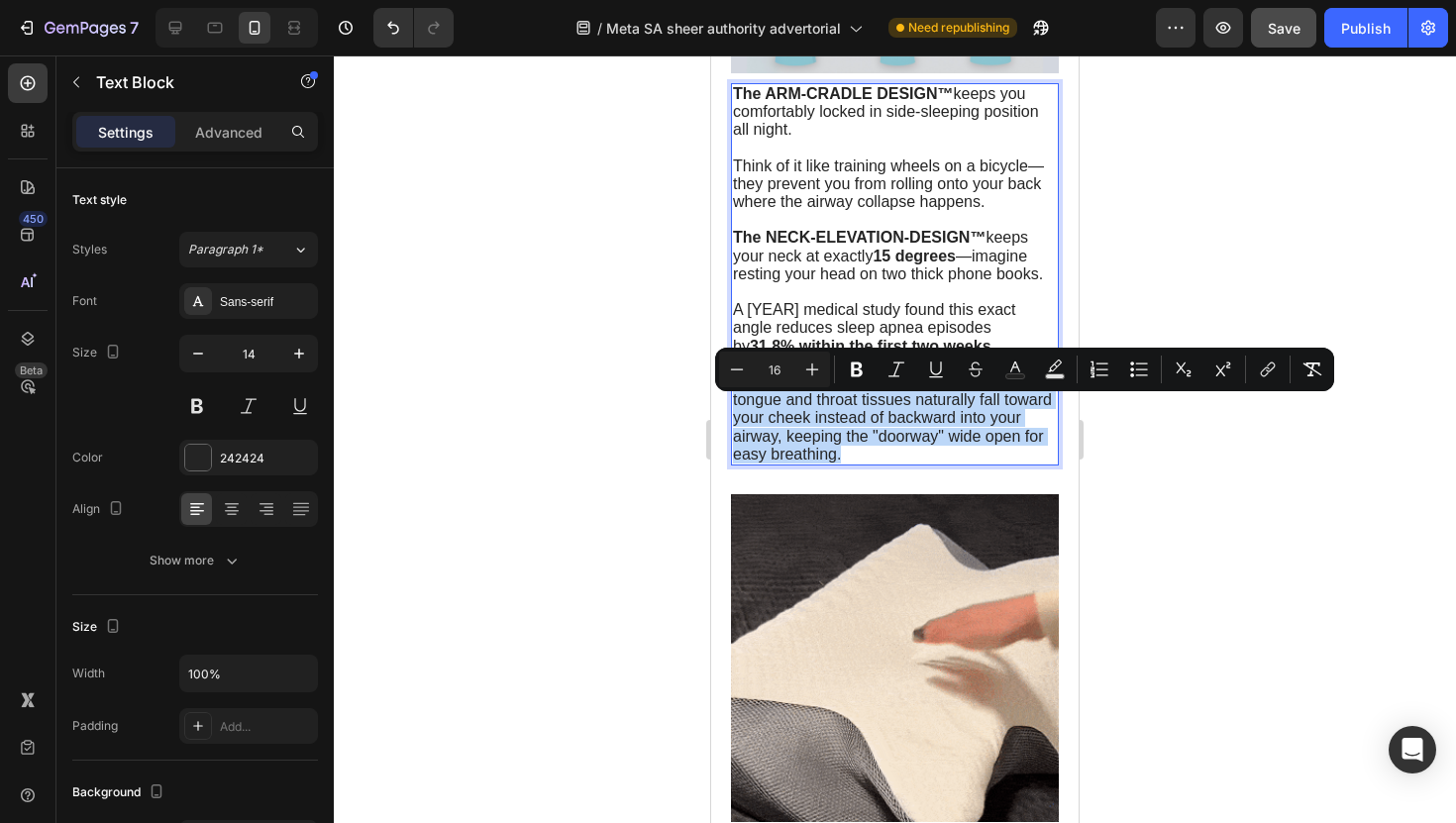 click on "Together, these mechanisms ensure your tongue and throat tissues naturally fall toward your cheek instead of backward into your airway, keeping the "doorway" wide open for easy breathing." at bounding box center [894, 418] 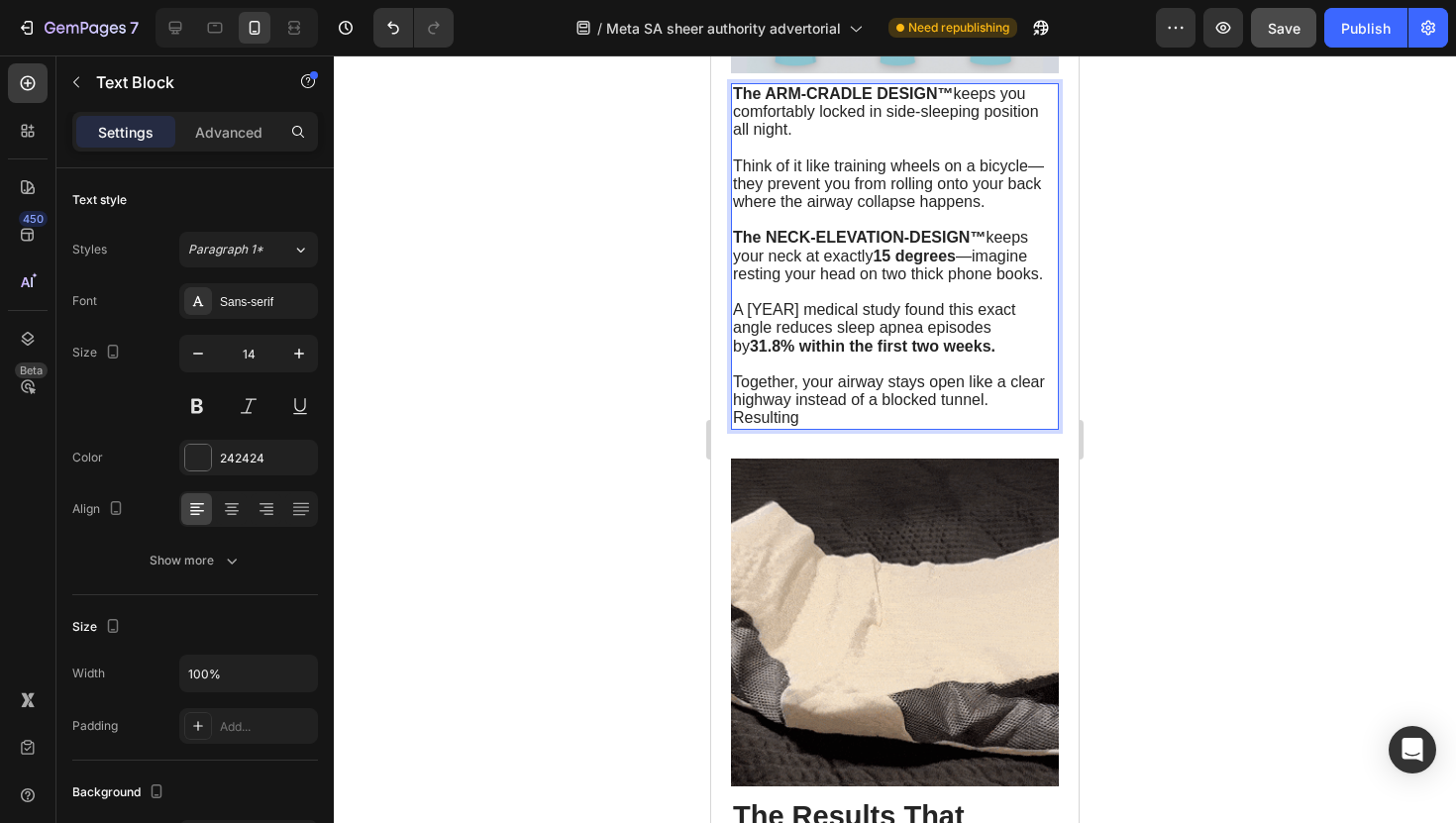 click on "Together, your airway stays open like a clear highway instead of a blocked tunnel. Resulting" at bounding box center (894, 400) 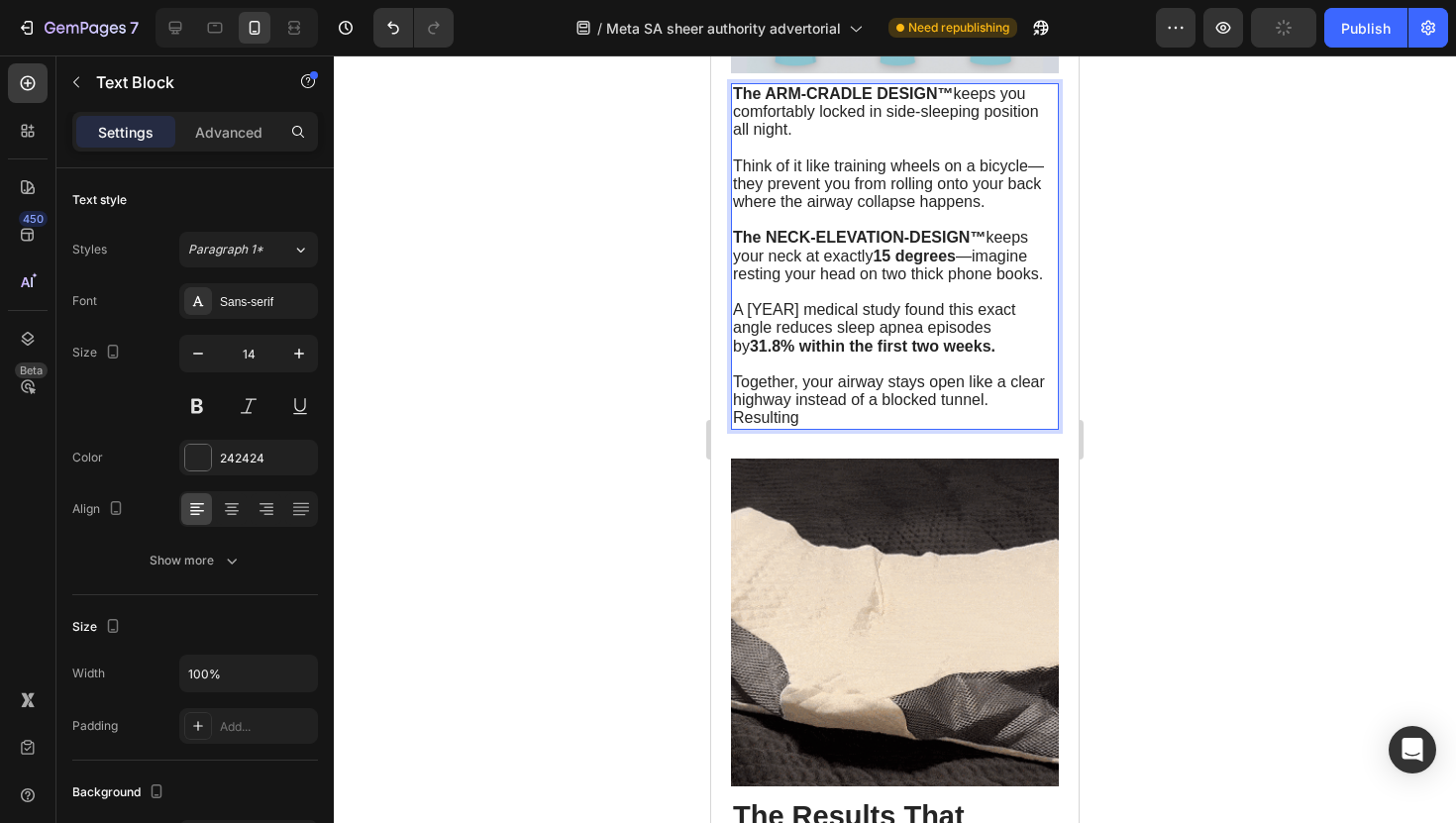 click on "Resulting" at bounding box center (766, 417) 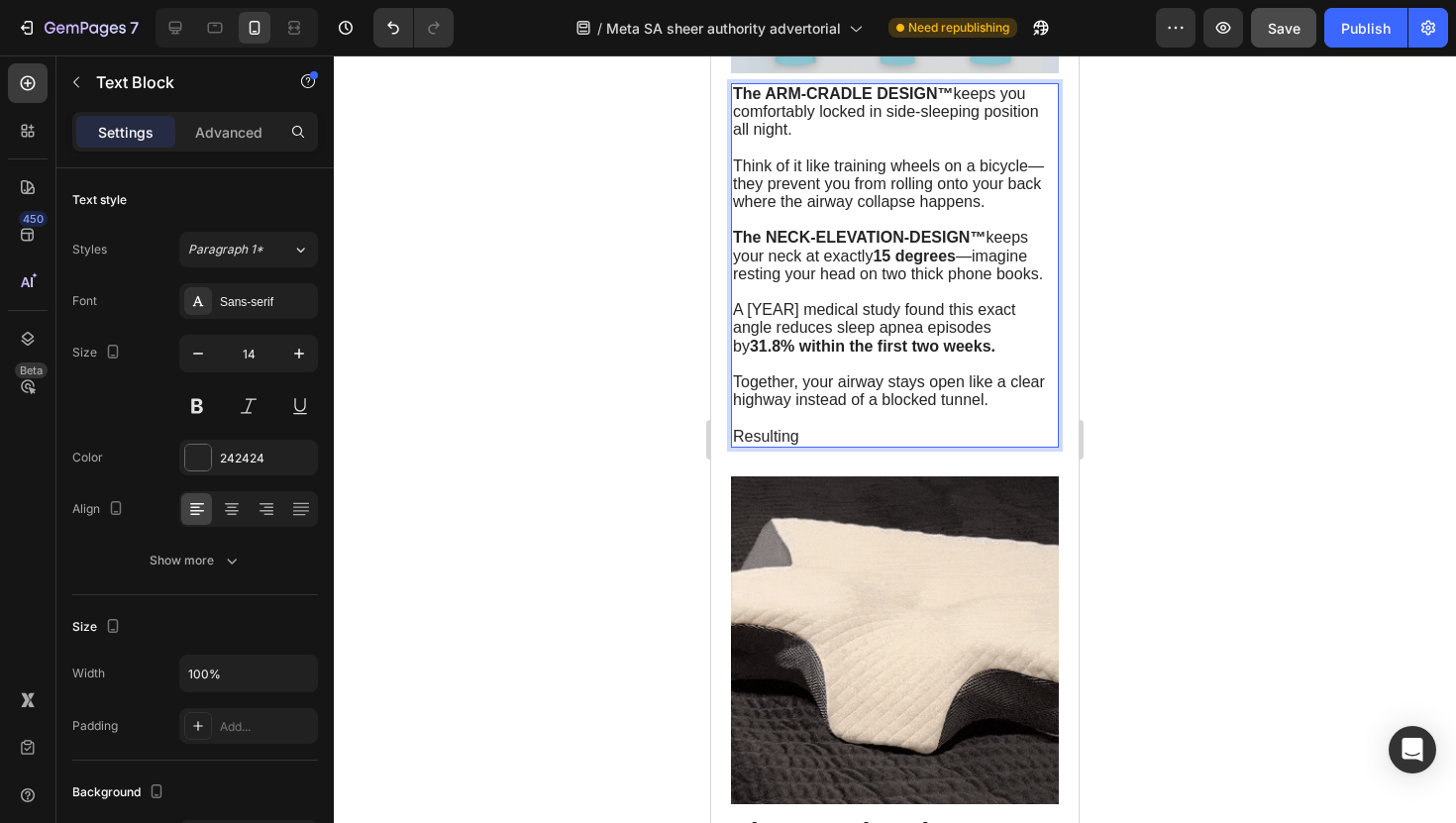 click on "Resulting" at bounding box center (894, 437) 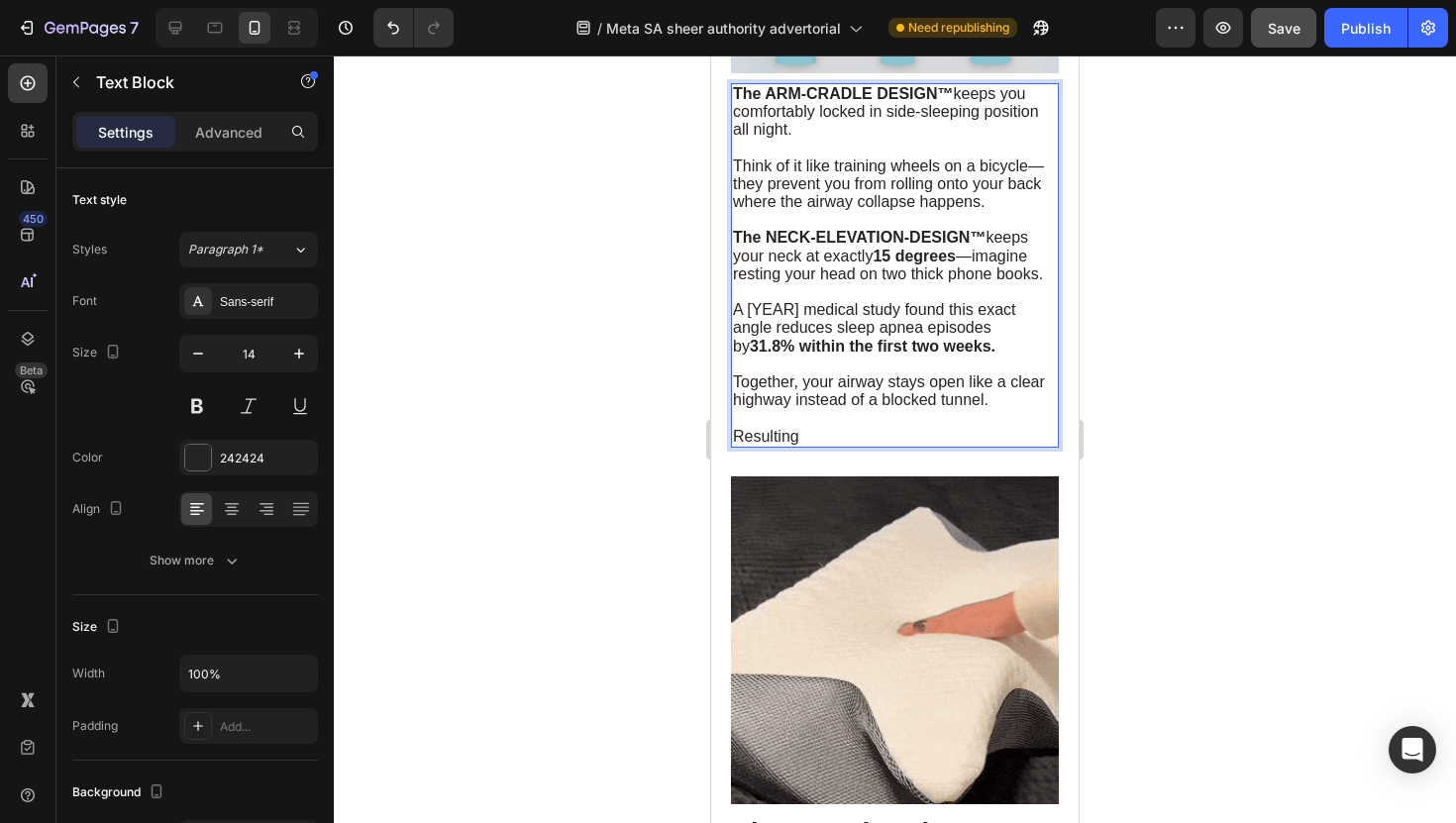 click on "Resulting" at bounding box center (766, 436) 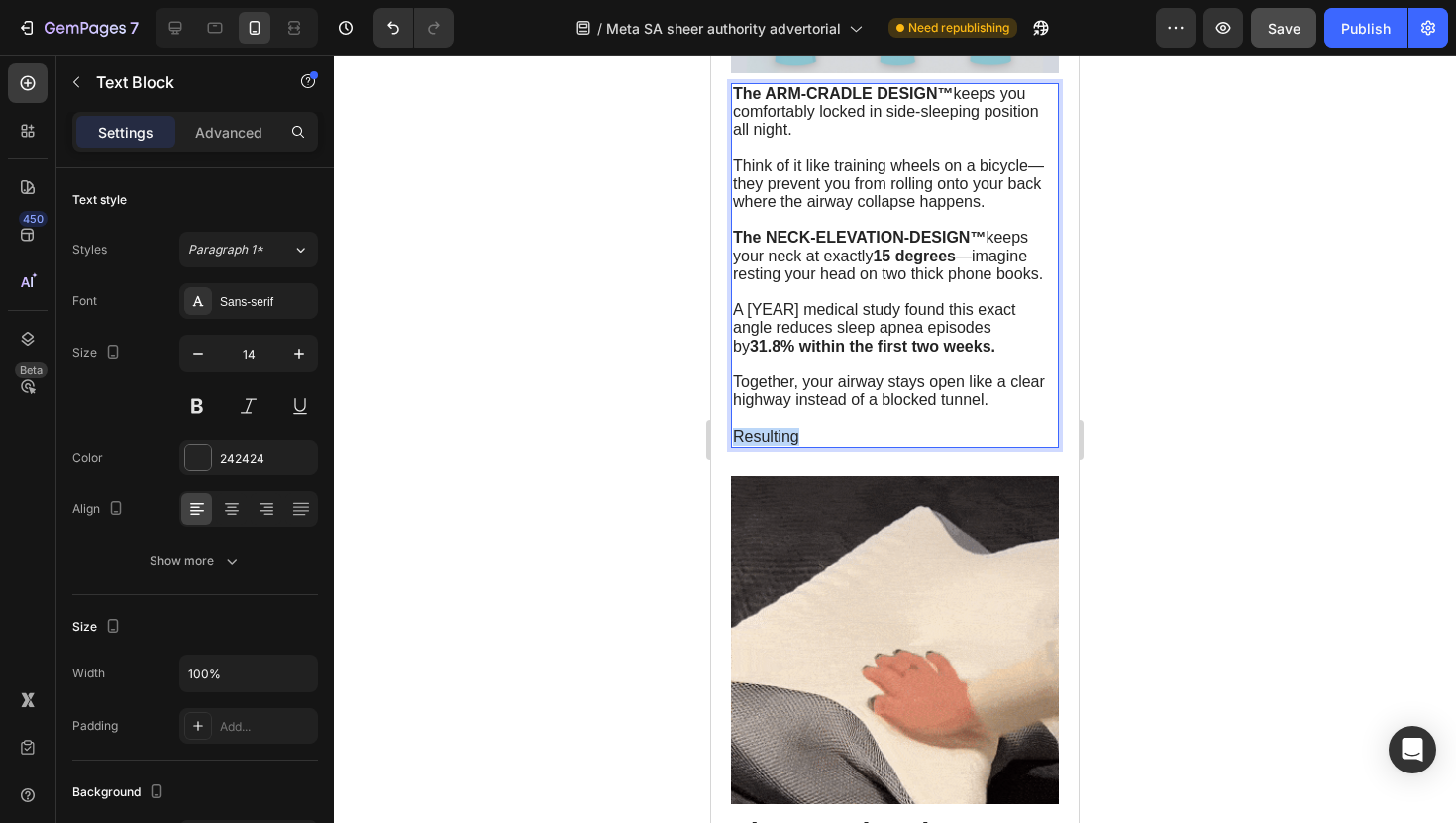 click on "Resulting" at bounding box center (766, 436) 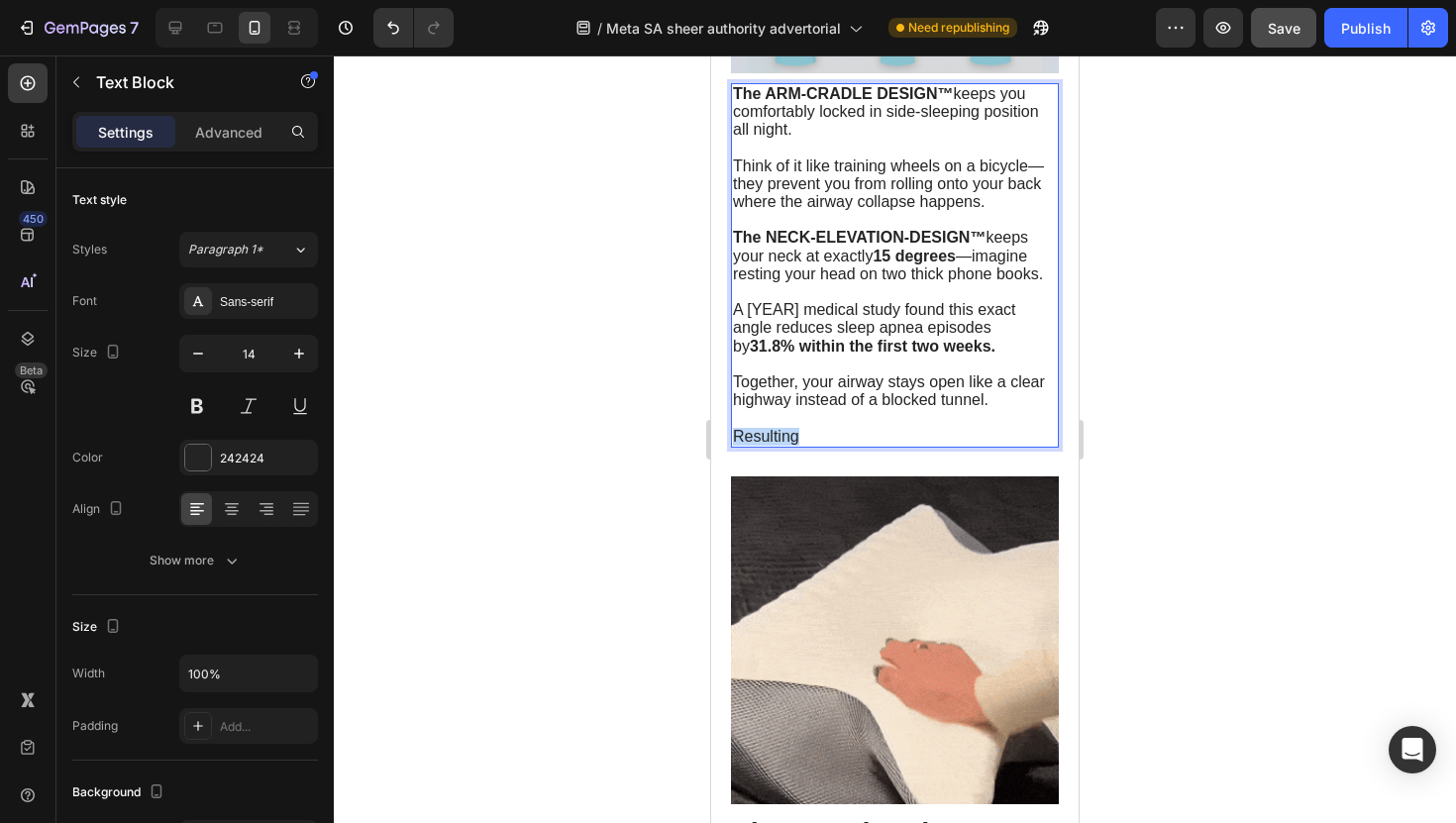 click on "Resulting" at bounding box center [766, 436] 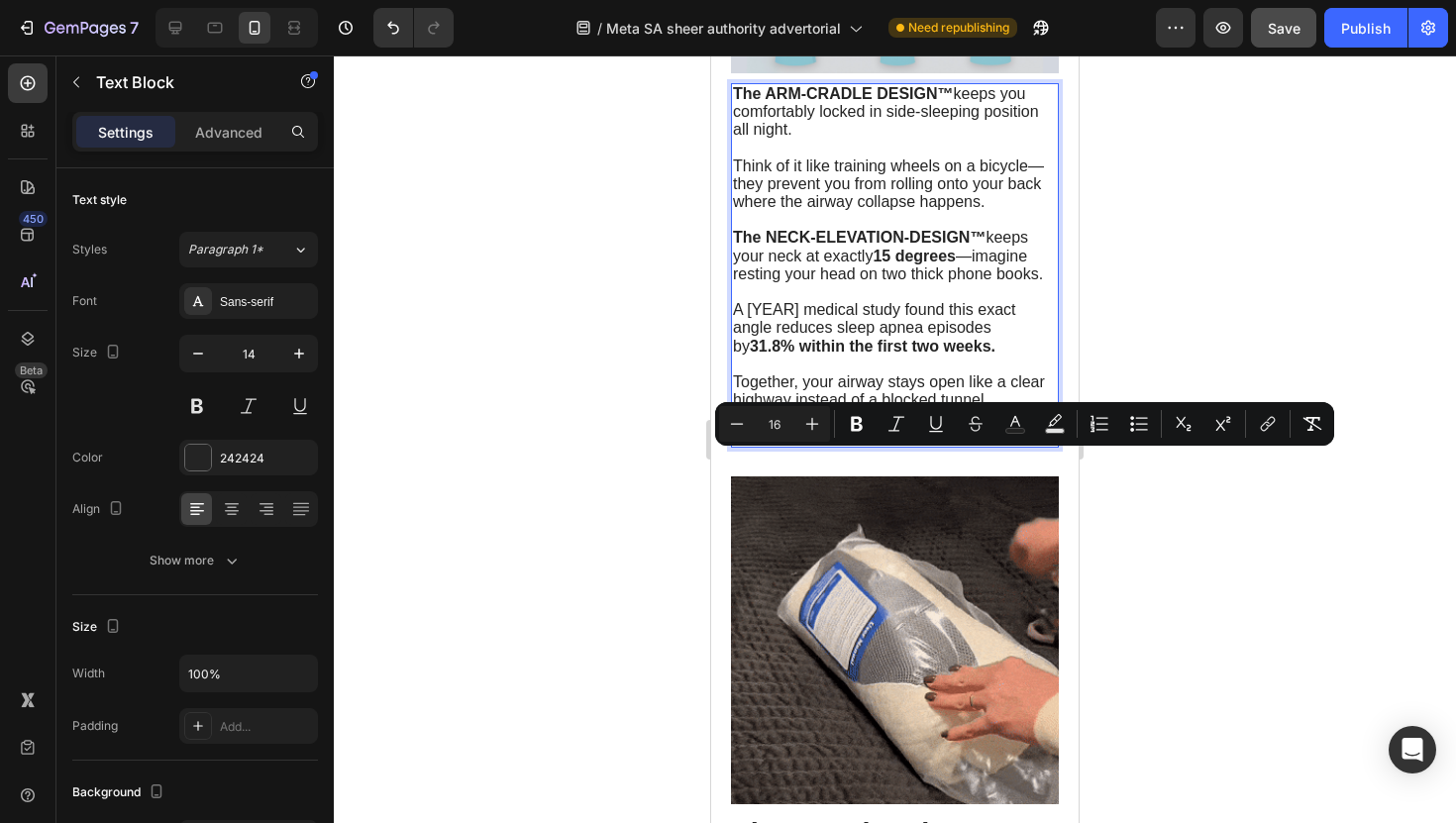 click on "Resulting" at bounding box center [894, 437] 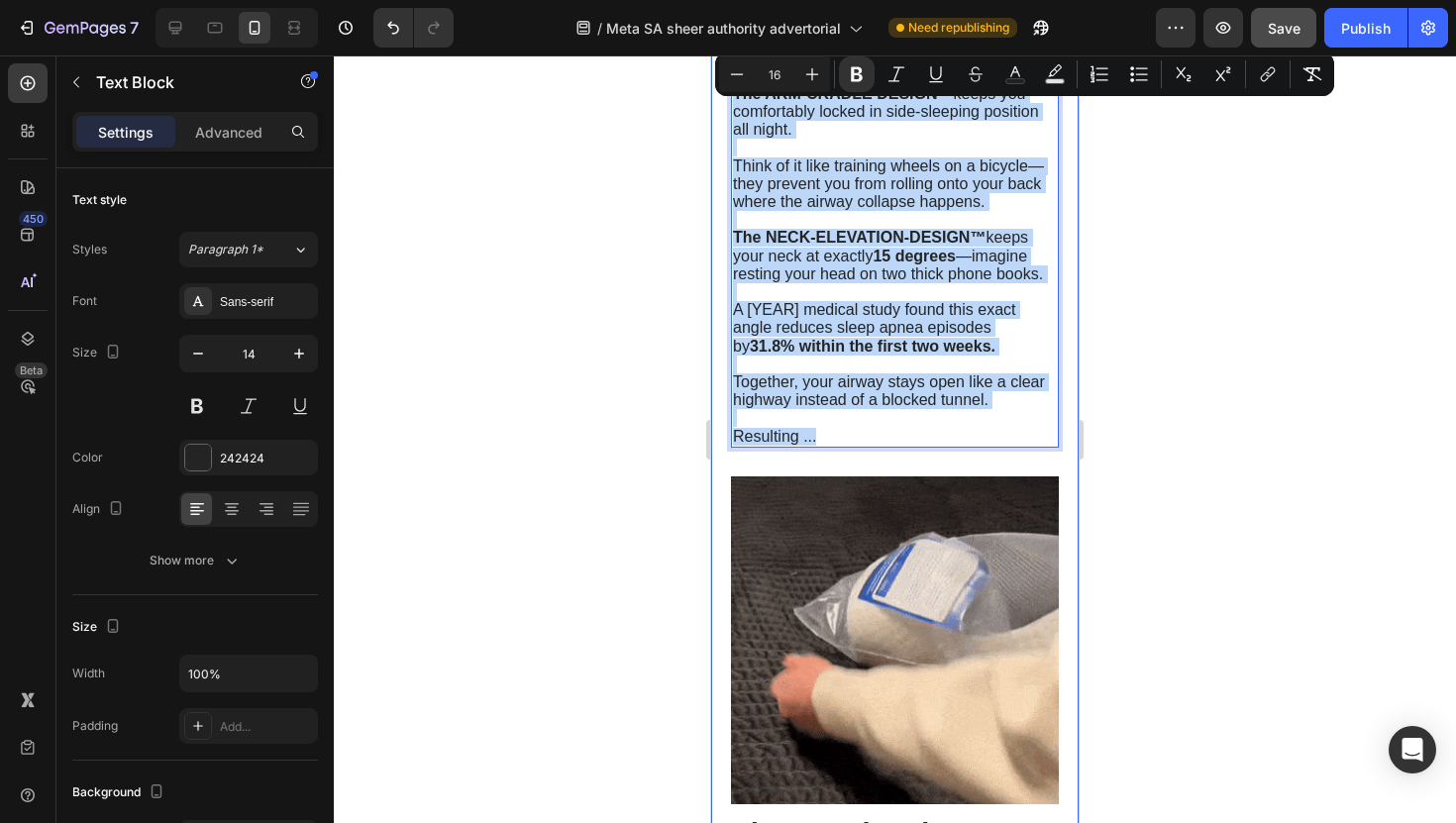 drag, startPoint x: 734, startPoint y: 112, endPoint x: 899, endPoint y: 489, distance: 411.5264 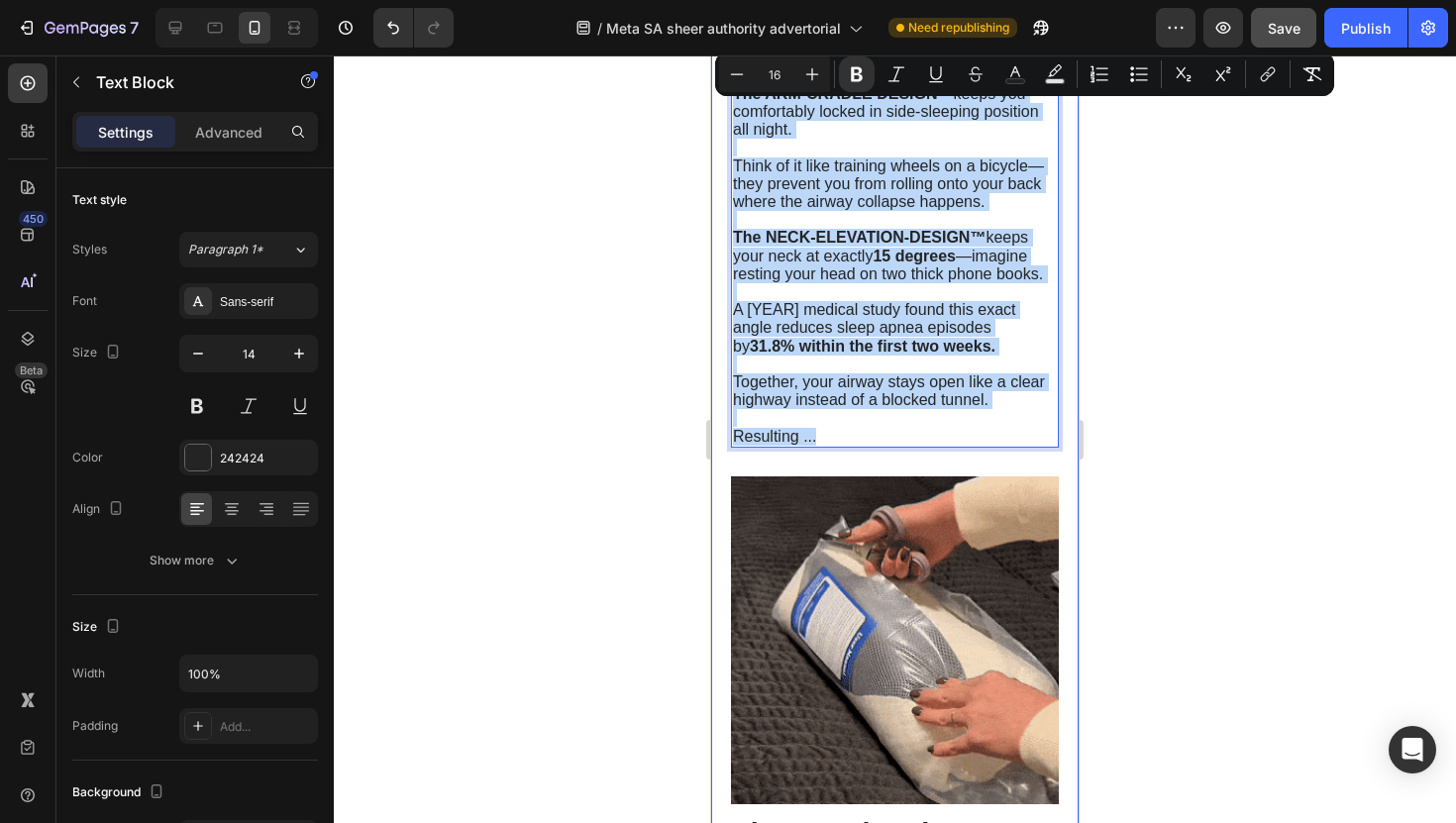 copy on "The ARM-CRADLE DESIGN™  keeps you comfortably locked in side-sleeping position all night.  Think of it like training wheels on a bicycle—they prevent you from rolling onto your back where the airway collapse happens. The NECK-ELEVATION-DESIGN™  keeps your neck at exactly  15 degrees —imagine resting your head on two thick phone books.  A 2017 medical study found this exact angle reduces sleep apnea episodes by  31.8% within the first two weeks. Together, your airway stays open like a clear highway instead of a blocked tunnel. Resulting ..." 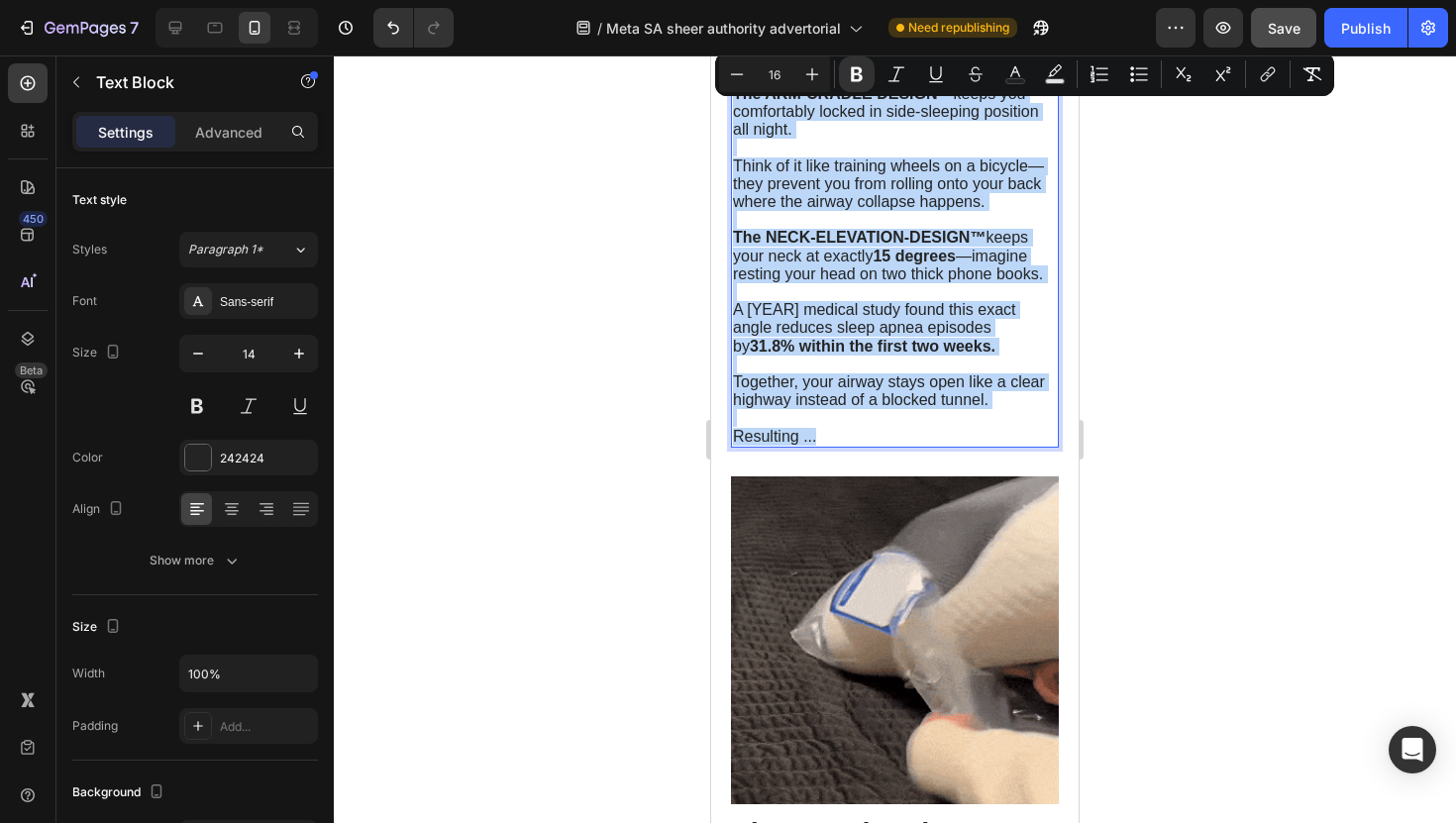 click on "Resulting ..." at bounding box center (894, 437) 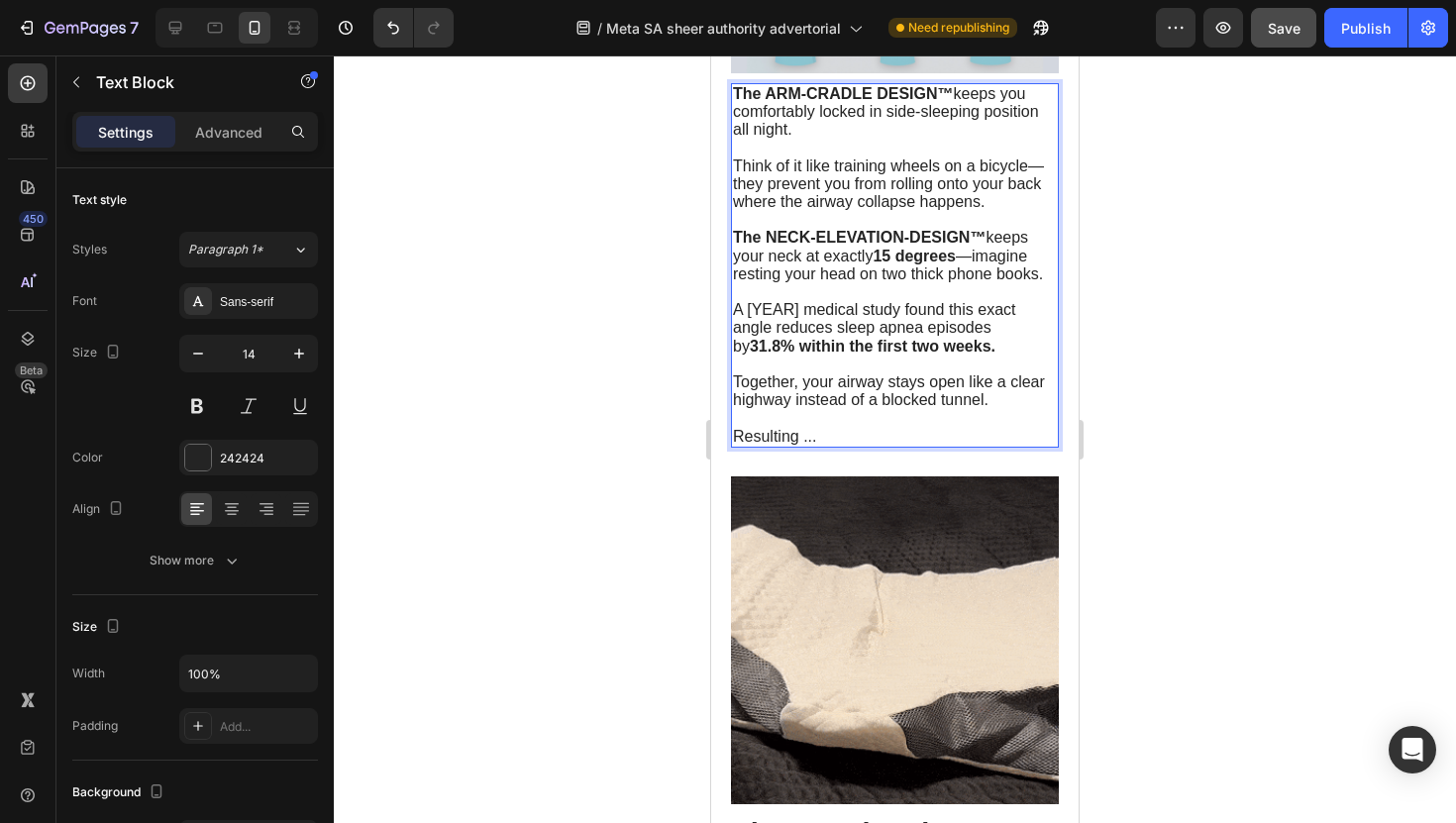 click on "Resulting ..." at bounding box center (775, 436) 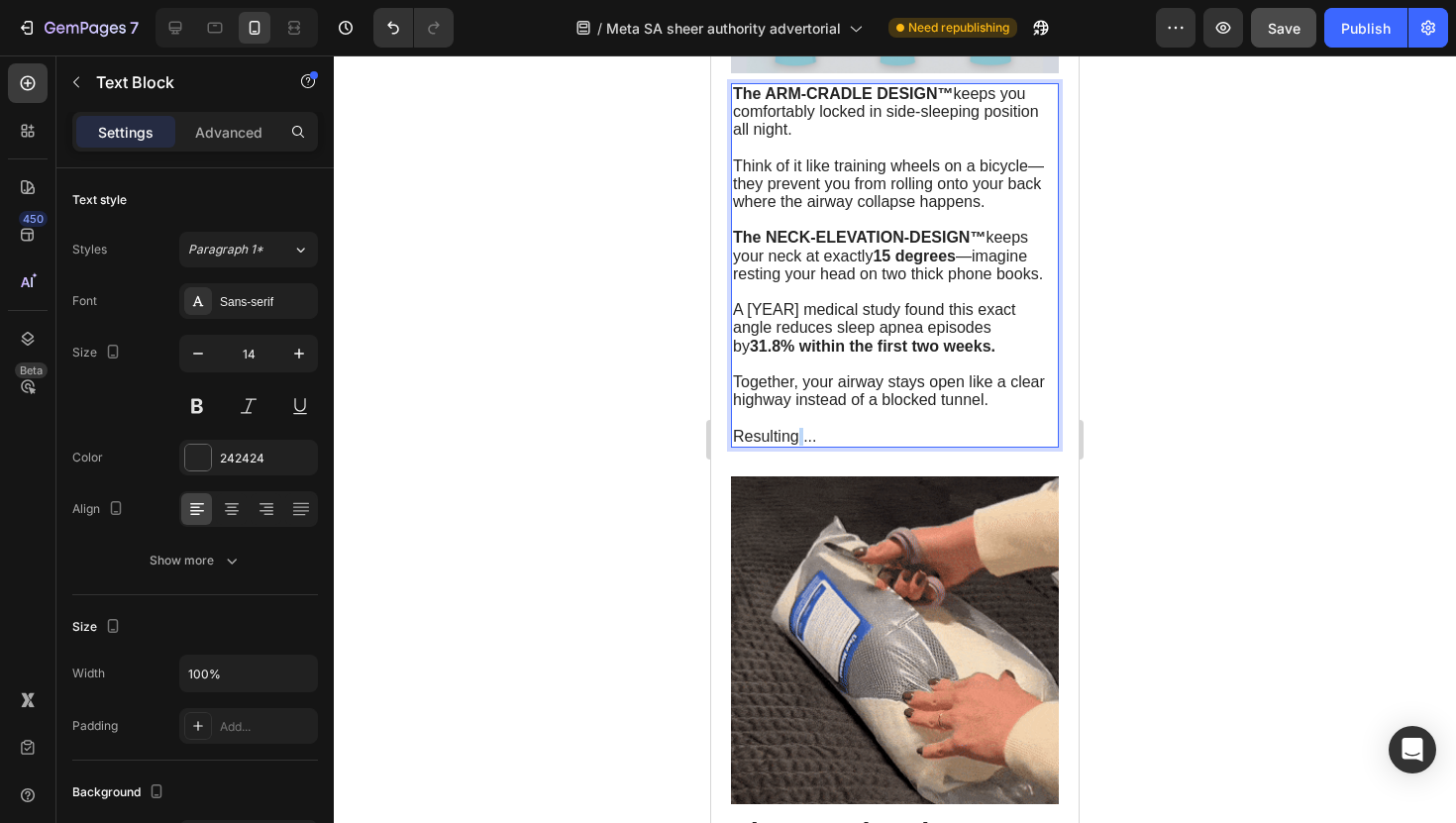 click on "Resulting ..." at bounding box center [775, 436] 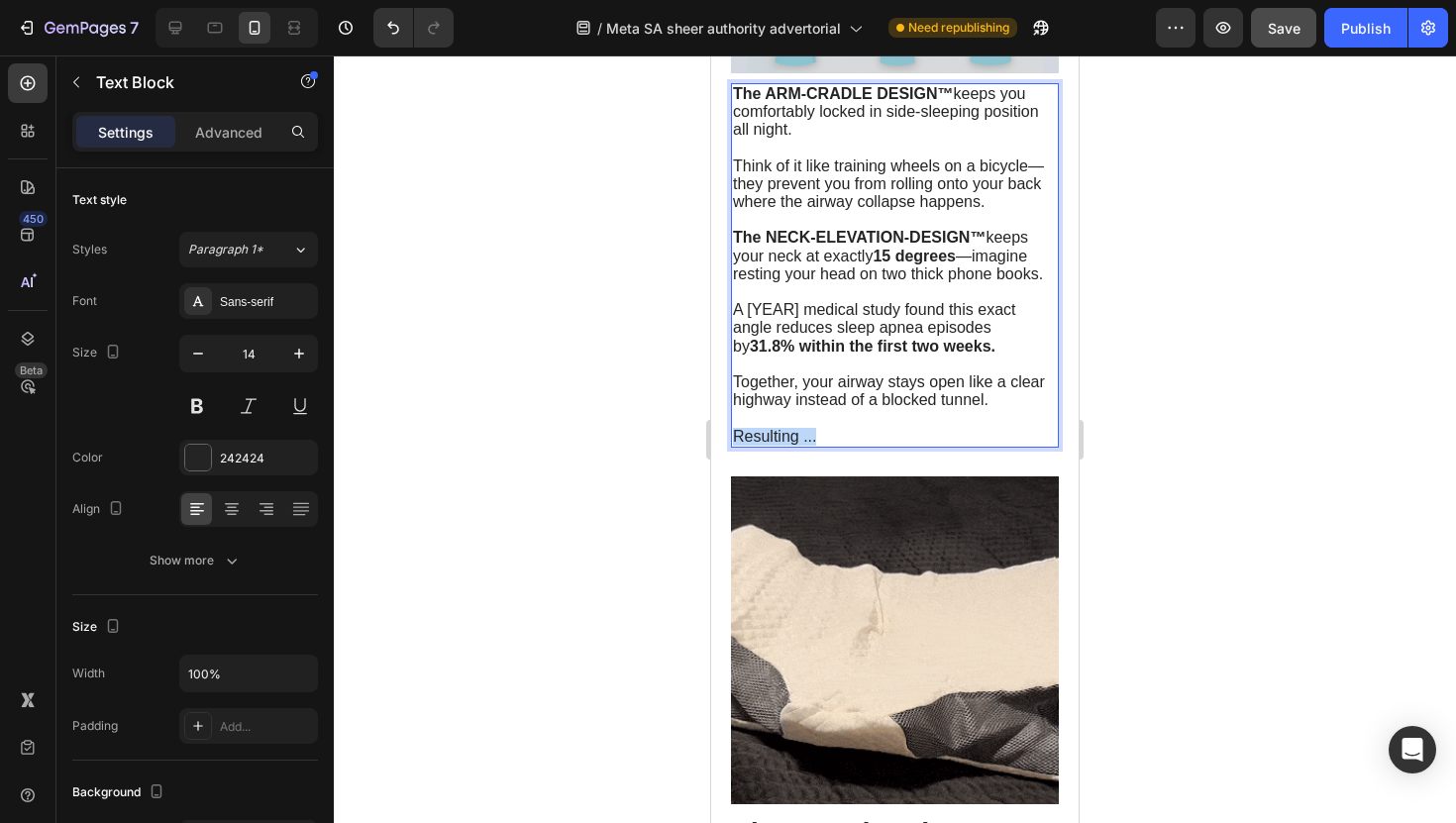 click on "Resulting ..." at bounding box center [775, 436] 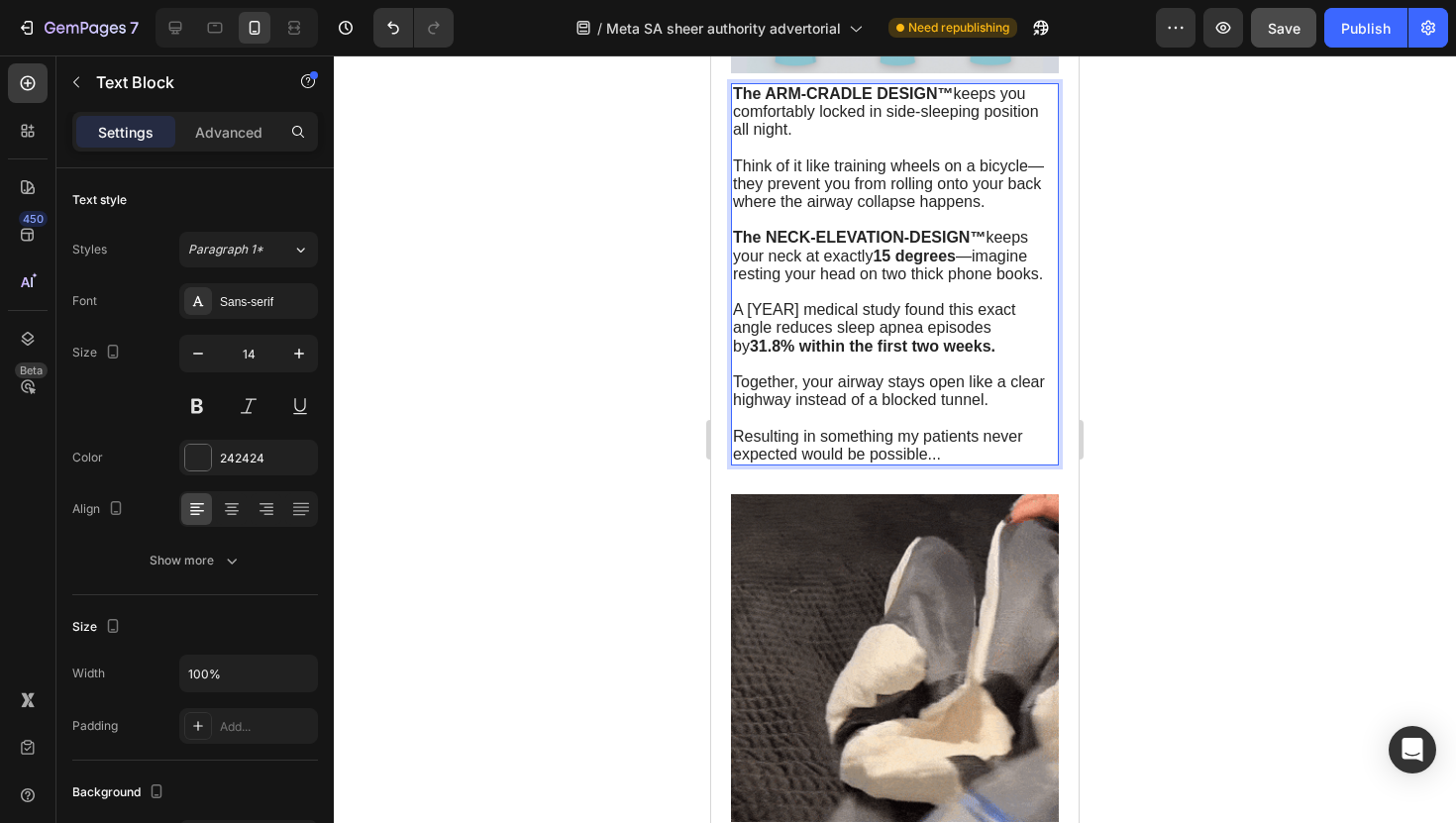 click on "Together, your airway stays open like a clear highway instead of a blocked tunnel." at bounding box center (888, 390) 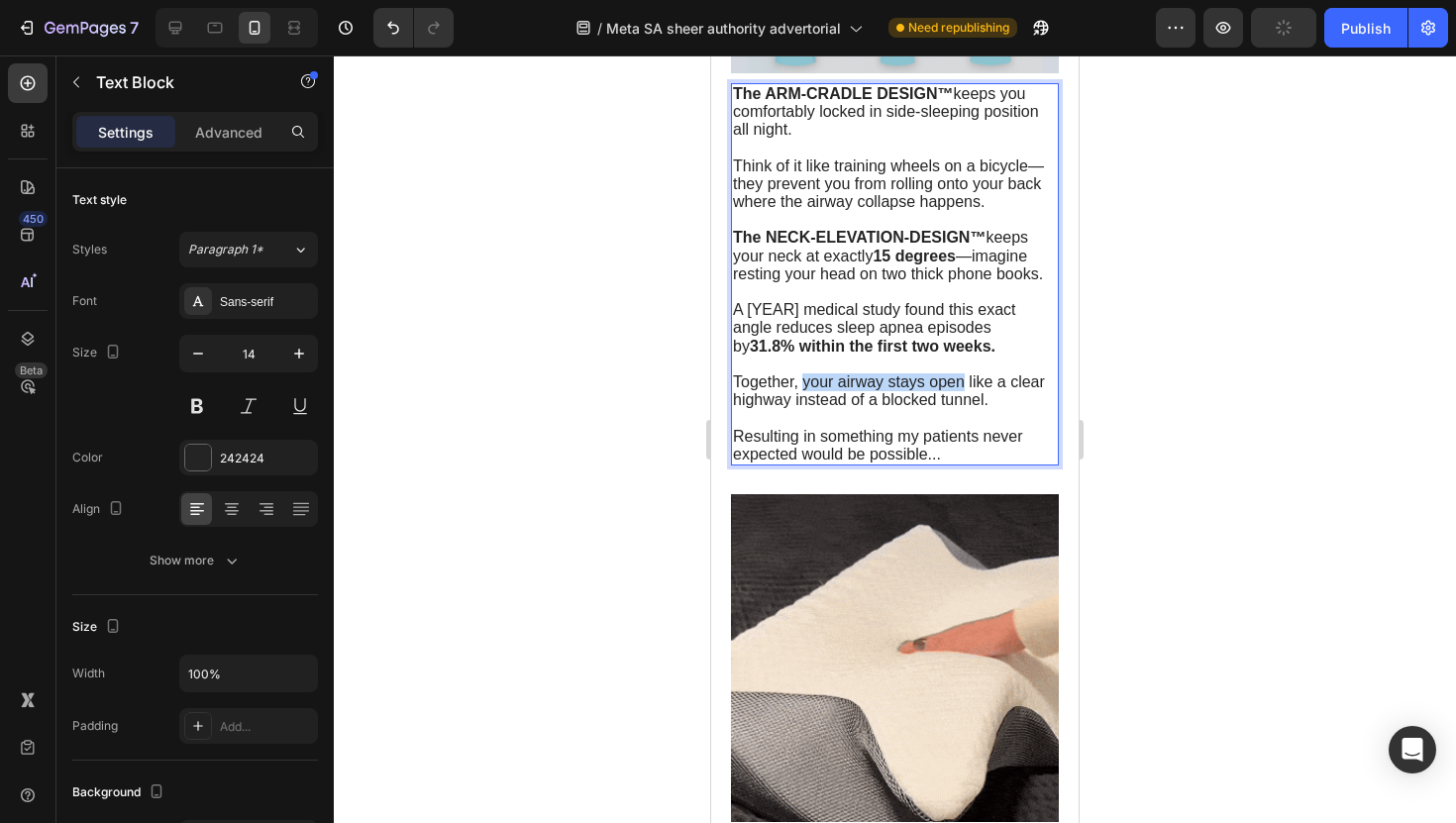 drag, startPoint x: 801, startPoint y: 406, endPoint x: 963, endPoint y: 408, distance: 162.01235 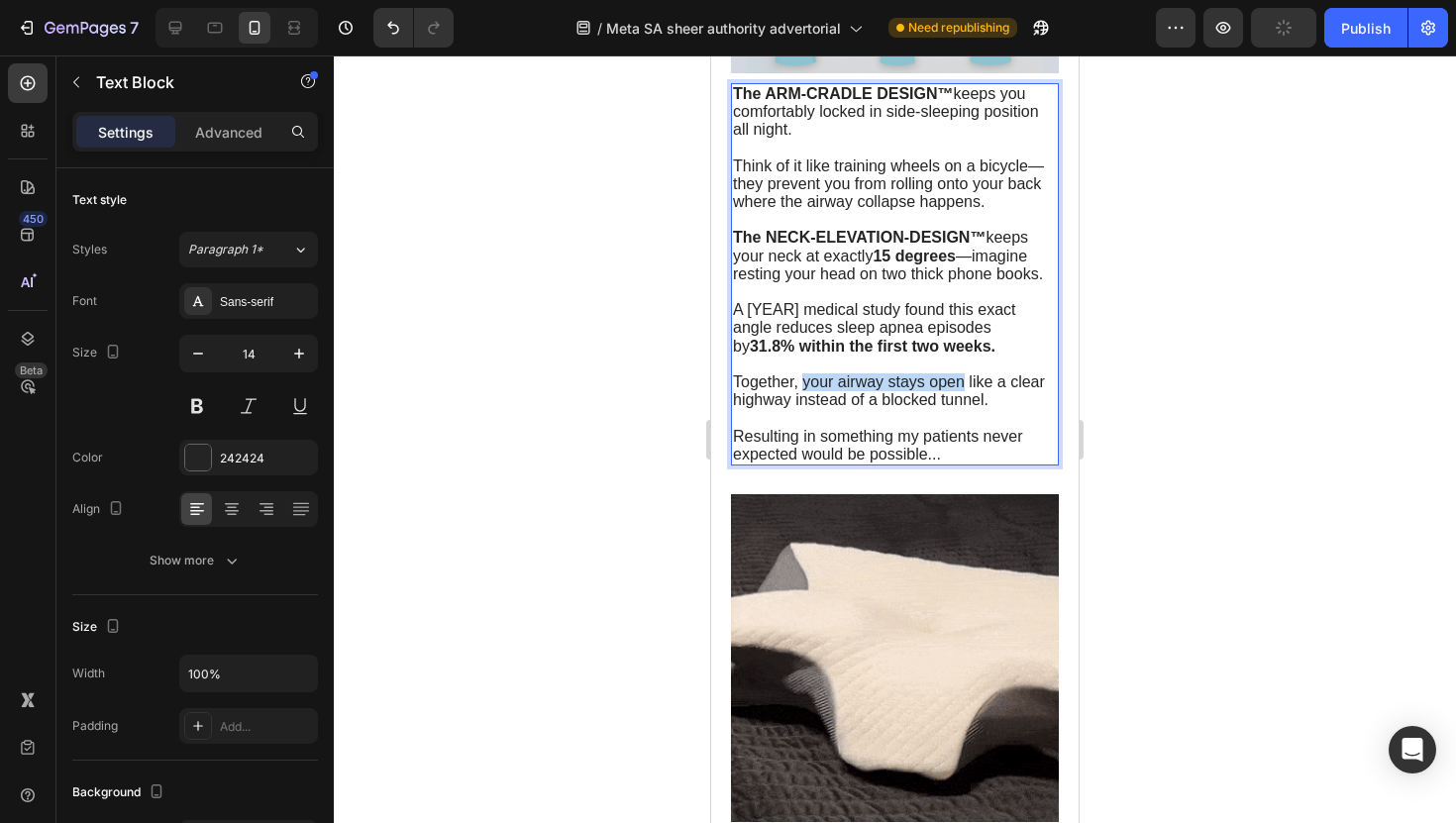 click on "Together, your airway stays open like a clear highway instead of a blocked tunnel." at bounding box center [888, 390] 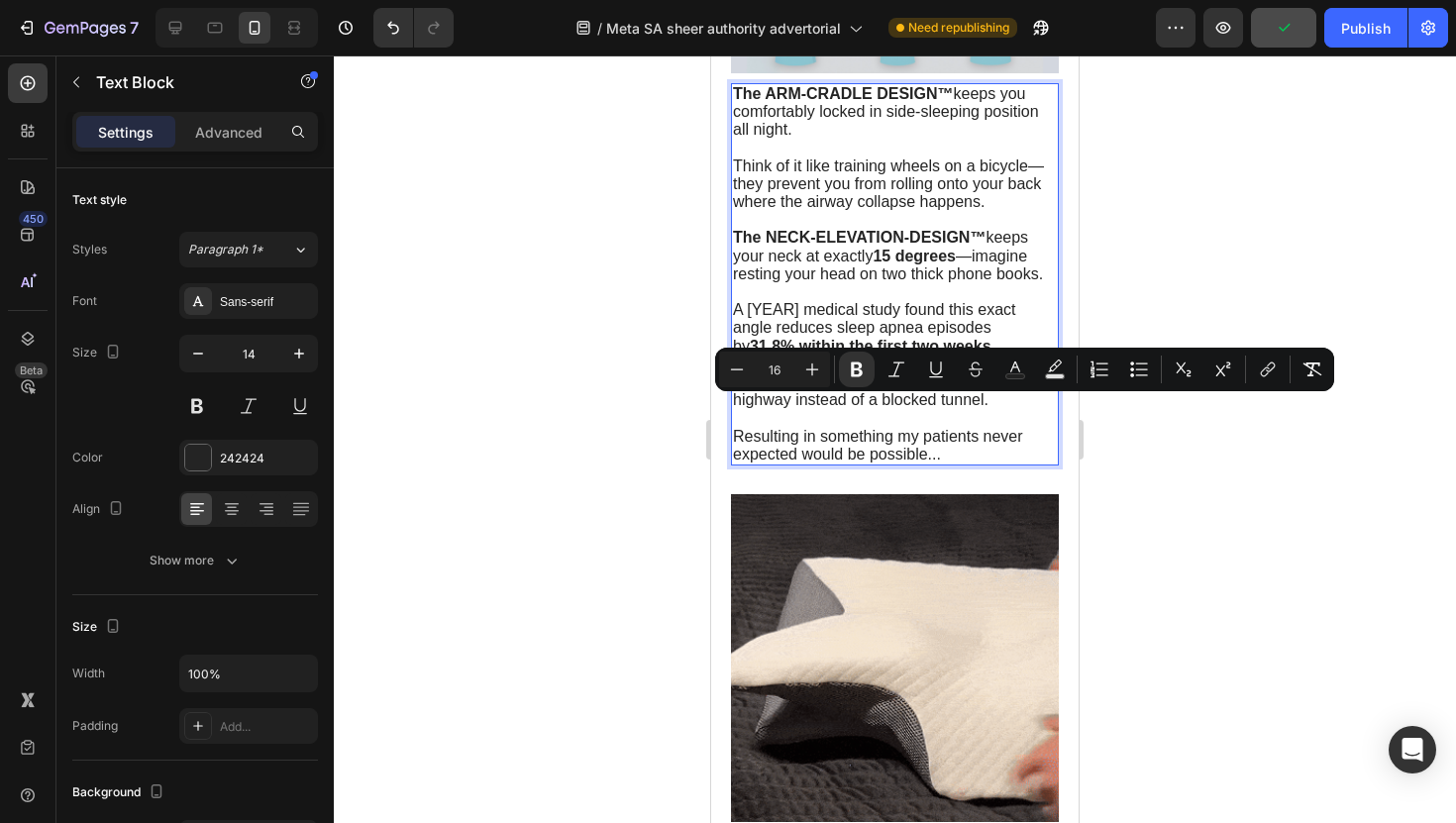 click 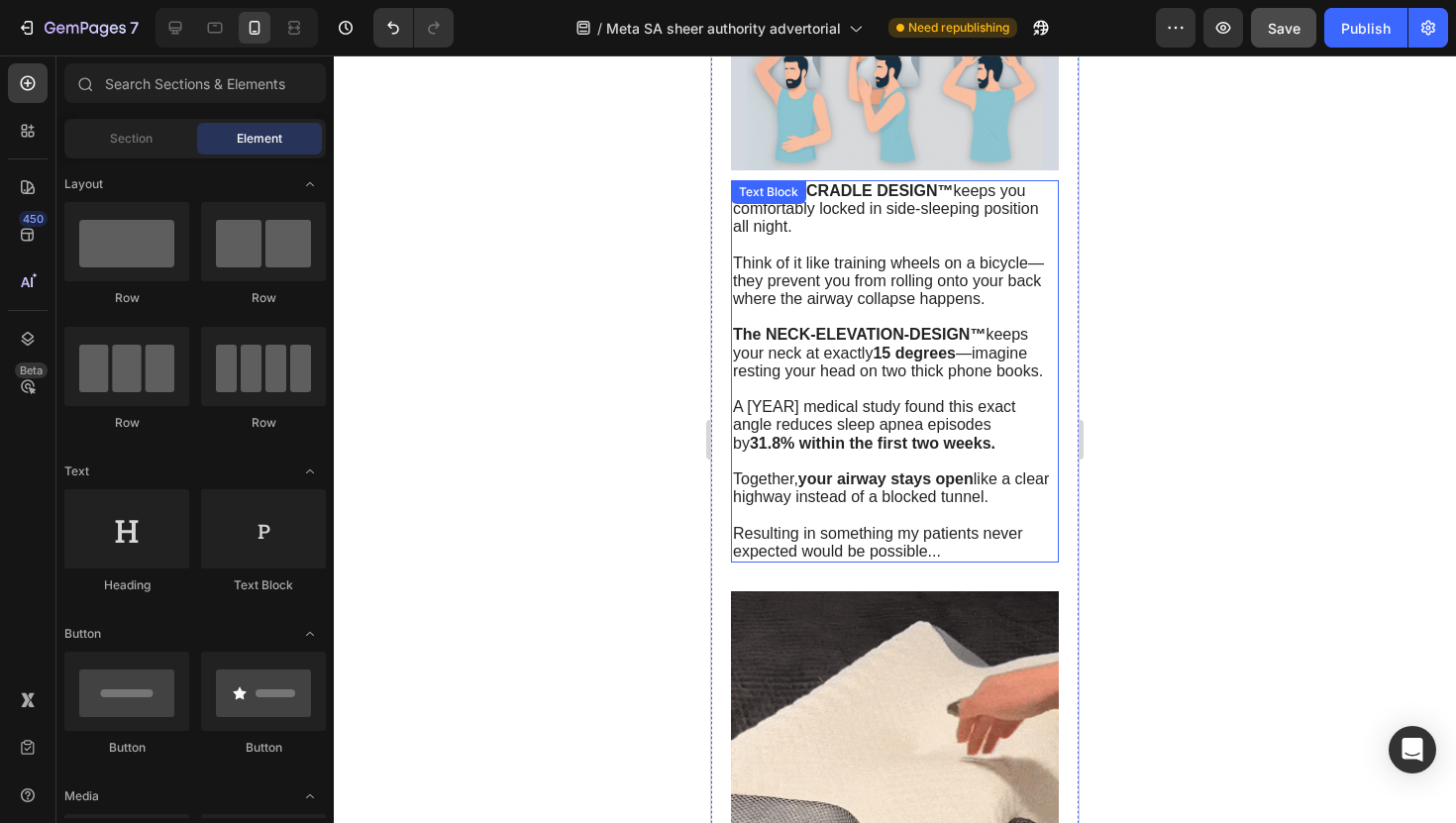 scroll, scrollTop: 6640, scrollLeft: 0, axis: vertical 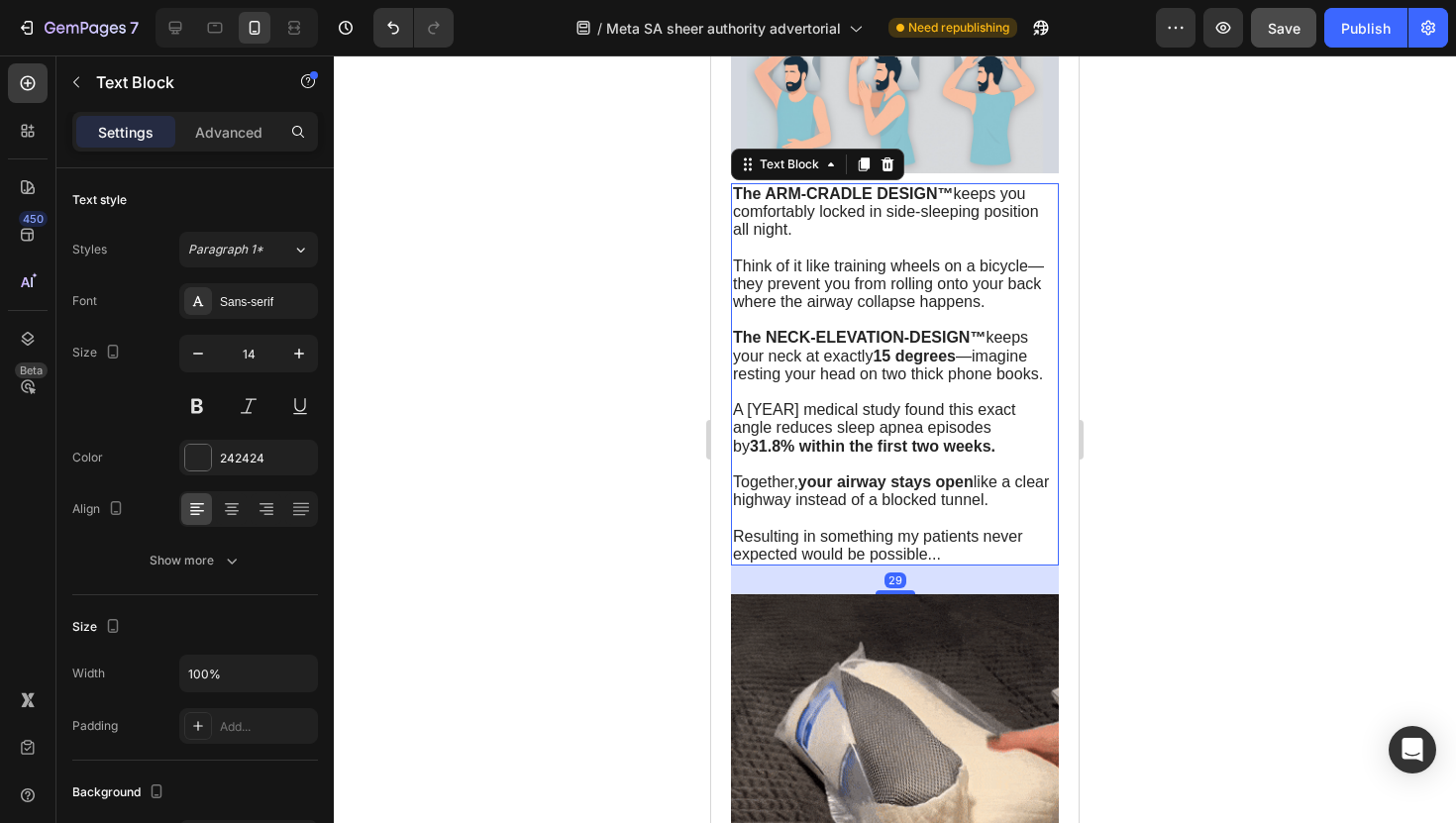 click on "Think of it like training wheels on a bicycle—they prevent you from rolling onto your back where the airway collapse happens." at bounding box center (888, 283) 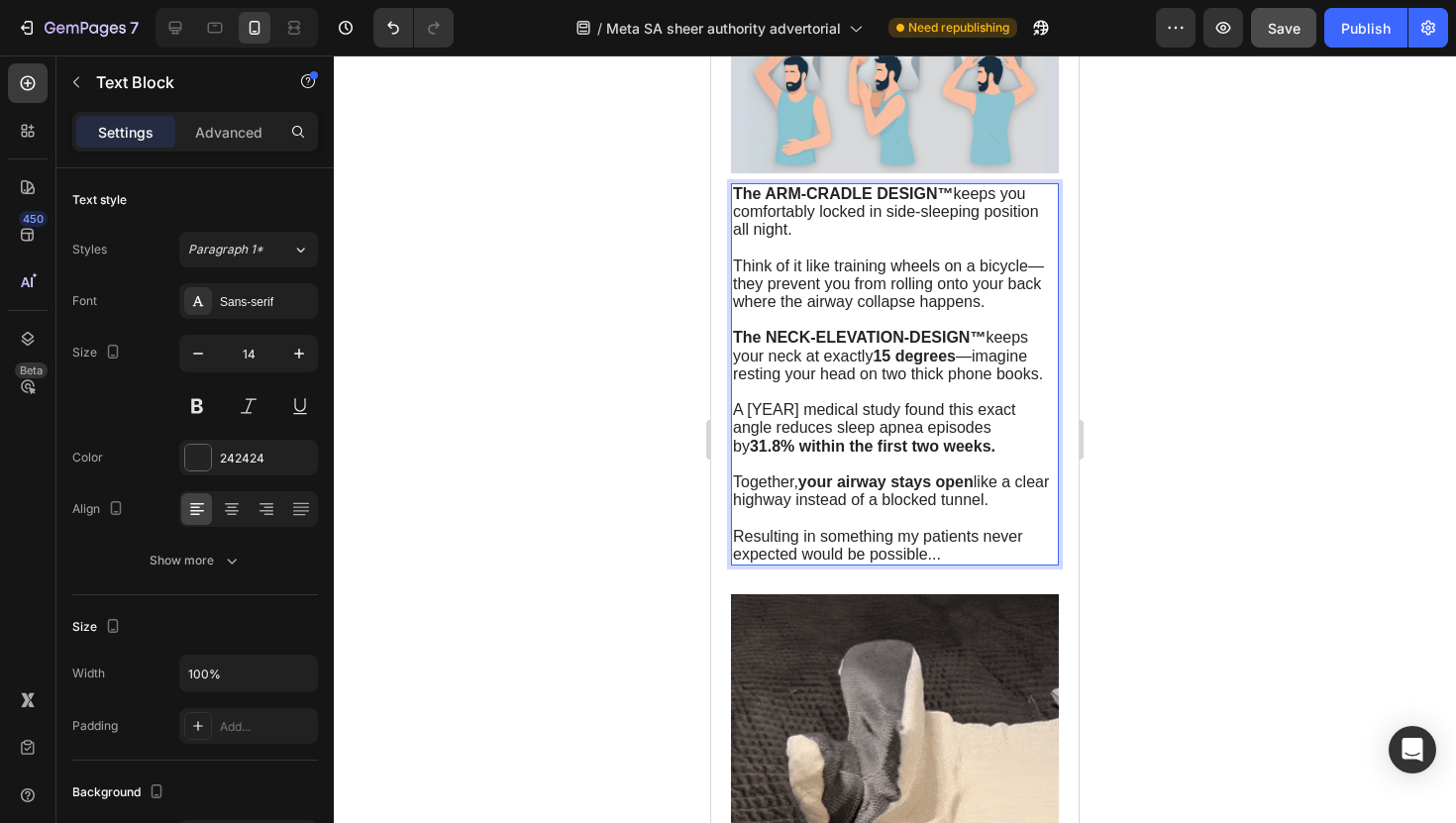 click on "Think of it like training wheels on a bicycle—they prevent you from rolling onto your back where the airway collapse happens." at bounding box center (888, 283) 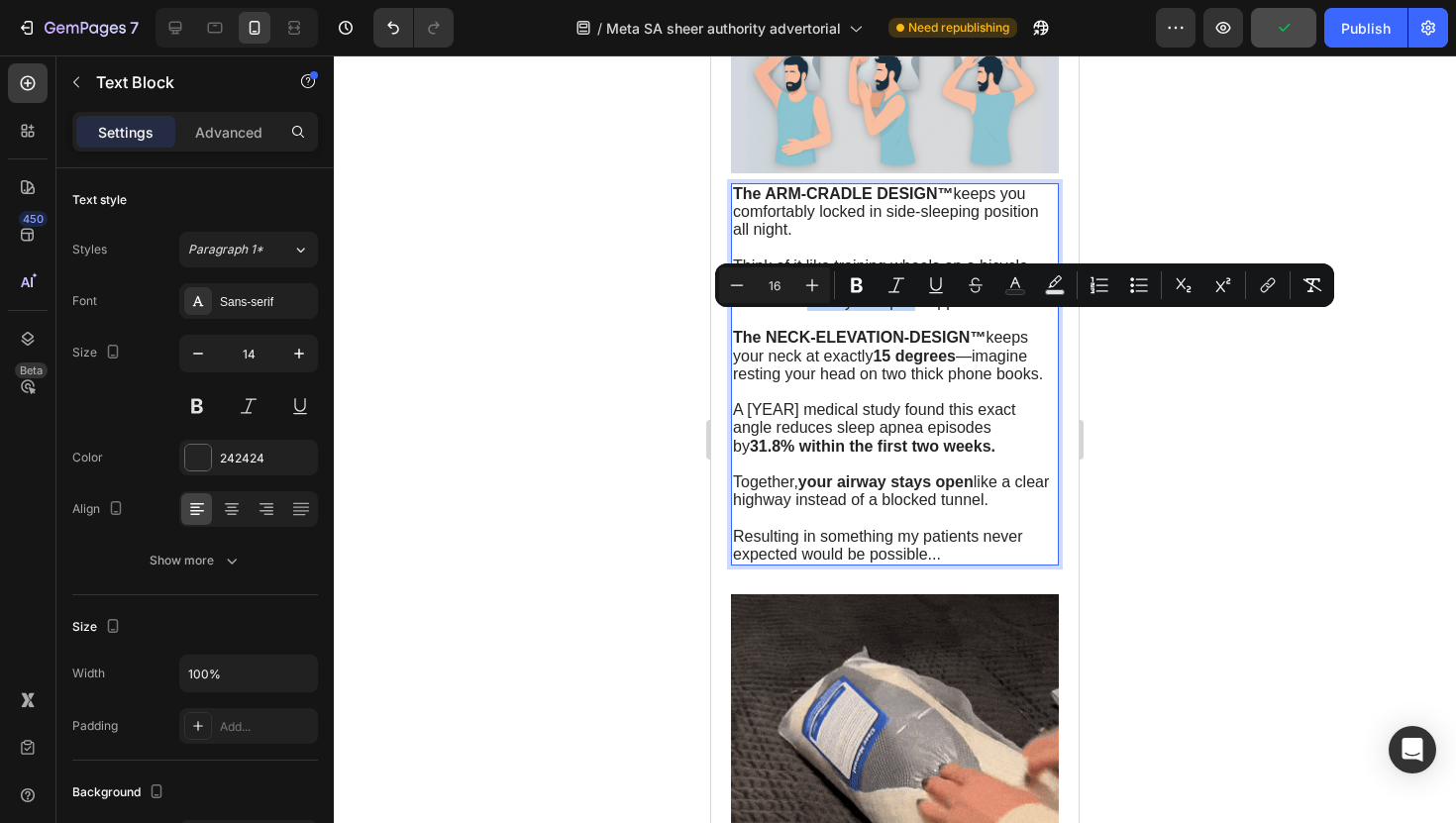 drag, startPoint x: 807, startPoint y: 328, endPoint x: 912, endPoint y: 330, distance: 105.01905 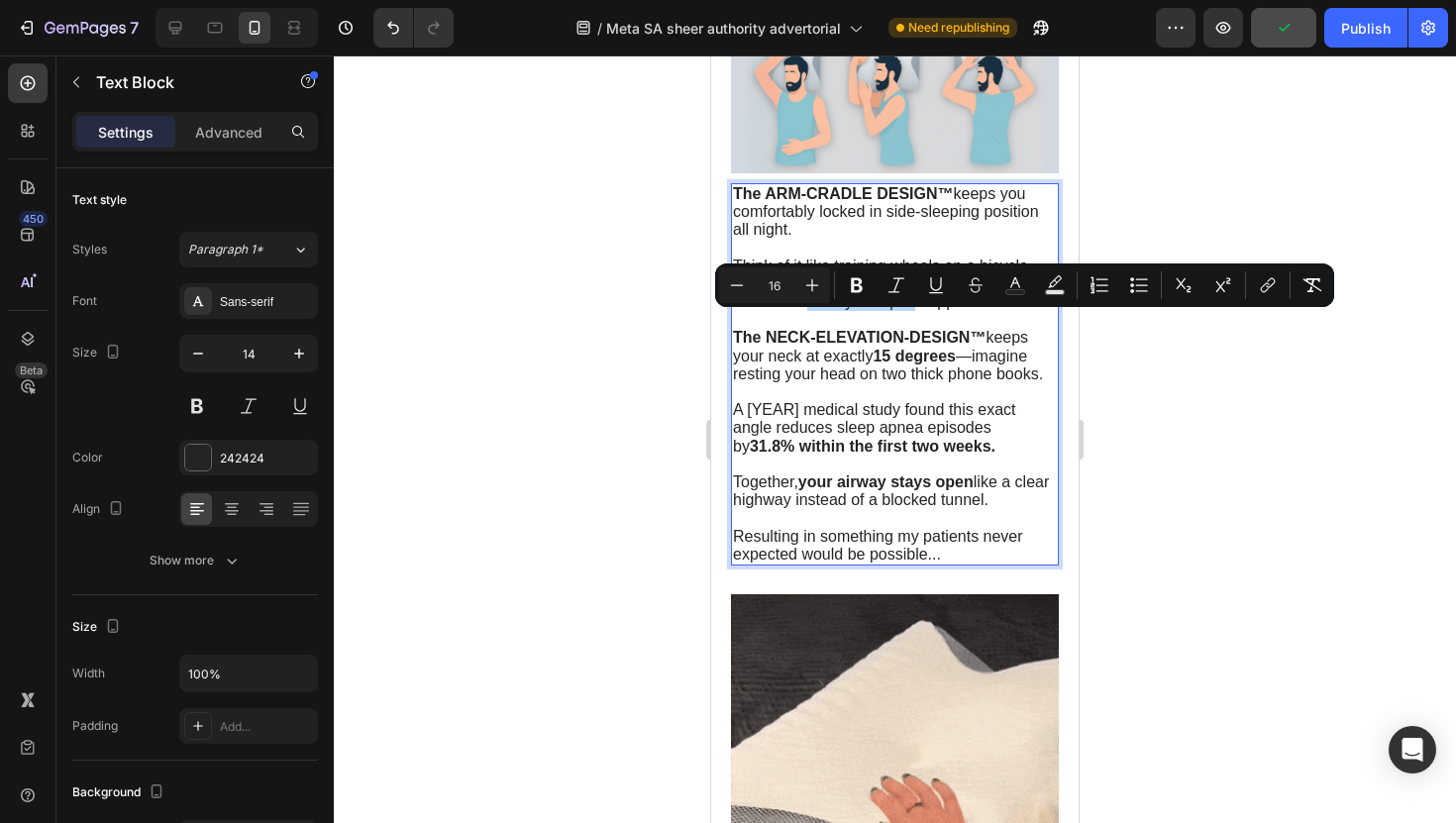 click on "Think of it like training wheels on a bicycle—they prevent you from rolling onto your back where the airway collapse happens." at bounding box center (888, 283) 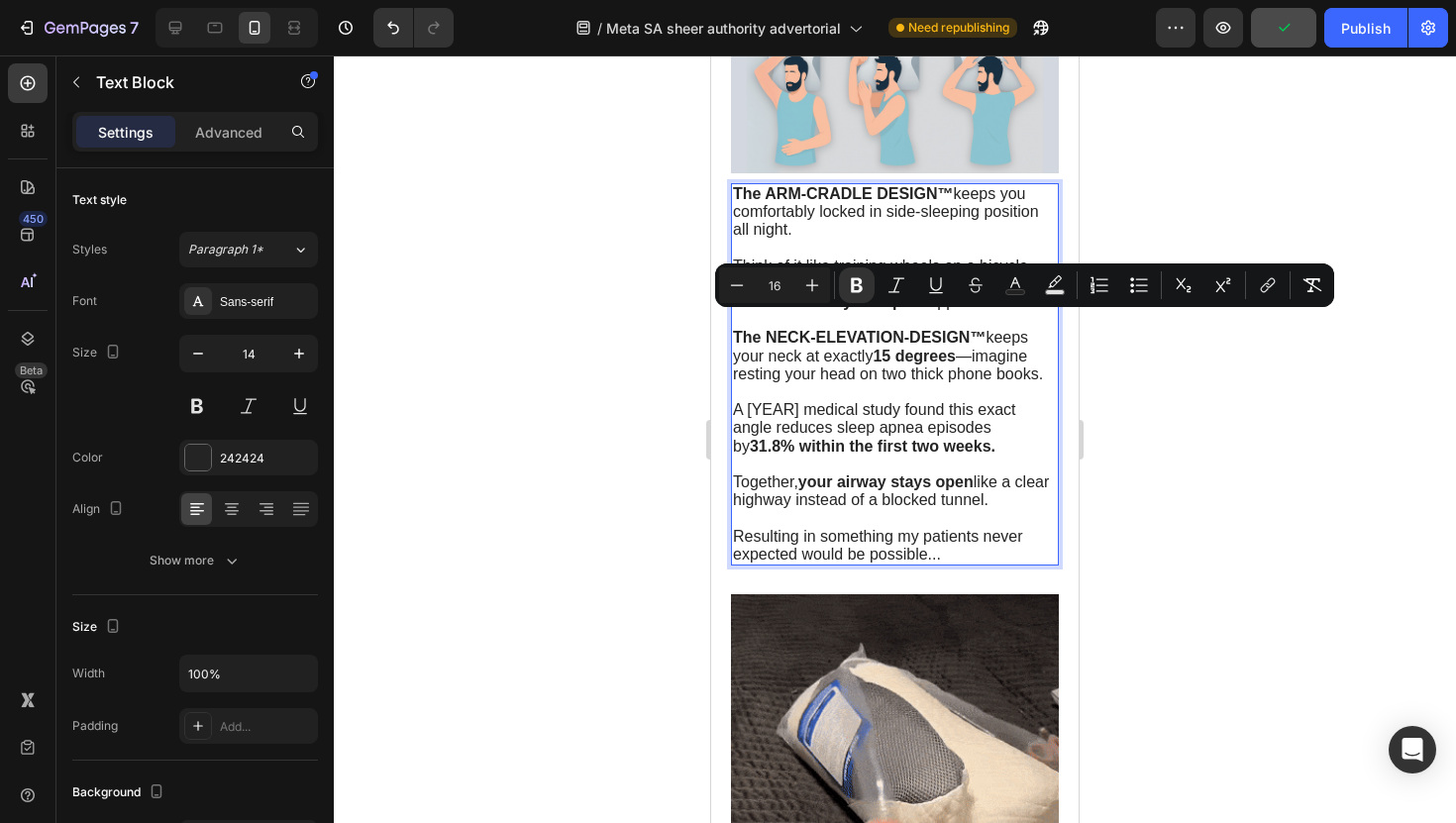 click 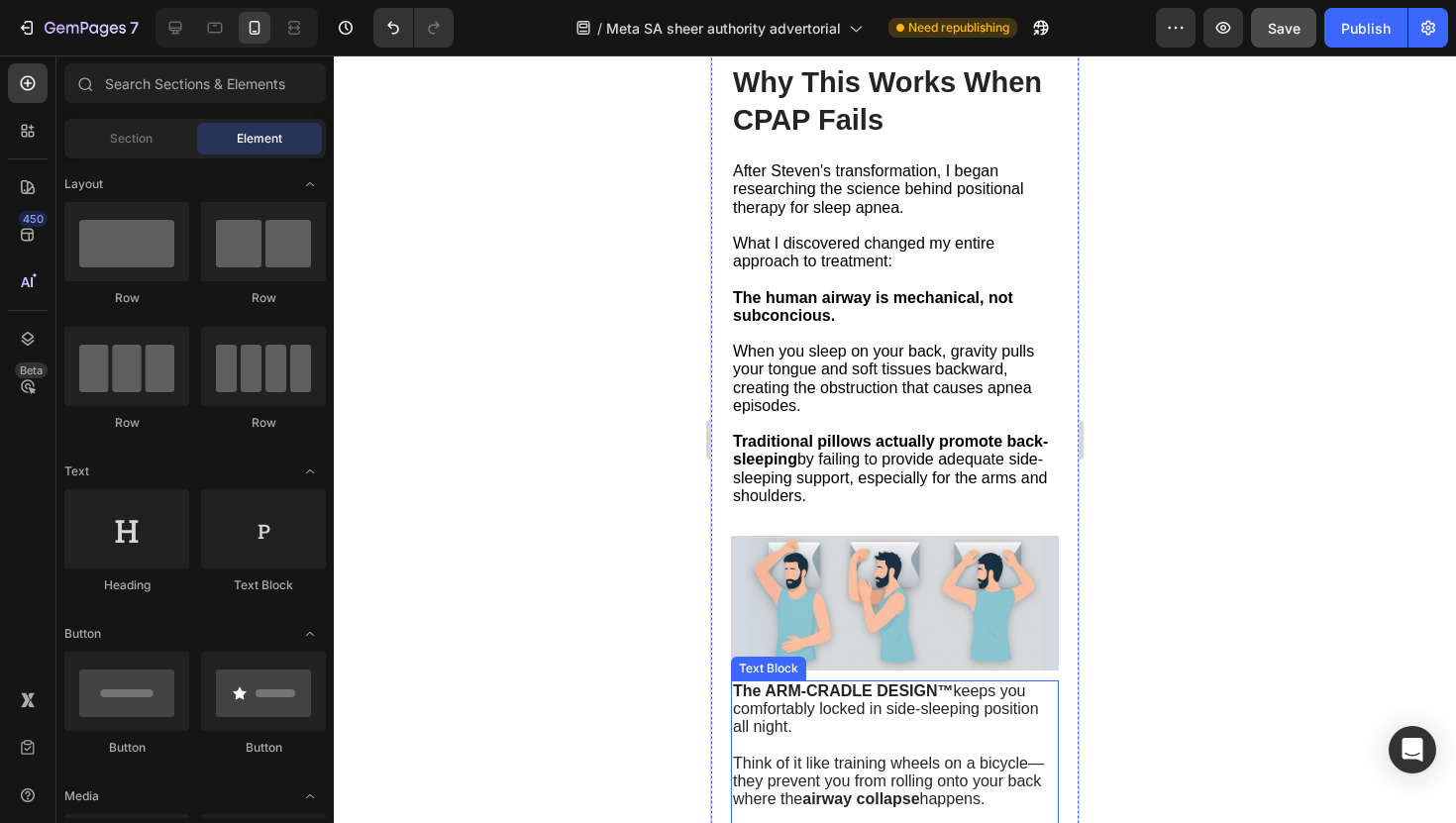 scroll, scrollTop: 6152, scrollLeft: 0, axis: vertical 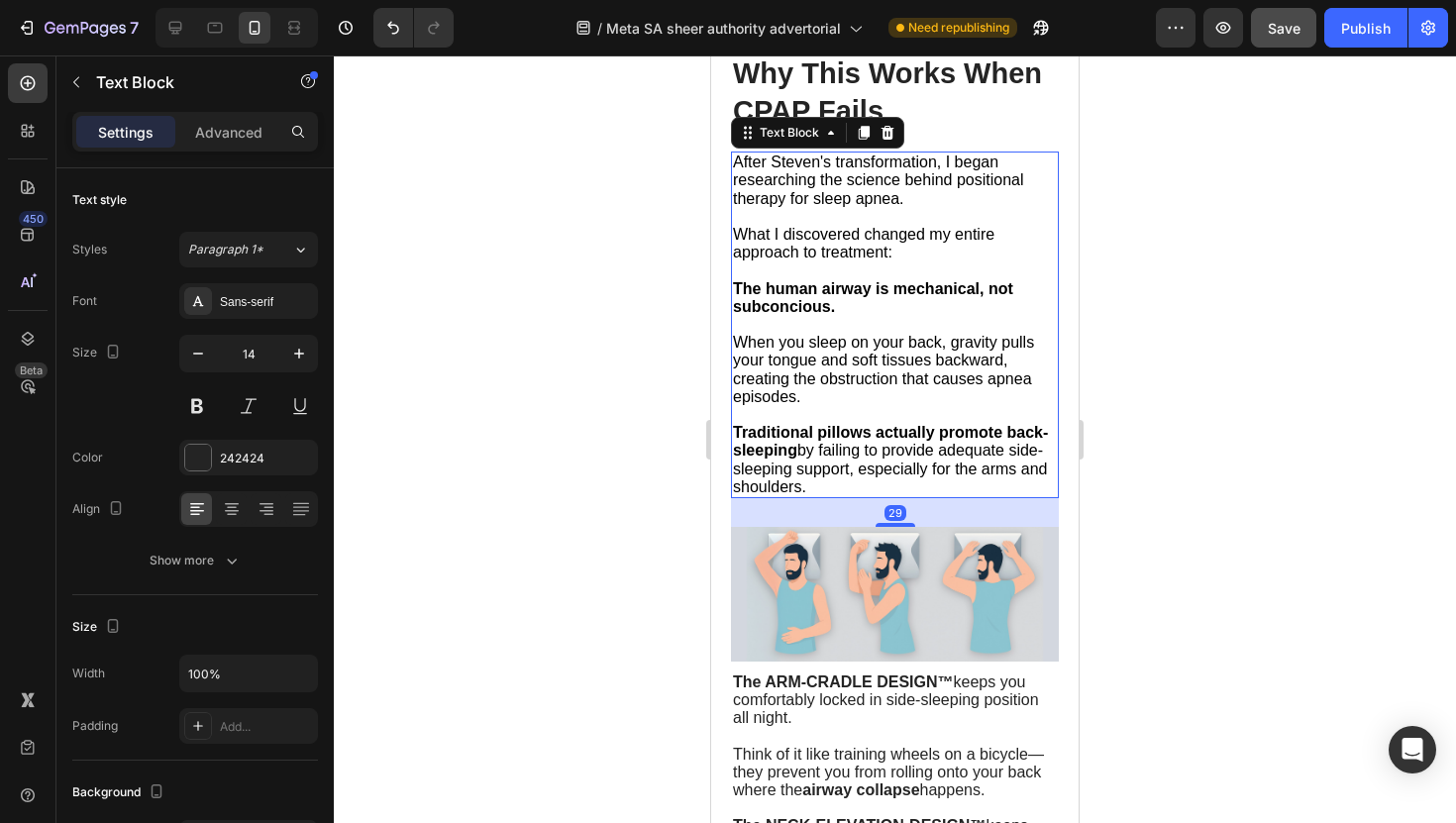 click on "Traditional pillows actually promote back-sleeping" at bounding box center [890, 441] 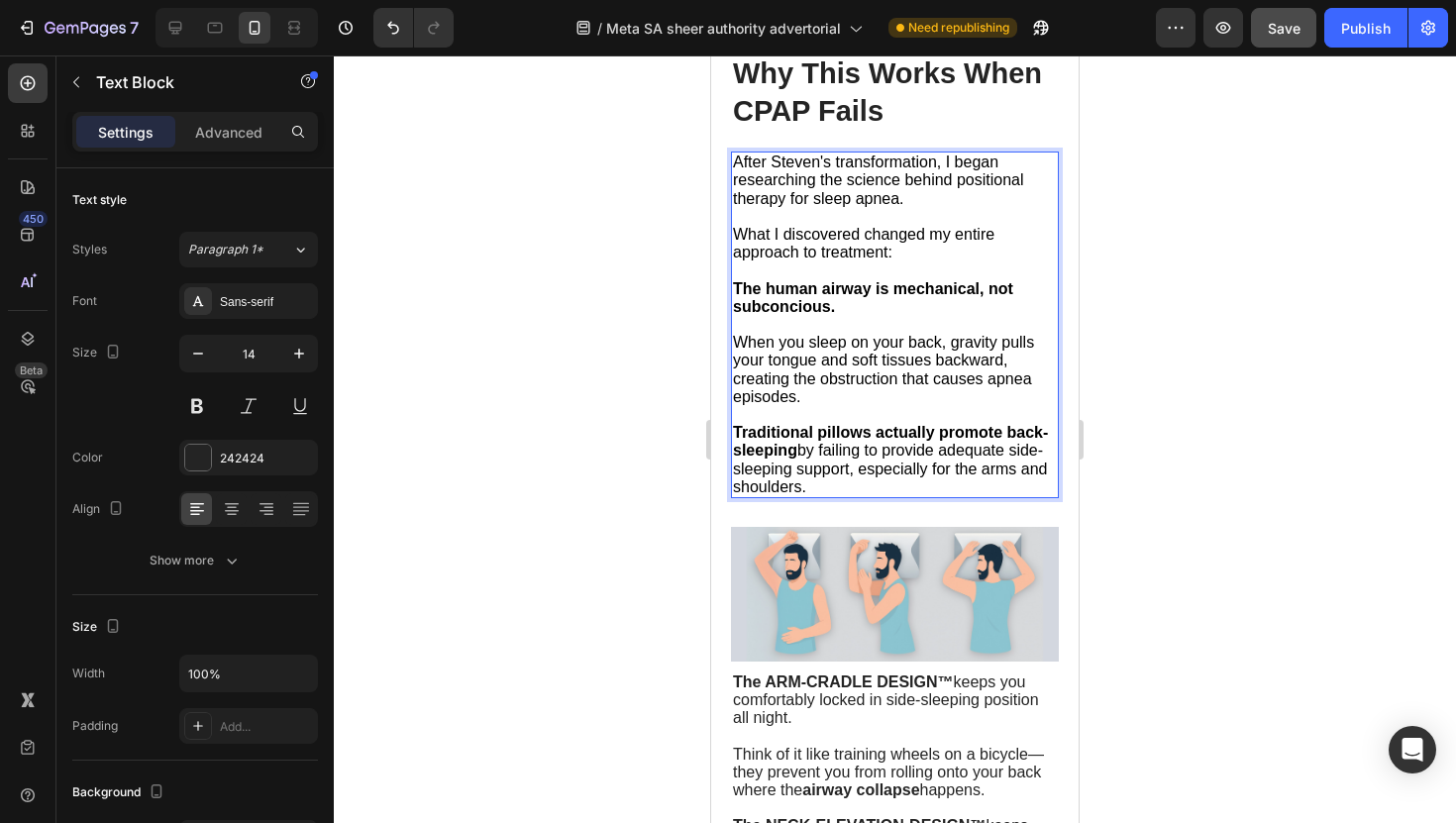 click on "Traditional pillows actually promote back-sleeping" at bounding box center [890, 441] 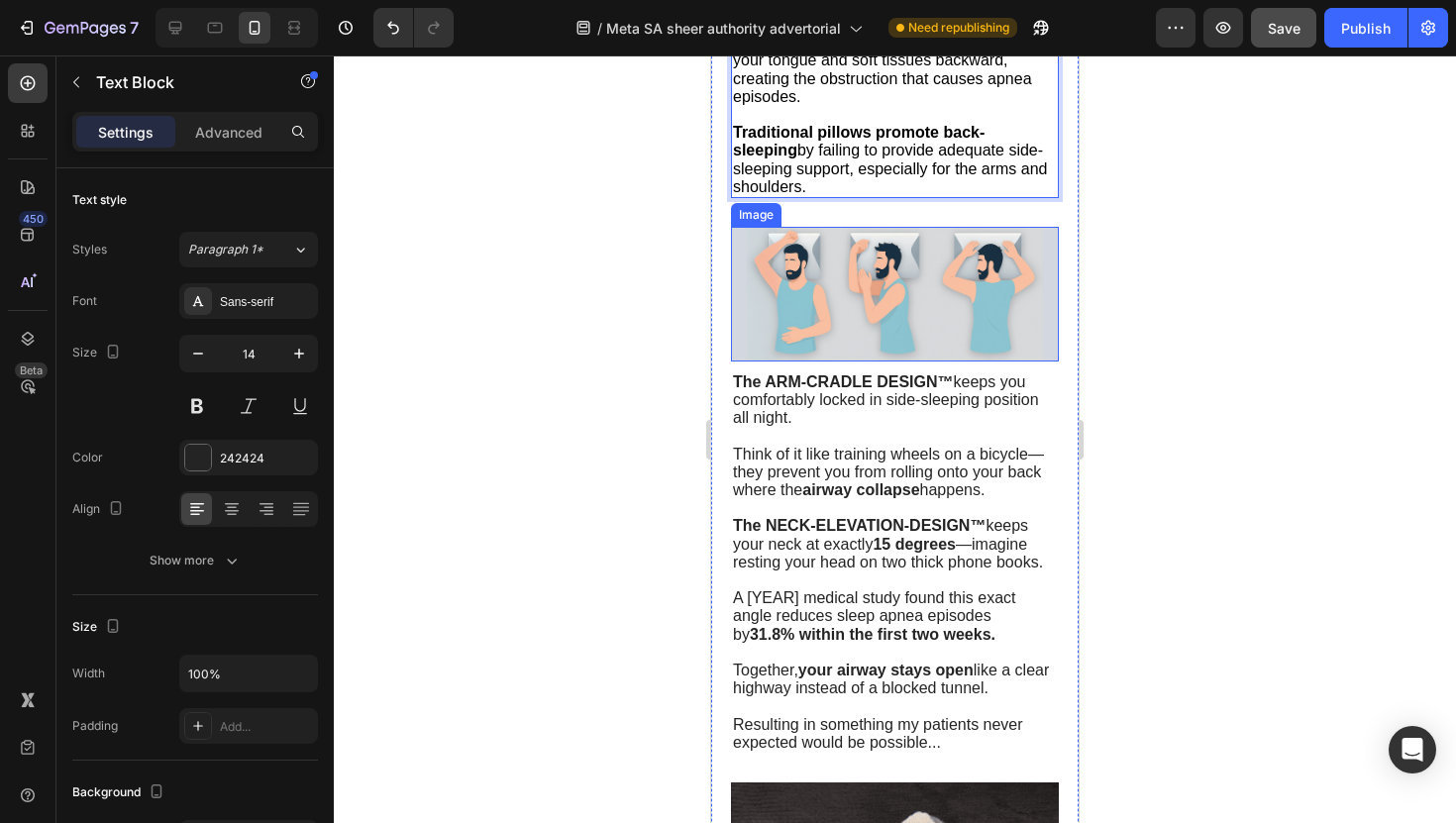 scroll, scrollTop: 6418, scrollLeft: 0, axis: vertical 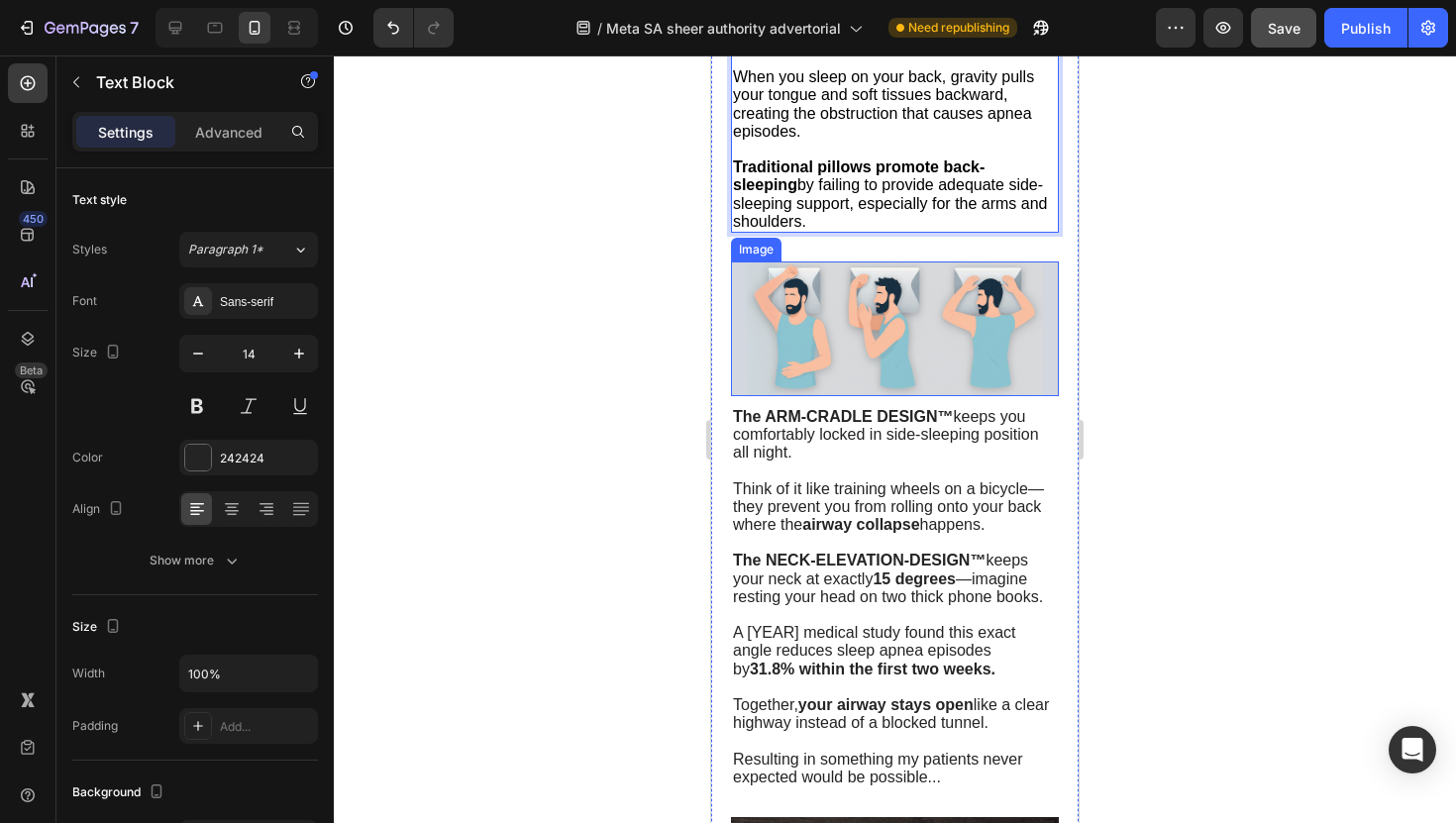 click at bounding box center (894, 329) 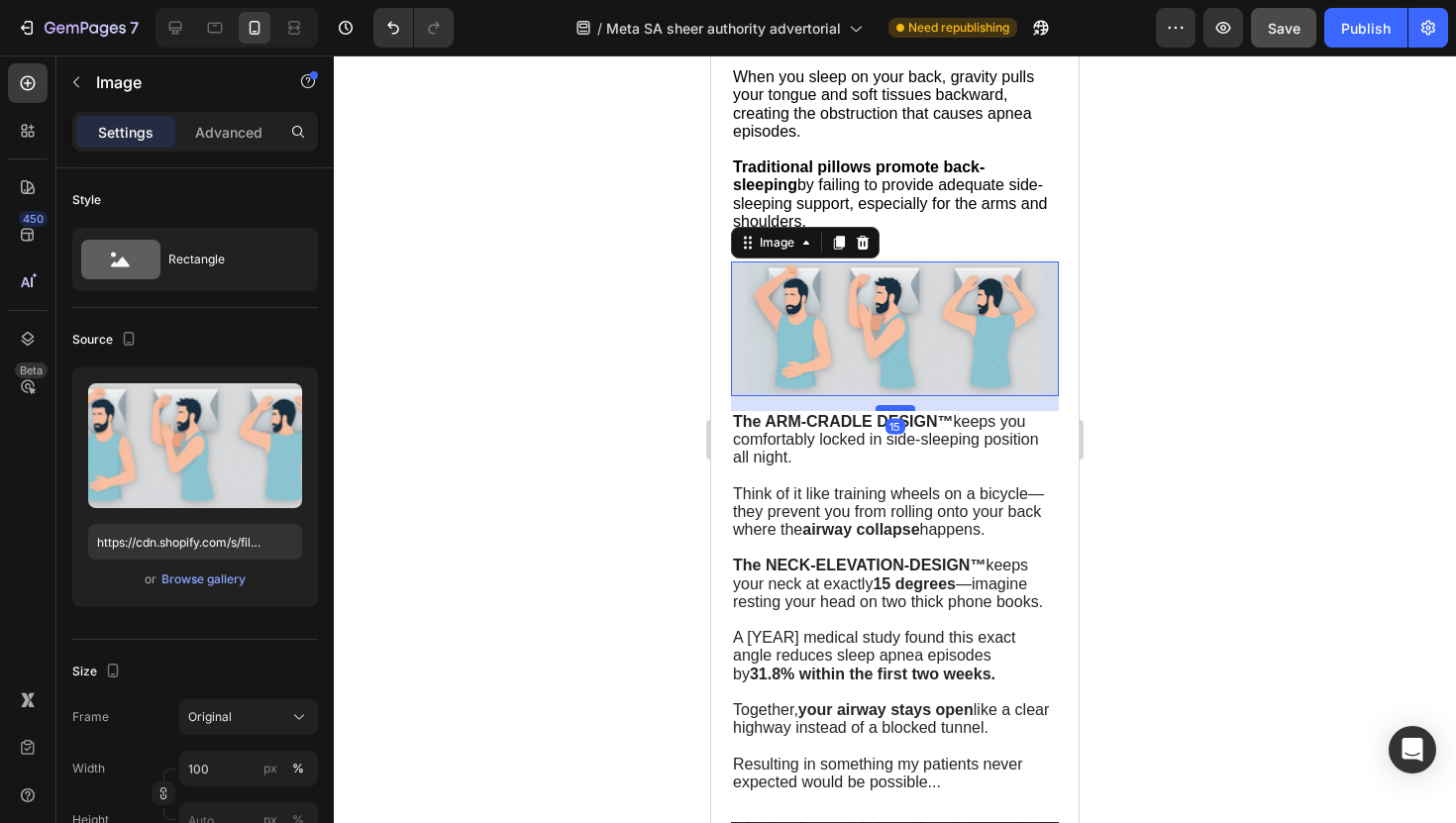 click at bounding box center (895, 408) 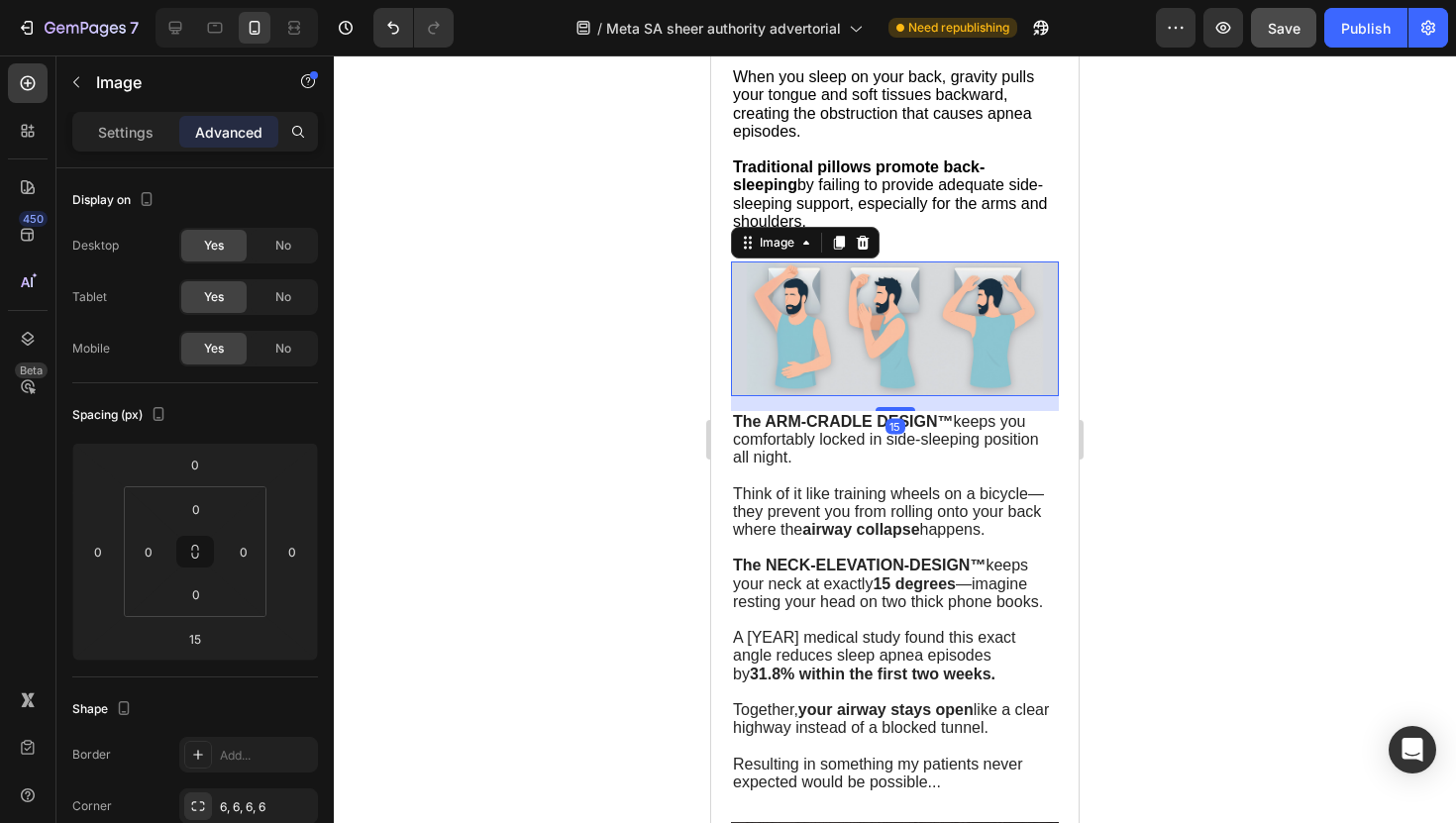 click 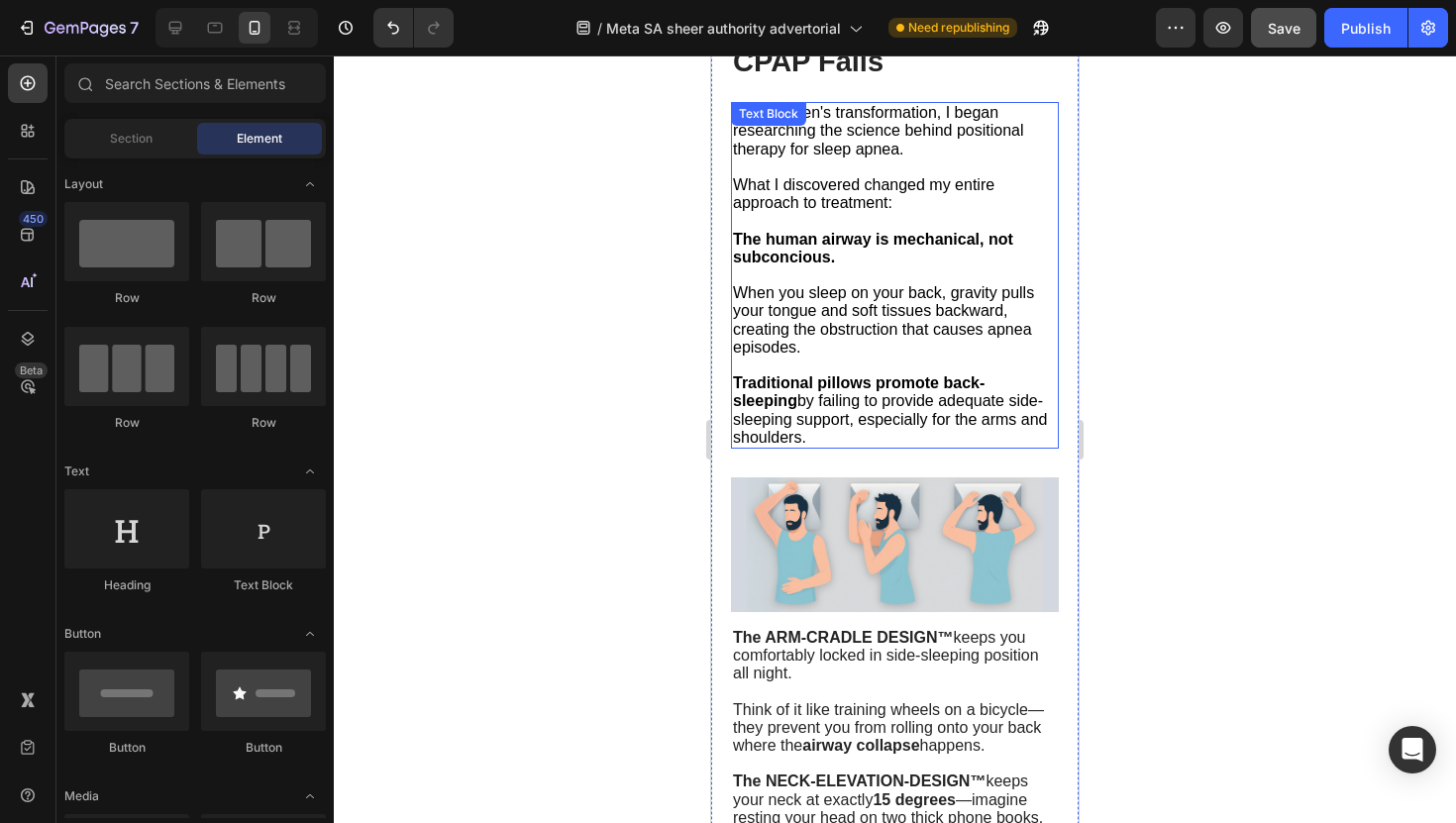 scroll, scrollTop: 6201, scrollLeft: 0, axis: vertical 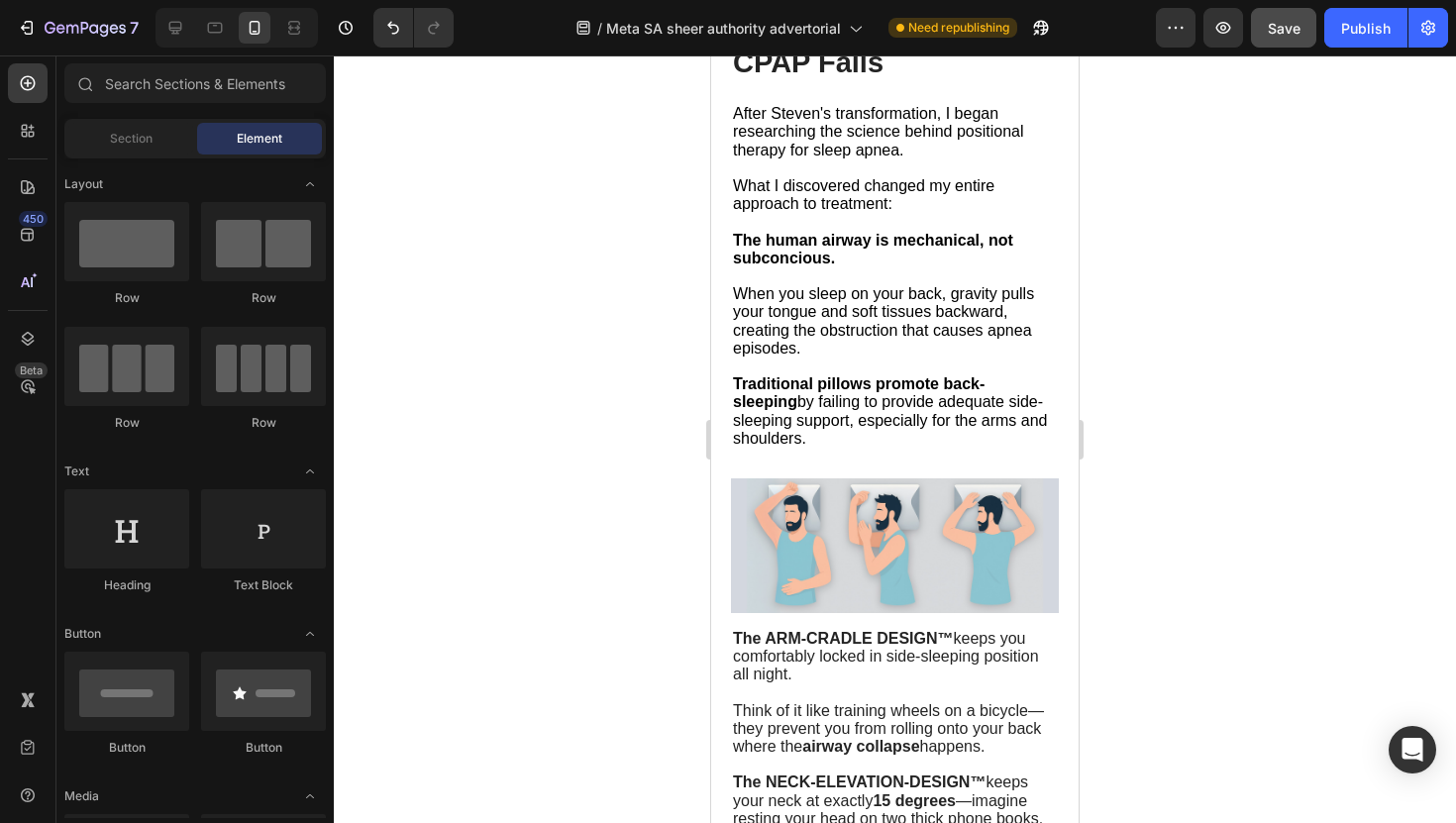 click on "Save" at bounding box center [1284, 28] 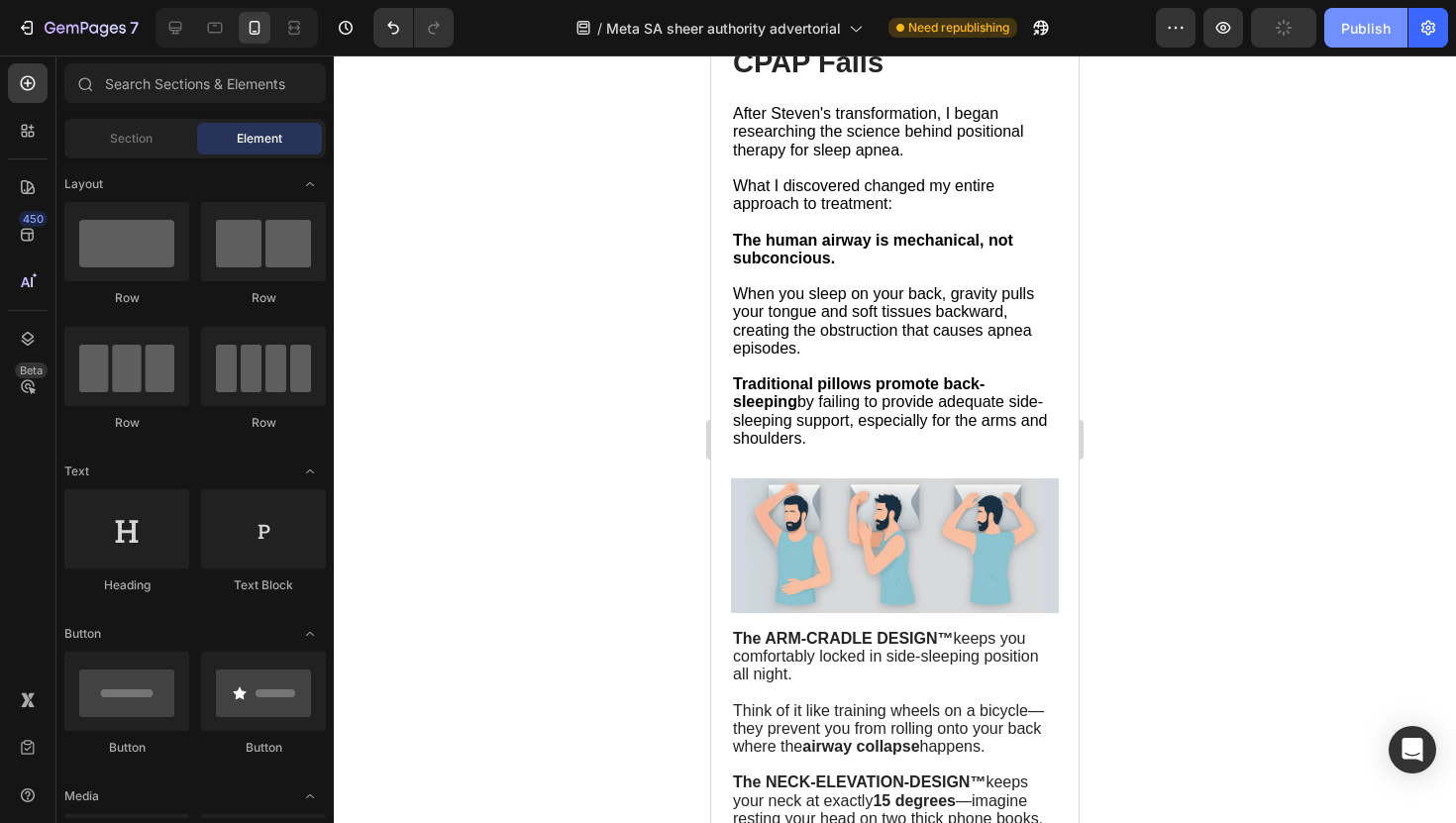 click on "Publish" 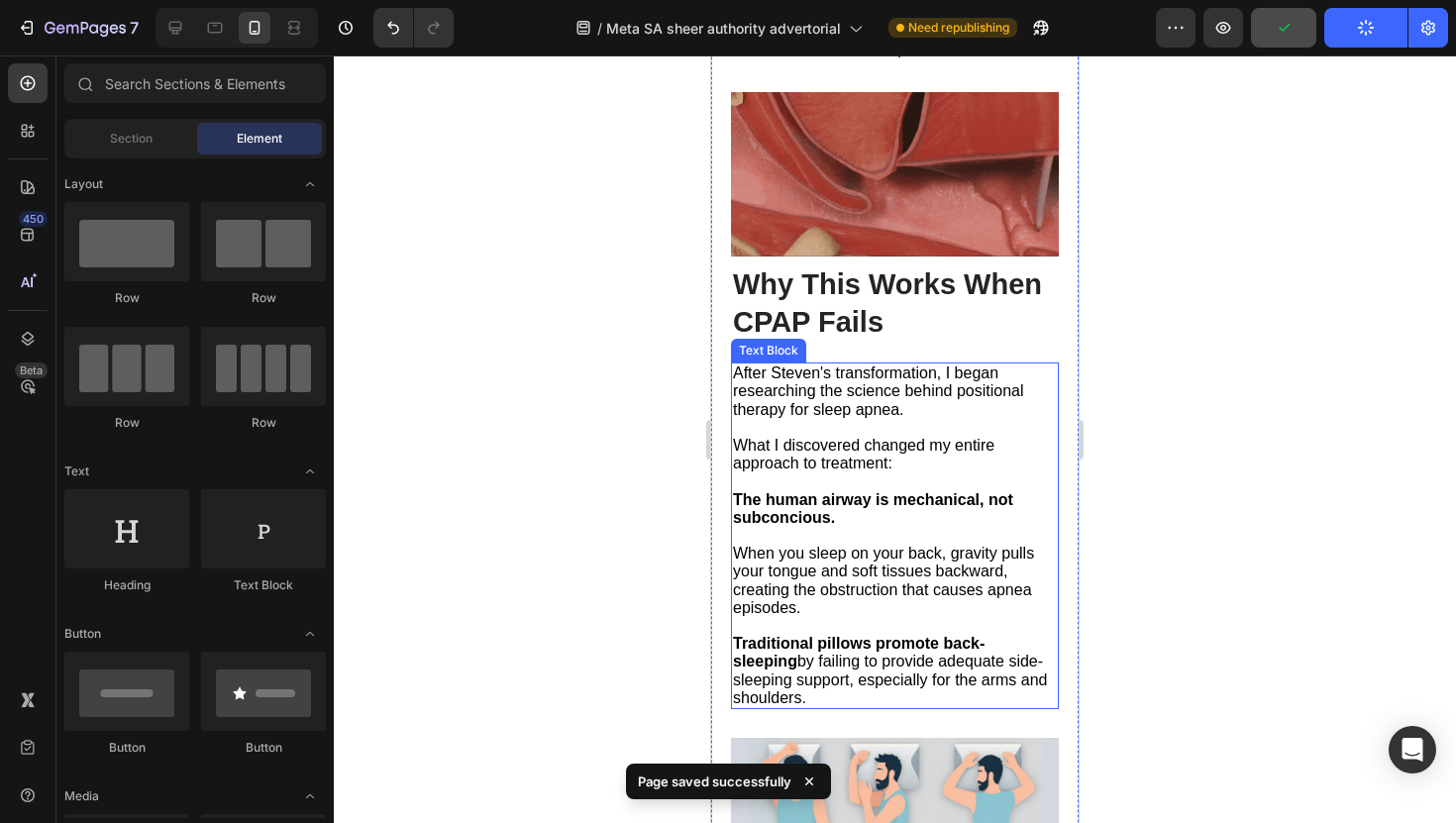 scroll, scrollTop: 5944, scrollLeft: 0, axis: vertical 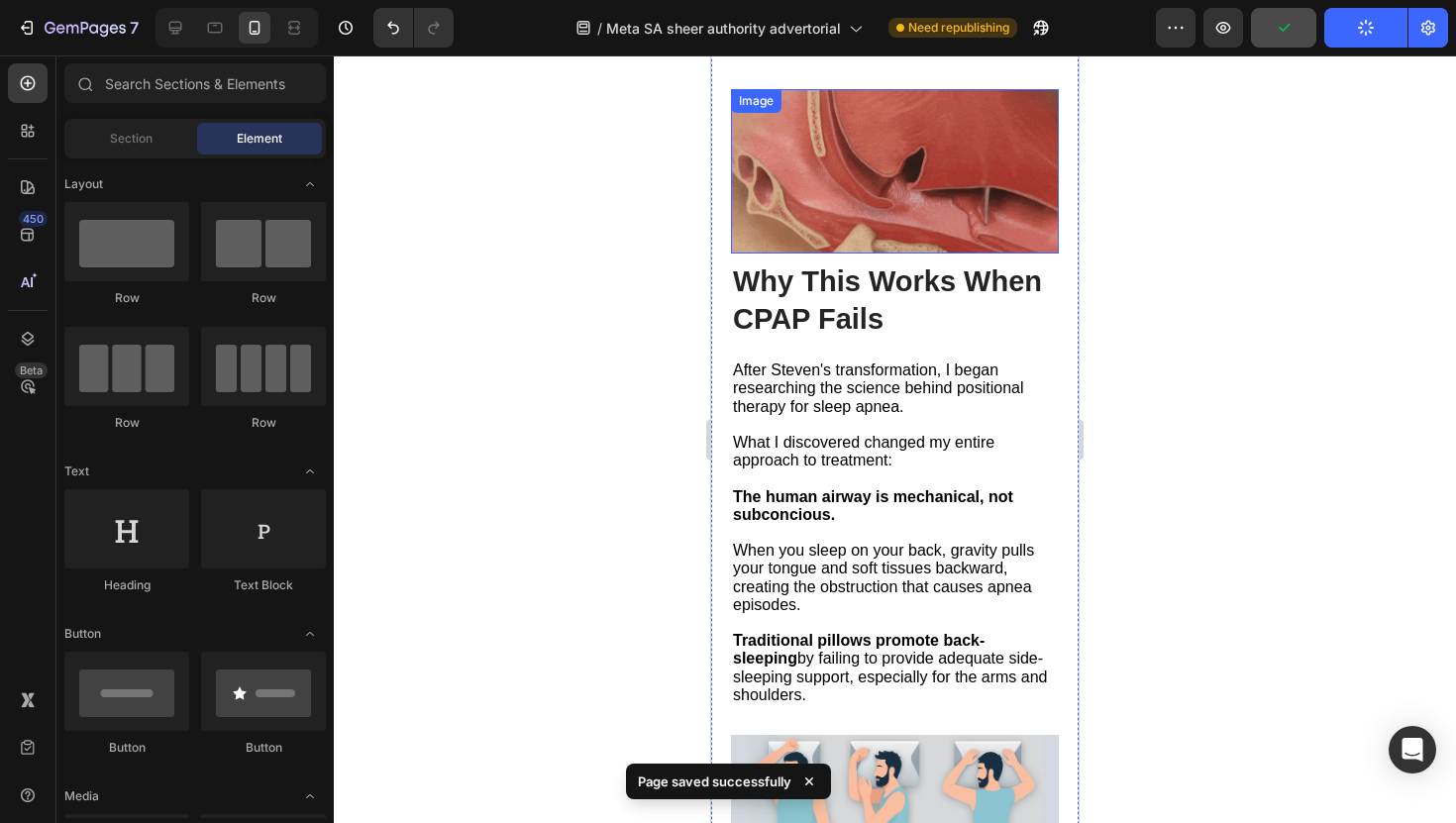 click at bounding box center (894, 171) 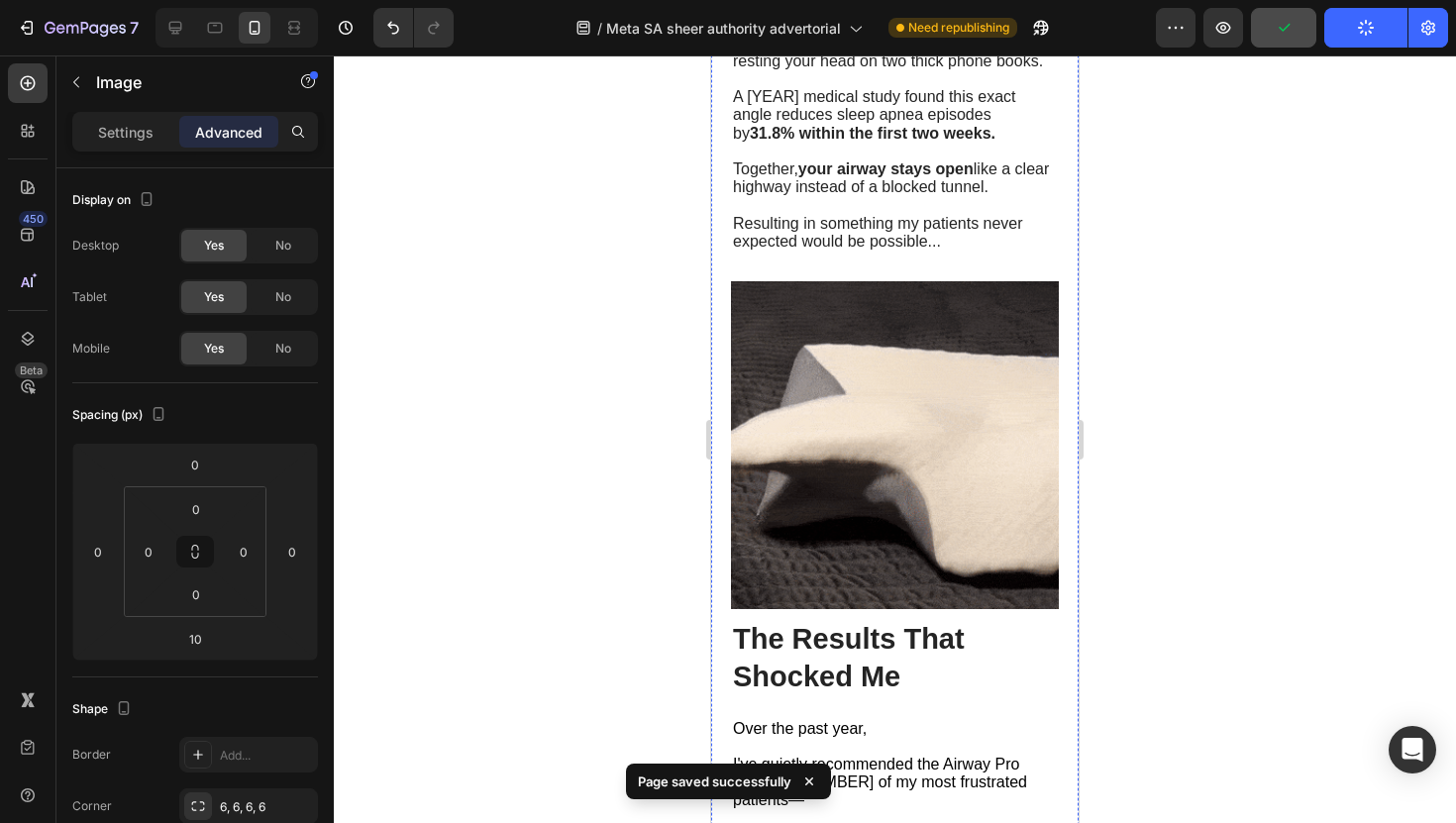 scroll, scrollTop: 7086, scrollLeft: 0, axis: vertical 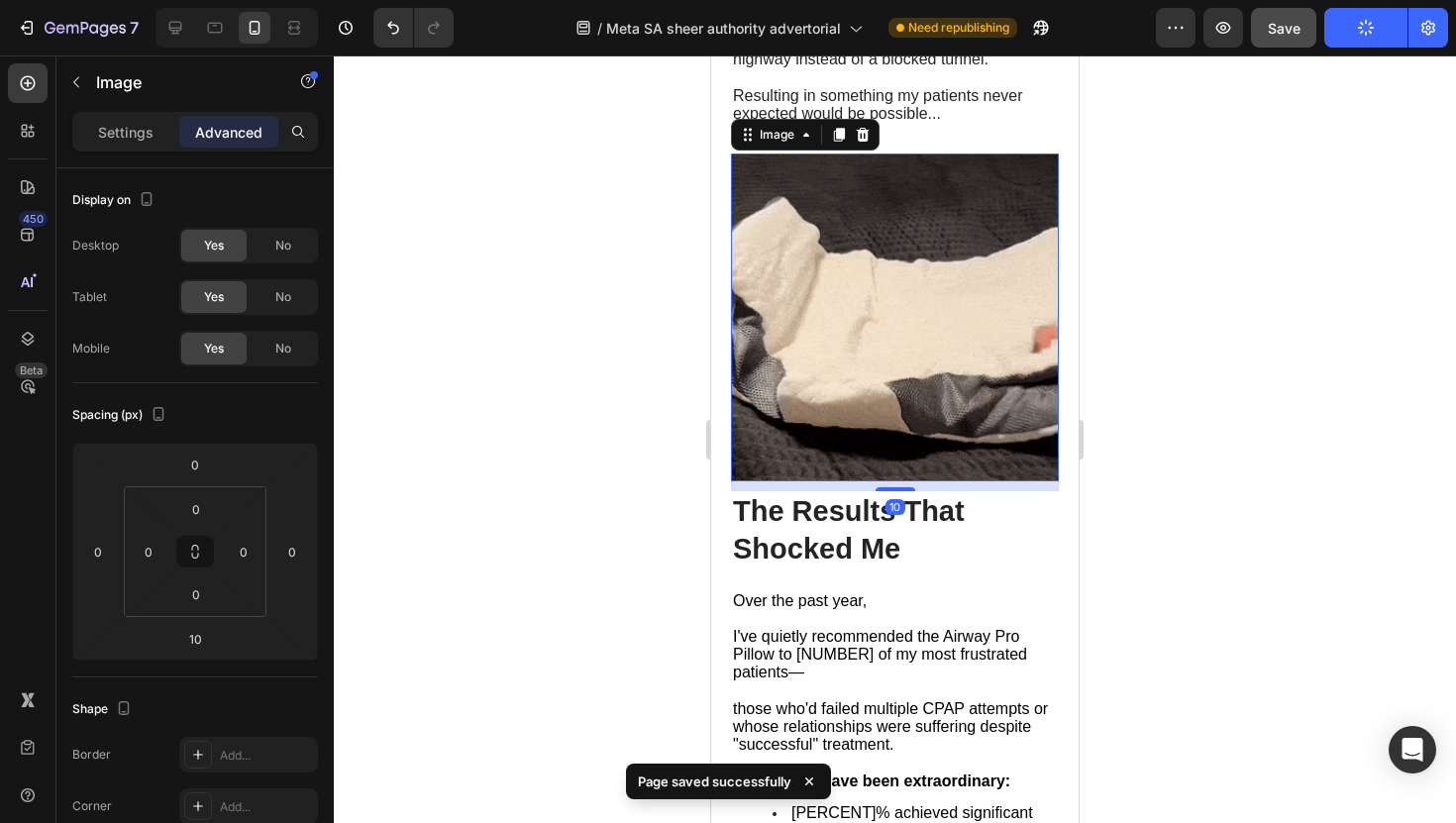 click at bounding box center [894, 317] 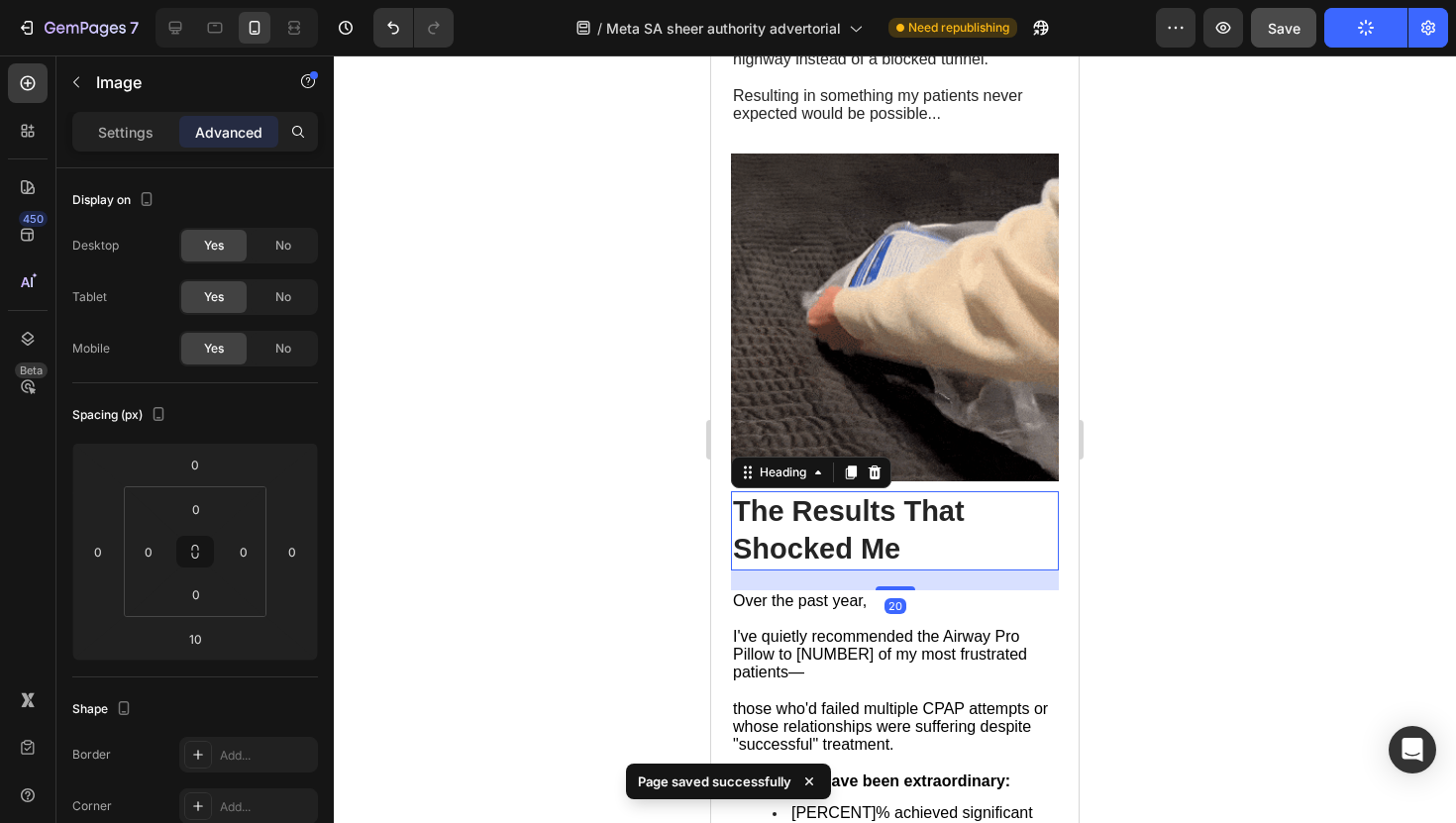 click on "⁠⁠⁠⁠⁠⁠⁠ The Results That Shocked Me" at bounding box center (894, 530) 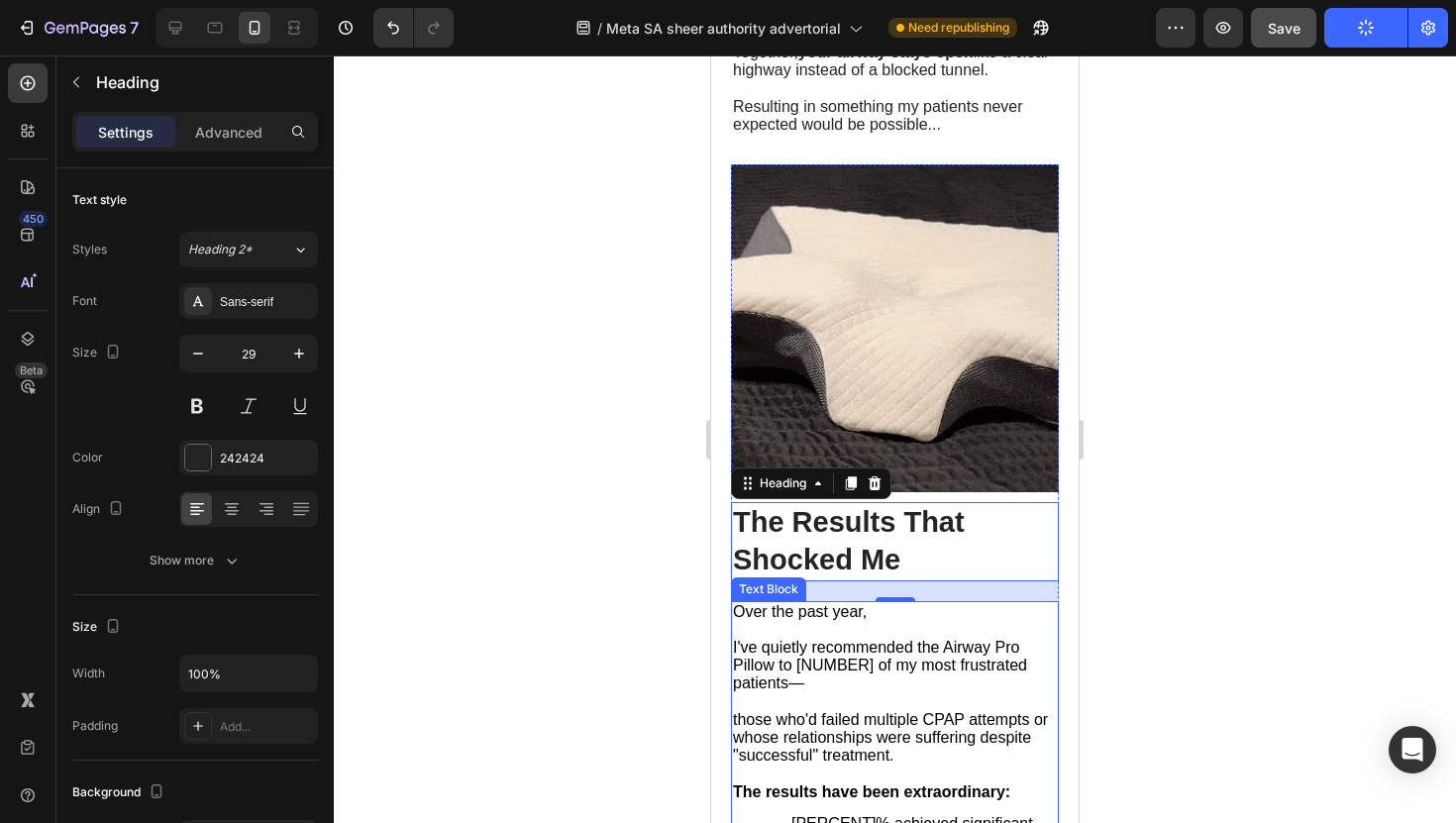 scroll, scrollTop: 7074, scrollLeft: 0, axis: vertical 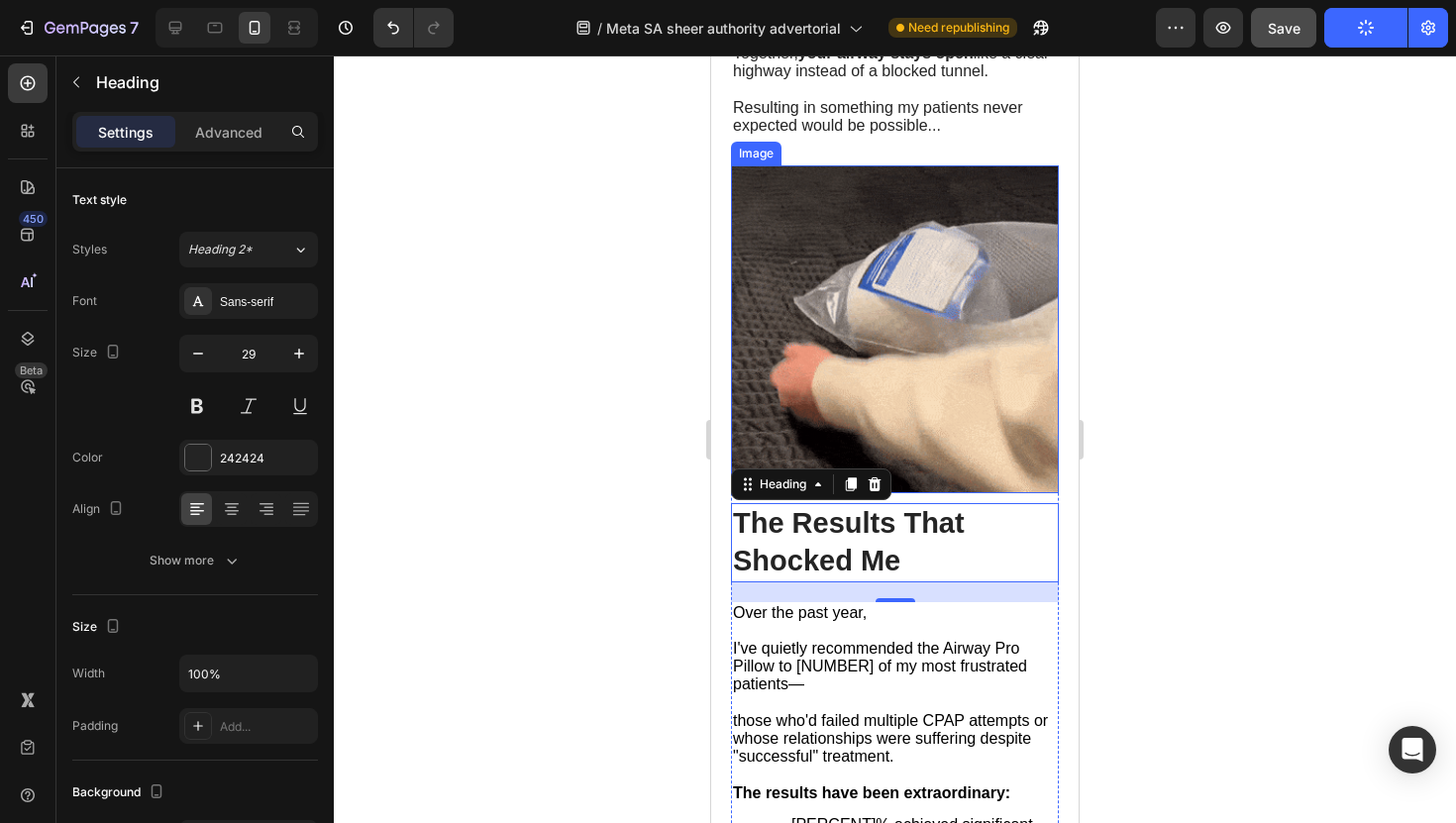 click at bounding box center [894, 329] 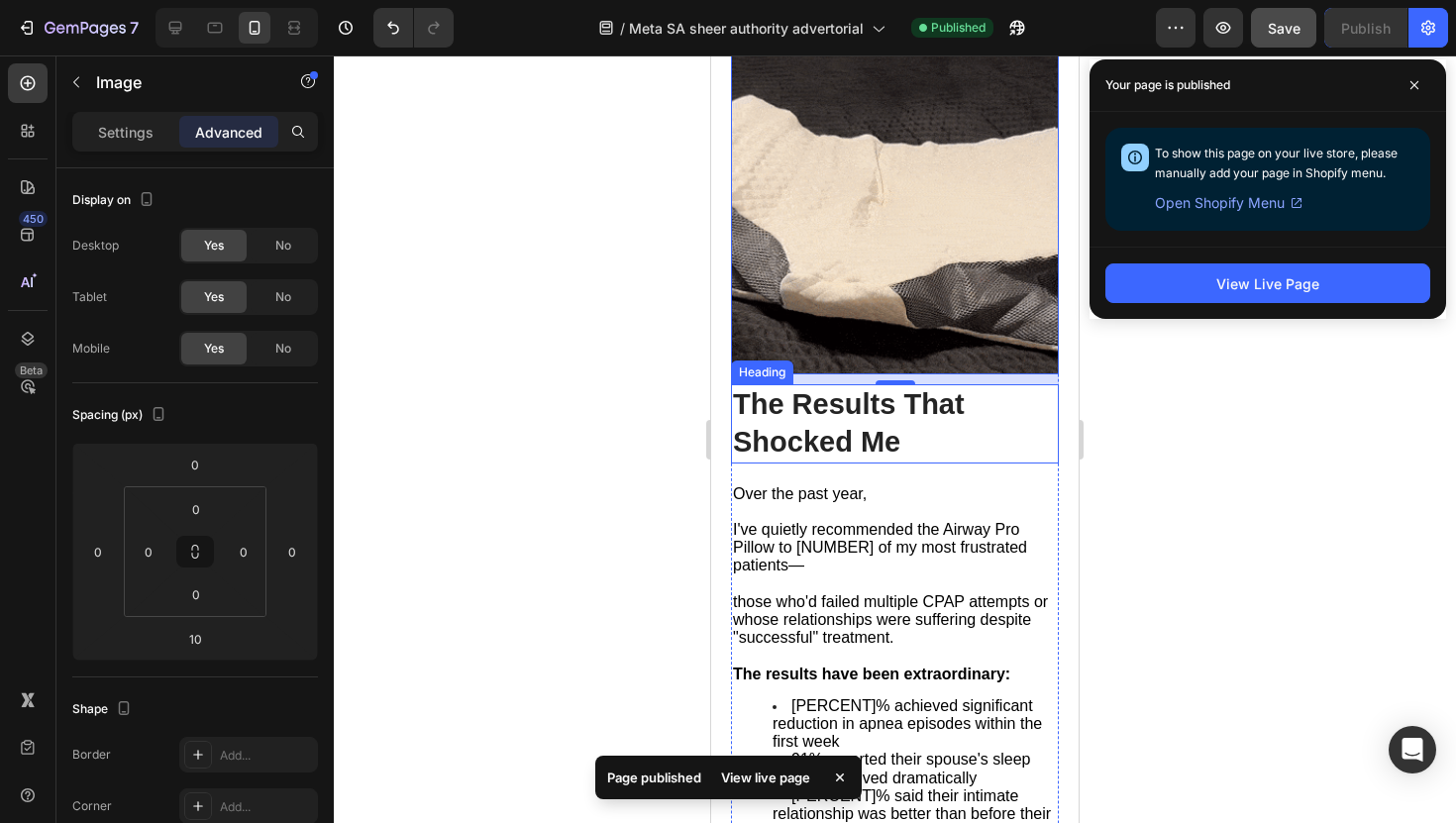 scroll, scrollTop: 7185, scrollLeft: 0, axis: vertical 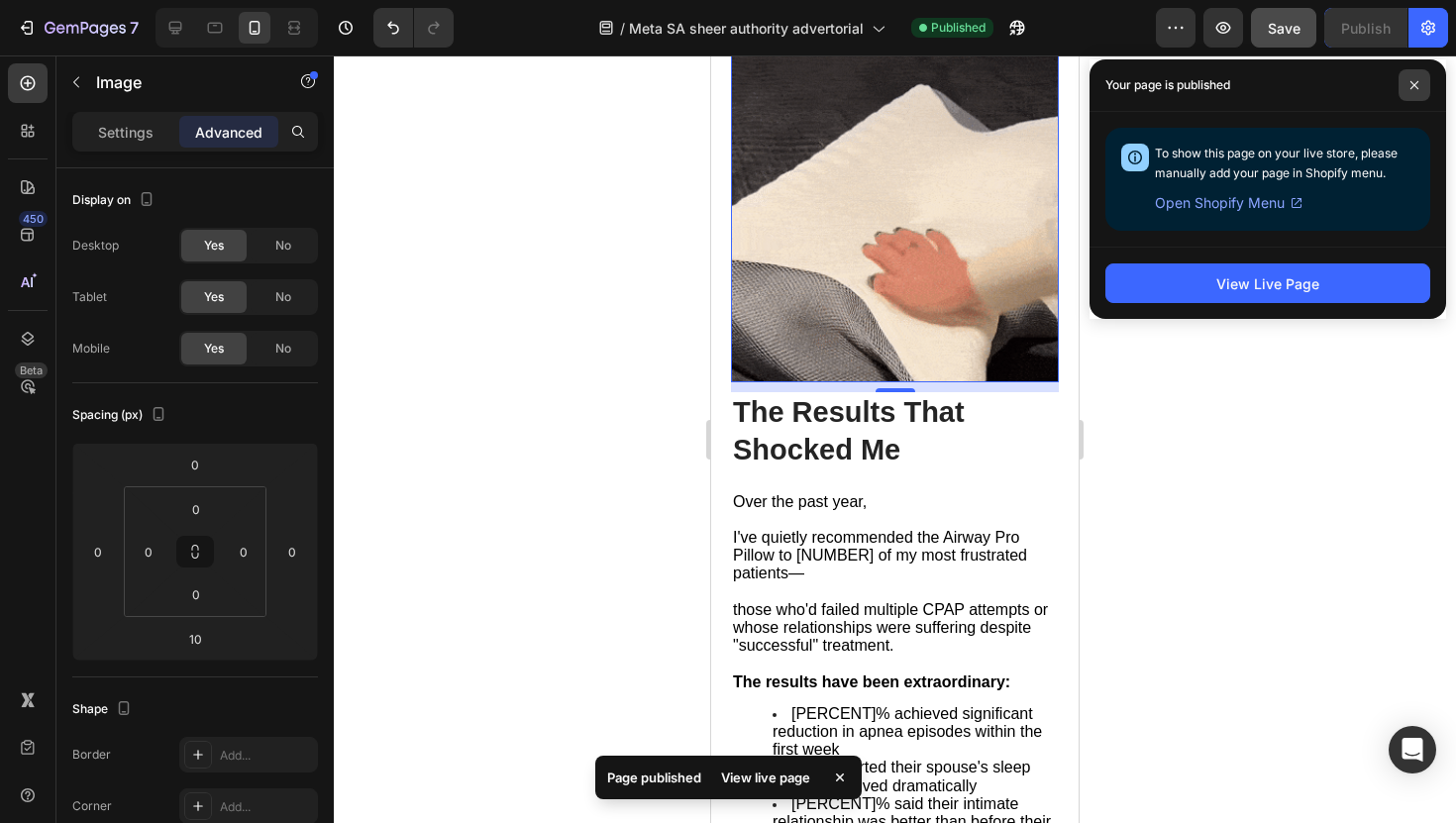 click 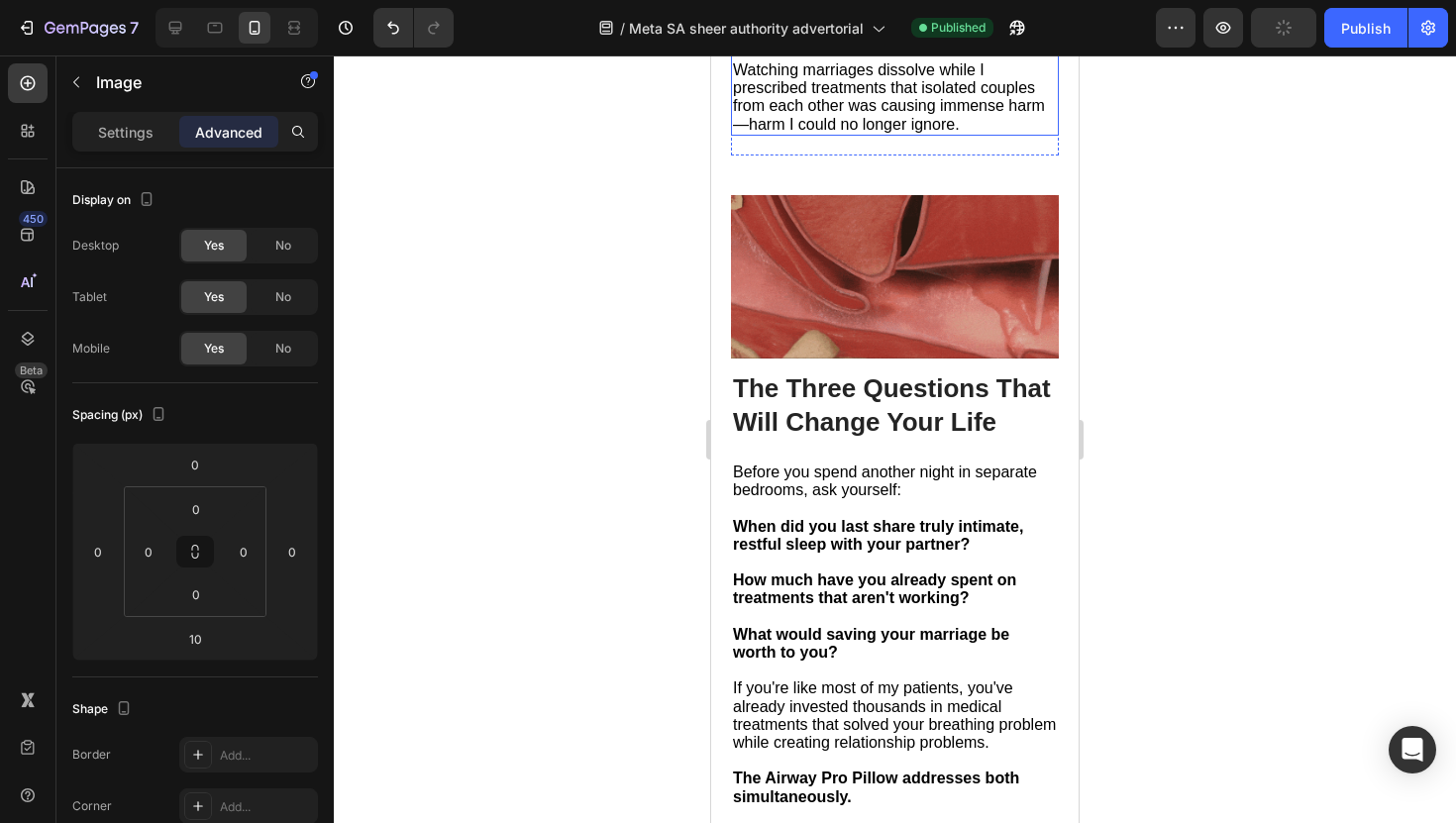 scroll, scrollTop: 9169, scrollLeft: 0, axis: vertical 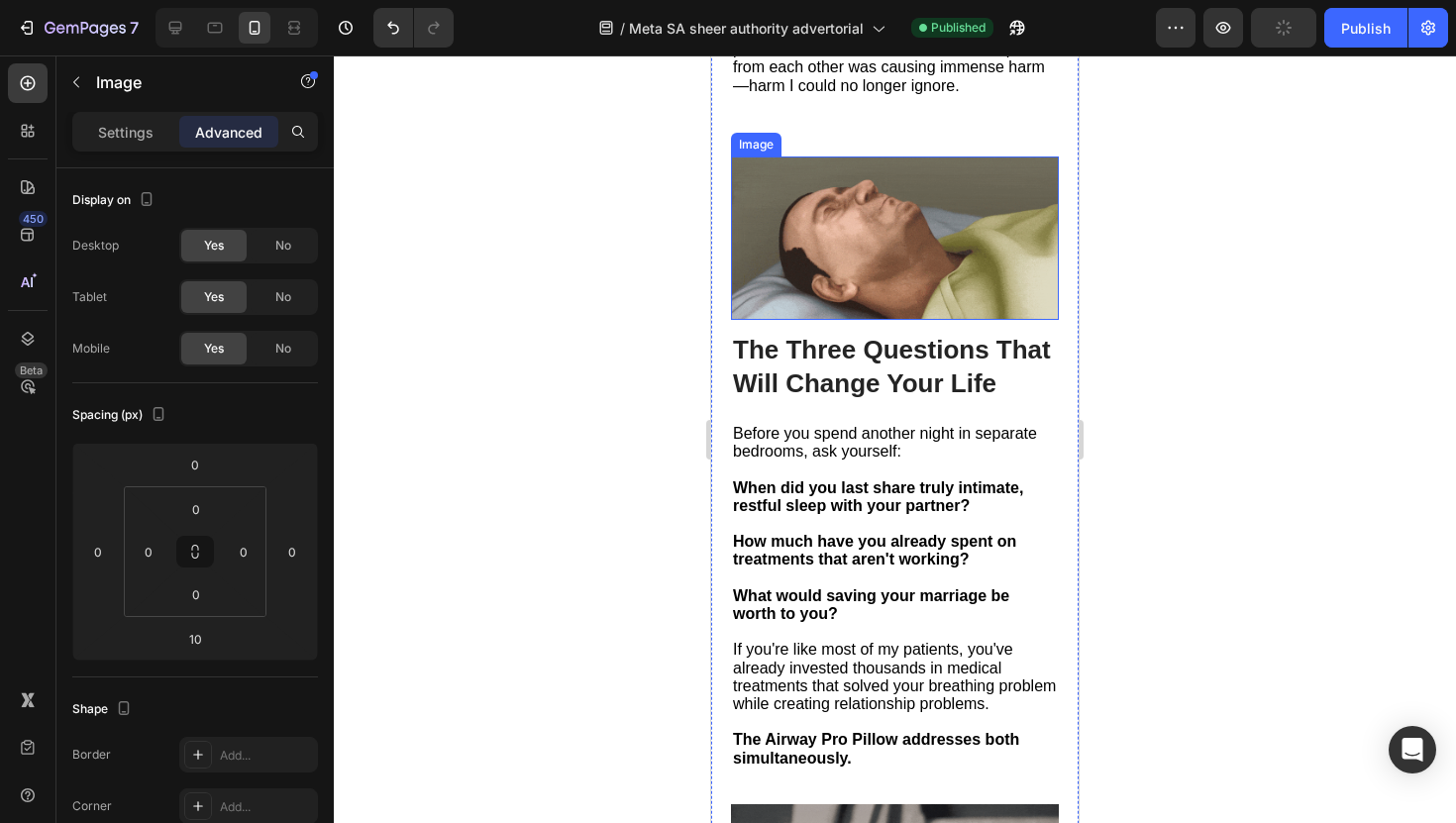 click at bounding box center [894, 239] 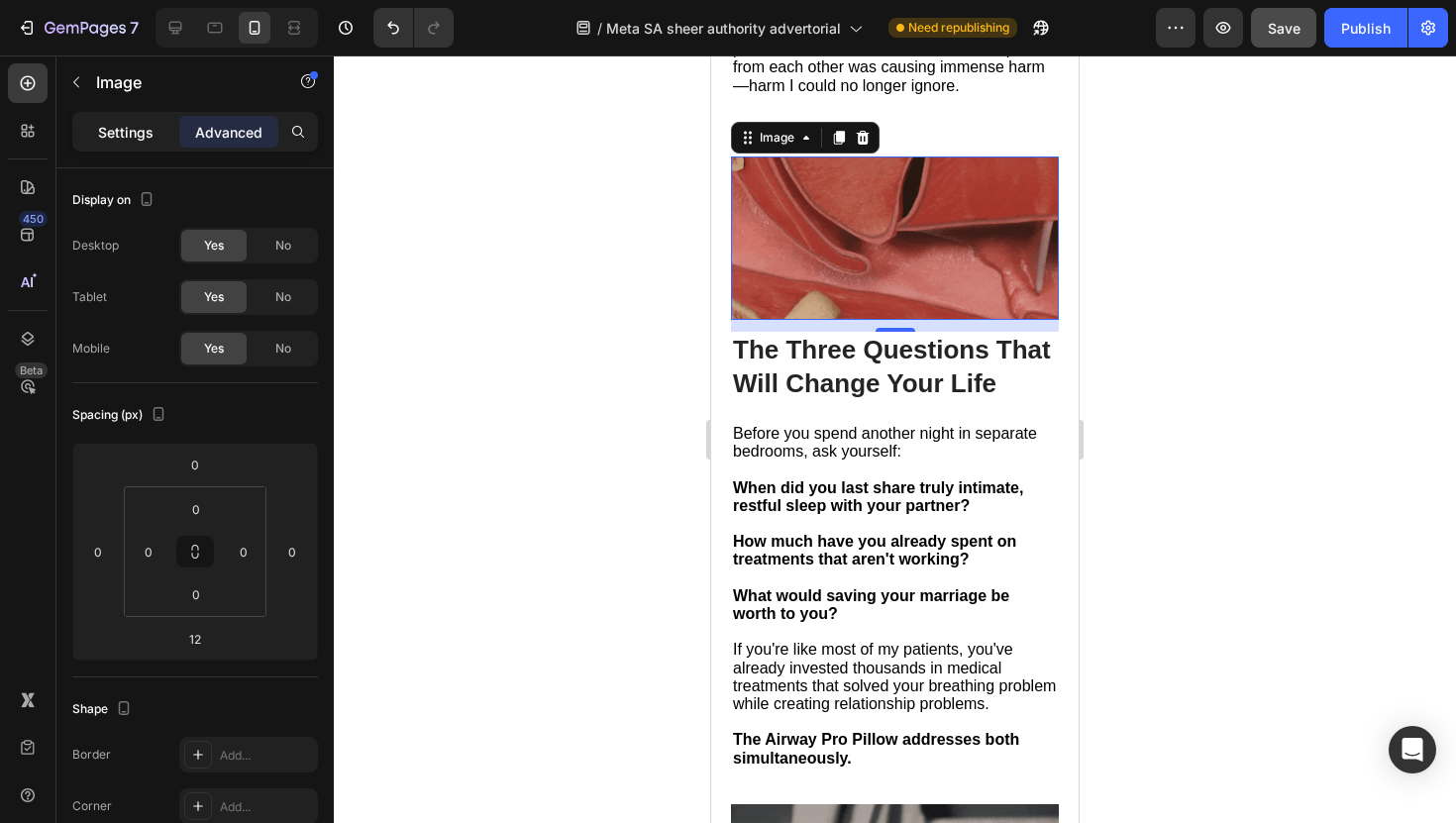 click on "Settings" at bounding box center [126, 132] 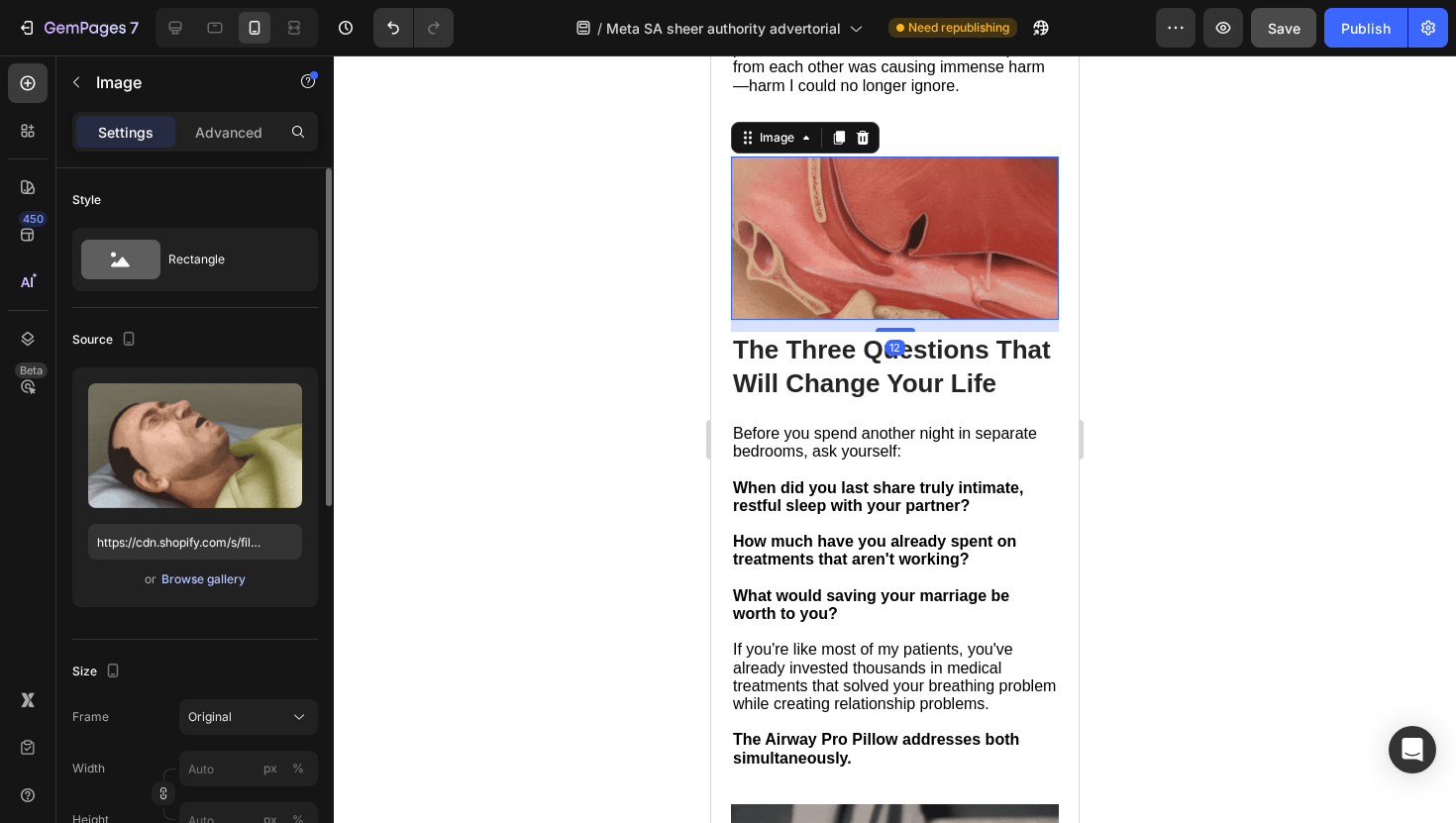 click on "Browse gallery" at bounding box center (203, 579) 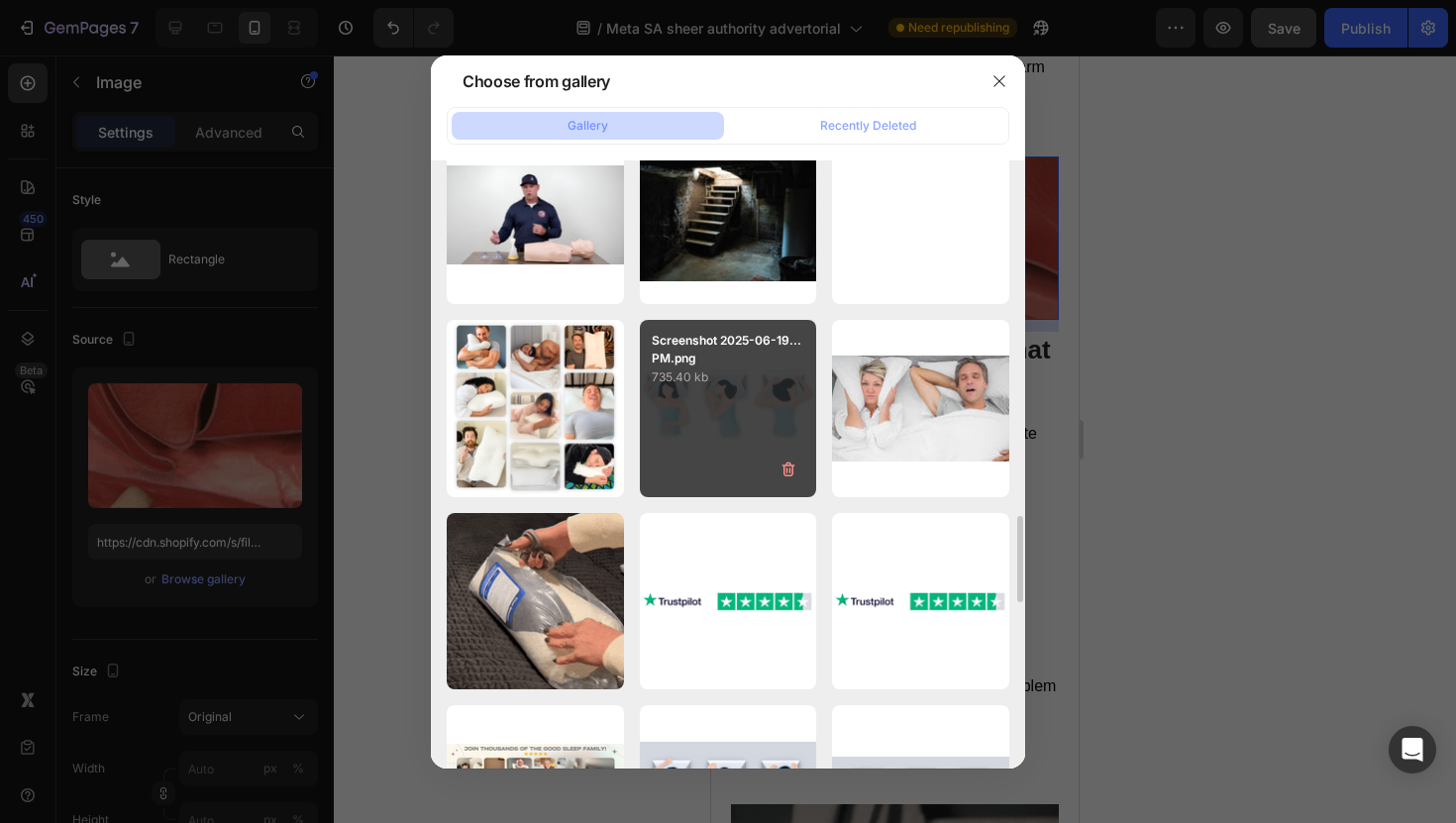 scroll, scrollTop: 2547, scrollLeft: 0, axis: vertical 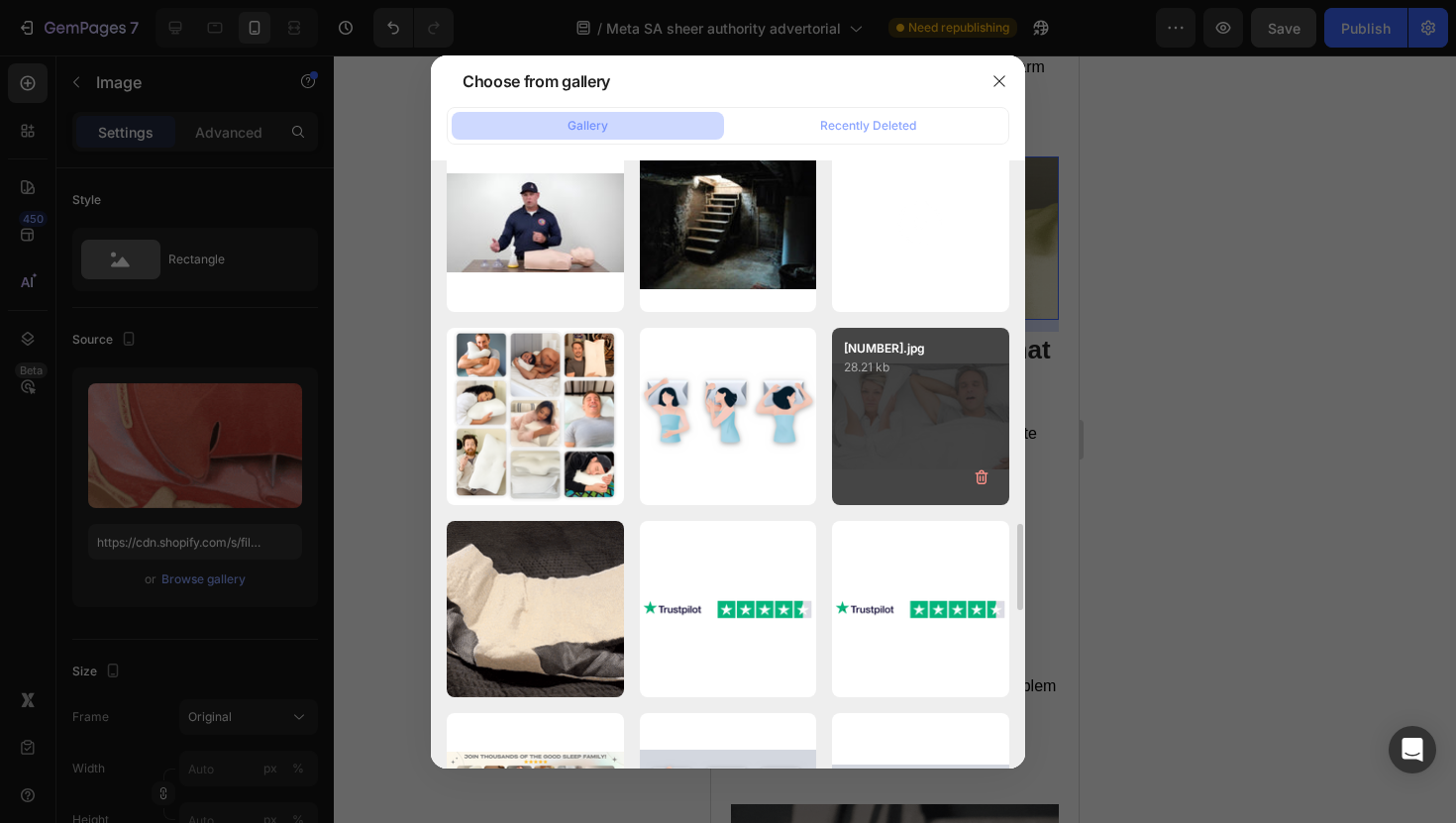 click on "2198537.jpg 28.21 kb" at bounding box center (920, 416) 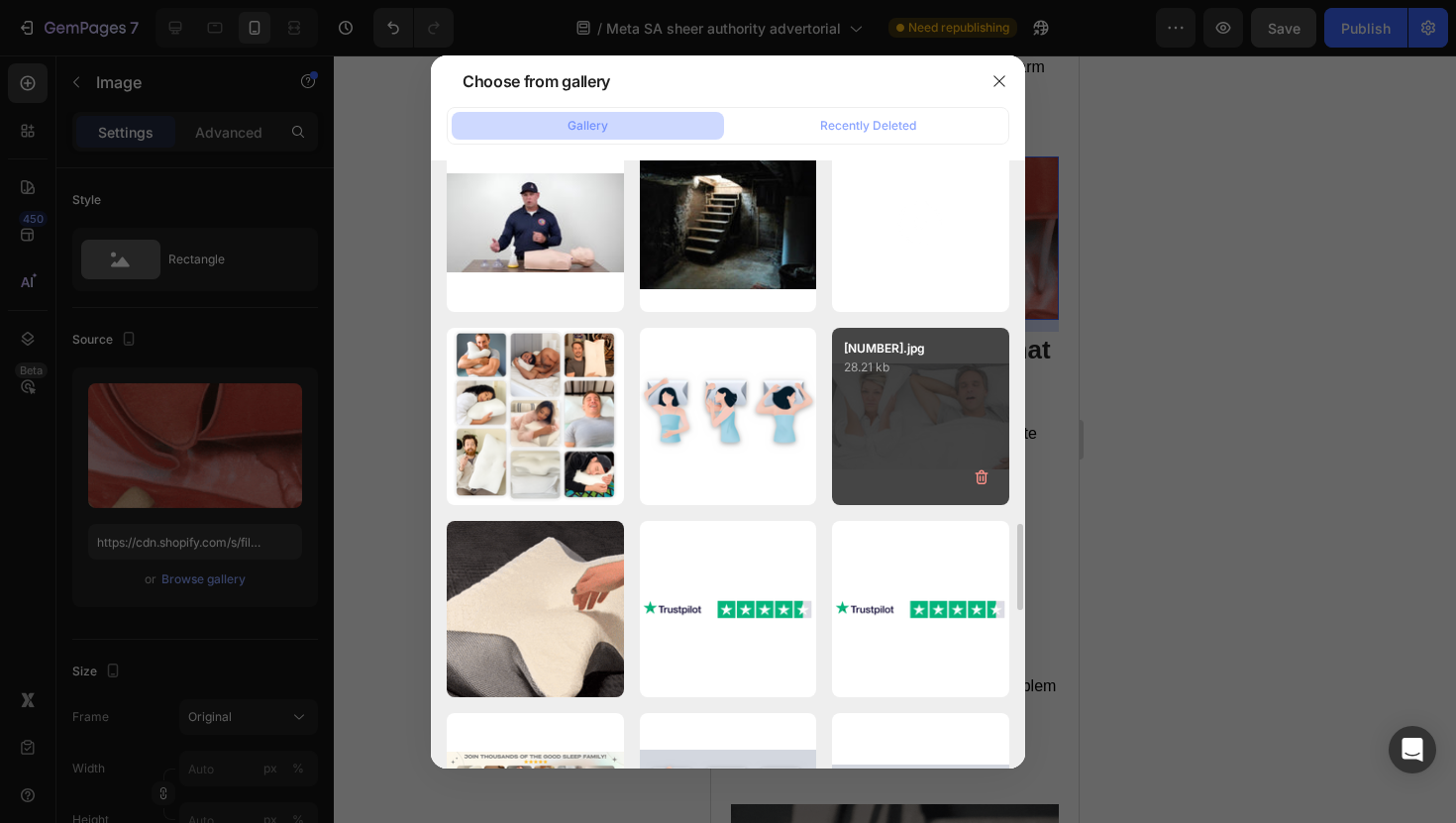 type on "https://cdn.shopify.com/s/files/1/0868/3336/5325/files/gempages_554794443278910544-73571023-7ca5-40c4-9e67-08d5c7b02af7.jpg" 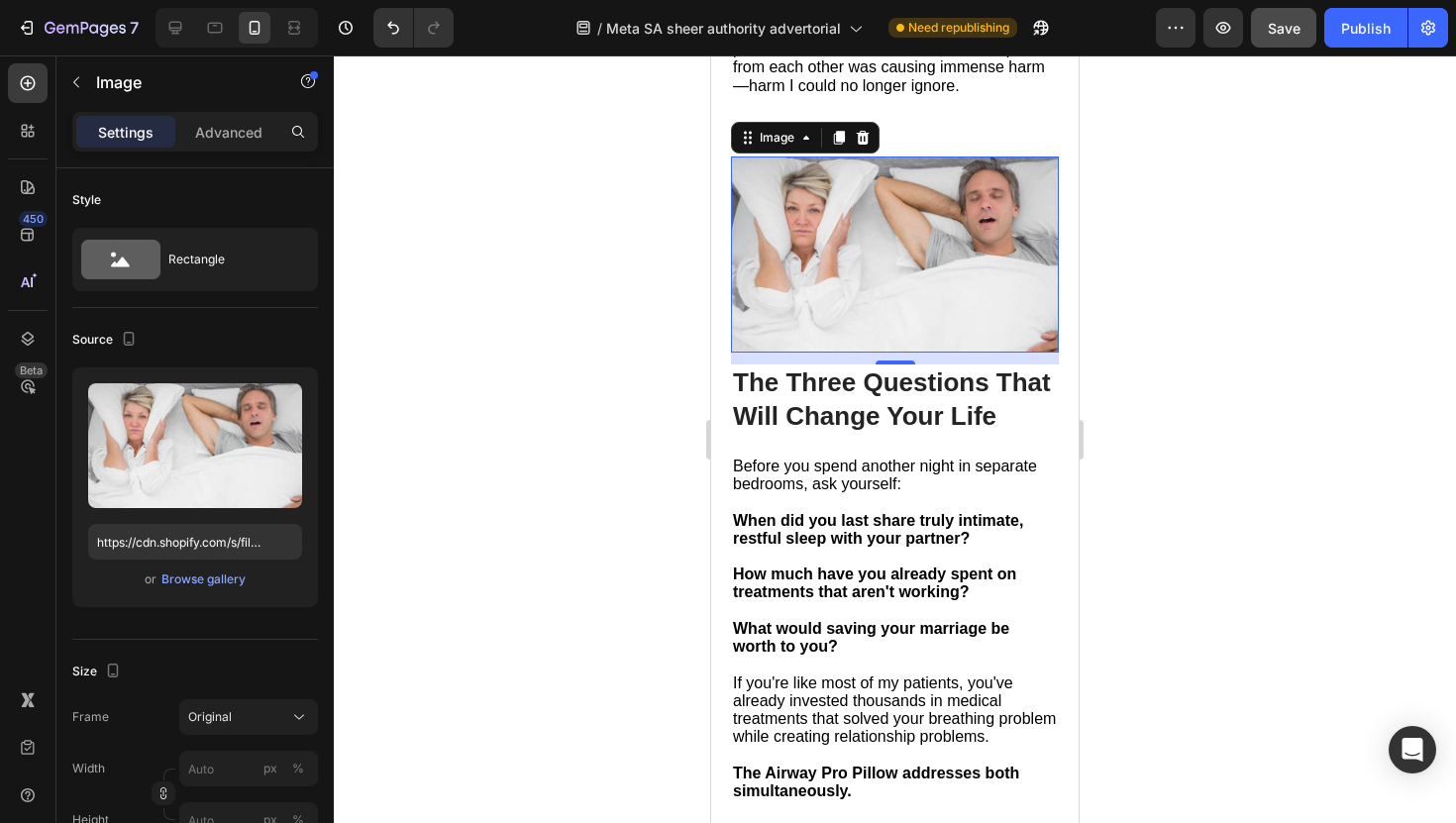 click 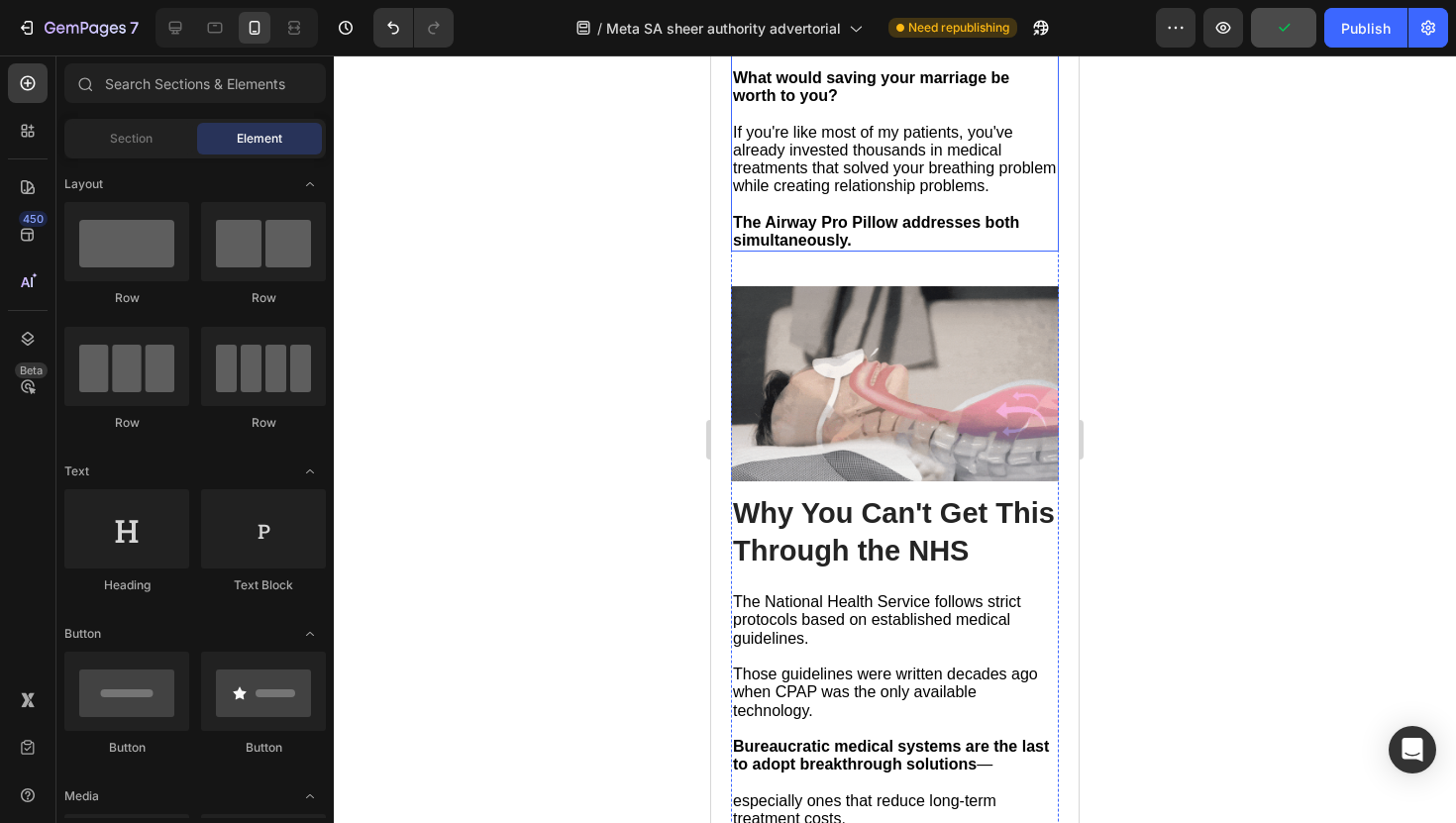 scroll, scrollTop: 9756, scrollLeft: 0, axis: vertical 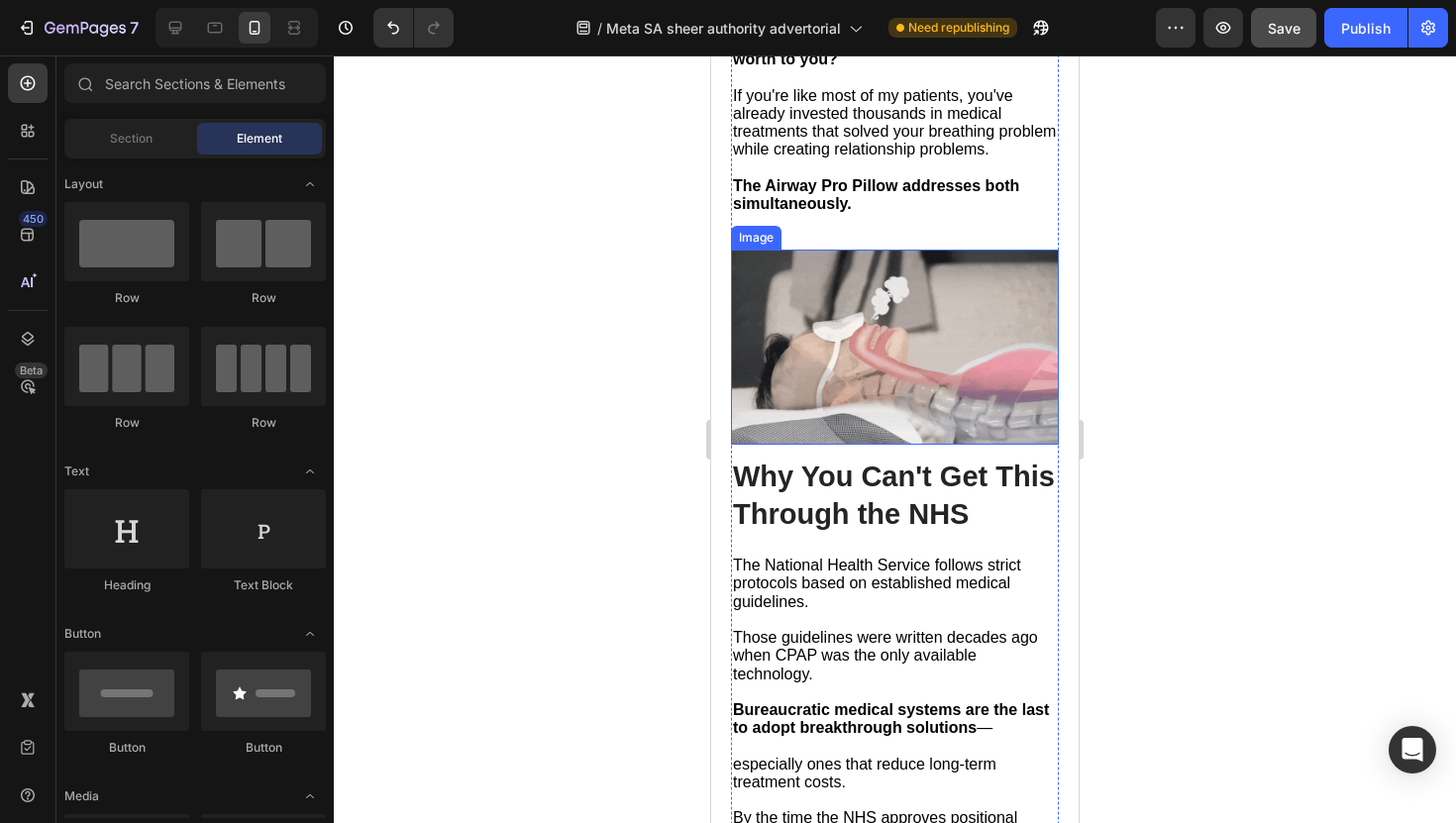 click at bounding box center [894, 347] 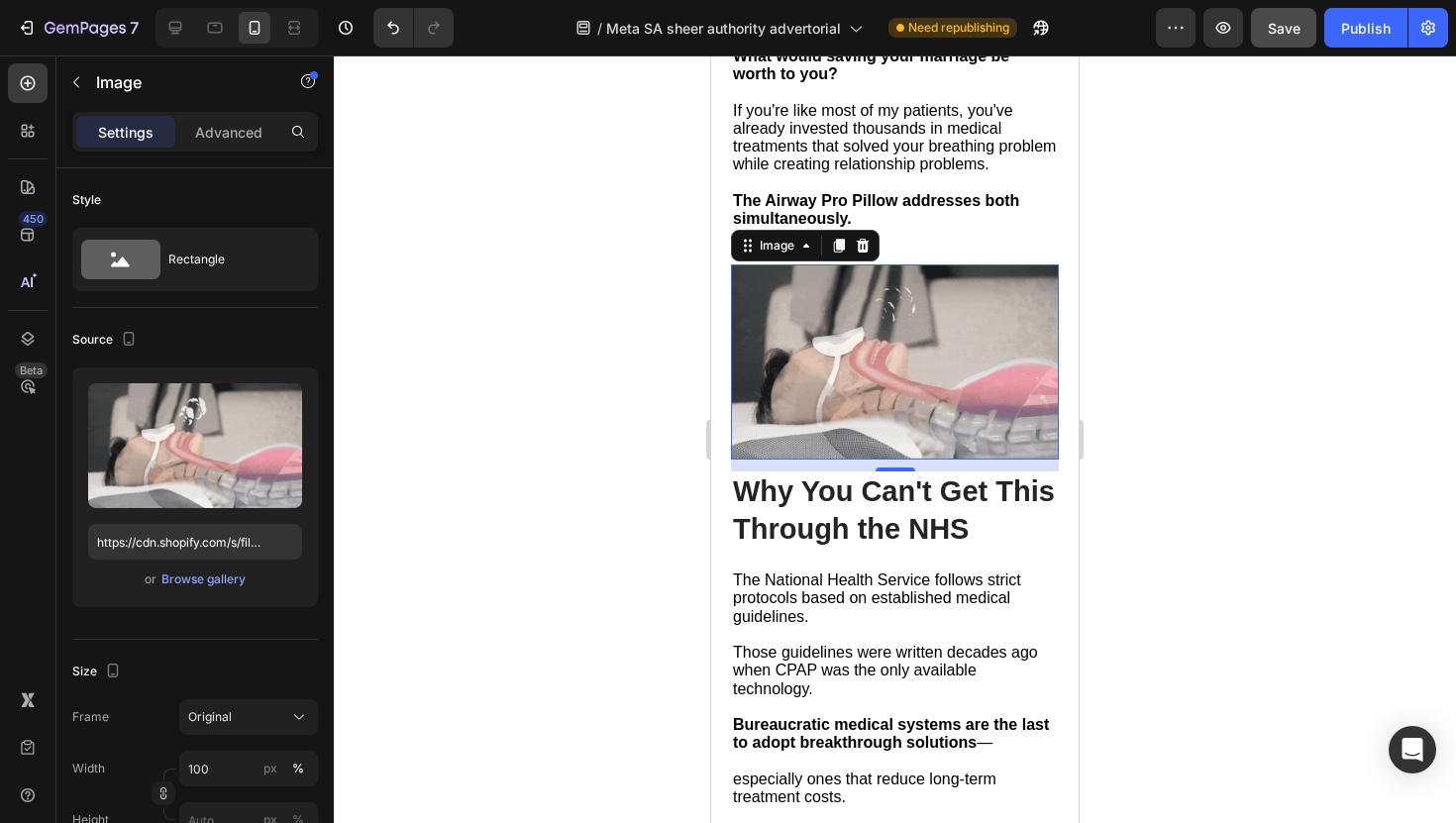 scroll, scrollTop: 9754, scrollLeft: 0, axis: vertical 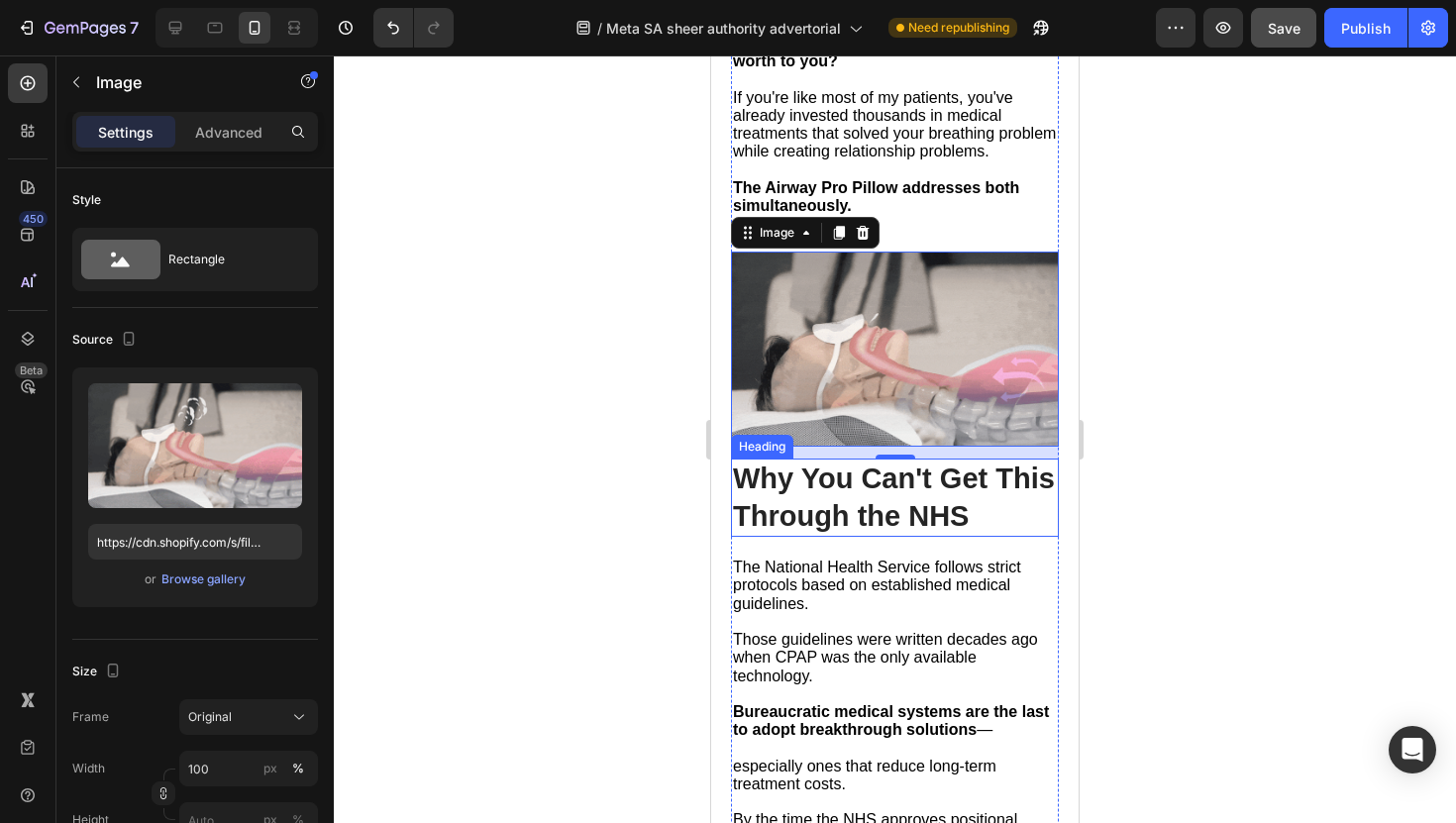 click on "Why You Can't Get This Through the NHS" at bounding box center (894, 497) 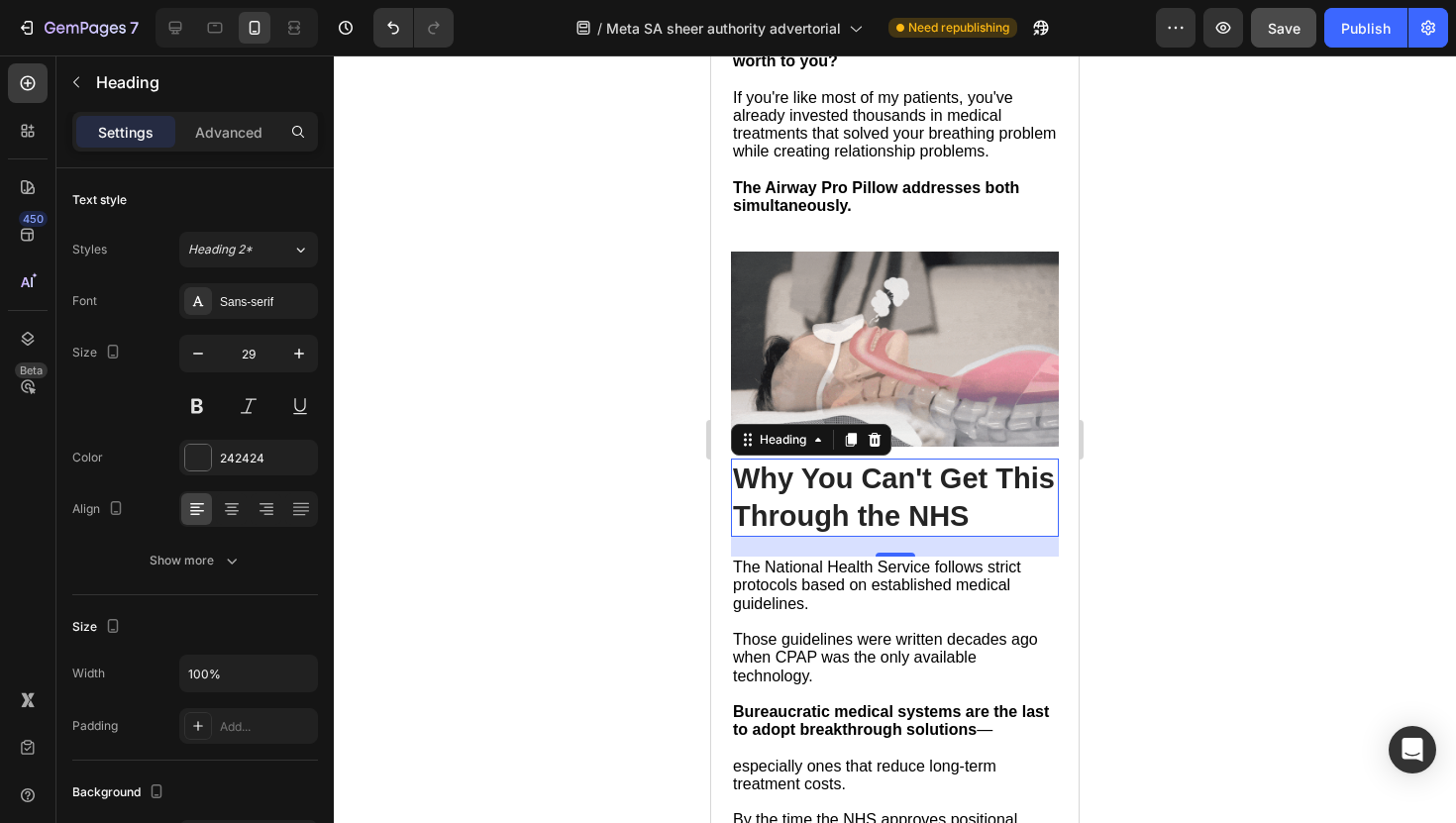 scroll, scrollTop: 9906, scrollLeft: 0, axis: vertical 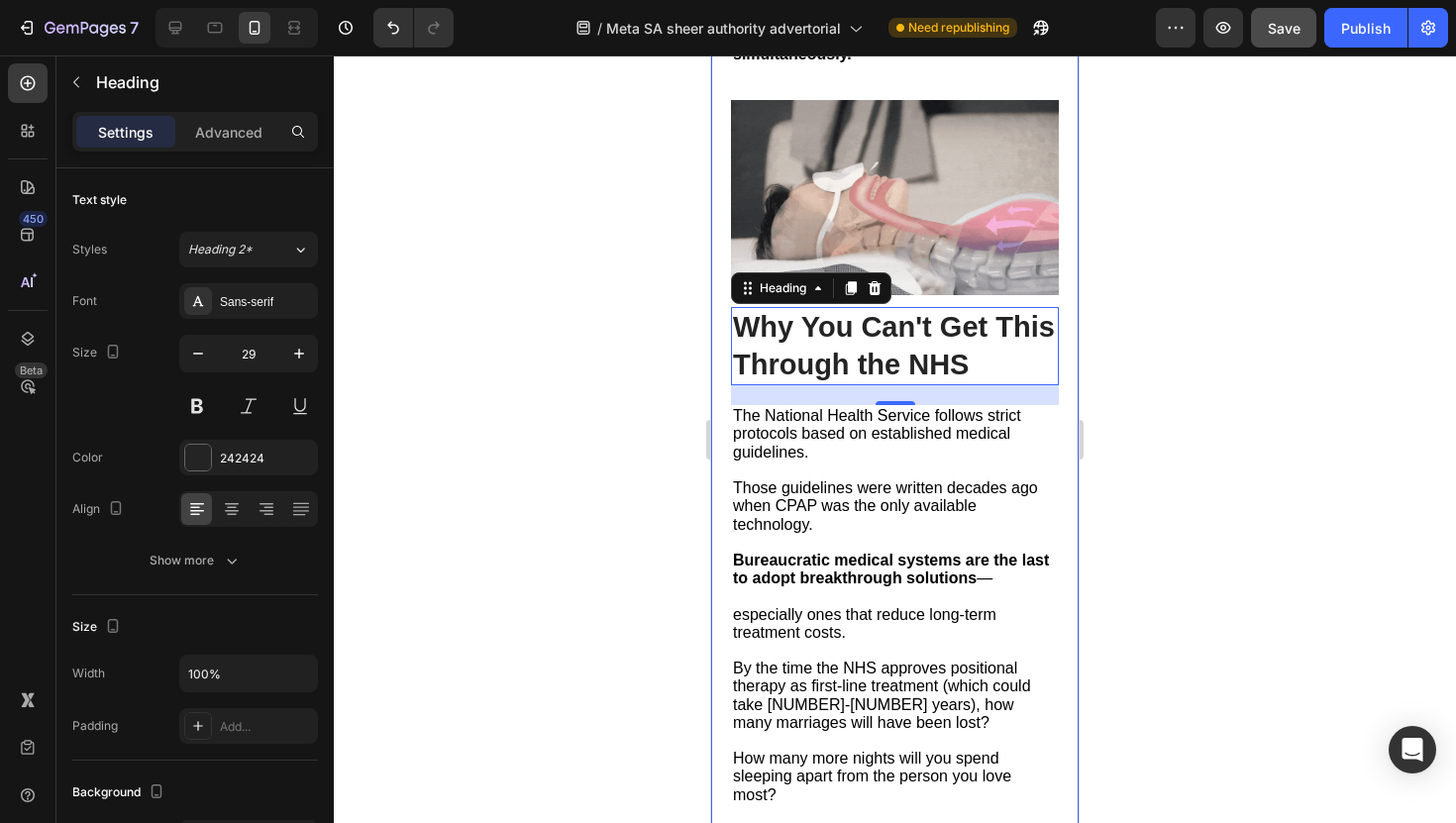 click 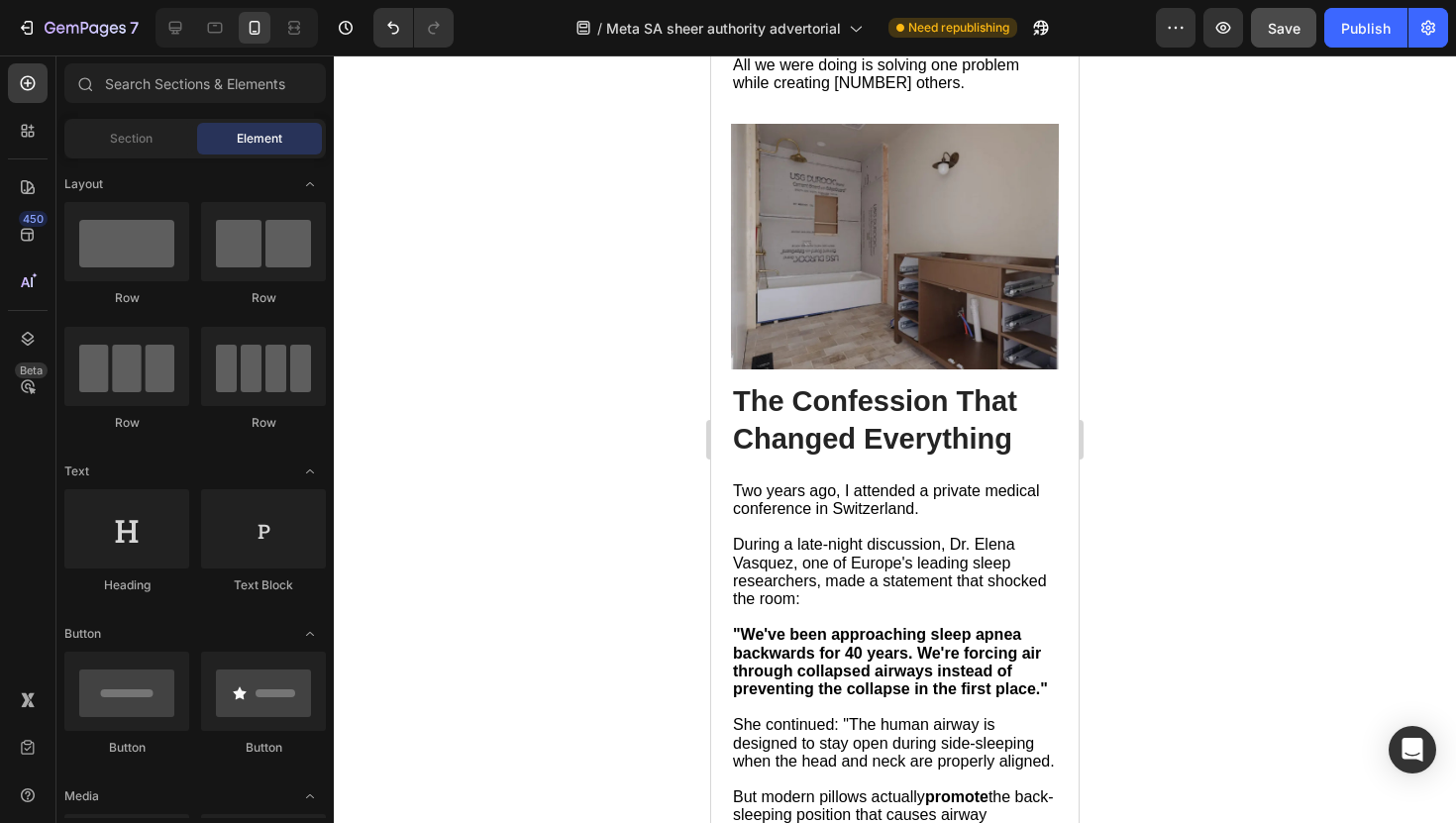 scroll, scrollTop: 2518, scrollLeft: 0, axis: vertical 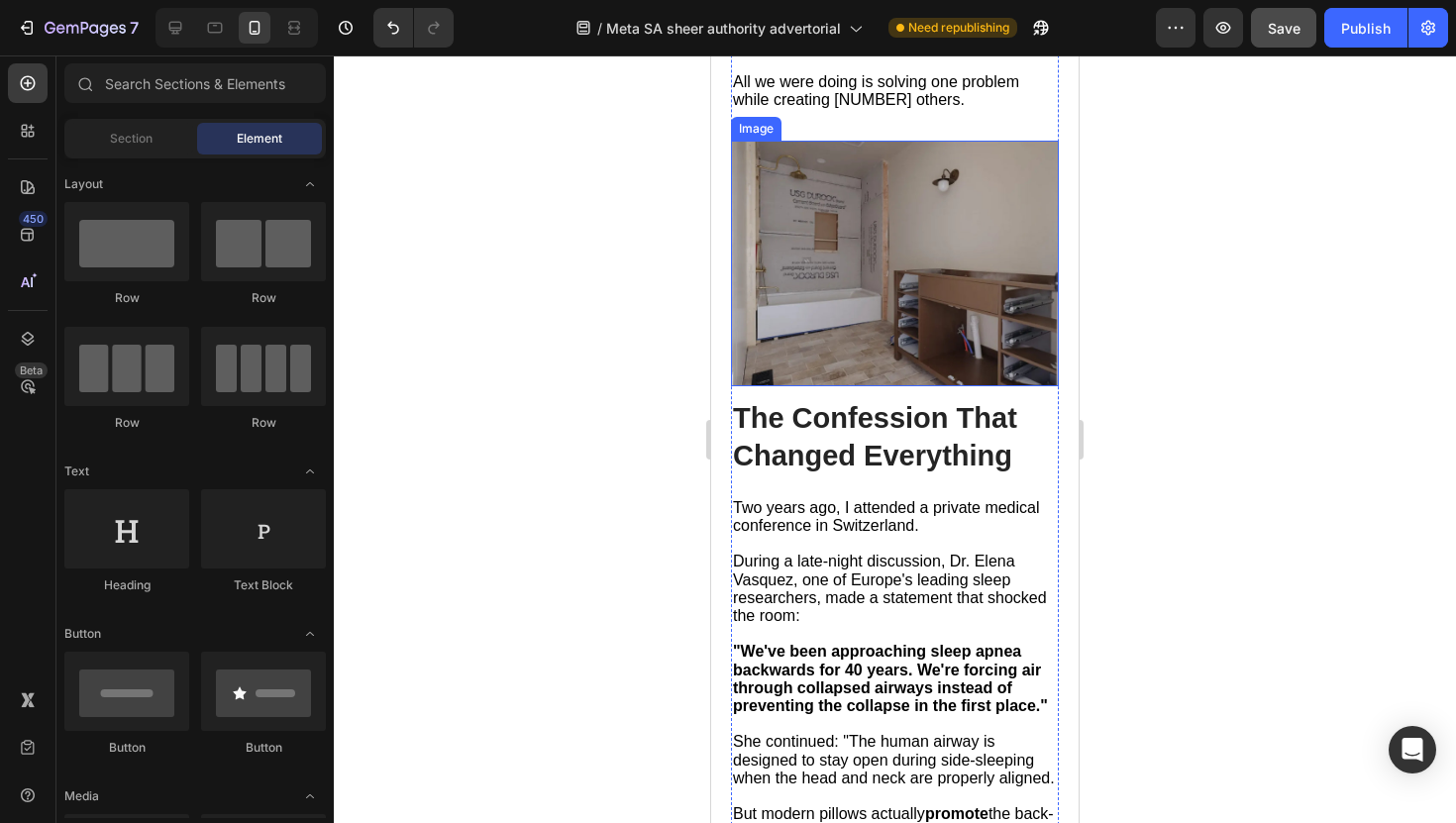 click at bounding box center [894, 263] 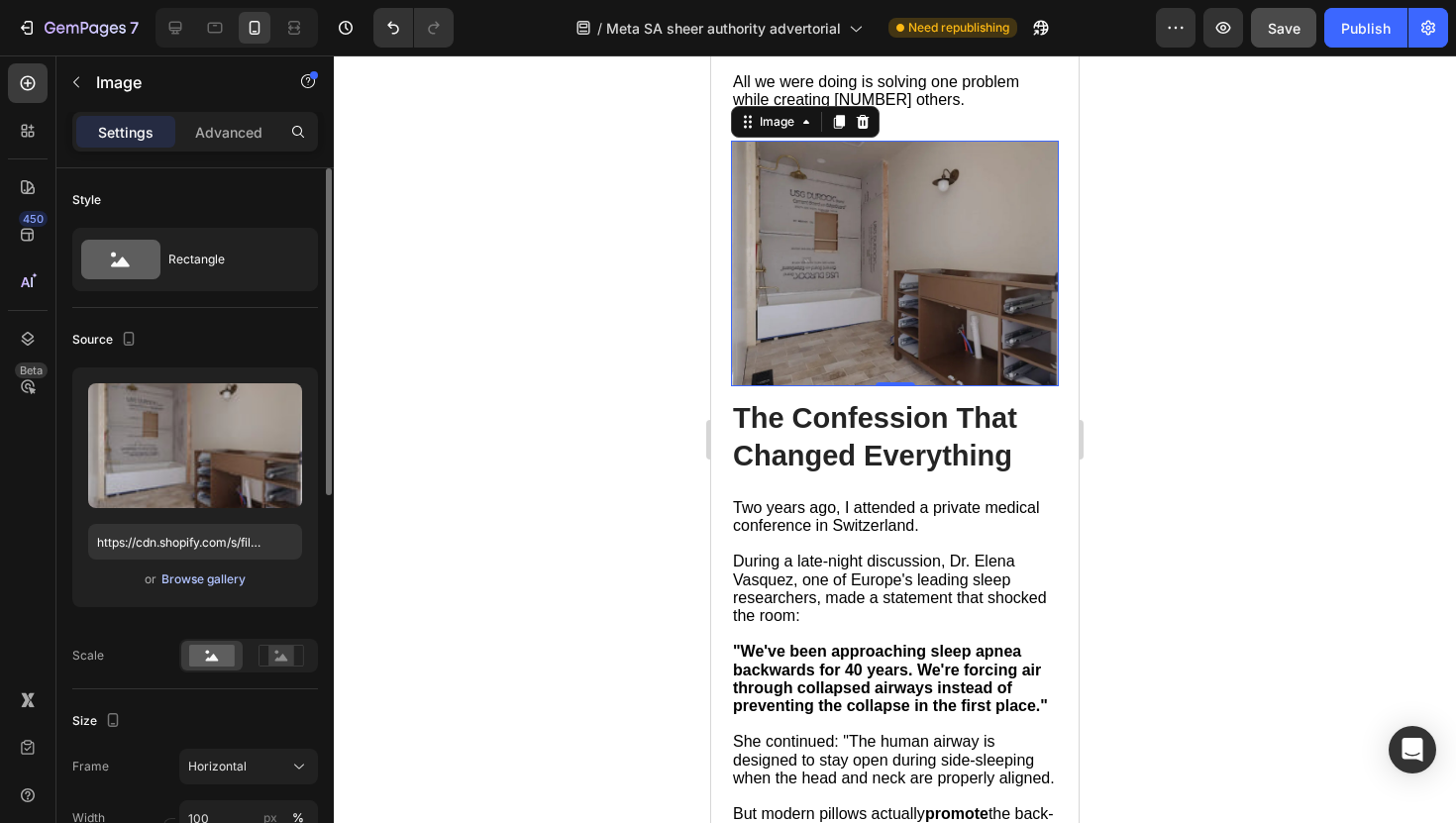click on "Browse gallery" at bounding box center [203, 579] 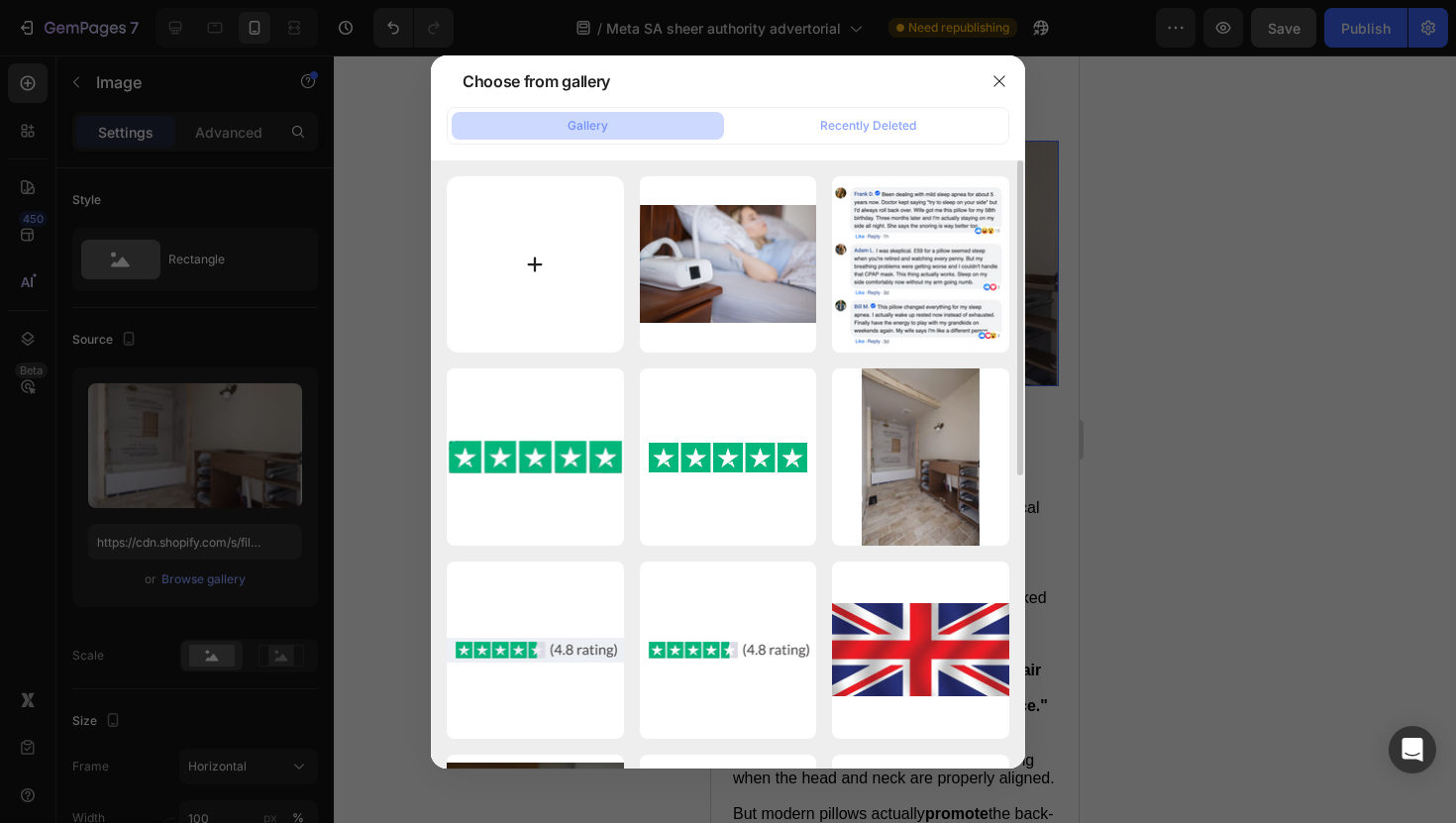 click at bounding box center [535, 264] 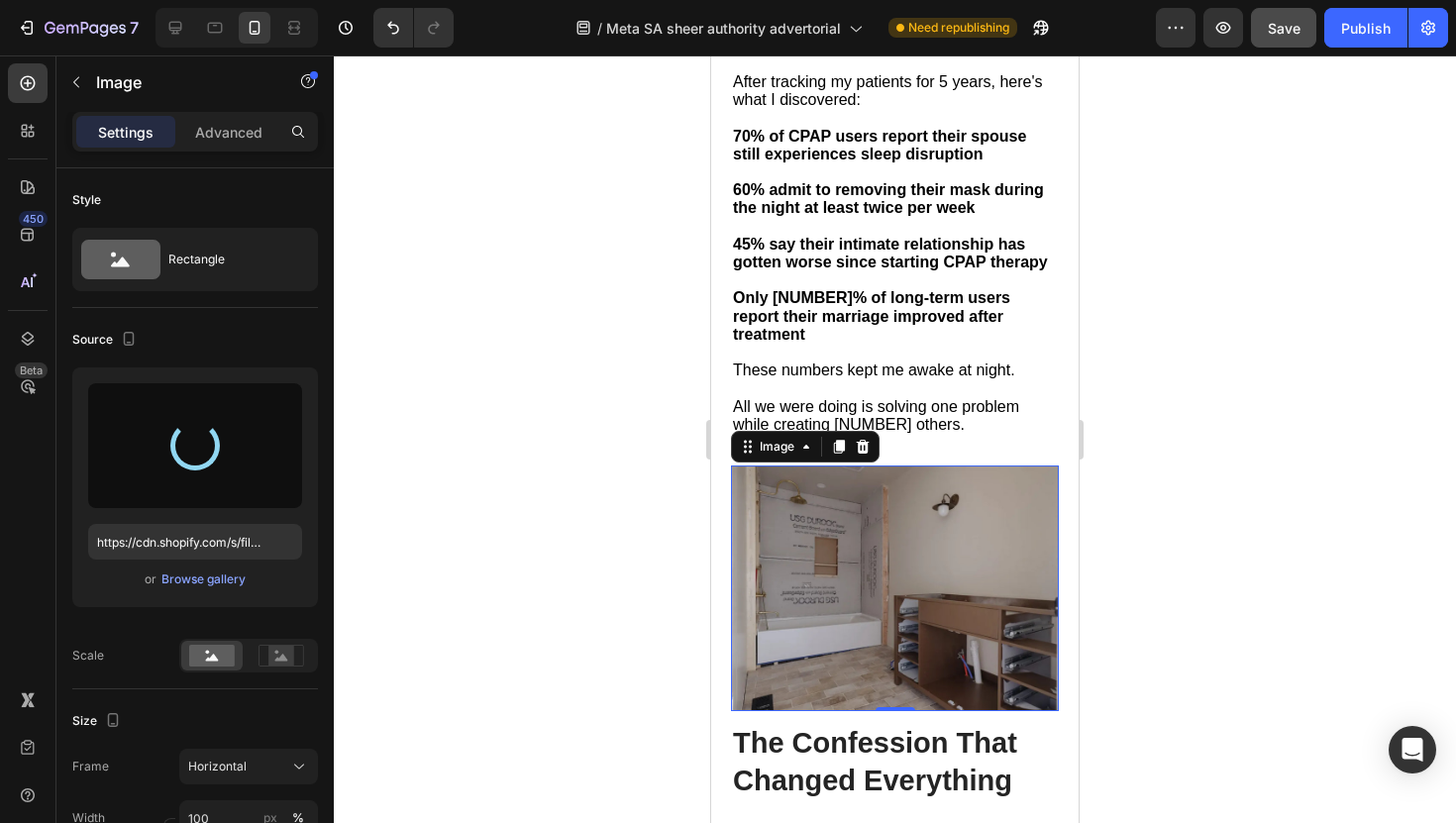 scroll, scrollTop: 2192, scrollLeft: 0, axis: vertical 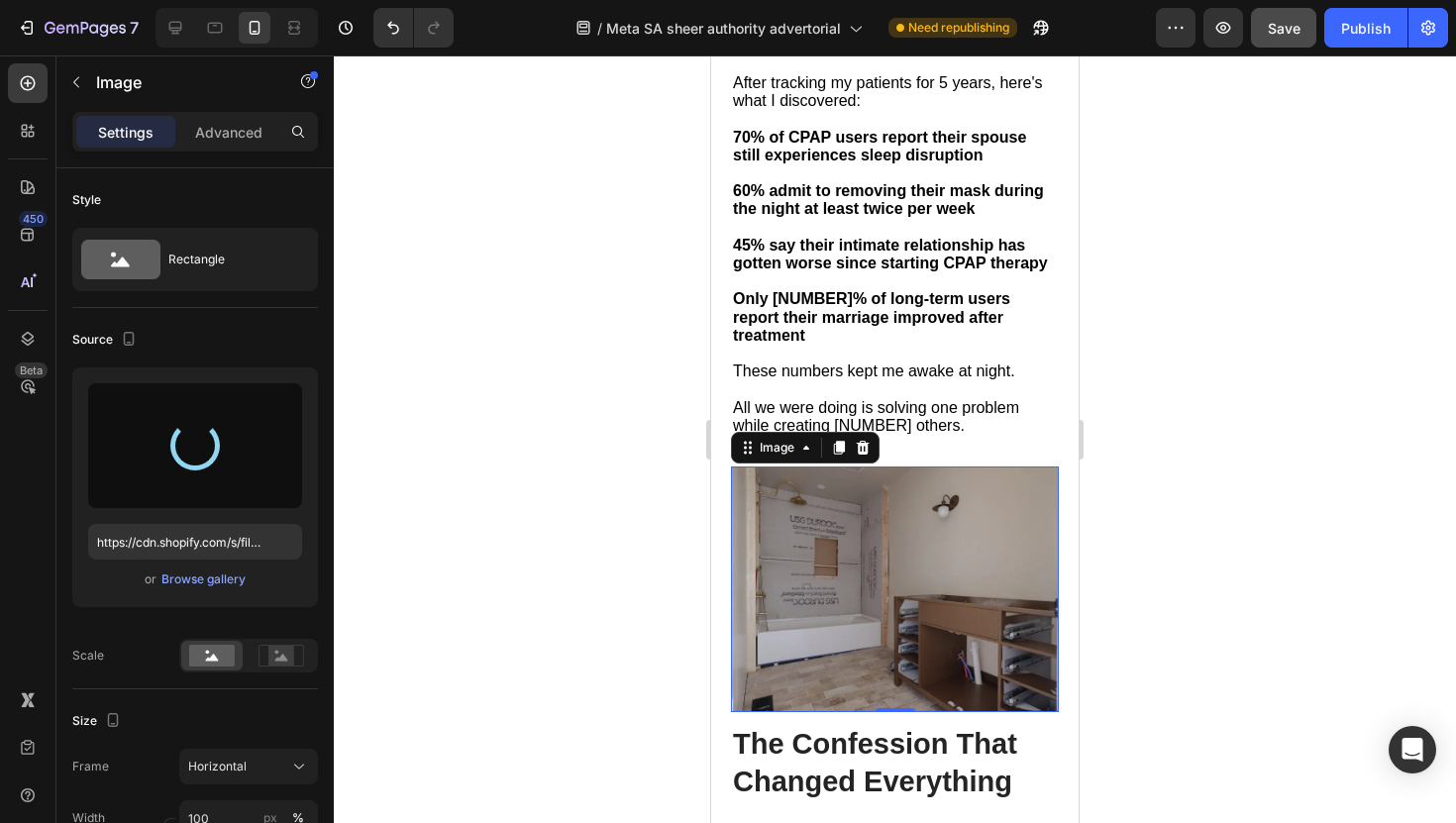 type on "https://cdn.shopify.com/s/files/1/0868/3336/5325/files/gempages_554794443278910544-3a60c554-d0ed-41f4-9065-43eac1611133.png" 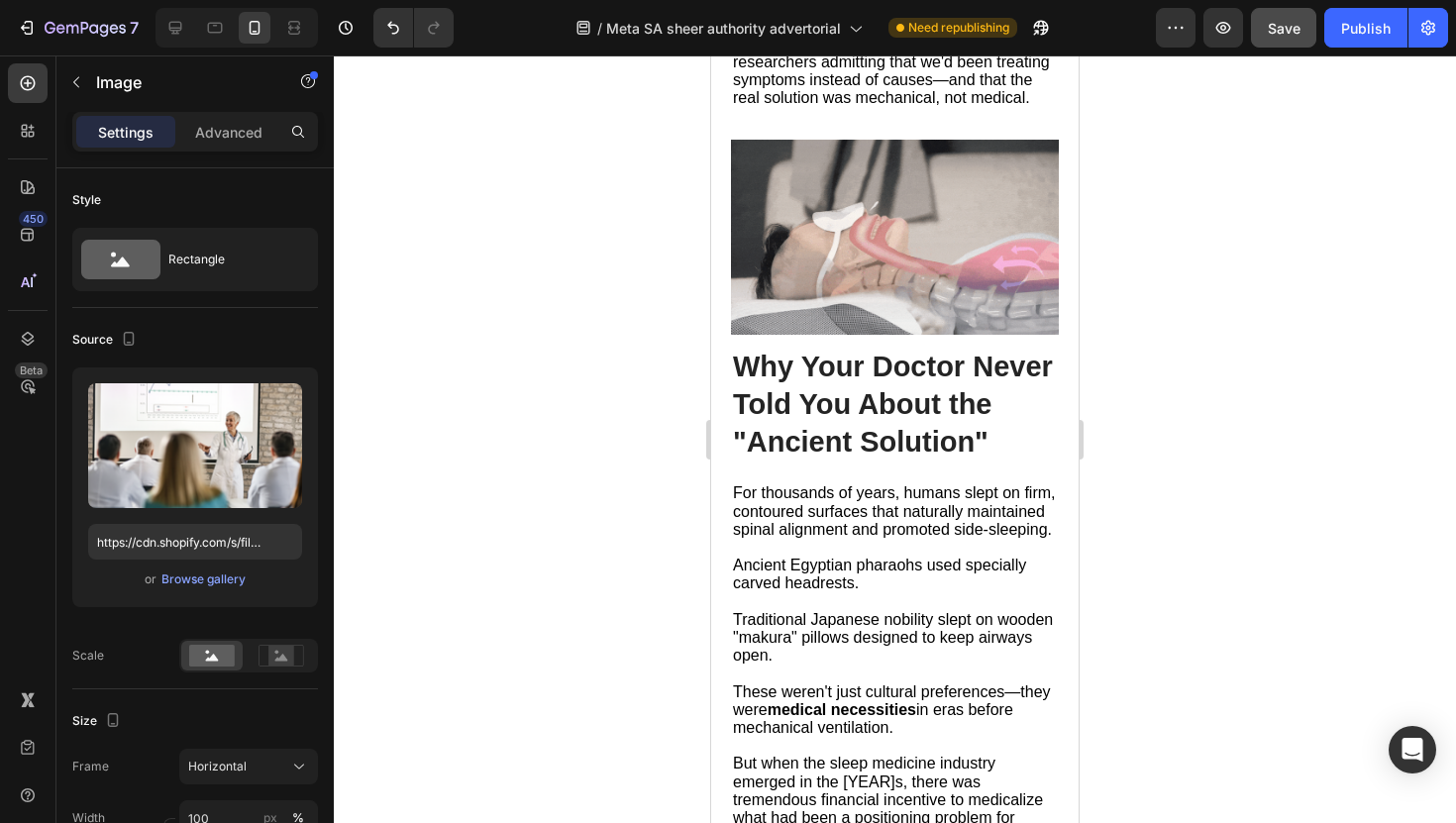 scroll, scrollTop: 3491, scrollLeft: 0, axis: vertical 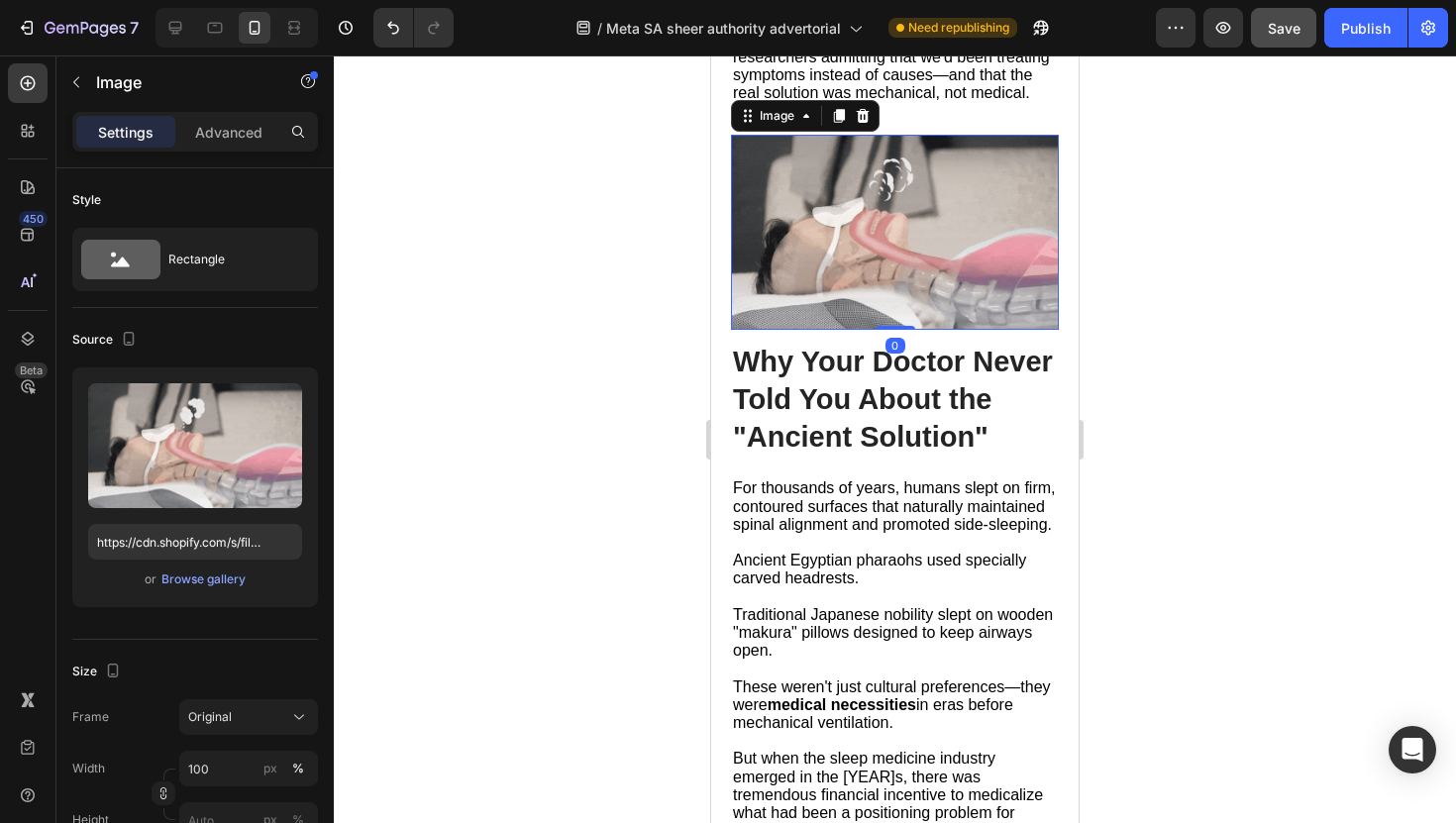click at bounding box center [894, 232] 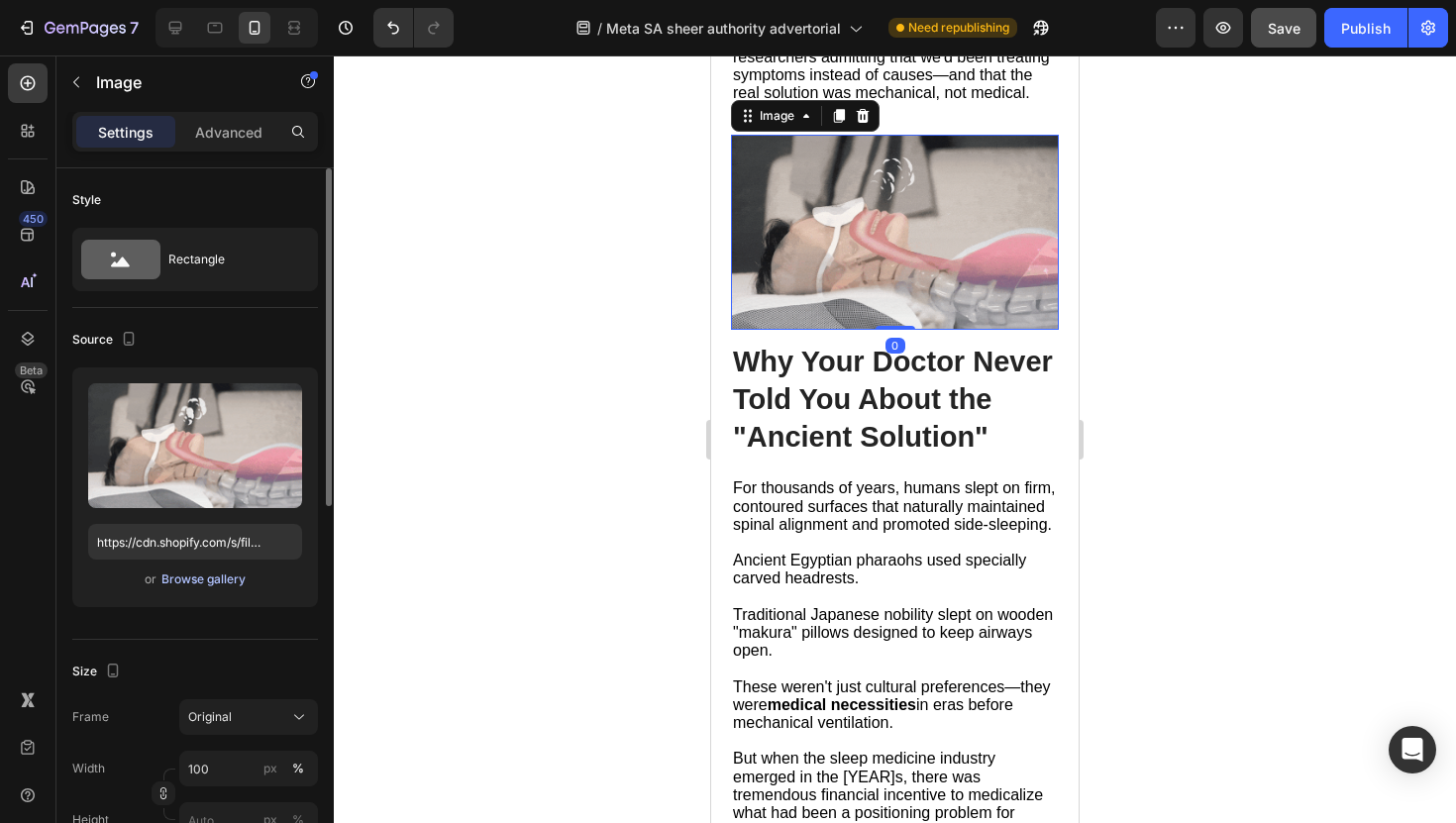 click on "Browse gallery" at bounding box center (203, 579) 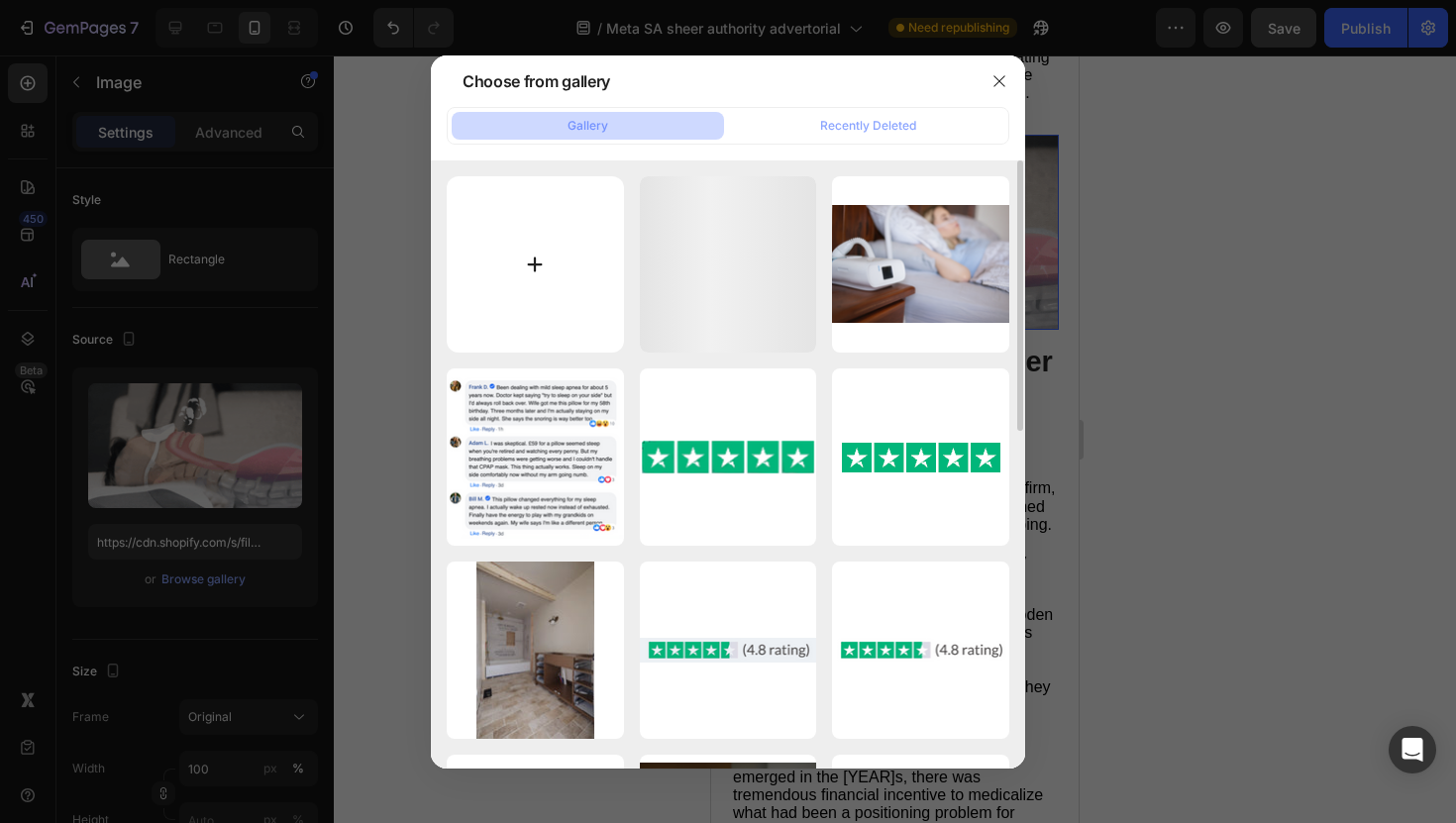click at bounding box center (535, 264) 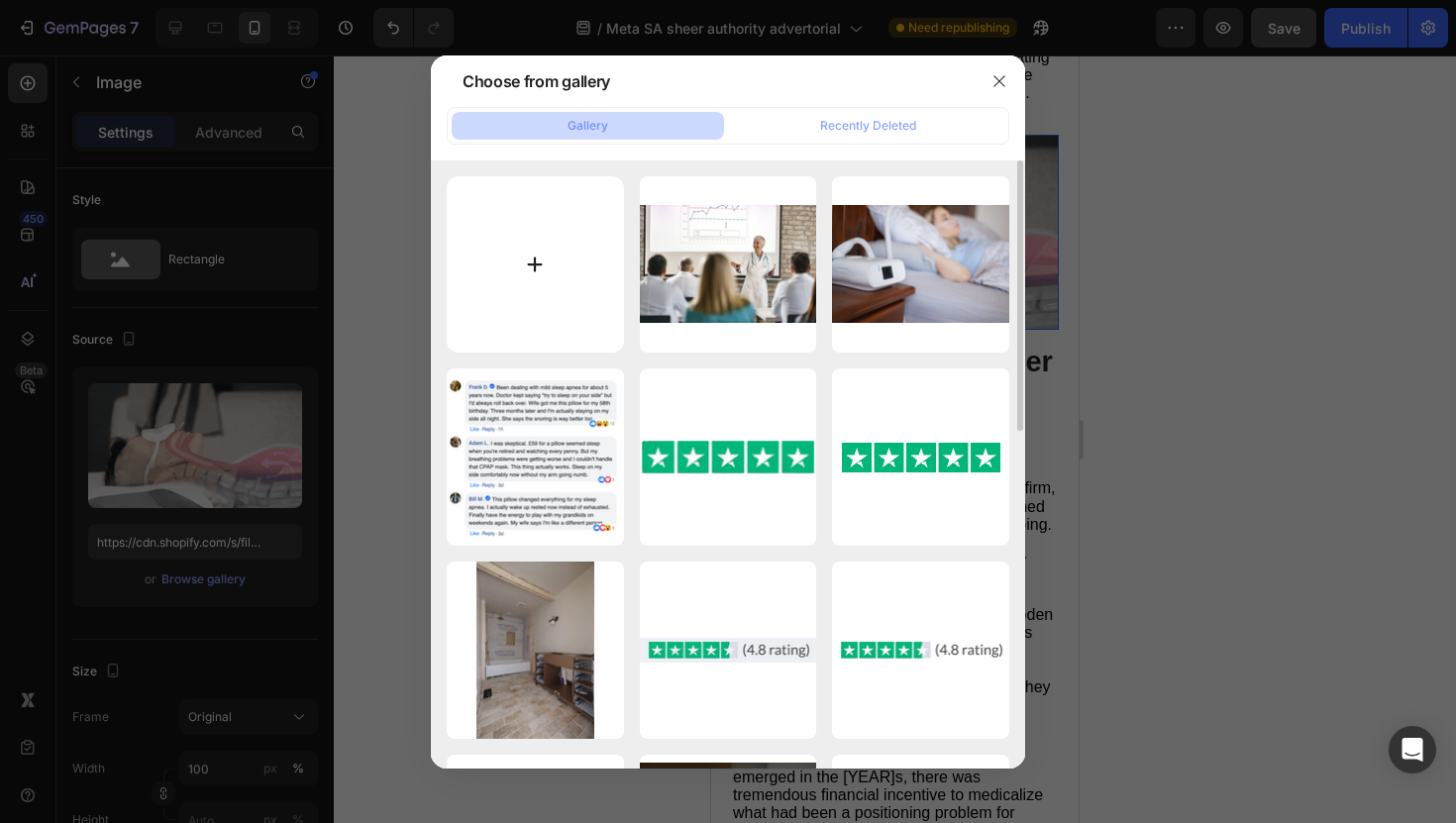 type on "C:\fakepath\NHM011_580x.webp" 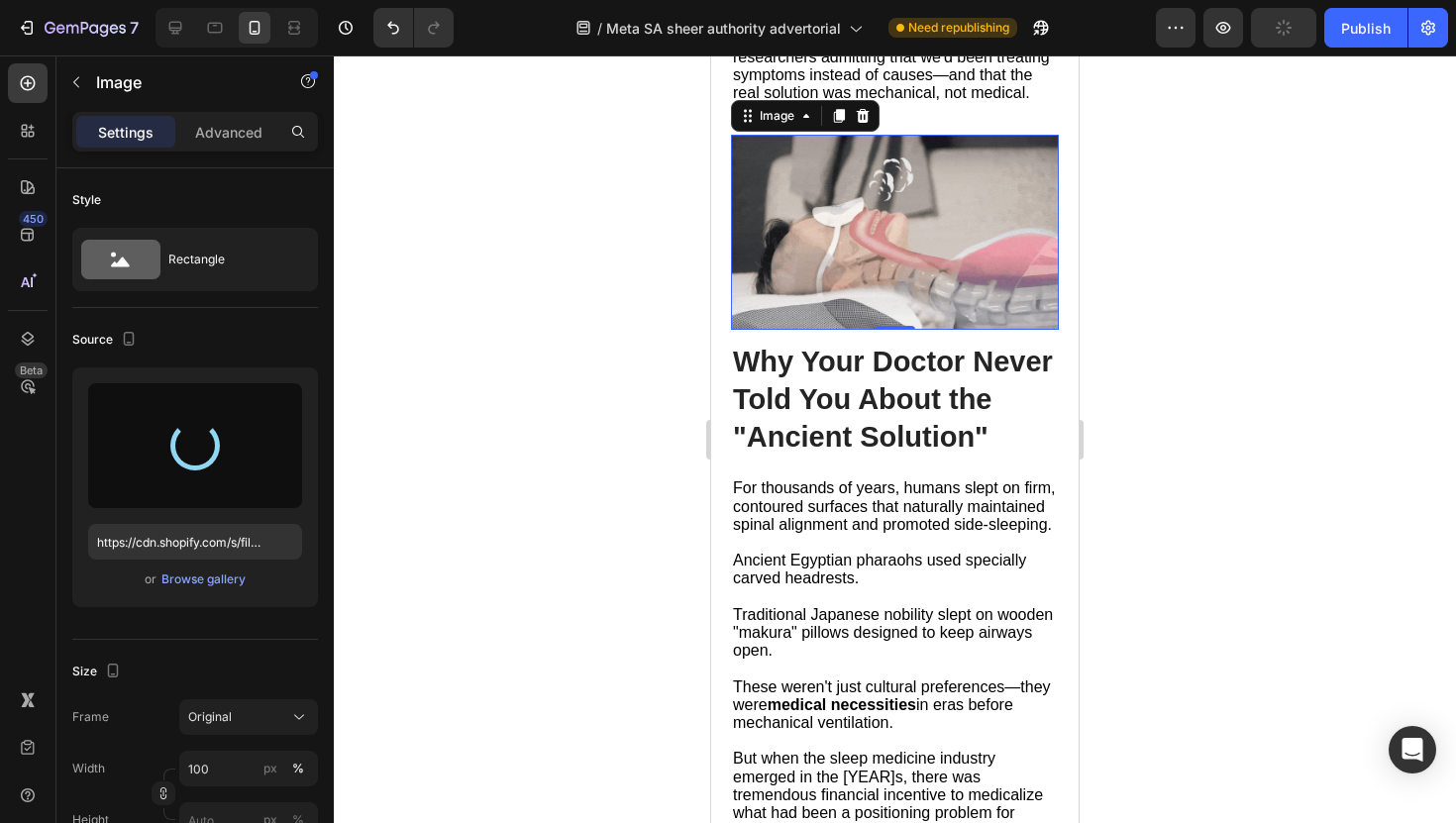 type on "https://cdn.shopify.com/s/files/1/0868/3336/5325/files/gempages_554794443278910544-81cd6860-23b8-4224-a68a-da80765cb790.webp" 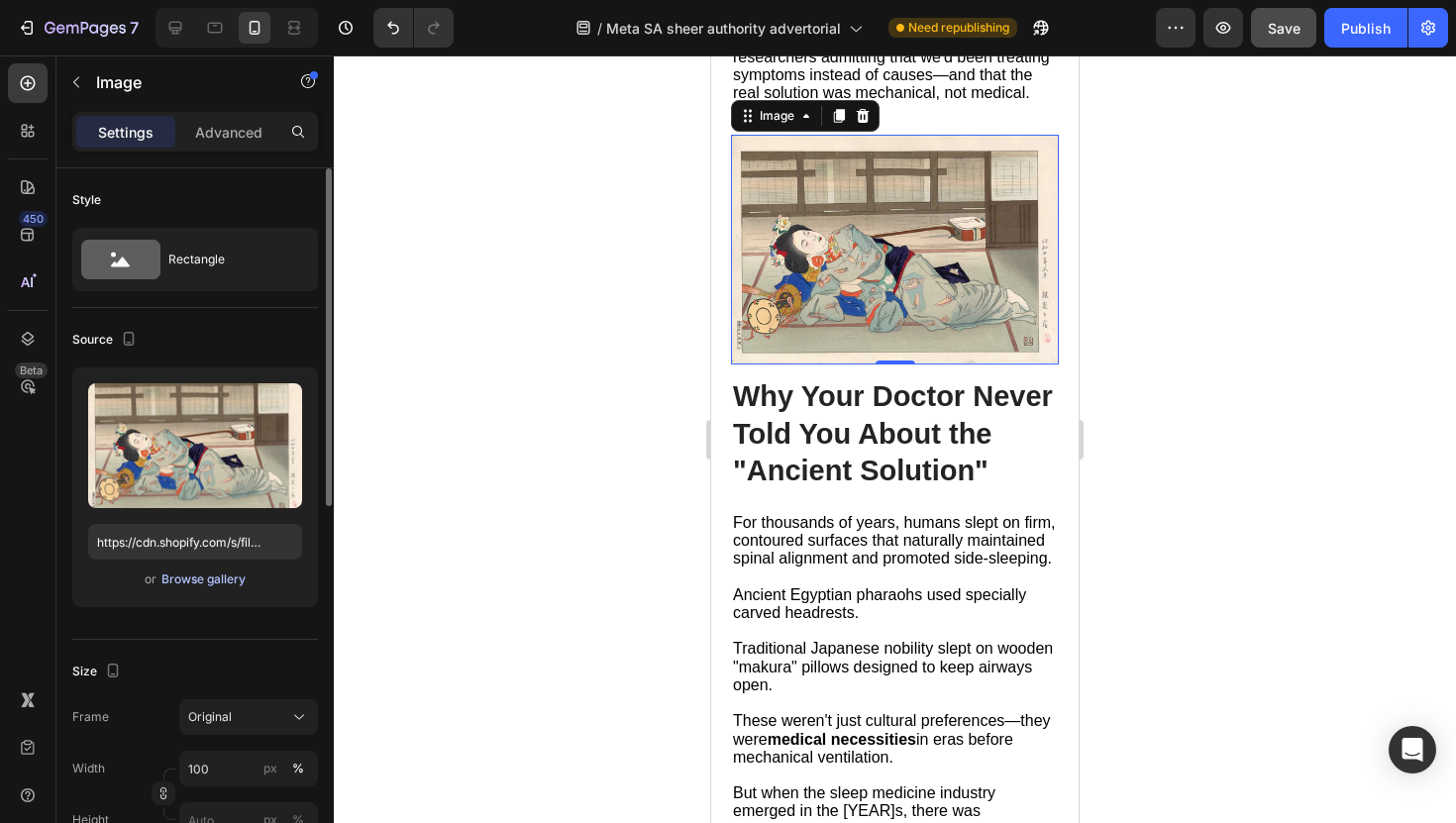 click on "Browse gallery" at bounding box center (203, 579) 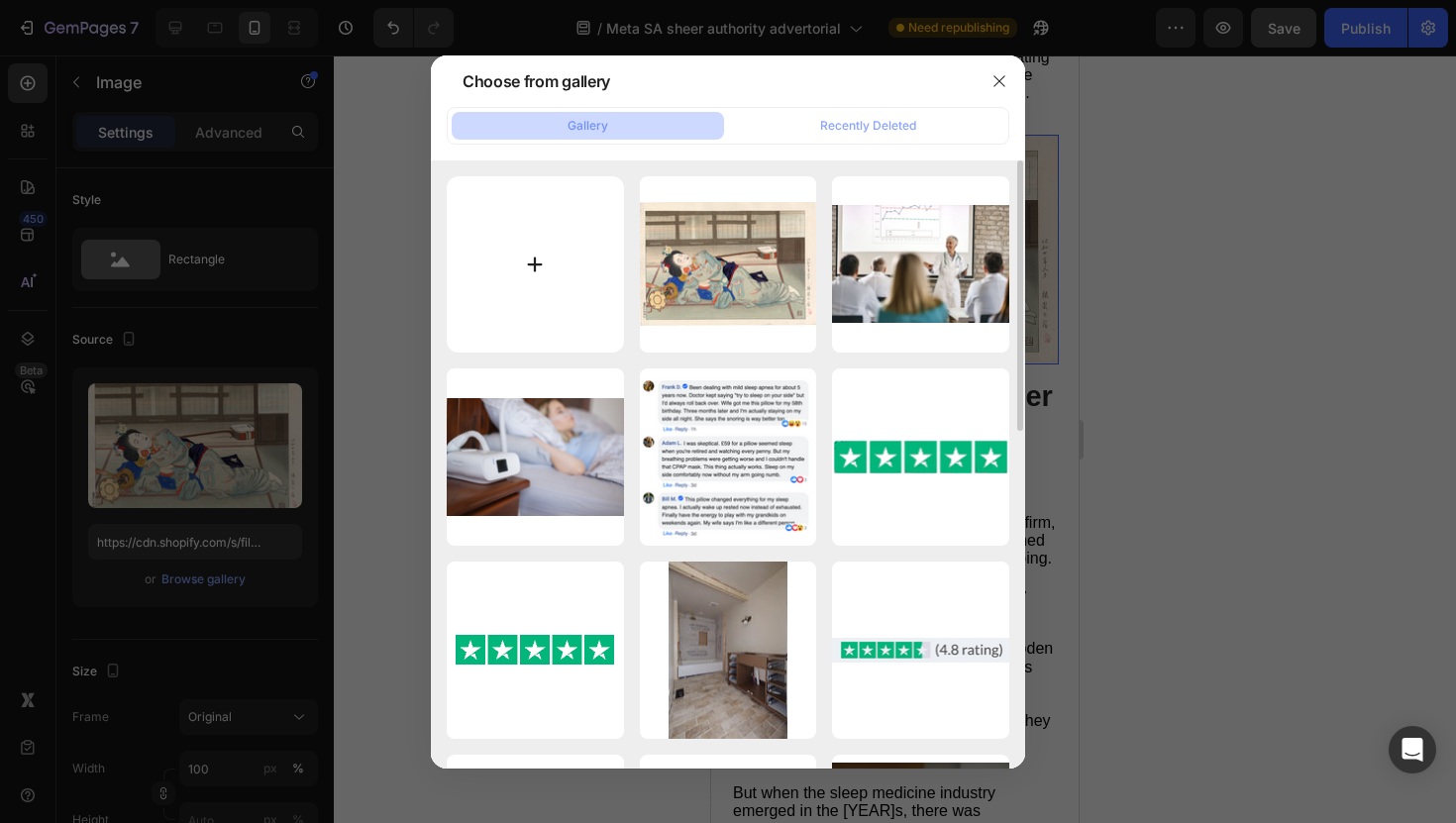 click at bounding box center (535, 264) 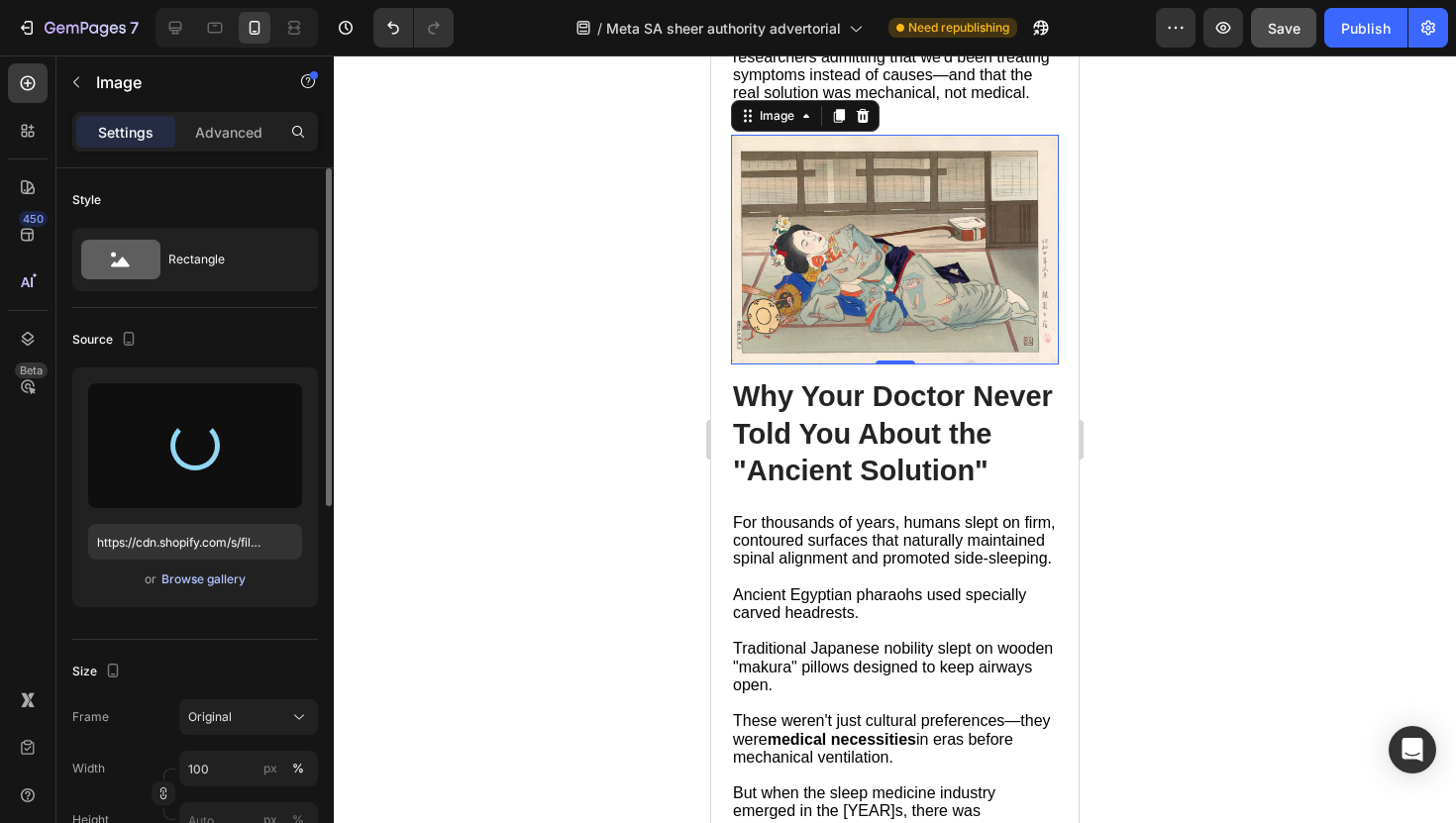 click on "Browse gallery" at bounding box center (203, 579) 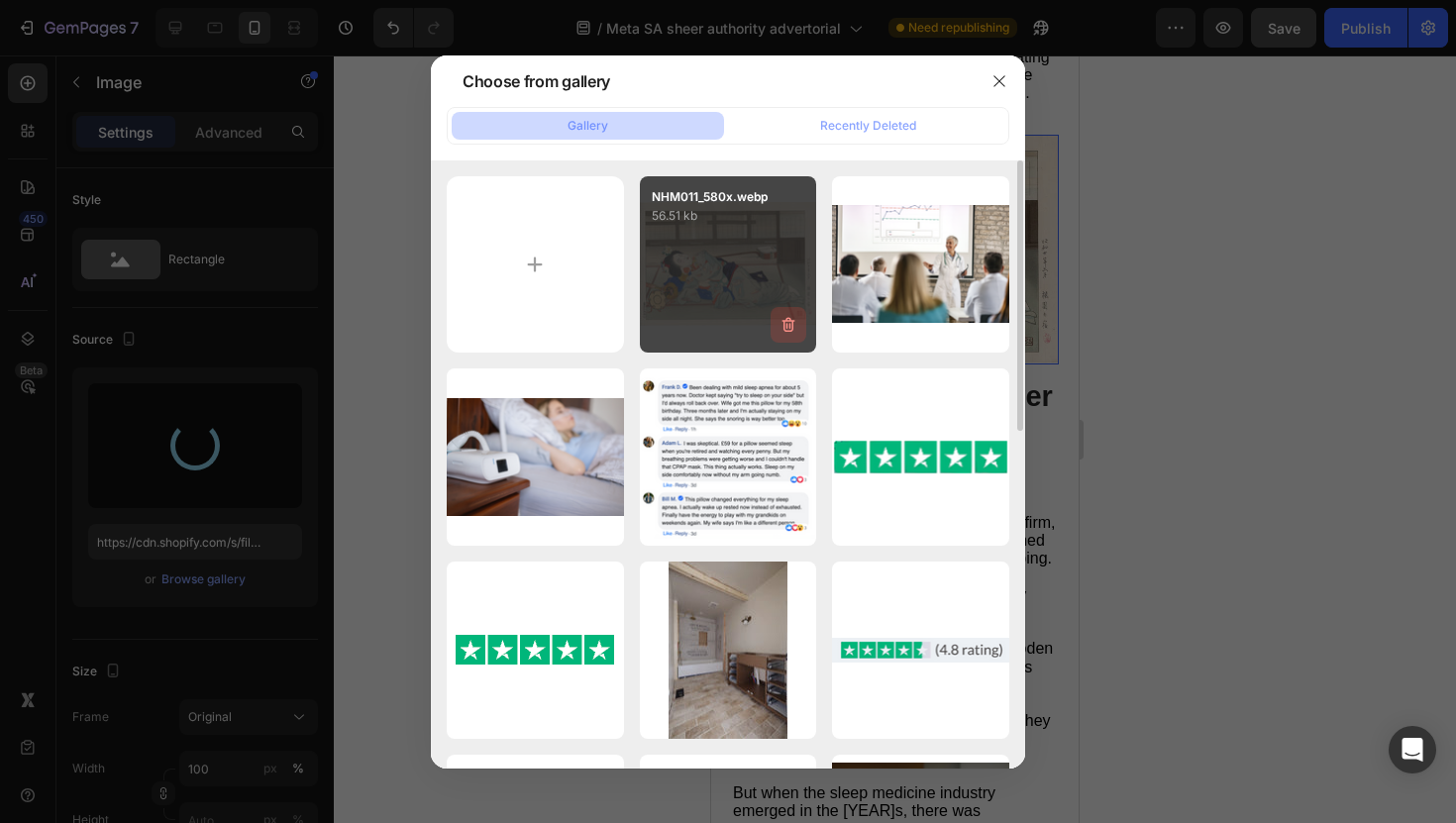 type on "https://cdn.shopify.com/s/files/1/0868/3336/5325/files/gempages_554794443278910544-76d6415f-bad9-4396-bb85-7f88a80bf4b1.png" 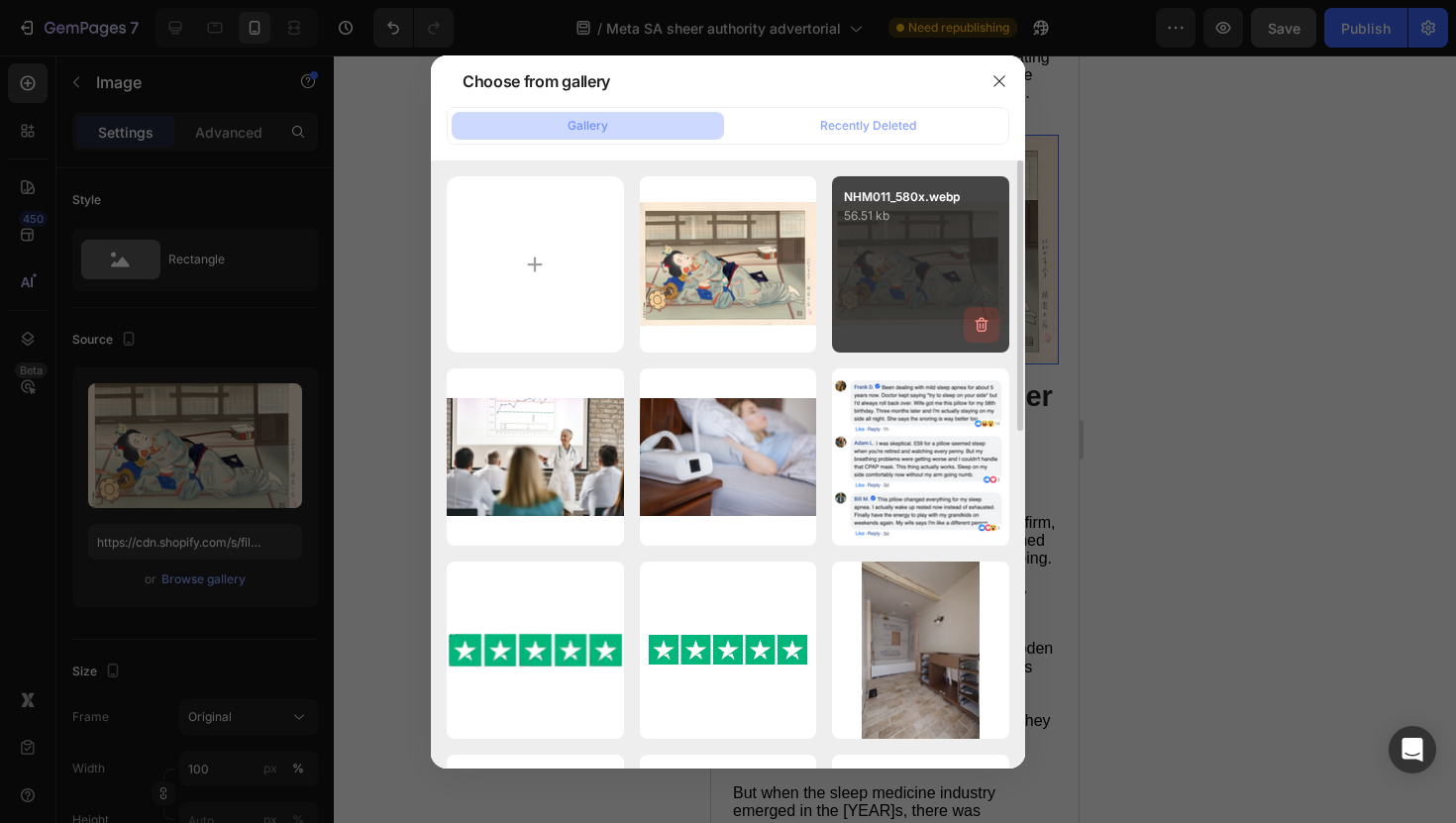 click 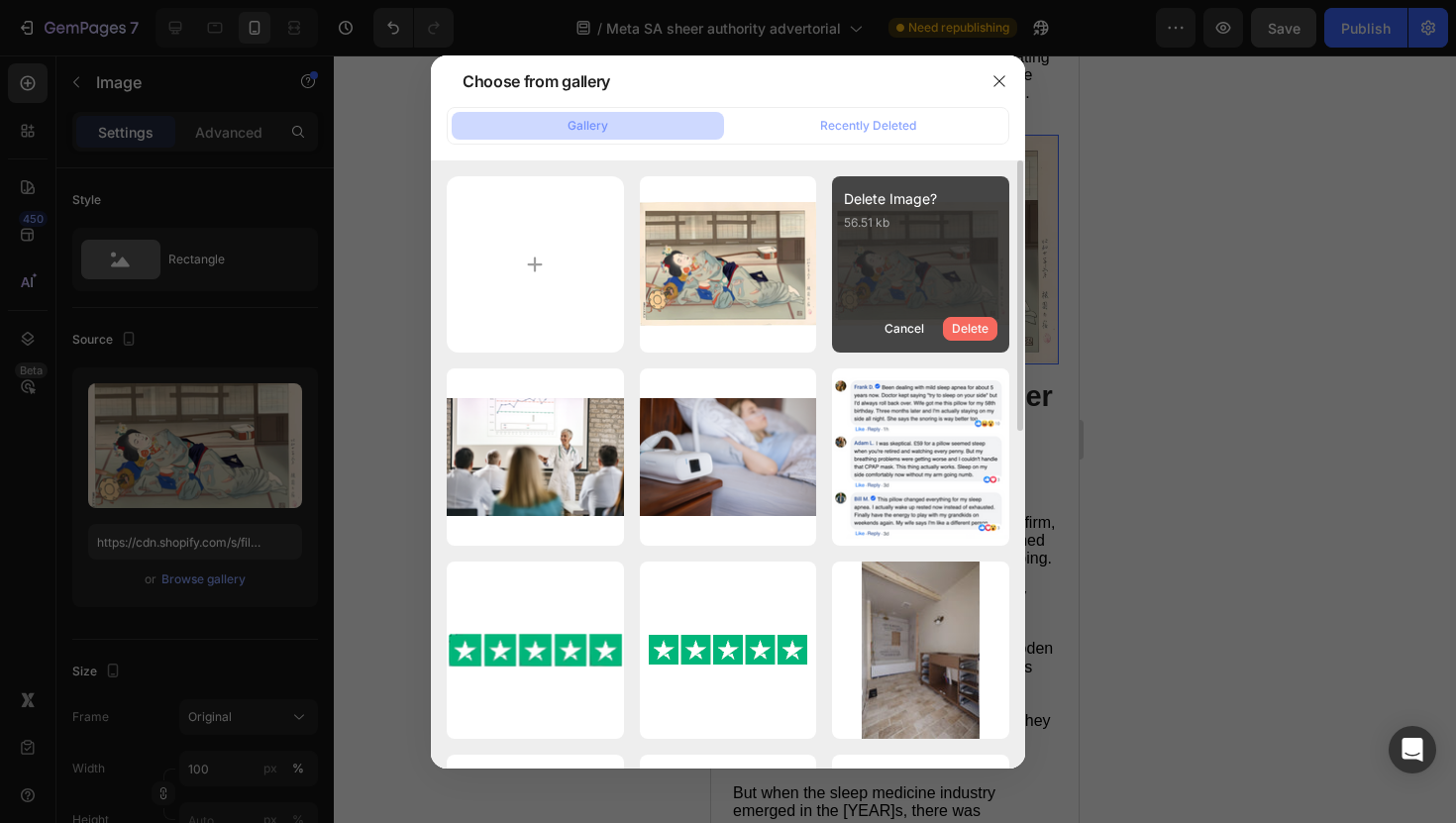 click on "Delete" at bounding box center [970, 329] 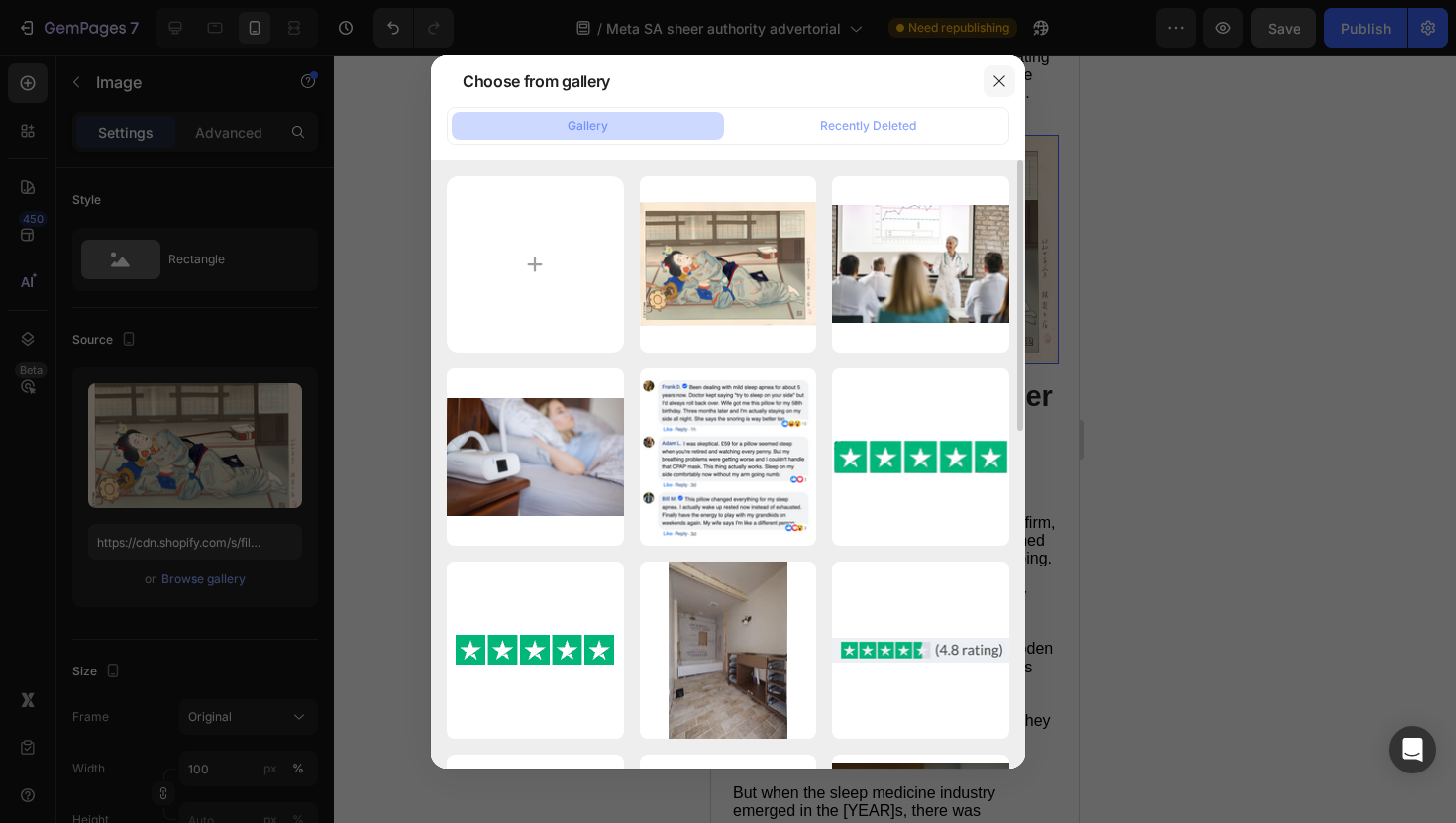 click 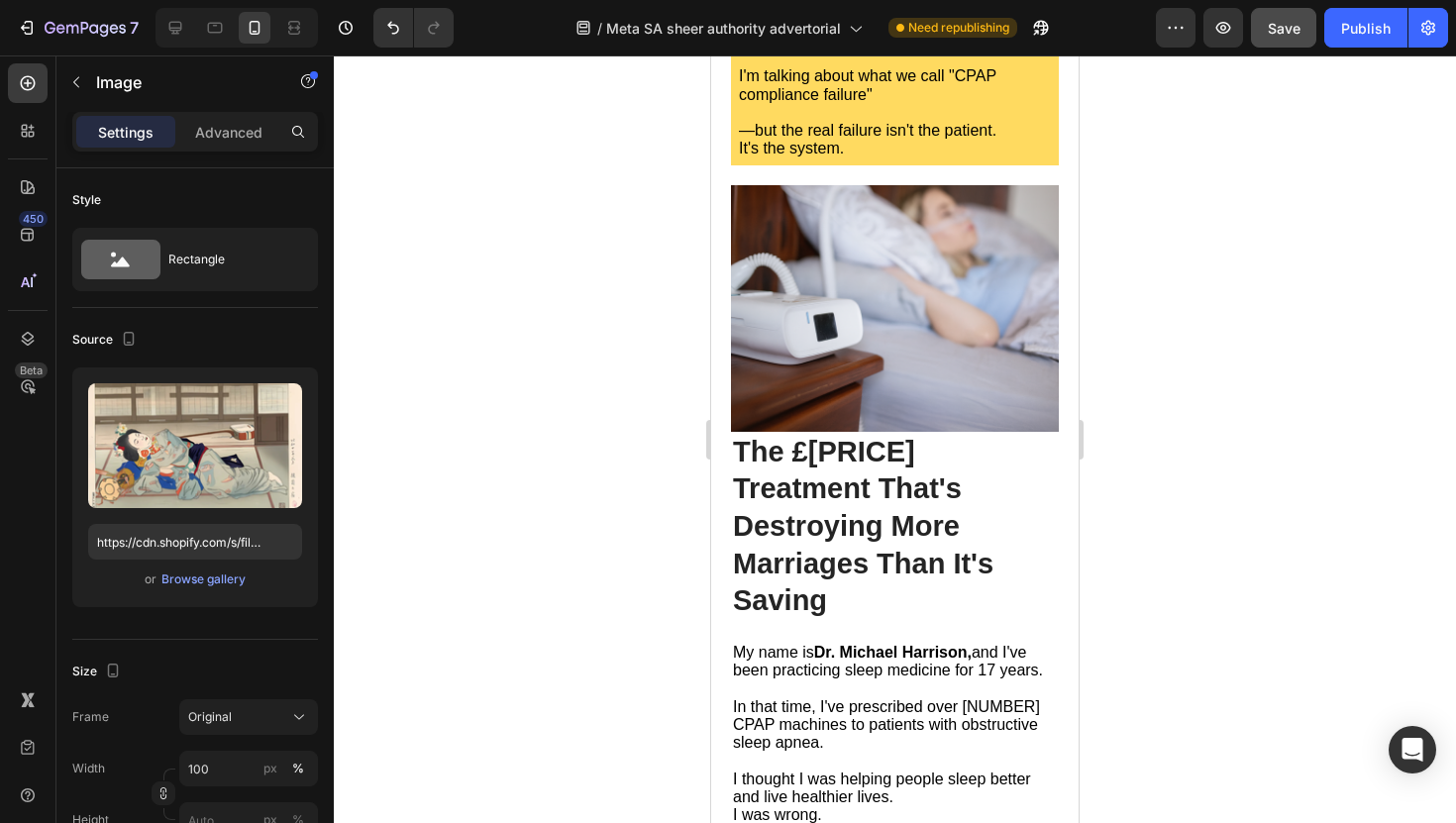 scroll, scrollTop: 1081, scrollLeft: 0, axis: vertical 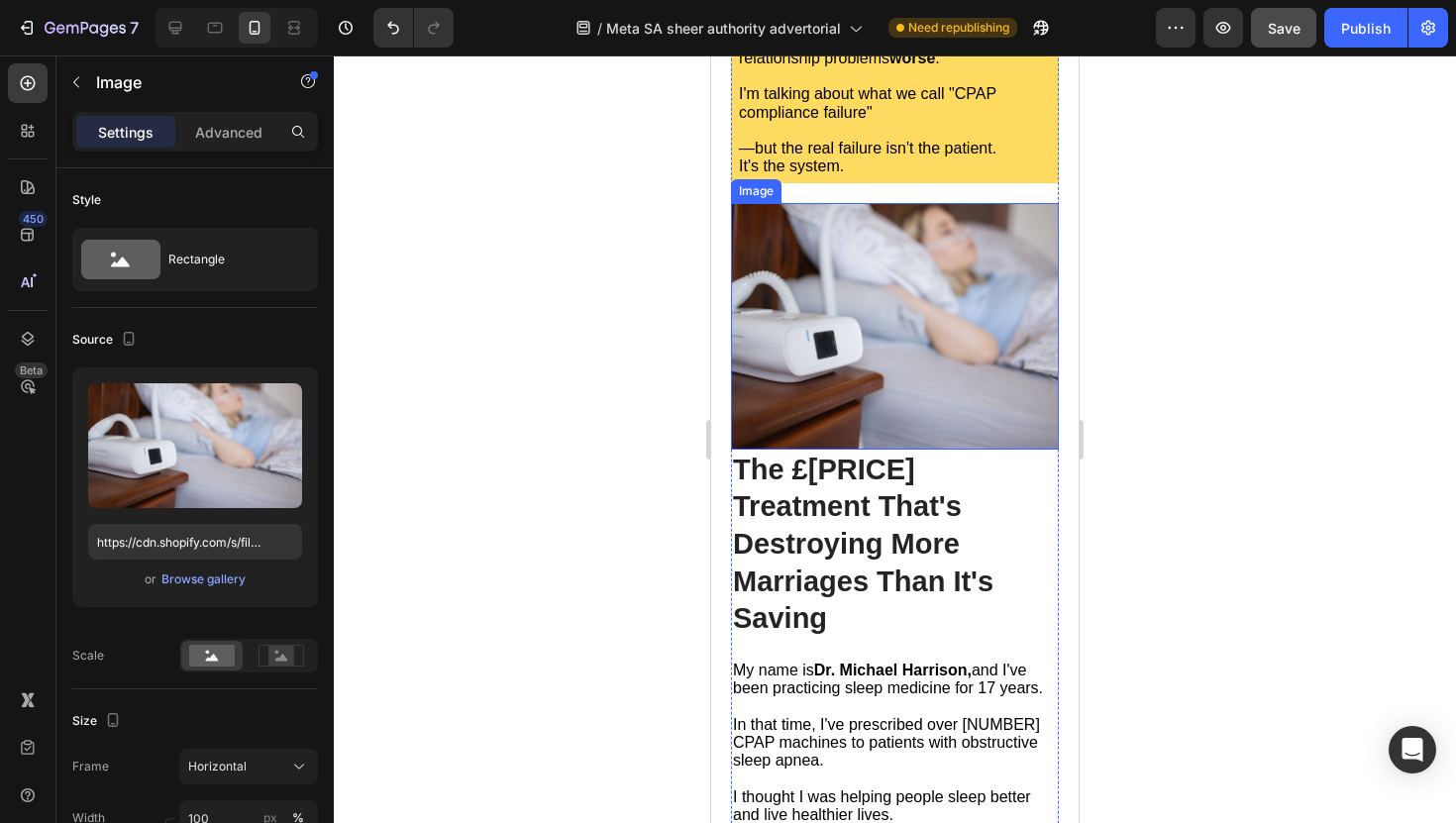 click at bounding box center [894, 326] 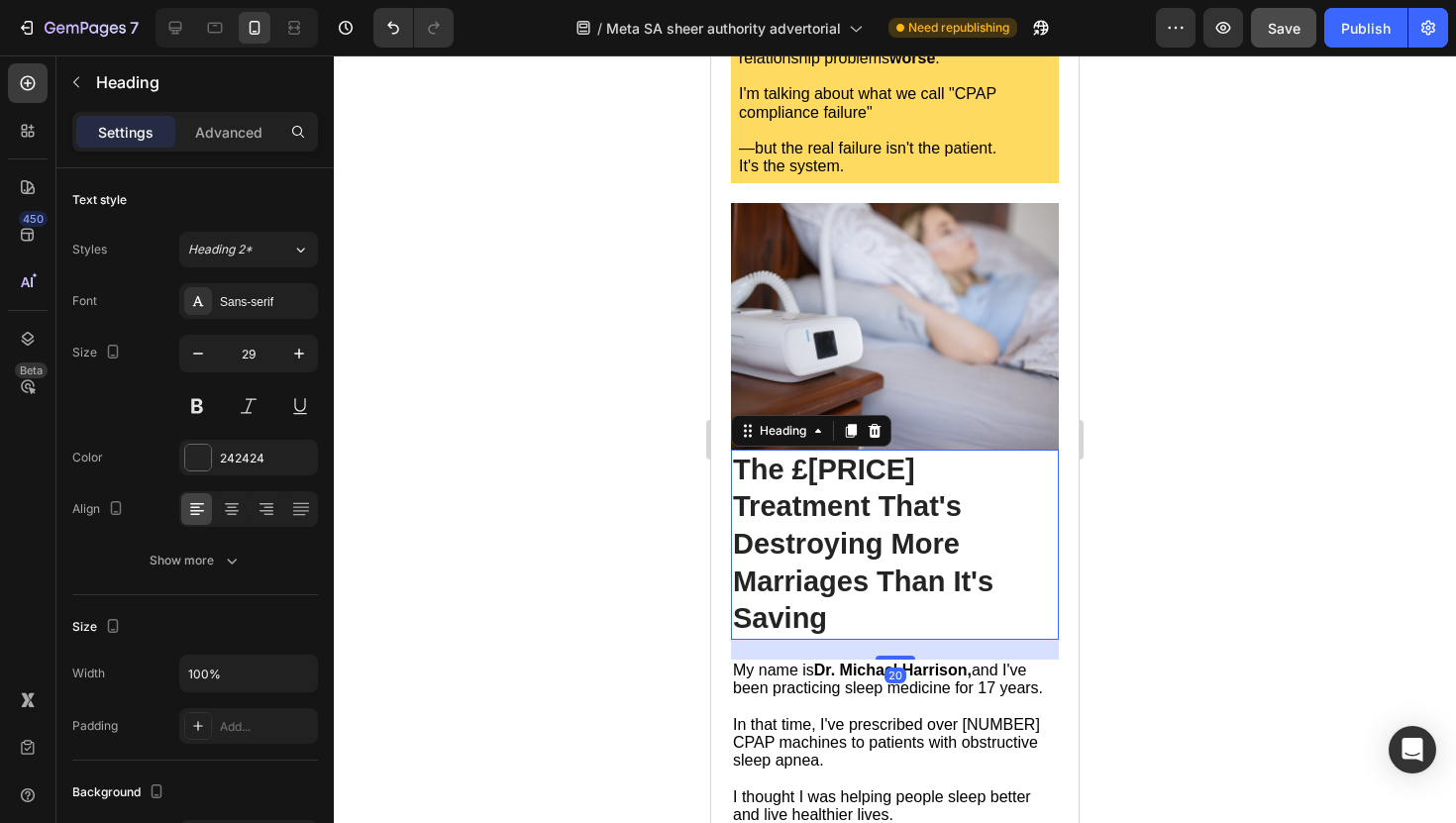 click on "The £1,300 Treatment That's Destroying More Marriages Than It's Saving" at bounding box center (894, 545) 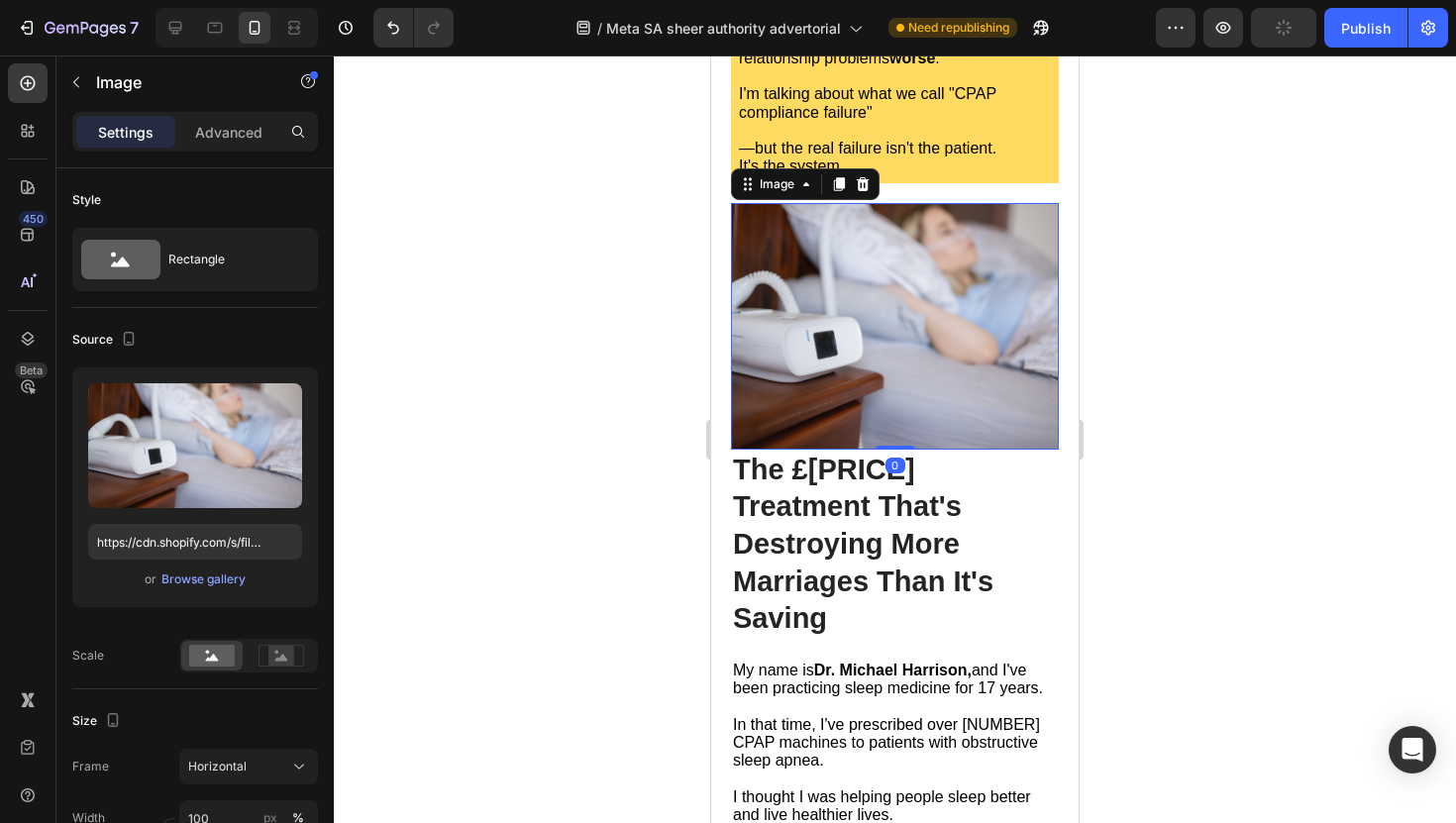 click at bounding box center (894, 326) 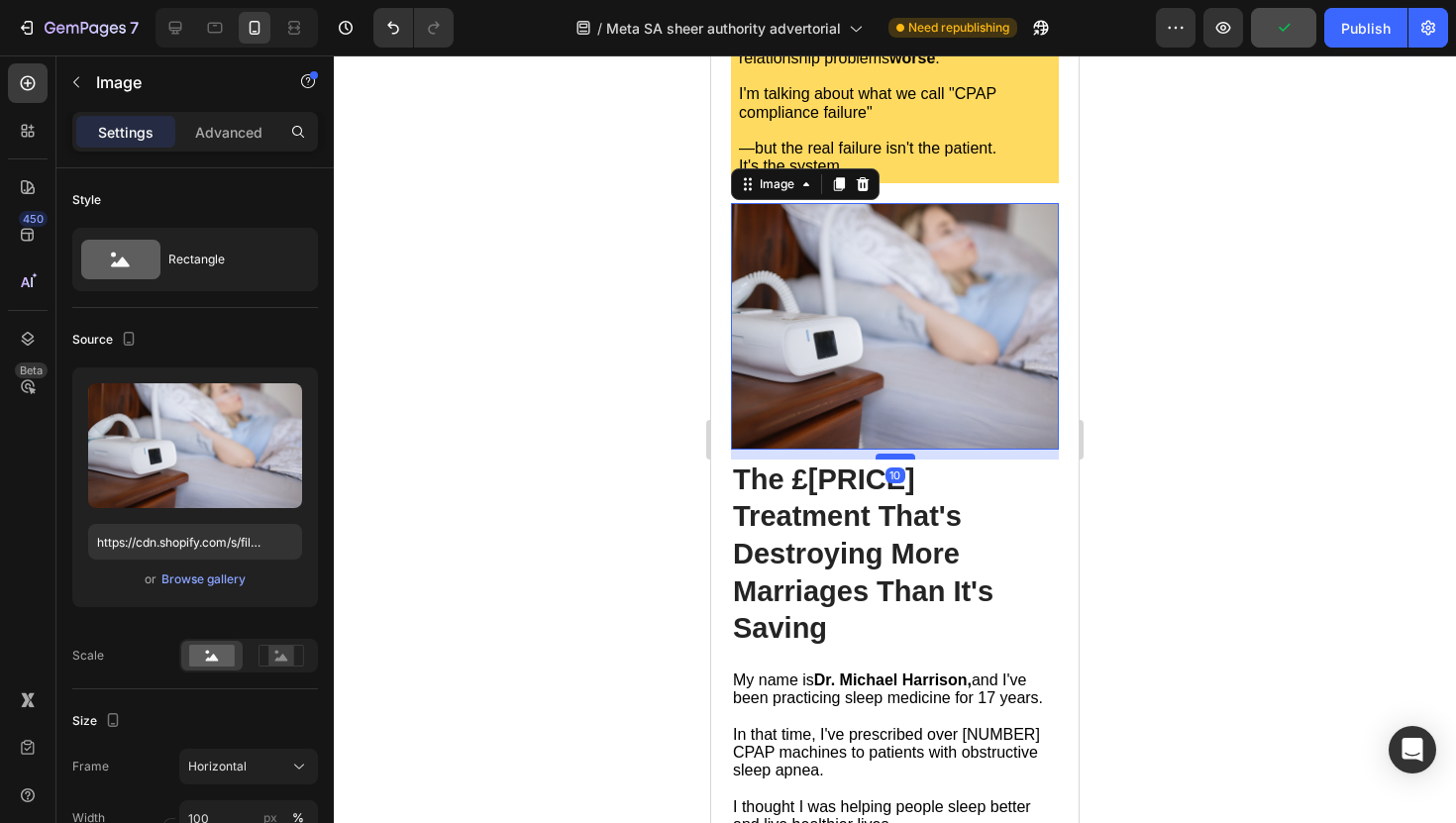 click at bounding box center [895, 457] 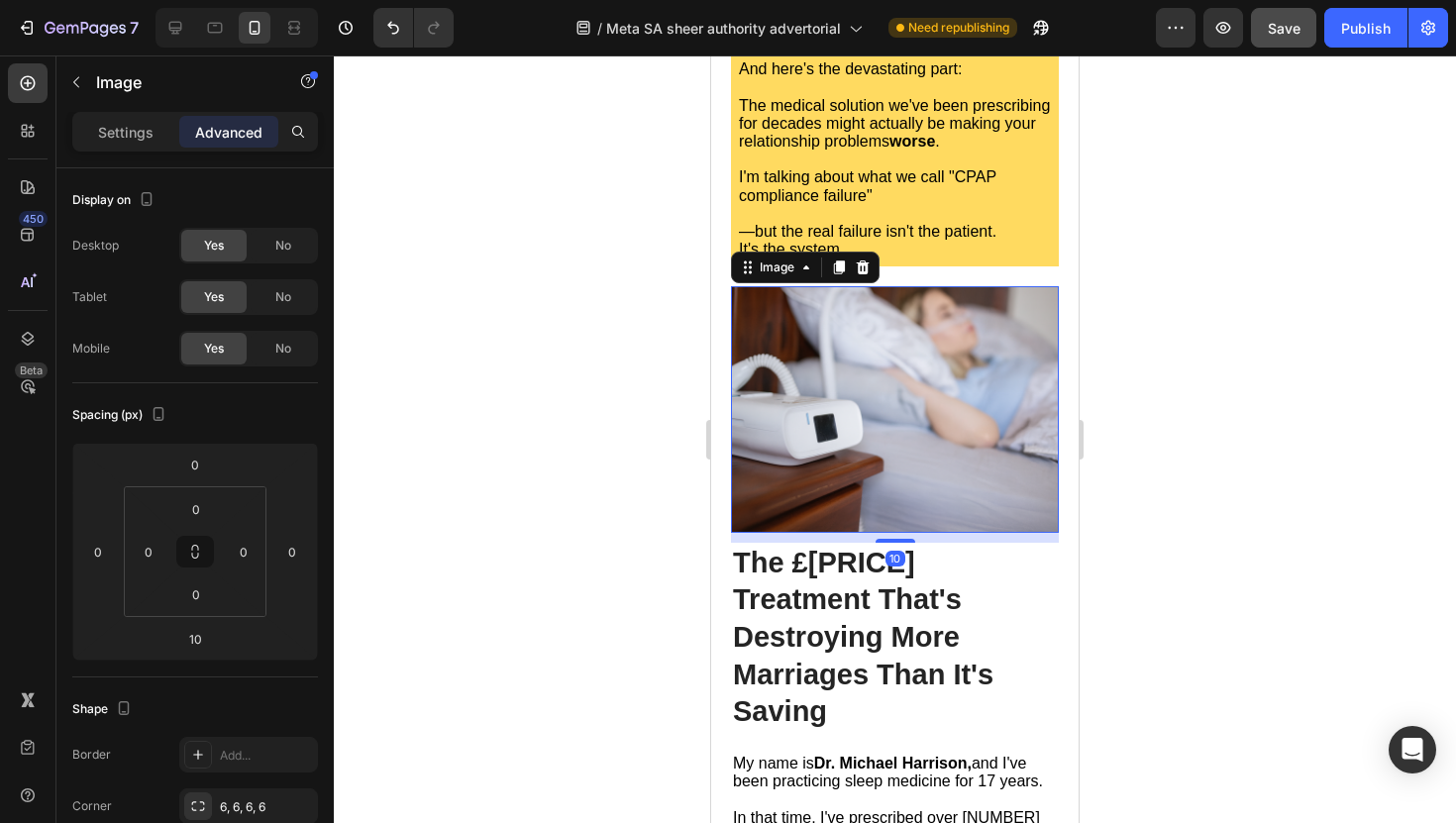 scroll, scrollTop: 983, scrollLeft: 0, axis: vertical 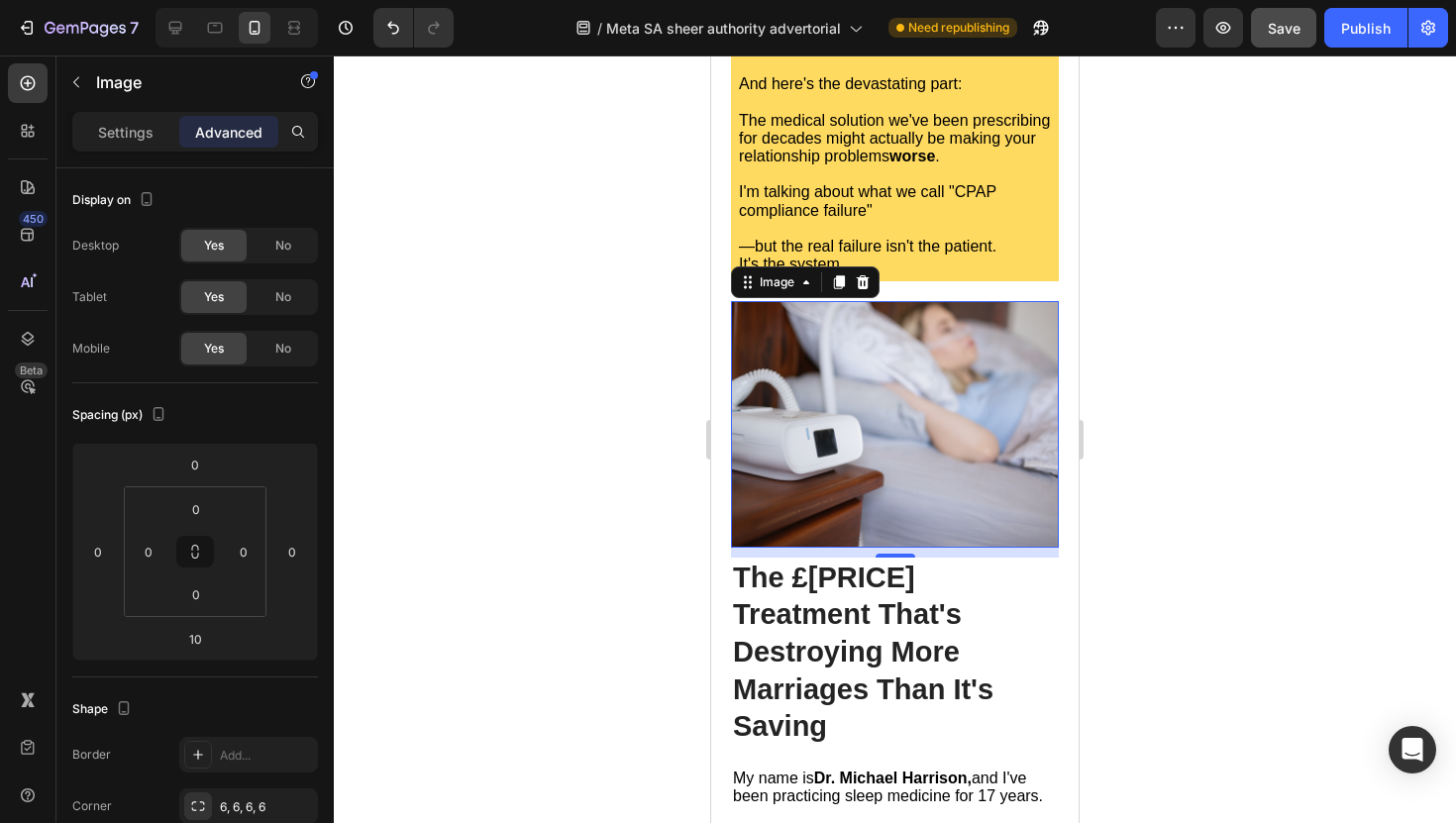click at bounding box center [894, 424] 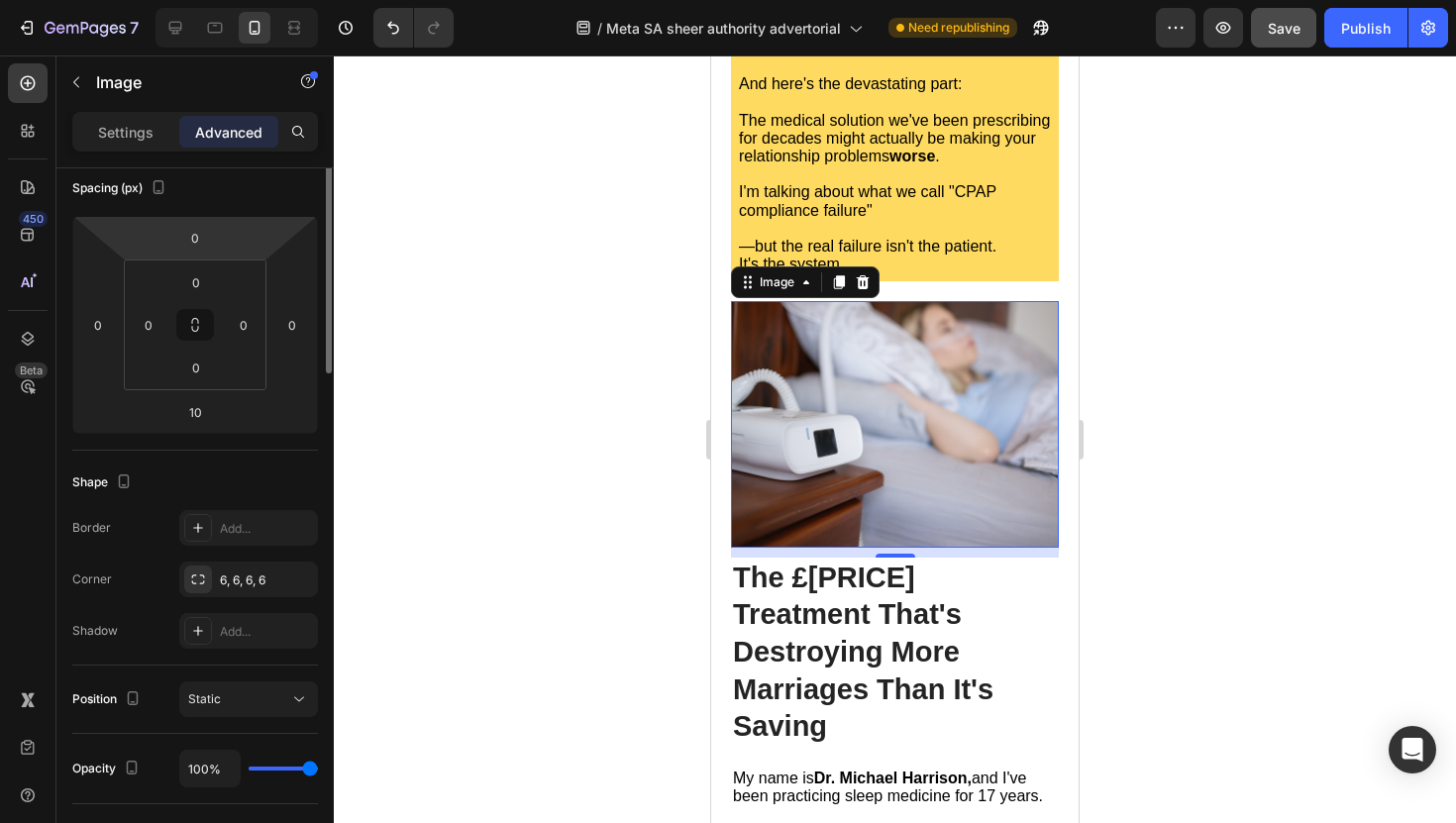 scroll, scrollTop: 0, scrollLeft: 0, axis: both 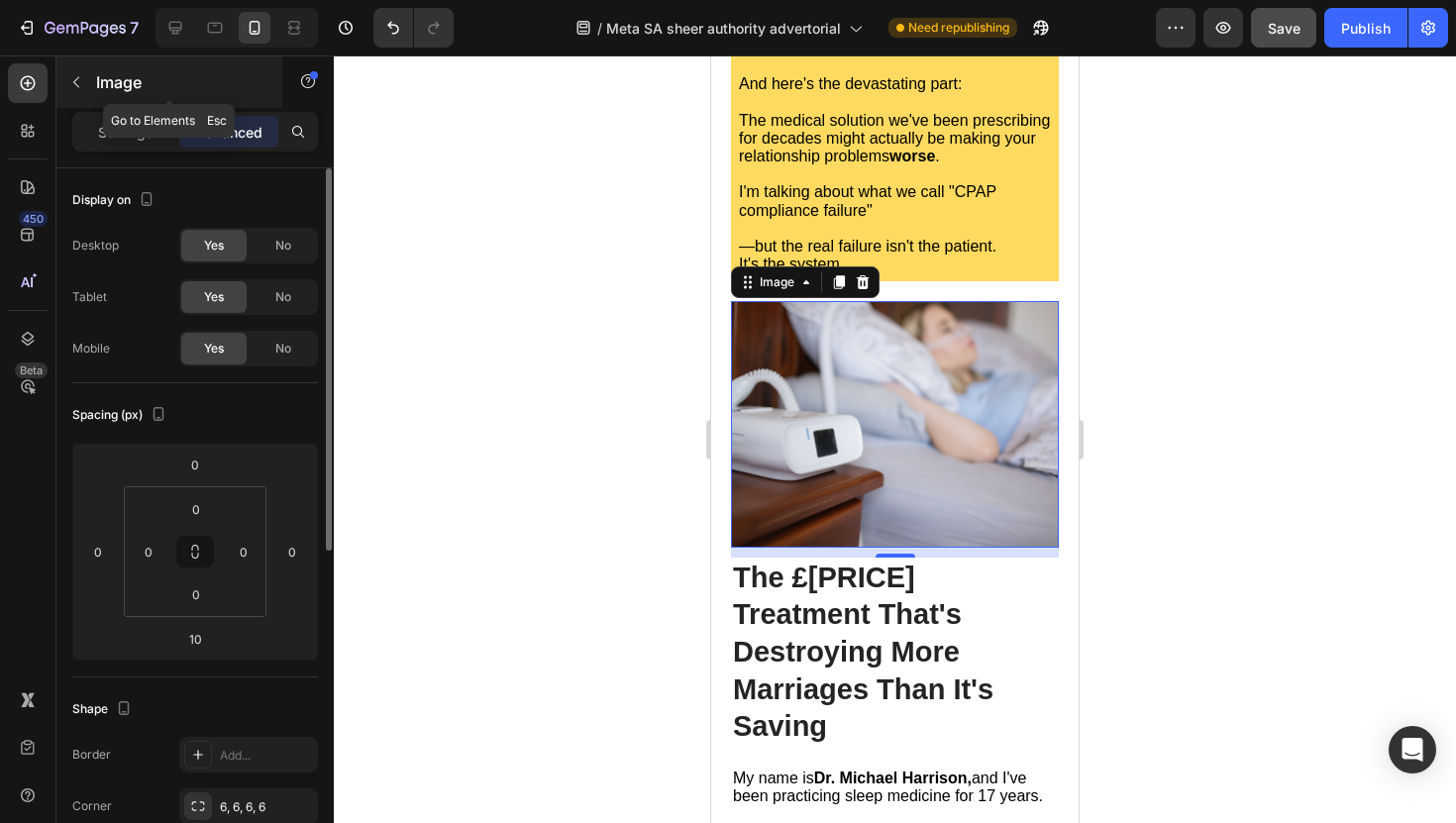 click at bounding box center (76, 82) 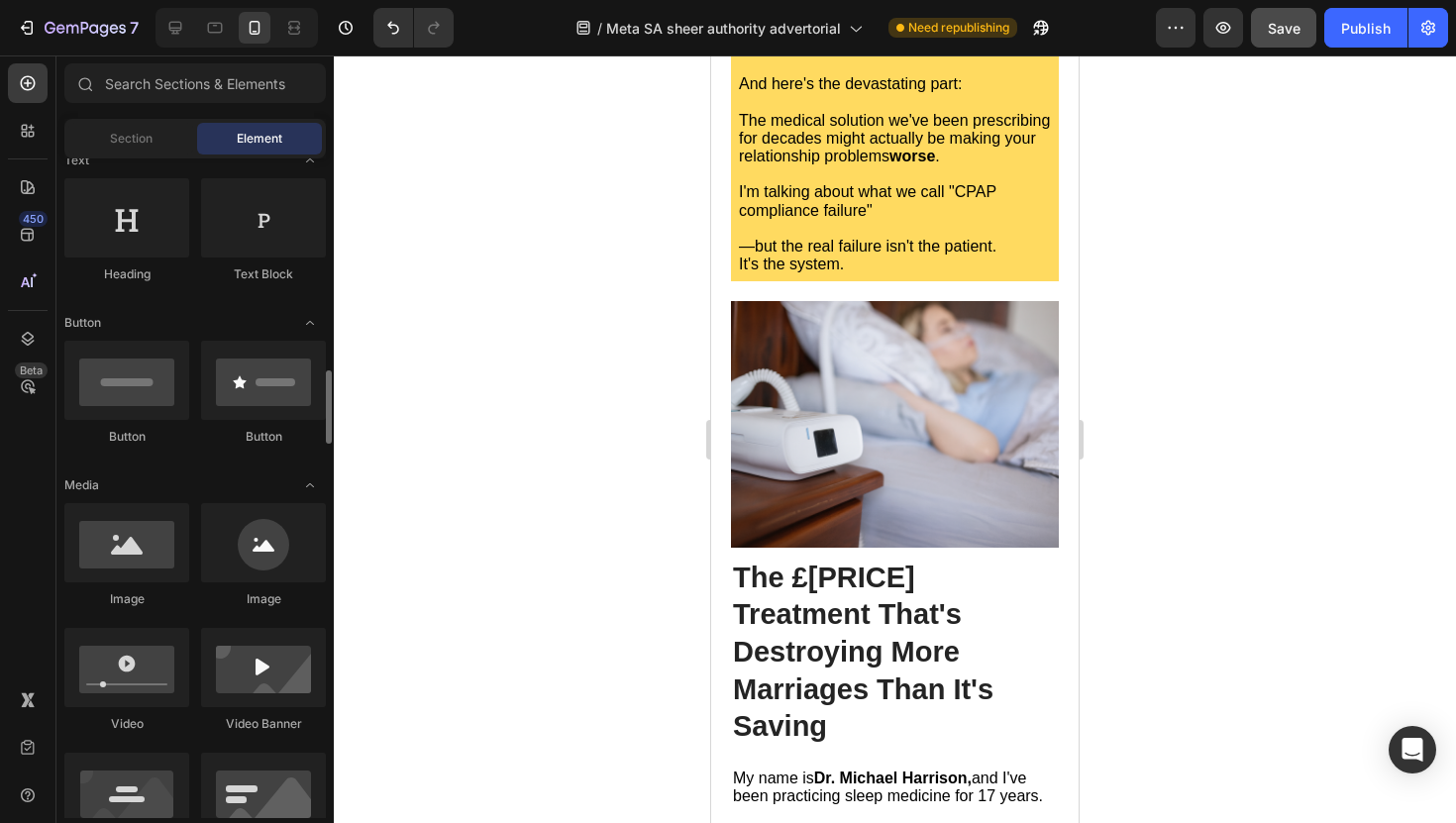scroll, scrollTop: 470, scrollLeft: 0, axis: vertical 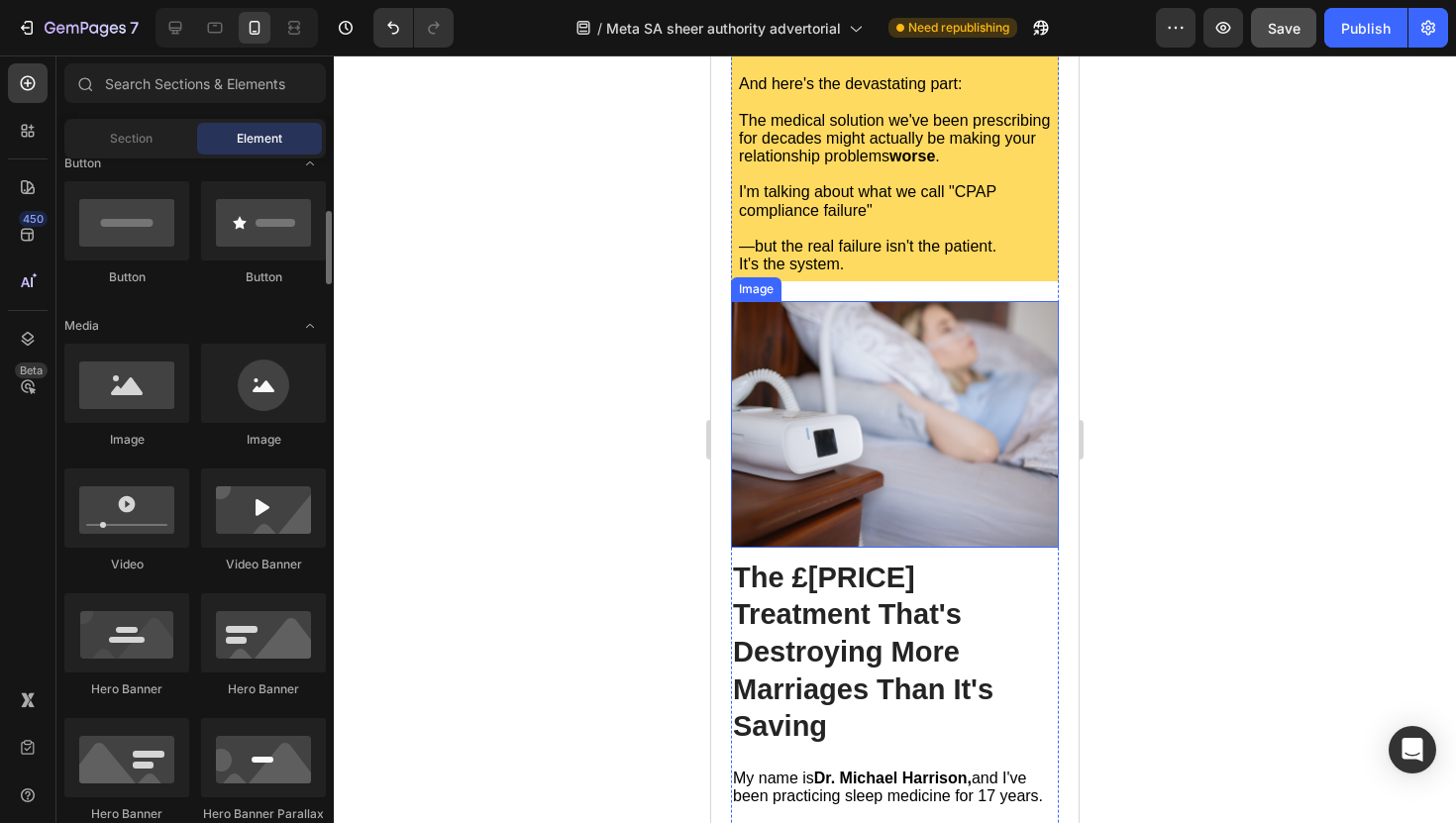 click at bounding box center (894, 424) 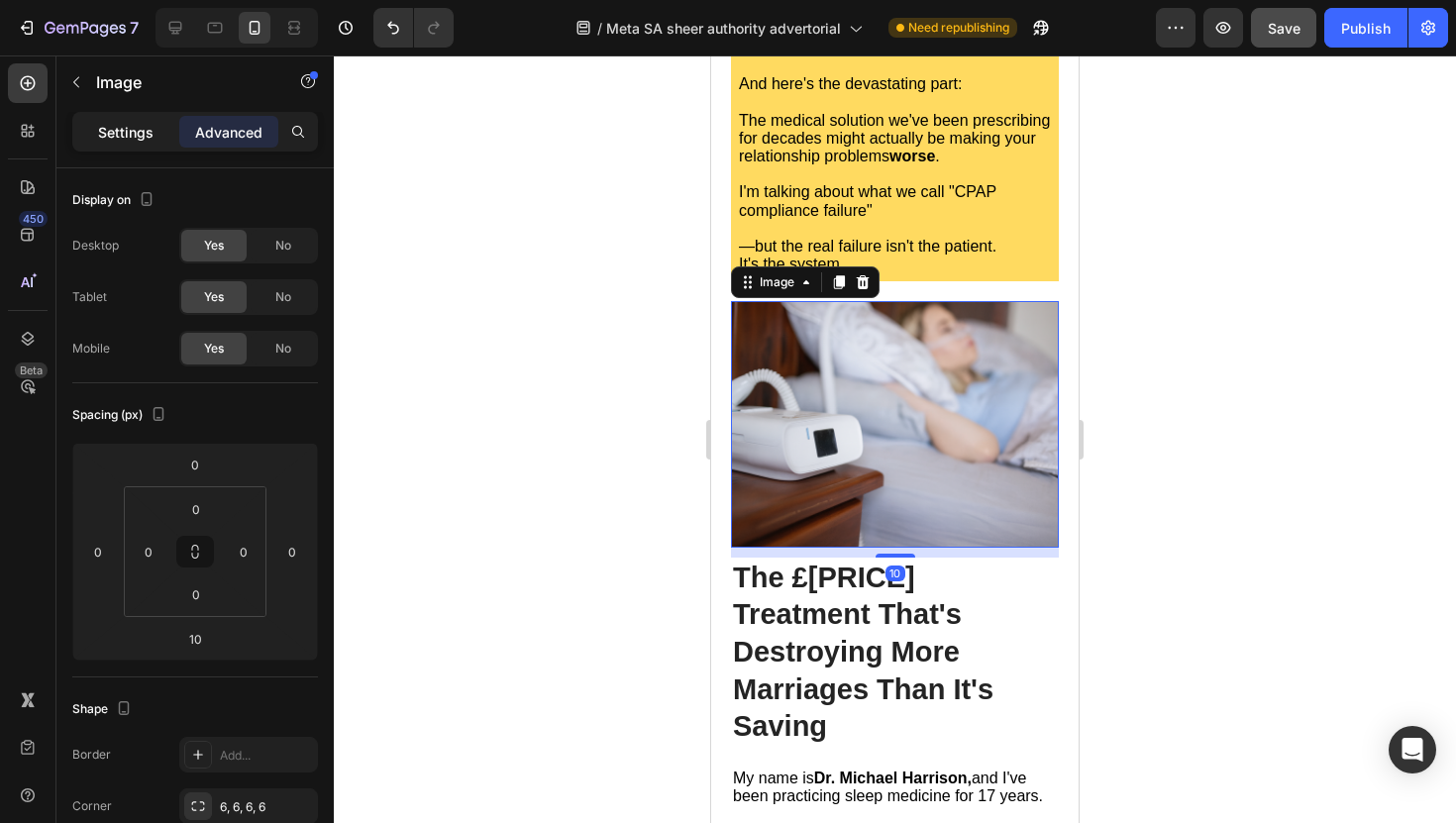 click on "Settings" at bounding box center (126, 132) 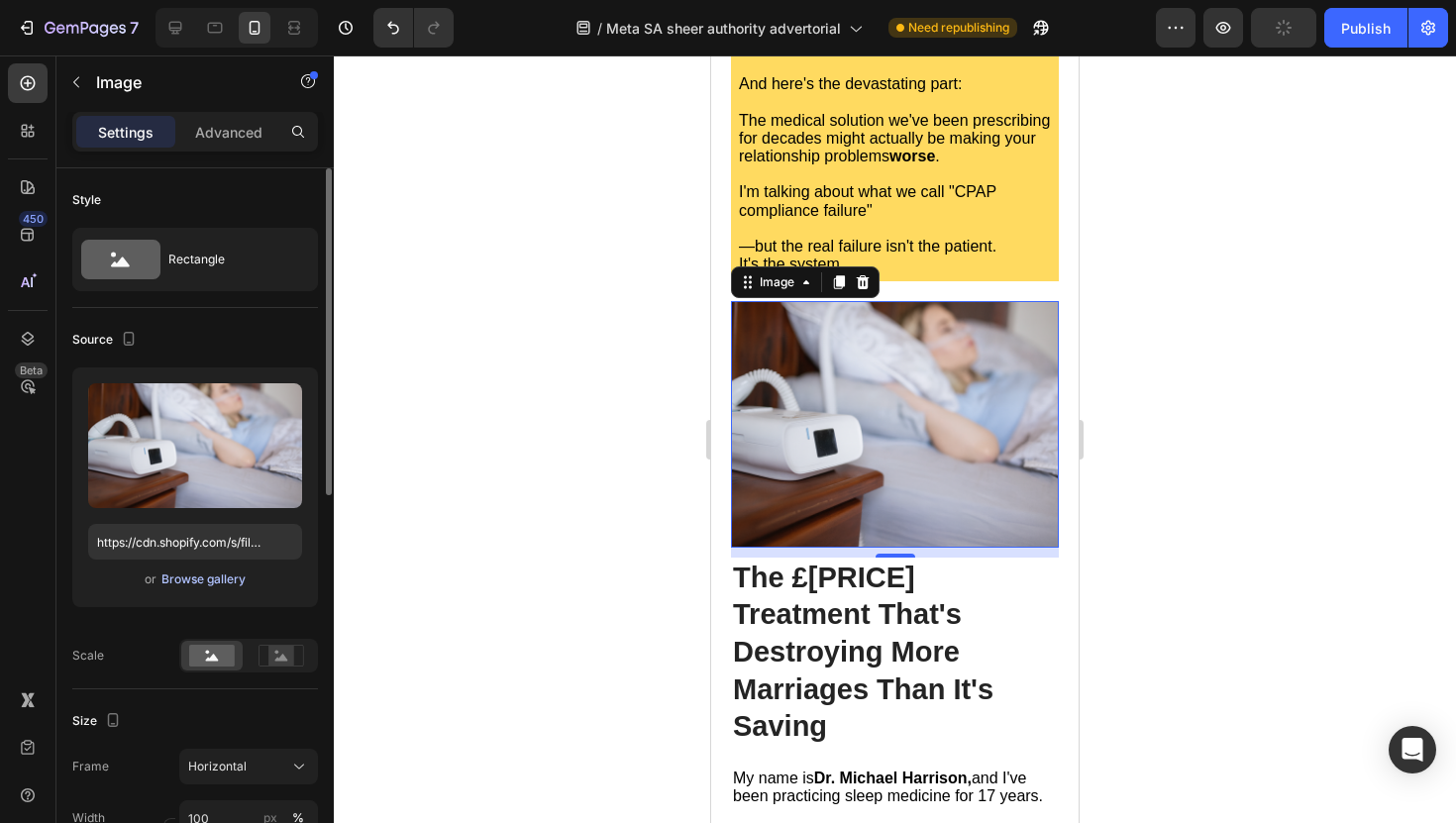 click on "Browse gallery" at bounding box center (203, 579) 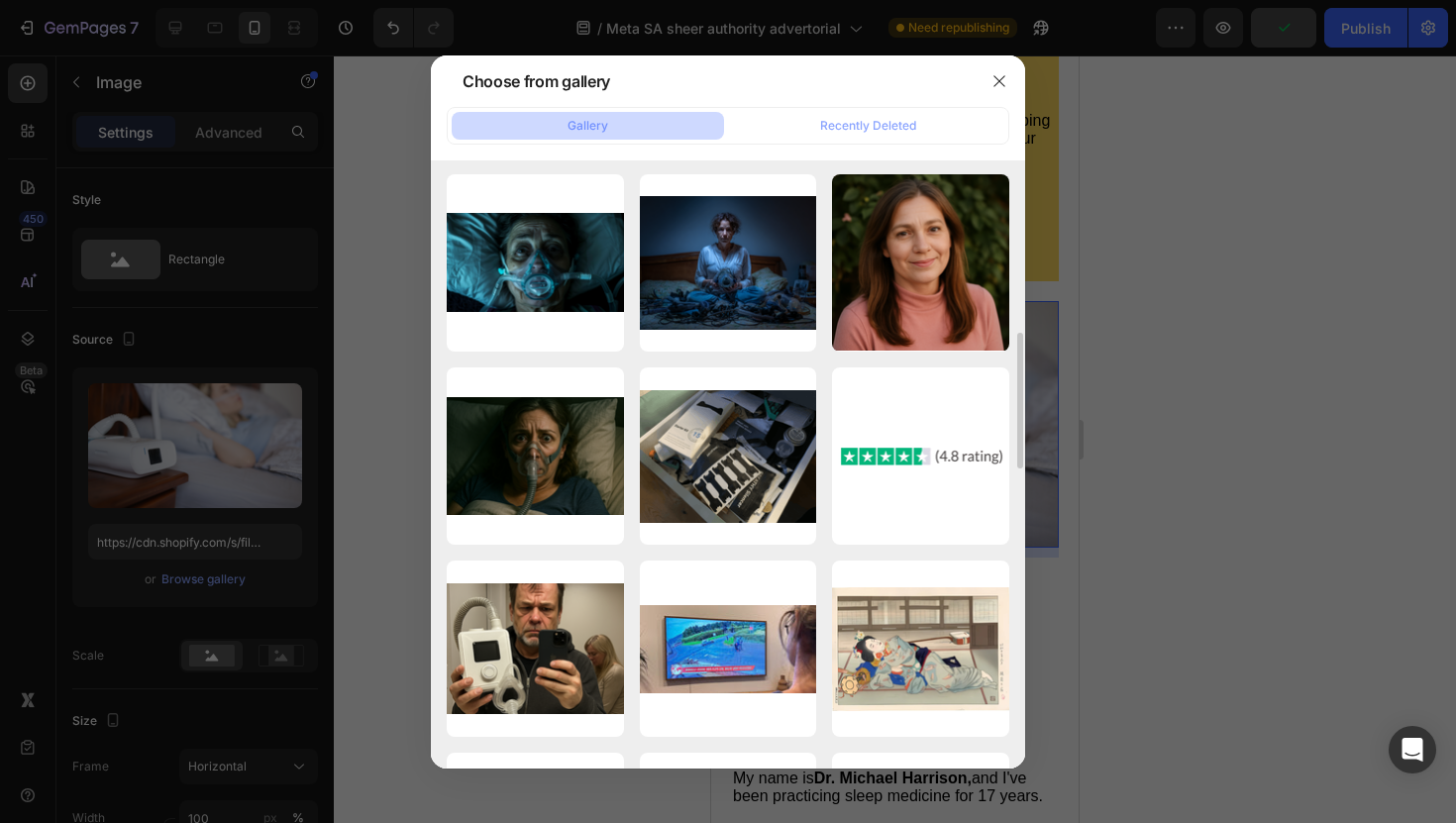 scroll, scrollTop: 773, scrollLeft: 0, axis: vertical 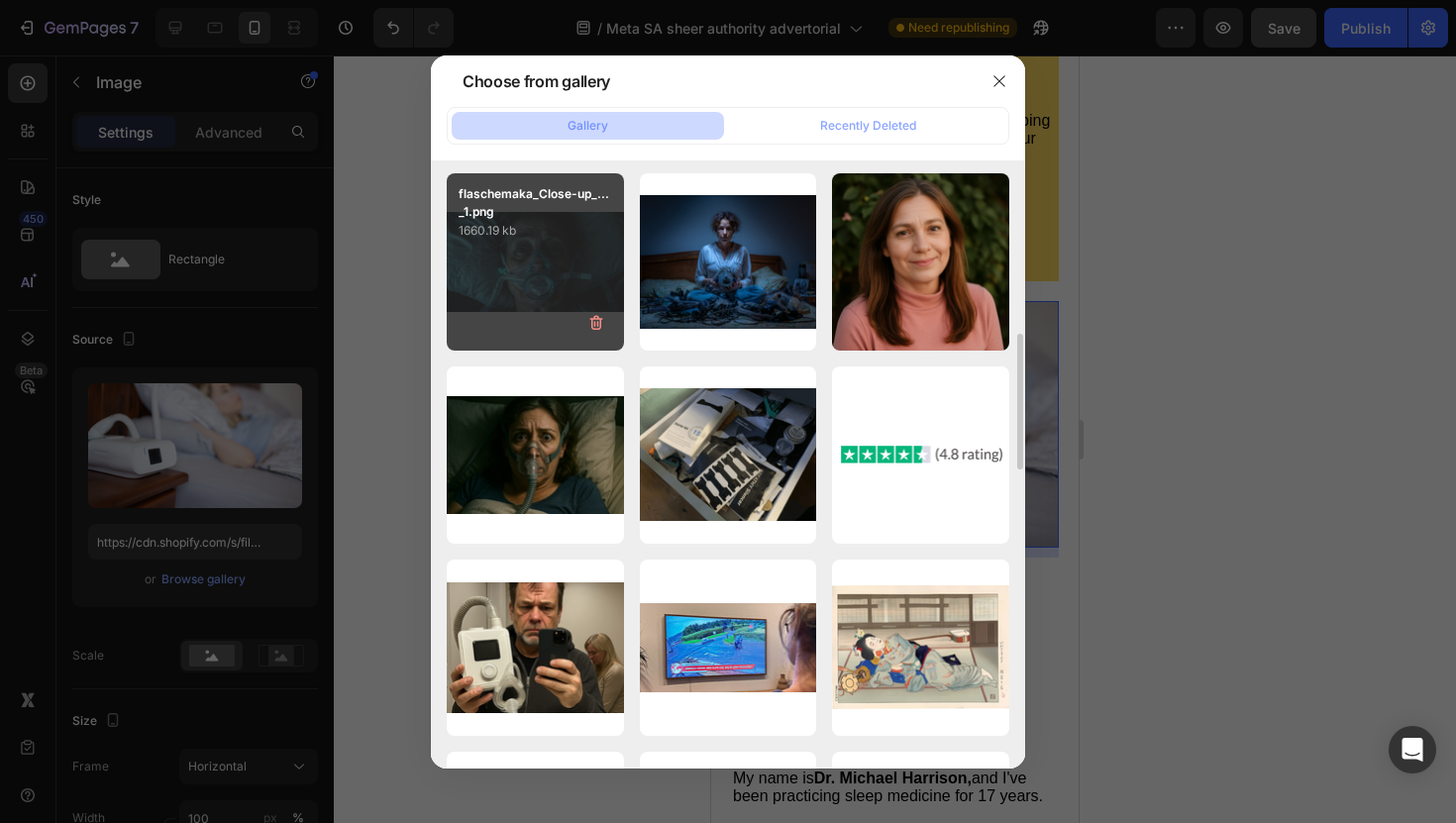 click on "1660.19 kb" at bounding box center (535, 231) 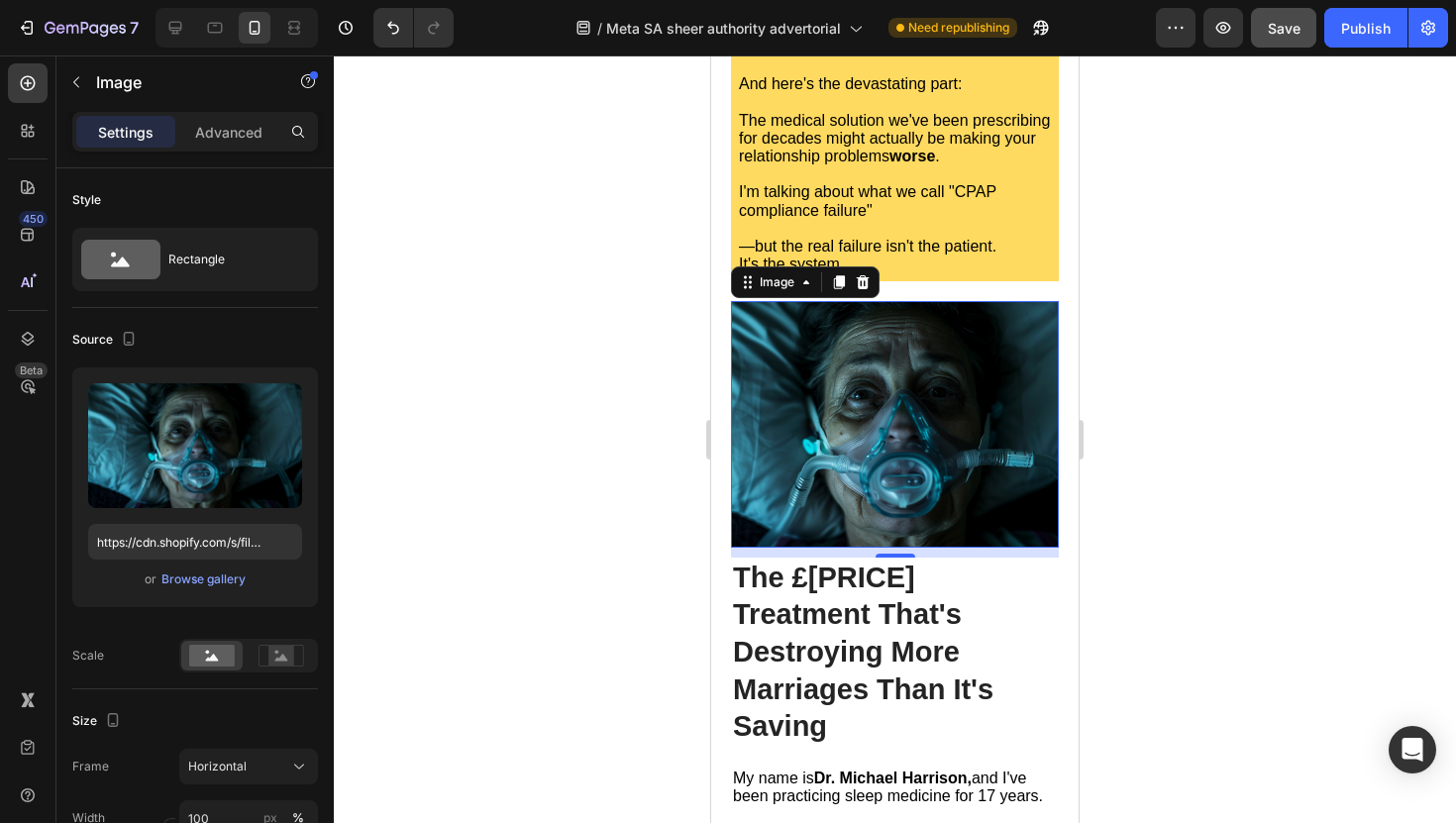 click 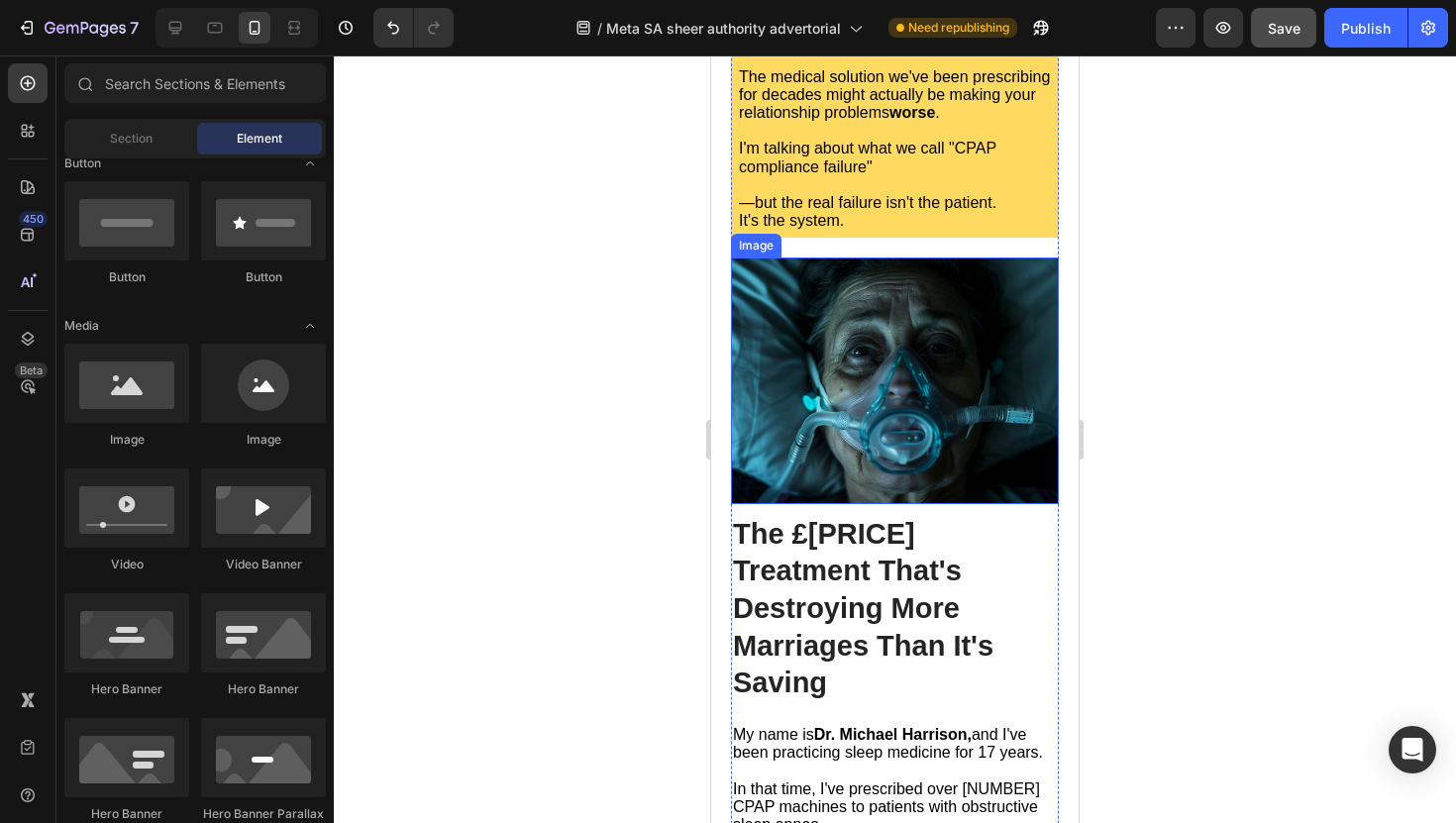 scroll, scrollTop: 1002, scrollLeft: 0, axis: vertical 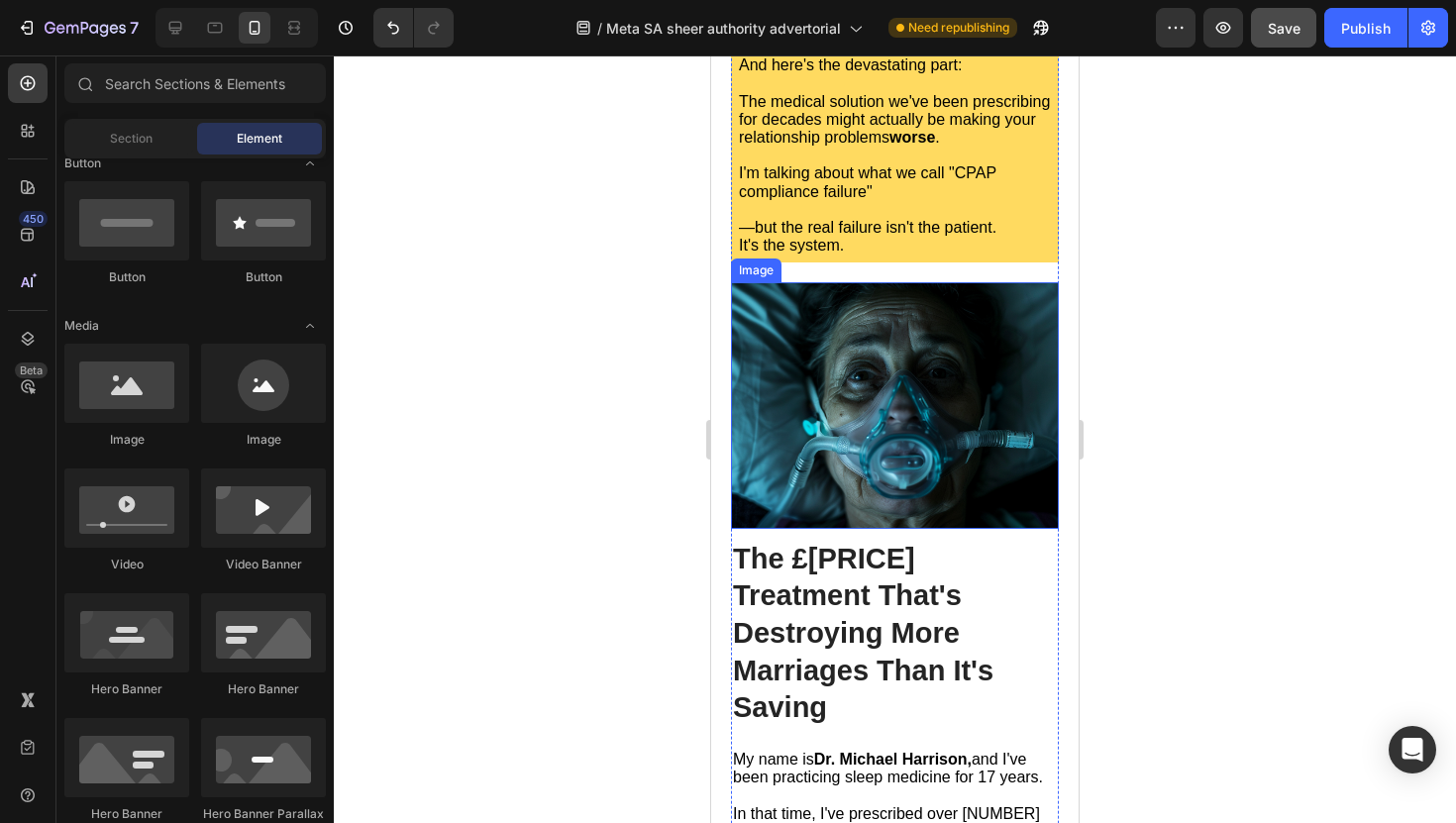 click at bounding box center (894, 405) 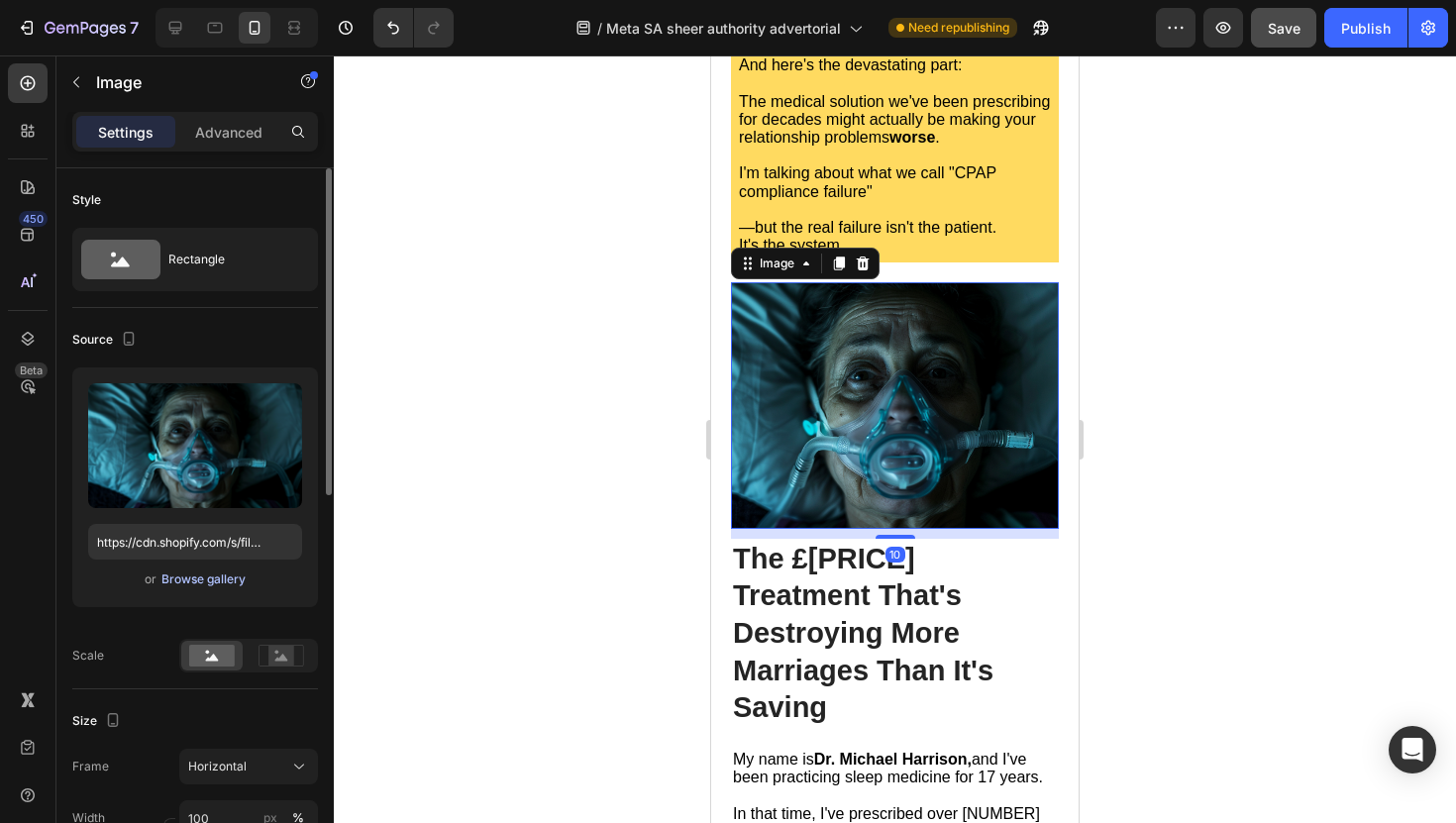 click on "Browse gallery" at bounding box center (203, 579) 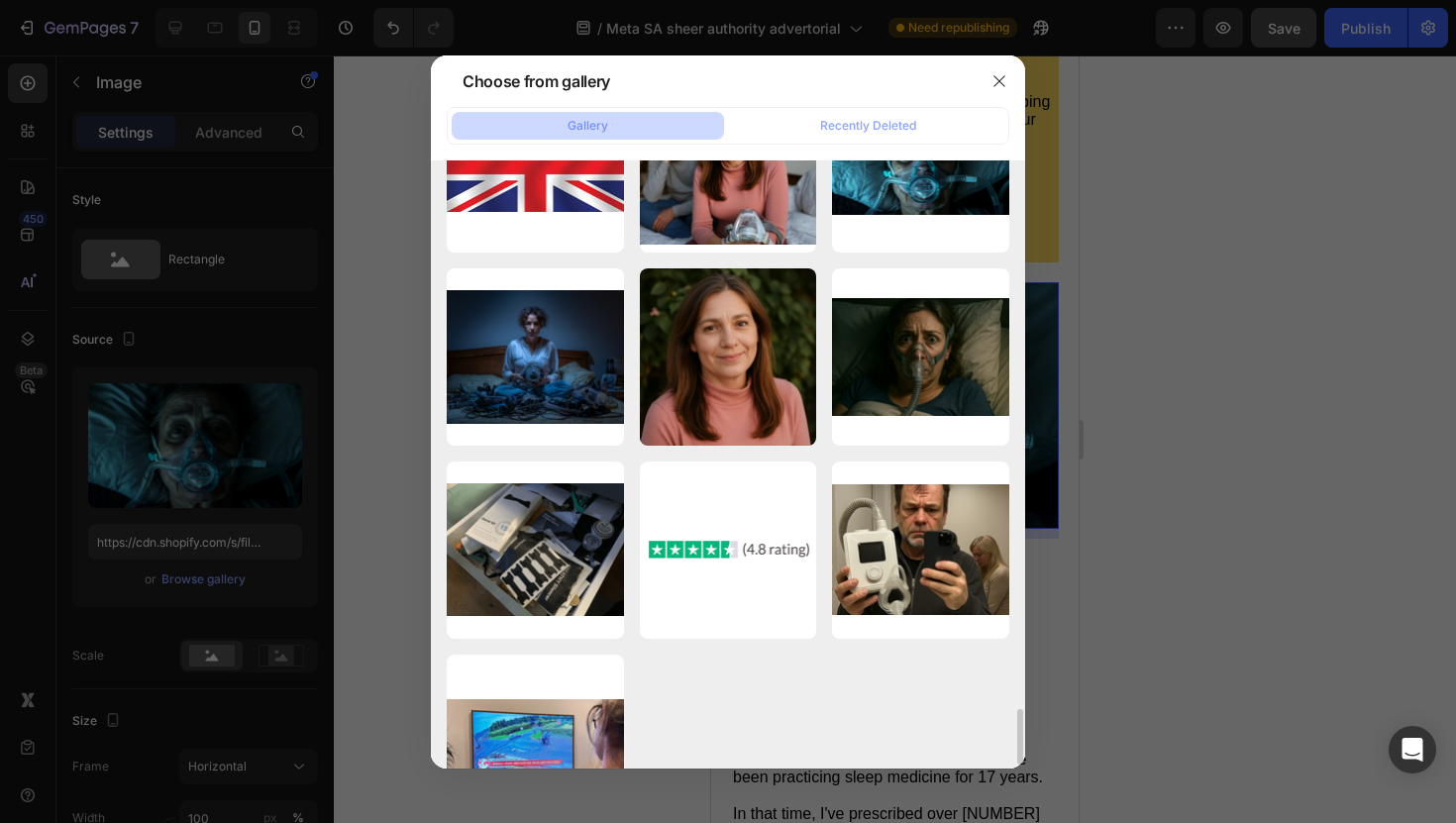 scroll, scrollTop: 5888, scrollLeft: 0, axis: vertical 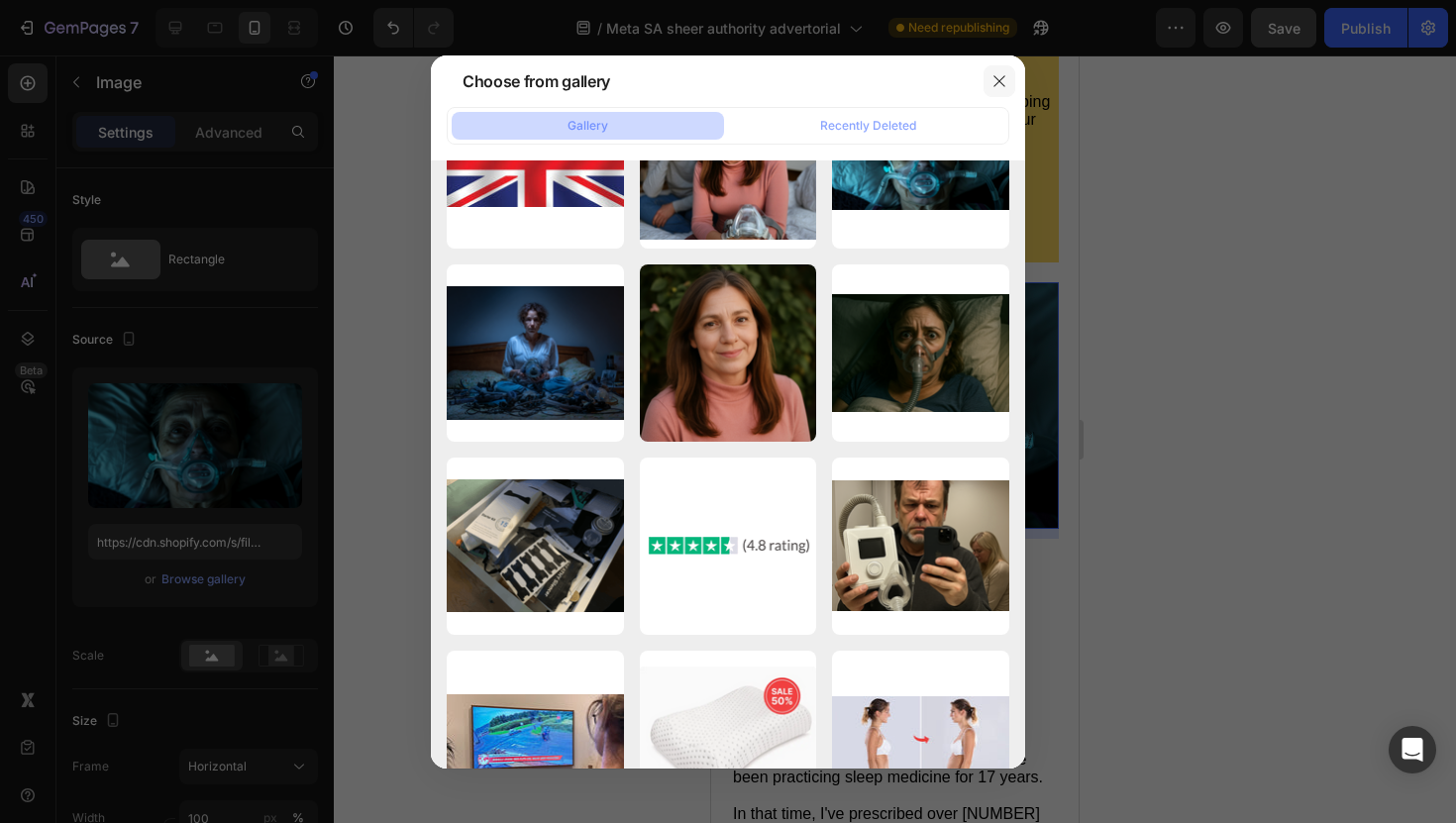 click 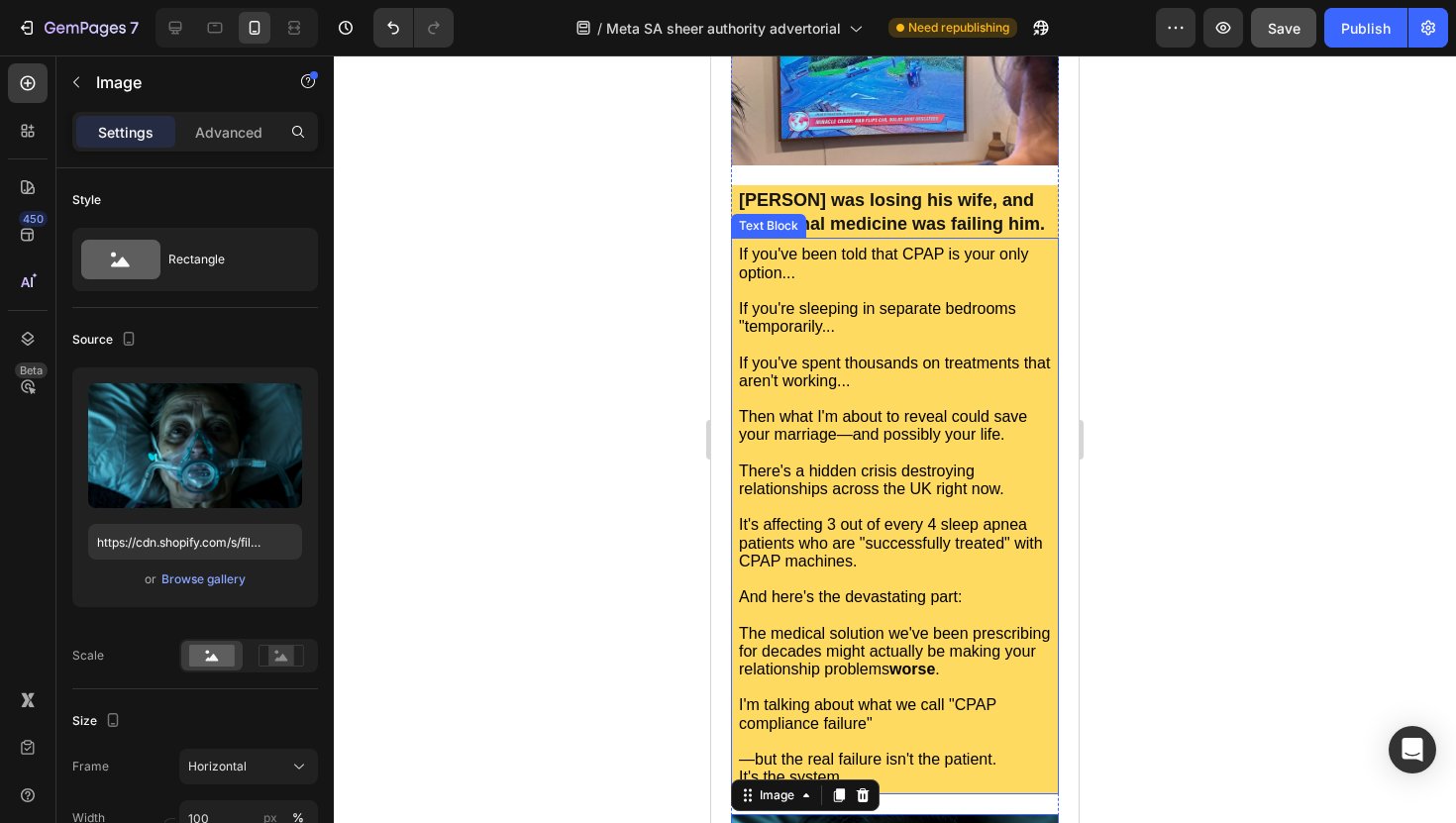 scroll, scrollTop: 473, scrollLeft: 0, axis: vertical 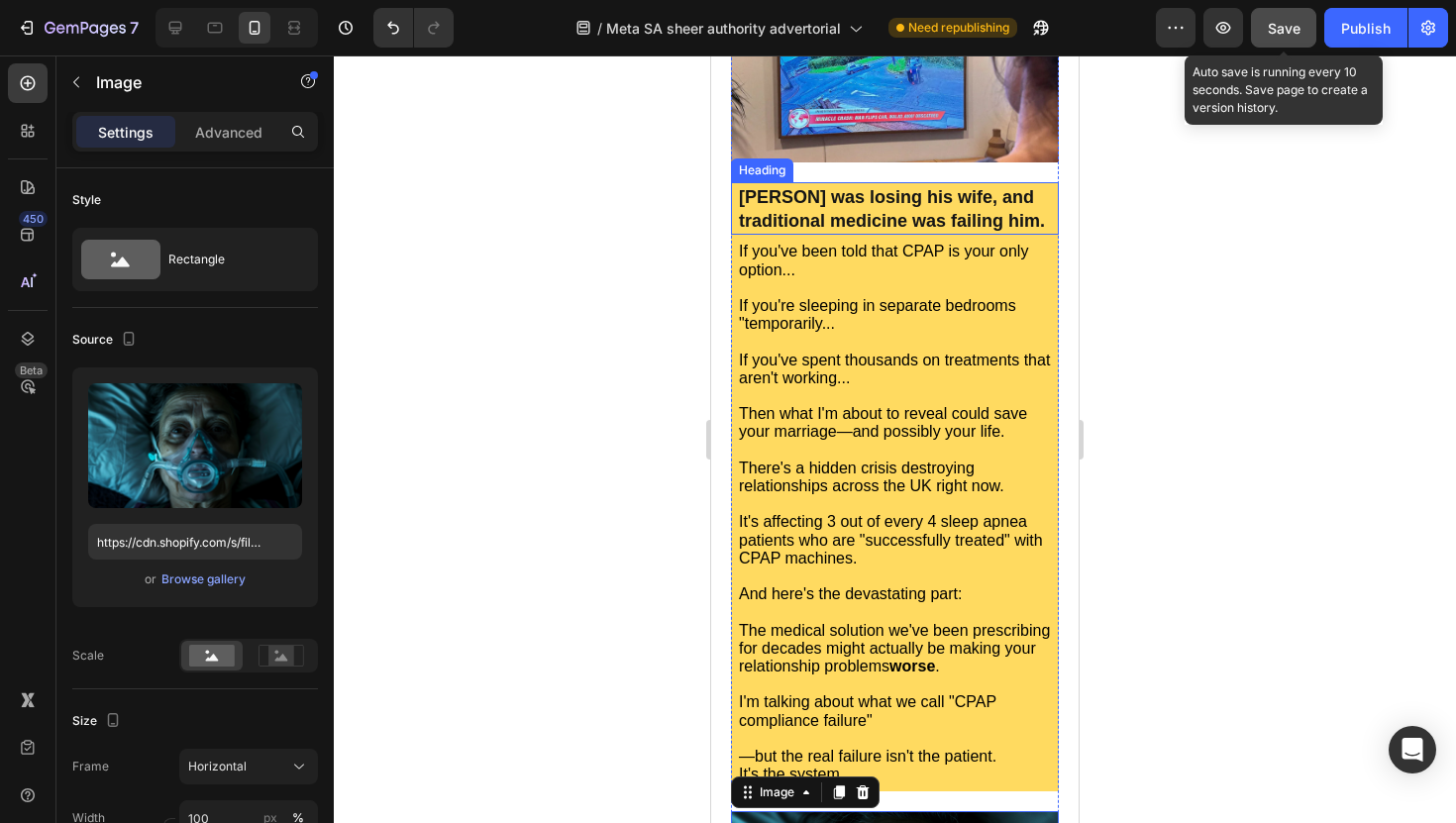 click on "Save" at bounding box center (1284, 28) 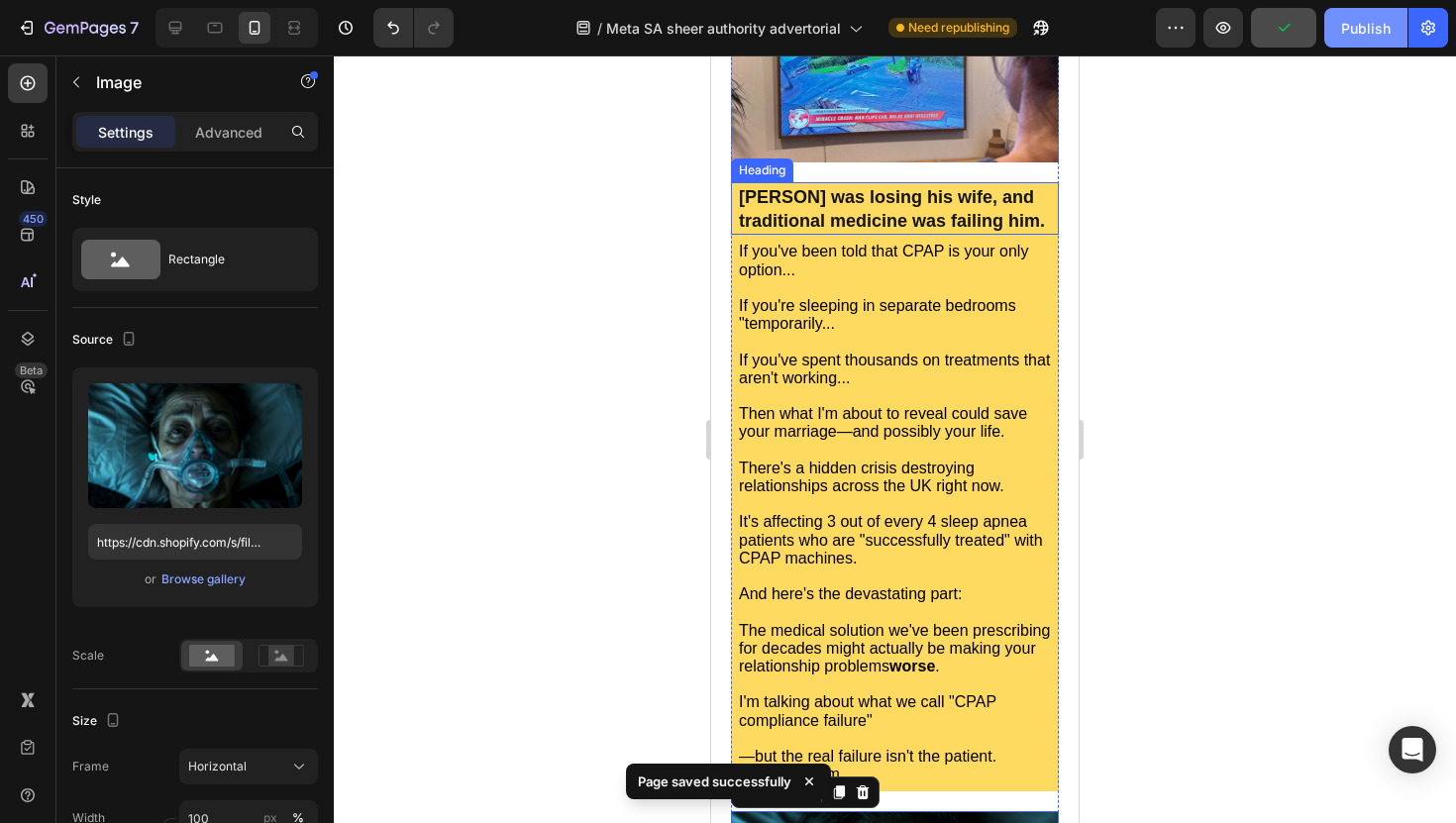 click on "Publish" at bounding box center [1366, 28] 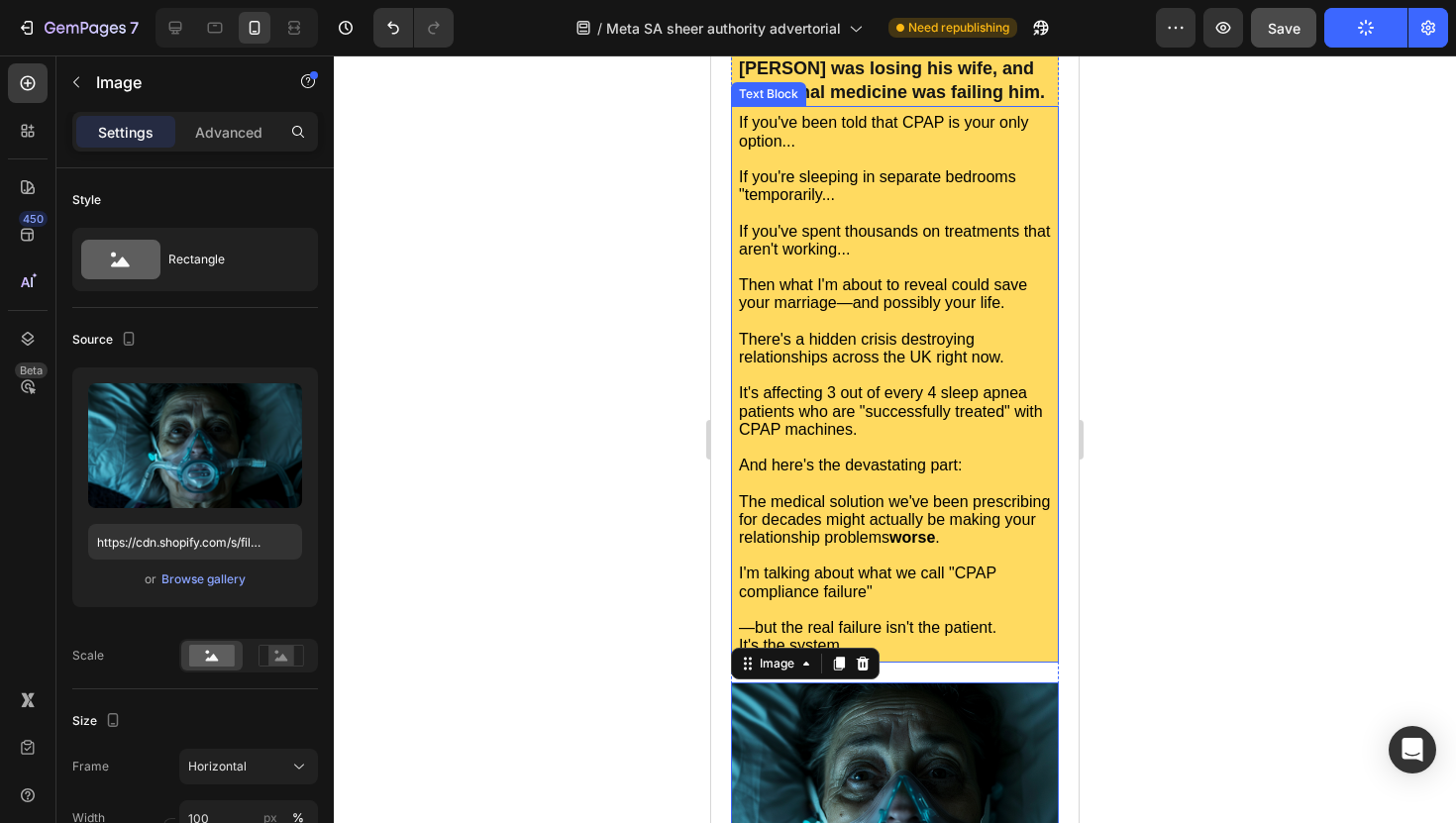 scroll, scrollTop: 556, scrollLeft: 0, axis: vertical 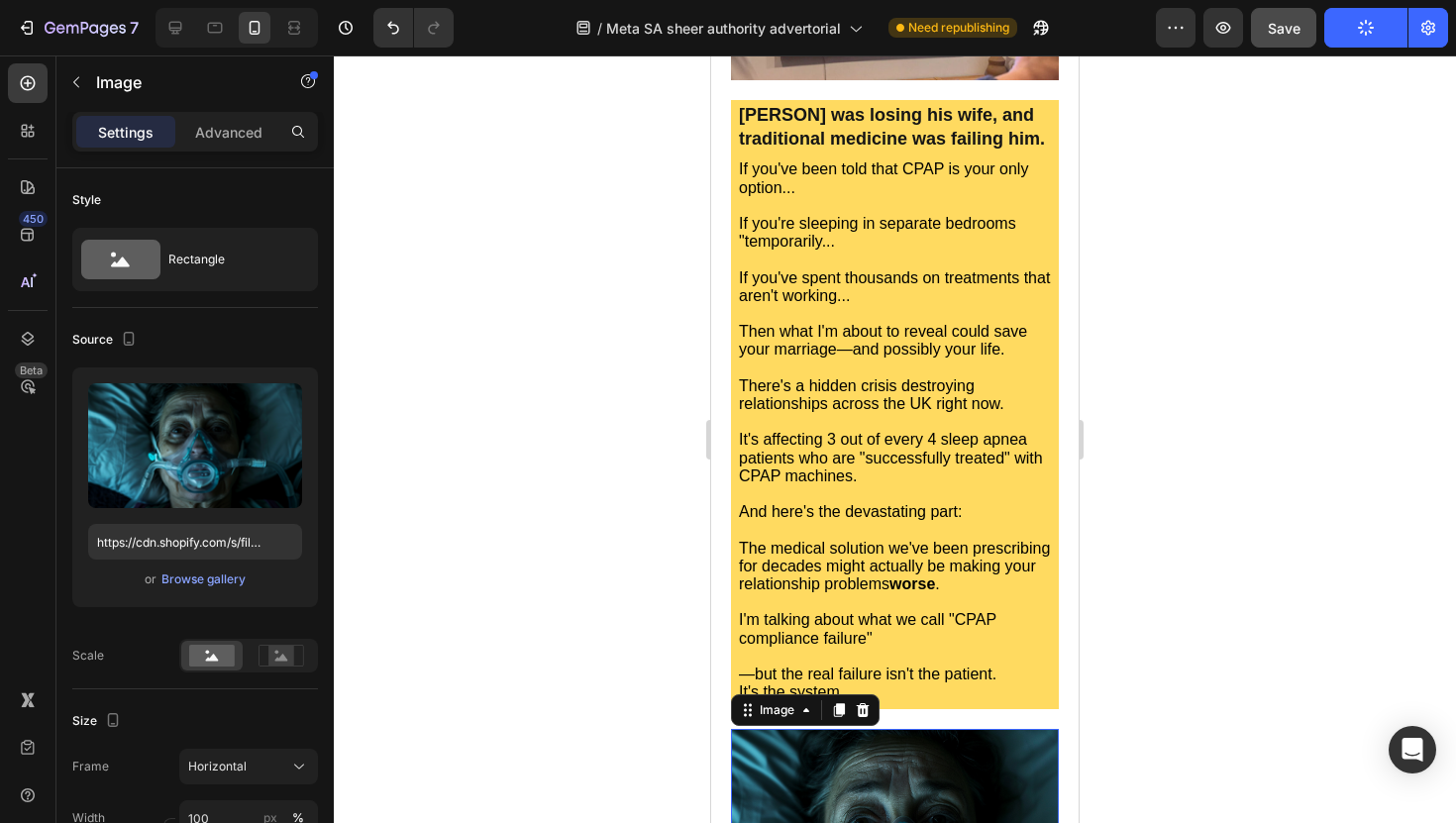 click 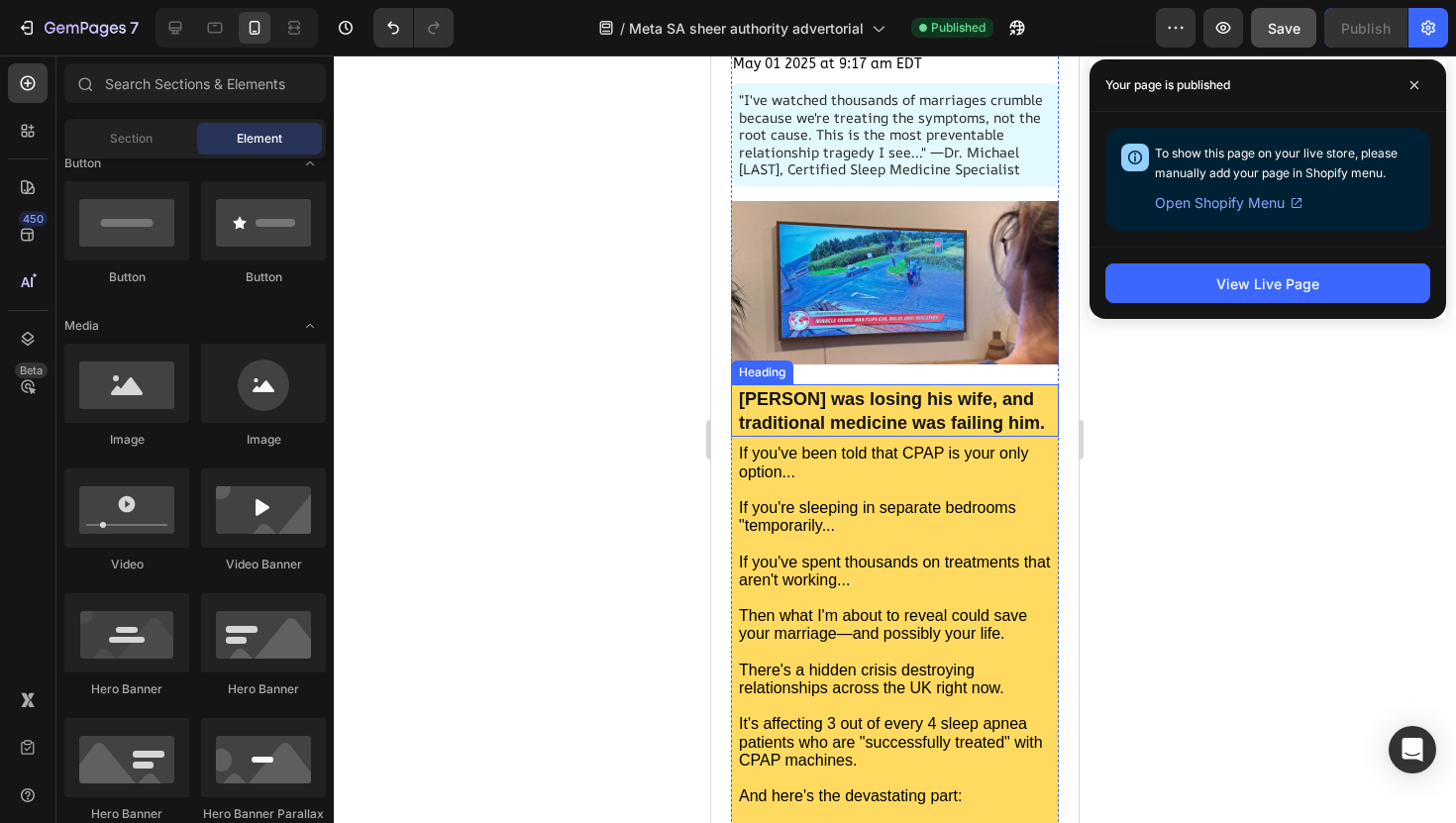 scroll, scrollTop: 56, scrollLeft: 0, axis: vertical 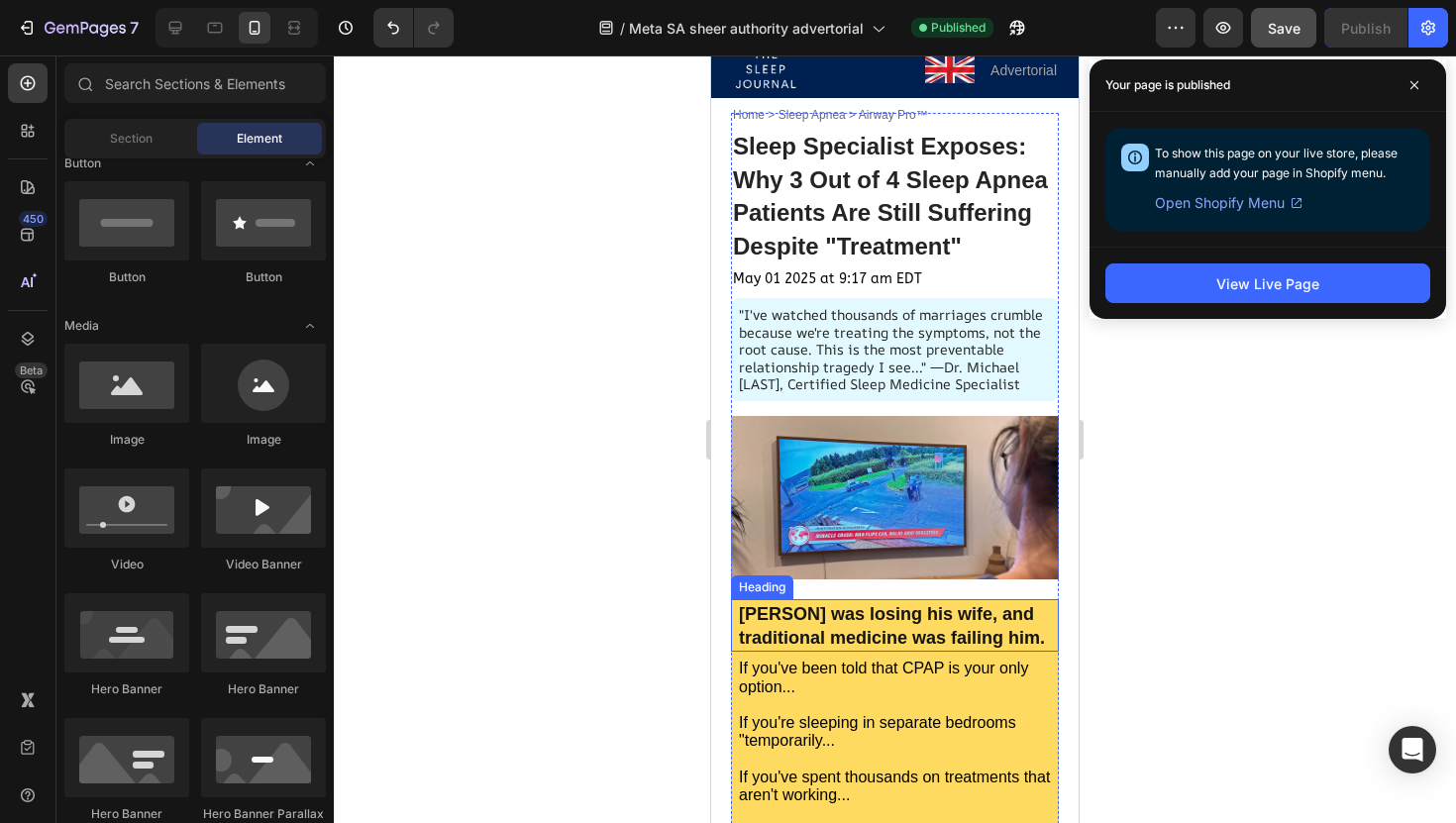 click on "Steven was losing his wife, and traditional medicine was failing him." at bounding box center [894, 625] 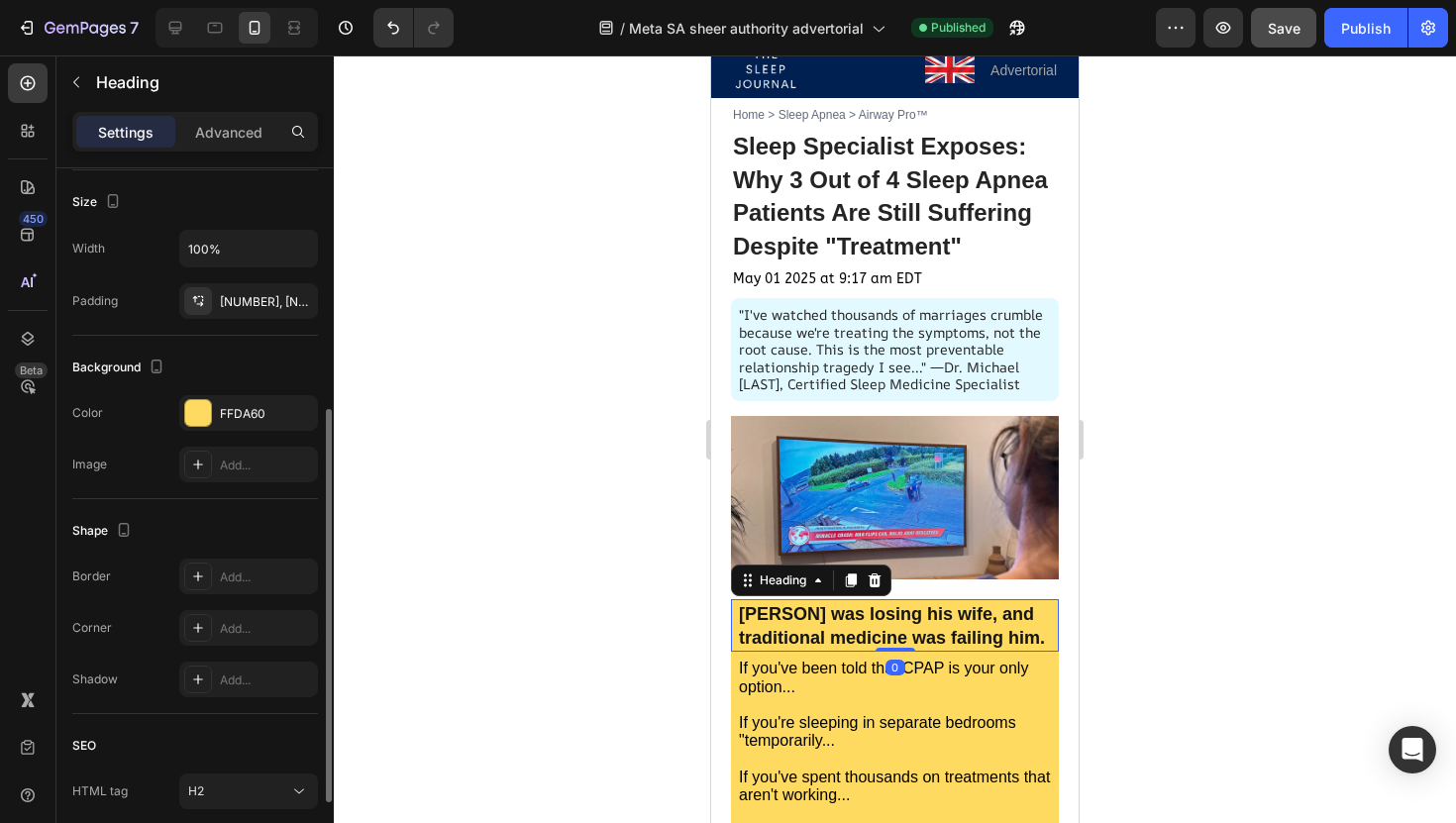 scroll, scrollTop: 429, scrollLeft: 0, axis: vertical 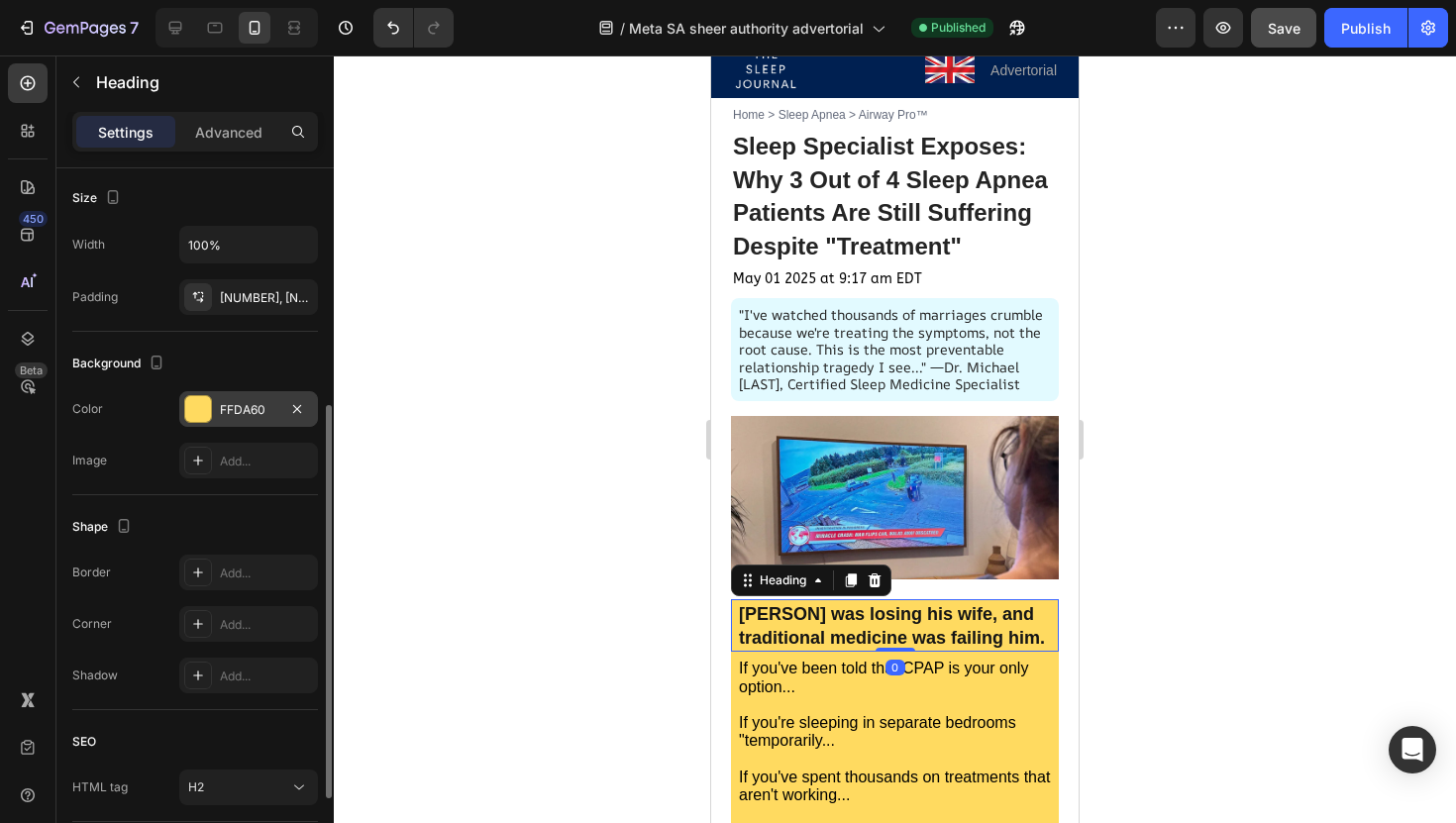 click at bounding box center (198, 409) 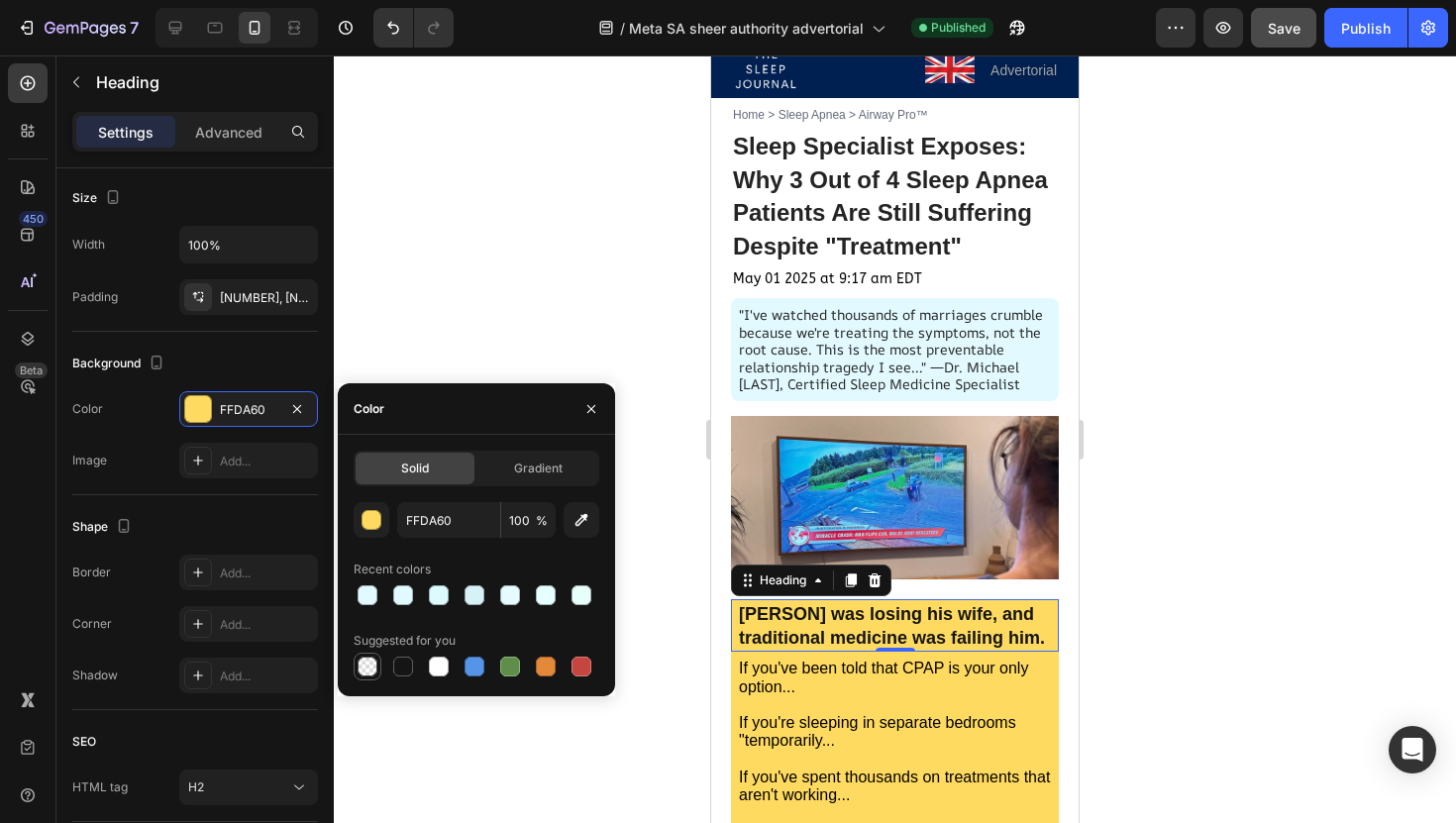 click at bounding box center [367, 667] 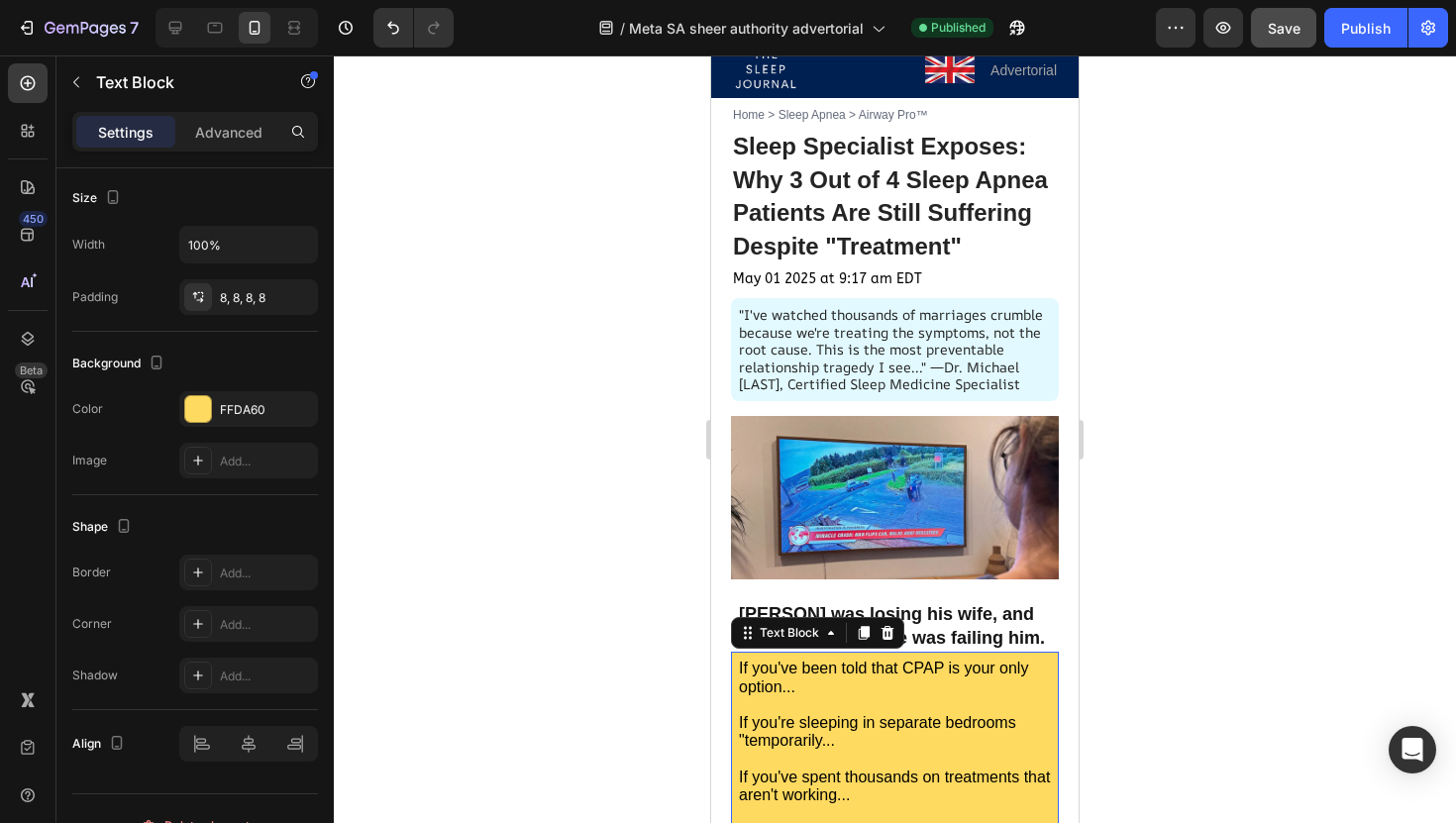 click on "If you've been told that CPAP is your only option..." at bounding box center [894, 677] 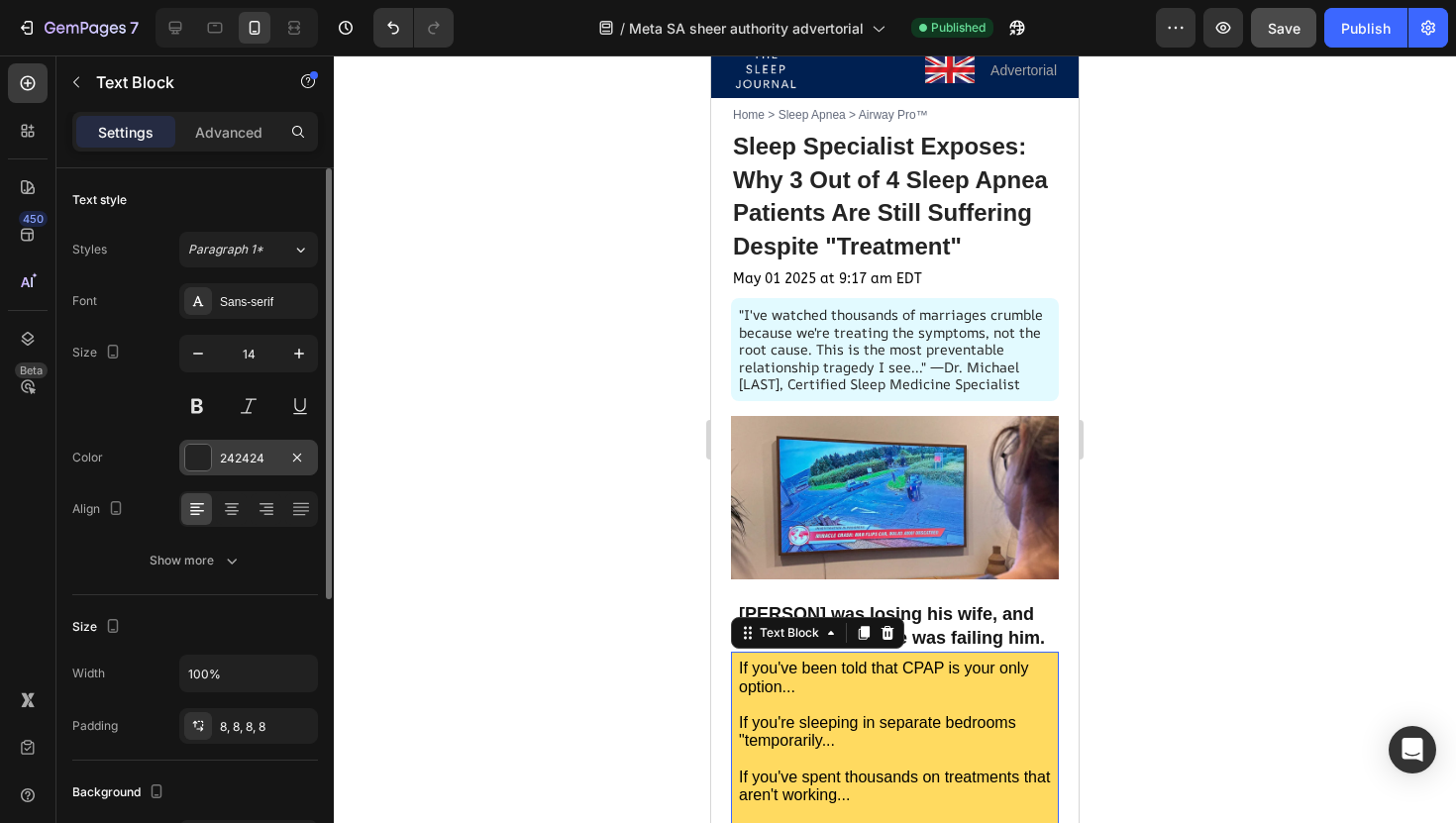 scroll, scrollTop: 348, scrollLeft: 0, axis: vertical 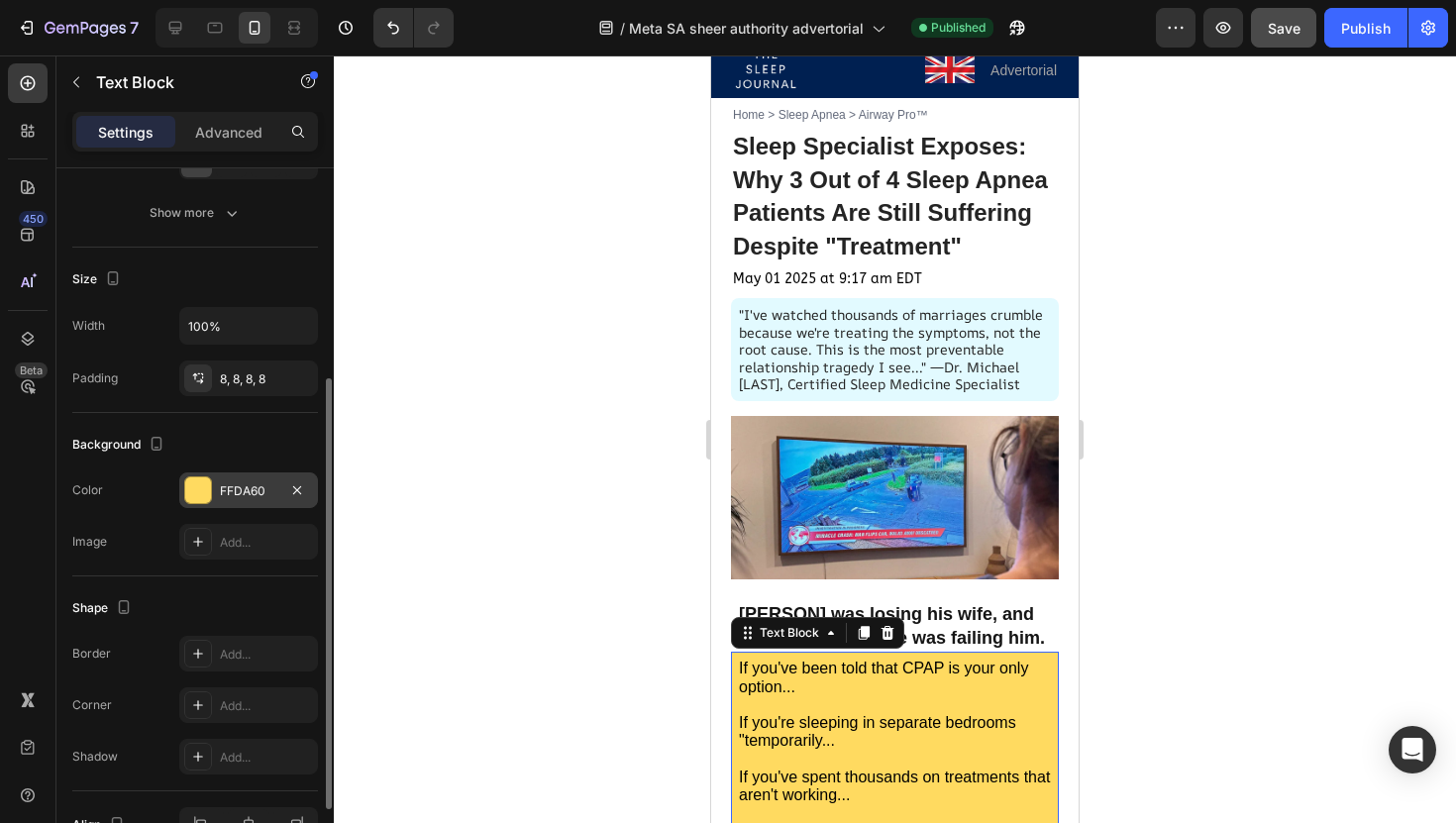 click at bounding box center [198, 490] 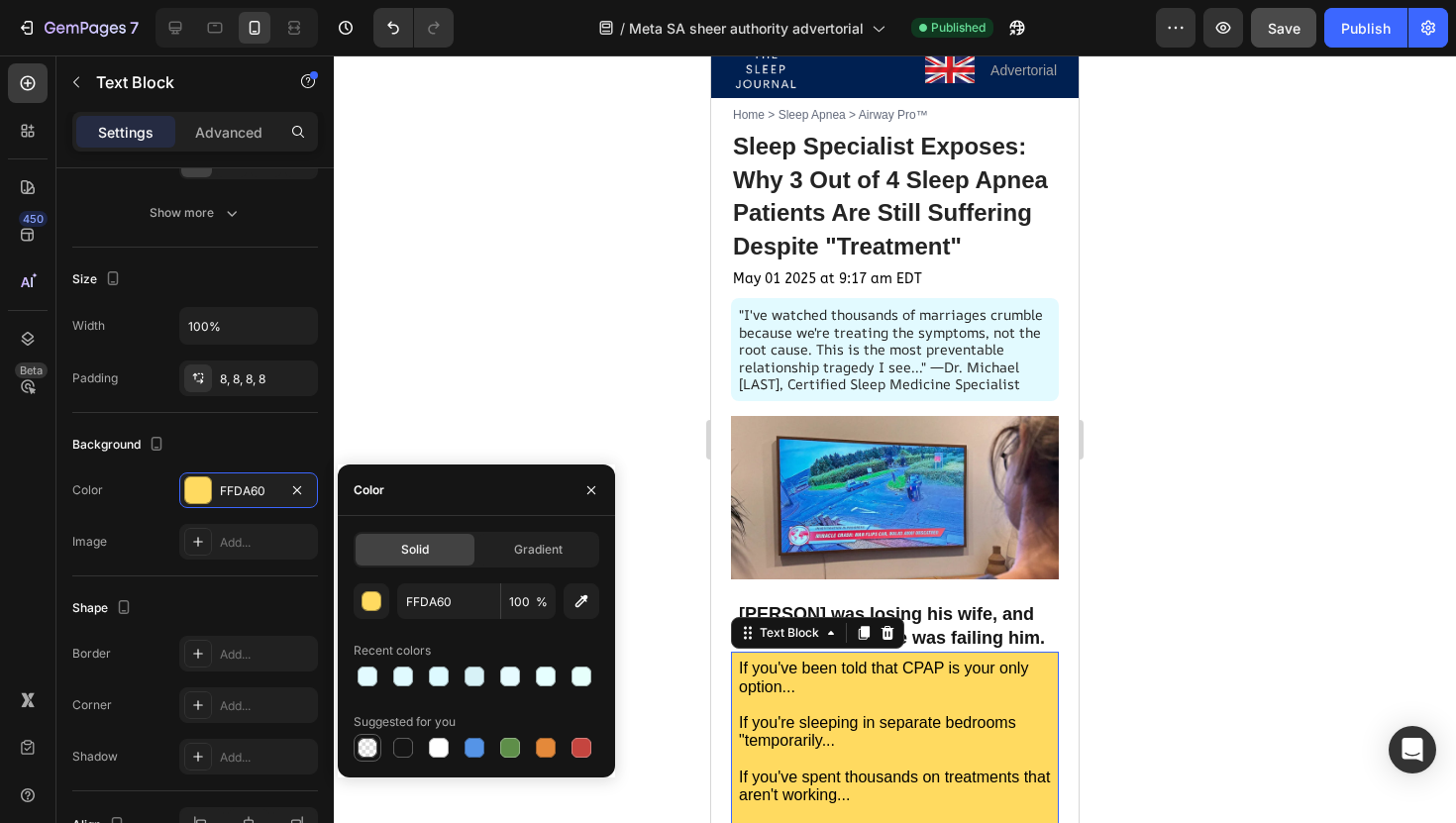 click at bounding box center (367, 748) 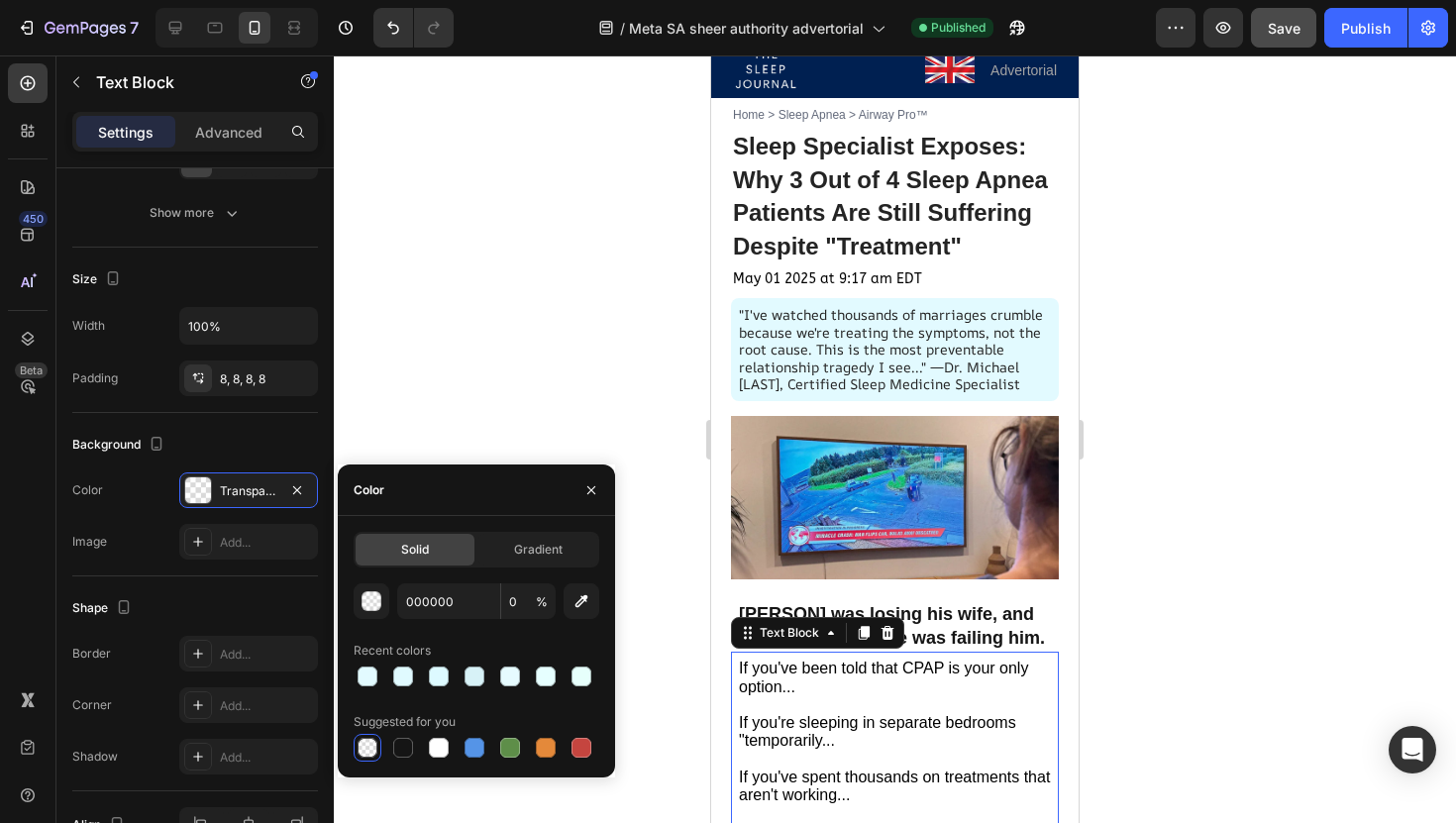 click 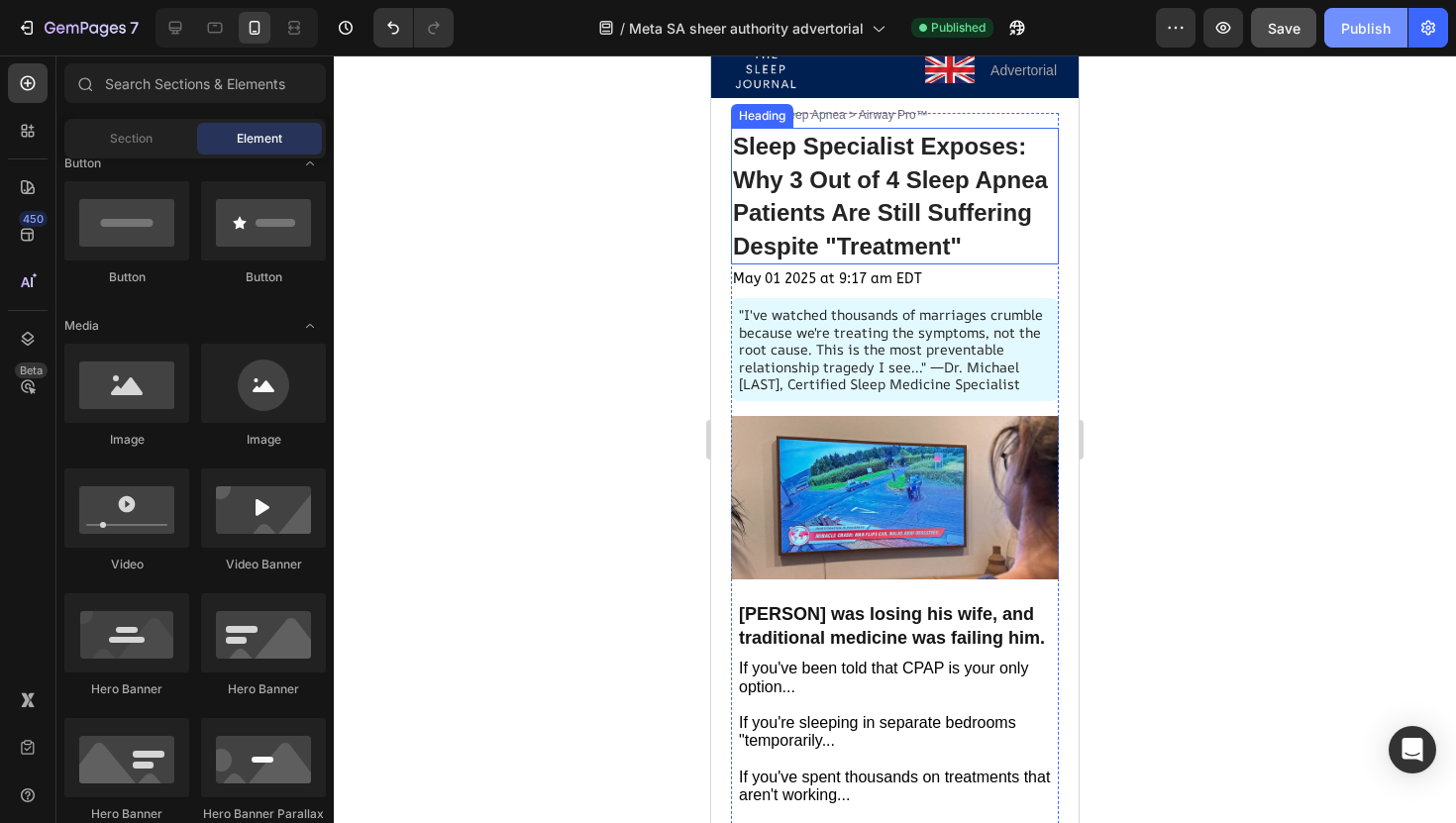 click on "Publish" at bounding box center (1366, 28) 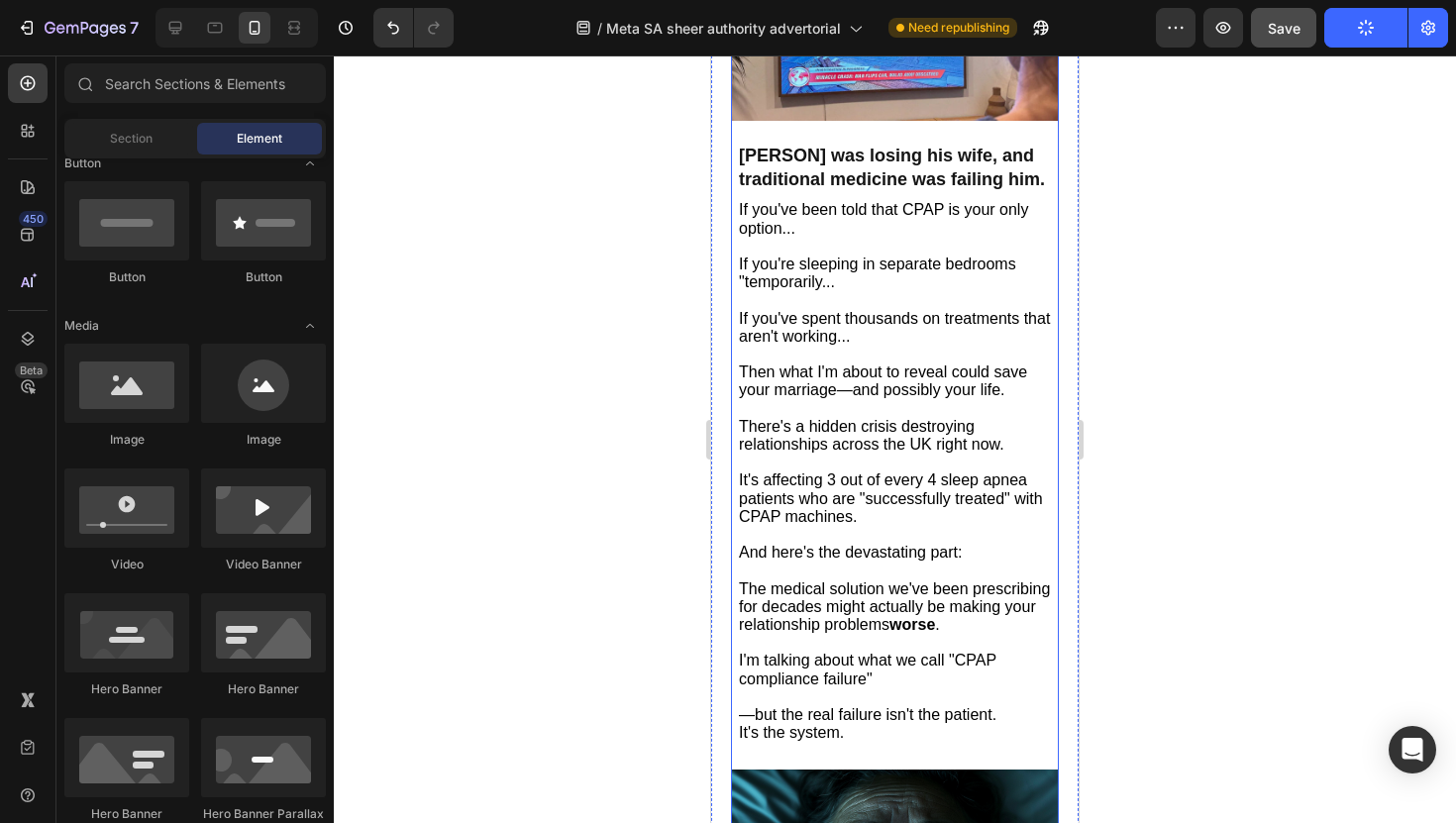scroll, scrollTop: 522, scrollLeft: 0, axis: vertical 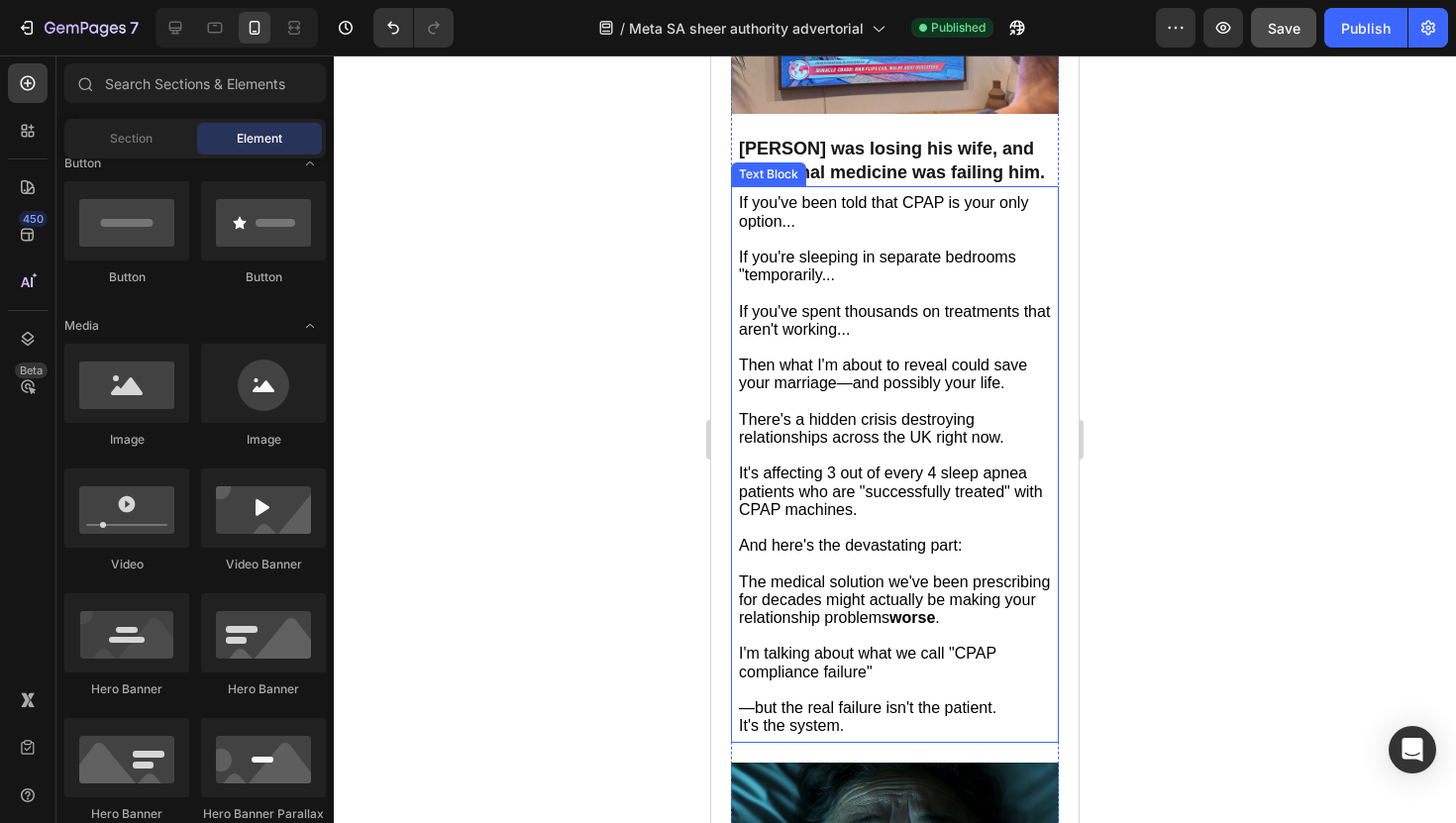type 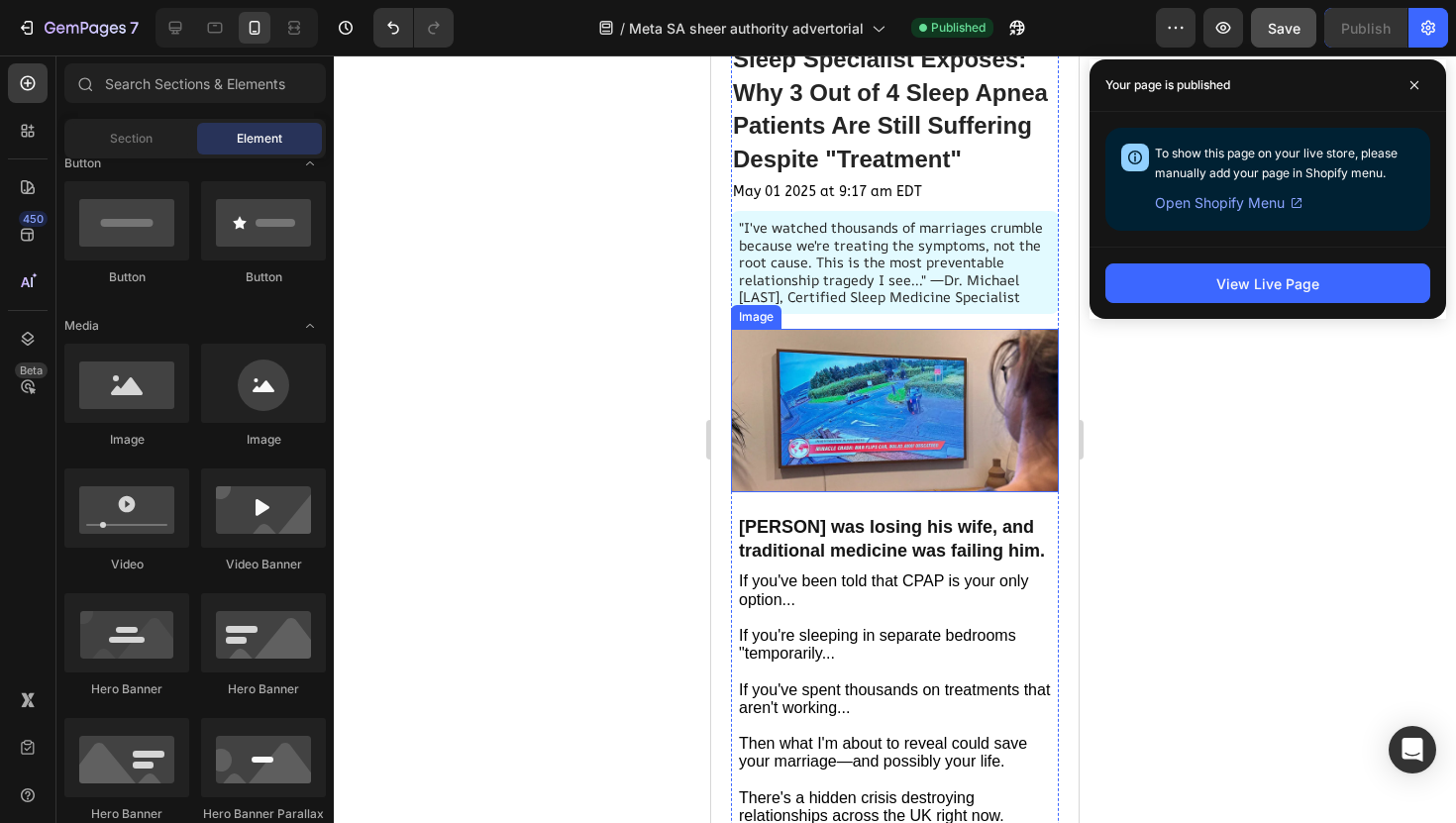 scroll, scrollTop: 145, scrollLeft: 0, axis: vertical 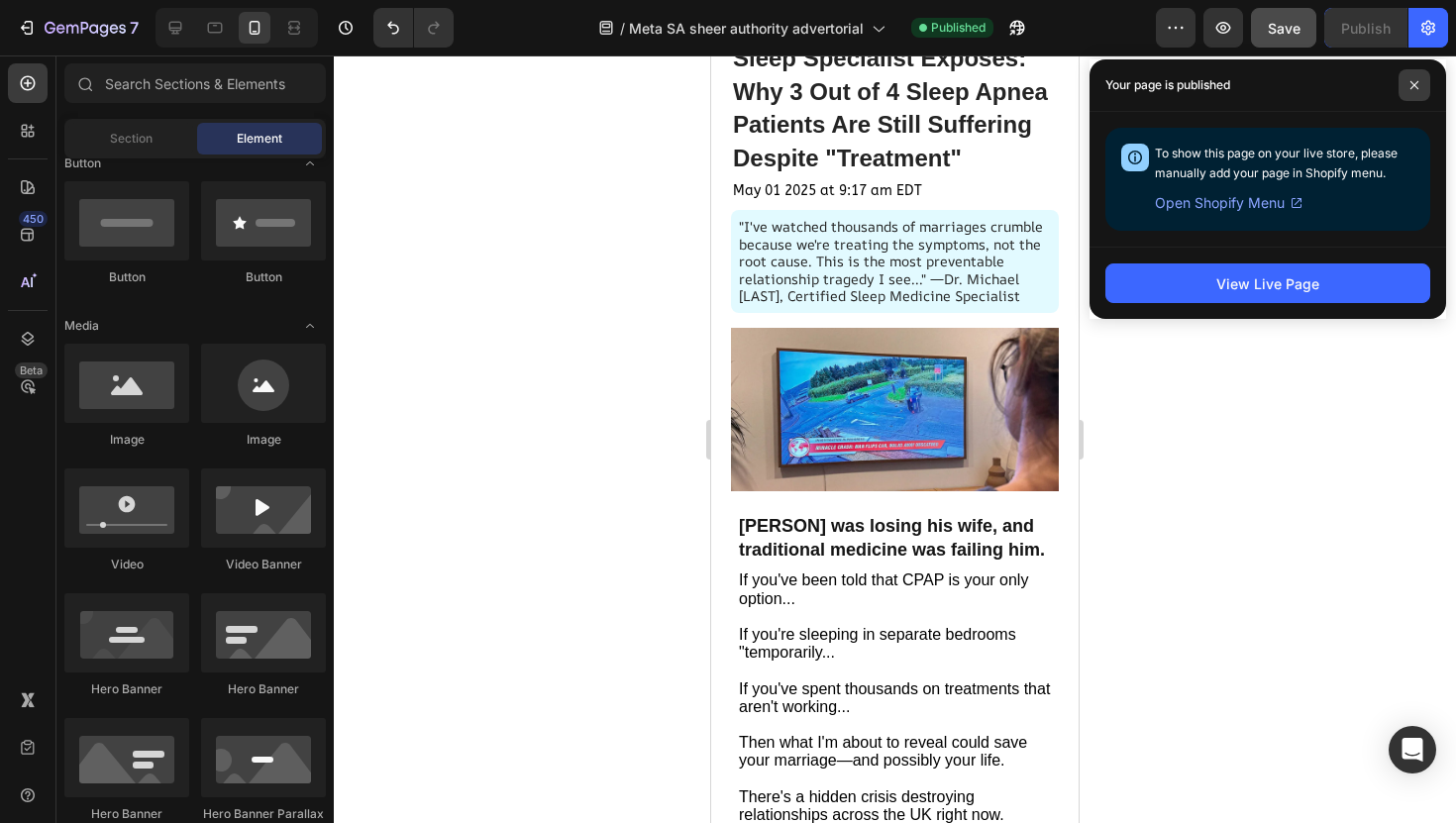 click at bounding box center (1414, 85) 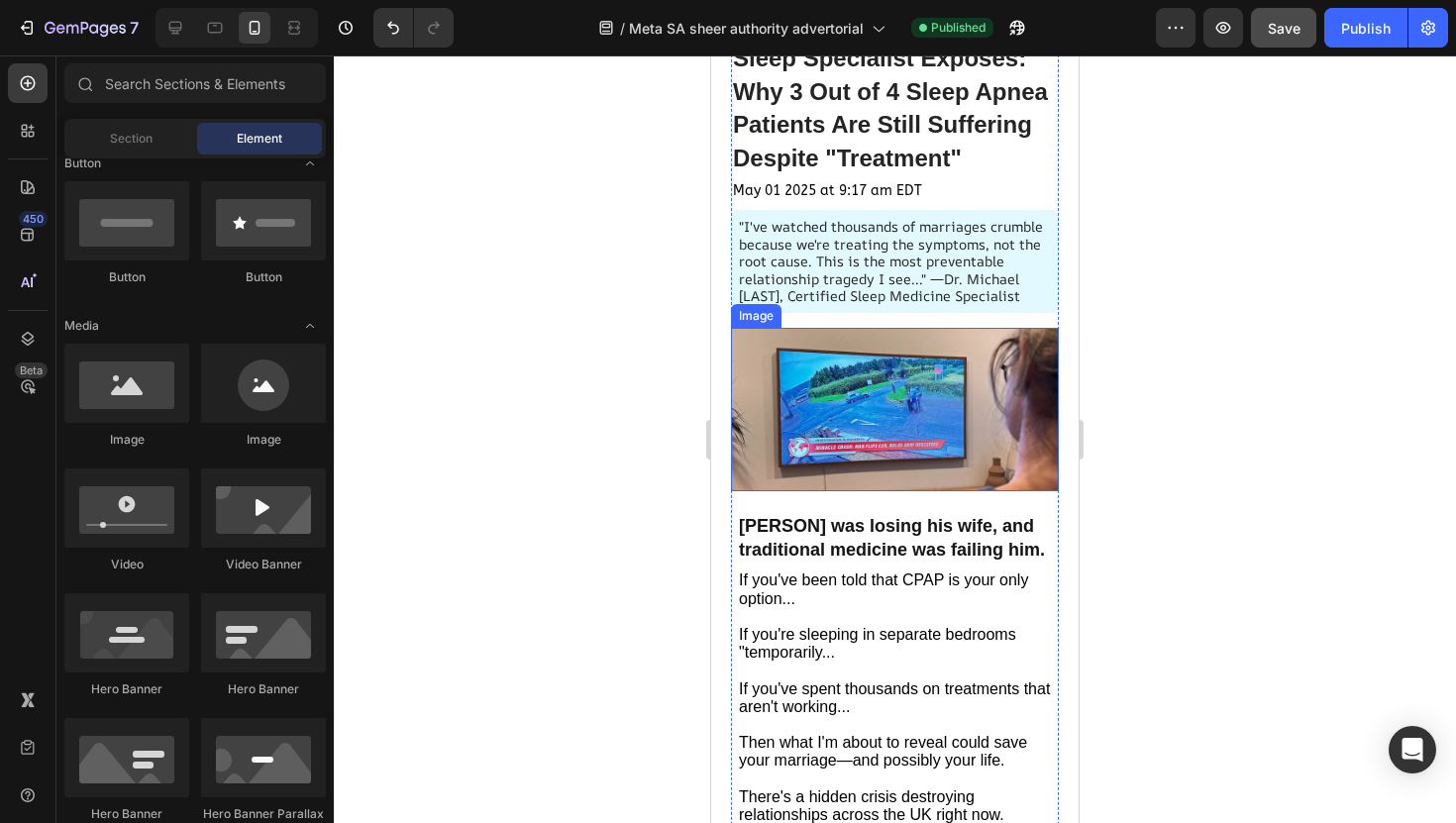 click at bounding box center (894, 410) 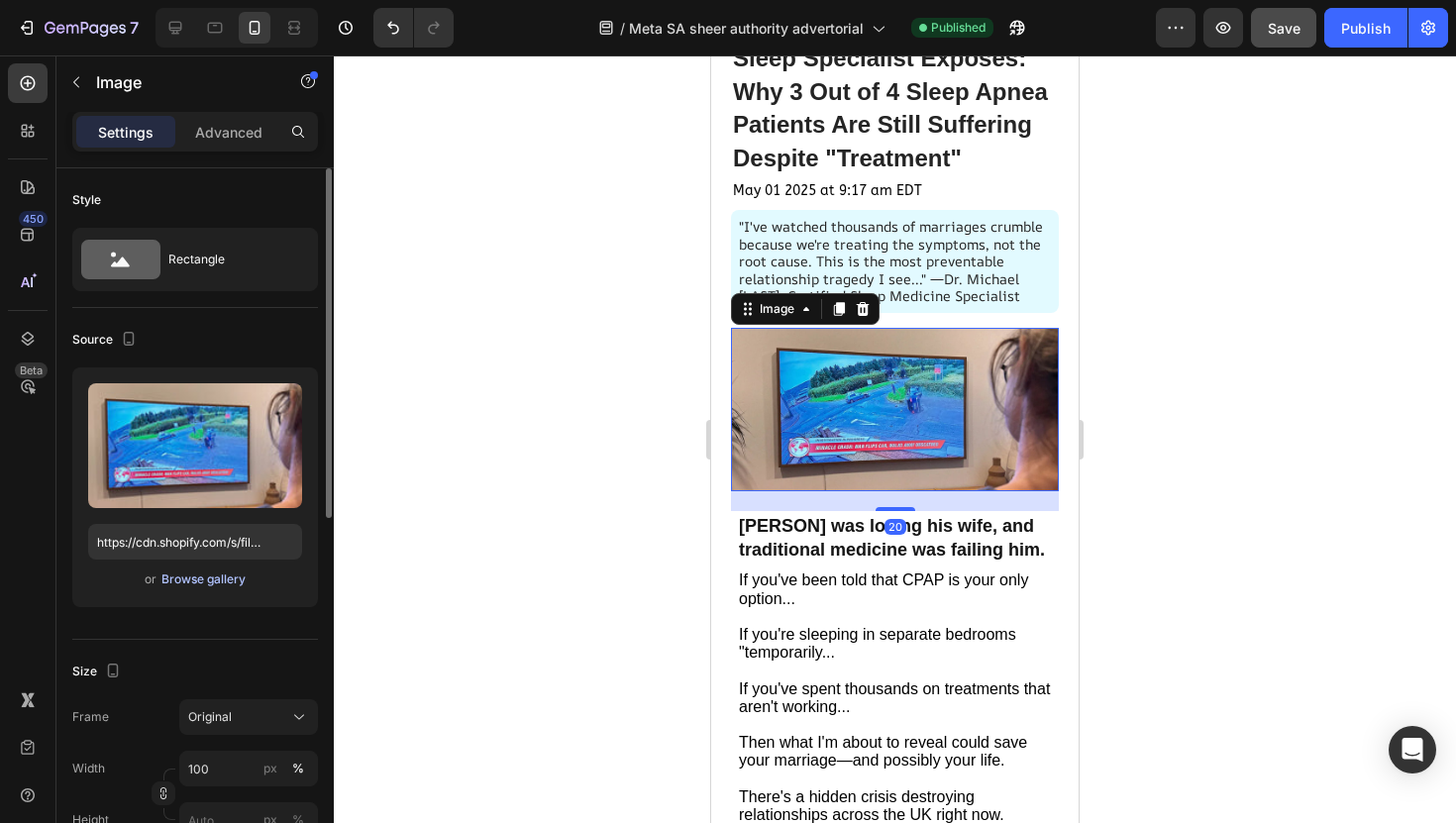 click on "Browse gallery" at bounding box center [203, 579] 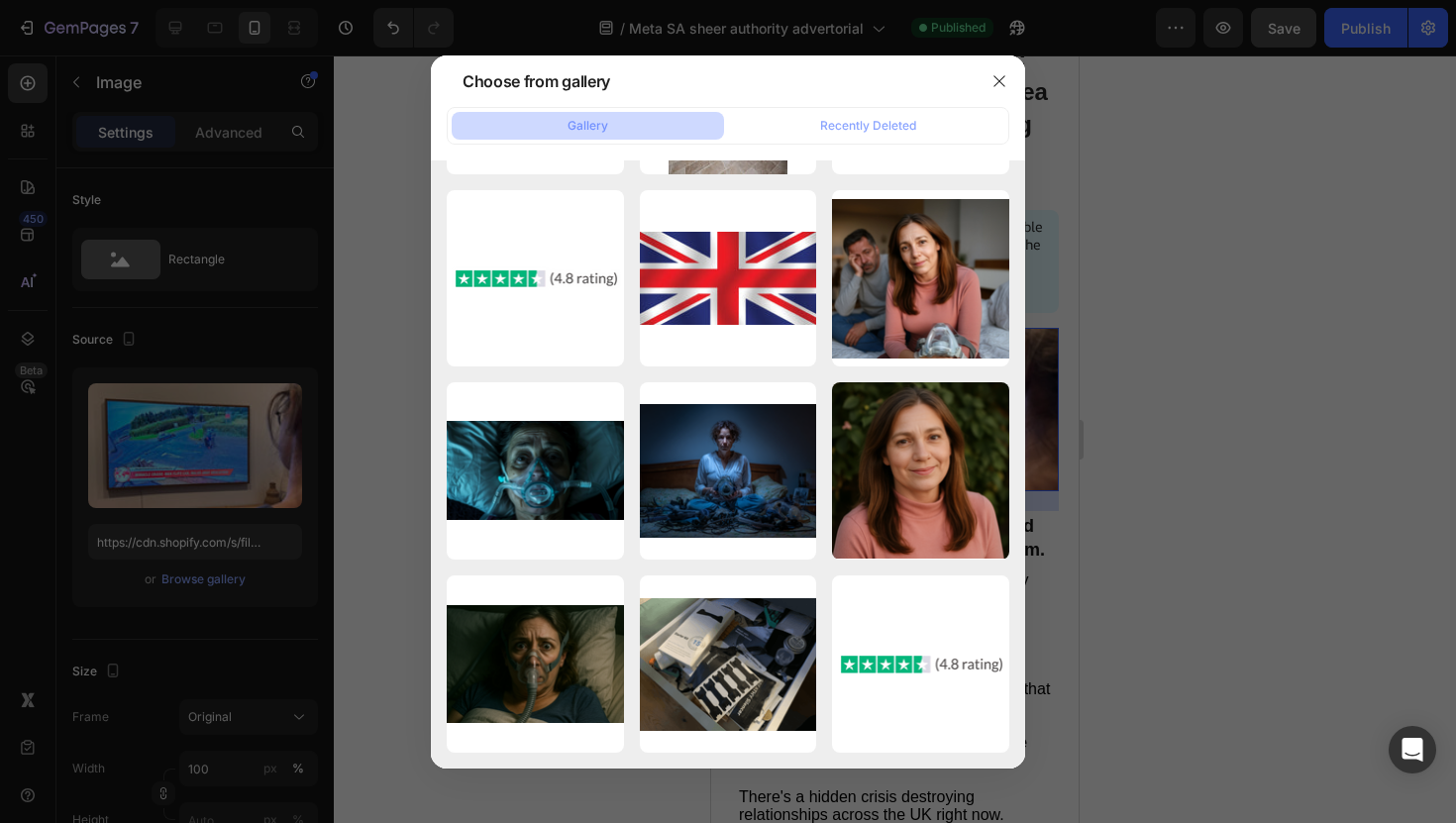 scroll, scrollTop: 0, scrollLeft: 0, axis: both 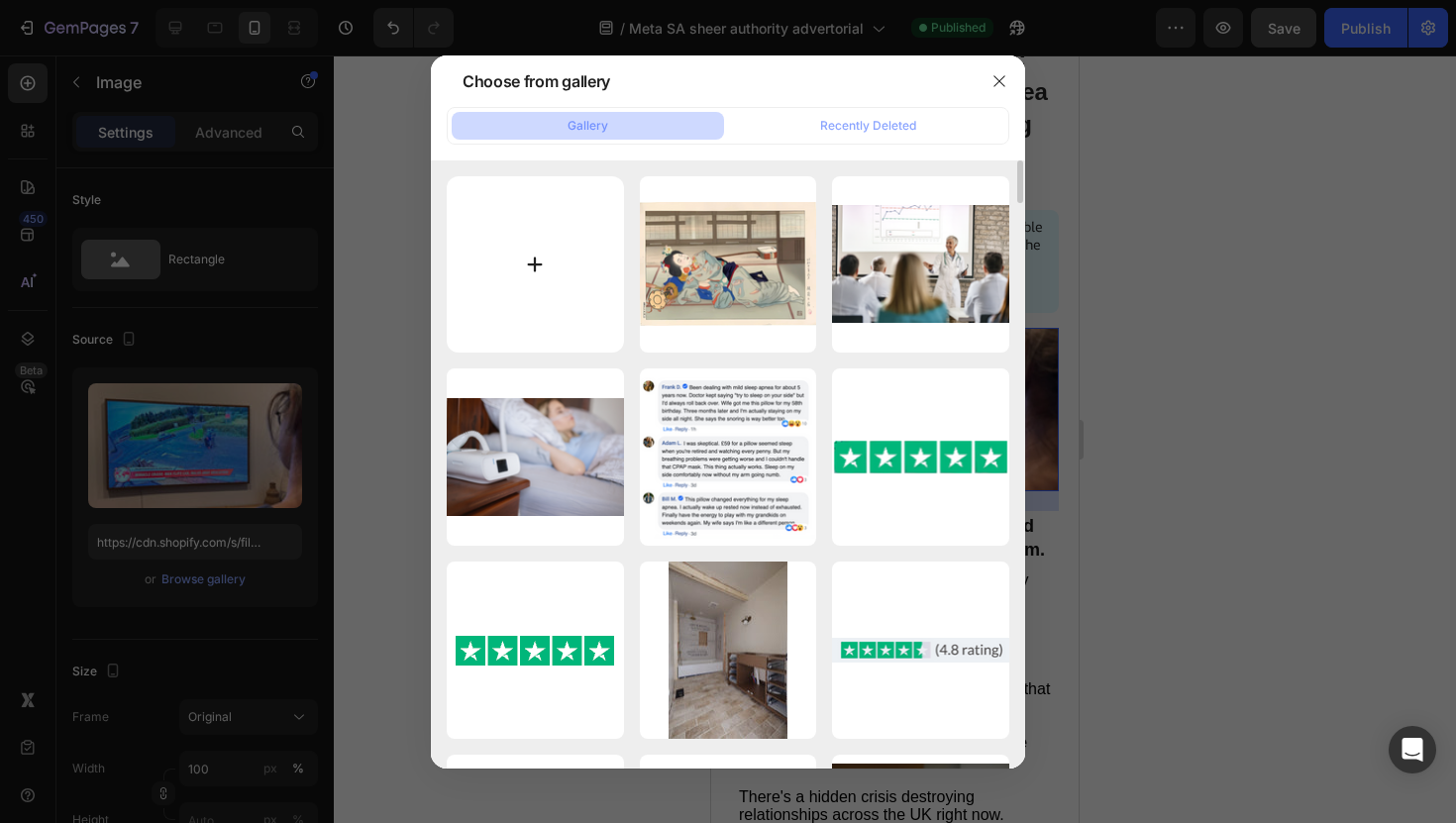 click at bounding box center (535, 264) 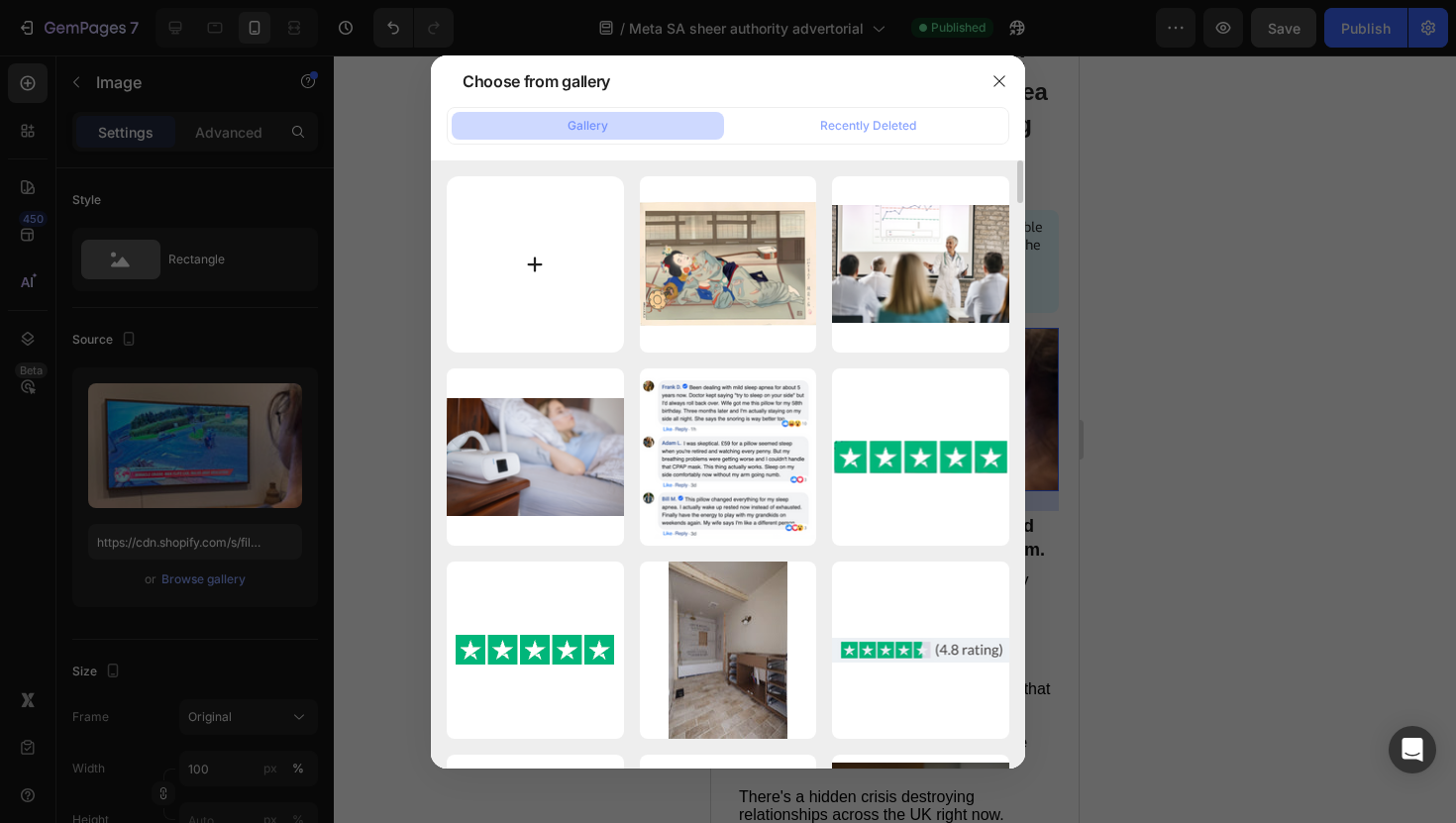 click at bounding box center (535, 264) 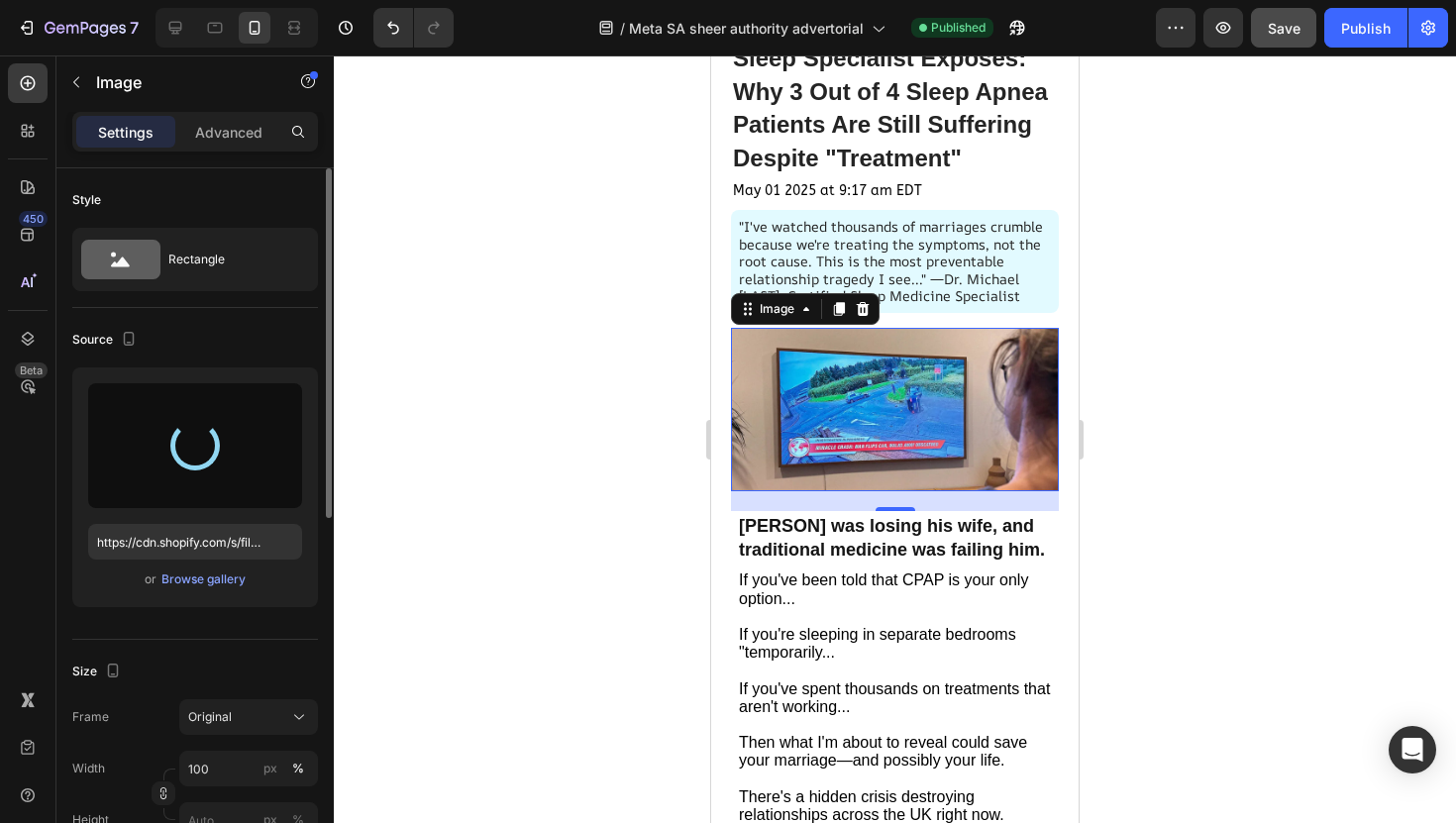type on "https://cdn.shopify.com/s/files/1/0868/3336/5325/files/gempages_554794443278910544-2a243862-e685-49e3-95f9-4007c9d9a957.png" 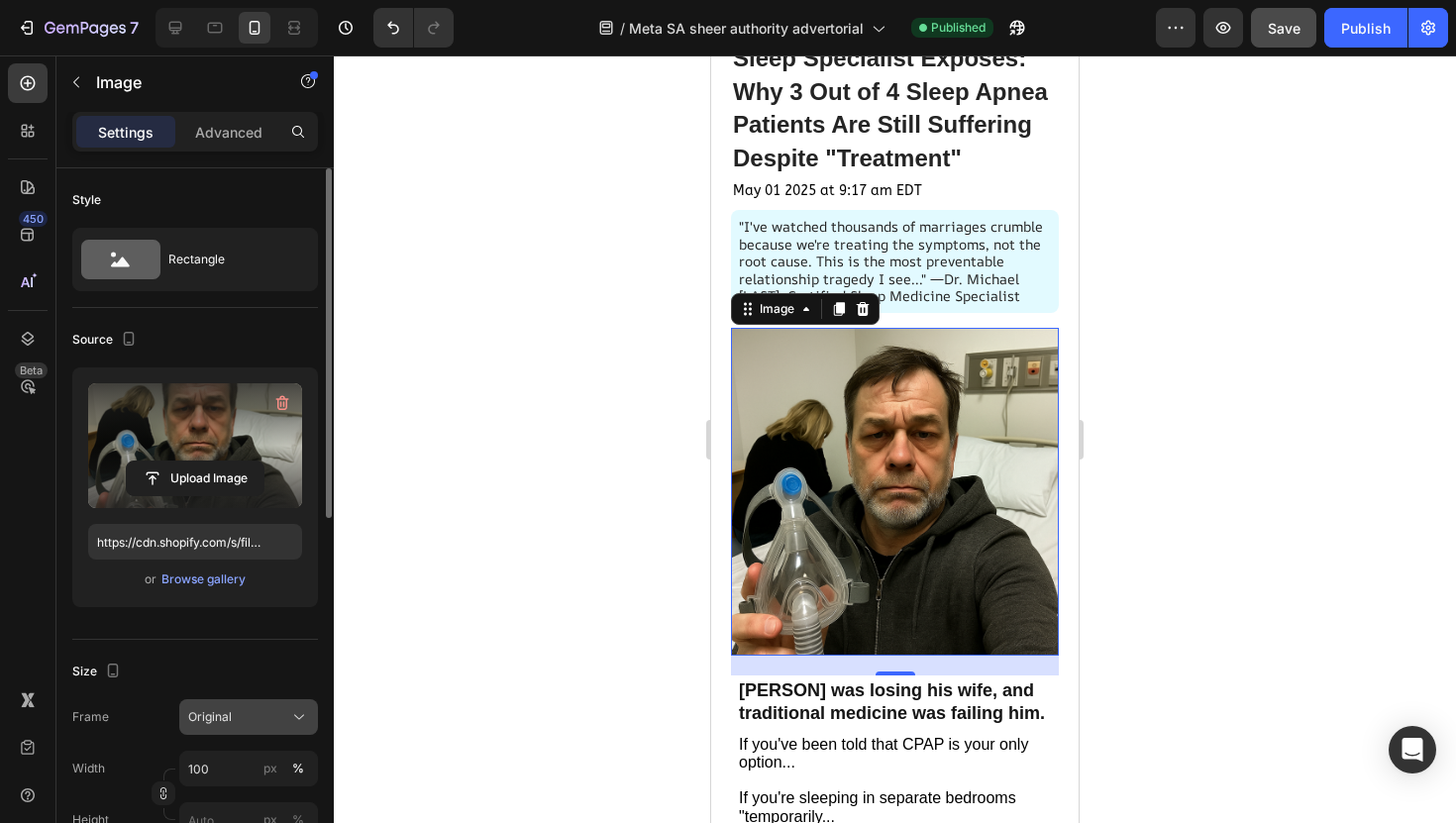 click on "Original" 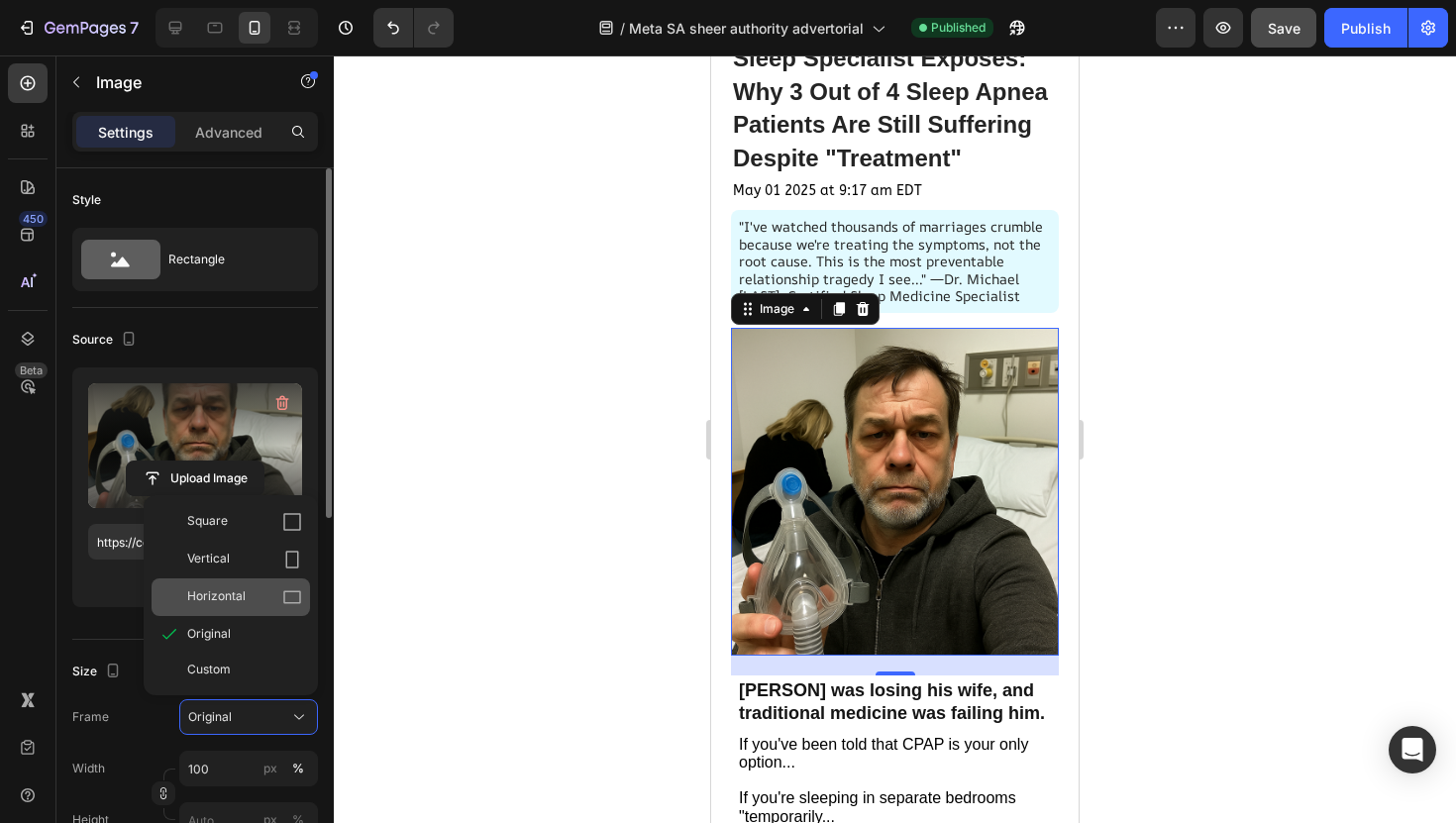 click on "Horizontal" at bounding box center (216, 597) 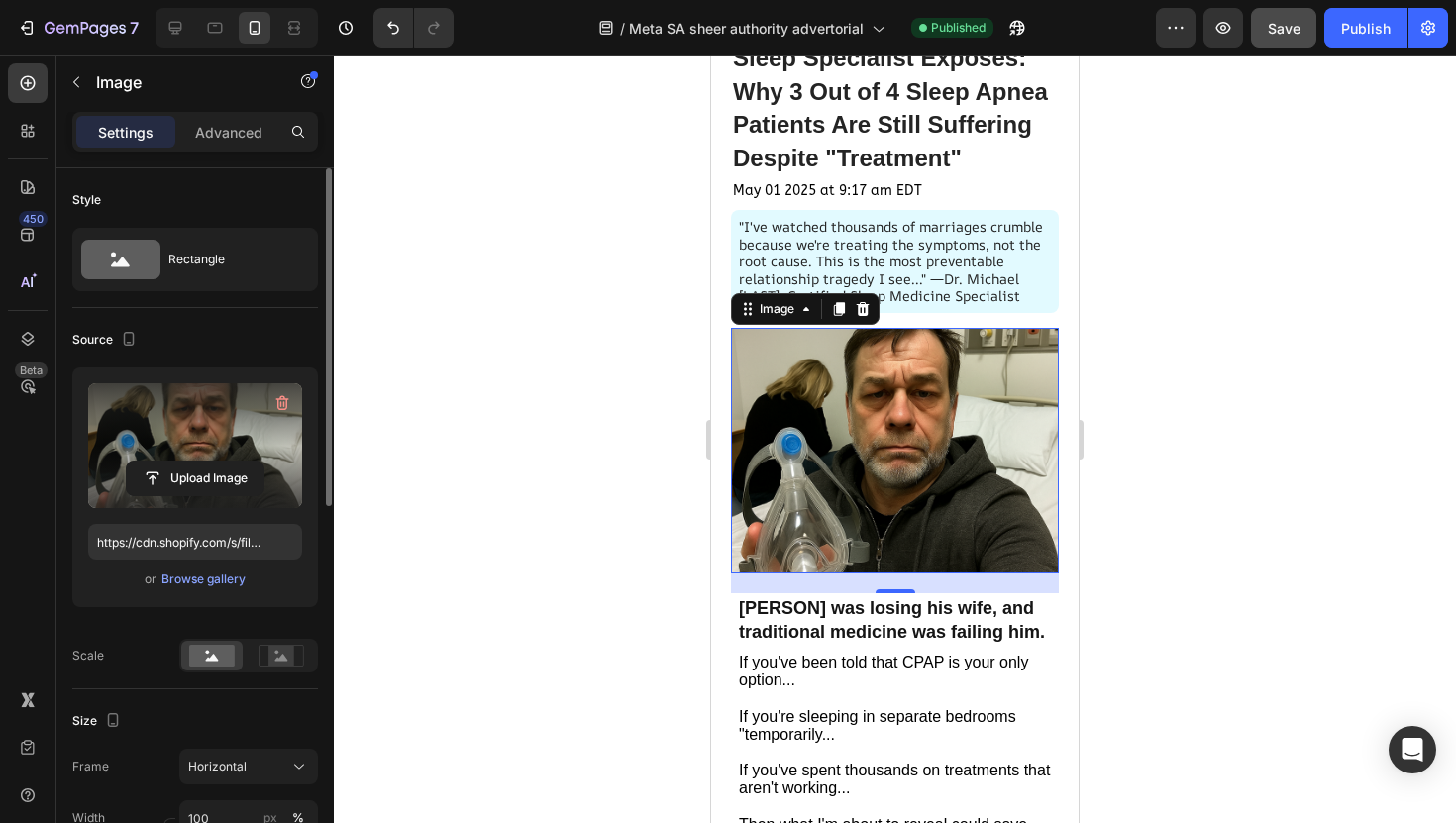 click 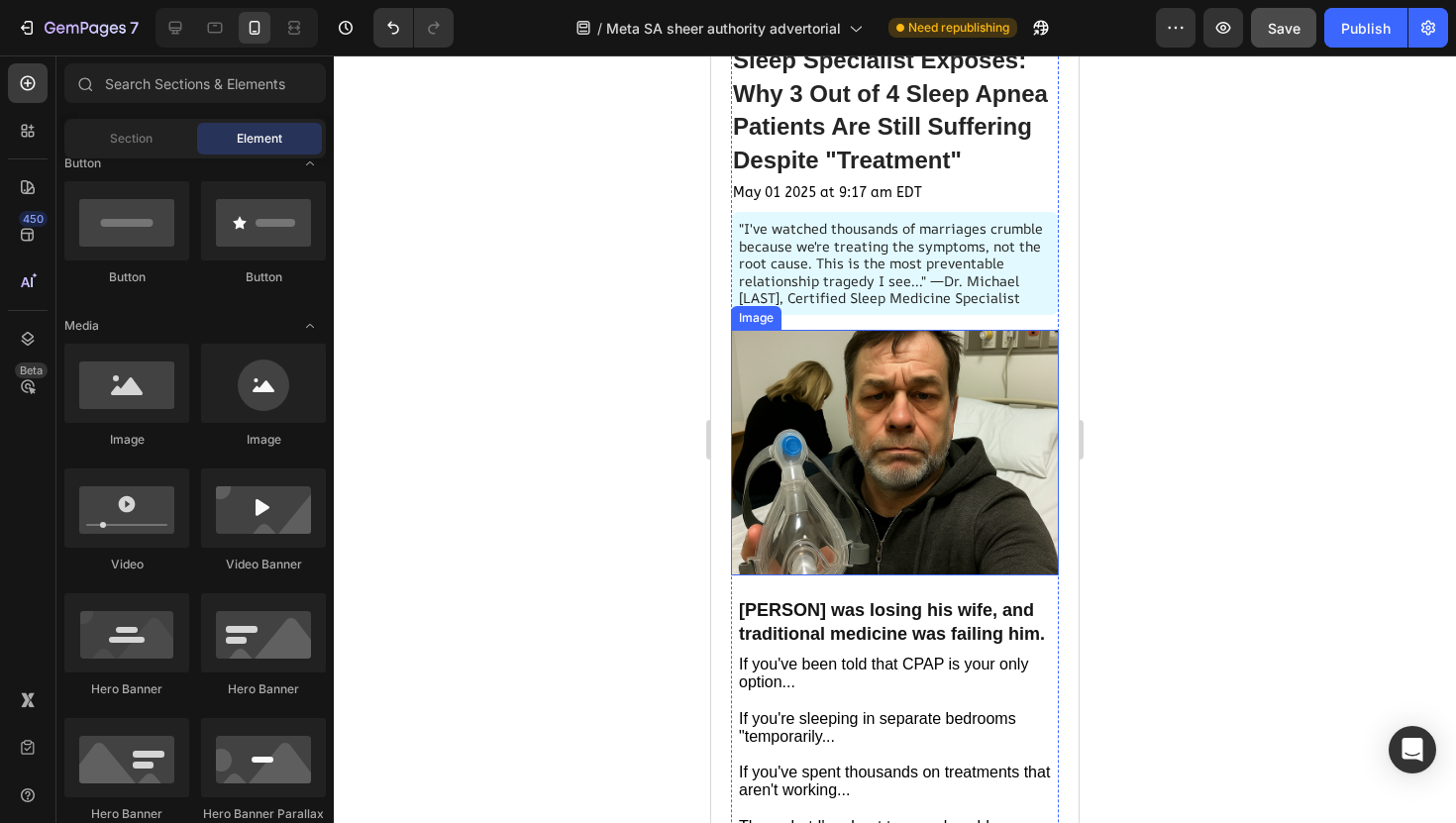 scroll, scrollTop: 0, scrollLeft: 0, axis: both 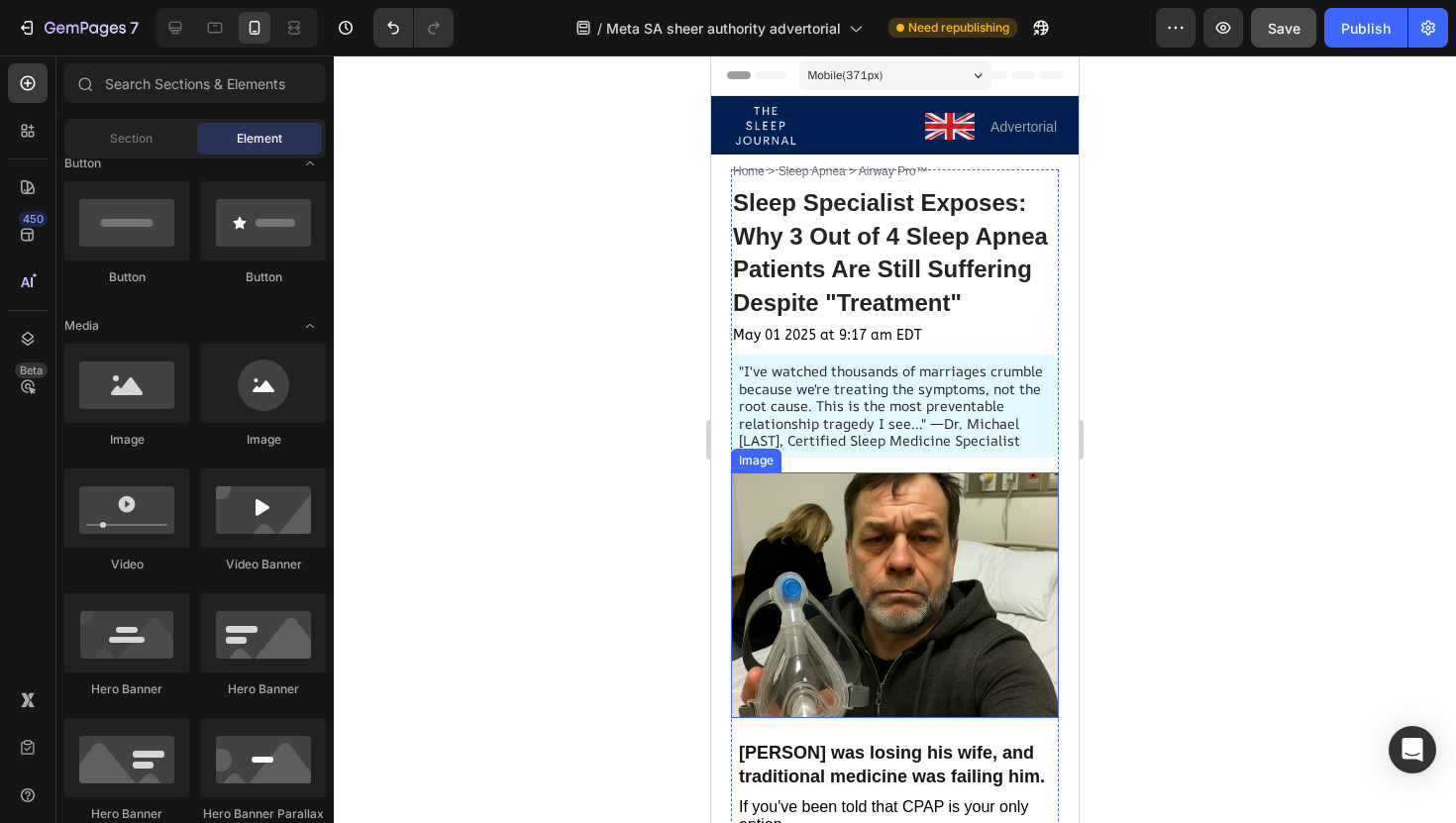 click at bounding box center (894, 595) 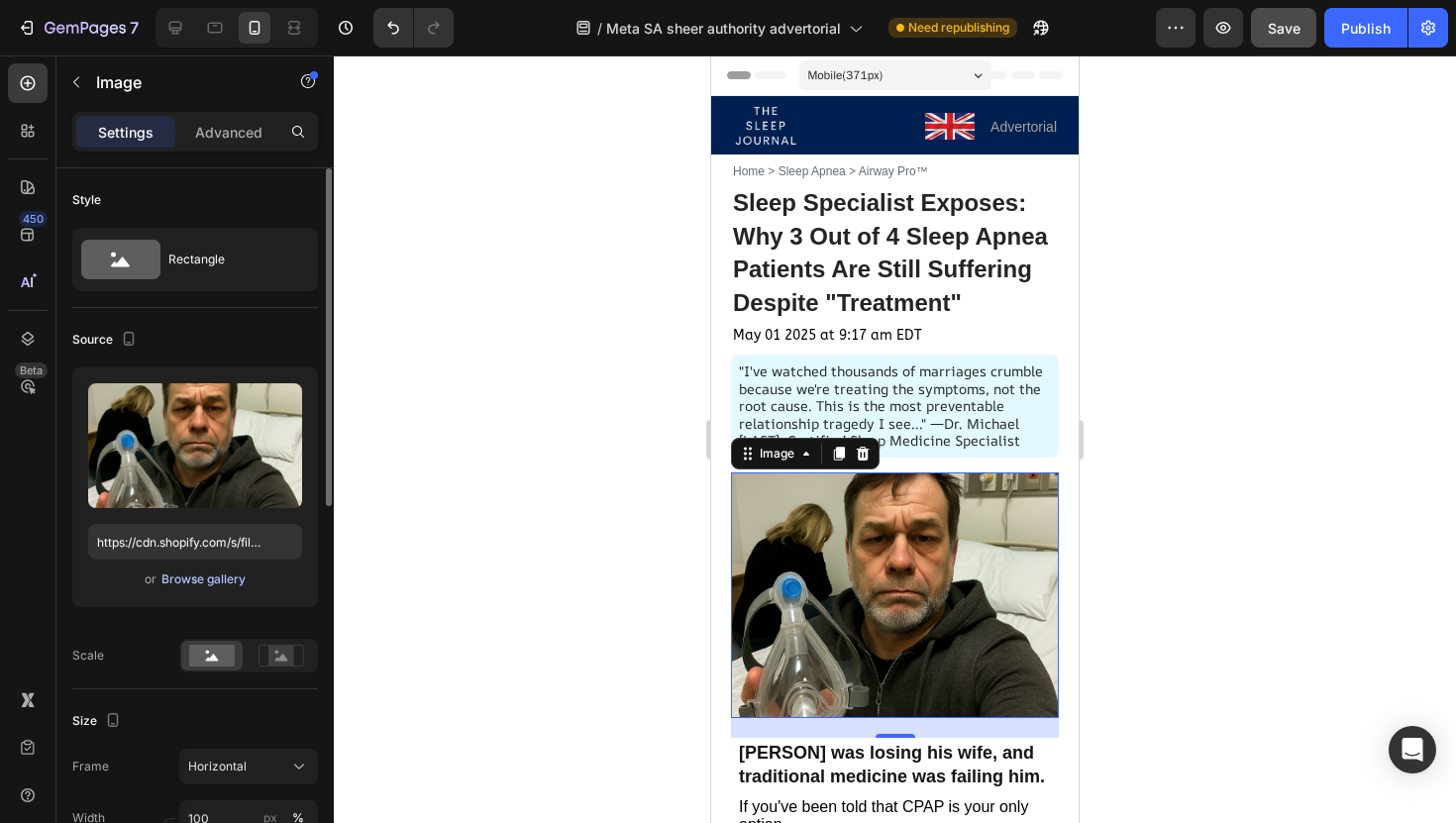 click on "Browse gallery" at bounding box center [203, 579] 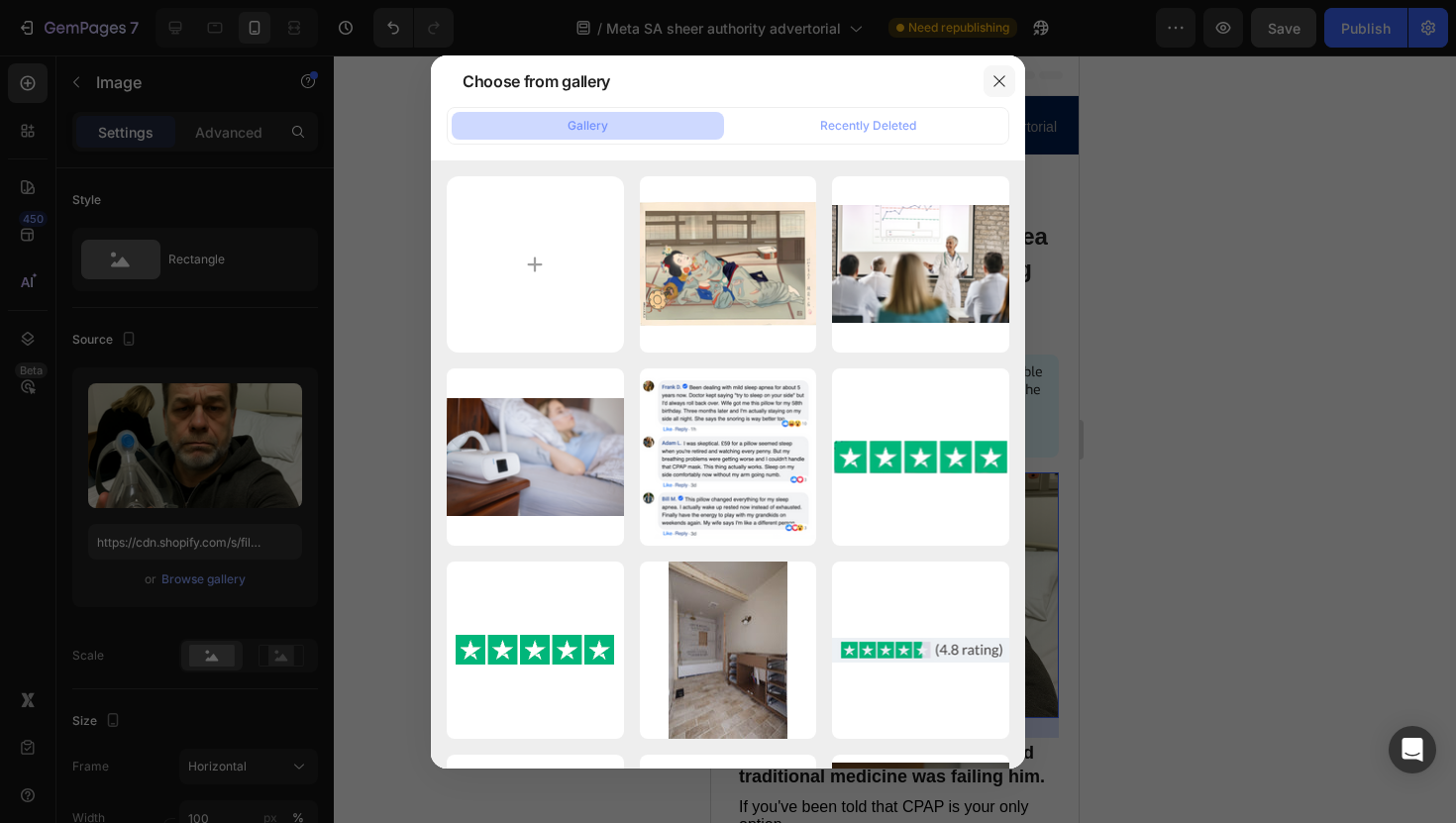 click 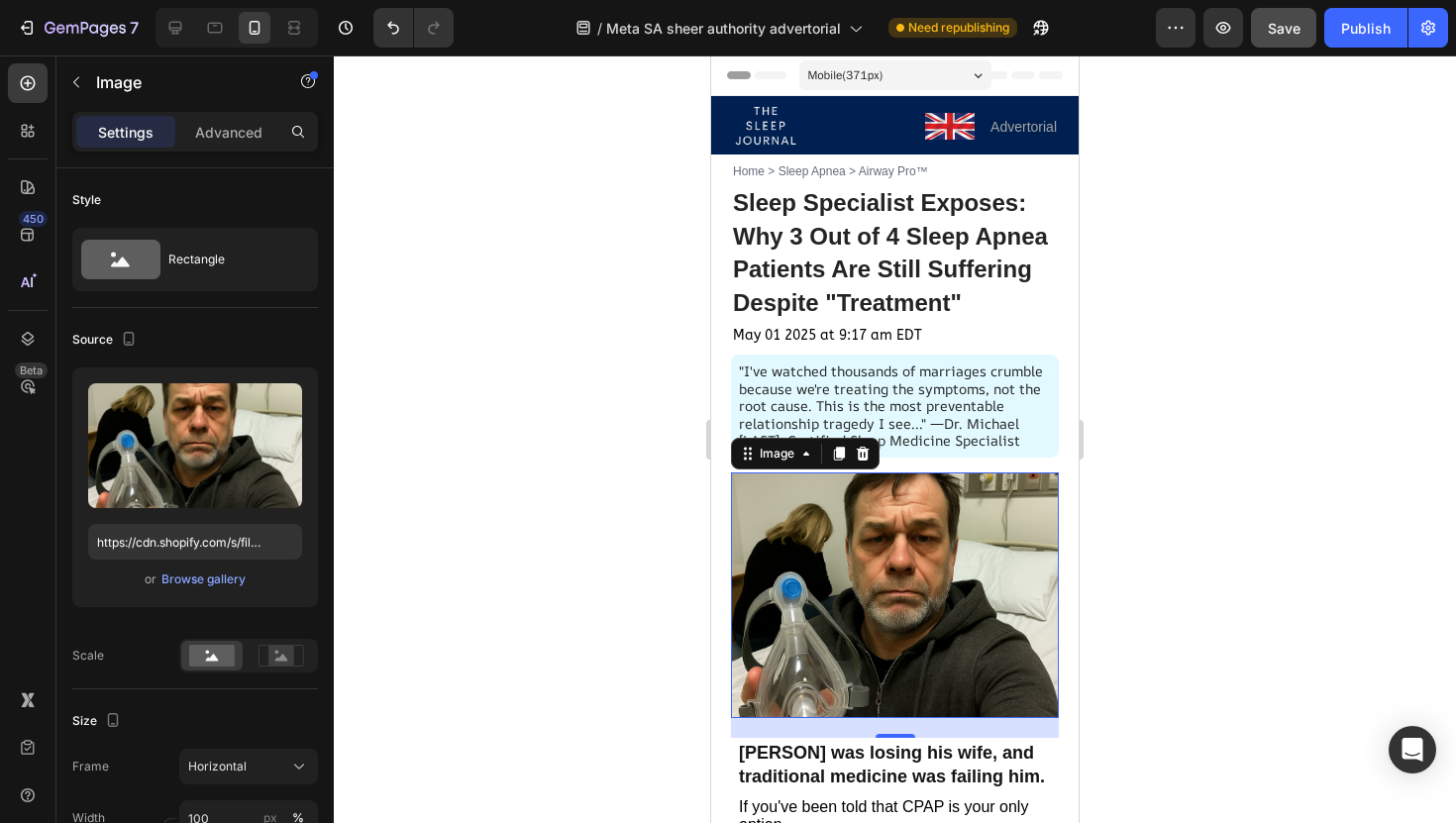 click at bounding box center (894, 595) 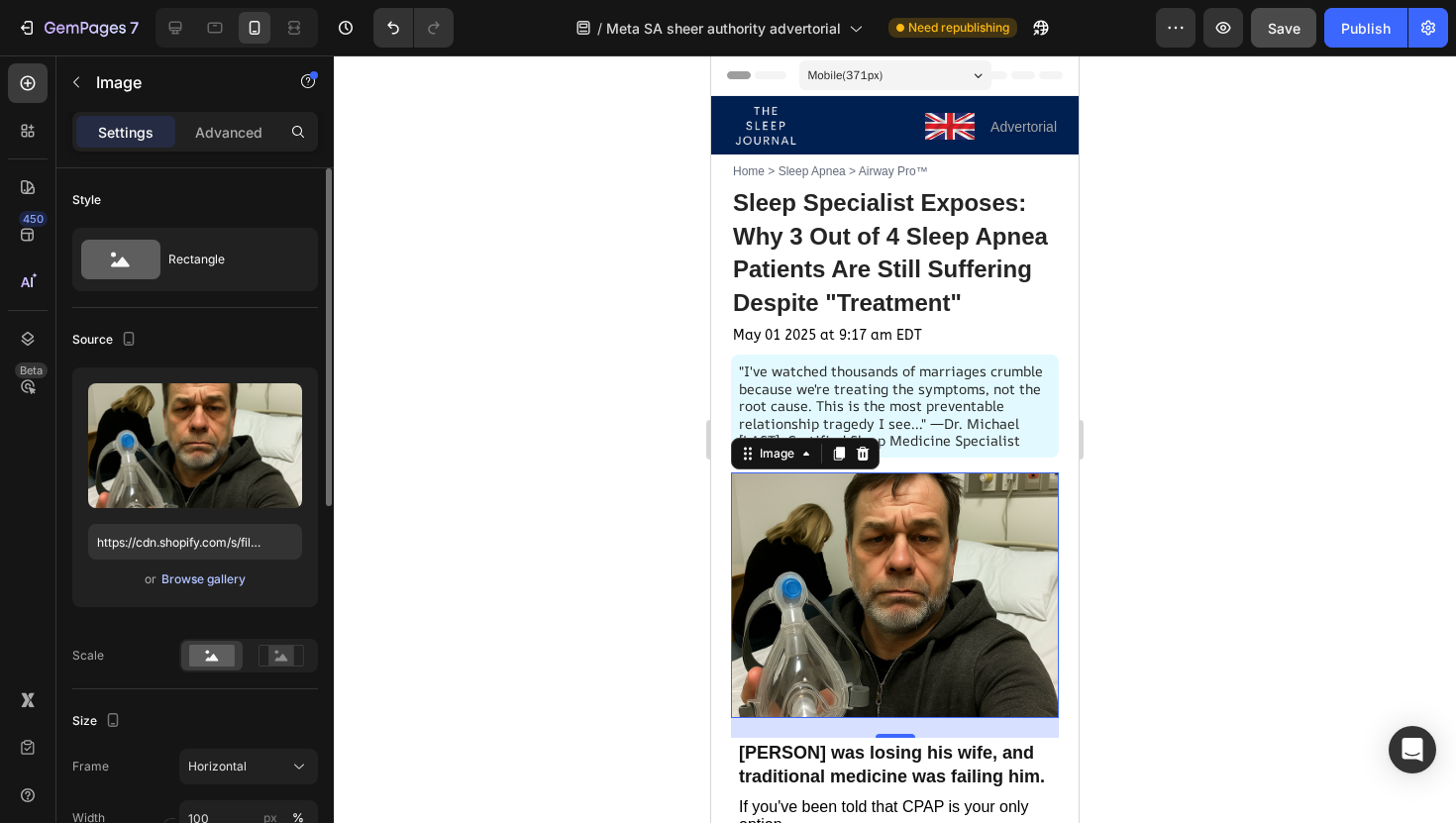 click on "Browse gallery" at bounding box center (203, 579) 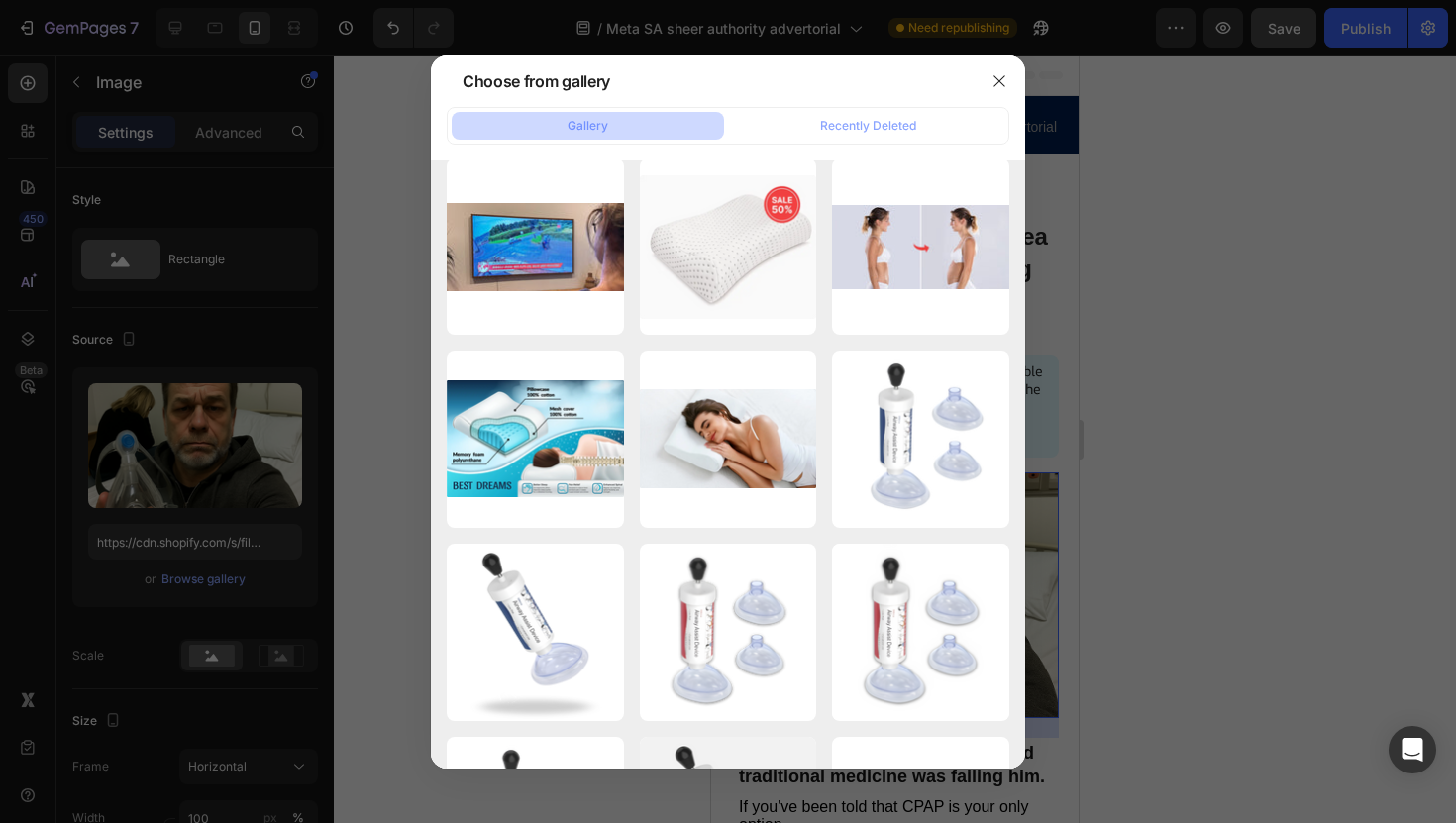 scroll, scrollTop: 0, scrollLeft: 0, axis: both 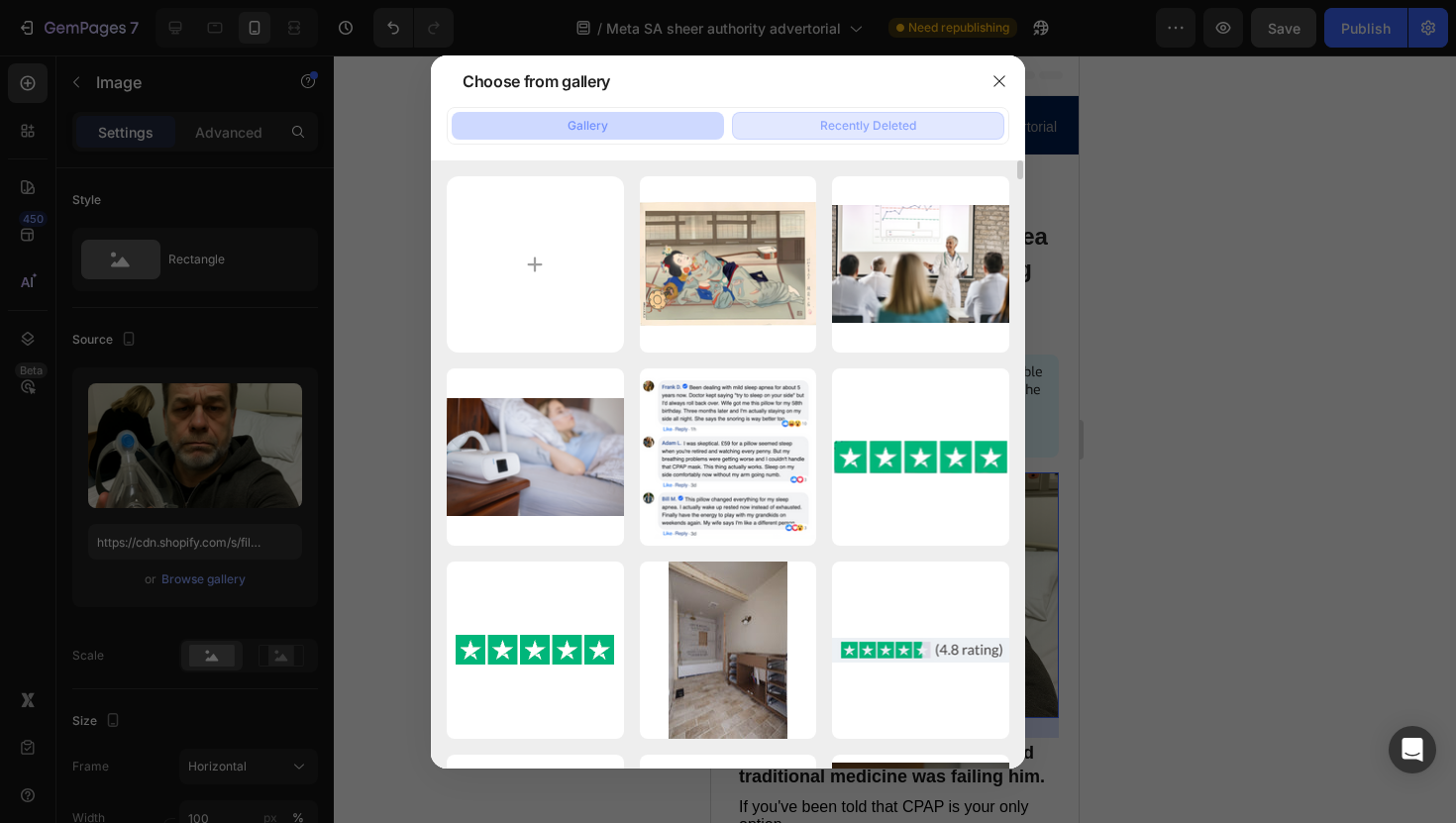 click on "Recently Deleted" at bounding box center (868, 126) 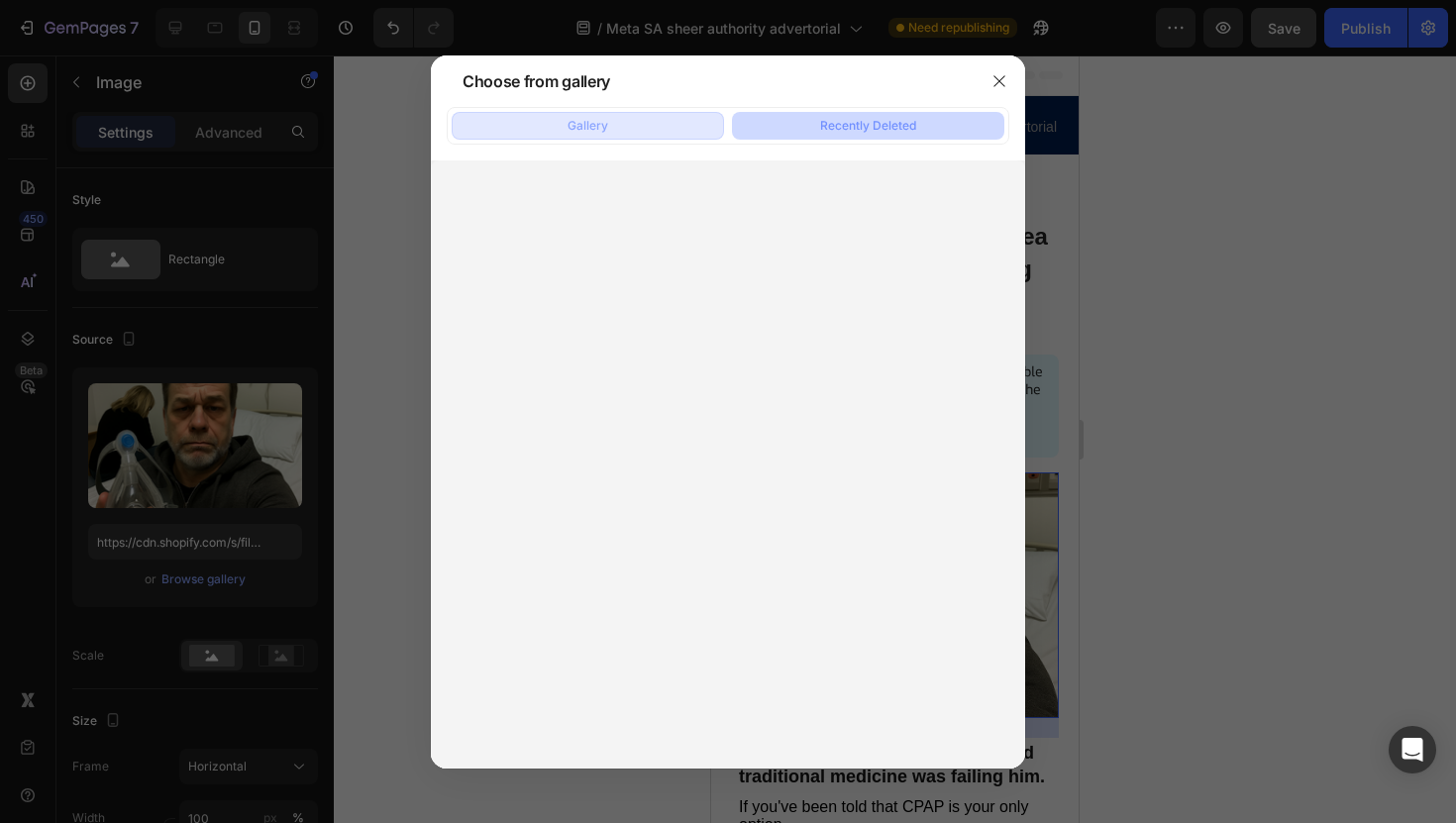 click on "Gallery" 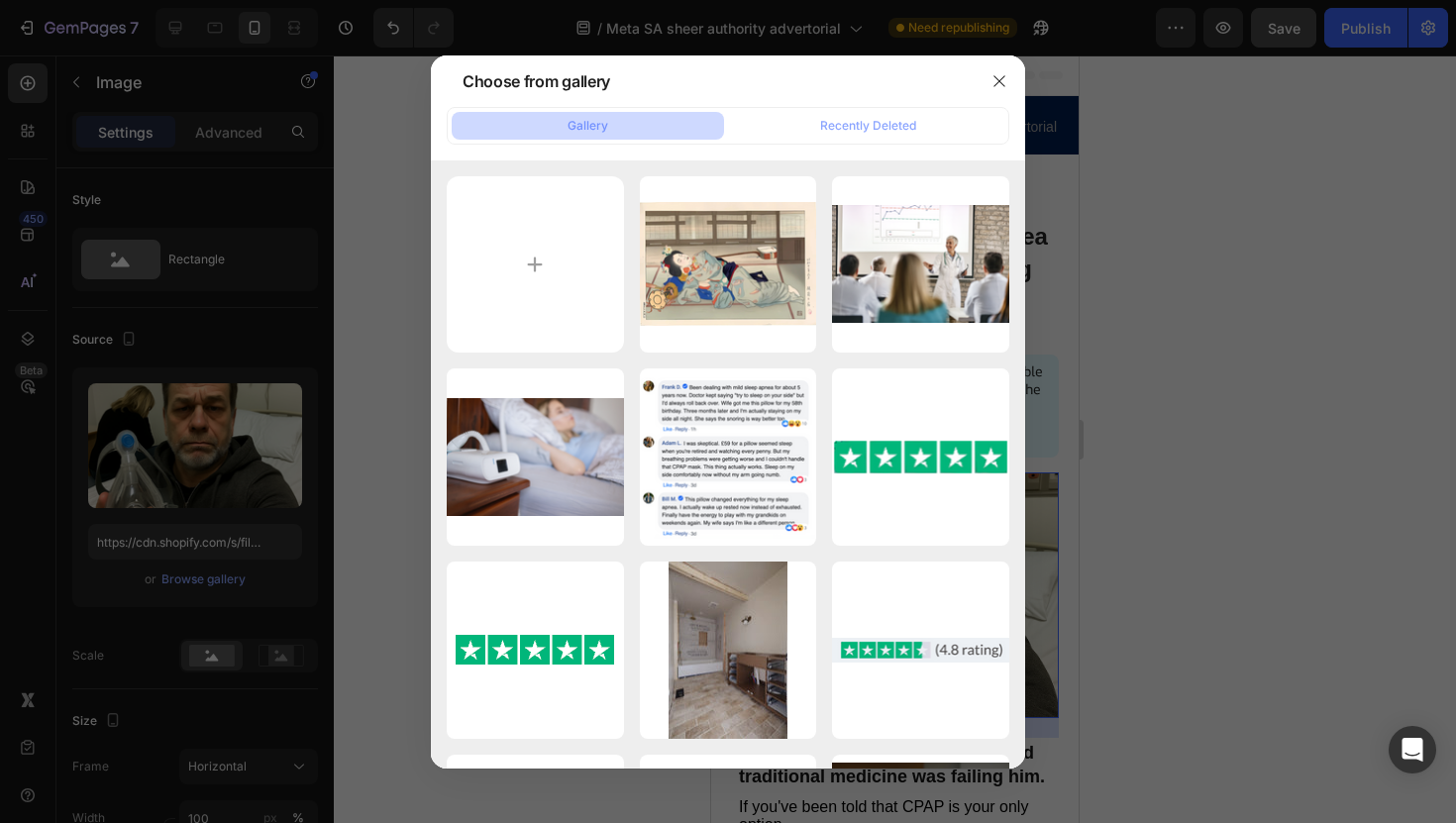 scroll, scrollTop: 7171, scrollLeft: 0, axis: vertical 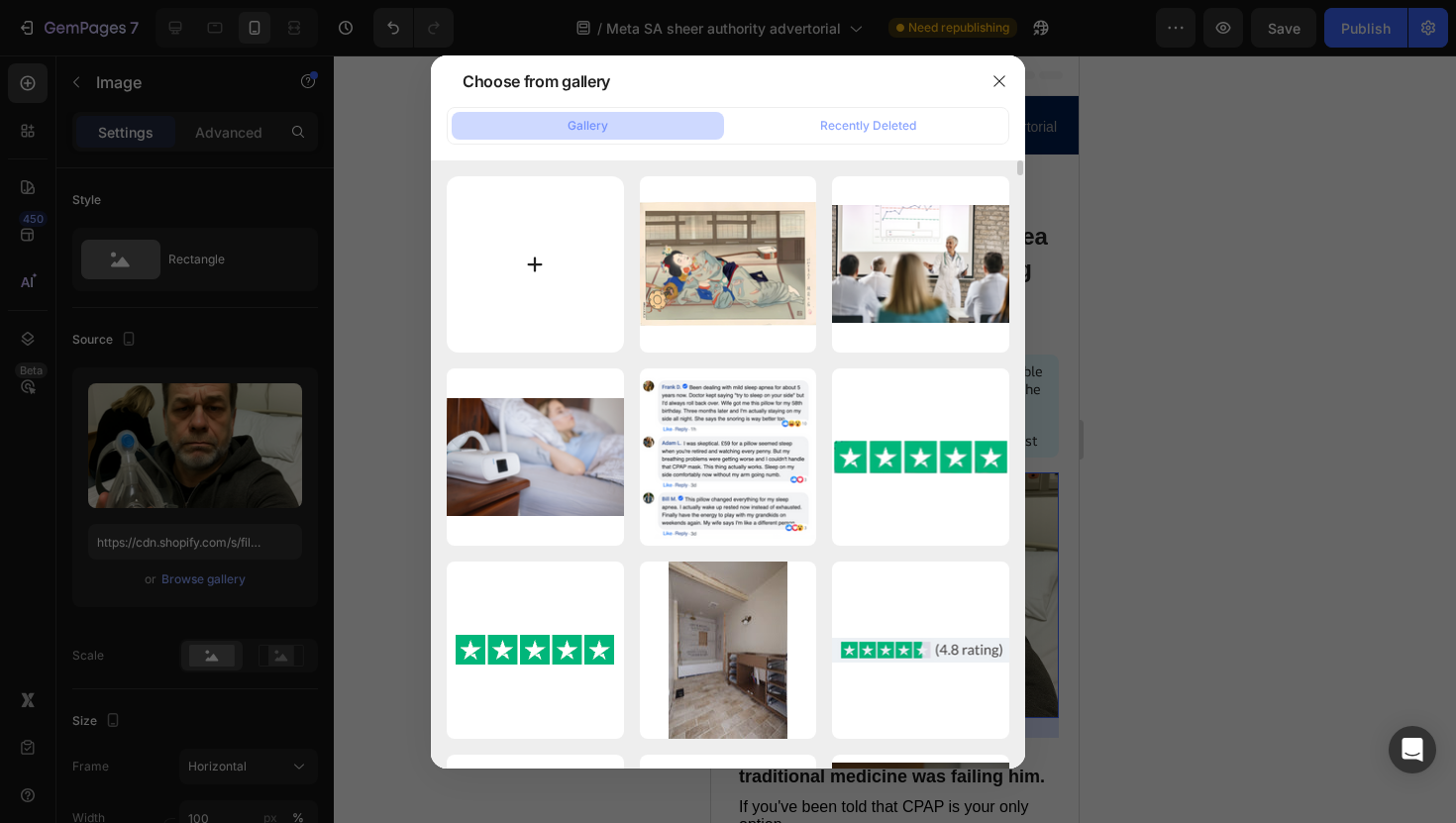click at bounding box center (535, 264) 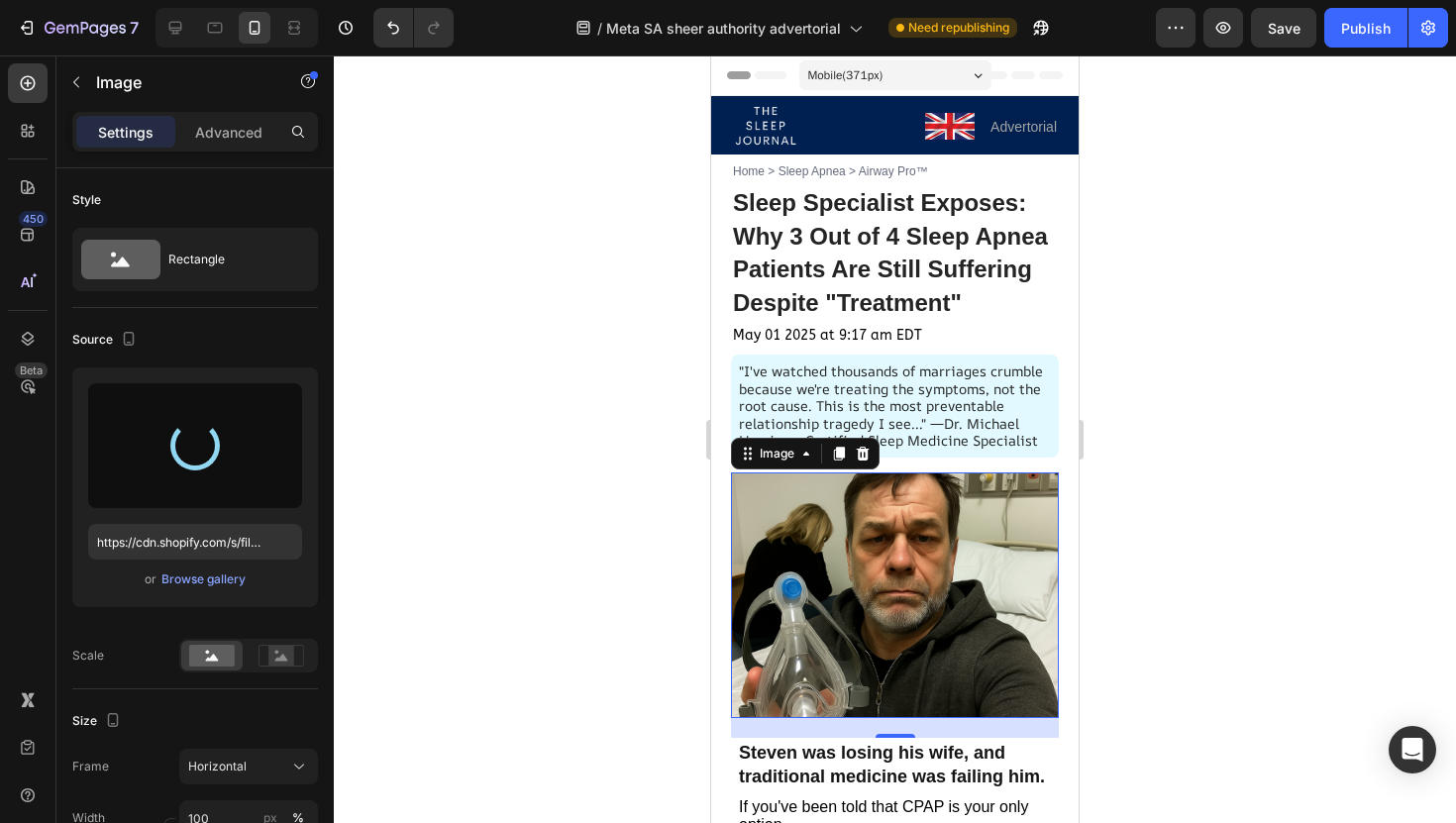 type on "https://cdn.shopify.com/s/files/1/0868/3336/5325/files/gempages_554794443278910544-2433934d-0a3c-42a3-bc88-084a9e141d52.webp" 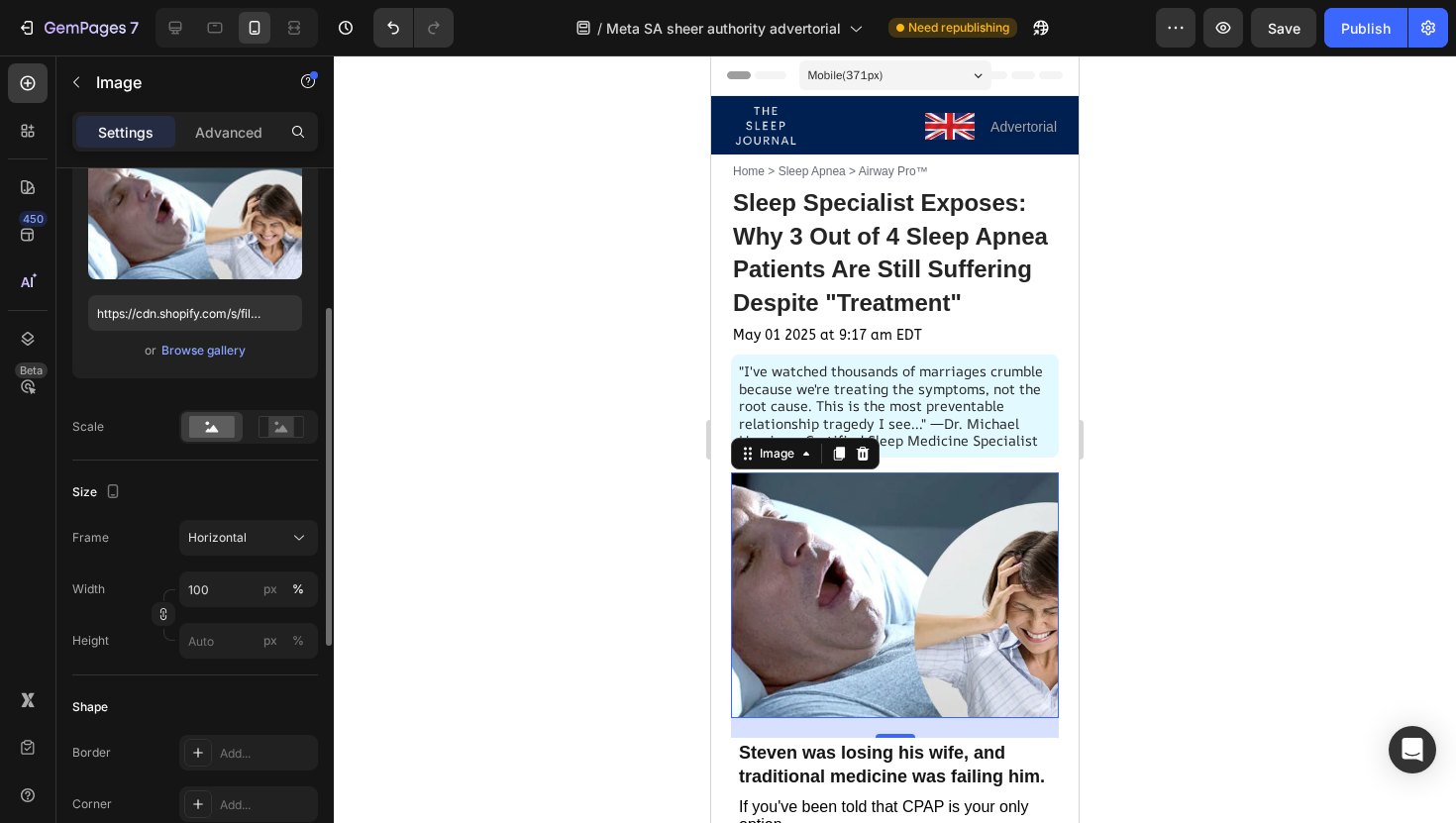 scroll, scrollTop: 250, scrollLeft: 0, axis: vertical 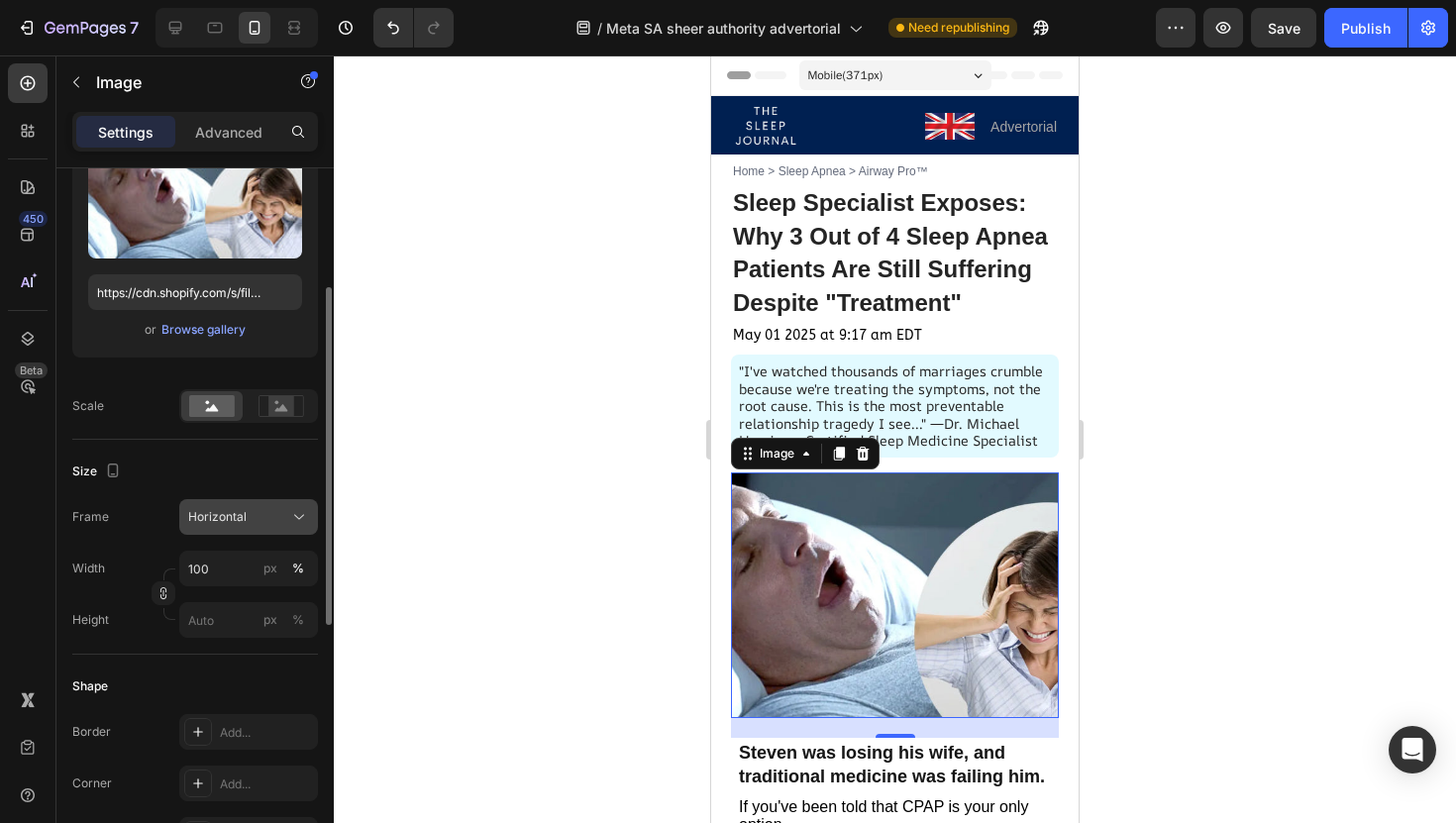 click on "Horizontal" at bounding box center (217, 517) 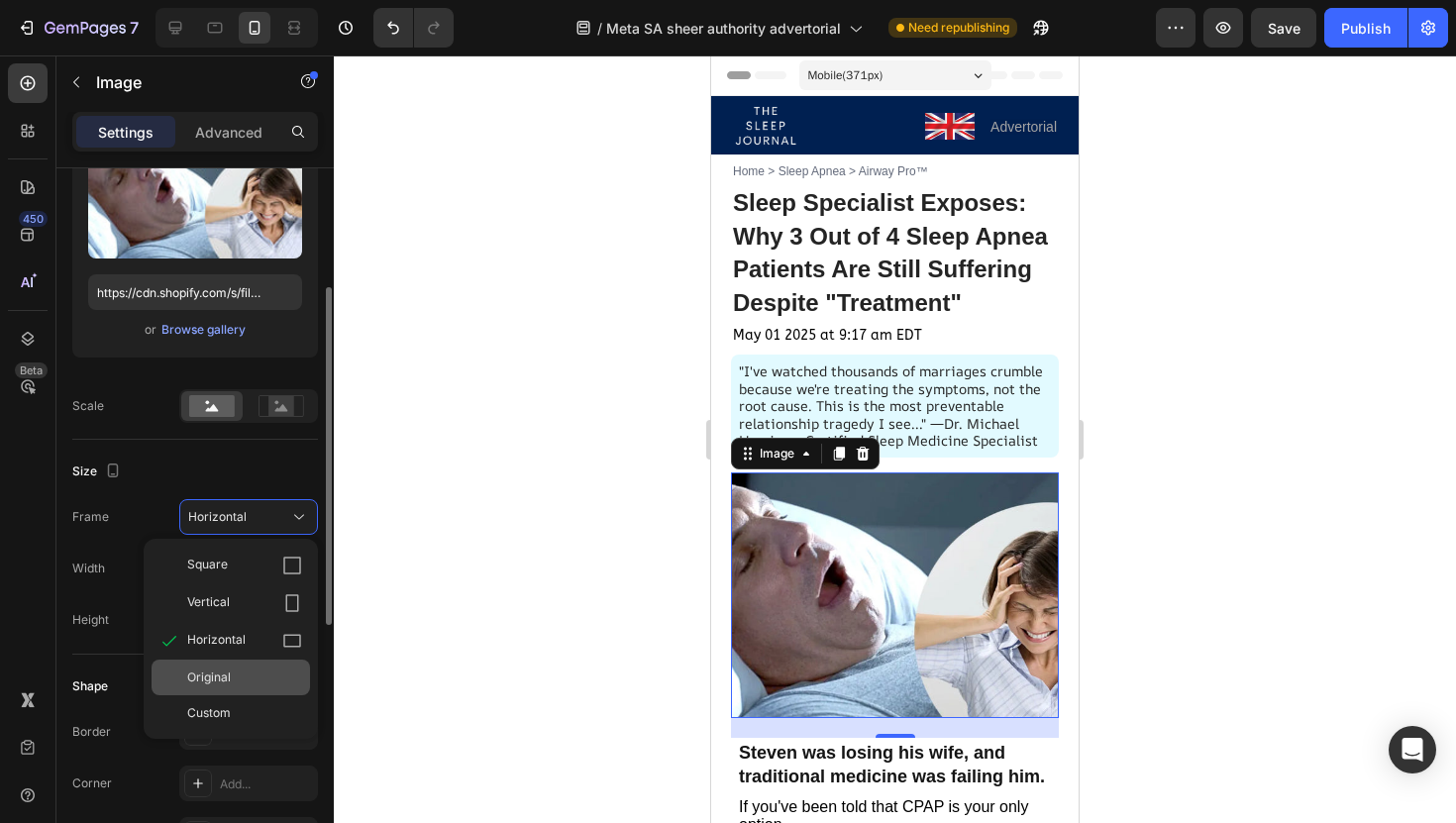 click on "Original" at bounding box center (245, 677) 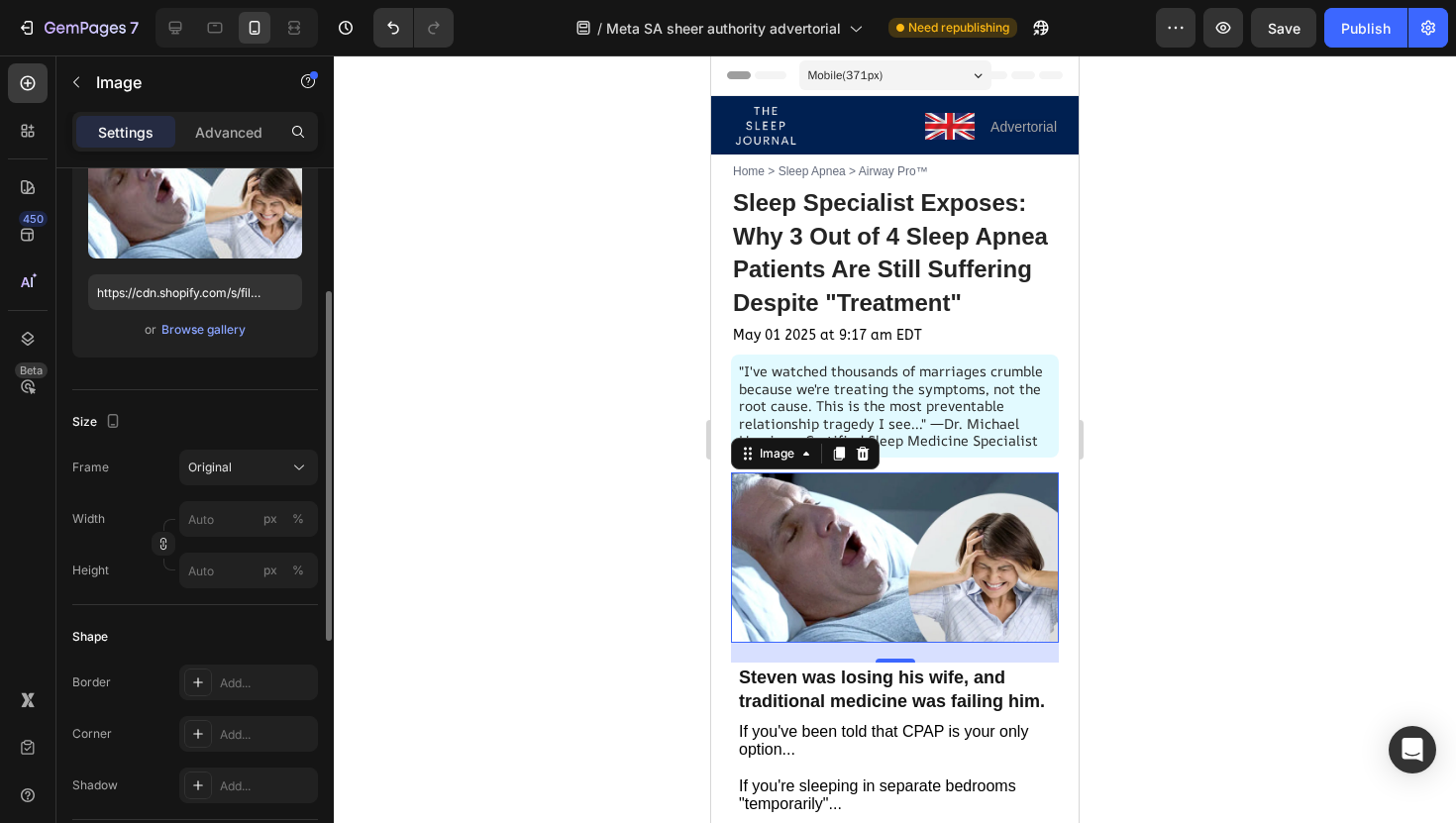 click 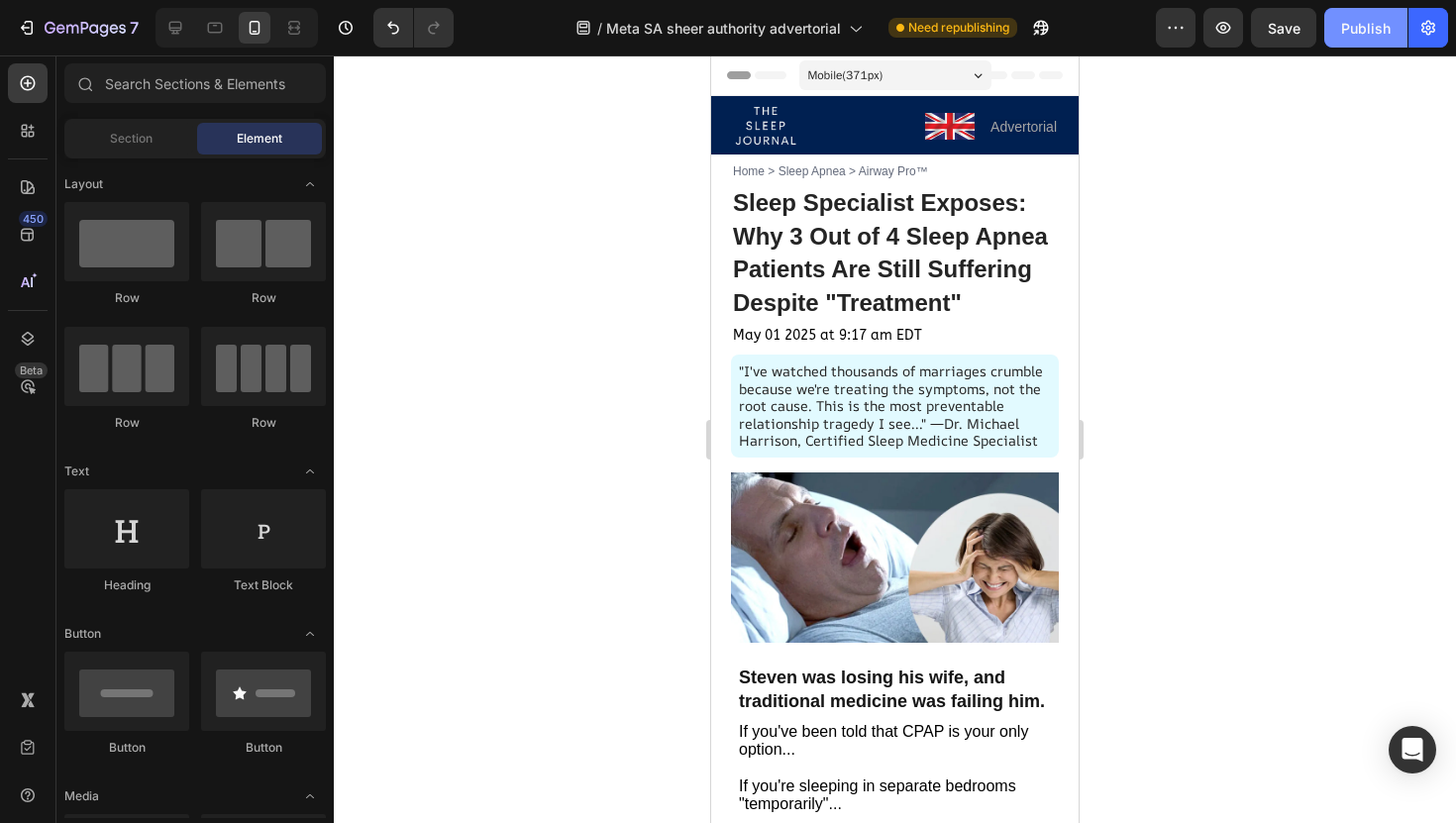 click on "Publish" 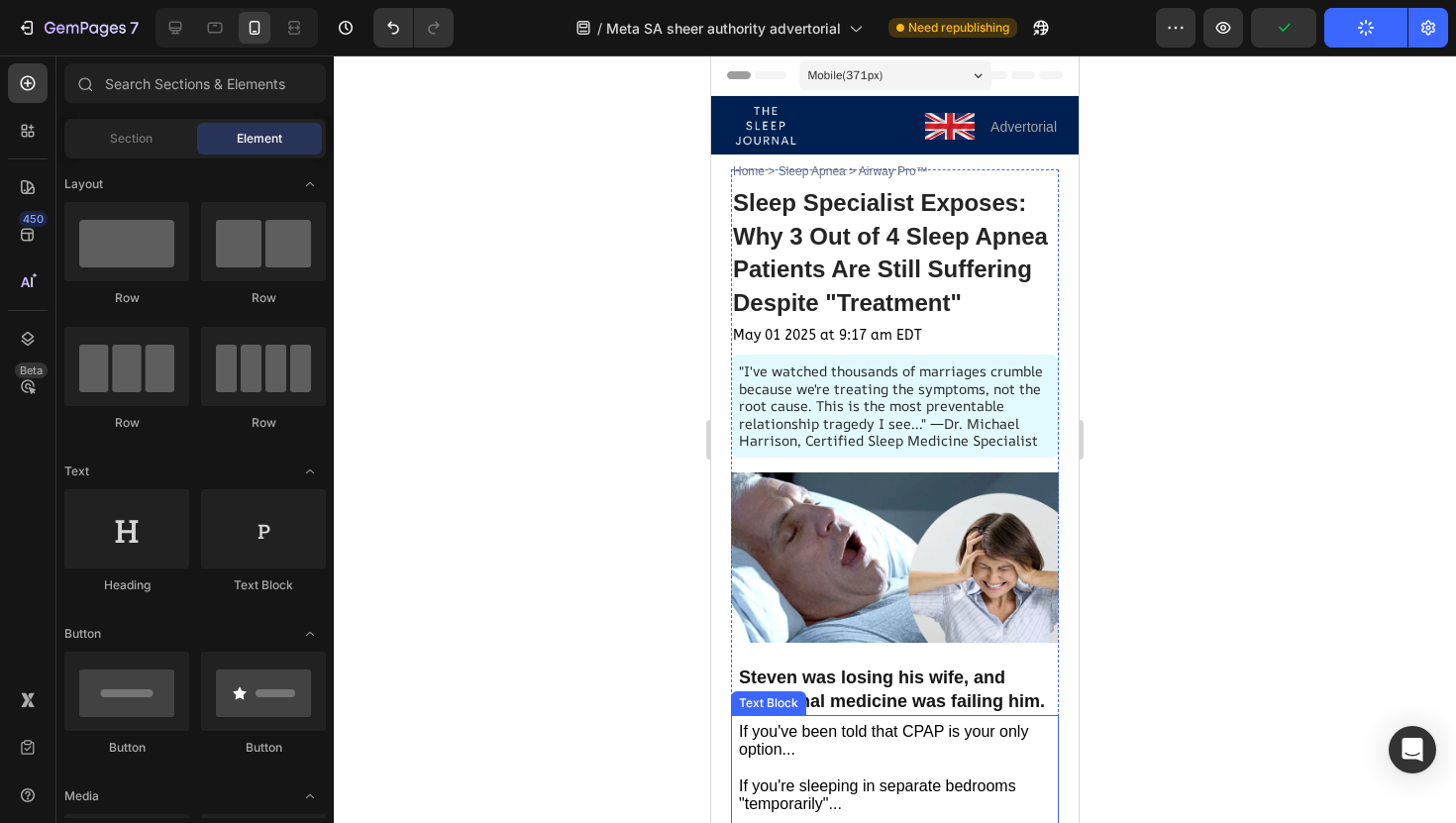 click 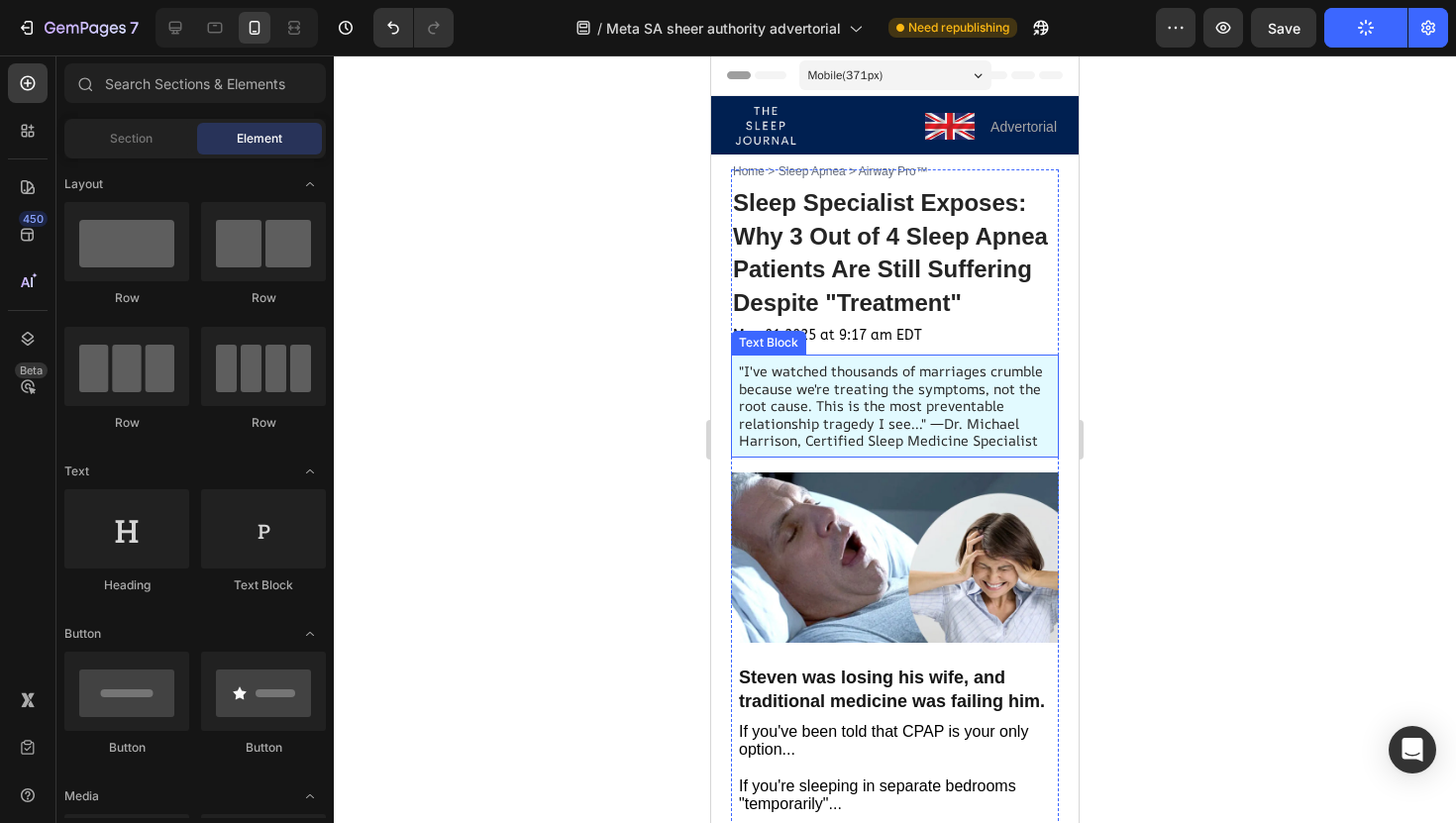 click on ""I've watched thousands of marriages crumble because we're treating the symptoms, not the root cause. This is the most preventable relationship tragedy I see..." —Dr. Michael [LAST], Certified Sleep Medicine Specialist" at bounding box center [890, 405] 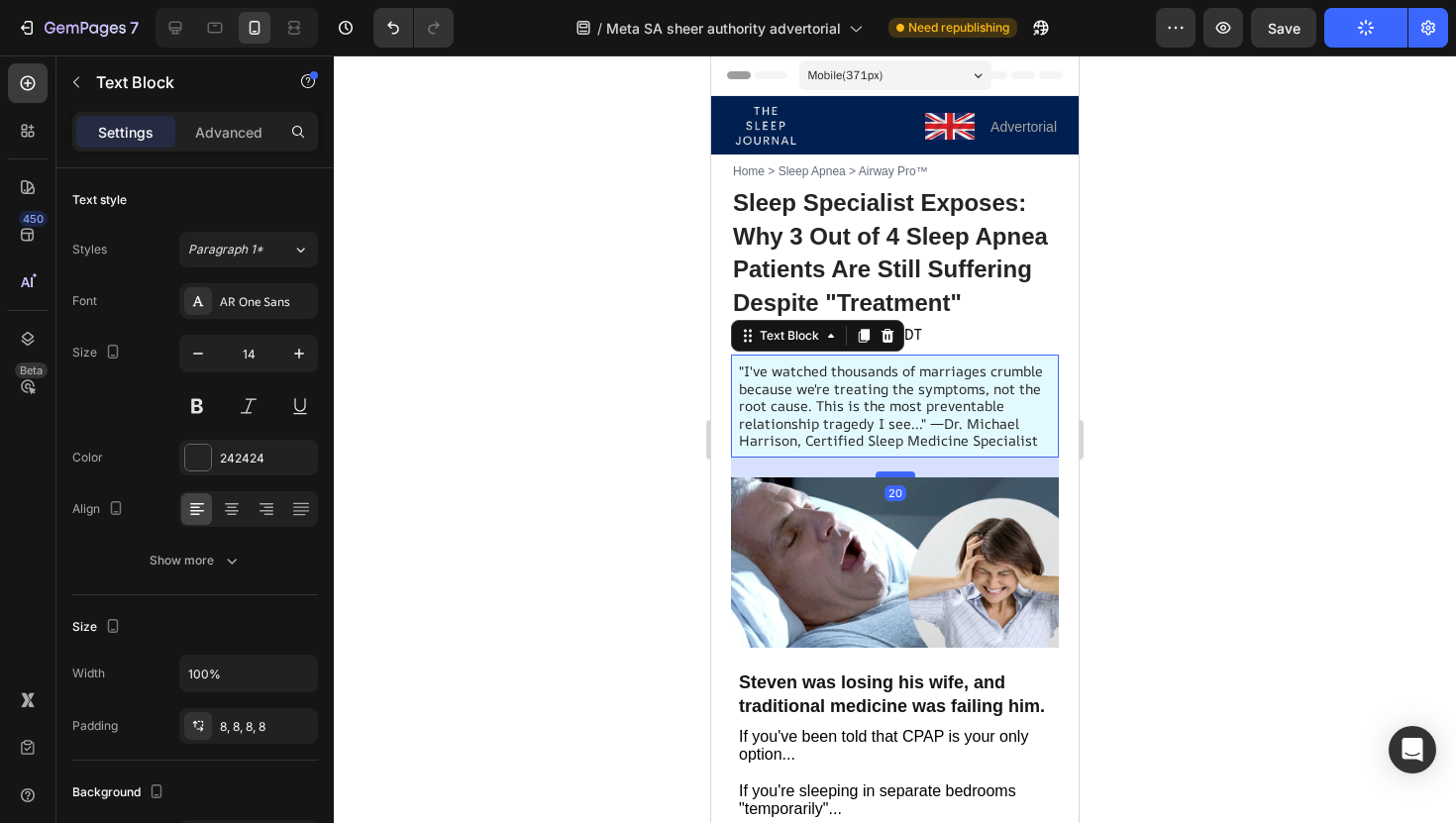 click at bounding box center [895, 474] 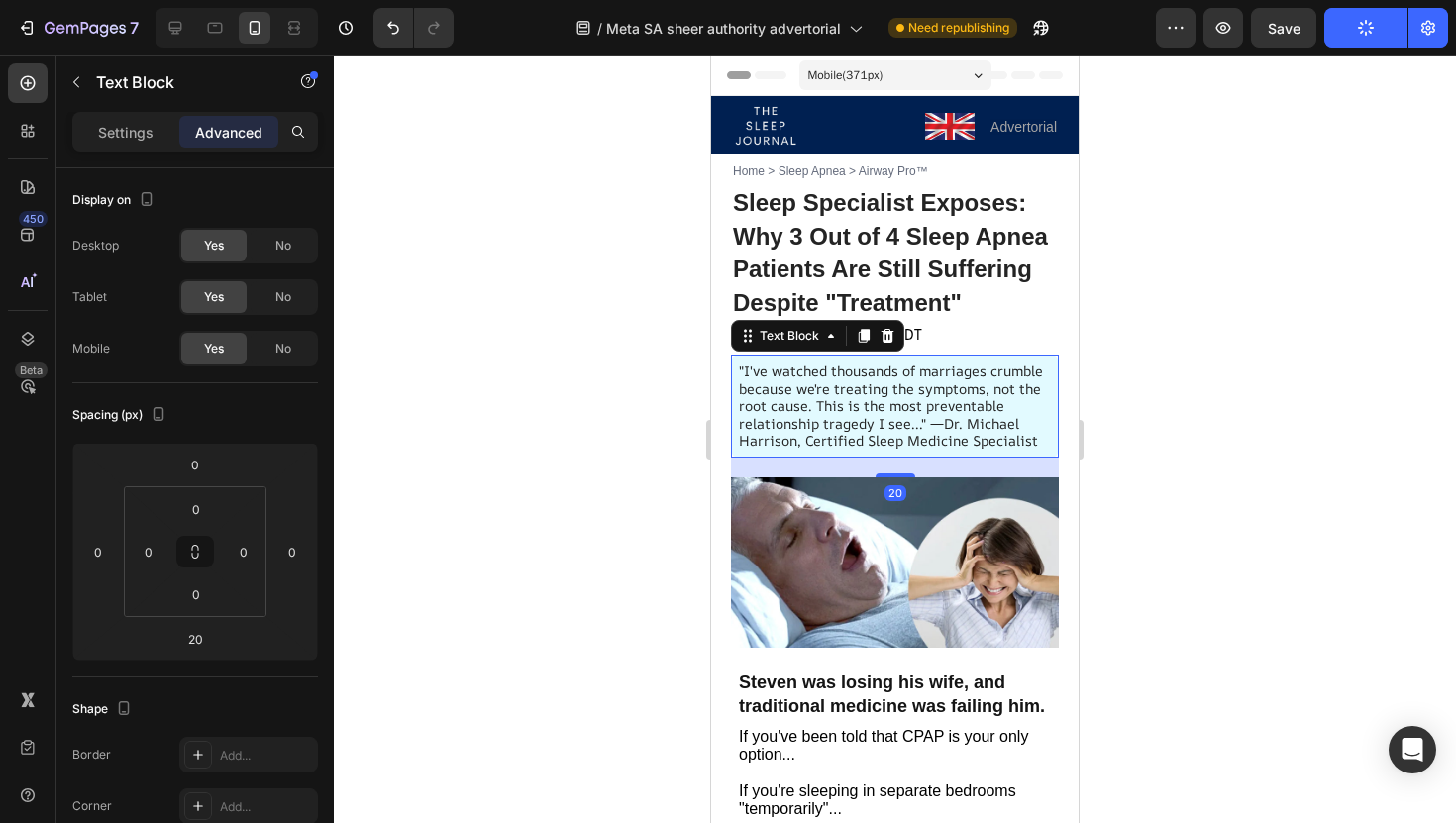 drag, startPoint x: 308, startPoint y: 406, endPoint x: 1205, endPoint y: 441, distance: 897.6826 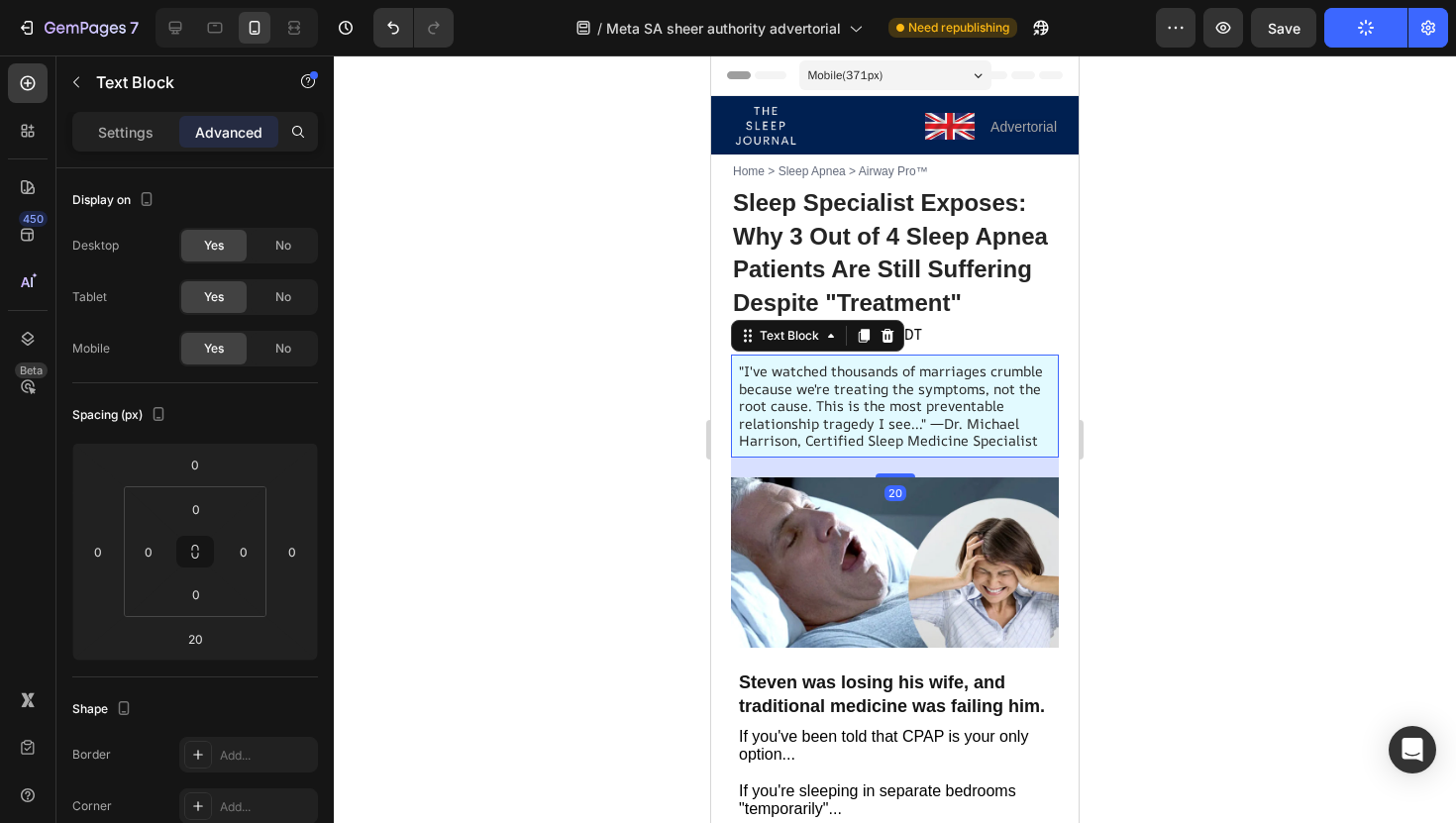 click 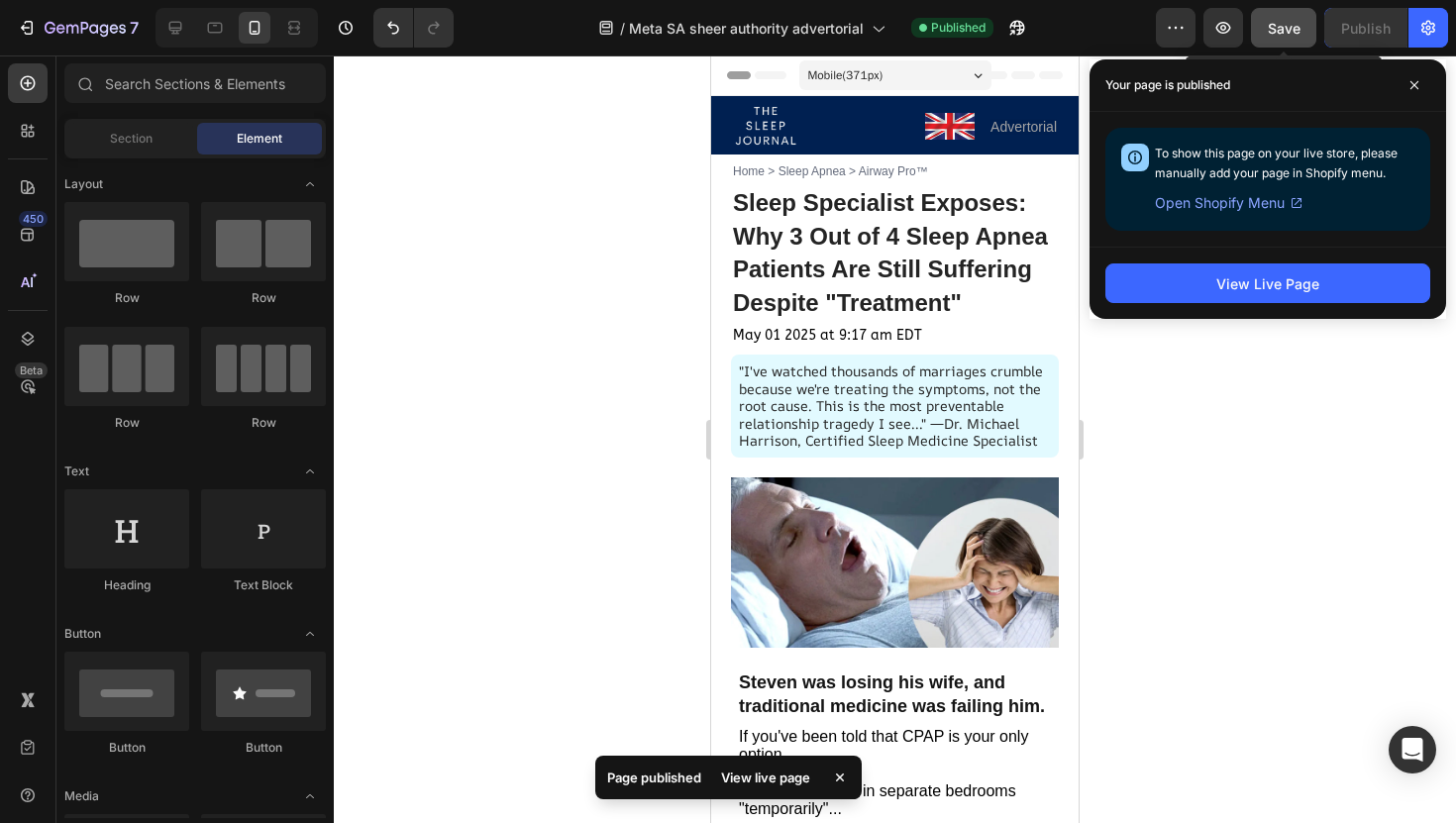 click on "Save" at bounding box center [1284, 28] 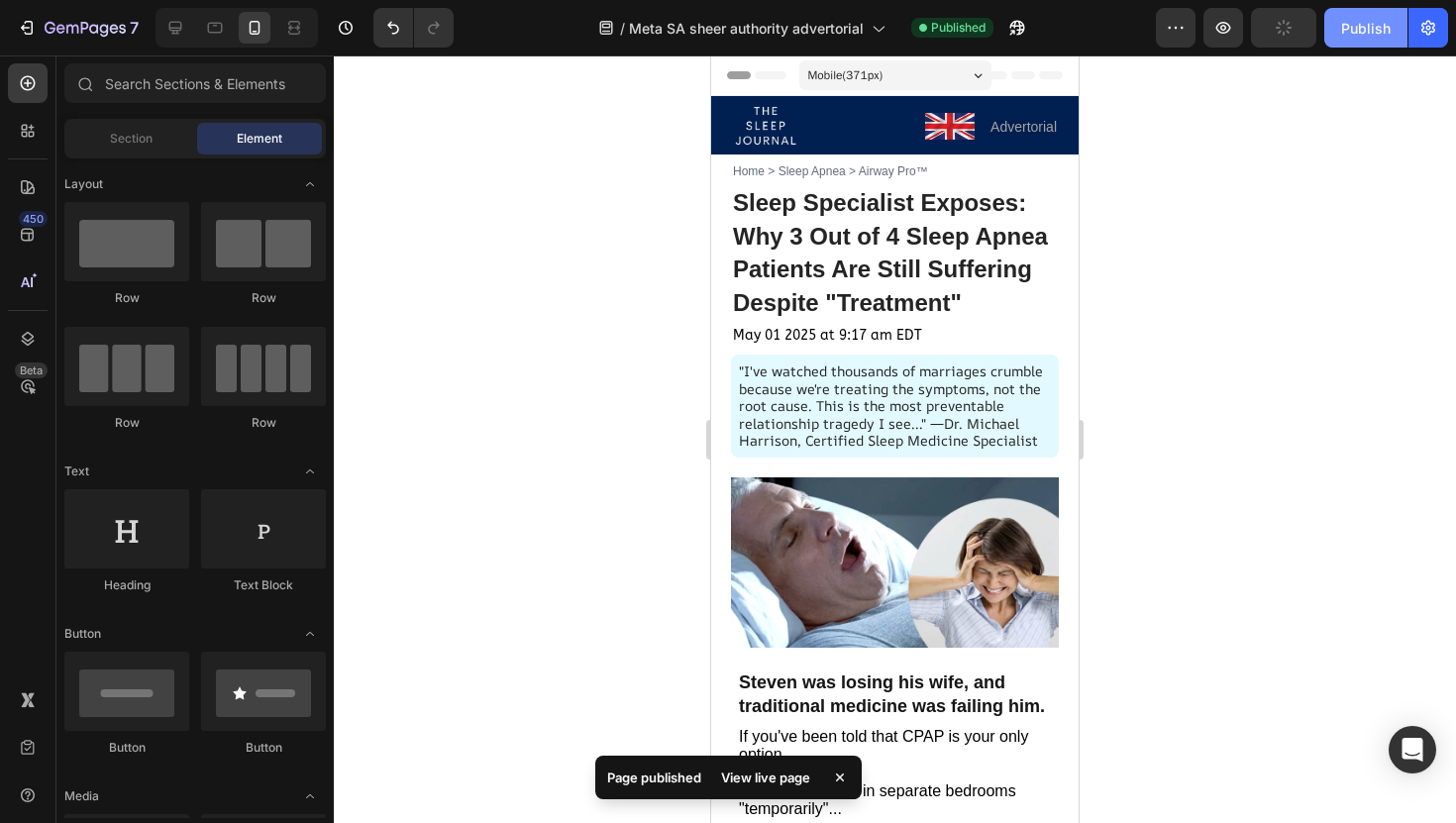 click on "Publish" at bounding box center (1366, 28) 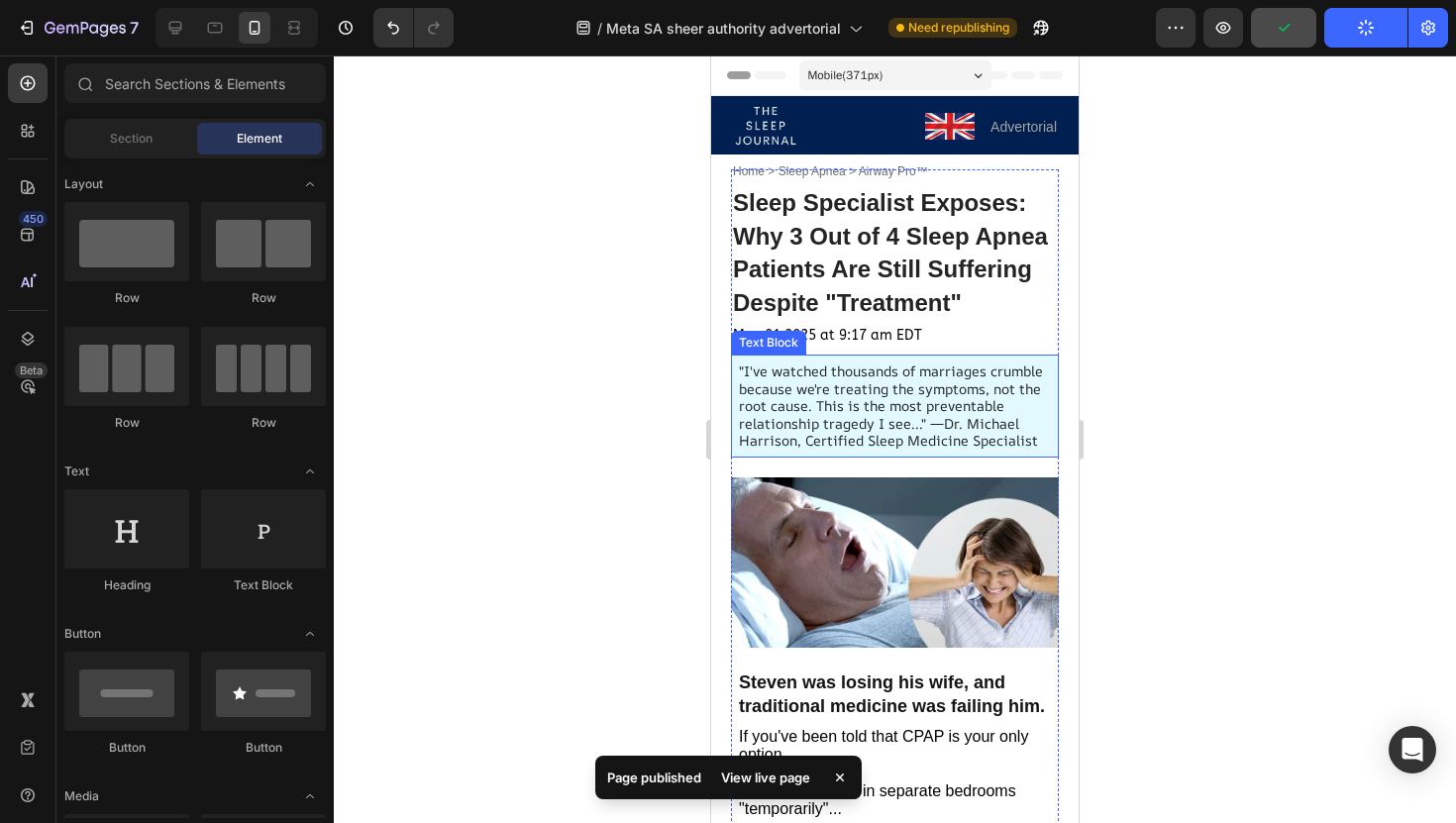 scroll, scrollTop: 123, scrollLeft: 0, axis: vertical 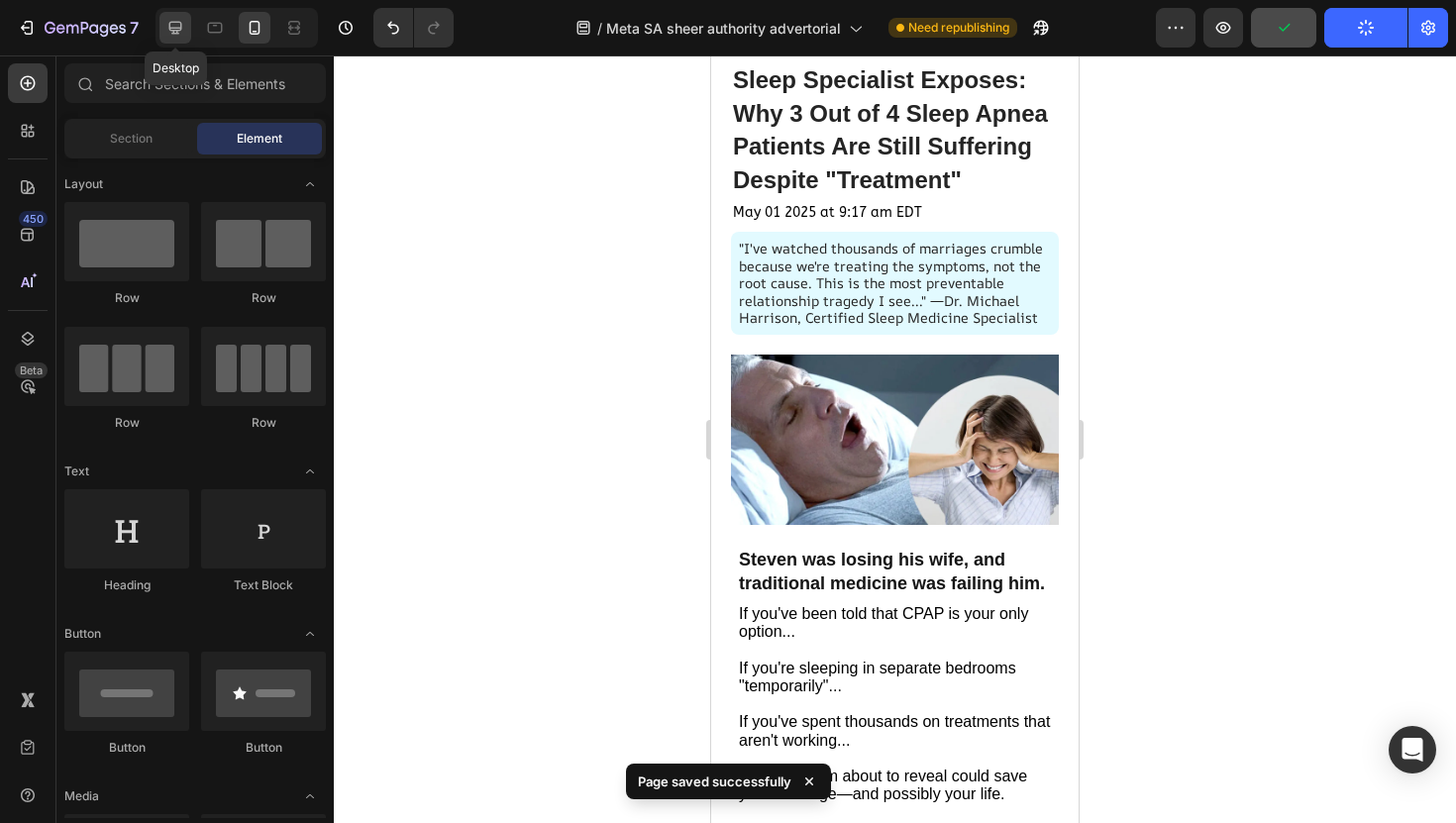 click 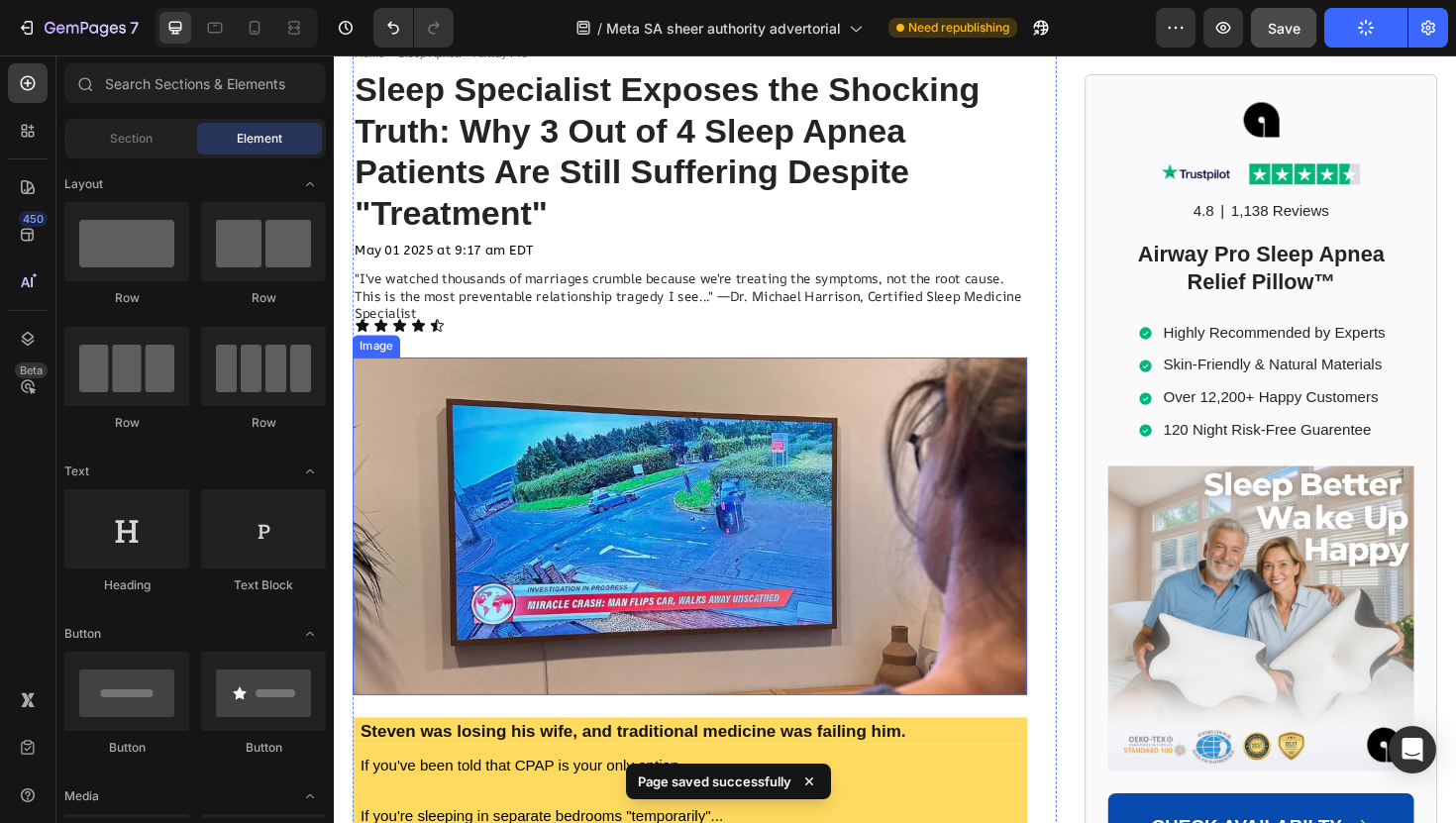 click at bounding box center [710, 554] 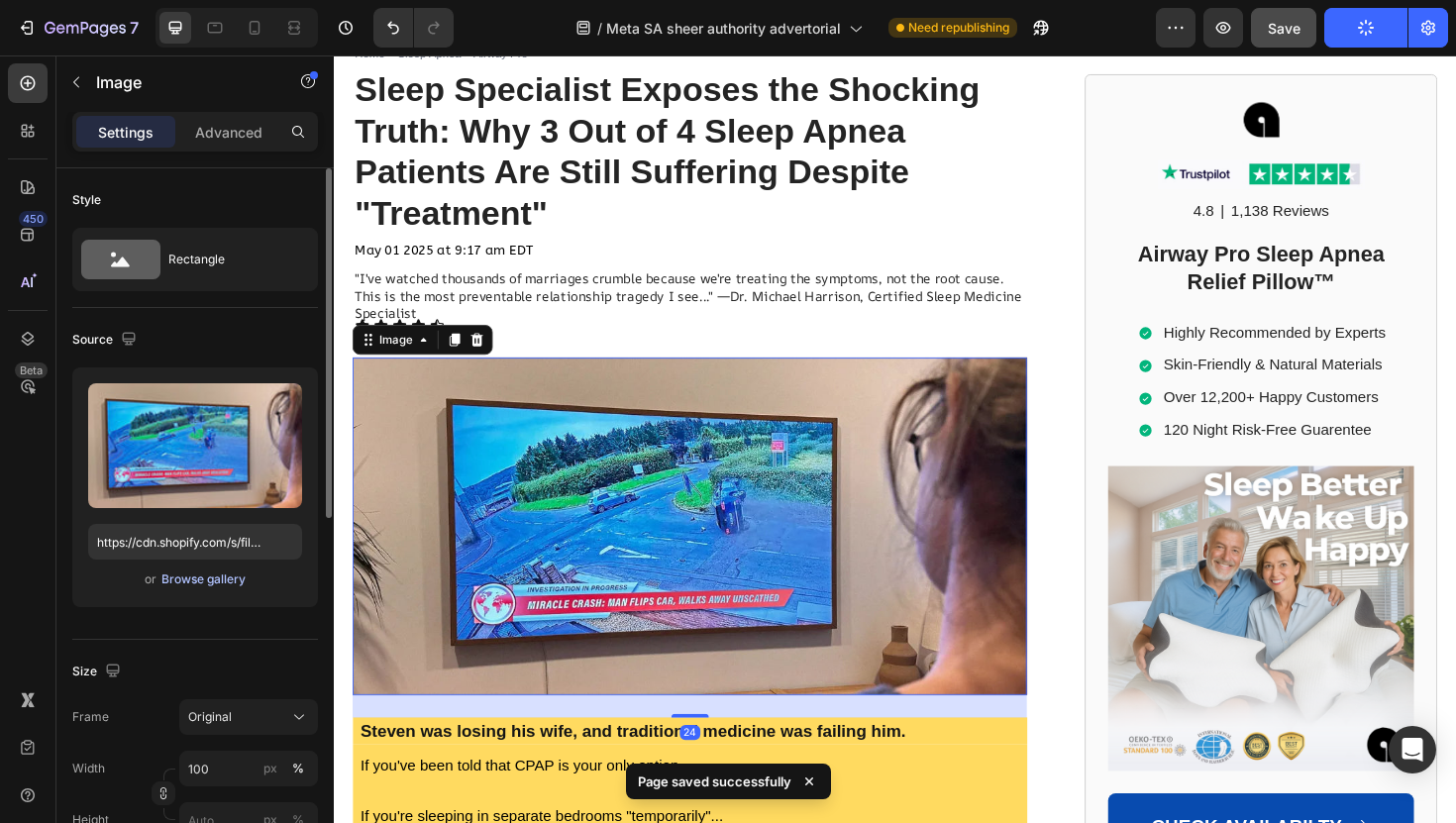 click on "Browse gallery" at bounding box center (203, 579) 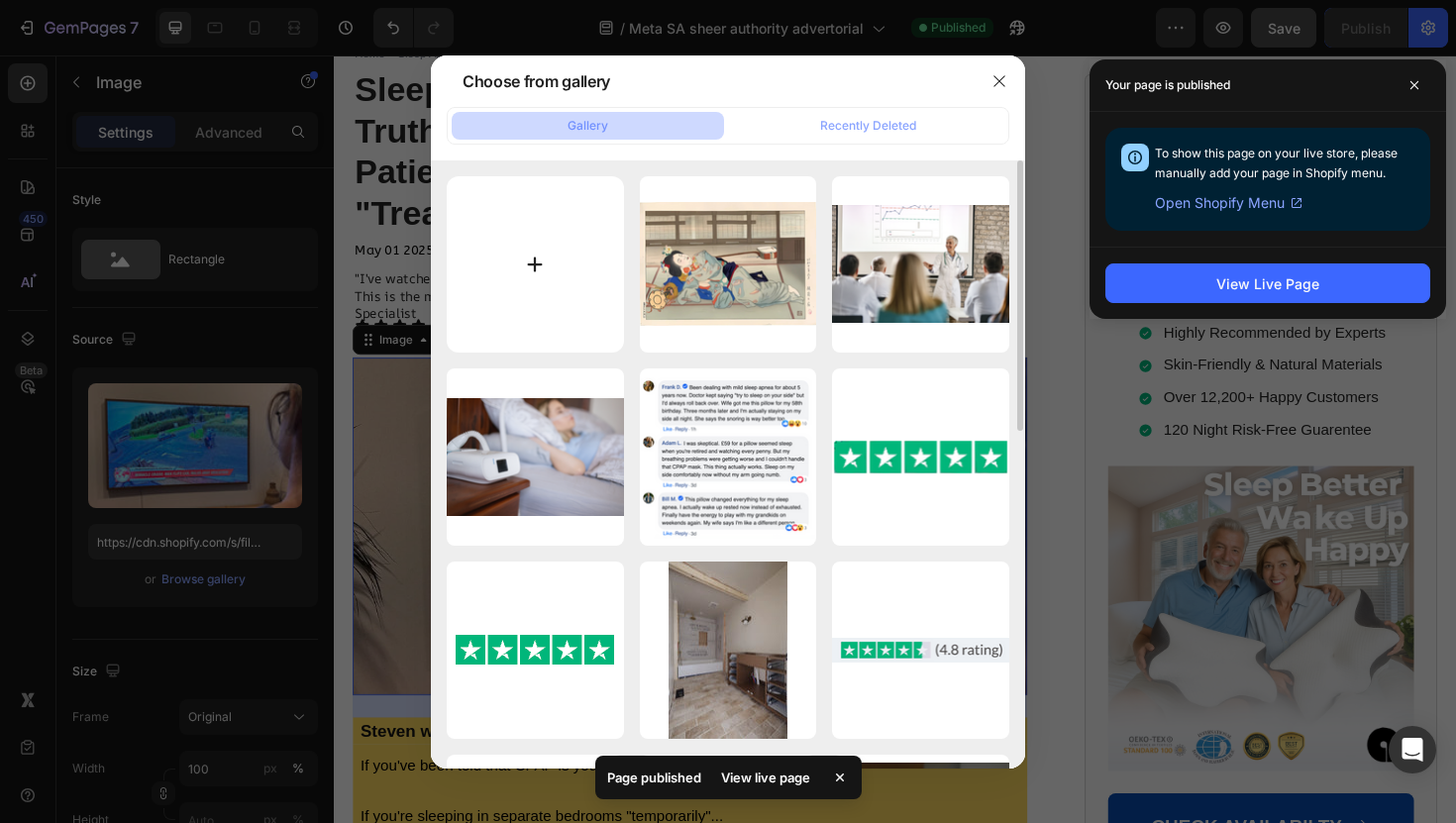 click at bounding box center [535, 264] 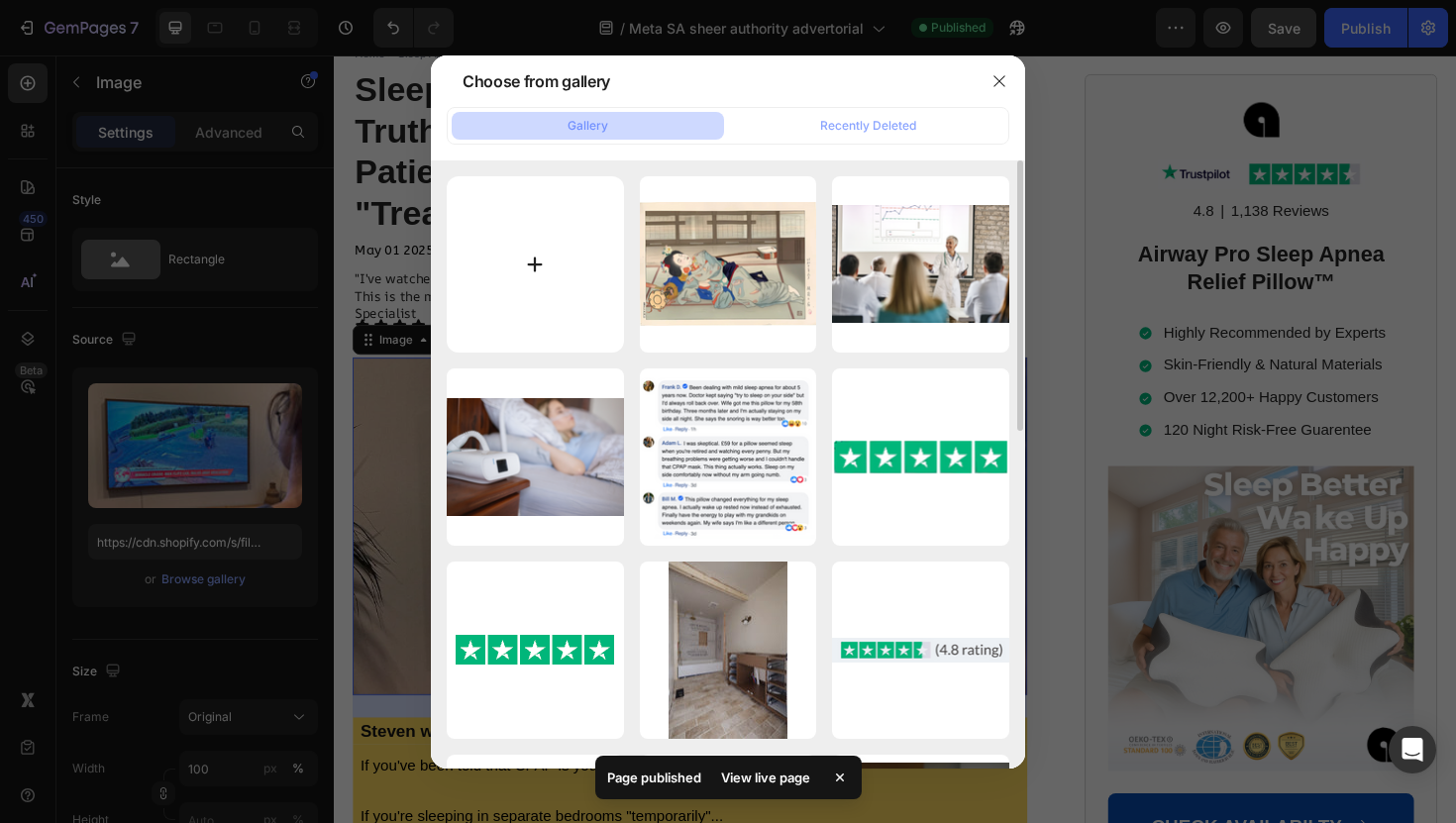 type on "C:\fakepath\gempages_554794443278910544-2433934d-0a3c-42a3-bc88-084a9e141d52.webp" 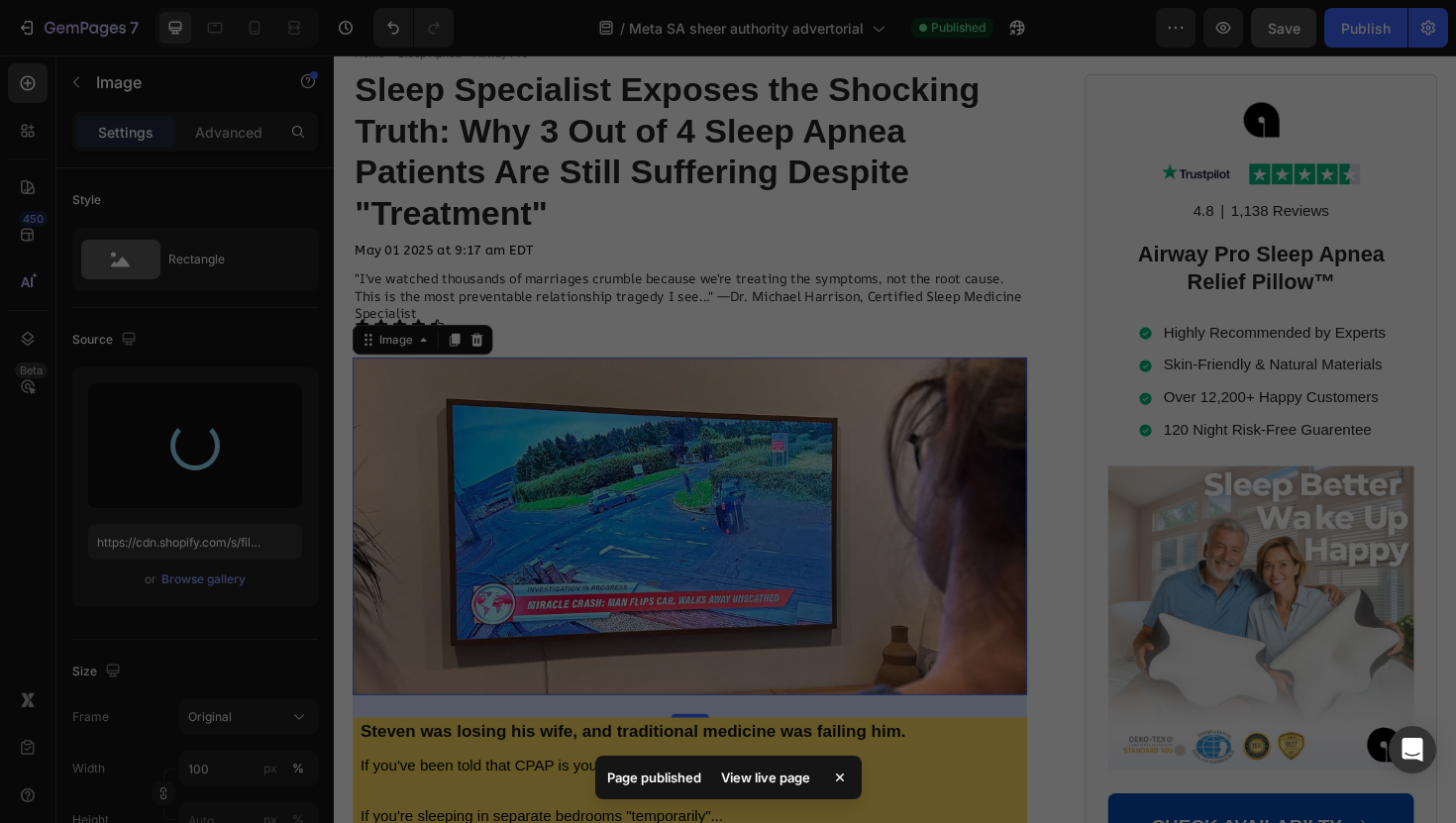 type on "https://cdn.shopify.com/s/files/1/0868/3336/5325/files/gempages_554794443278910544-2433934d-0a3c-42a3-bc88-084a9e141d52.webp" 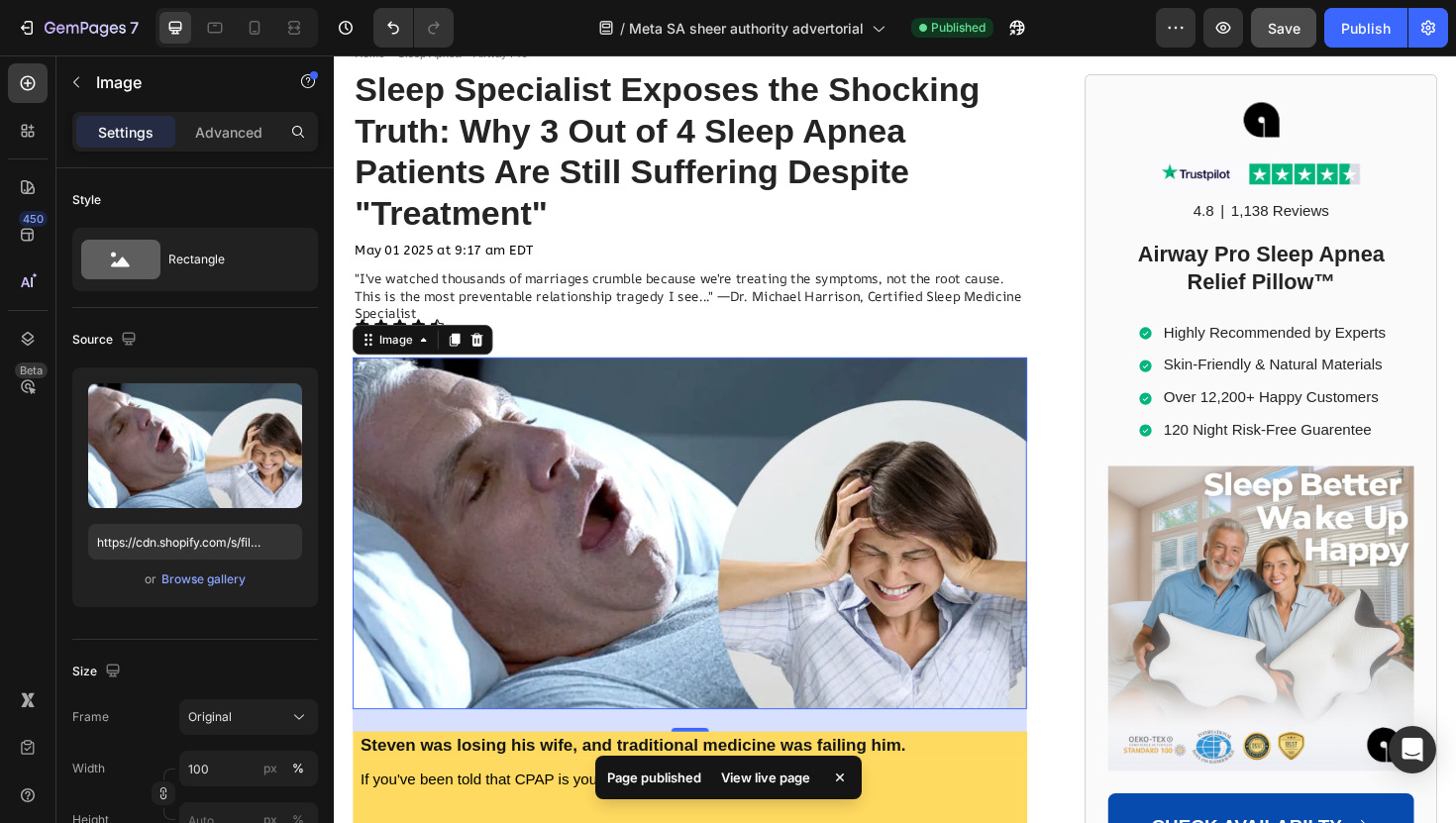 scroll, scrollTop: 0, scrollLeft: 0, axis: both 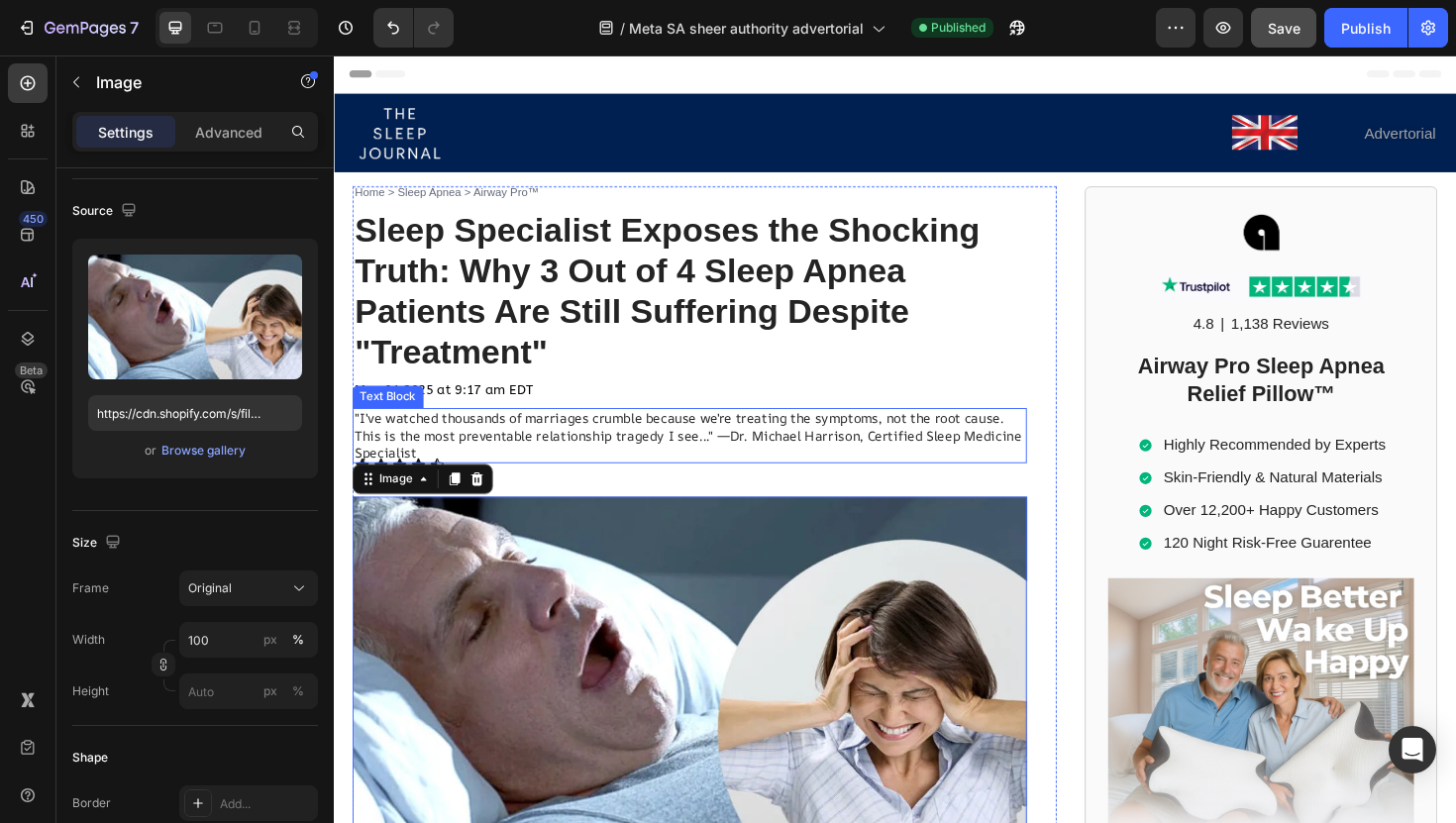 click on ""I've watched thousands of marriages crumble because we're treating the symptoms, not the root cause. This is the most preventable relationship tragedy I see..." —Dr. Michael Harrison, Certified Sleep Medicine Specialist" at bounding box center [708, 457] 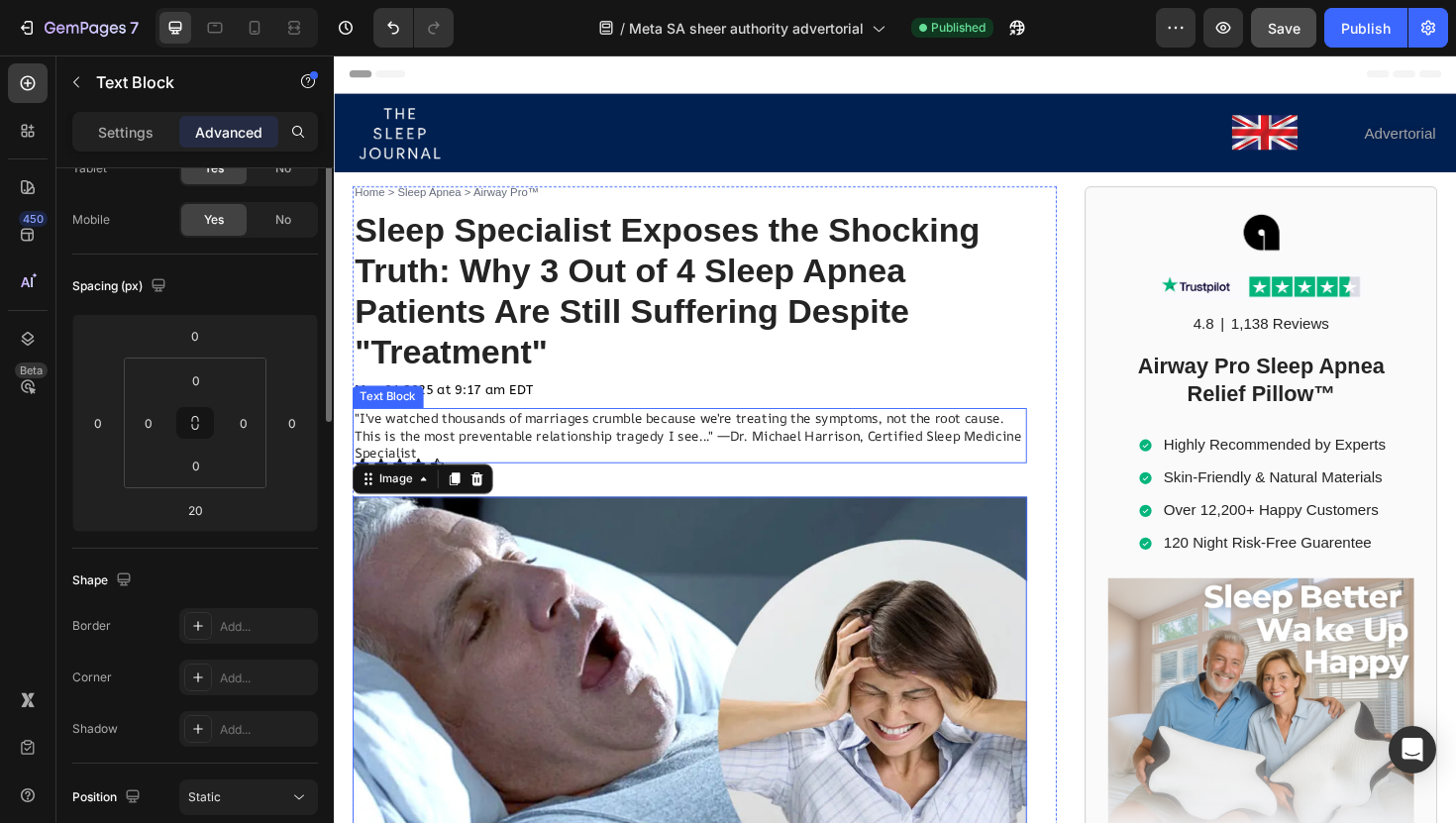 scroll, scrollTop: 0, scrollLeft: 0, axis: both 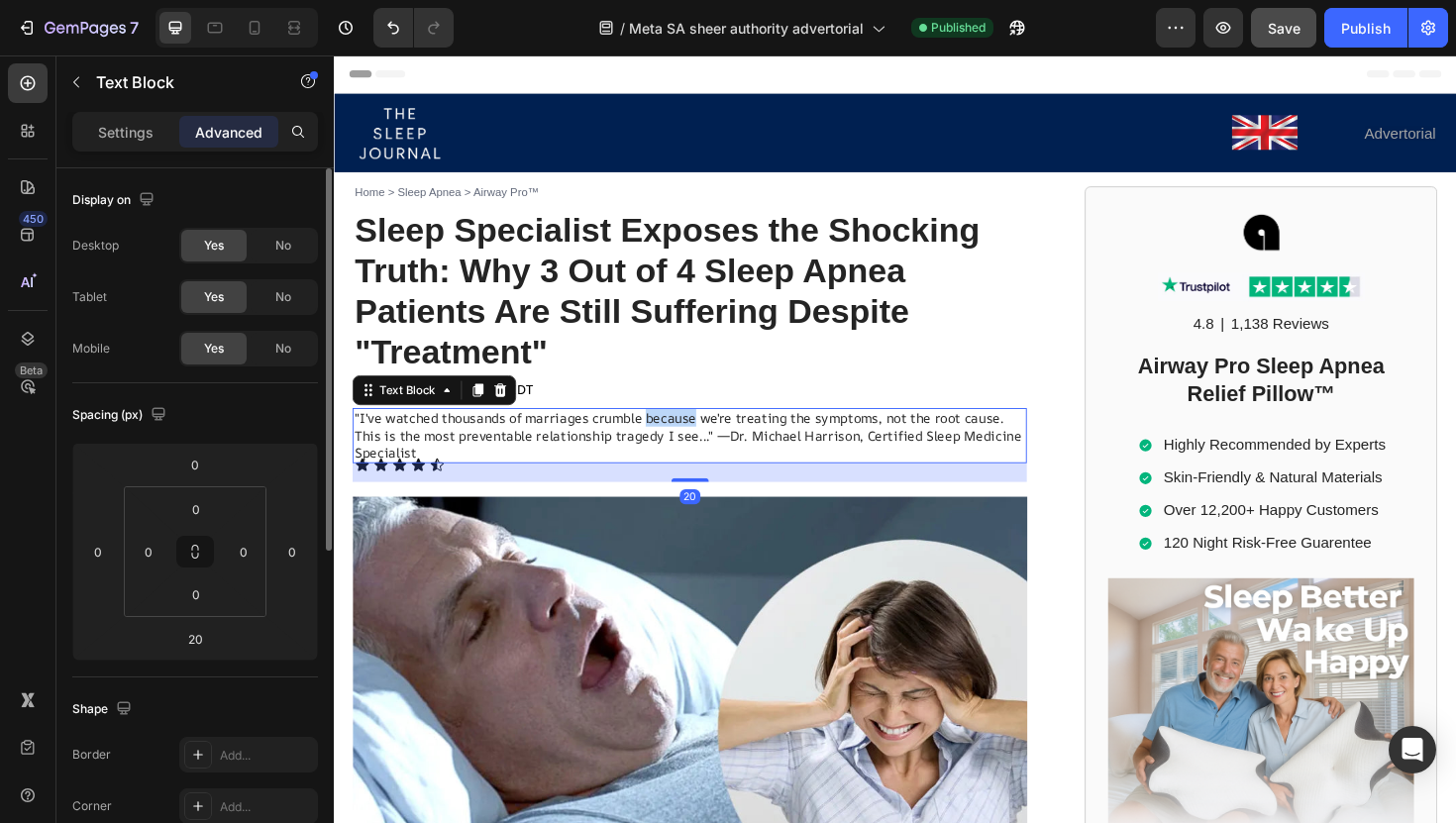 click on ""I've watched thousands of marriages crumble because we're treating the symptoms, not the root cause. This is the most preventable relationship tragedy I see..." —Dr. Michael Harrison, Certified Sleep Medicine Specialist" at bounding box center [708, 457] 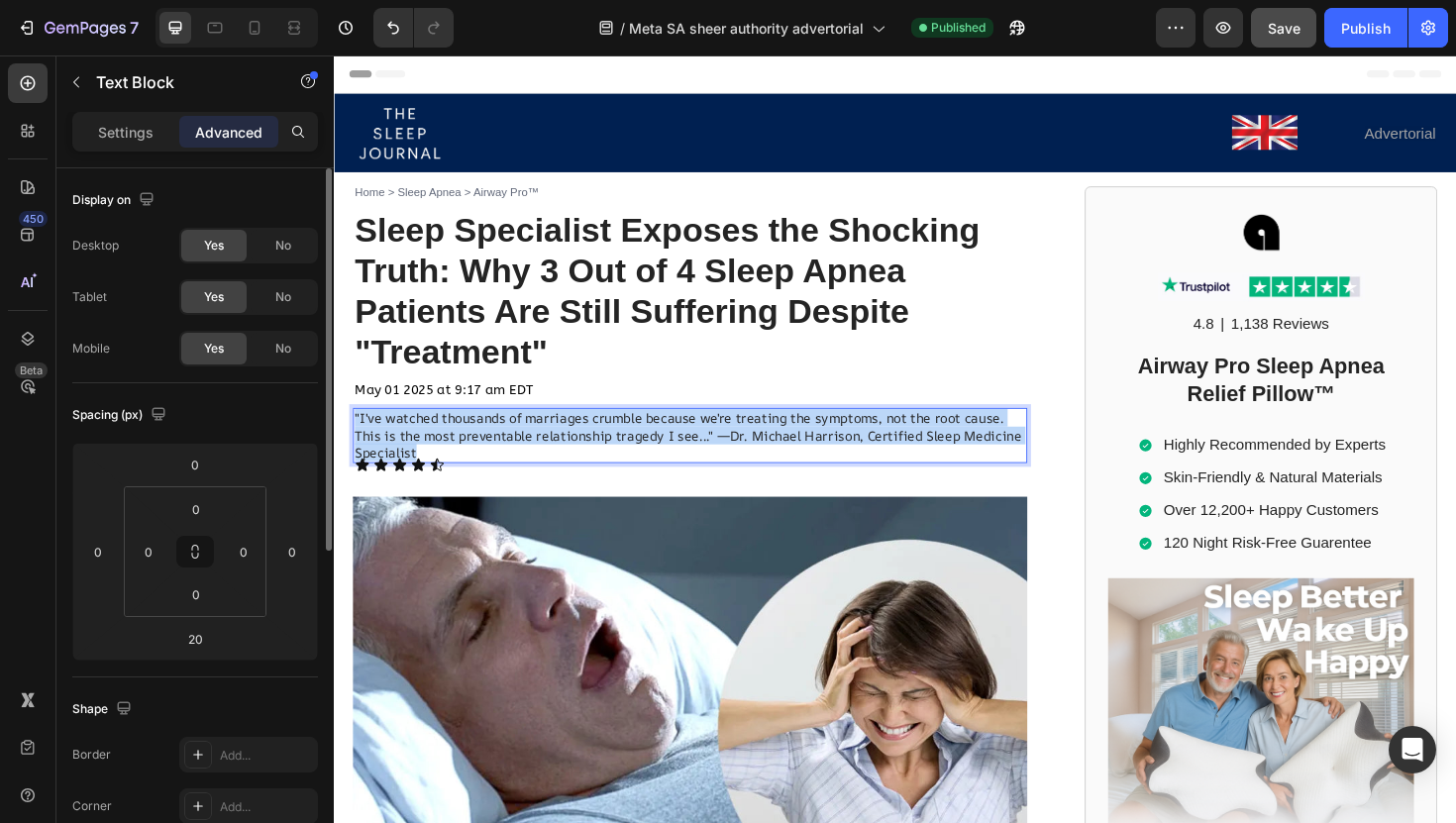 click on ""I've watched thousands of marriages crumble because we're treating the symptoms, not the root cause. This is the most preventable relationship tragedy I see..." —Dr. Michael Harrison, Certified Sleep Medicine Specialist" at bounding box center [708, 457] 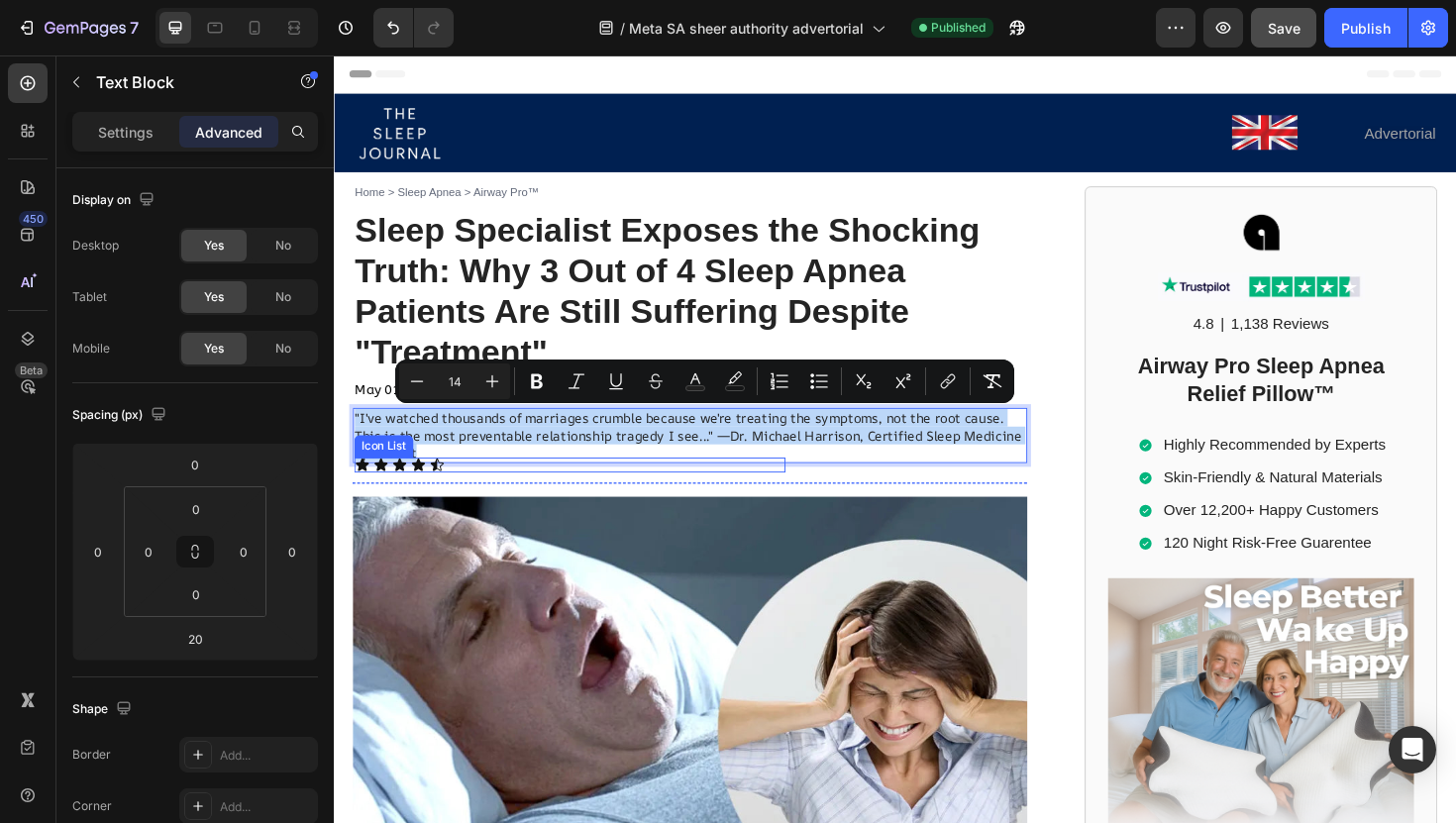 click on "Icon Icon Icon Icon Icon" at bounding box center [583, 489] 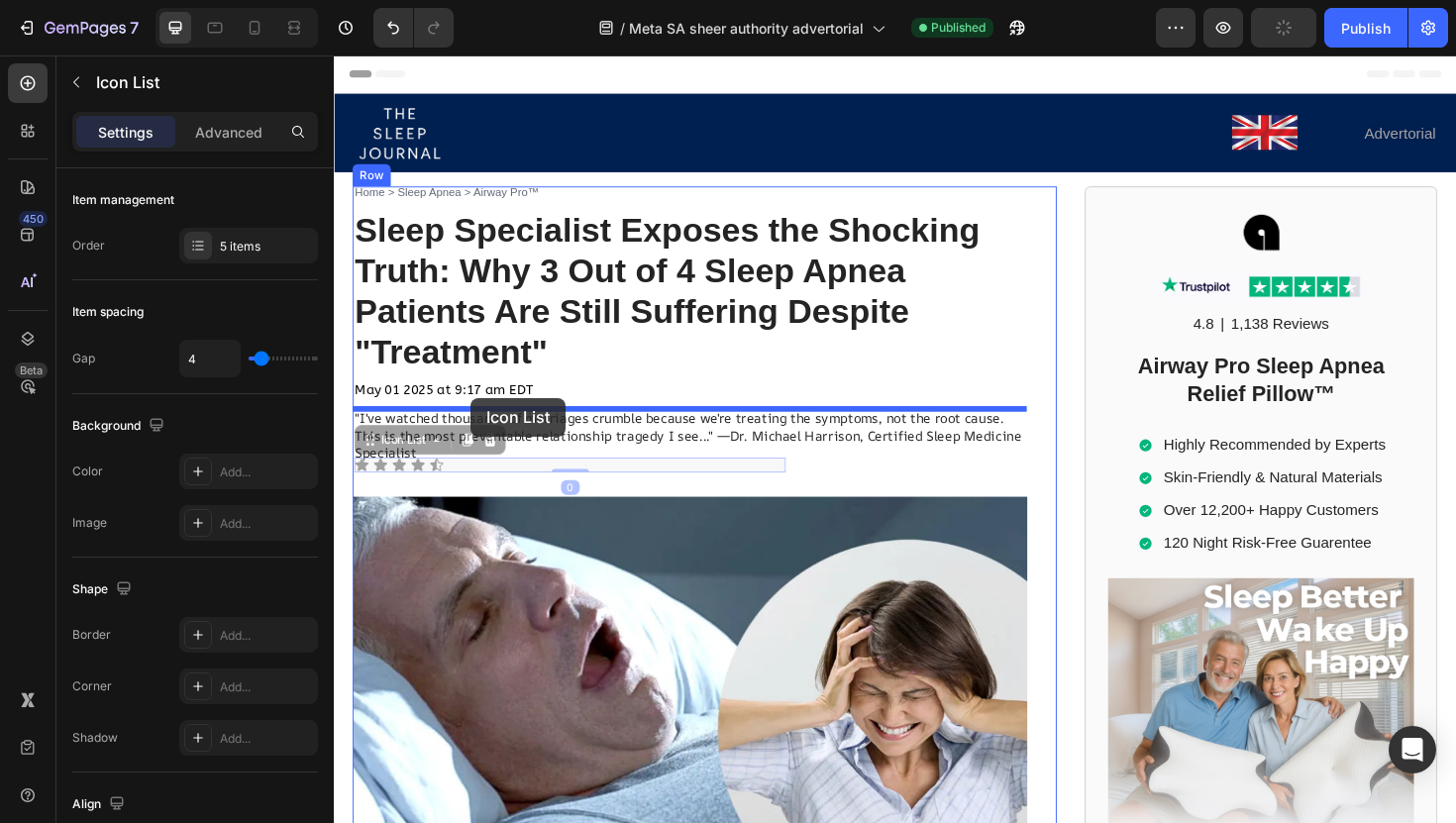 drag, startPoint x: 482, startPoint y: 493, endPoint x: 478, endPoint y: 420, distance: 73.10951 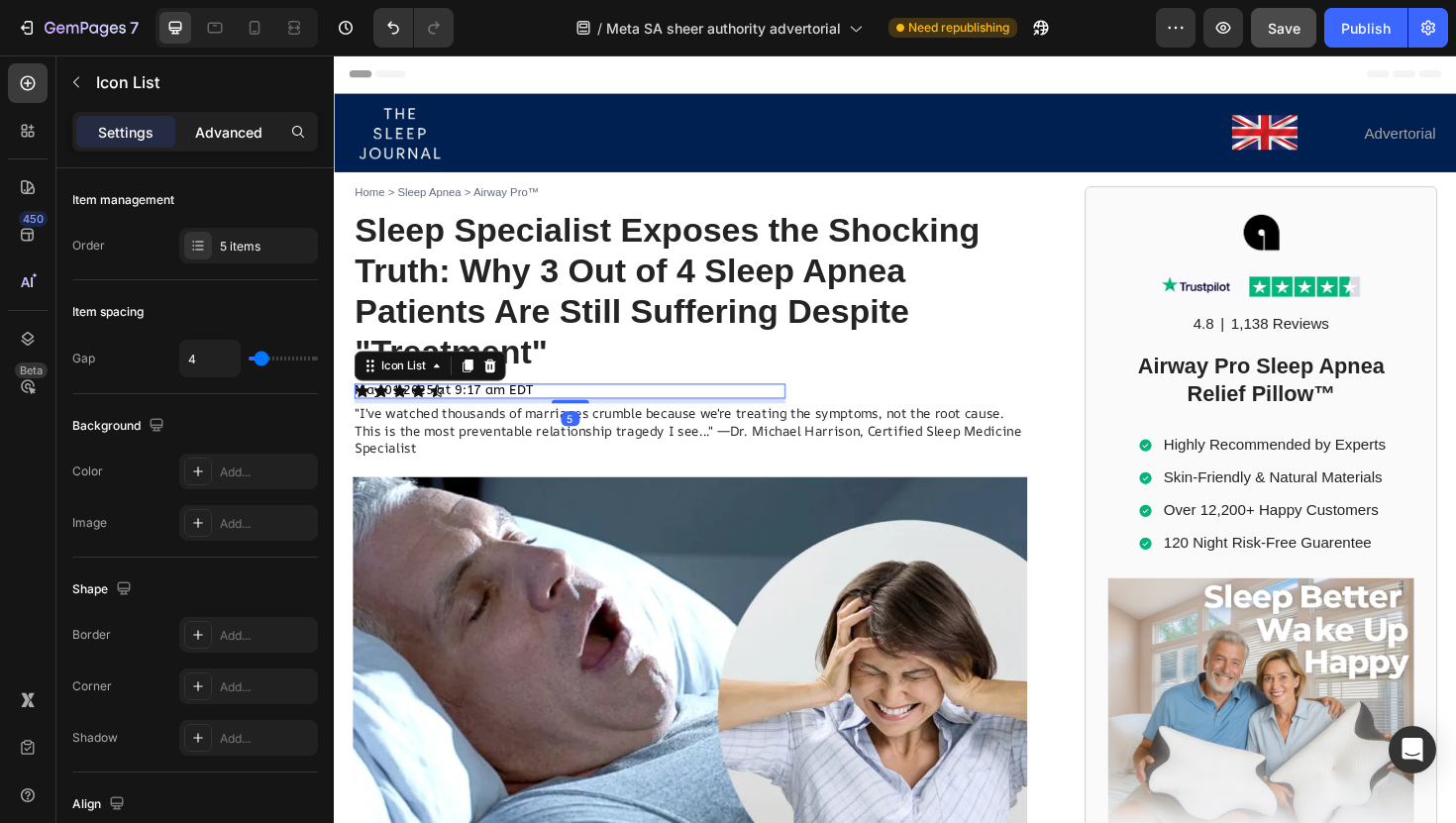 click on "Advanced" 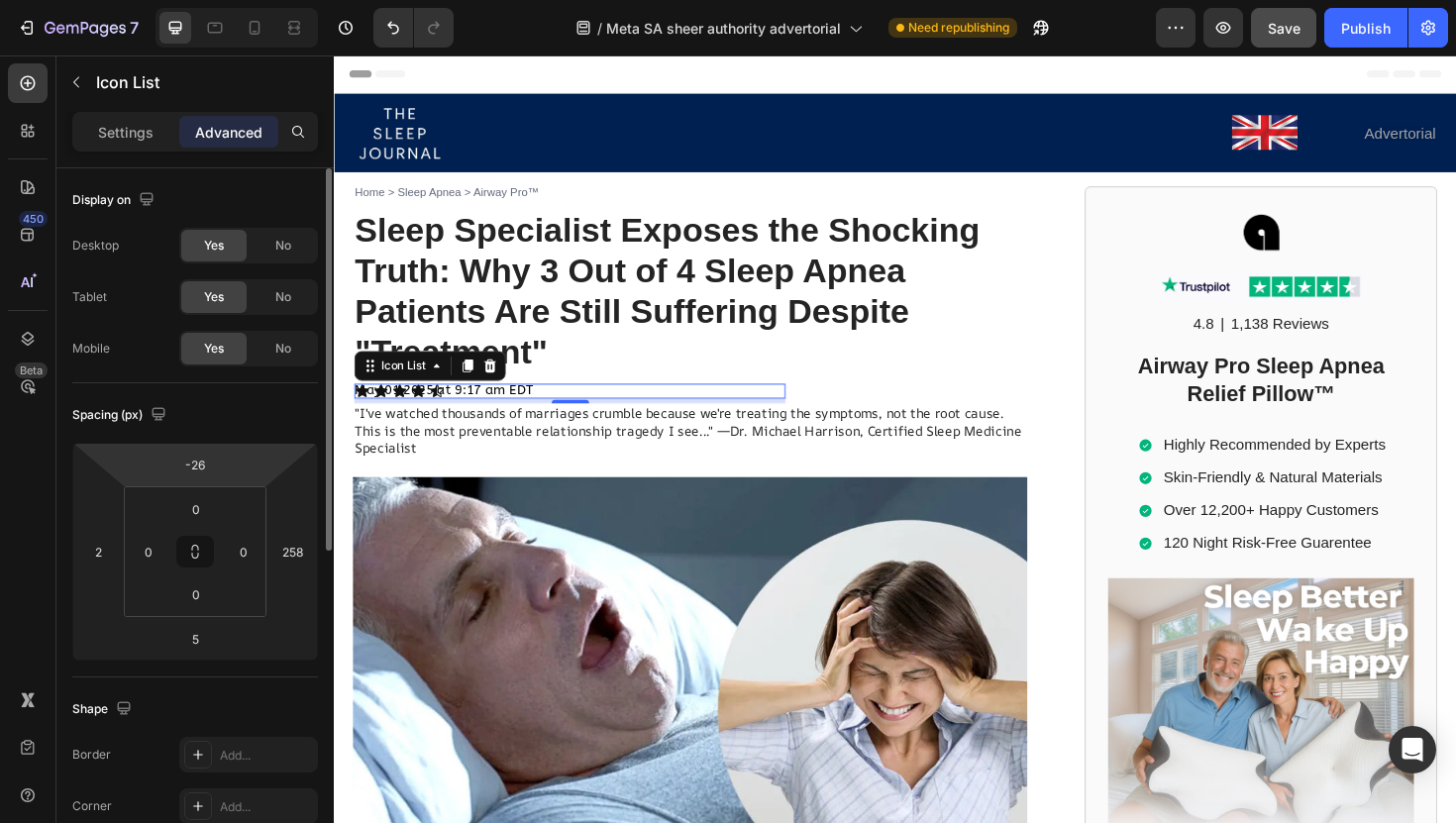 click on "7  Version history  /  Meta SA sheer authority advertorial Need republishing Preview  Save   Publish  450 Beta Sections(18) Elements(83) Section Element Hero Section Product Detail Brands Trusted Badges Guarantee Product Breakdown How to use Testimonials Compare Bundle FAQs Social Proof Brand Story Product List Collection Blog List Contact Sticky Add to Cart Custom Footer Browse Library 450 Layout
Row
Row
Row
Row Text
Heading
Text Block Button
Button
Button Media
Image
Image
Video" at bounding box center (728, 0) 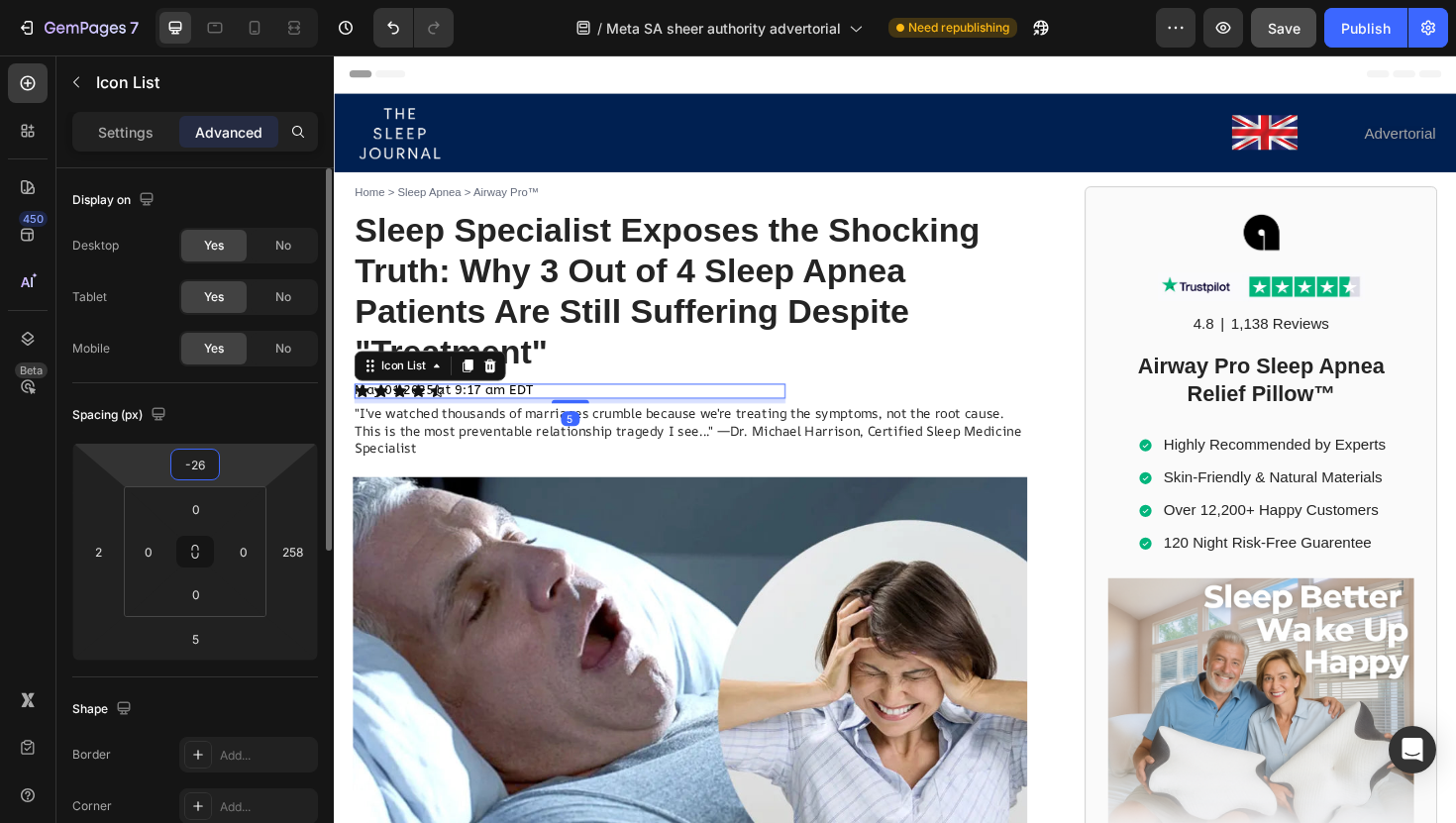click on "7  Version history  /  Meta SA sheer authority advertorial Need republishing Preview  Save   Publish  450 Beta Sections(18) Elements(83) Section Element Hero Section Product Detail Brands Trusted Badges Guarantee Product Breakdown How to use Testimonials Compare Bundle FAQs Social Proof Brand Story Product List Collection Blog List Contact Sticky Add to Cart Custom Footer Browse Library 450 Layout
Row
Row
Row
Row Text
Heading
Text Block Button
Button
Button Media
Image
Image
Video" at bounding box center [728, 0] 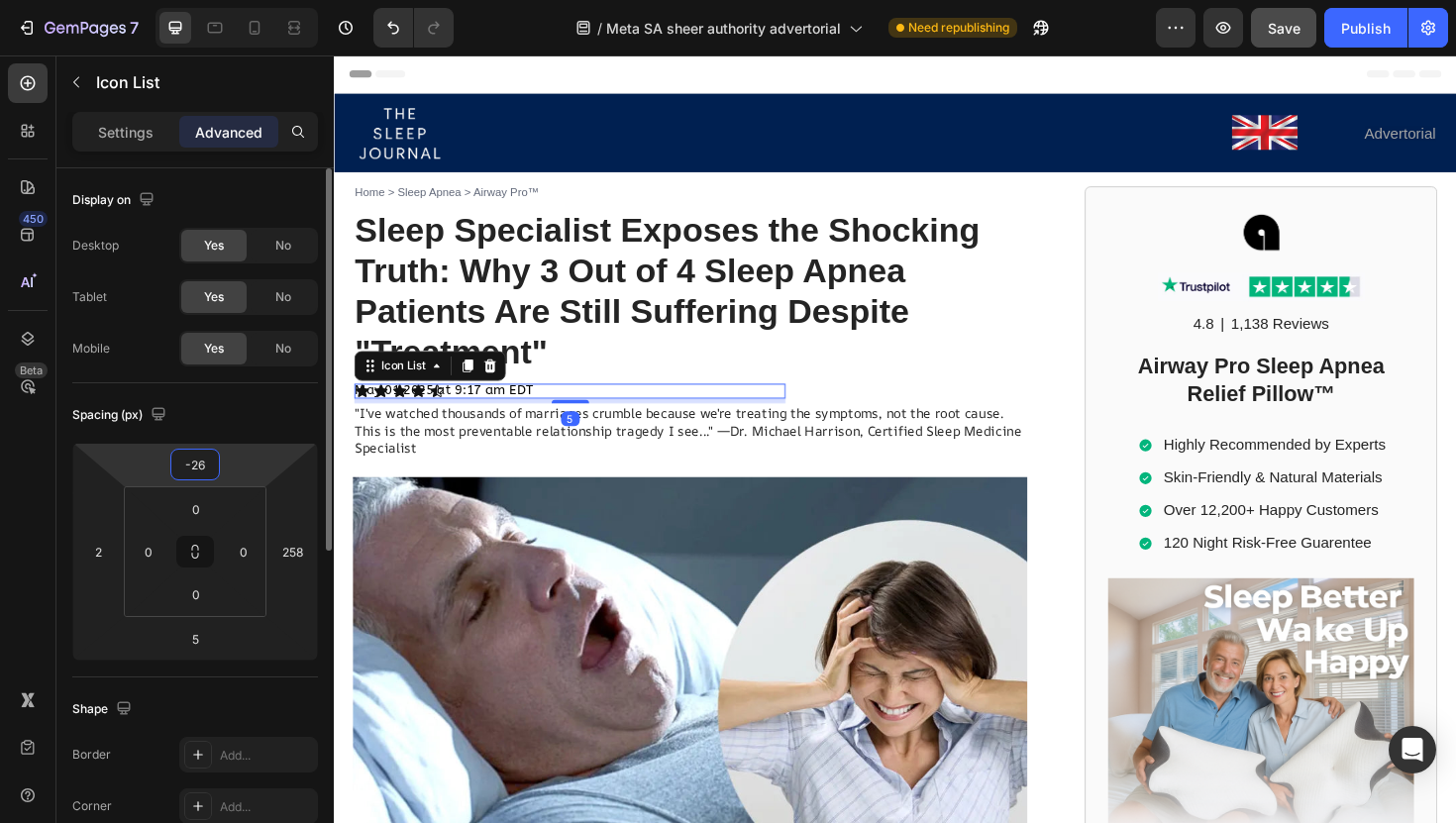 click on "7  Version history  /  Meta SA sheer authority advertorial Need republishing Preview  Save   Publish  450 Beta Sections(18) Elements(83) Section Element Hero Section Product Detail Brands Trusted Badges Guarantee Product Breakdown How to use Testimonials Compare Bundle FAQs Social Proof Brand Story Product List Collection Blog List Contact Sticky Add to Cart Custom Footer Browse Library 450 Layout
Row
Row
Row
Row Text
Heading
Text Block Button
Button
Button Media
Image
Image
Video" at bounding box center (728, 0) 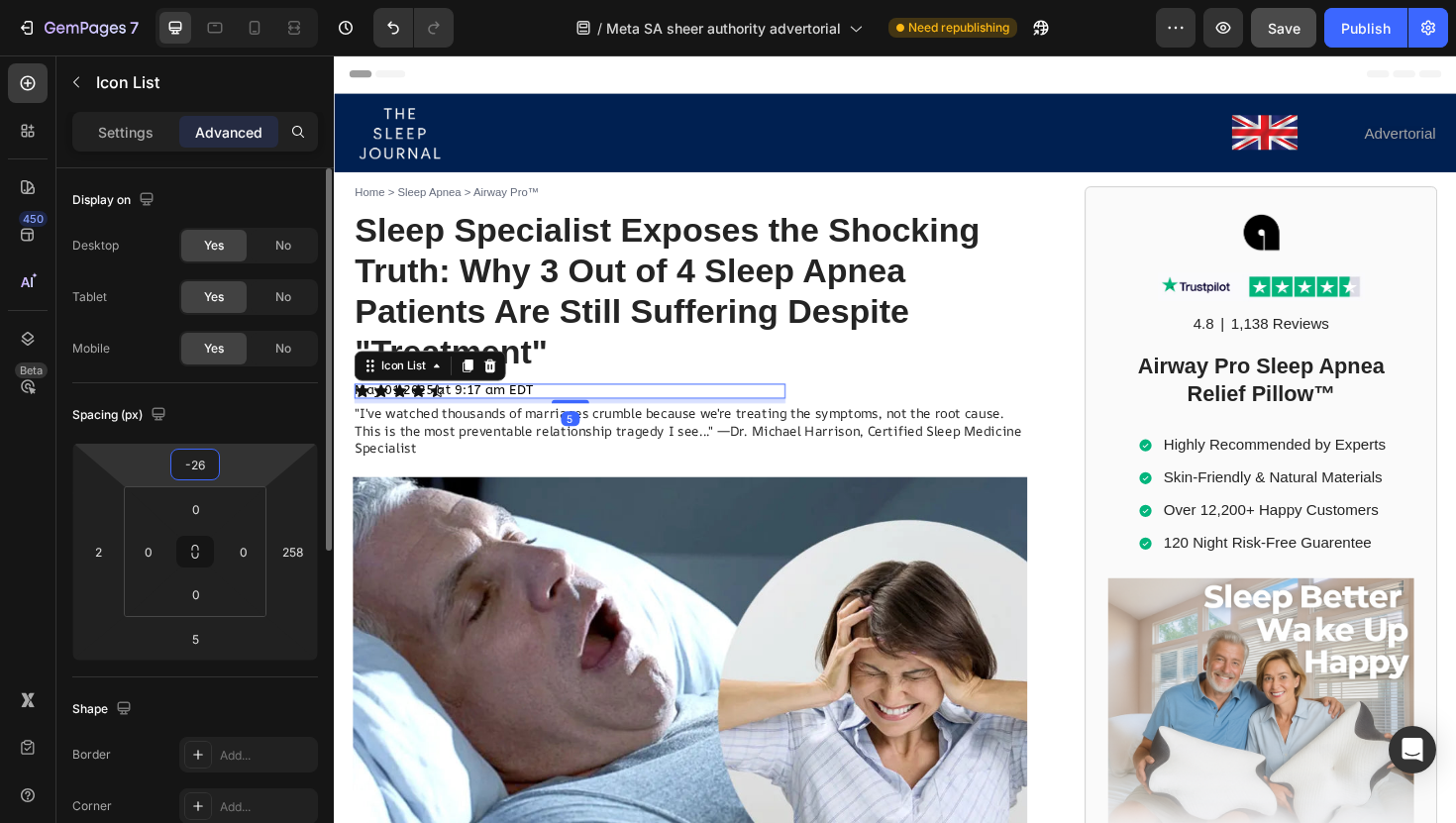 click on "-26" at bounding box center [195, 464] 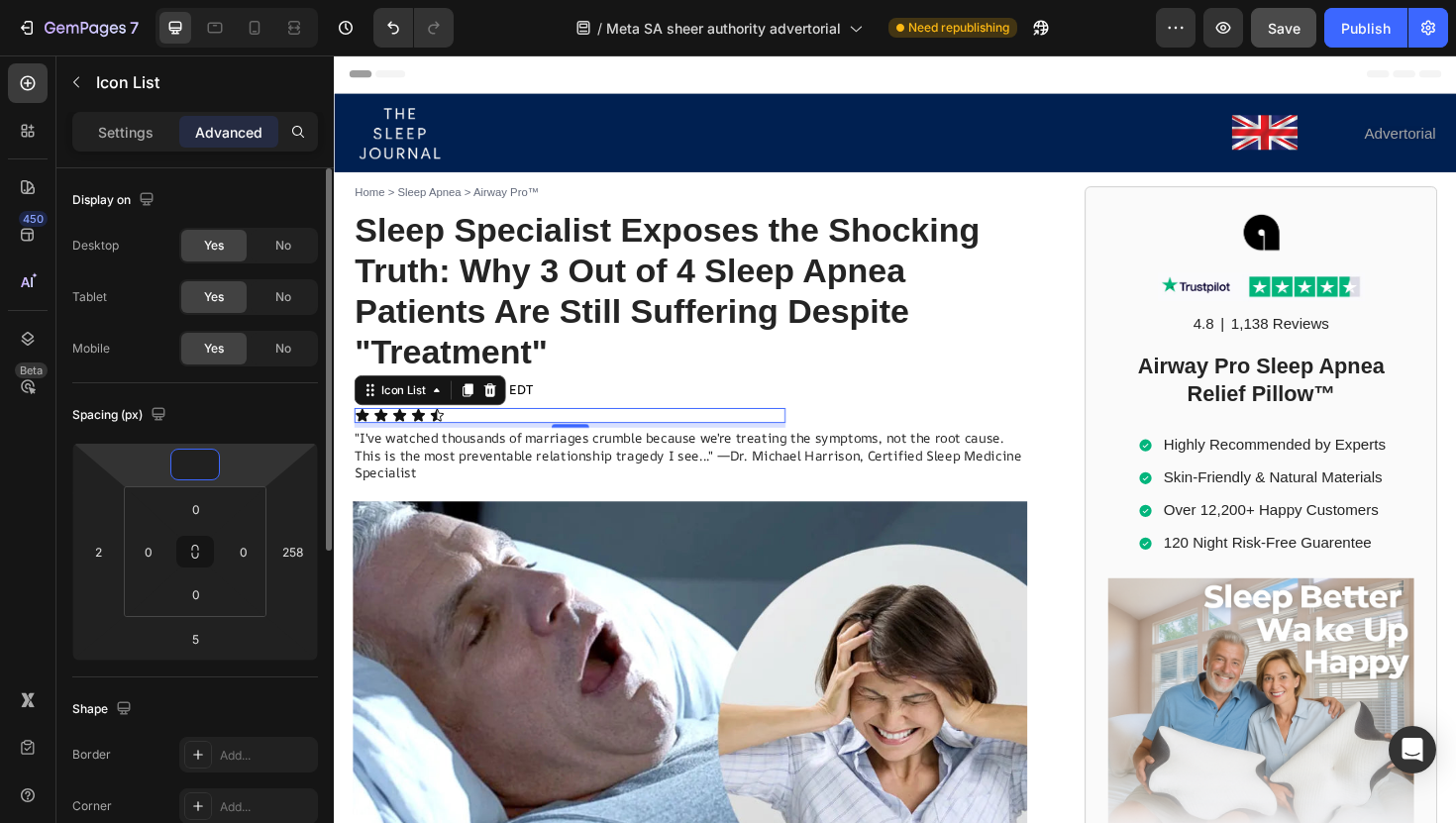 type on "0" 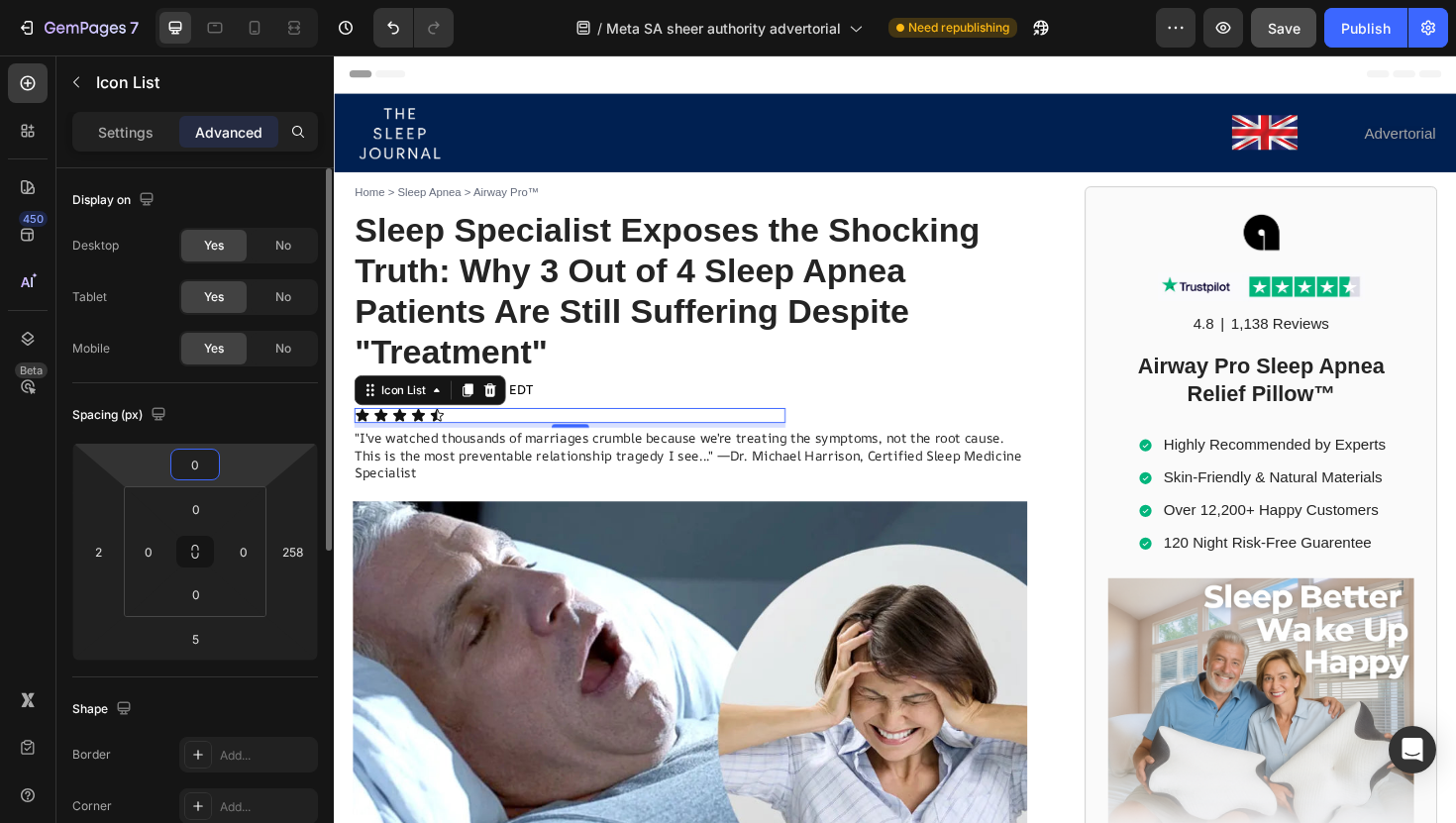 click on "Spacing (px)" at bounding box center (195, 415) 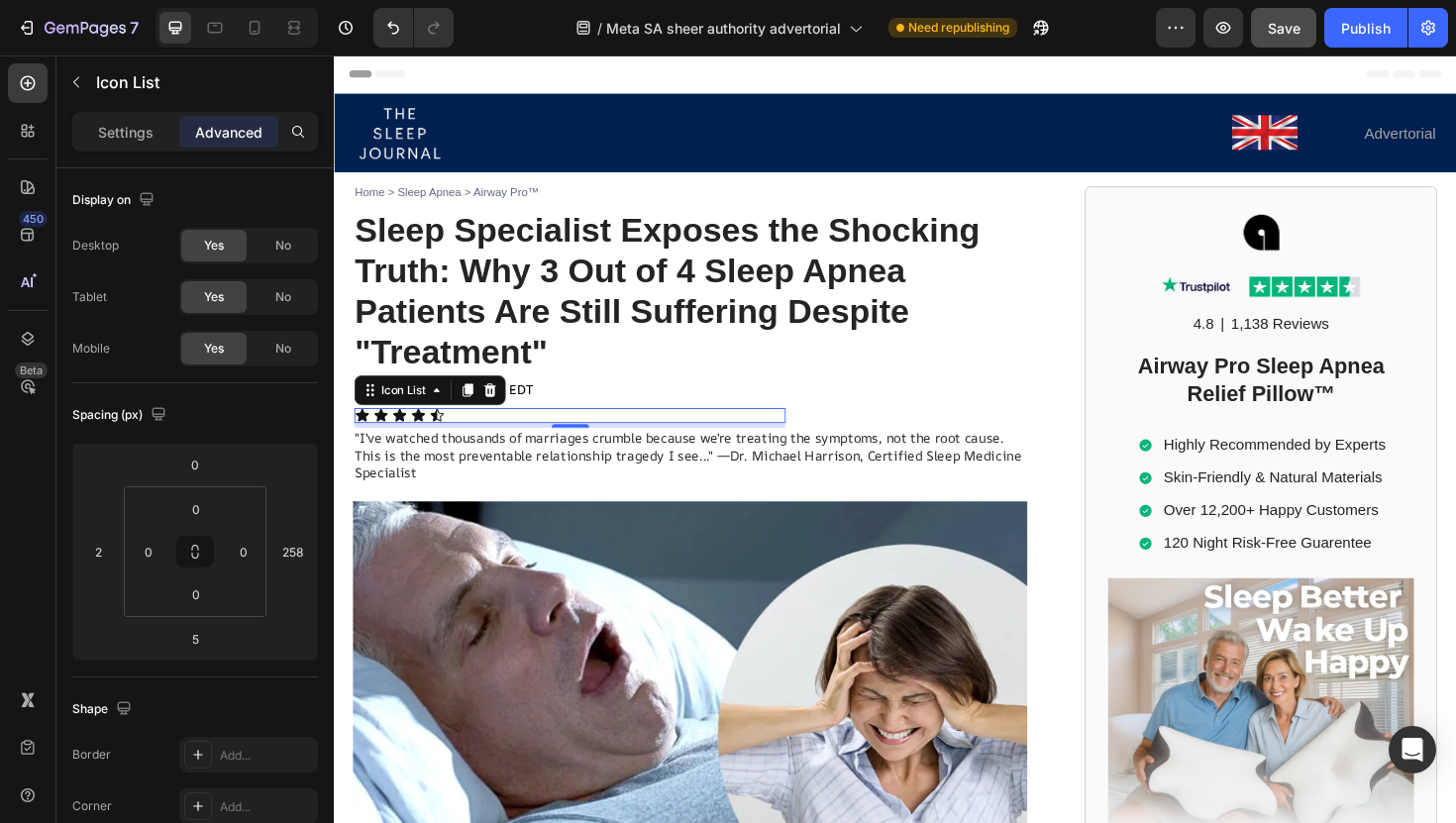click on ""I've watched thousands of marriages crumble because we're treating the symptoms, not the root cause. This is the most preventable relationship tragedy I see..." —Dr. Michael Harrison, Certified Sleep Medicine Specialist" at bounding box center [708, 477] 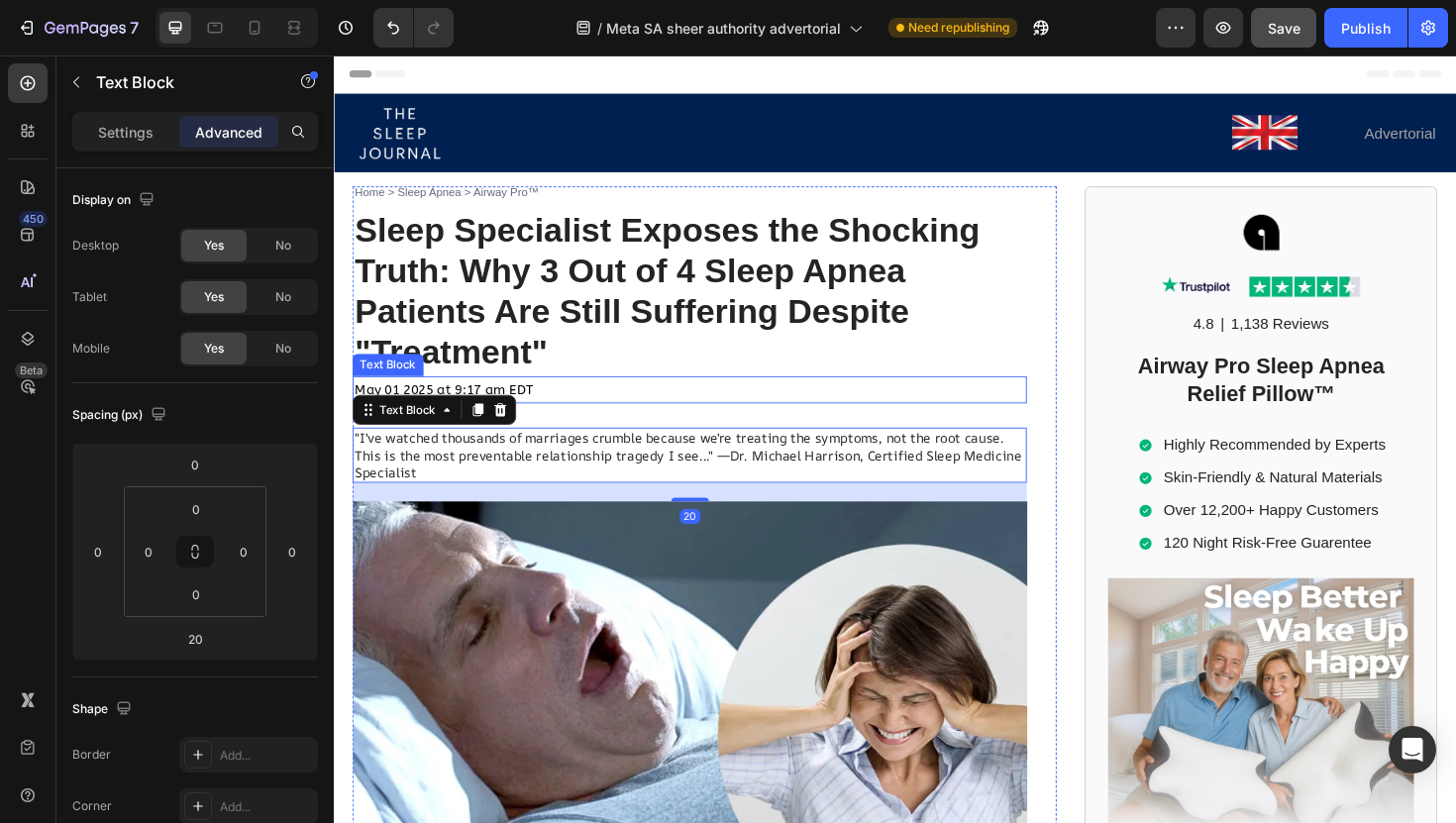 click on "Sleep Specialist Exposes the Shocking Truth: Why 3 Out of 4 Sleep Apnea Patients Are Still Suffering Despite "Treatment"" at bounding box center (710, 307) 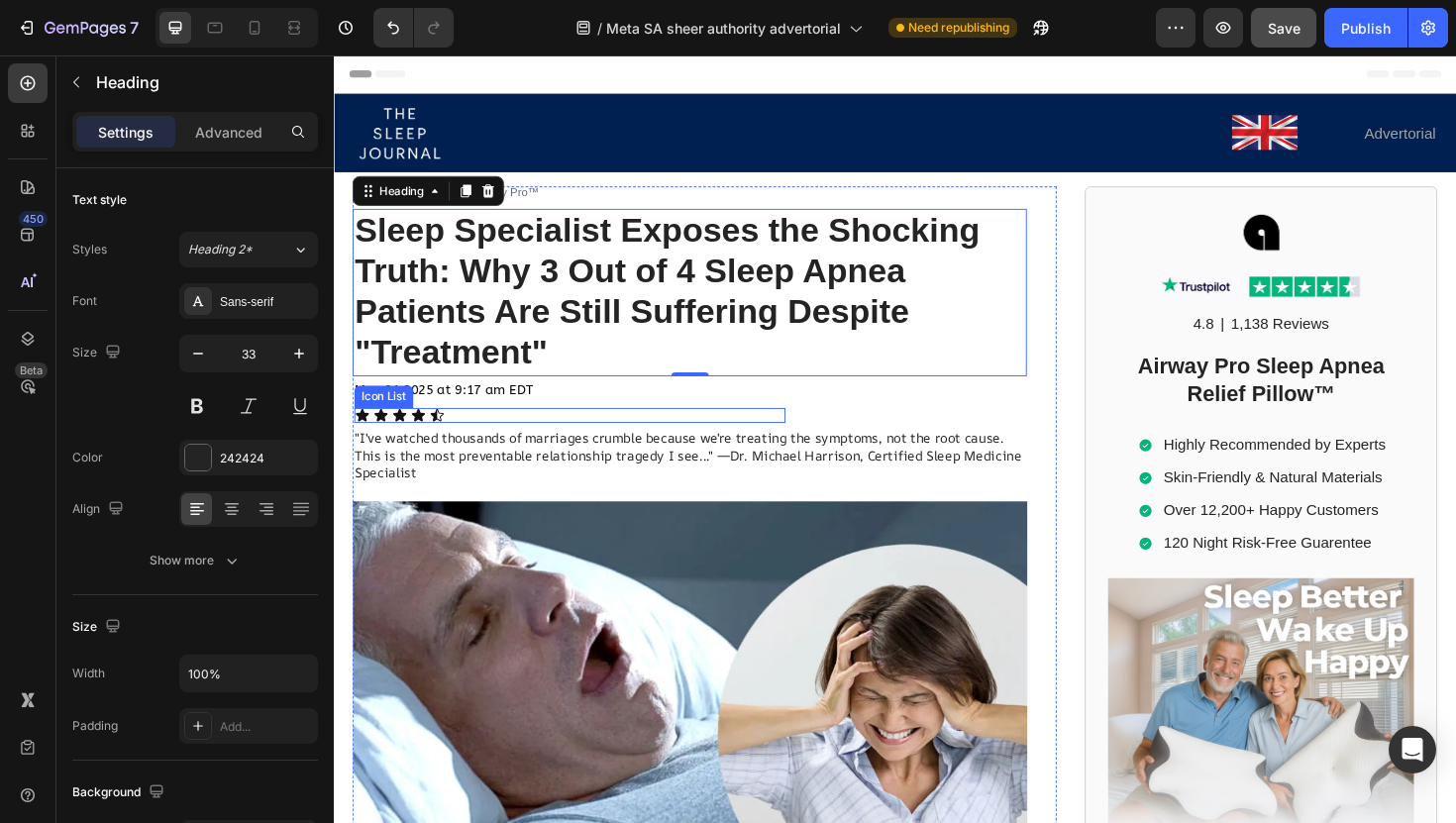 click on "Icon Icon Icon Icon Icon" at bounding box center (583, 437) 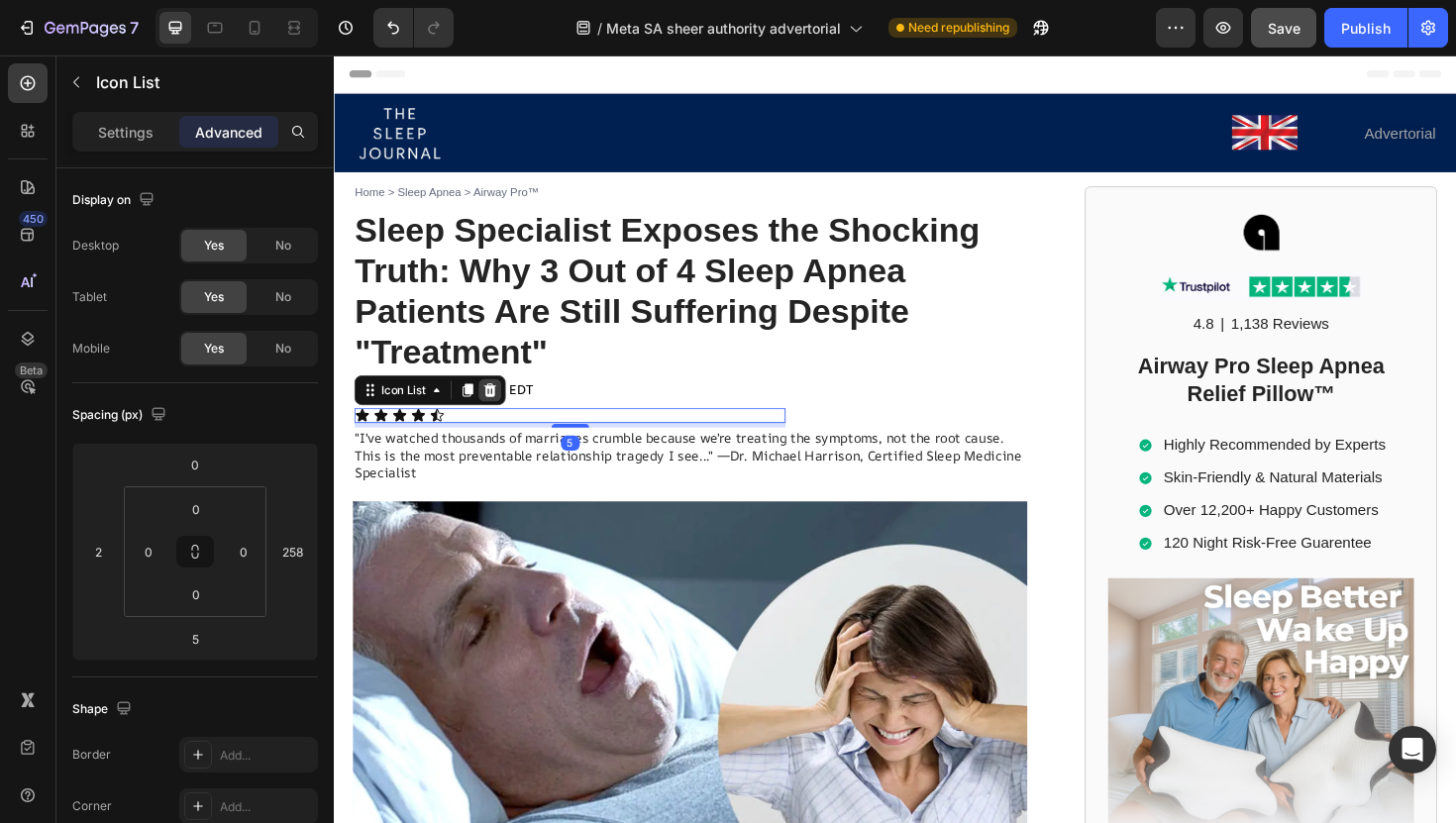 click 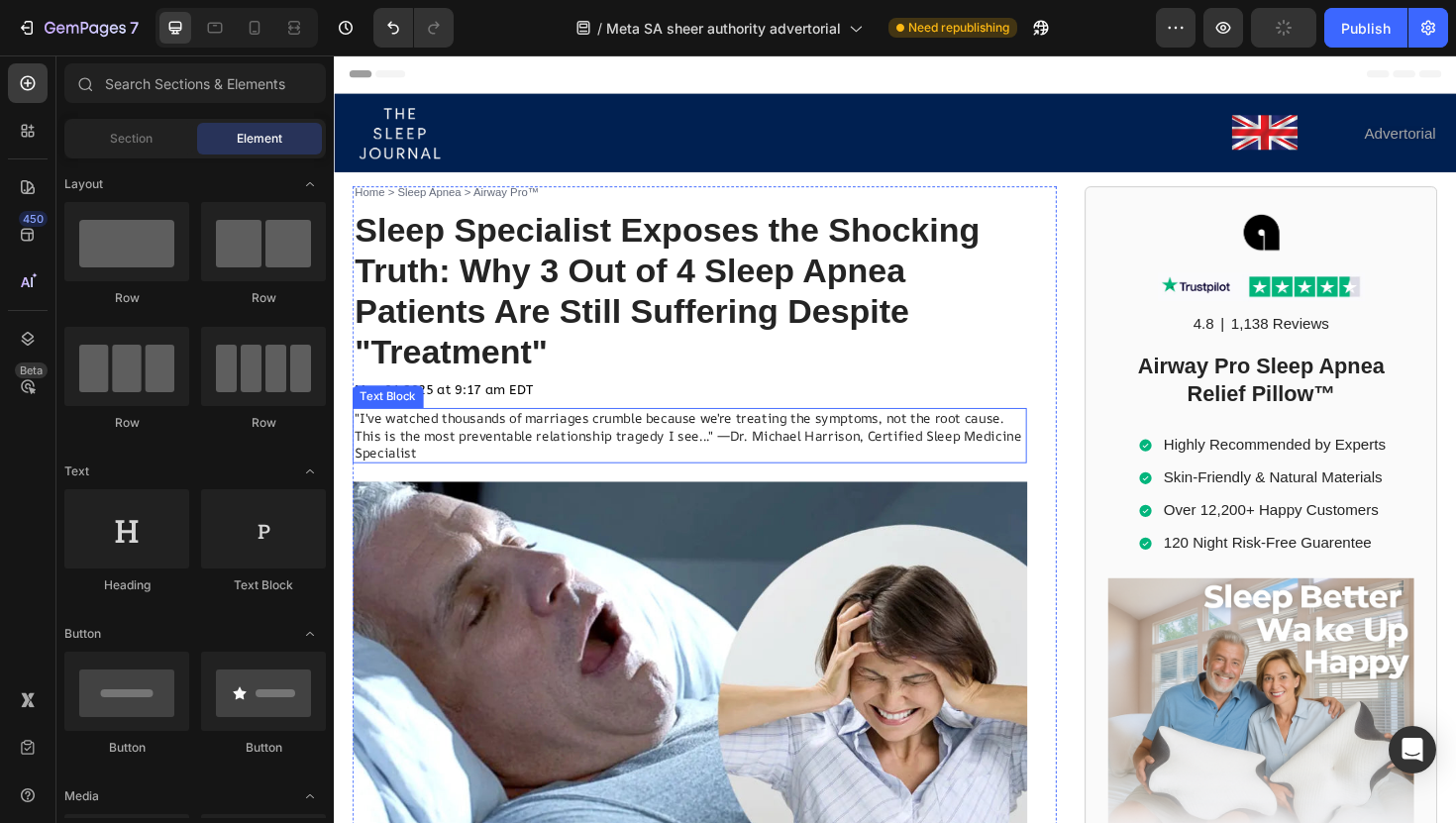 click on ""I've watched thousands of marriages crumble because we're treating the symptoms, not the root cause. This is the most preventable relationship tragedy I see..." —Dr. Michael Harrison, Certified Sleep Medicine Specialist" at bounding box center [710, 458] 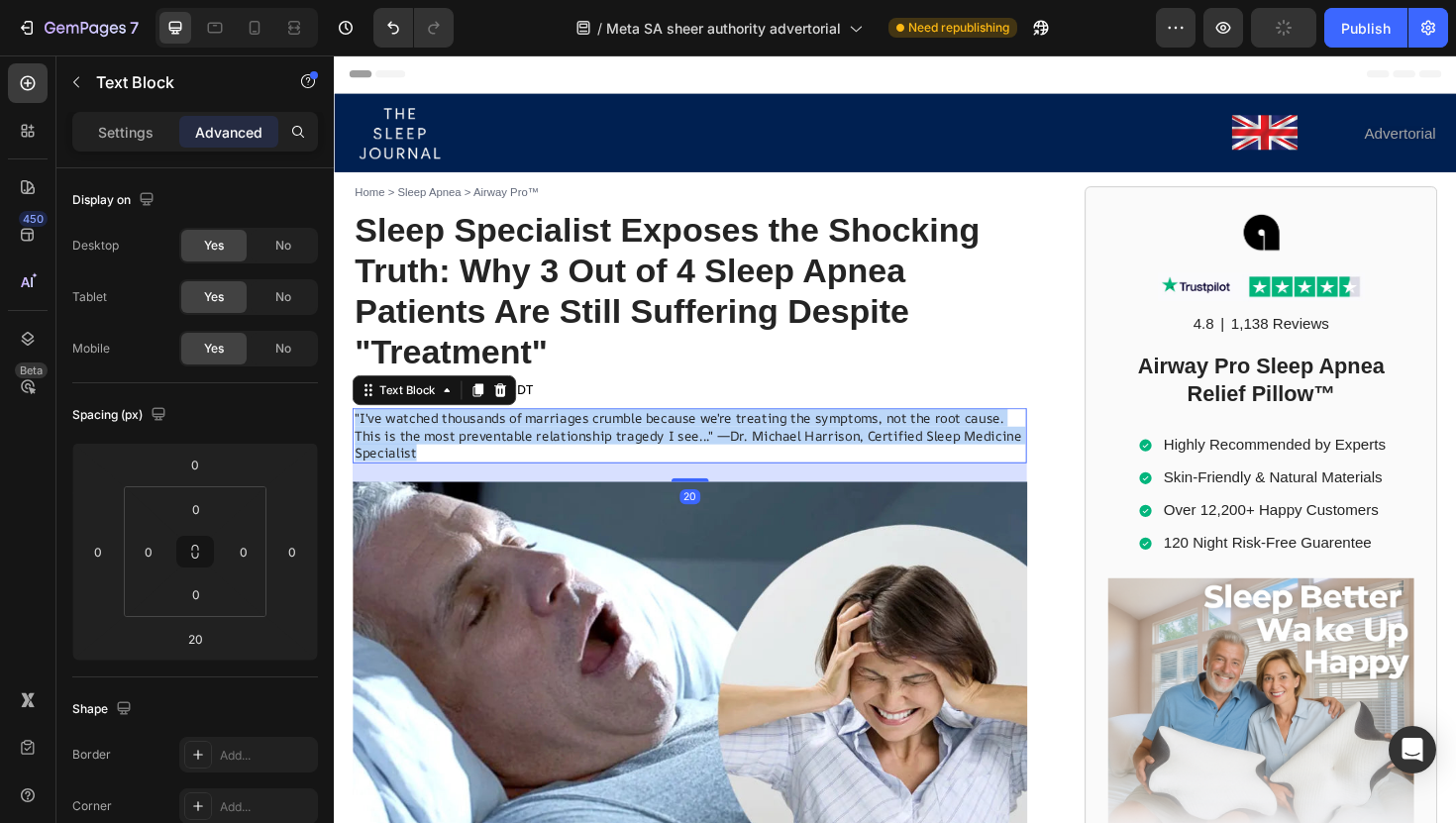 click on ""I've watched thousands of marriages crumble because we're treating the symptoms, not the root cause. This is the most preventable relationship tragedy I see..." —Dr. Michael Harrison, Certified Sleep Medicine Specialist" at bounding box center [710, 458] 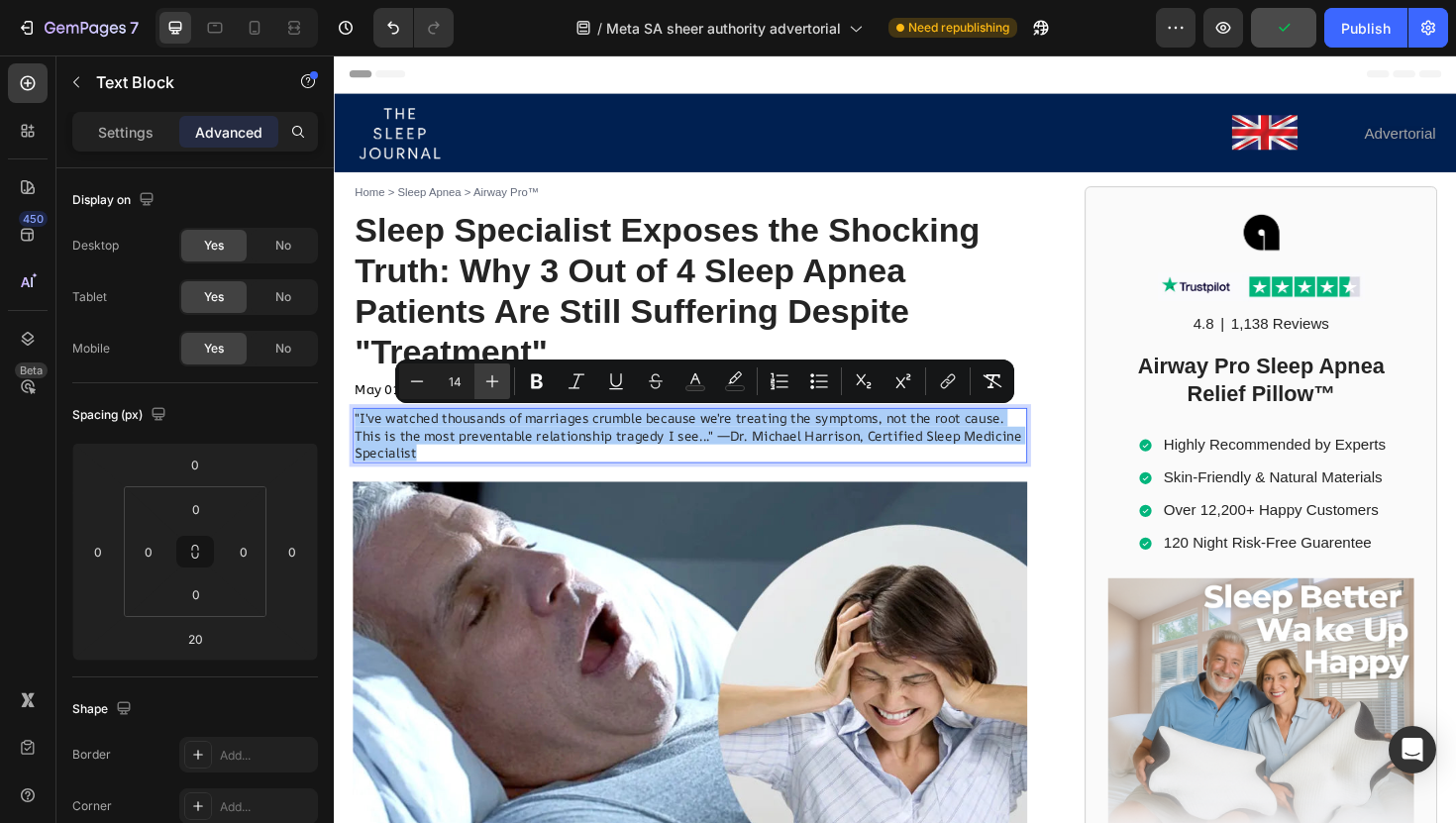 click 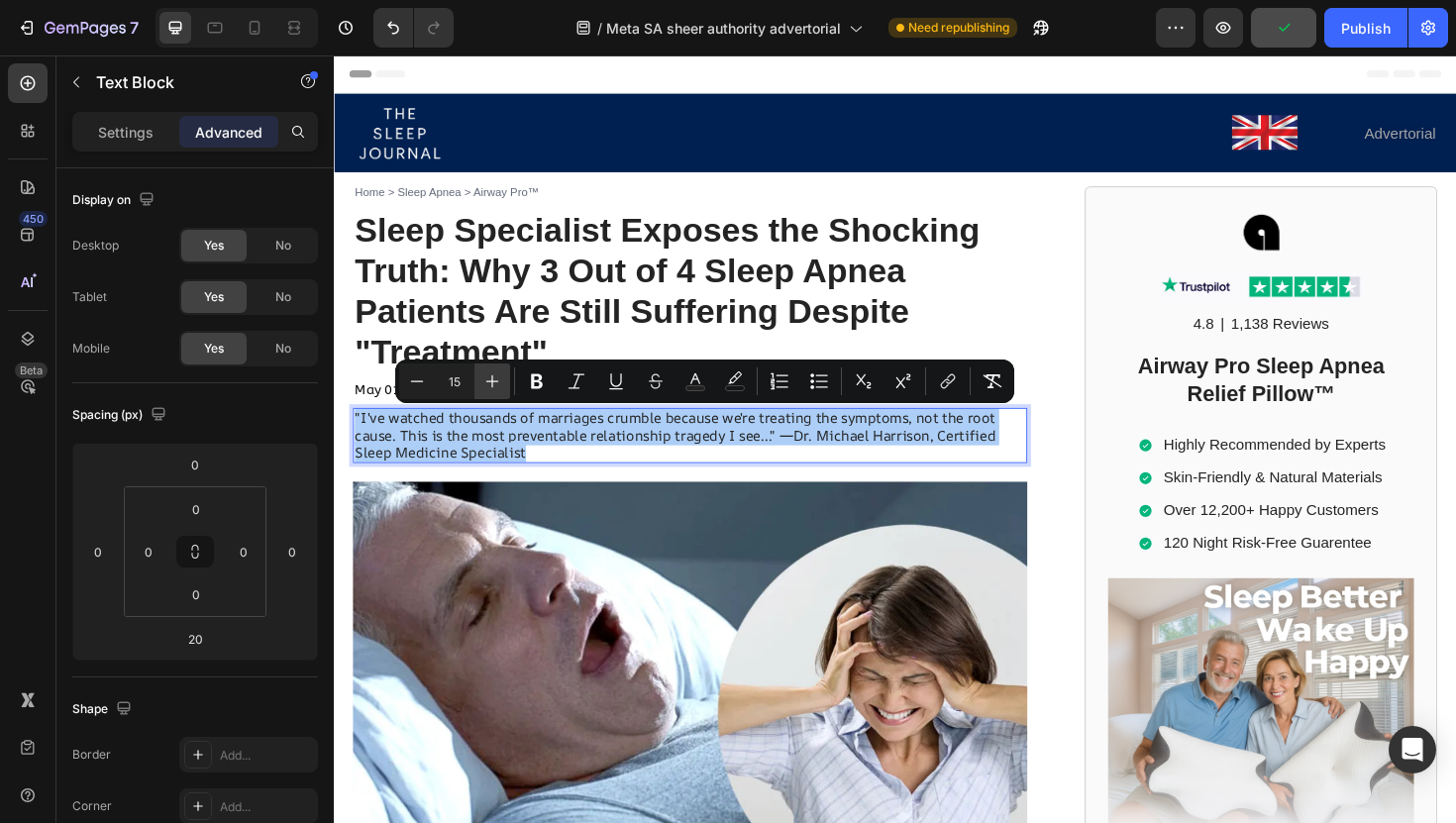 click 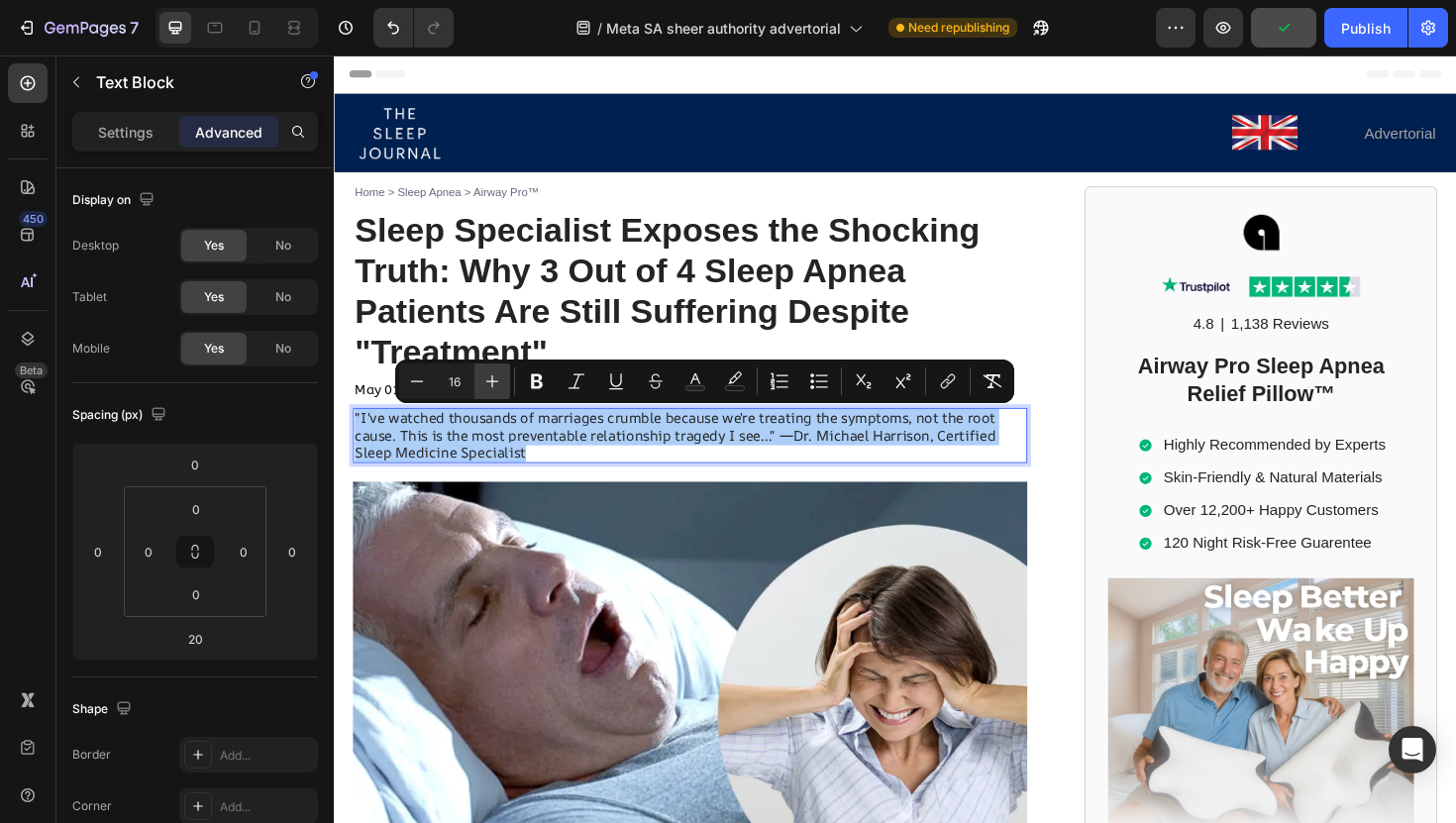click 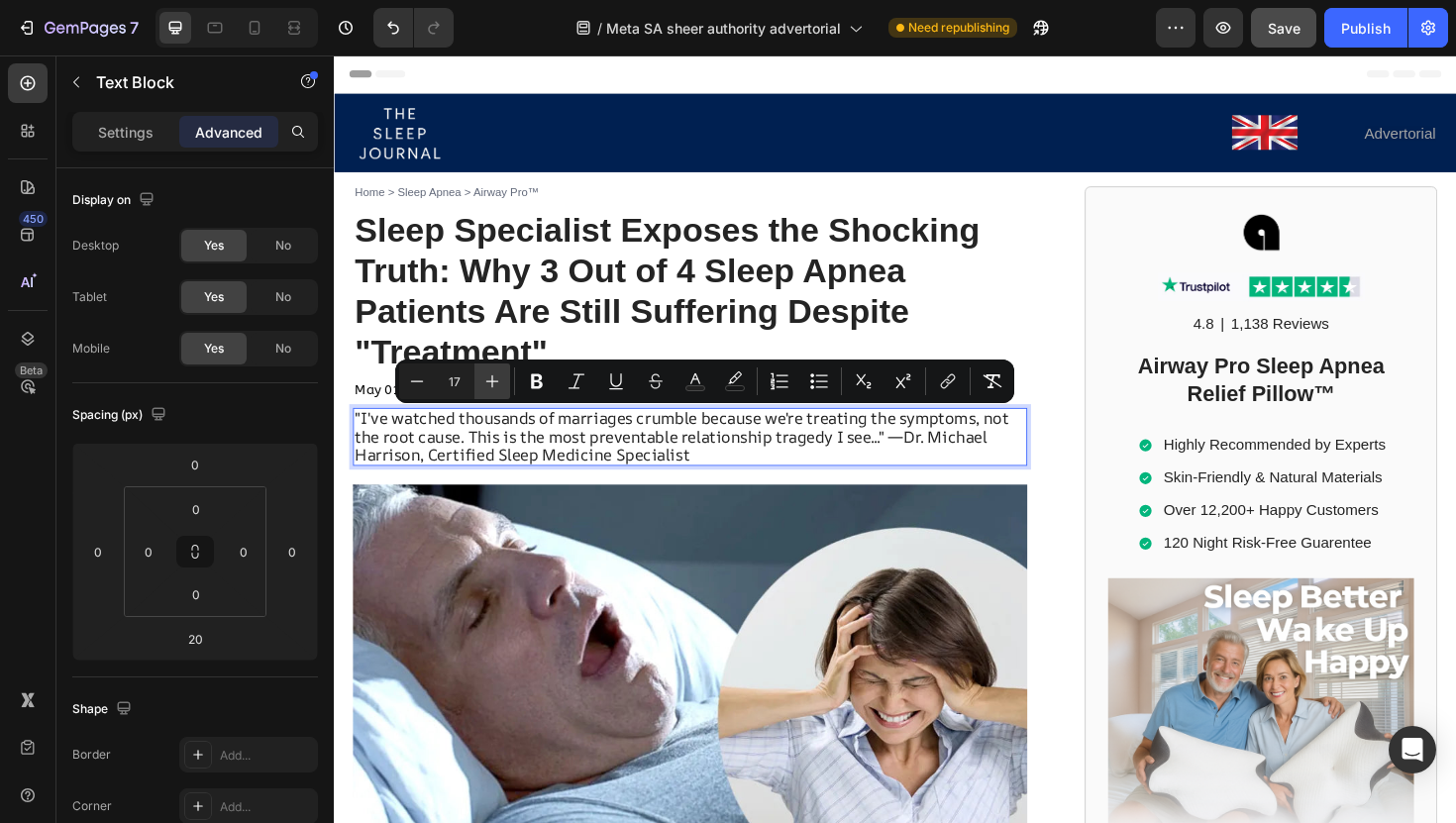 click 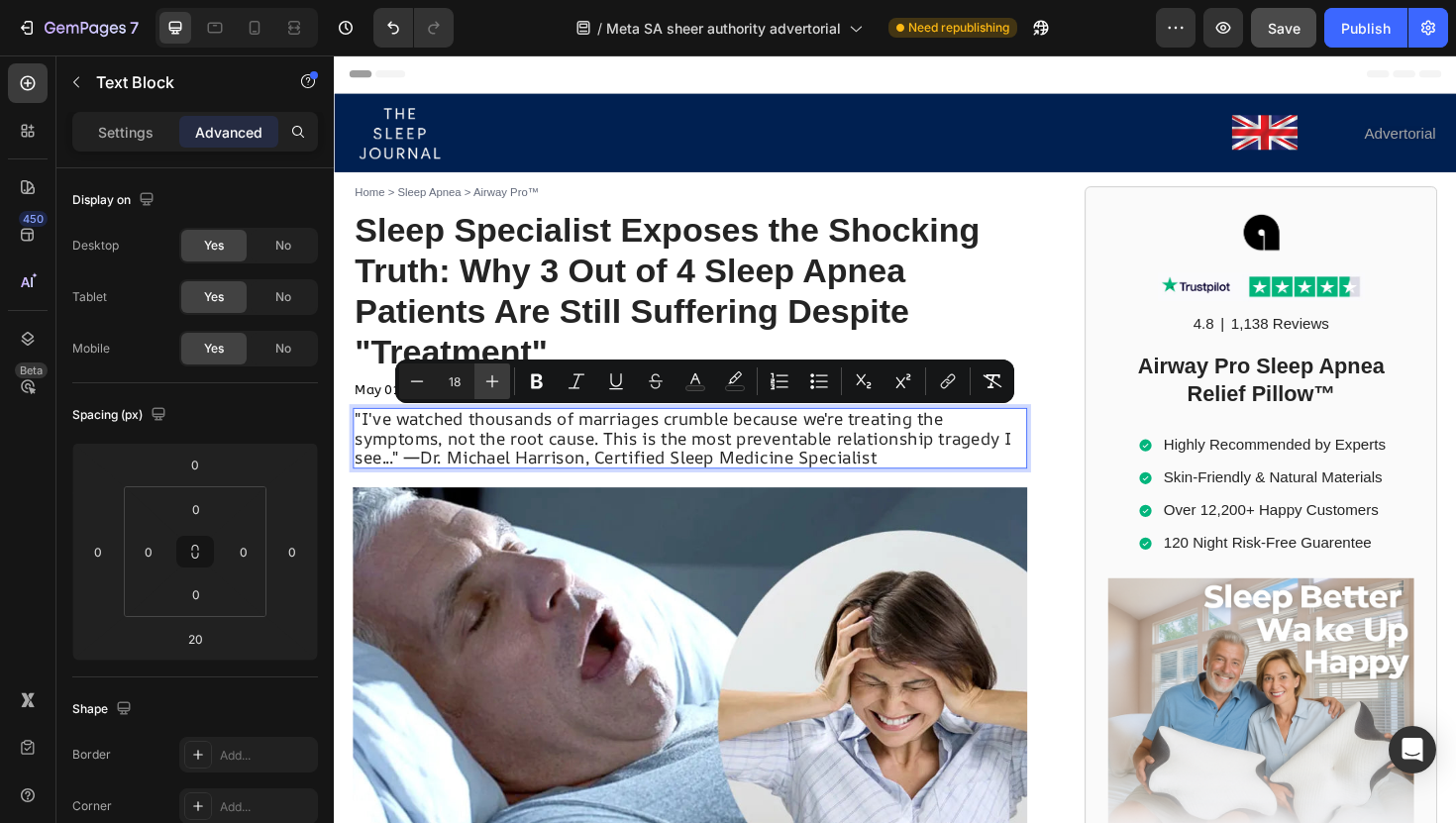 click 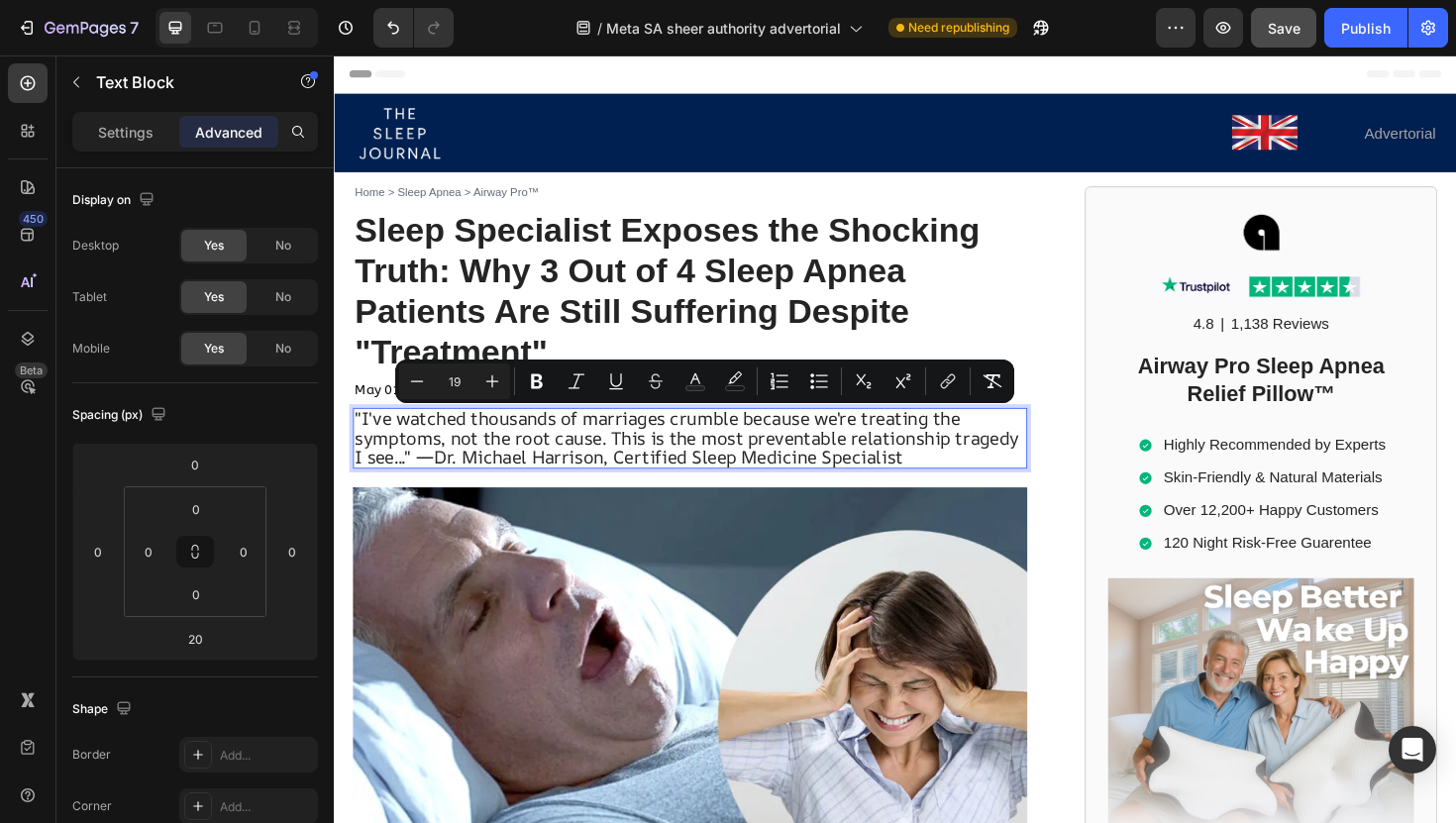 click on "19" at bounding box center (455, 381) 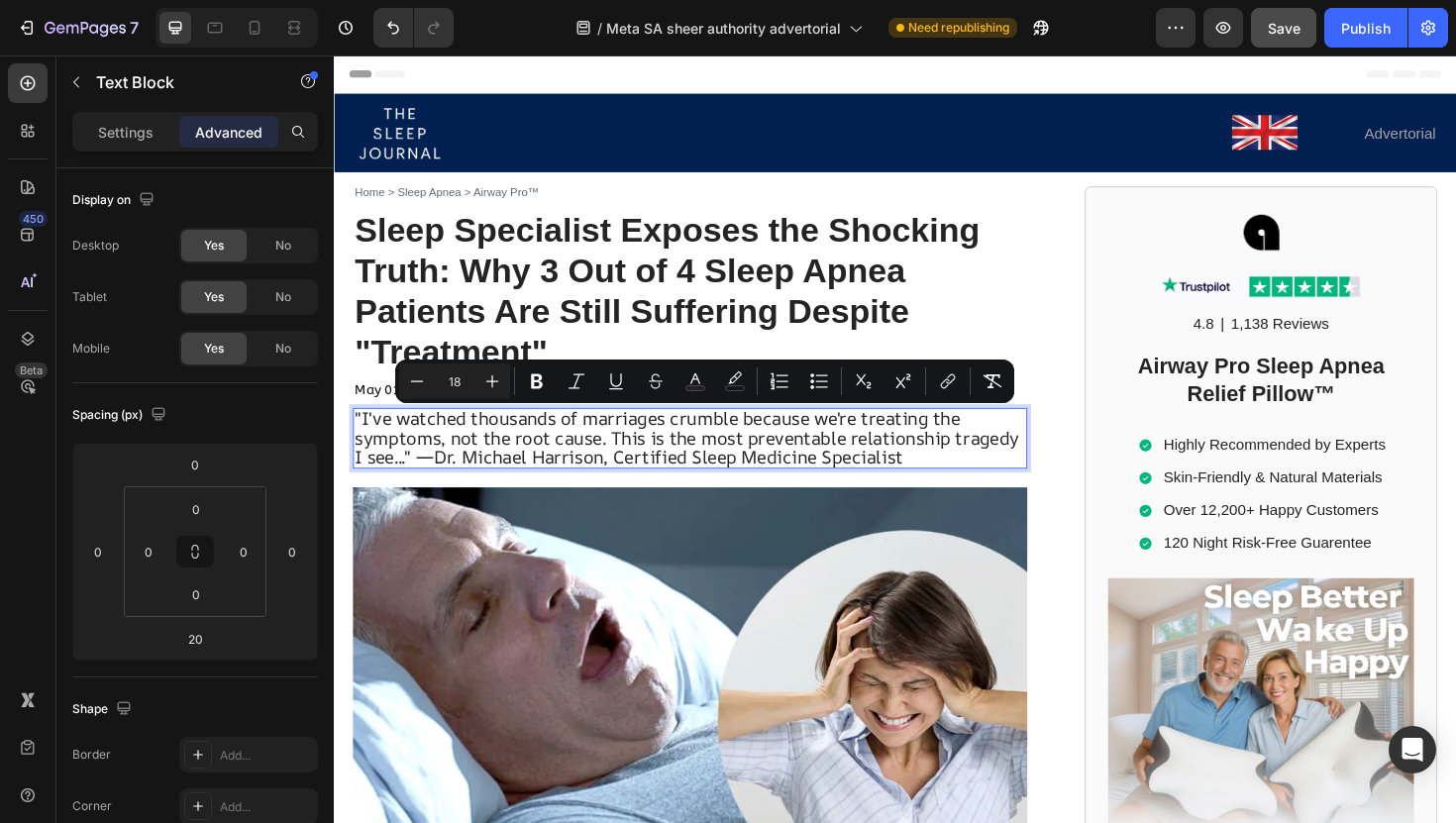 type on "18" 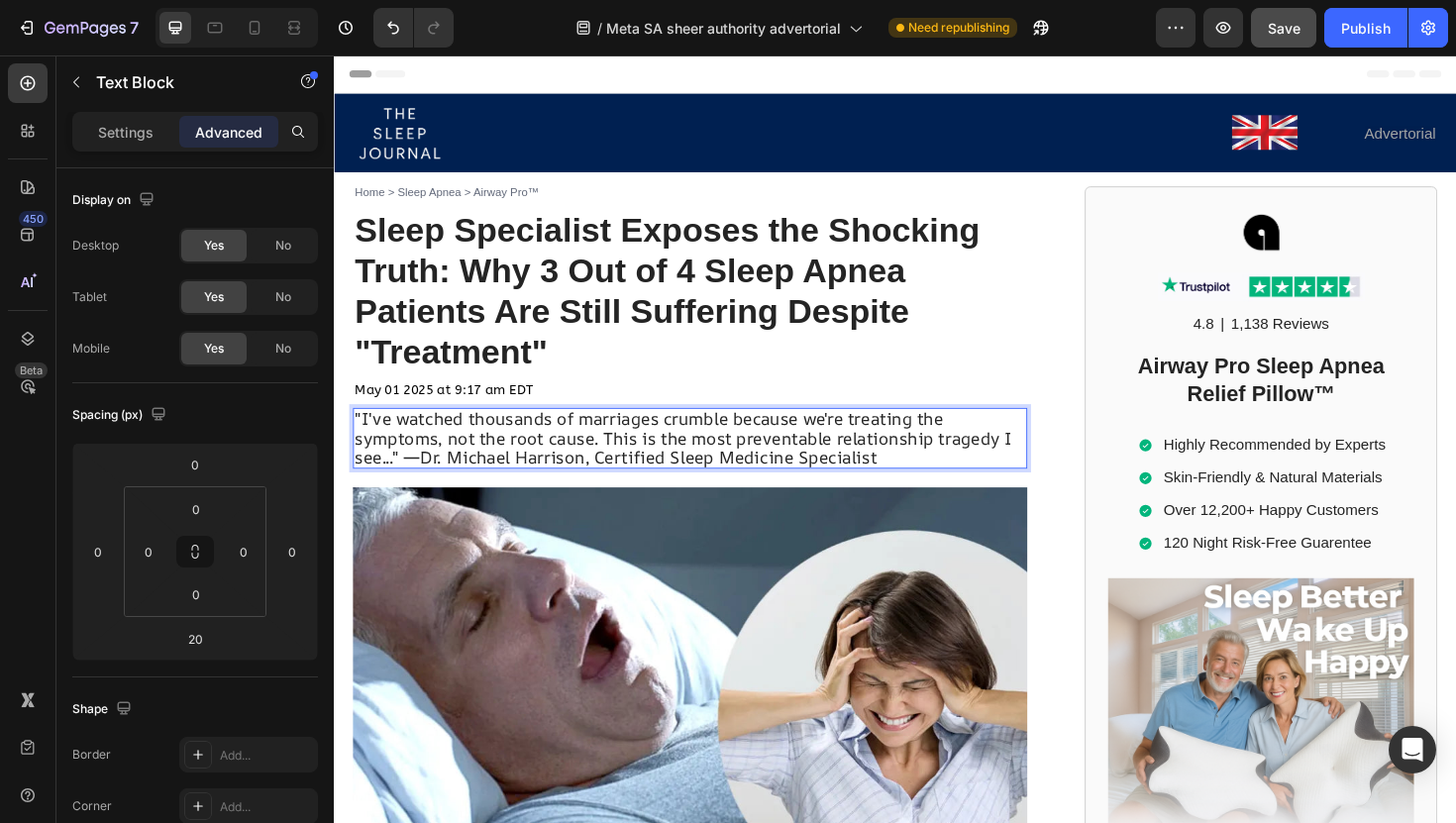 click on ""I've watched thousands of marriages crumble because we're treating the symptoms, not the root cause. This is the most preventable relationship tragedy I see..." —Dr. Michael Harrison, Certified Sleep Medicine Specialist" at bounding box center (703, 460) 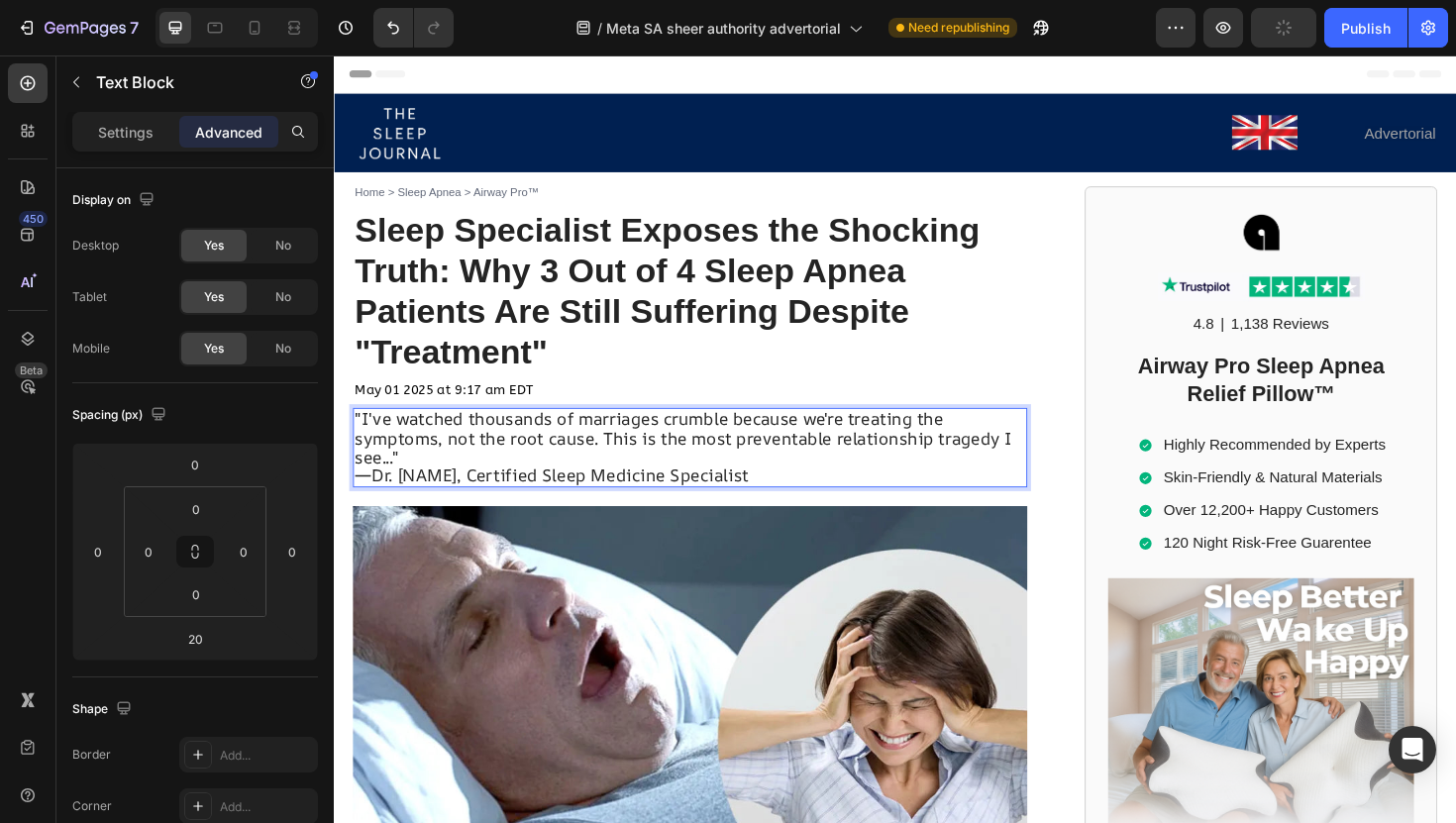 click on "—Dr. Michael Harrison, Certified Sleep Medicine Specialist" at bounding box center [710, 501] 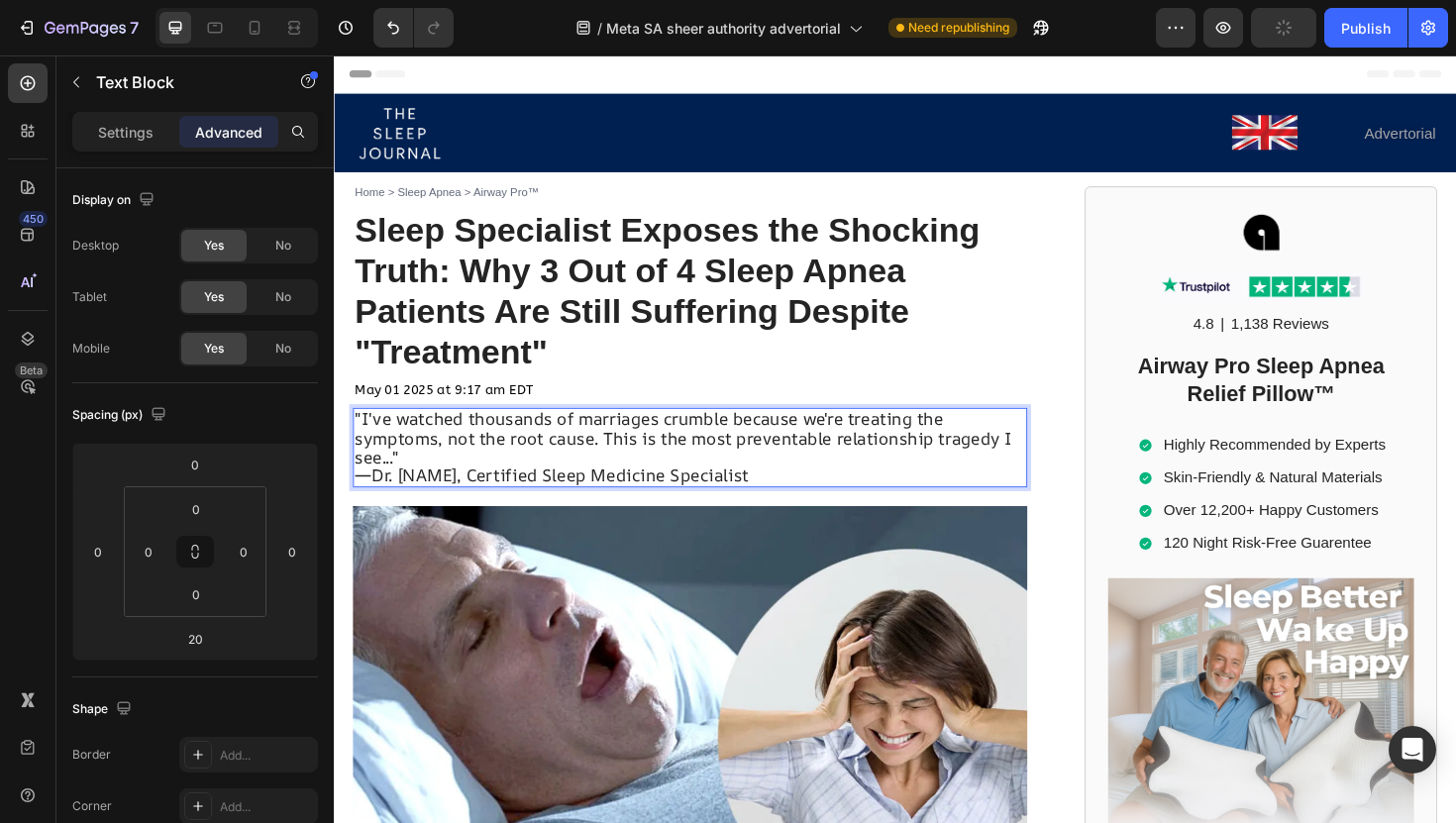 click on "—Dr. Michael Harrison, Certified Sleep Medicine Specialist" at bounding box center [710, 501] 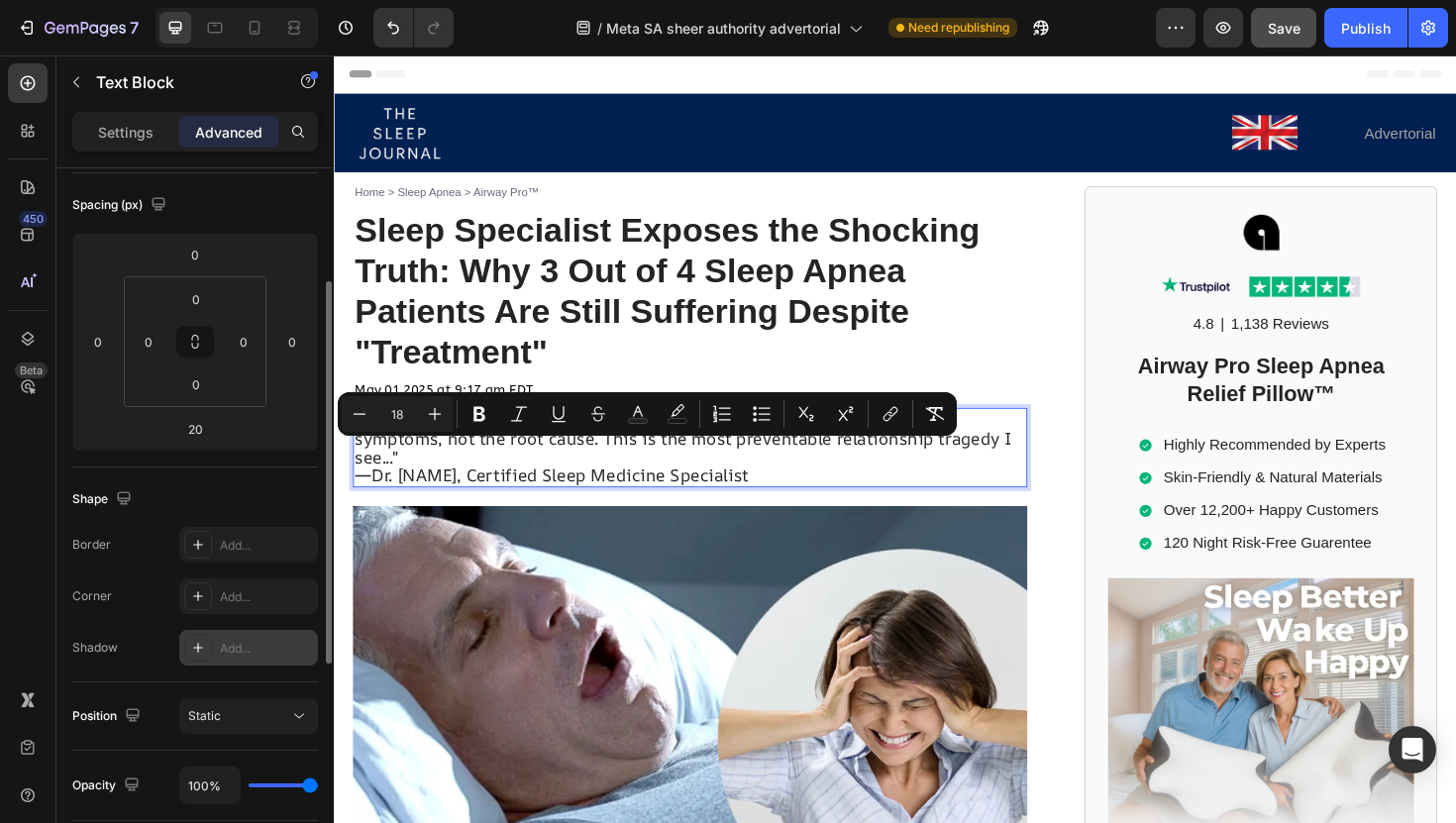 scroll, scrollTop: 610, scrollLeft: 0, axis: vertical 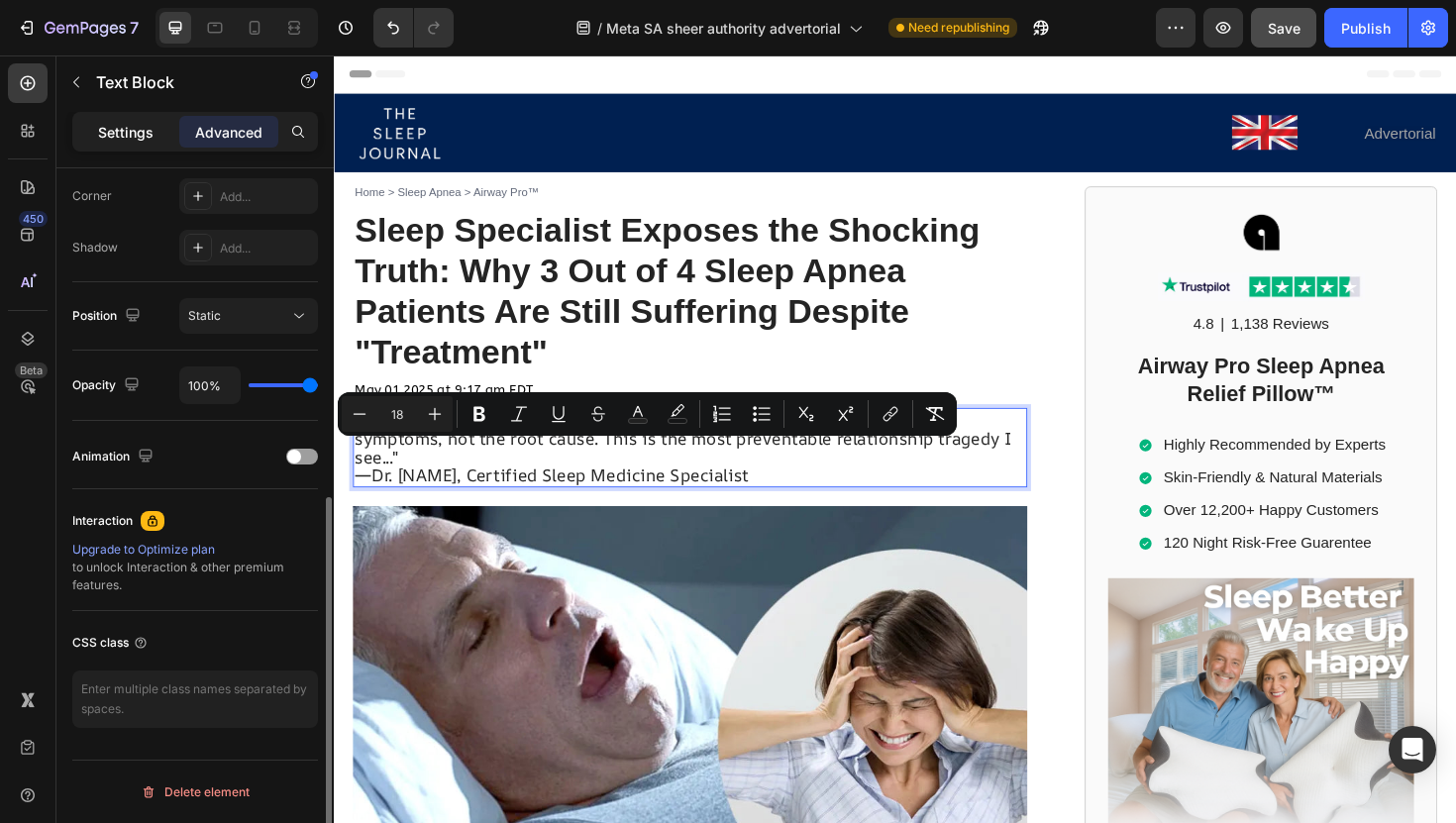 click on "Settings" at bounding box center (126, 132) 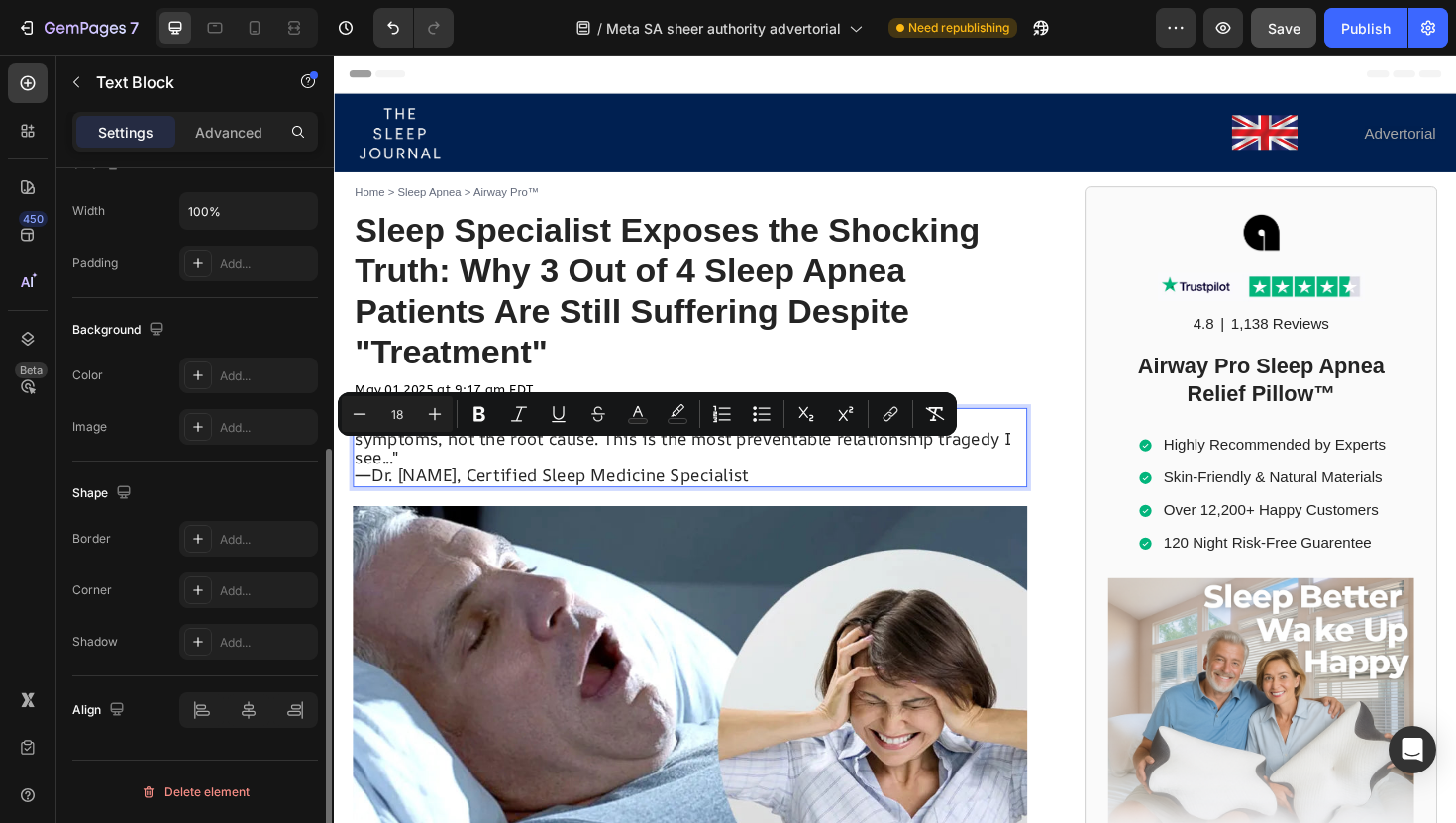 scroll, scrollTop: 463, scrollLeft: 0, axis: vertical 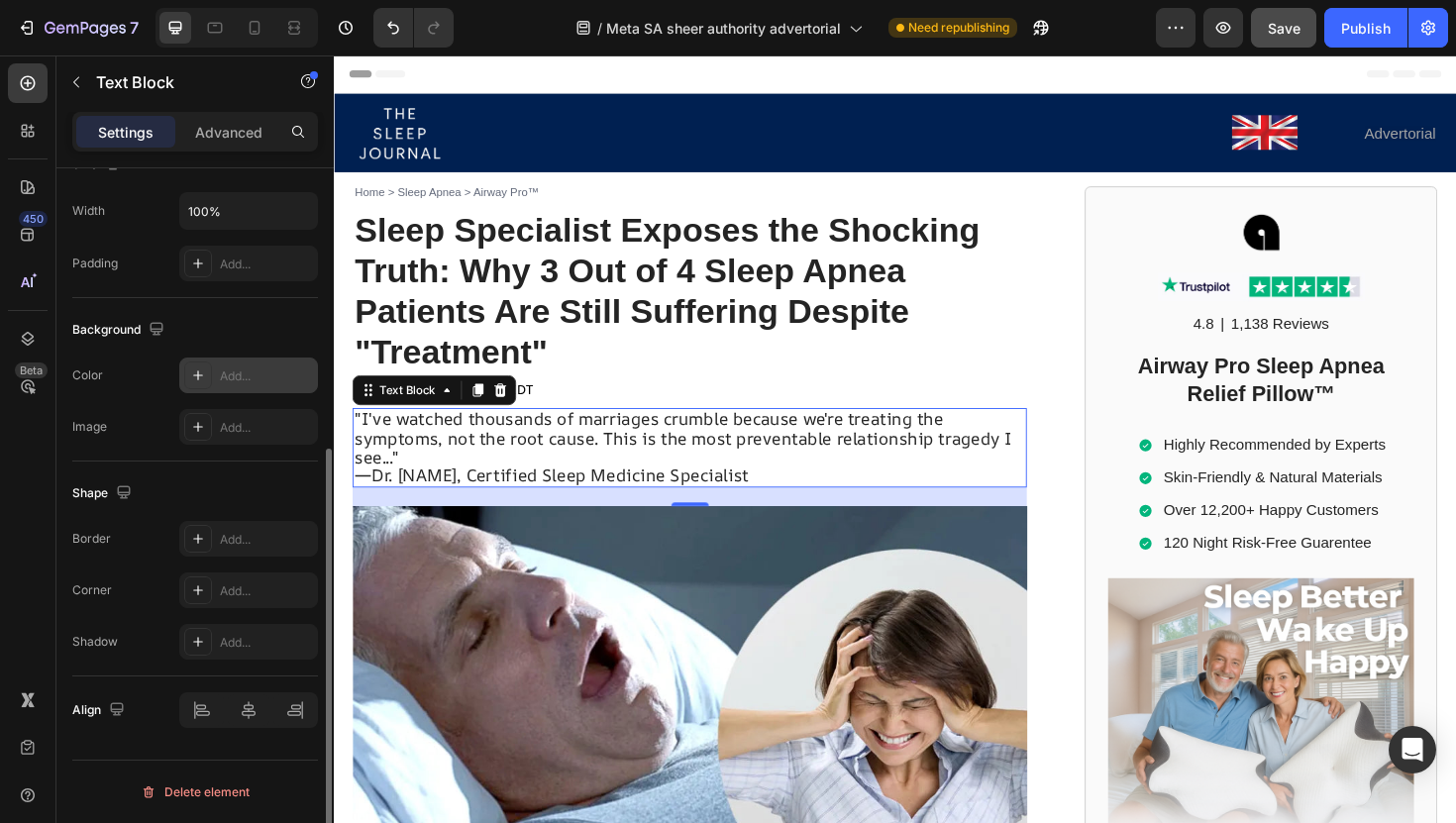 click on "Add..." at bounding box center (266, 376) 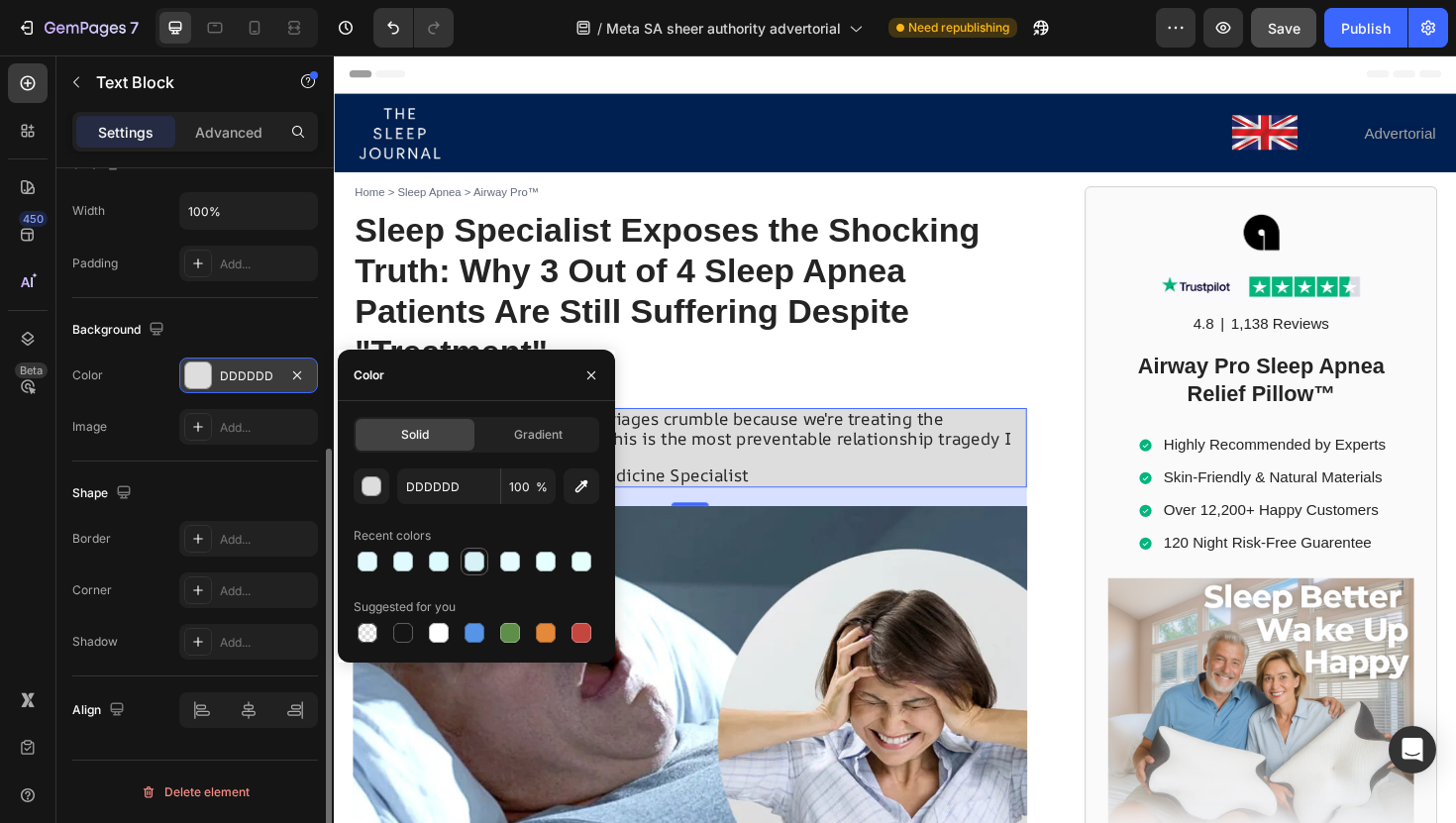 click at bounding box center (474, 562) 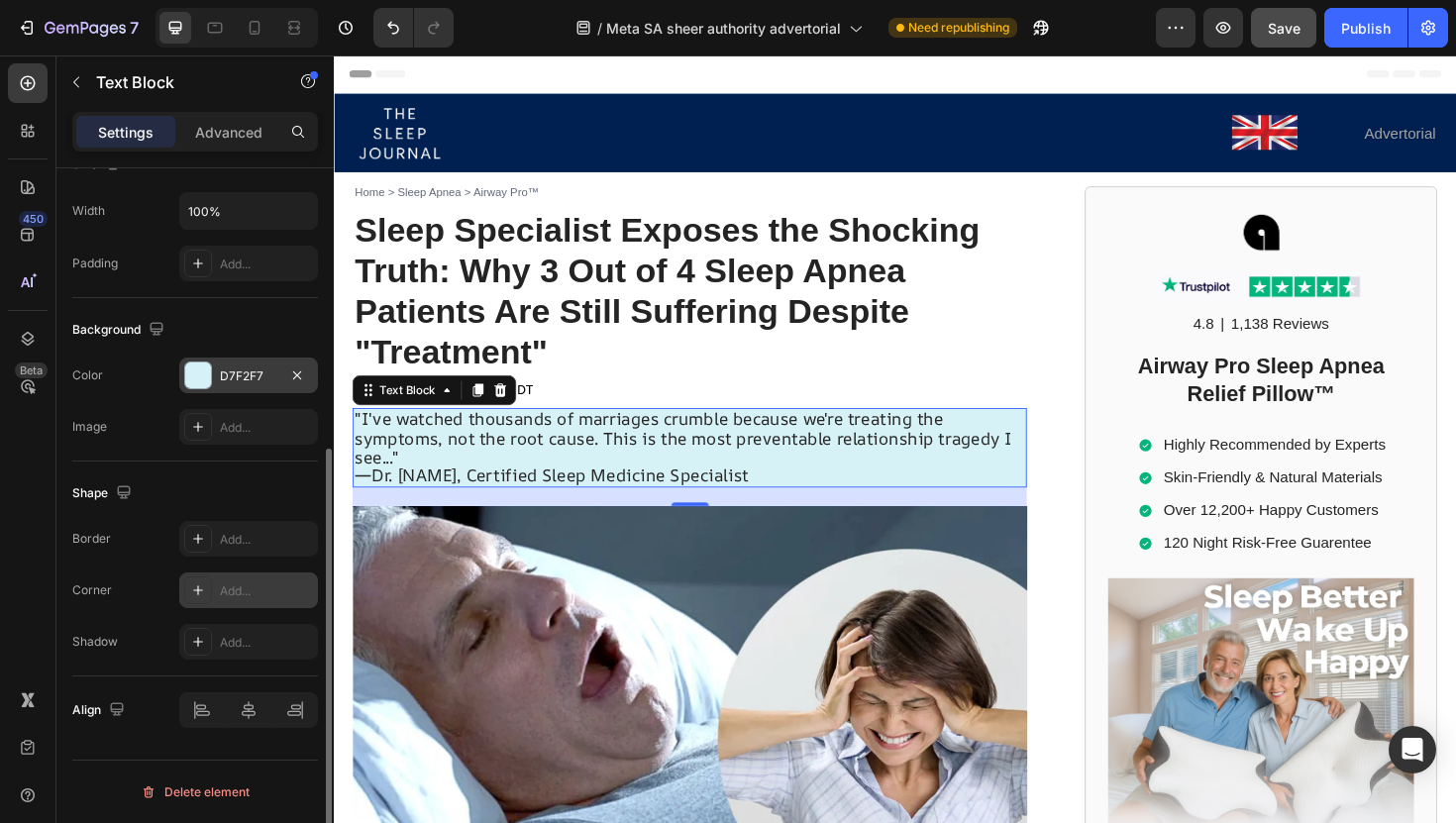 click on "Add..." at bounding box center (266, 591) 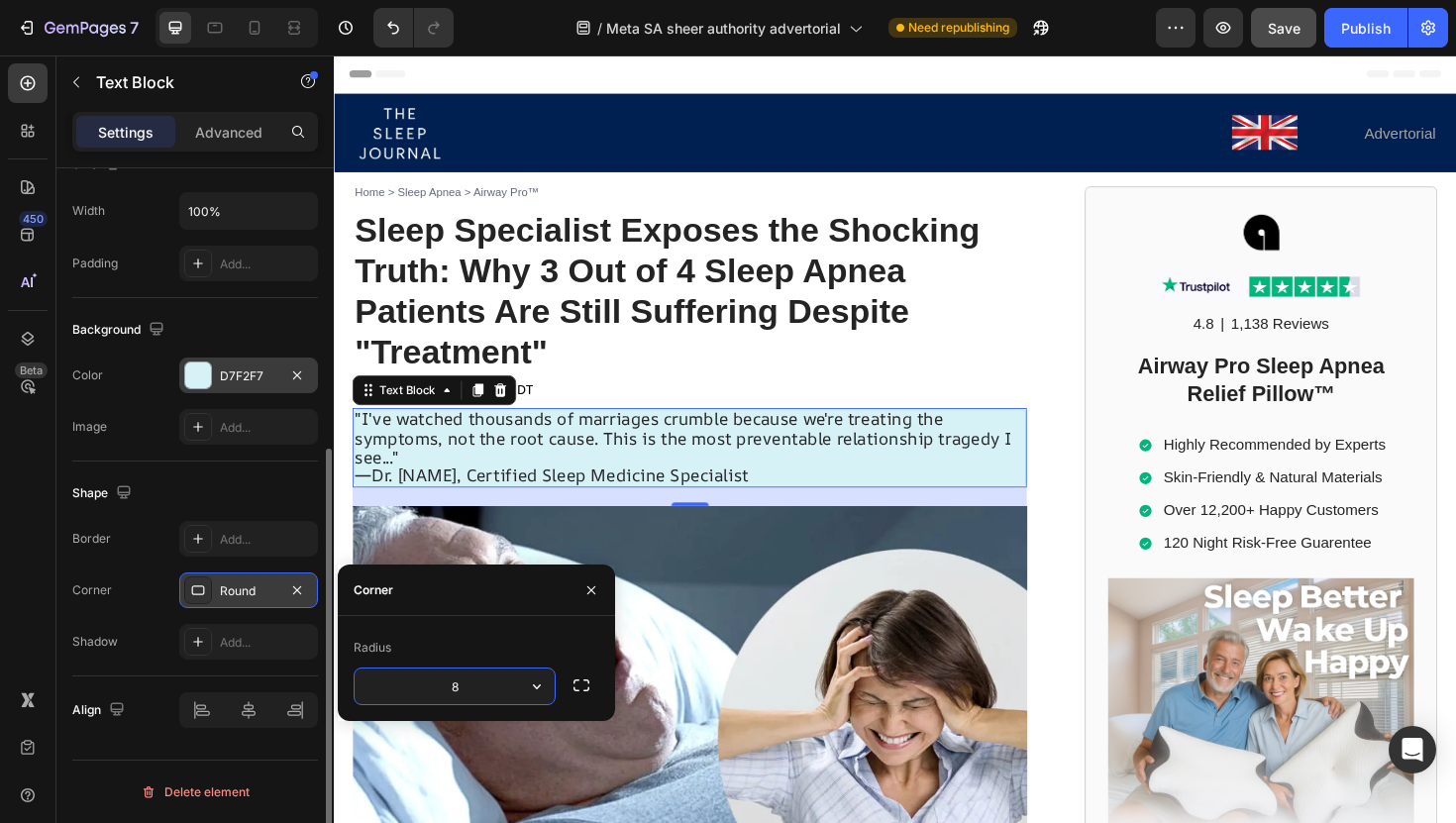 click on "Shape" at bounding box center (195, 493) 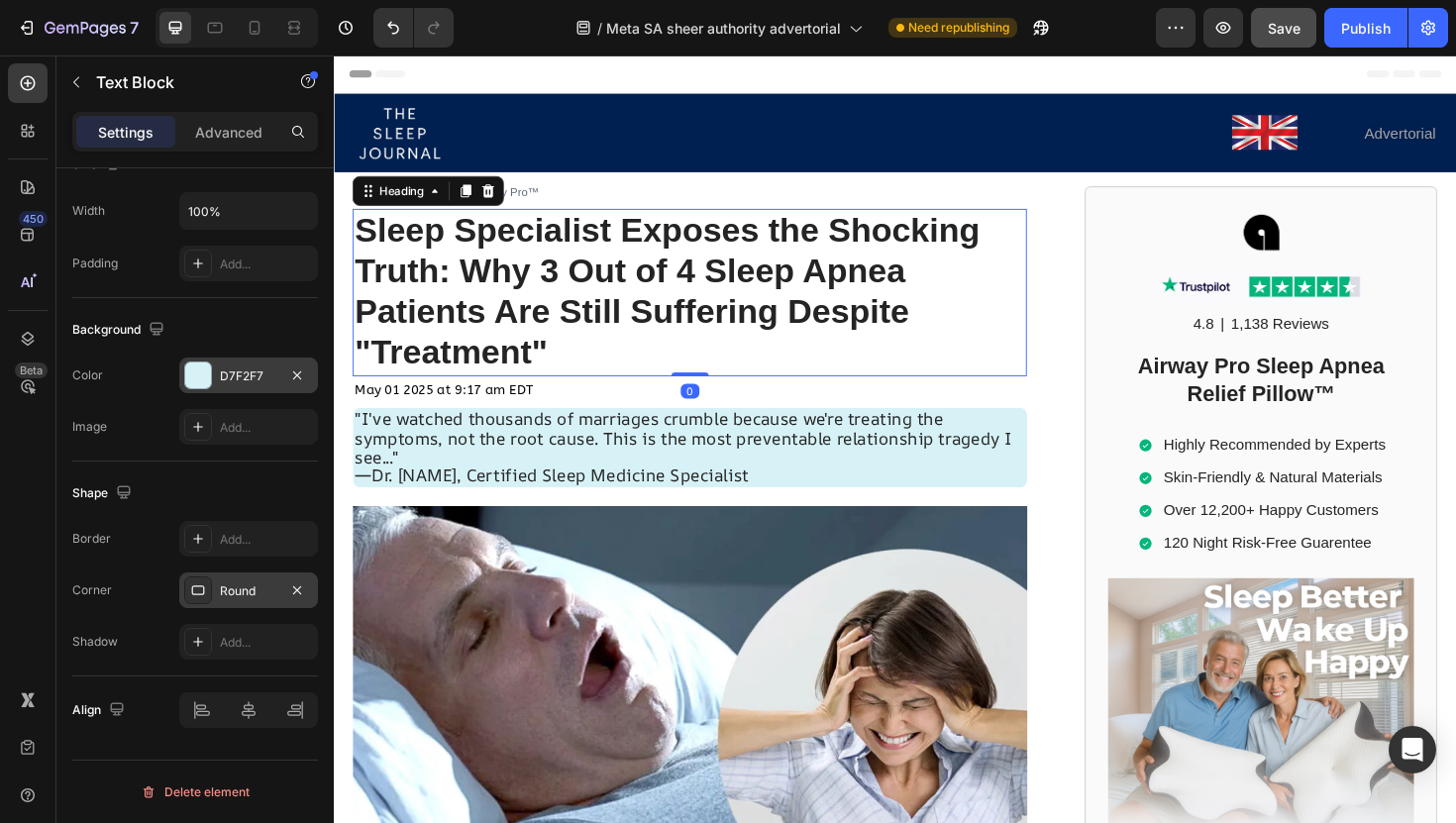 click on "Sleep Specialist Exposes the Shocking Truth: Why 3 Out of 4 Sleep Apnea Patients Are Still Suffering Despite "Treatment"" at bounding box center [686, 305] 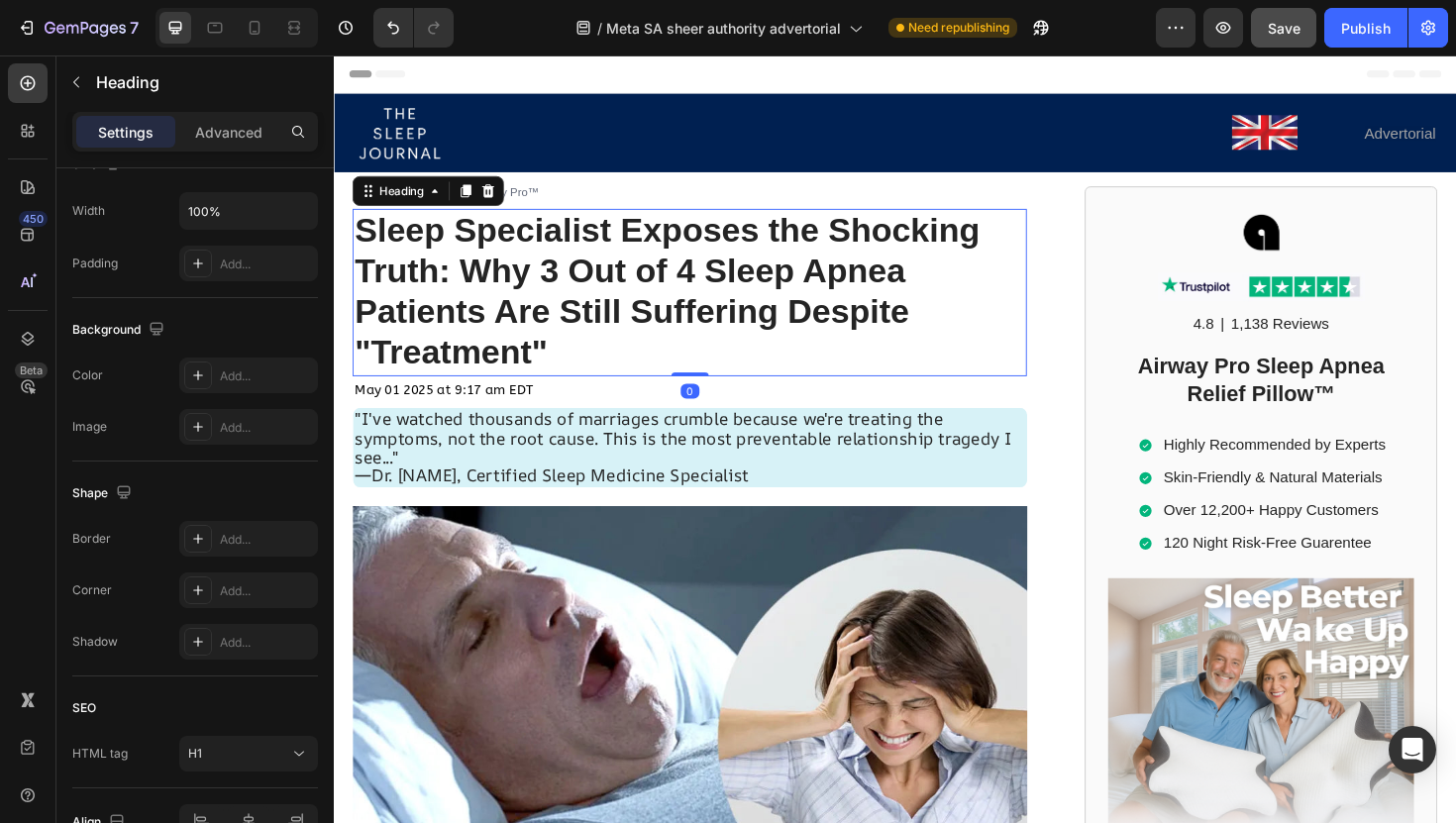 scroll, scrollTop: 0, scrollLeft: 0, axis: both 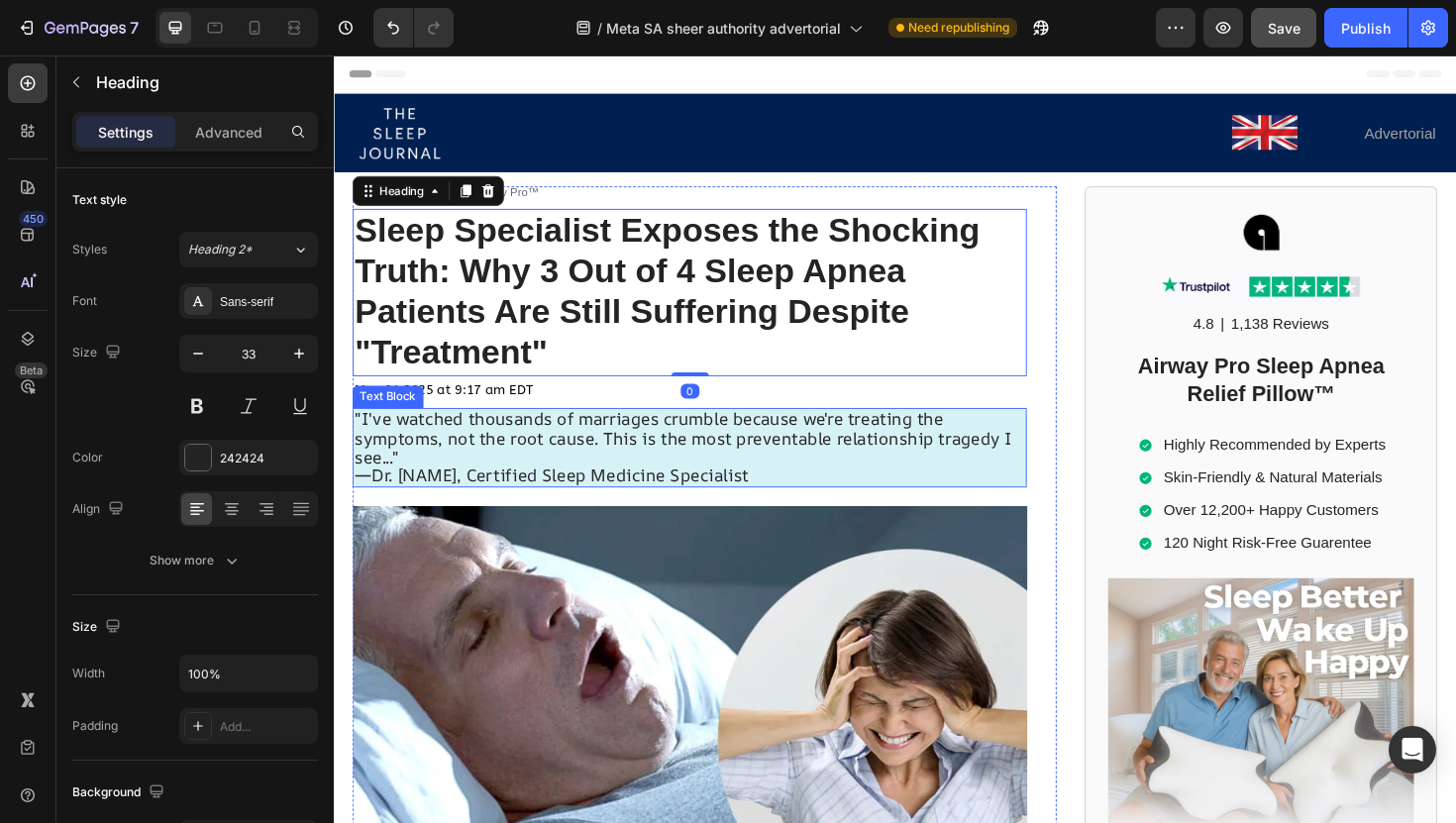click on ""I've watched thousands of marriages crumble because we're treating the symptoms, not the root cause. This is the most preventable relationship tragedy I see..."" at bounding box center (703, 460) 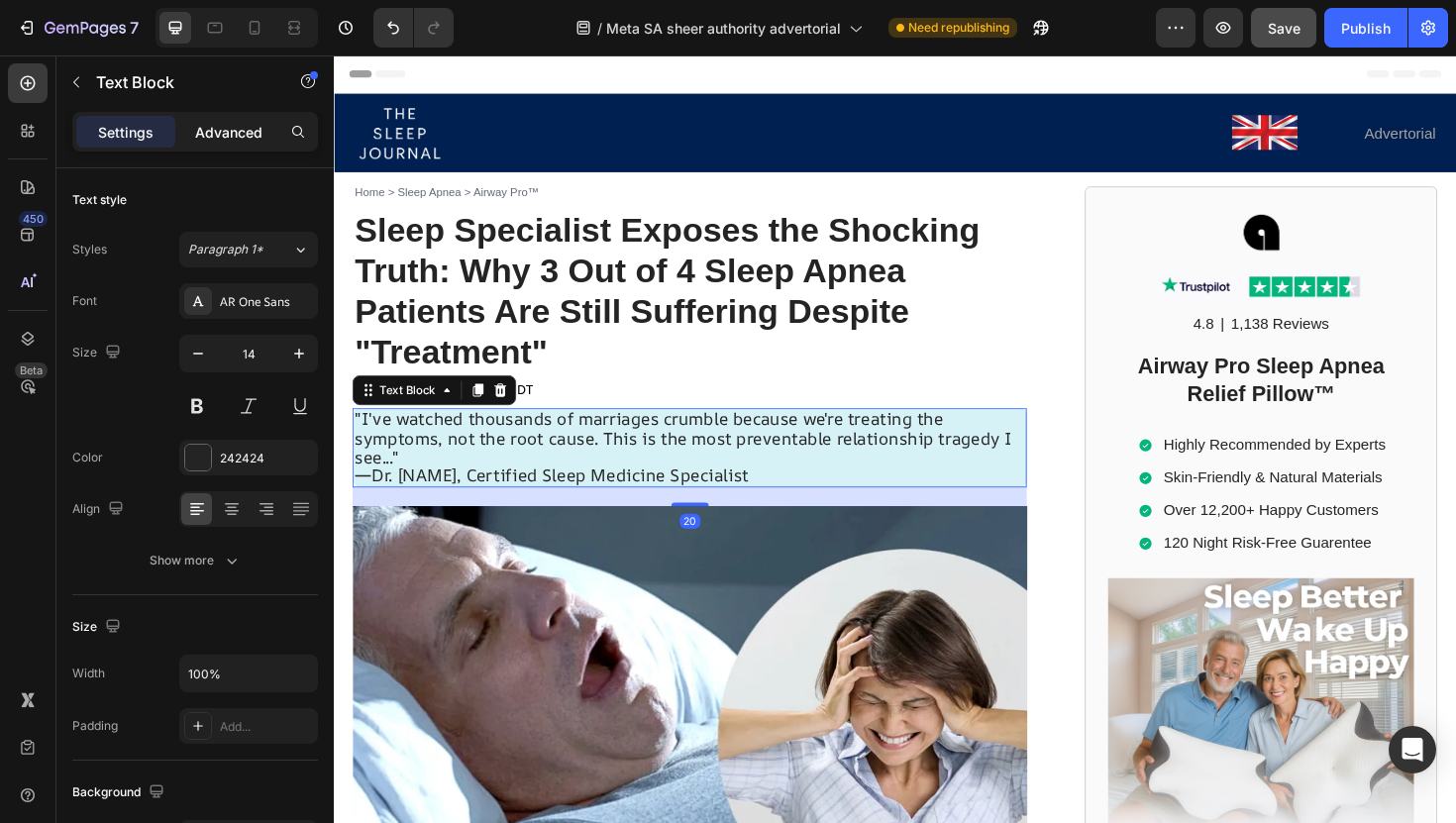 click on "Advanced" at bounding box center (229, 132) 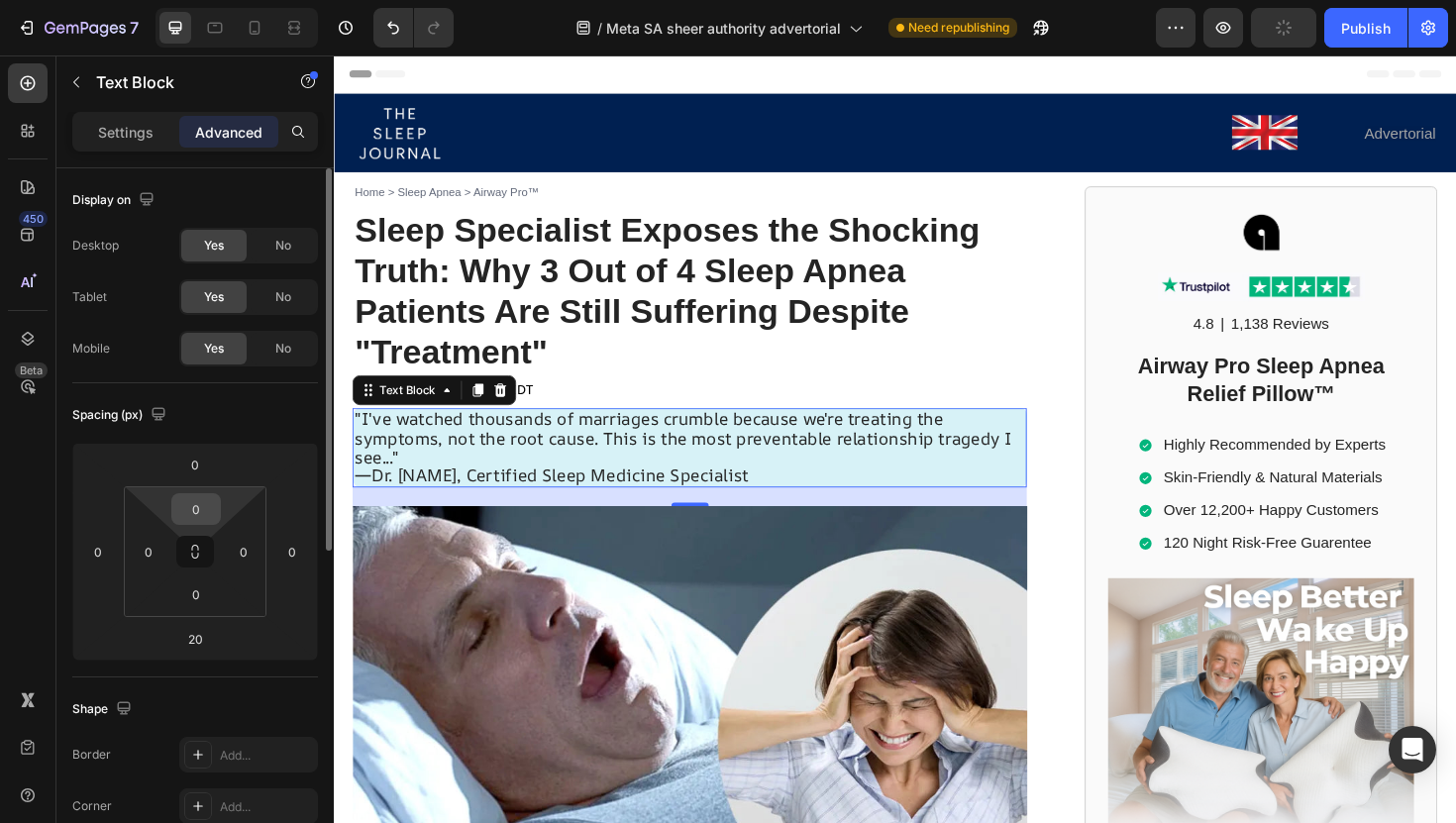 click on "0" at bounding box center (196, 509) 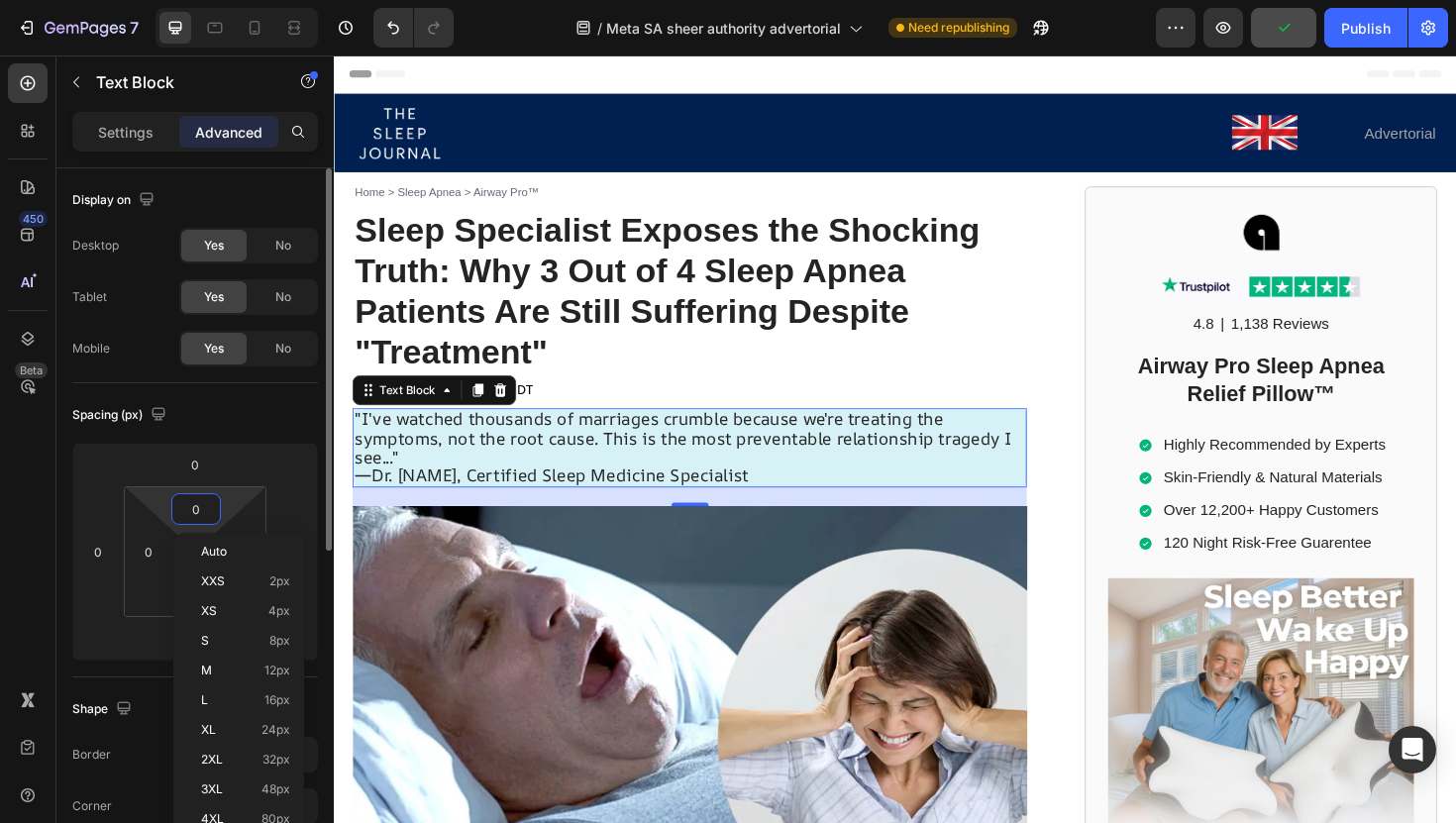 type on "8" 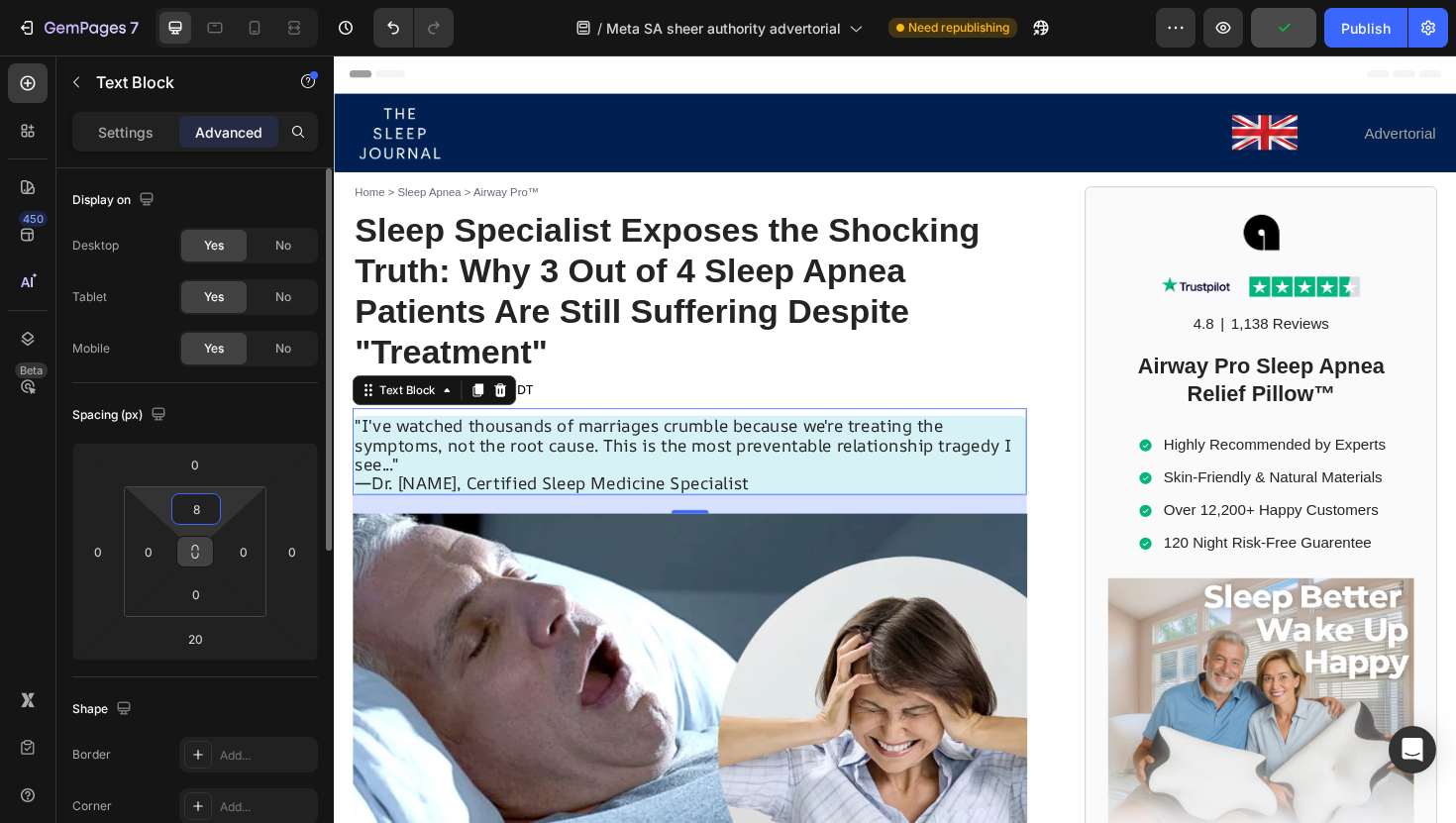 type 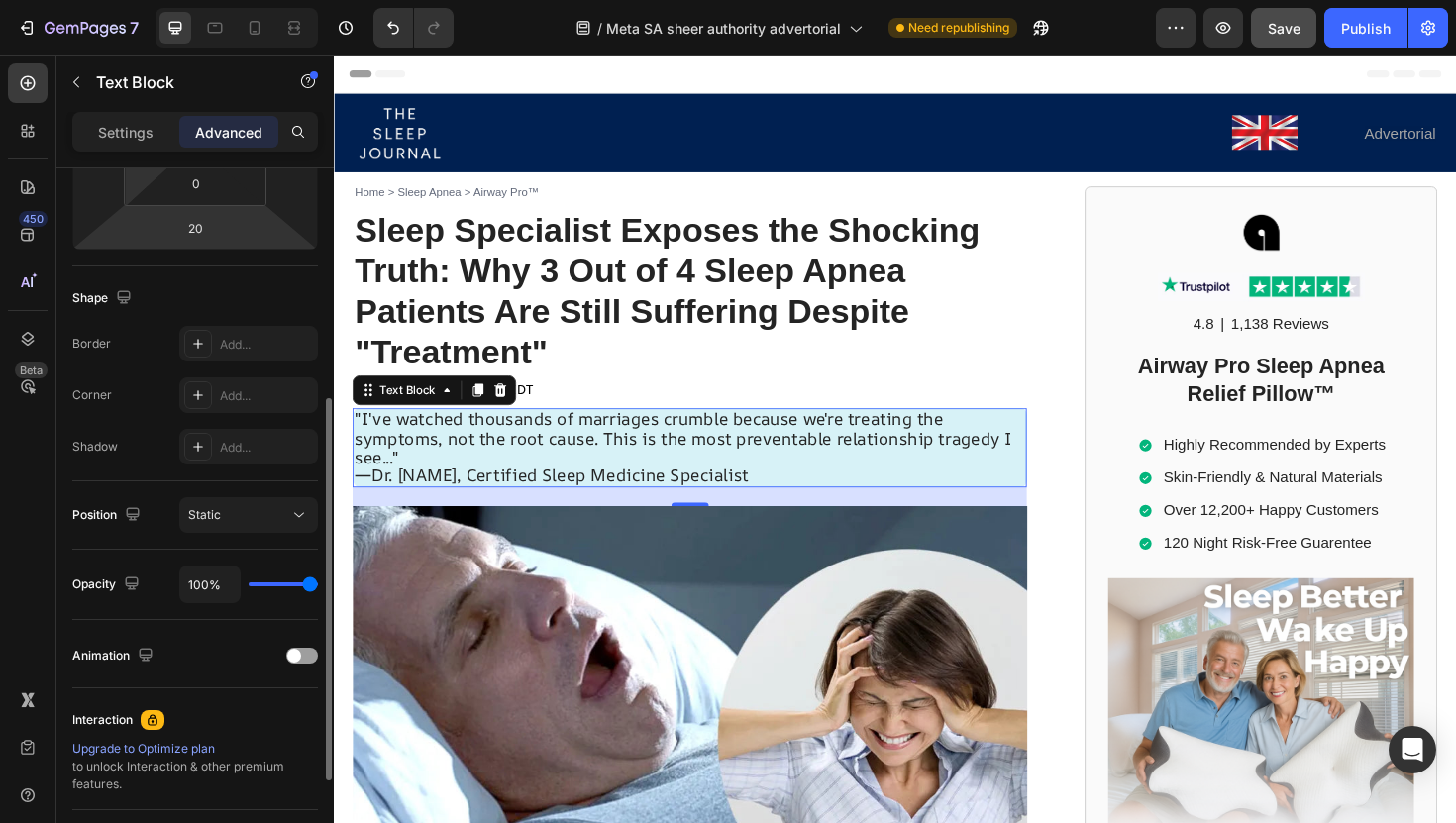 scroll, scrollTop: 393, scrollLeft: 0, axis: vertical 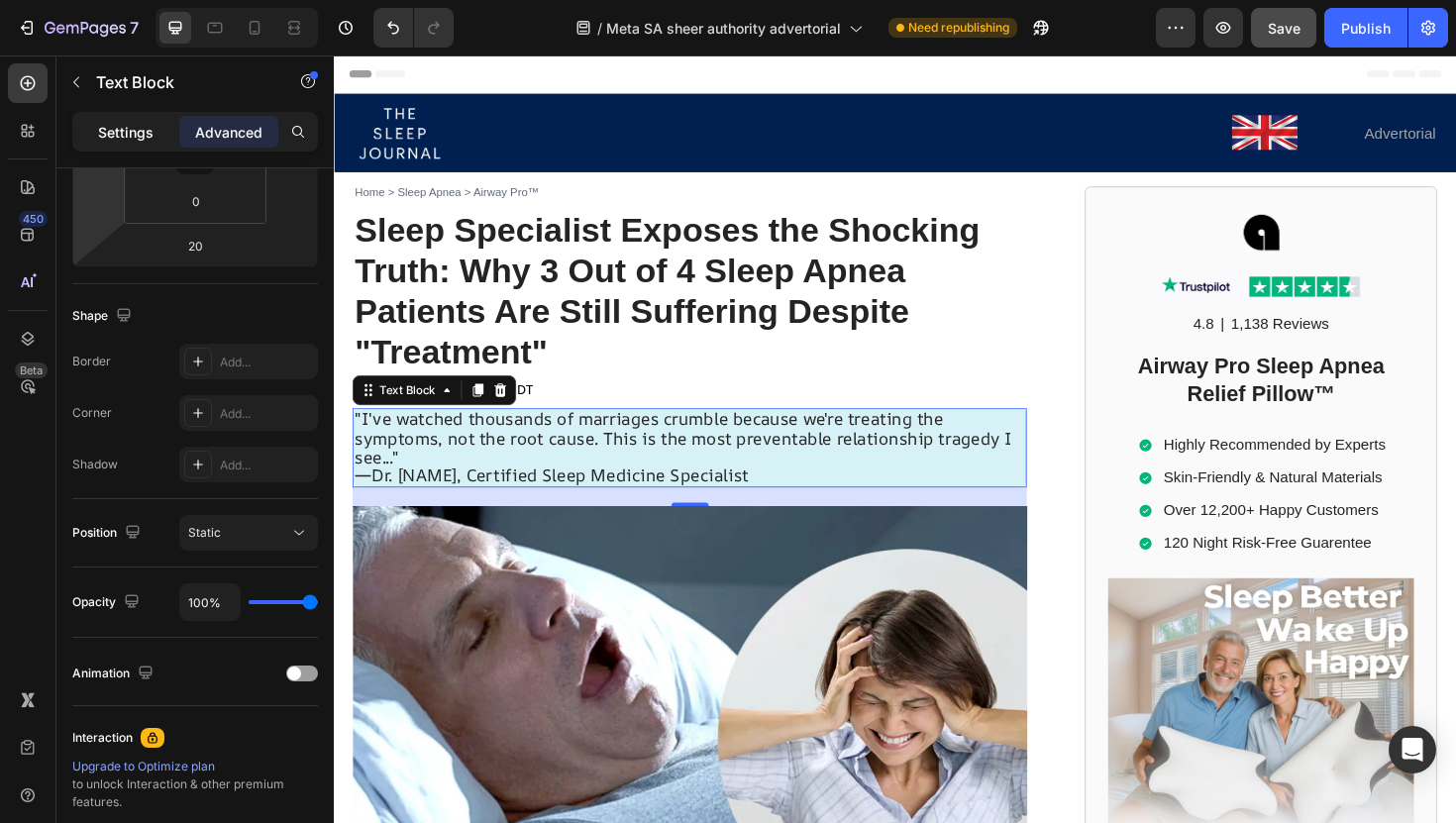 click on "Settings" at bounding box center [126, 132] 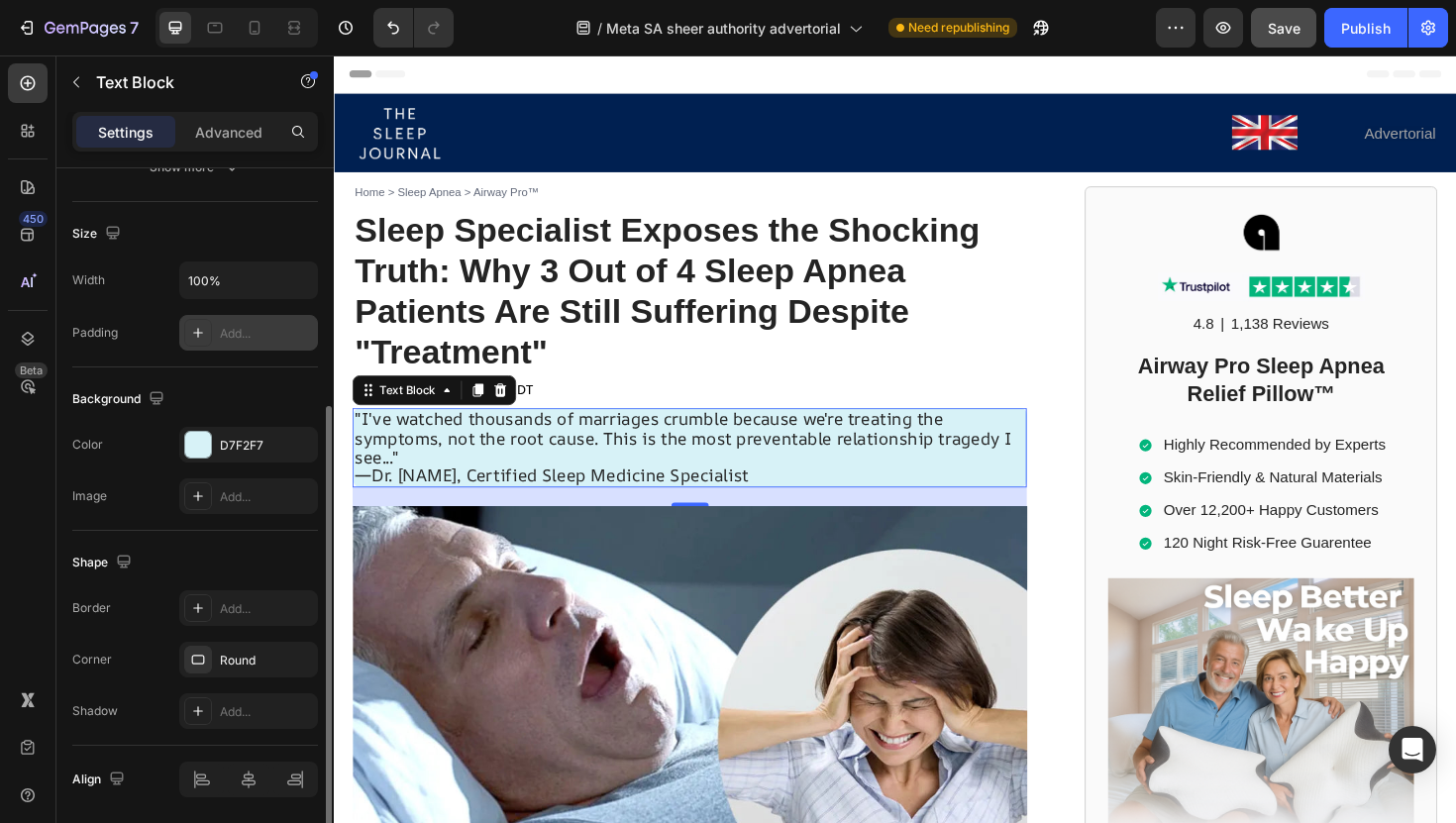click on "Add..." at bounding box center [266, 334] 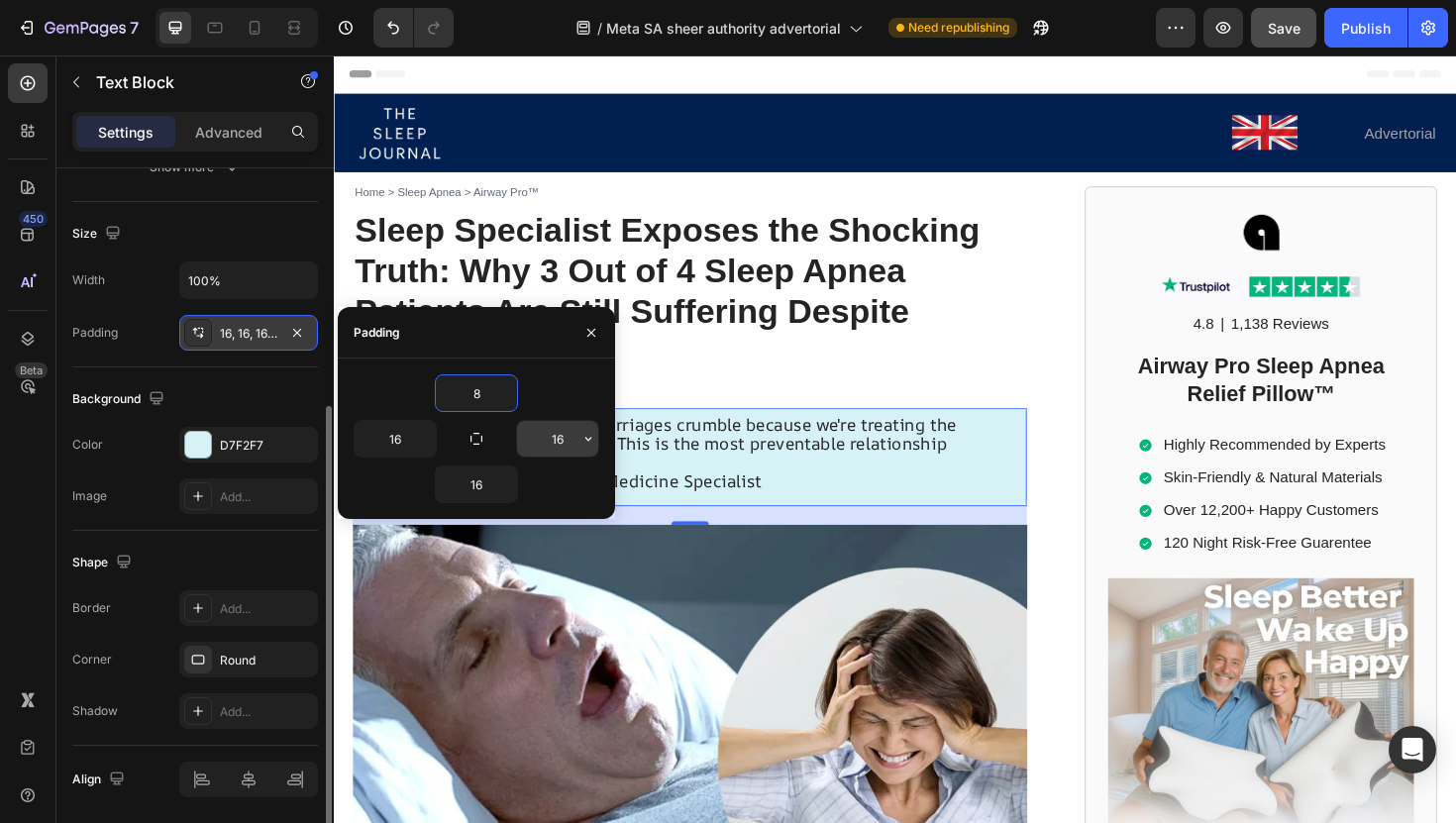 type on "8" 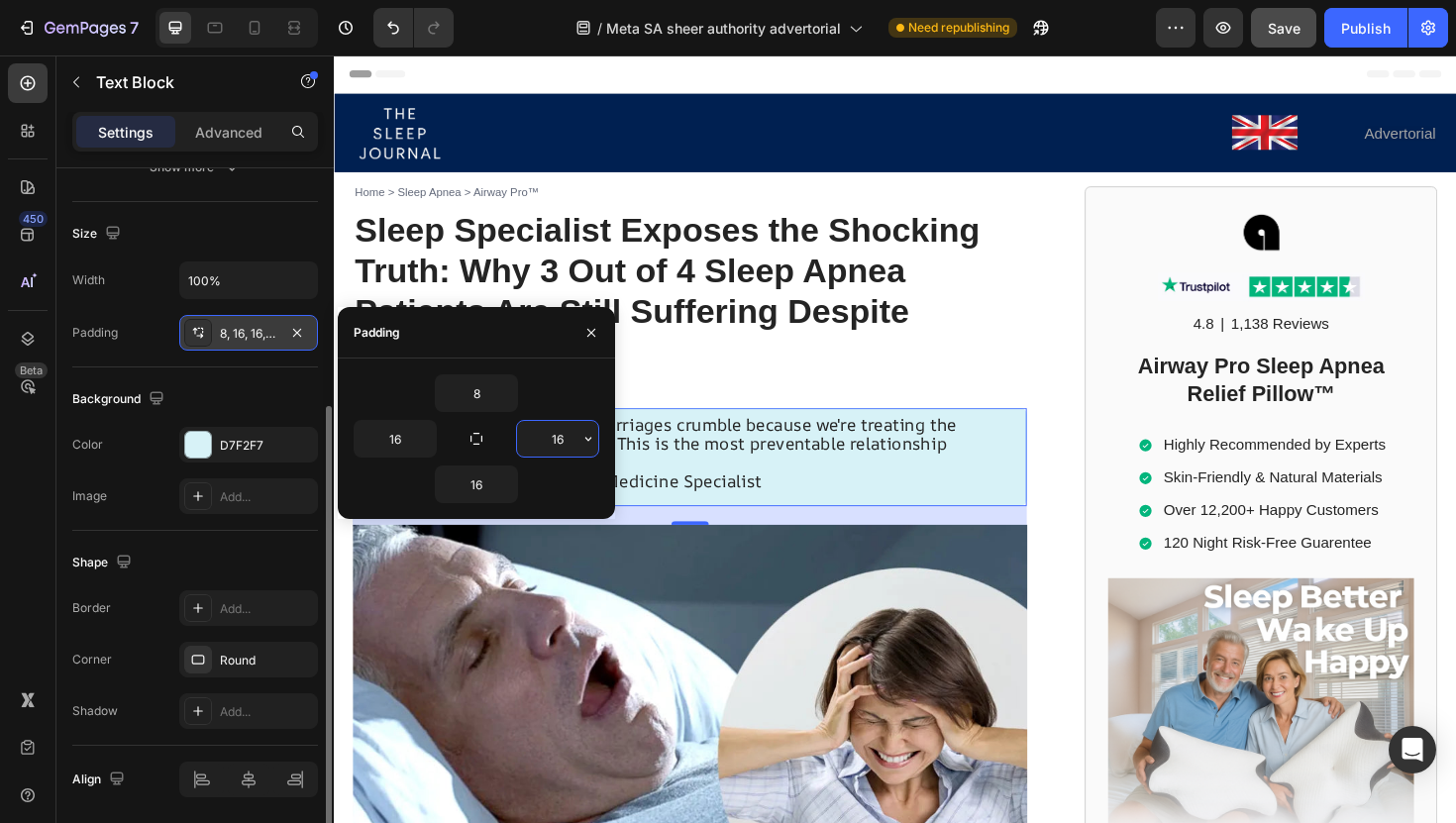 click on "16" at bounding box center [558, 439] 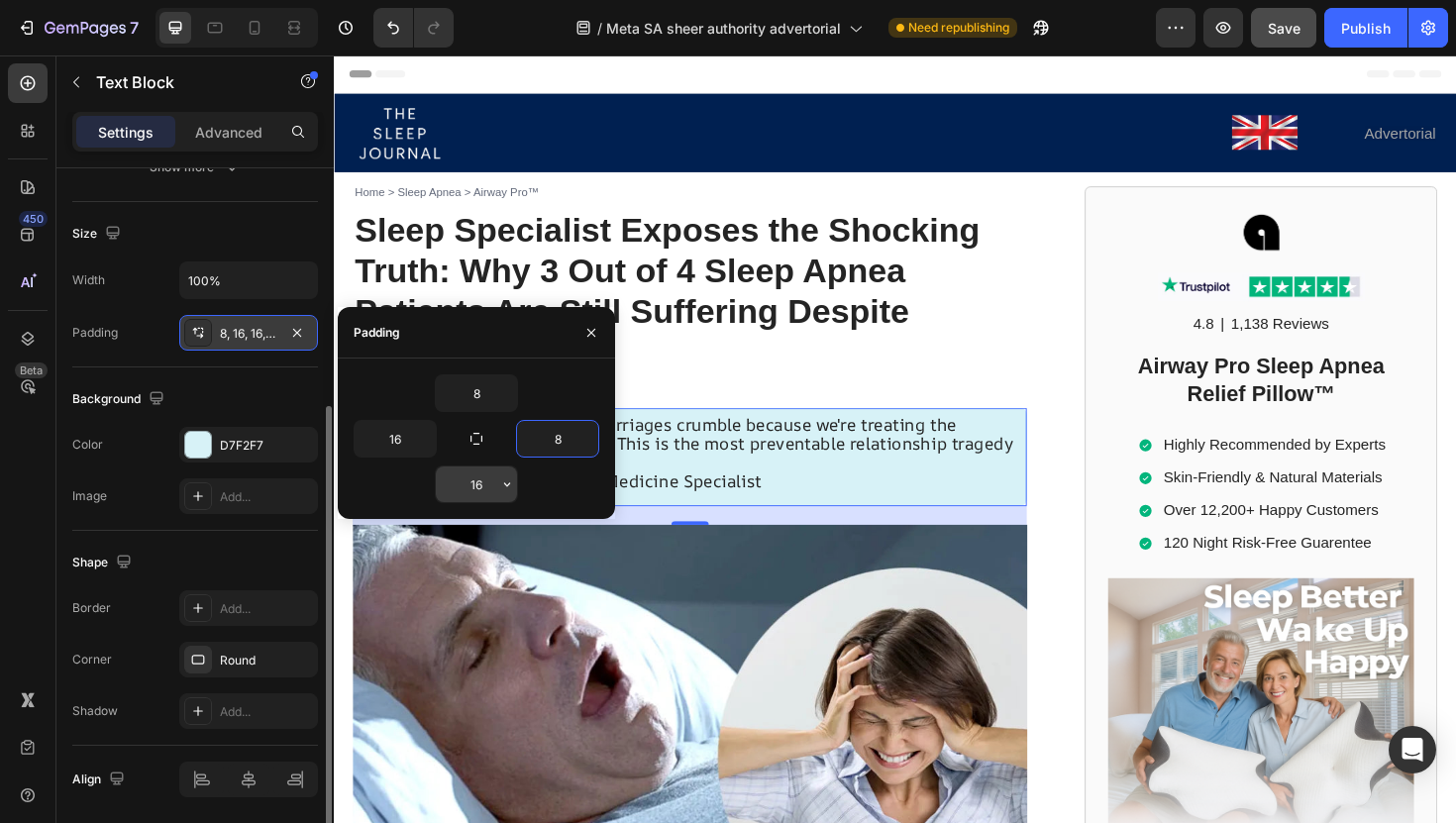 type on "8" 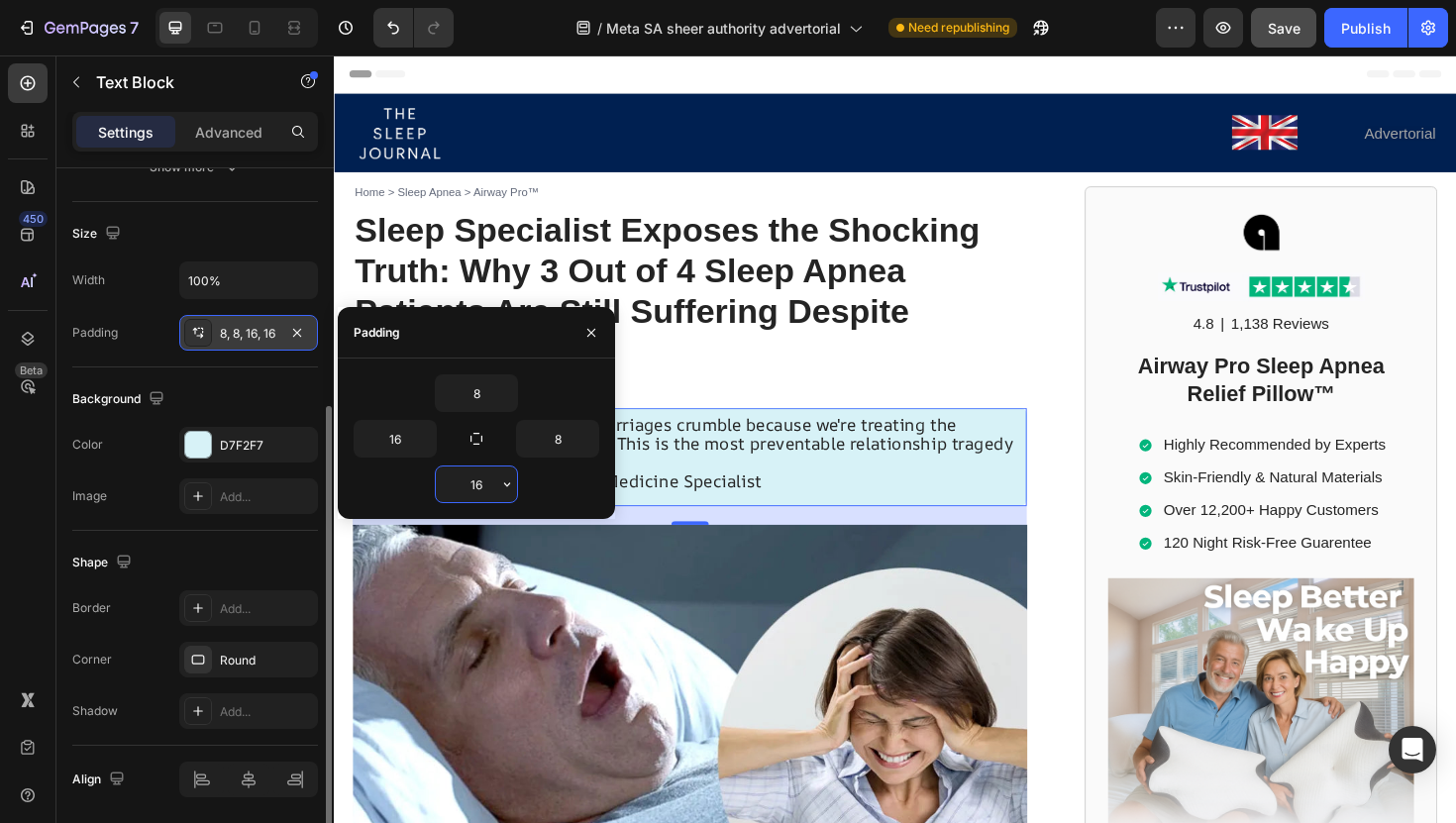 click on "16" at bounding box center [476, 484] 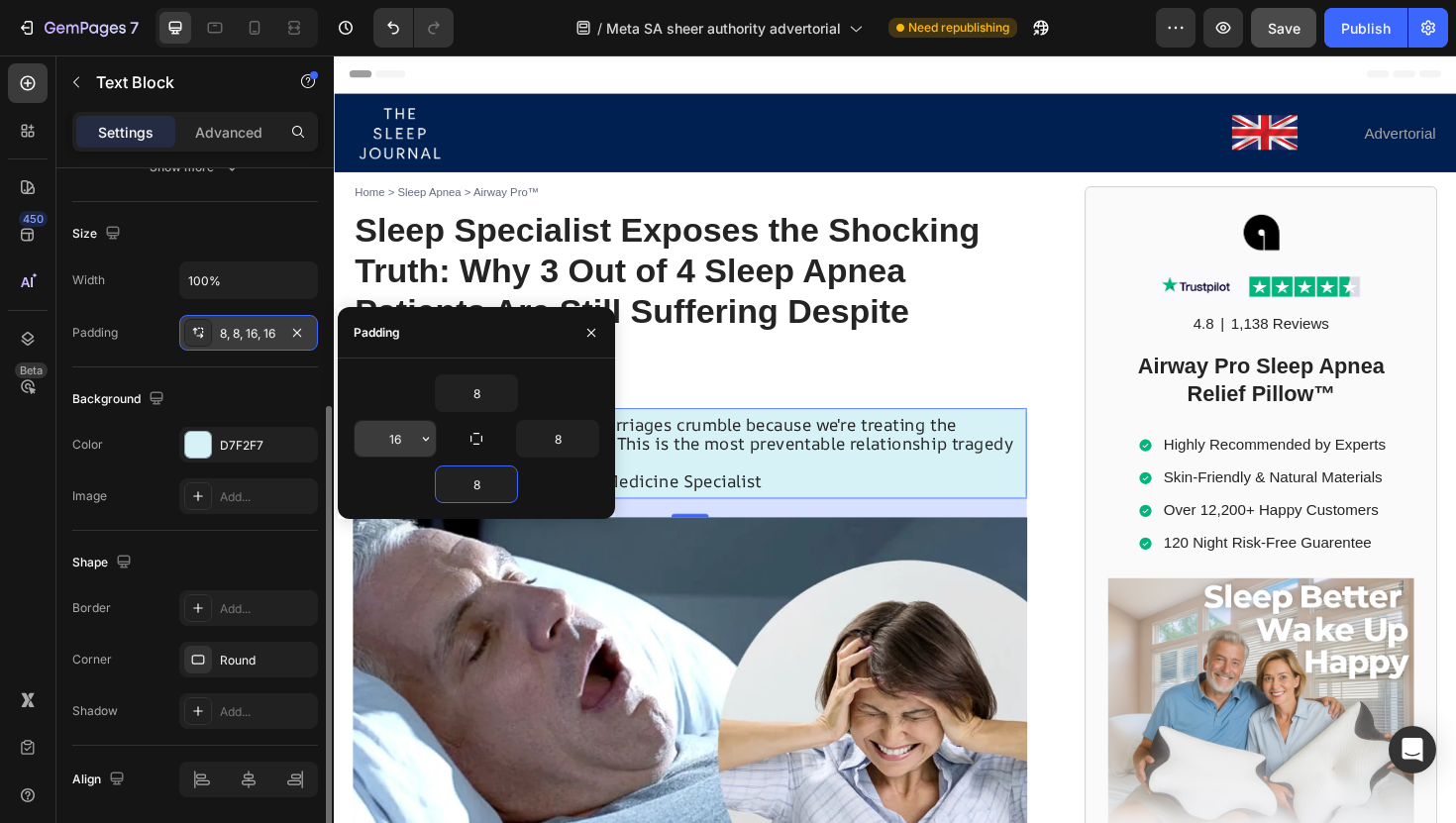 type on "8" 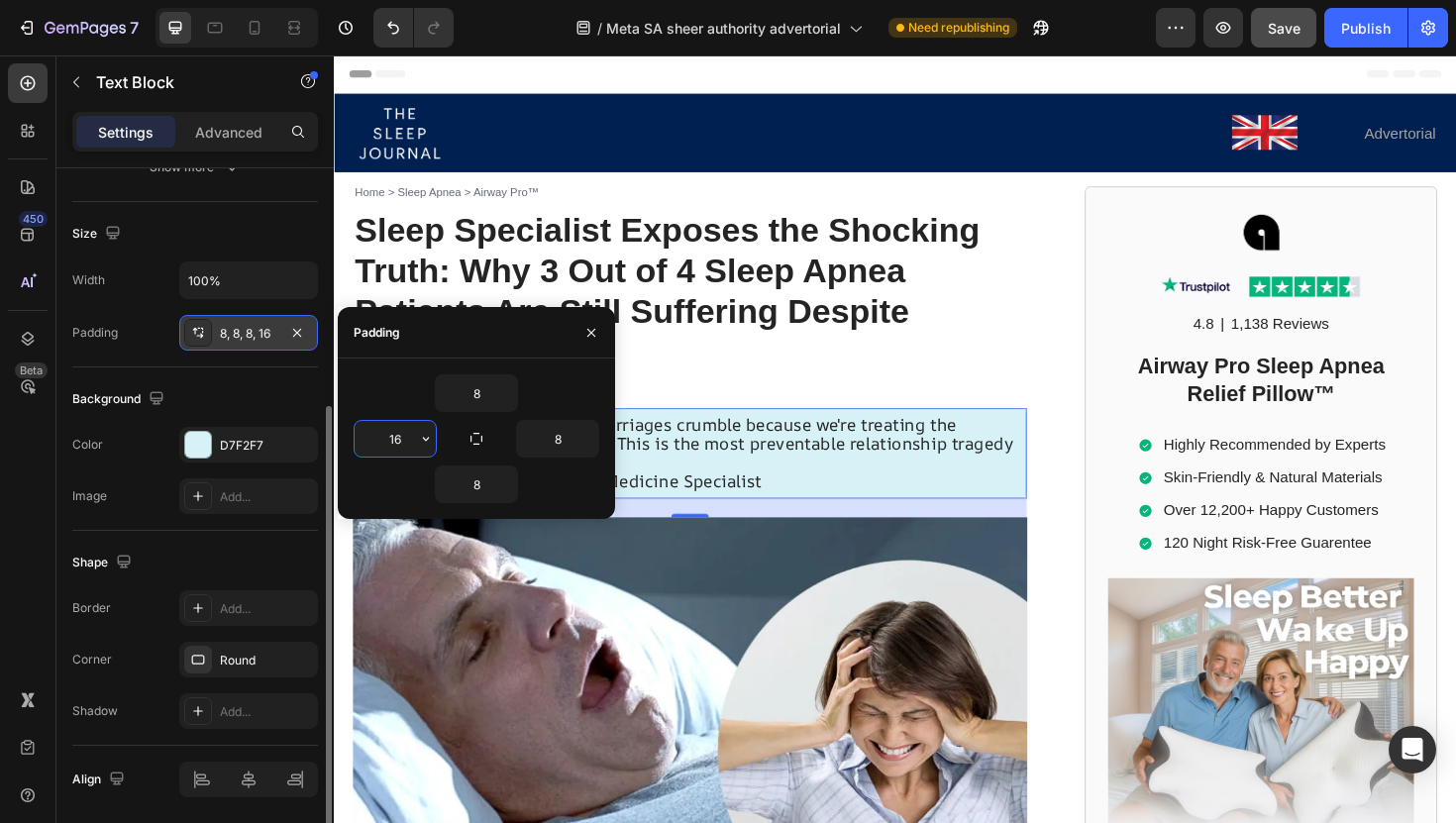 click on "16" at bounding box center (395, 439) 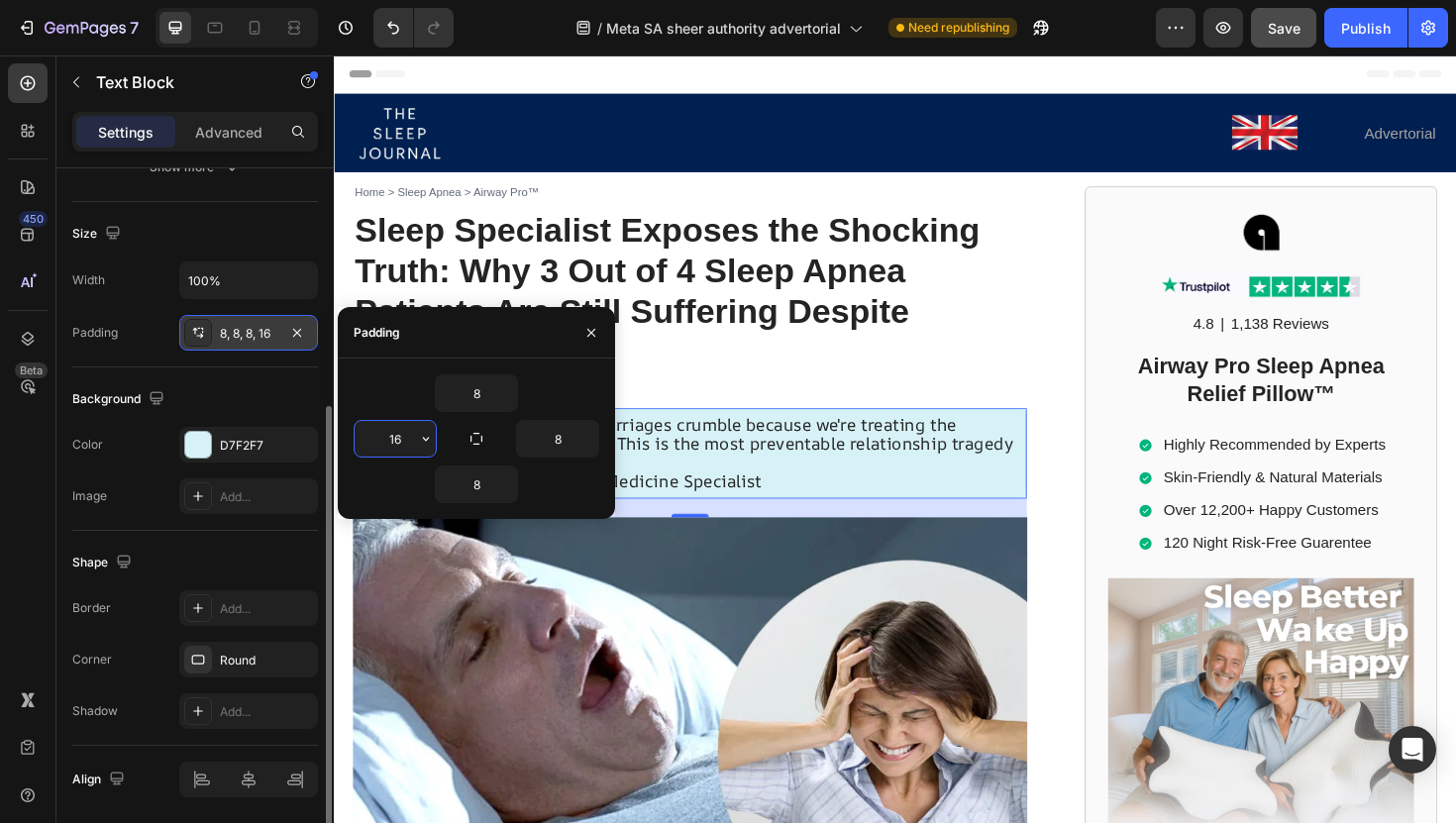 type on "8" 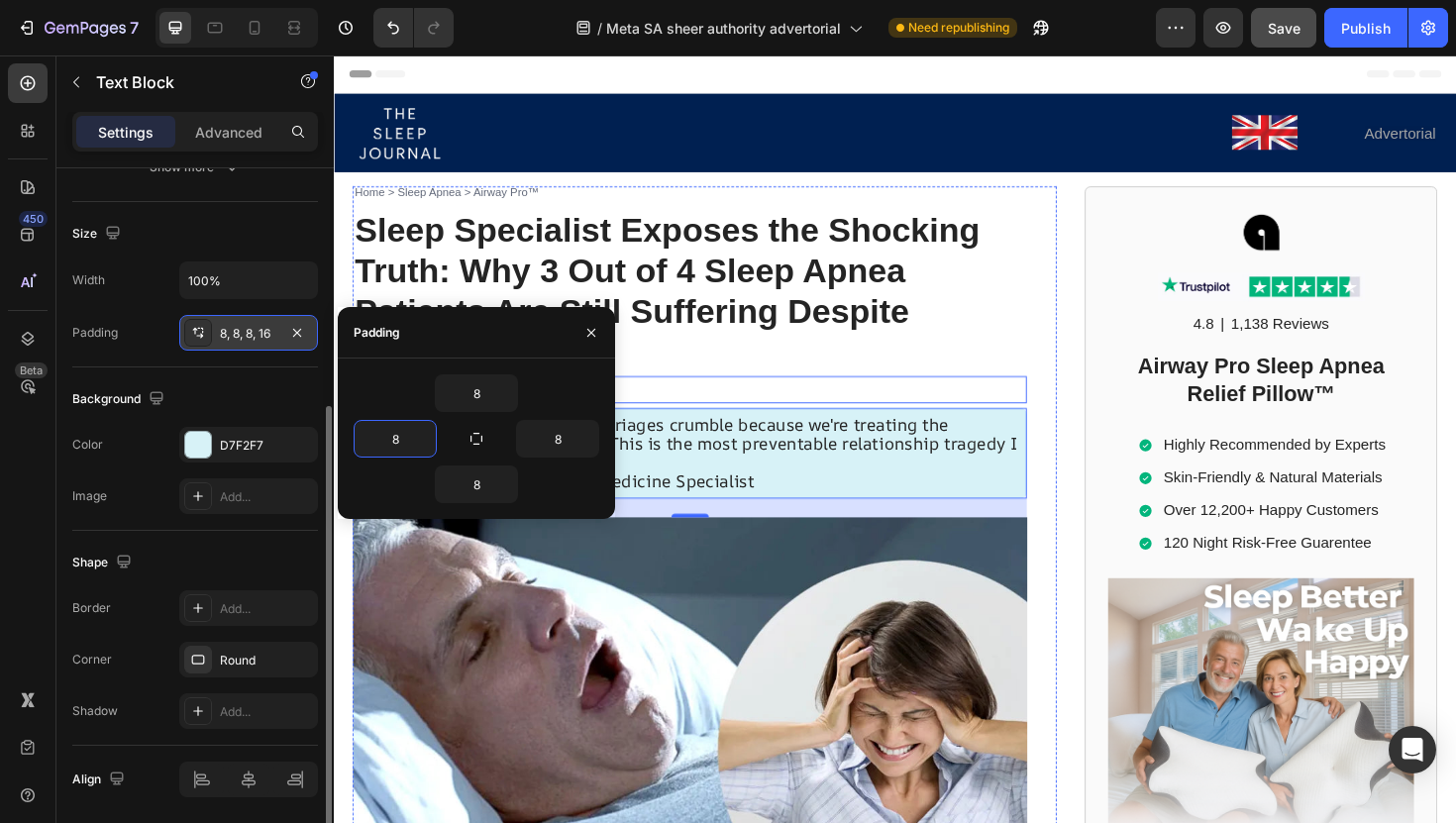 click on "May 01 2025 at 9:17 am EDT" at bounding box center (710, 409) 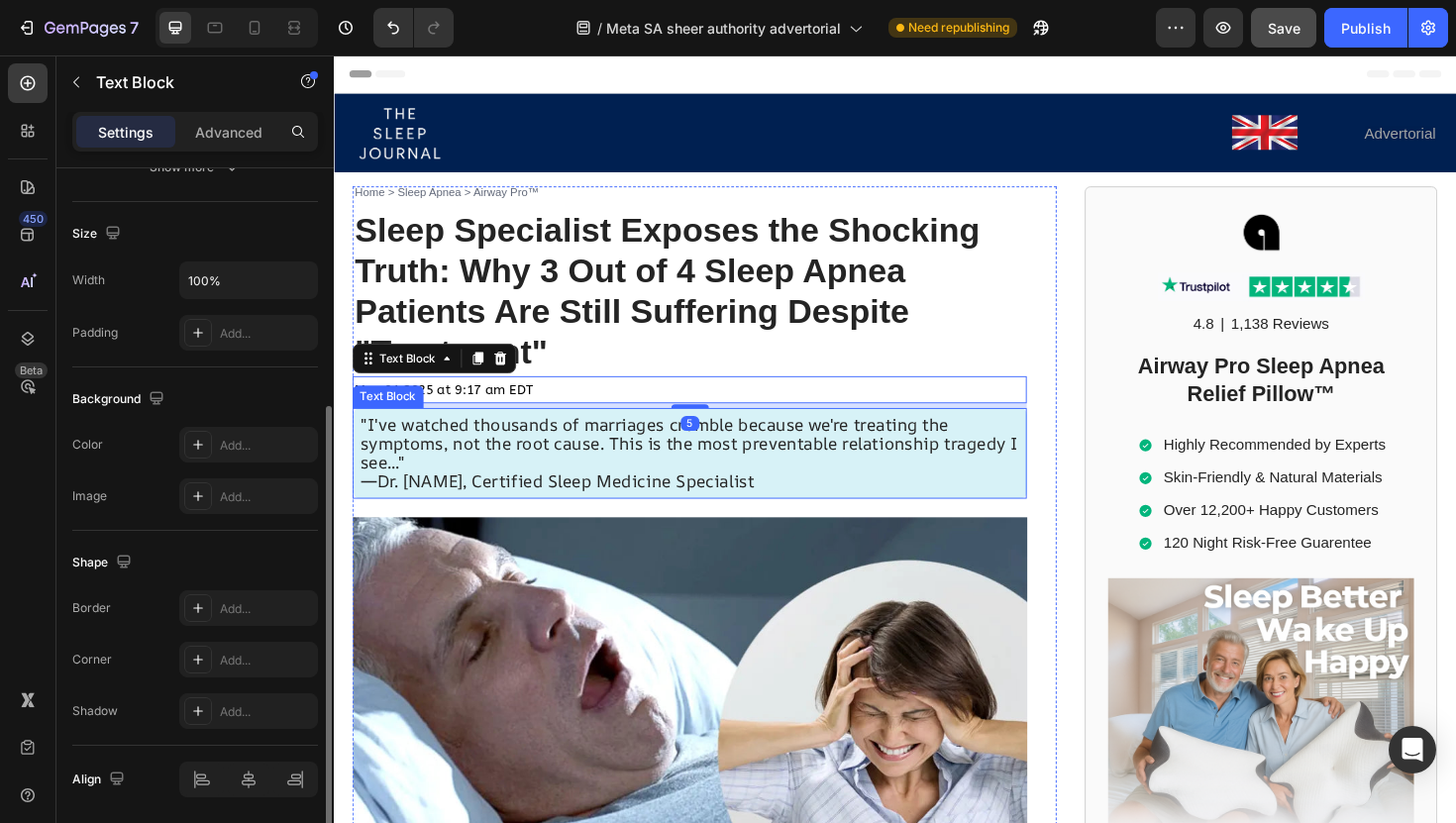 click on ""I've watched thousands of marriages crumble because we're treating the symptoms, not the root cause. This is the most preventable relationship tragedy I see..."" at bounding box center [709, 465] 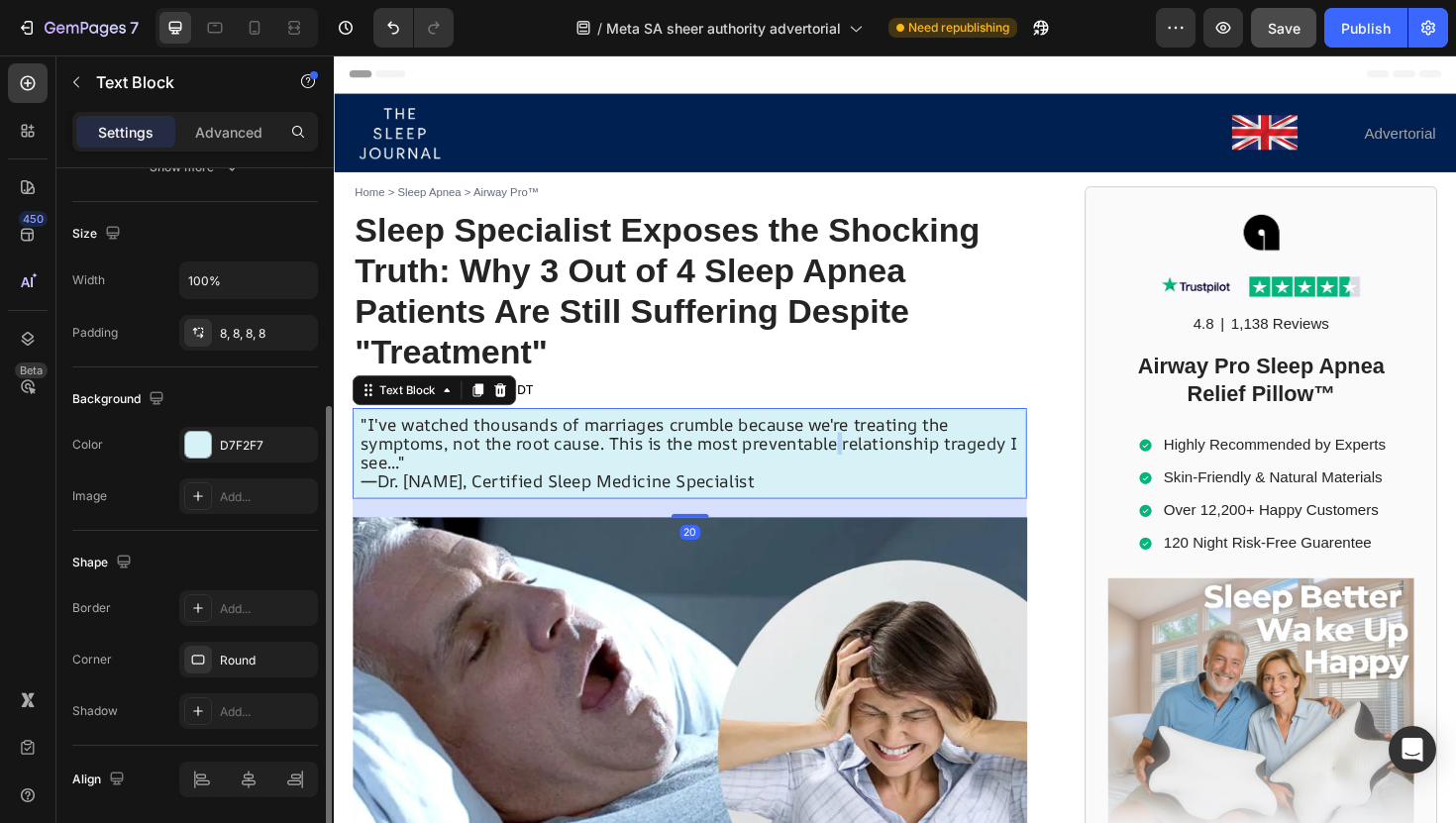 click on ""I've watched thousands of marriages crumble because we're treating the symptoms, not the root cause. This is the most preventable relationship tragedy I see..."" at bounding box center [709, 465] 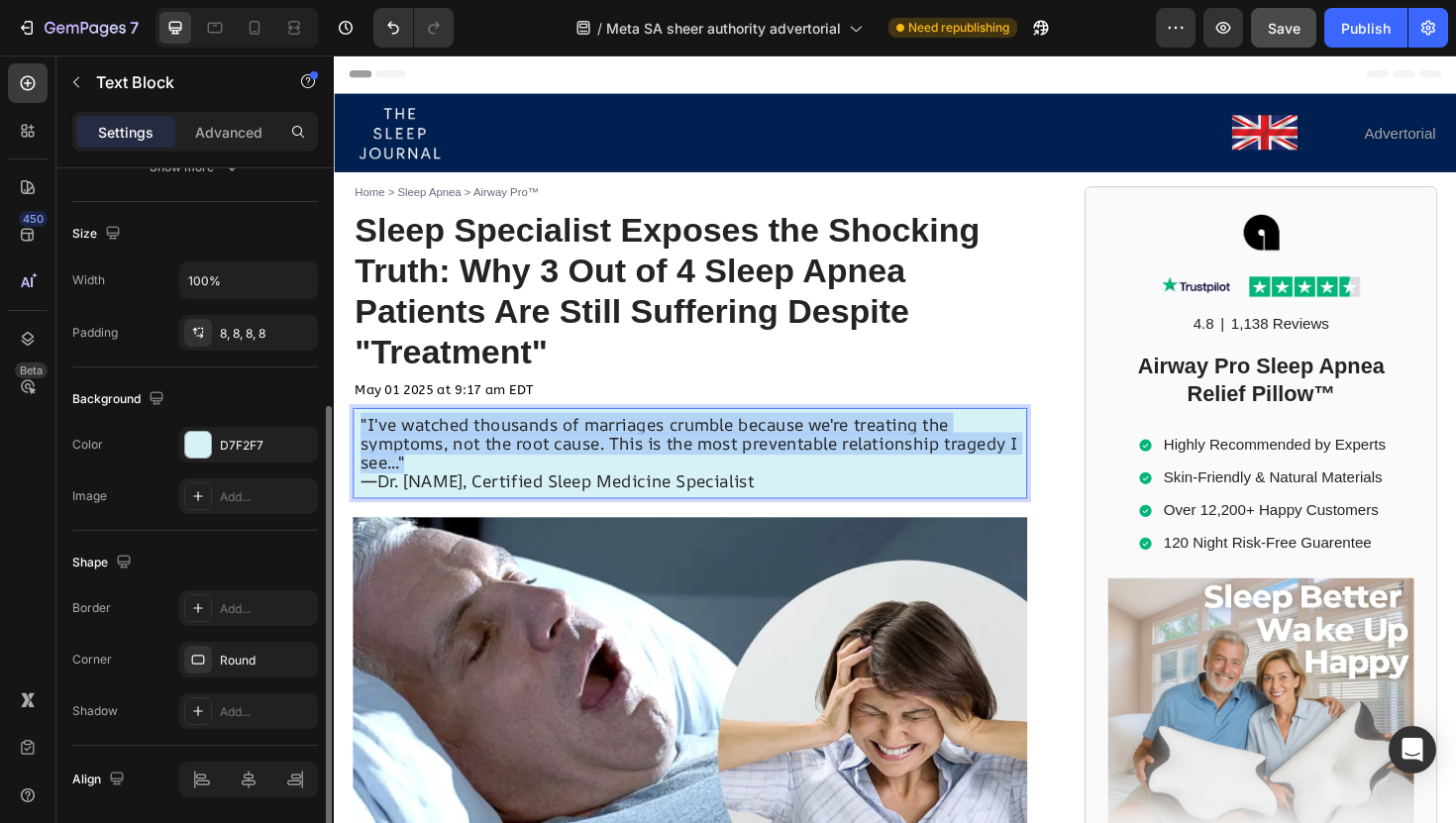 click on ""I've watched thousands of marriages crumble because we're treating the symptoms, not the root cause. This is the most preventable relationship tragedy I see..."" at bounding box center [709, 465] 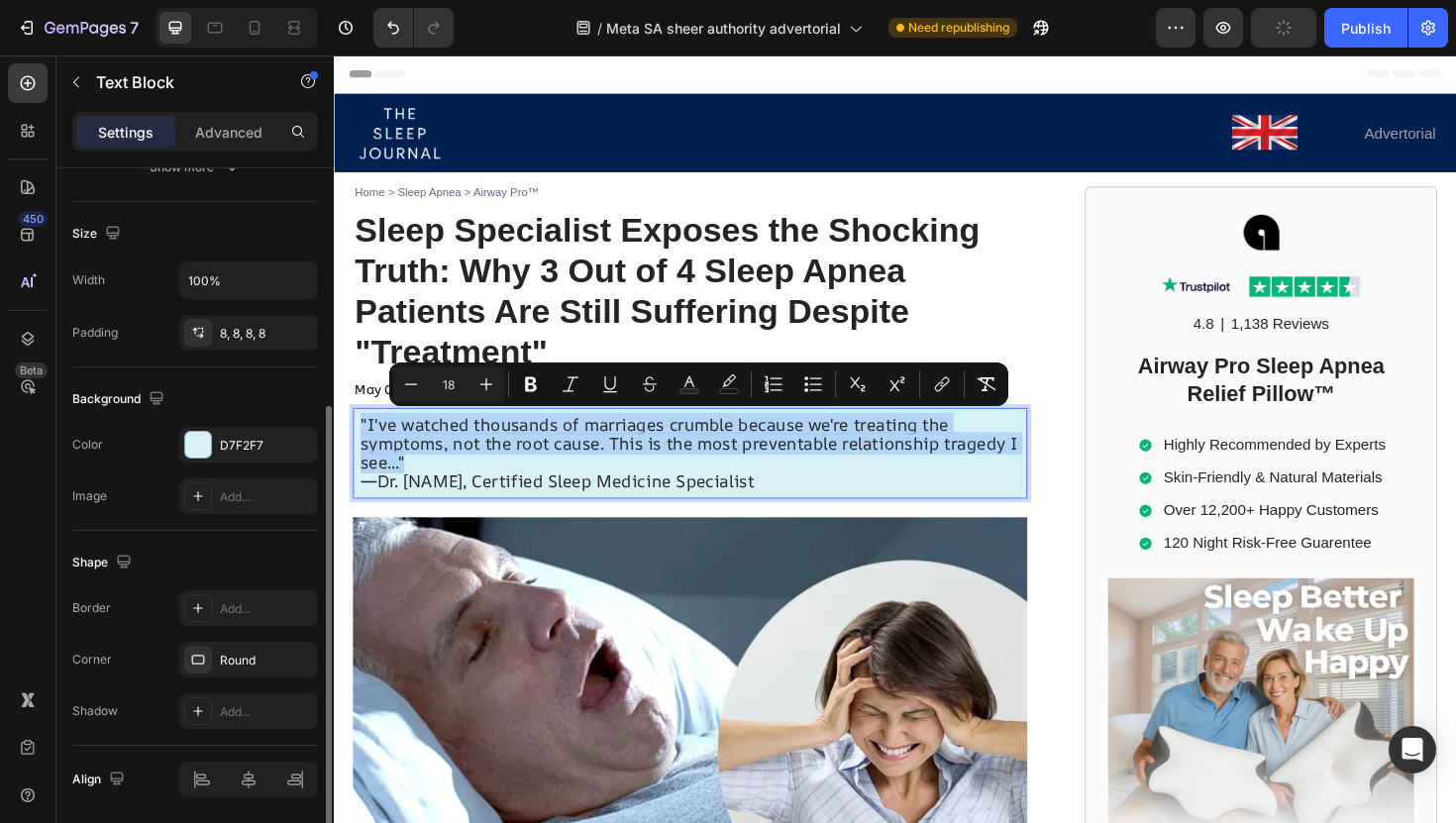 click on "—Dr. Michael Harrison, Certified Sleep Medicine Specialist" at bounding box center [570, 506] 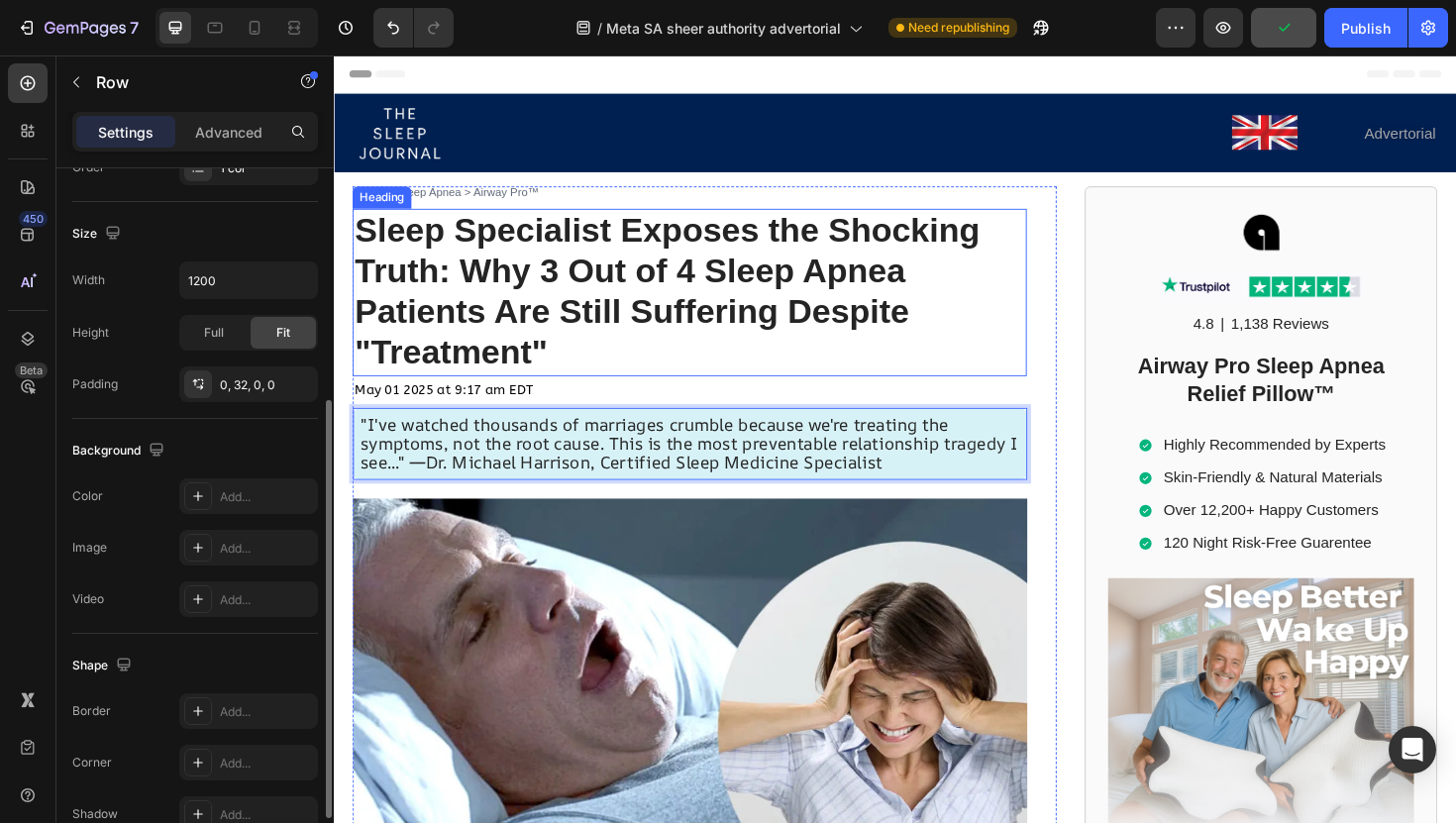 click on "Home > Sleep Apnea > Airway Pro™  Text Block Sleep Specialist Exposes the Shocking Truth: Why 3 Out of 4 Sleep Apnea Patients Are Still Suffering Despite "Treatment" Heading Sleep Specialist Exposes: Why 3 Out of 4 Sleep Apnea Patients Are Still Suffering Despite "Treatment" Heading May 01 2025 at 9:17 am EDT Text Block "I've watched thousands of marriages crumble because we're treating the symptoms, not the root cause. This is the most preventable relationship tragedy I see..." —Dr. Michael Harrison, Certified Sleep Medicine Specialist Text Block   20 Image Steven was losing his wife, and traditional medicine was failing him. Heading If you've been told that CPAP is your only option...   If you're sleeping in separate bedrooms "temporarily"...   If you've spent thousands on treatments that aren't working...   Then what I'm about to reveal could save your marriage—and possibly your life.   There's a hidden crisis destroying relationships across the UK right now.       worse .     Text Block" at bounding box center [726, 2701] 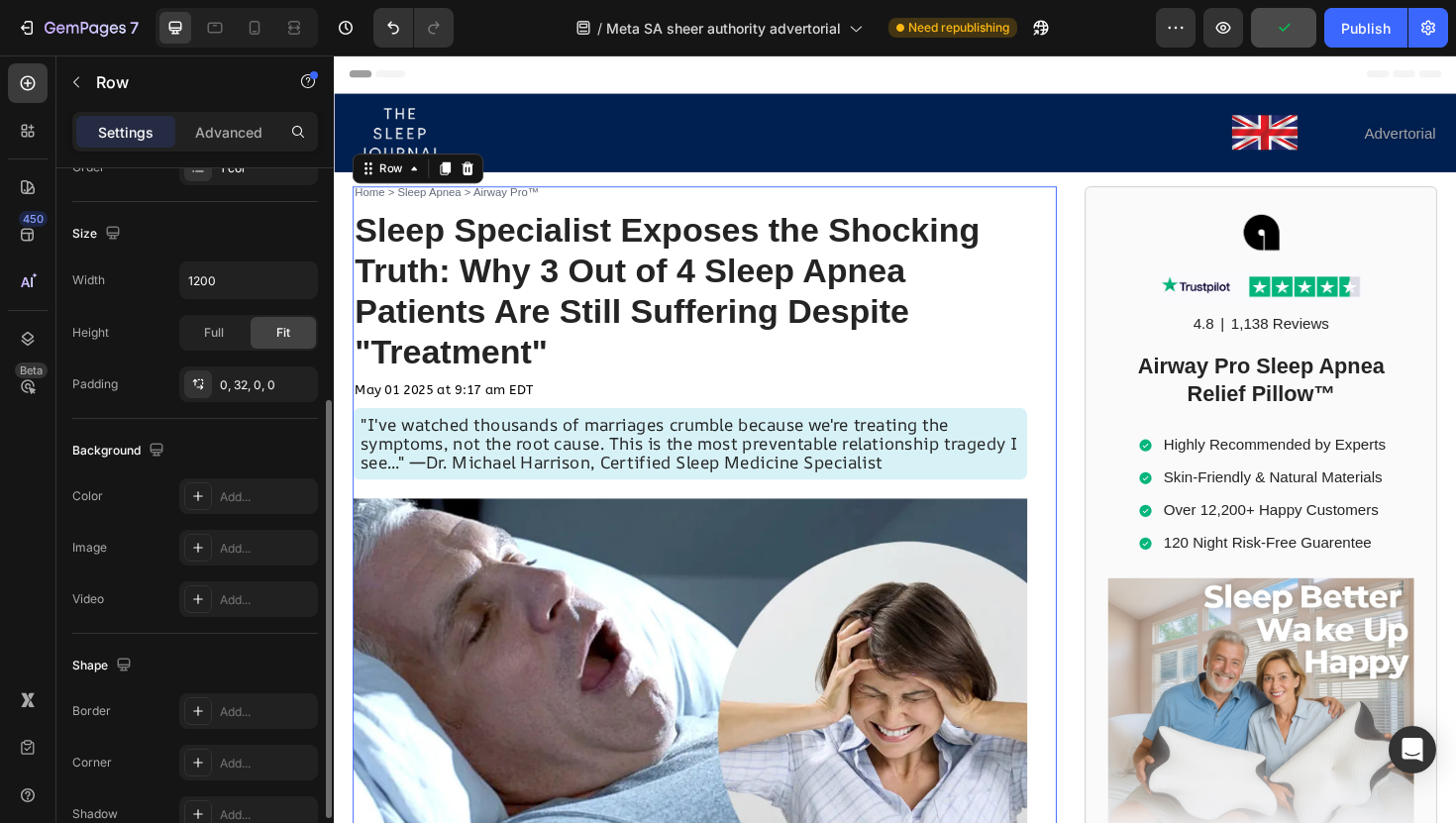 scroll, scrollTop: 0, scrollLeft: 0, axis: both 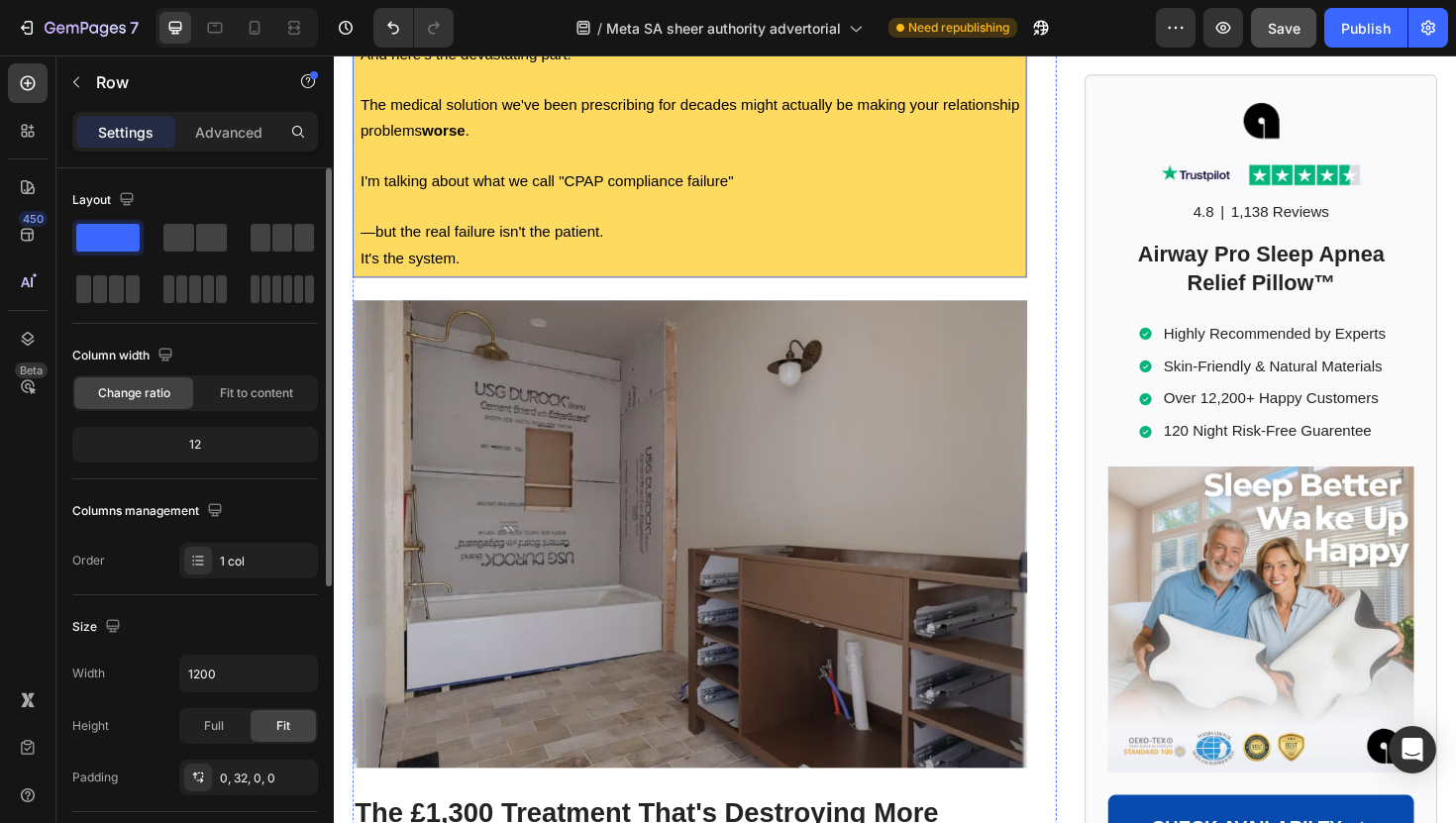 click at bounding box center (710, 563) 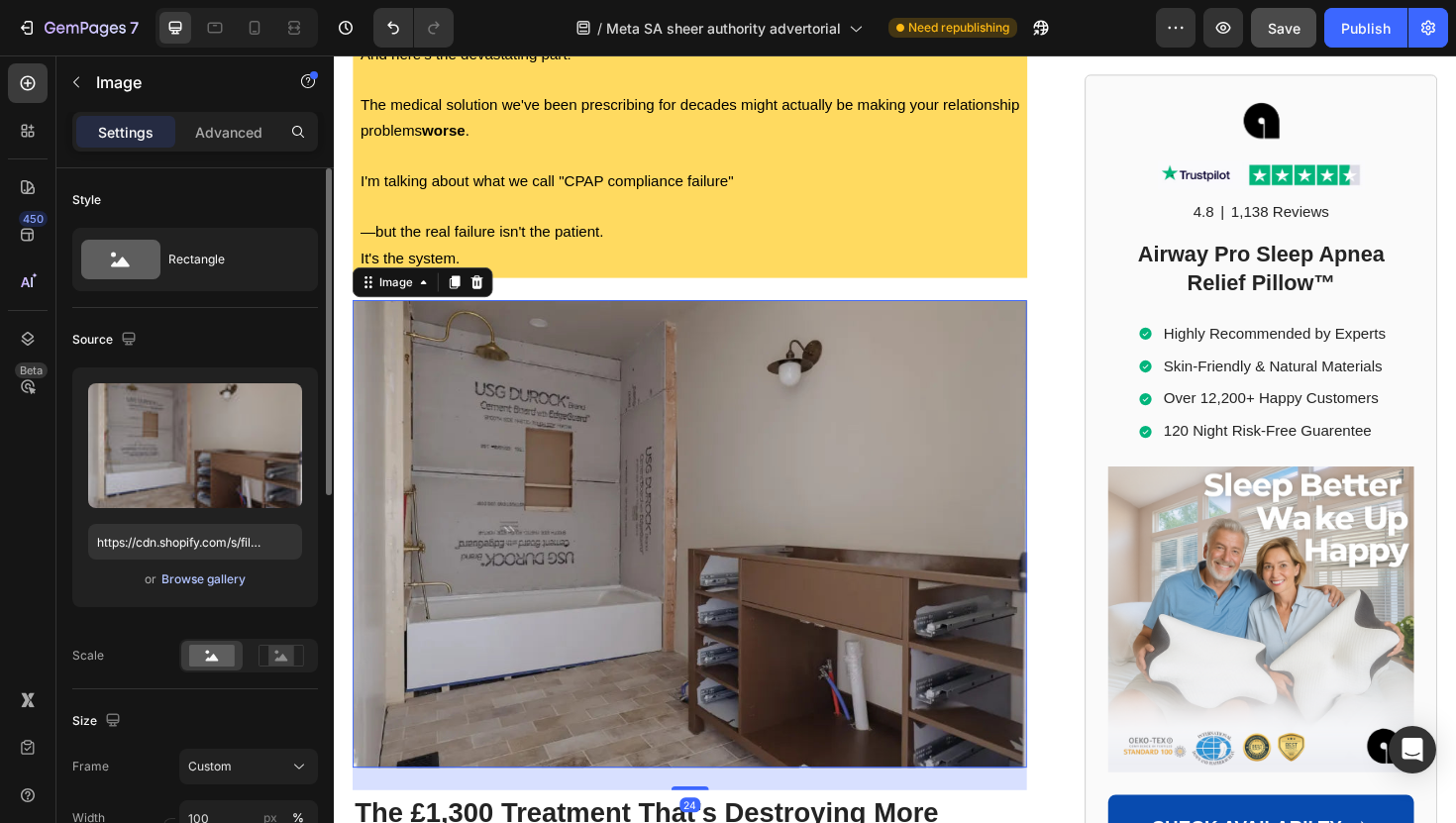 click on "Browse gallery" at bounding box center [203, 579] 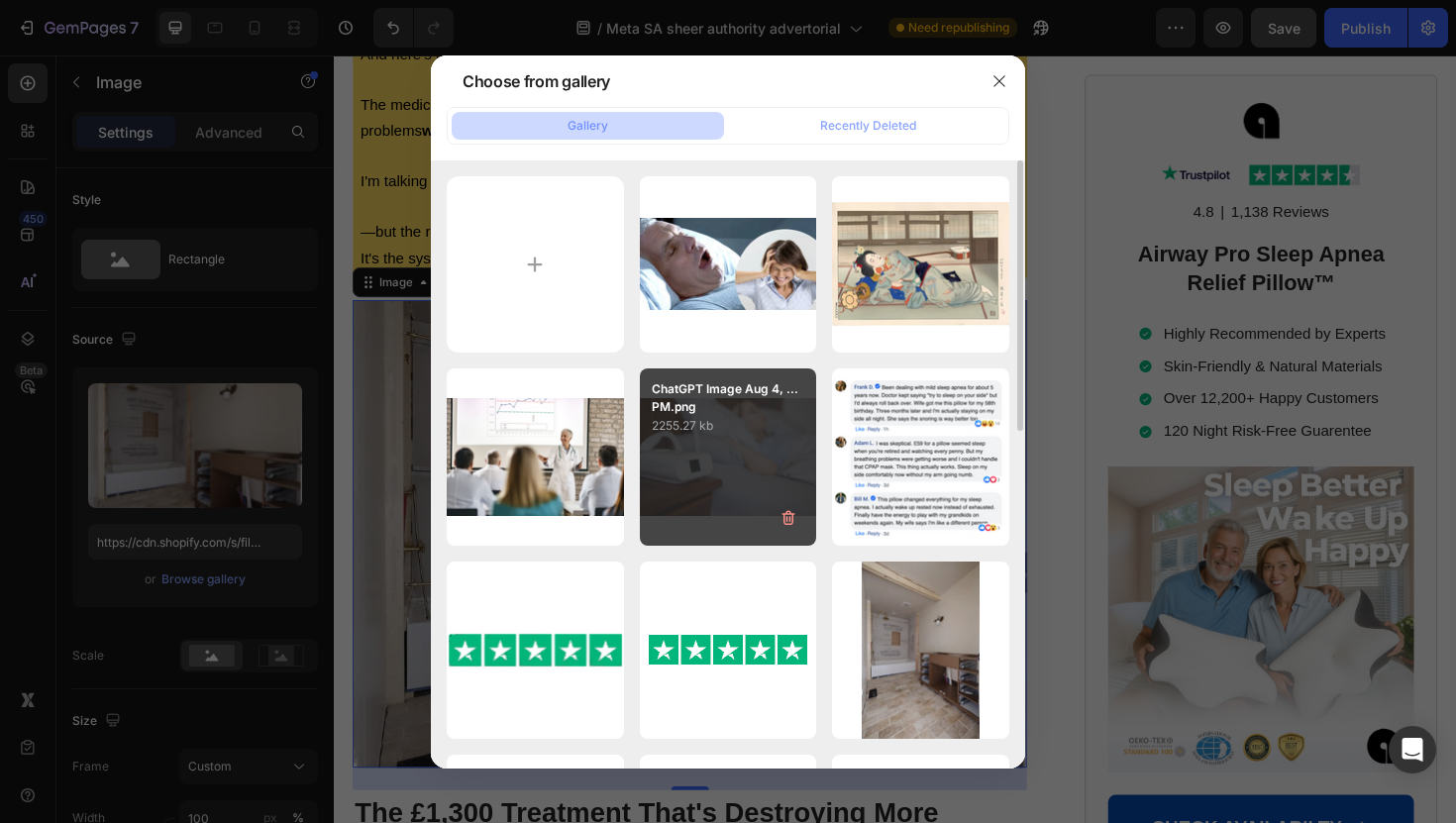 click on "2255.27 kb" at bounding box center (728, 426) 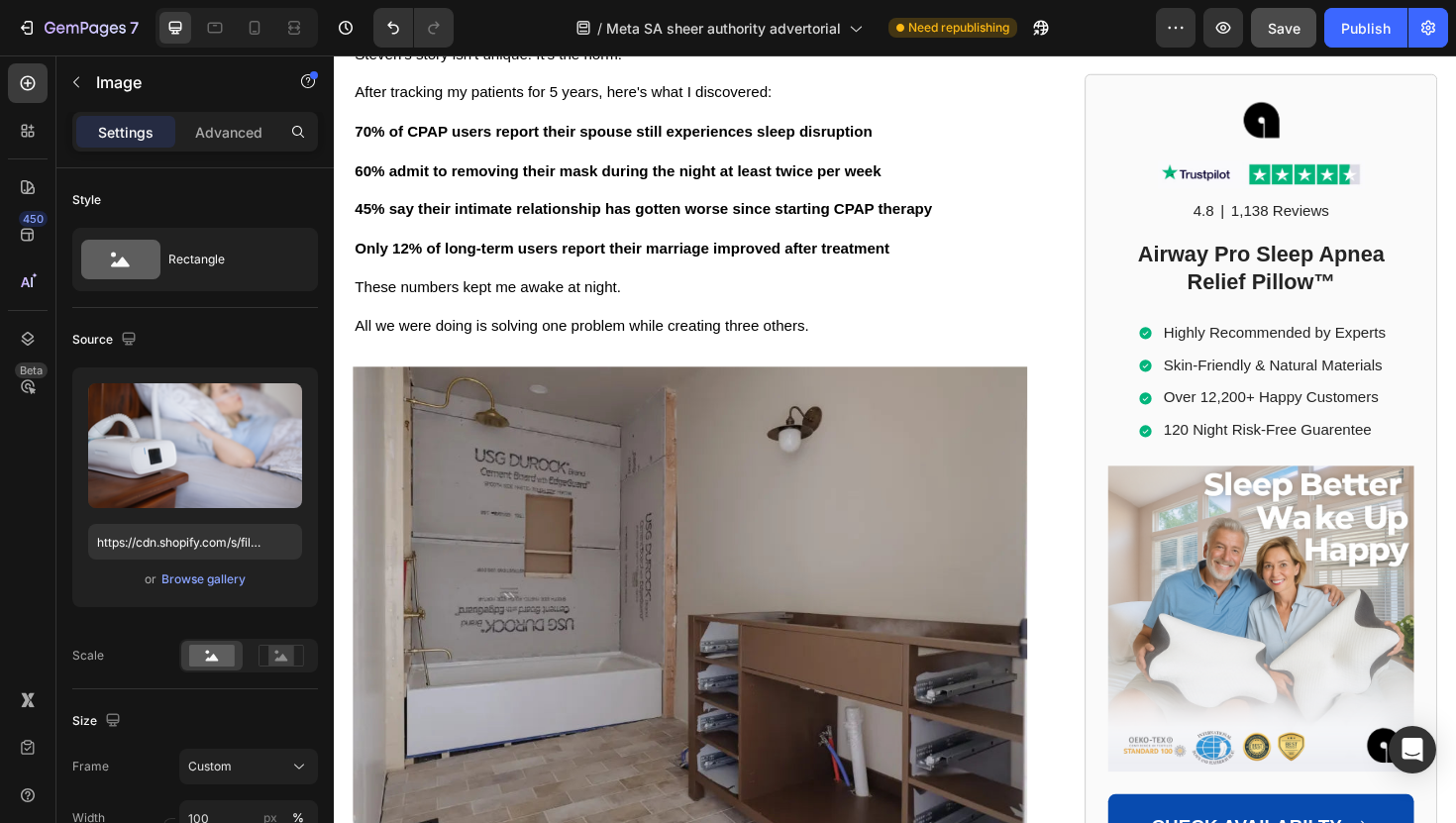 scroll, scrollTop: 2507, scrollLeft: 0, axis: vertical 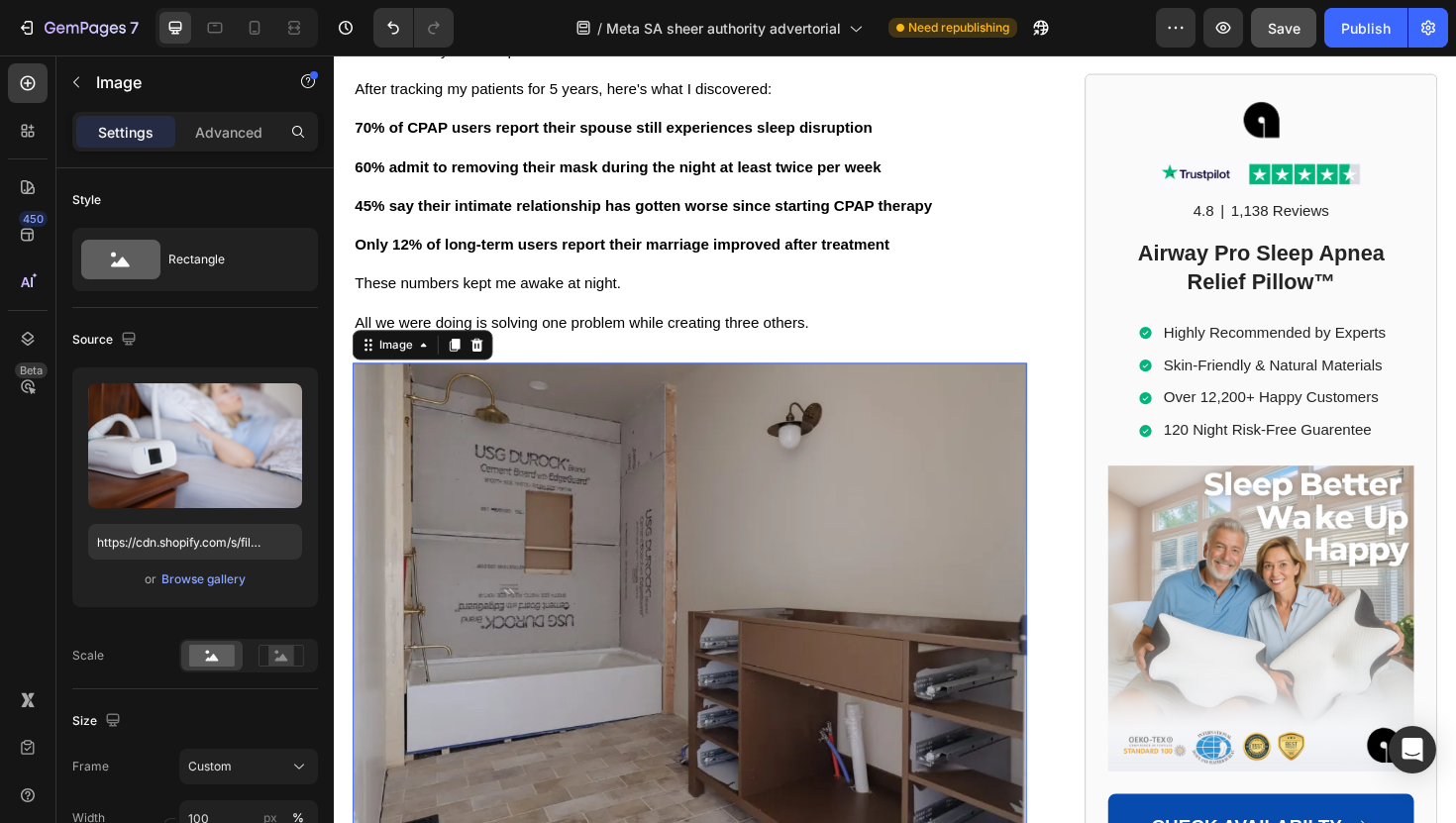 click at bounding box center (710, 629) 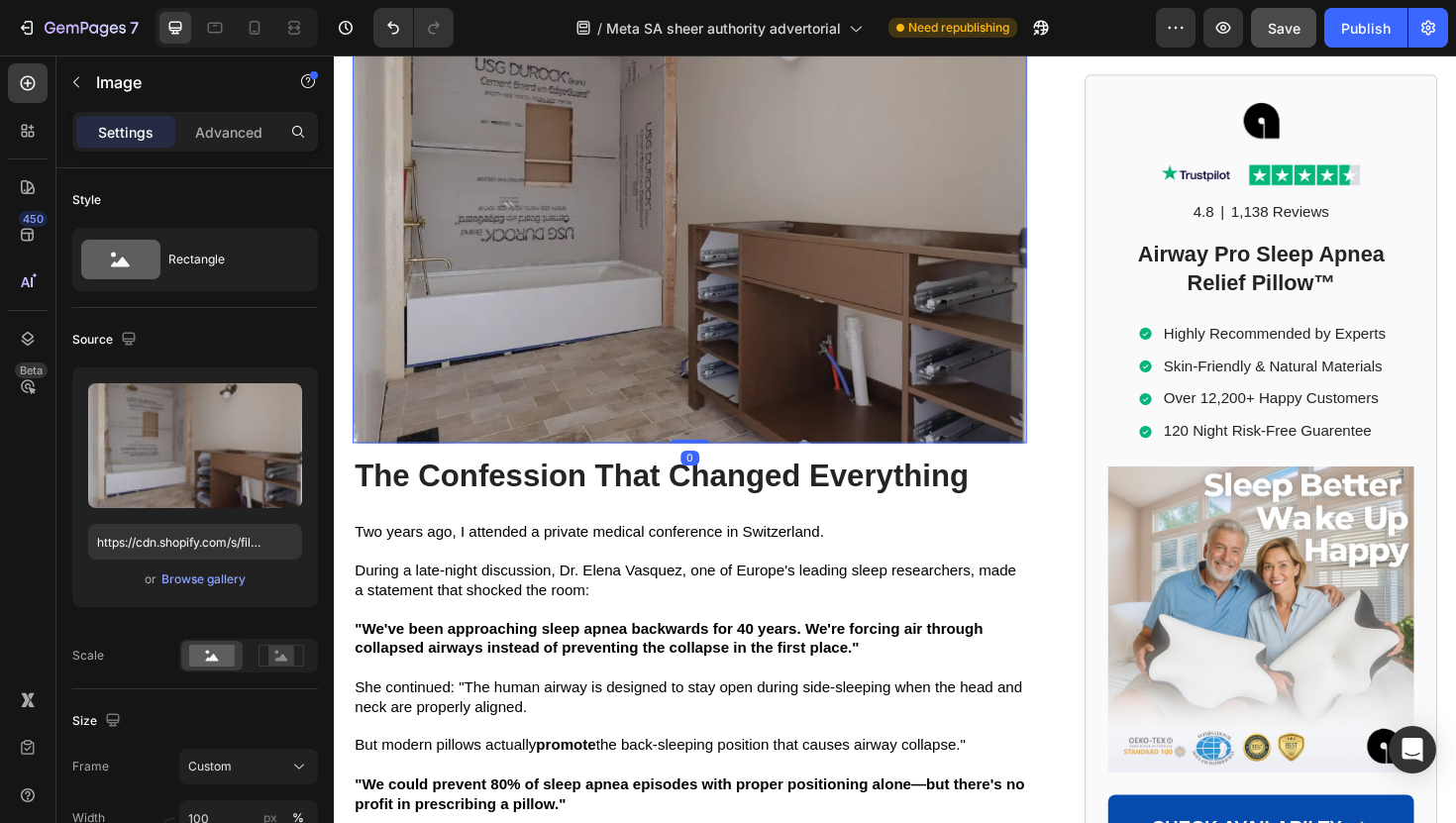 scroll, scrollTop: 3124, scrollLeft: 0, axis: vertical 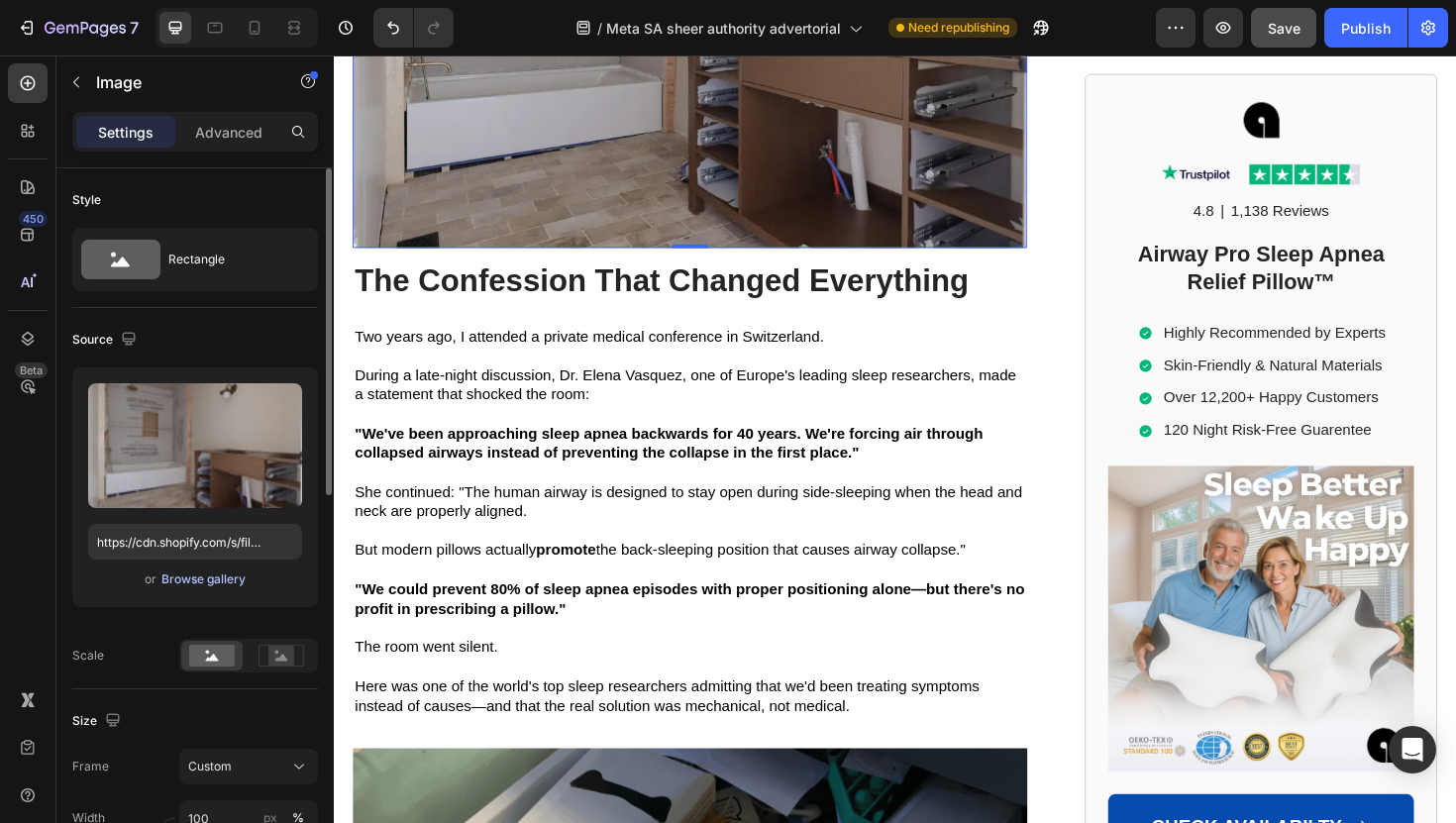 click on "Browse gallery" at bounding box center (203, 579) 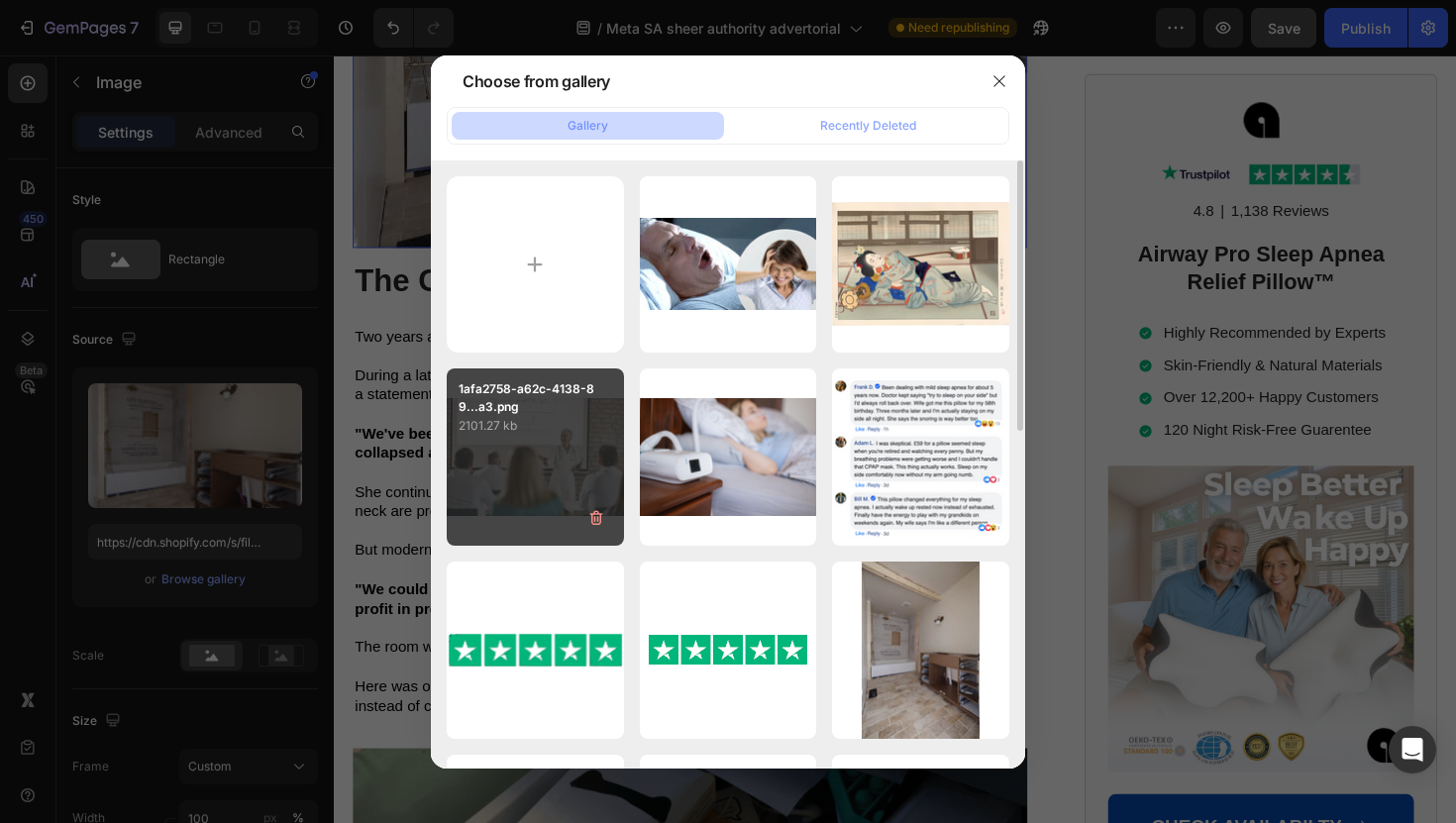 click on "1afa2758-a62c-4138-89...a3.png 2101.27 kb" at bounding box center [535, 457] 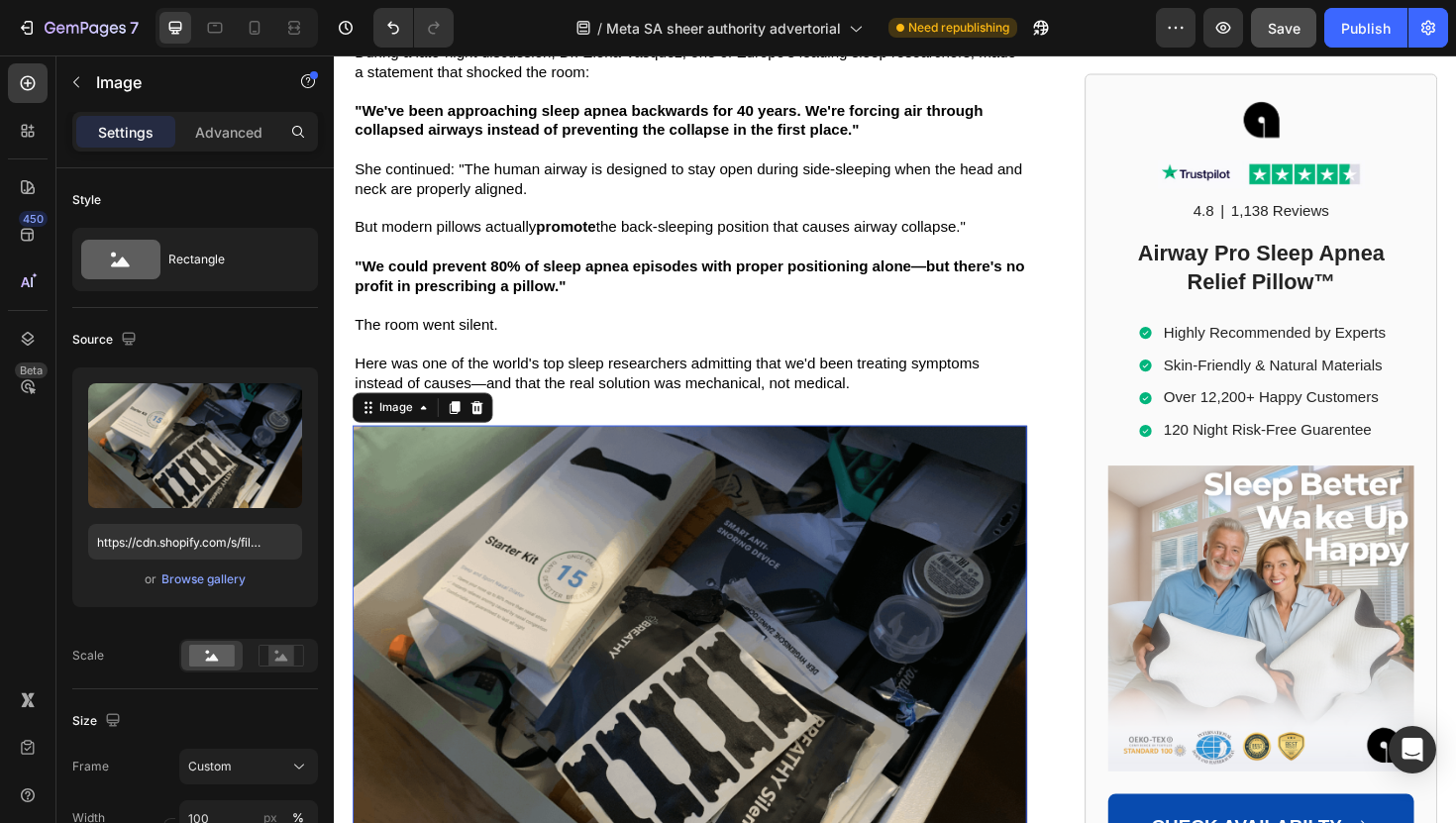 click at bounding box center [710, 695] 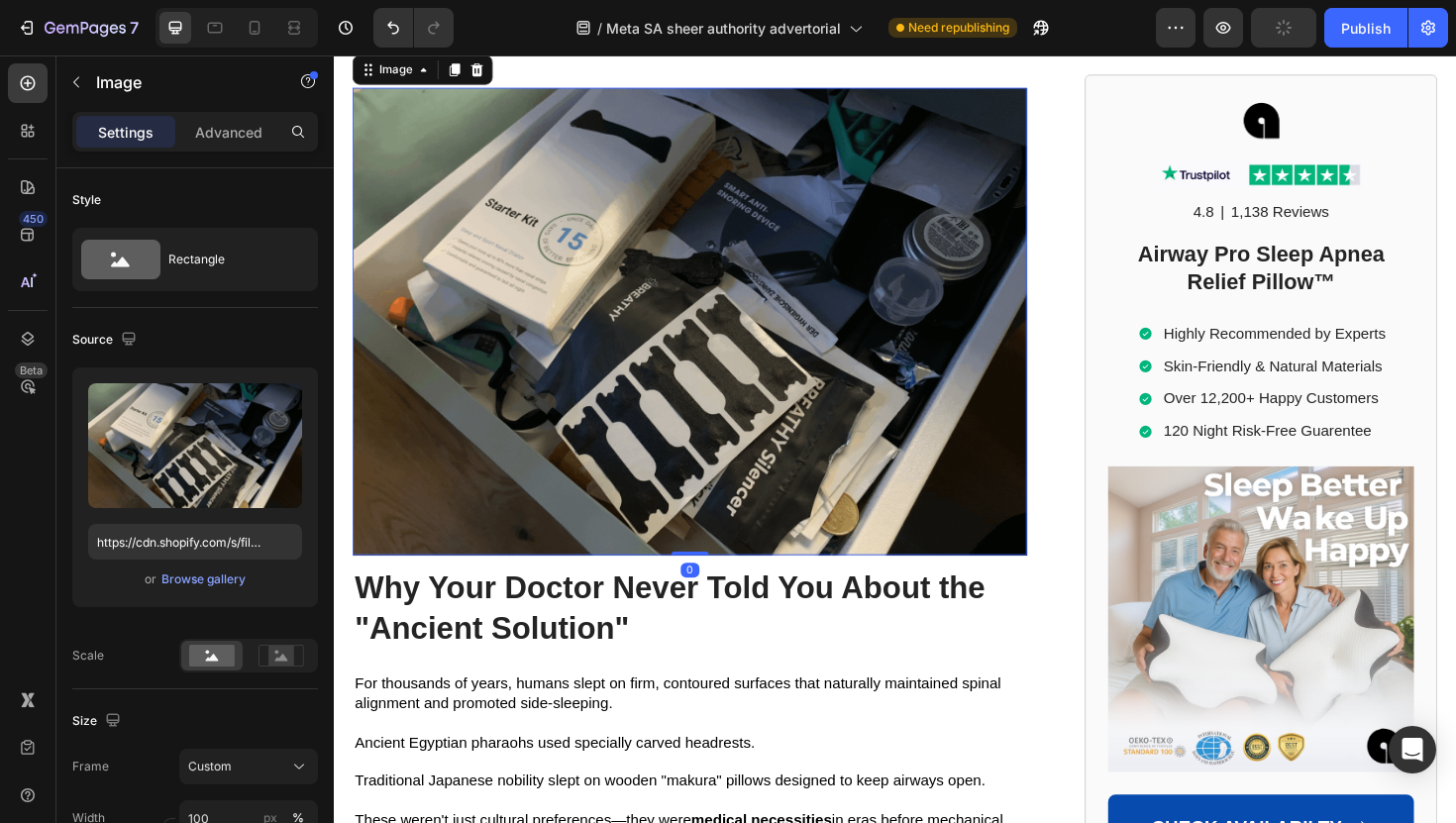 scroll, scrollTop: 3826, scrollLeft: 0, axis: vertical 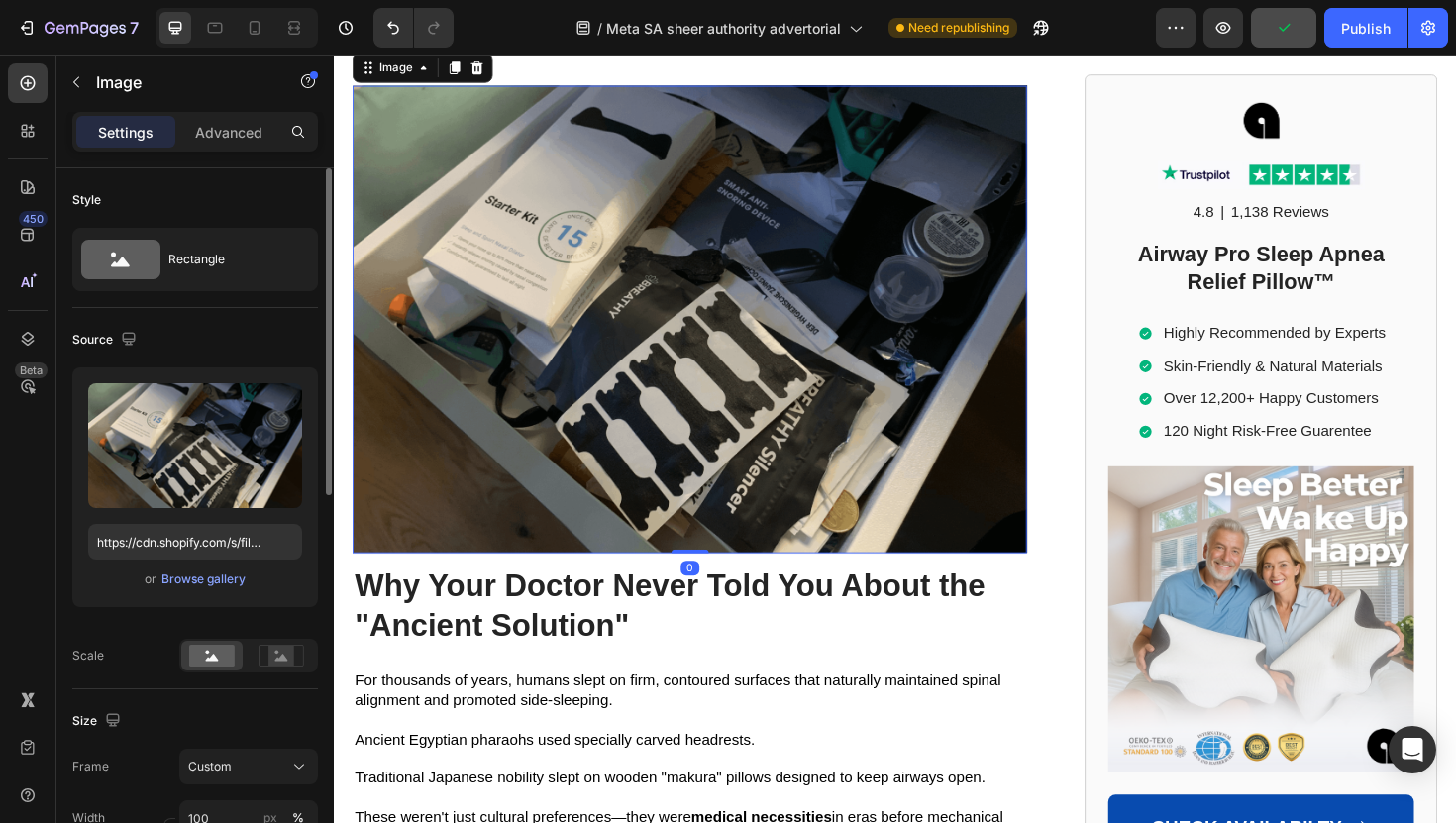 click on "or  Browse gallery" at bounding box center [195, 579] 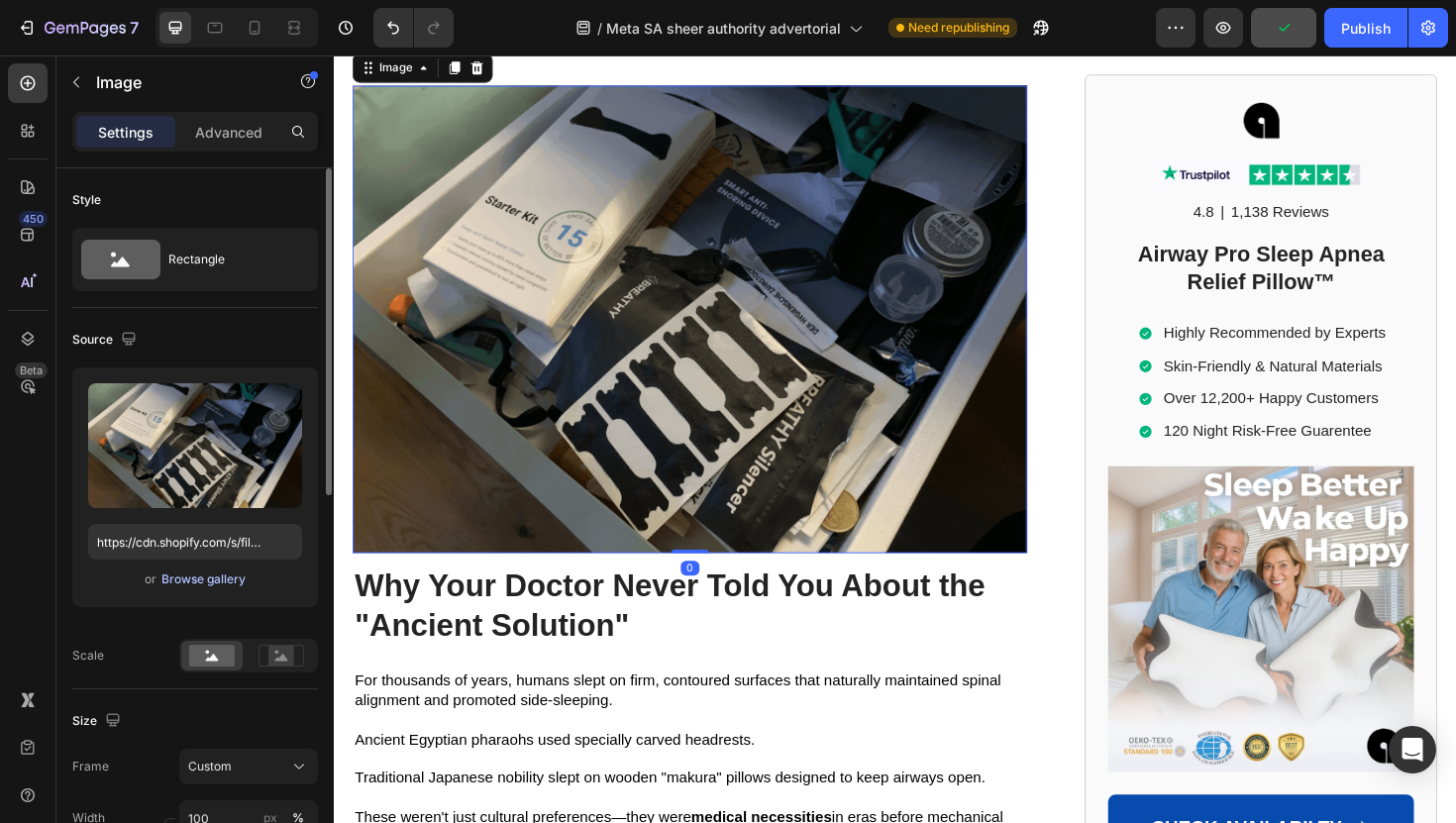 click on "Browse gallery" at bounding box center [203, 579] 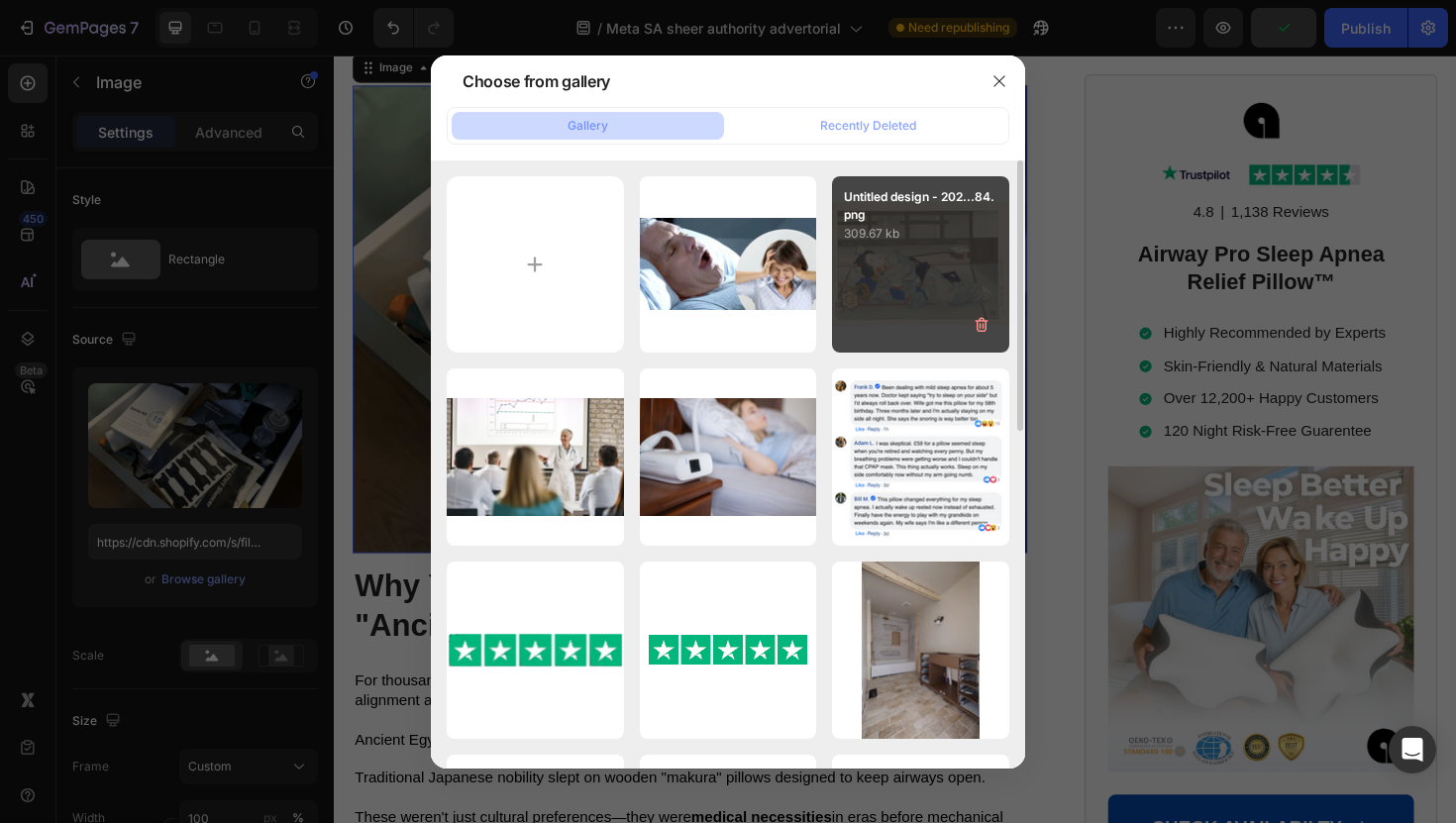 click on "Untitled design - 202...84.png 309.67 kb" at bounding box center [920, 264] 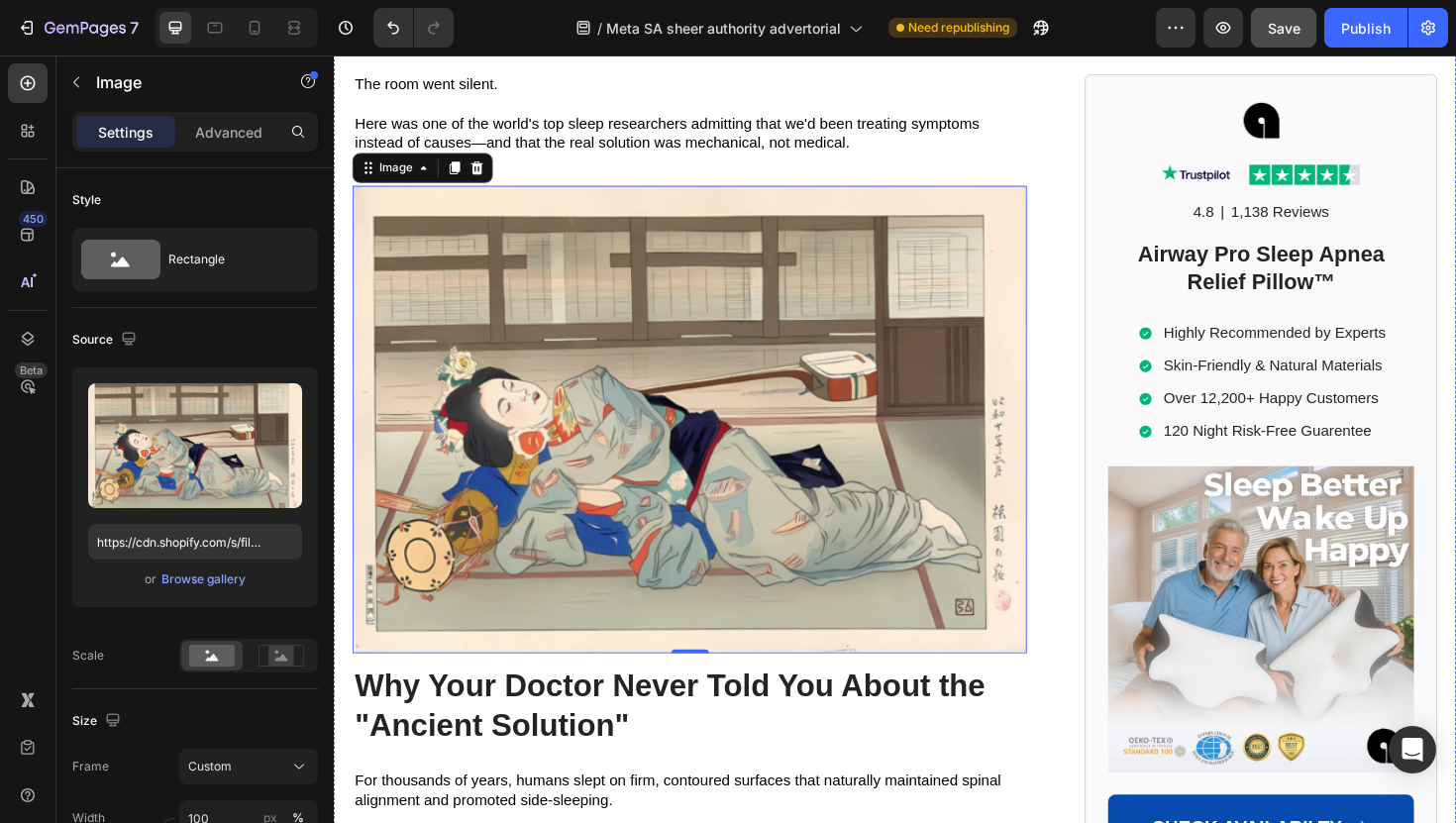 scroll, scrollTop: 3718, scrollLeft: 0, axis: vertical 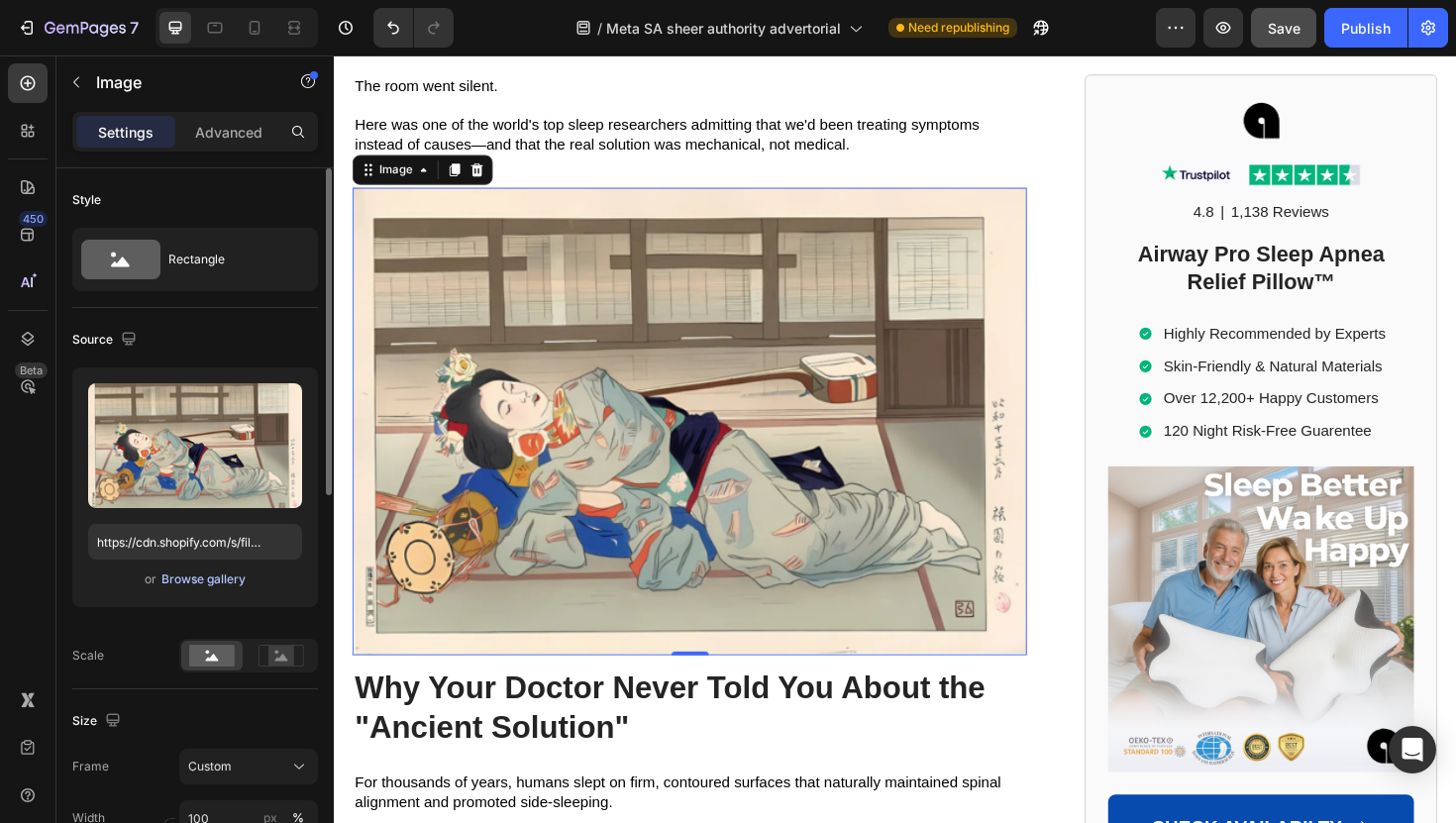 click on "Browse gallery" at bounding box center [203, 579] 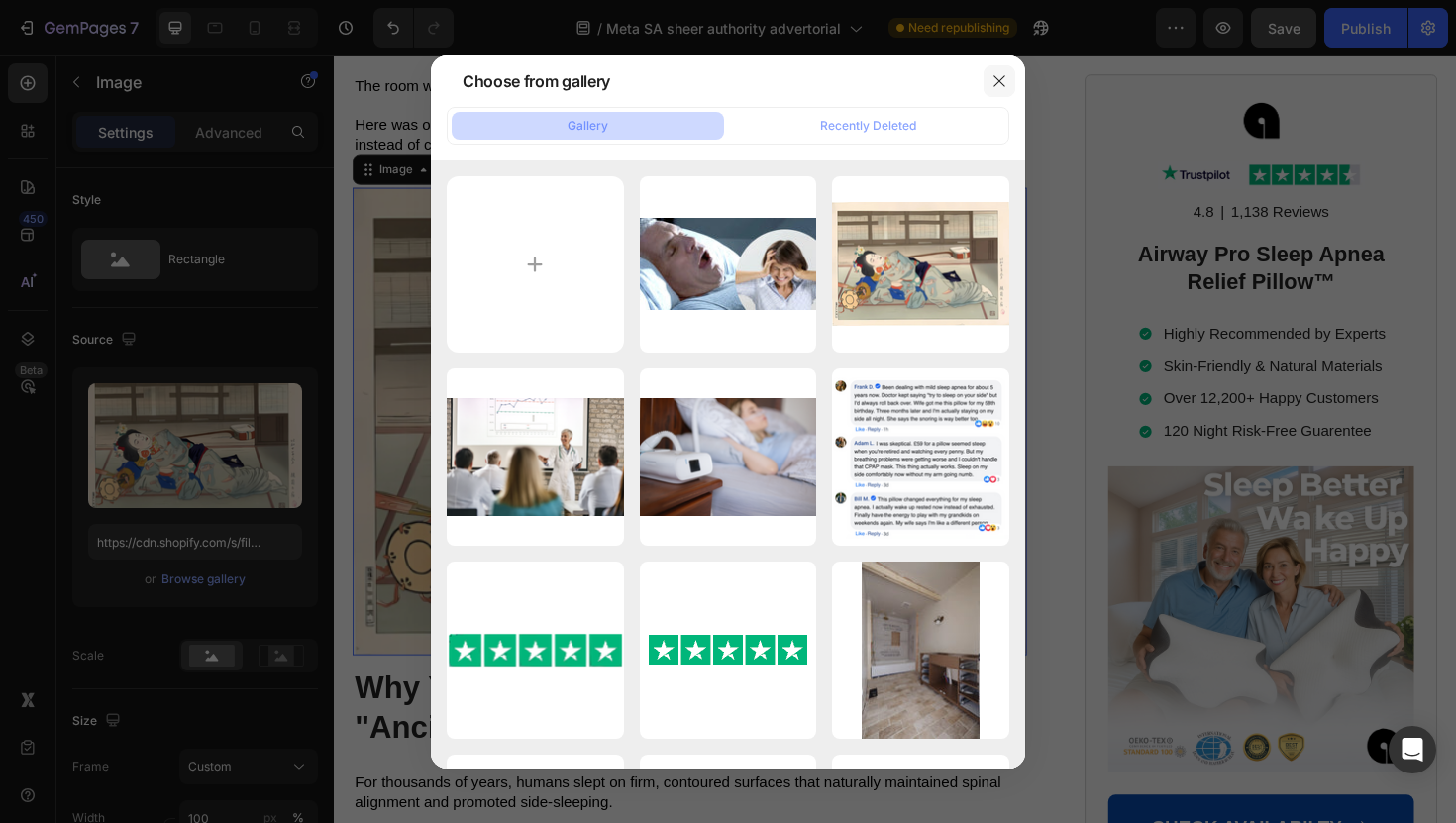 click 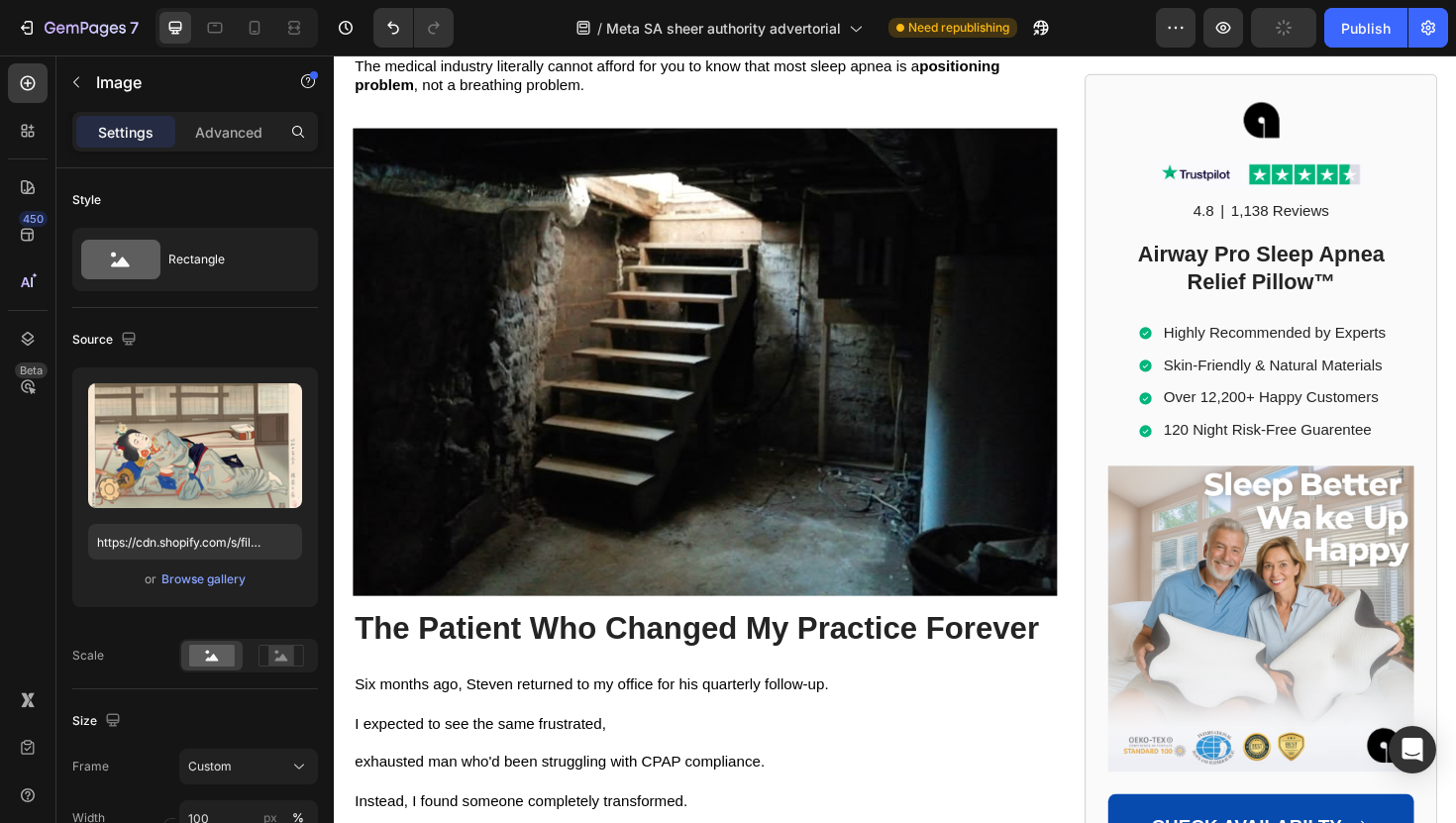 scroll, scrollTop: 5126, scrollLeft: 0, axis: vertical 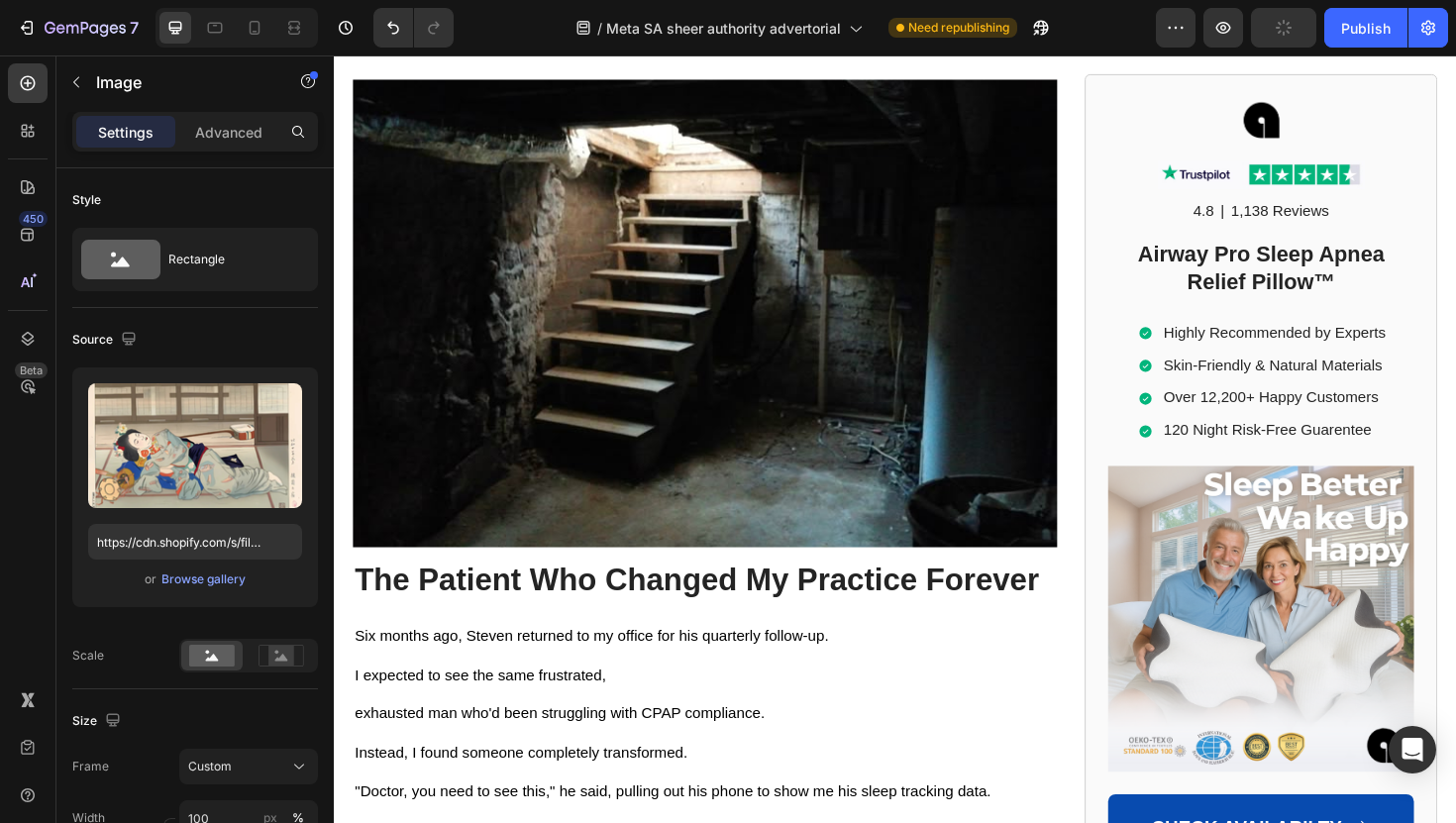 click at bounding box center (726, 329) 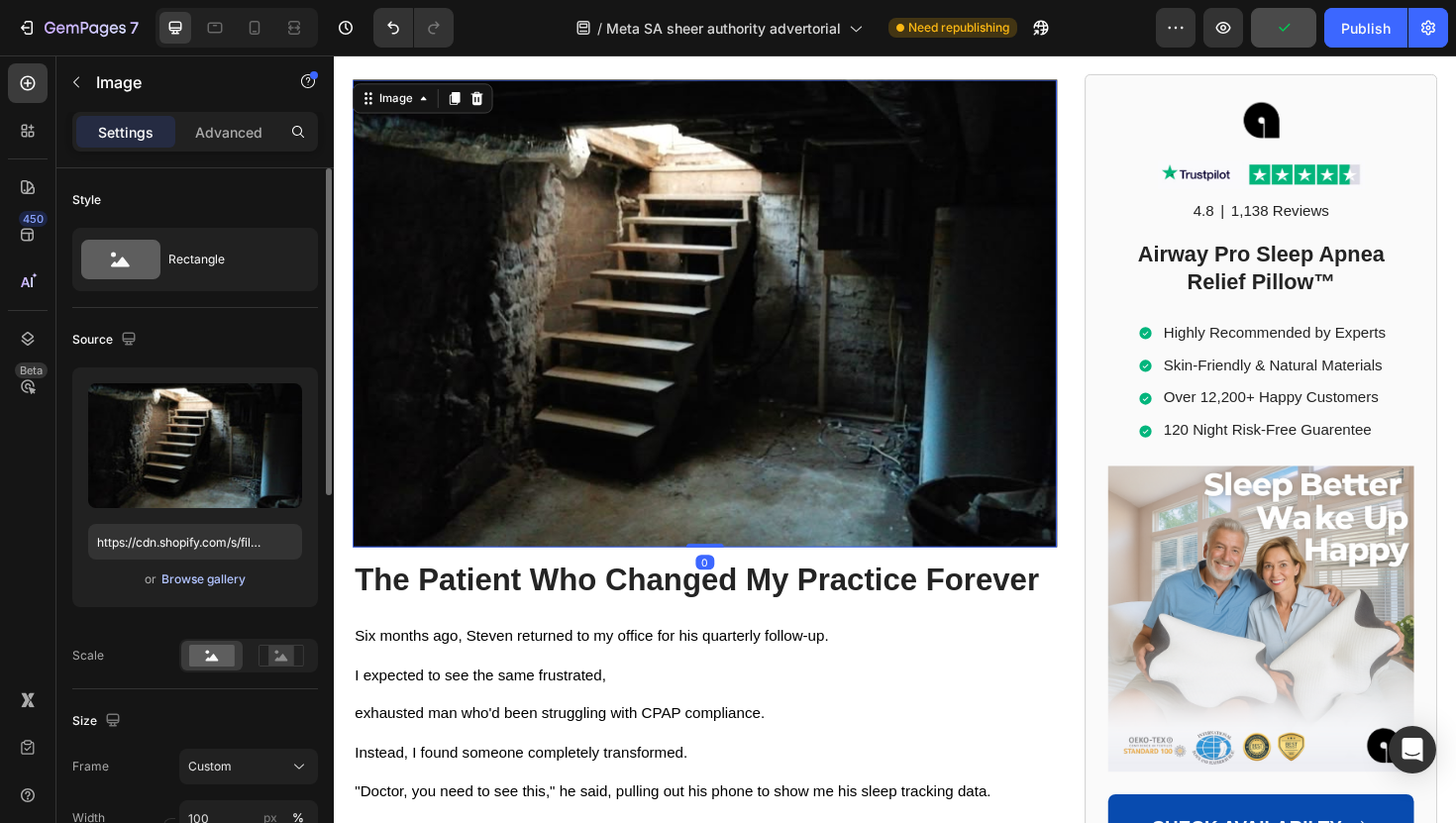 click on "Browse gallery" at bounding box center (203, 579) 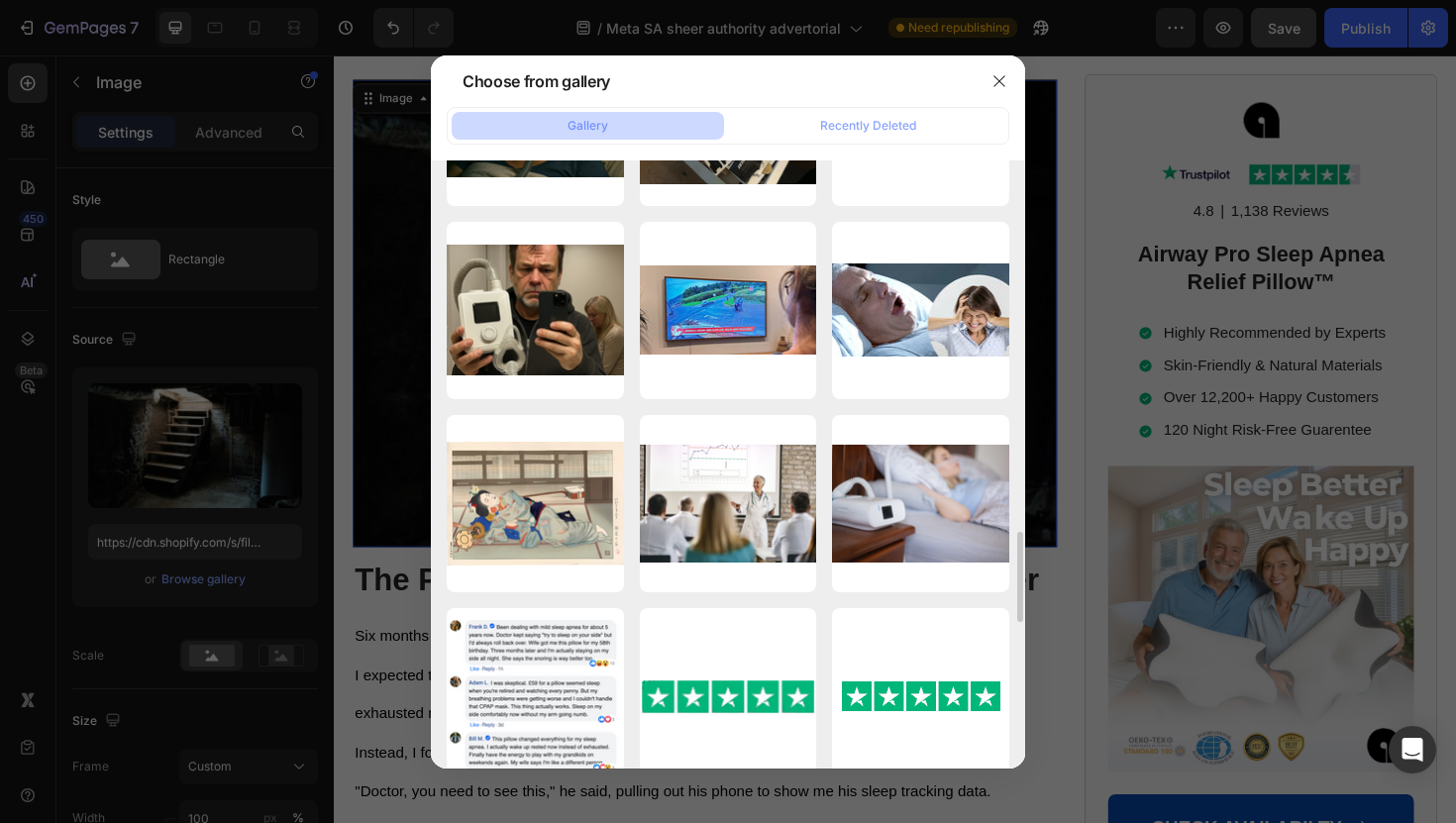 scroll, scrollTop: 2464, scrollLeft: 0, axis: vertical 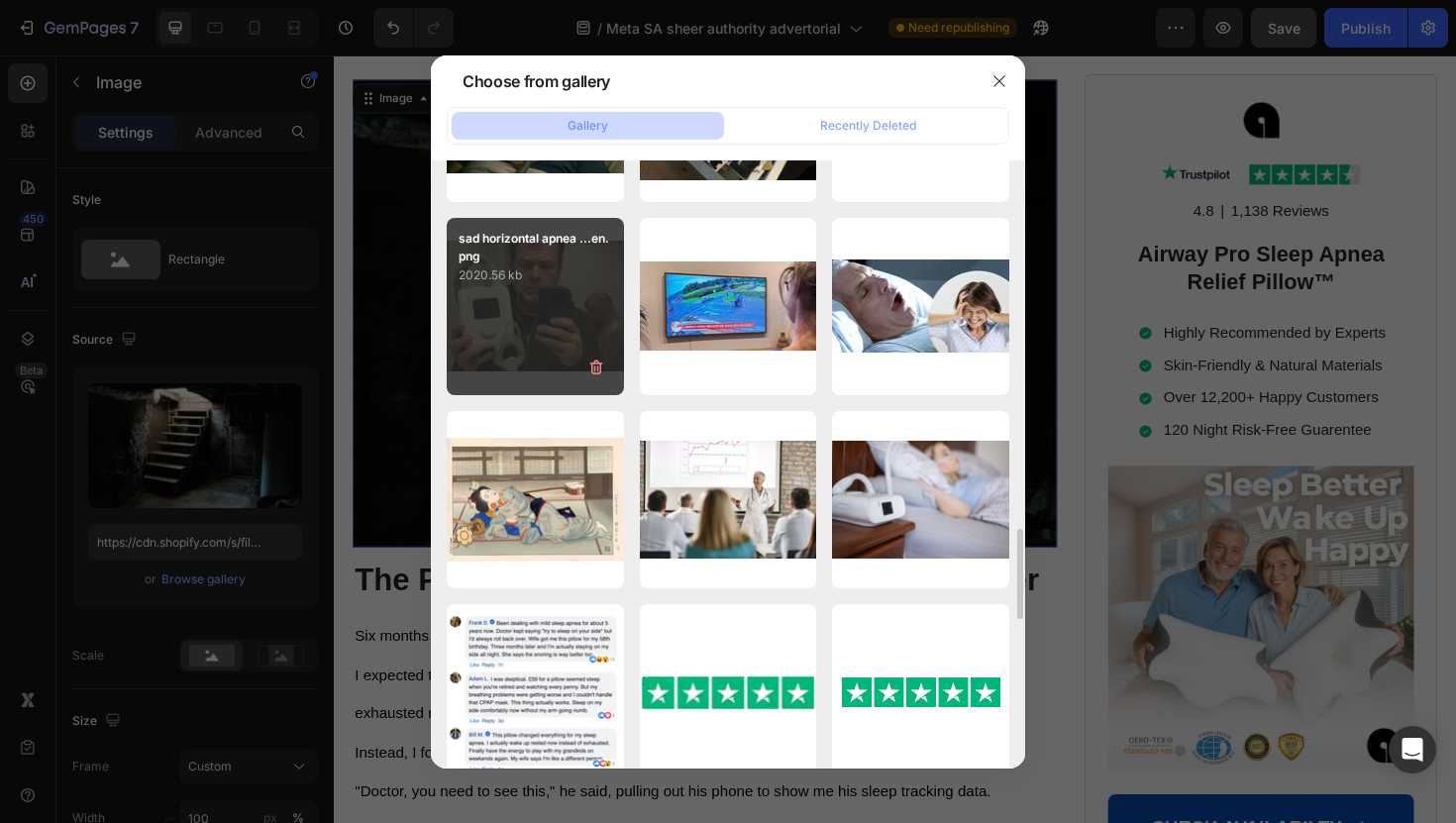 click on "sad horizontal apnea ...en.png 2020.56 kb" at bounding box center (535, 306) 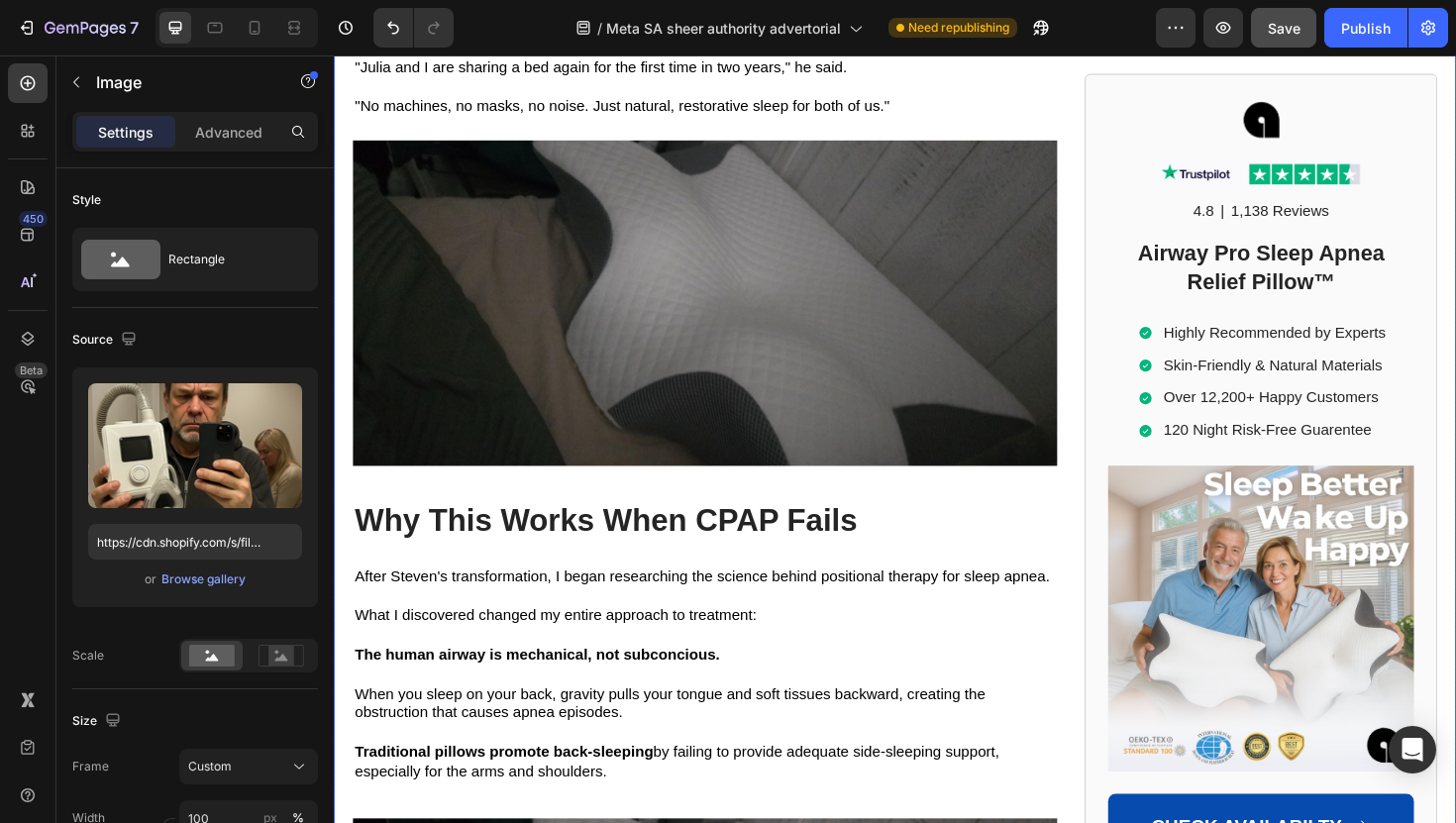 scroll, scrollTop: 6301, scrollLeft: 0, axis: vertical 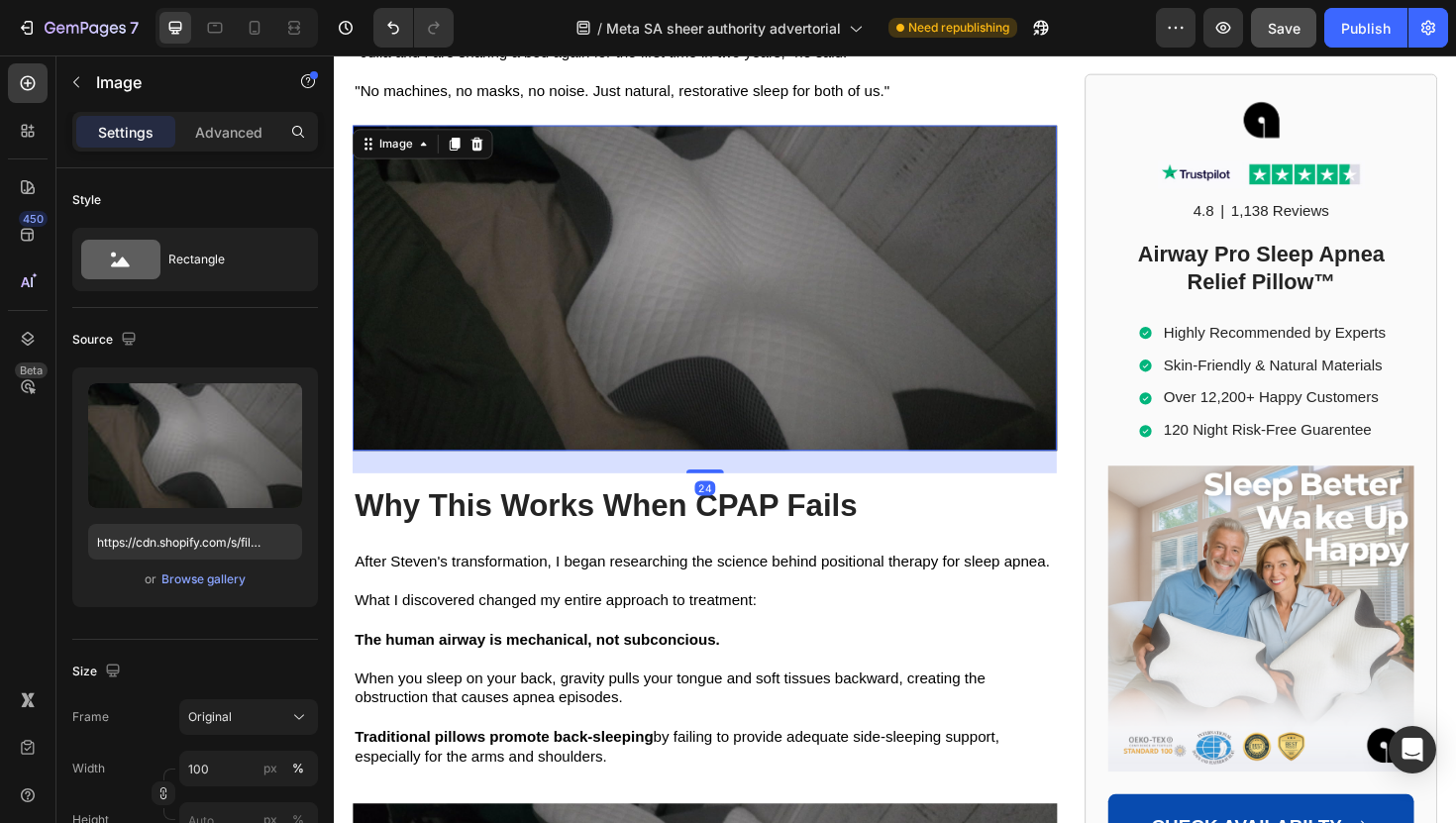 click at bounding box center (726, 302) 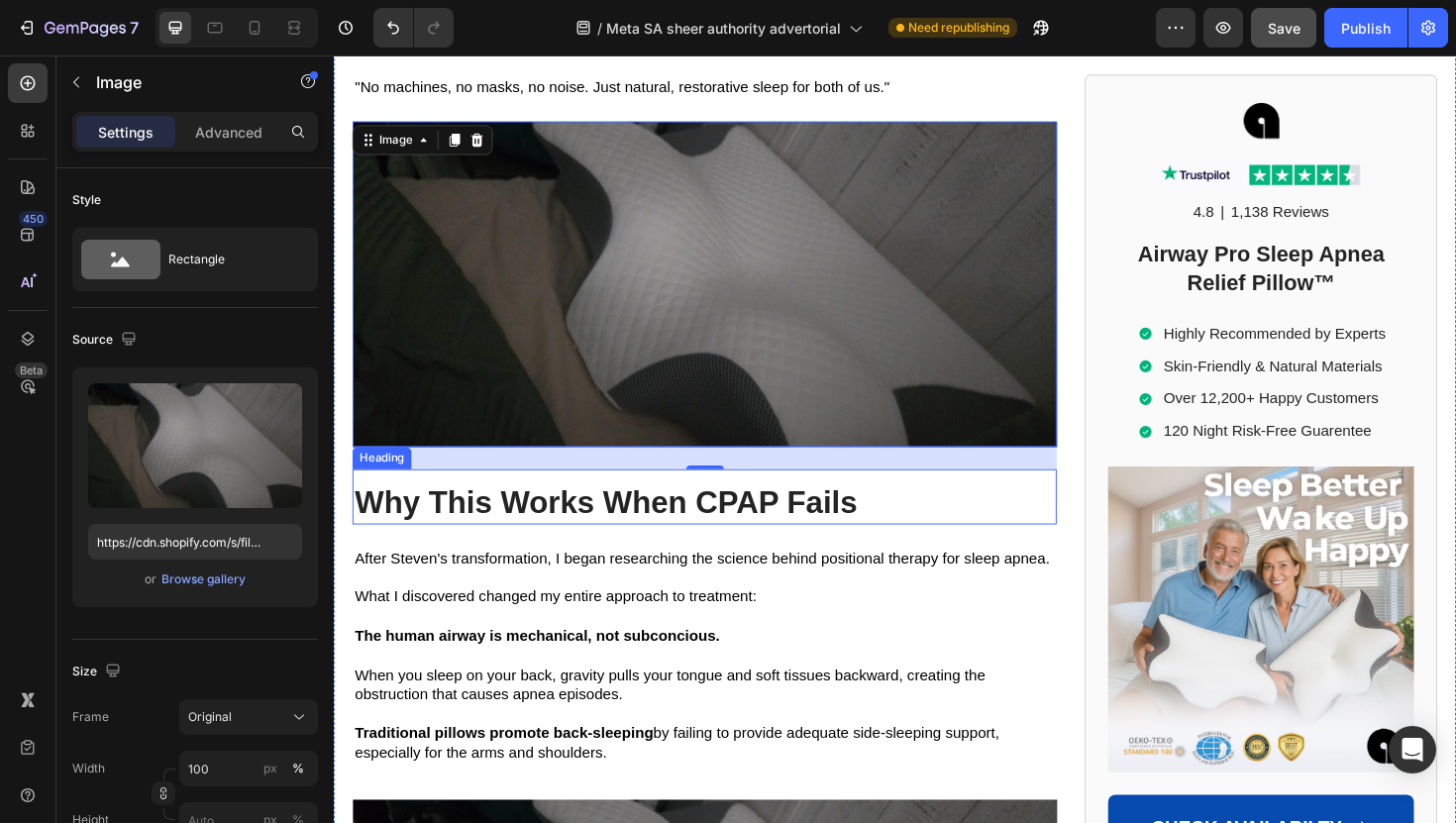 scroll, scrollTop: 6299, scrollLeft: 0, axis: vertical 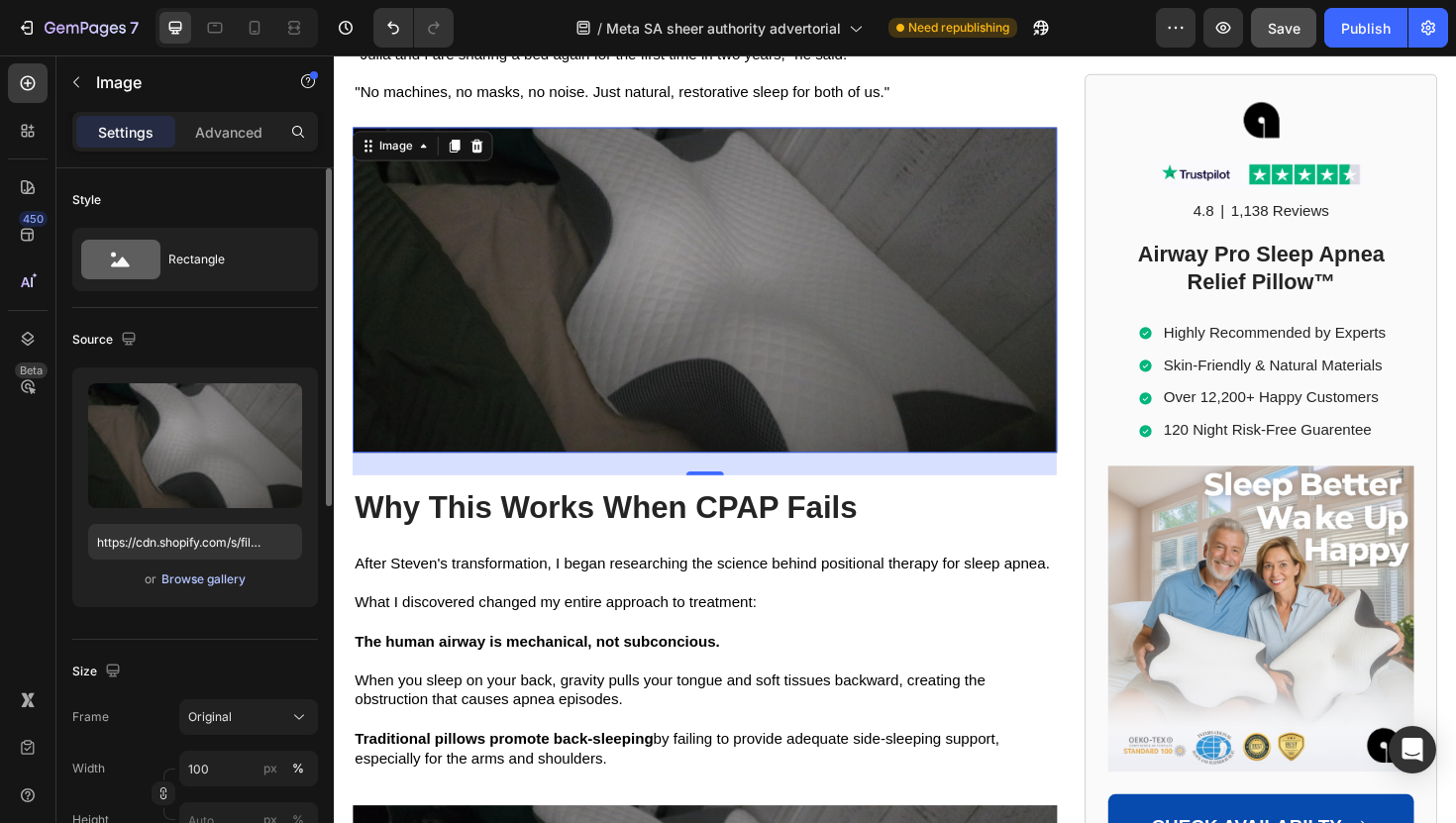 click on "Browse gallery" at bounding box center (203, 579) 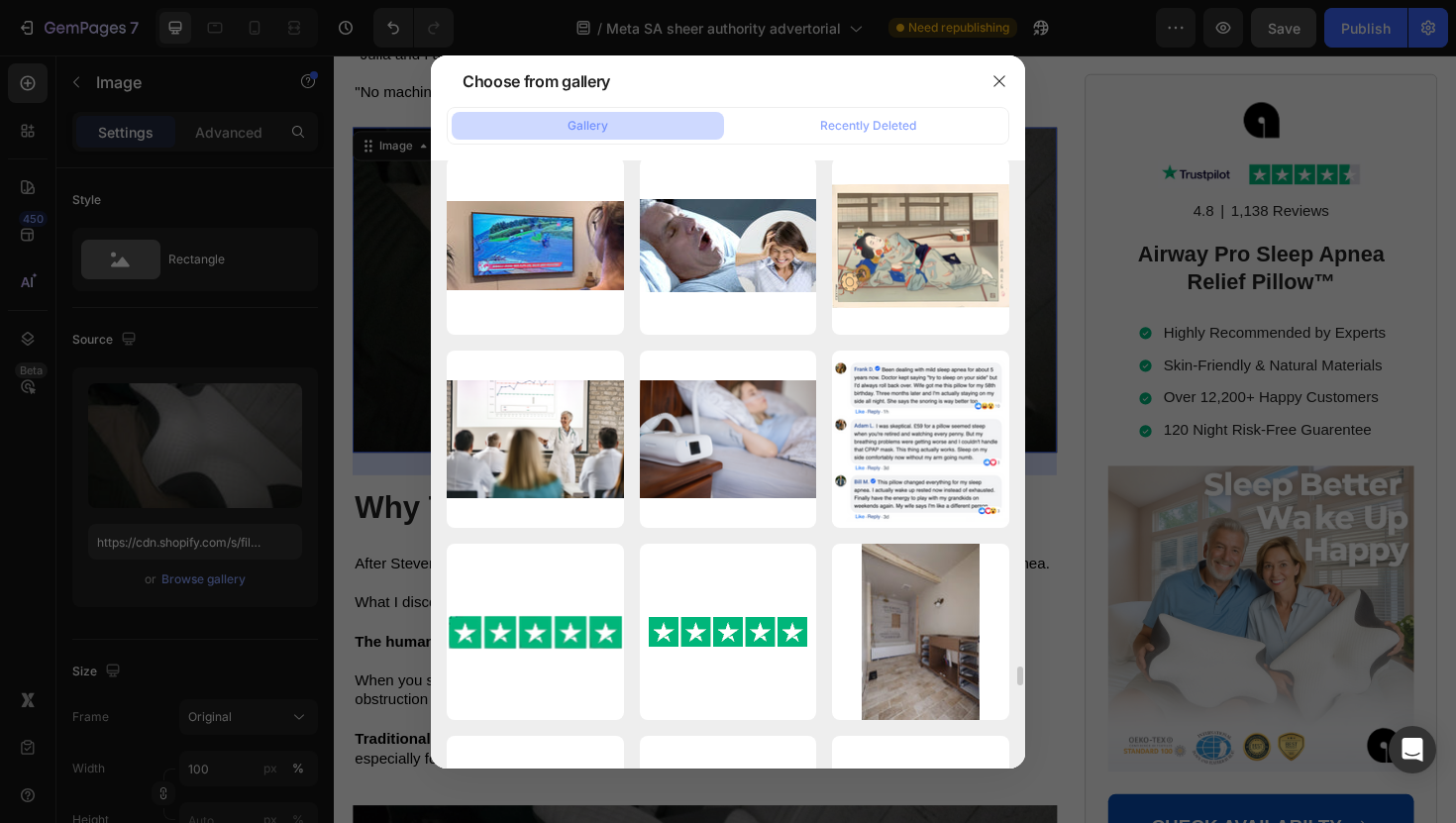 scroll, scrollTop: 18880, scrollLeft: 0, axis: vertical 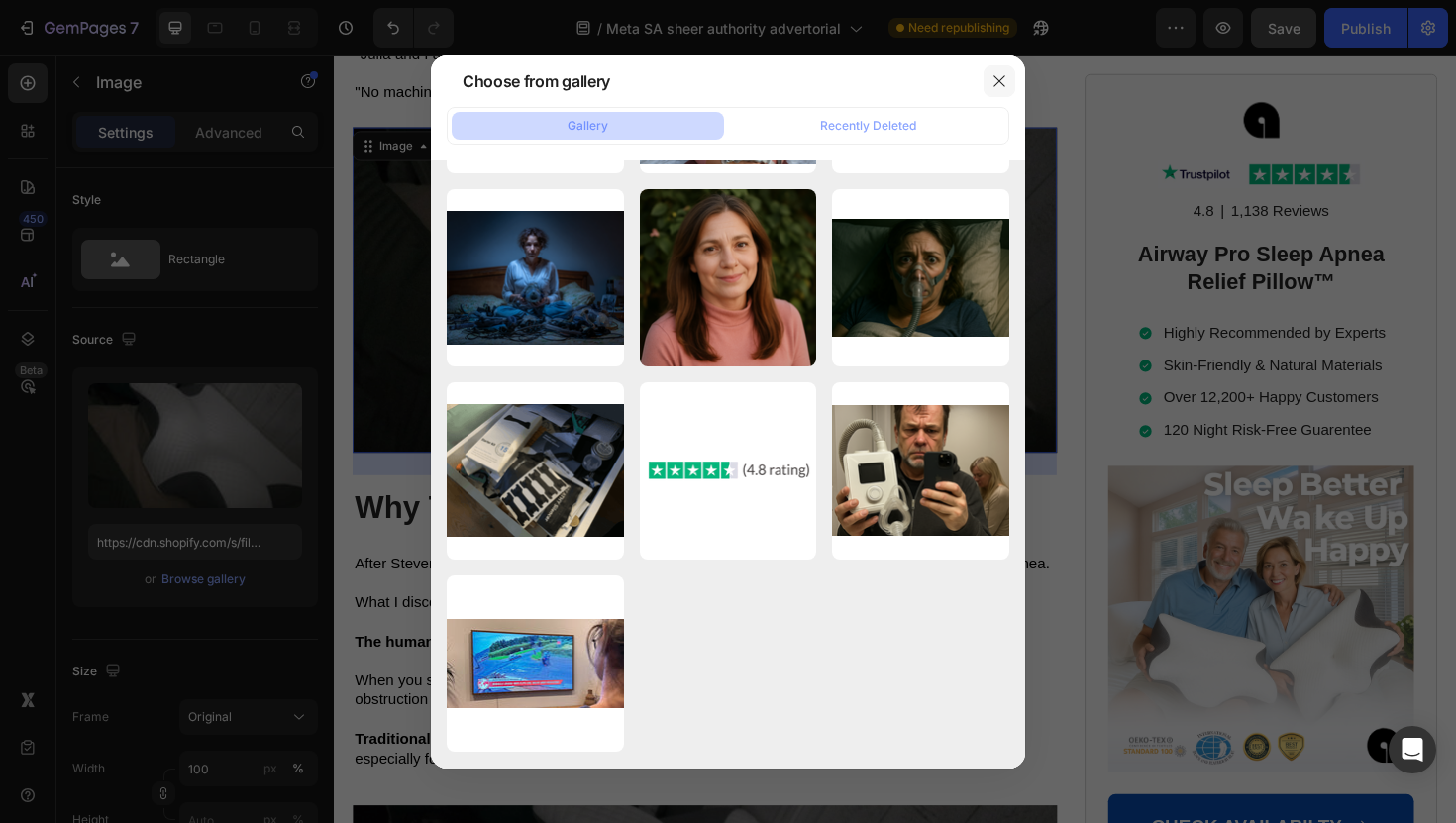 click at bounding box center [999, 81] 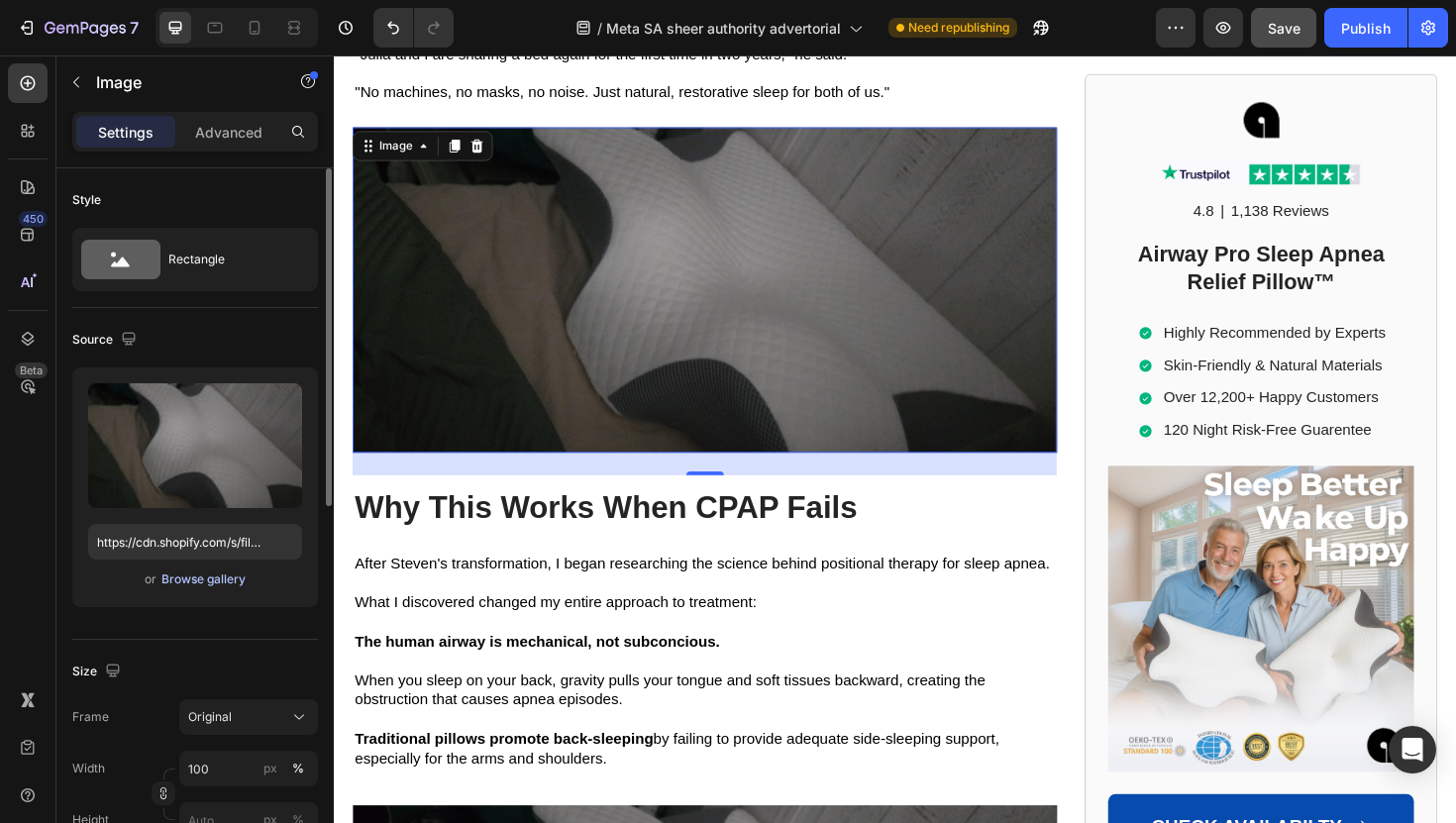 click on "Browse gallery" at bounding box center (203, 579) 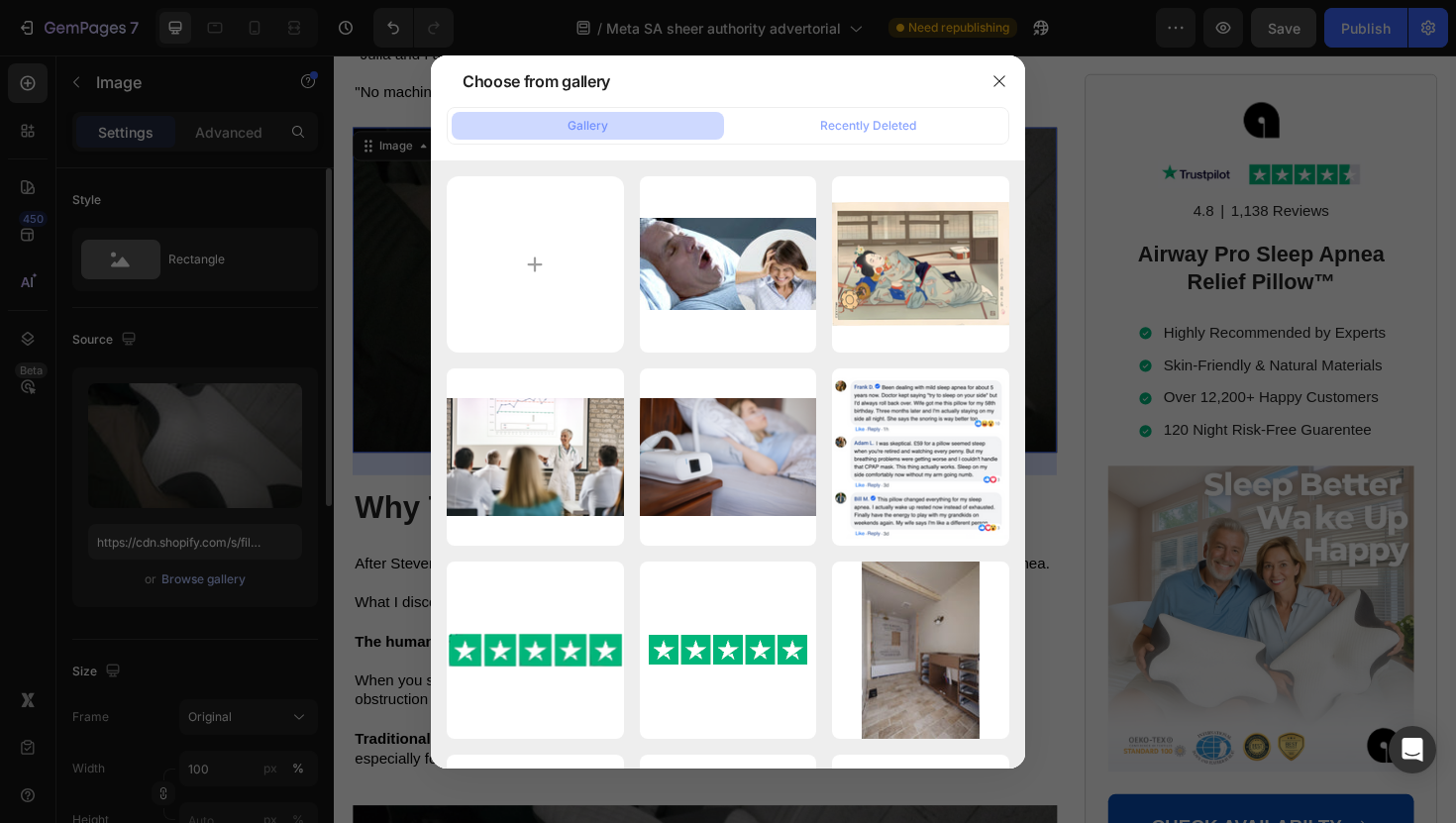 scroll, scrollTop: 18880, scrollLeft: 0, axis: vertical 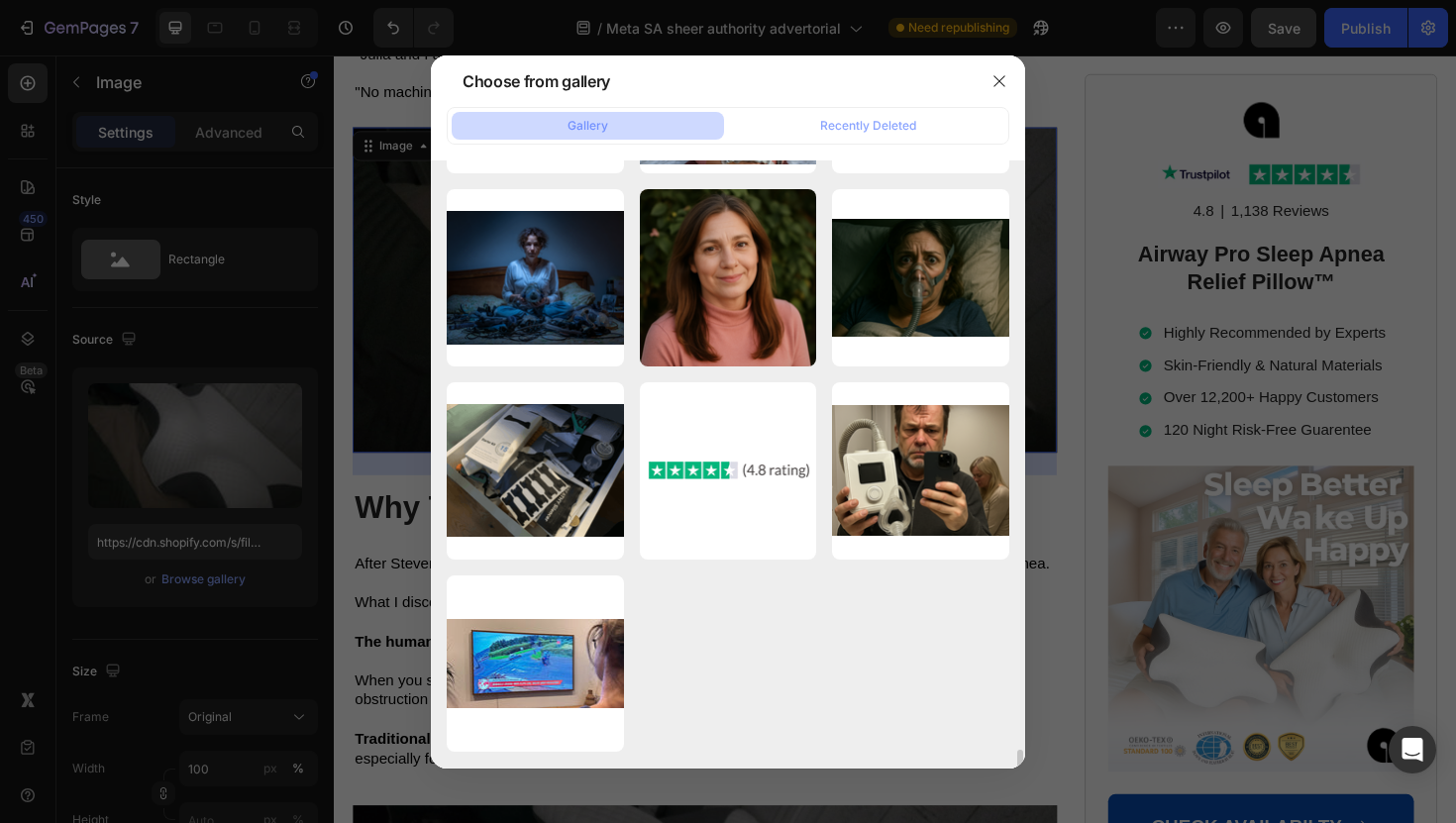 click on "sleep-hero23.webp 37.51 kb  Untitled design - 202...84.png 309.67 kb  1afa2758-a62c-4138-89...a3.png 2101.27 kb  ChatGPT Image Aug 4, ...PM.png 2255.27 kb  Untitled design - 202...75.png 190.27 kb  Untitled design - 202...84.png 8.41 kb  5 stars trustpilot.png 2.22 kb  5A1A2166-e-chosen-sc...ed.webp 58.85 kb  Untitled design - 202...52.png 19.57 kb  Untitled design - 202...42.png 19.97 kb  flat-illustration-of-...or.jpg 84.67 kb  flaschemaka_A_tired_e..._3.png 1042.91 kb  flaschemaka_Close-up_..._1.png 1660.19 kb  flaschemaka_A_middle-..._3.png 1235.07 kb  ChatGPT Image Jul 27,...PM.png 1442.63 kb  ChatGPT Image Jul 27,...PM.png 2482.43 kb  961864335-281580546-I...1).png 1900.42 kb  Untitled design - 202...40.png 29.53 kb  sad horizontal apnea ...en.png 2020.56 kb  hero-1.webp 77.47 kb  sleep-hero23.webp 37.51 kb  Untitled design - 202...84.png 309.67 kb  1afa2758-a62c-4138-89...a3.png 2101.27 kb  ChatGPT Image Aug 4, ...PM.png 2255.27 kb  Untitled design - 202...75.png 190.27 kb  8.41 kb  2.22 kb  58.85 kb" at bounding box center (728, -8976) 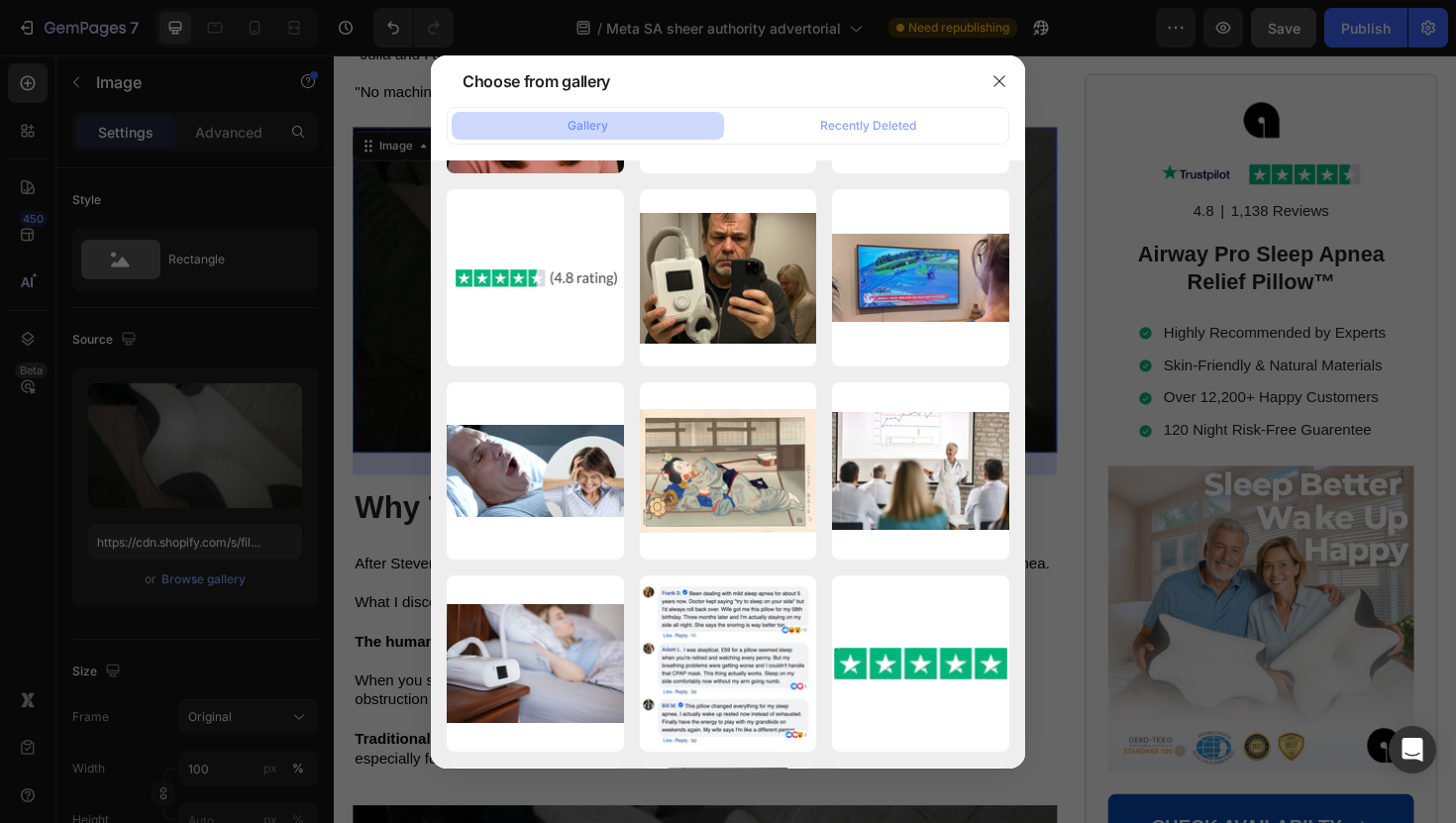 scroll, scrollTop: 16552, scrollLeft: 0, axis: vertical 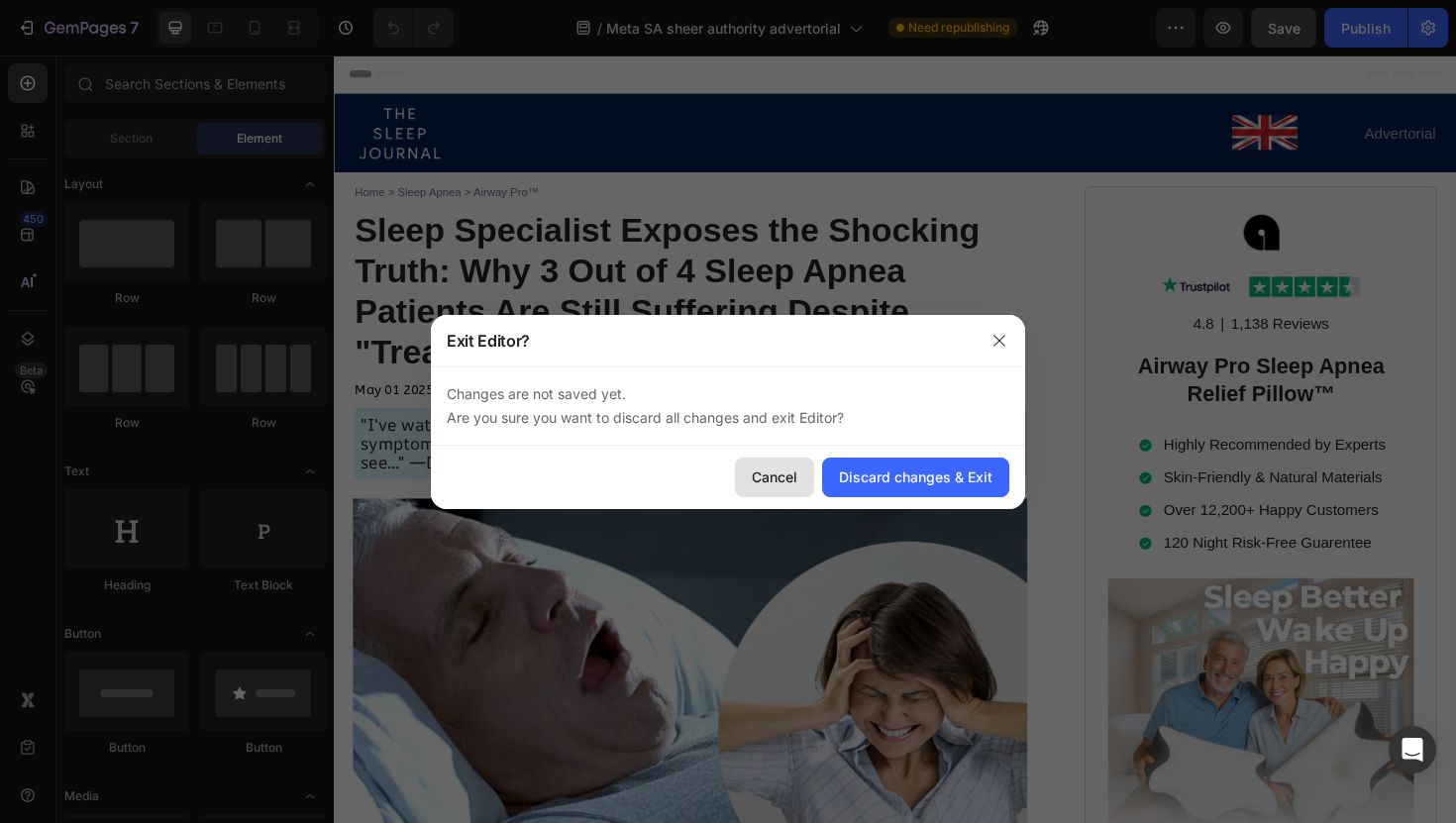 click on "Cancel" at bounding box center (775, 476) 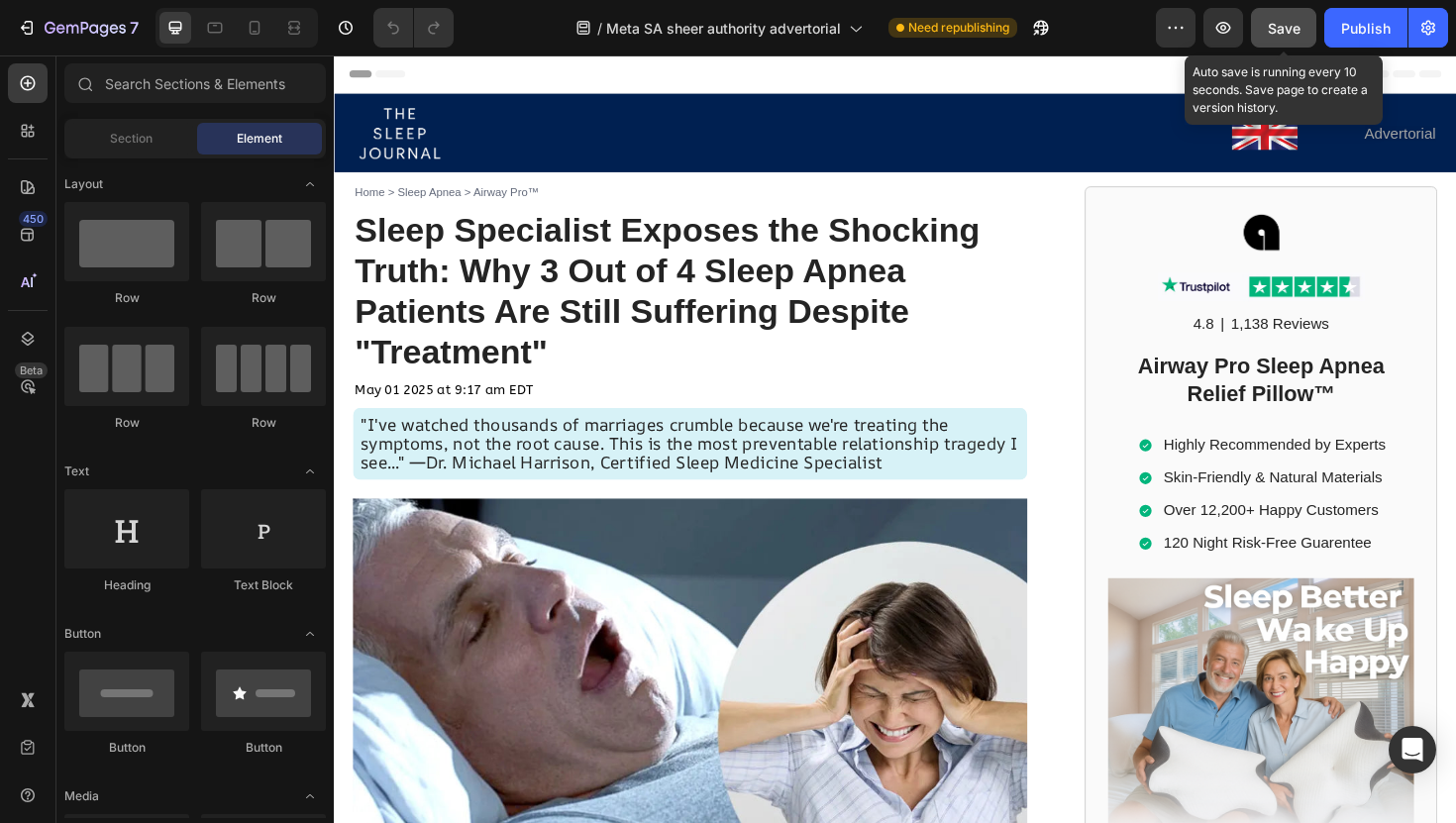 click on "Save" 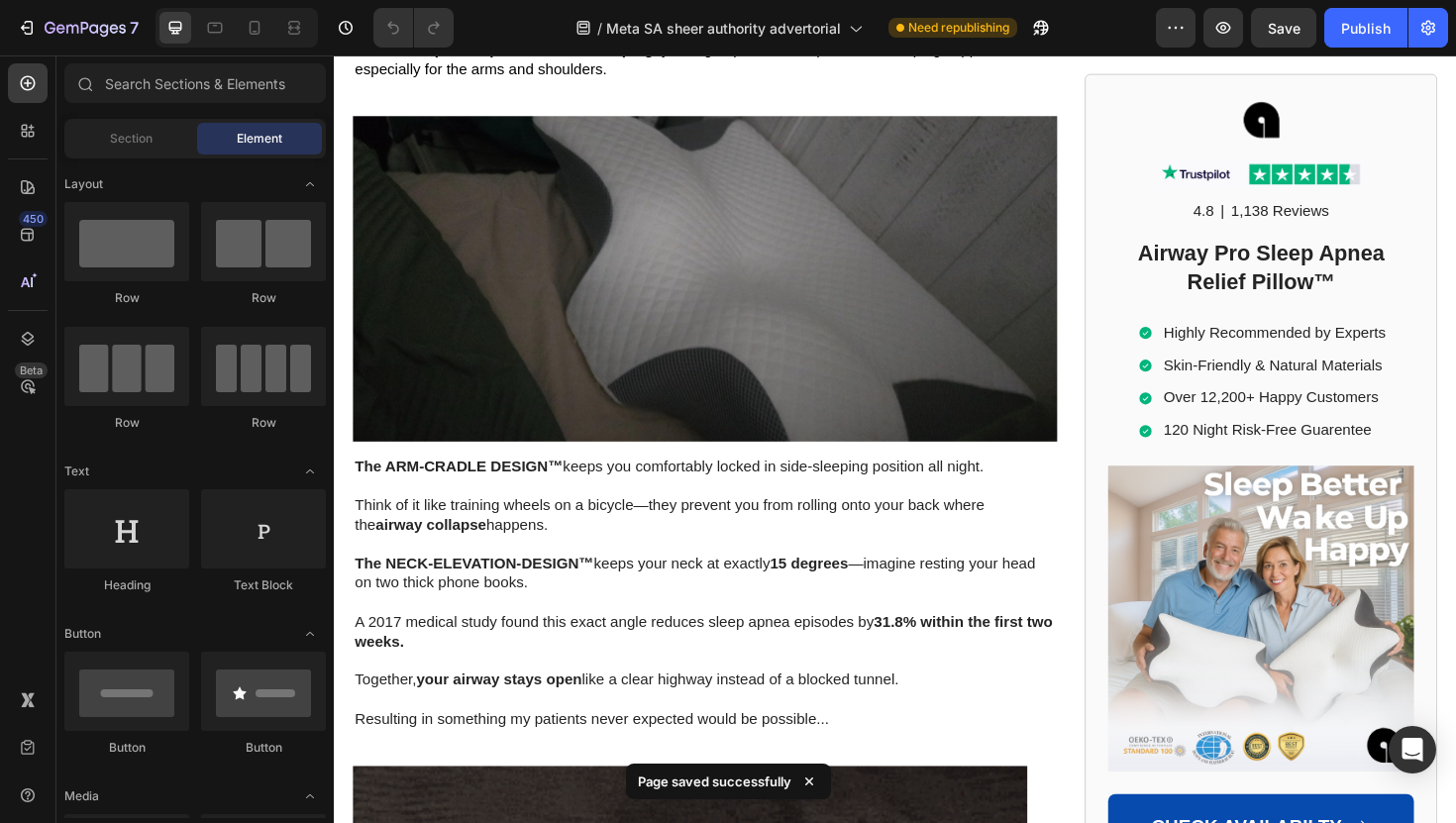 scroll, scrollTop: 7012, scrollLeft: 0, axis: vertical 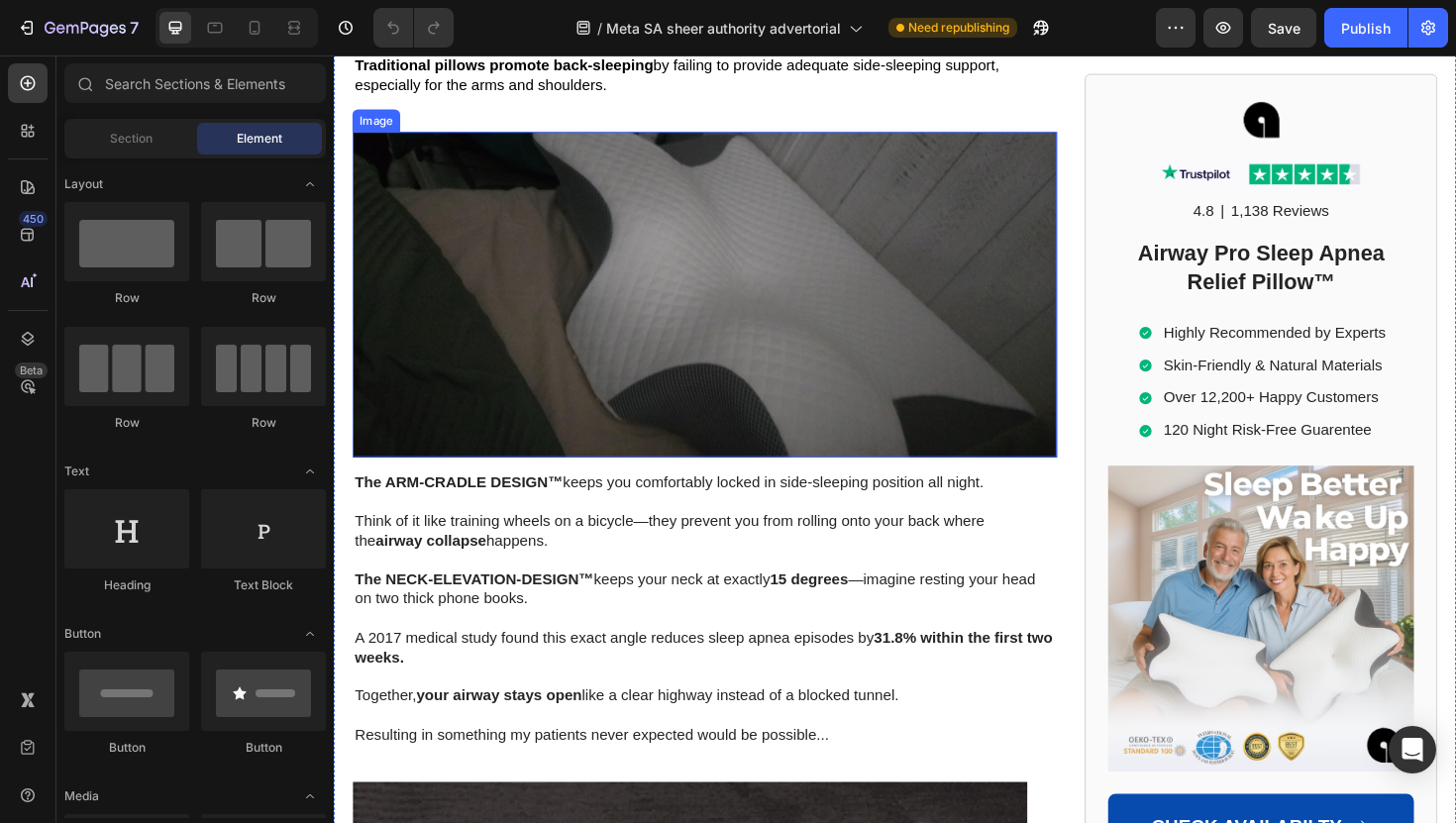 click at bounding box center [726, 309] 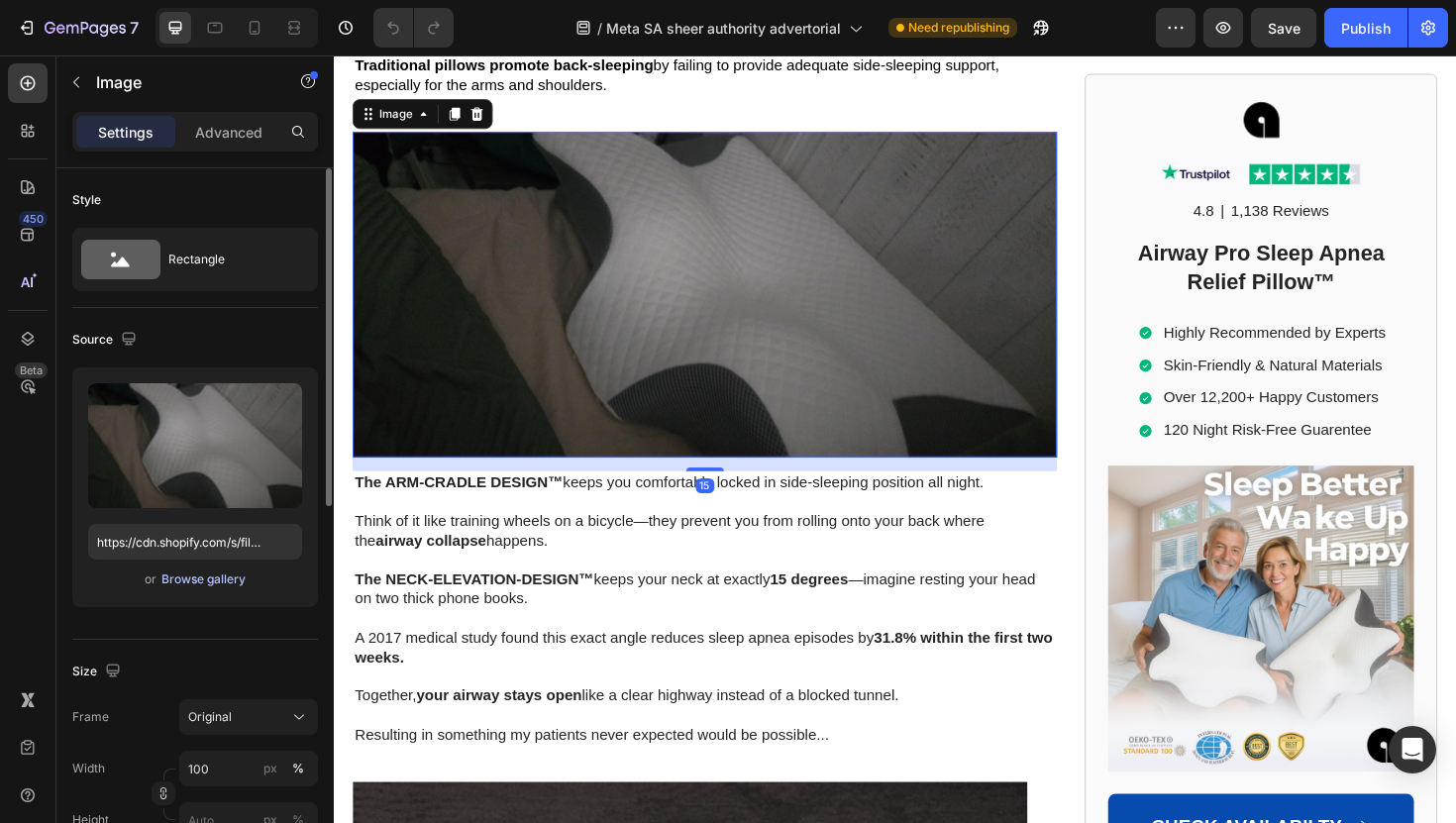 click on "Browse gallery" at bounding box center [203, 579] 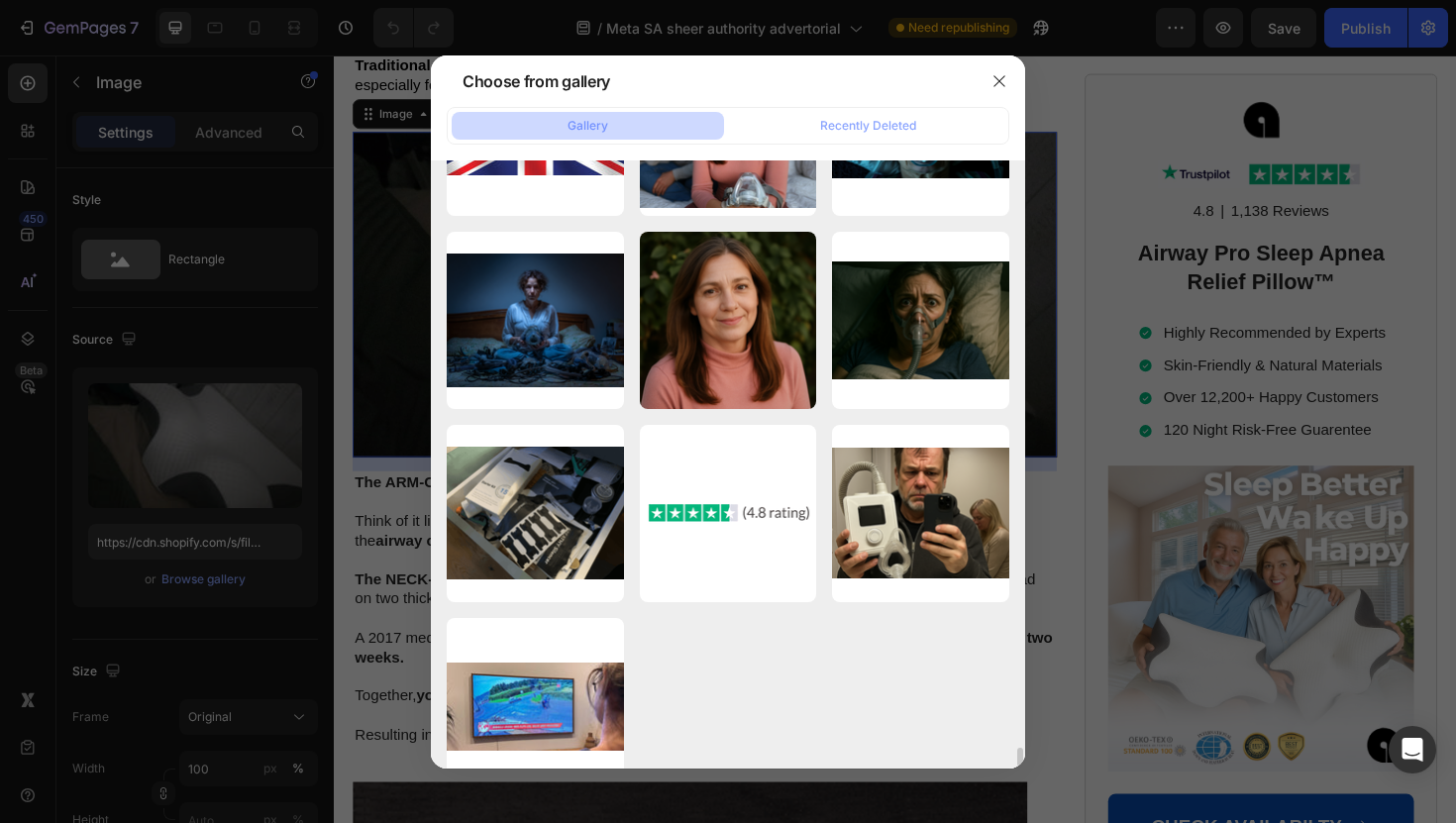 scroll, scrollTop: 18880, scrollLeft: 0, axis: vertical 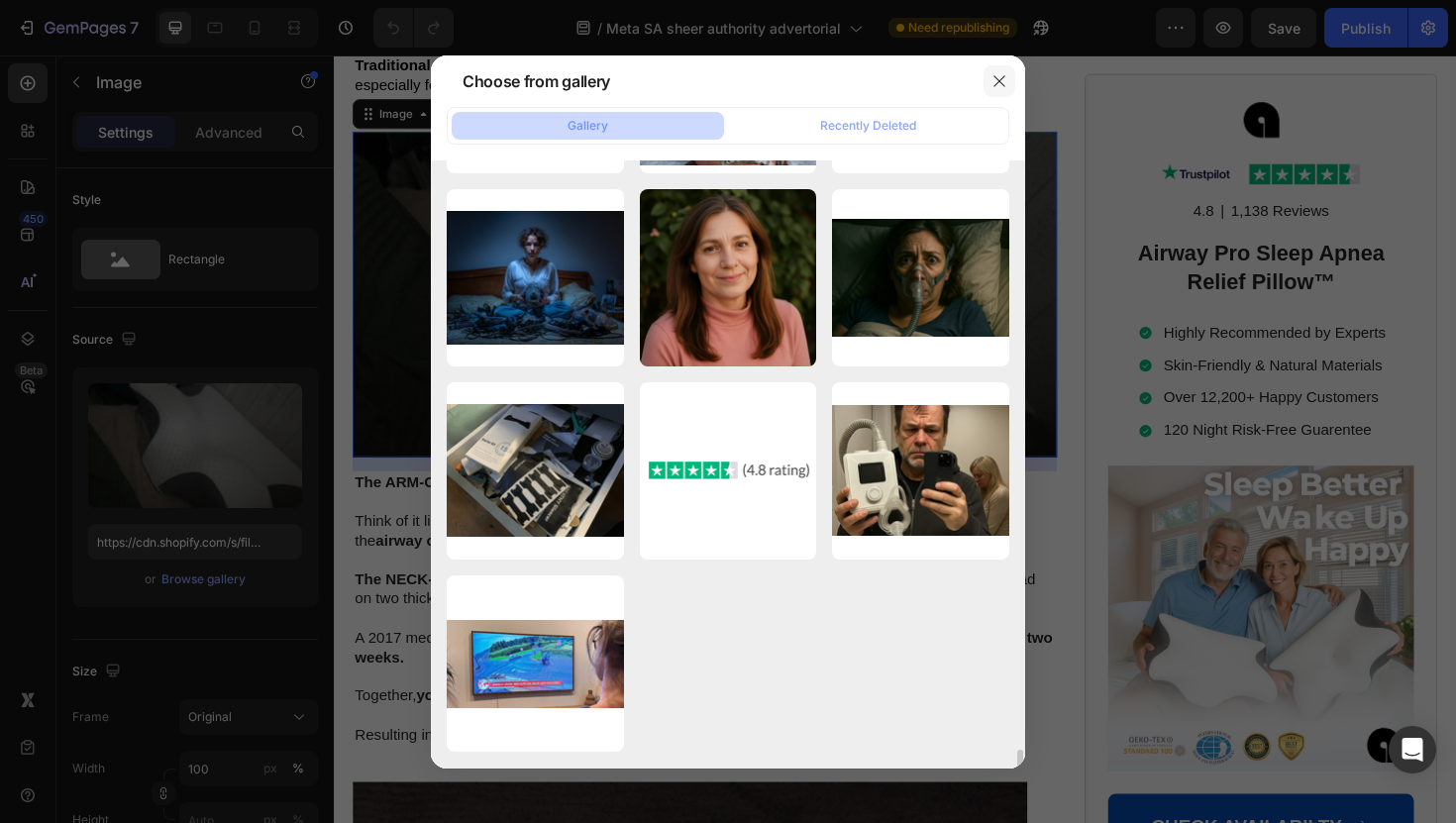 click 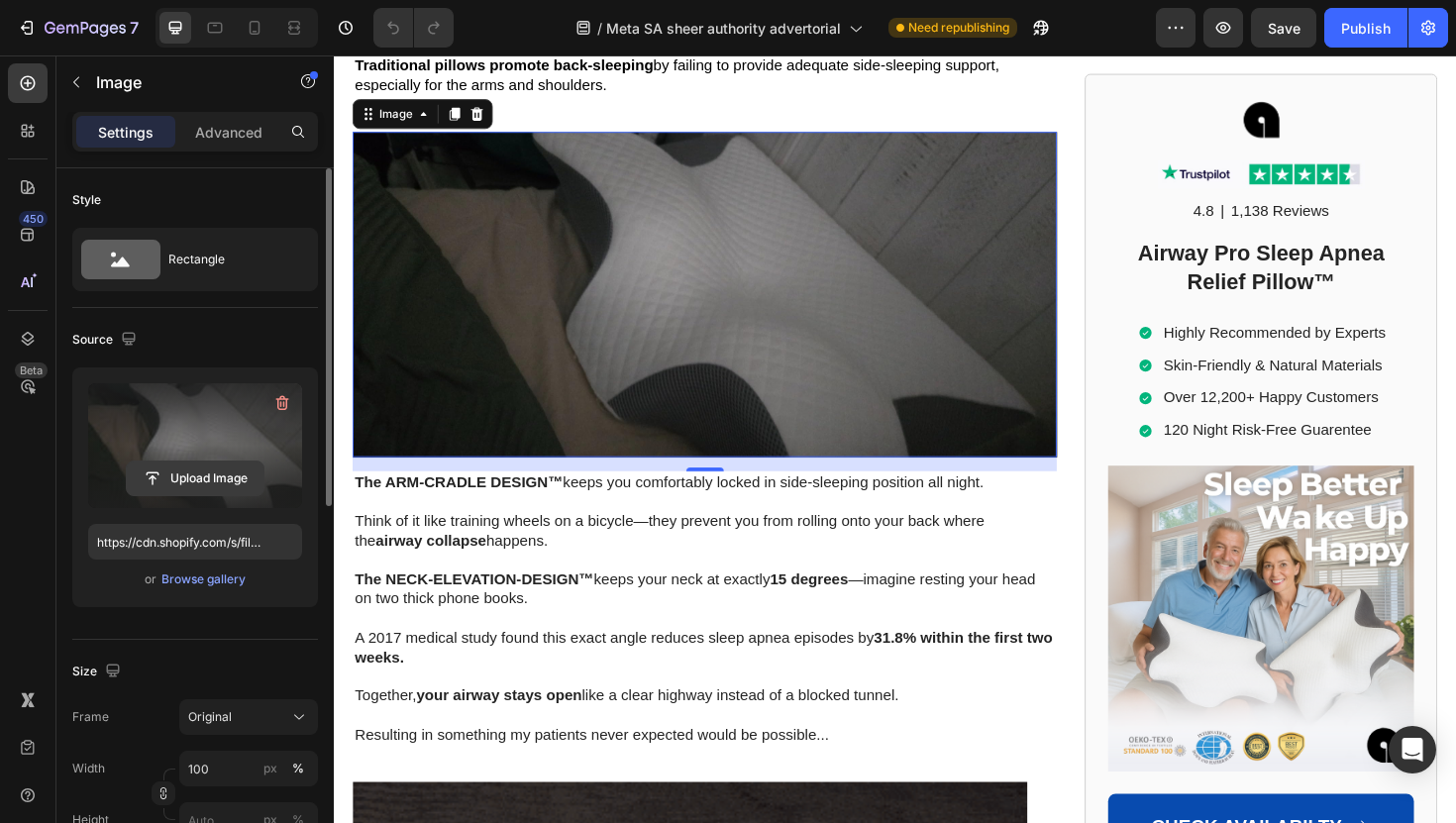 click 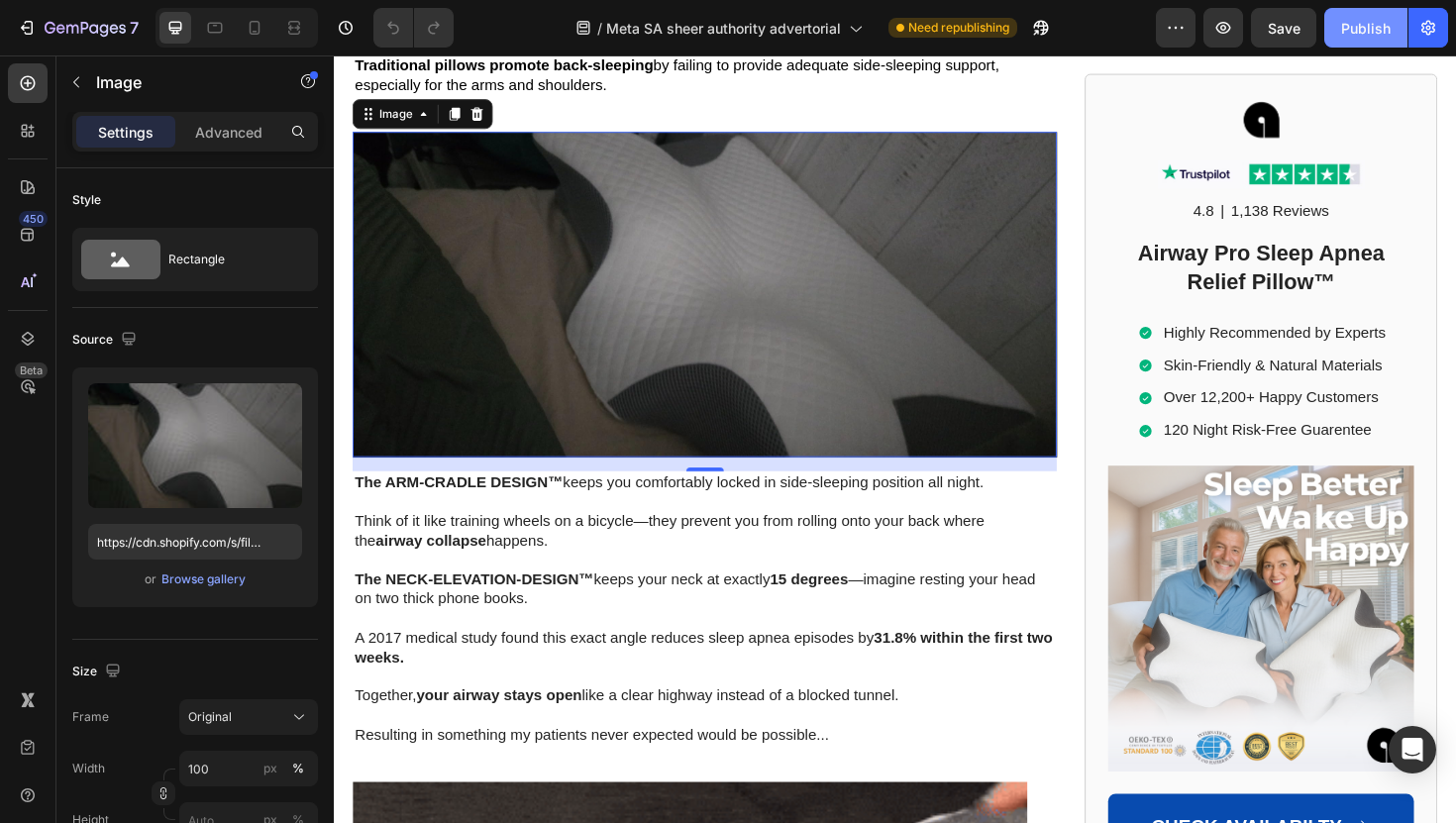click on "Publish" at bounding box center (1366, 28) 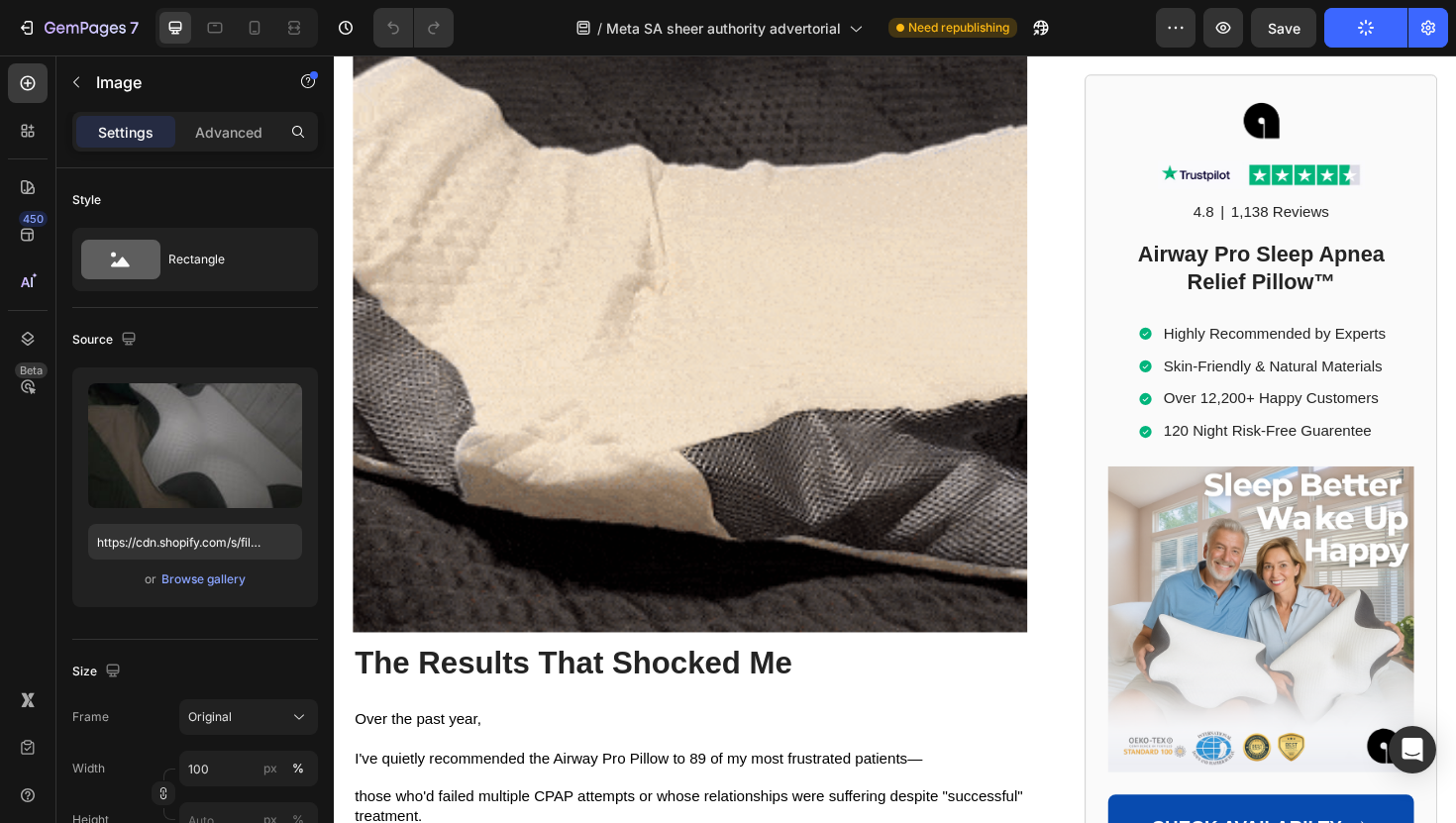scroll, scrollTop: 7890, scrollLeft: 0, axis: vertical 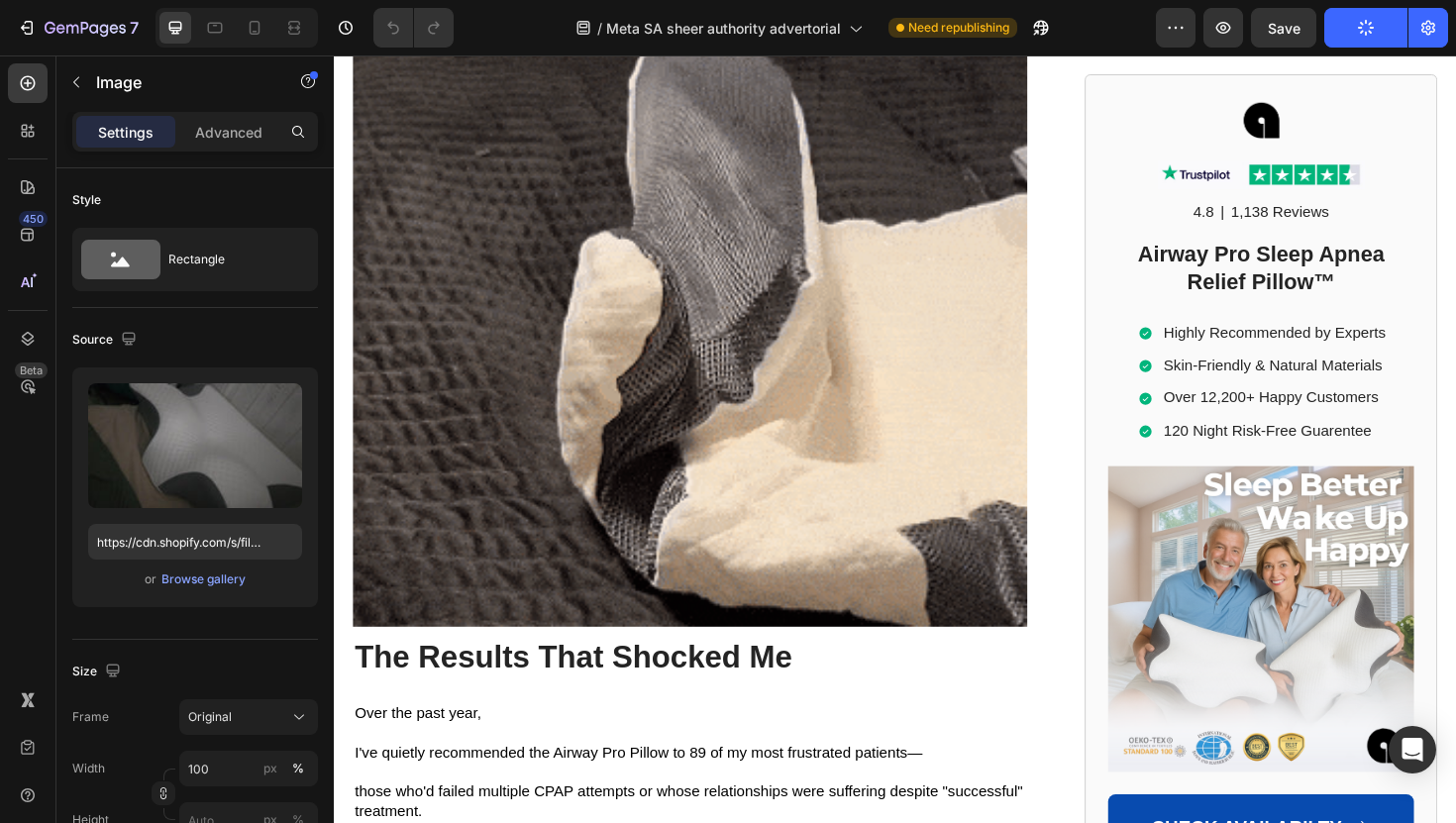 click at bounding box center [710, 303] 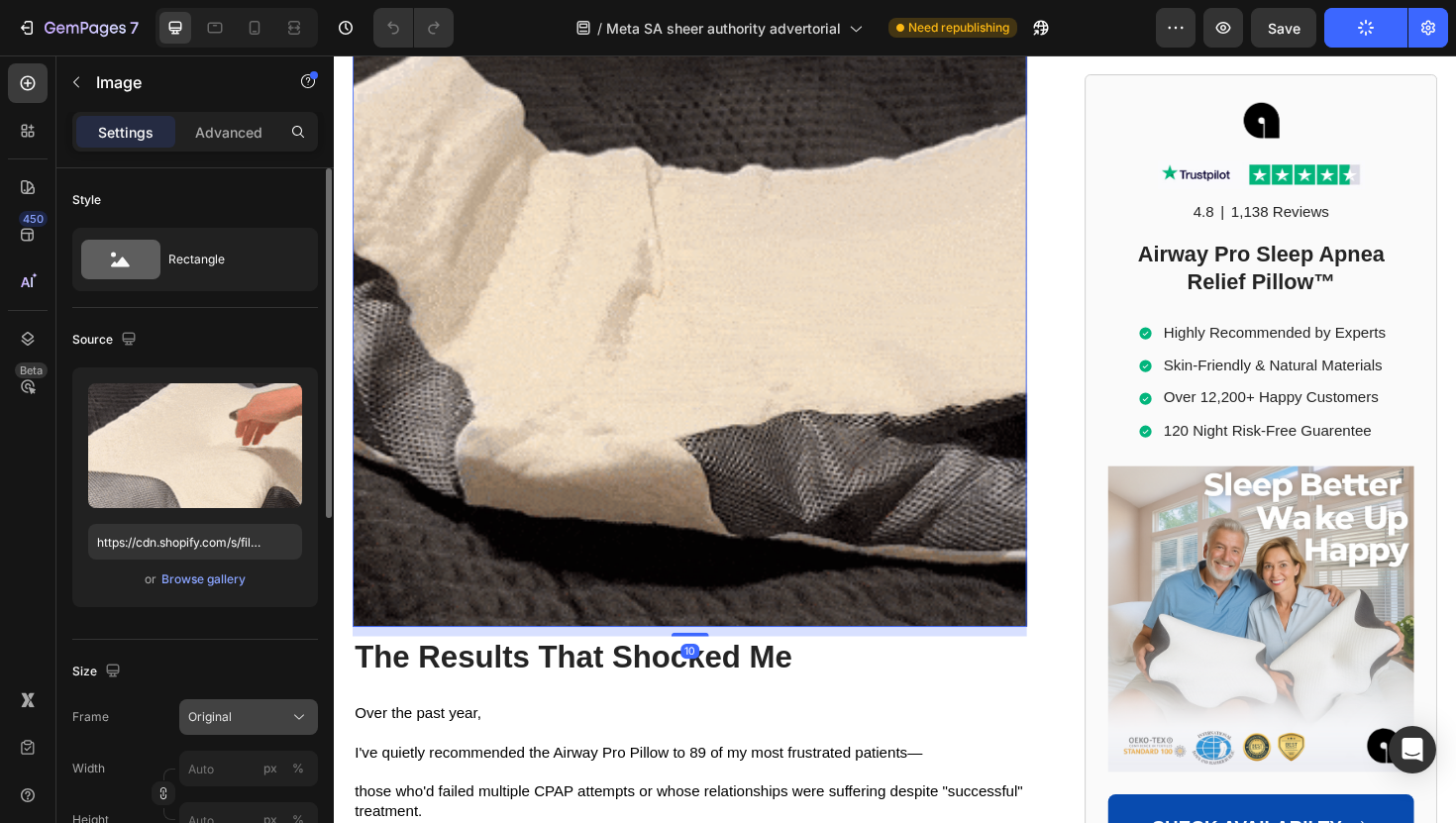 click on "Original" 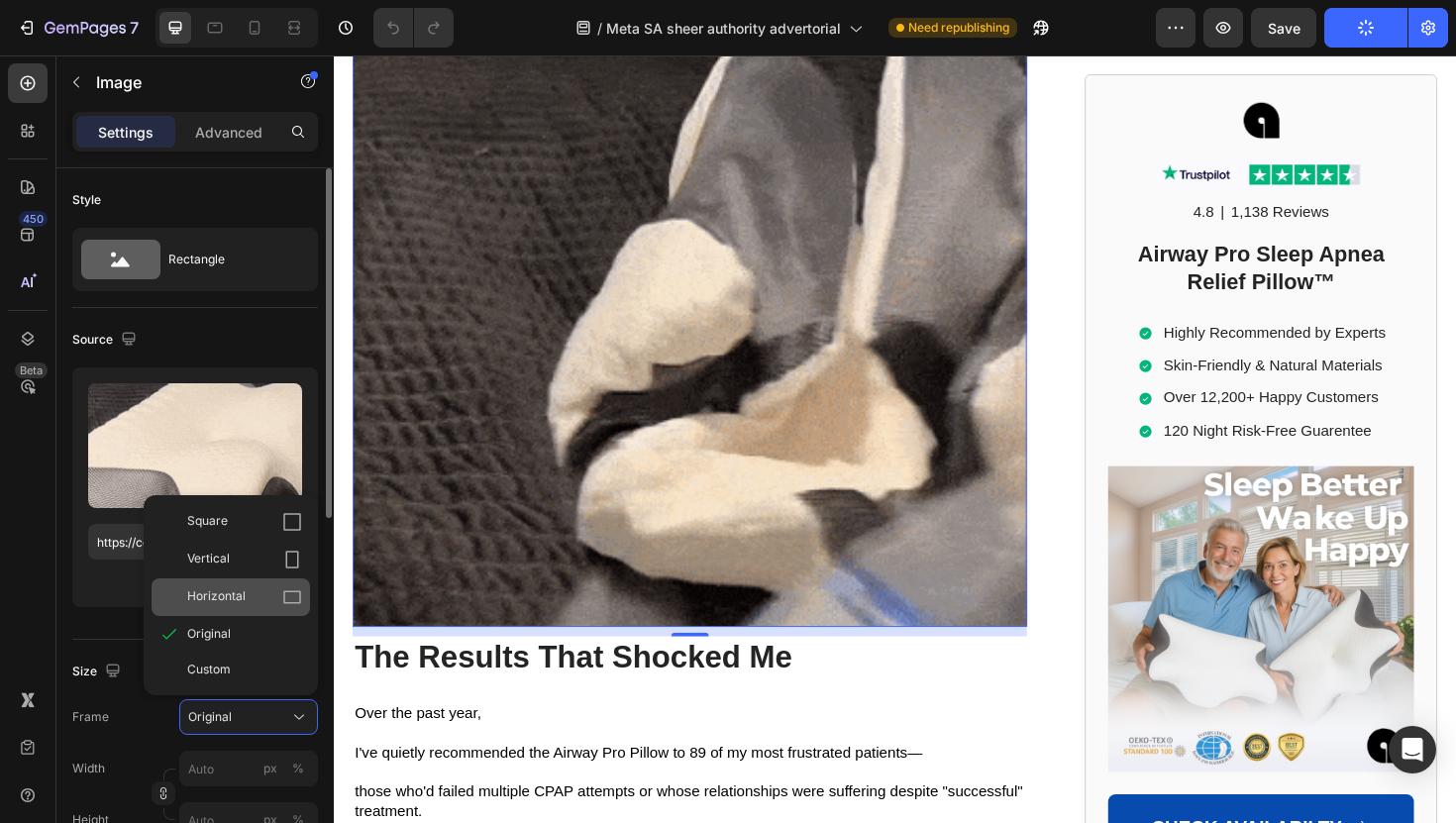 click on "Horizontal" 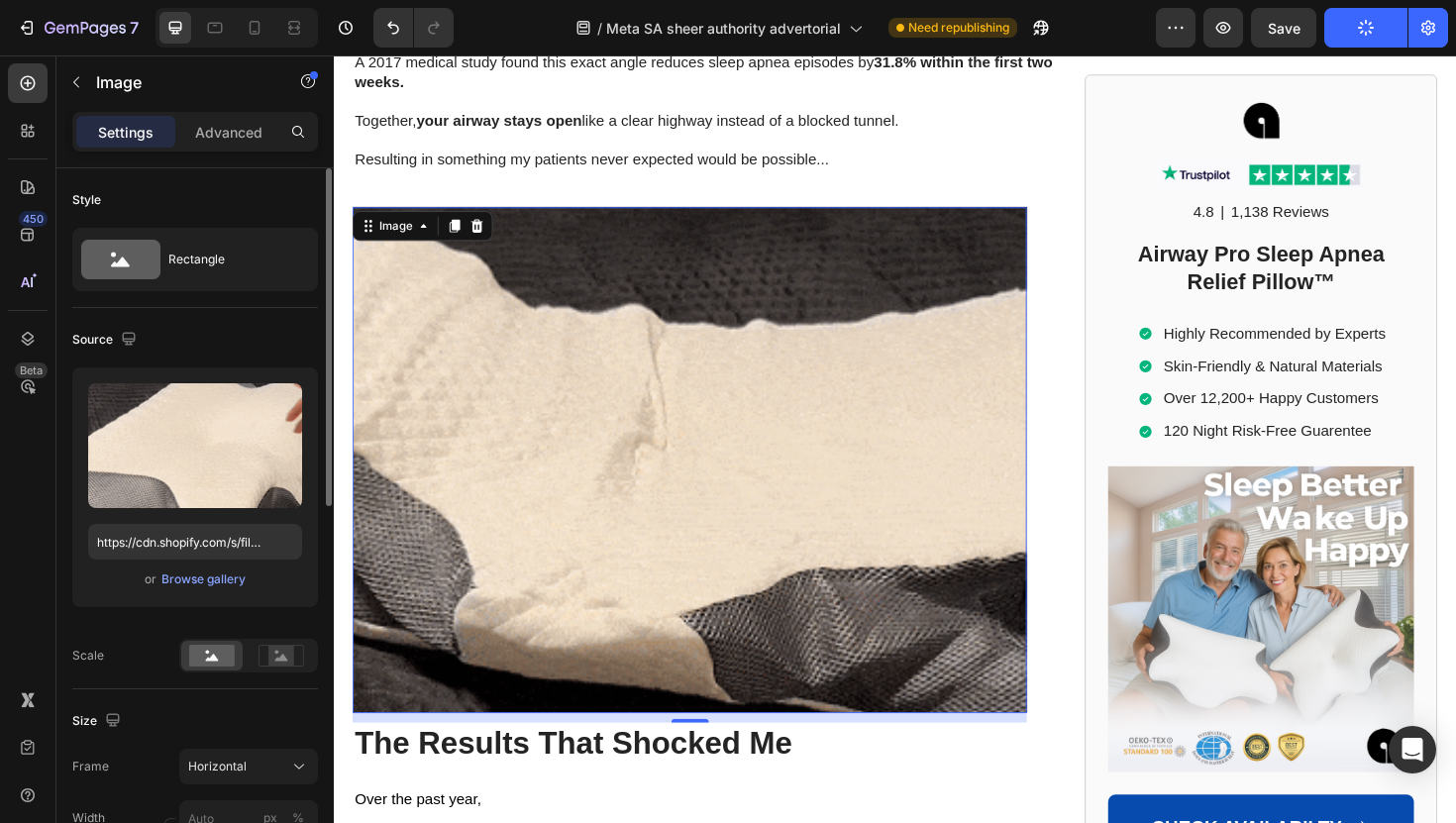 scroll, scrollTop: 7620, scrollLeft: 0, axis: vertical 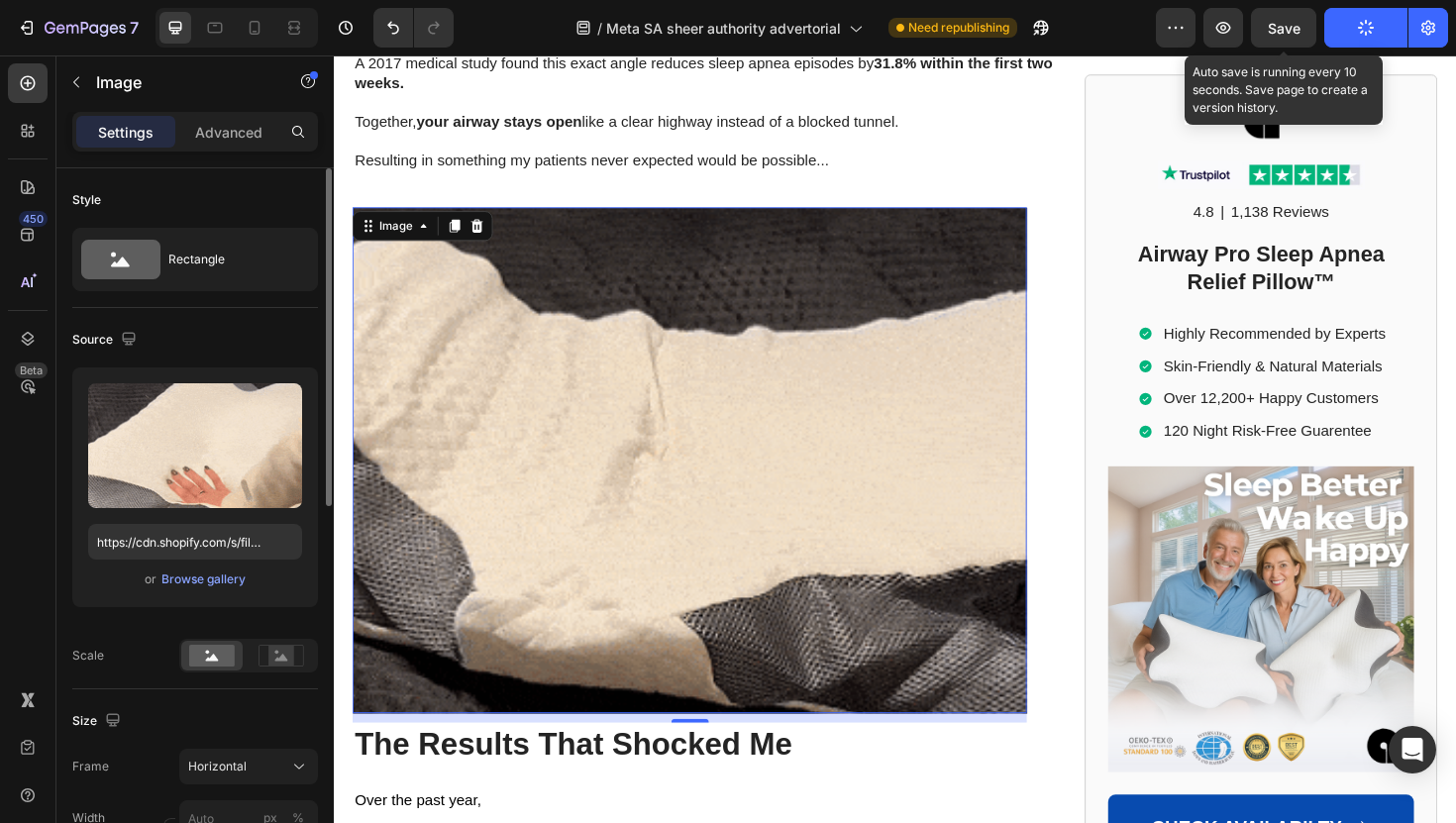 click on "Save" at bounding box center [1284, 28] 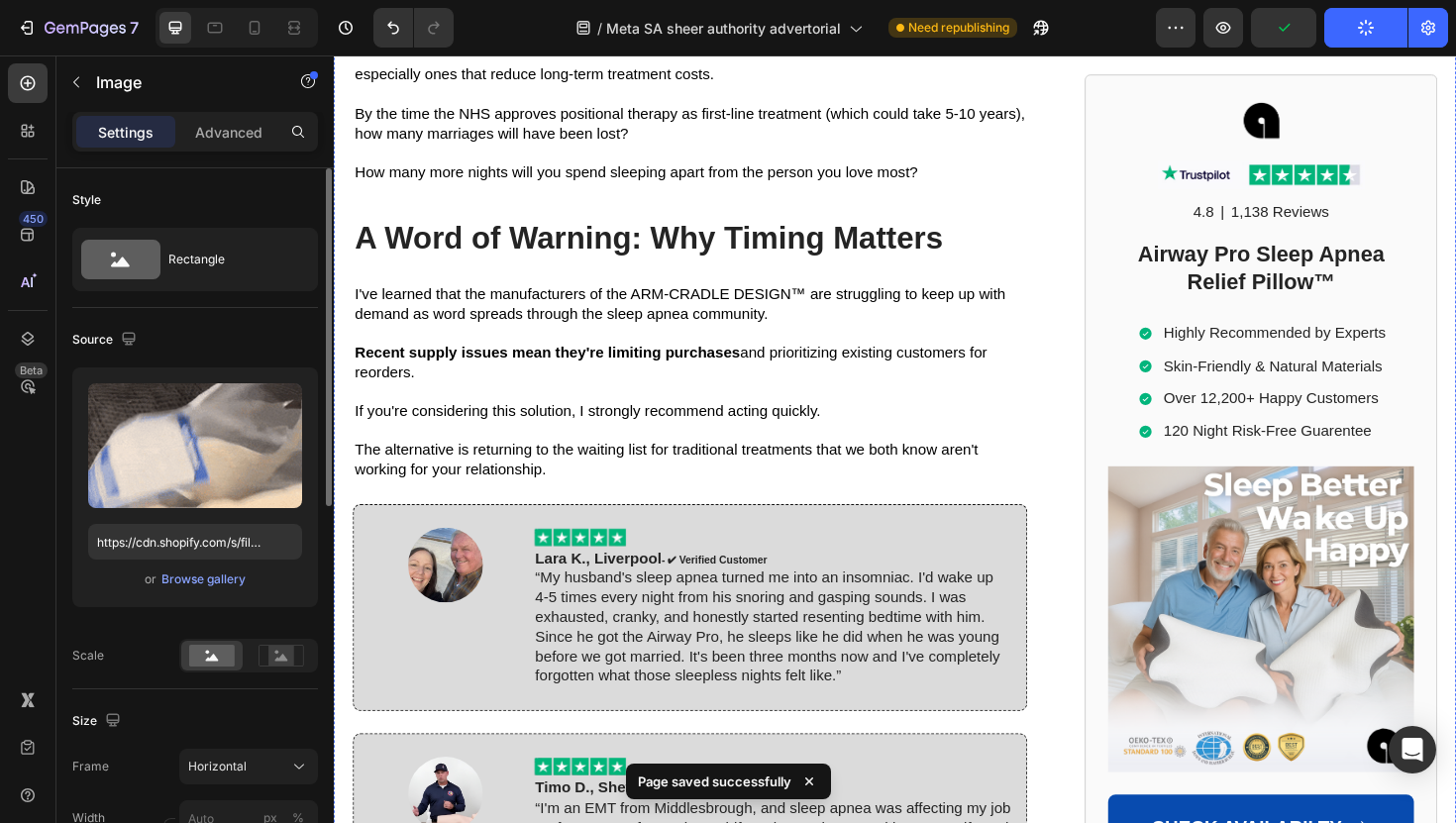 scroll, scrollTop: 10052, scrollLeft: 0, axis: vertical 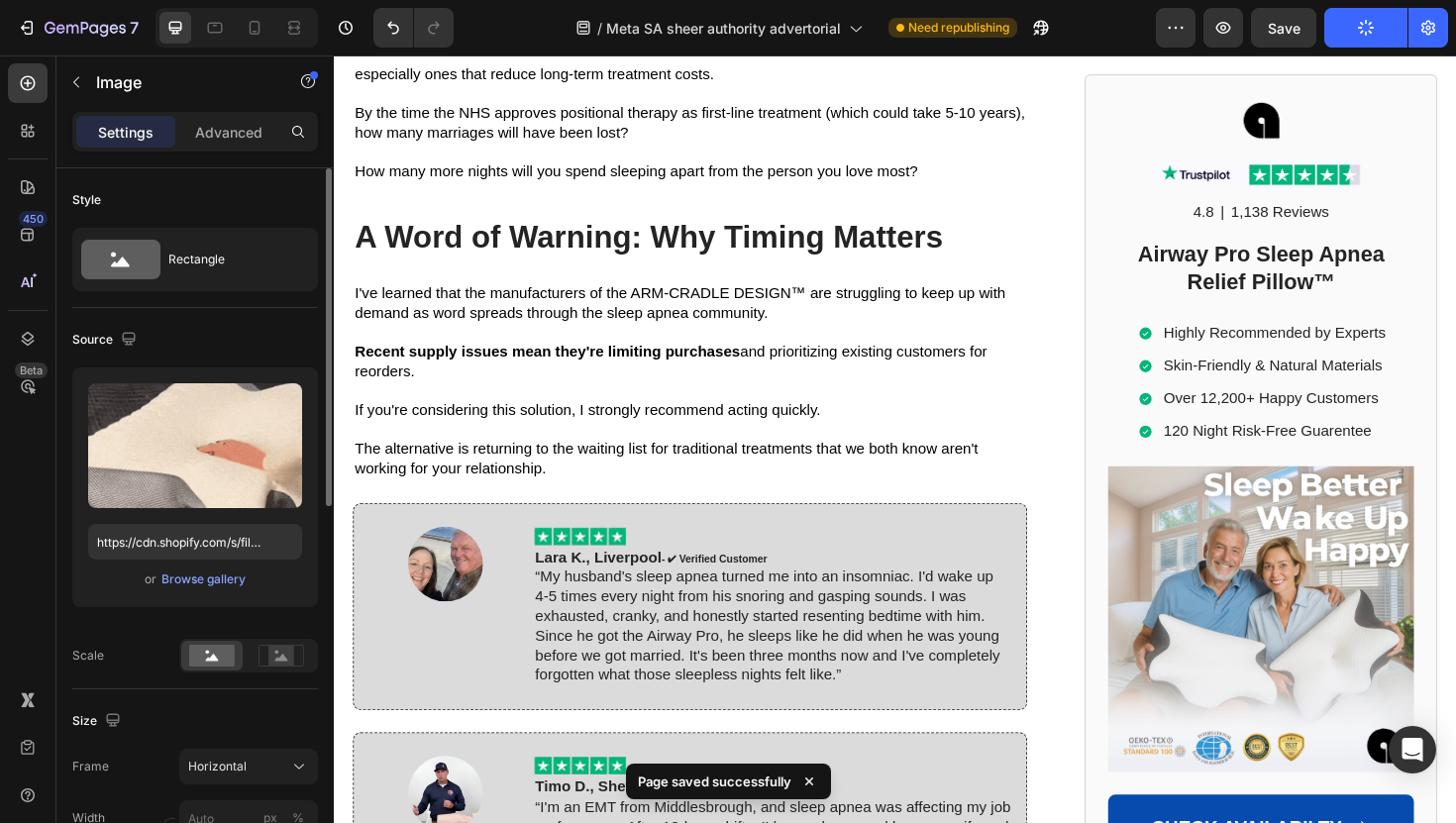 click at bounding box center [726, -534] 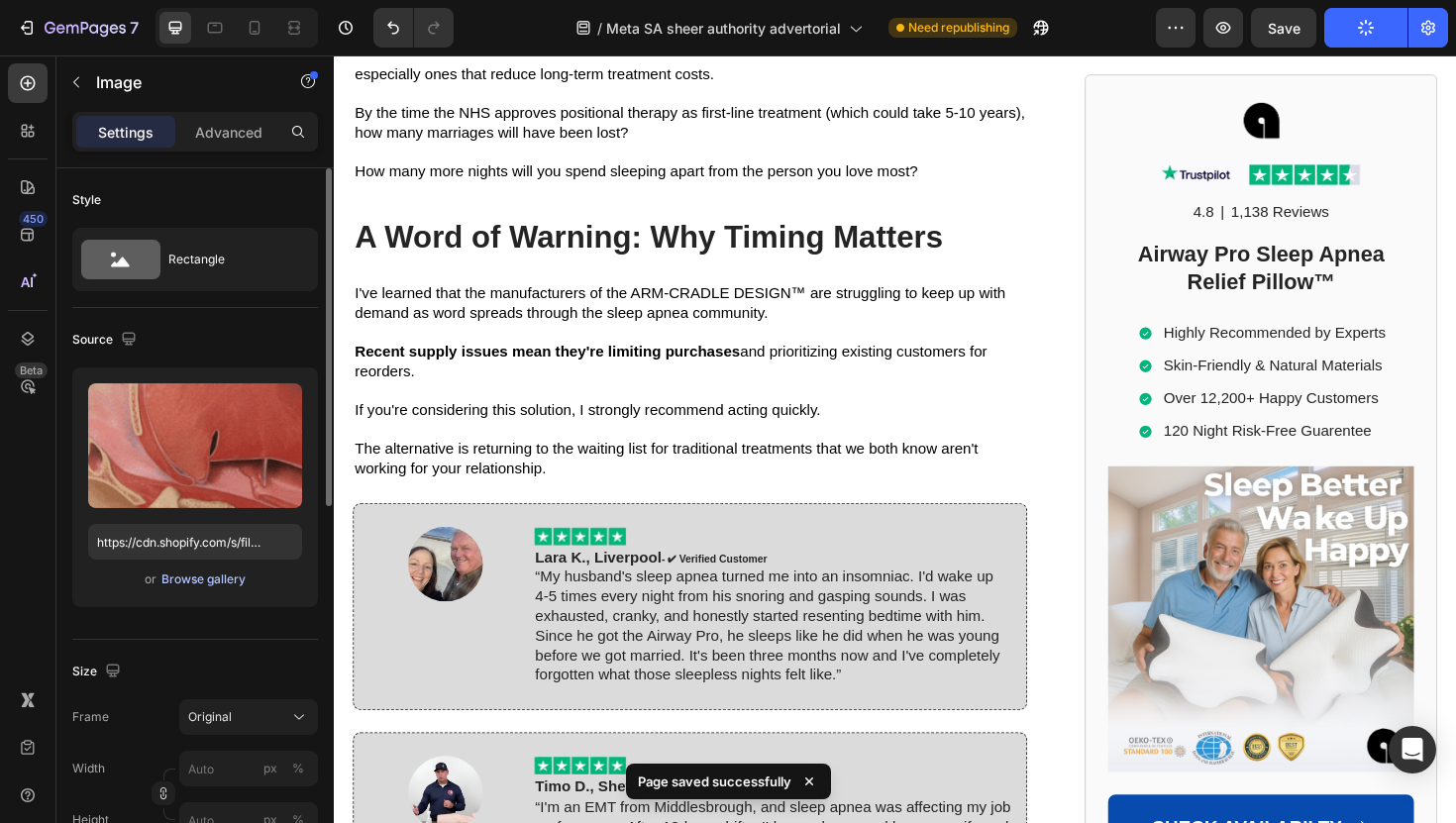 click on "Browse gallery" at bounding box center (203, 579) 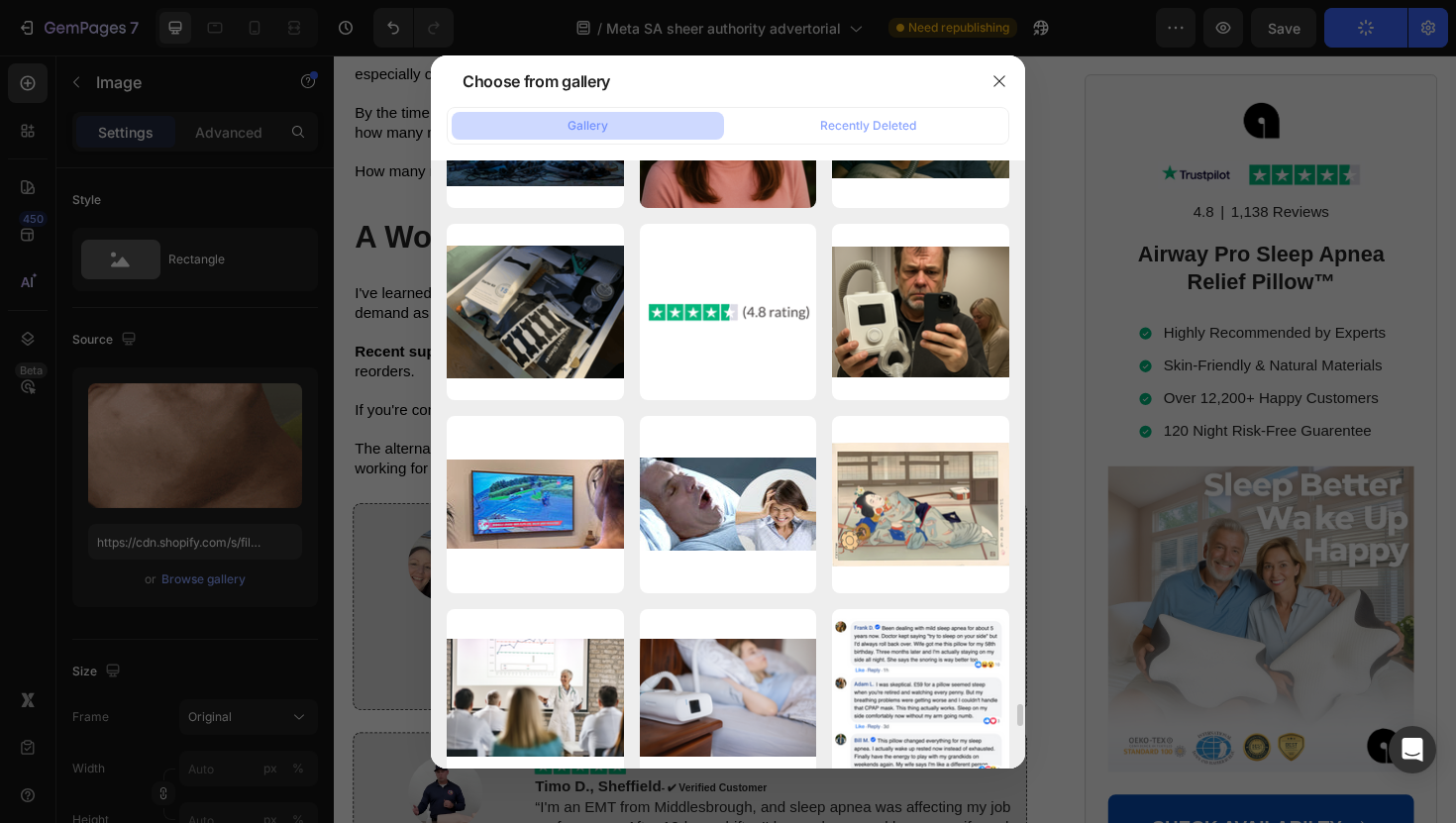 scroll, scrollTop: 18880, scrollLeft: 0, axis: vertical 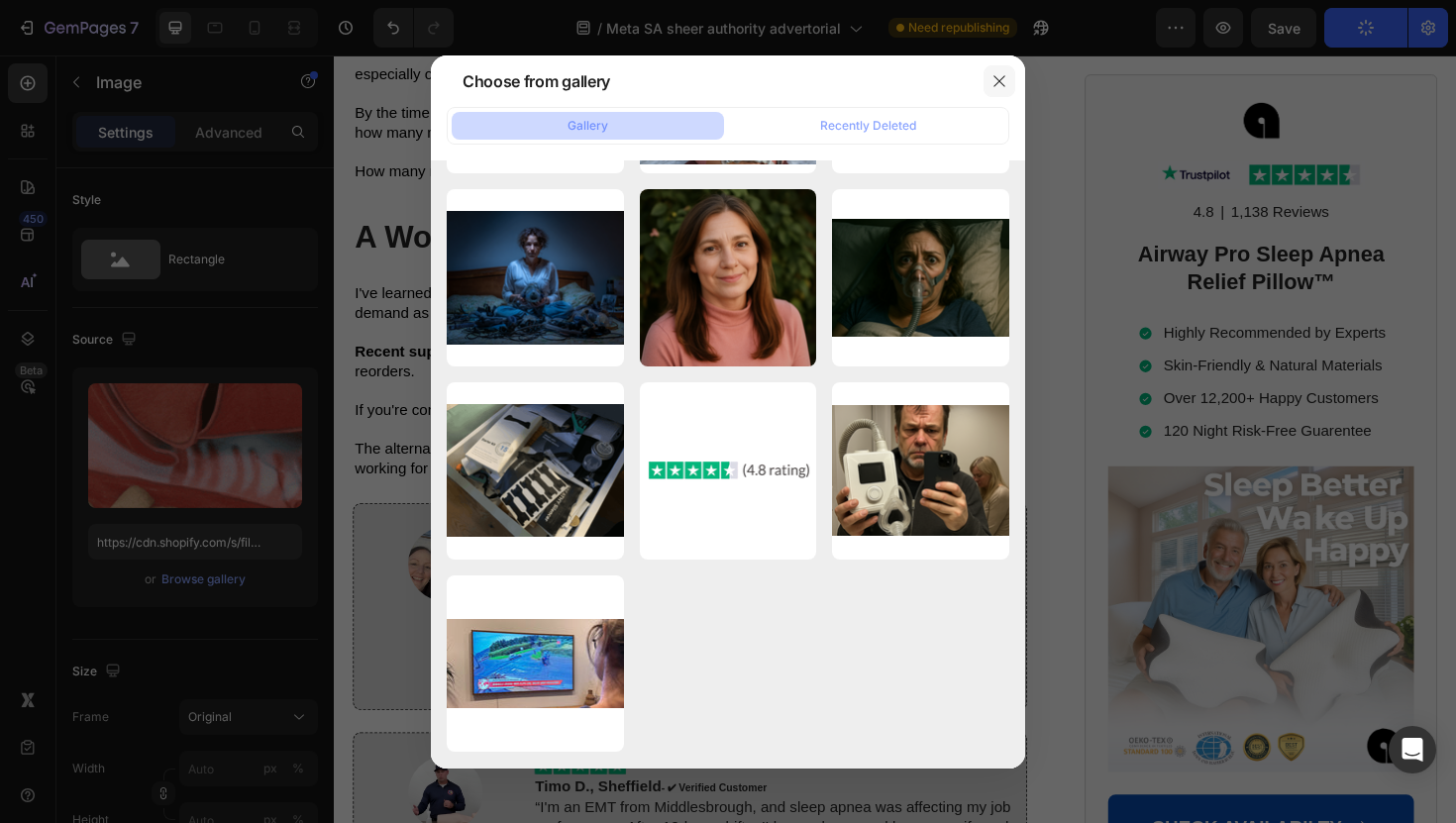 click 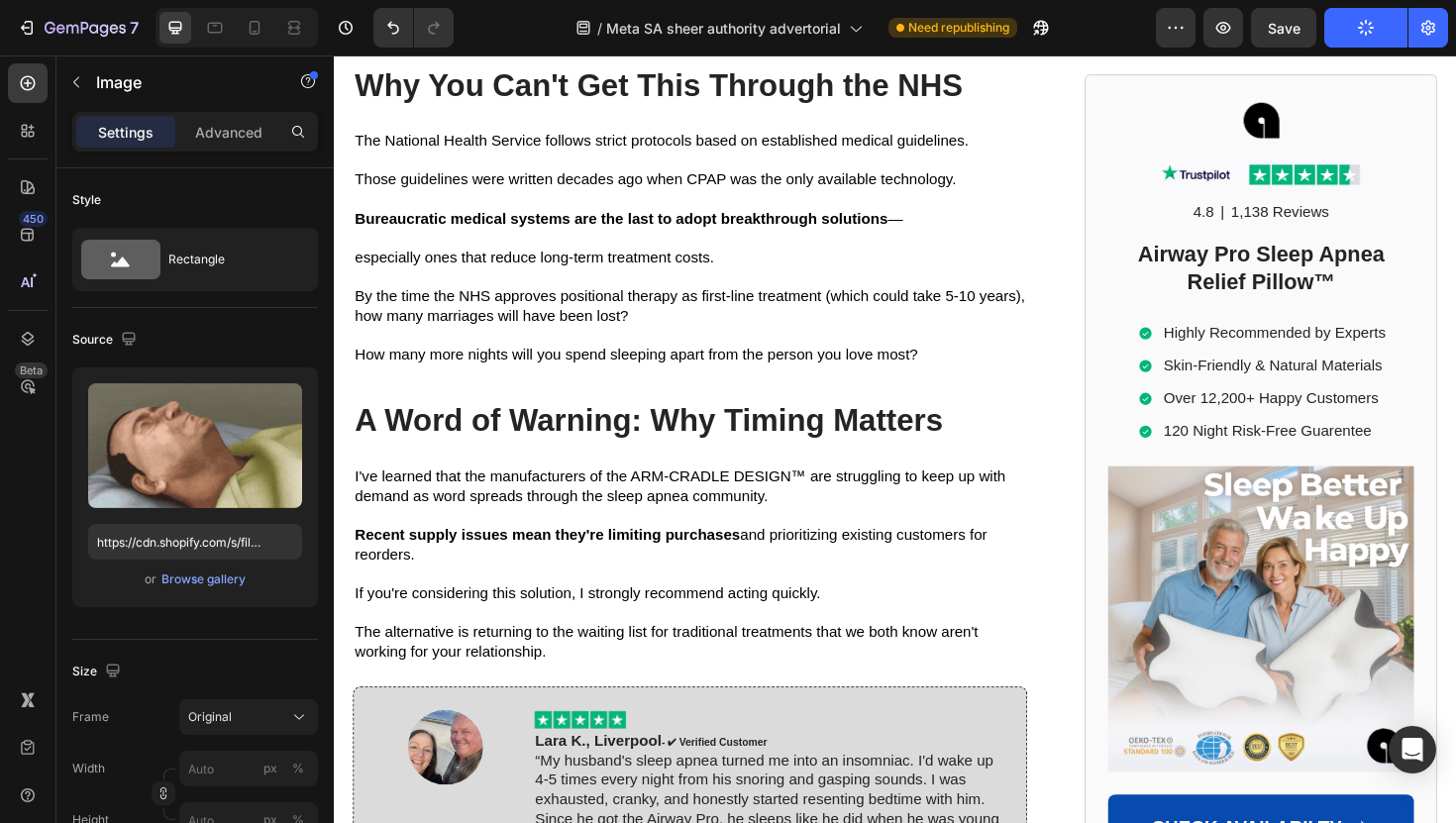 scroll, scrollTop: 9705, scrollLeft: 0, axis: vertical 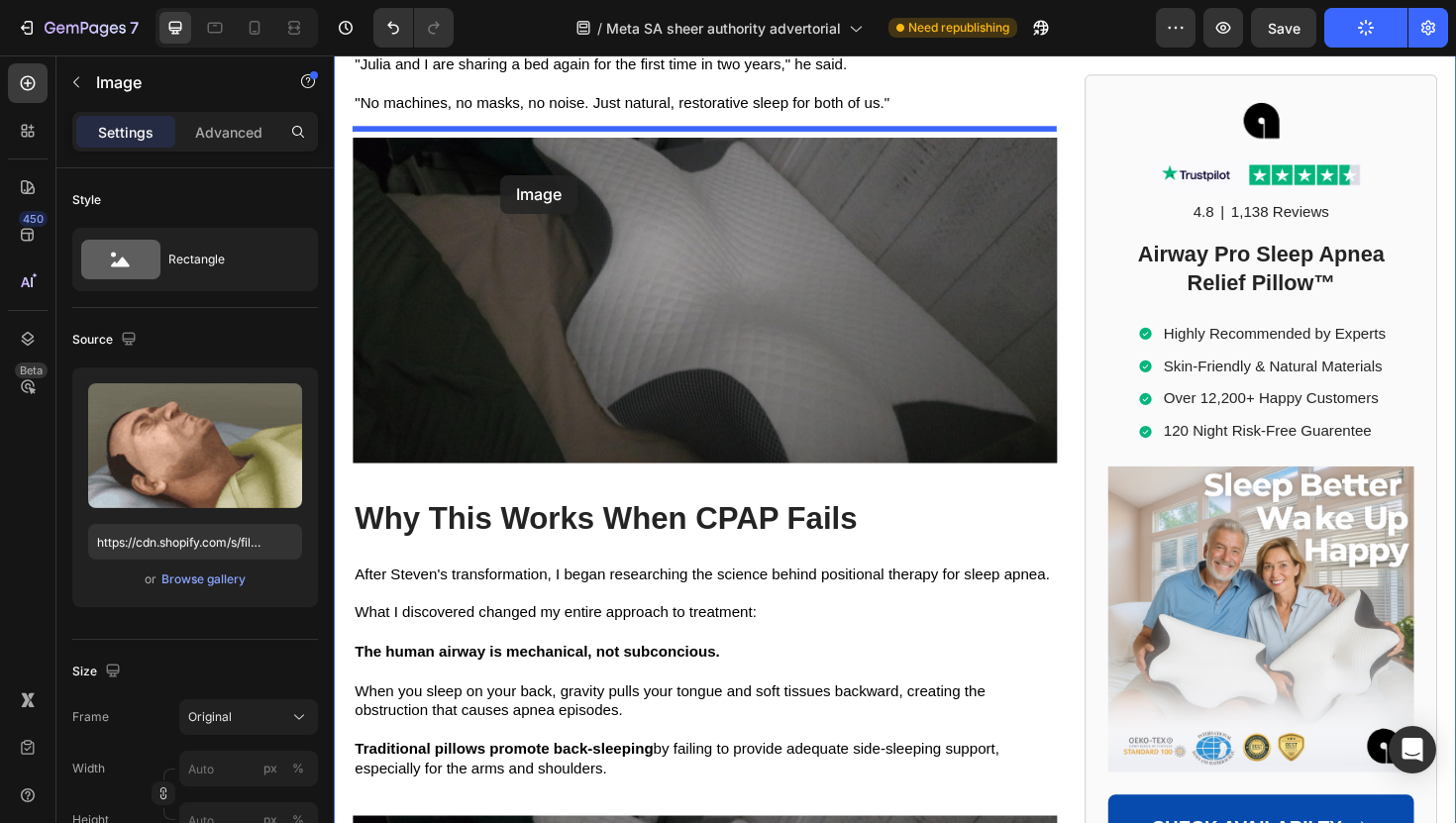 drag, startPoint x: 364, startPoint y: 393, endPoint x: 510, endPoint y: 182, distance: 256.5872 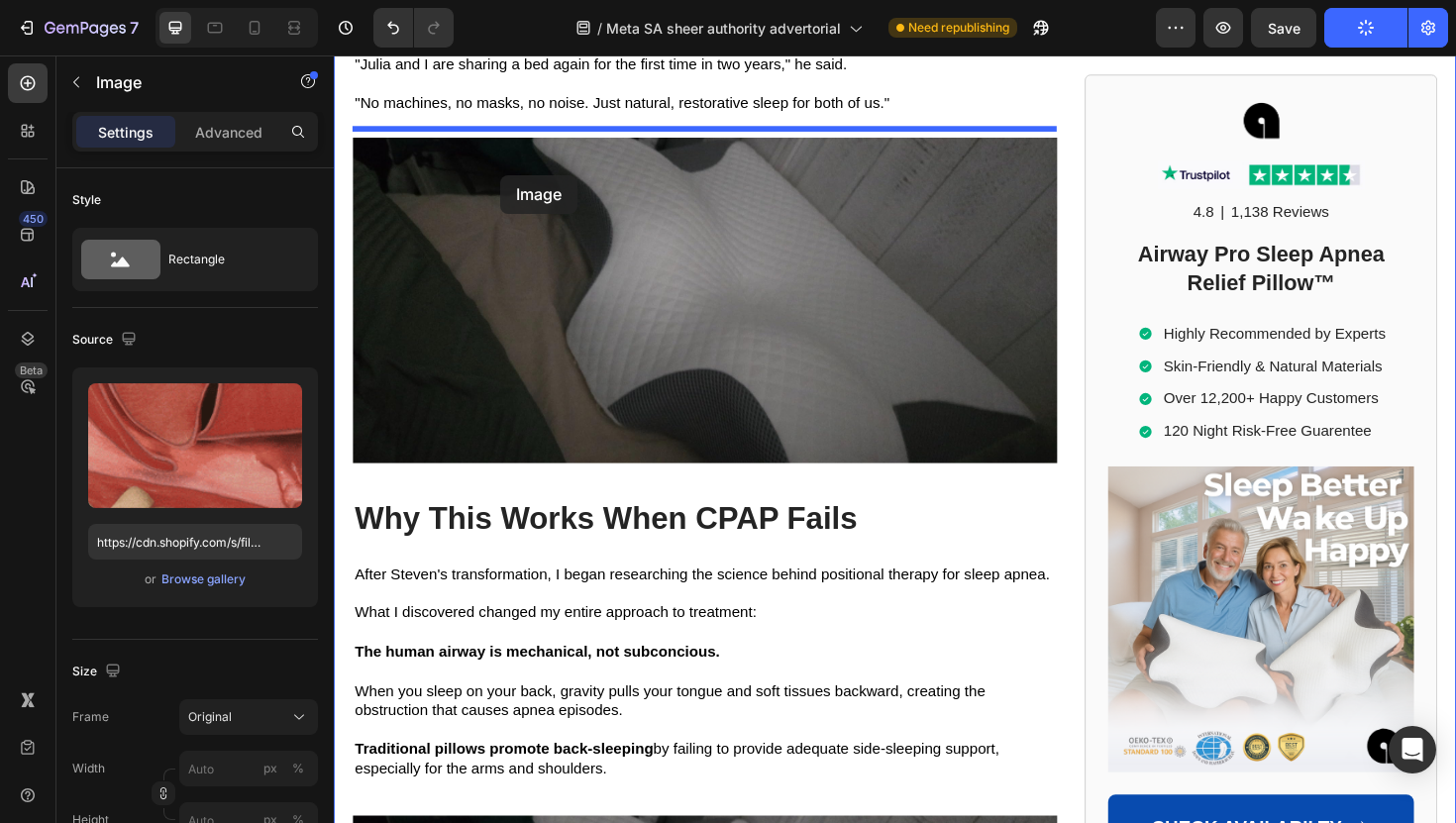 click on "Header Home > Sleep Apnea > Airway Pro™  Text Block Sleep Specialist Exposes the Shocking Truth: Why 3 Out of 4 Sleep Apnea Patients Are Still Suffering Despite "Treatment" Heading Sleep Specialist Exposes: Why 3 Out of 4 Sleep Apnea Patients Are Still Suffering Despite "Treatment" Heading May 01 2025 at 9:17 am EDT Text Block "I've watched thousands of marriages crumble because we're treating the symptoms, not the root cause. This is the most preventable relationship tragedy I see..." —Dr. Michael Harrison, Certified Sleep Medicine Specialist Text Block Image Steven was losing his wife, and traditional medicine was failing him. Heading If you've been told that CPAP is your only option...   If you're sleeping in separate bedrooms "temporarily"...   If you've spent thousands on treatments that aren't working...   Then what I'm about to reveal could save your marriage—and possibly your life.   There's a hidden crisis destroying relationships across the UK right now.       worse .     Text Block" at bounding box center [928, 716] 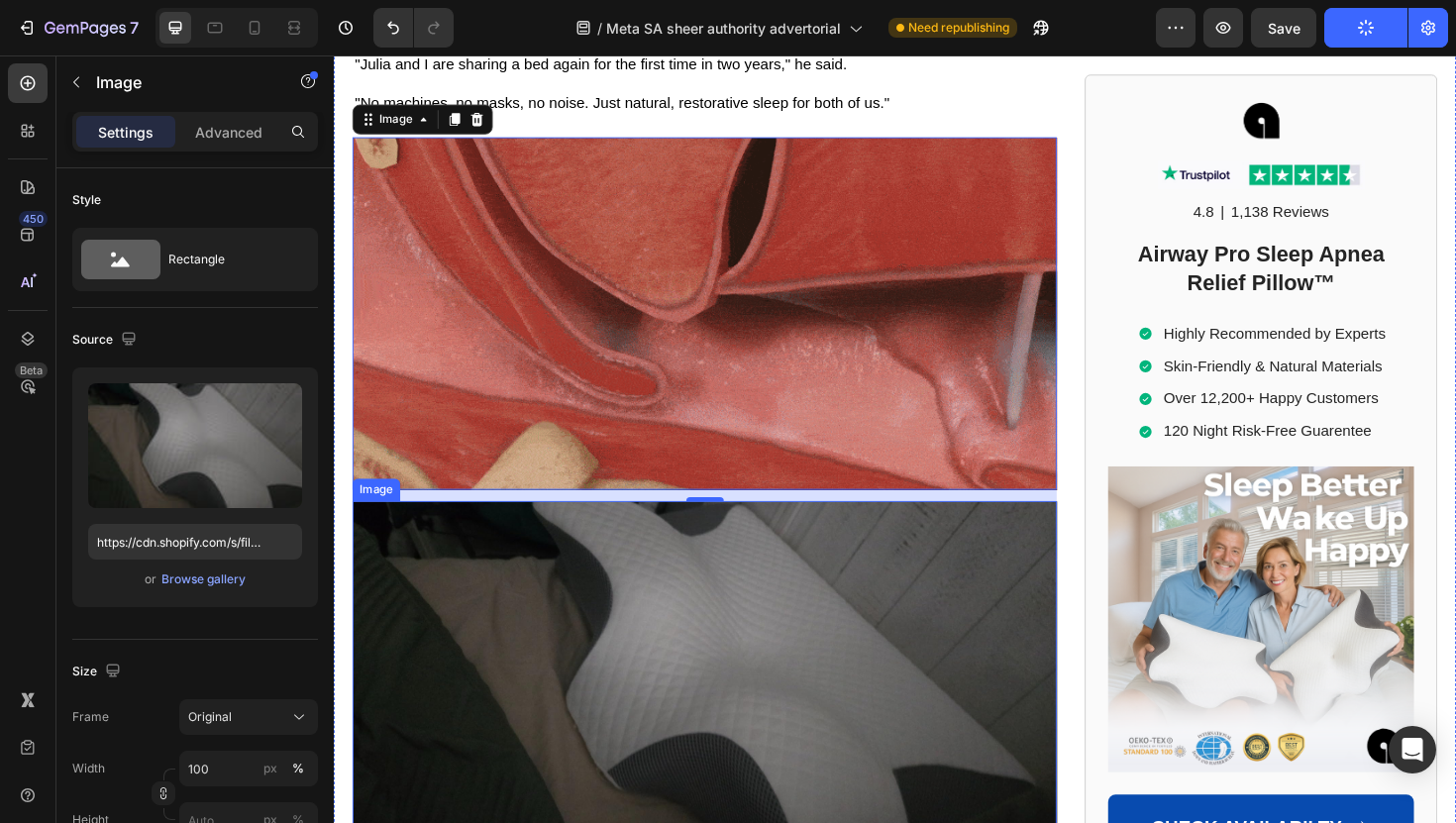 click at bounding box center [726, 700] 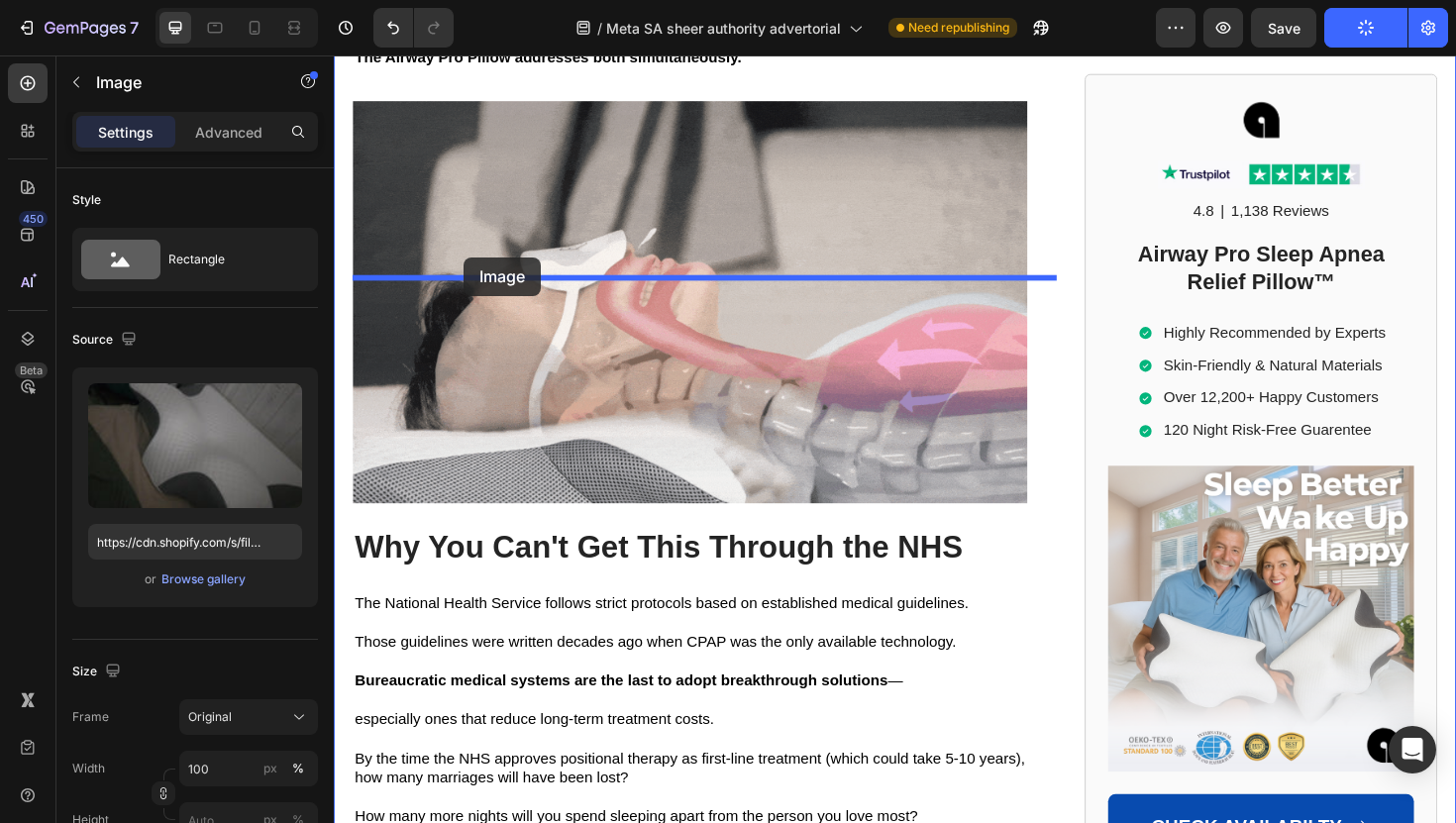 drag, startPoint x: 388, startPoint y: 504, endPoint x: 471, endPoint y: 269, distance: 249.2268 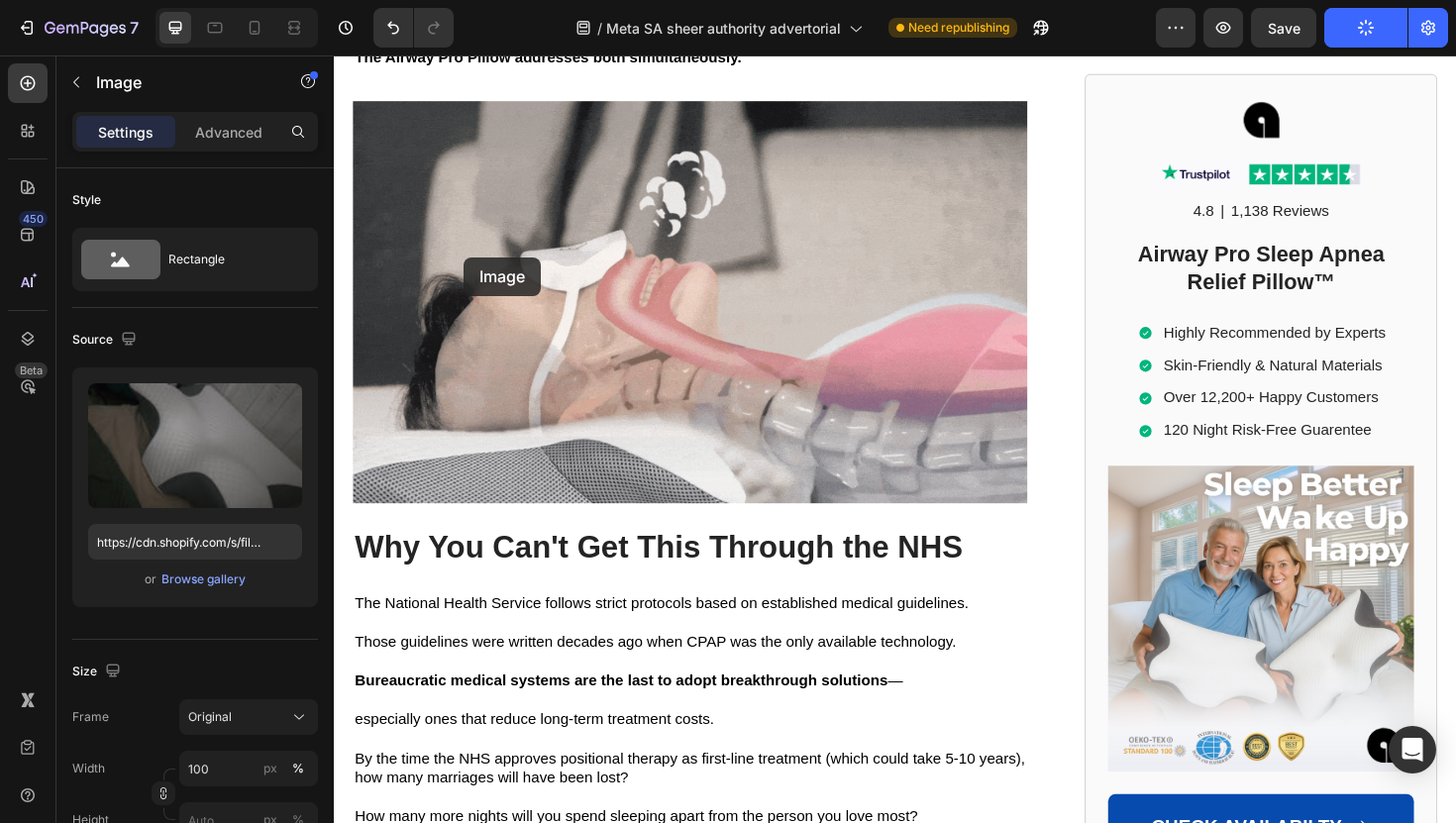 scroll, scrollTop: 9799, scrollLeft: 0, axis: vertical 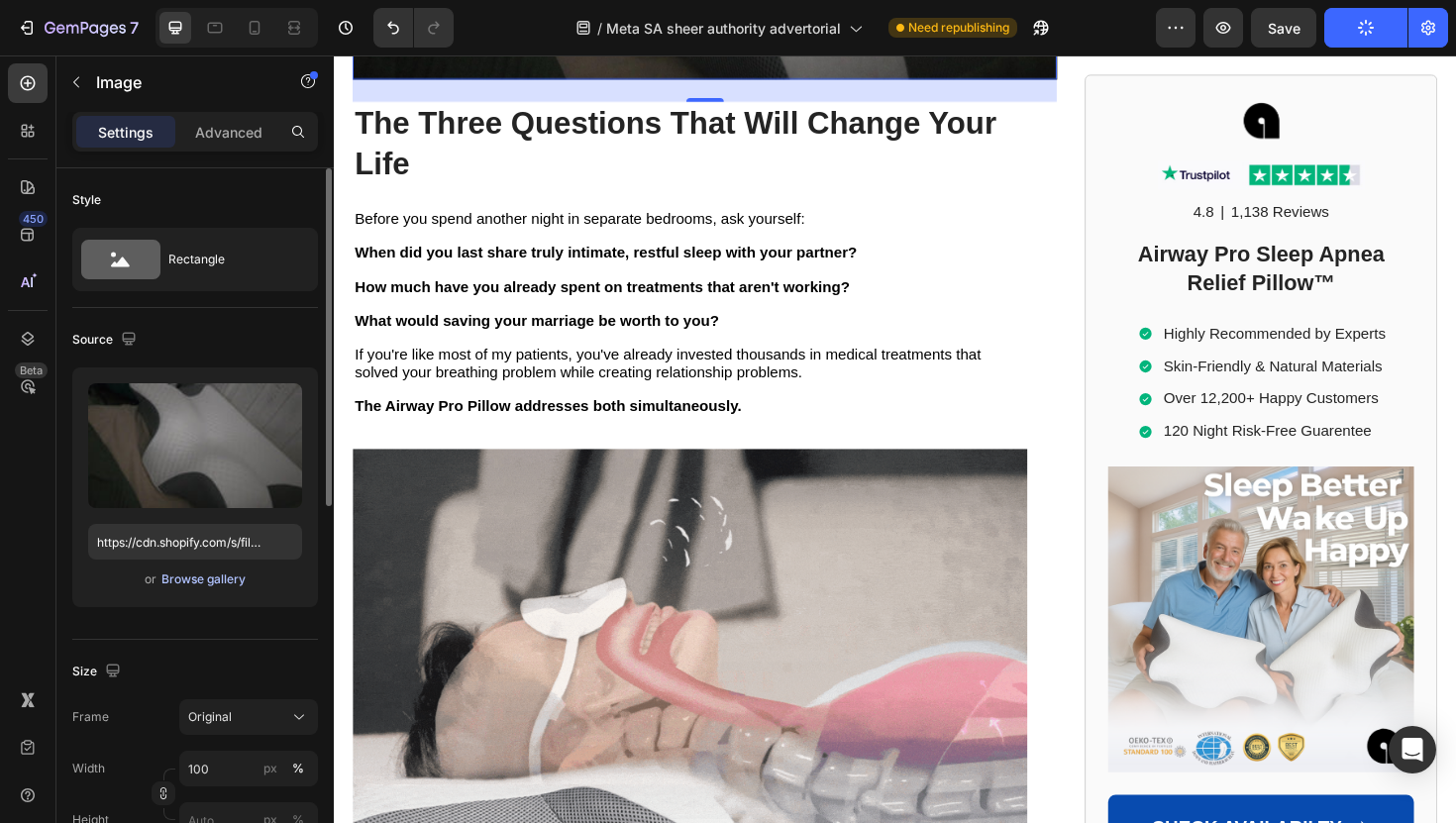 click on "Browse gallery" at bounding box center [203, 579] 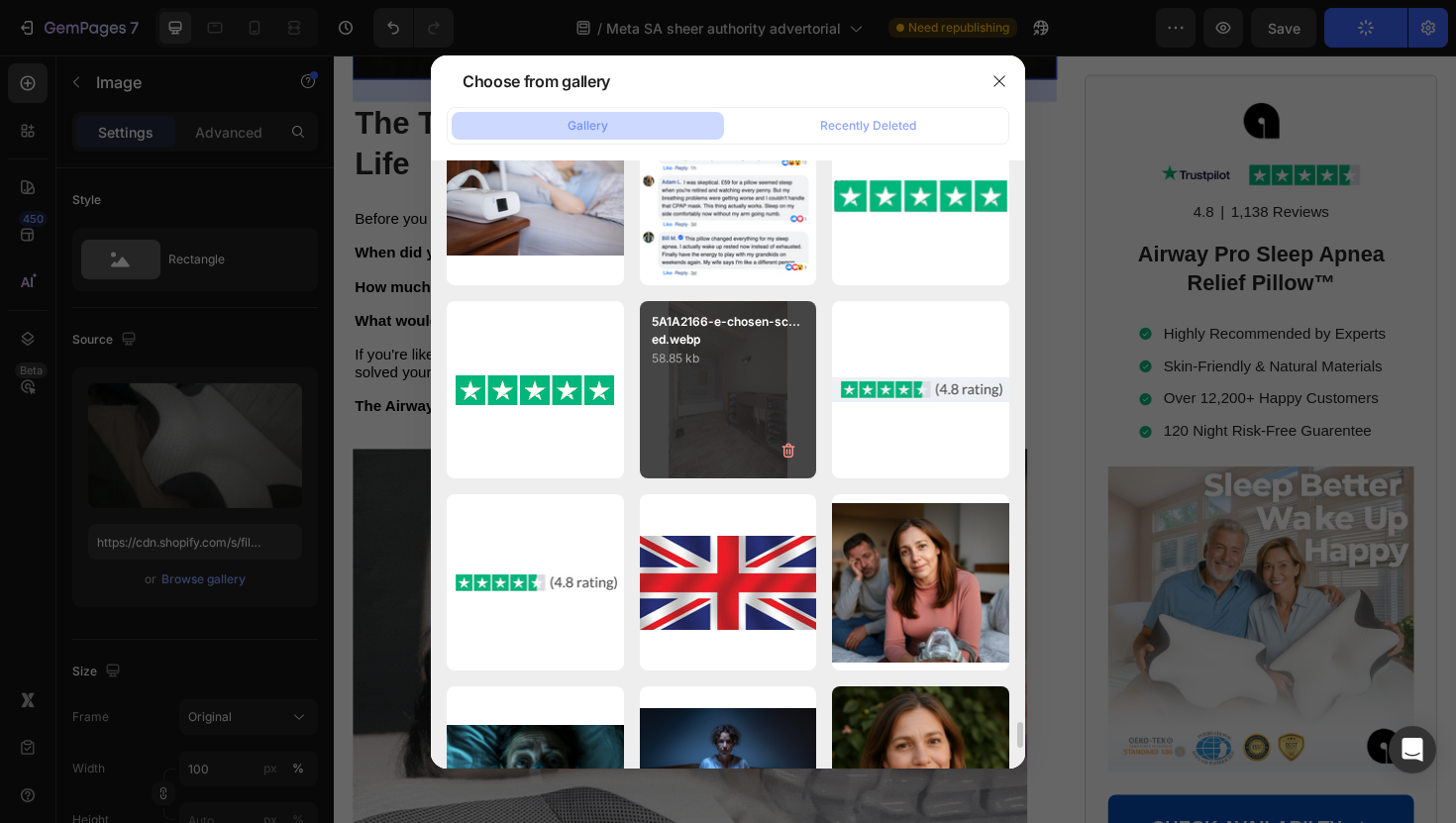 scroll, scrollTop: 18880, scrollLeft: 0, axis: vertical 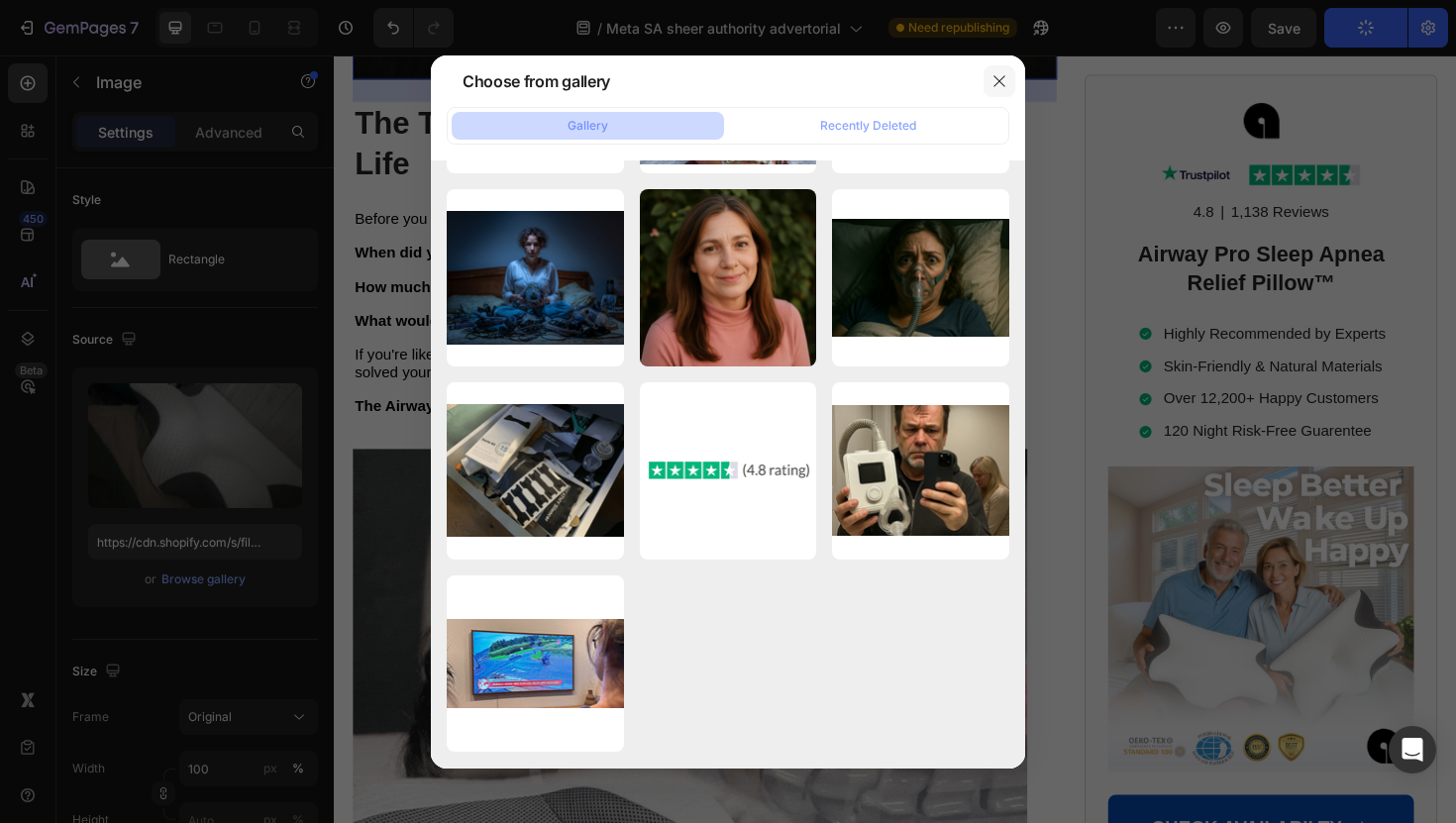click 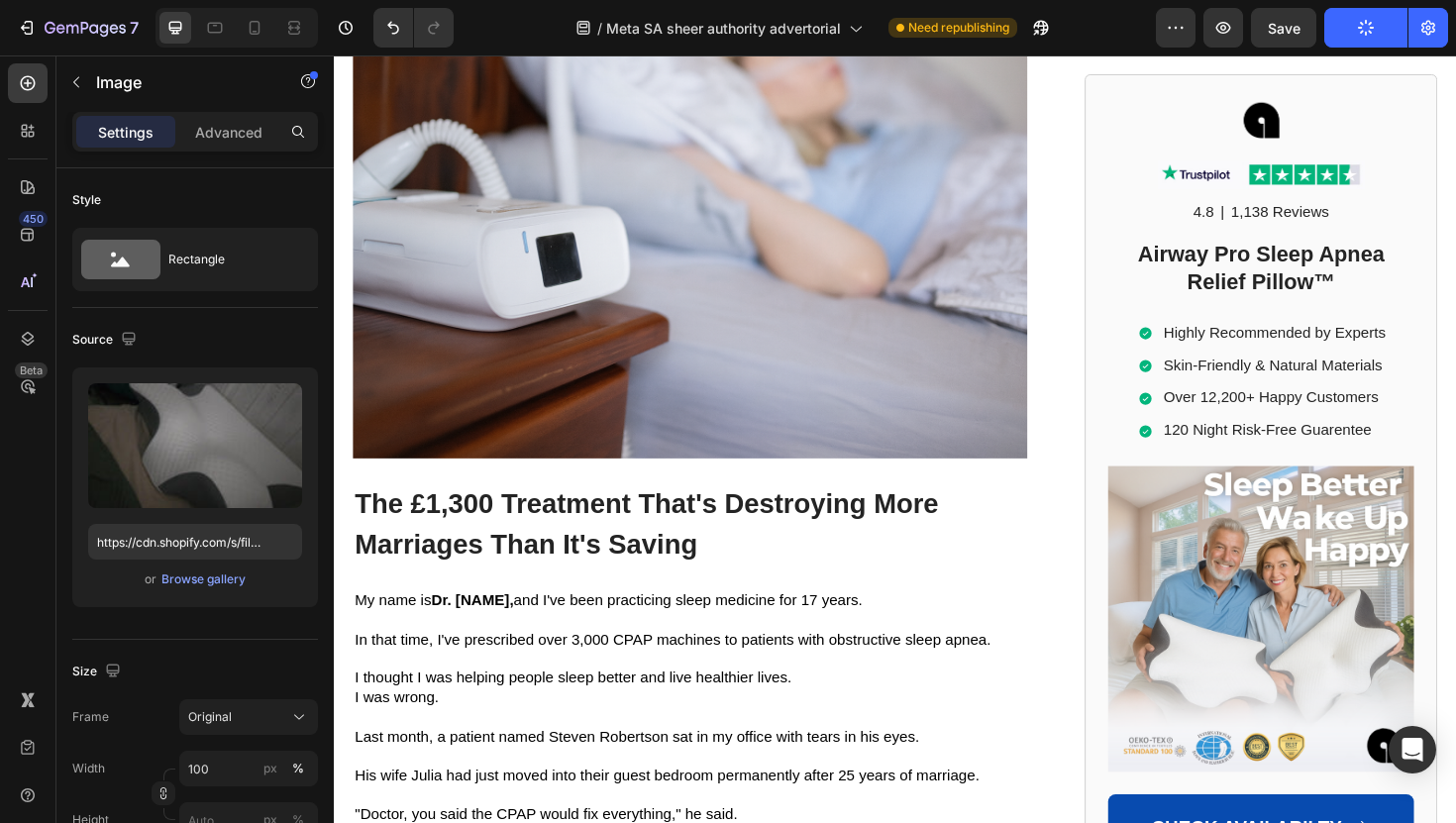 scroll, scrollTop: 1637, scrollLeft: 0, axis: vertical 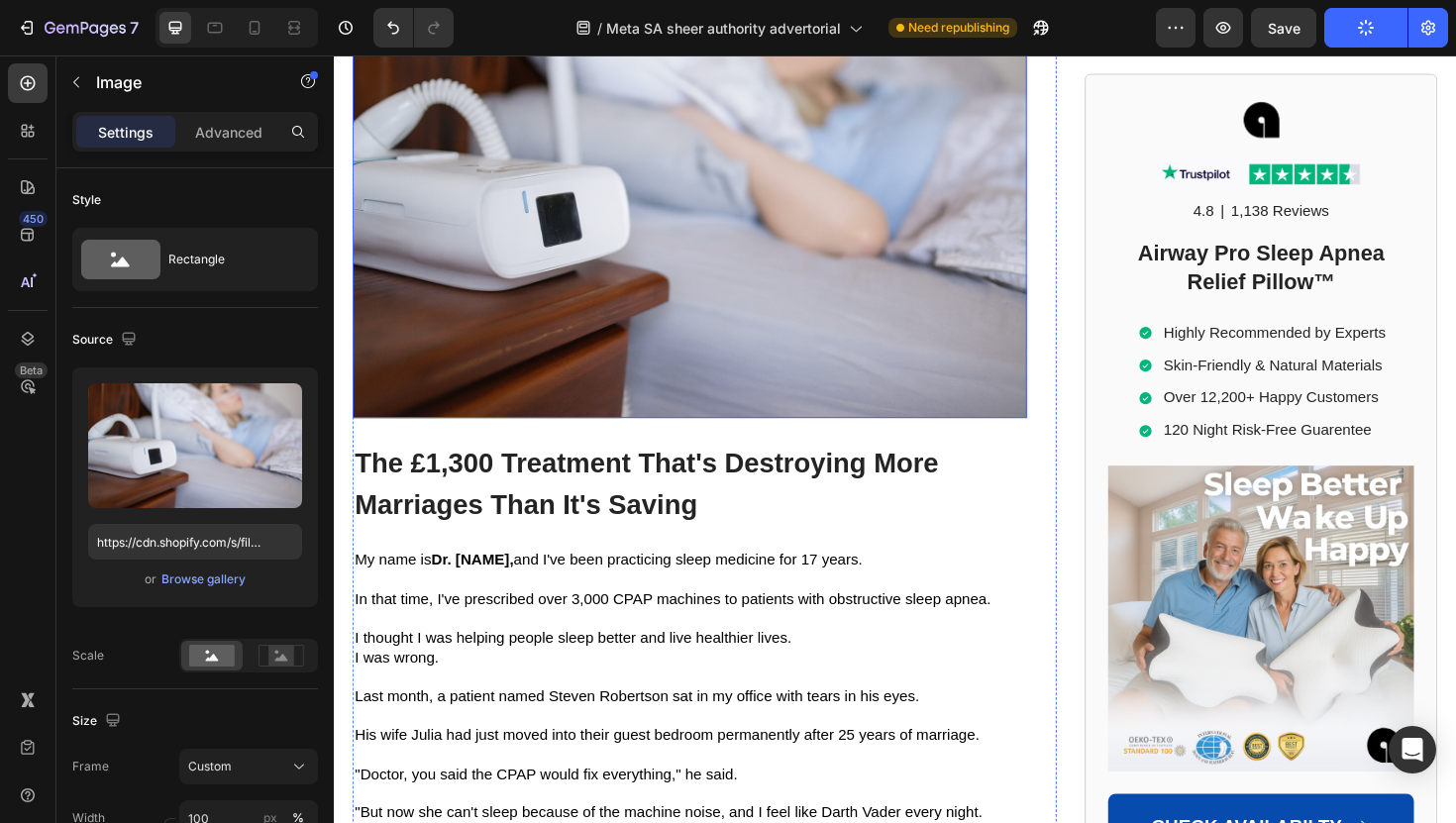 click at bounding box center (710, 192) 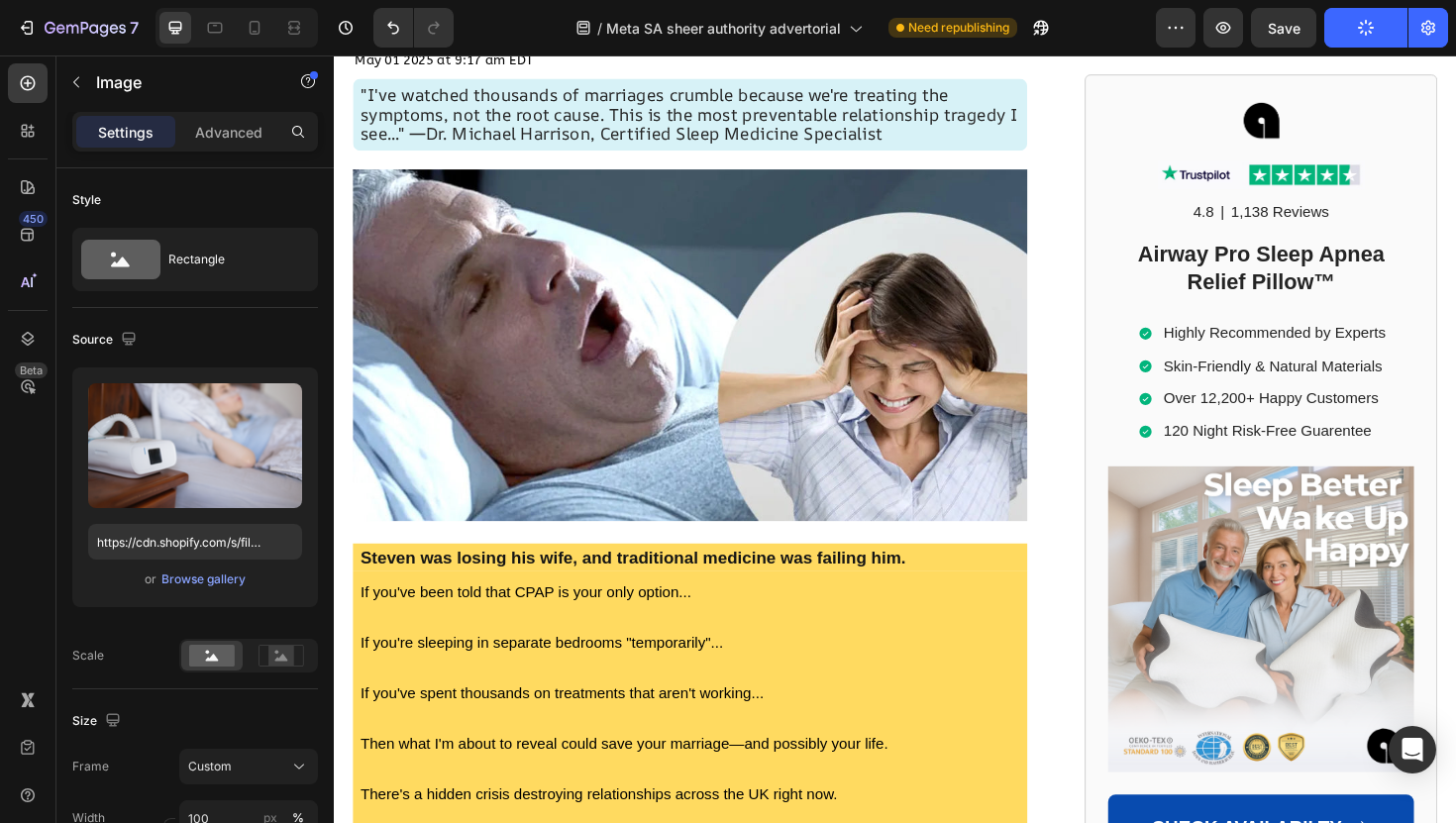 scroll, scrollTop: 0, scrollLeft: 0, axis: both 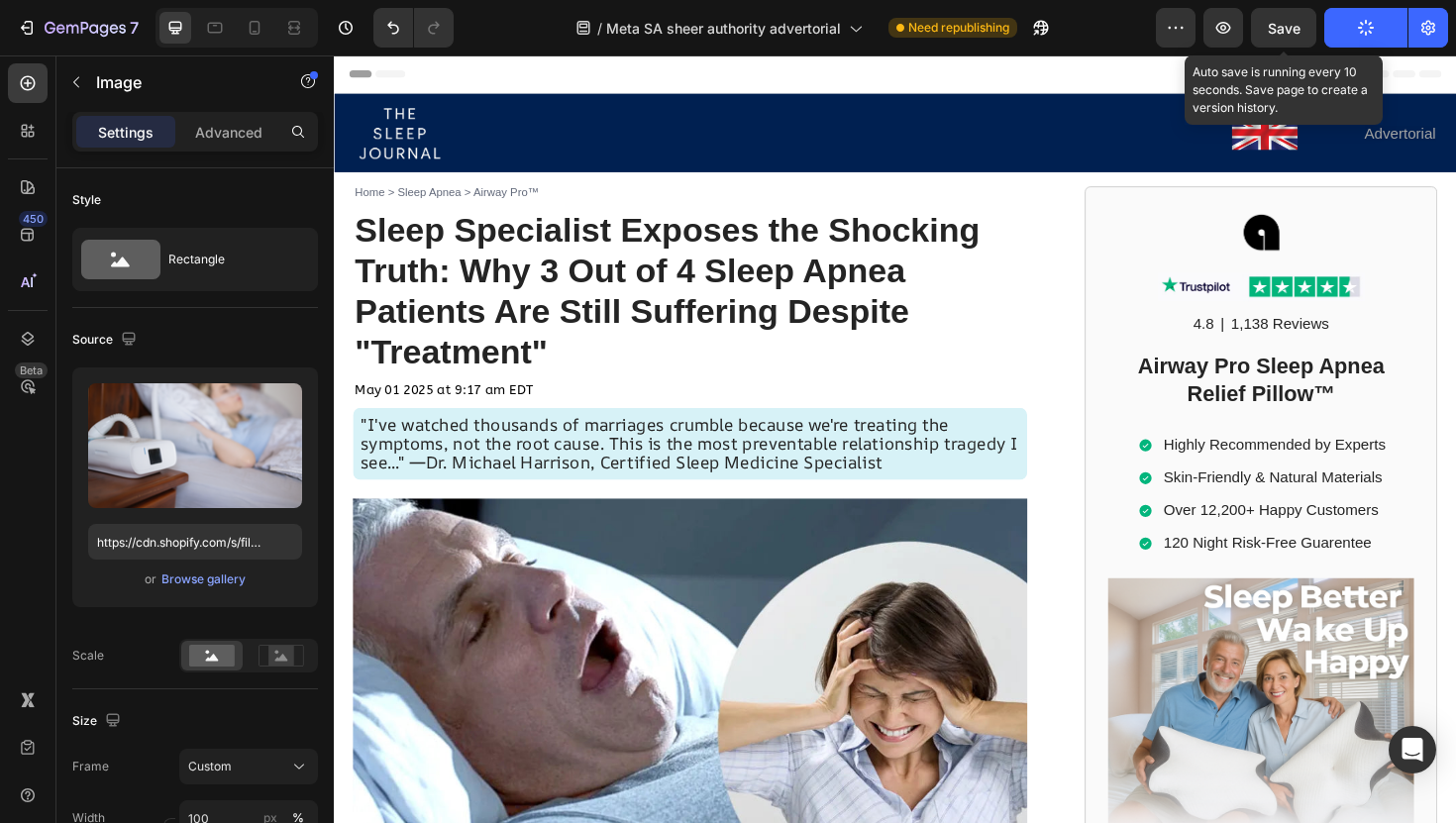 click on "Save" 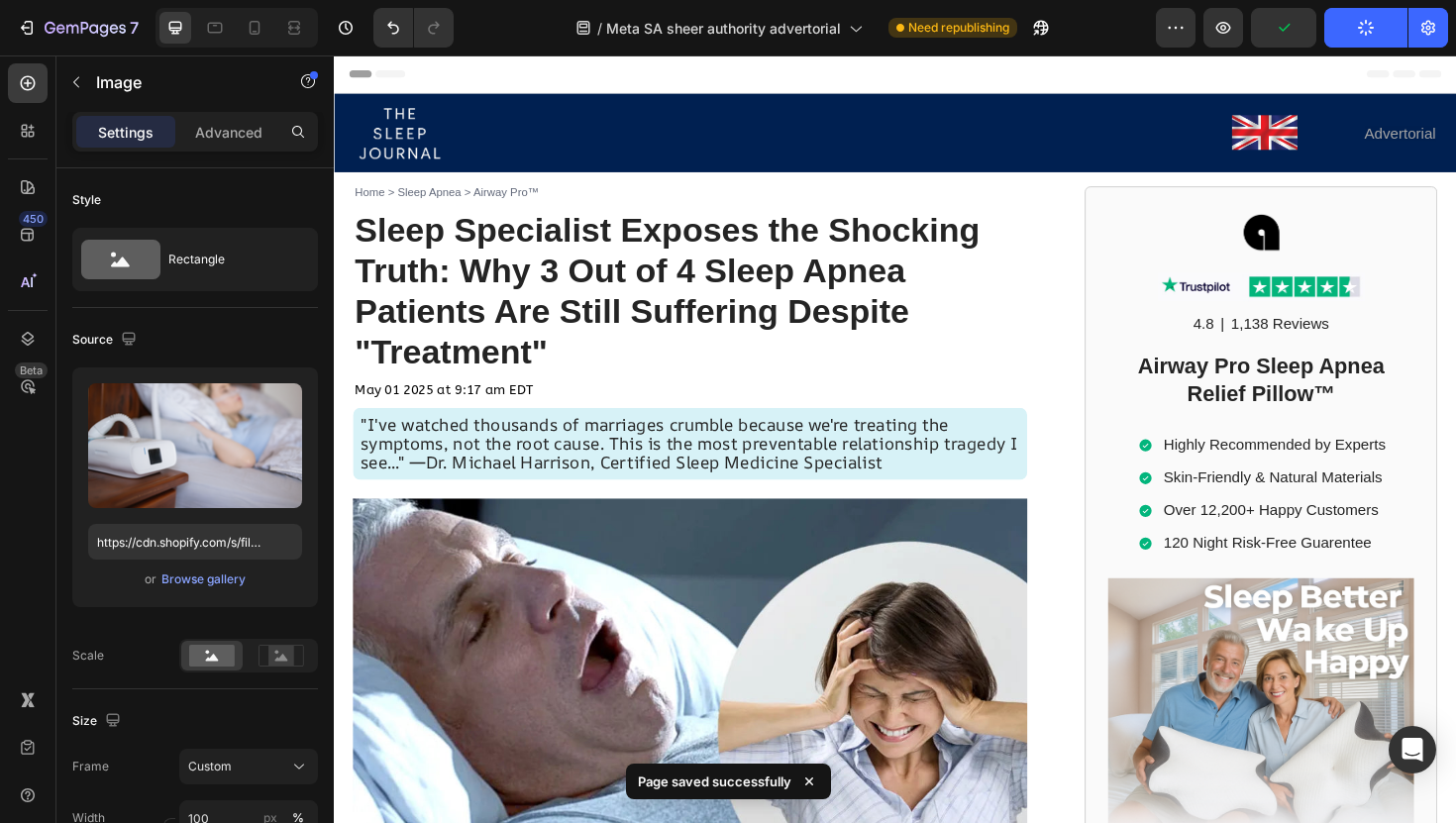 click on "Publish" 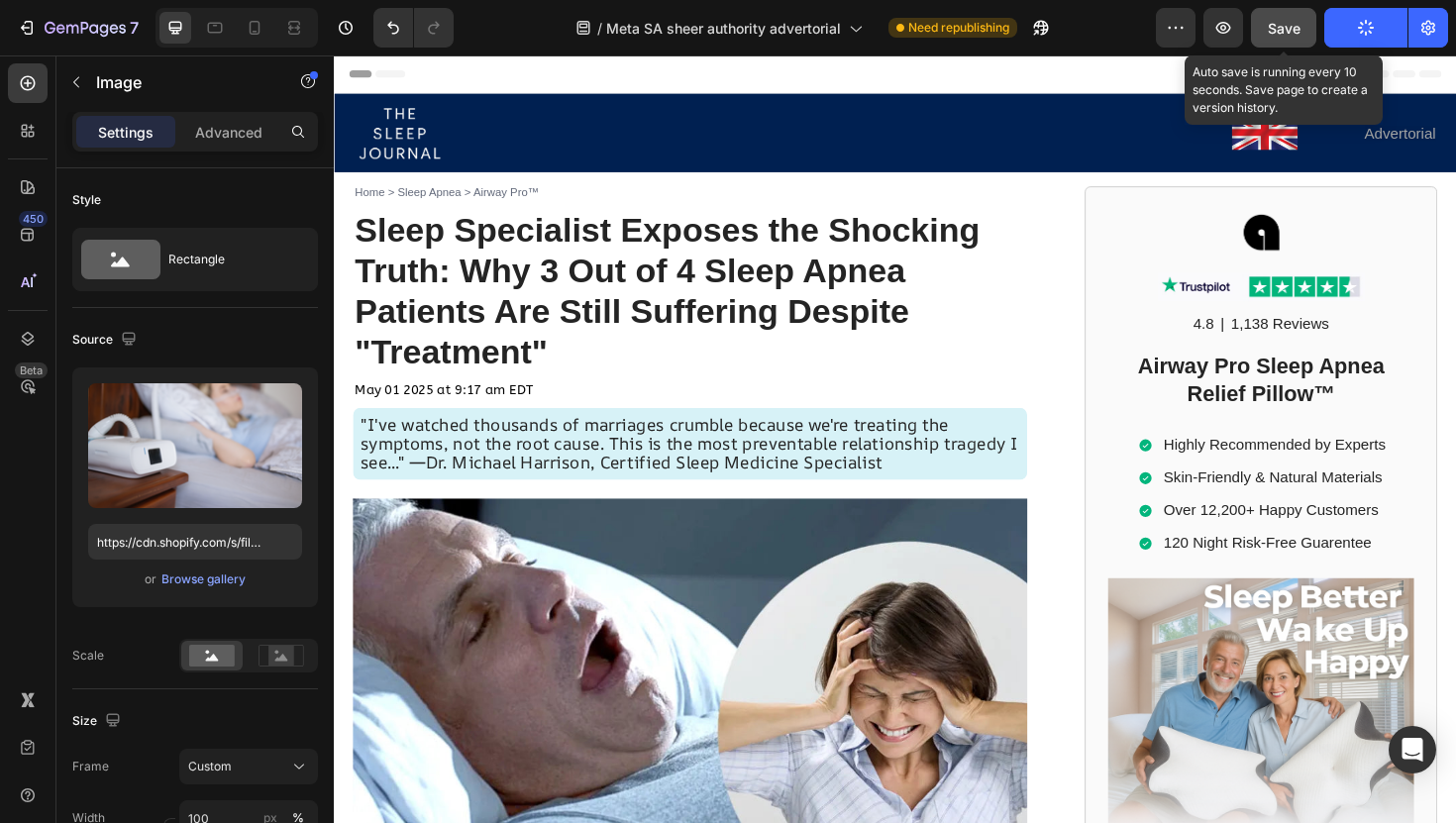 click on "Save" at bounding box center [1284, 28] 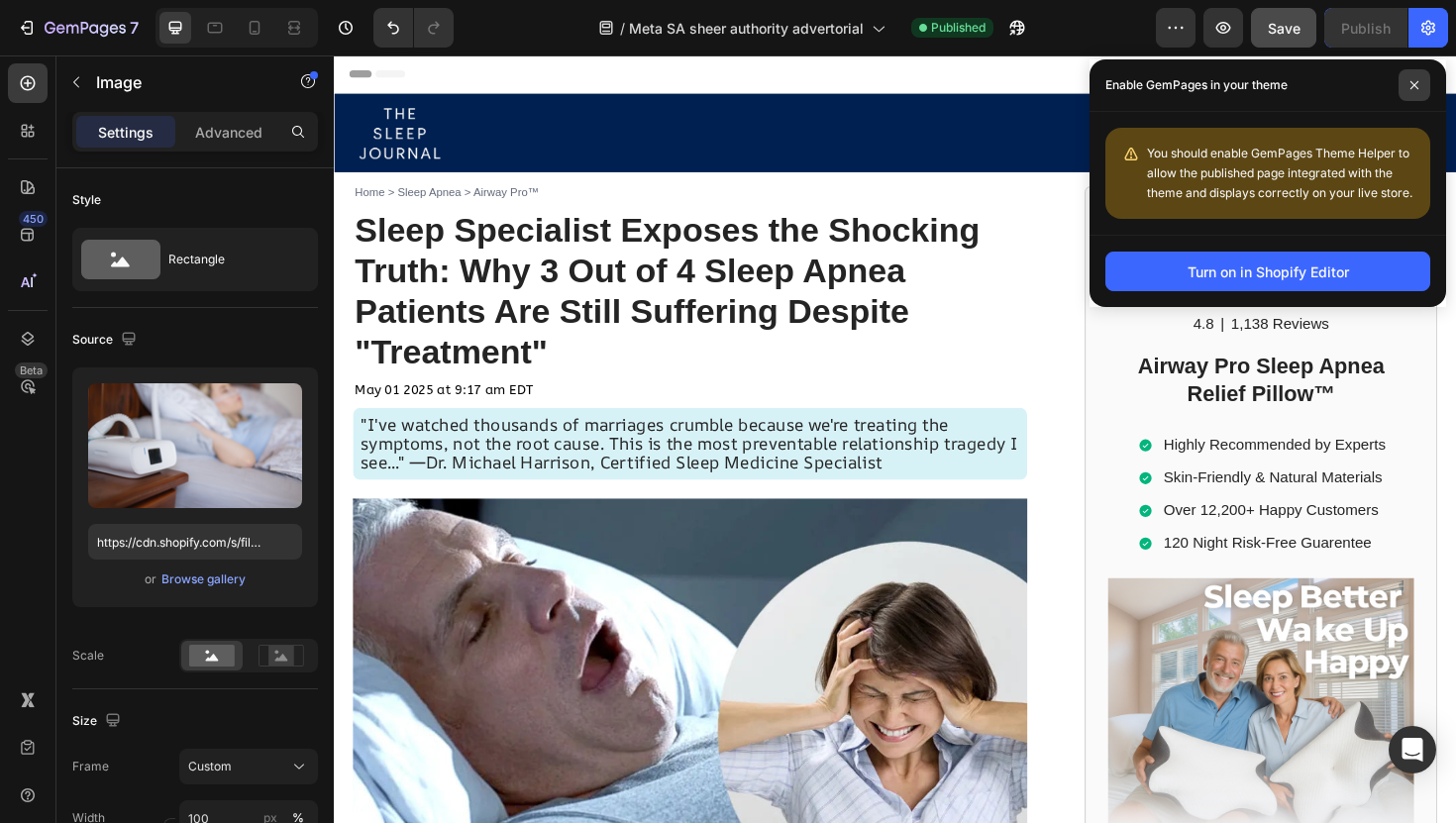 click at bounding box center [1414, 85] 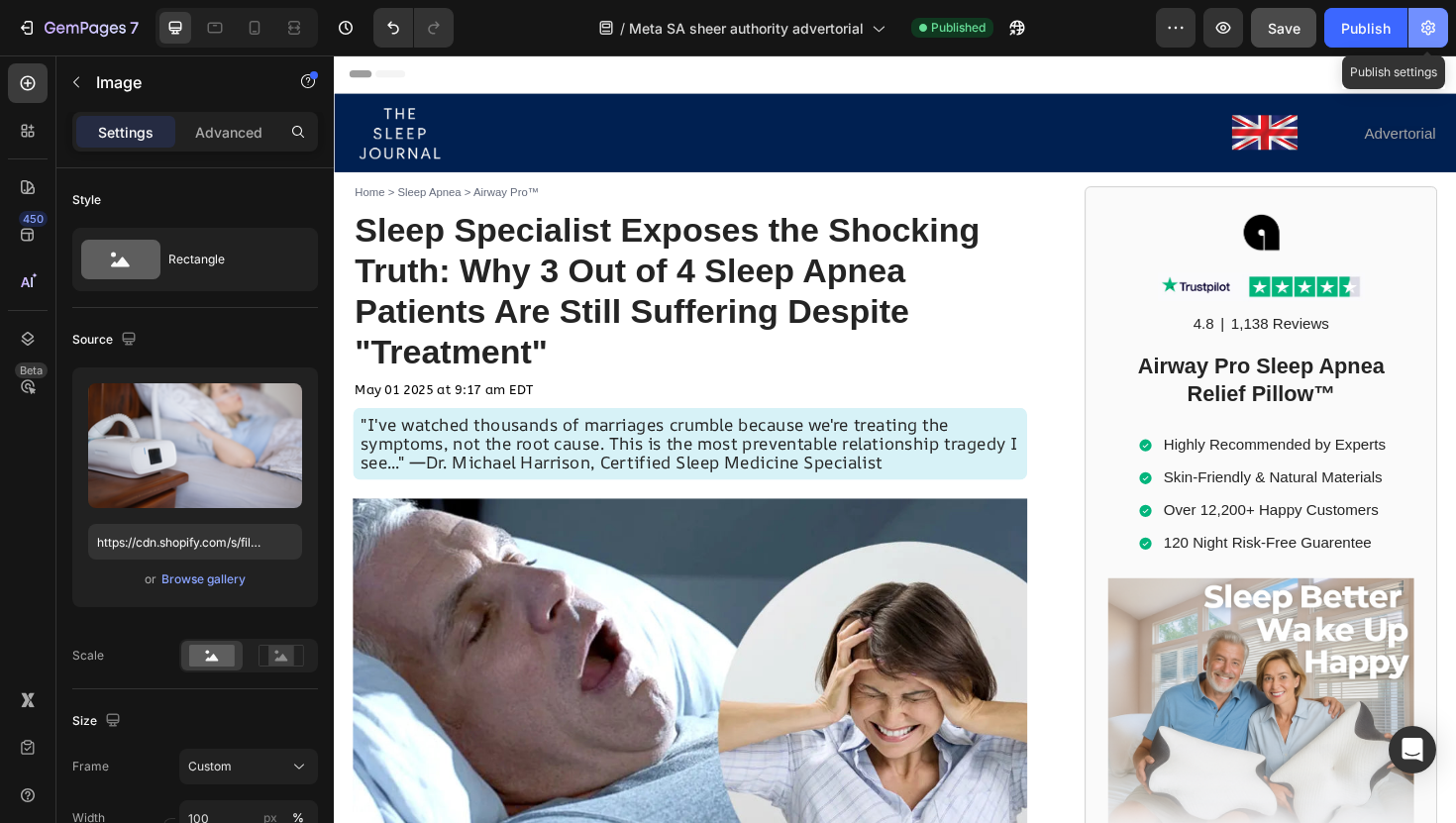 click 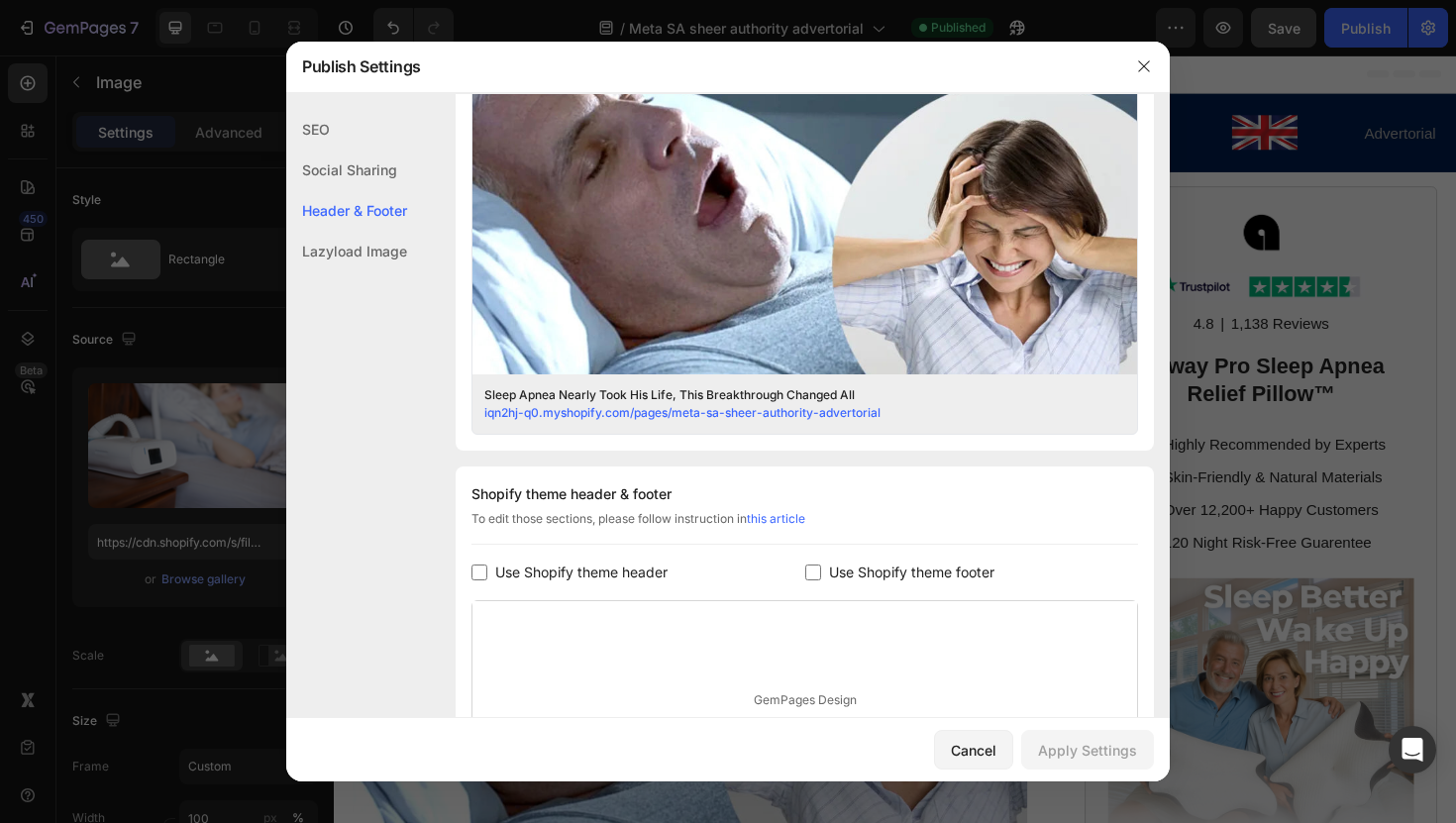 scroll, scrollTop: 819, scrollLeft: 0, axis: vertical 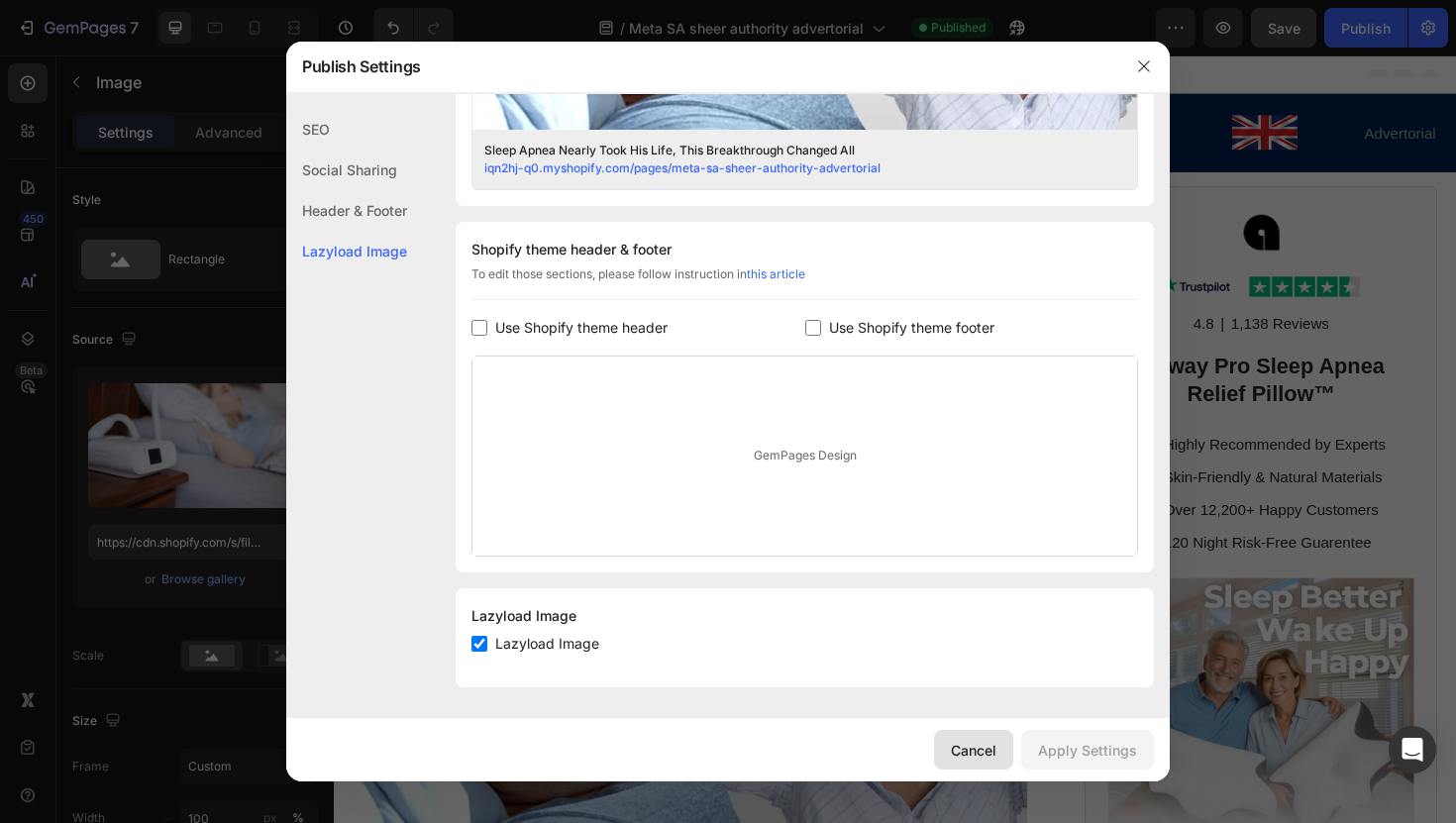 click on "Cancel" at bounding box center [974, 750] 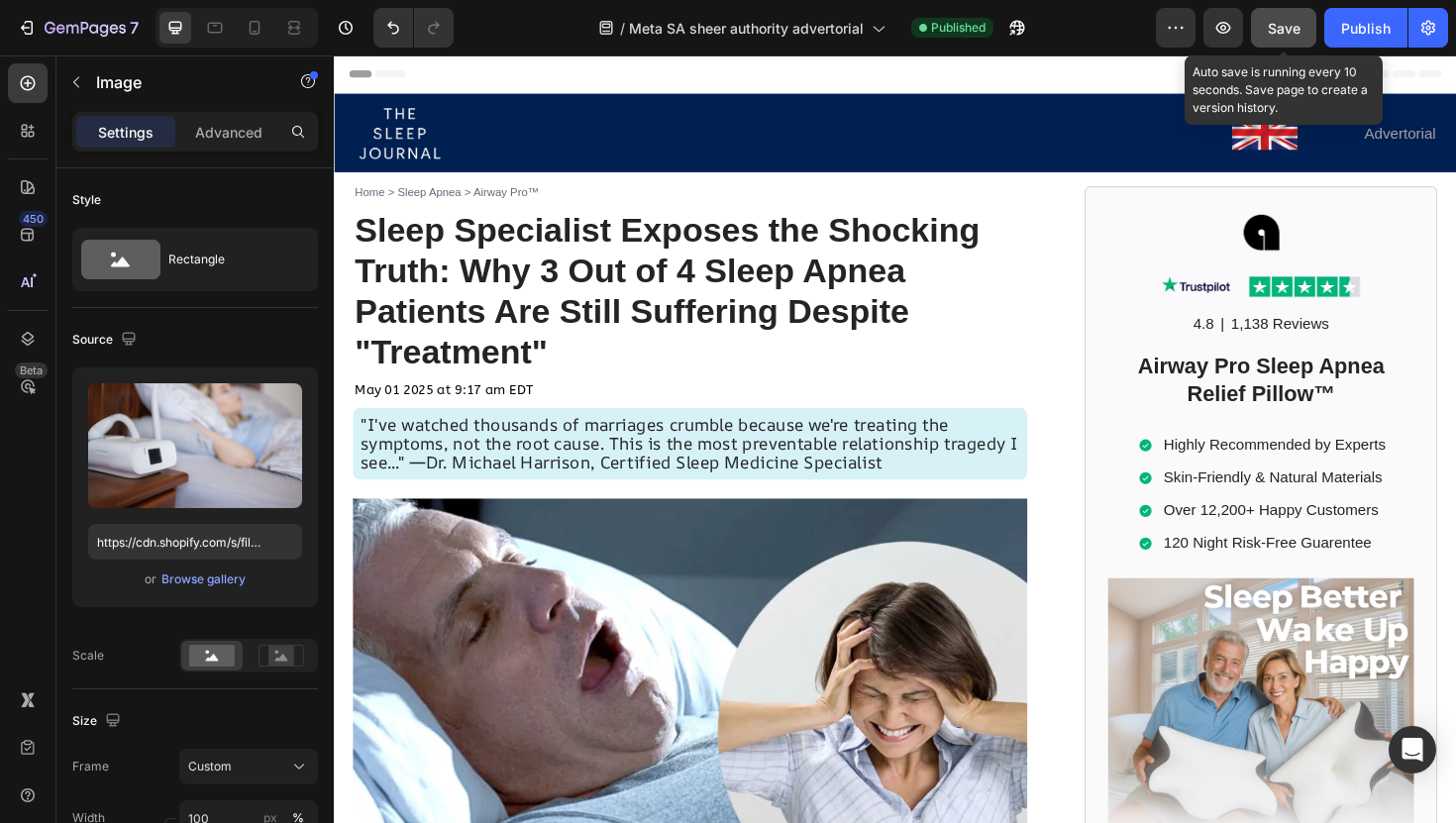 click on "Save" at bounding box center [1284, 28] 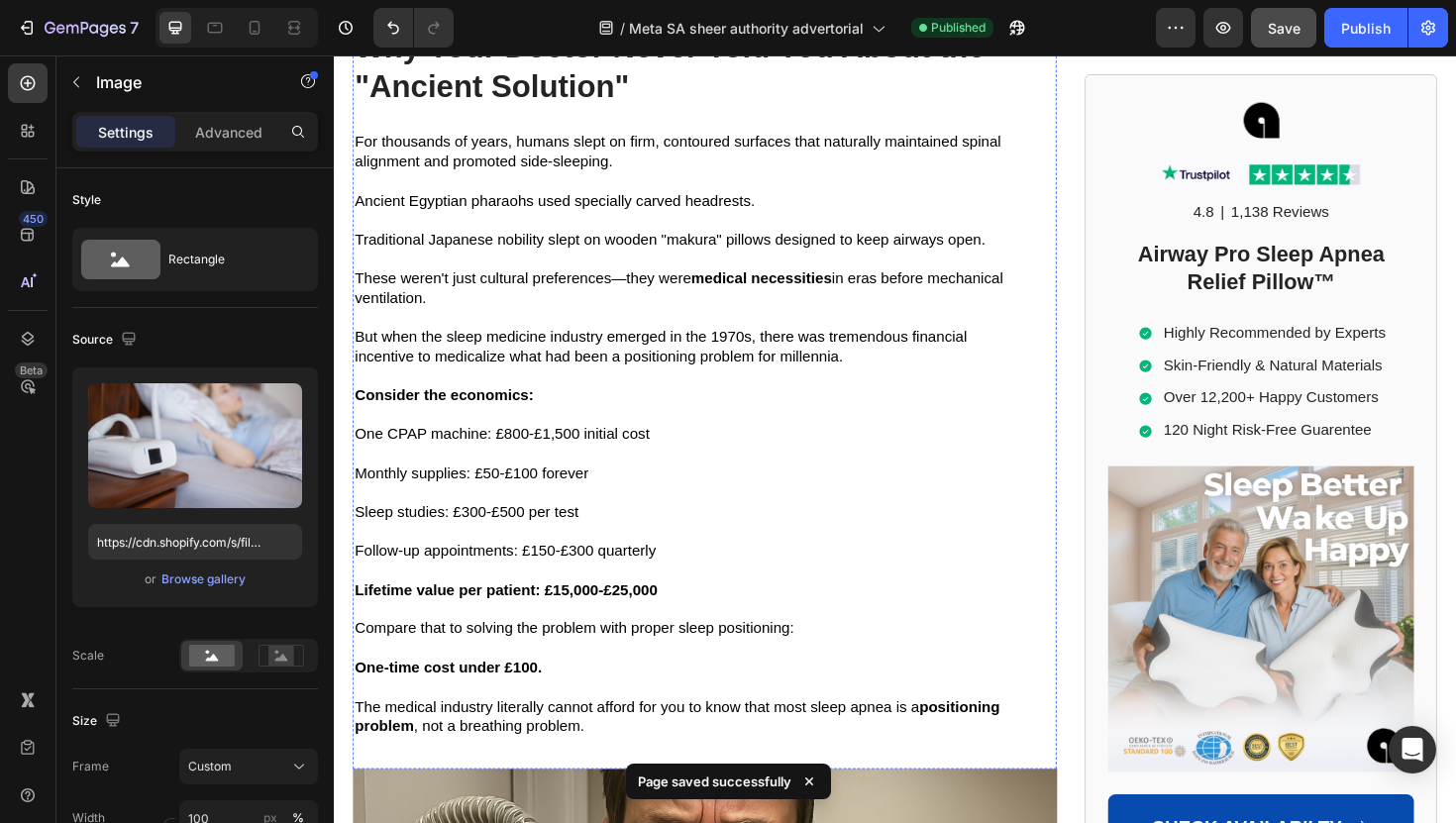 scroll, scrollTop: 4566, scrollLeft: 0, axis: vertical 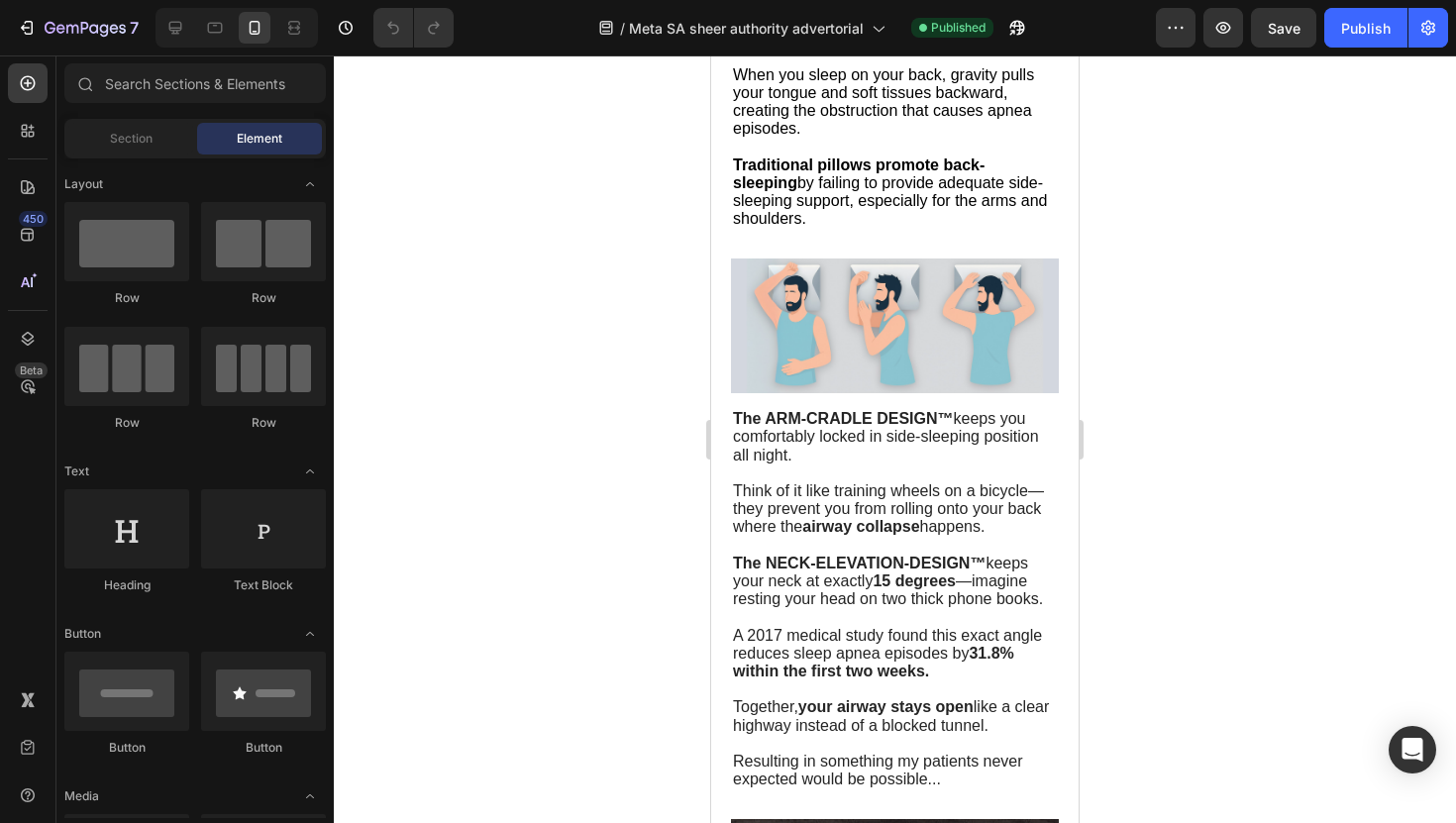 click at bounding box center [894, -225] 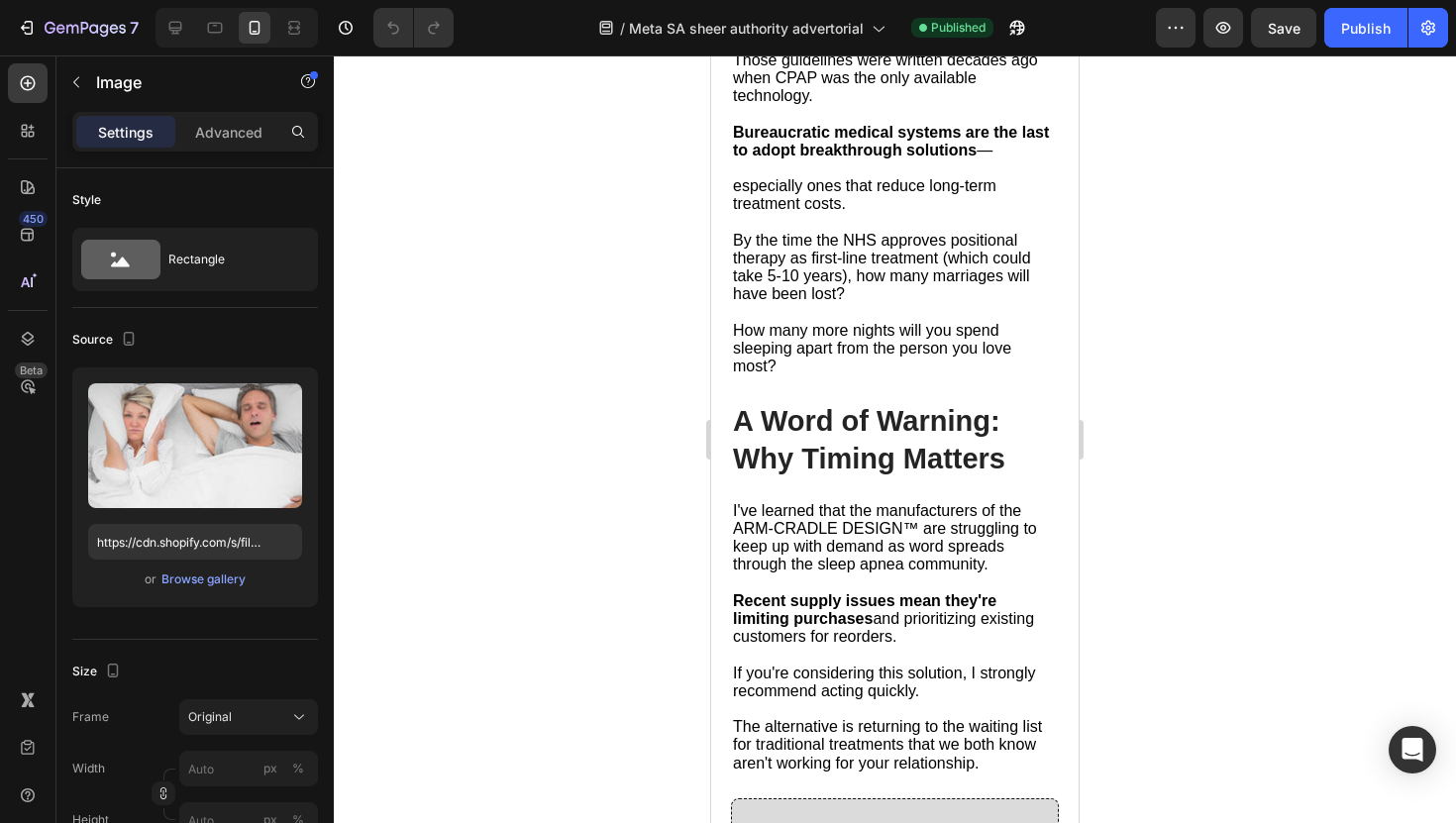 scroll, scrollTop: 9043, scrollLeft: 0, axis: vertical 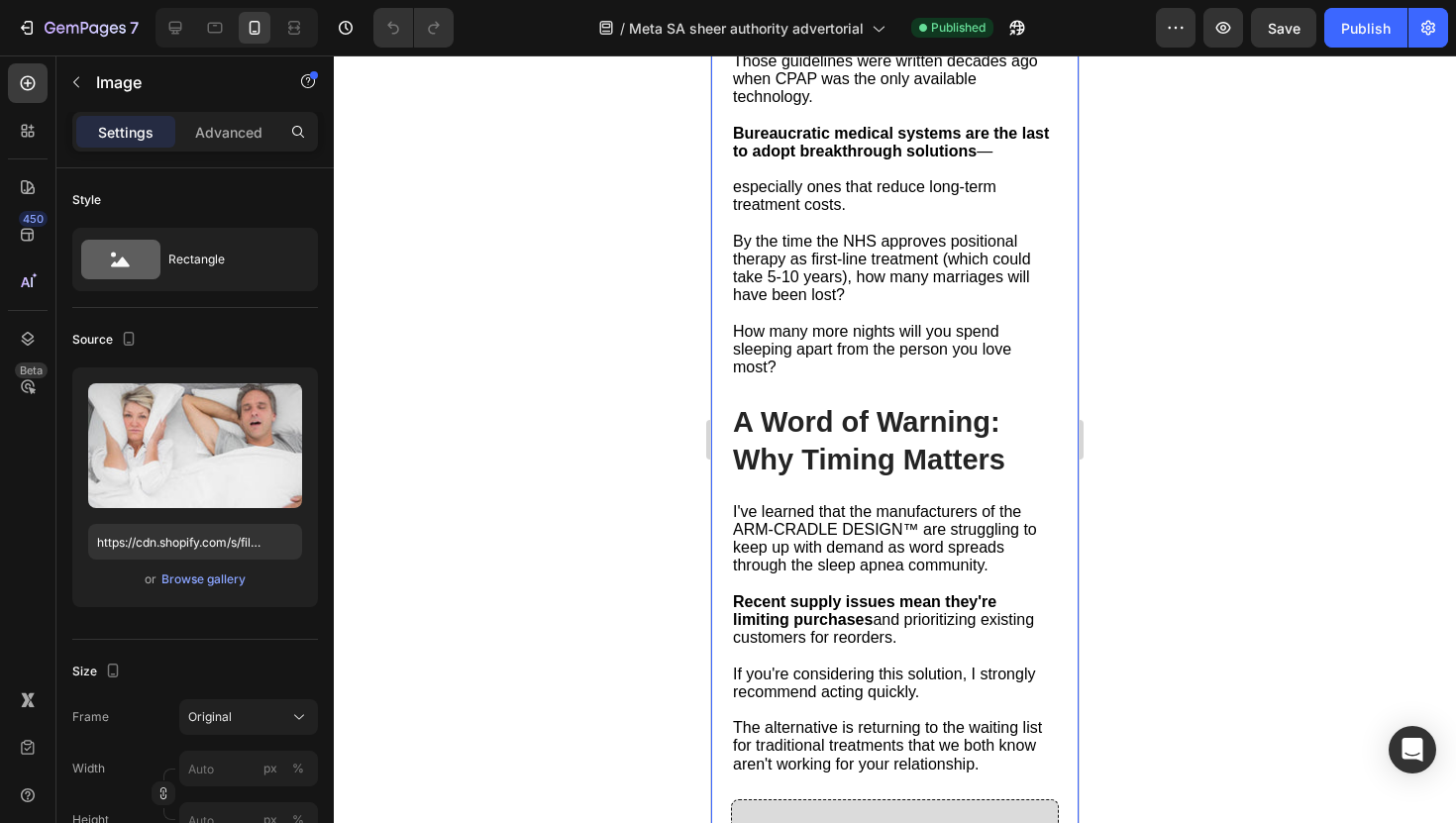 click on "Home > Sleep Apnea > Airway Pro™  Text Block Sleep Specialist Exposes the Shocking Truth: Why 3 Out of 4 Sleep Apnea Patients Are Still Suffering Despite "Treatment" Heading Sleep Specialist Exposes: Why 3 Out of 4 Sleep Apnea Patients Are Still Suffering Despite "Treatment" Heading May 01 2025 at 9:17 am EDT Text Block "I've watched thousands of marriages crumble because we're treating the symptoms, not the root cause. This is the most preventable relationship tragedy I see..." —Dr. Michael Harrison, Certified Sleep Medicine Specialist Text Block Image Steven was losing his wife, and traditional medicine was failing him. Heading If you've been told that CPAP is your only option...   If you're sleeping in separate bedrooms "temporarily"...   If you've spent thousands on treatments that aren't working...   Then what I'm about to reveal could save your marriage—and possibly your life.   There's a hidden crisis destroying relationships across the UK right now.     And here's the devastating part:" at bounding box center (894, -2605) 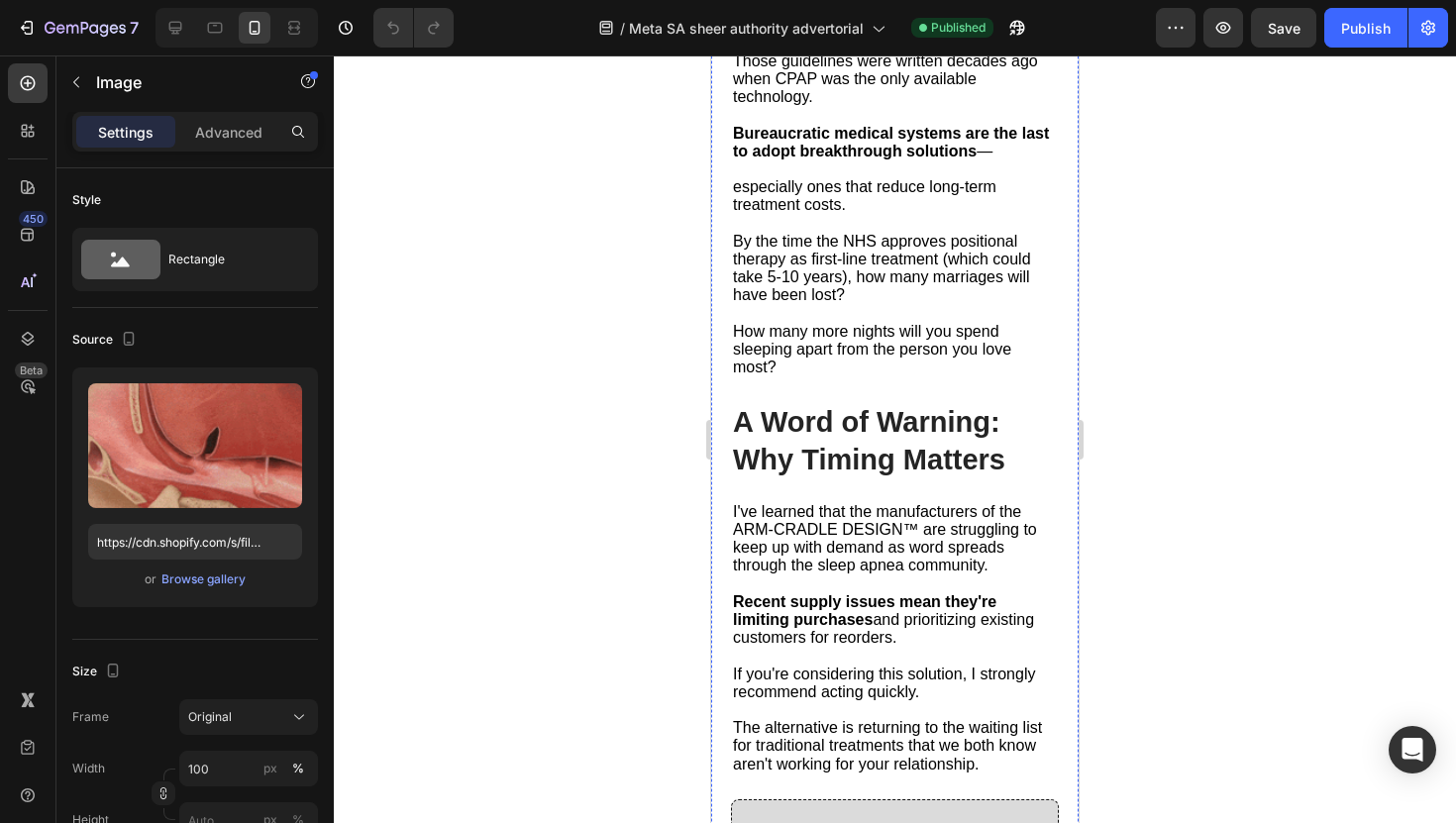 click at bounding box center [894, -614] 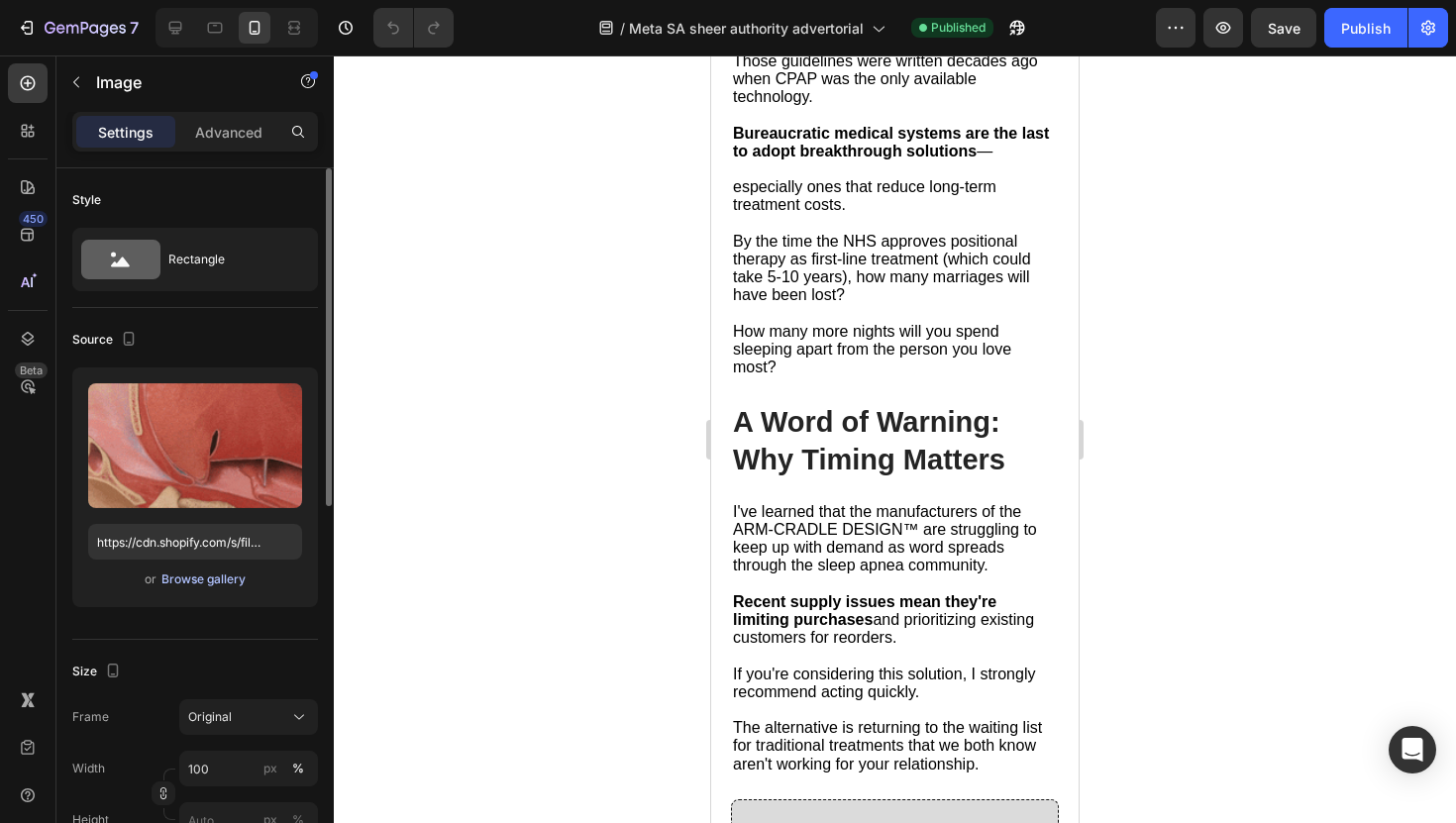 click on "Browse gallery" at bounding box center (203, 579) 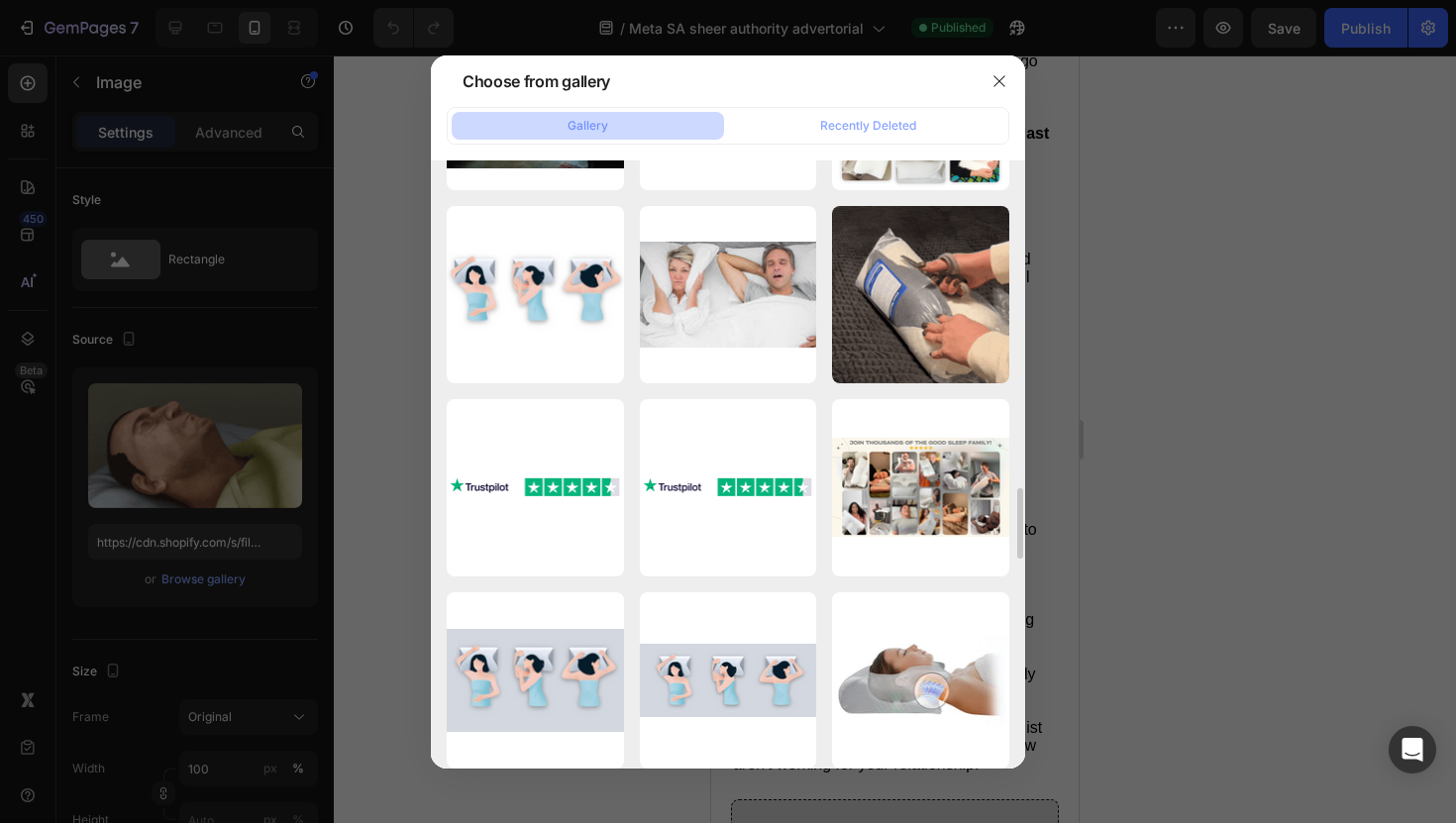 scroll, scrollTop: 3025, scrollLeft: 0, axis: vertical 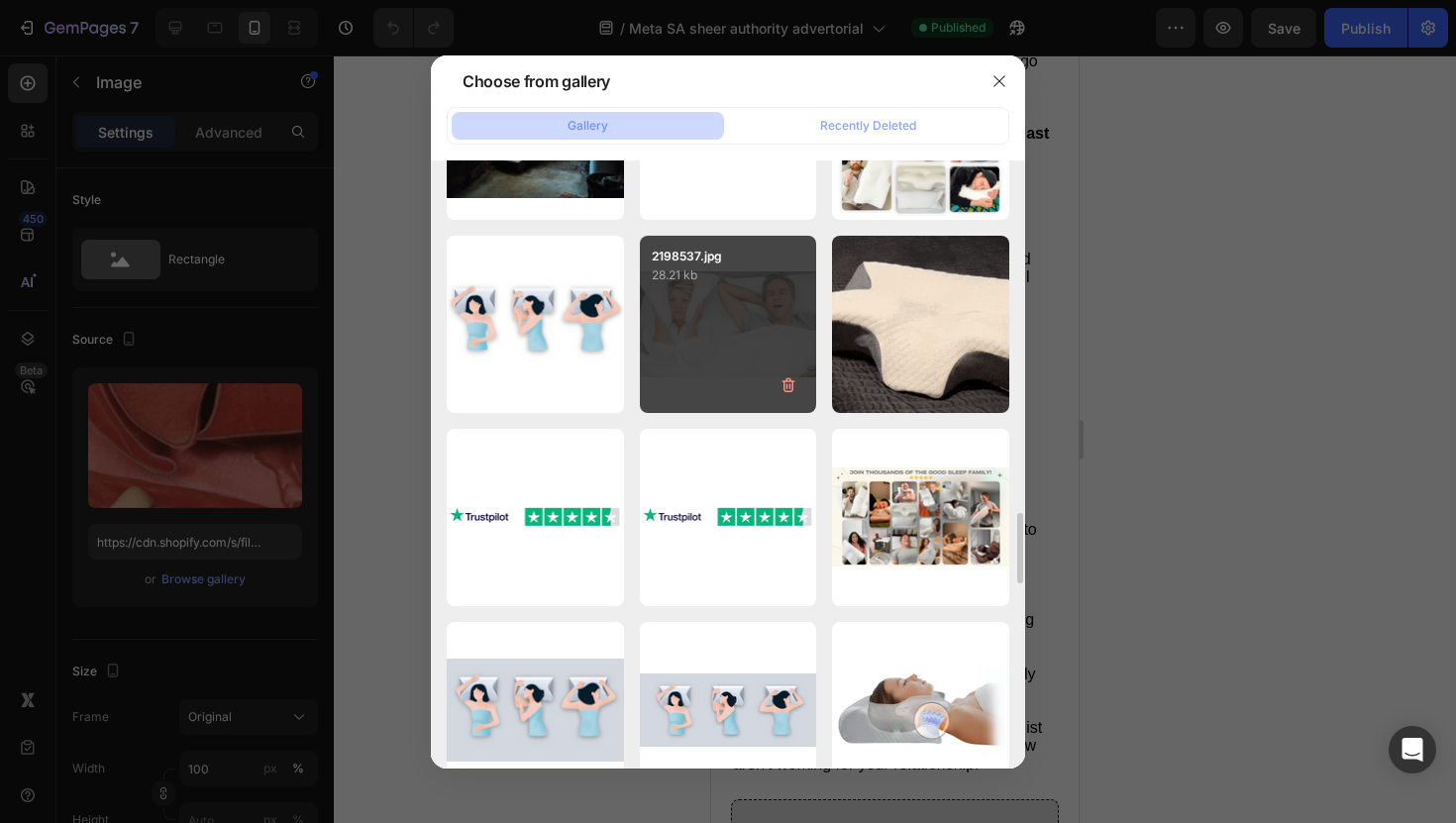 click on "[NUMBER] kb" at bounding box center (728, 324) 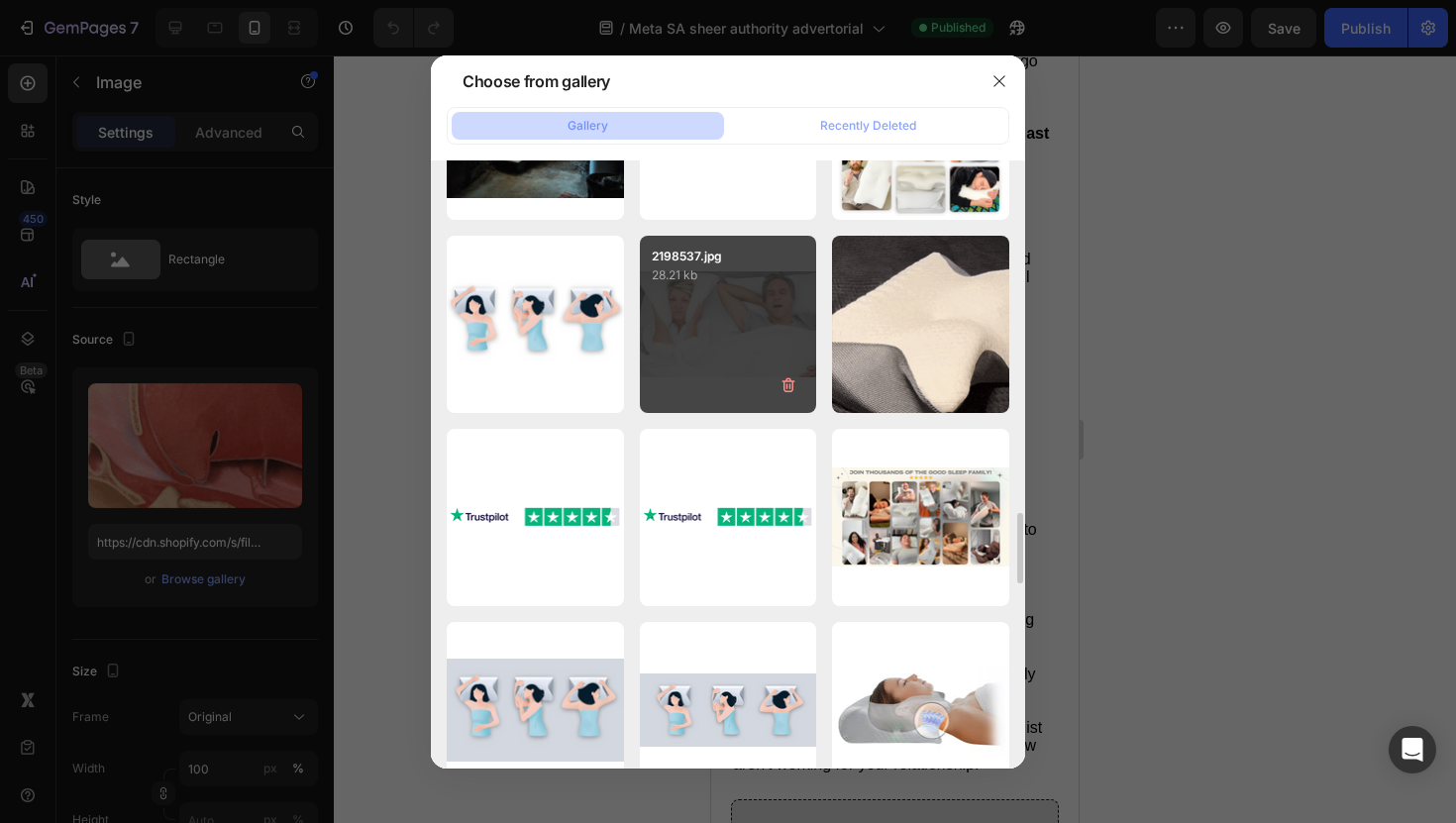 type on "https://cdn.shopify.com/s/files/1/[NUMBER]/[NUMBER]/[NUMBER]/files/[FILENAME].jpg" 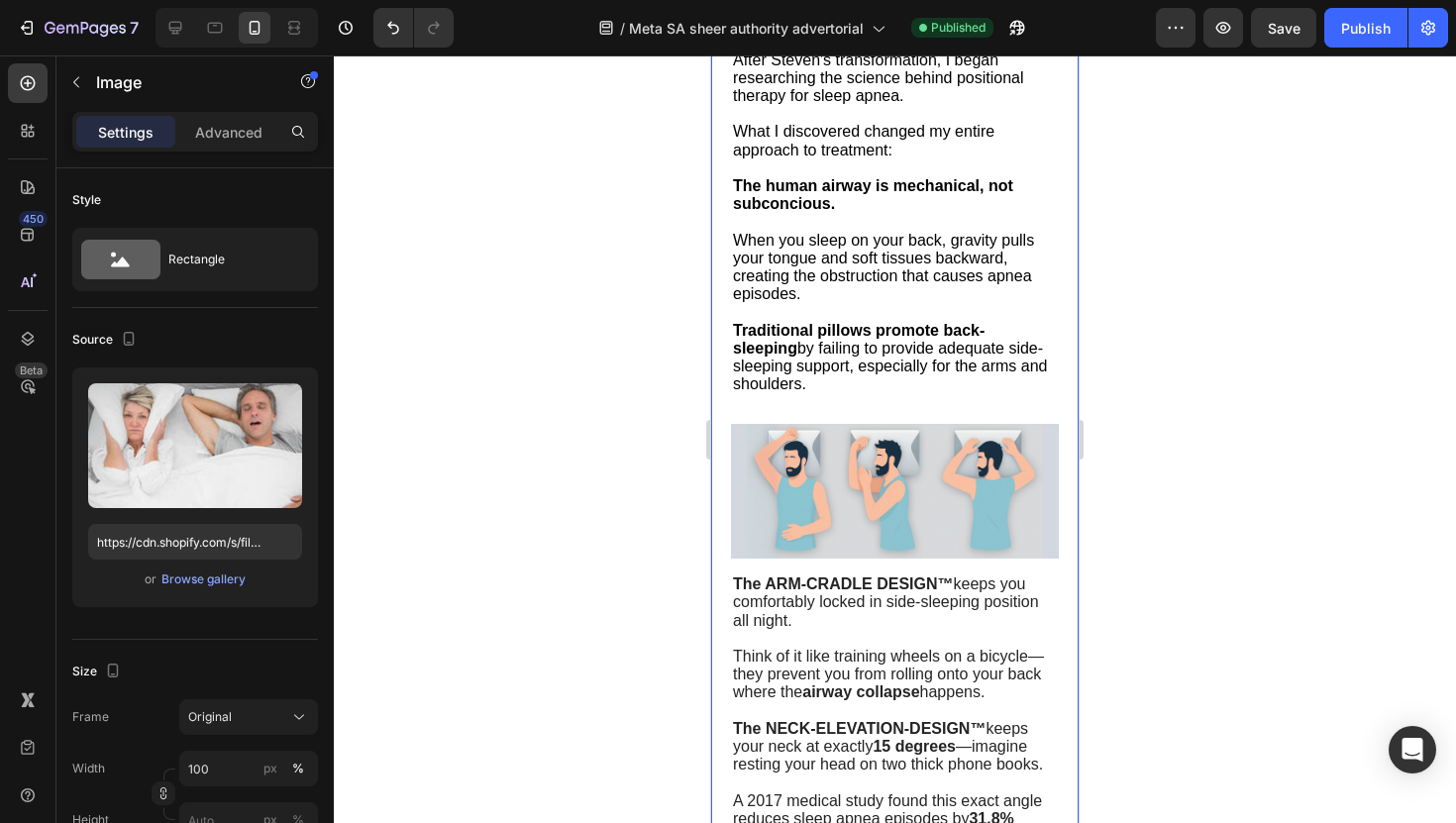 scroll, scrollTop: 5716, scrollLeft: 0, axis: vertical 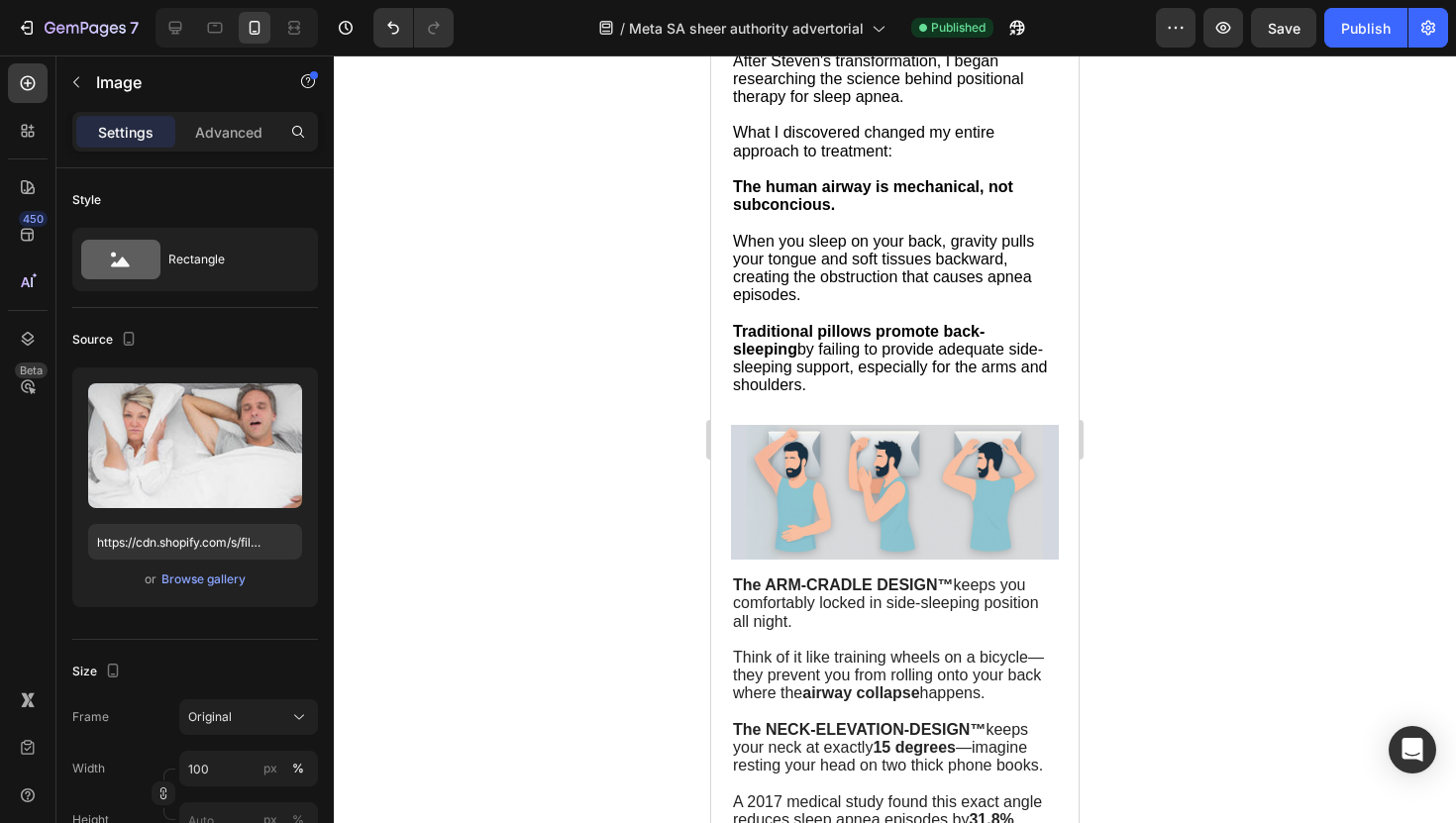 click at bounding box center [894, -58] 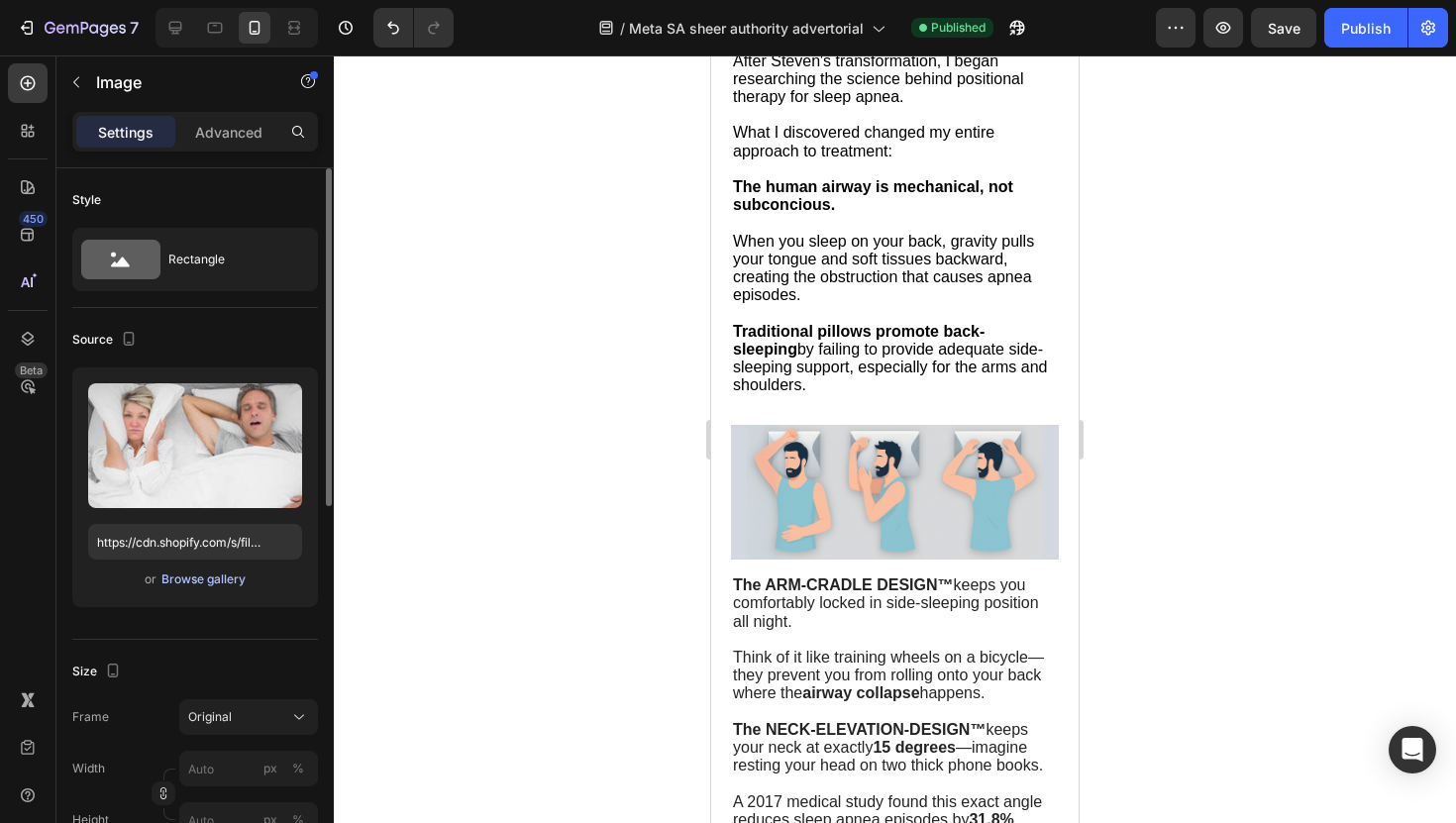 click on "Browse gallery" at bounding box center (203, 579) 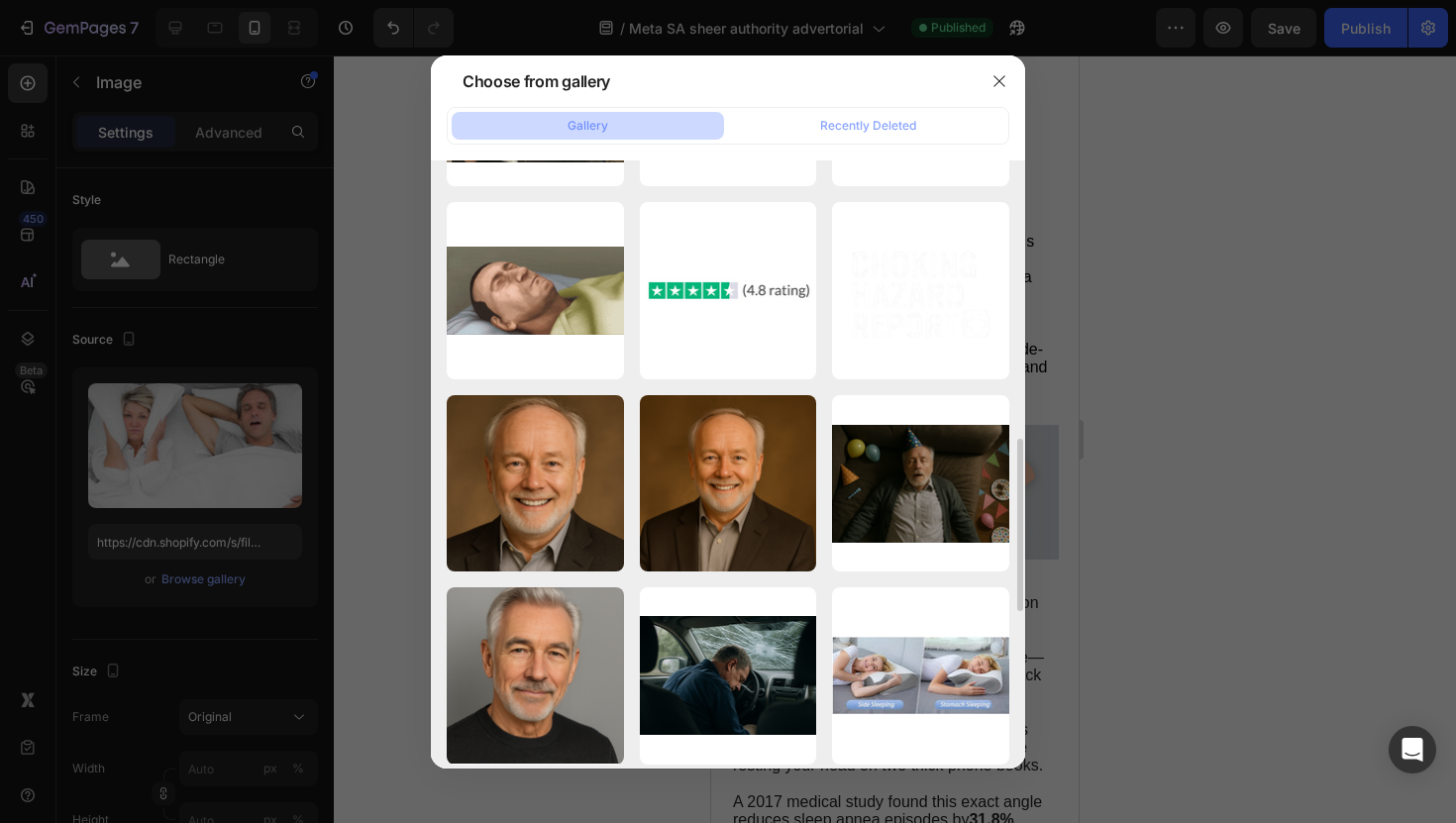 scroll, scrollTop: 1536, scrollLeft: 0, axis: vertical 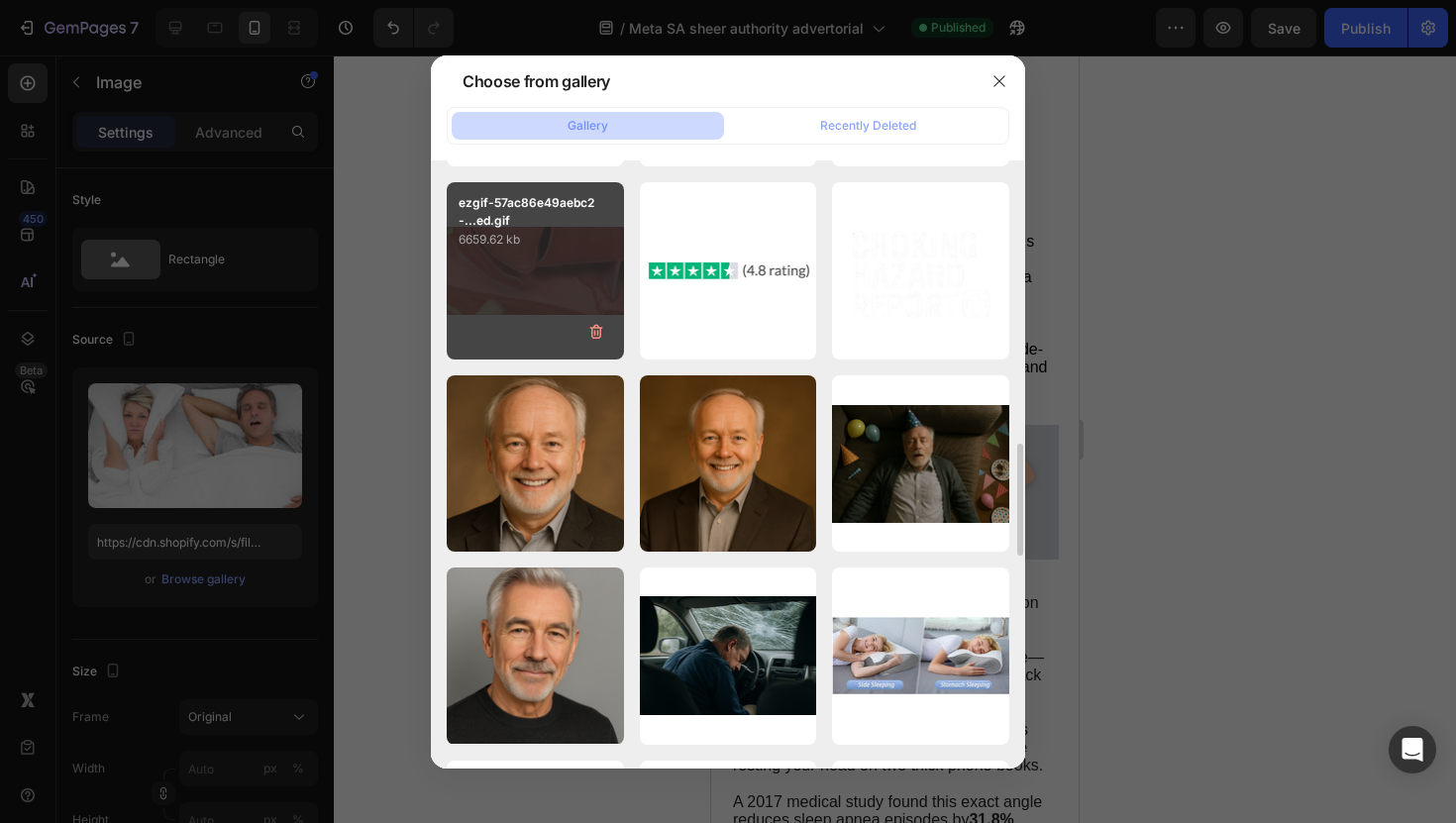 click on "ezgif-57ac86e49aebc2-...ed.gif 6659.62 kb" at bounding box center [535, 270] 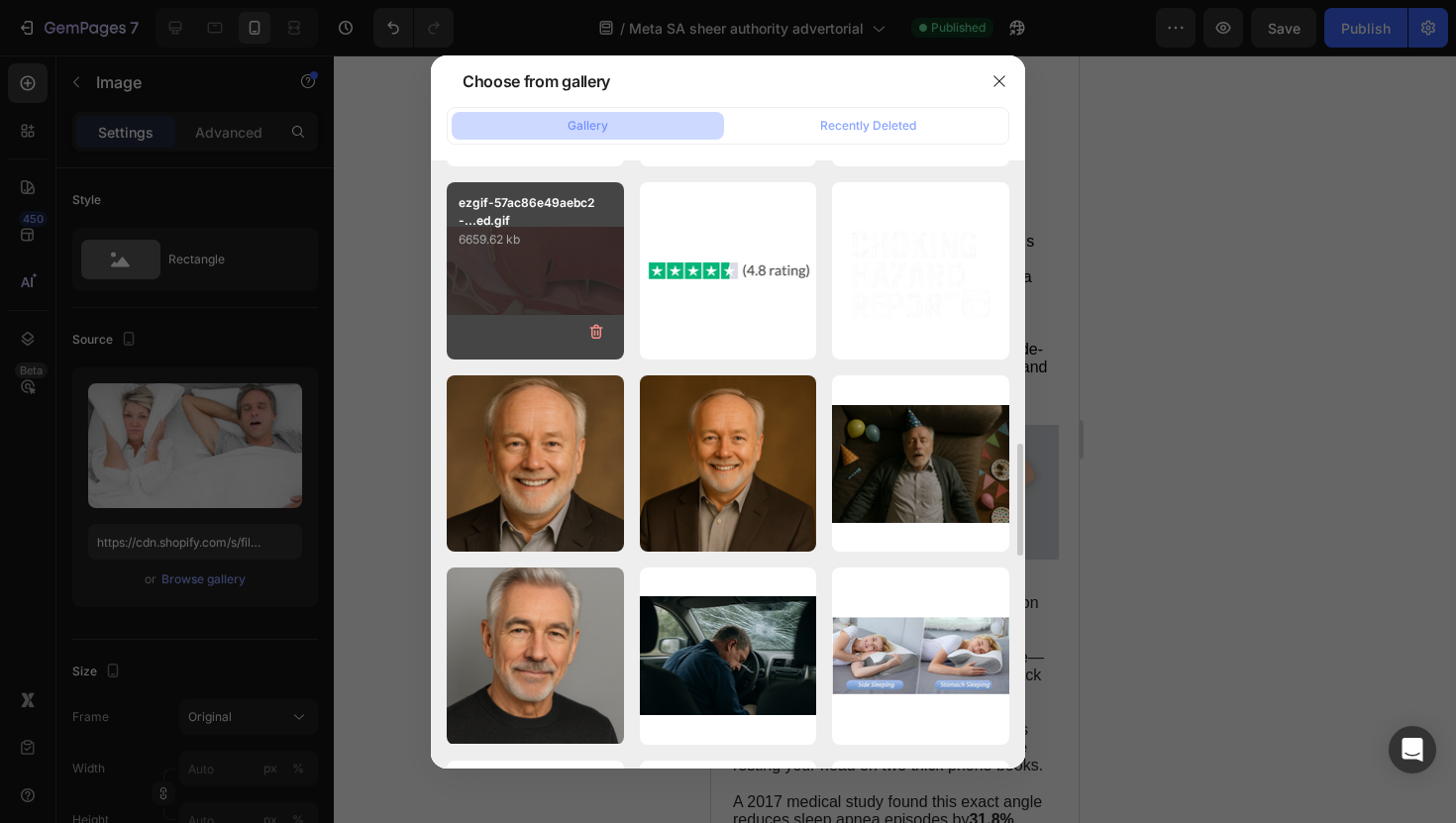 type on "https://cdn.shopify.com/s/files/1/0868/3336/5325/files/gempages_554794443278910544-aab7fa63-37db-46c0-ba17-0473c88ede04.gif" 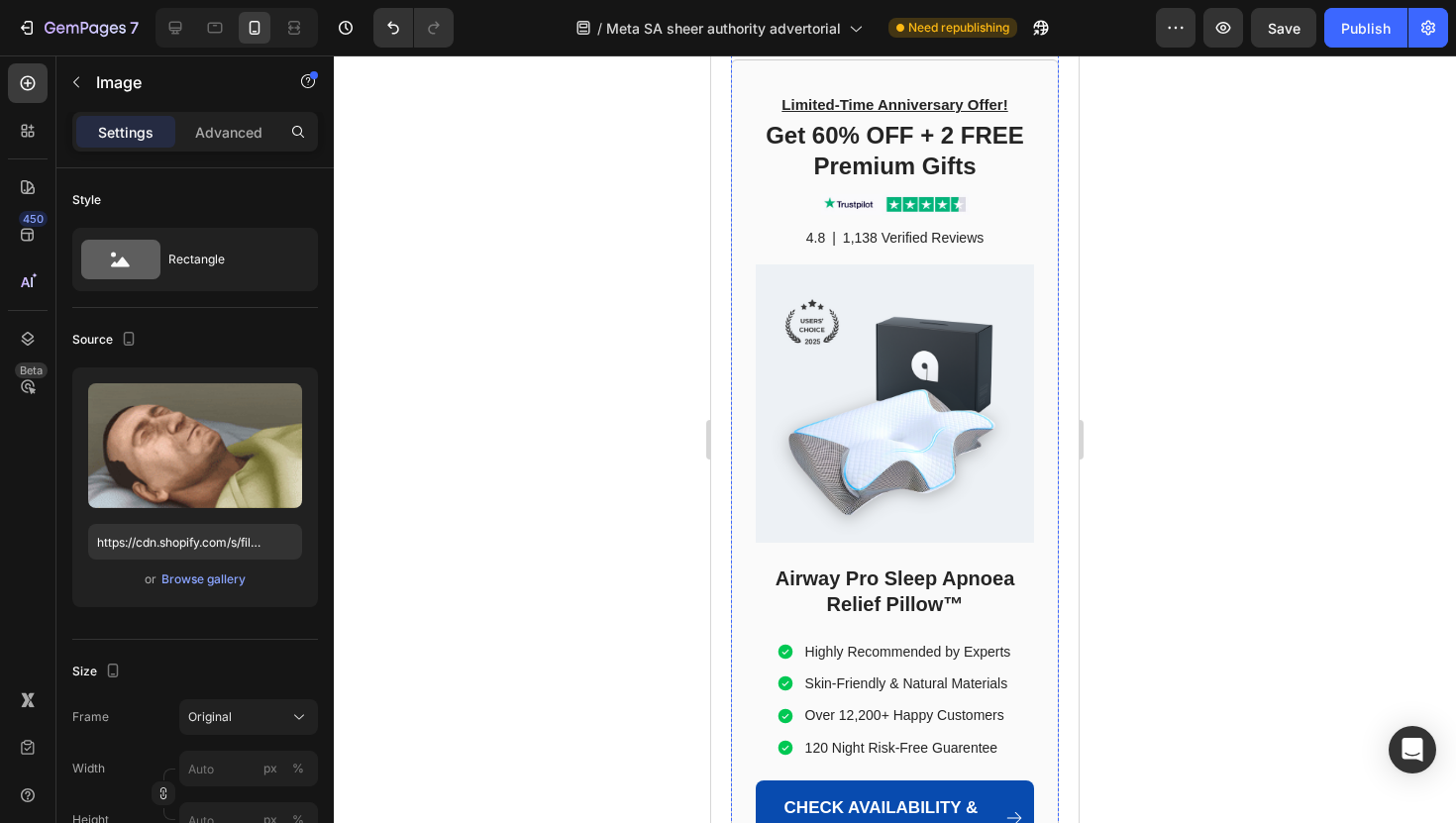 scroll, scrollTop: 11822, scrollLeft: 0, axis: vertical 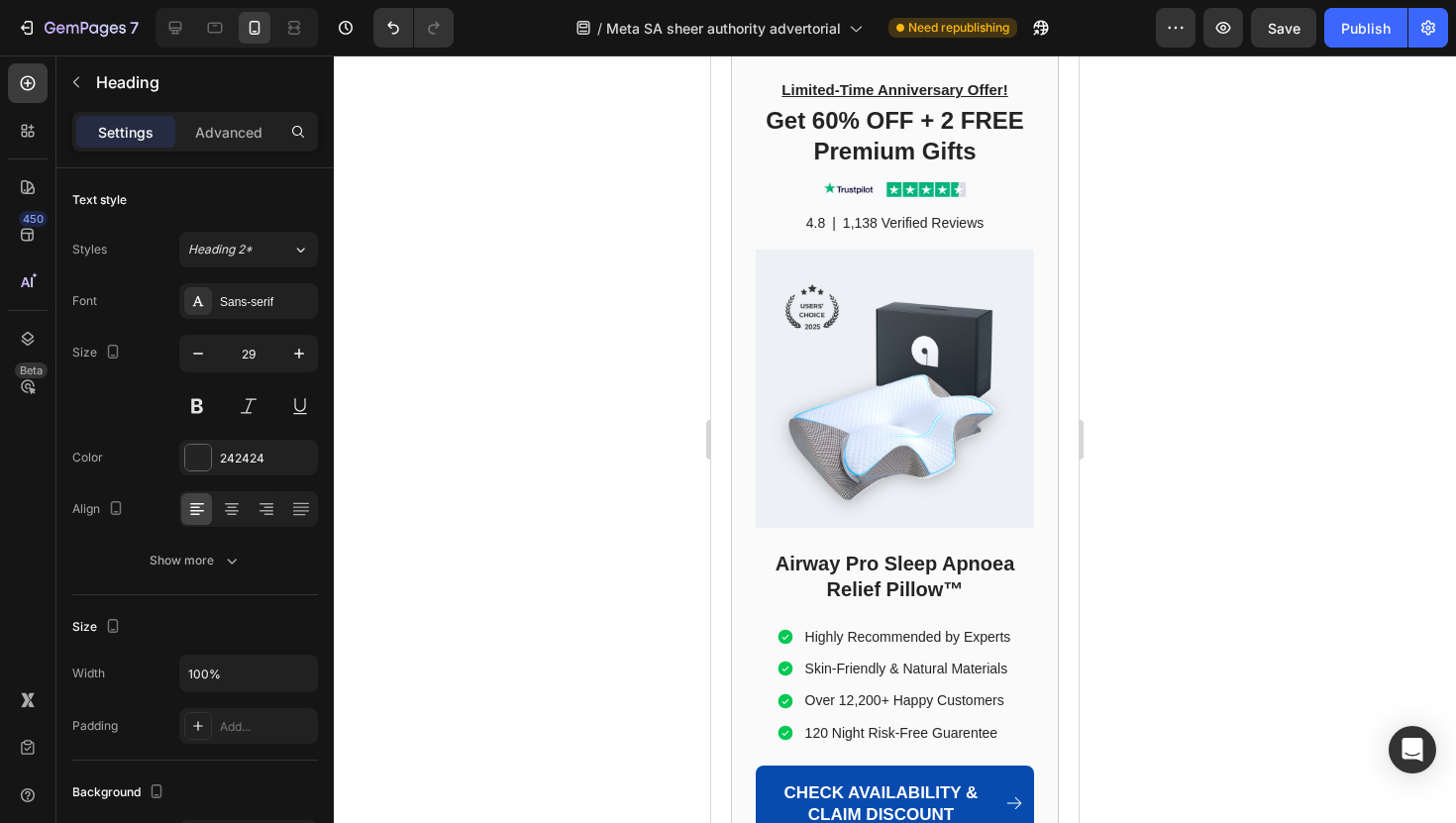 click on "Where to Get the ARM-CRADLE DESIGN™" at bounding box center (894, -1248) 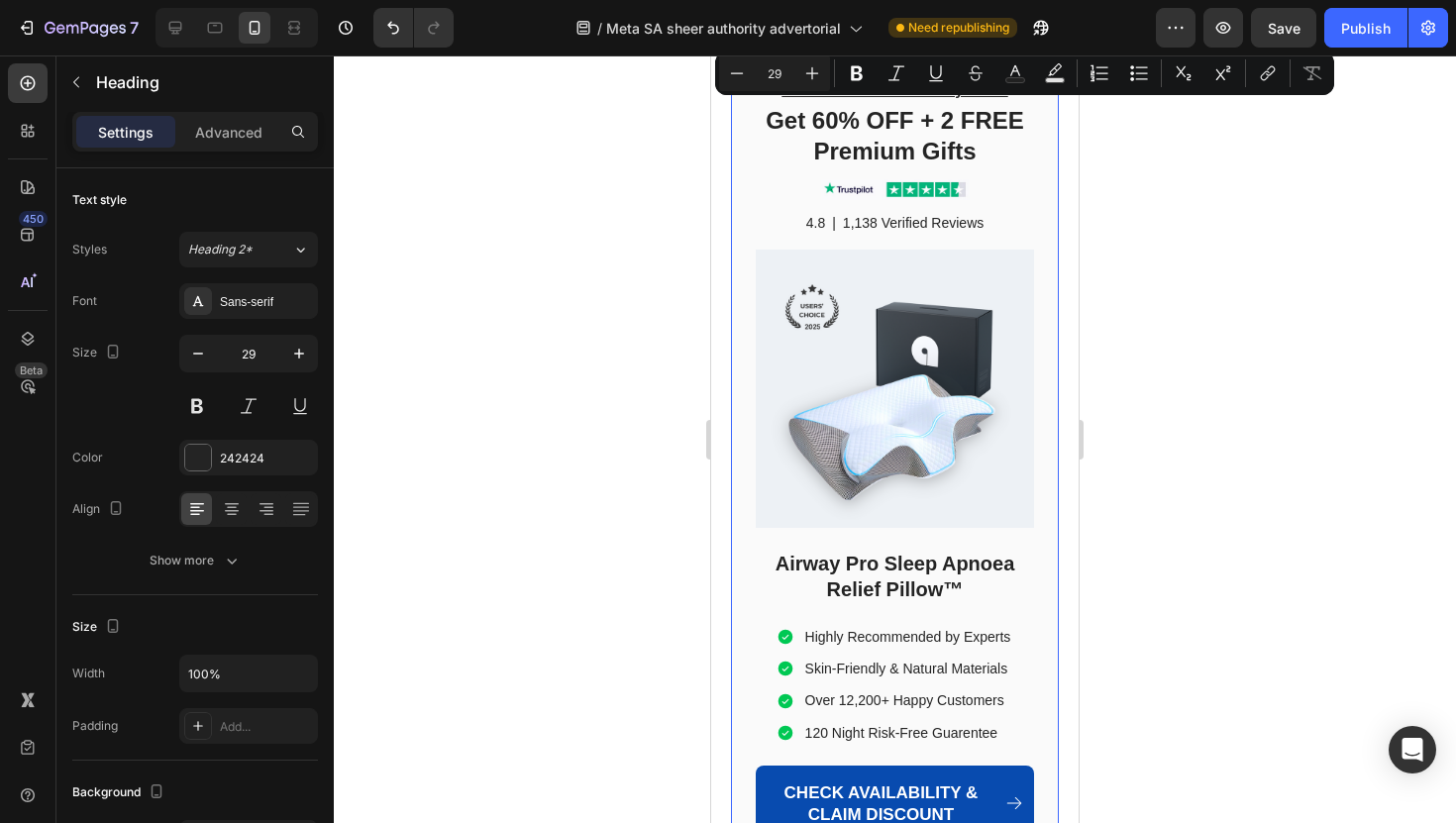 drag, startPoint x: 993, startPoint y: 119, endPoint x: 998, endPoint y: 181, distance: 62.2013 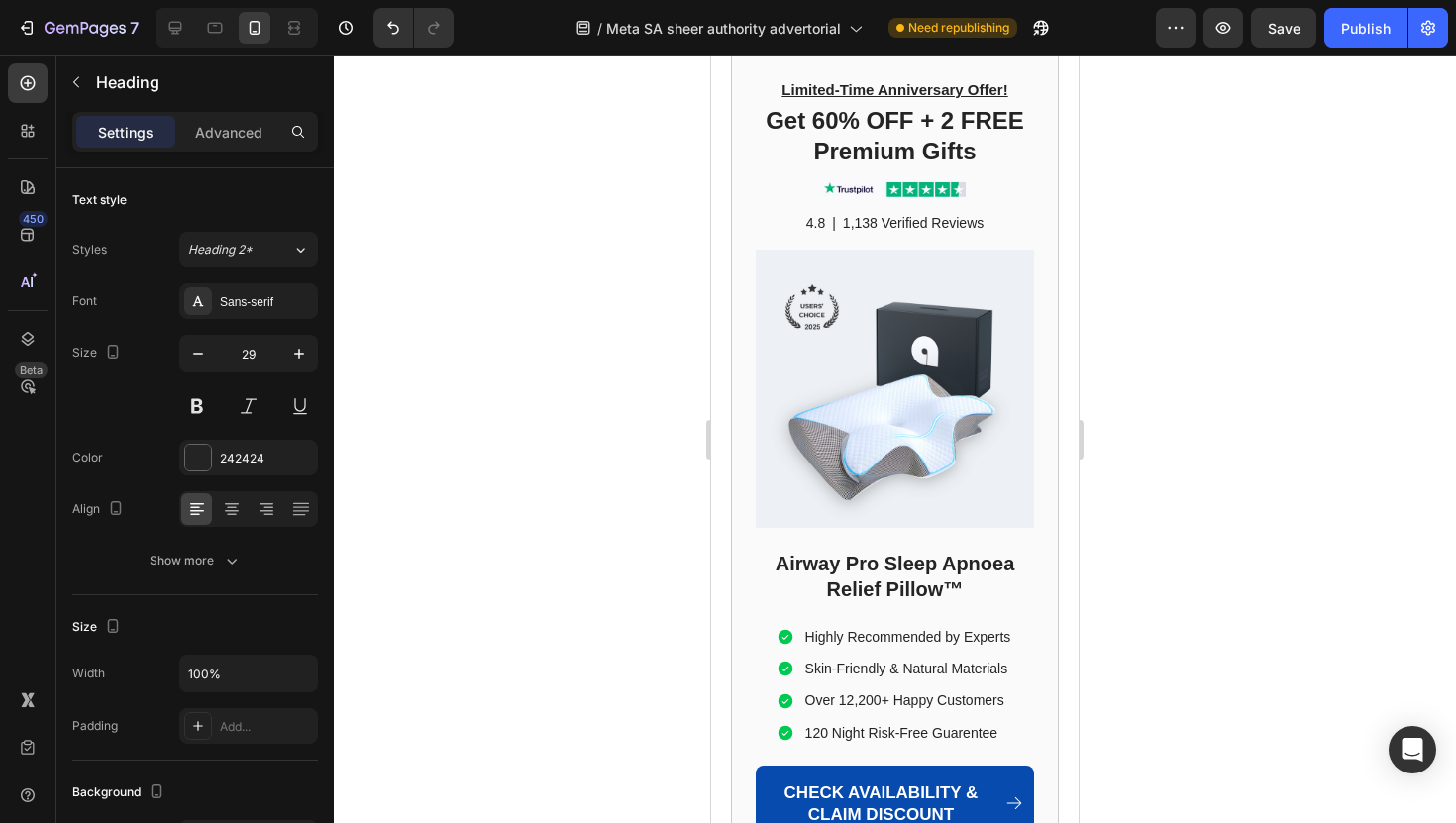 click on "Where to Get the Airway Pro™ Pillow" at bounding box center (894, -1248) 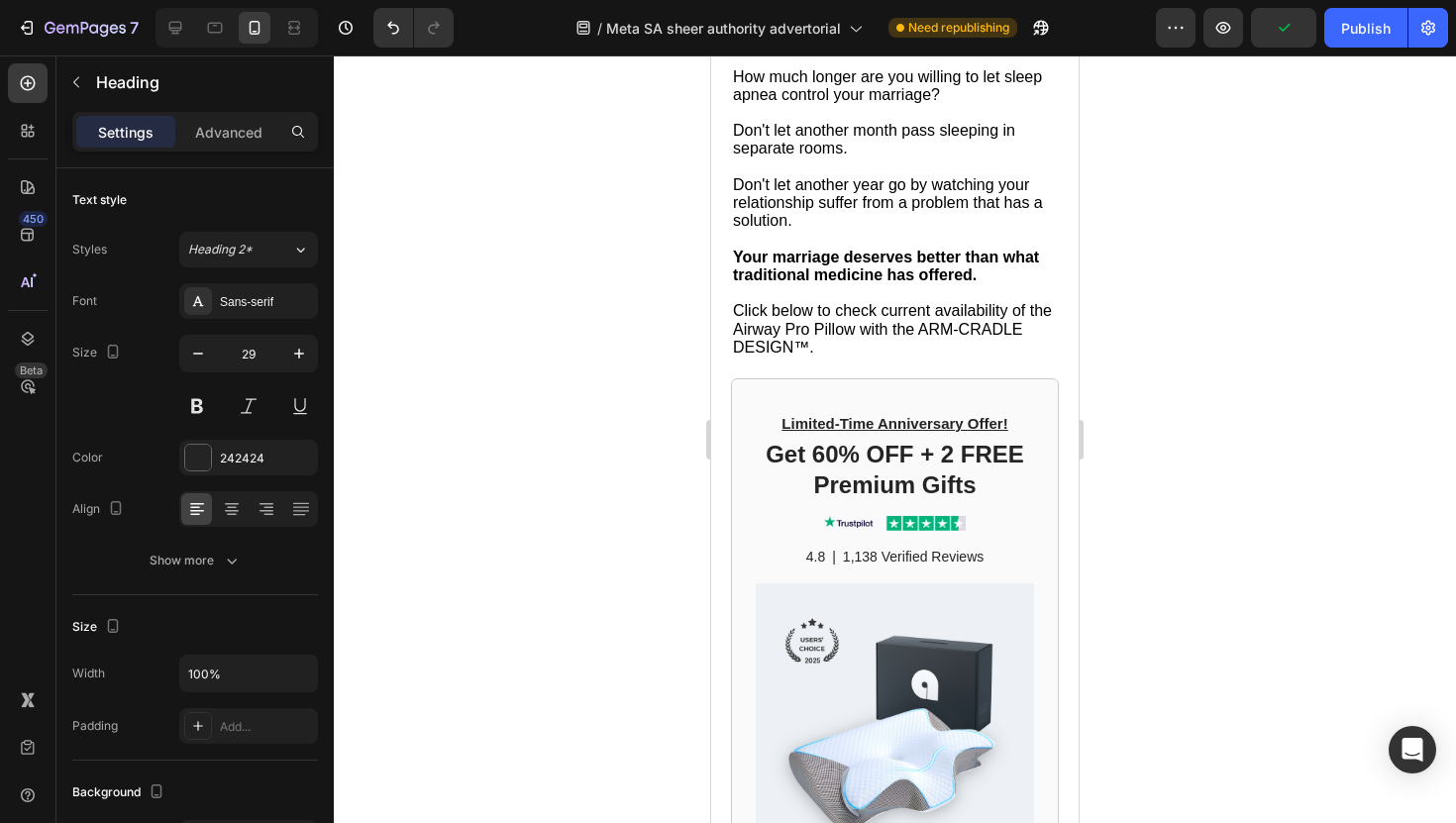 scroll, scrollTop: 11485, scrollLeft: 0, axis: vertical 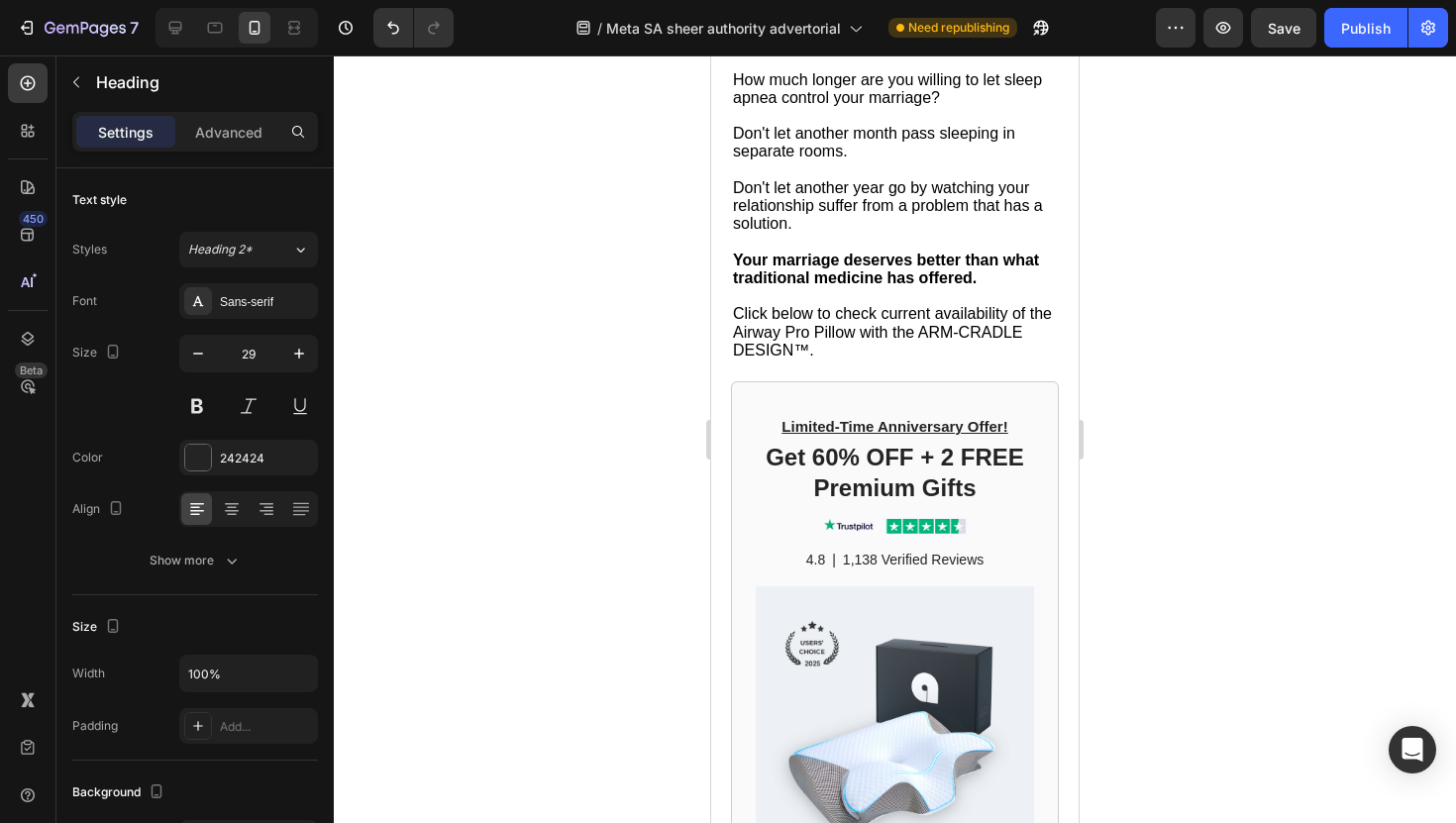 click on "Where to Get the Airway Pro™ Pillow" at bounding box center [894, -911] 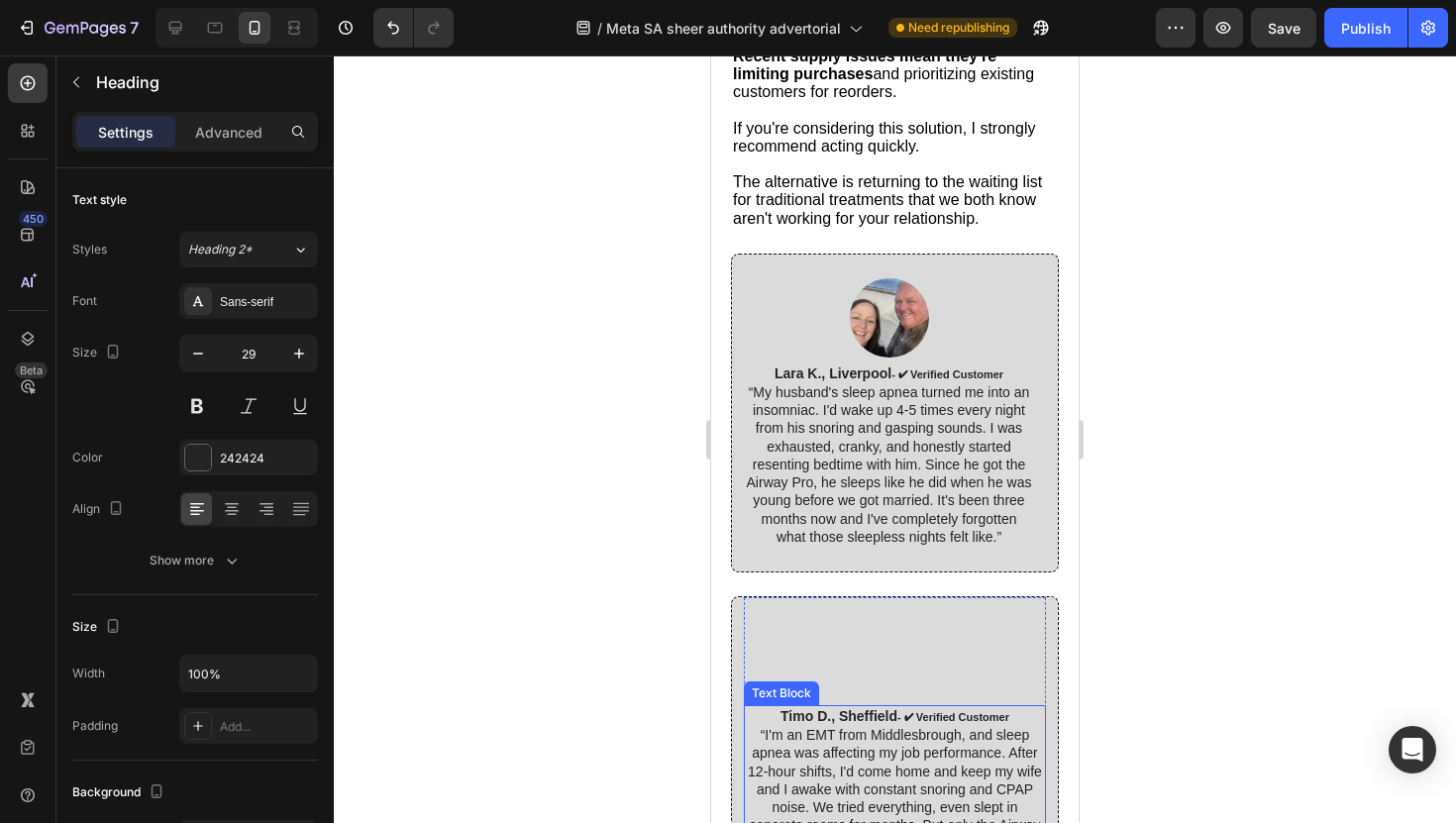 scroll, scrollTop: 9214, scrollLeft: 0, axis: vertical 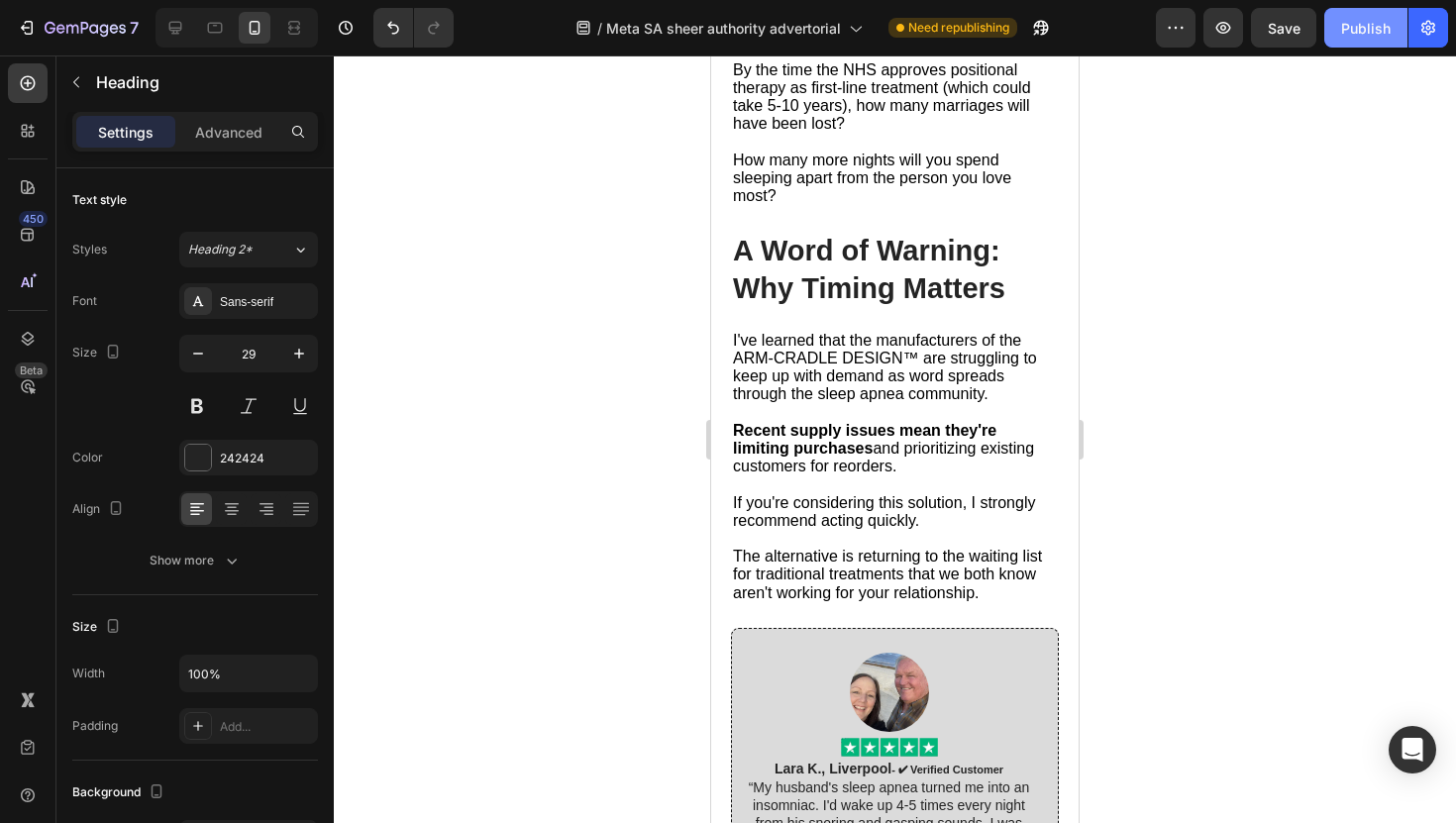 click on "Publish" at bounding box center [1366, 28] 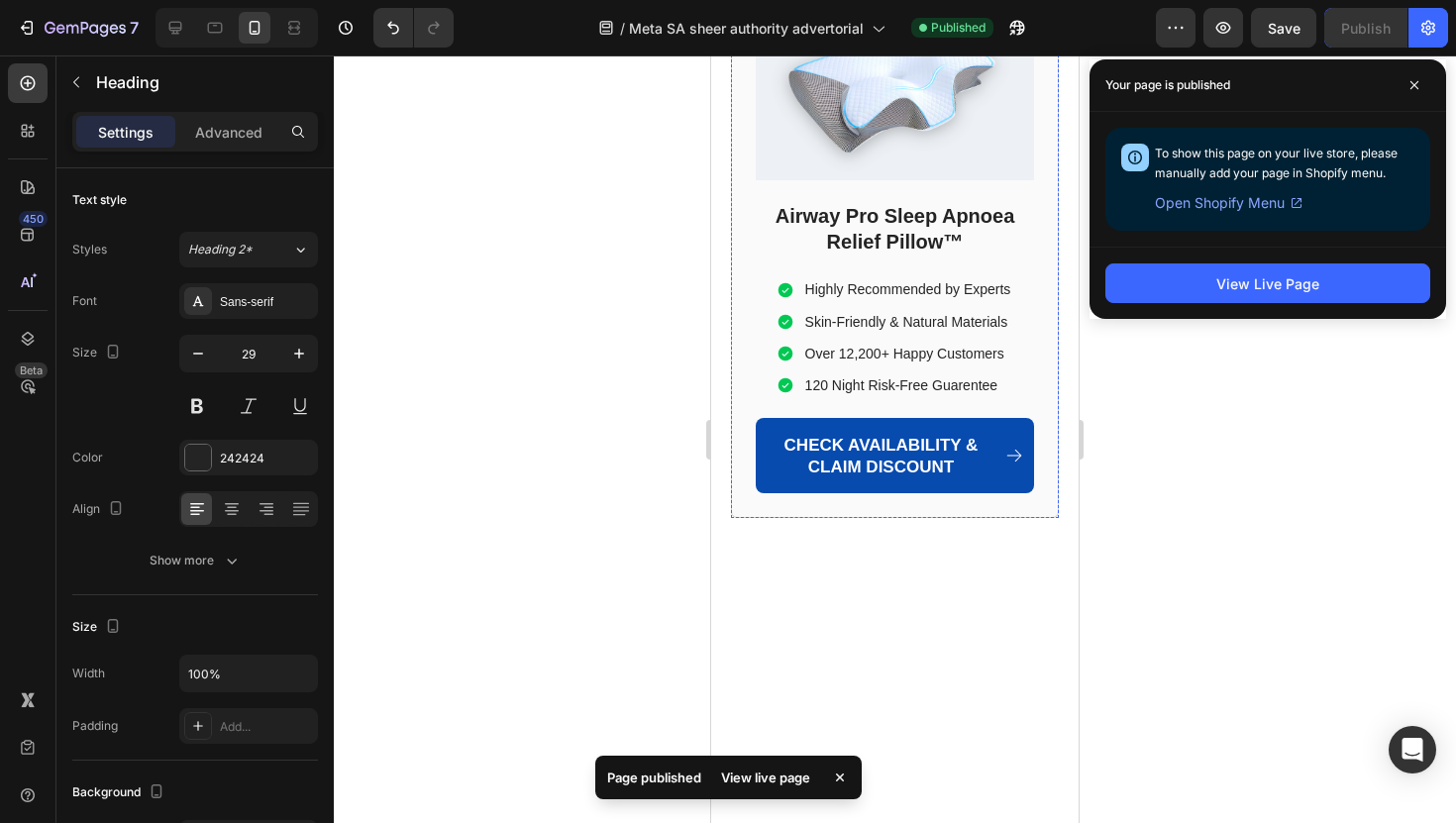 scroll, scrollTop: 12209, scrollLeft: 0, axis: vertical 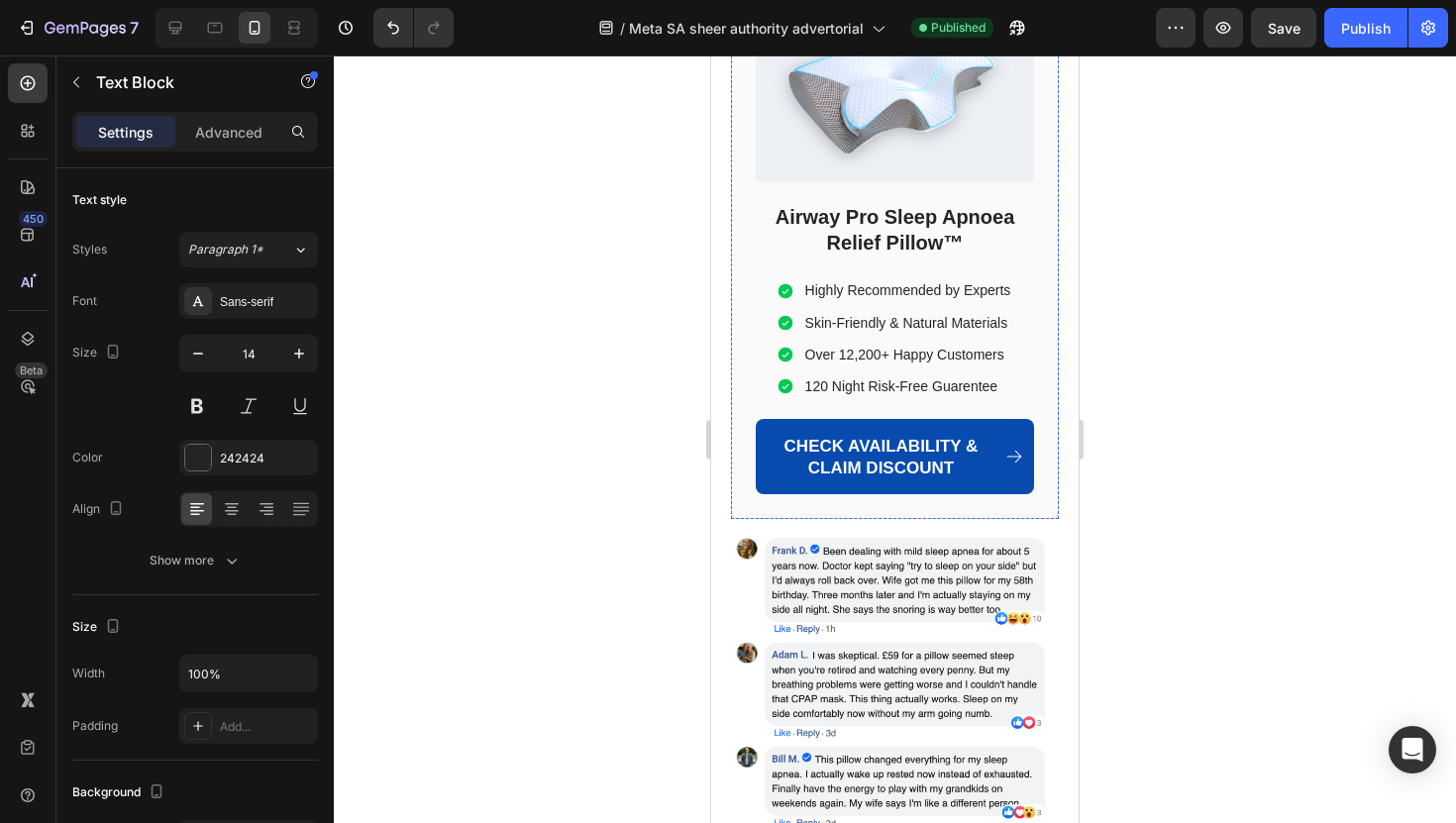 click on "Sleeping apart from your spouse" at bounding box center (847, -857) 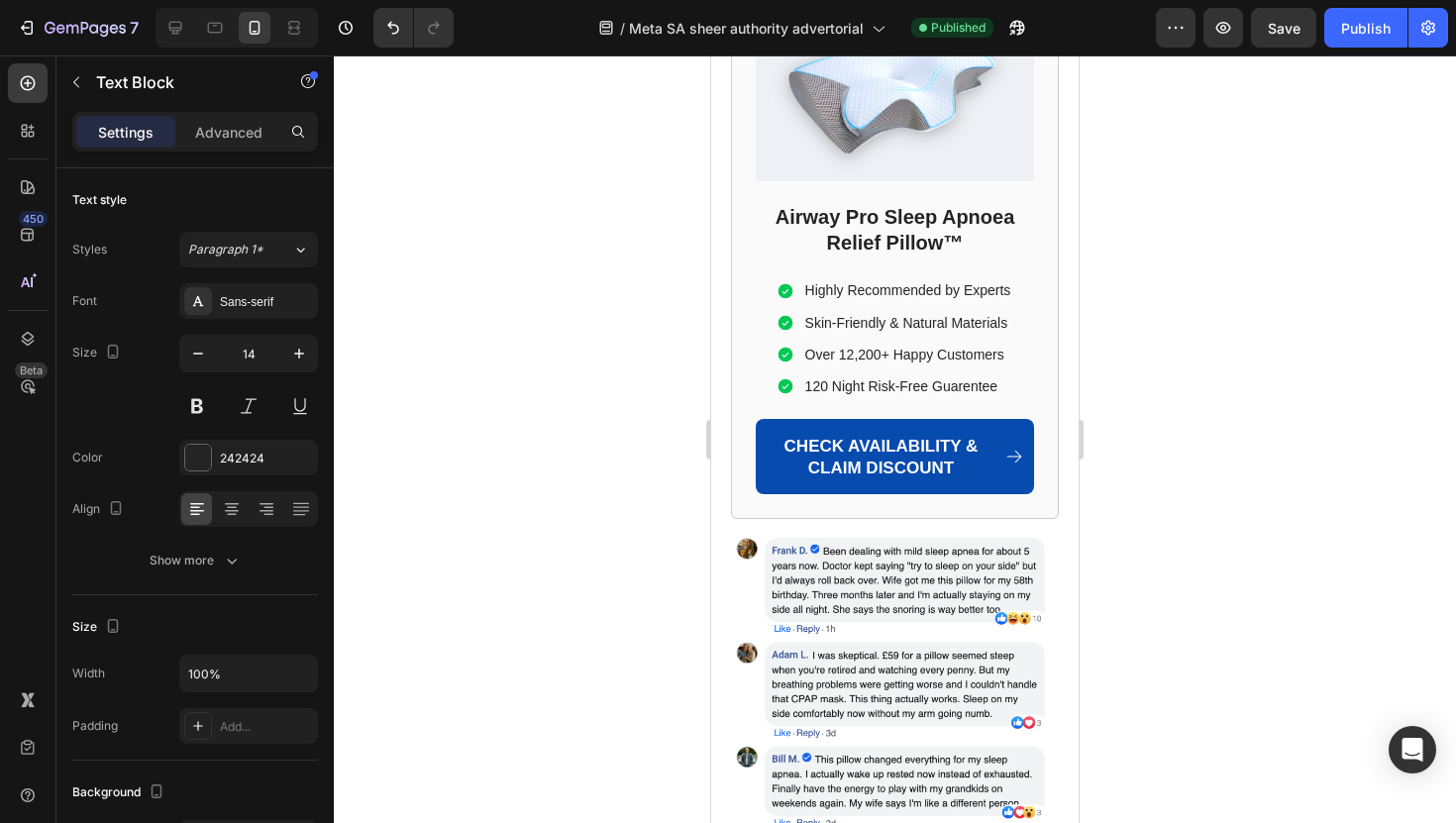 click on "Sleeping apart from your spouse" at bounding box center [894, -856] 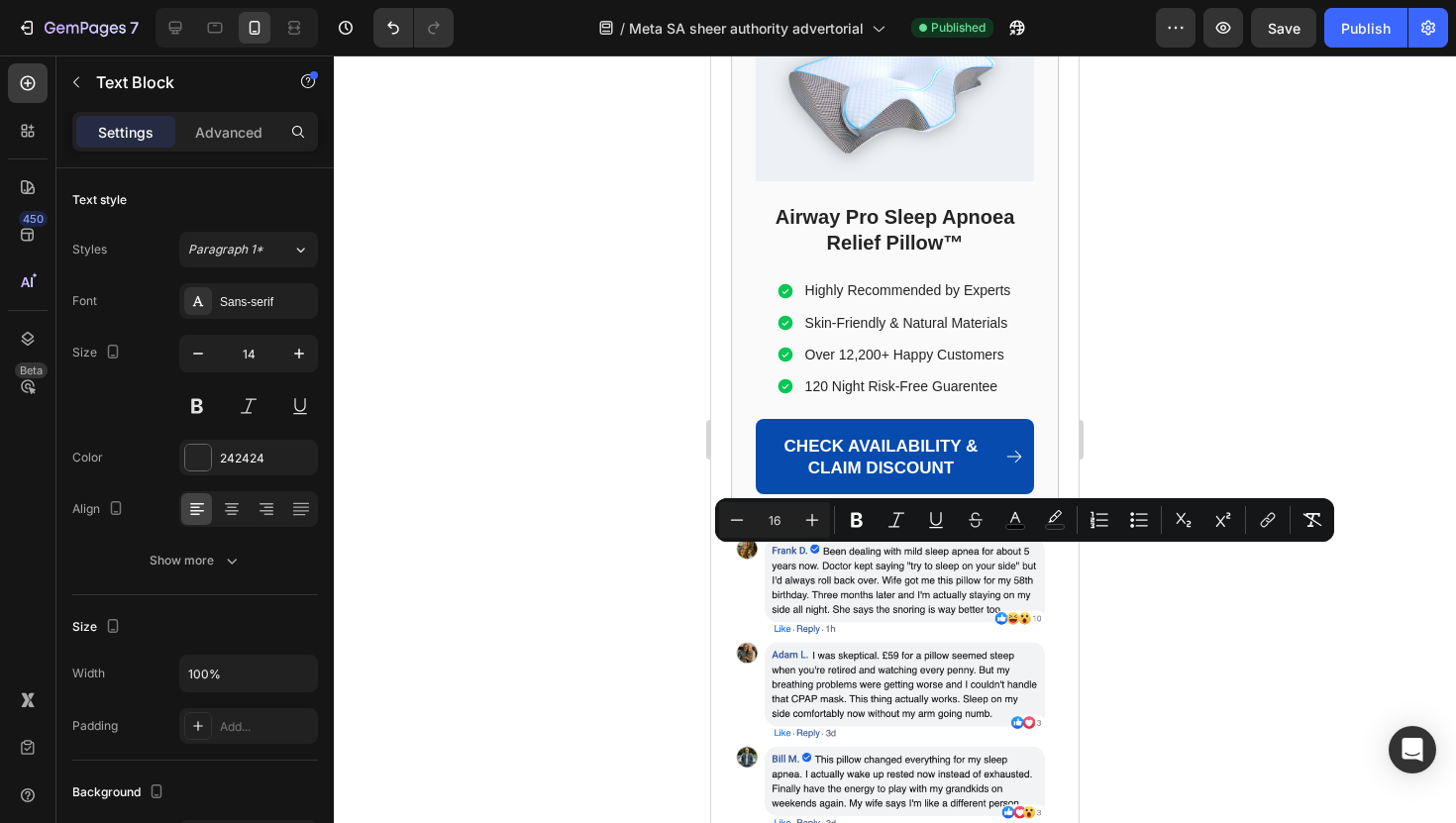 drag, startPoint x: 735, startPoint y: 560, endPoint x: 939, endPoint y: 566, distance: 204.08822 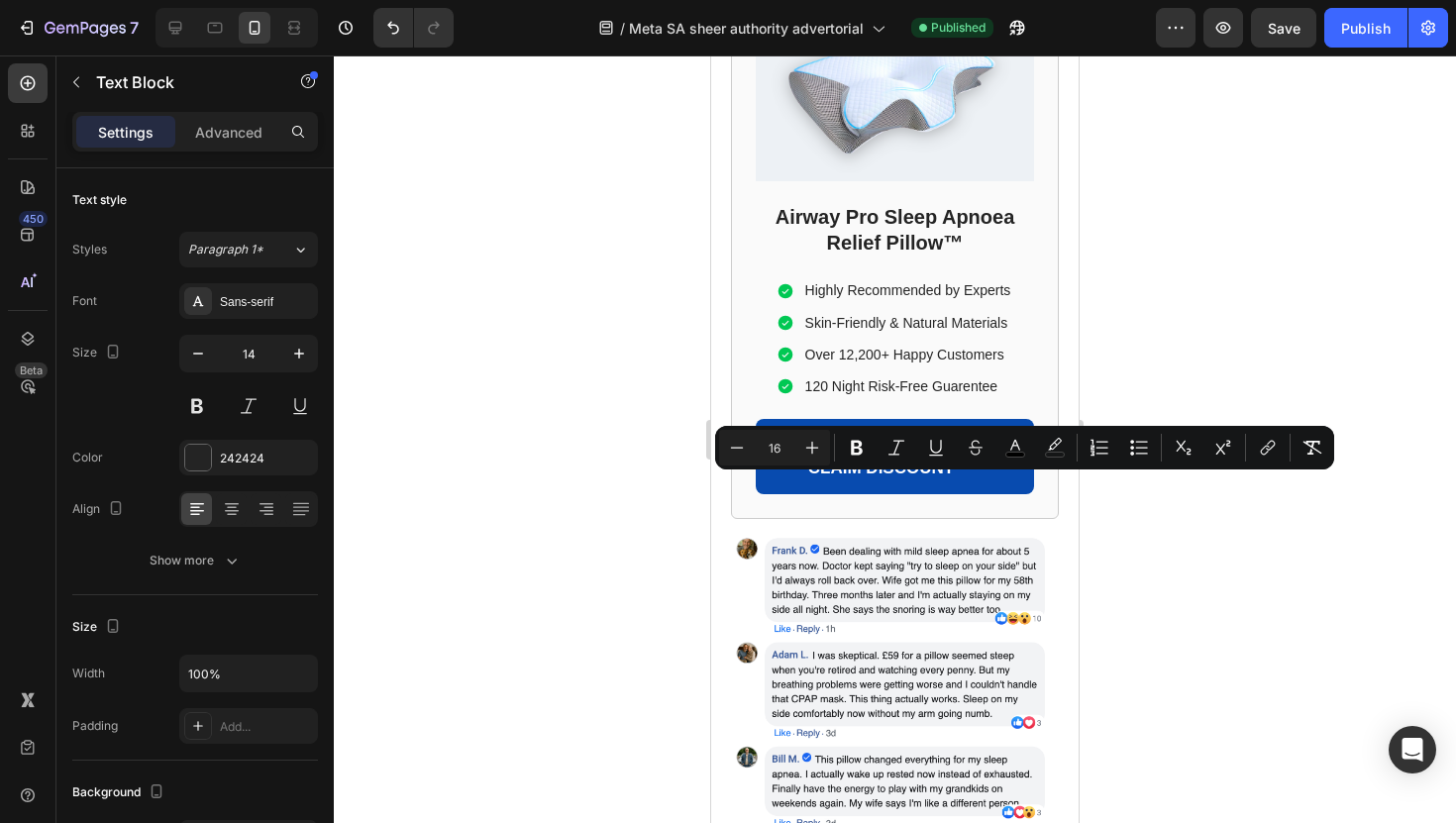 drag, startPoint x: 734, startPoint y: 687, endPoint x: 731, endPoint y: 486, distance: 201.02239 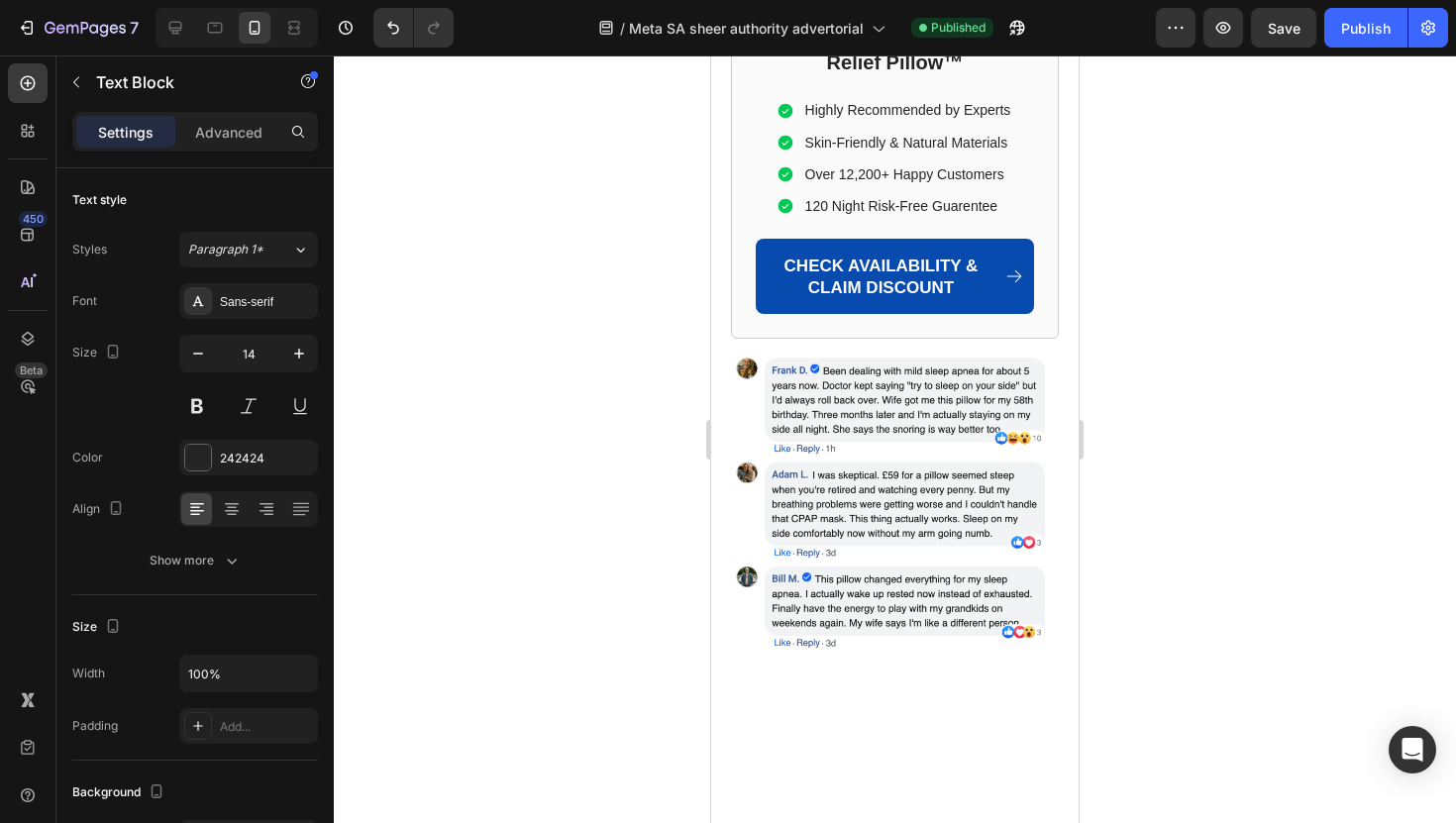 click on "The question isn't whether this will work—my clinical experience speaks for itself." at bounding box center (892, -866) 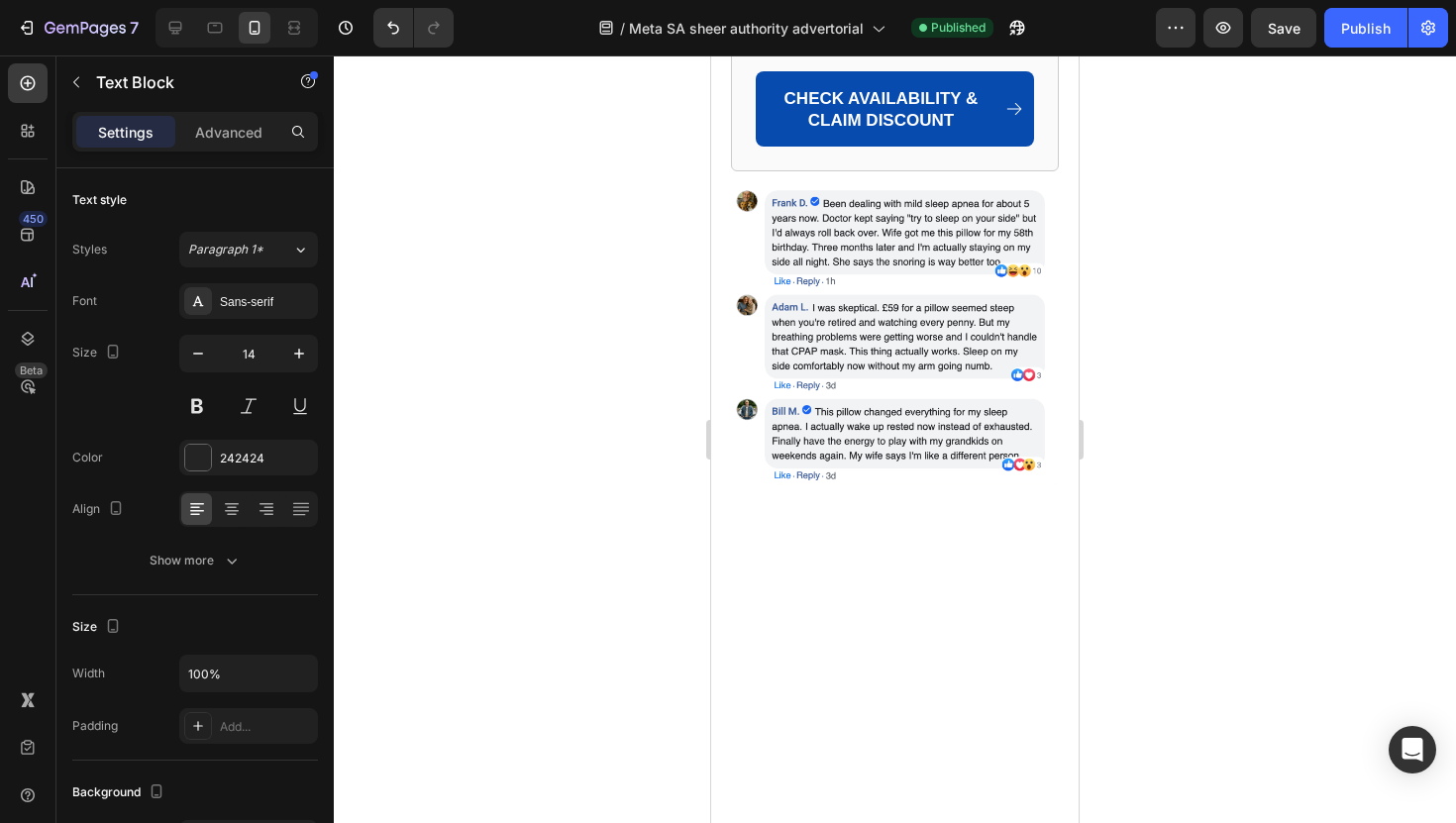 scroll, scrollTop: 12376, scrollLeft: 0, axis: vertical 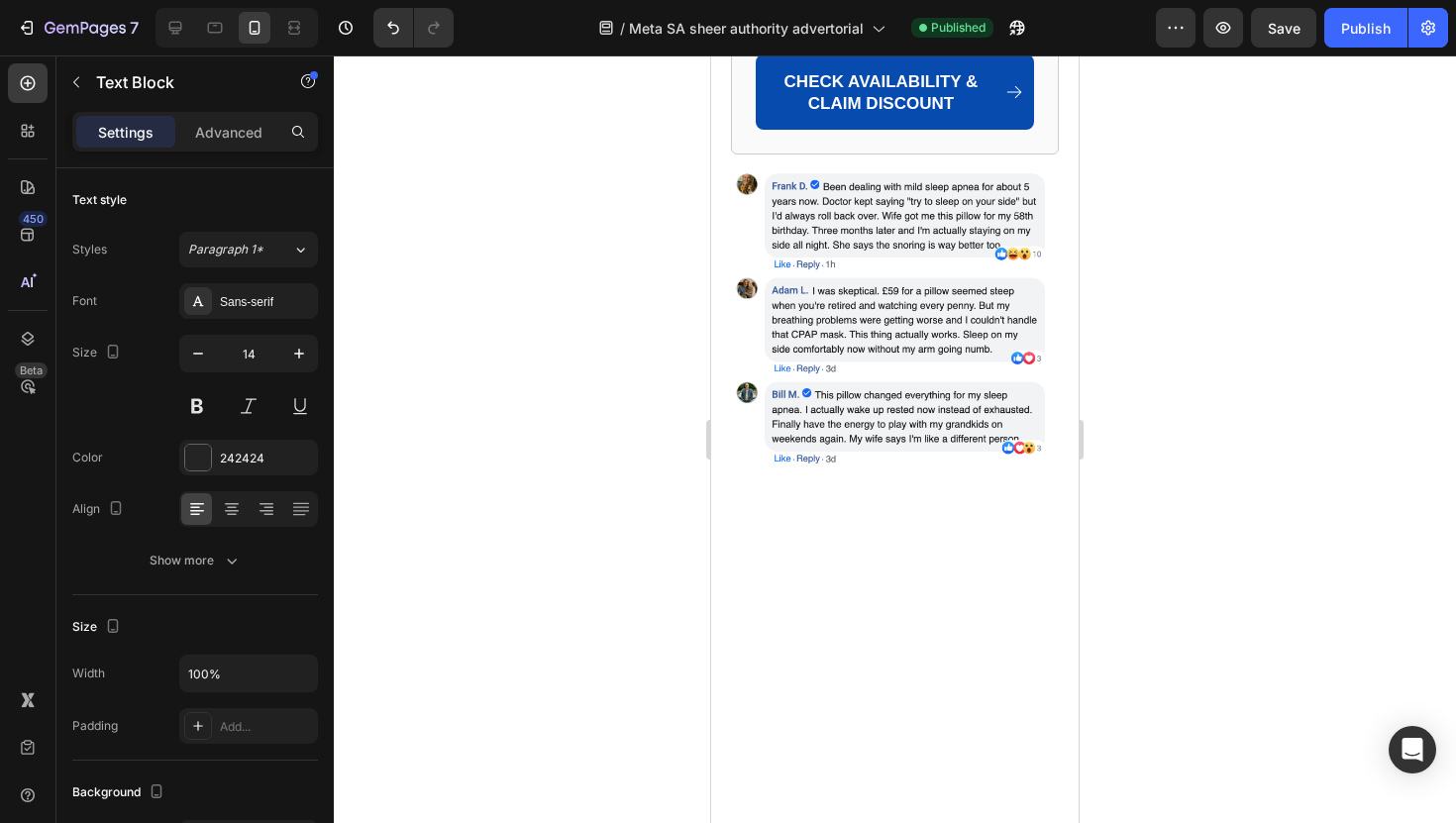click 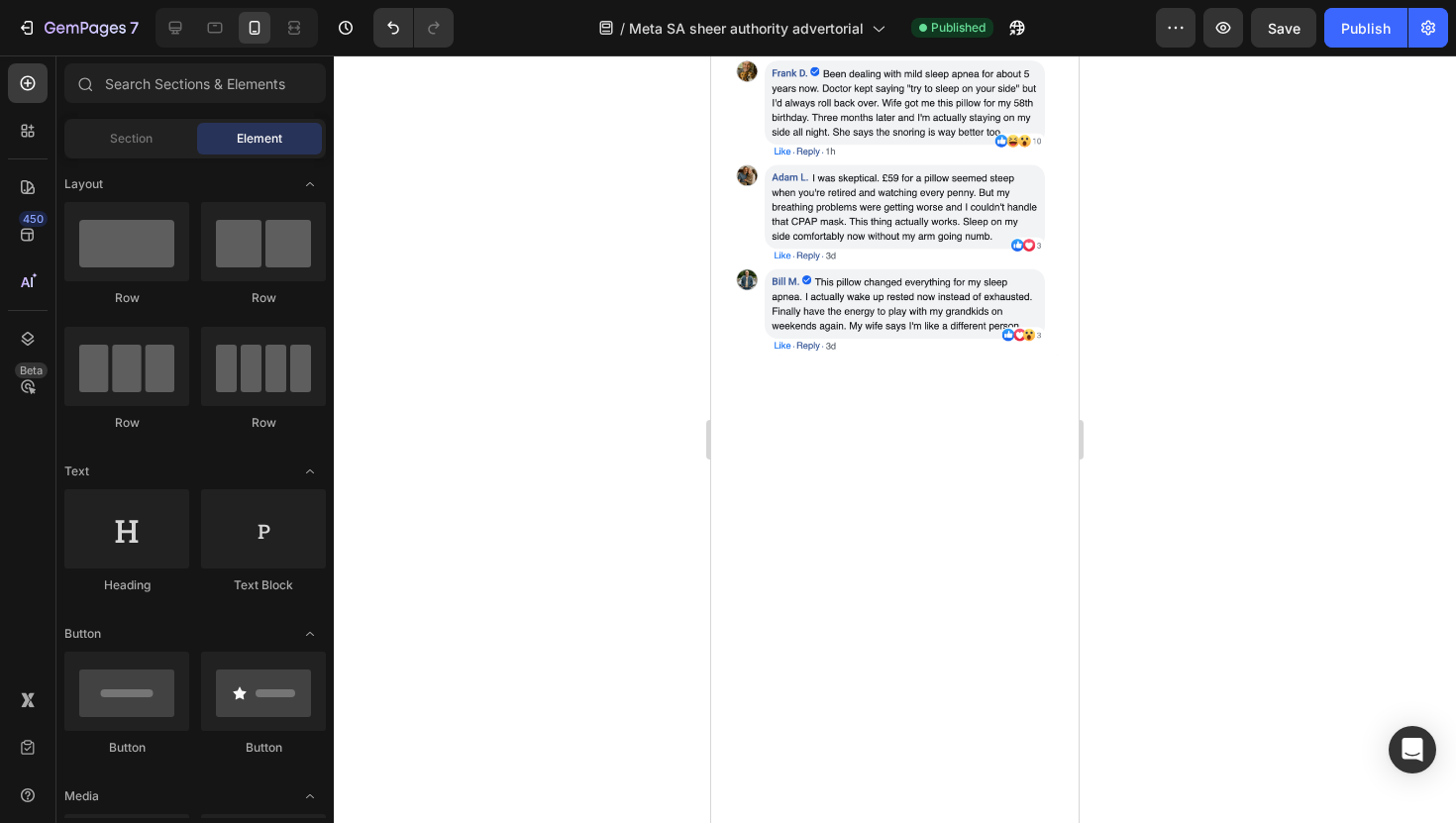scroll, scrollTop: 12491, scrollLeft: 0, axis: vertical 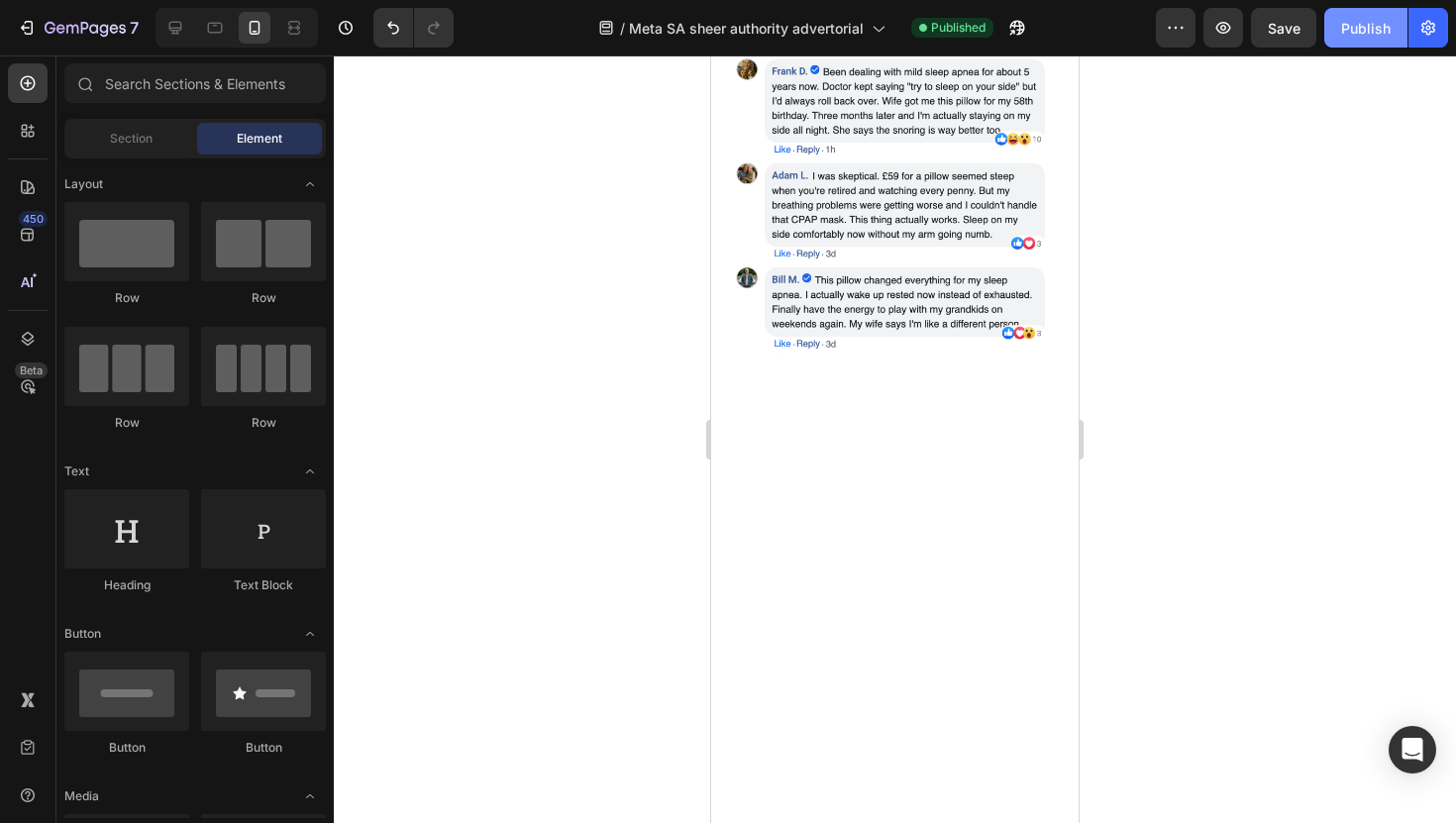 click on "Publish" at bounding box center (1366, 28) 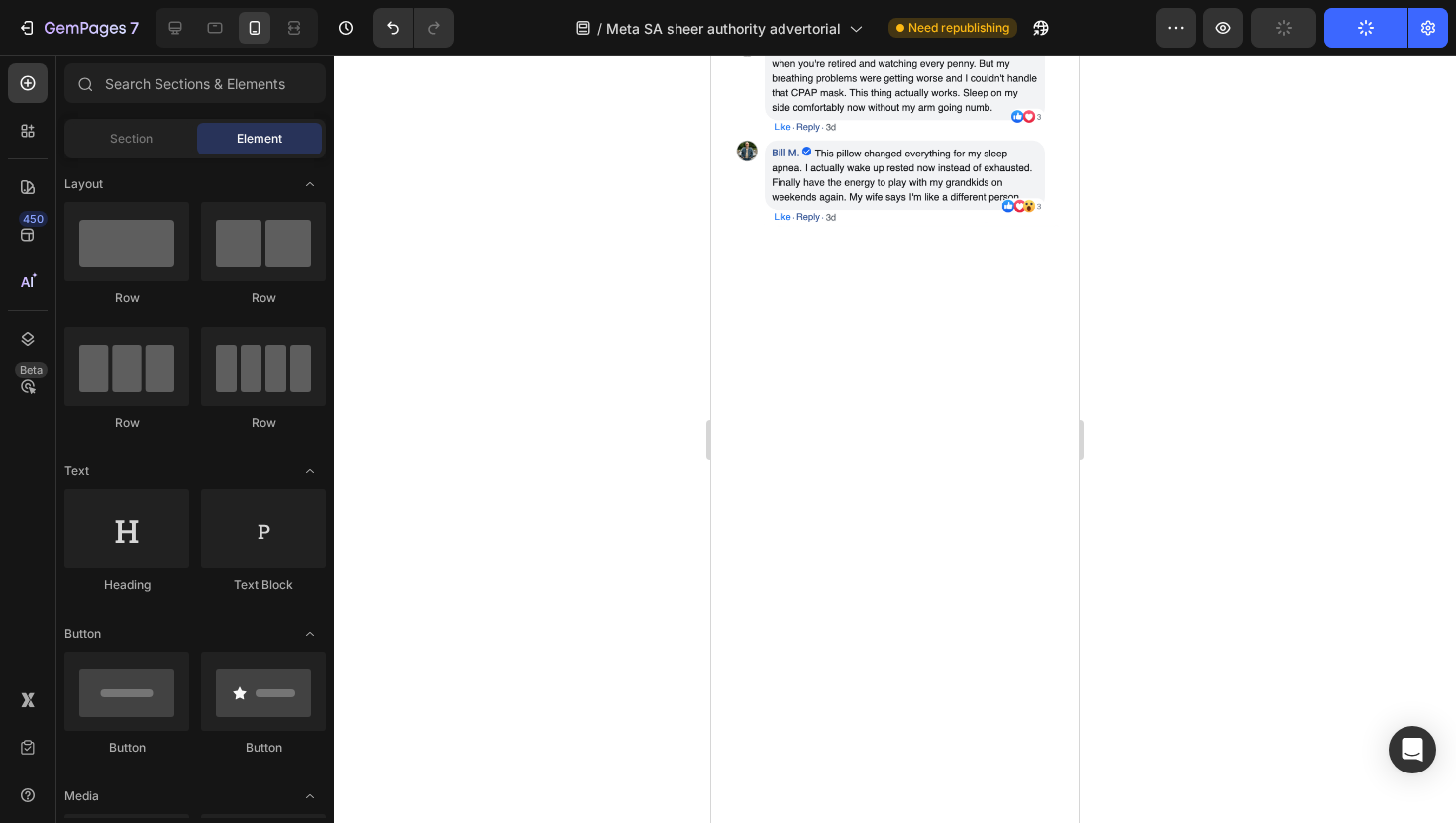 scroll, scrollTop: 12618, scrollLeft: 0, axis: vertical 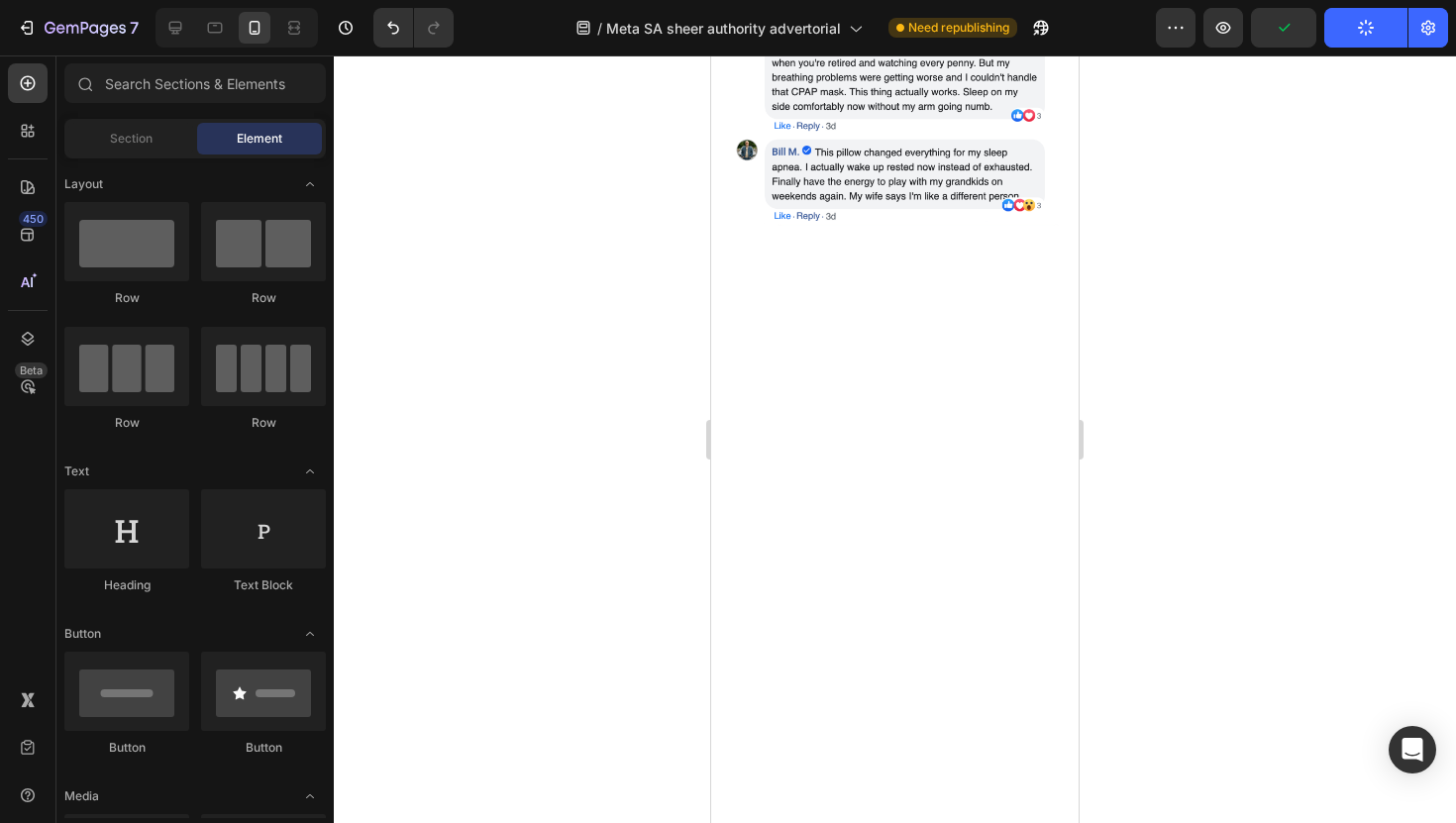 click on "Click below to check current availability of the Airway Pro Pillow with the ARM-CRADLE DESIGN™." at bounding box center (892, -959) 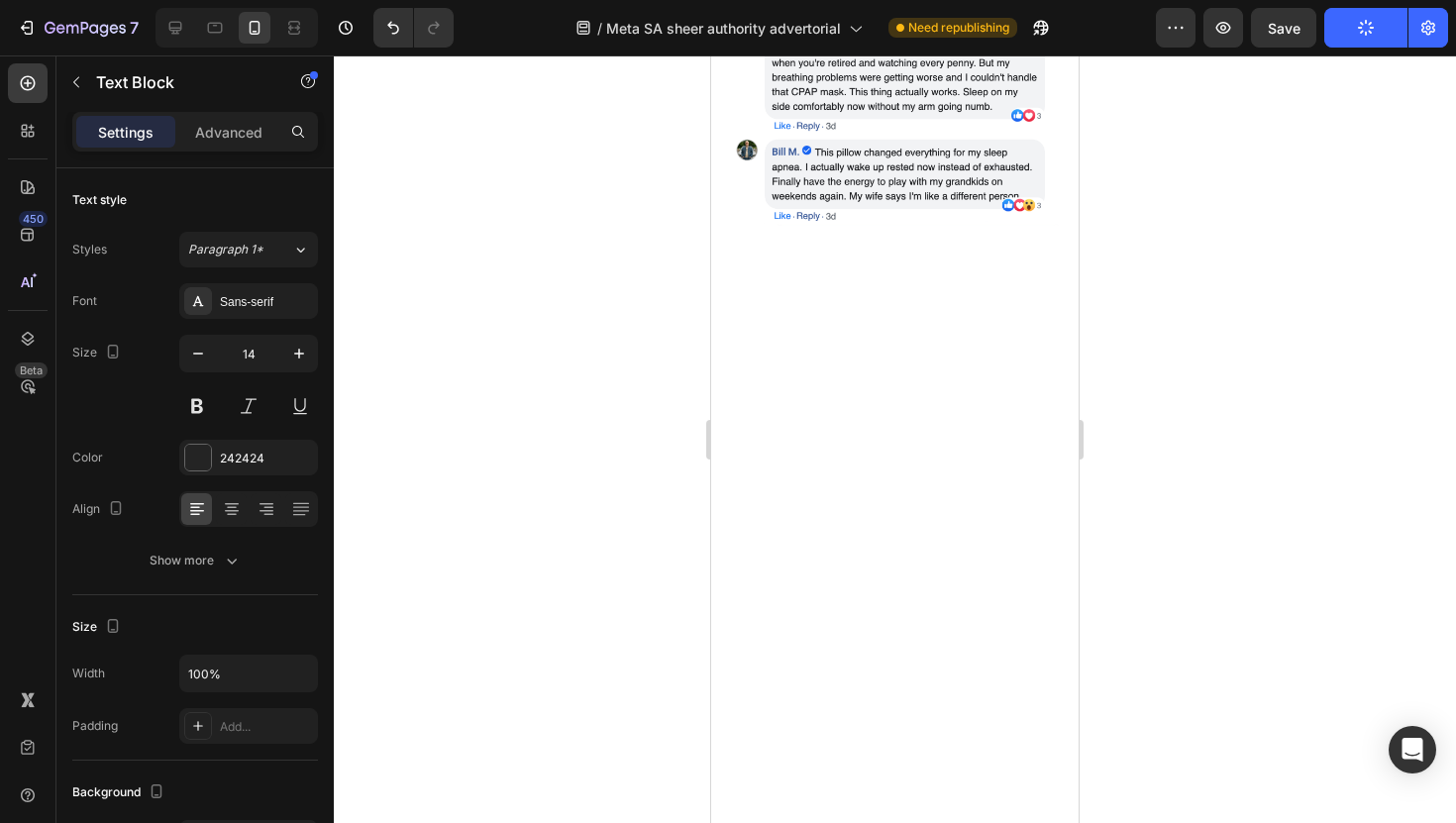 click on "Click below to check current availability of the Airway Pro Pillow with the ARM-CRADLE DESIGN™." at bounding box center [892, -959] 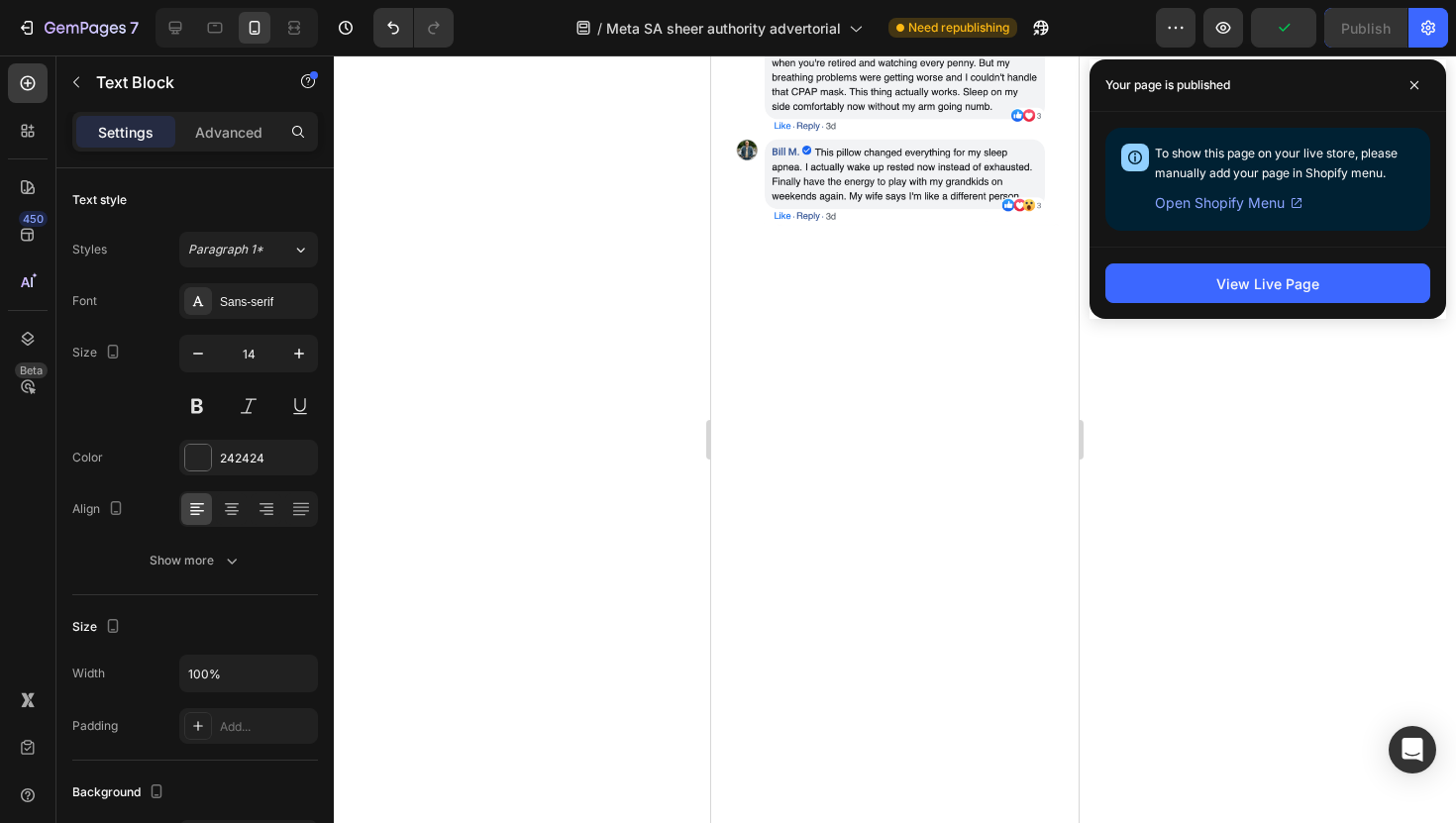 click on "Click below to check current availability of the Airway Pro Pillow and get yours before it's too late..." at bounding box center (893, -959) 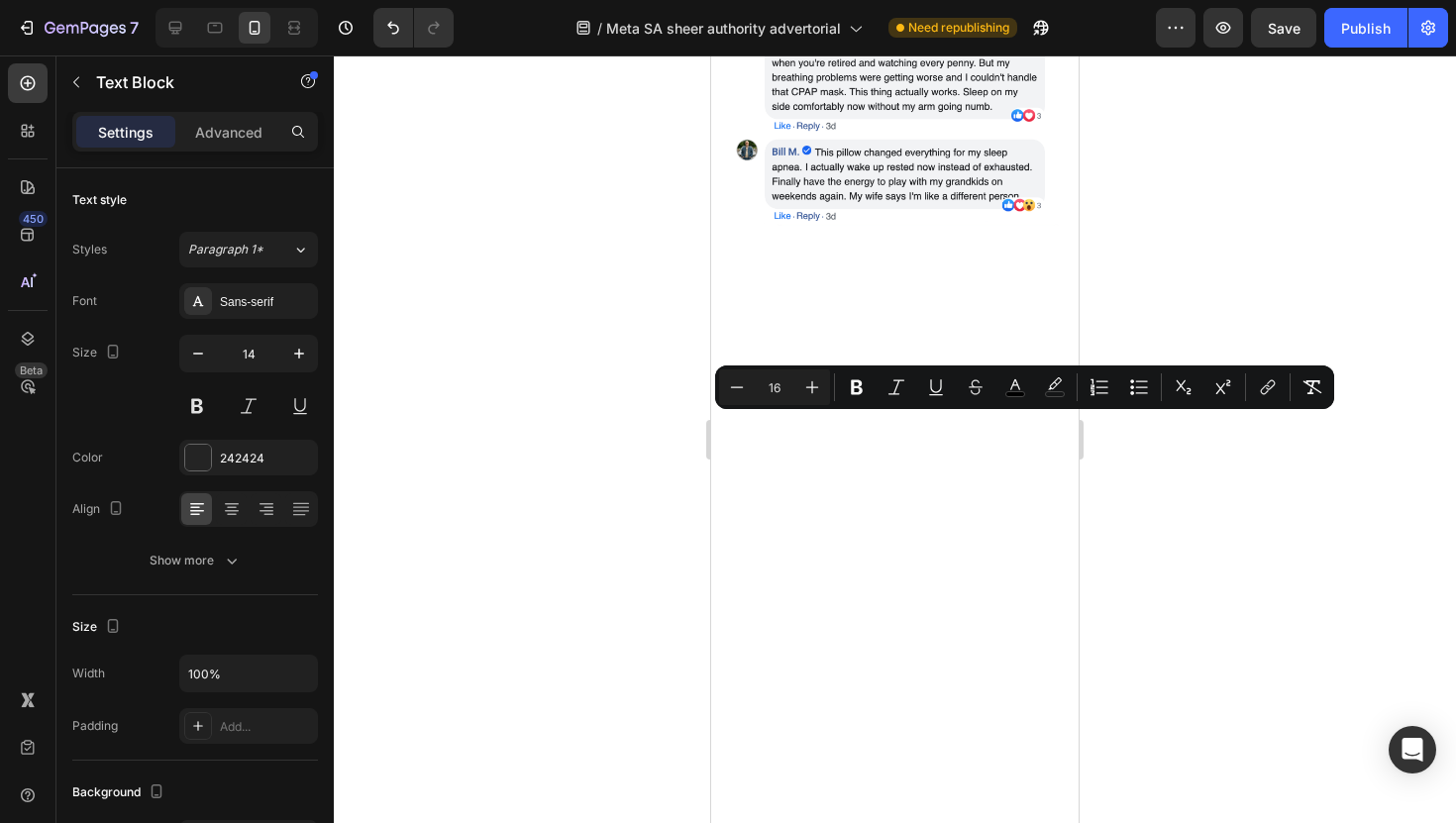 drag, startPoint x: 733, startPoint y: 428, endPoint x: 842, endPoint y: 431, distance: 109.0413 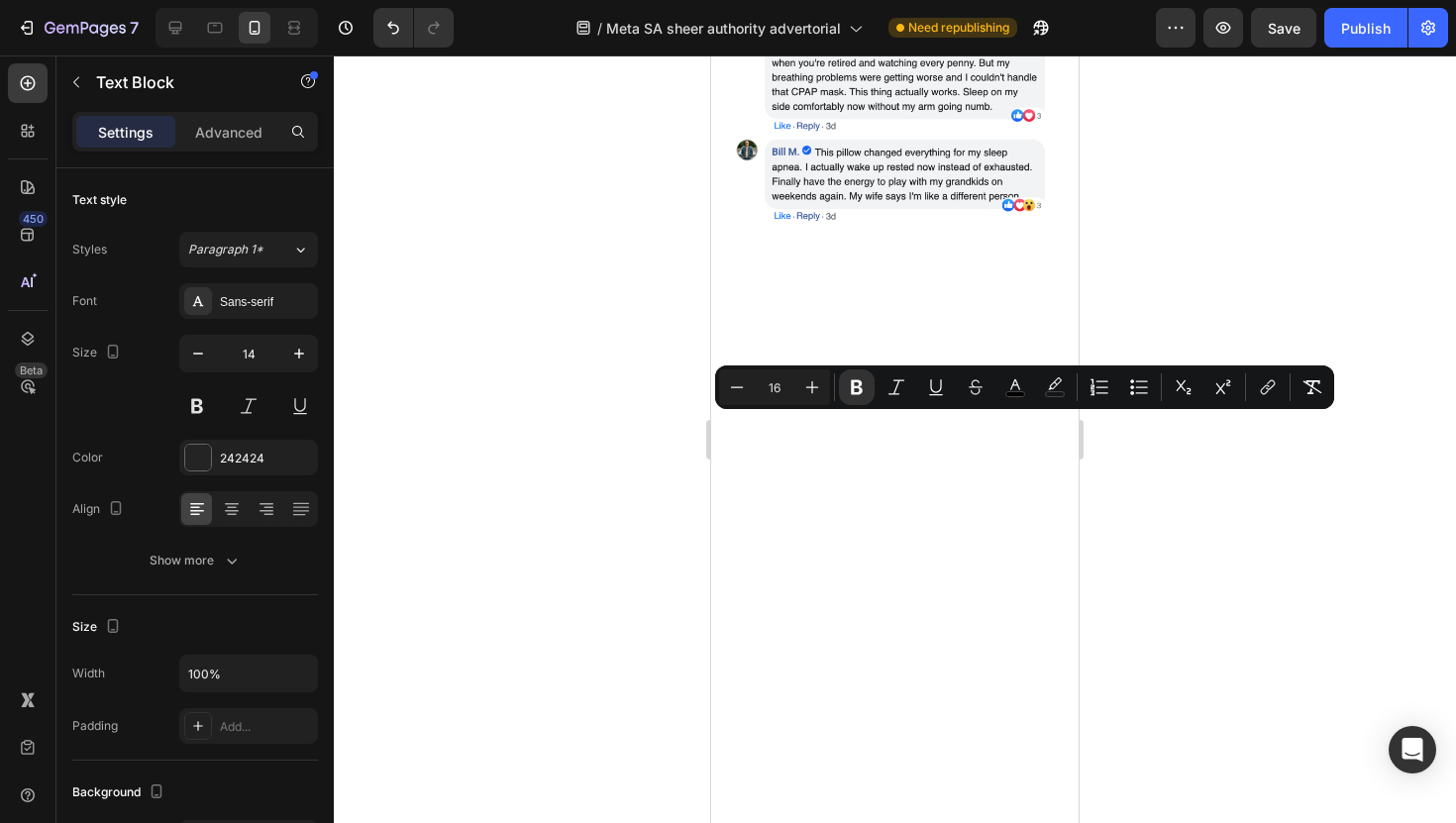 click on "Airway Pro Pillow" at bounding box center [821, -959] 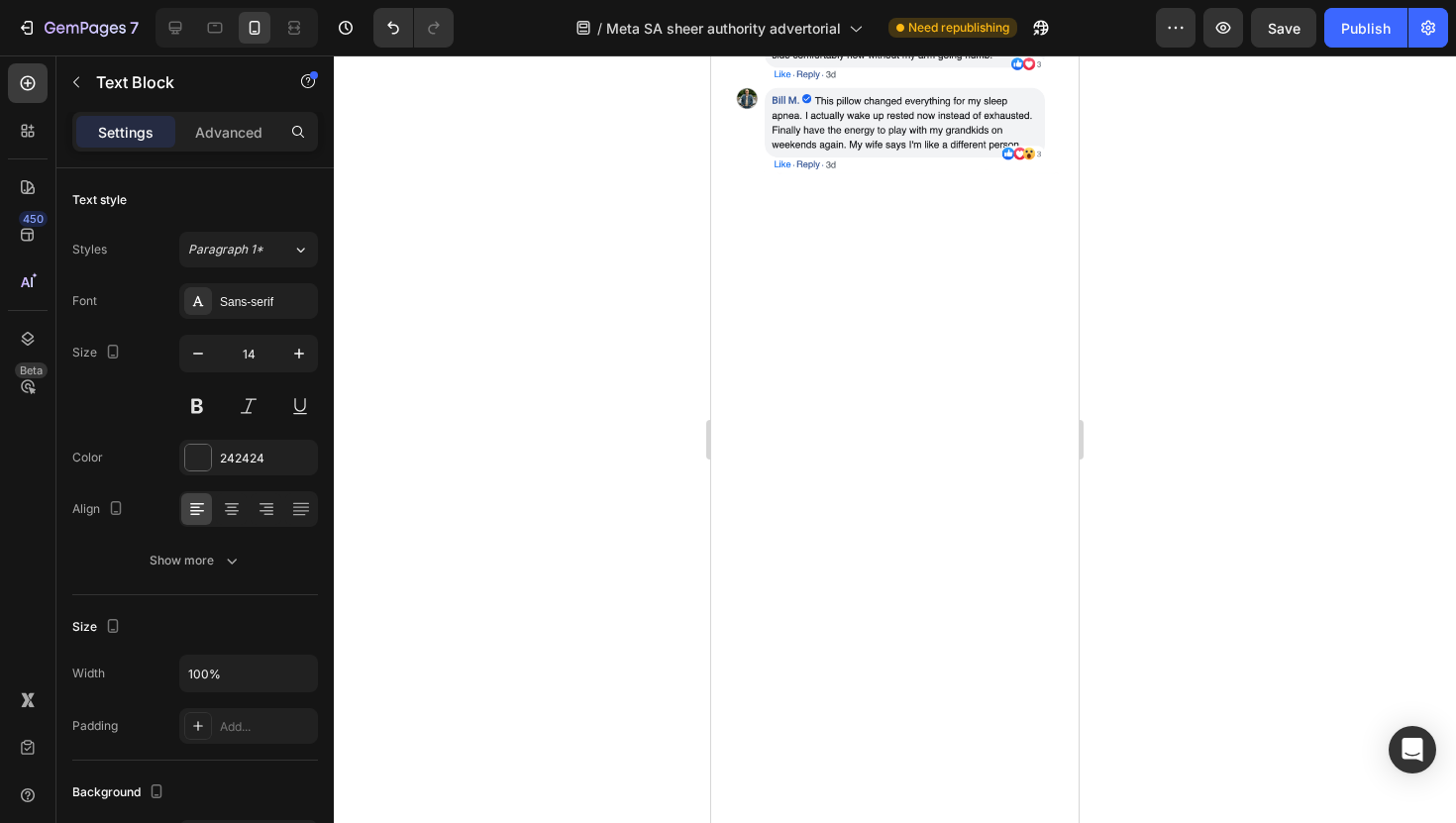 scroll, scrollTop: 12674, scrollLeft: 0, axis: vertical 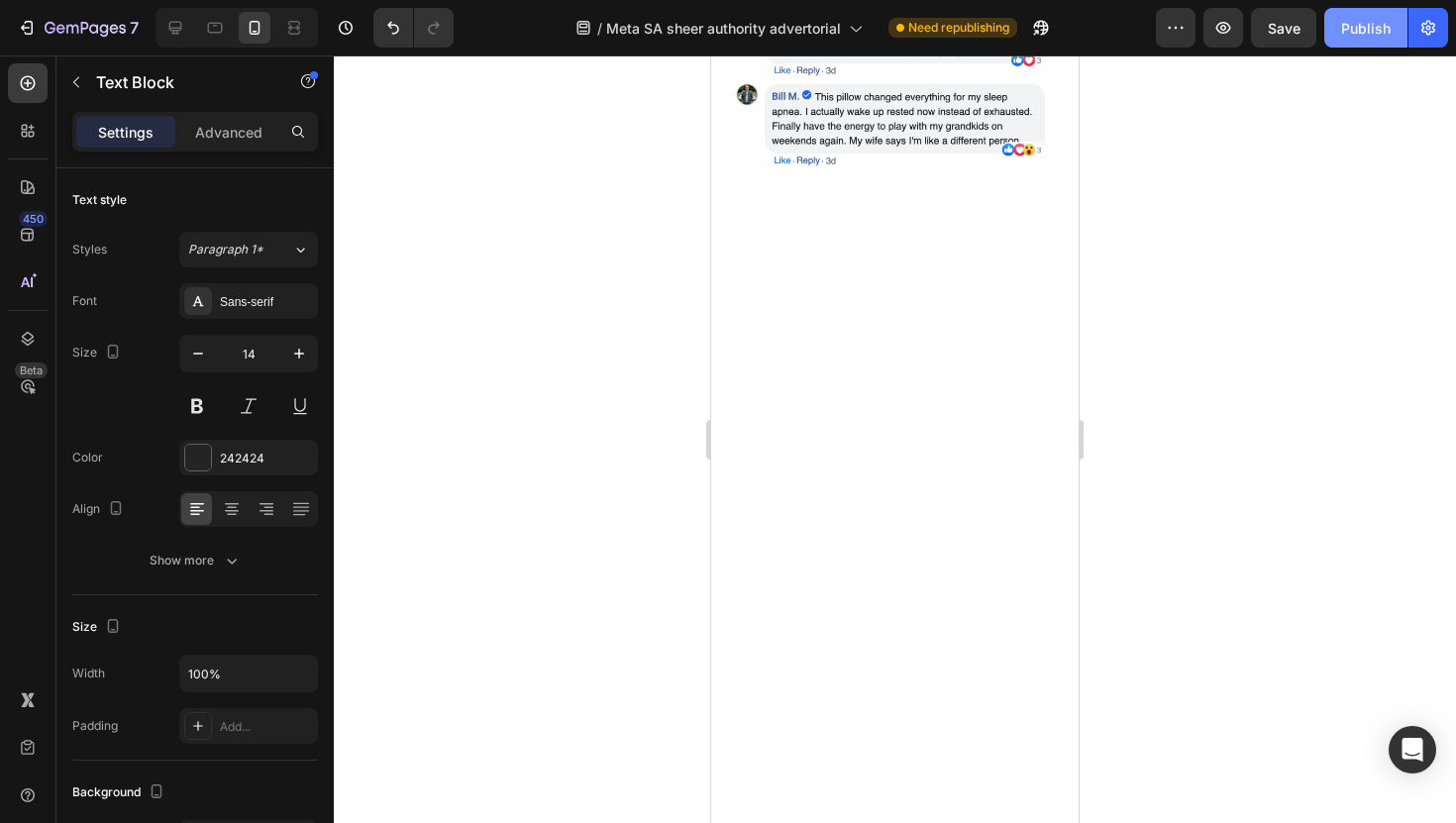 click on "Publish" at bounding box center (1366, 28) 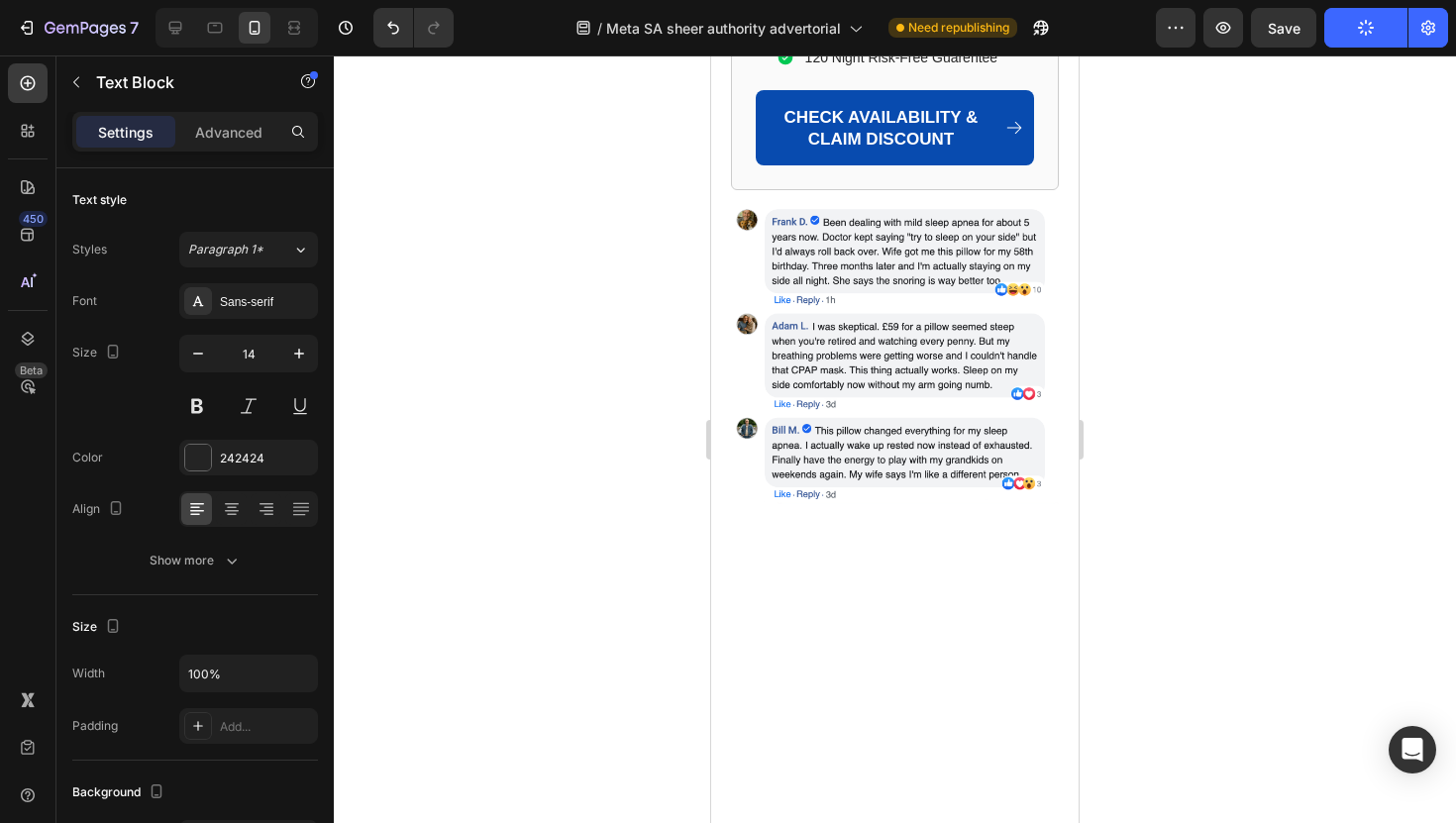 scroll, scrollTop: 12310, scrollLeft: 0, axis: vertical 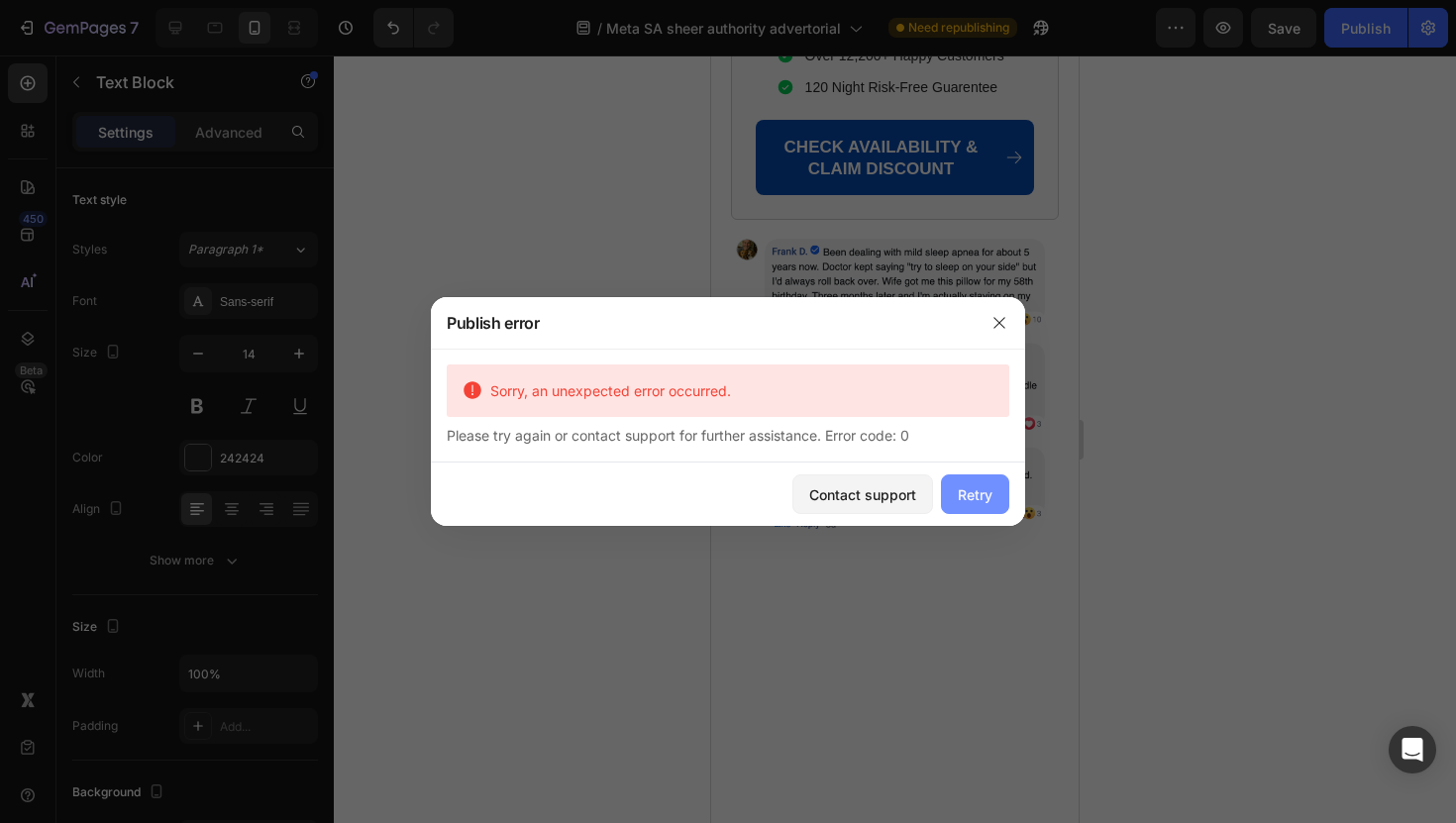click on "Retry" at bounding box center [975, 494] 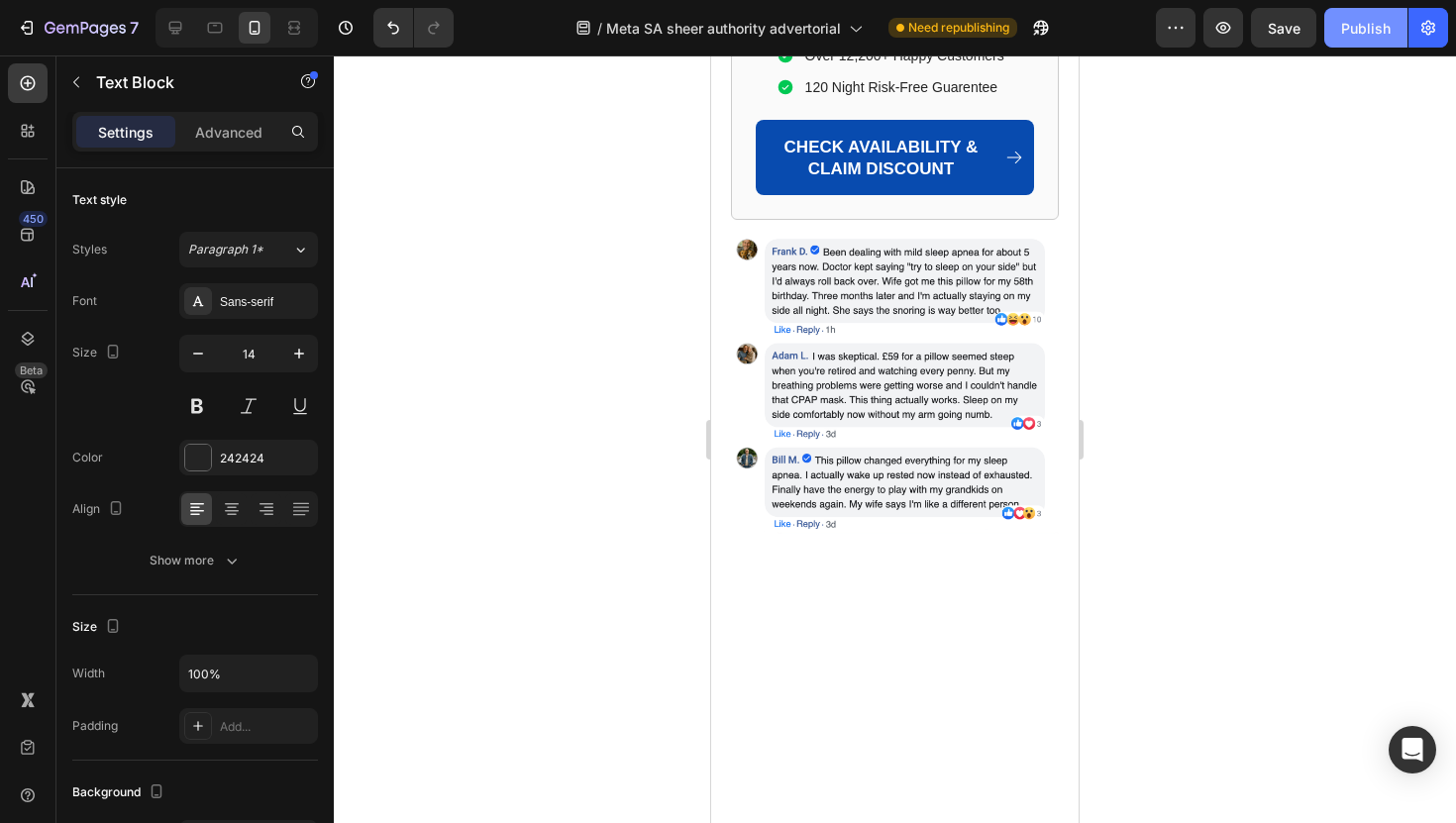 click on "Publish" at bounding box center (1366, 28) 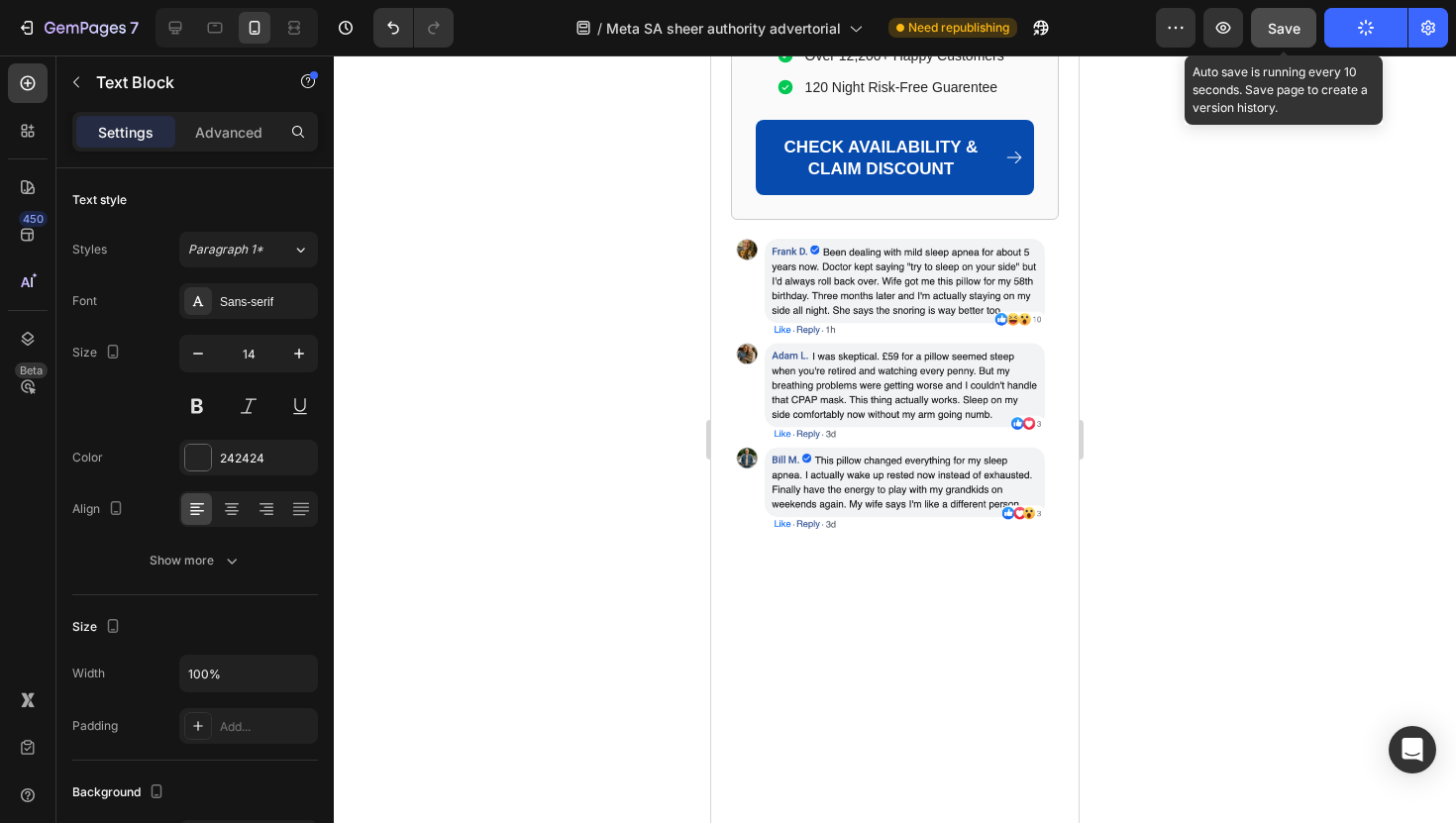 click on "Save" at bounding box center (1284, 28) 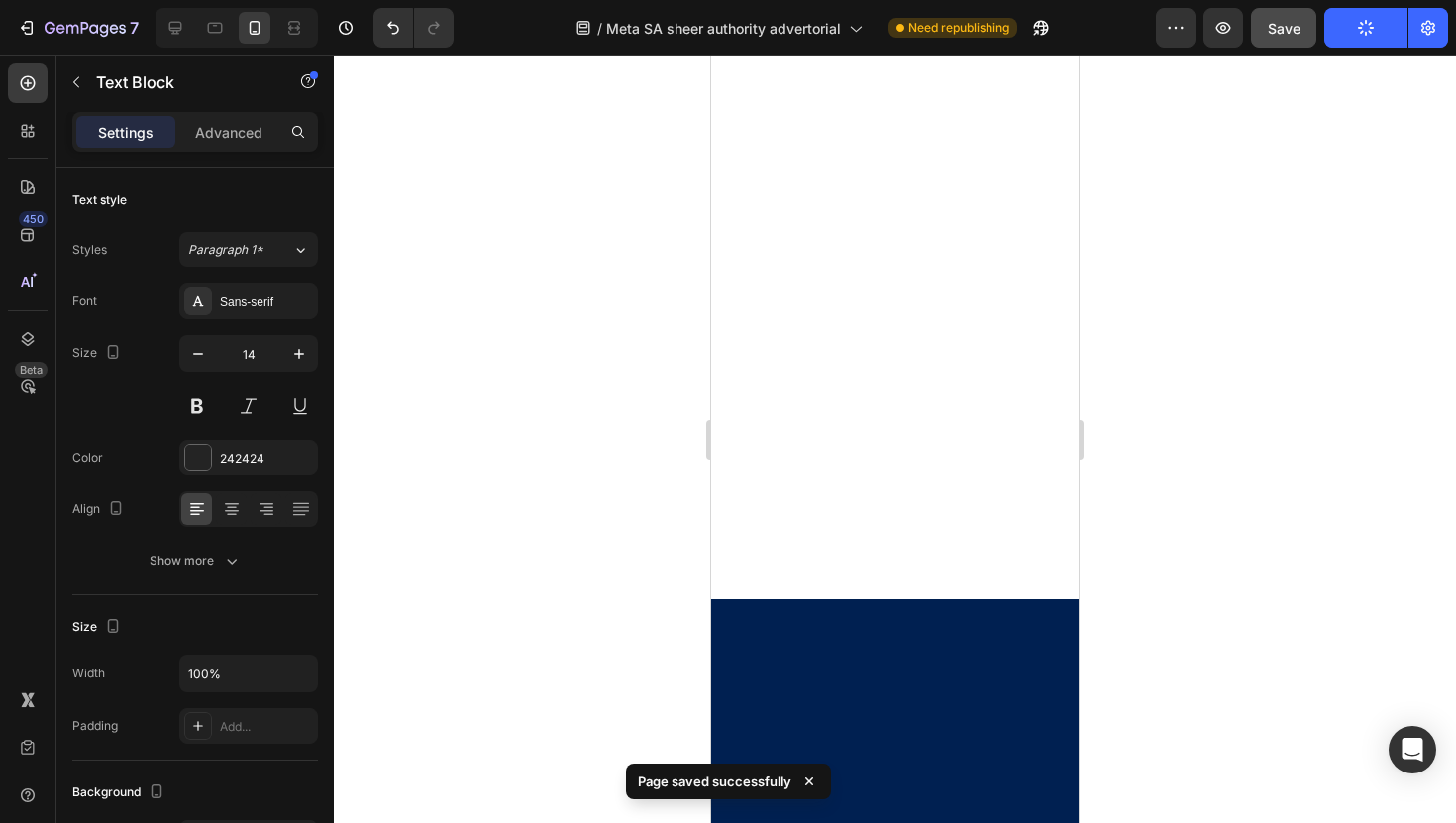 scroll, scrollTop: 13602, scrollLeft: 0, axis: vertical 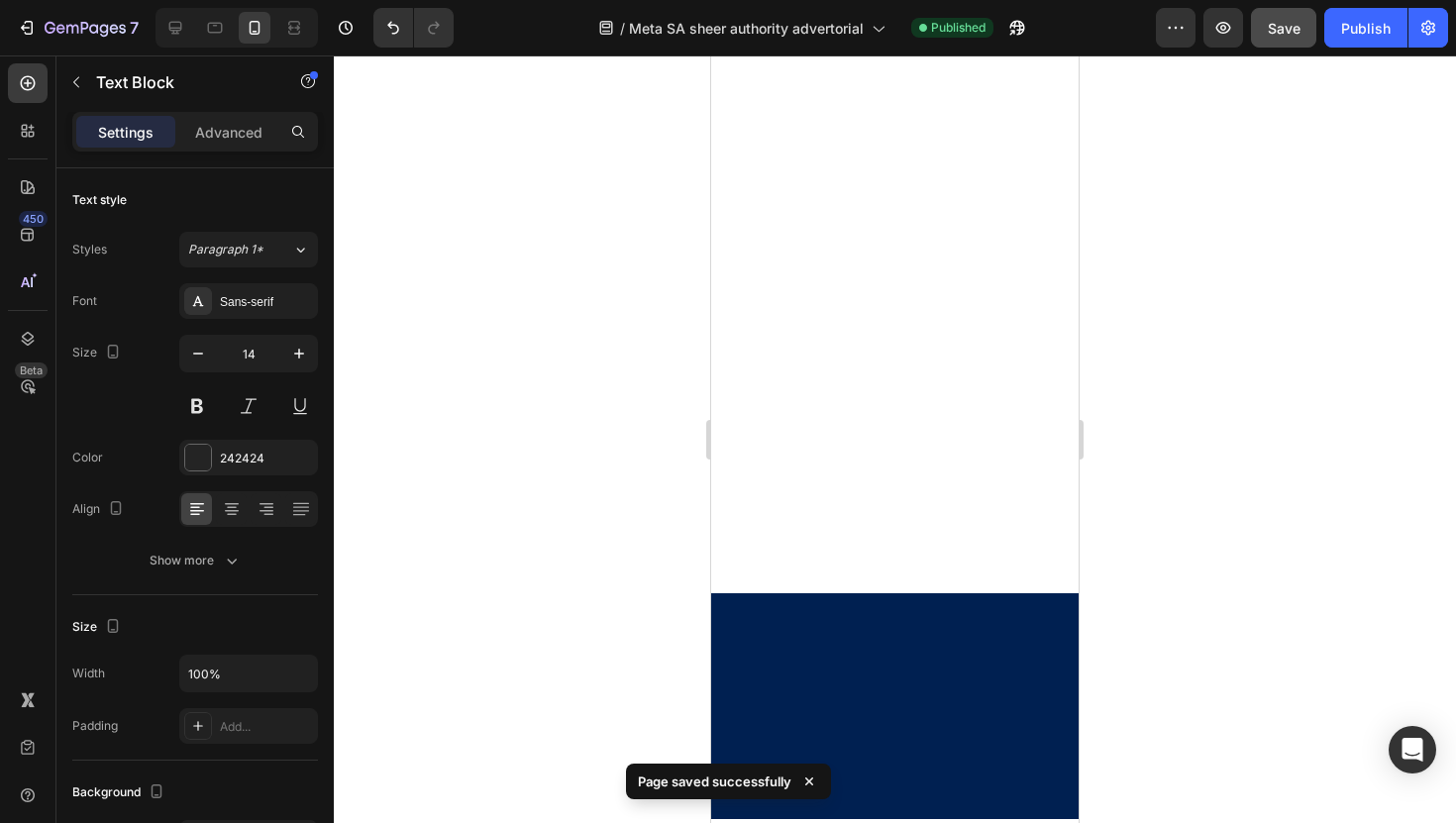 click at bounding box center (894, -910) 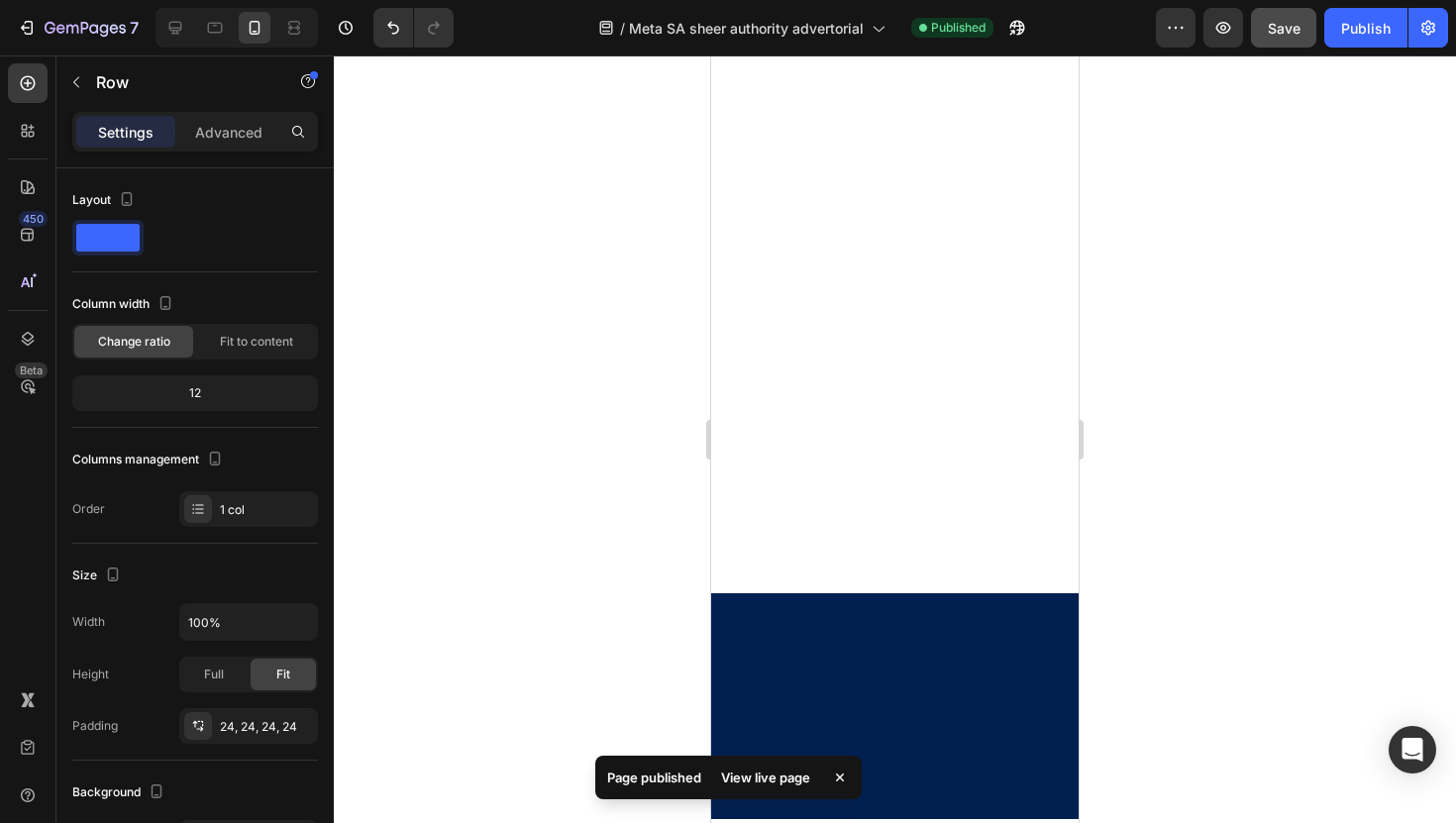 click on "Limited-Time Anniversary Offer! Get 60% OFF + 2 FREE Premium Gifts Heading Image 4.8 Text Block | Text Block 1,138 Verified Reviews Text Block Row Image Airway Pro Sleep Apnoea Relief Pillow™ Heading Highly Recommended by Experts Skin-Friendly & Natural Materials Over 12,200+ Happy Customers 120 Night Risk-Free Guarentee Item List
CHECK AVAILABILITY & CLAIM DISCOUNT Button Row   0" at bounding box center [894, -1483] 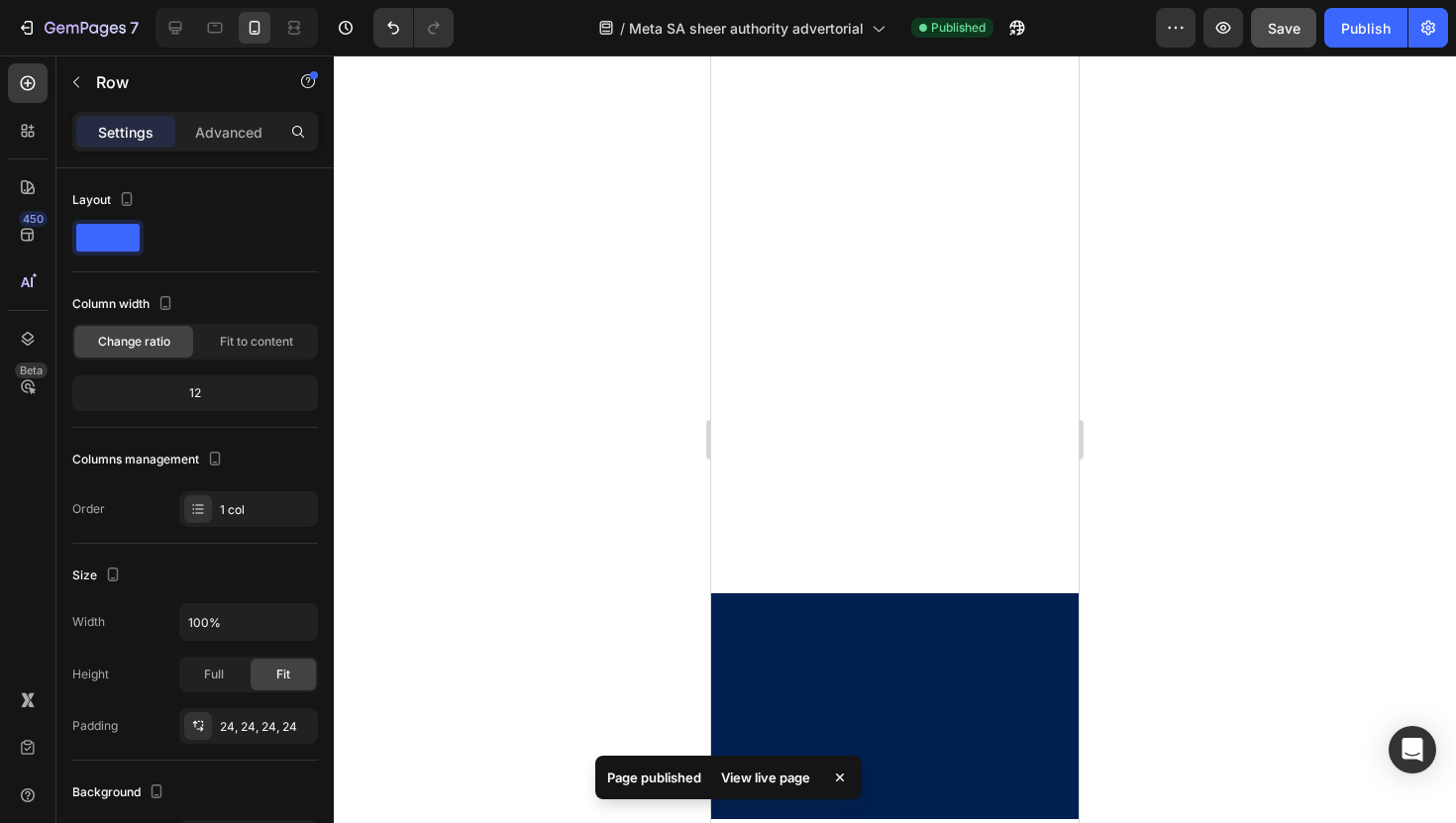 click at bounding box center [894, -910] 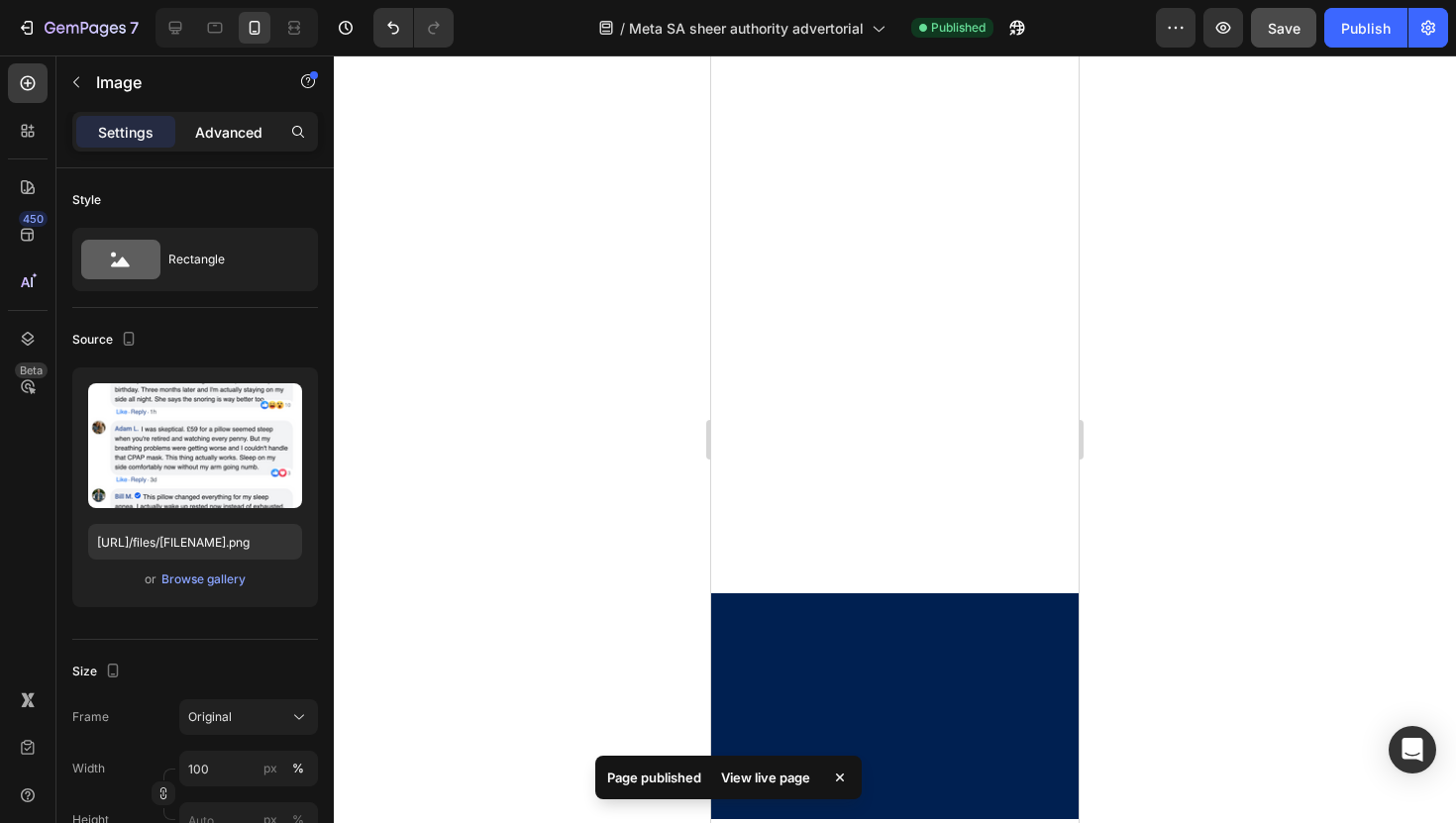 click on "Advanced" 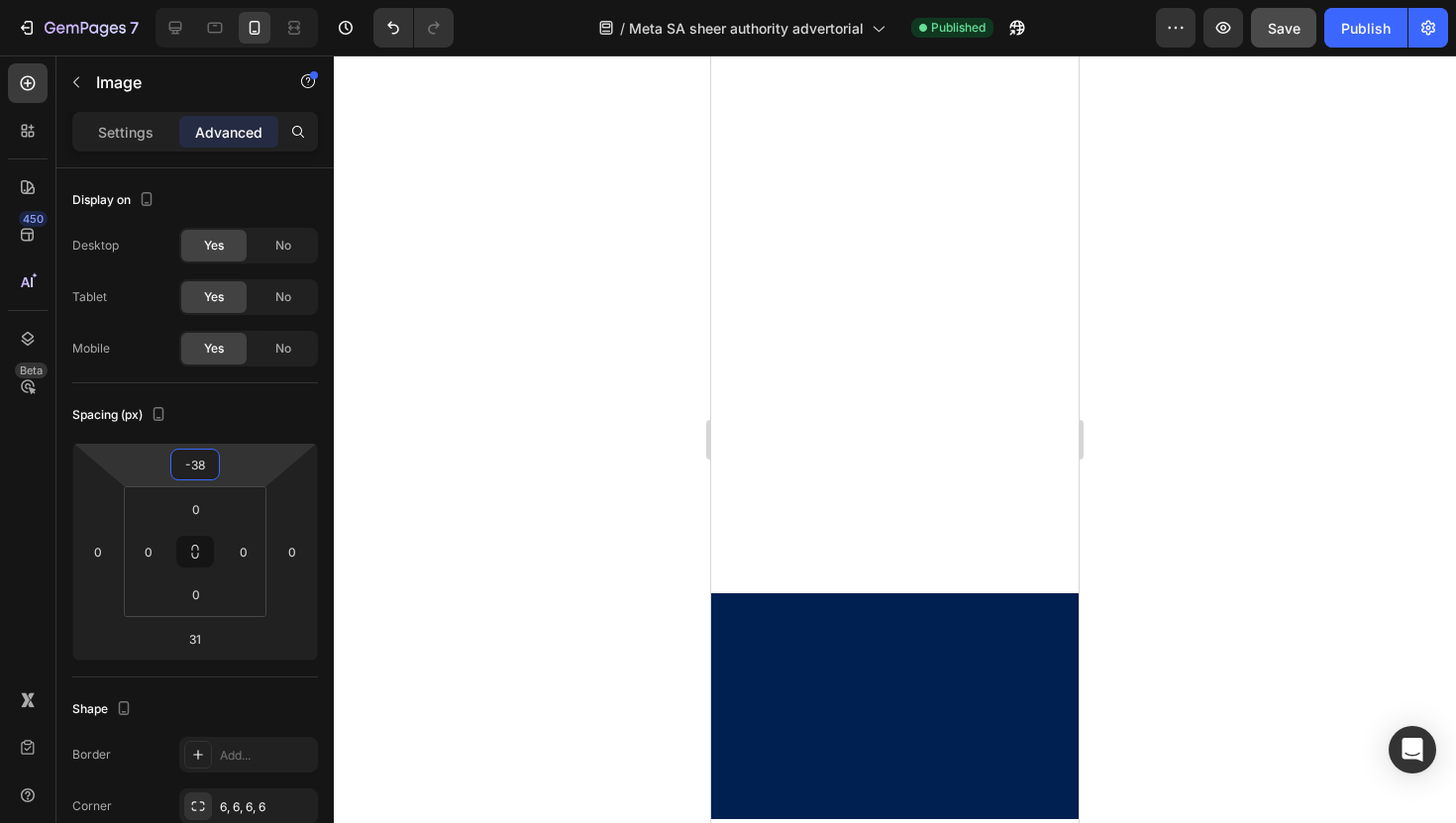 click on "7  Version history  /  Meta SA sheer authority advertorial Published Preview  Save   Publish  450 Beta Sections(18) Elements(83) Section Element Hero Section Product Detail Brands Trusted Badges Guarantee Product Breakdown How to use Testimonials Compare Bundle FAQs Social Proof Brand Story Product List Collection Blog List Contact Sticky Add to Cart Custom Footer Browse Library 450 Layout
Row
Row
Row
Row Text
Heading
Text Block Button
Button
Button Media
Image
Image" at bounding box center (728, 0) 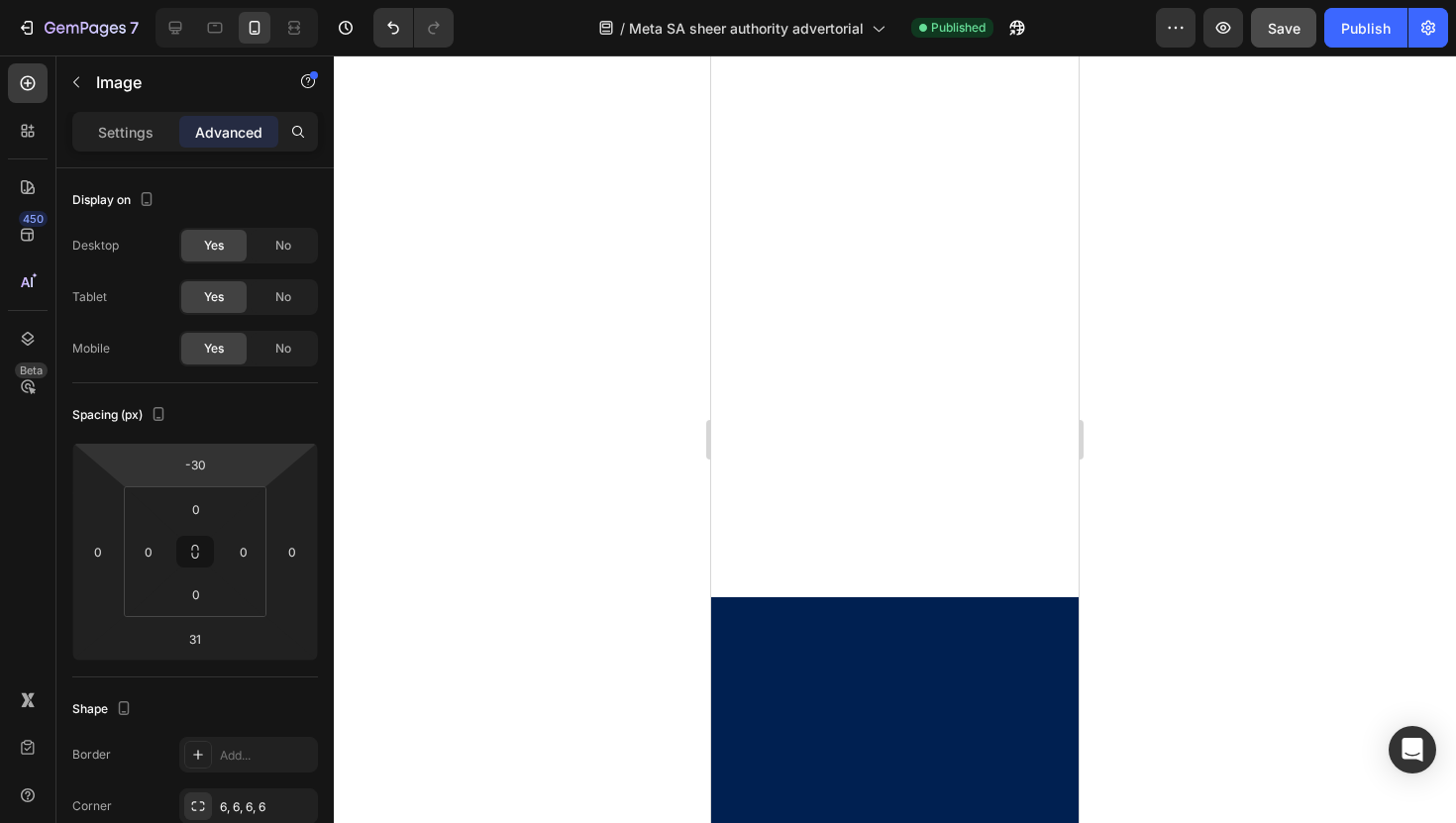 type on "-28" 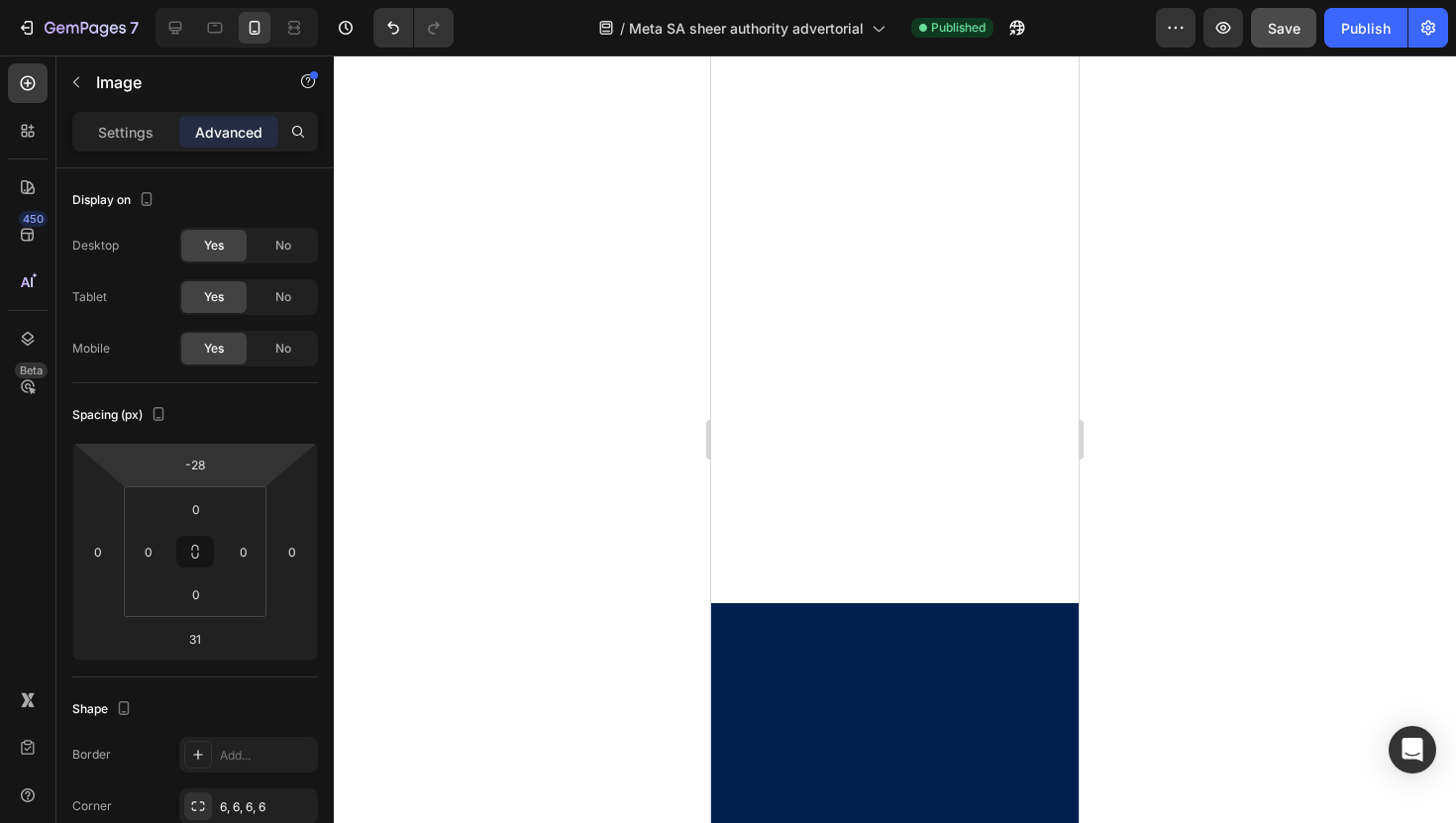 click on "7  Version history  /  Meta SA sheer authority advertorial Published Preview  Save   Publish  450 Beta Sections(18) Elements(83) Section Element Hero Section Product Detail Brands Trusted Badges Guarantee Product Breakdown How to use Testimonials Compare Bundle FAQs Social Proof Brand Story Product List Collection Blog List Contact Sticky Add to Cart Custom Footer Browse Library 450 Layout
Row
Row
Row
Row Text
Heading
Text Block Button
Button
Button Media
Image
Image" at bounding box center (728, 0) 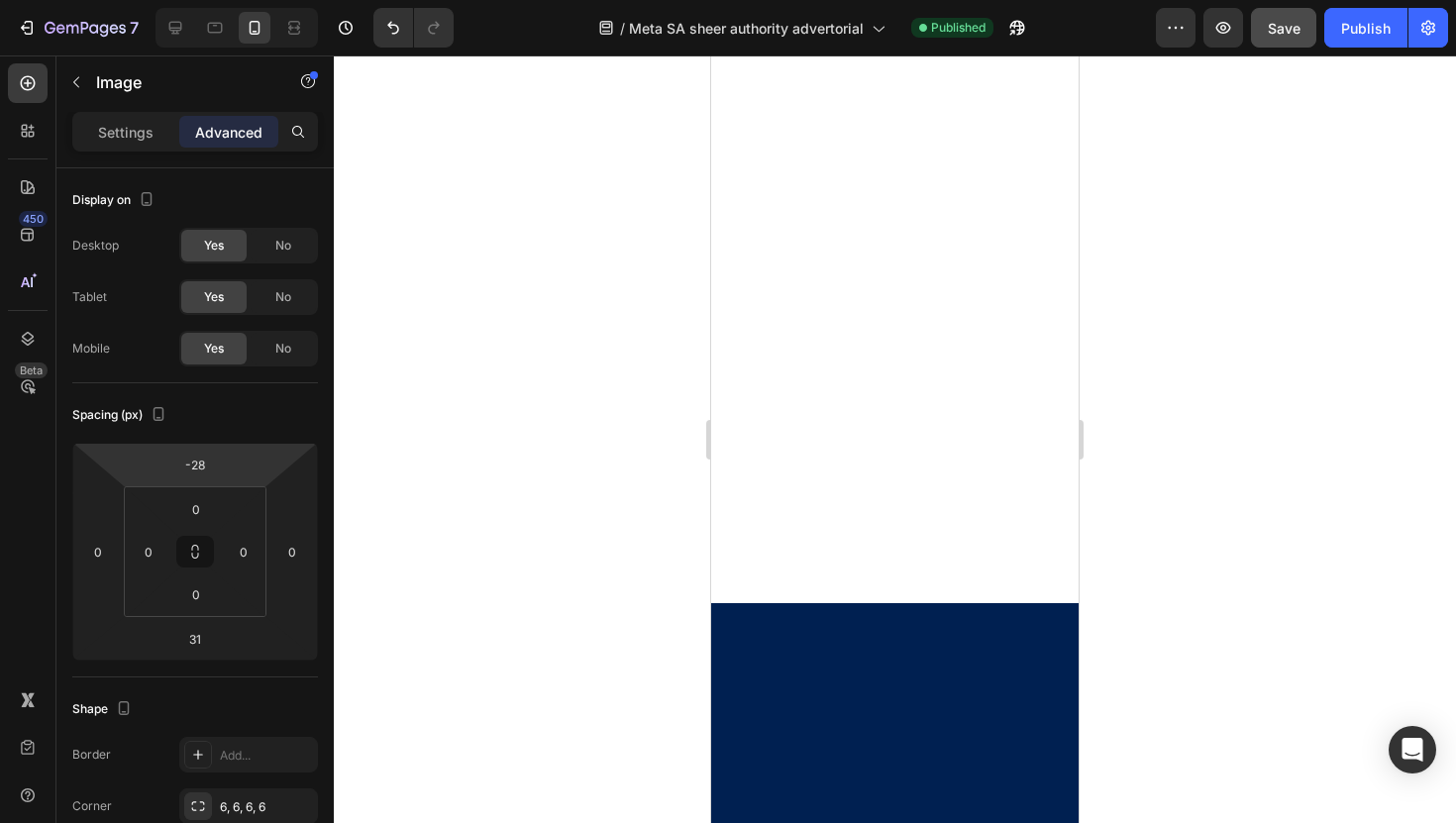 click 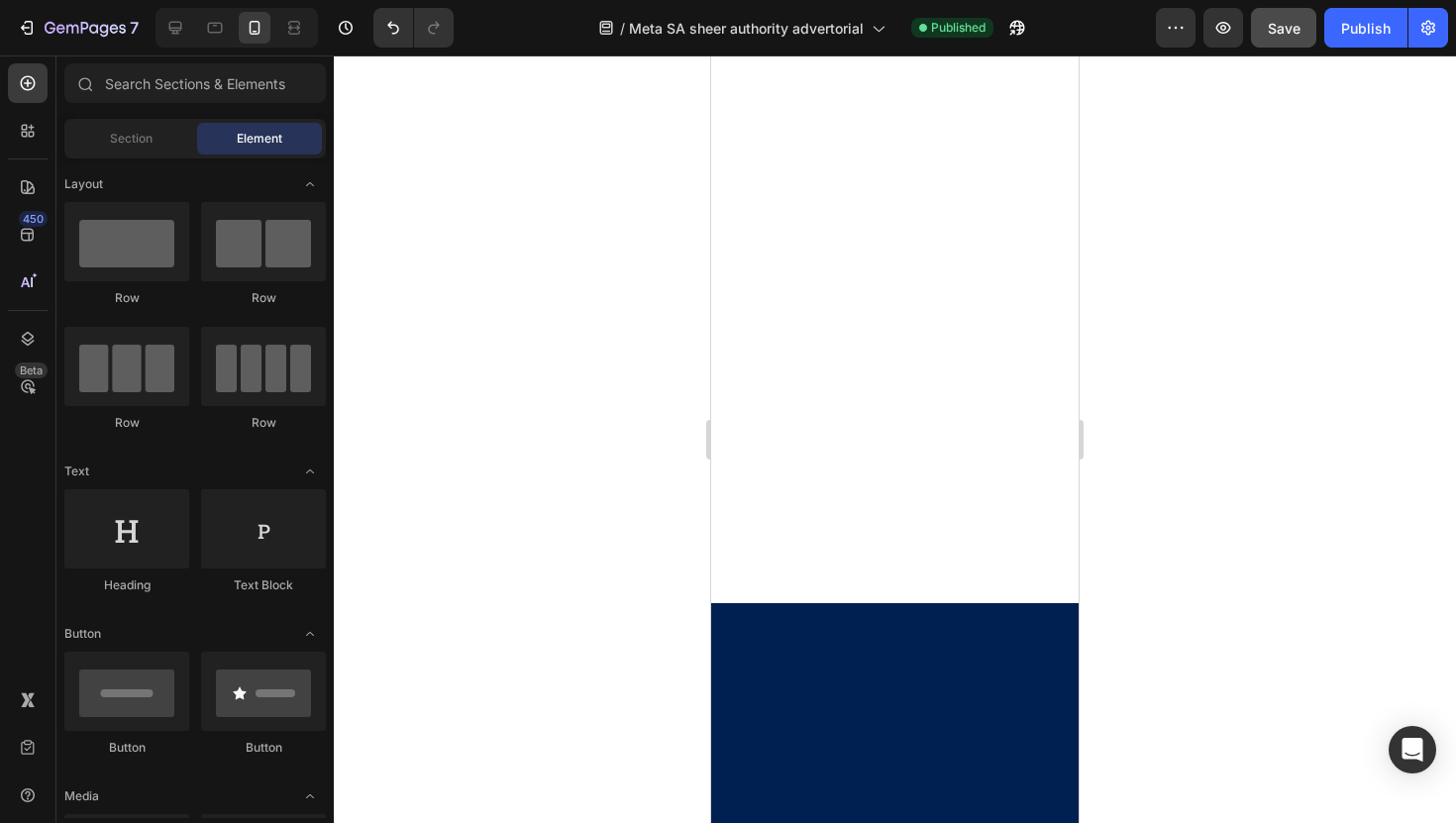 click on "Home > Sleep Apnea > Airway Pro™  Text Block Sleep Specialist Exposes the Shocking Truth: Why 3 Out of 4 Sleep Apnea Patients Are Still Suffering Despite "Treatment" Heading Sleep Specialist Exposes: Why 3 Out of 4 Sleep Apnea Patients Are Still Suffering Despite "Treatment" Heading May 01 2025 at 9:17 am EDT Text Block "I've watched thousands of marriages crumble because we're treating the symptoms, not the root cause. This is the most preventable relationship tragedy I see..." —Dr. Michael Harrison, Certified Sleep Medicine Specialist Text Block Image Steven was losing his wife, and traditional medicine was failing him. Heading If you've been told that CPAP is your only option...   If you're sleeping in separate bedrooms "temporarily"...   If you've spent thousands on treatments that aren't working...   Then what I'm about to reveal could save your marriage—and possibly your life.   There's a hidden crisis destroying relationships across the UK right now.     And here's the devastating part:" at bounding box center [894, -7074] 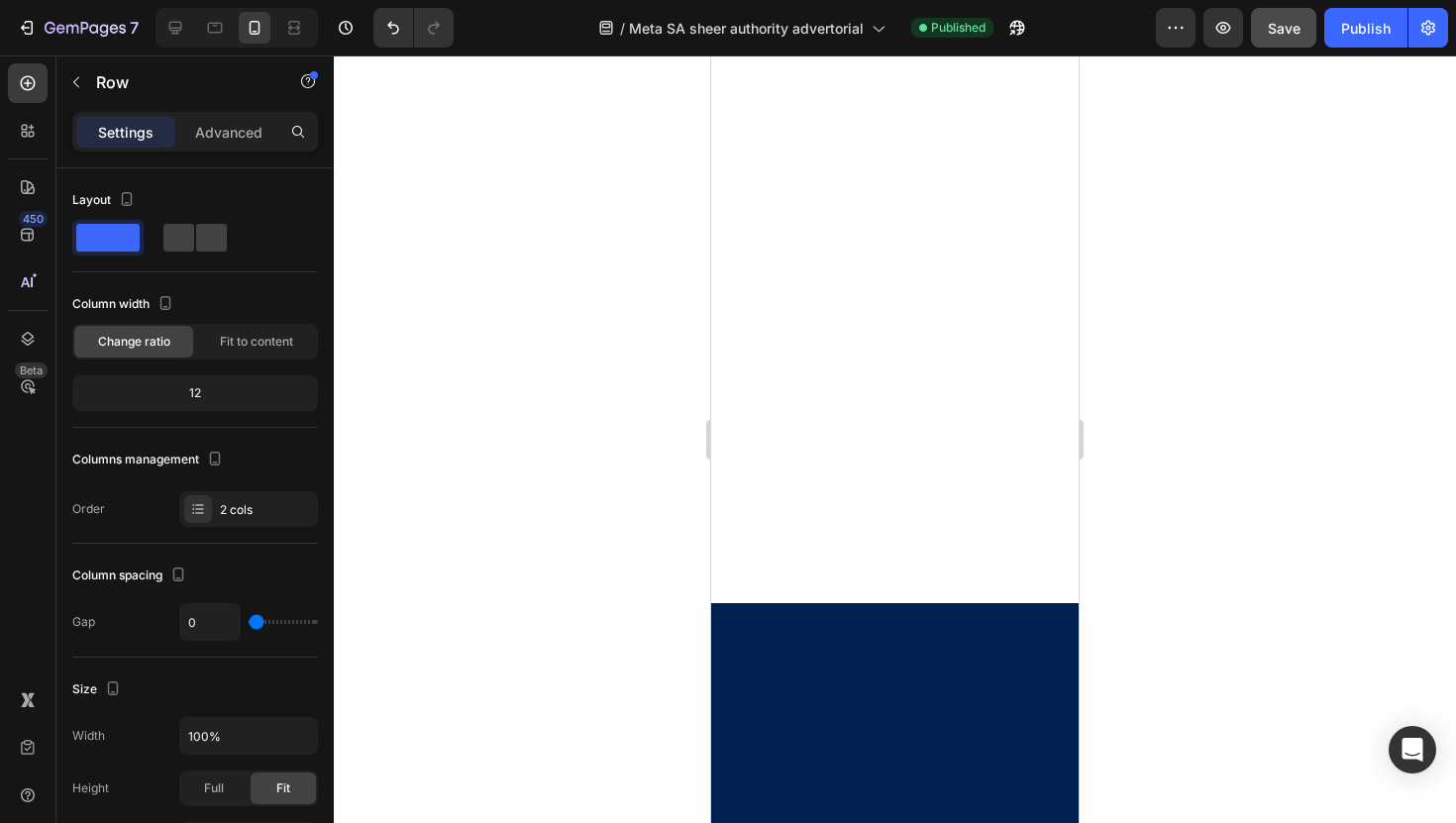 click at bounding box center (894, -900) 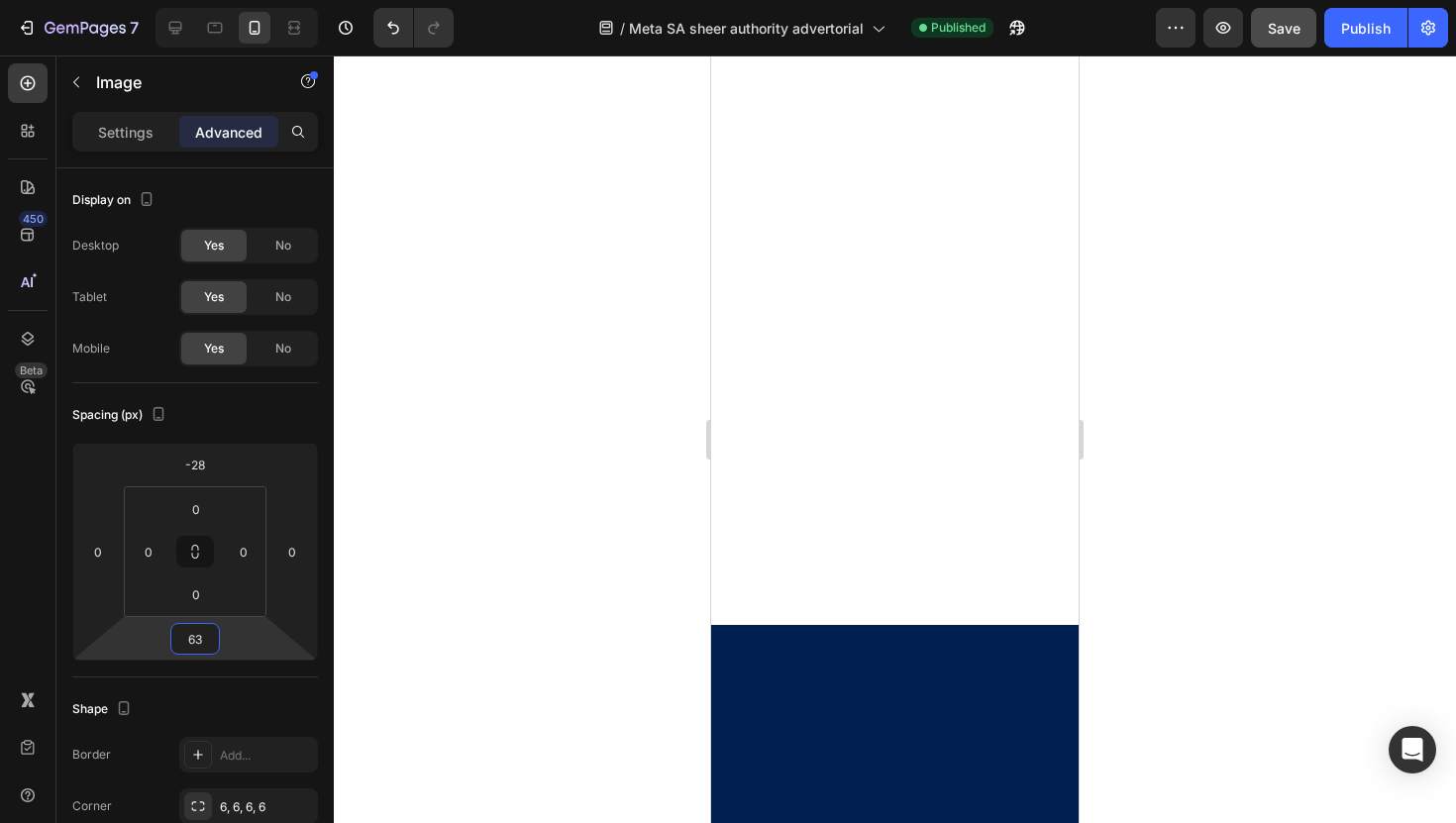 type on "65" 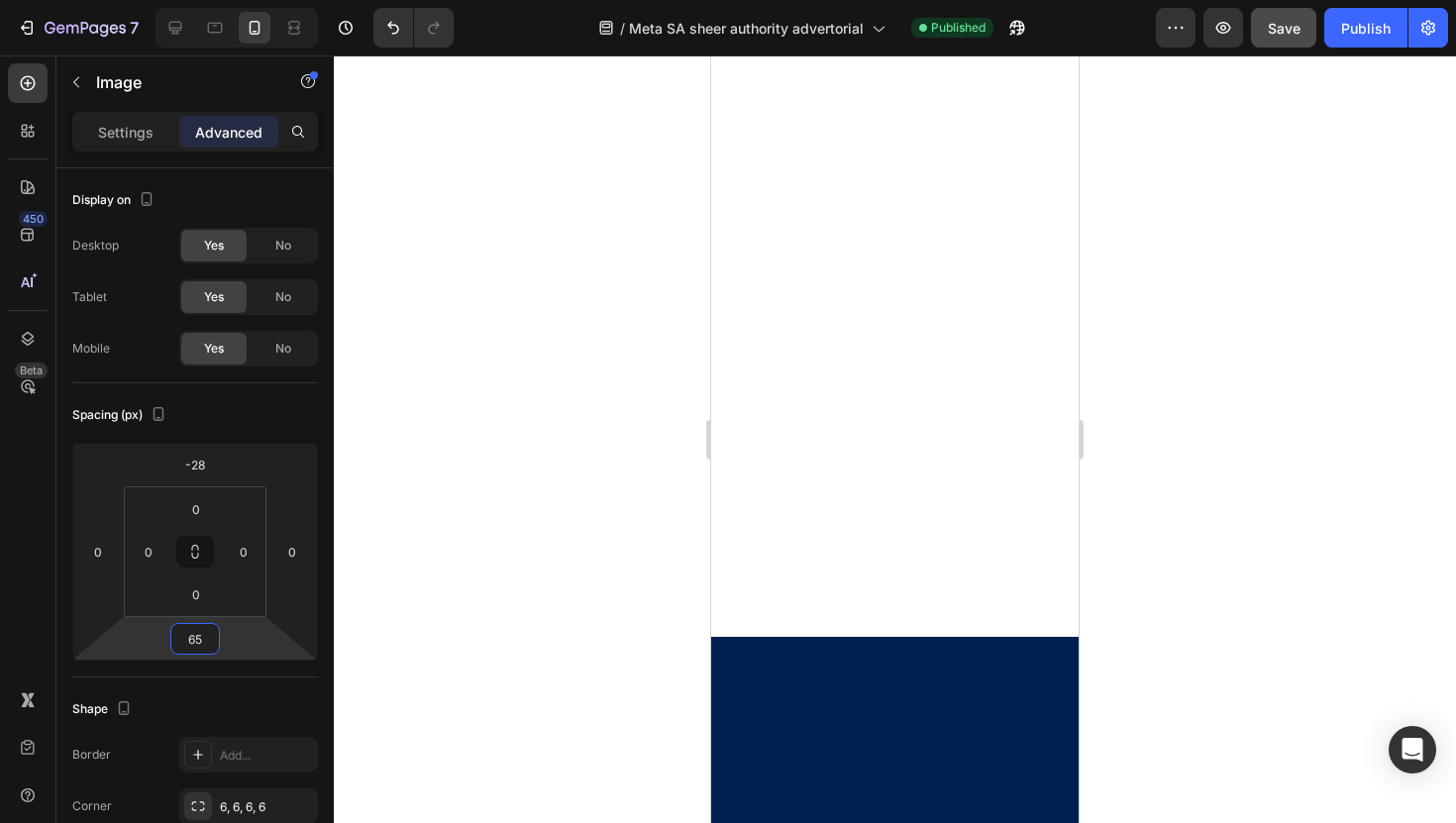 drag, startPoint x: 226, startPoint y: 640, endPoint x: 226, endPoint y: 623, distance: 17 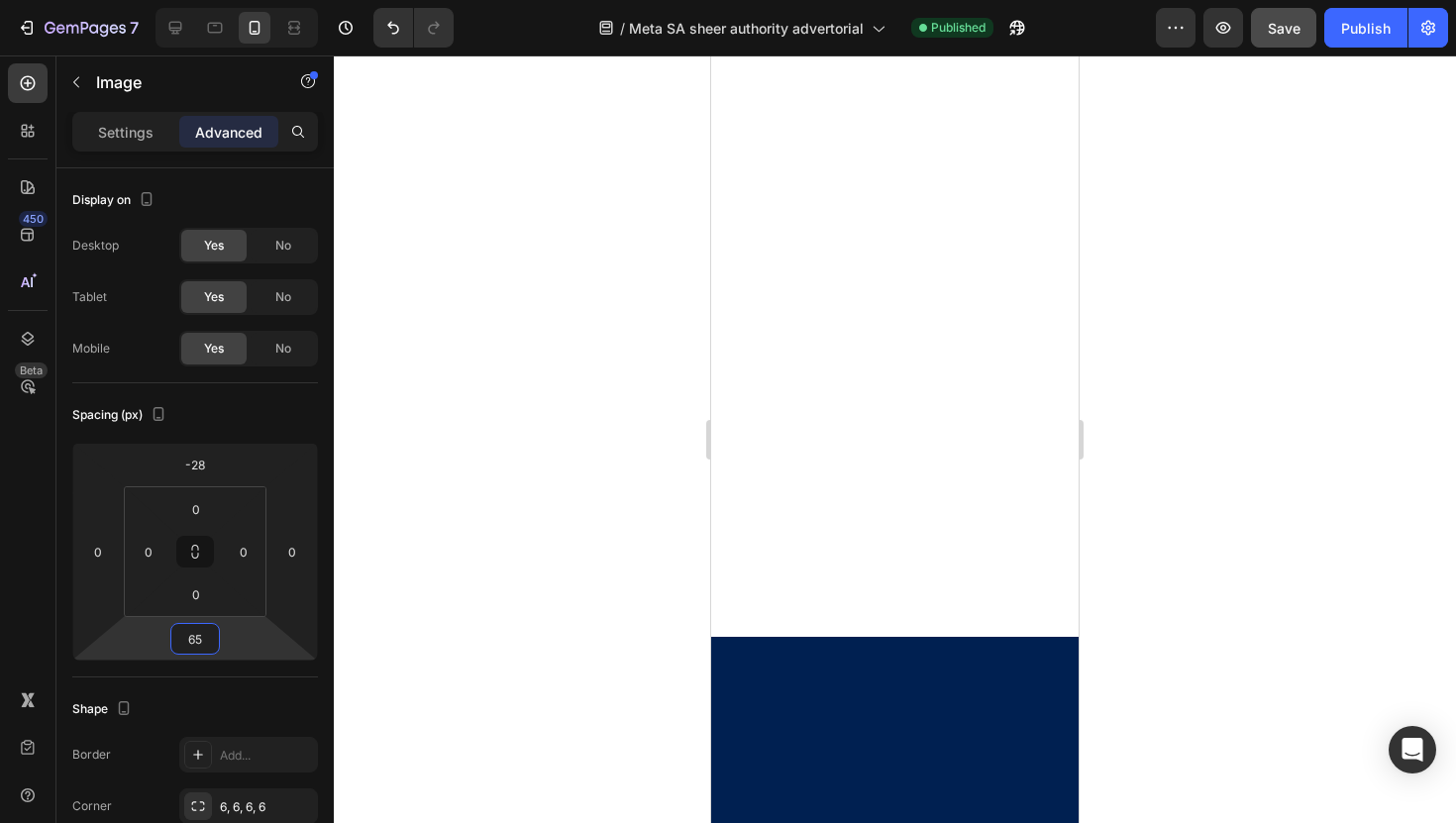 click on "7  Version history  /  Meta SA sheer authority advertorial Published Preview  Save   Publish  450 Beta Sections(18) Elements(83) Section Element Hero Section Product Detail Brands Trusted Badges Guarantee Product Breakdown How to use Testimonials Compare Bundle FAQs Social Proof Brand Story Product List Collection Blog List Contact Sticky Add to Cart Custom Footer Browse Library 450 Layout
Row
Row
Row
Row Text
Heading
Text Block Button
Button
Button Media
Image
Image" at bounding box center (728, 0) 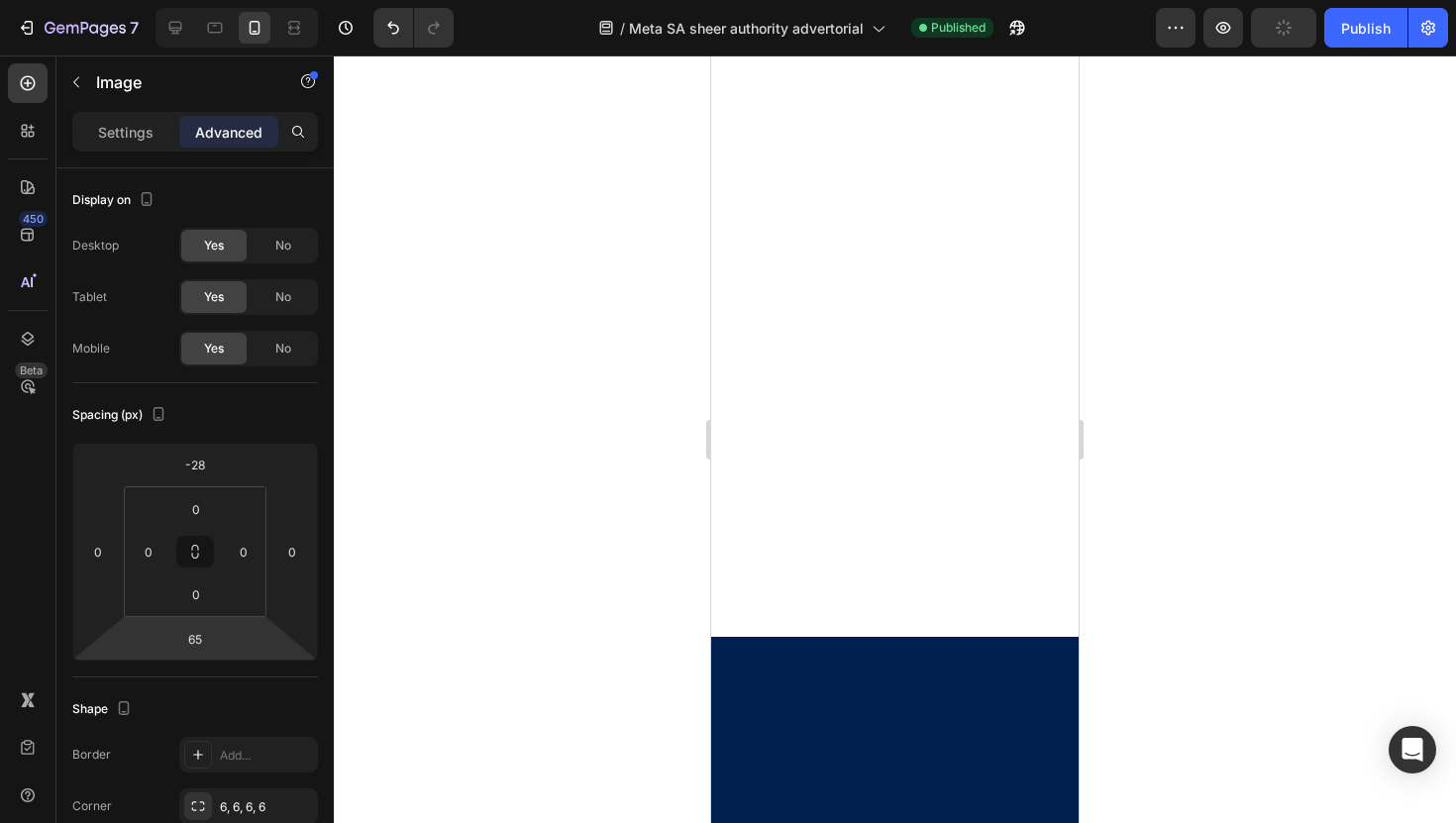 click 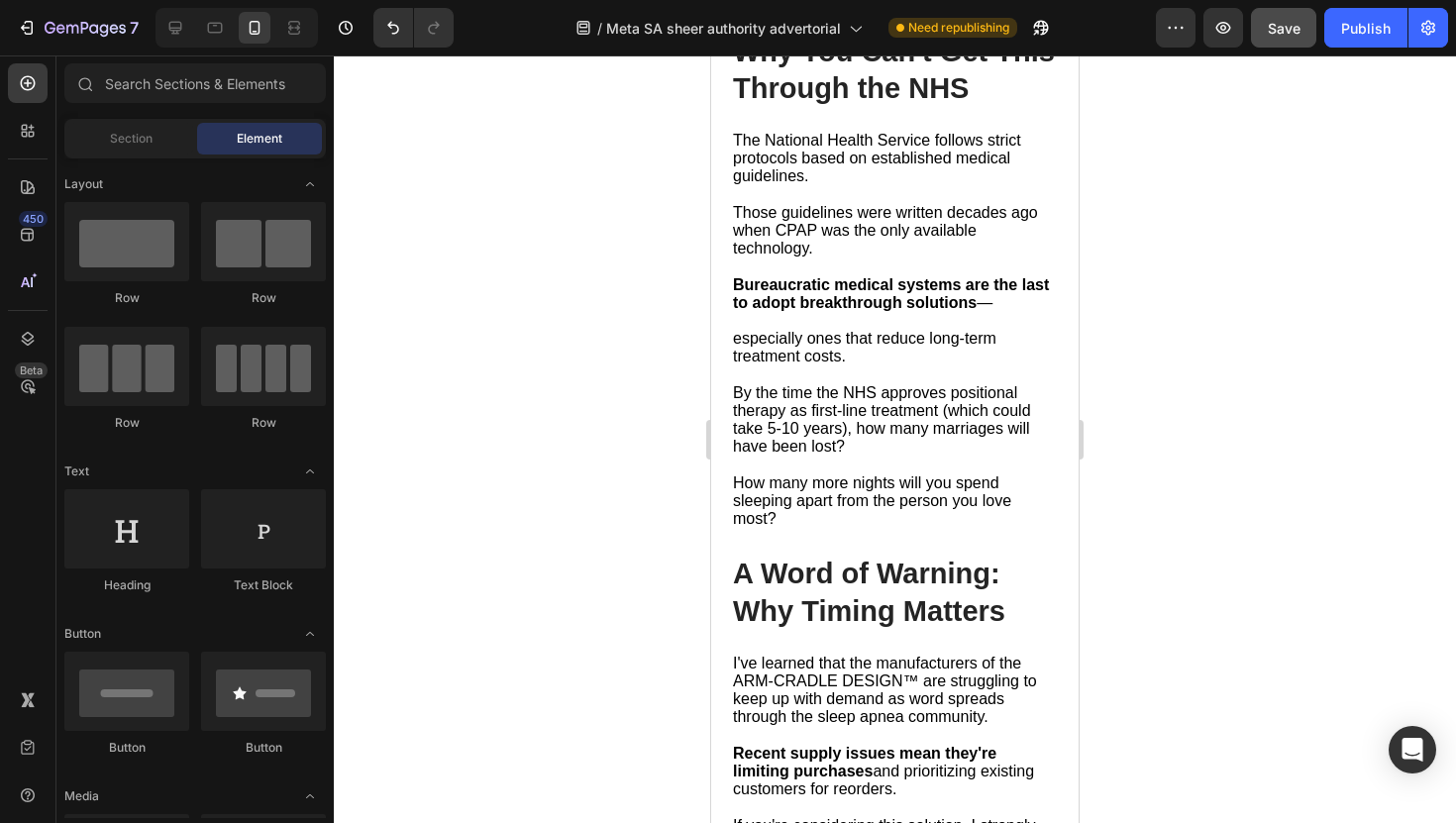 scroll, scrollTop: 8894, scrollLeft: 0, axis: vertical 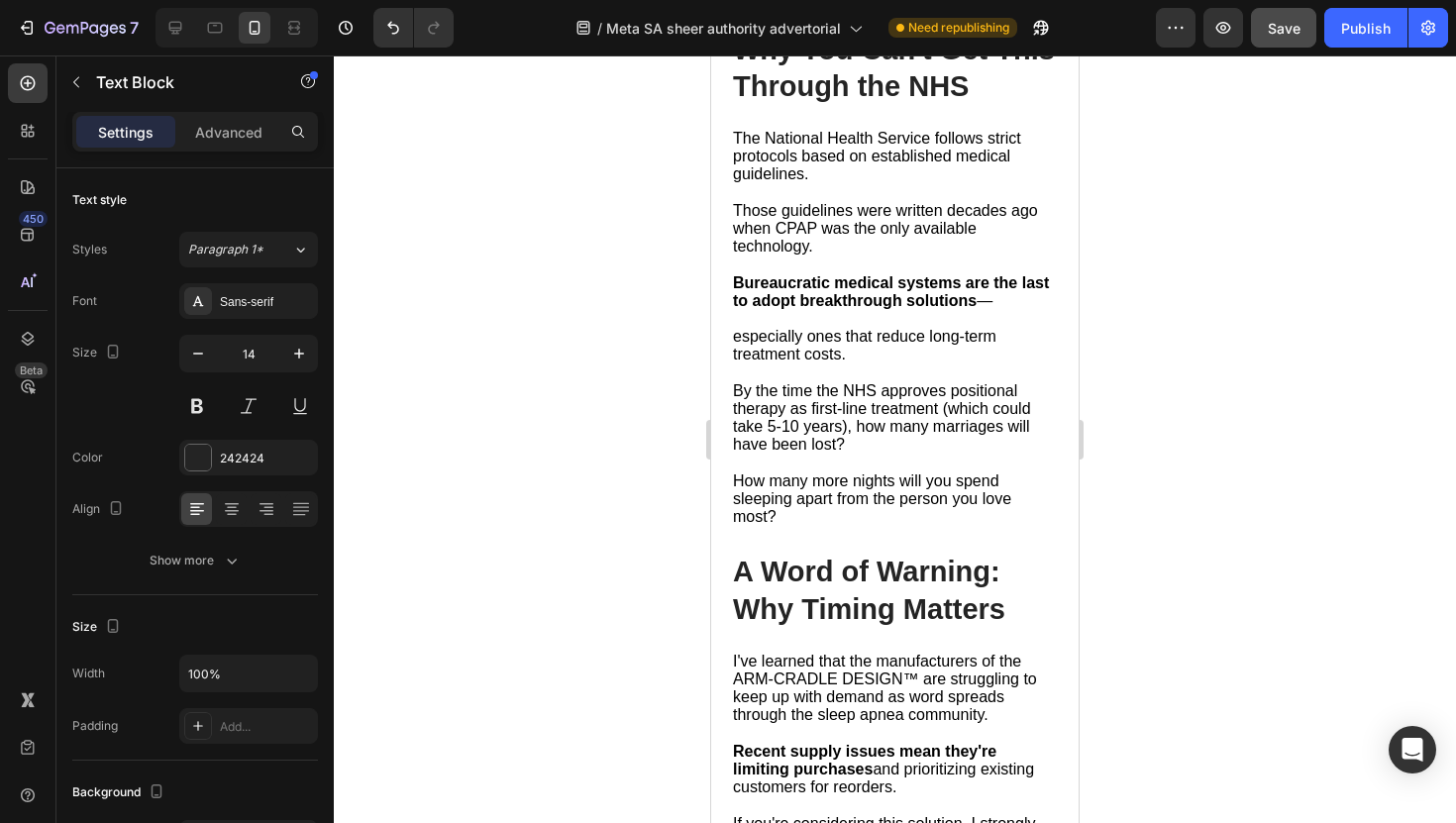 click on "Watching marriages dissolve while I prescribed treatments that isolated couples from each other was causing immense harm—harm I could no longer ignore." at bounding box center [888, -563] 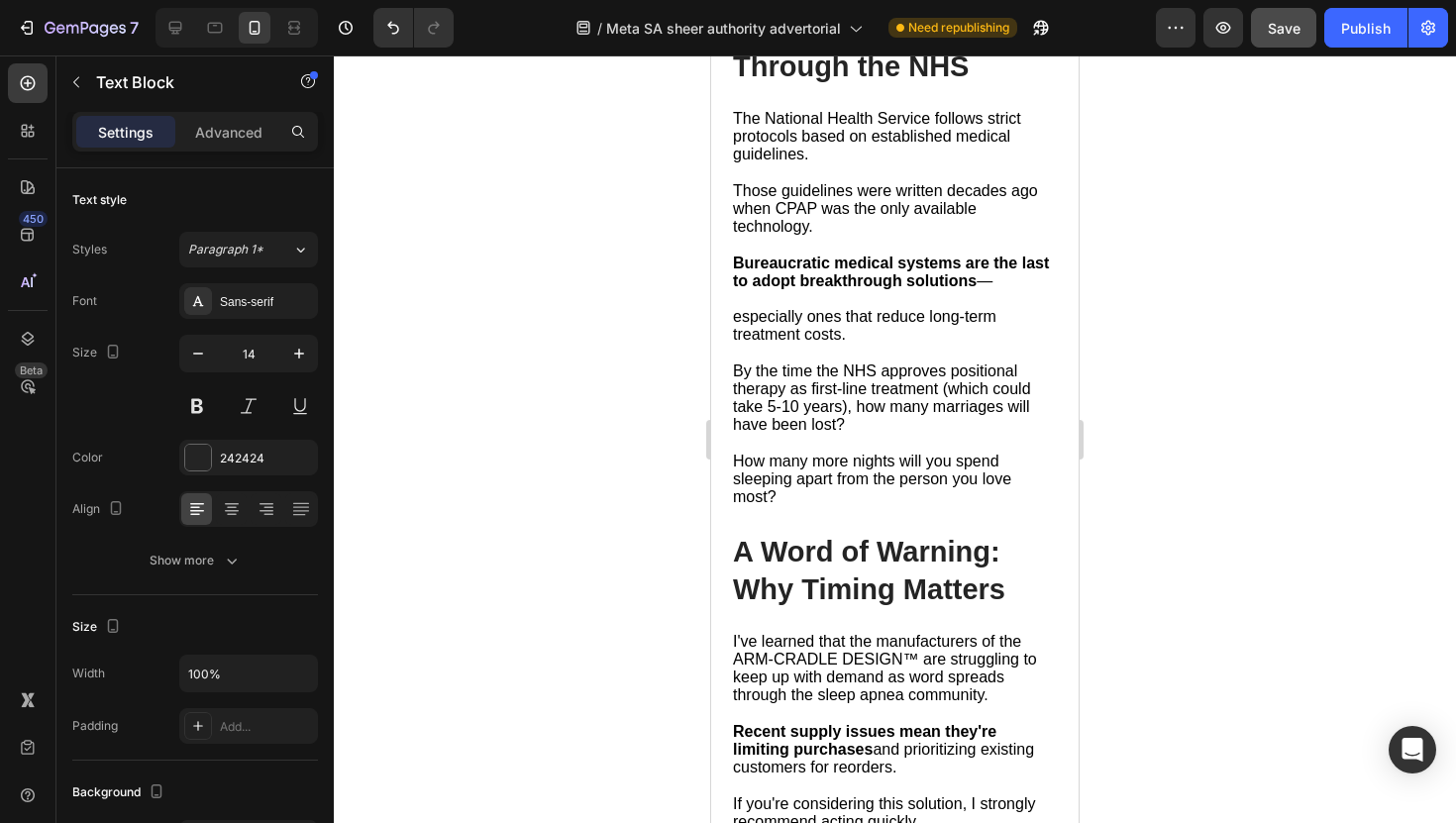 drag, startPoint x: 900, startPoint y: 424, endPoint x: 900, endPoint y: 328, distance: 96 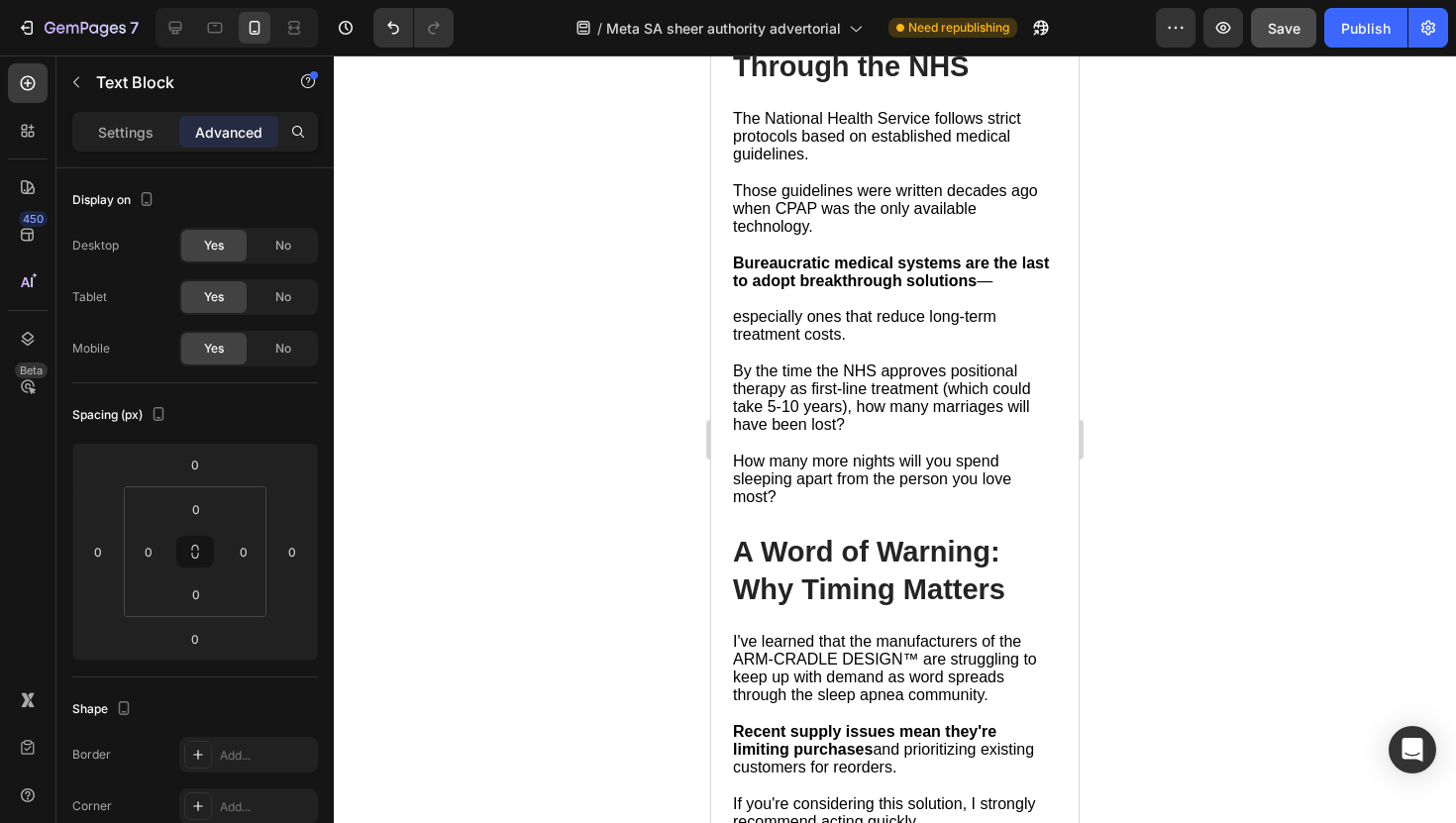 click 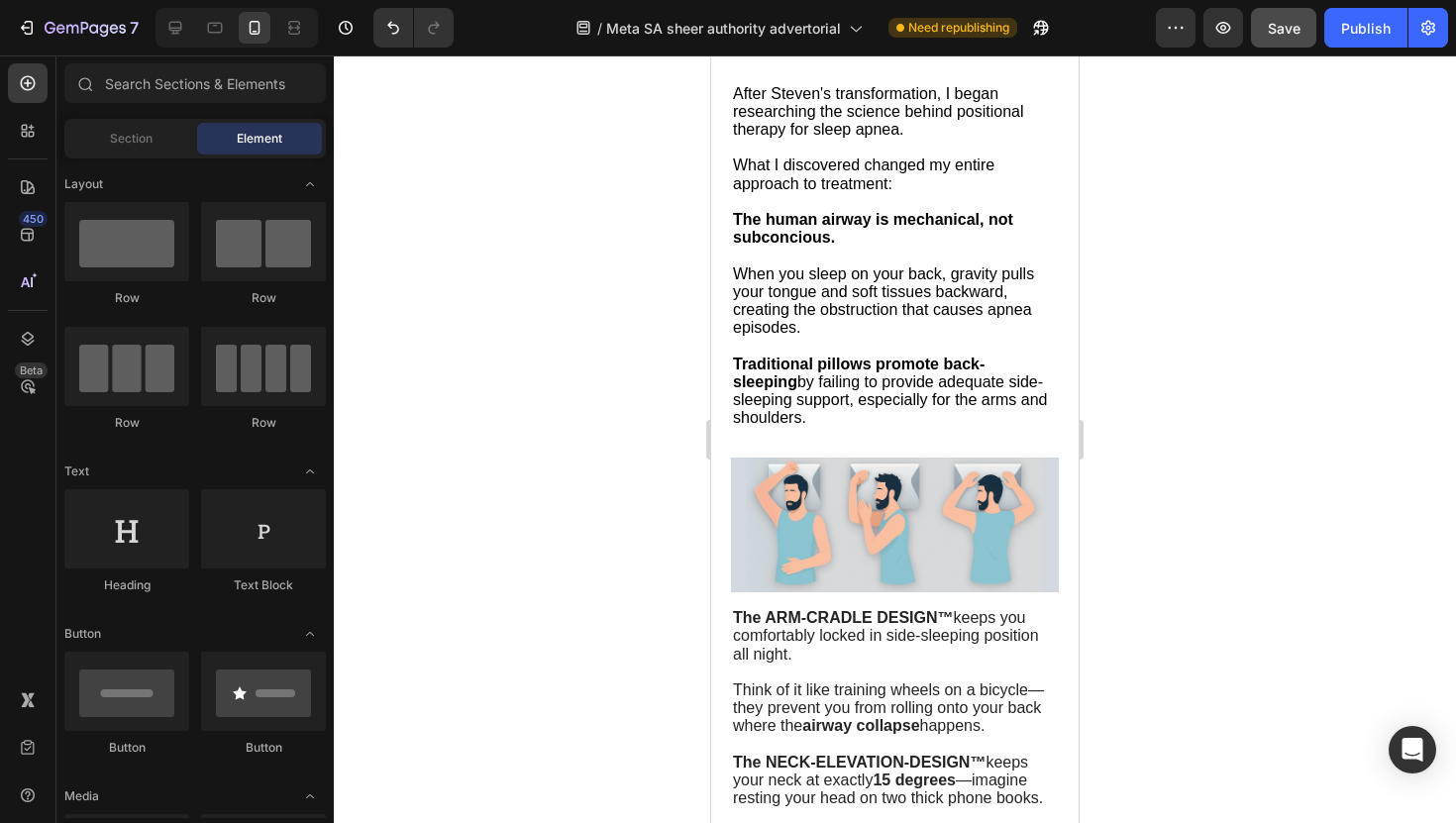 scroll, scrollTop: 5669, scrollLeft: 0, axis: vertical 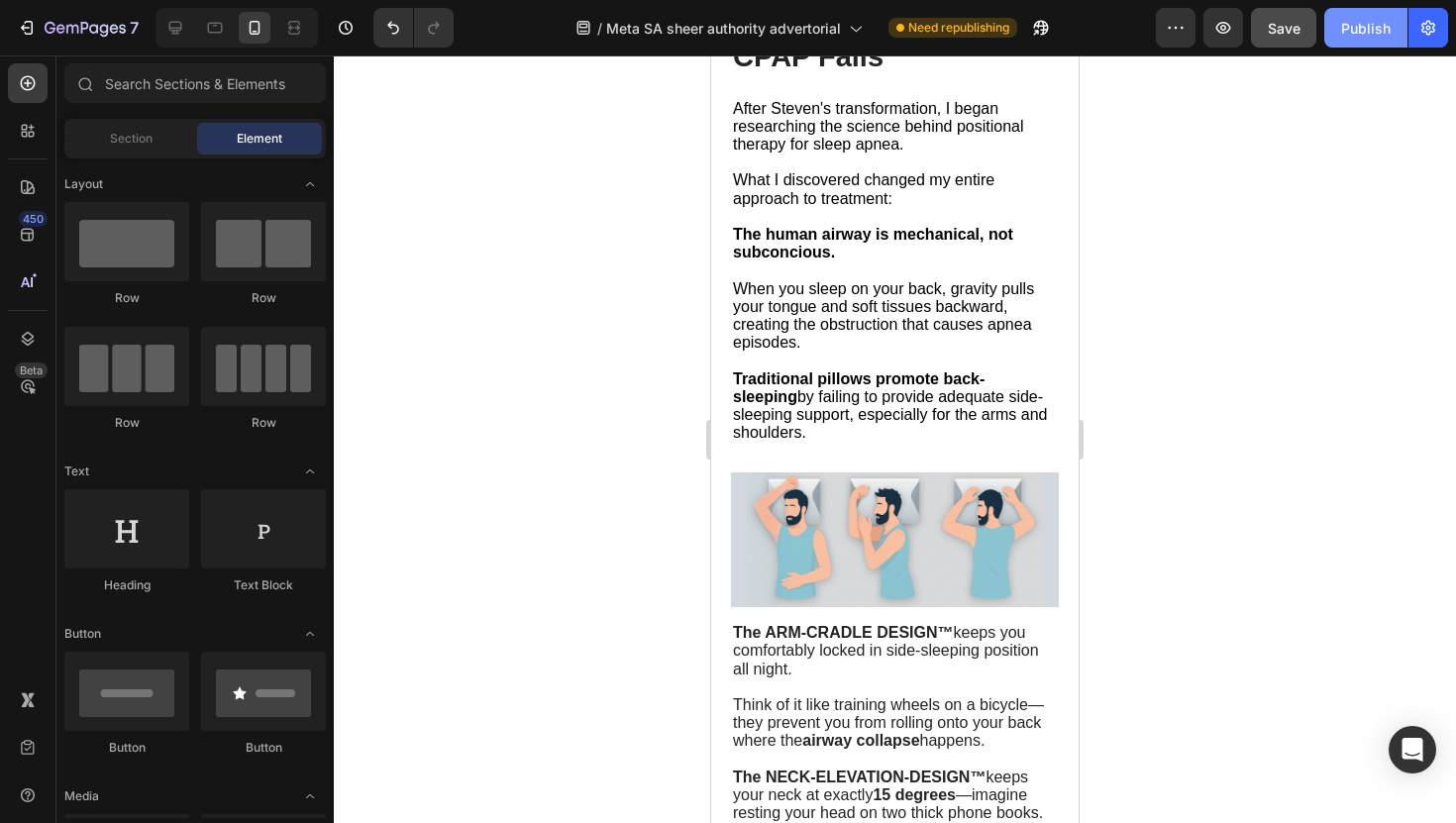 click on "Publish" at bounding box center [1366, 28] 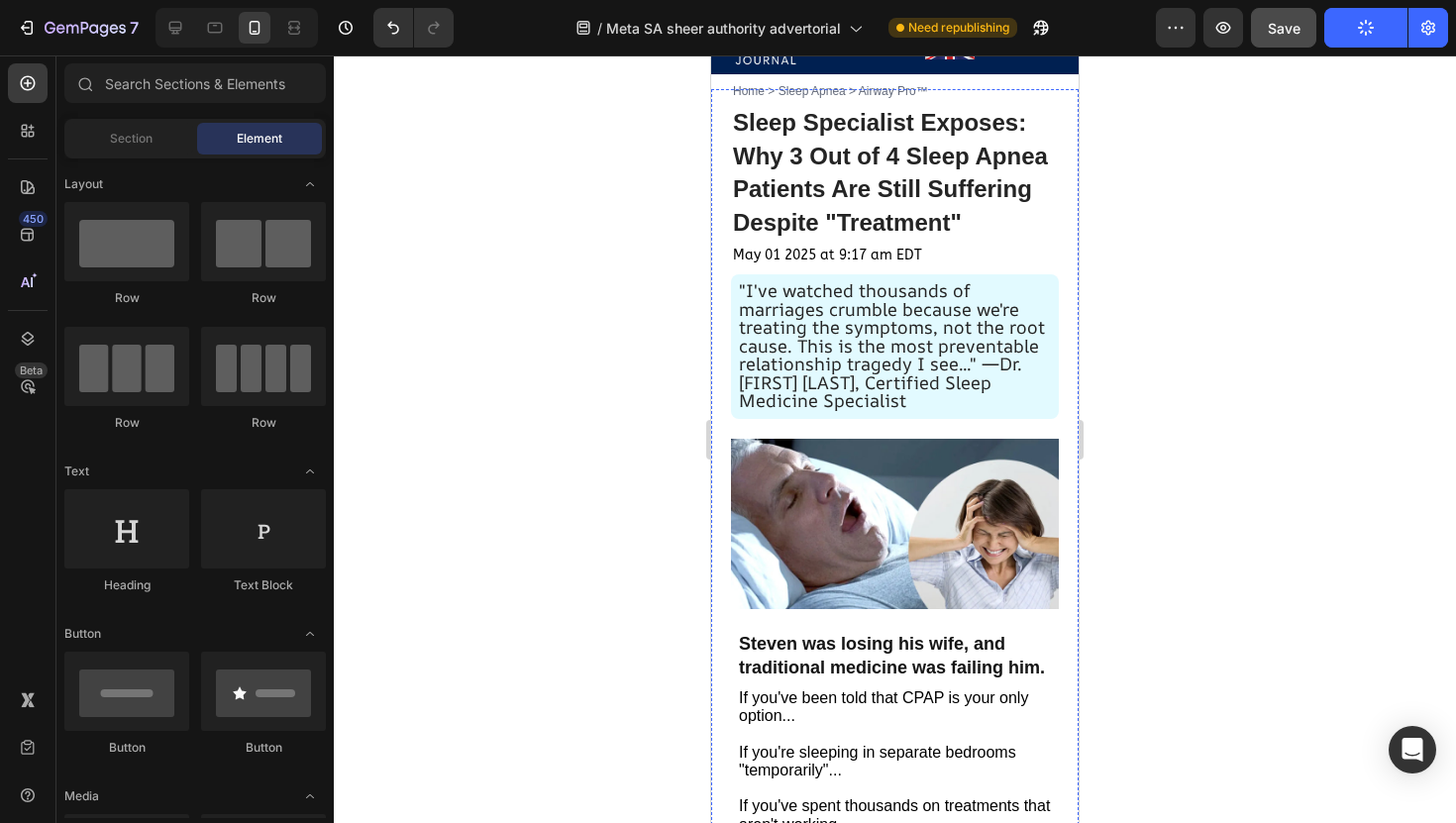 scroll, scrollTop: 0, scrollLeft: 0, axis: both 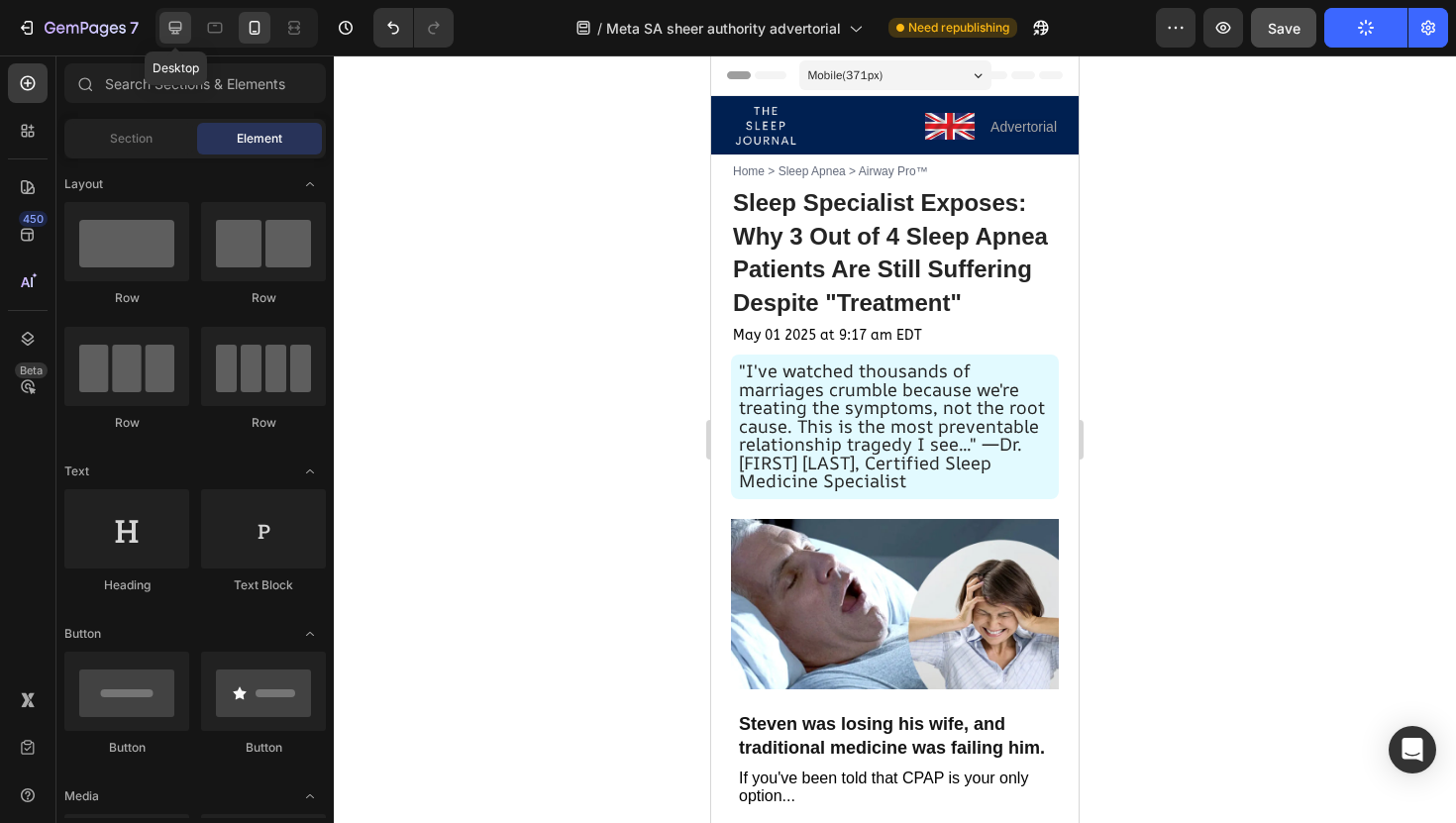 click 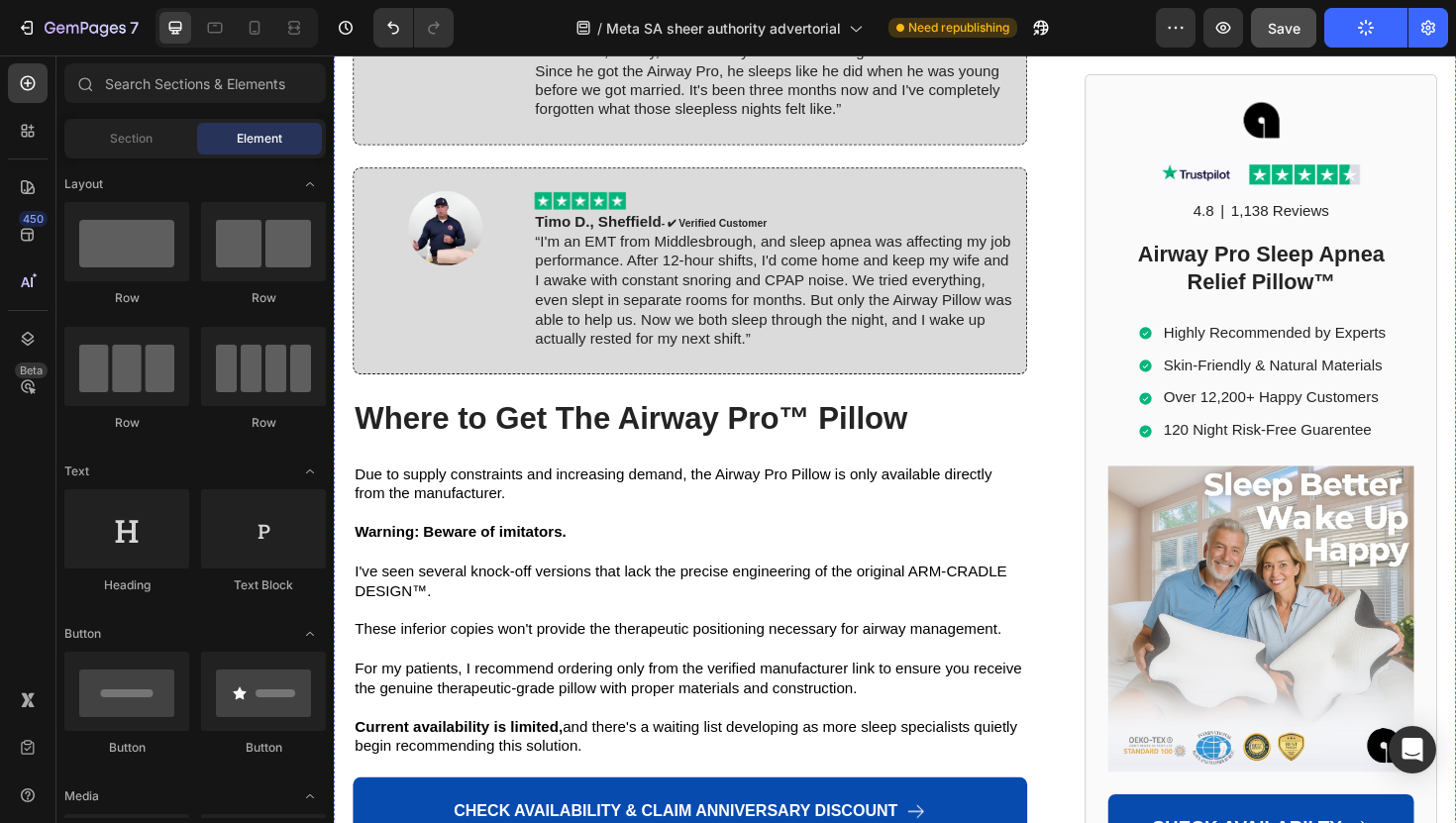 scroll, scrollTop: 10290, scrollLeft: 0, axis: vertical 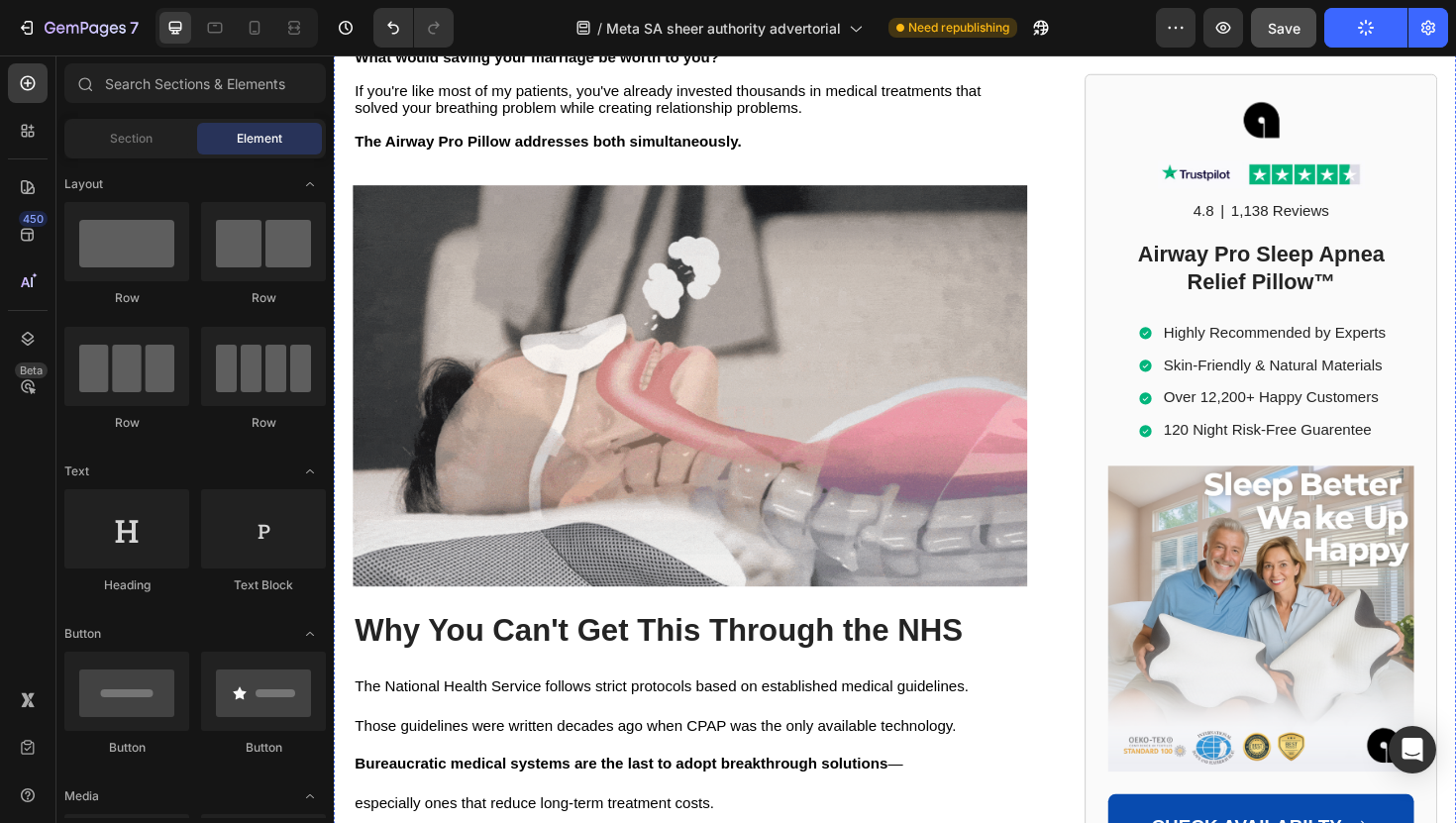 click at bounding box center (726, -370) 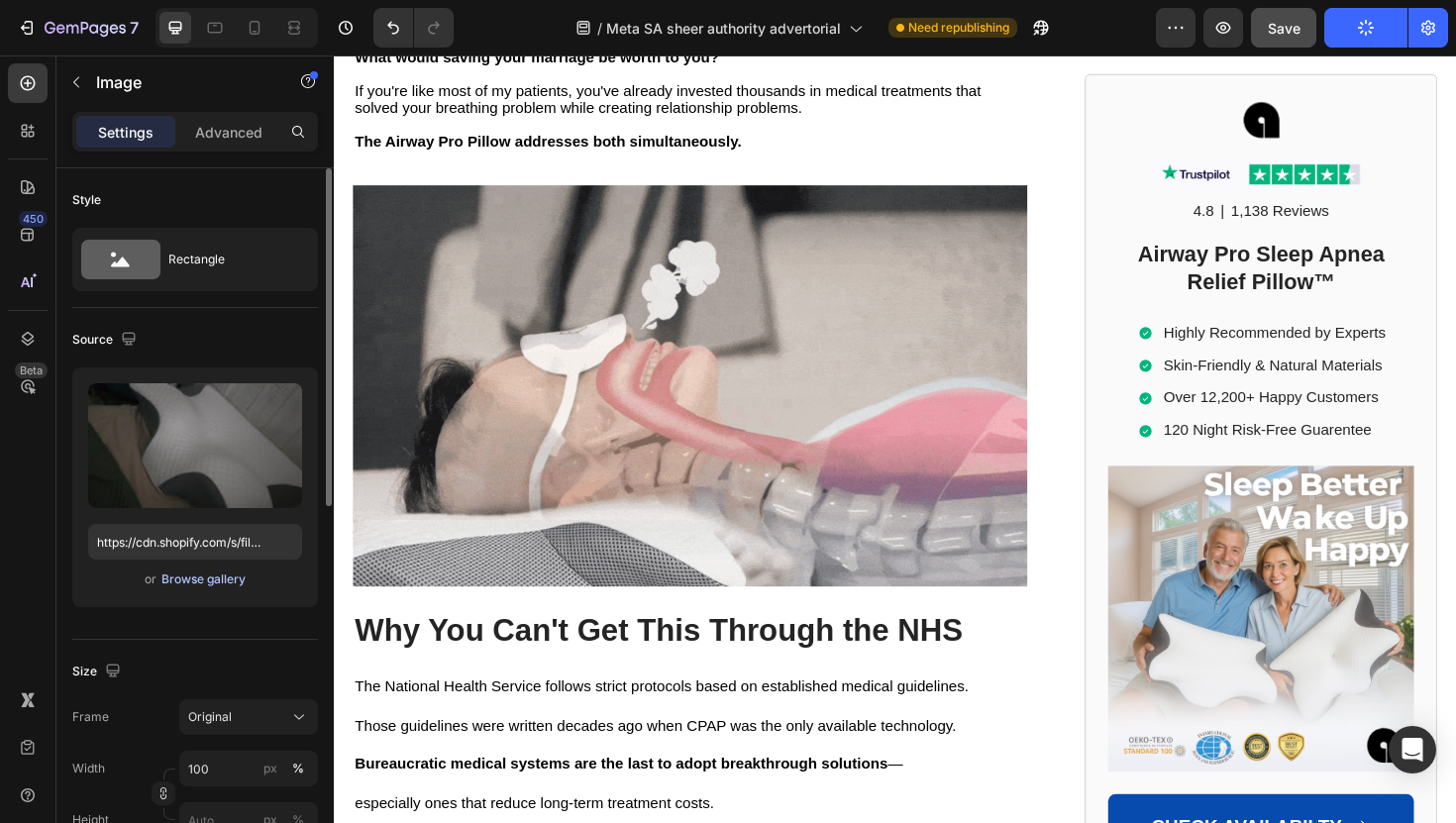 click on "Browse gallery" at bounding box center (203, 579) 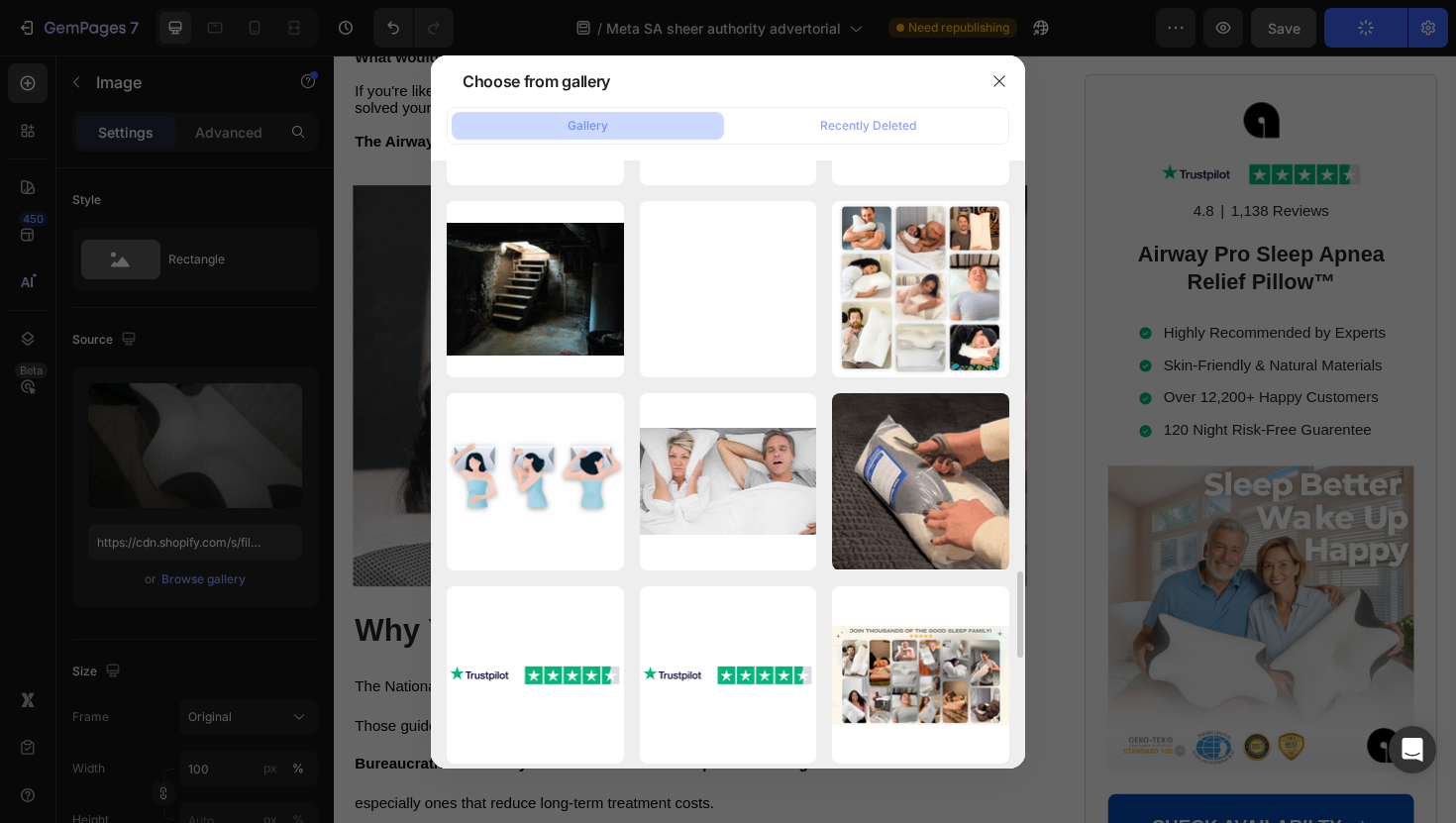 scroll, scrollTop: 2868, scrollLeft: 0, axis: vertical 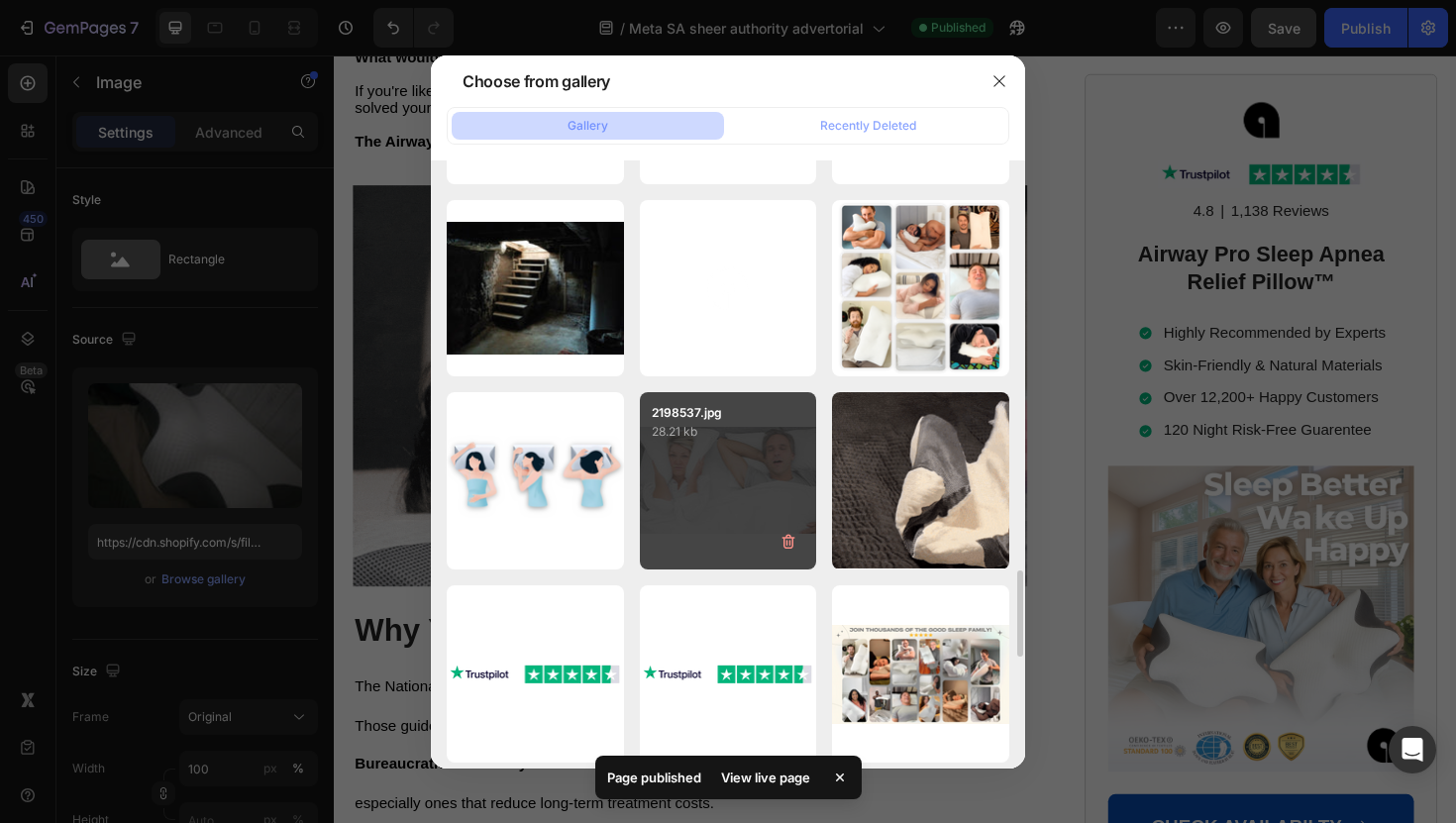 click on "2198537.jpg 28.21 kb" at bounding box center (728, 480) 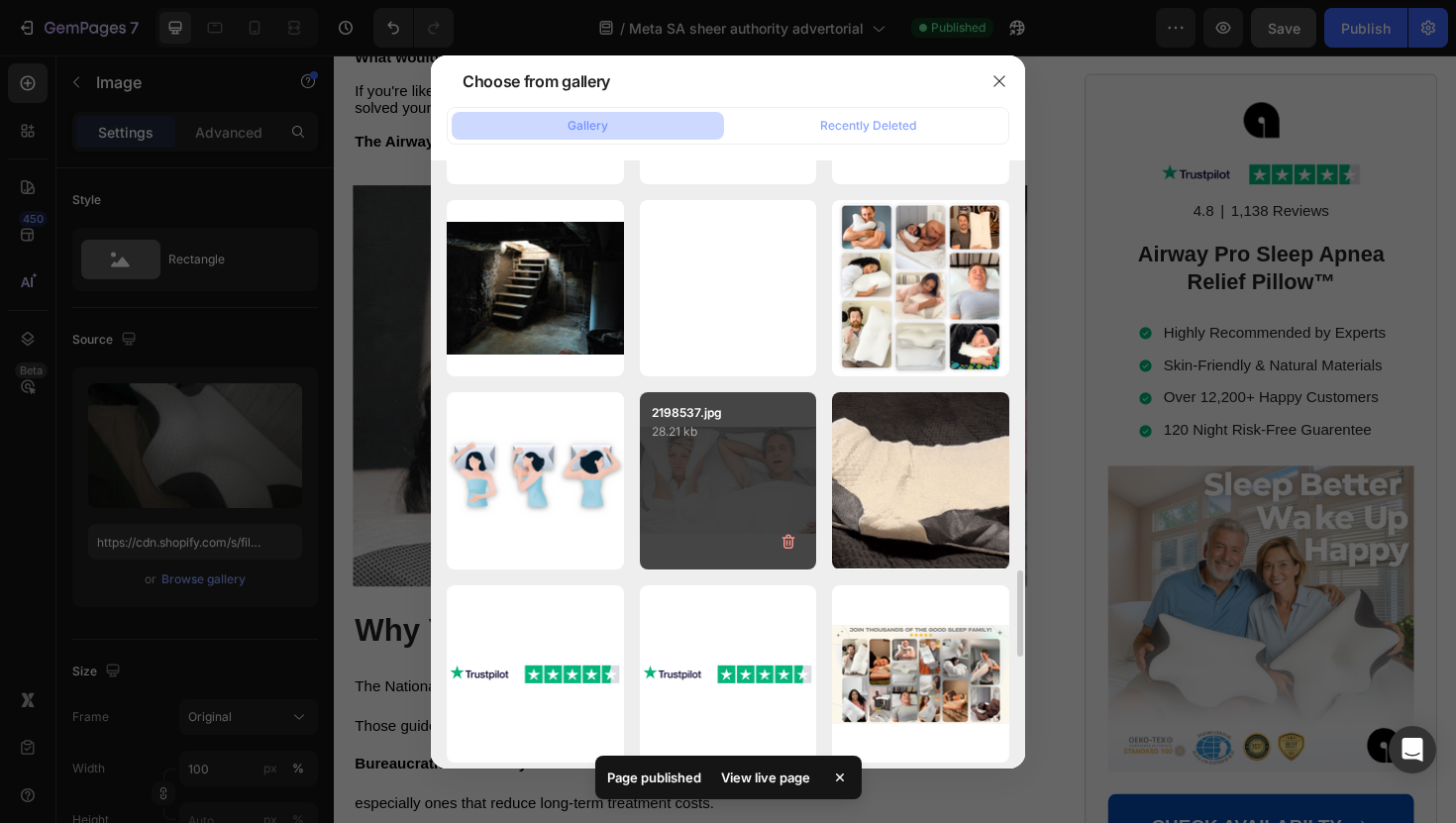 type on "https://cdn.shopify.com/s/files/1/0868/3336/5325/files/gempages_554794443278910544-73571023-7ca5-40c4-9e67-08d5c7b02af7.jpg" 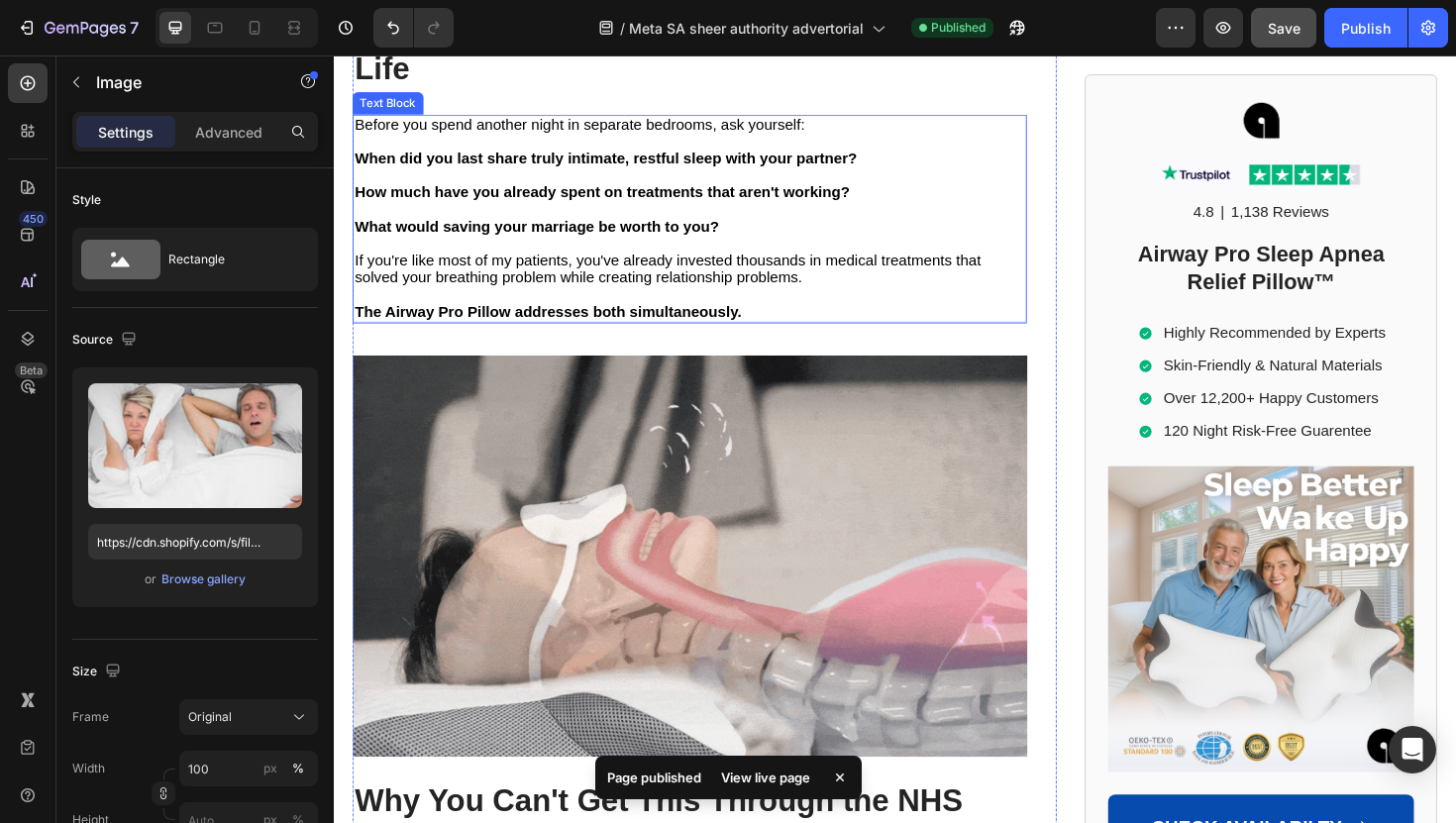 scroll, scrollTop: 10209, scrollLeft: 0, axis: vertical 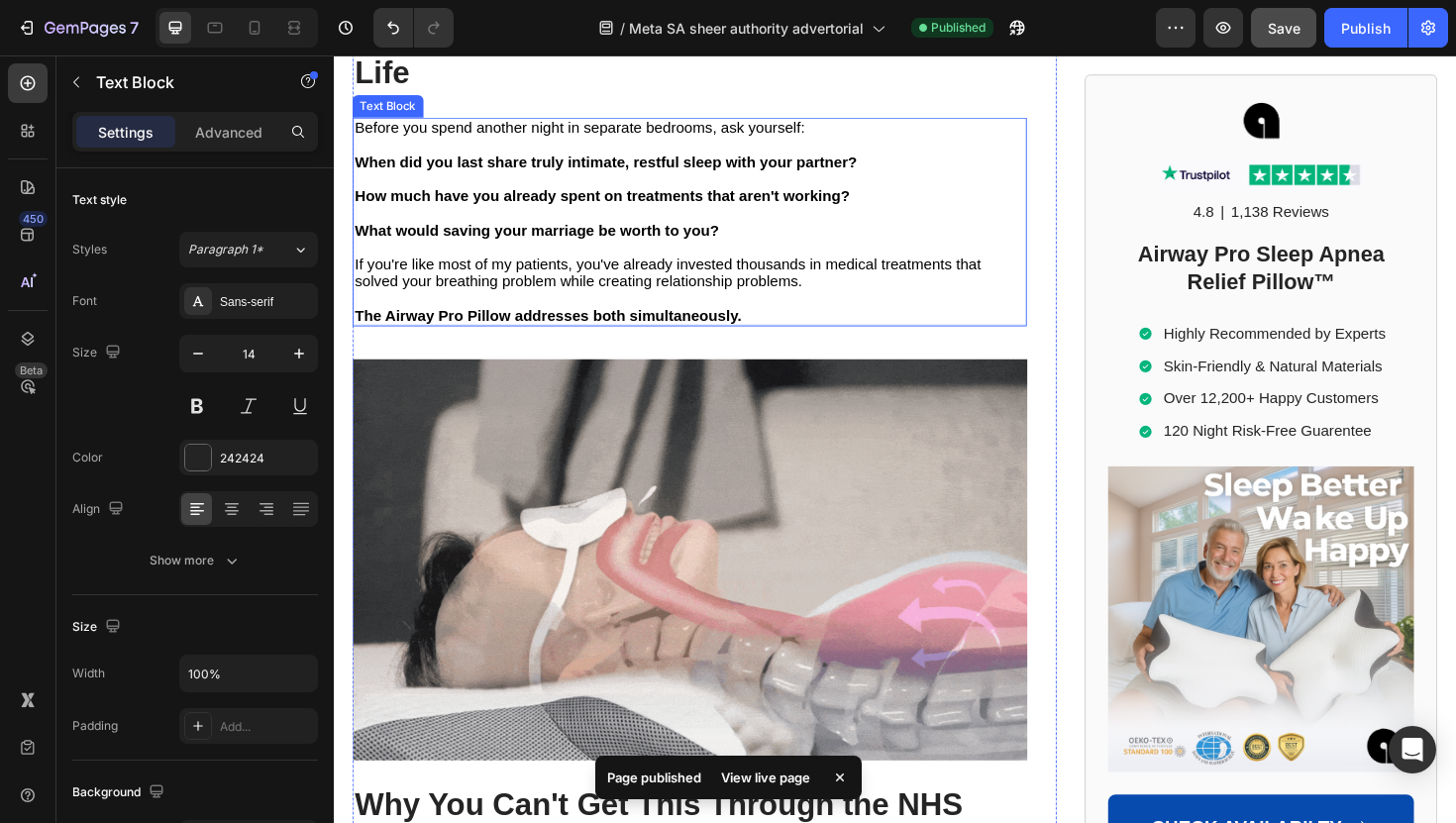 click on "Before you spend another night in separate bedrooms, ask yourself:" at bounding box center (710, 133) 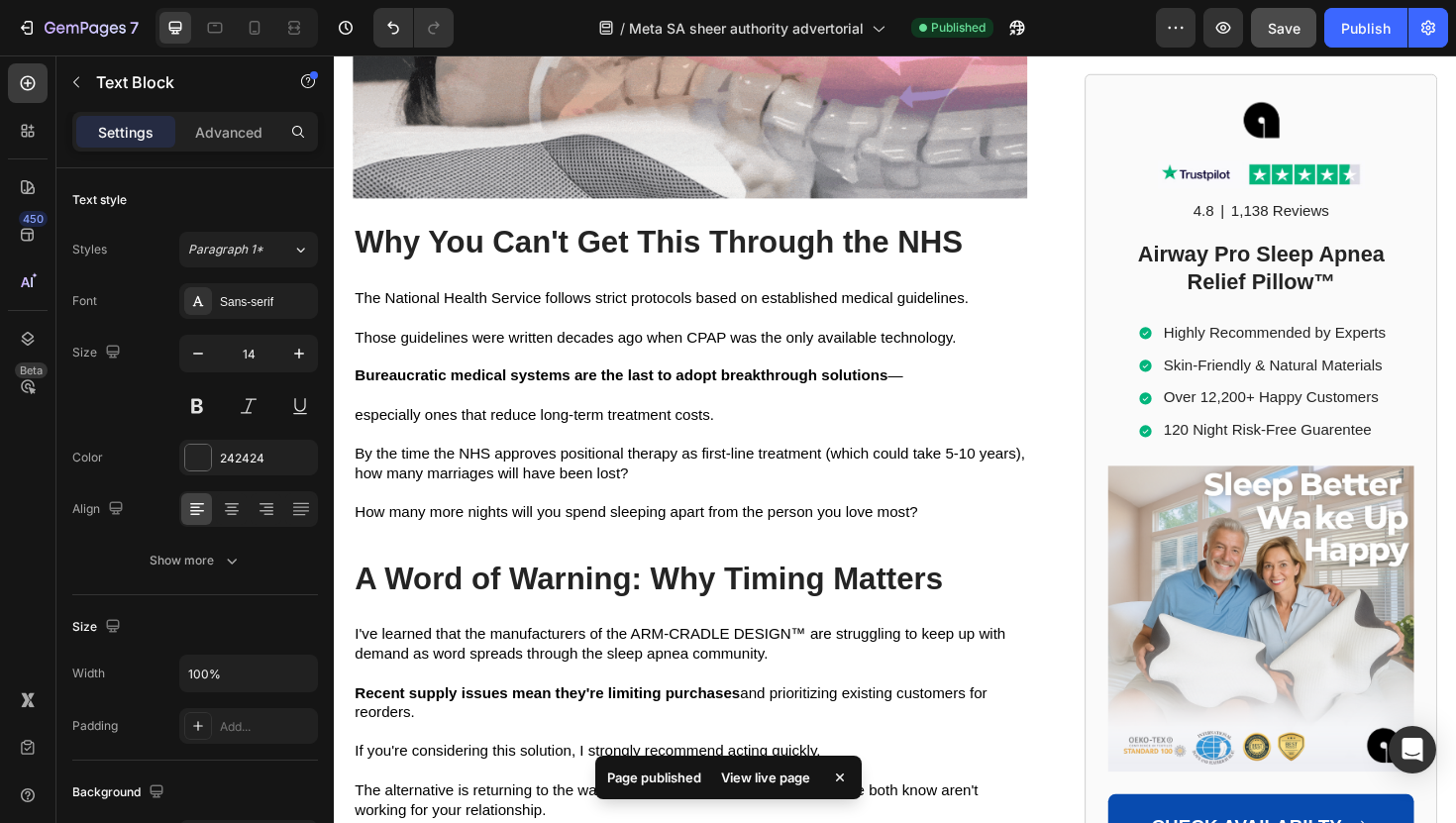 scroll, scrollTop: 10811, scrollLeft: 0, axis: vertical 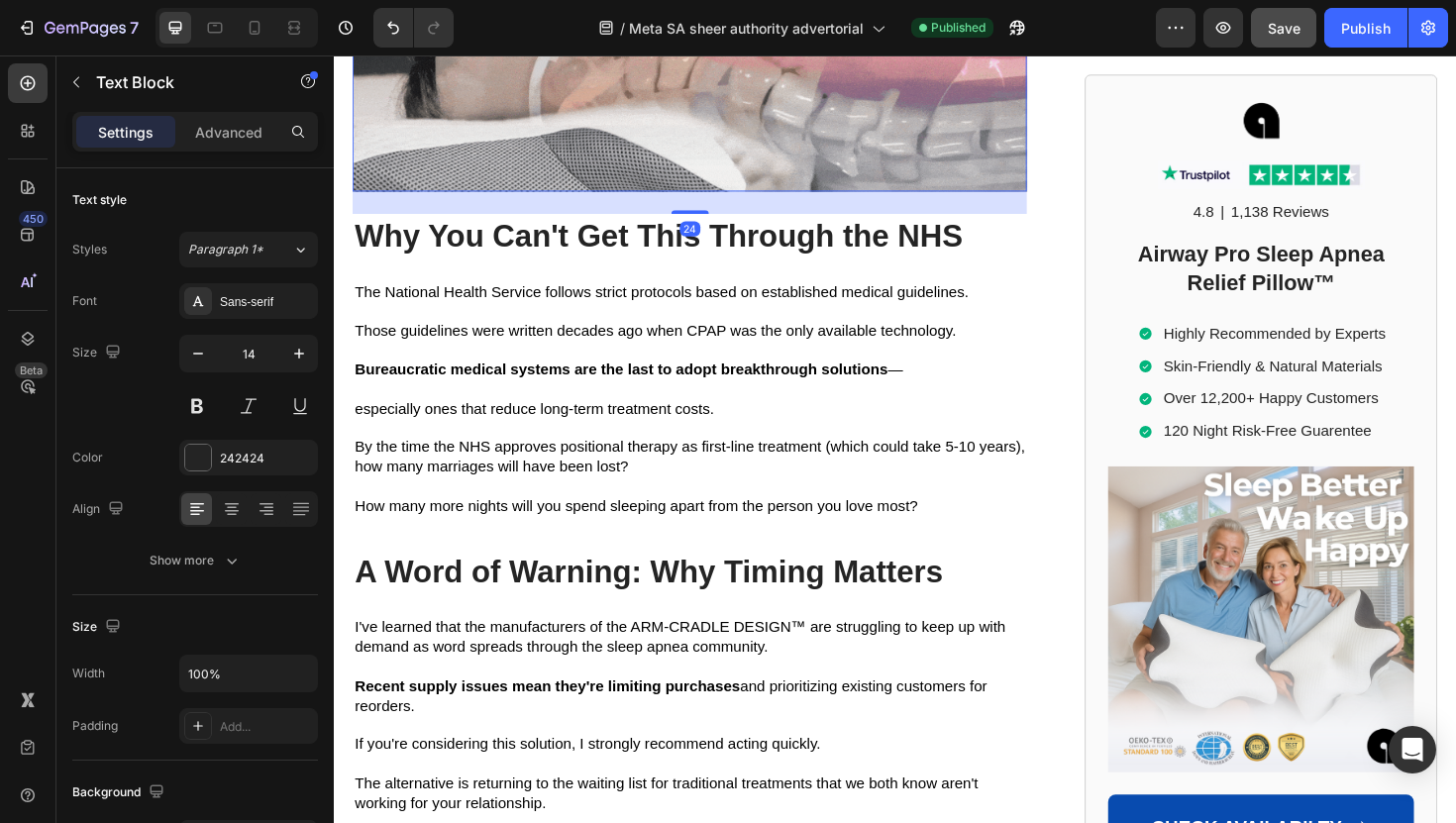 click at bounding box center (710, -13) 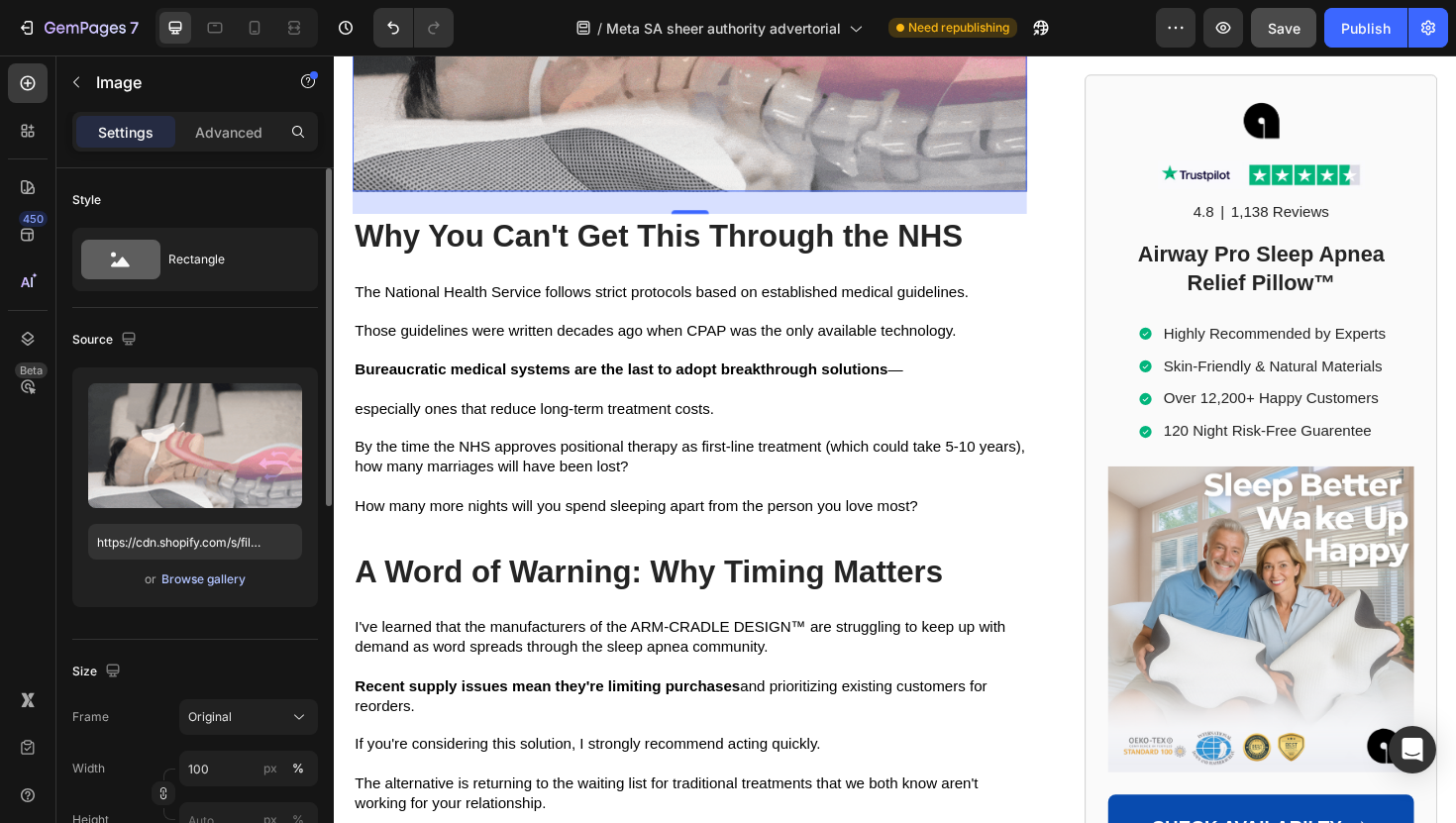 click on "Browse gallery" at bounding box center [203, 579] 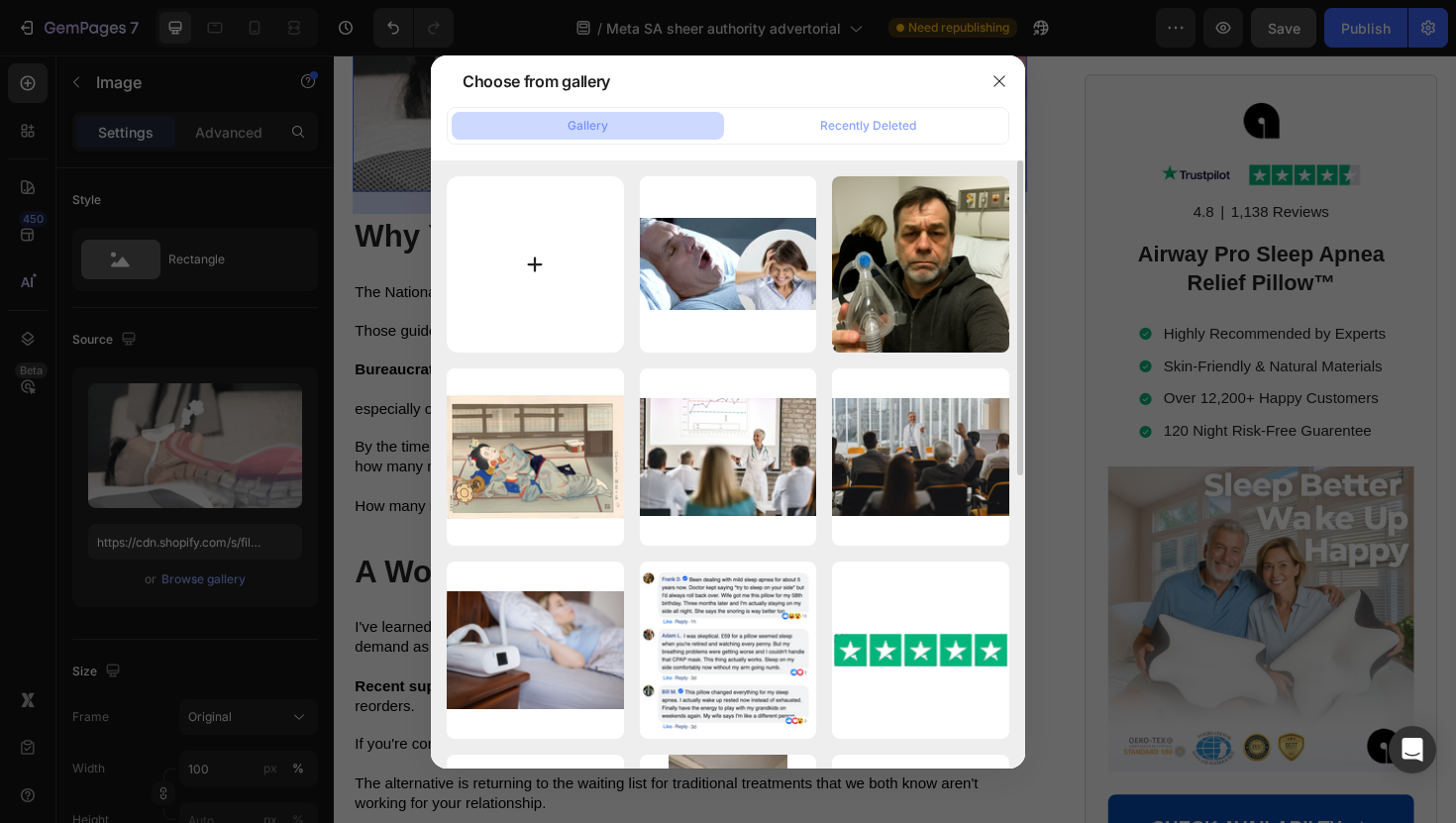 click at bounding box center (535, 264) 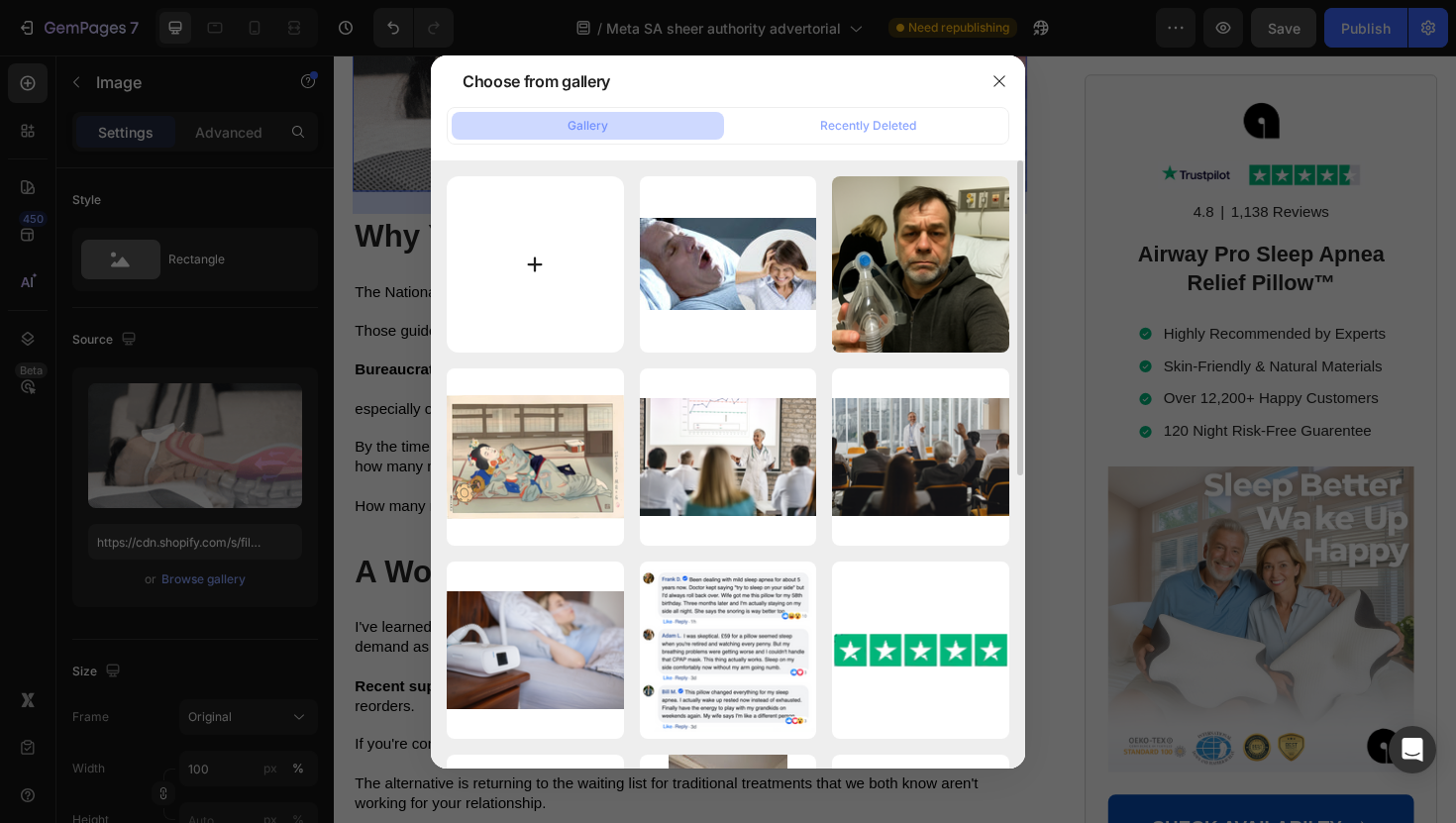 type on "C:\fakepath\ChatGPT Image Aug 4, 2025, 01_50_25 PM.png" 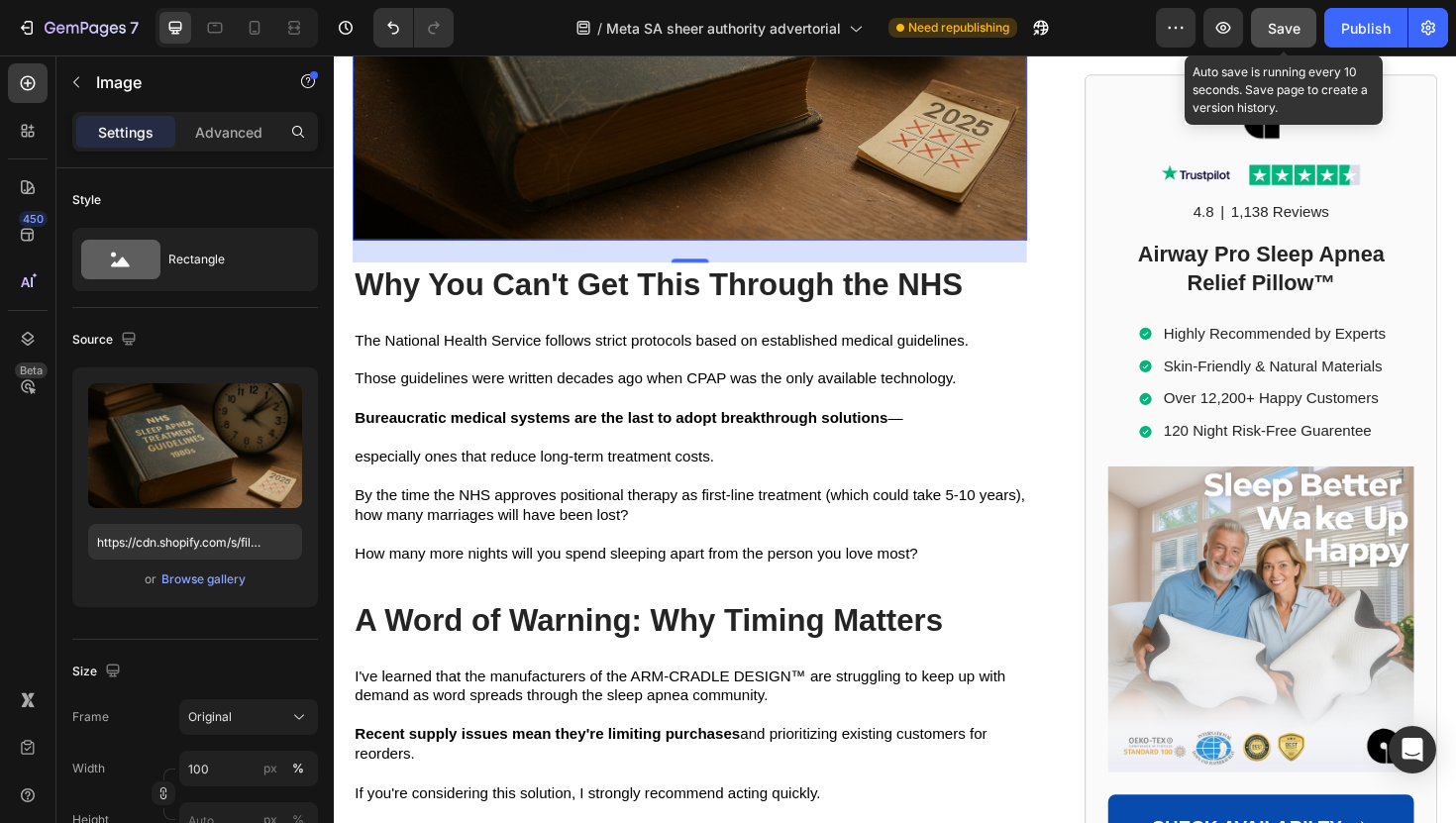 click on "Save" at bounding box center (1284, 28) 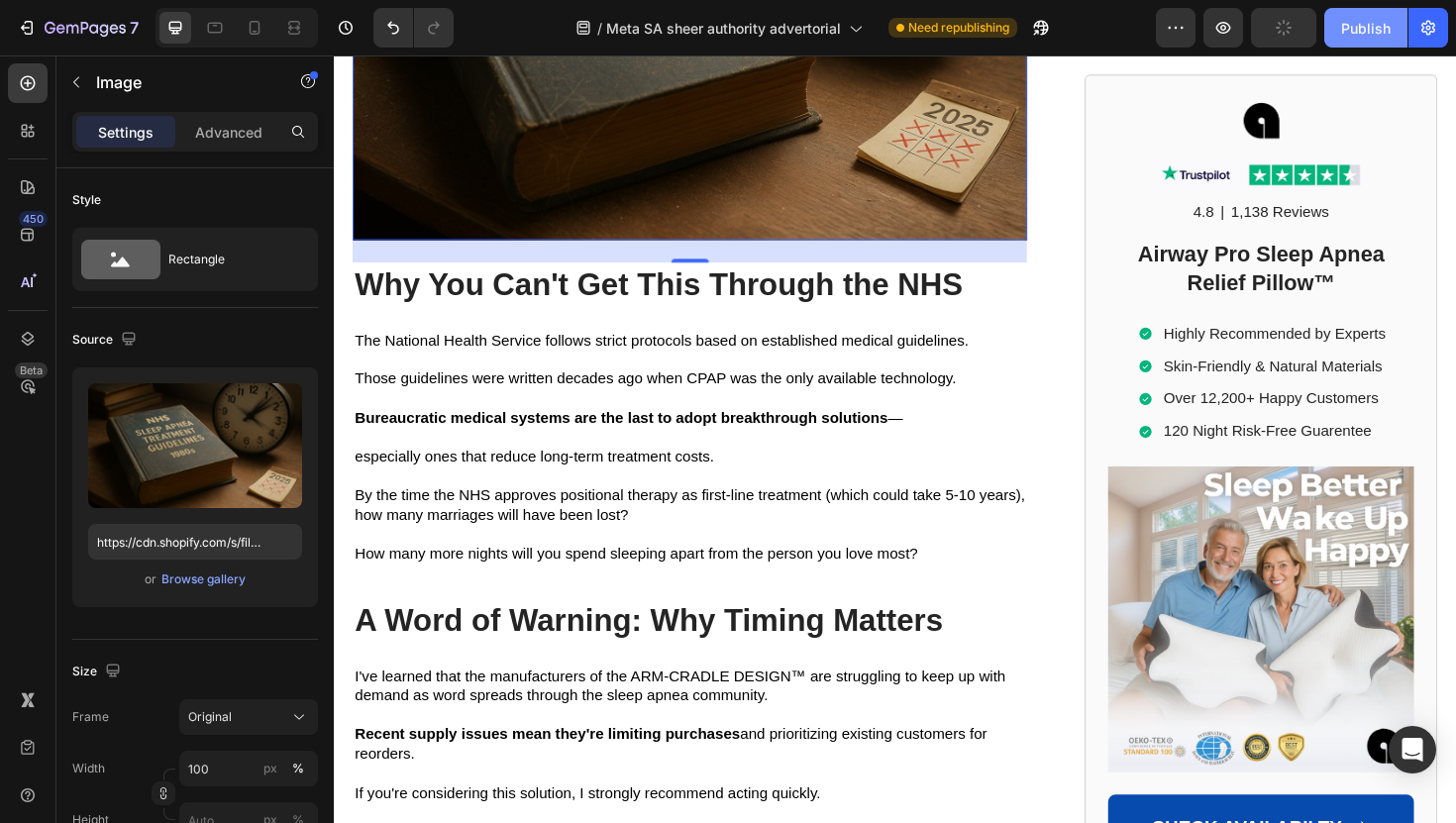 click on "Publish" at bounding box center (1366, 28) 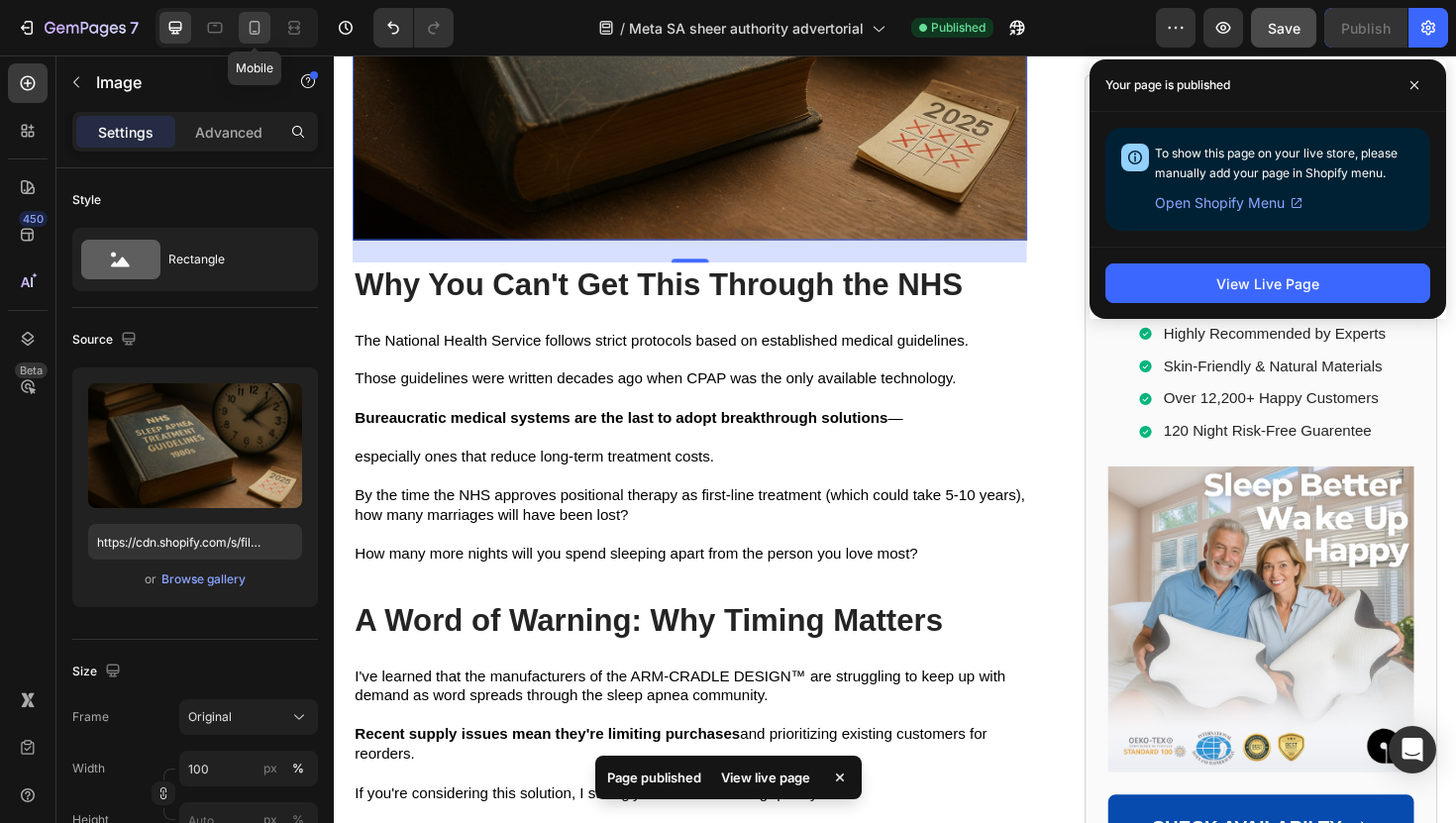 click 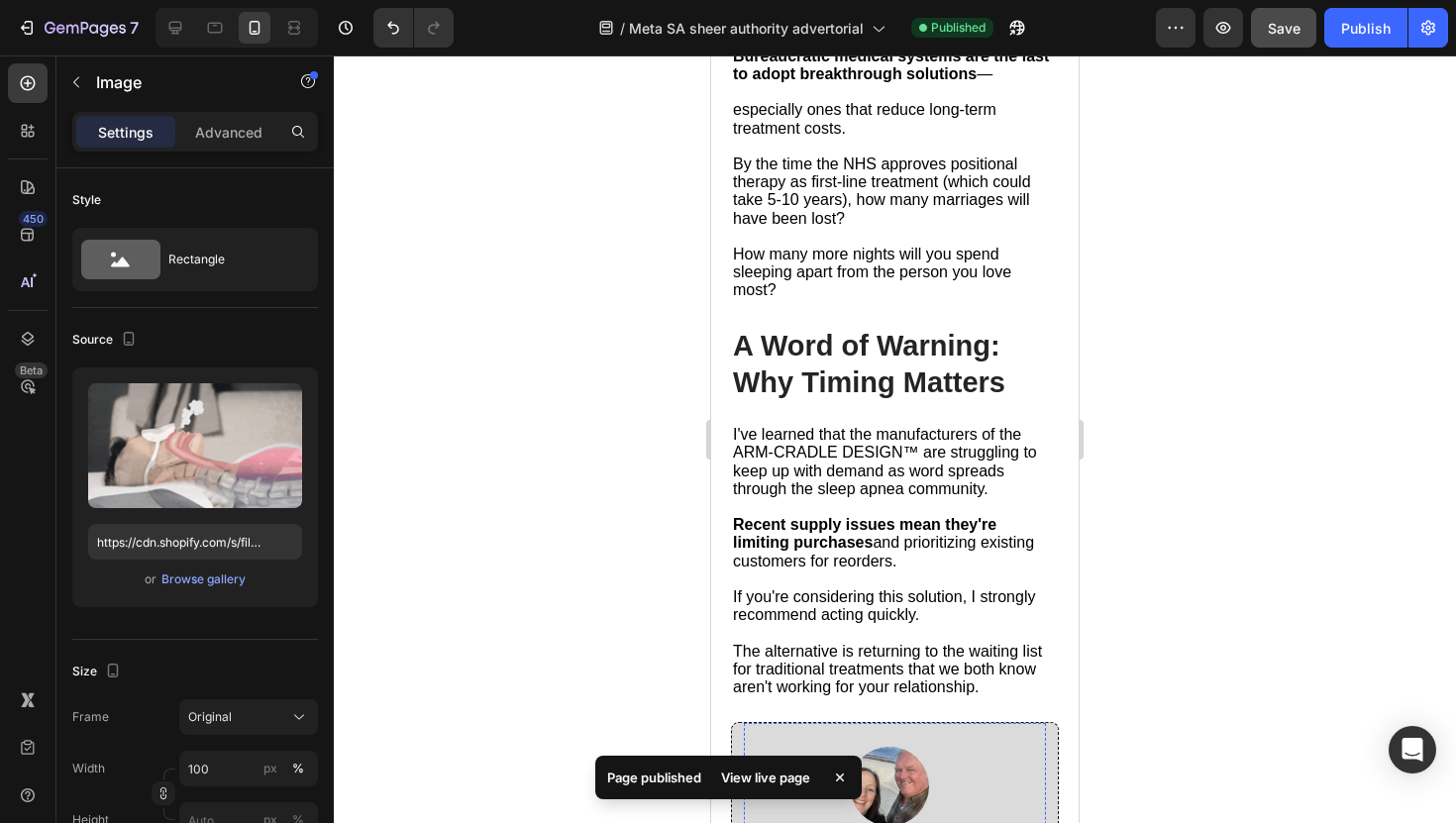 scroll, scrollTop: 9926, scrollLeft: 0, axis: vertical 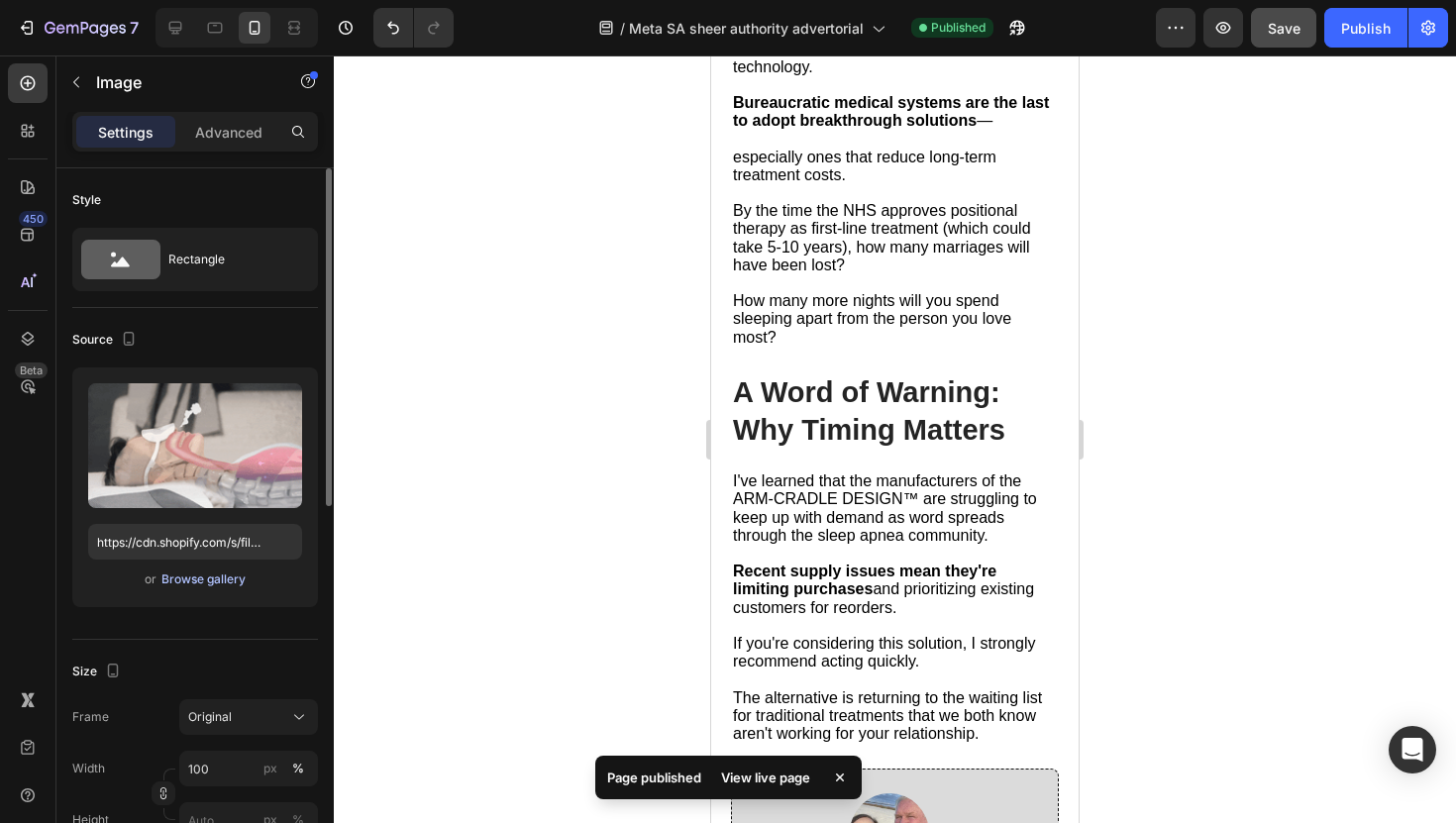 click on "Browse gallery" at bounding box center (203, 579) 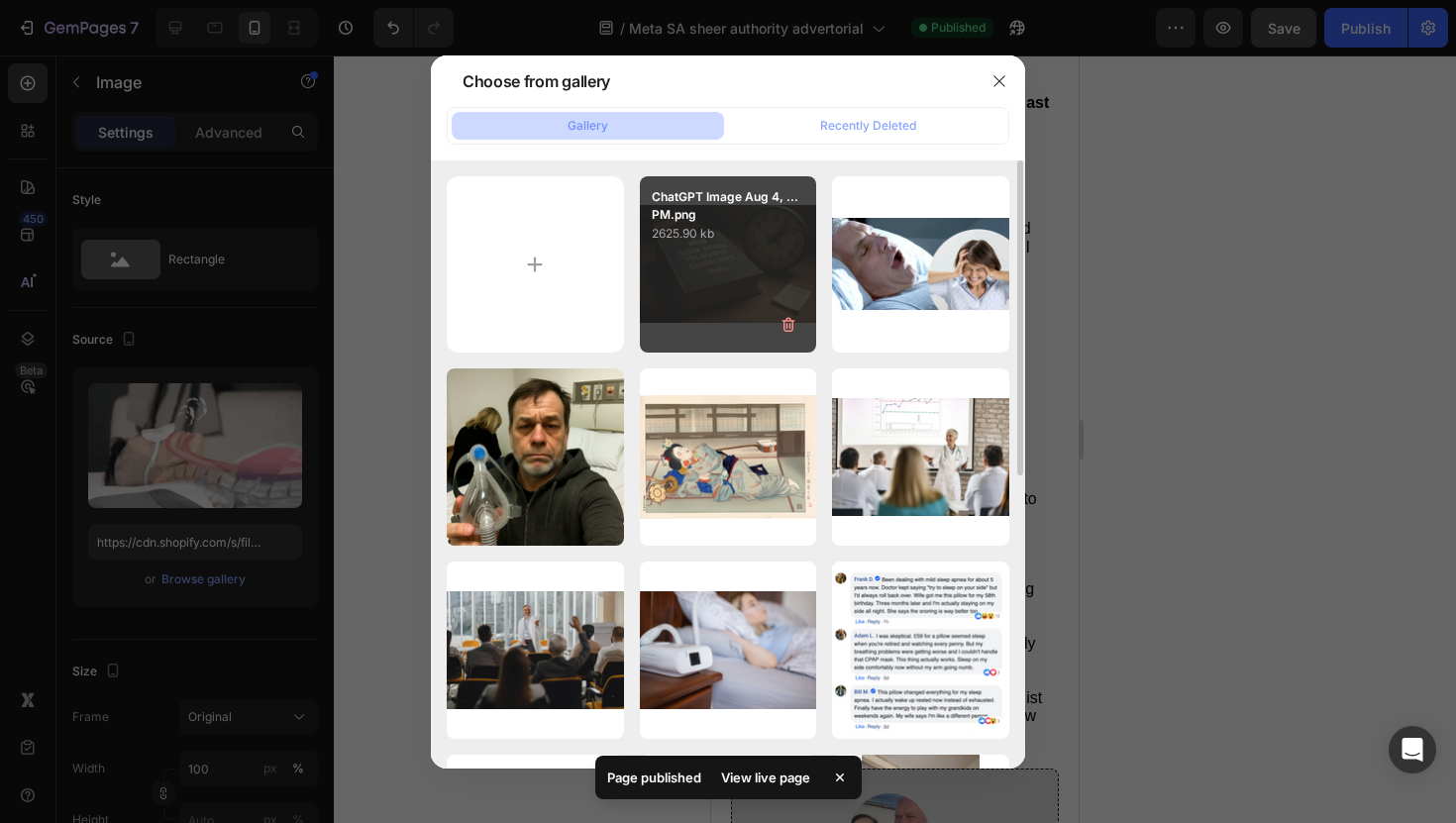 click on "ChatGPT Image Aug 4, ...PM.png 2625.90 kb" at bounding box center [728, 264] 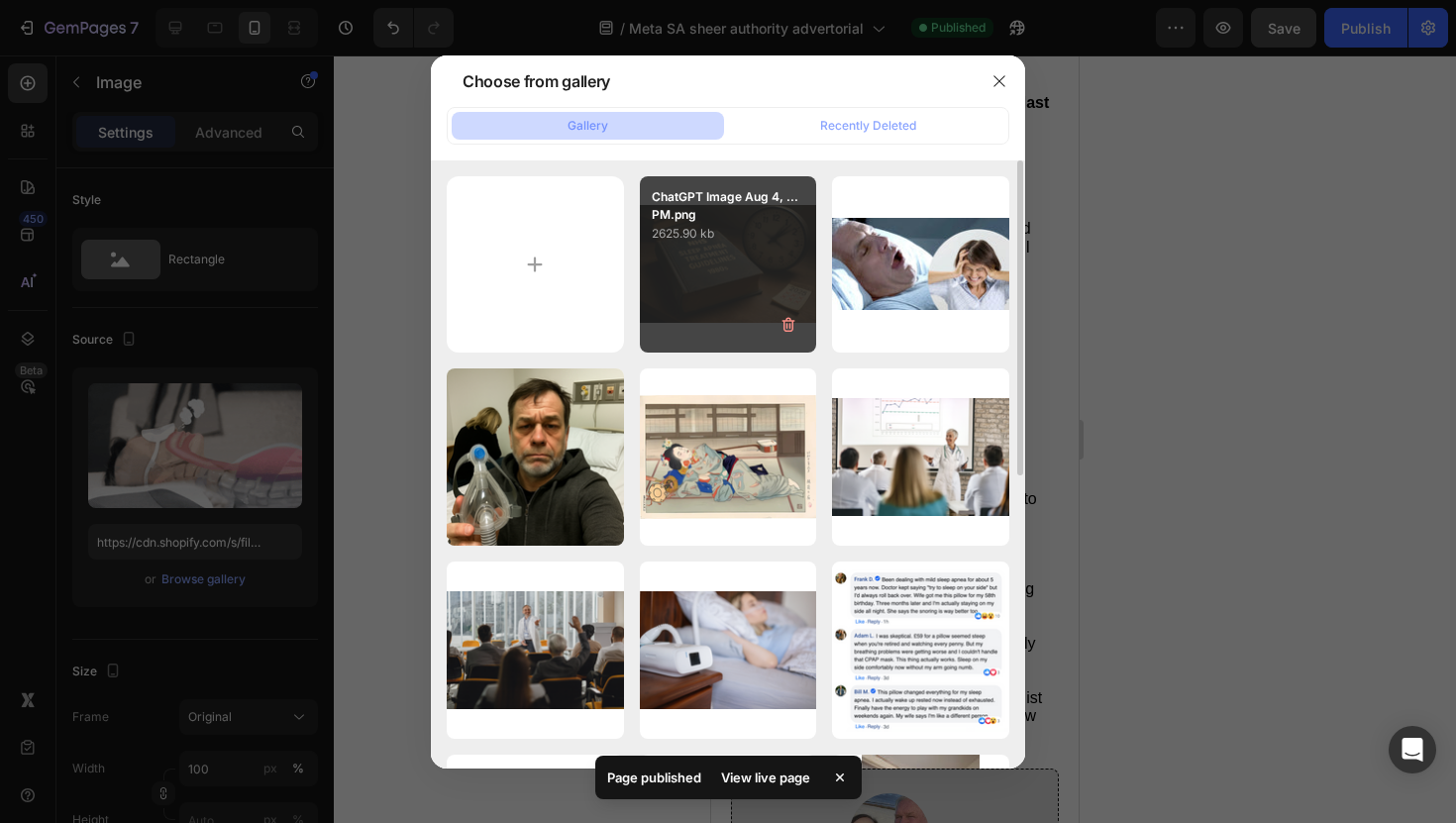 type on "https://cdn.shopify.com/s/files/1/0868/3336/5325/files/gempages_554794443278910544-d85da391-7393-4cc8-8932-3bca88599ab6.png" 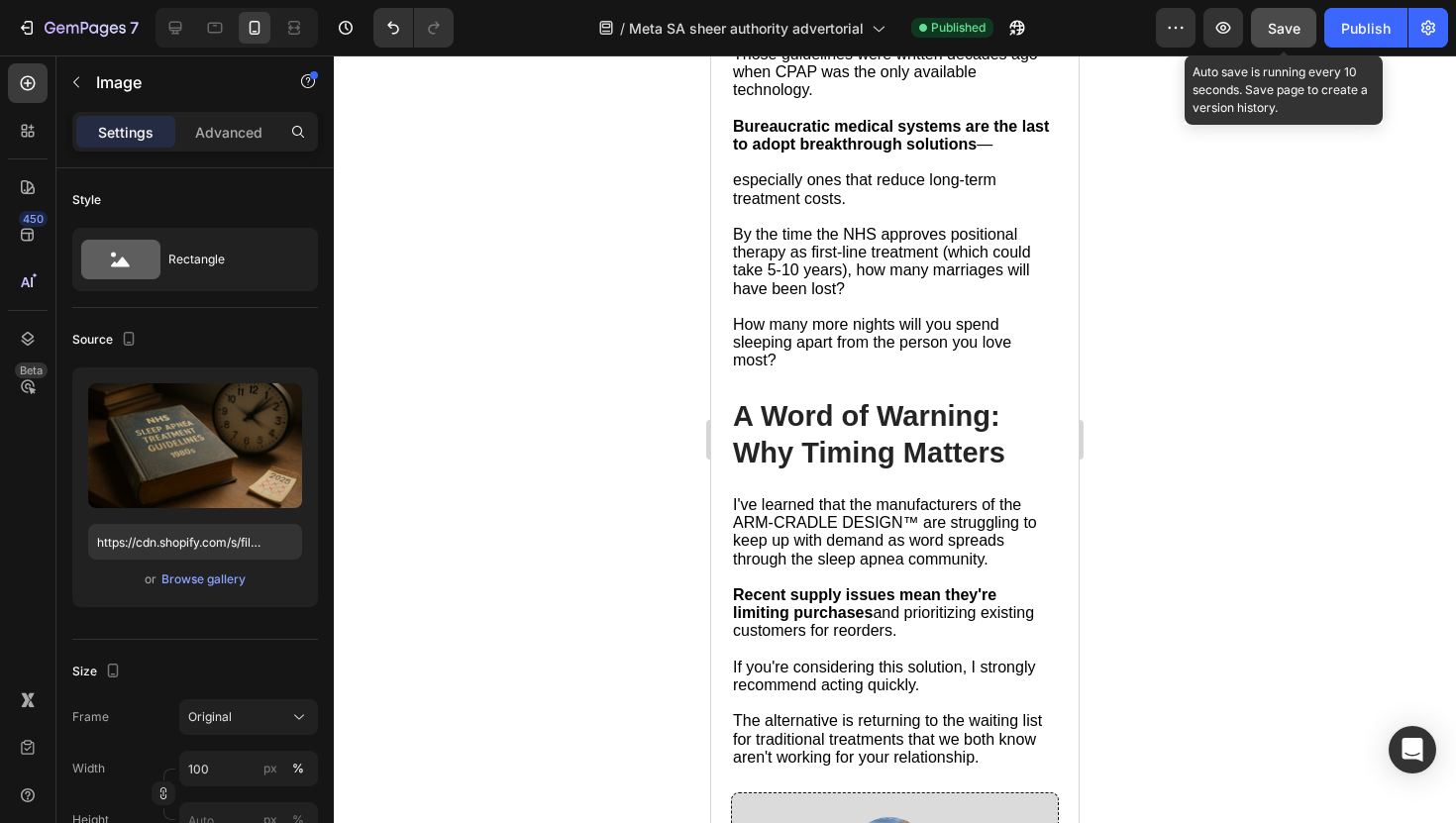 click on "Save" 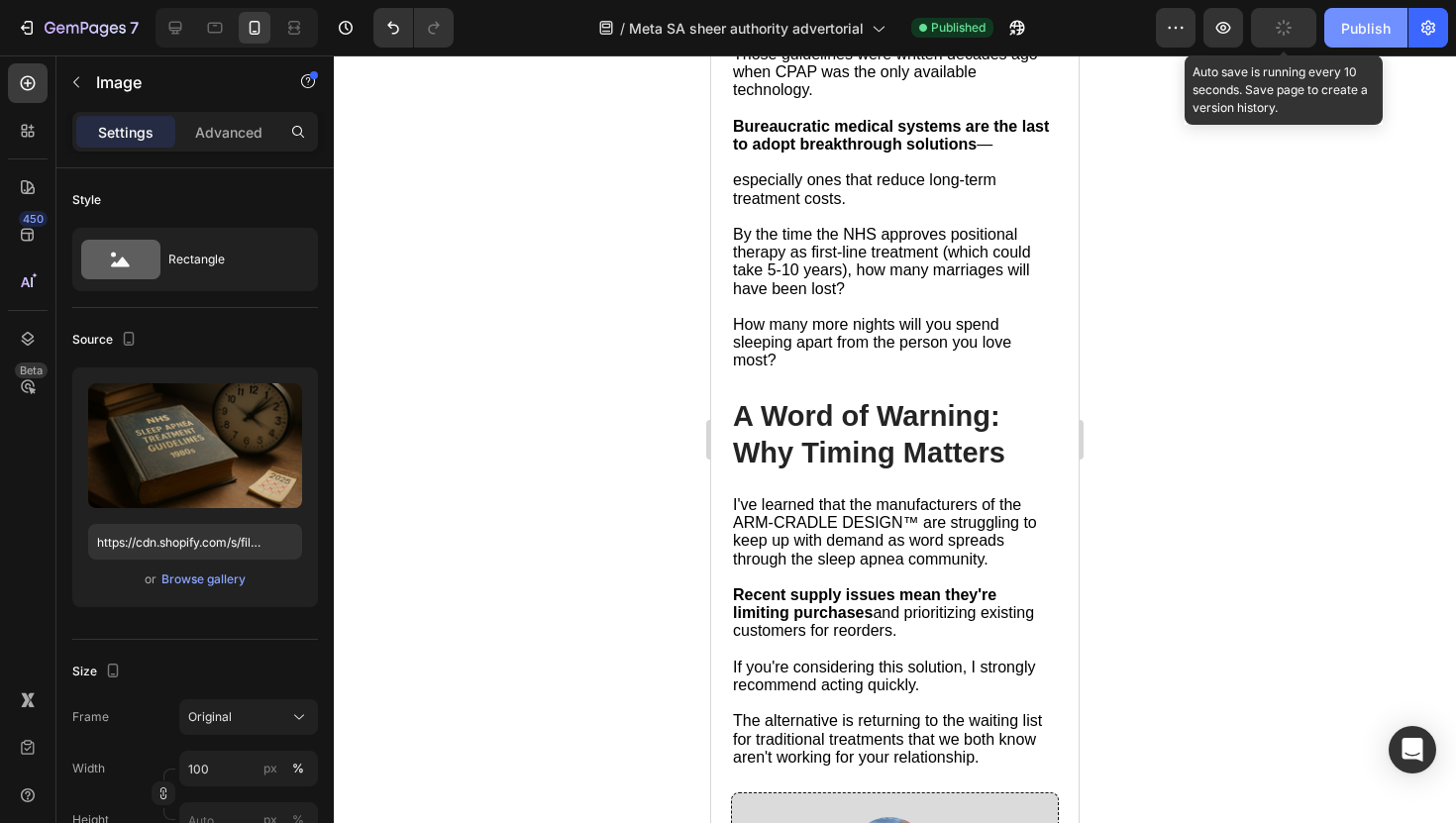click on "Publish" 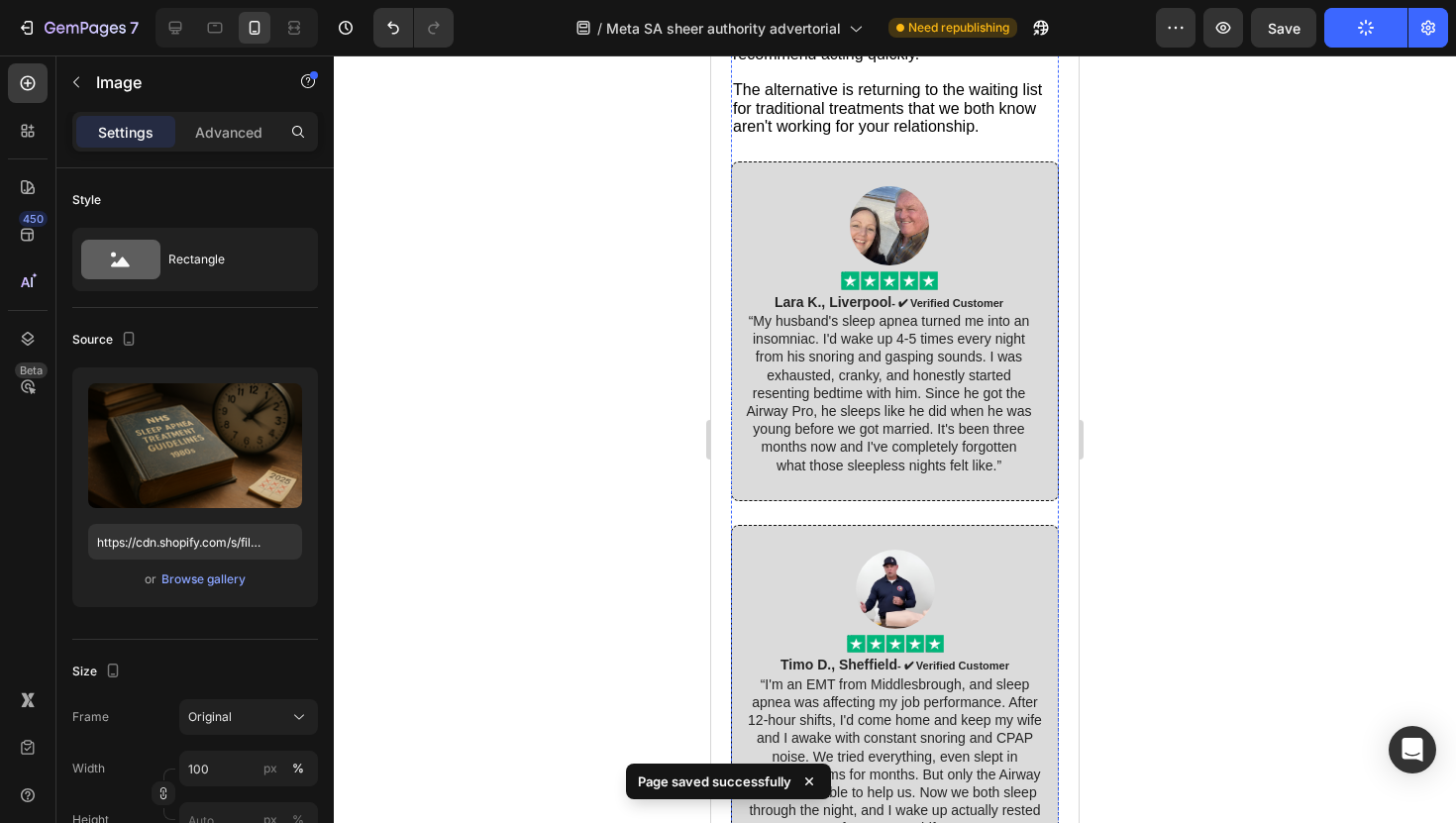 scroll, scrollTop: 10552, scrollLeft: 0, axis: vertical 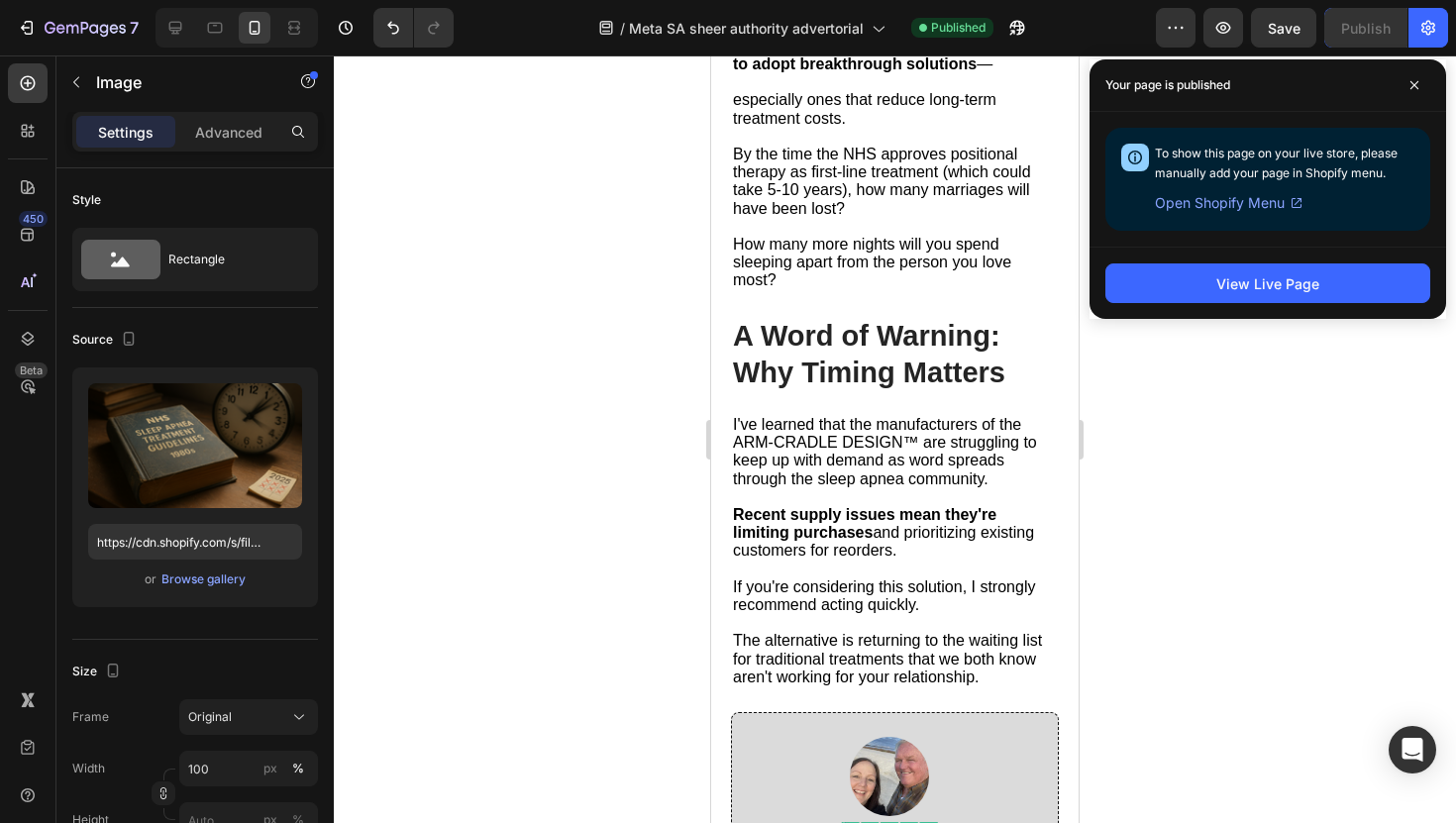 click at bounding box center (894, -329) 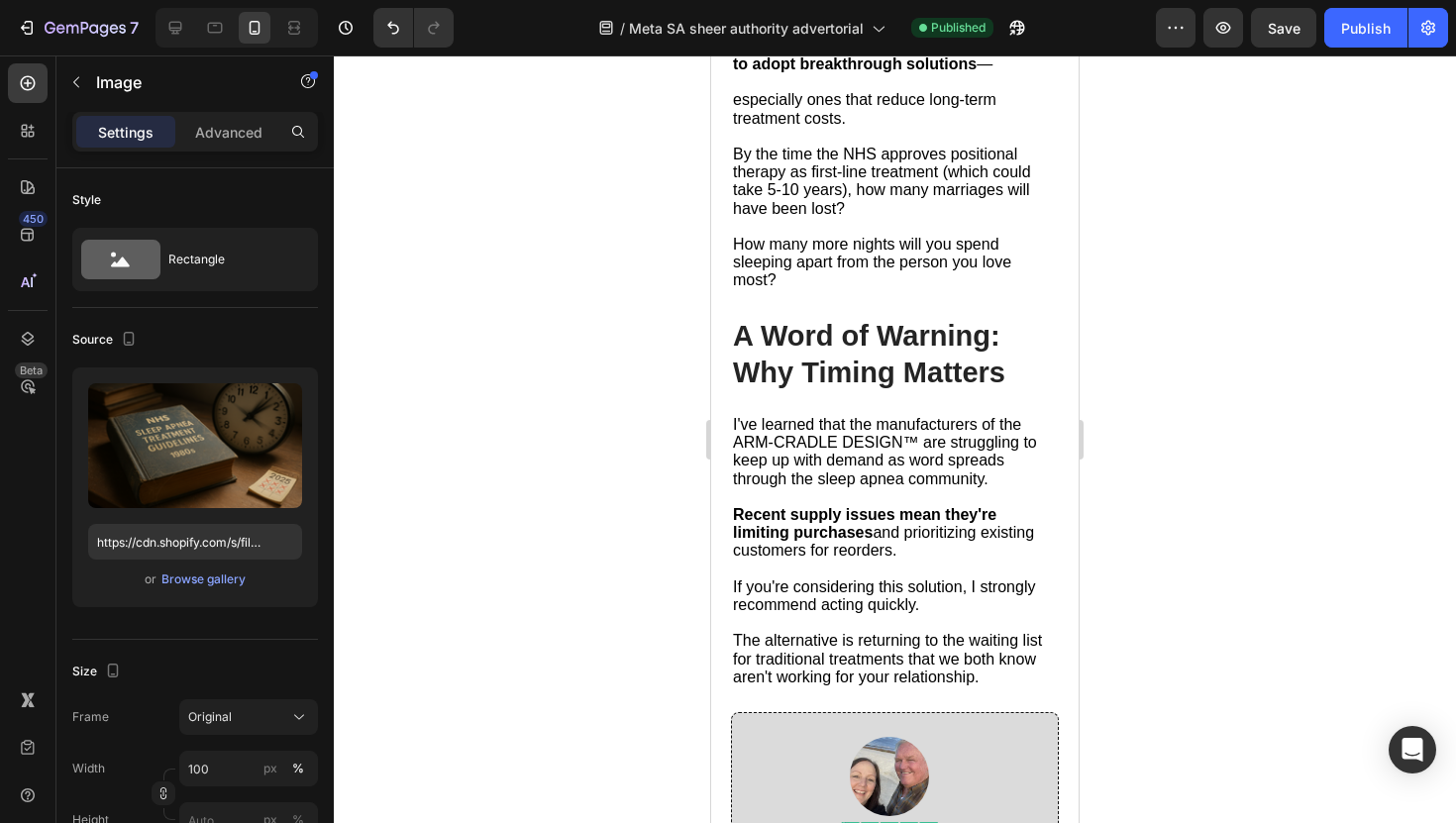 scroll, scrollTop: 9865, scrollLeft: 0, axis: vertical 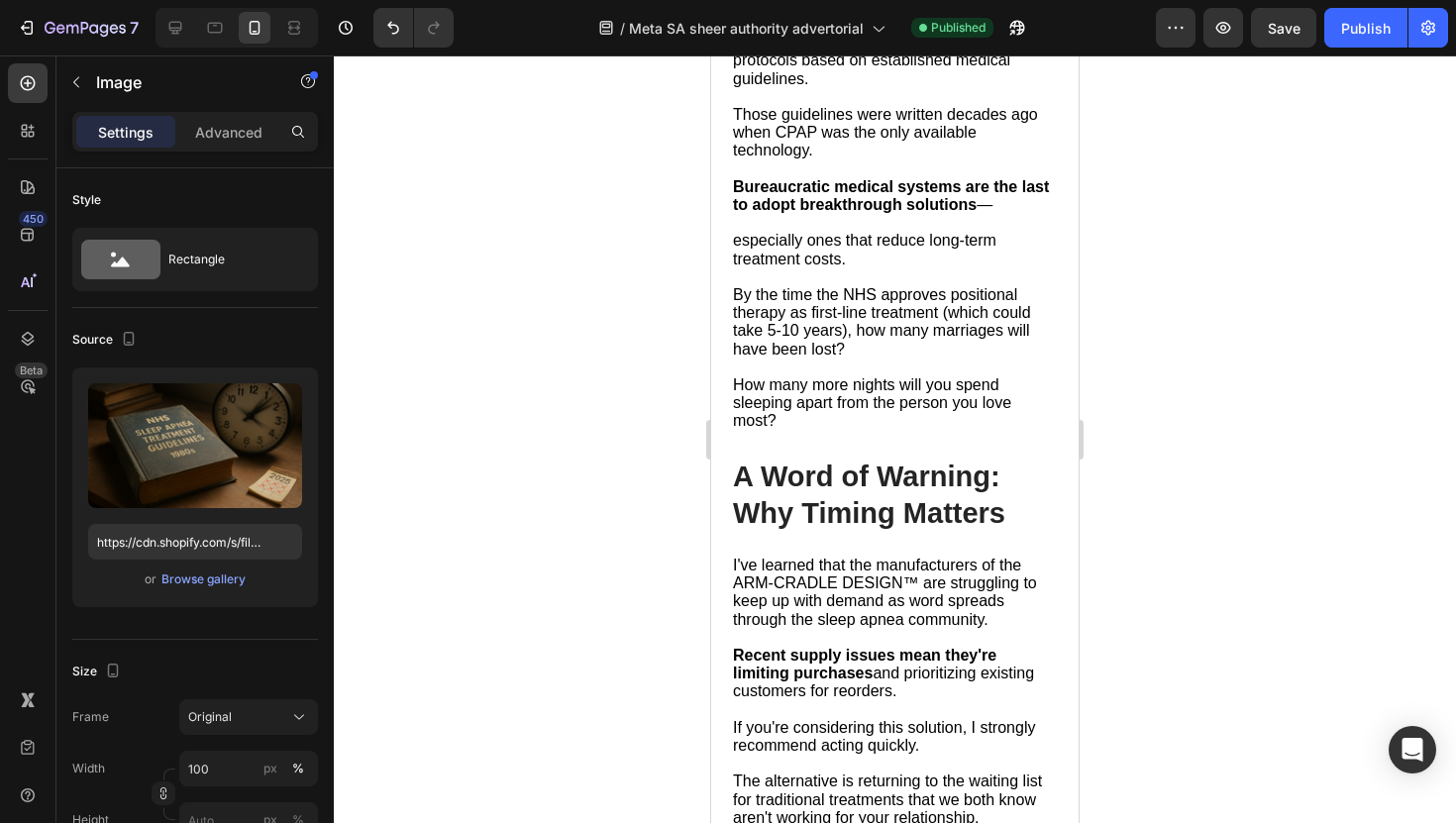 click at bounding box center (839, -277) 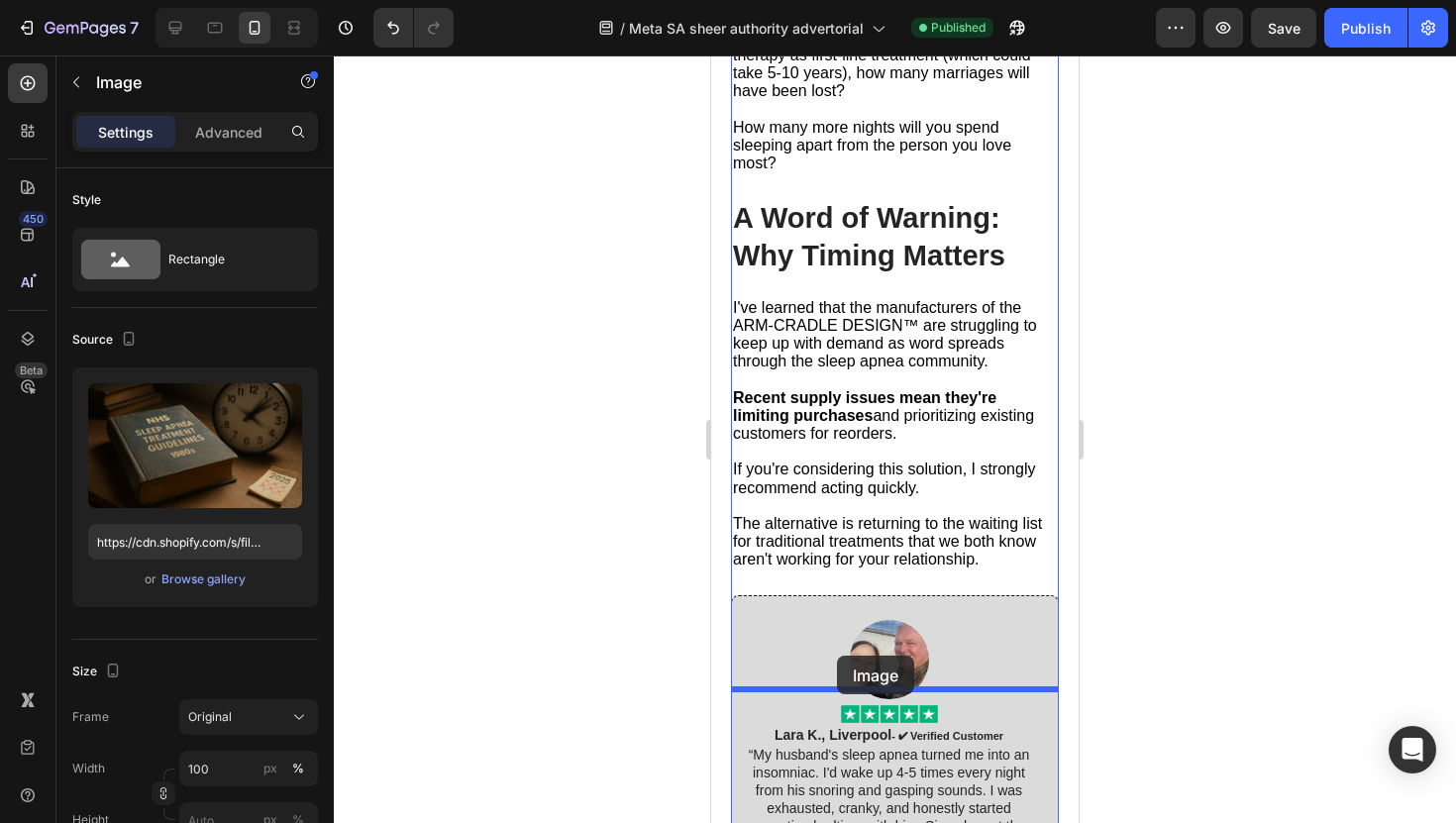 drag, startPoint x: 865, startPoint y: 442, endPoint x: 837, endPoint y: 657, distance: 216.816 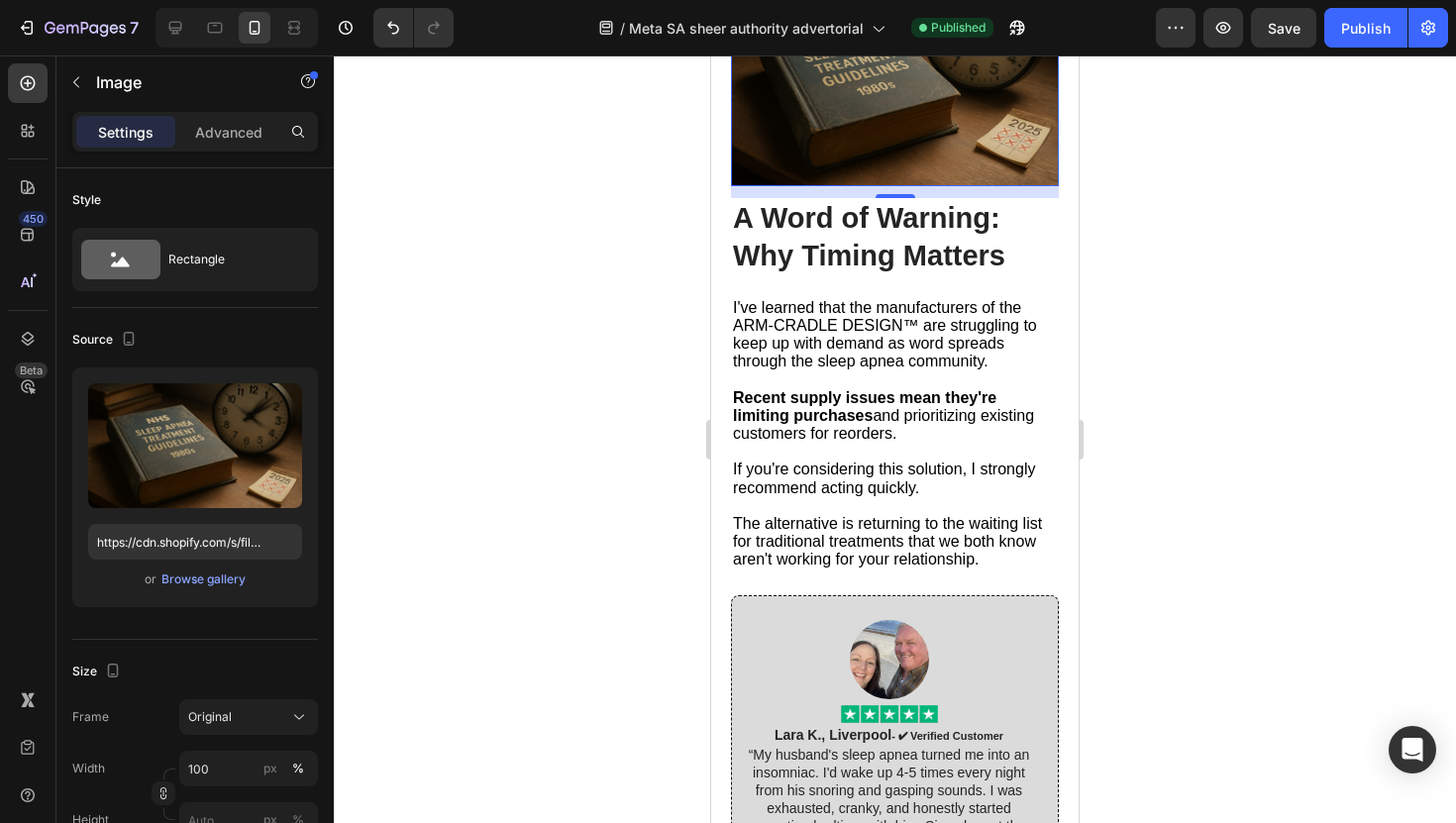 scroll, scrollTop: 10124, scrollLeft: 0, axis: vertical 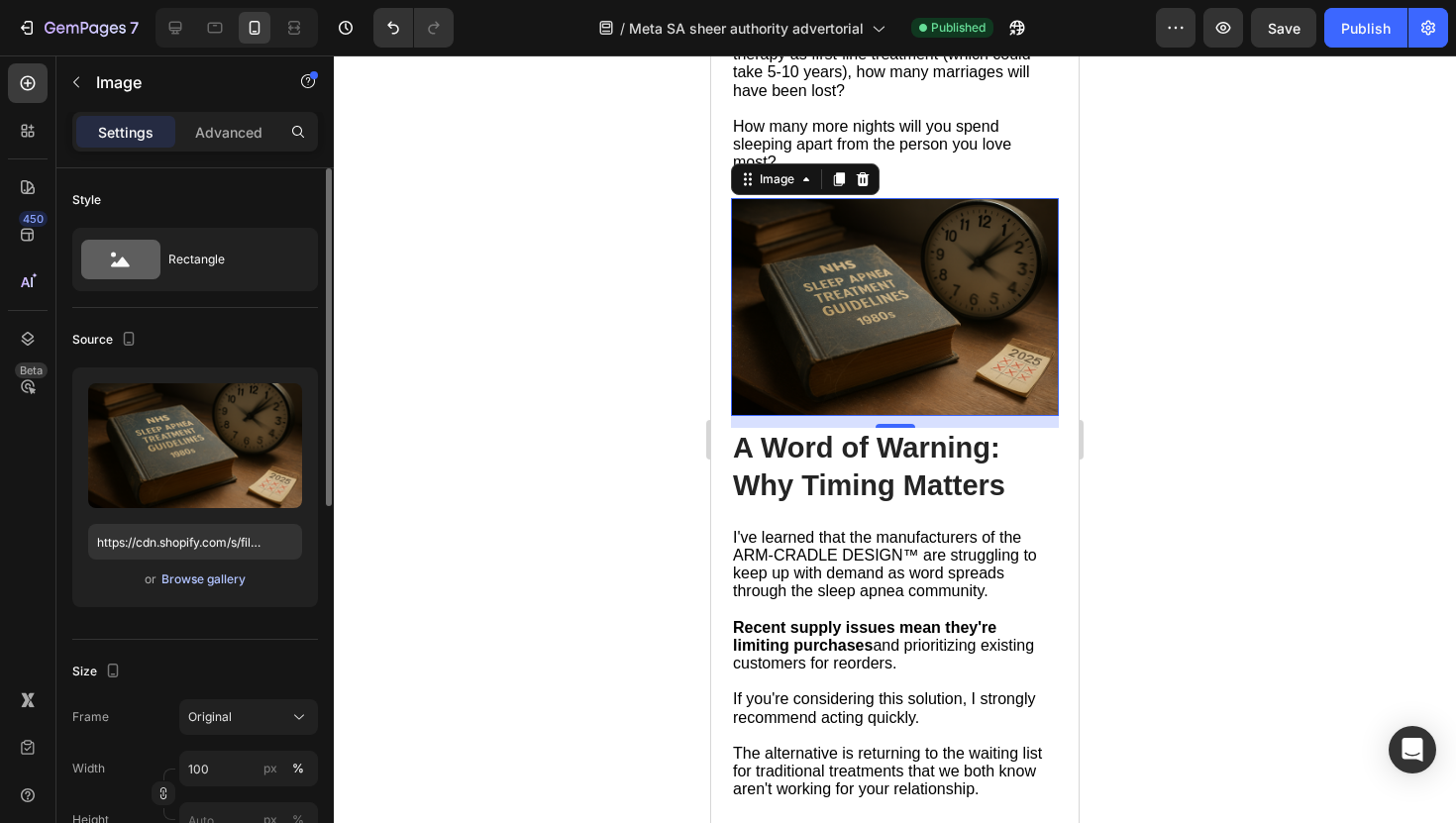 click on "Browse gallery" at bounding box center (203, 579) 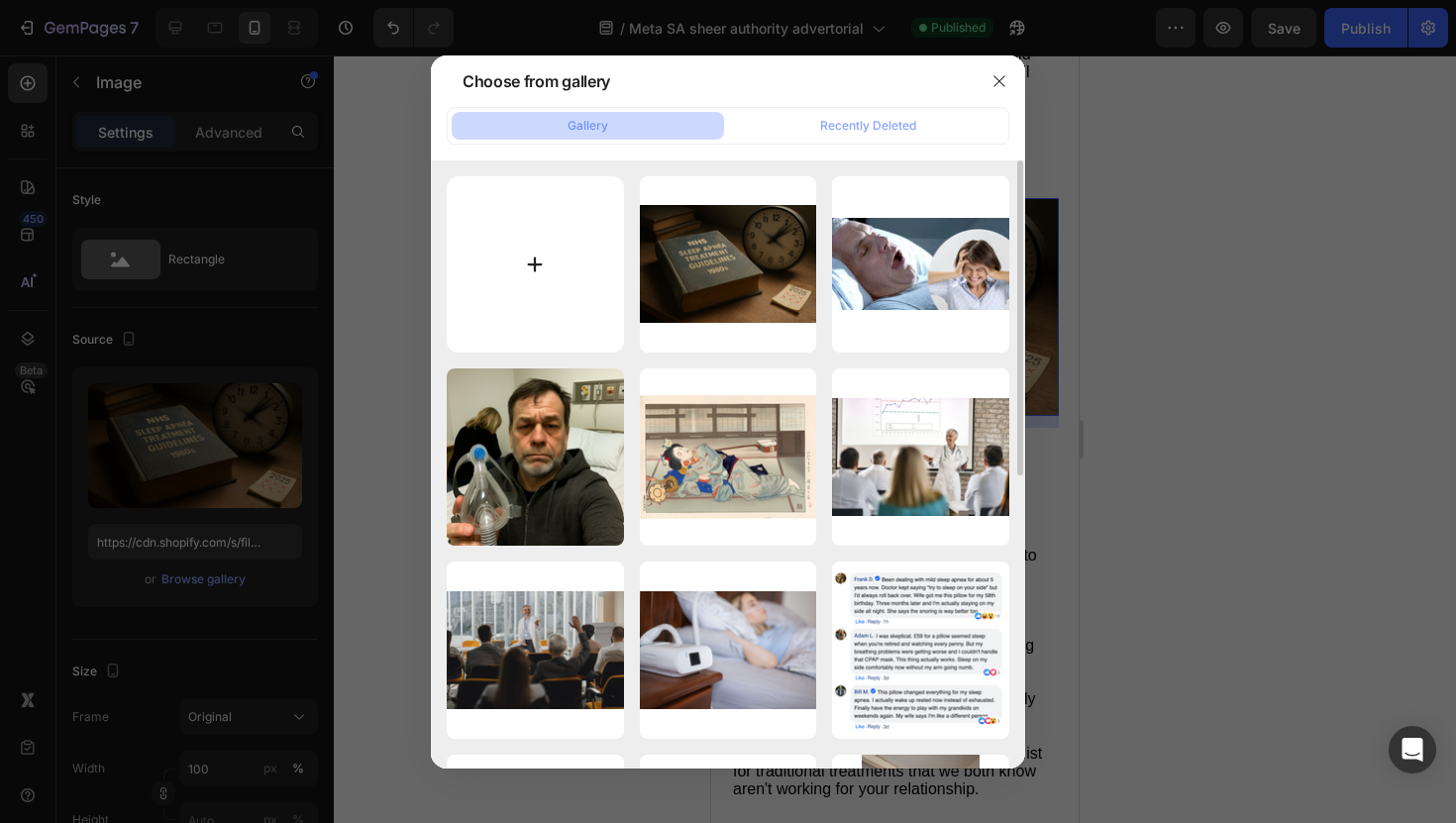click at bounding box center (535, 264) 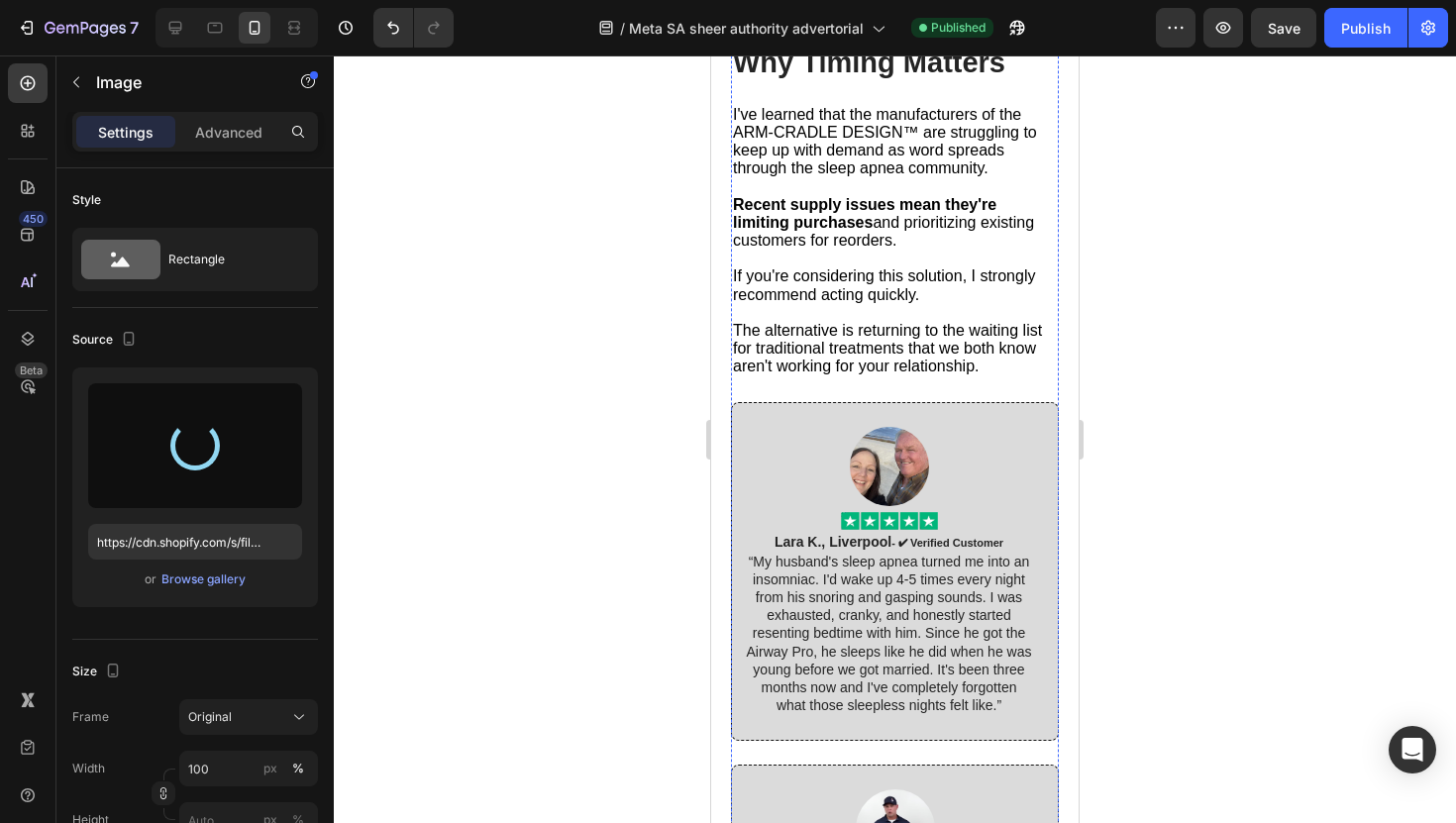 scroll, scrollTop: 10548, scrollLeft: 0, axis: vertical 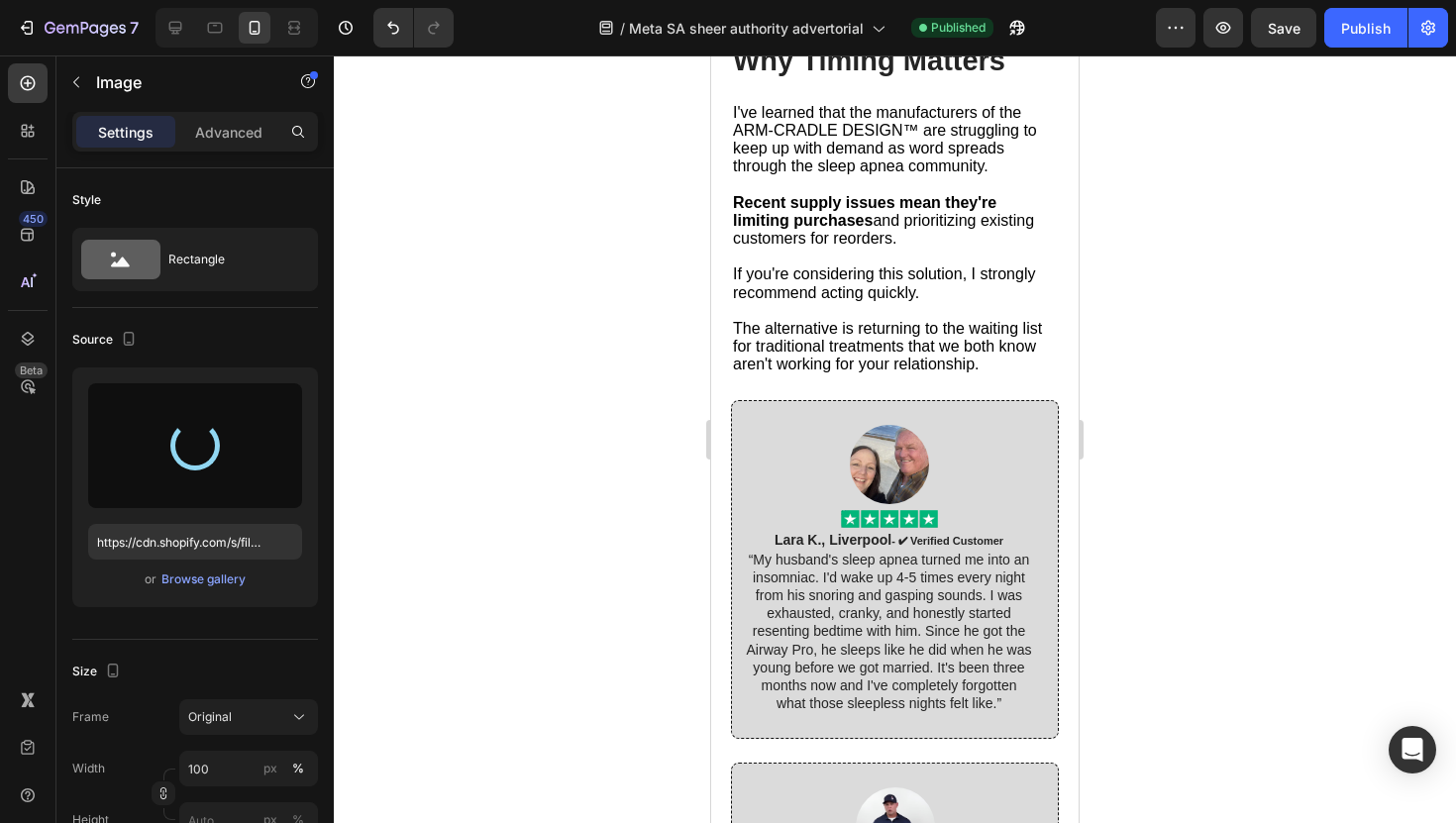 click on "Save" at bounding box center (1284, 28) 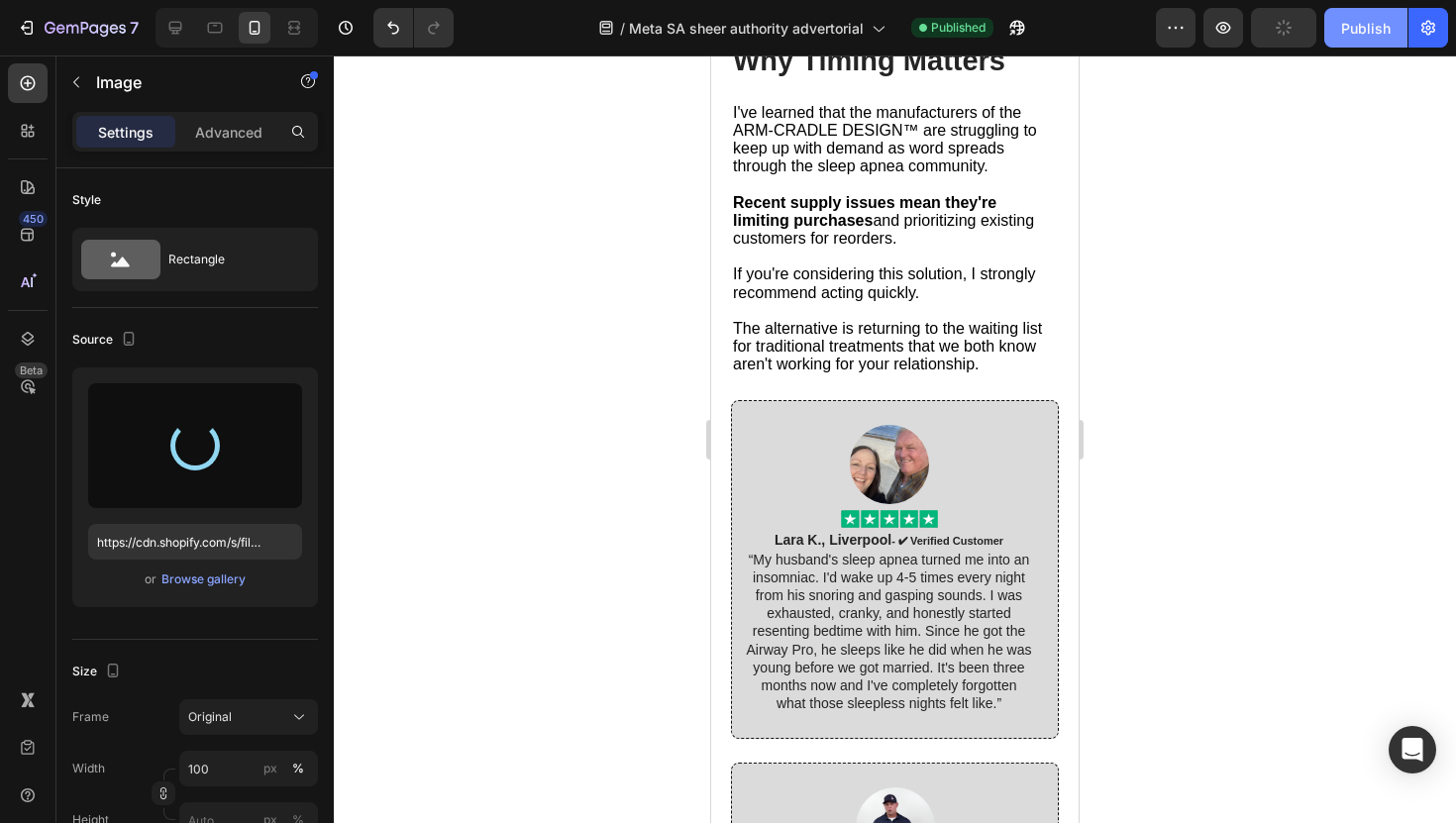 click on "Publish" at bounding box center [1366, 28] 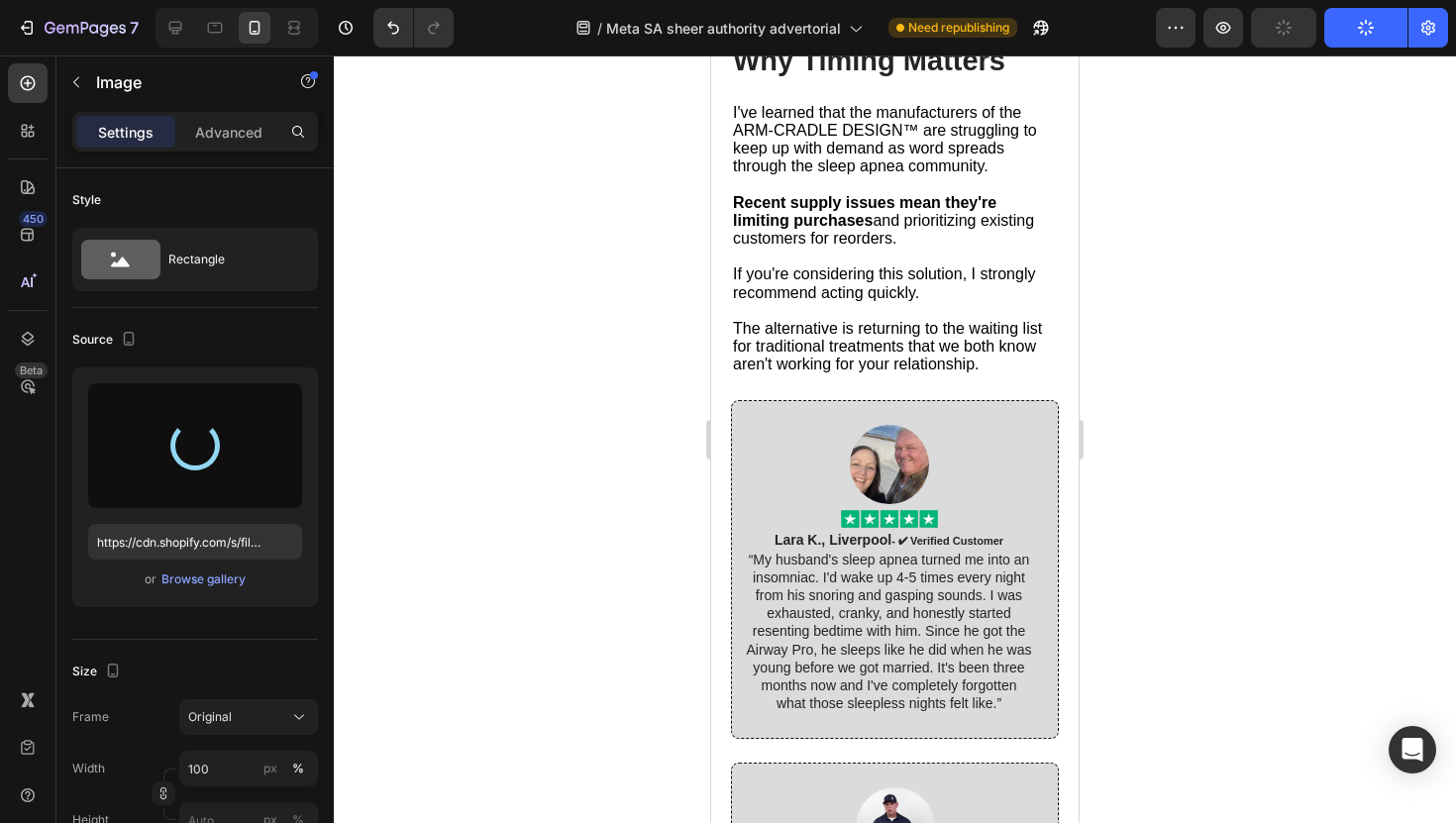 type on "https://cdn.shopify.com/s/files/1/0868/3336/5325/files/gempages_554794443278910544-9bb9942d-c216-4965-adc6-b0dae1bd6c80.webp" 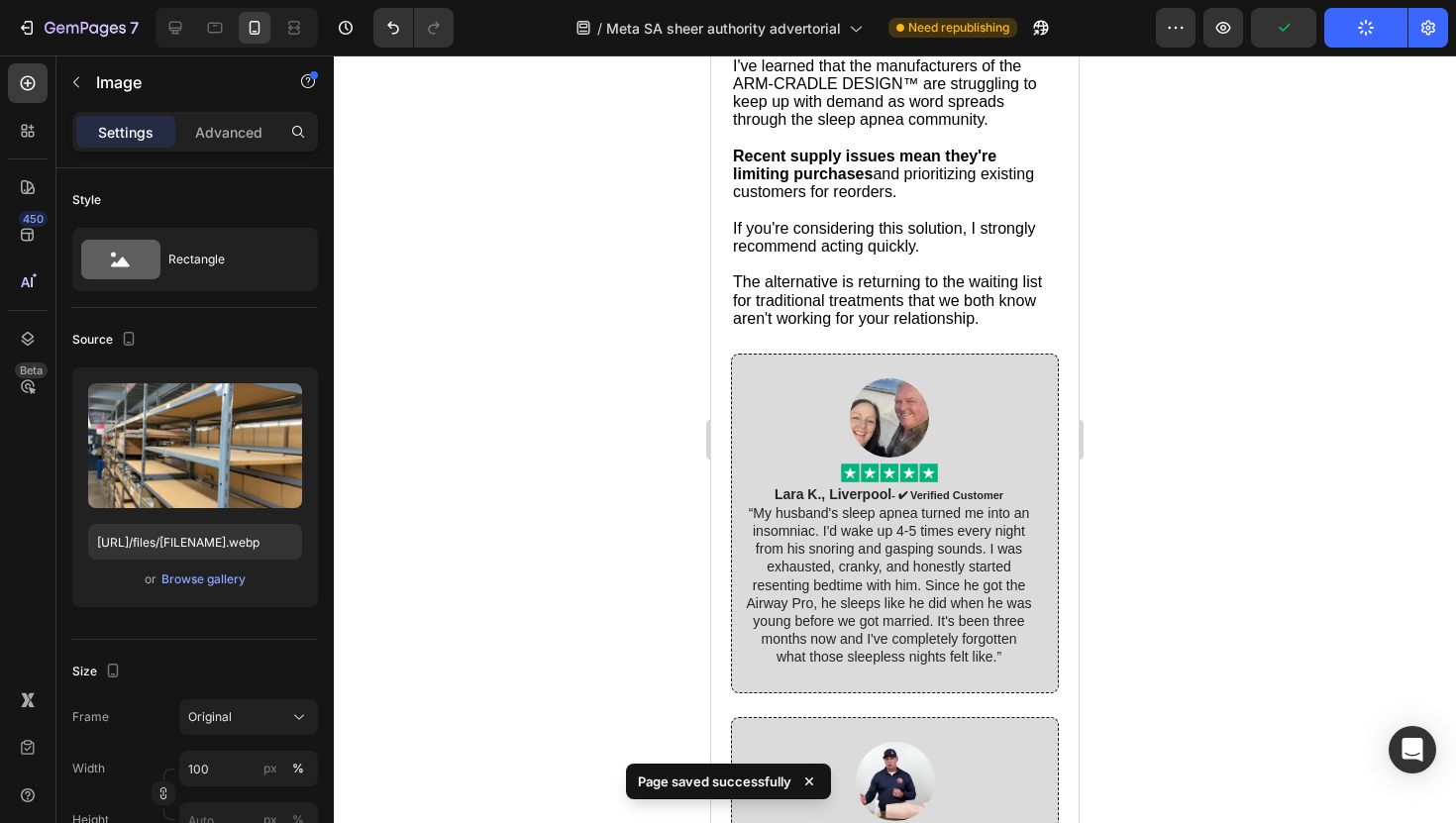 click 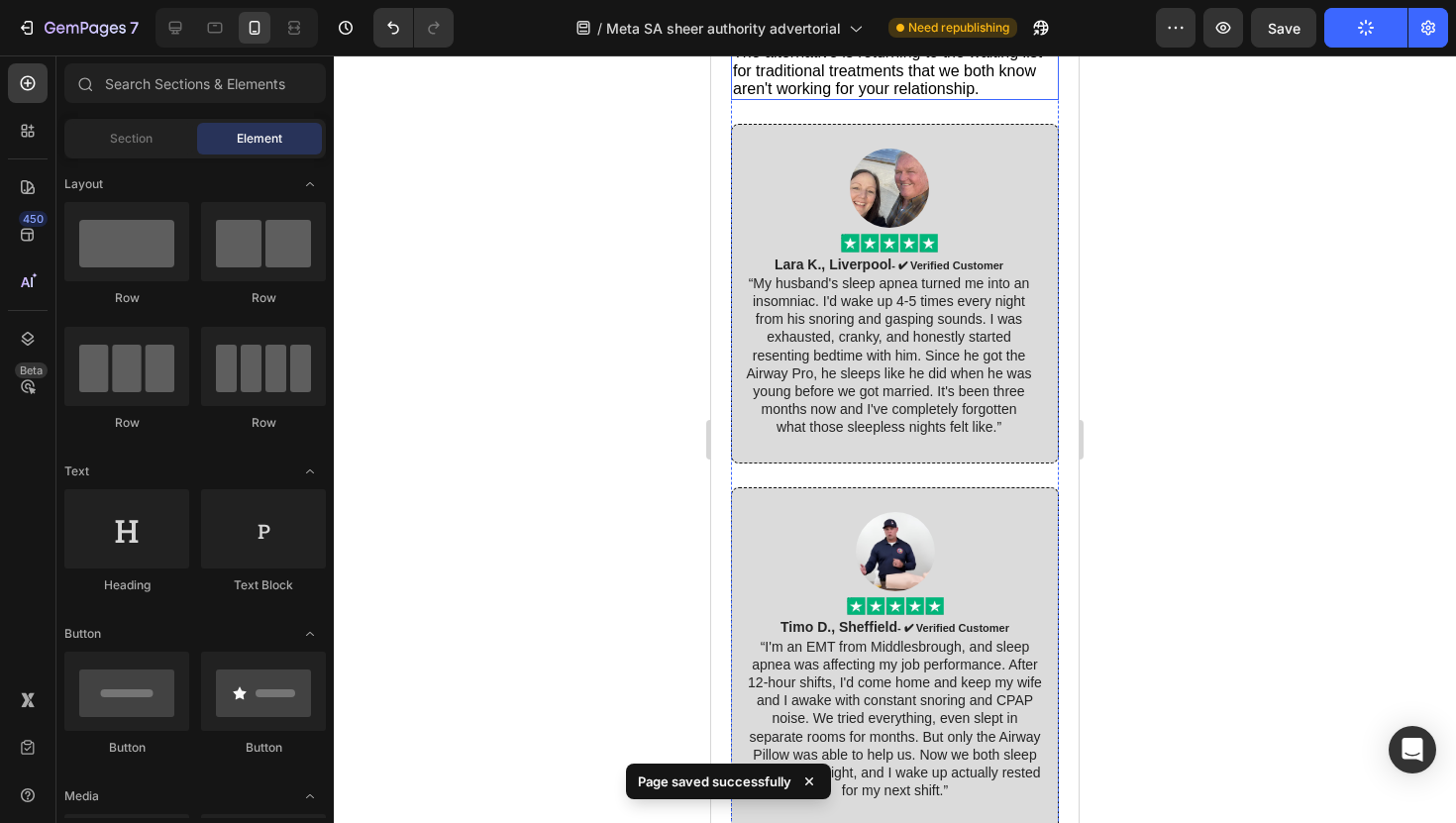 scroll, scrollTop: 10787, scrollLeft: 0, axis: vertical 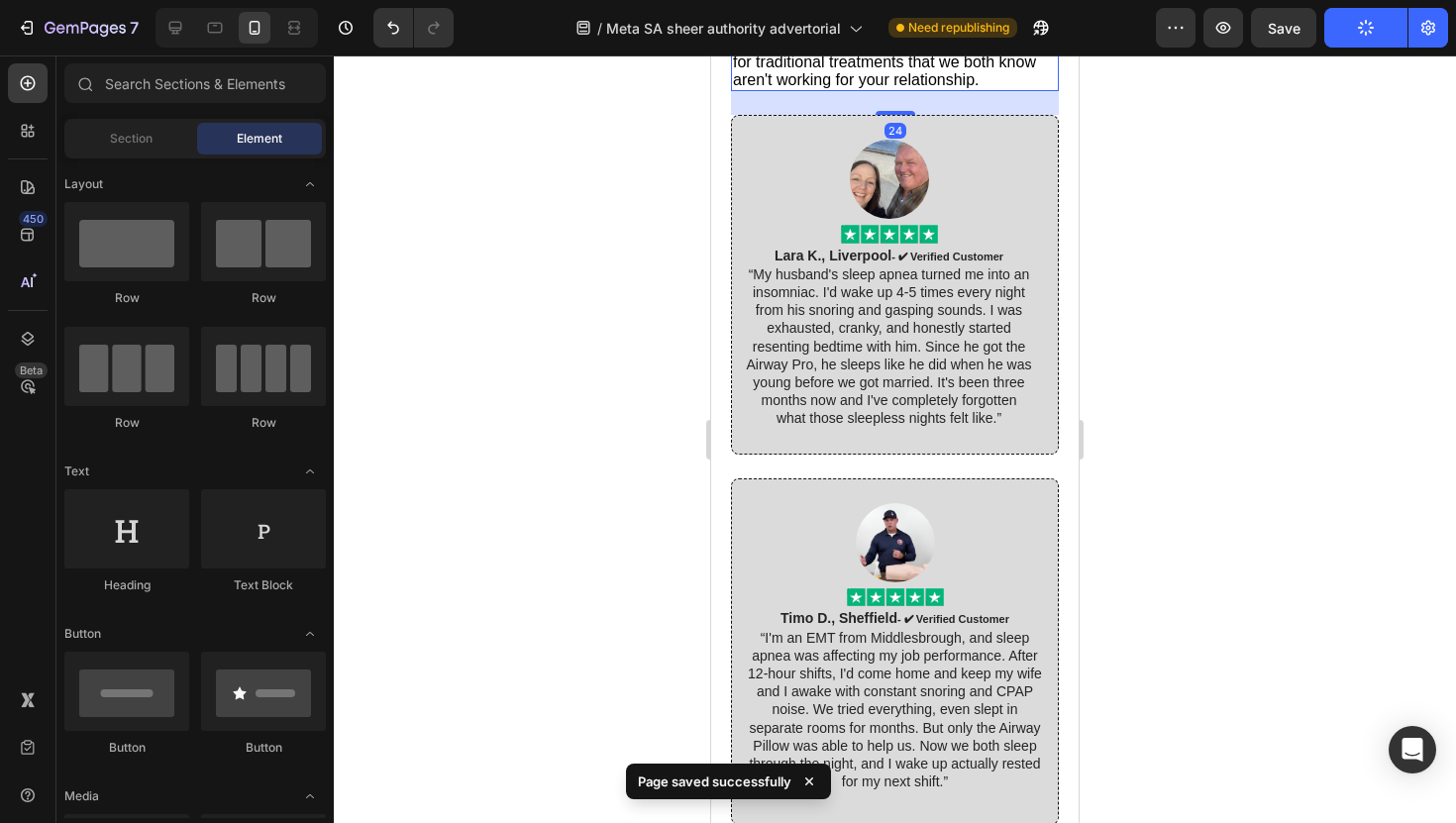 click on "I've learned that the manufacturers of the ARM-CRADLE DESIGN™ are struggling to keep up with demand as word spreads through the sleep apnea community." at bounding box center (884, -146) 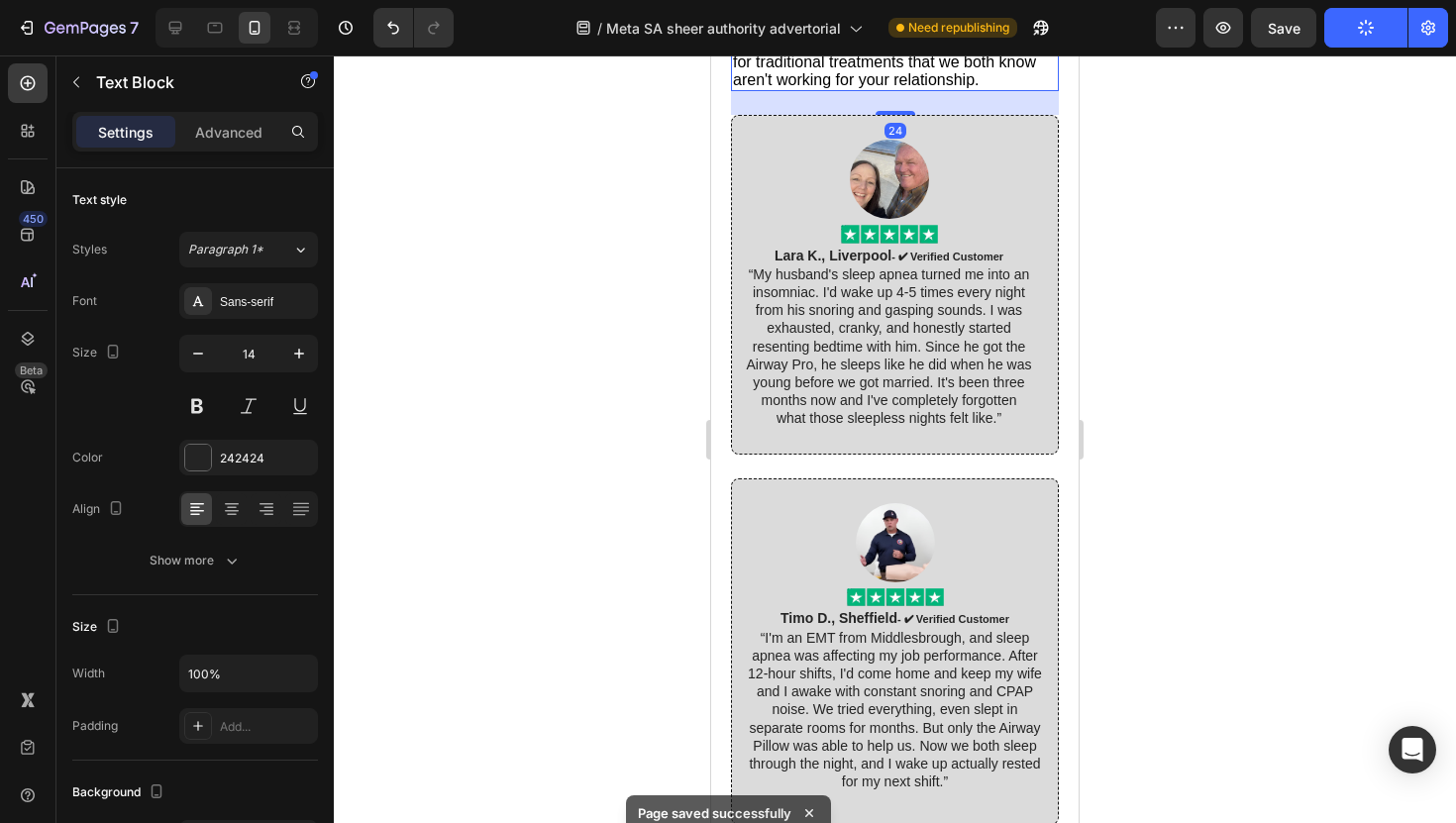 click on "I've learned that the manufacturers of the ARM-CRADLE DESIGN™ are struggling to keep up with demand as word spreads through the sleep apnea community." at bounding box center (884, -146) 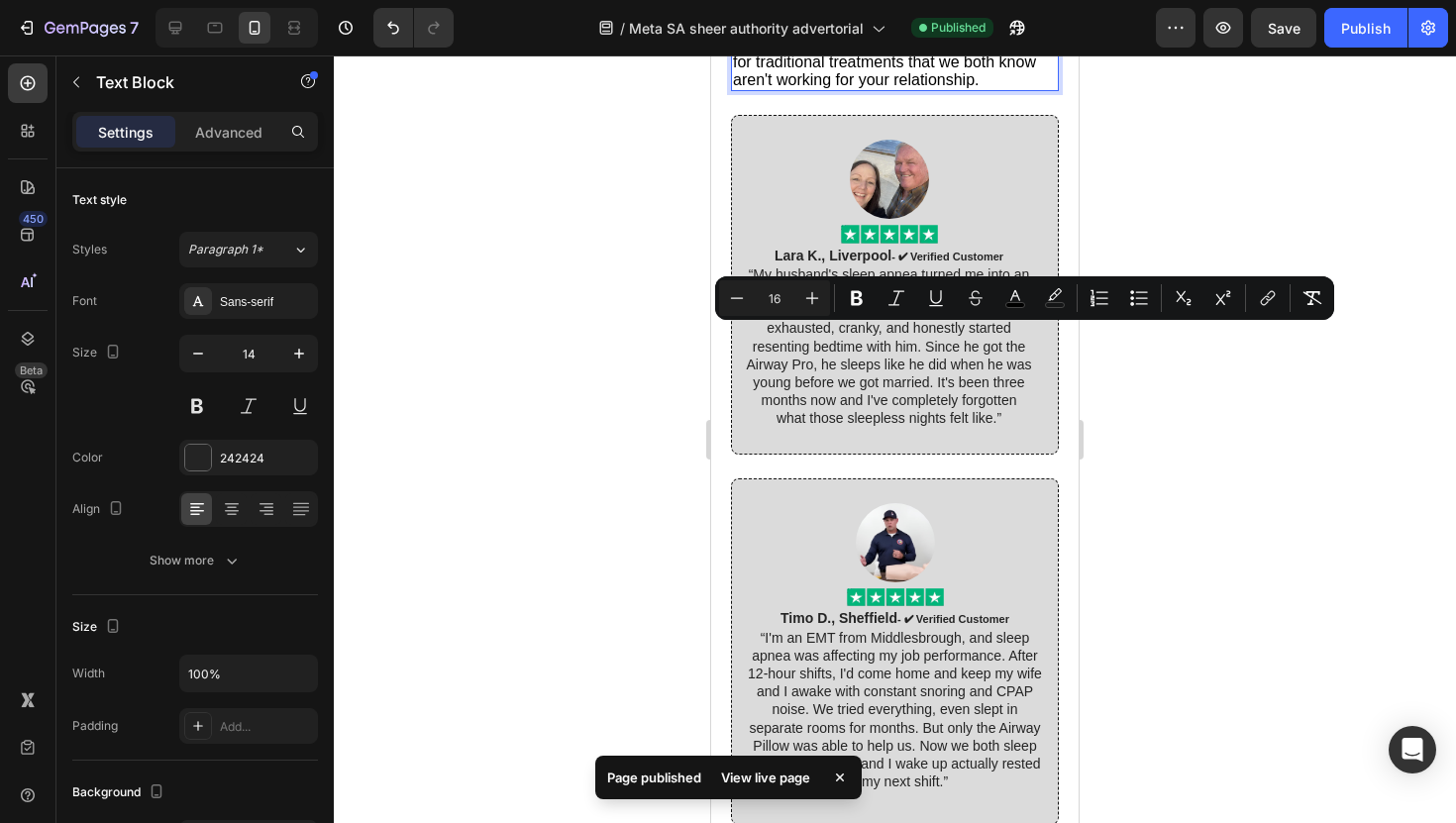 drag, startPoint x: 912, startPoint y: 336, endPoint x: 736, endPoint y: 332, distance: 176.04545 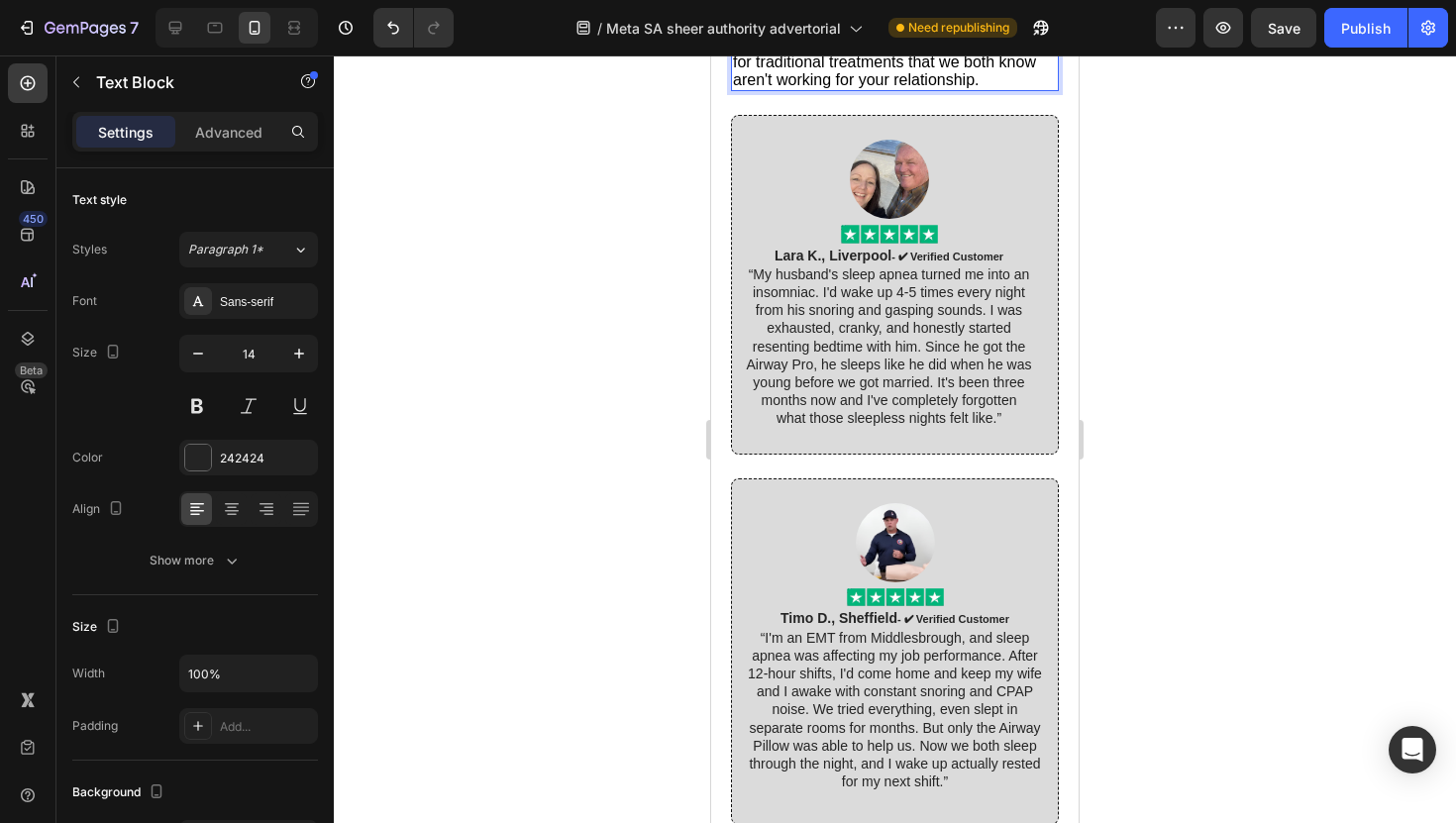 click on "I've learned that the manufacturers of the Airway Pro™ design are struggling to keep up with demand as word spreads through the sleep apnea community." at bounding box center [894, -146] 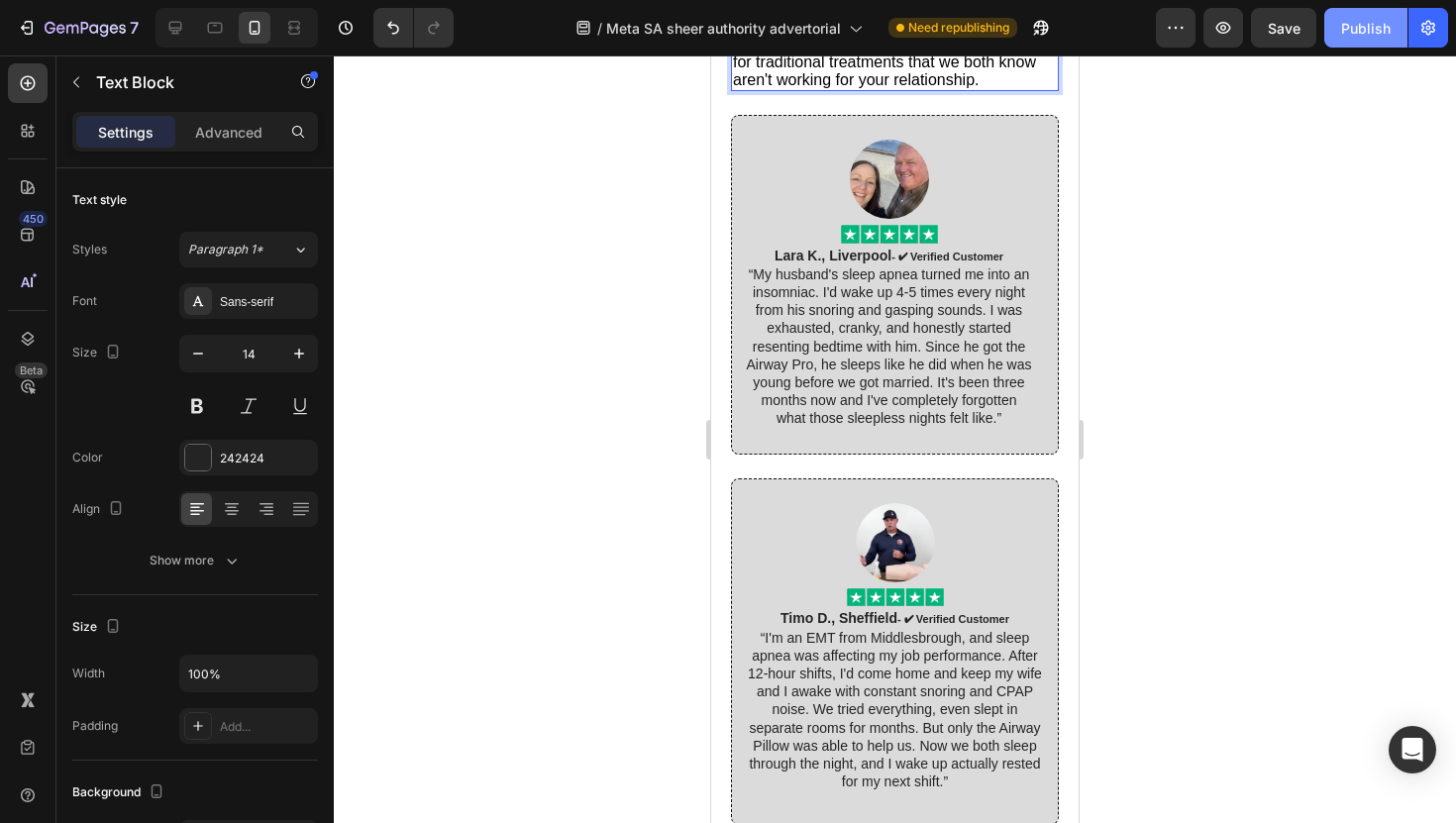 click on "Publish" 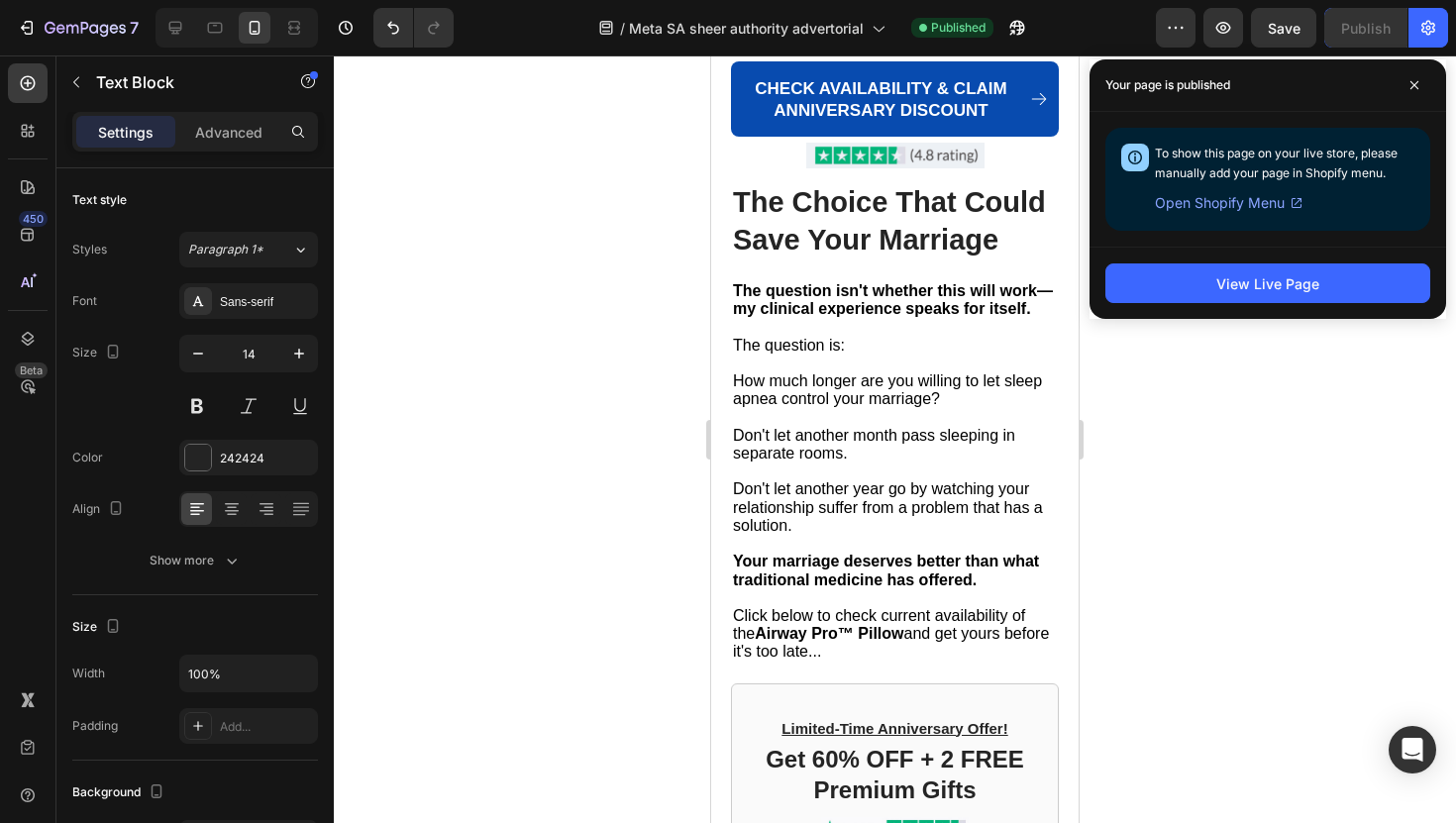 scroll, scrollTop: 12117, scrollLeft: 0, axis: vertical 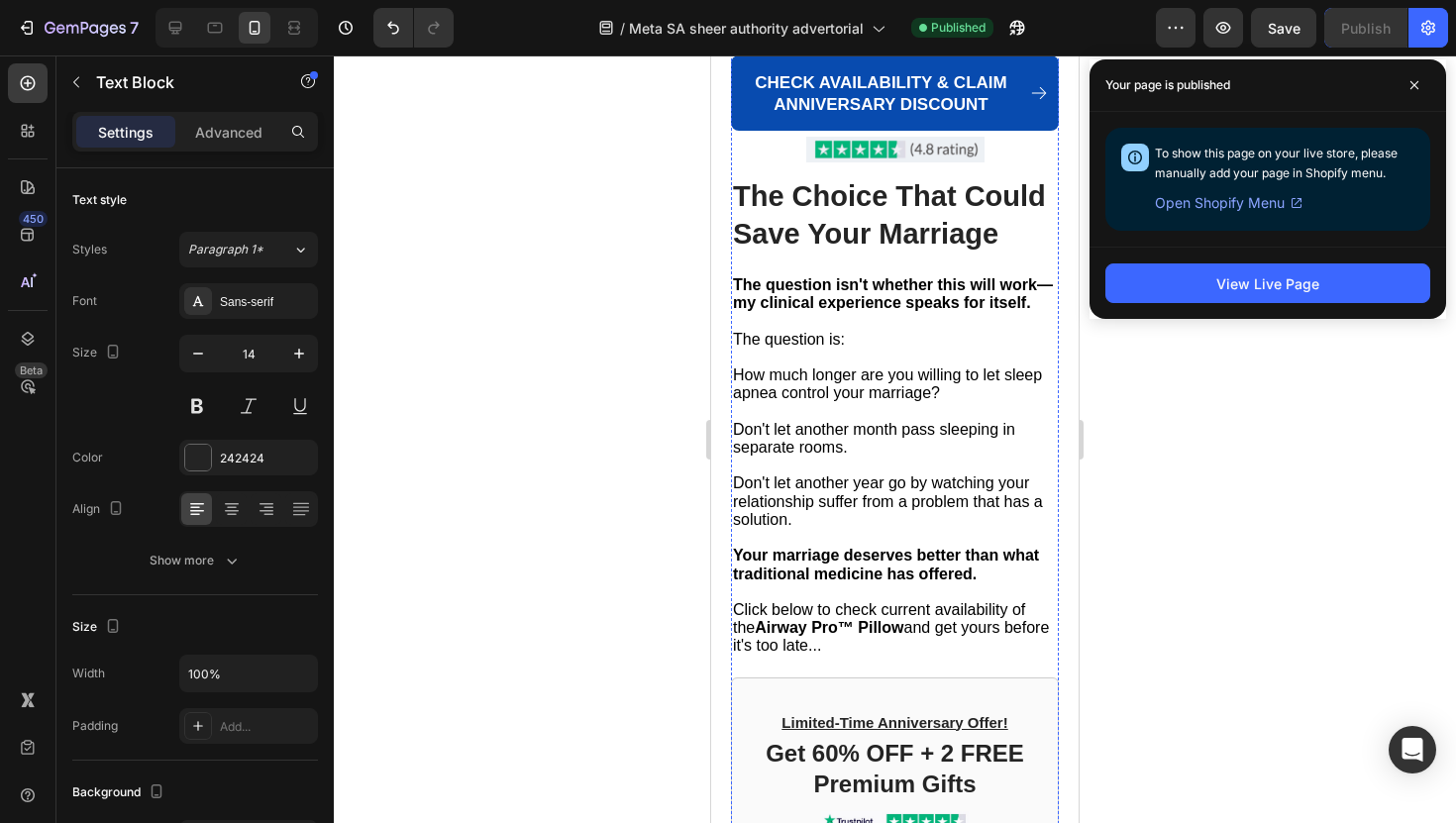 click on "I've seen several knock-off versions that lack the precise engineering of the original ARM-CRADLE DESIGN™." at bounding box center (889, -247) 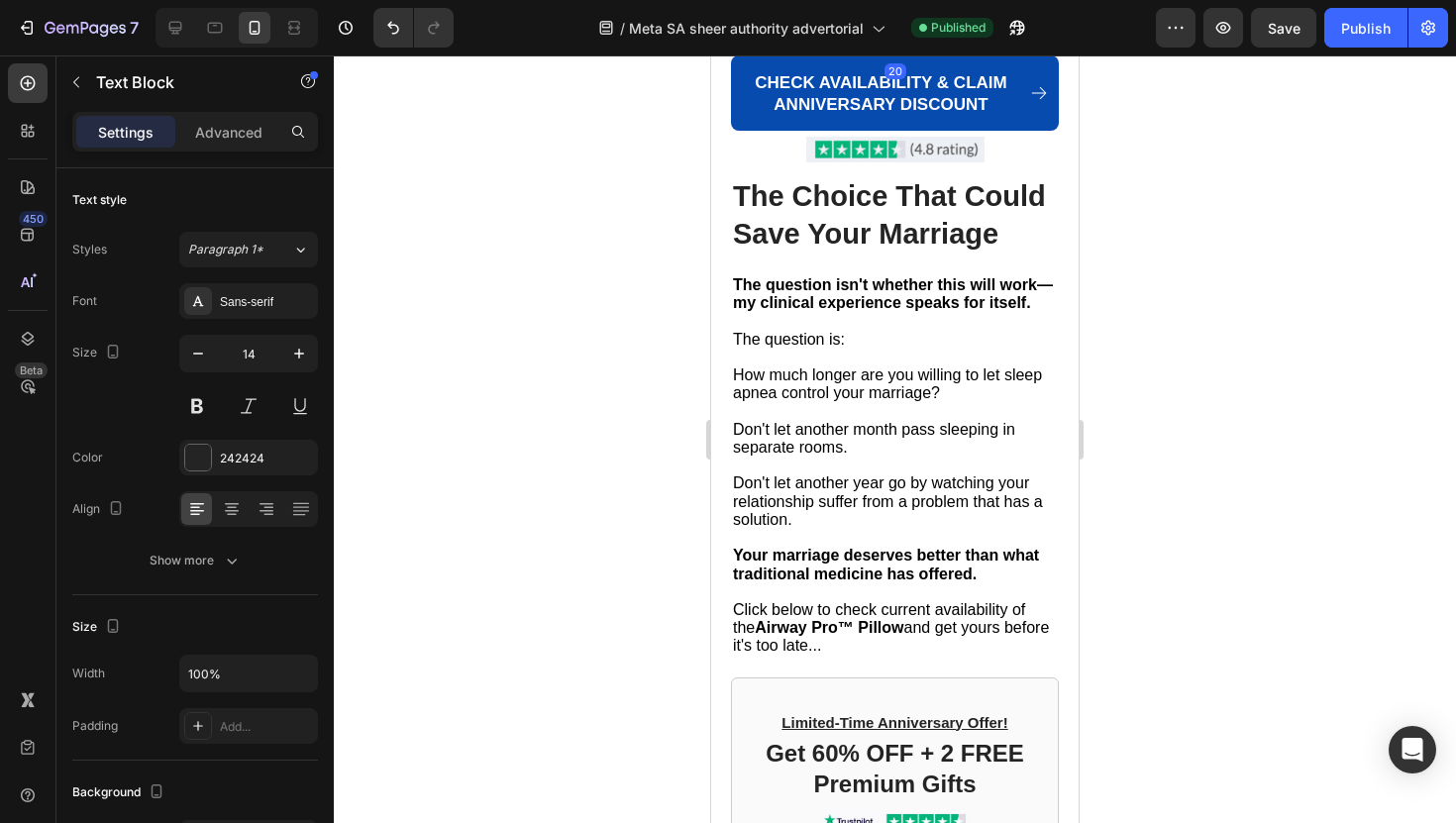 click on "I've seen several knock-off versions that lack the precise engineering of the original ARM-CRADLE DESIGN™." at bounding box center [889, -247] 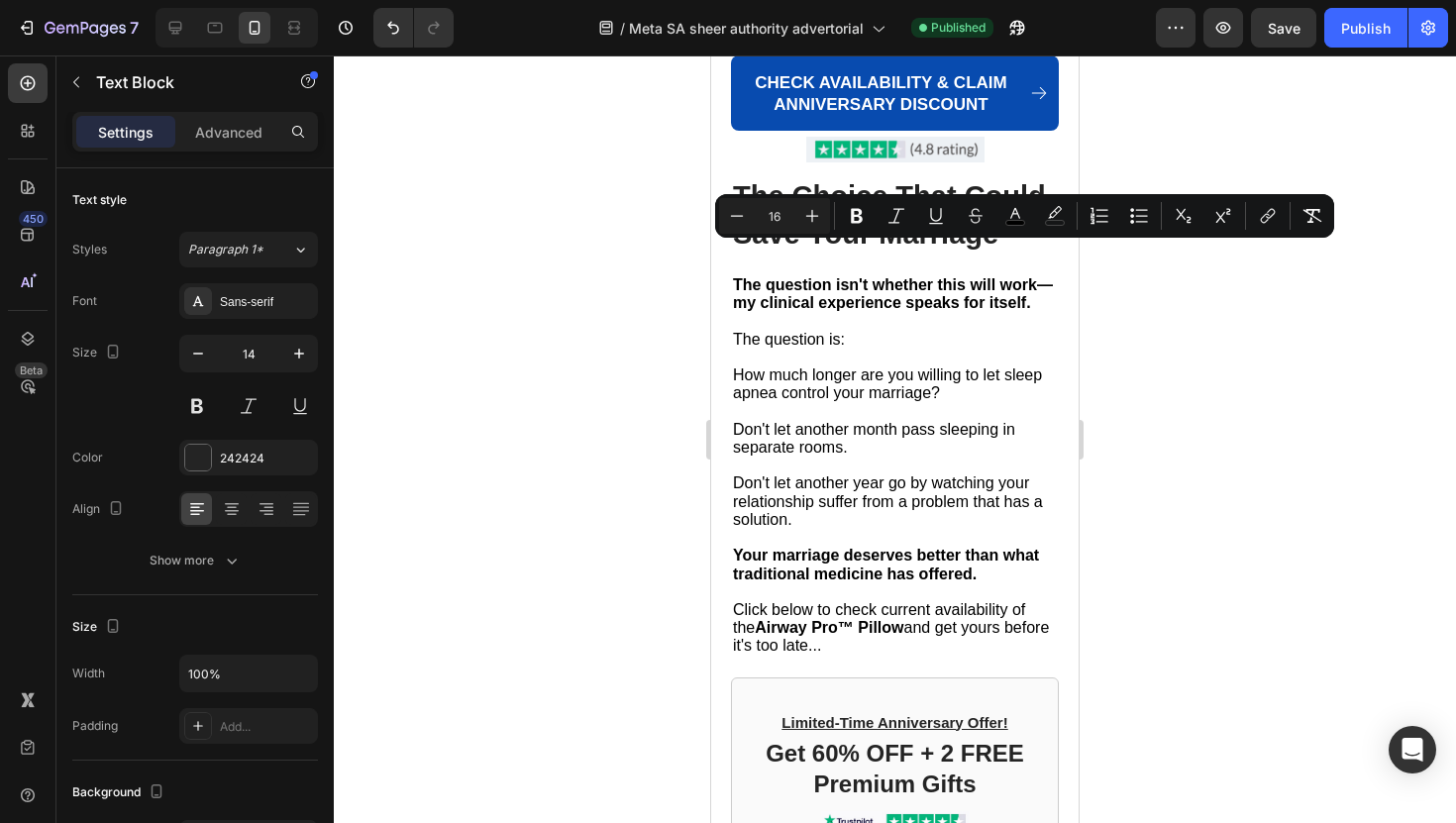 drag, startPoint x: 1000, startPoint y: 254, endPoint x: 876, endPoint y: 273, distance: 125.4472 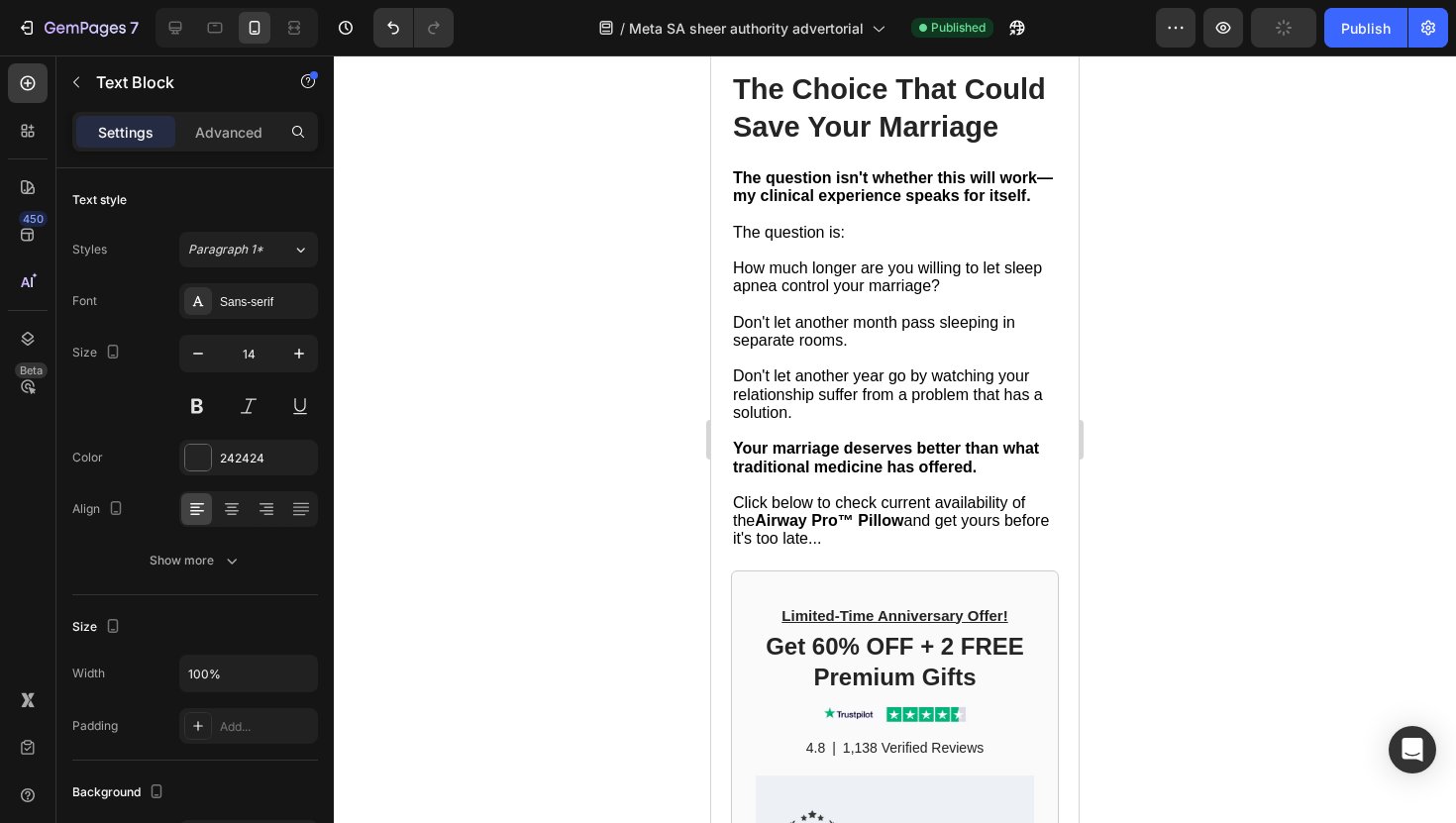 scroll, scrollTop: 12228, scrollLeft: 0, axis: vertical 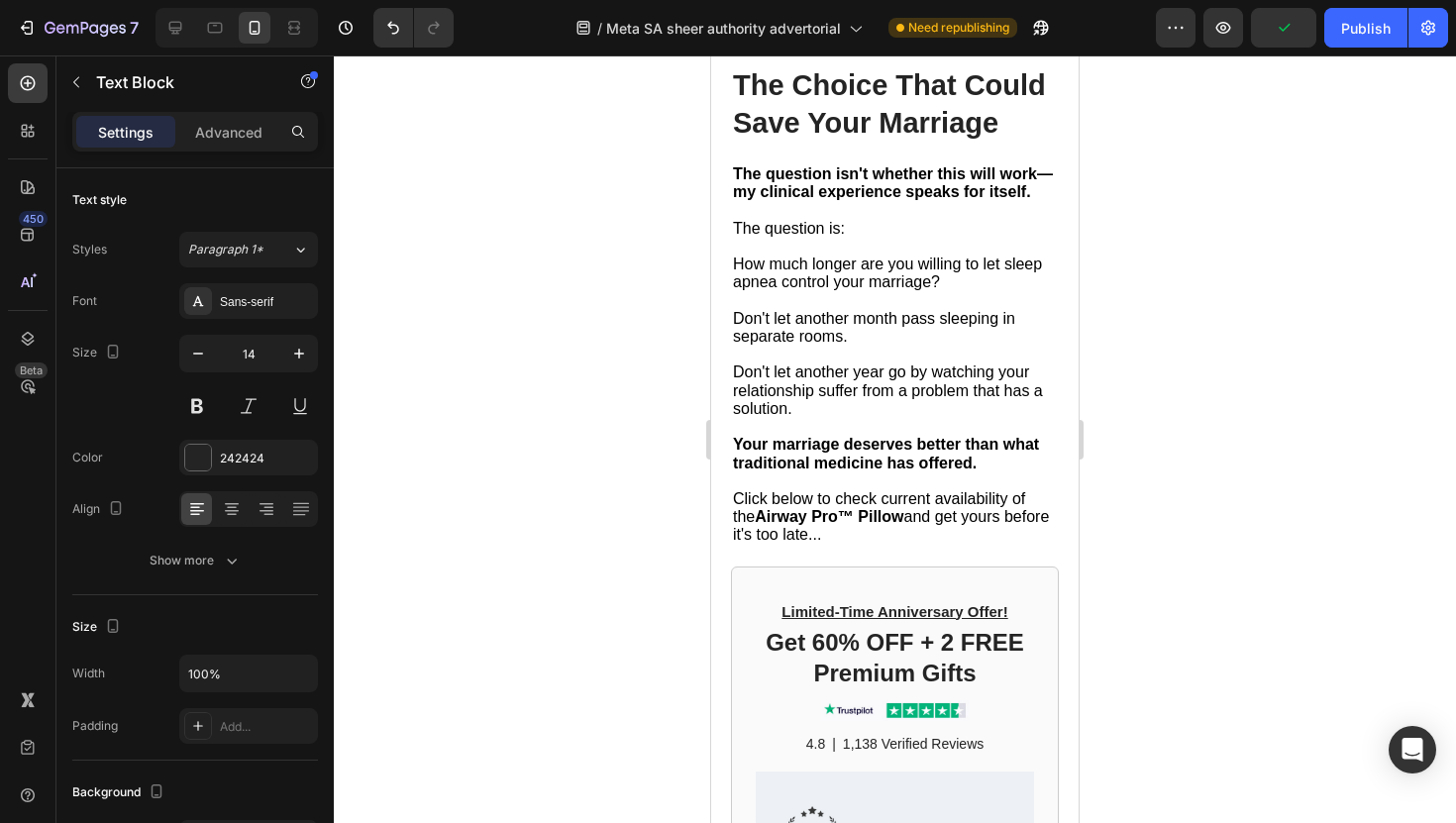 click on "These inferior copies won't provide the therapeutic positioning necessary for airway management." at bounding box center [886, -285] 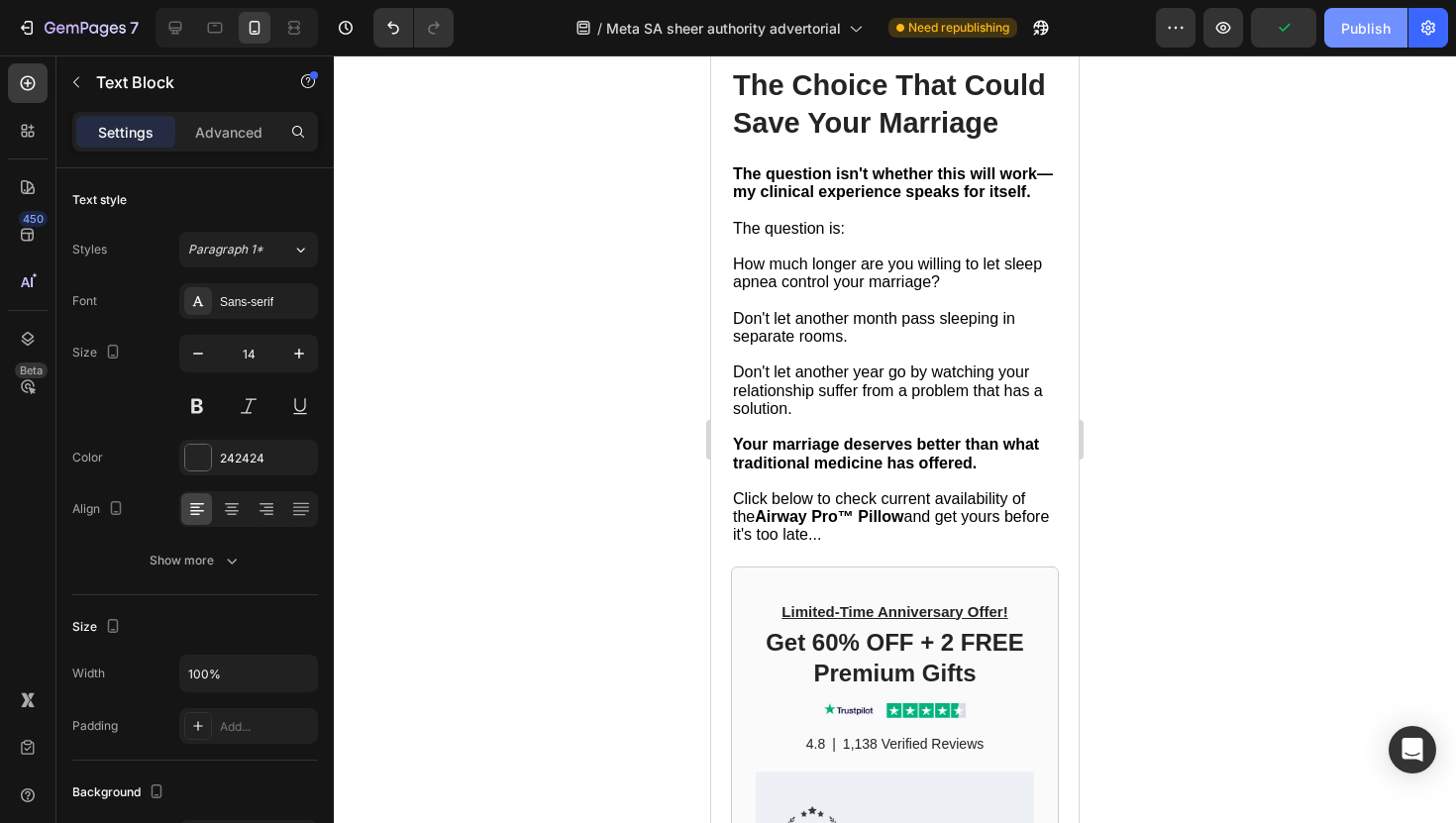 click on "Publish" at bounding box center [1366, 28] 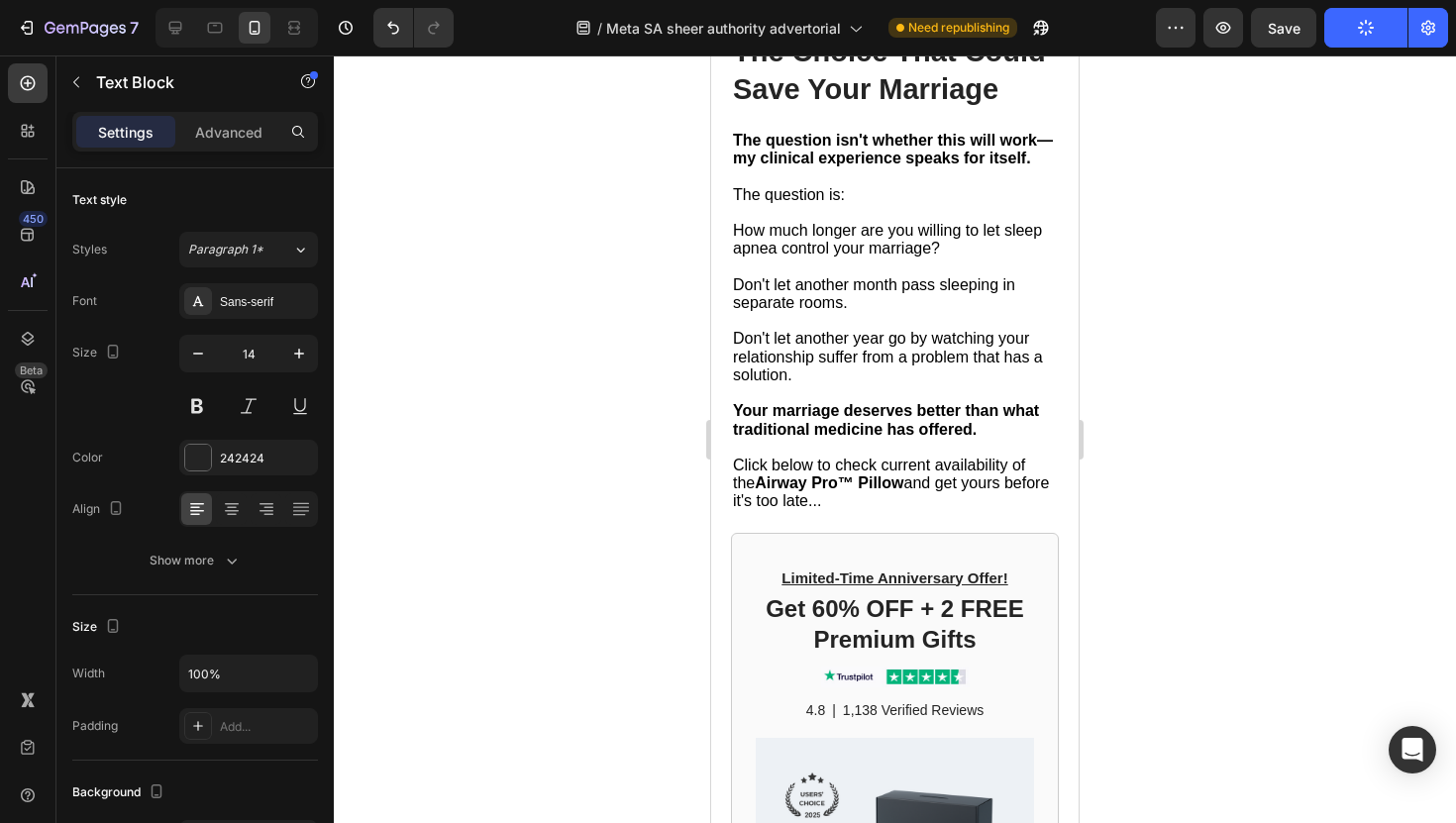 scroll, scrollTop: 12264, scrollLeft: 0, axis: vertical 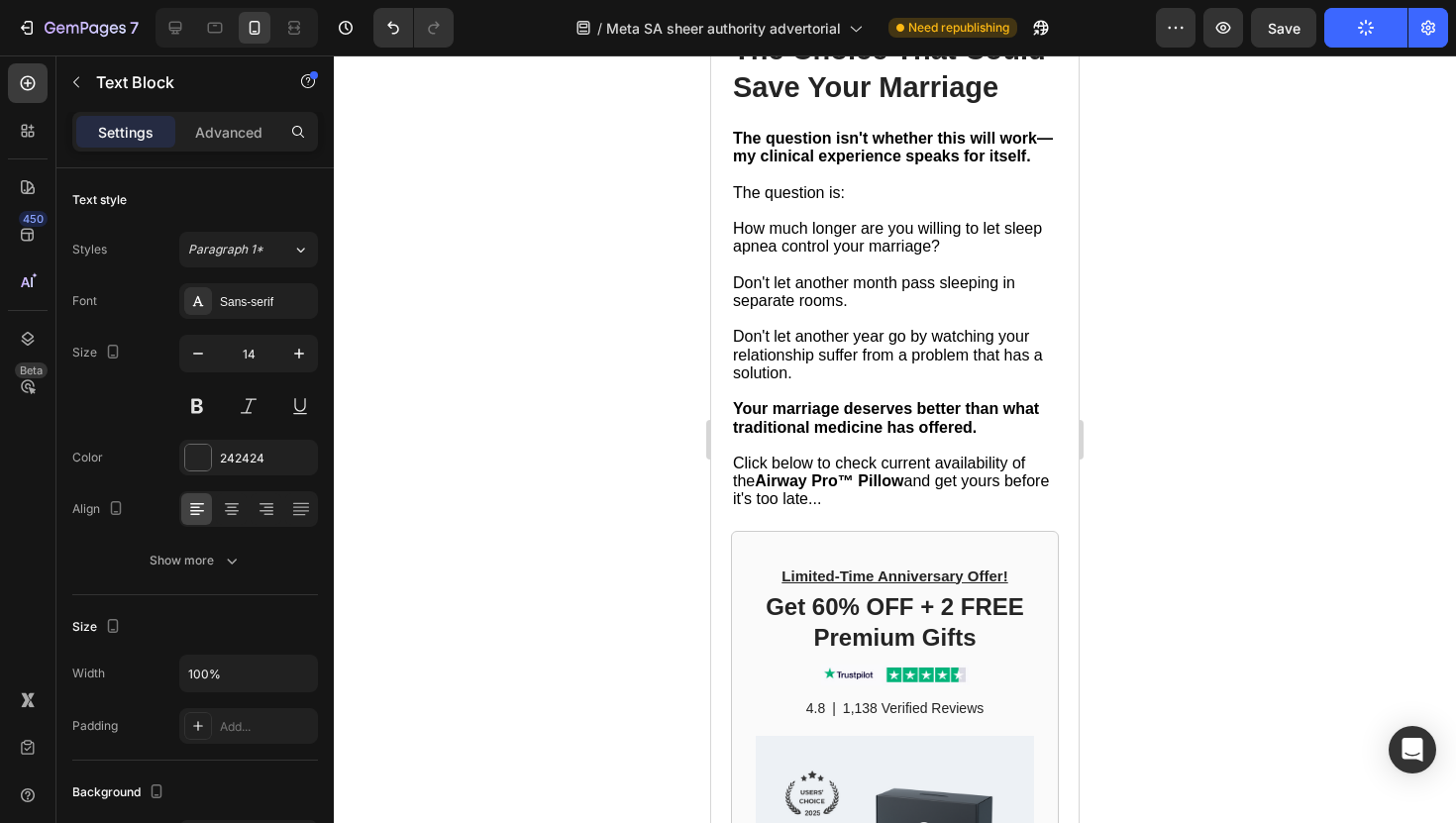 click on "For my patients, I recommend ordering only from the verified manufacturer link to ensure you receive the genuine therapeutic-grade pillow with proper materials and construction." at bounding box center [890, -239] 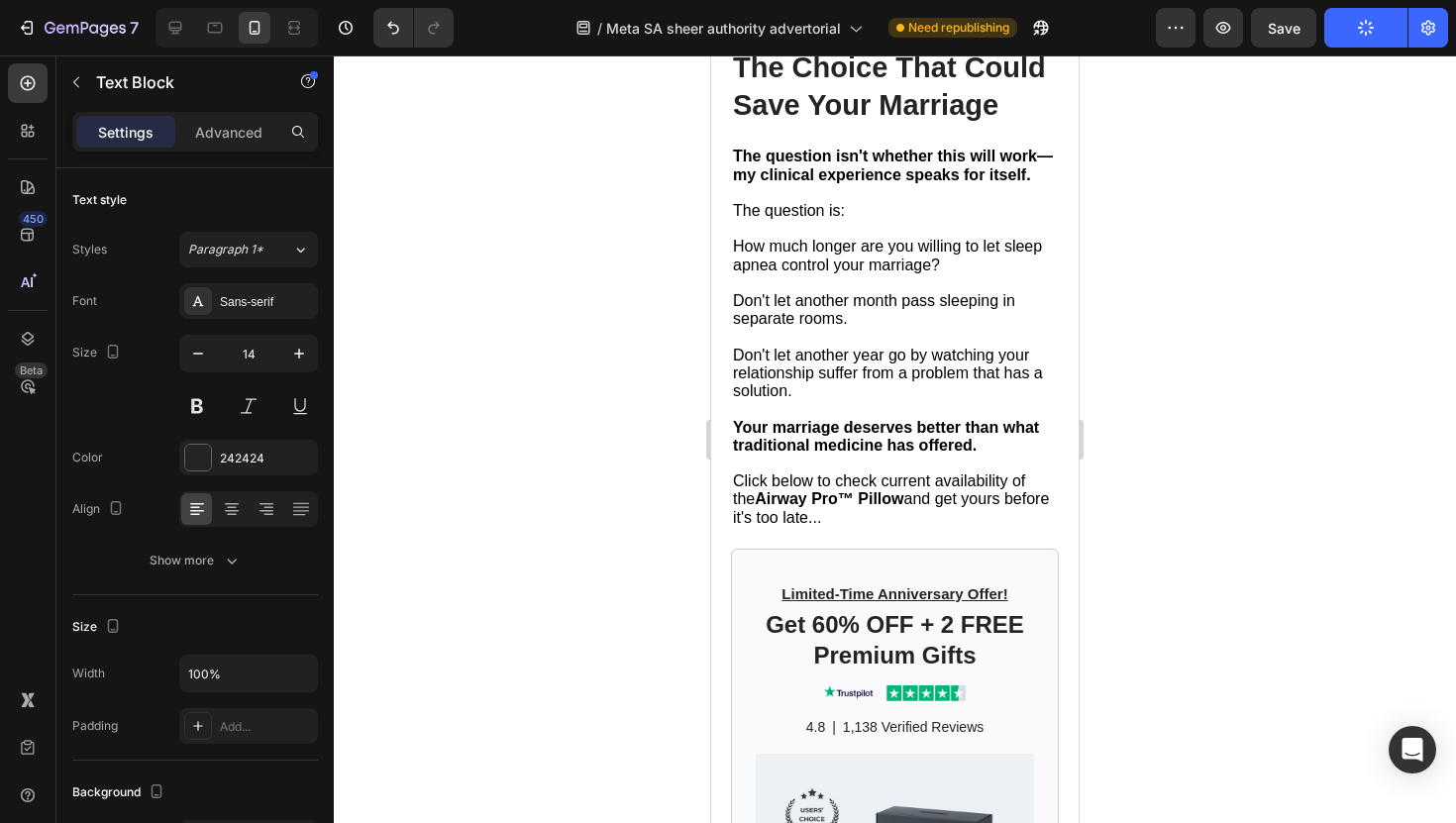 click on "For my patients, I recommend ordering only from the verified manufacturer link below to ensure you receive the genuine therapeutic-grade pillow with proper materials and construction." at bounding box center [887, -230] 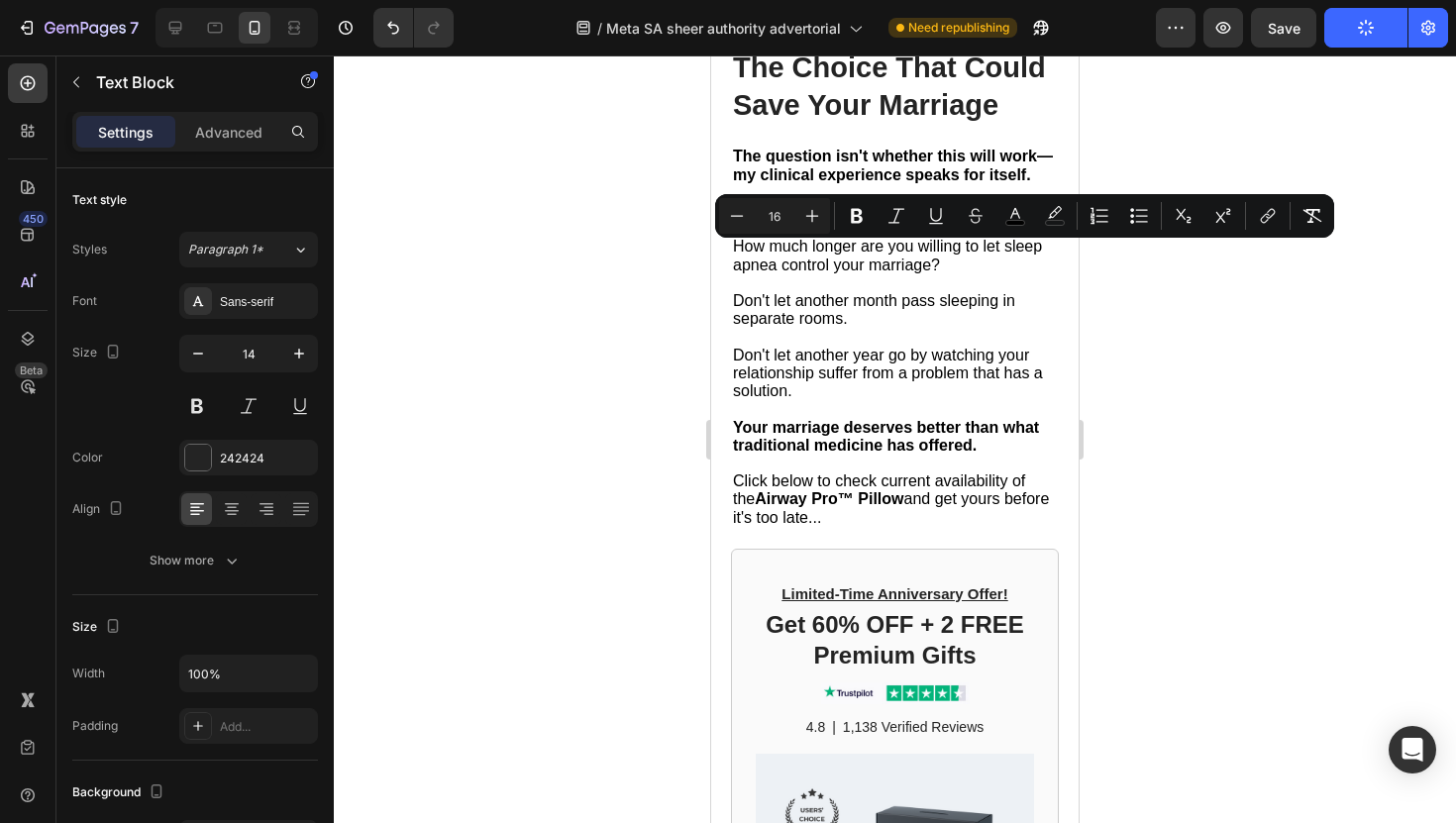 drag, startPoint x: 945, startPoint y: 255, endPoint x: 855, endPoint y: 255, distance: 90 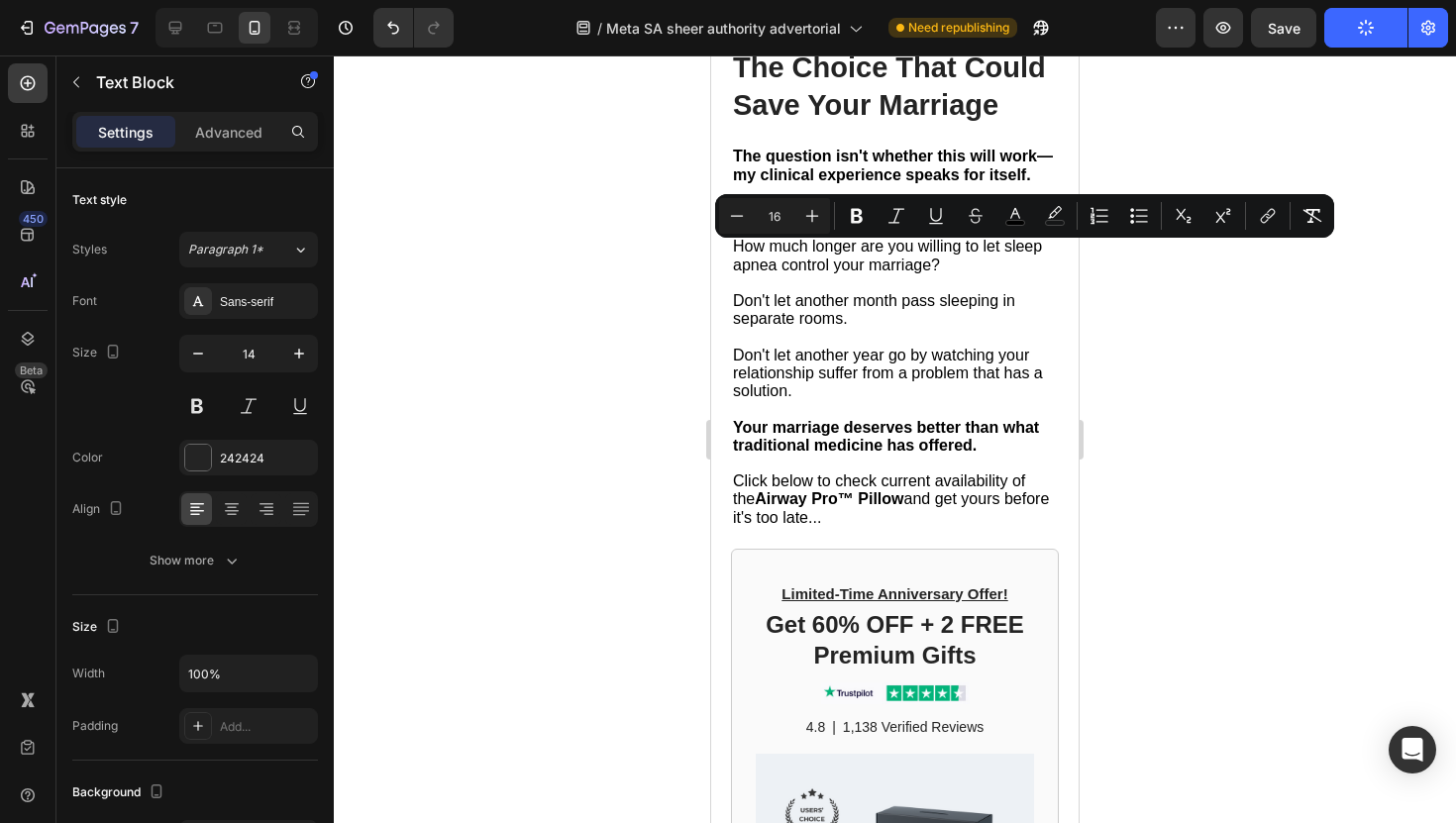 click on "For my patients, I recommend ordering only from the verified manufacturer link below to ensure you receive the genuine therapeutic-grade pillow with proper materials and construction." at bounding box center (887, -230) 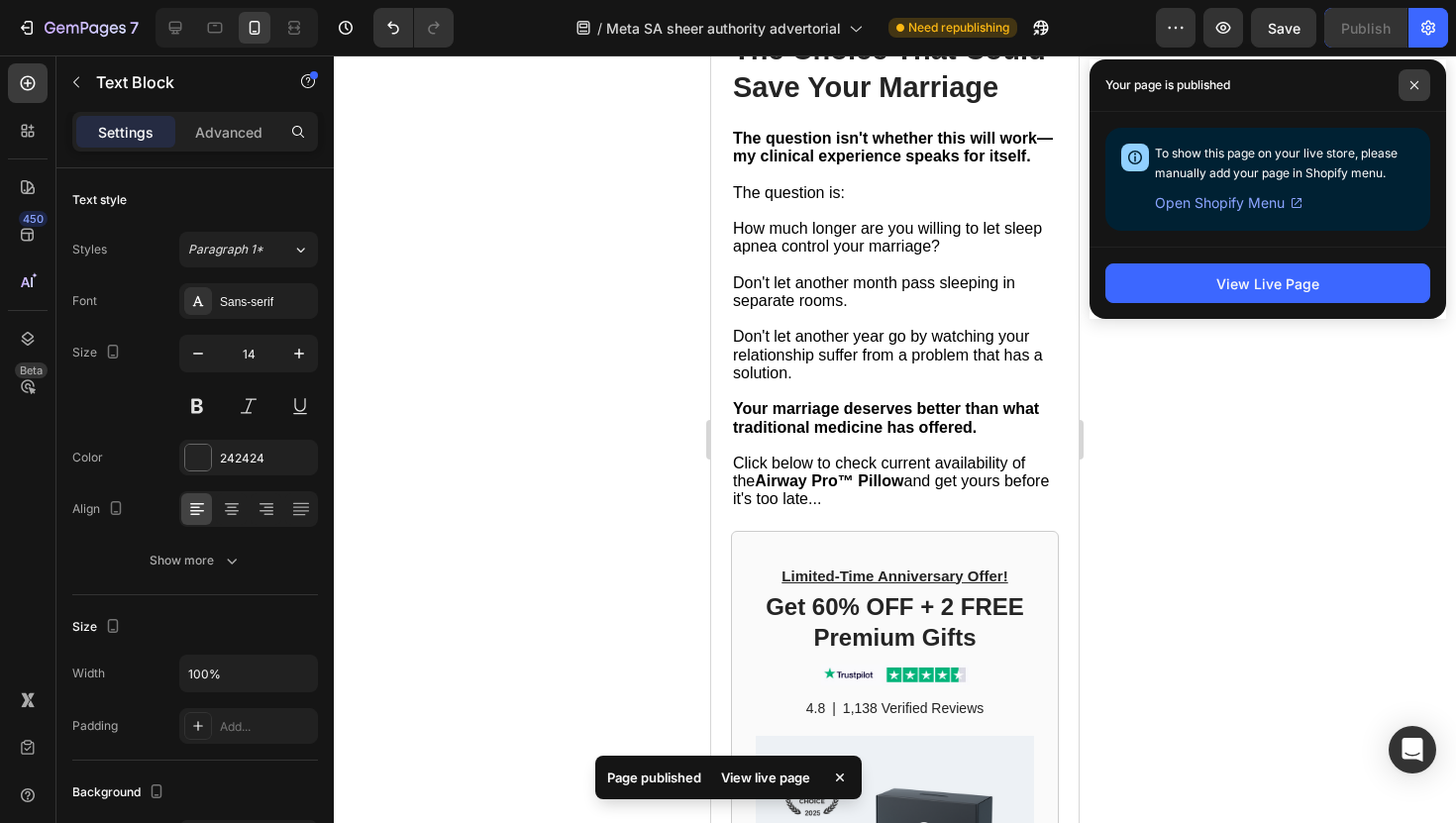 click at bounding box center (1414, 85) 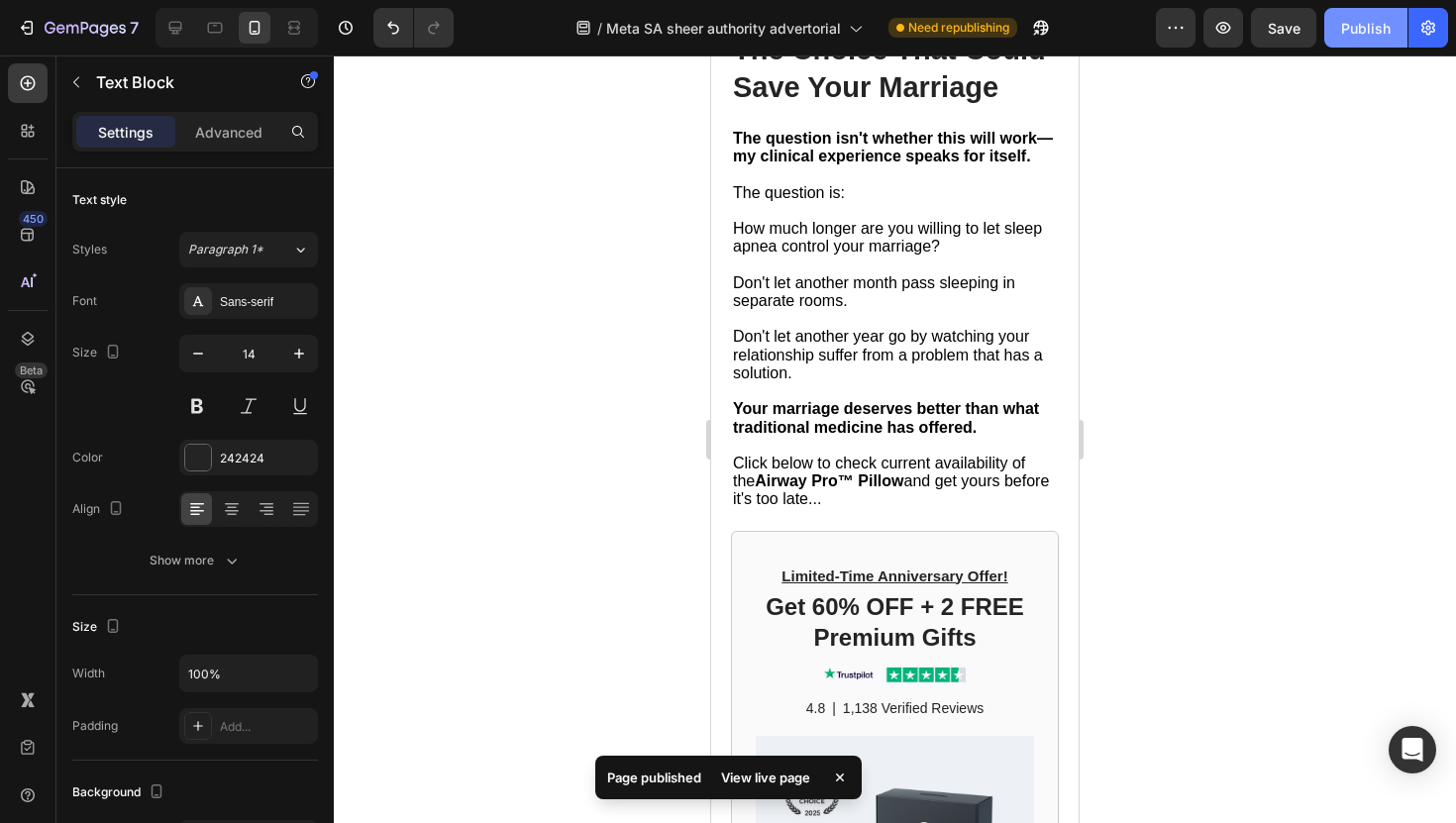 click on "Publish" 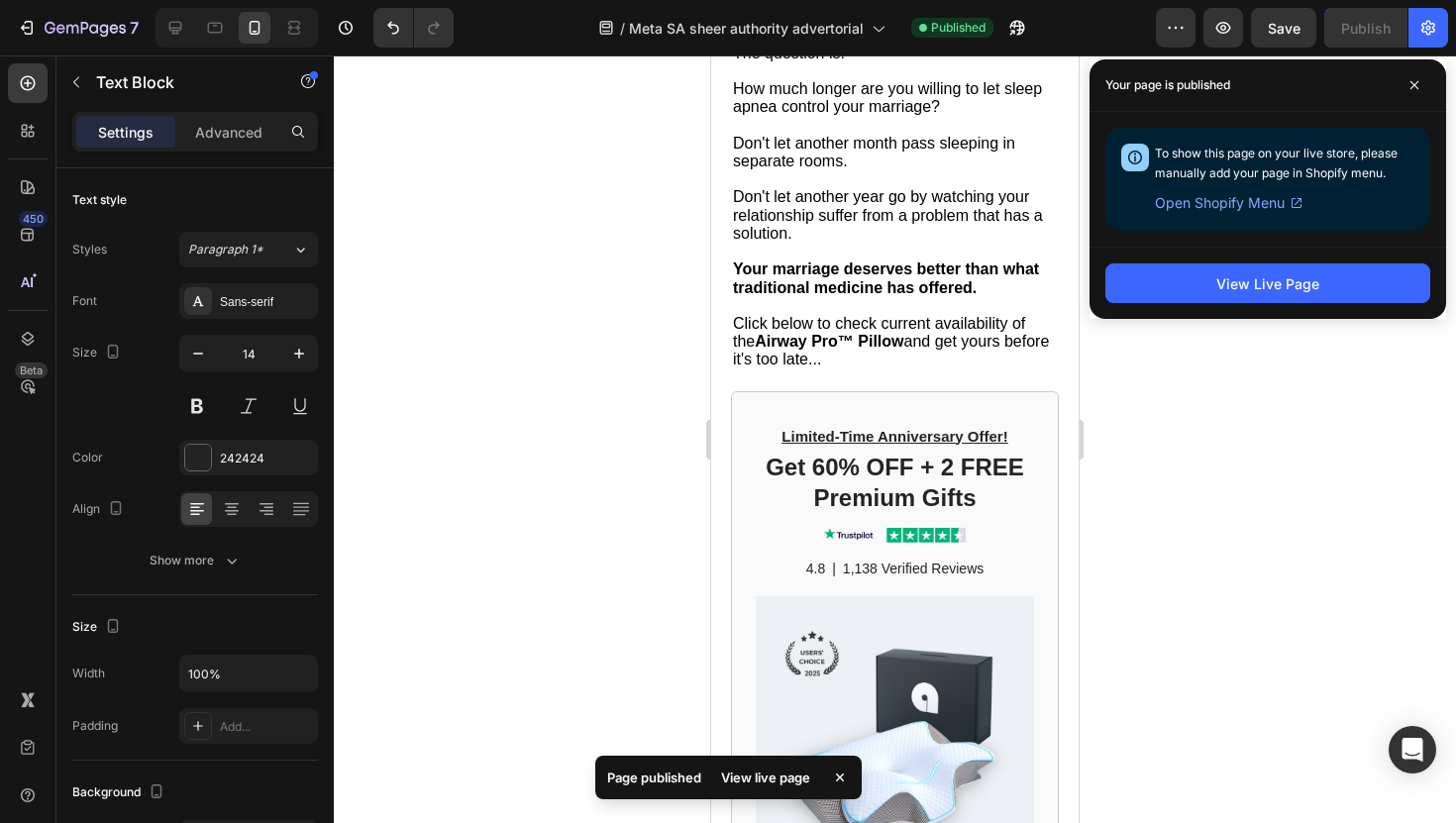 scroll, scrollTop: 12404, scrollLeft: 0, axis: vertical 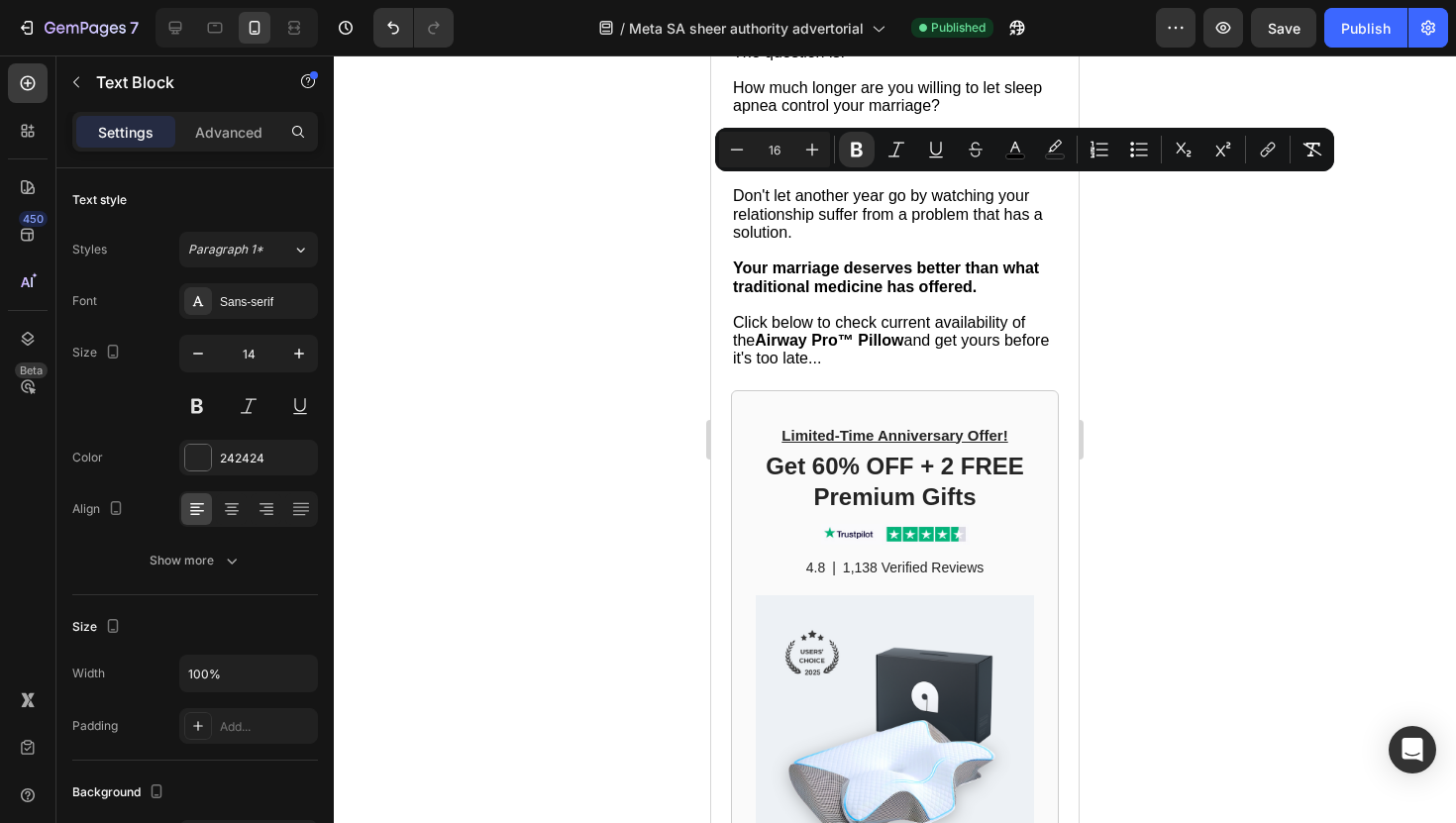 drag, startPoint x: 809, startPoint y: 243, endPoint x: 734, endPoint y: 172, distance: 103.27633 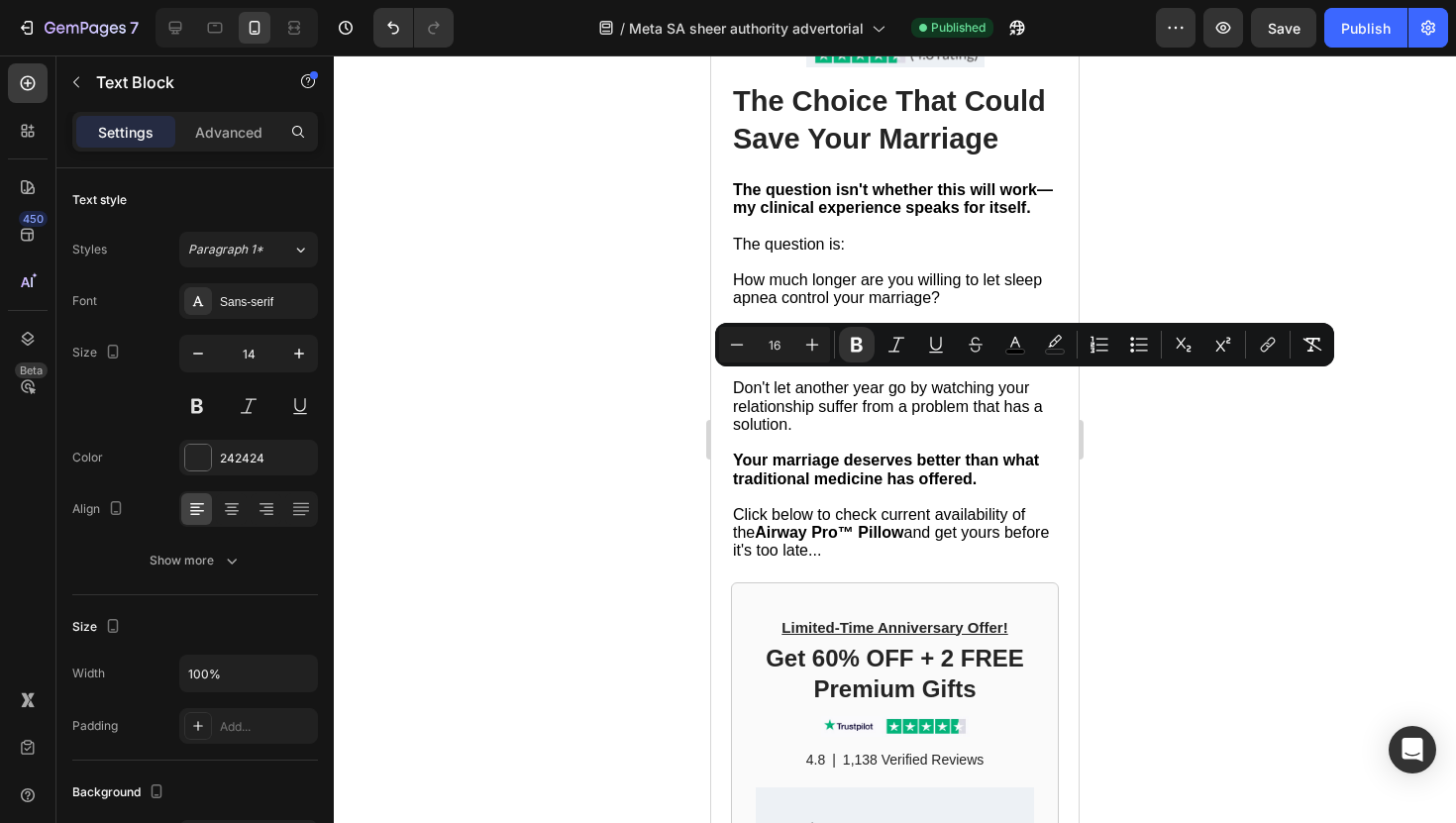 scroll, scrollTop: 12204, scrollLeft: 0, axis: vertical 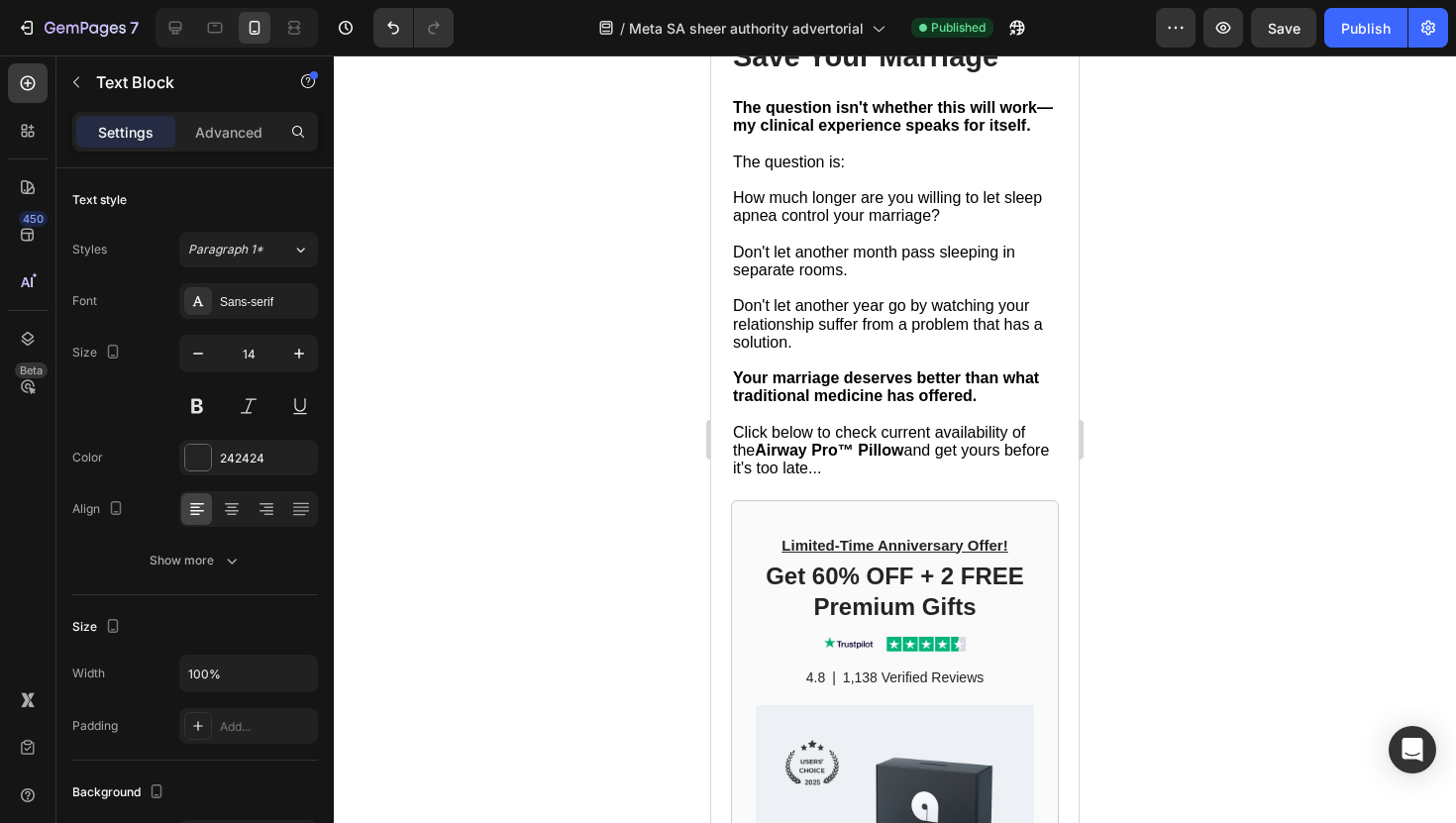 click 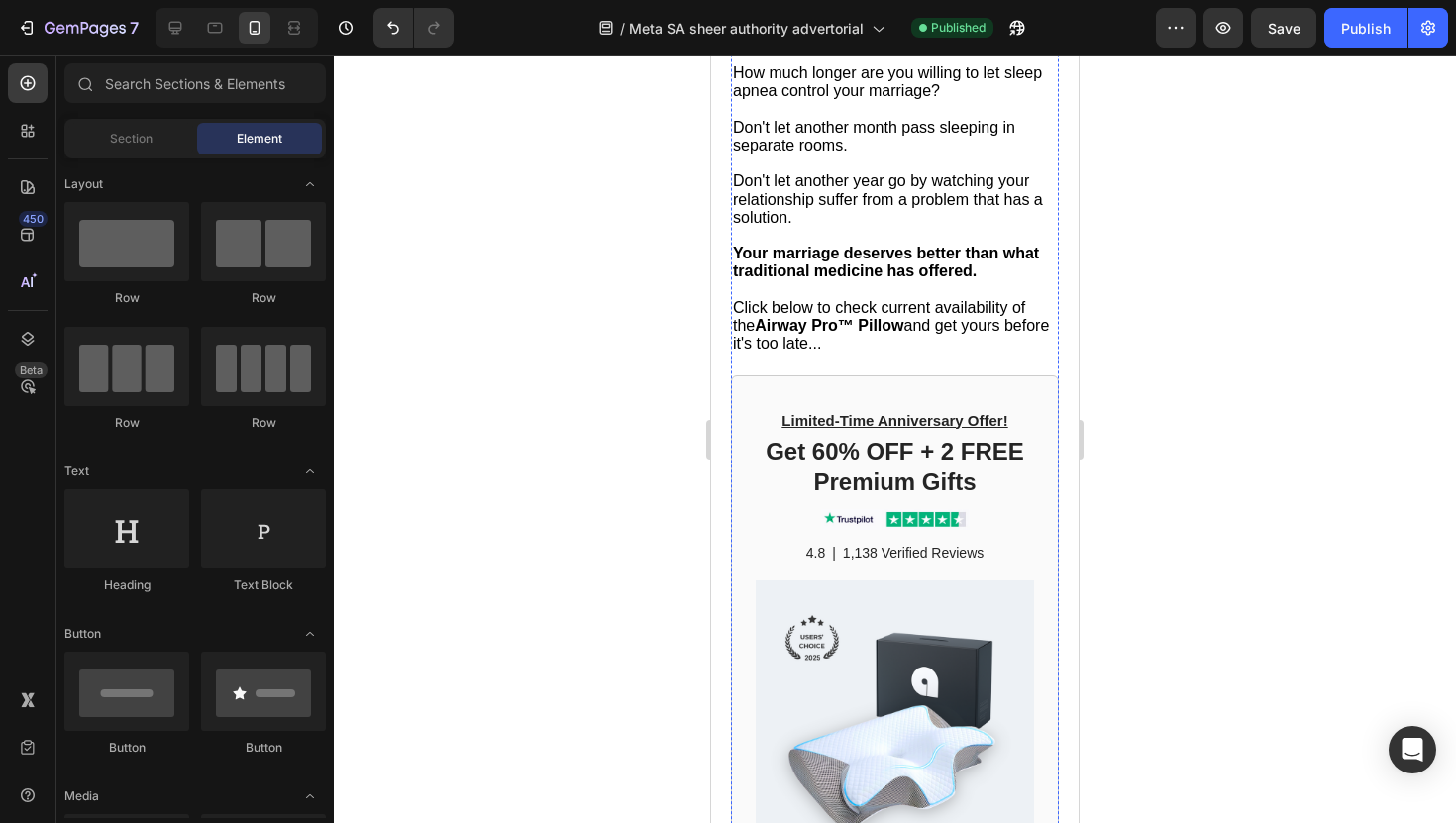 scroll, scrollTop: 12333, scrollLeft: 0, axis: vertical 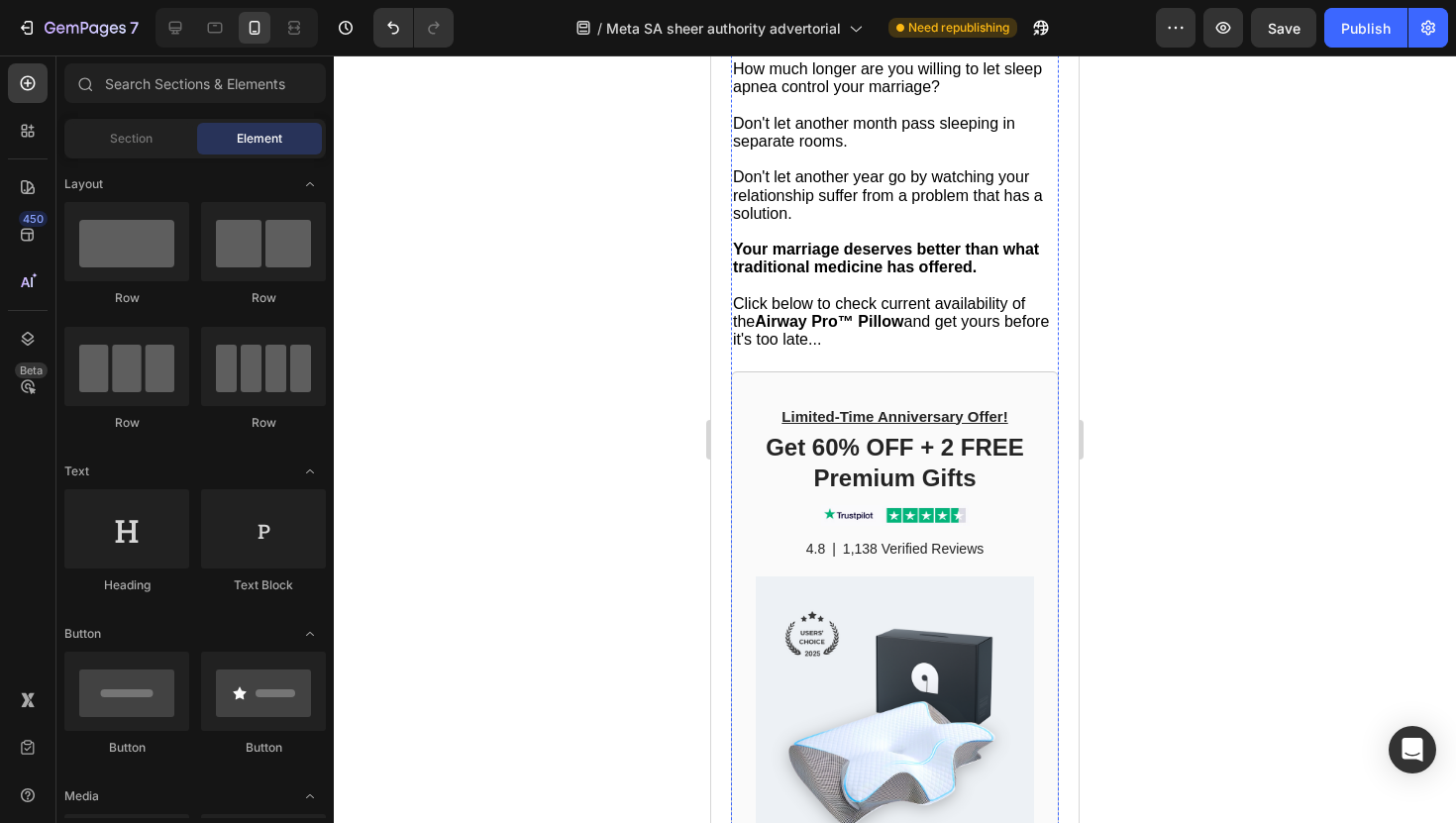 click at bounding box center [895, -157] 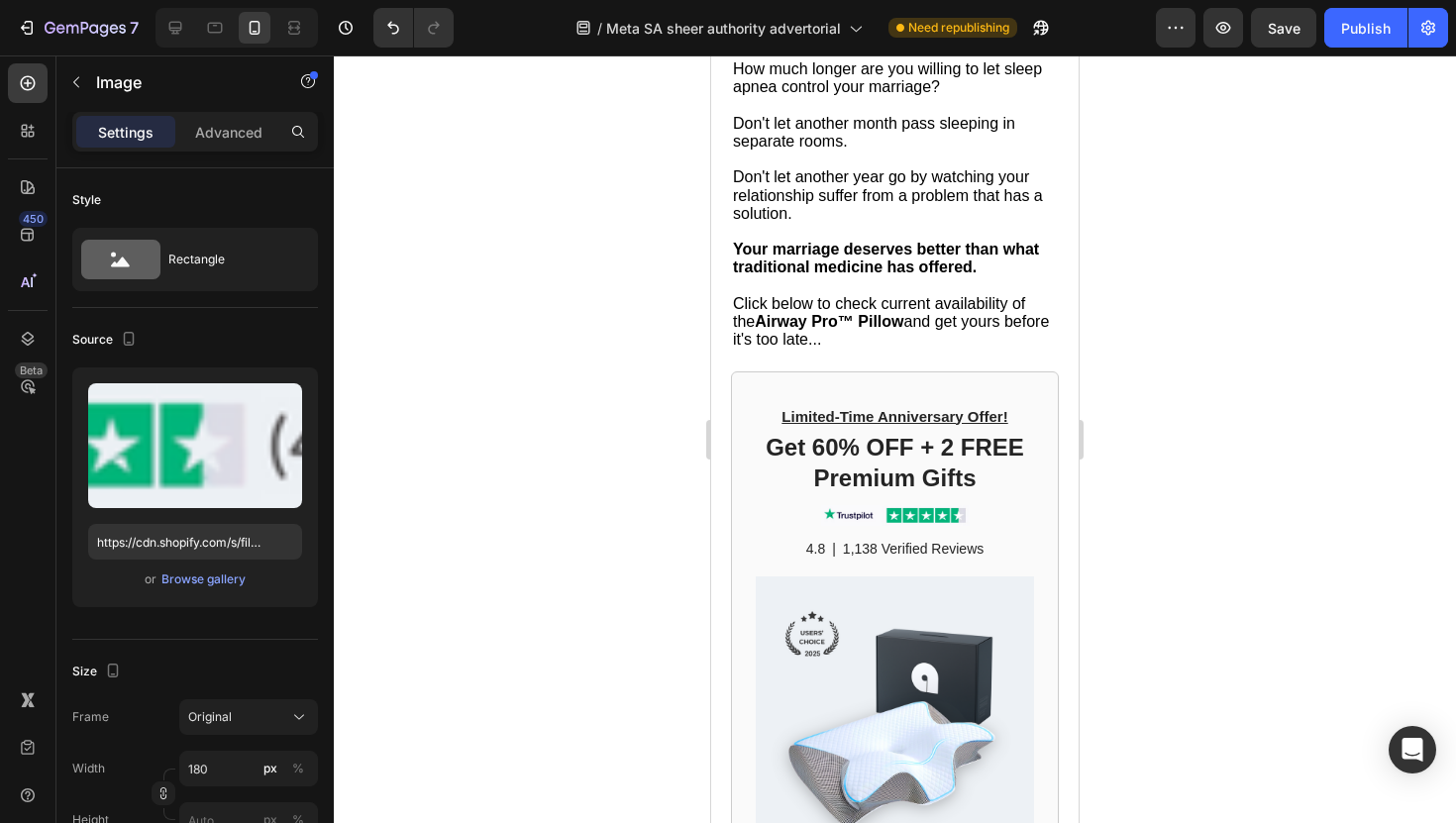 click 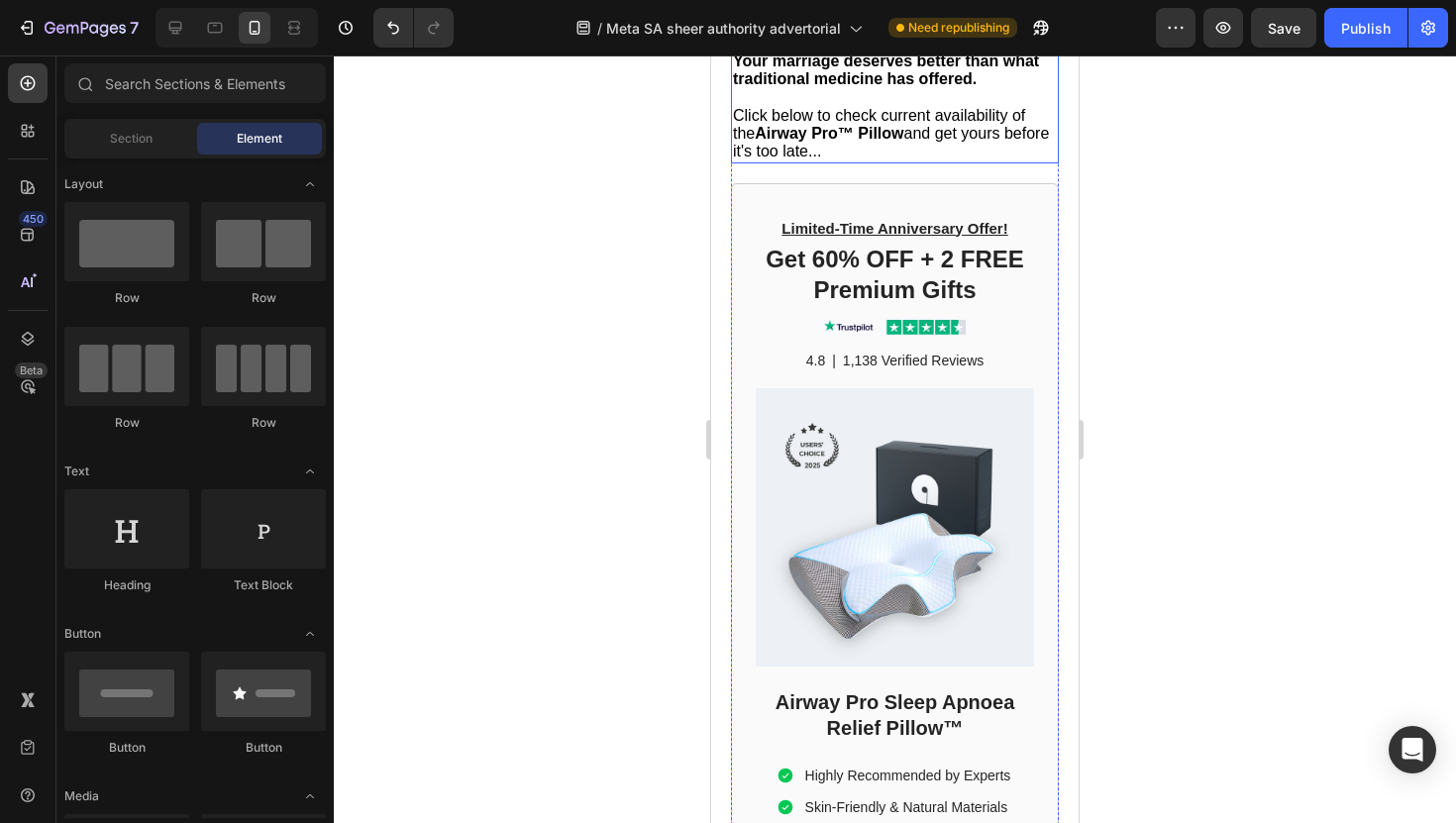 scroll, scrollTop: 12527, scrollLeft: 0, axis: vertical 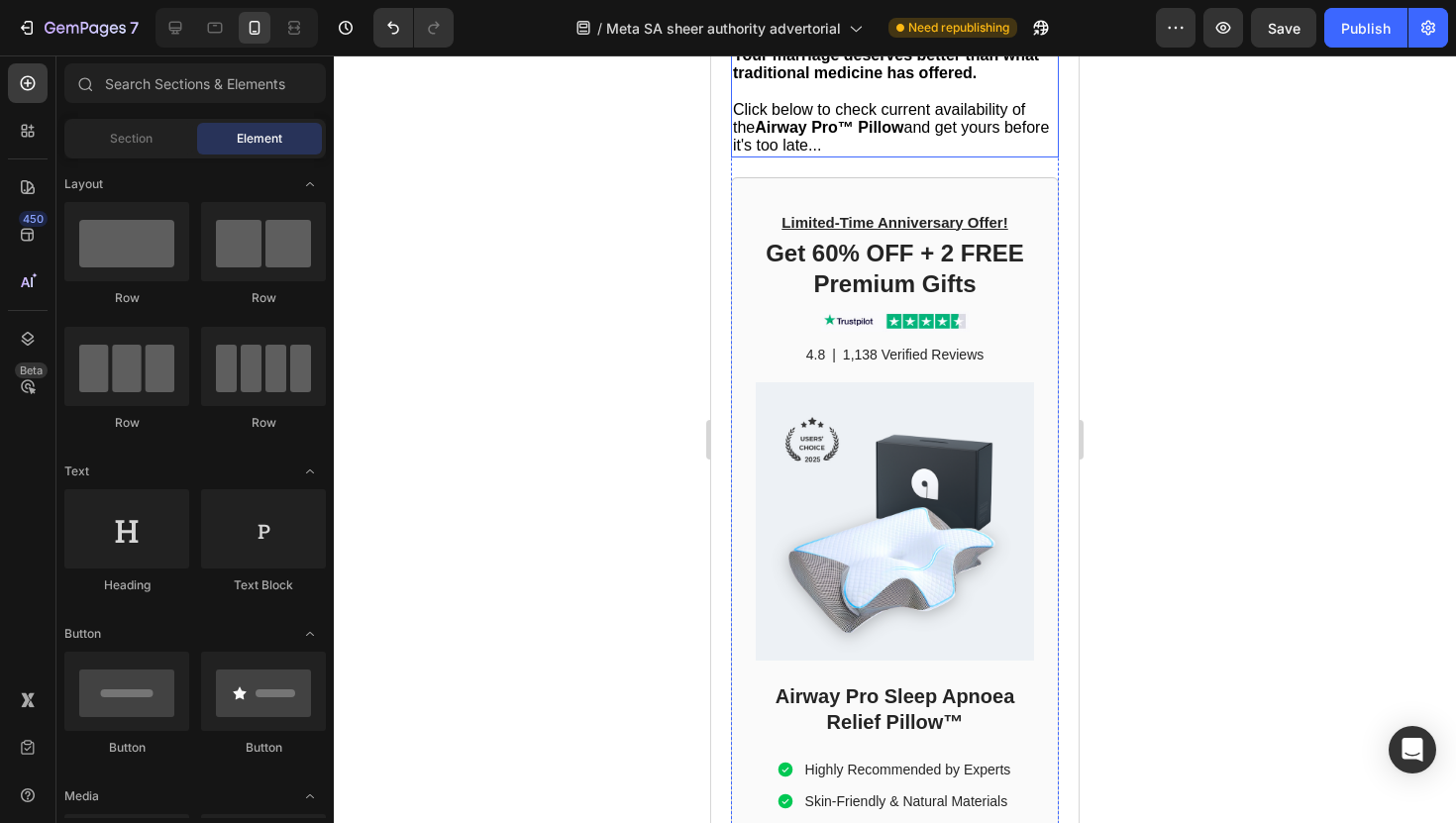 click on "How much longer are you willing to let sleep apnea control your marriage?" at bounding box center (887, -117) 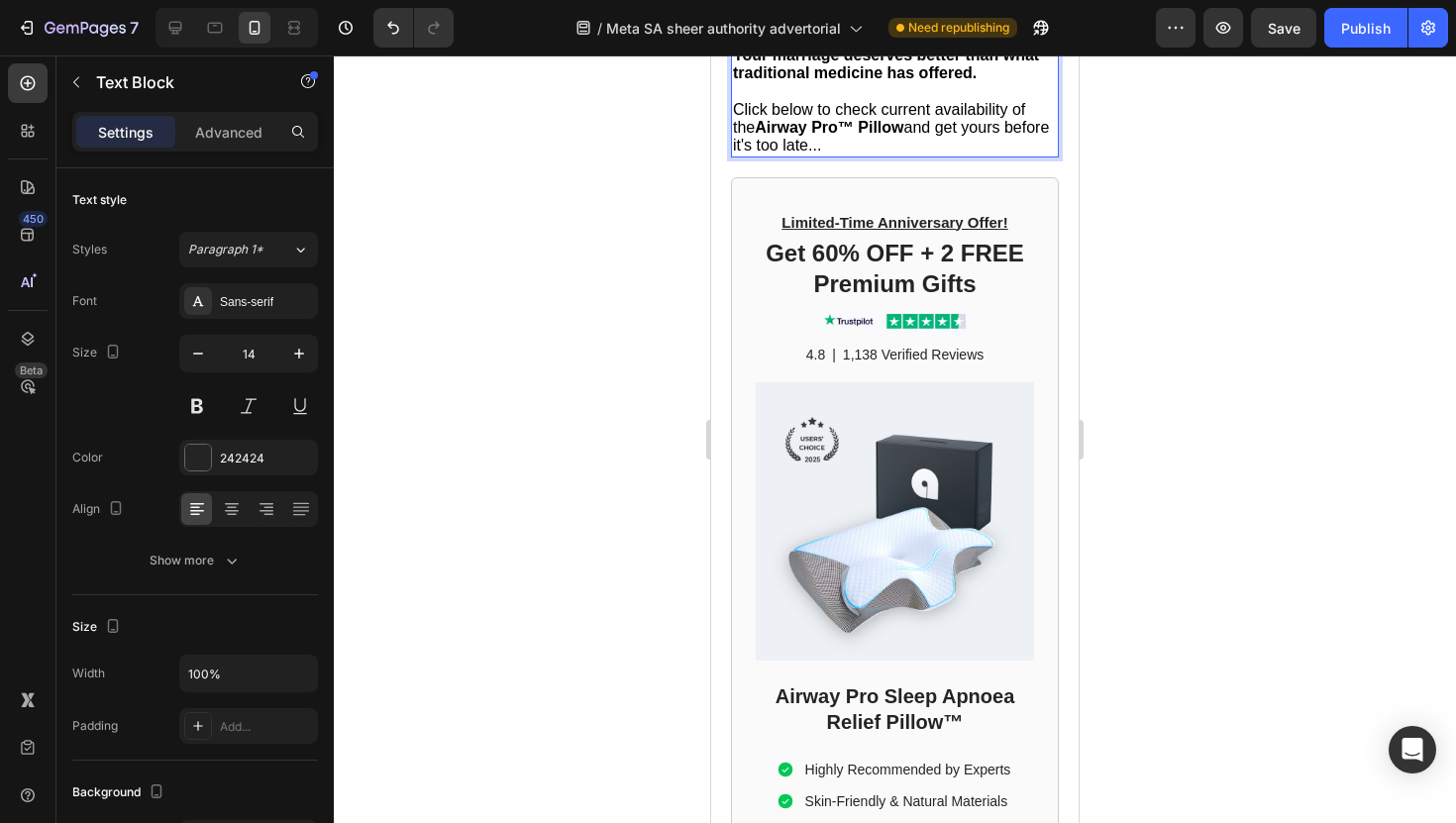 drag, startPoint x: 735, startPoint y: 376, endPoint x: 962, endPoint y: 402, distance: 228.48414 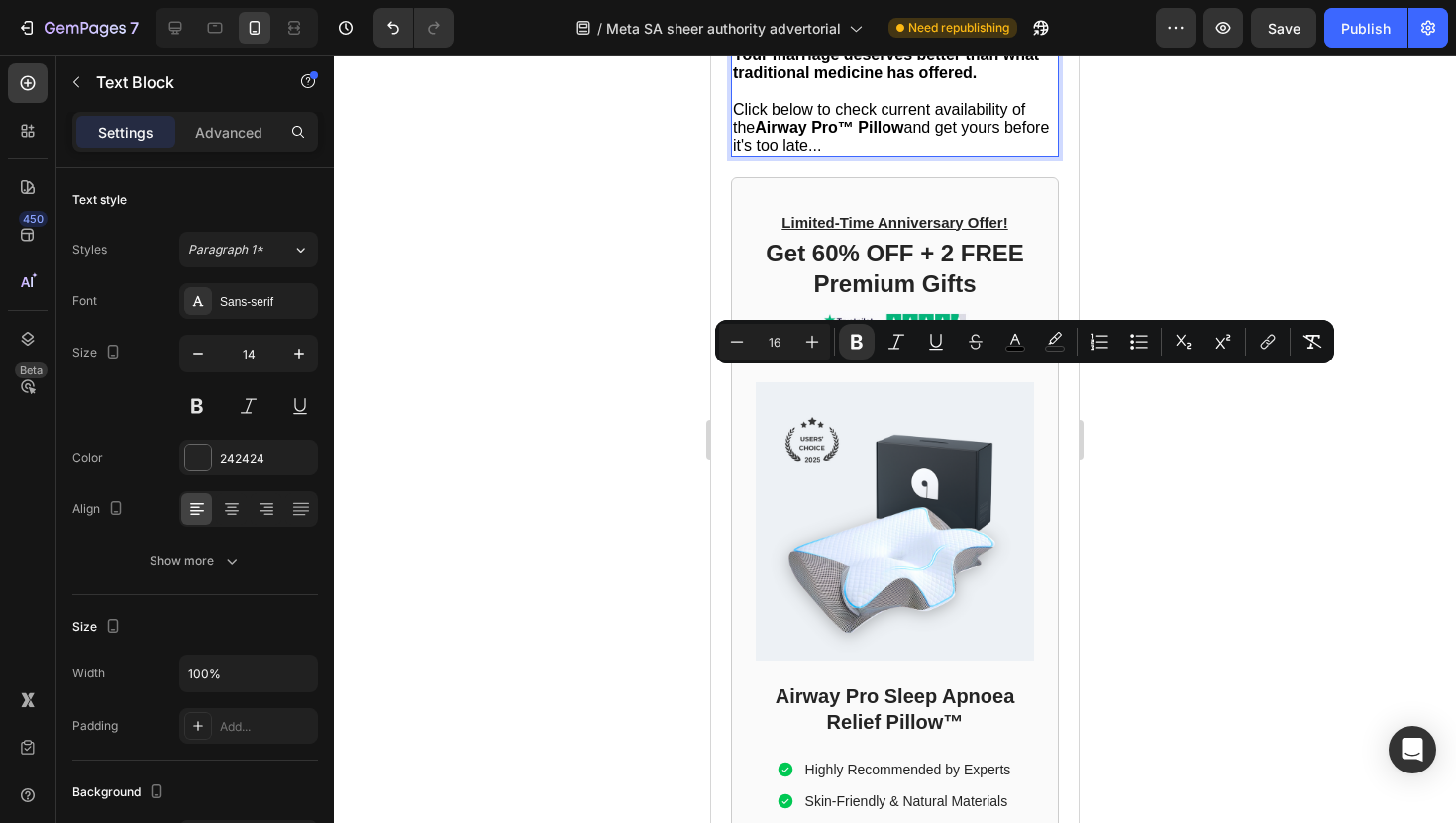 click 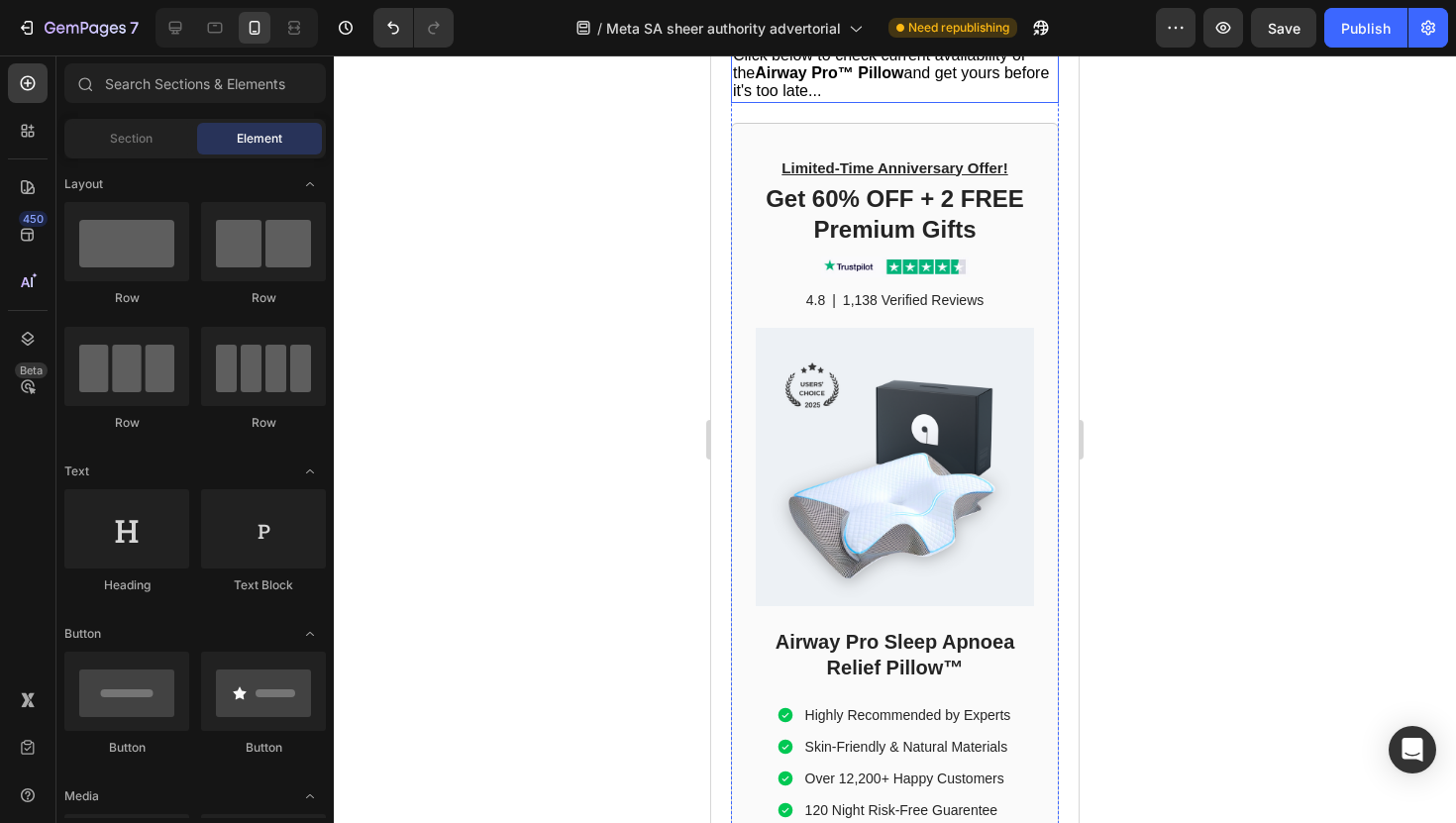 scroll, scrollTop: 12592, scrollLeft: 0, axis: vertical 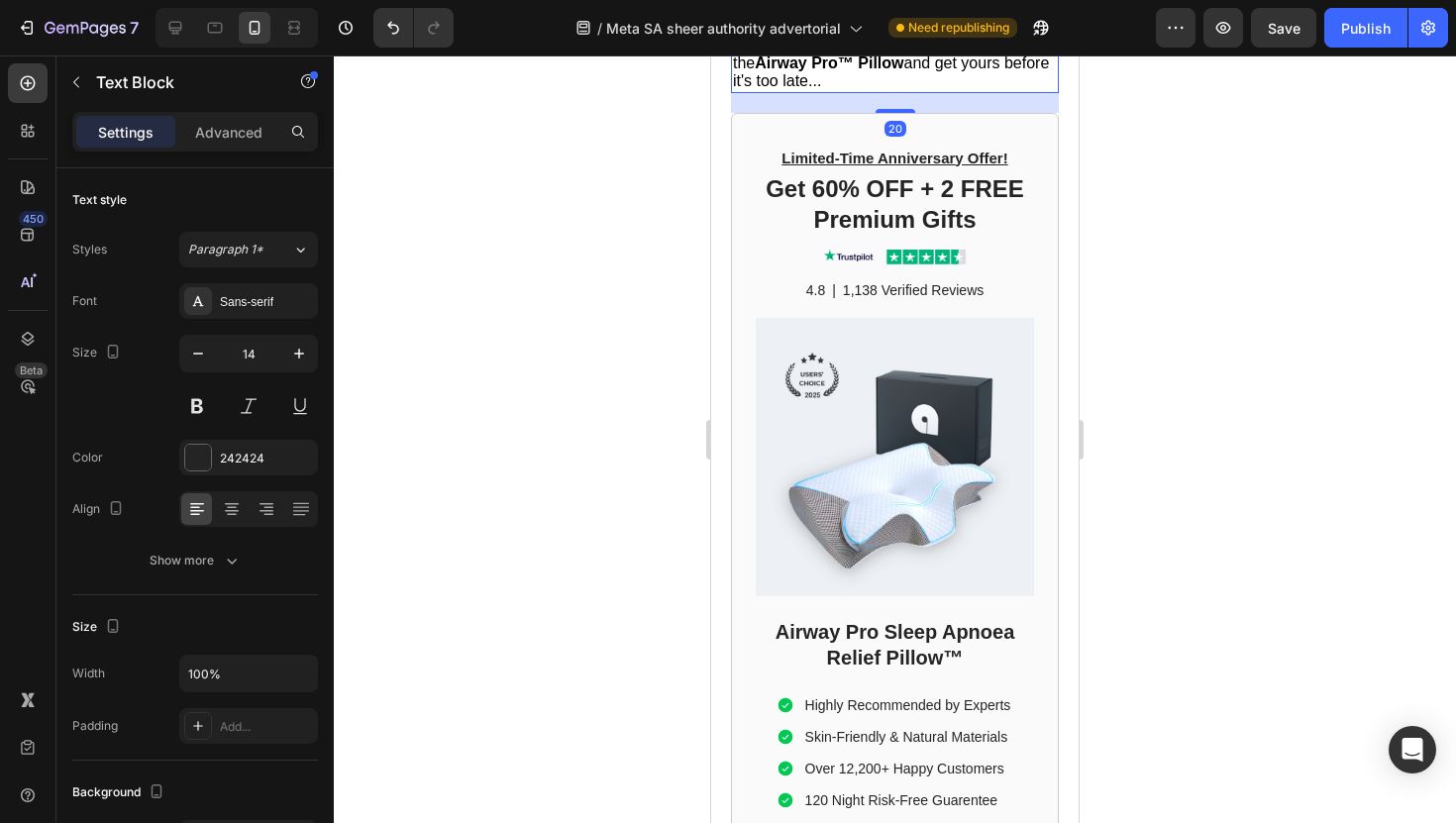 click on "Don't let another month pass sleeping in separate rooms." at bounding box center [874, -127] 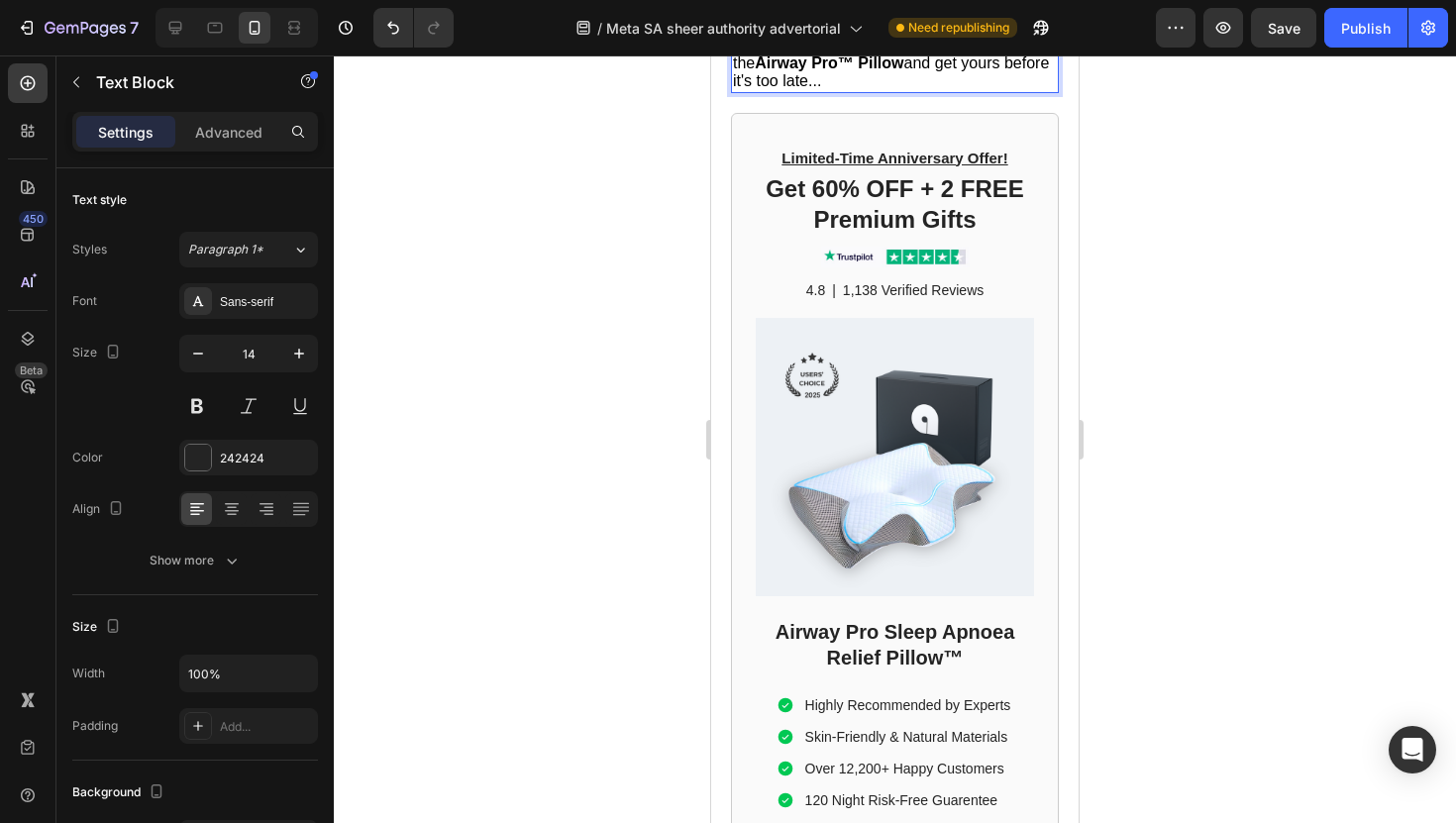 drag, startPoint x: 733, startPoint y: 368, endPoint x: 851, endPoint y: 461, distance: 150.2431 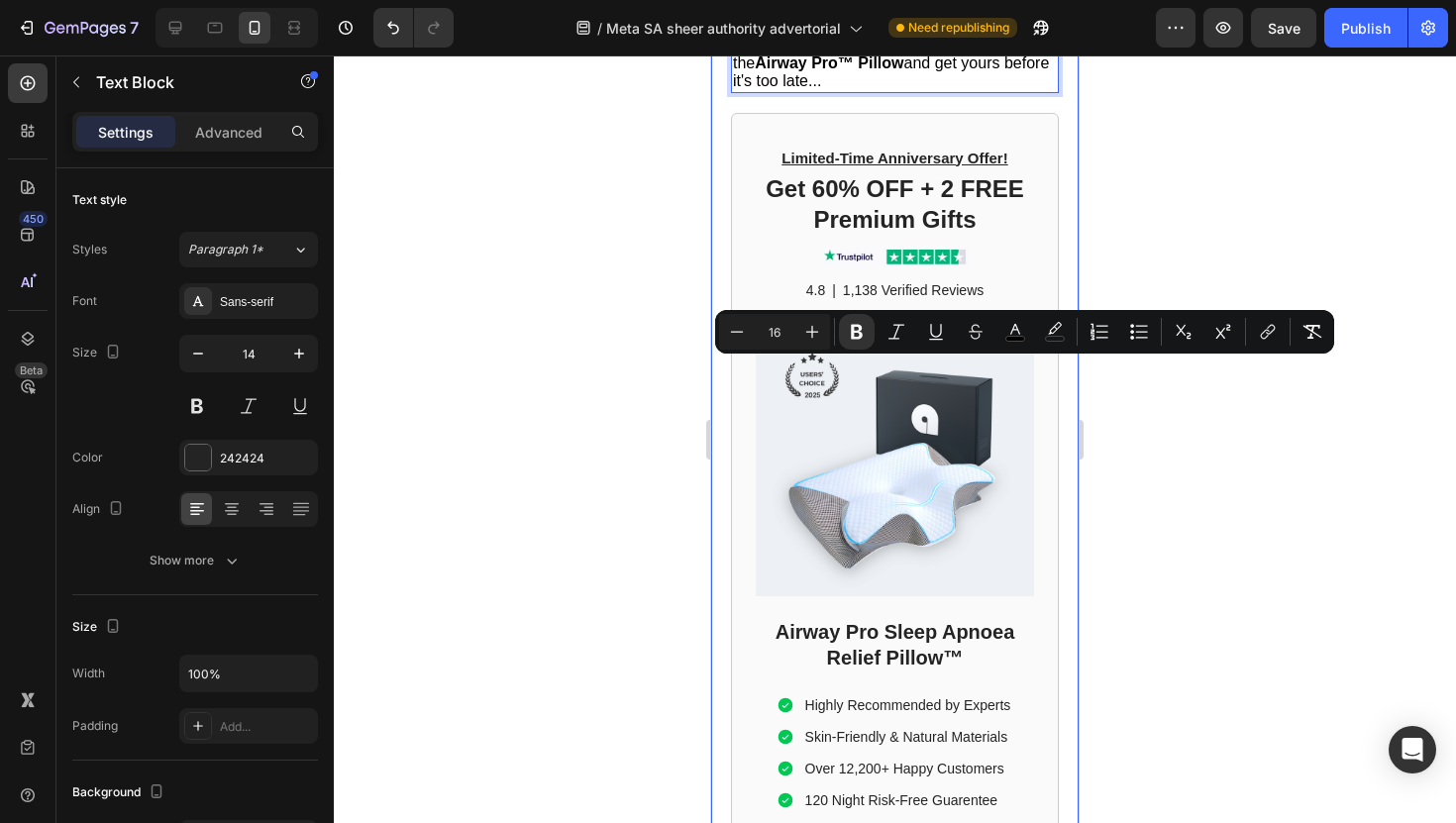 click 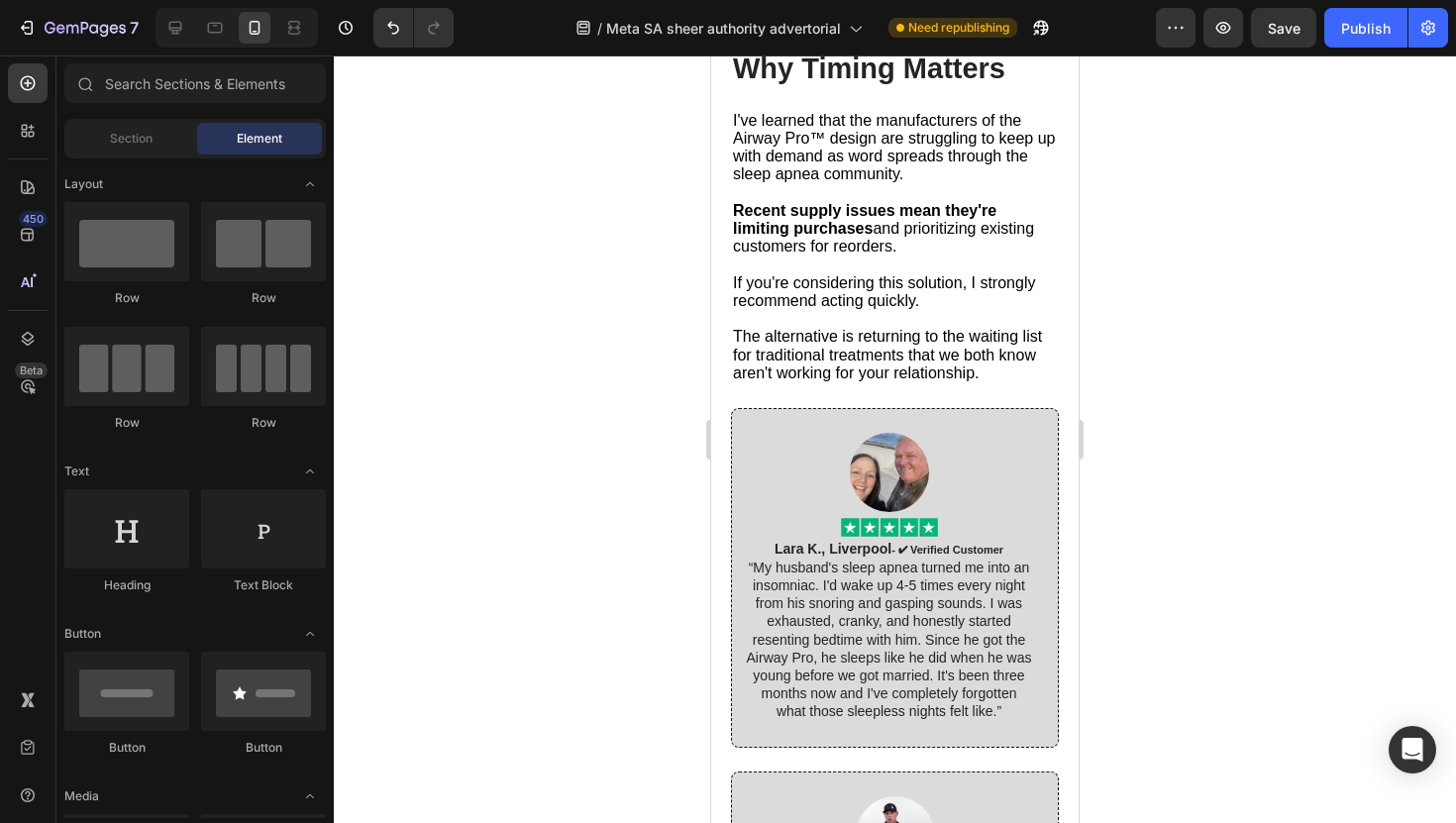 scroll, scrollTop: 10381, scrollLeft: 0, axis: vertical 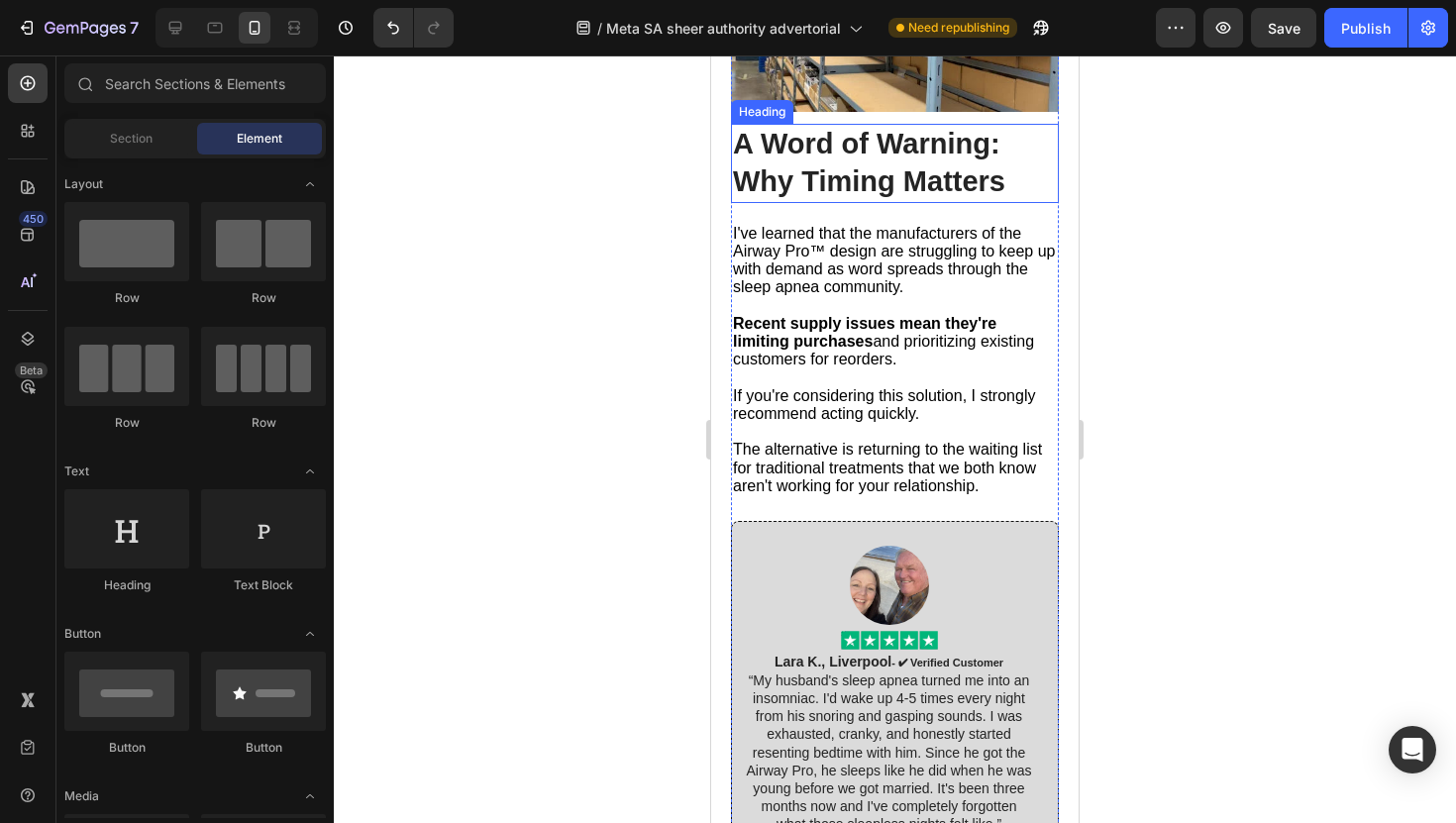 click on "A Word of Warning: Why Timing Matters" at bounding box center [894, 162] 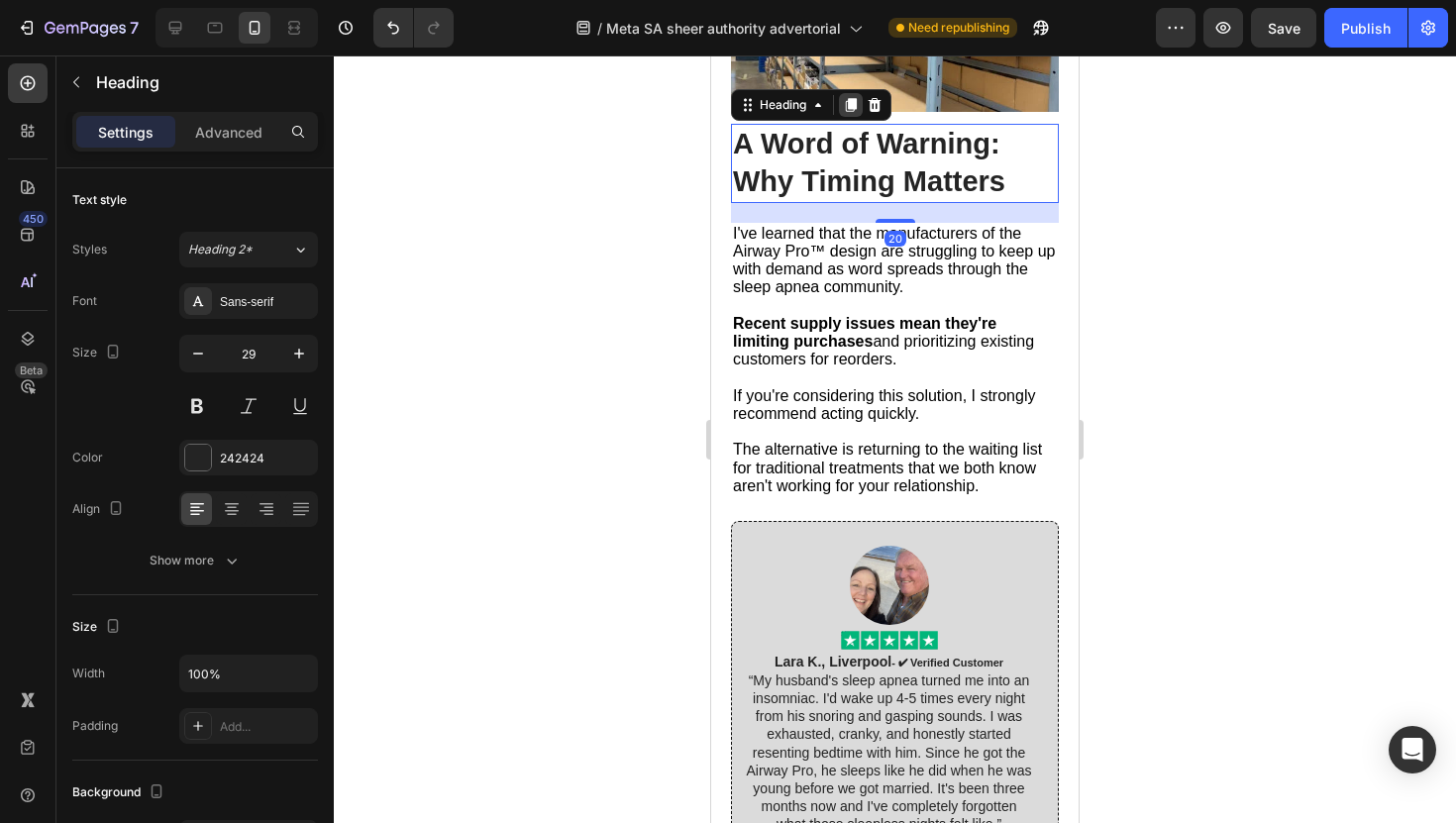 click 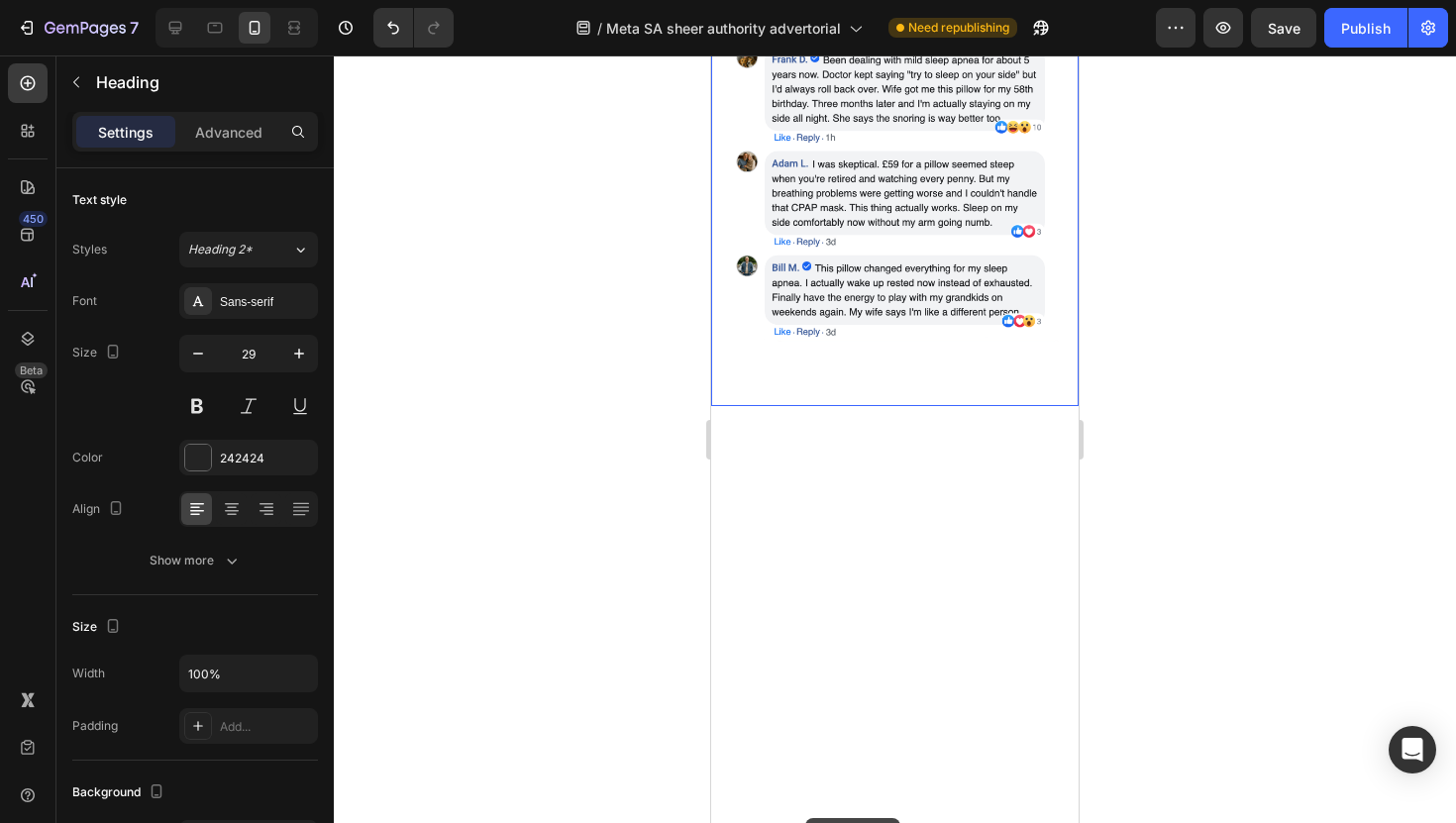 scroll, scrollTop: 13618, scrollLeft: 0, axis: vertical 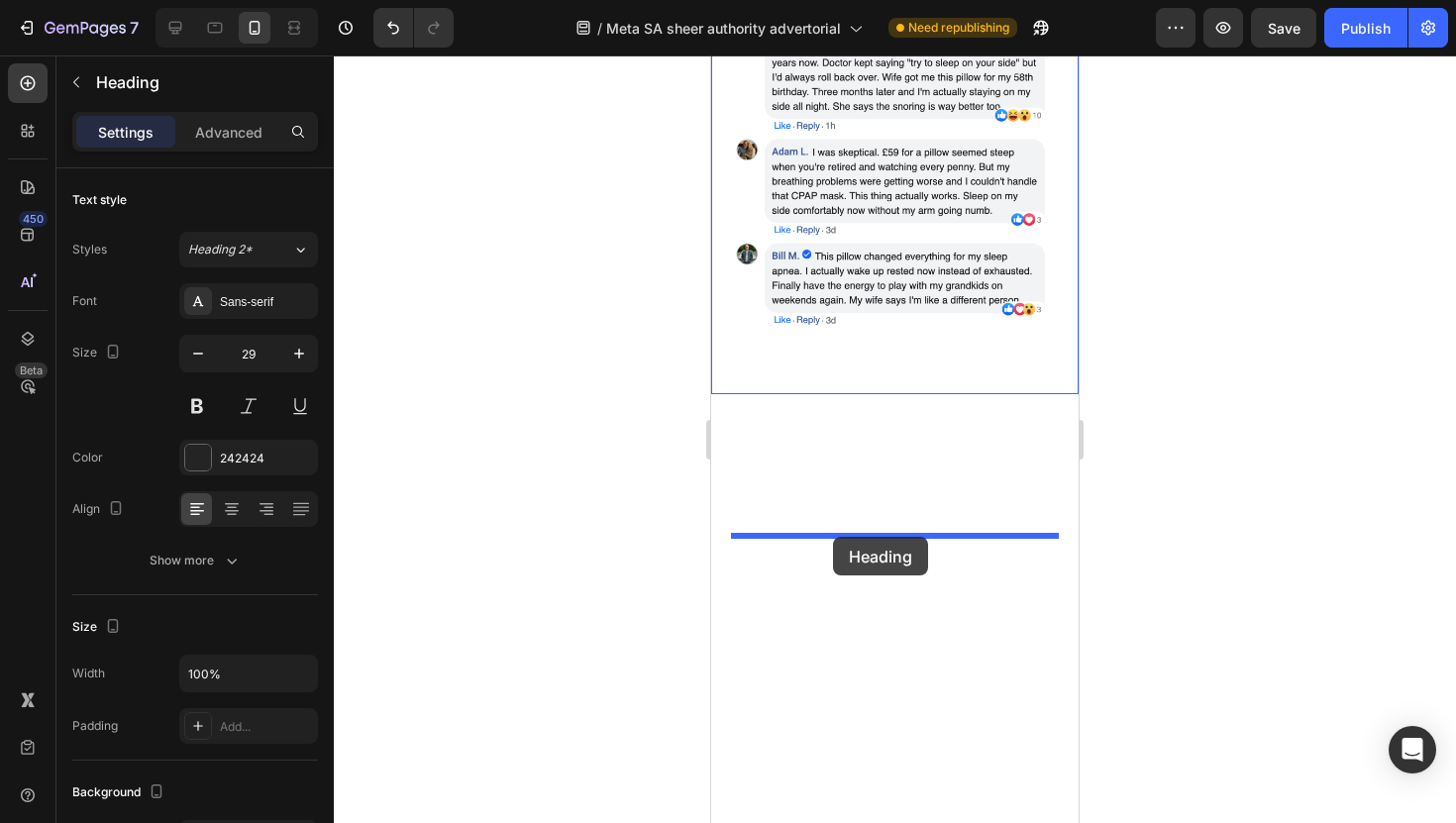 drag, startPoint x: 787, startPoint y: 691, endPoint x: 833, endPoint y: 537, distance: 160.7234 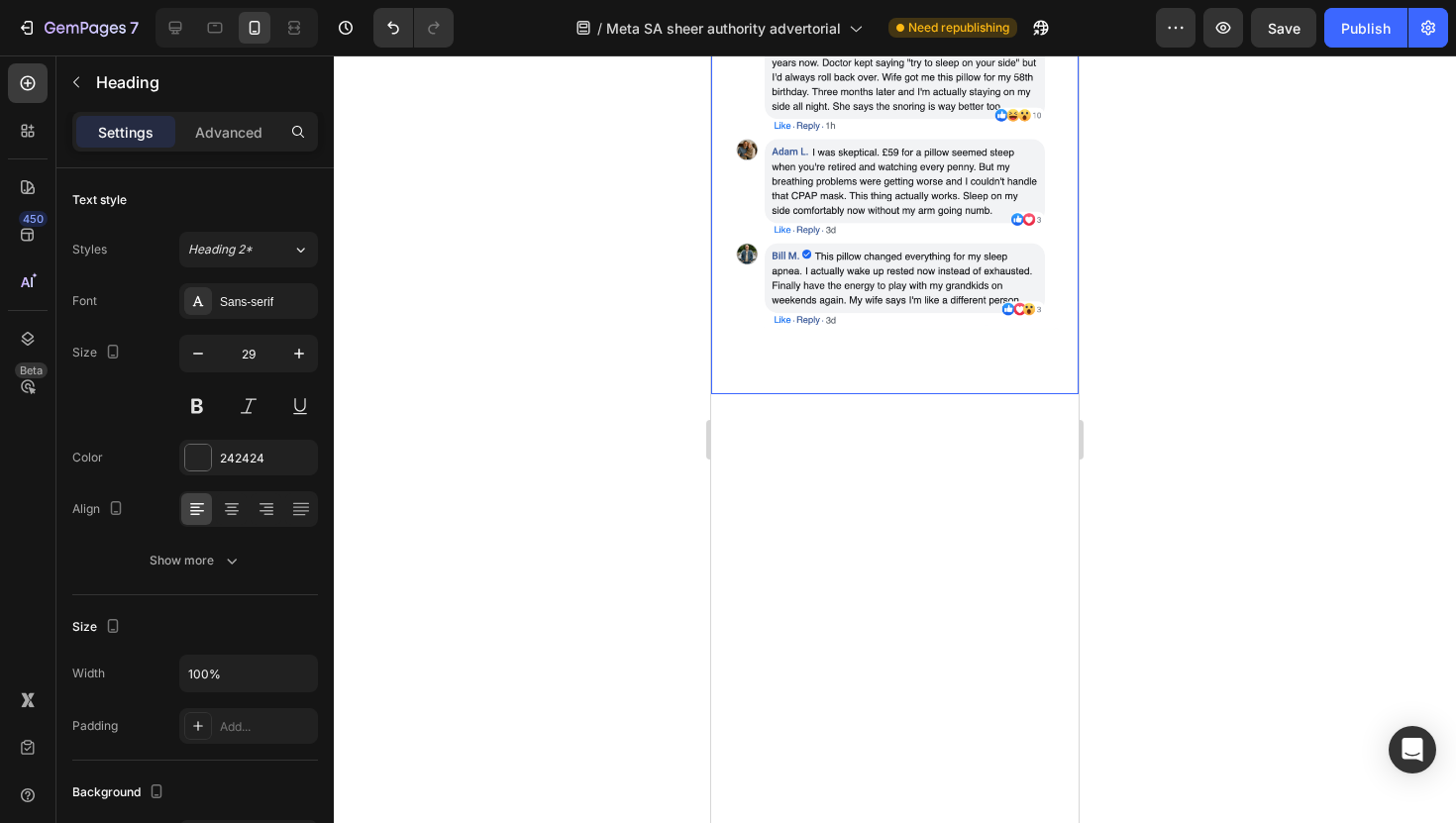 scroll, scrollTop: 13519, scrollLeft: 0, axis: vertical 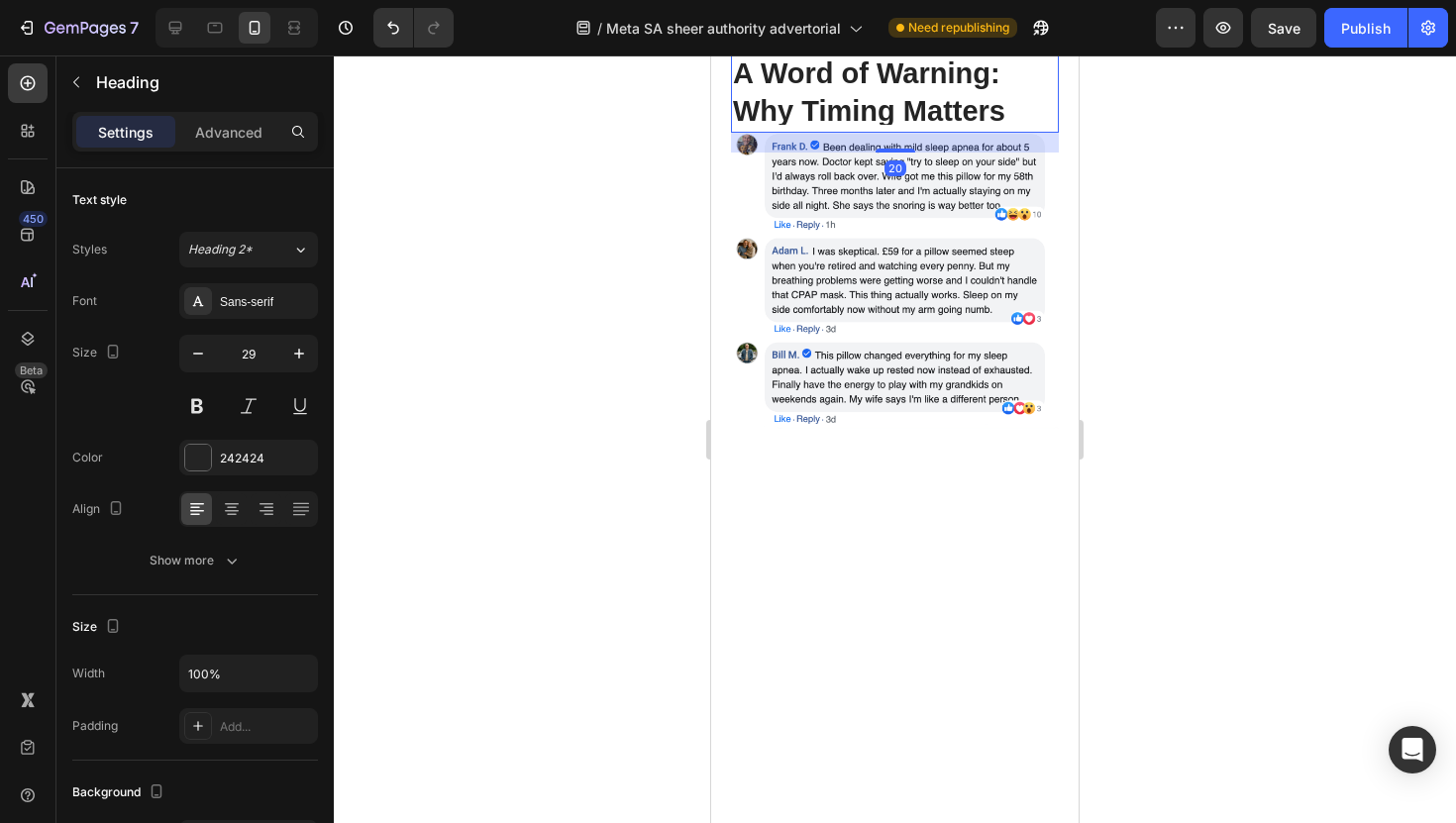 click on "A Word of Warning: Why Timing Matters" at bounding box center (894, 92) 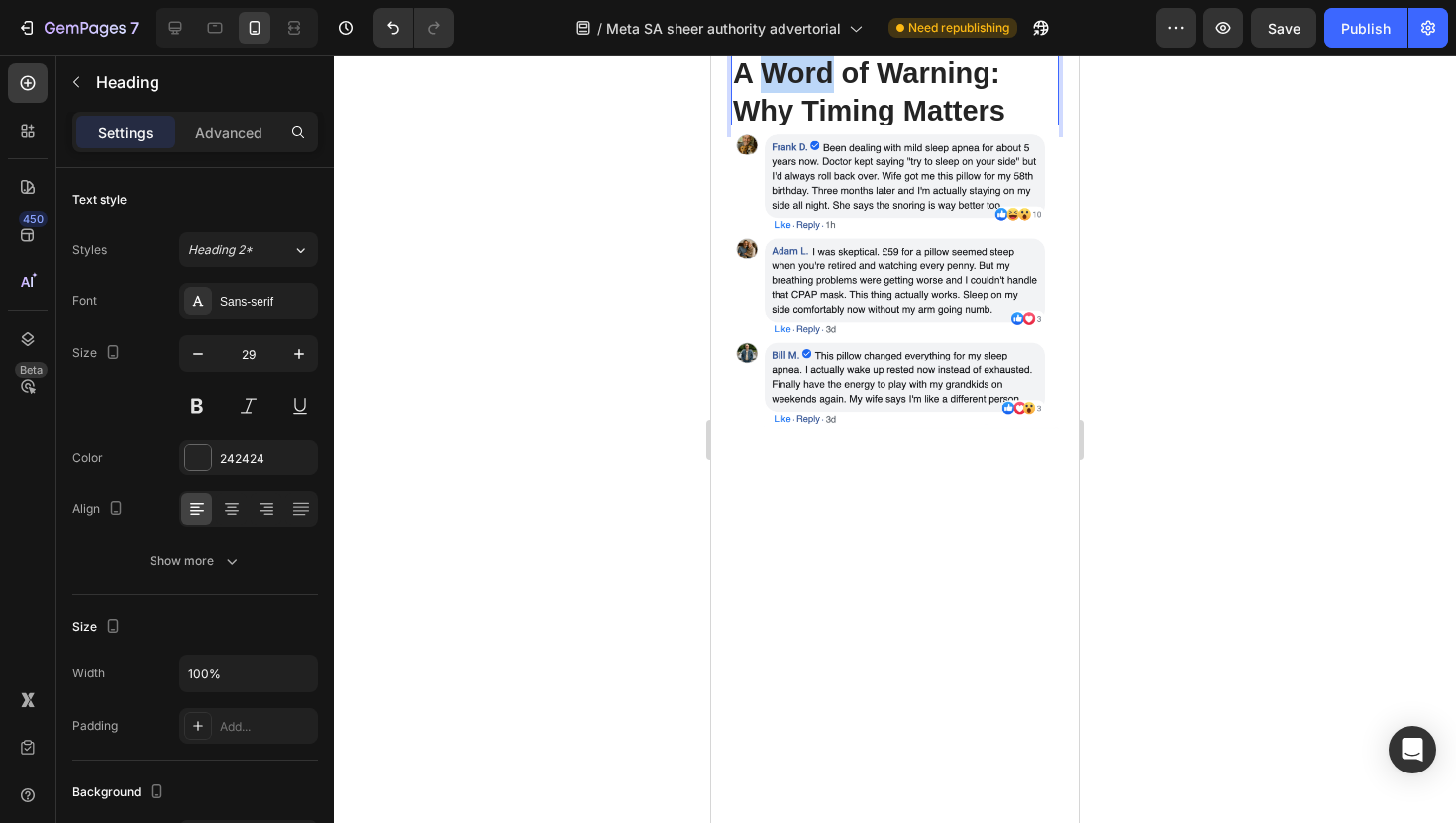 click on "A Word of Warning: Why Timing Matters" at bounding box center [894, 92] 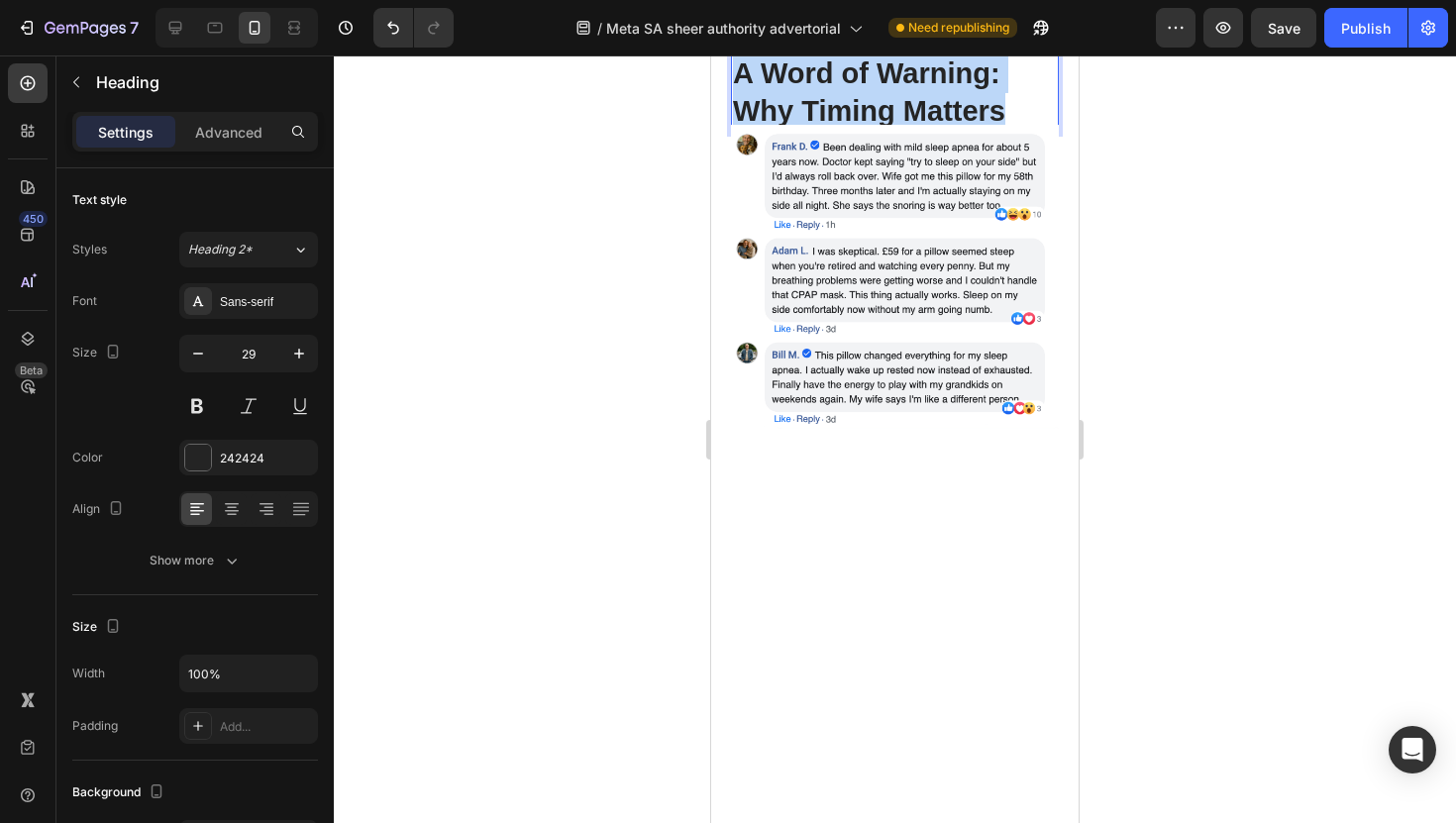 click on "A Word of Warning: Why Timing Matters" at bounding box center (894, 92) 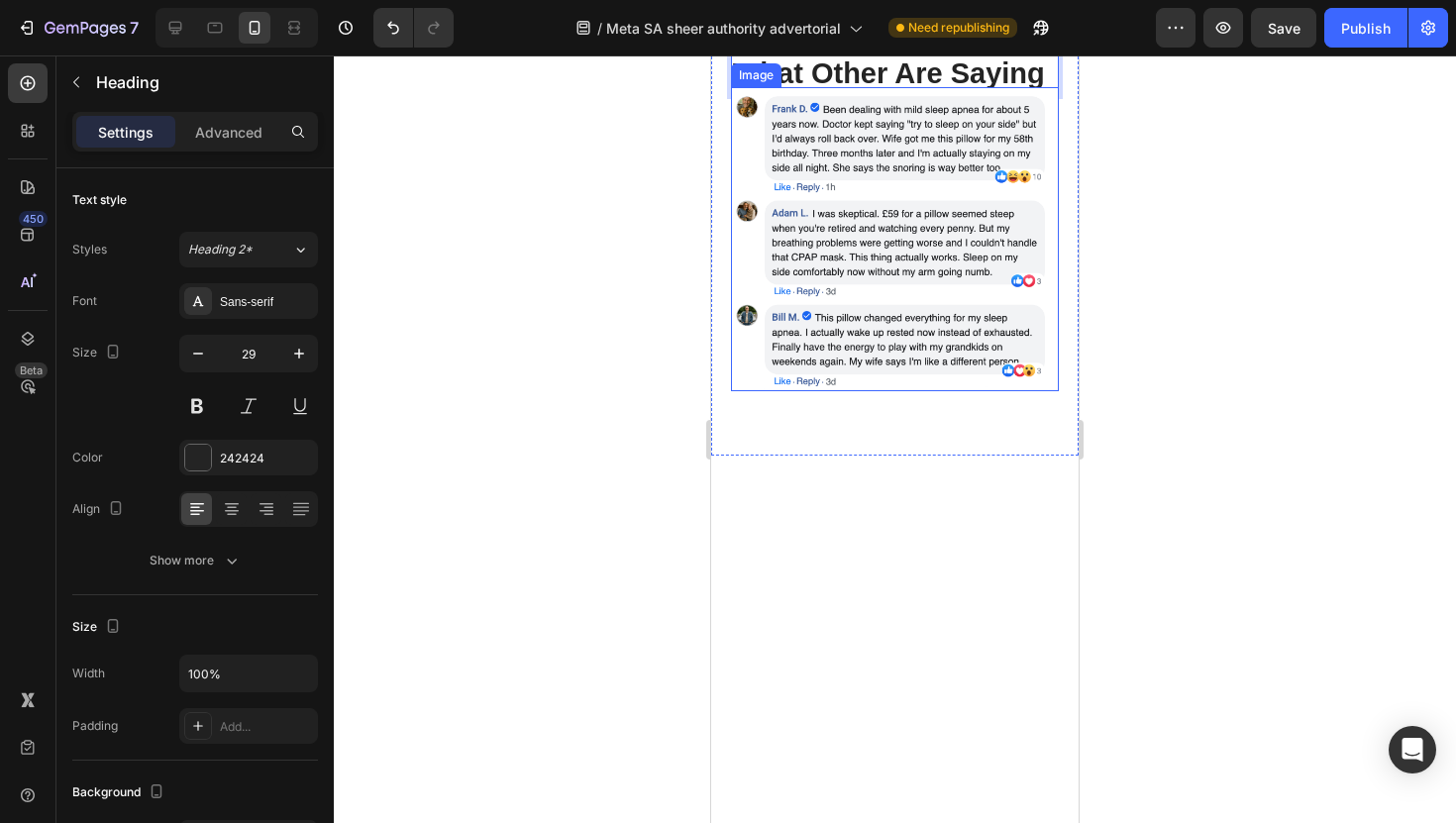 click at bounding box center [894, 239] 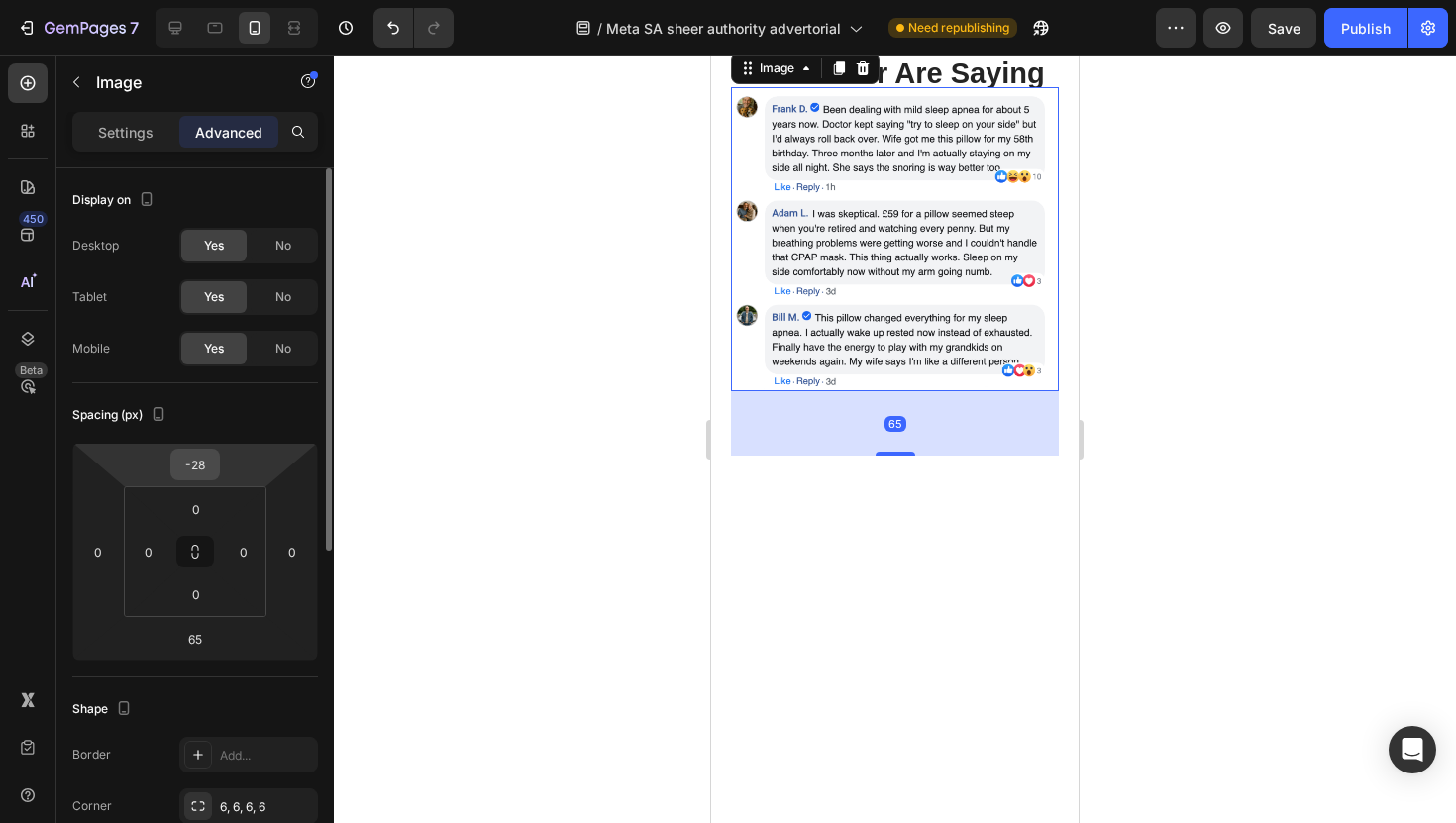 click on "-28" at bounding box center (195, 464) 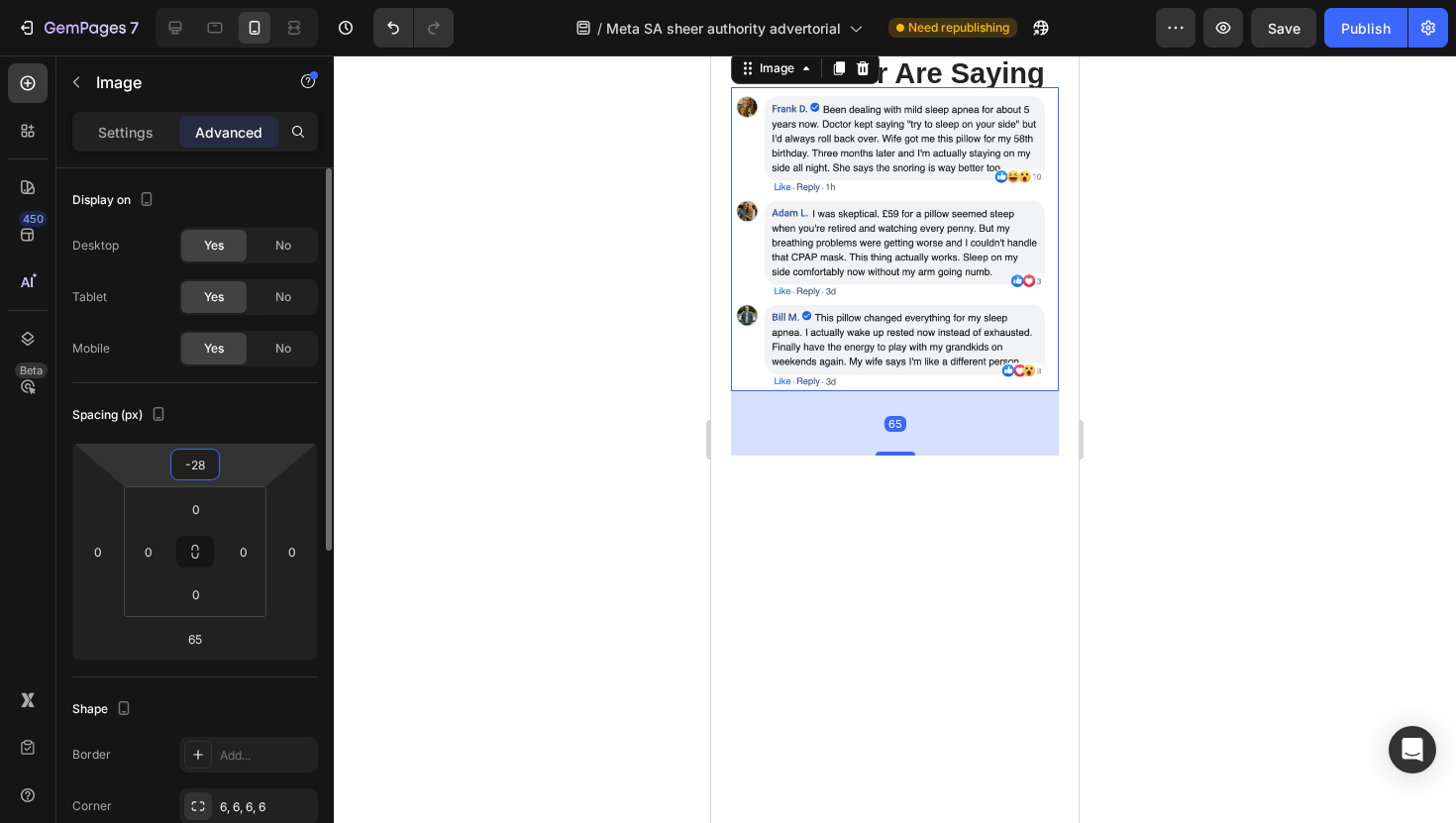 click on "-28" at bounding box center [195, 464] 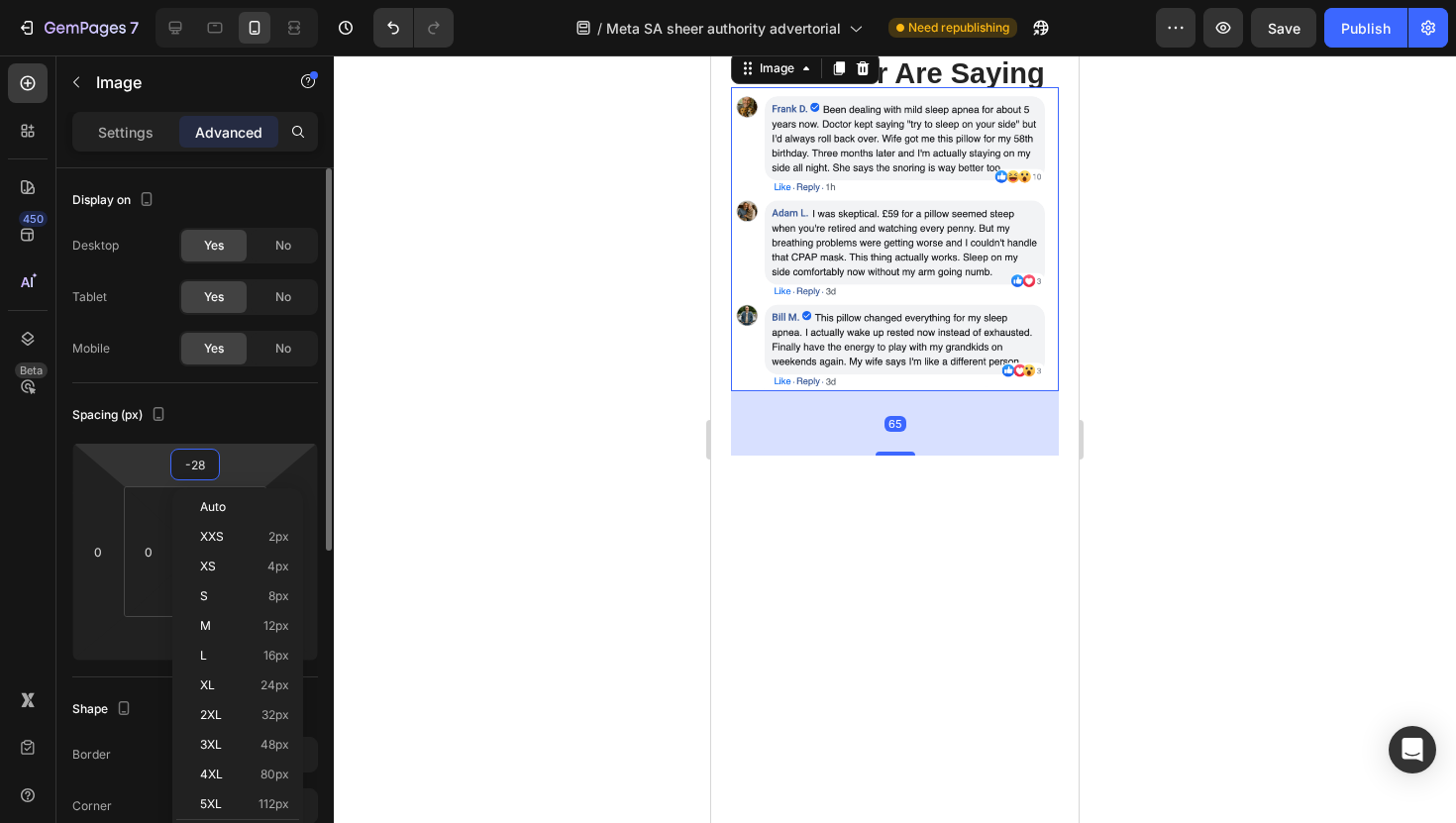 type 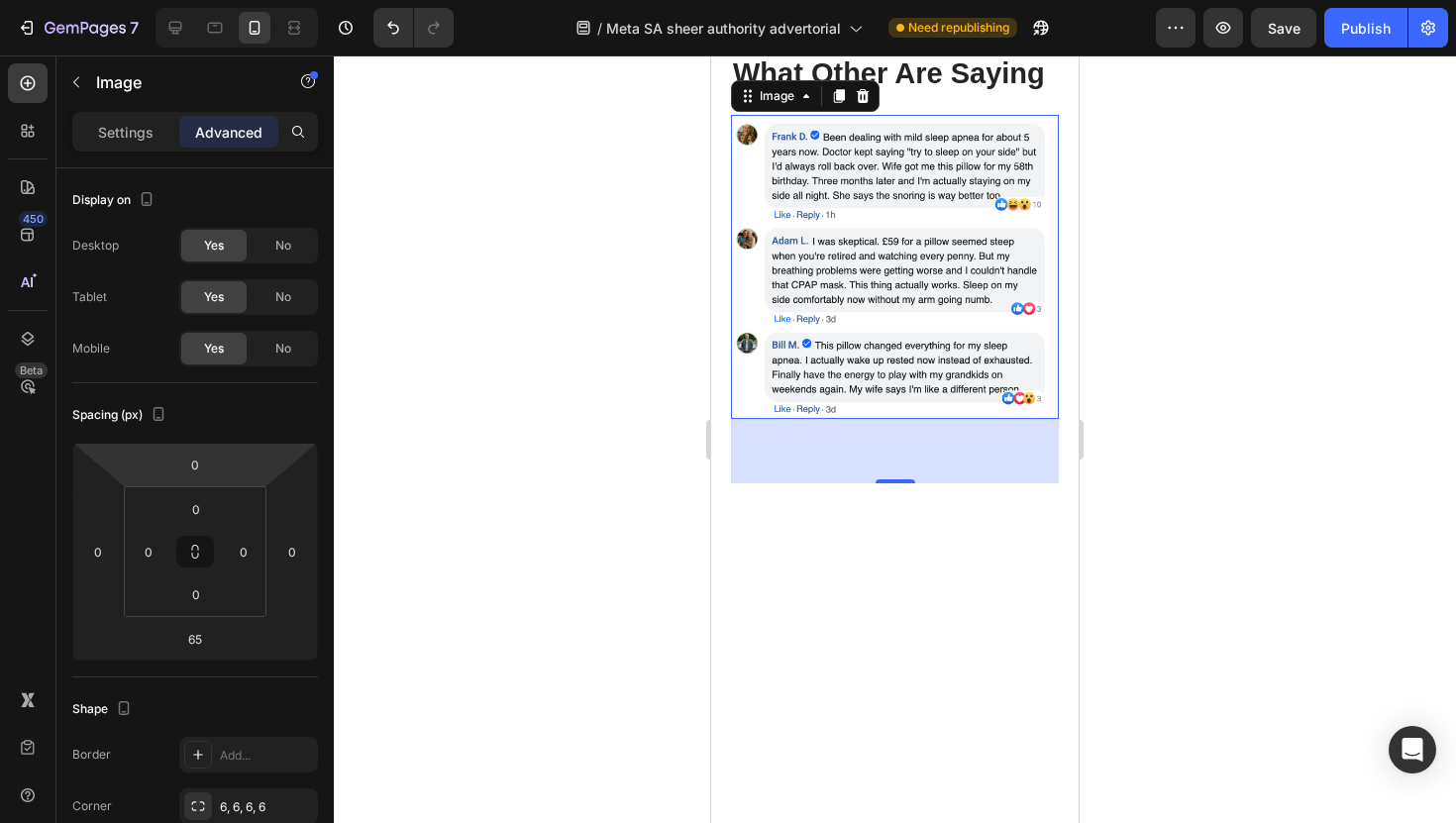click 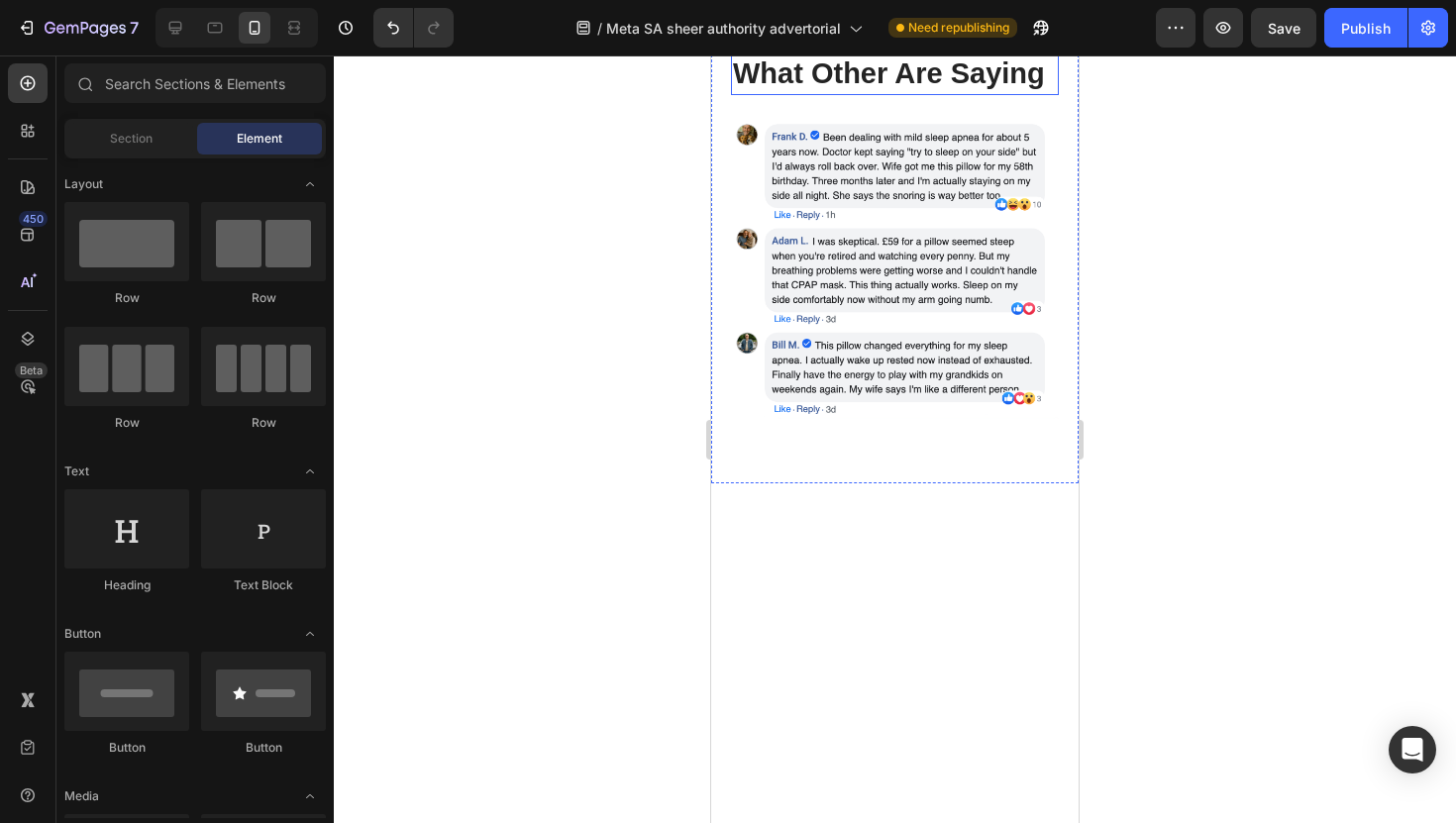 click on "What Other Are Saying" at bounding box center (894, 74) 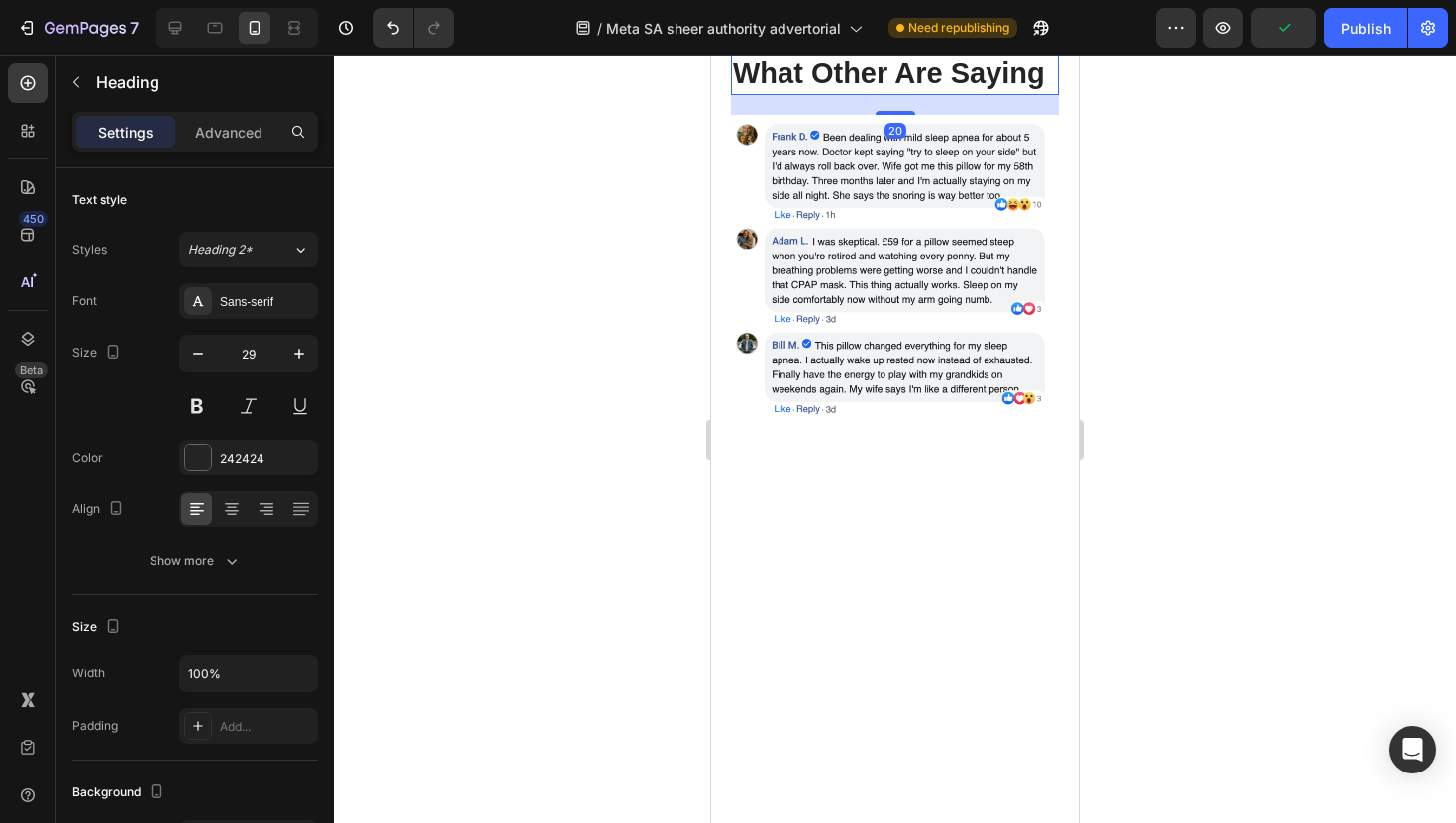 click on "20" at bounding box center [894, 105] 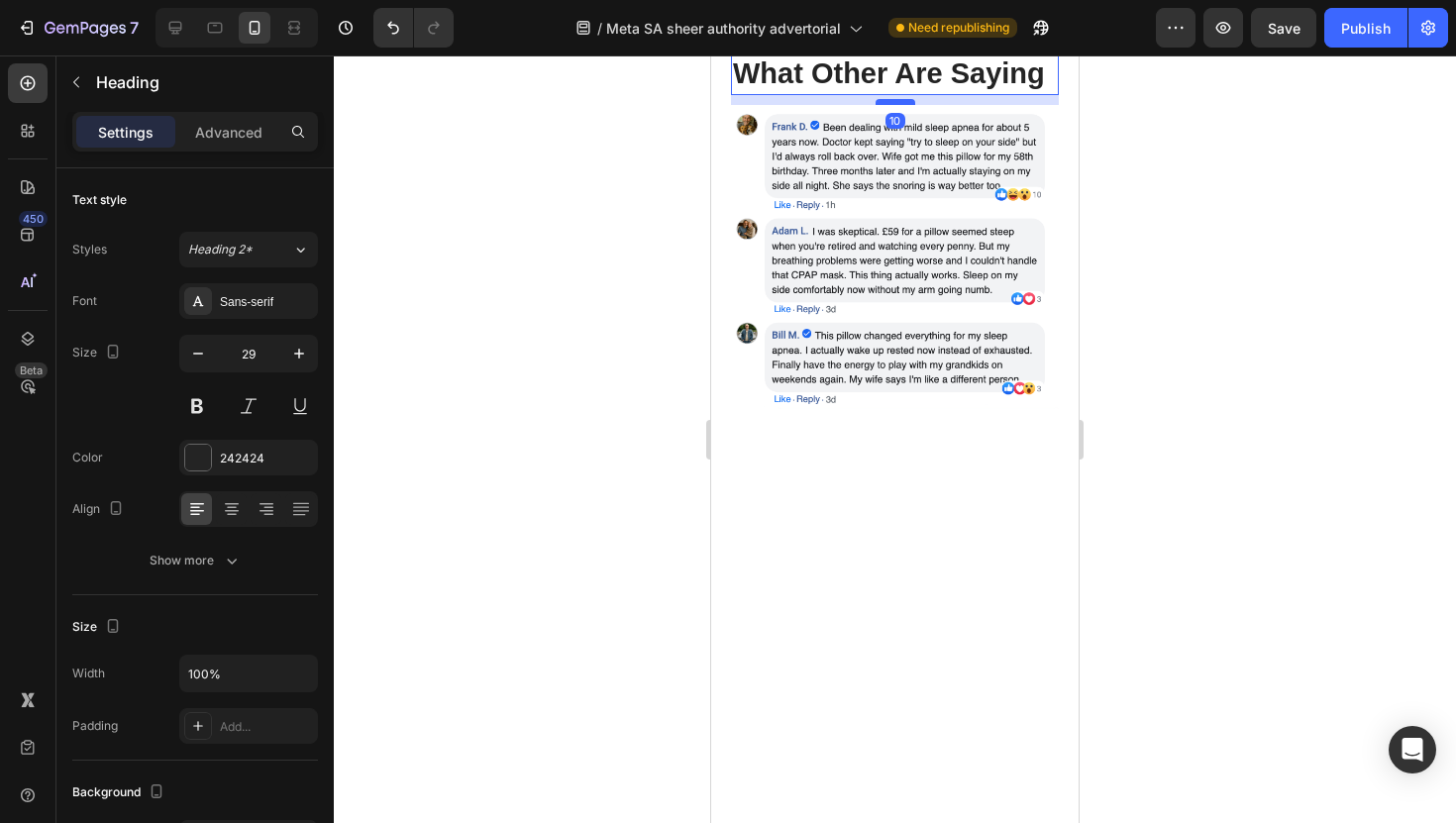 drag, startPoint x: 890, startPoint y: 622, endPoint x: 888, endPoint y: 612, distance: 10.198039 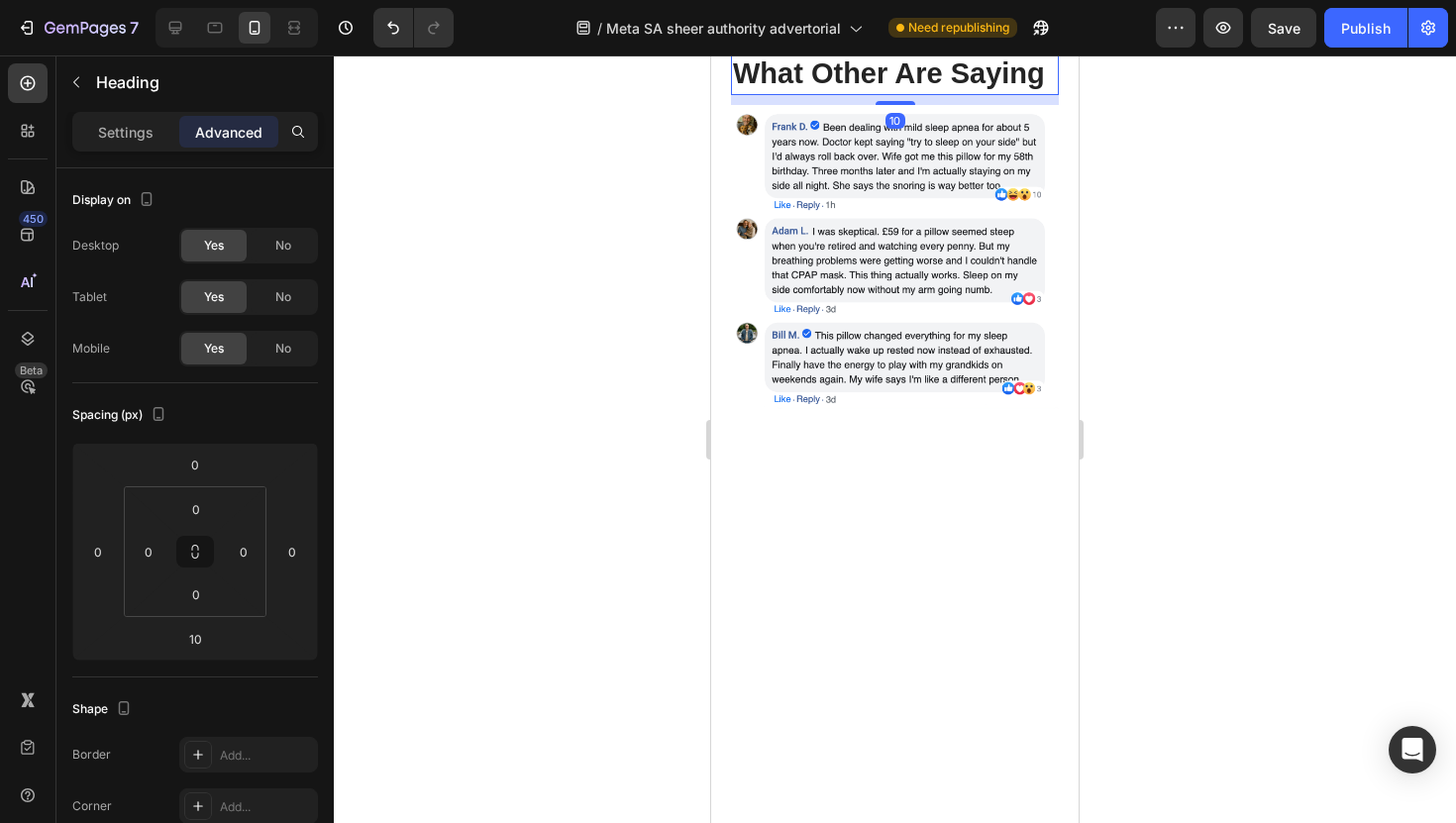 click 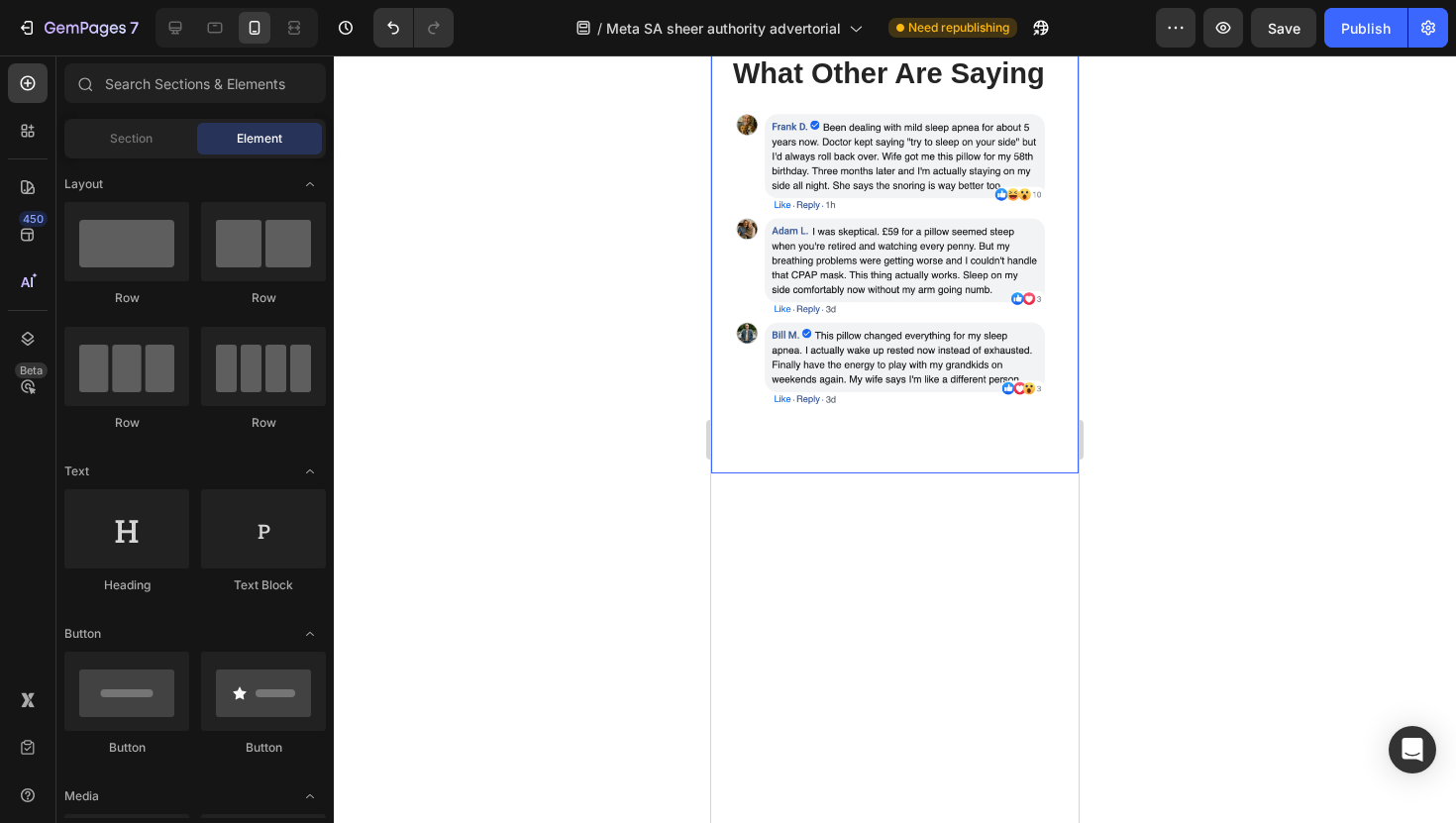 scroll, scrollTop: 13528, scrollLeft: 0, axis: vertical 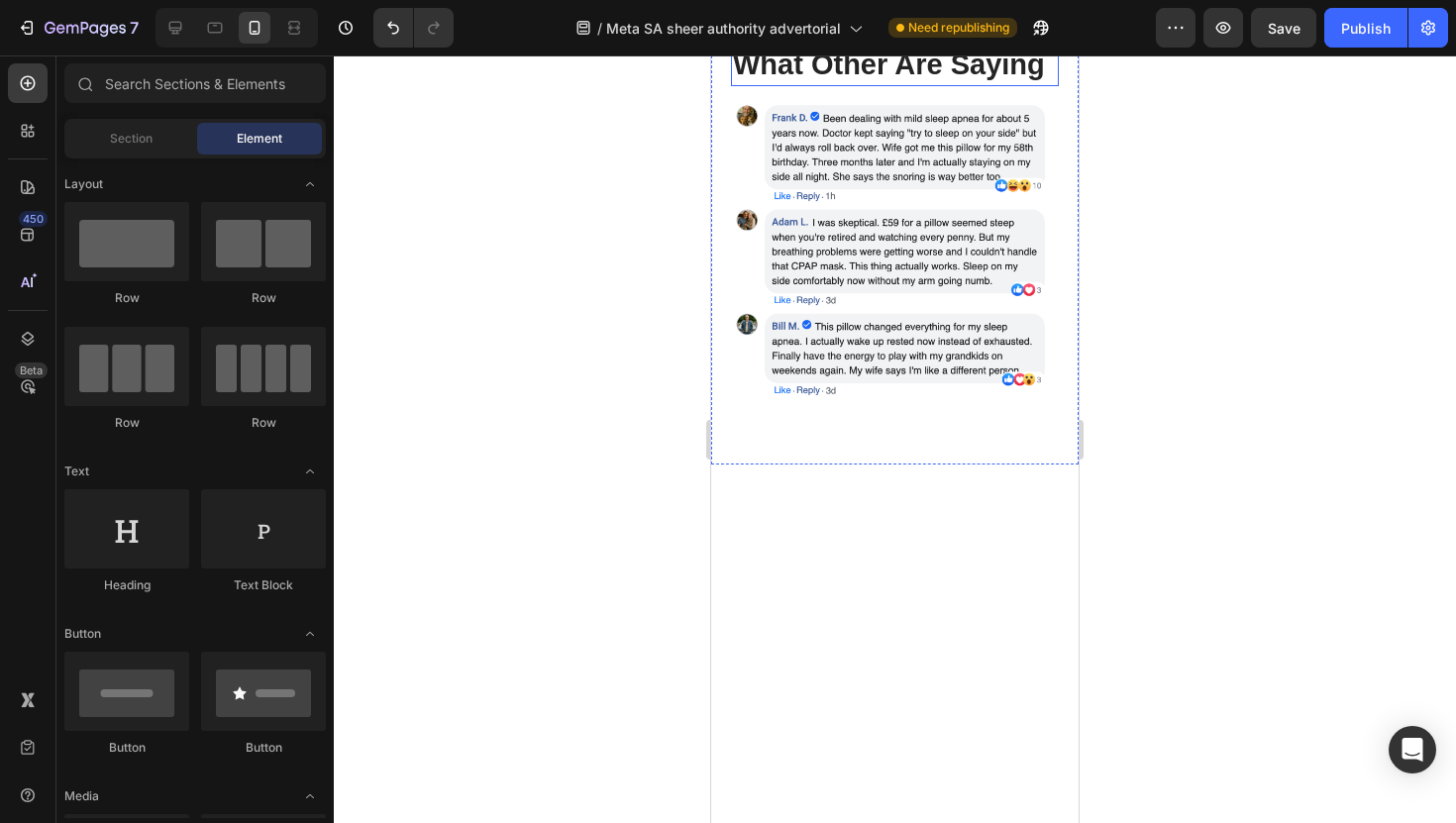 click on "What Other Are Saying" at bounding box center (894, 65) 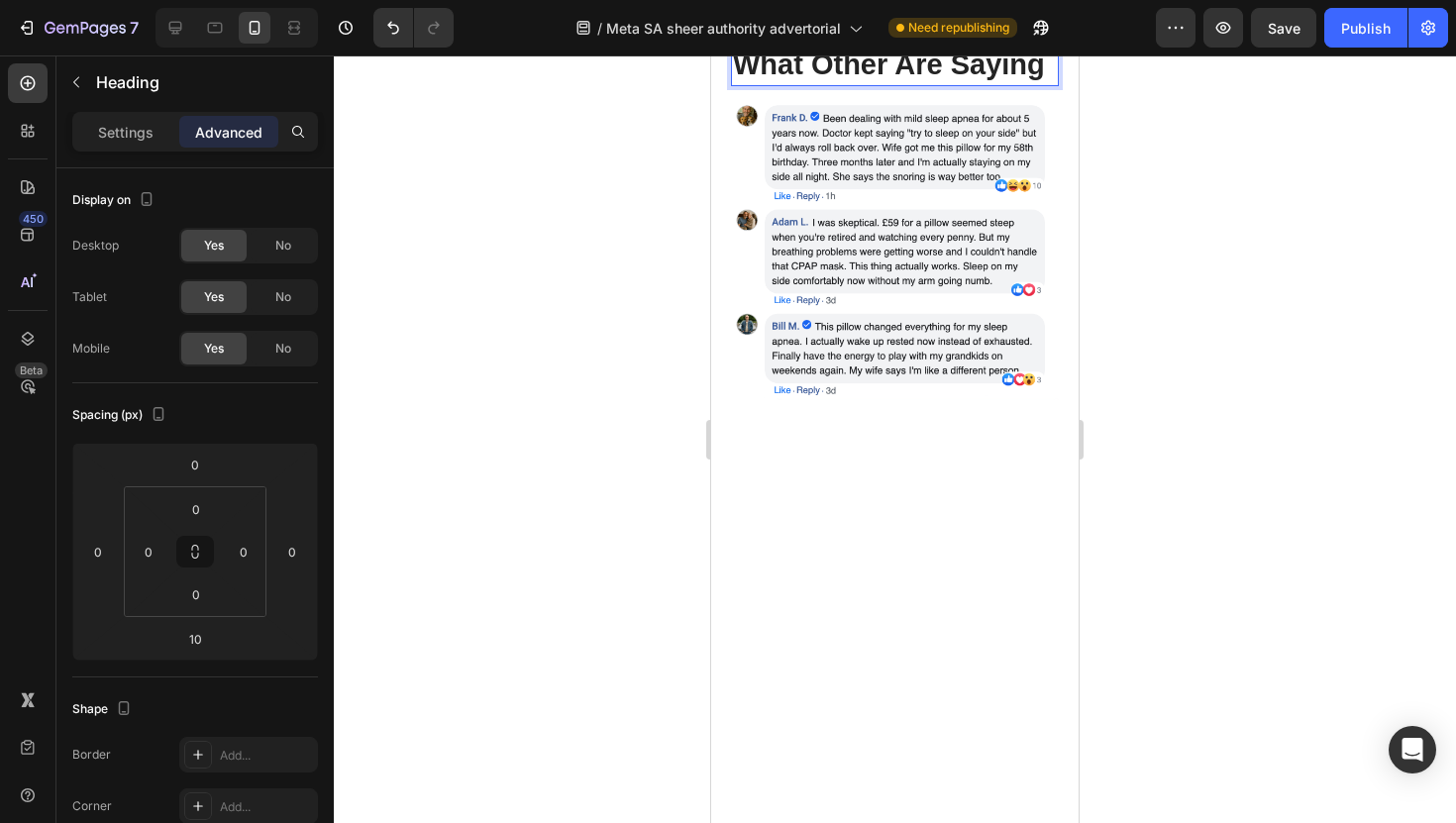 click on "What Other Are Saying" at bounding box center (894, 65) 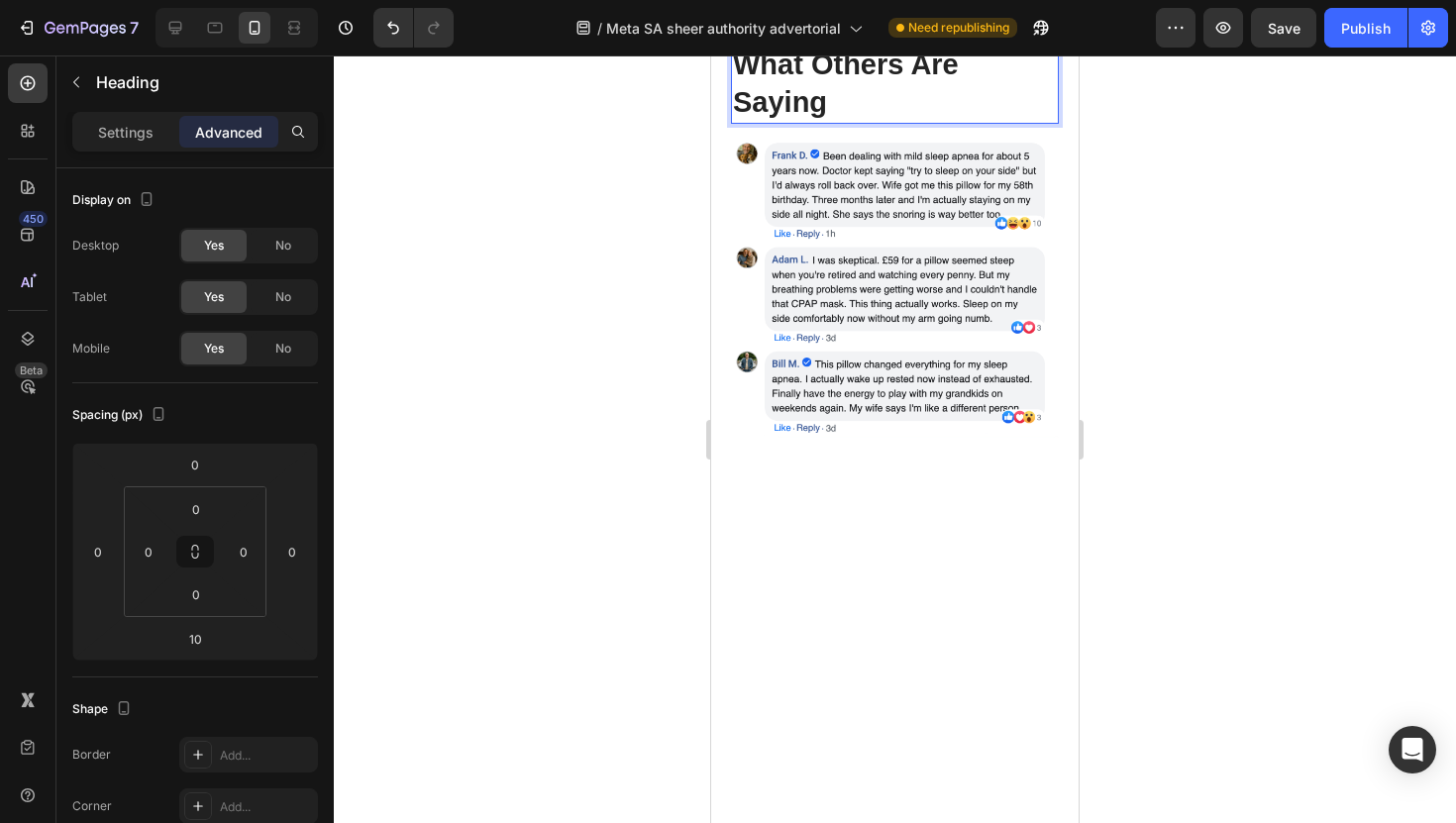 click on "What Others Are Saying" at bounding box center (894, 83) 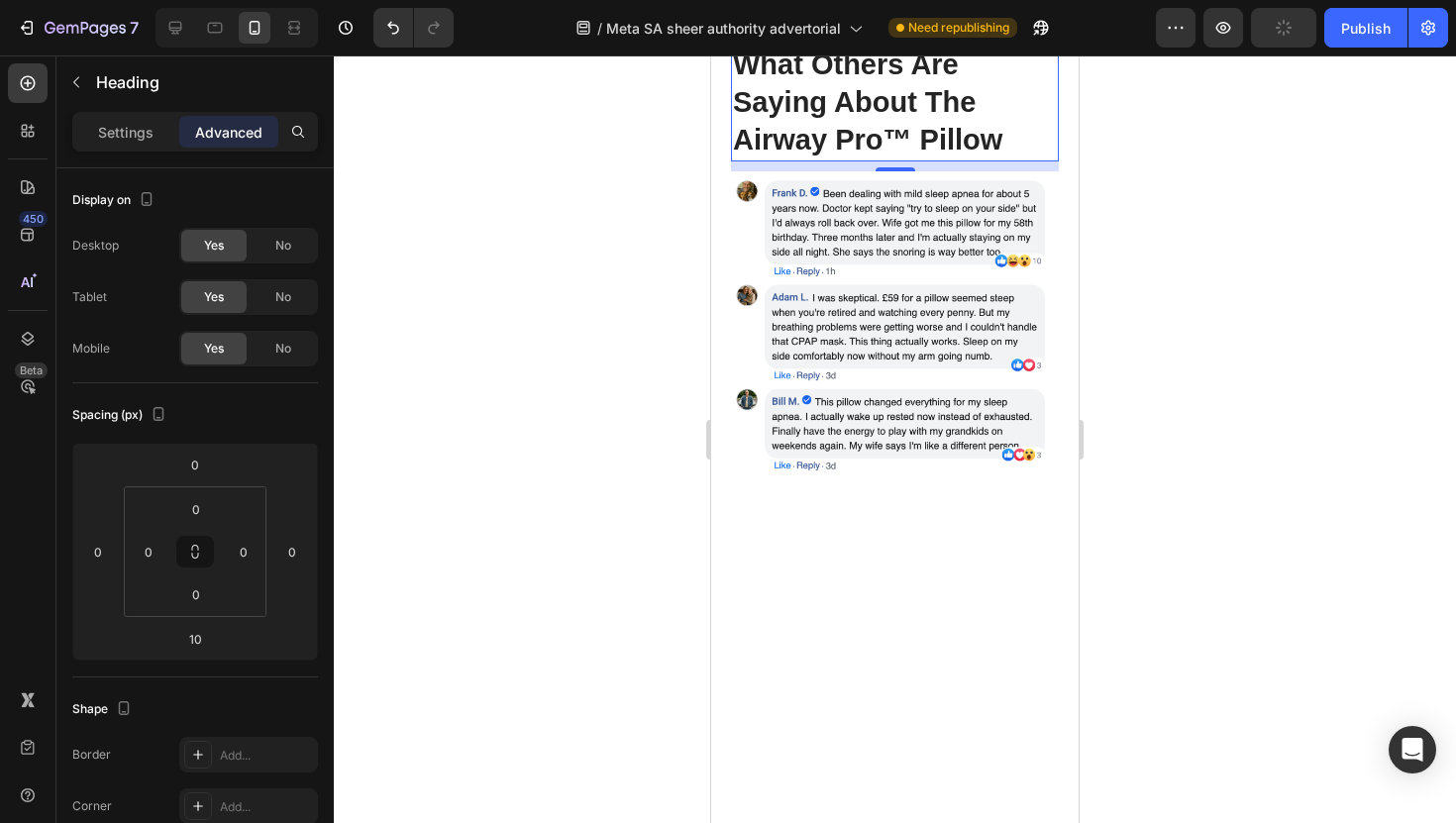 click 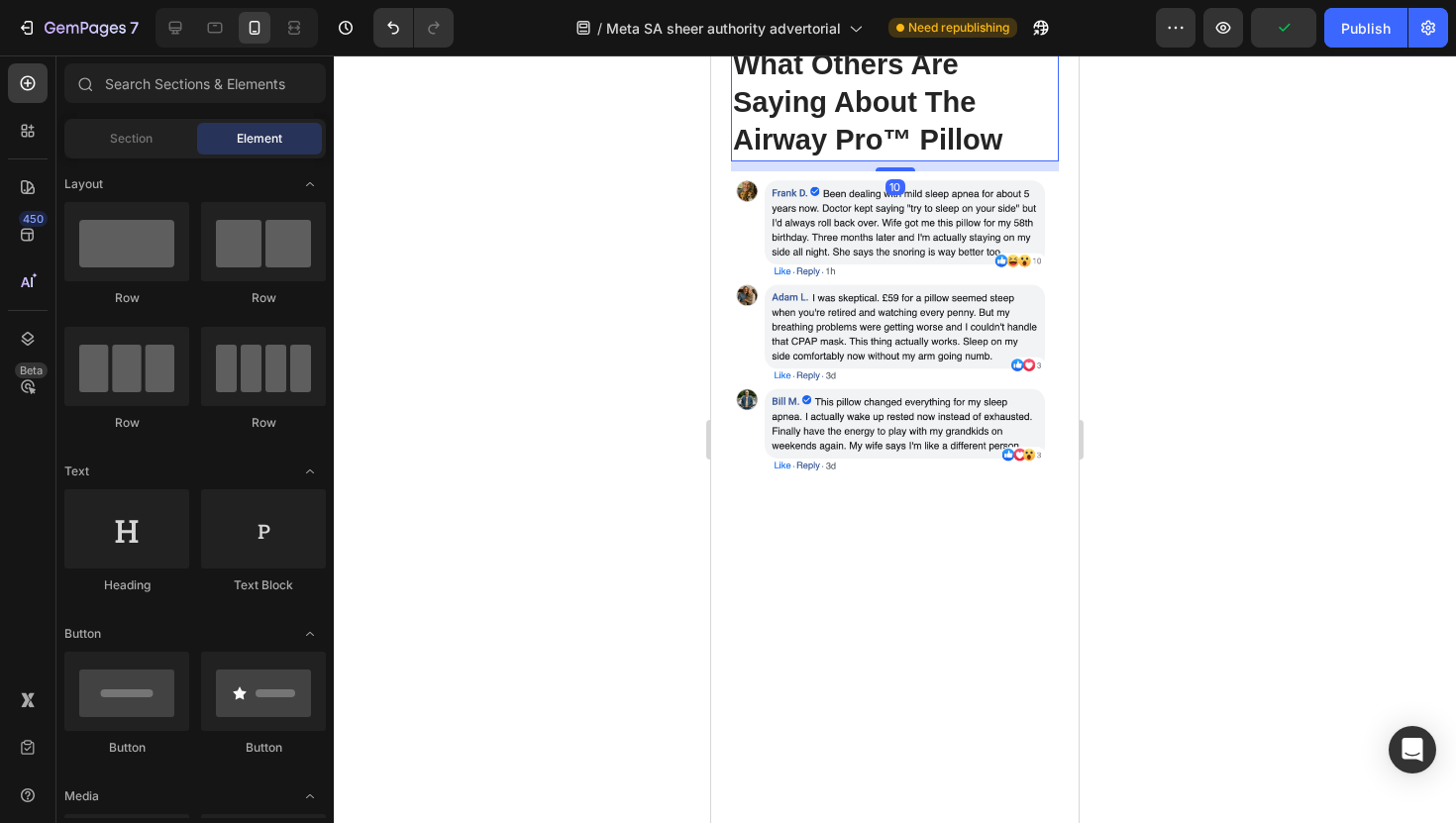 click on "What Others Are Saying About The Airway Pro™ Pillow" at bounding box center [894, 102] 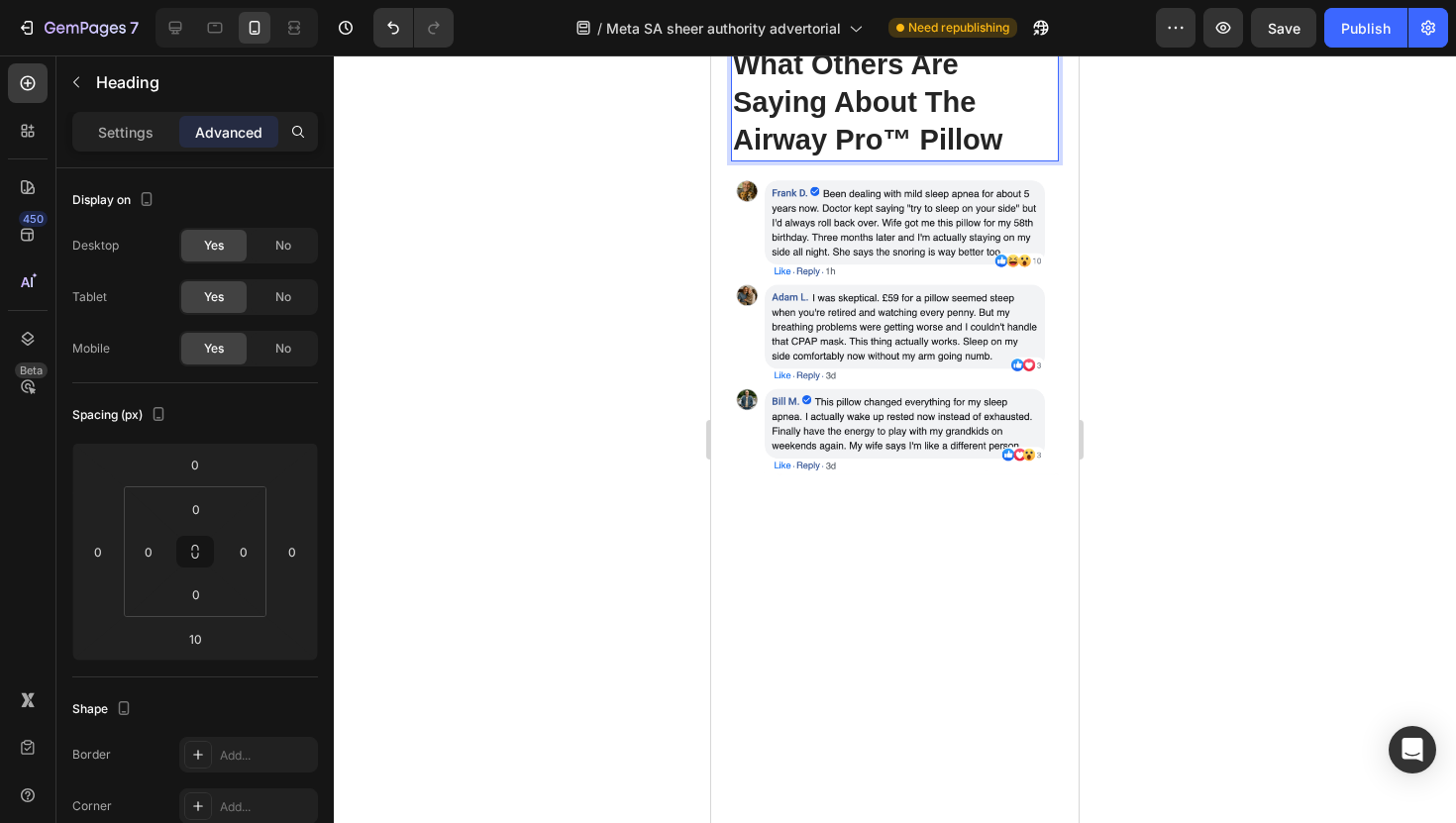 click on "What Others Are Saying About The Airway Pro™ Pillow" at bounding box center (894, 102) 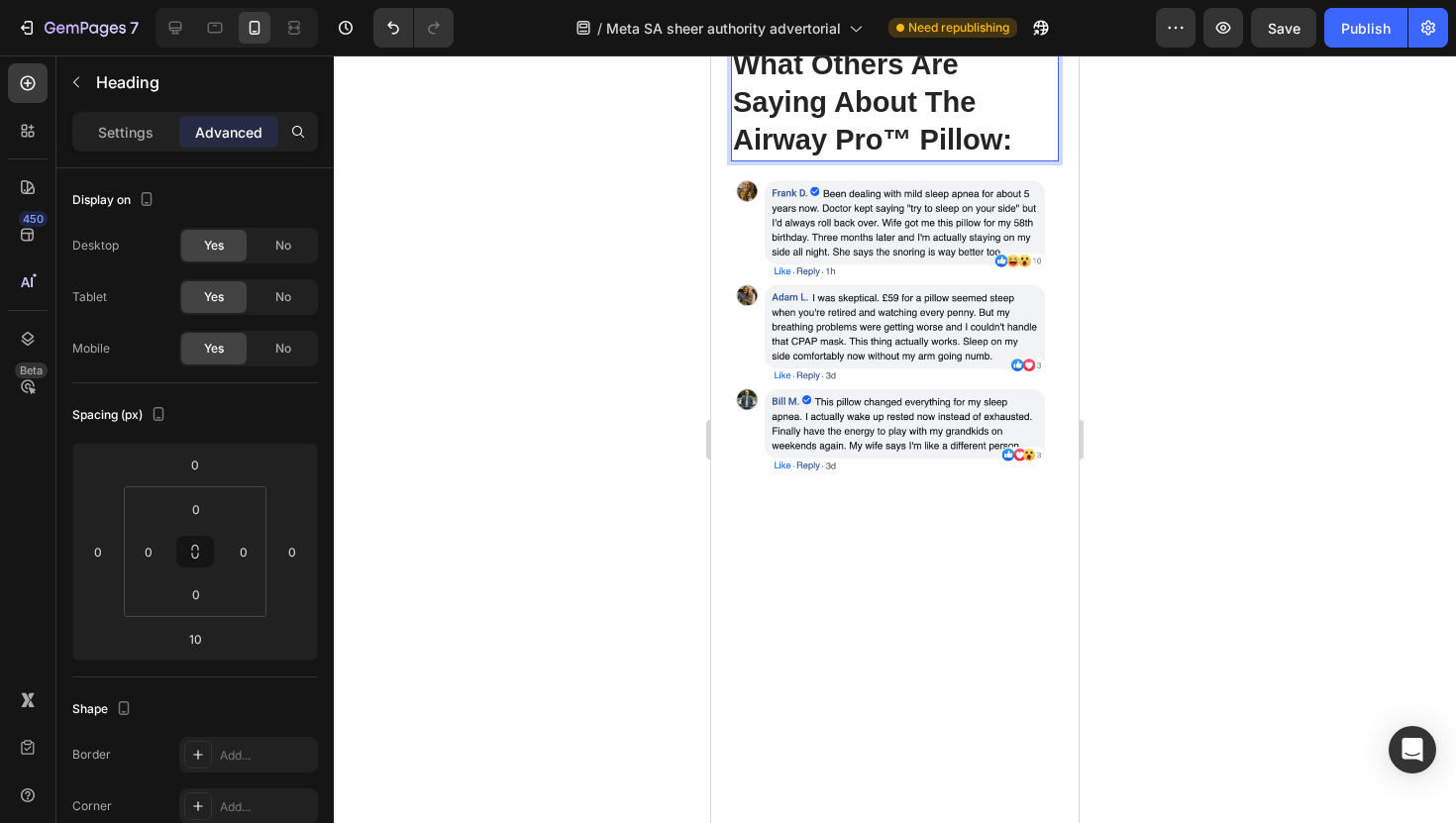 click on "What Others Are Saying About The Airway Pro™ Pillow:" at bounding box center [894, 102] 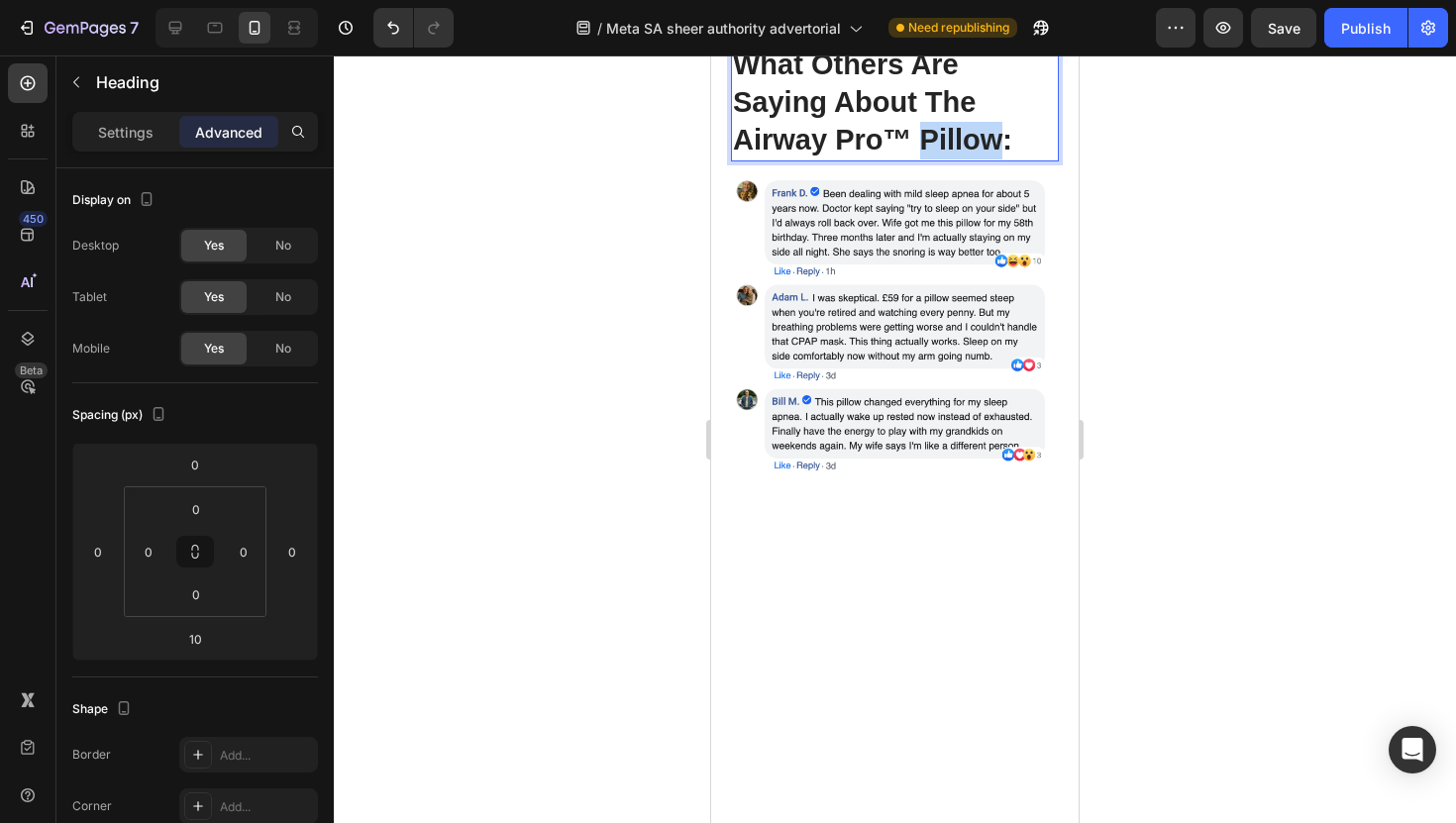 click on "What Others Are Saying About The Airway Pro™ Pillow:" at bounding box center (894, 102) 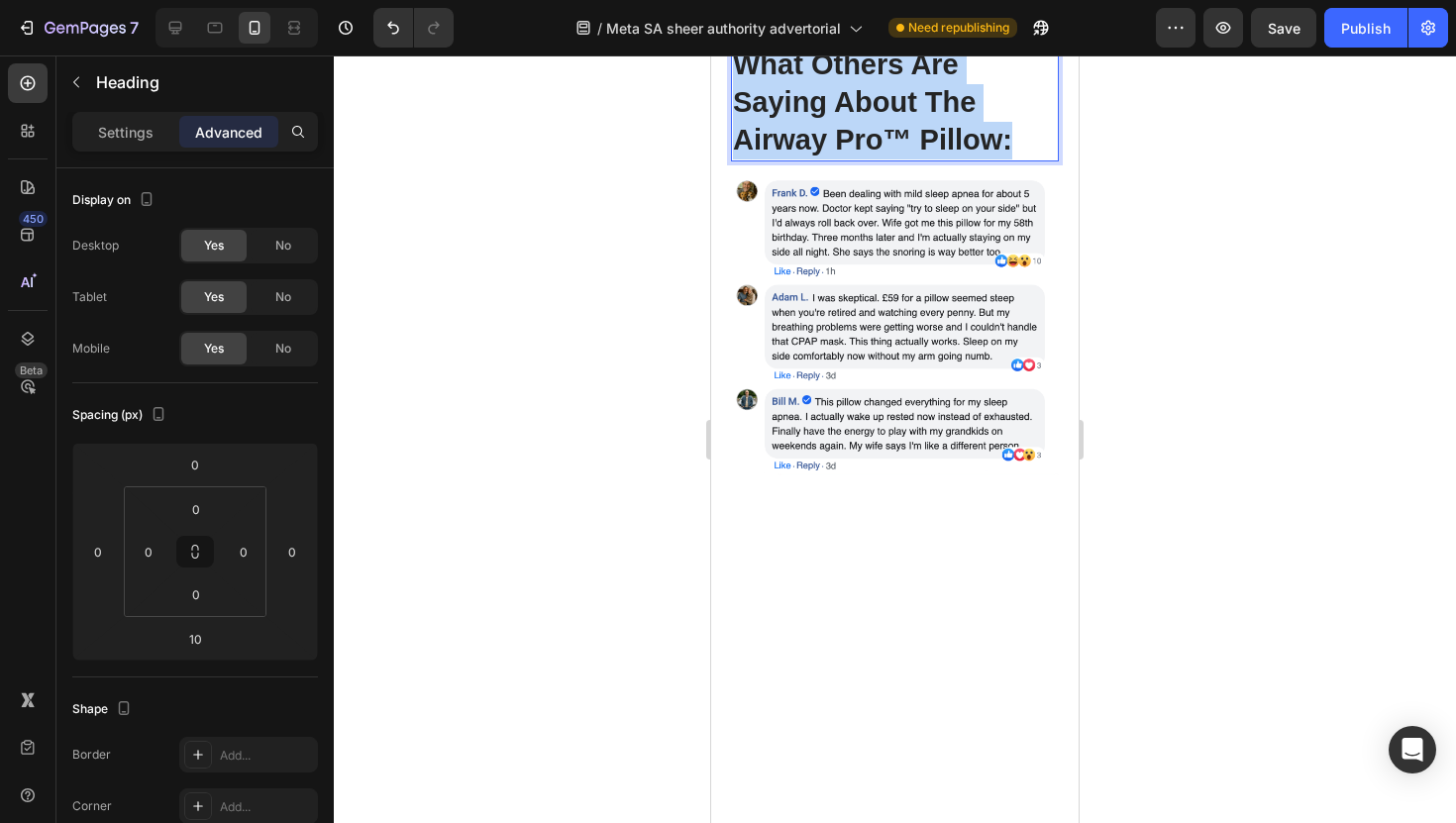 click on "What Others Are Saying About The Airway Pro™ Pillow:" at bounding box center (894, 102) 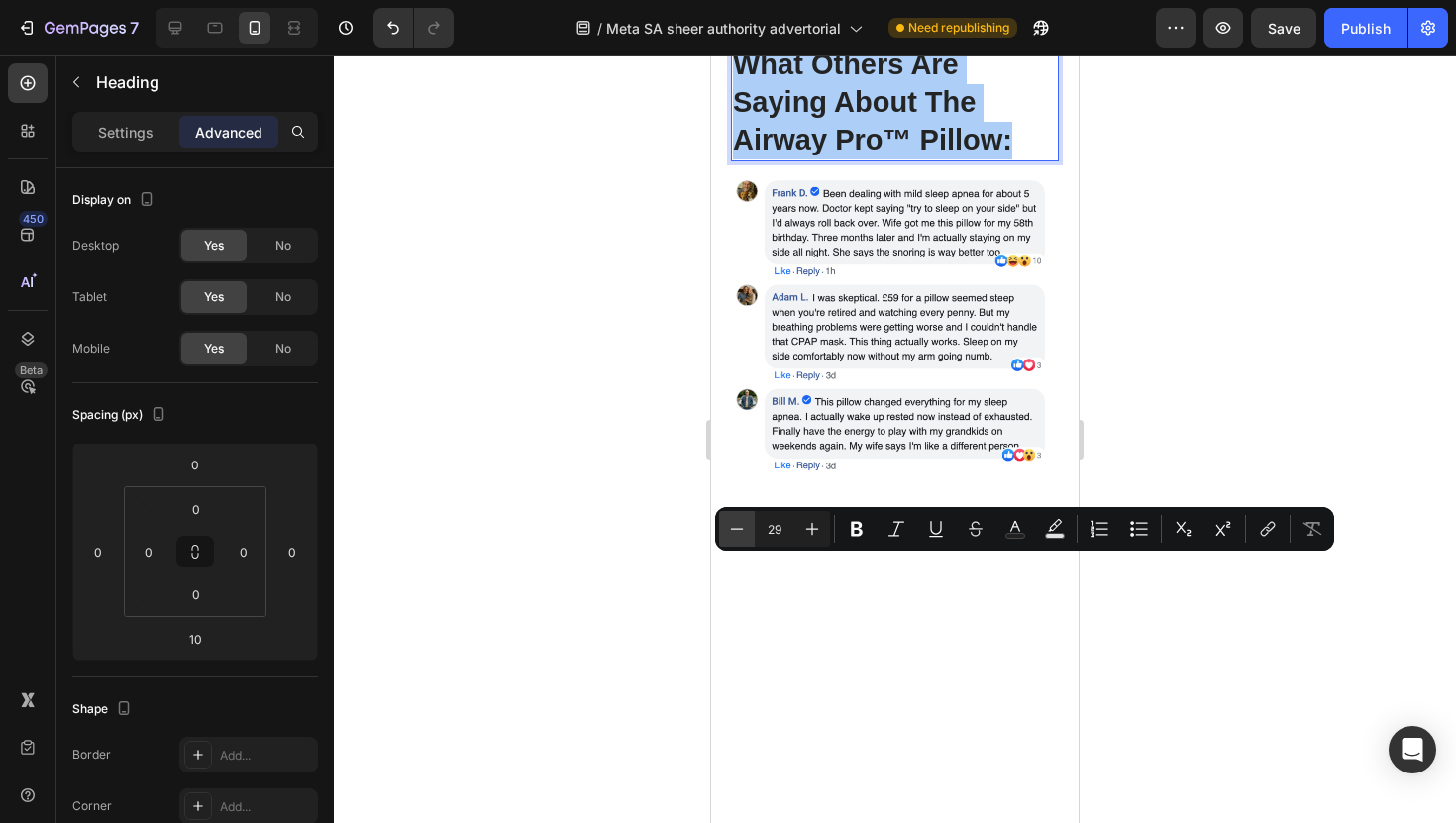 click 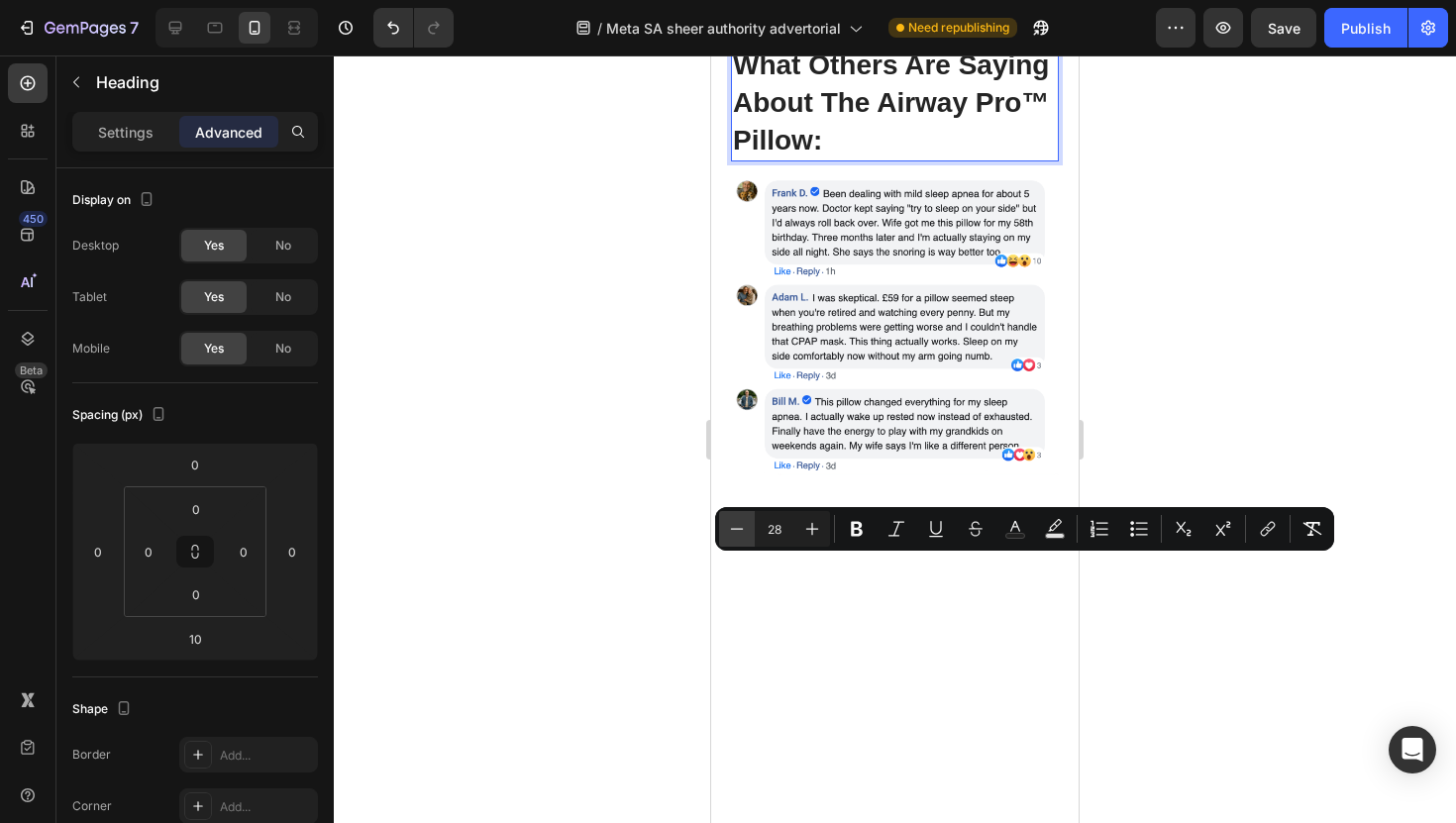 click 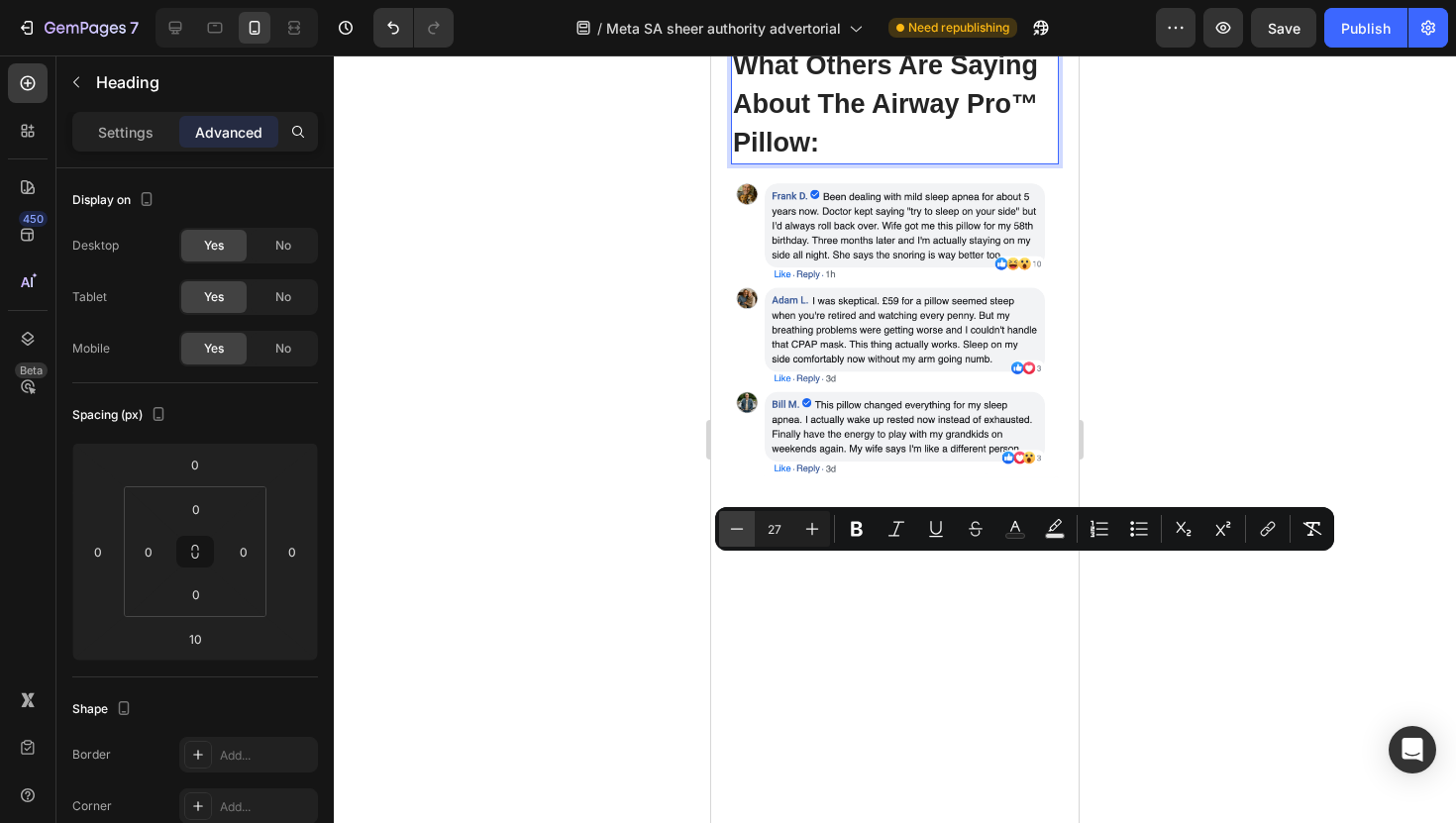 click 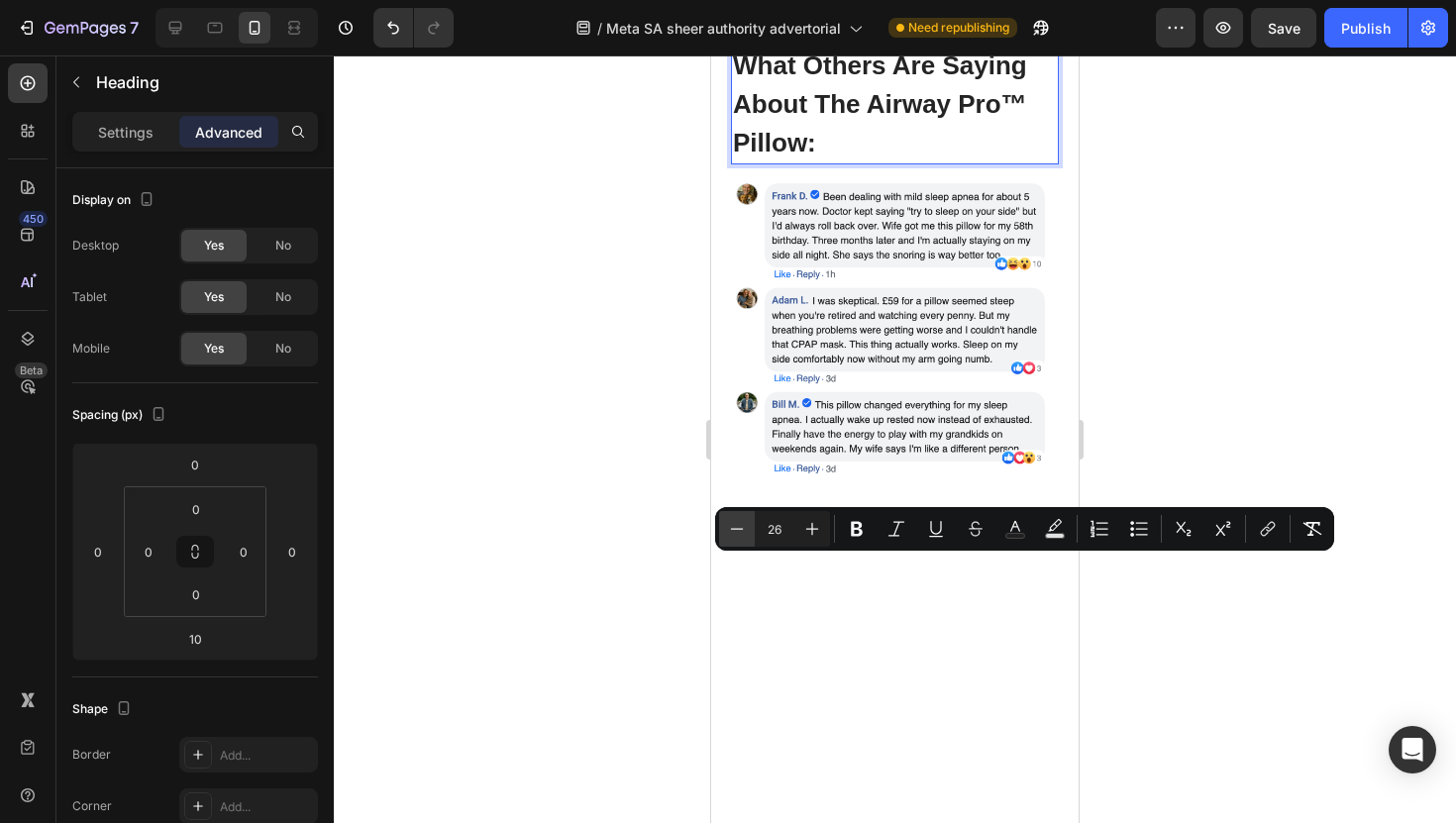 click 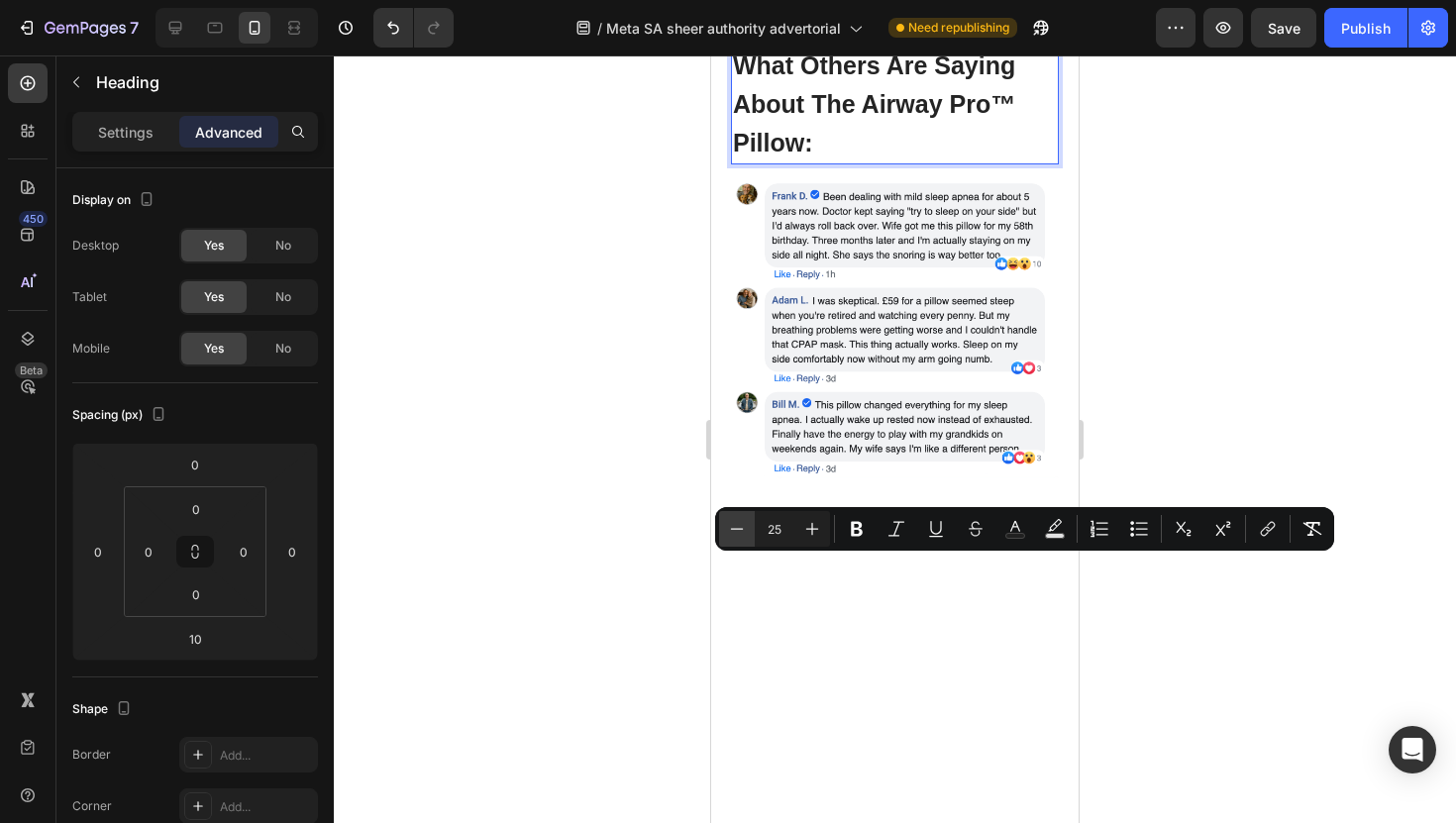 click 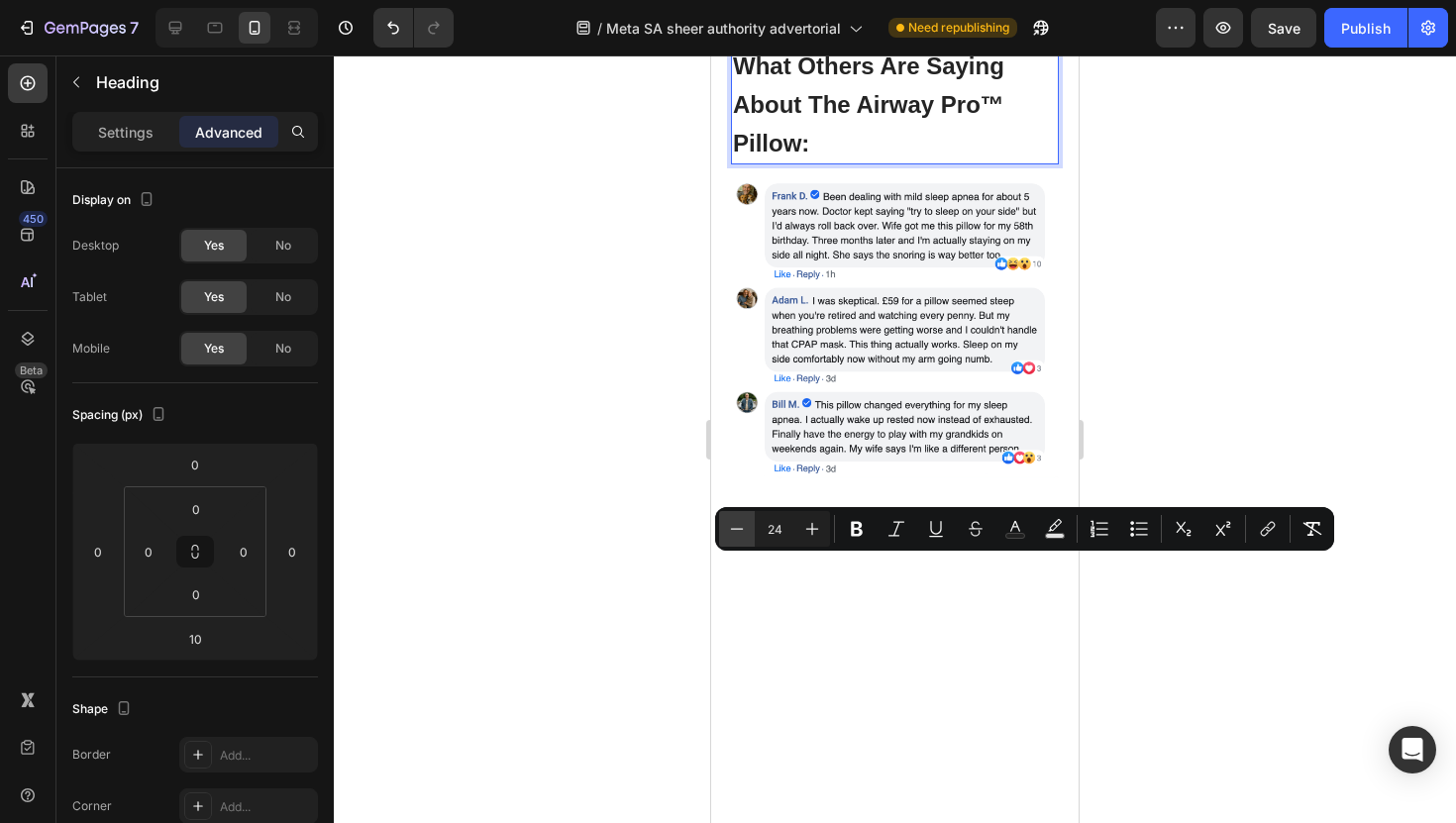 click 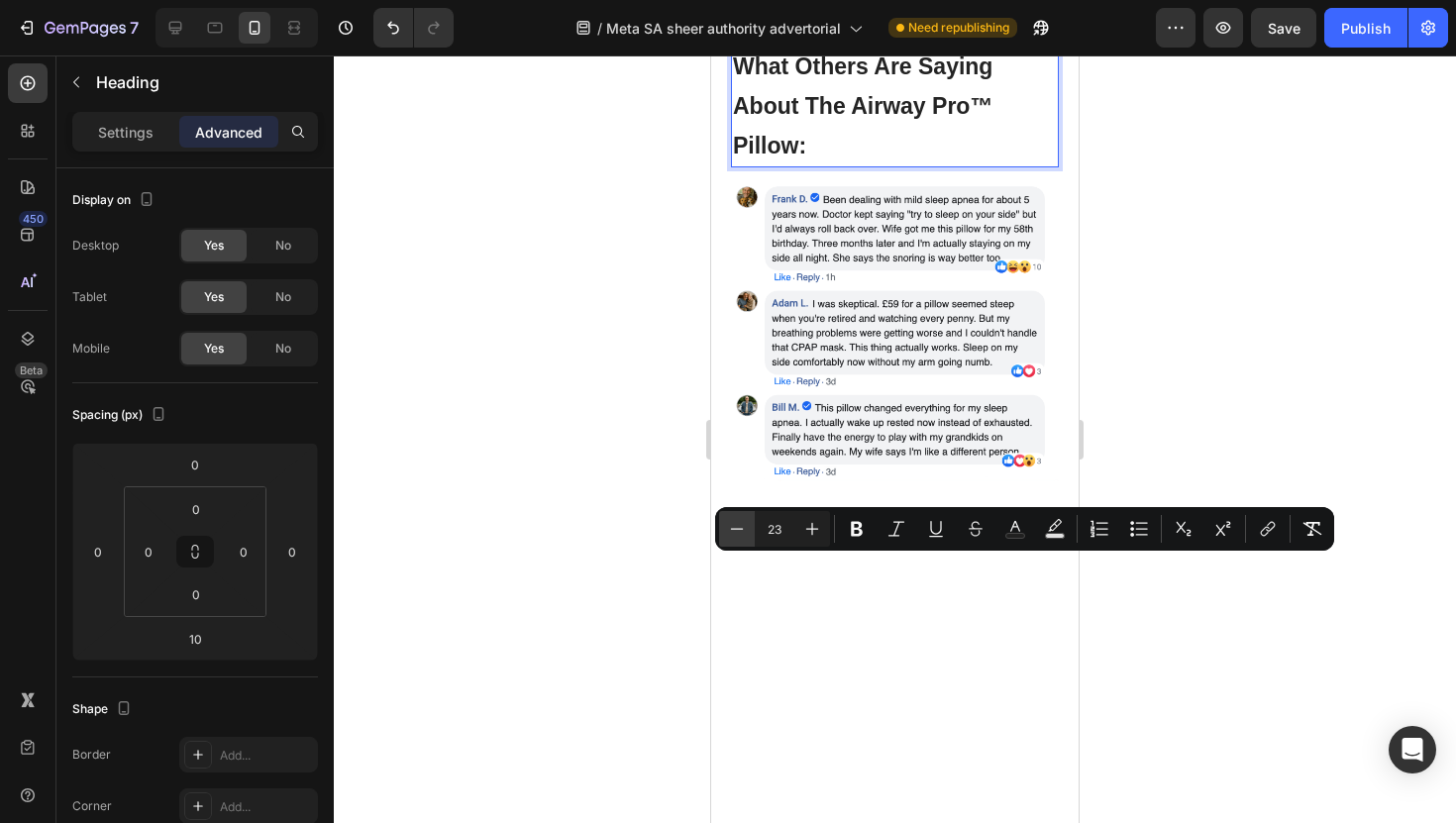 click 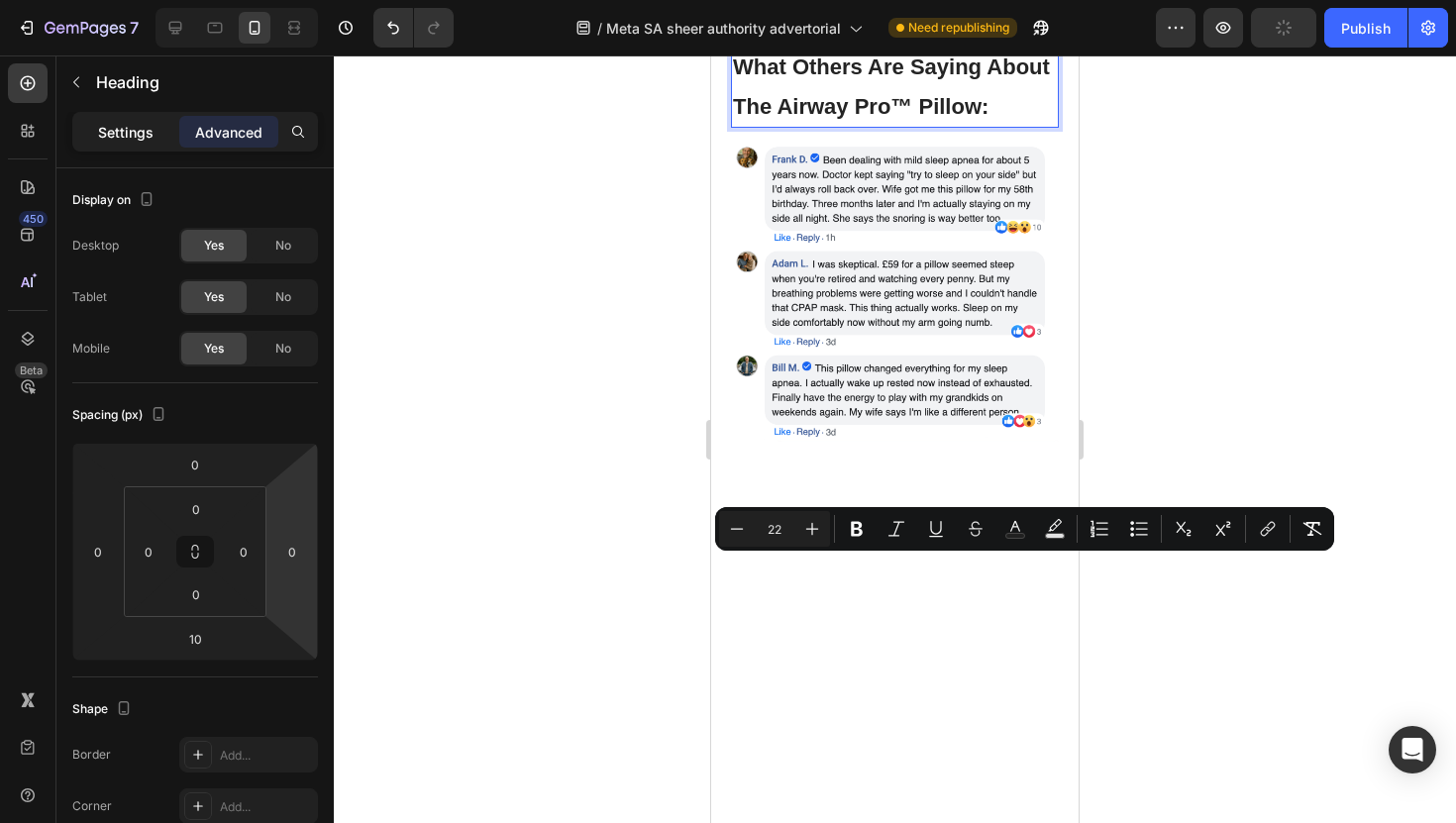 click on "Settings" at bounding box center [126, 132] 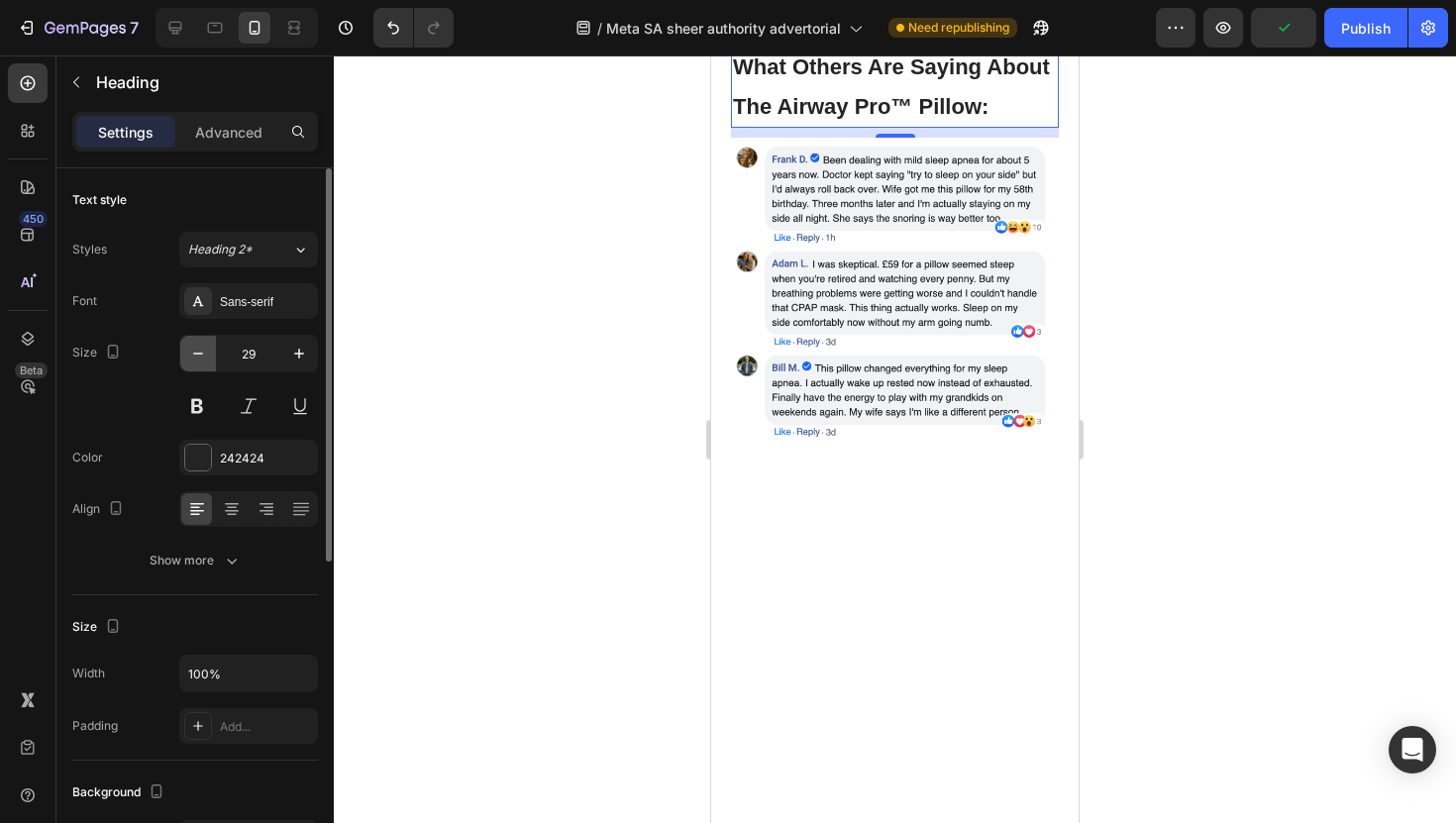 click 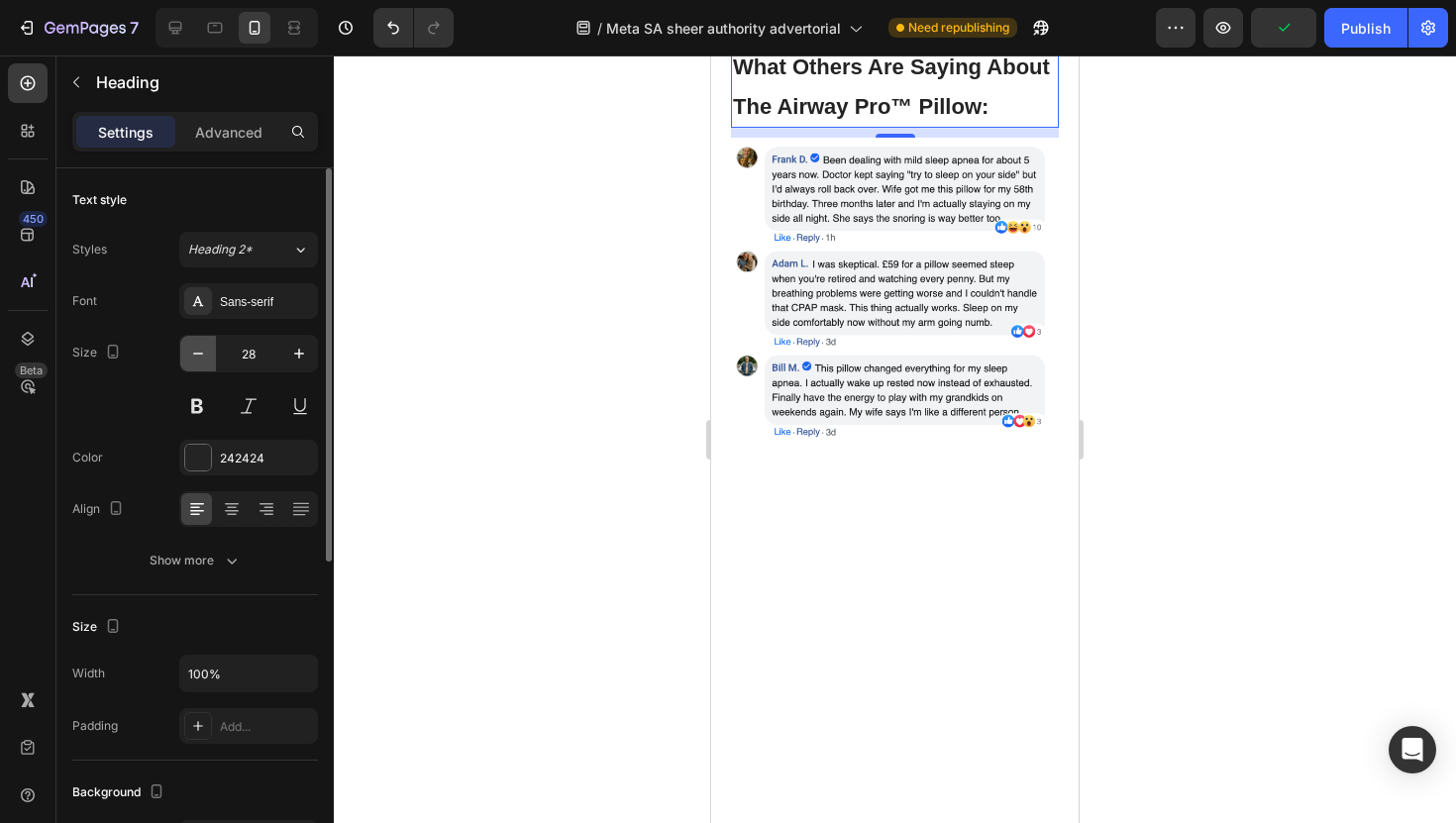 click 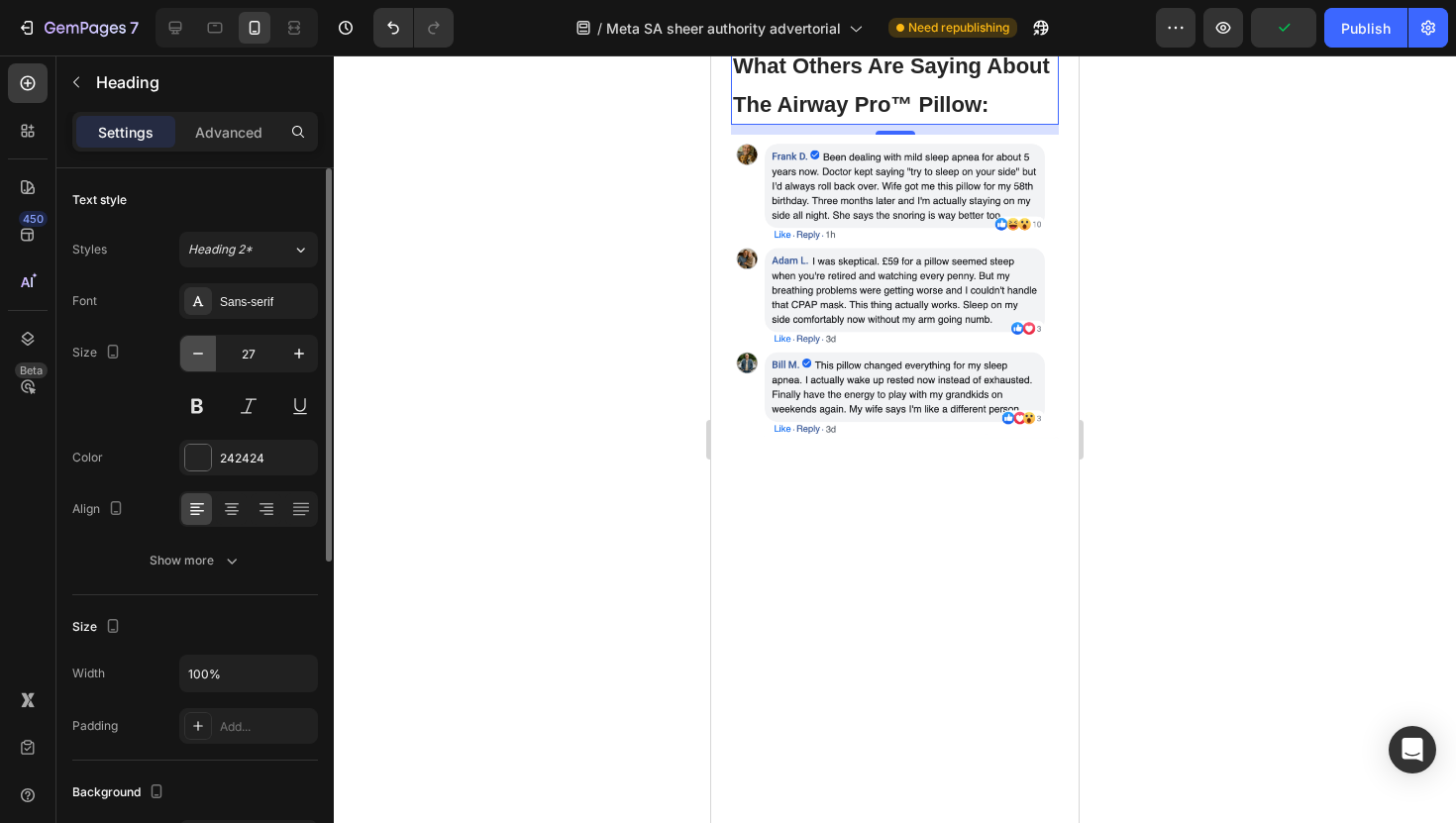 click 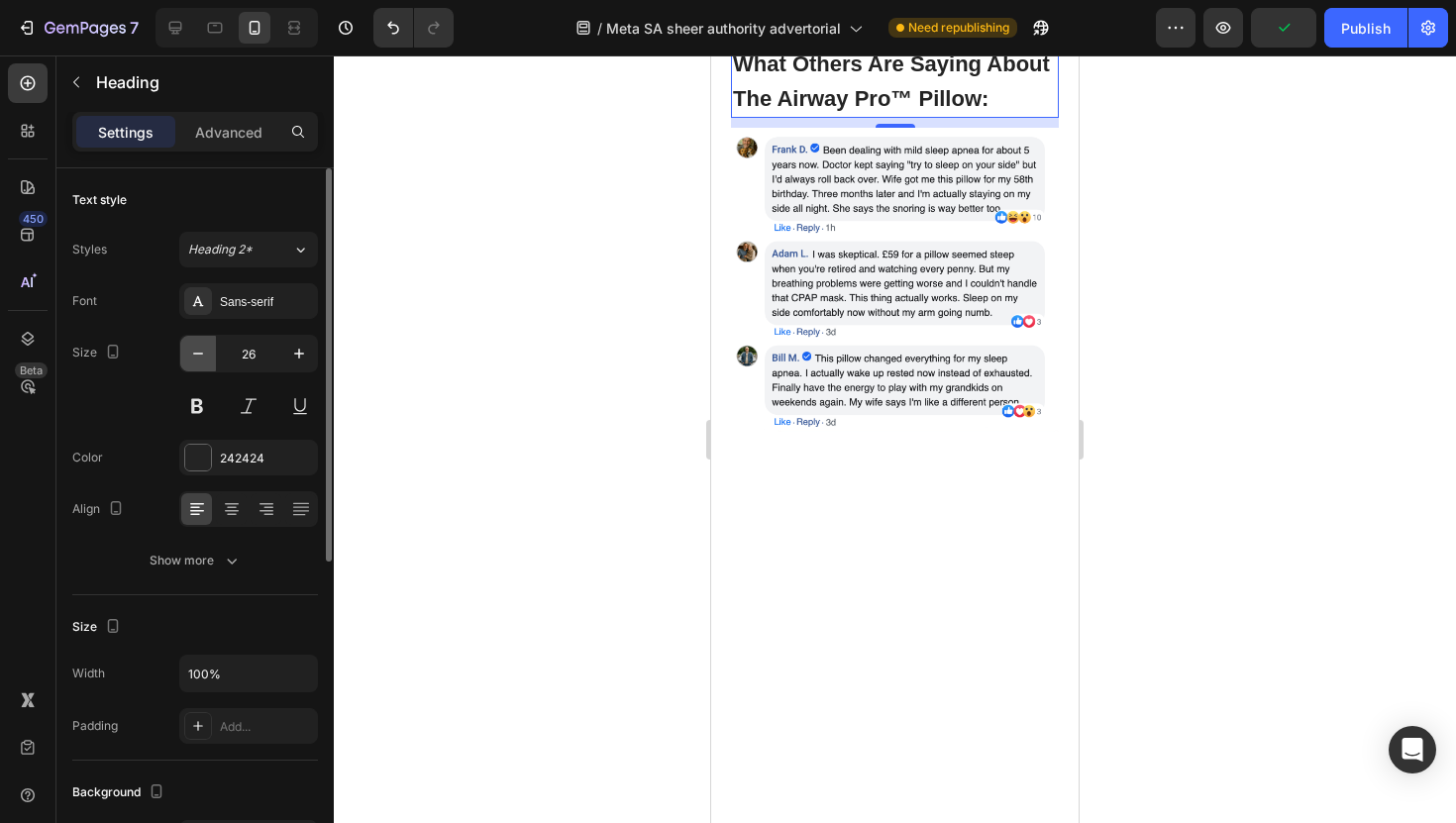 click 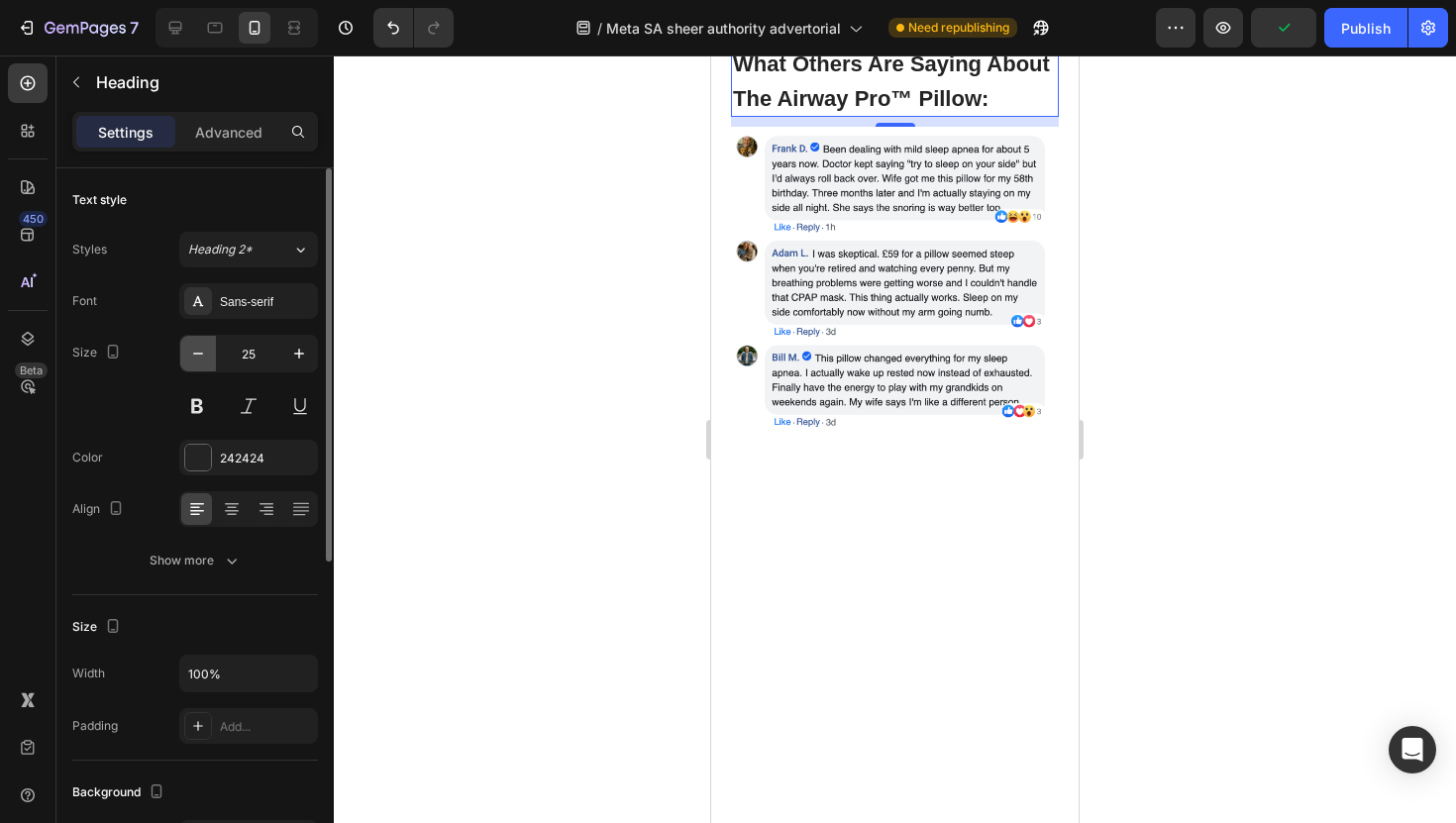 click 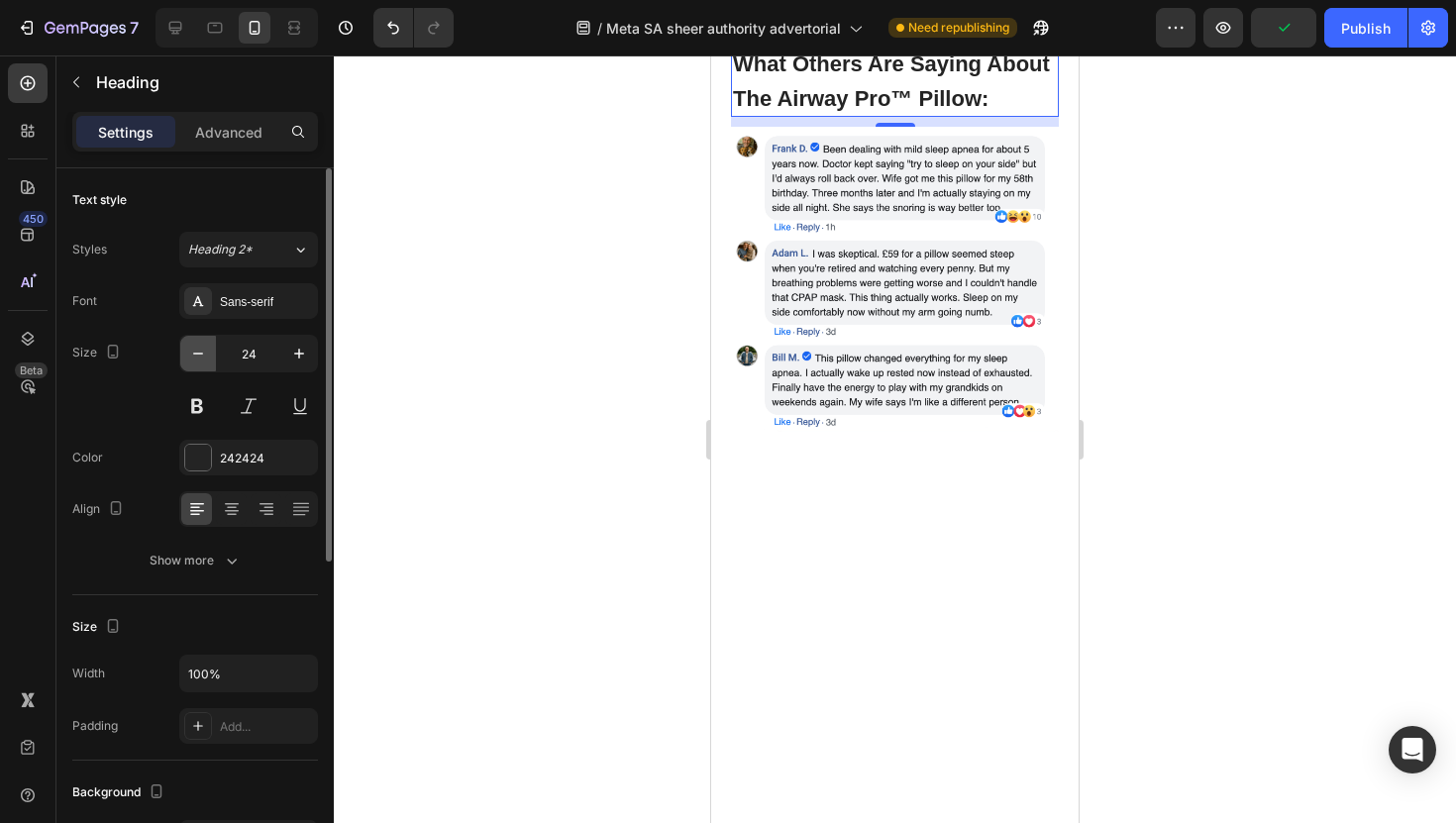 click 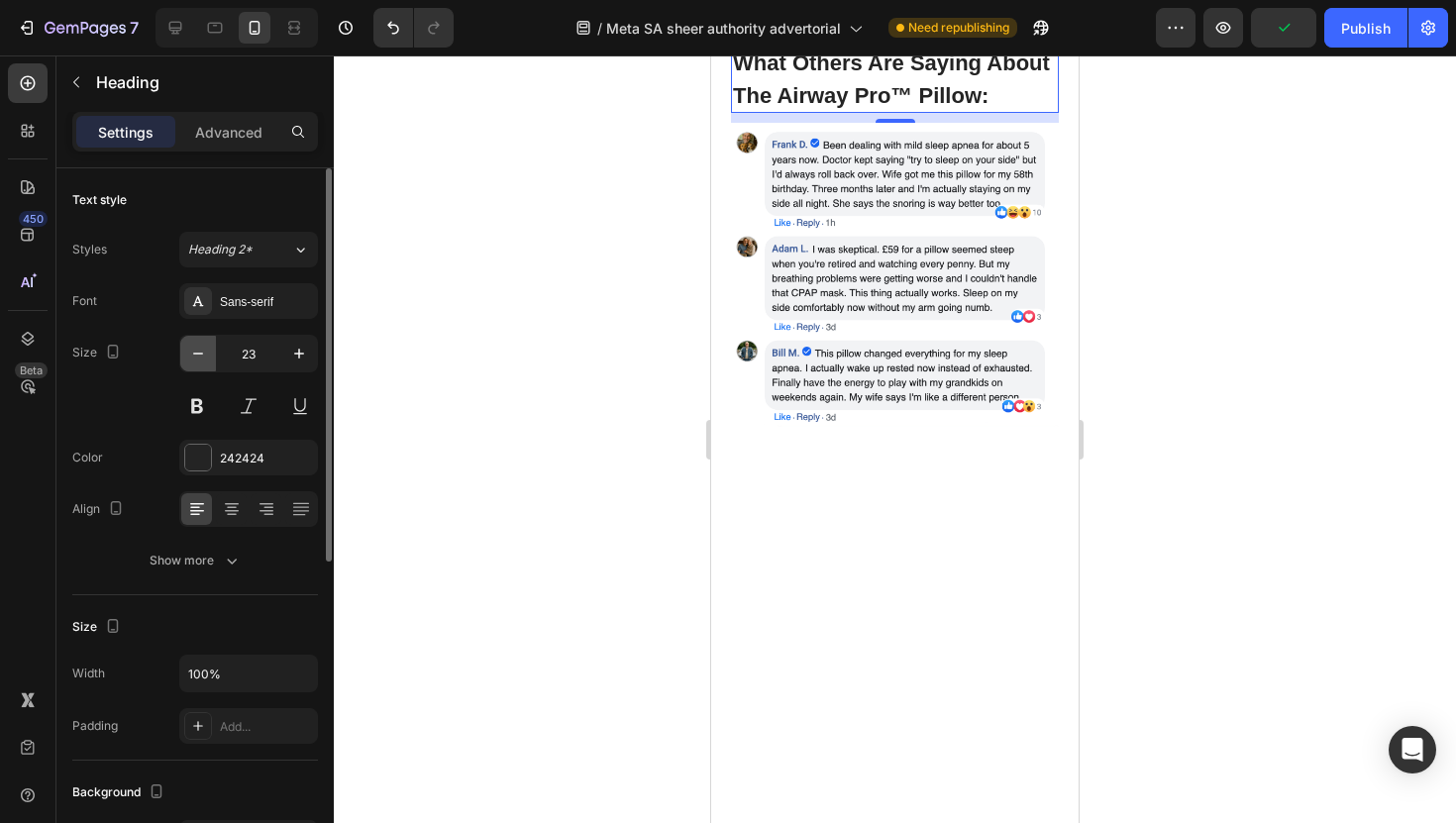 click 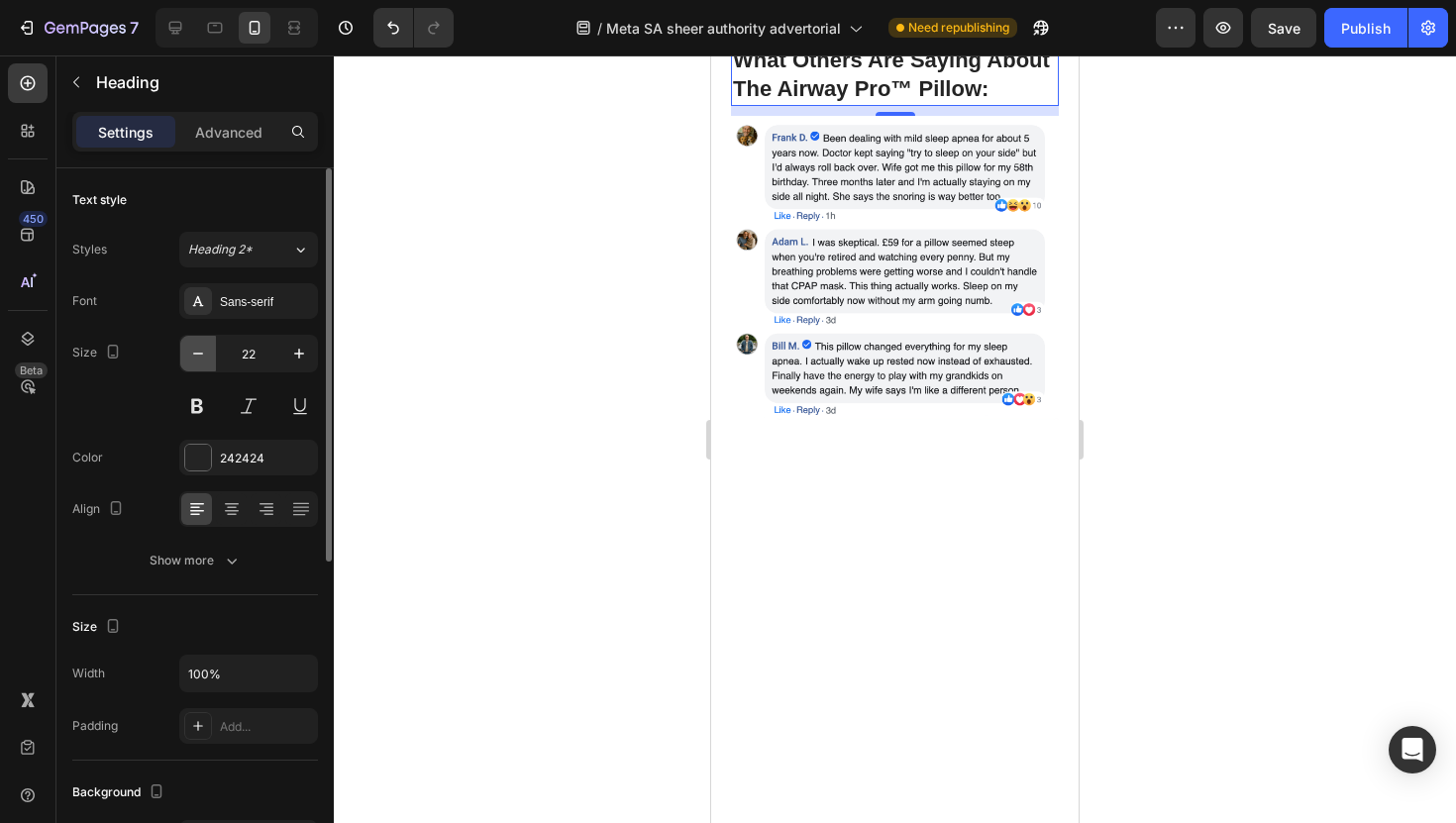 click 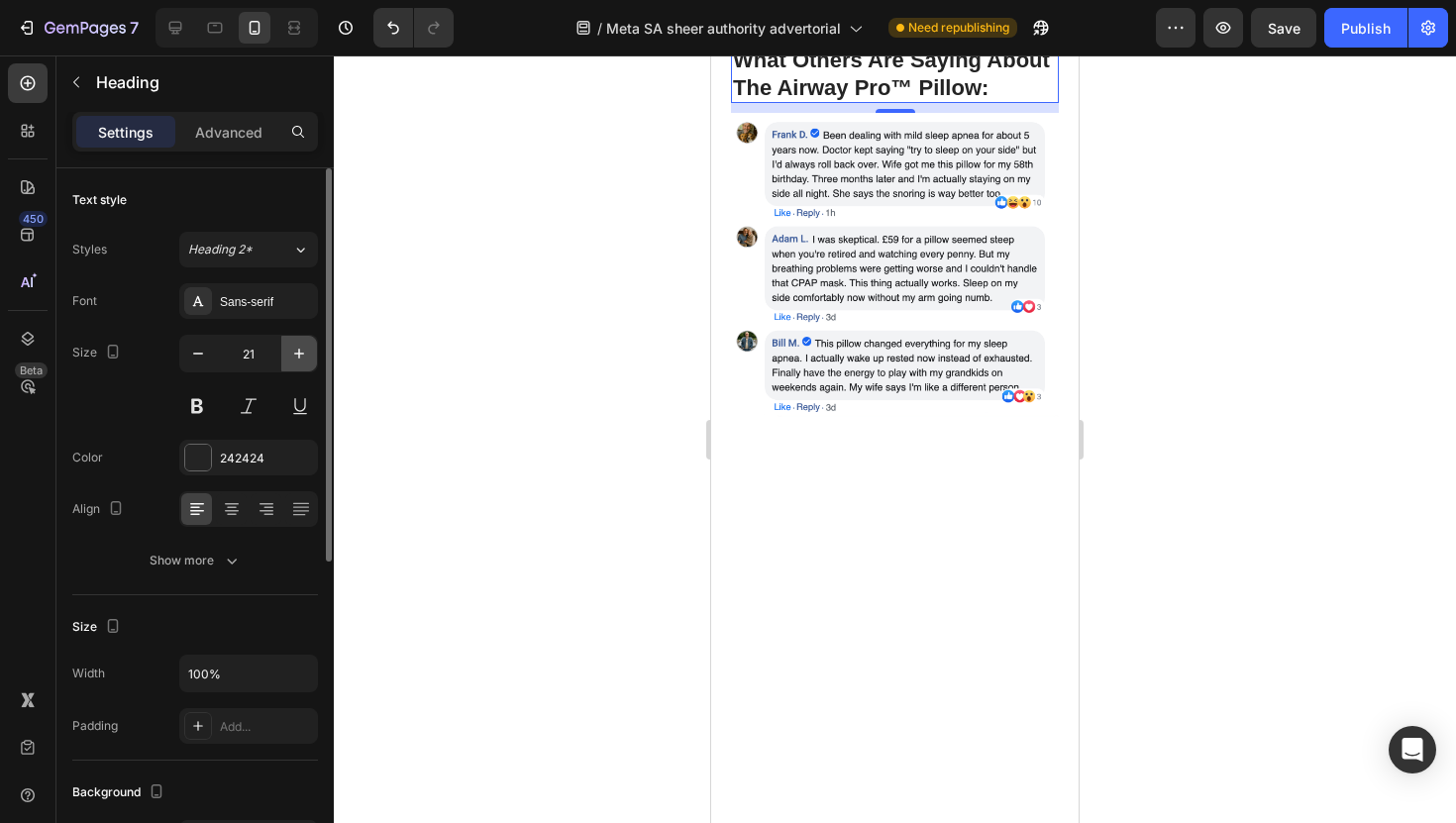 click 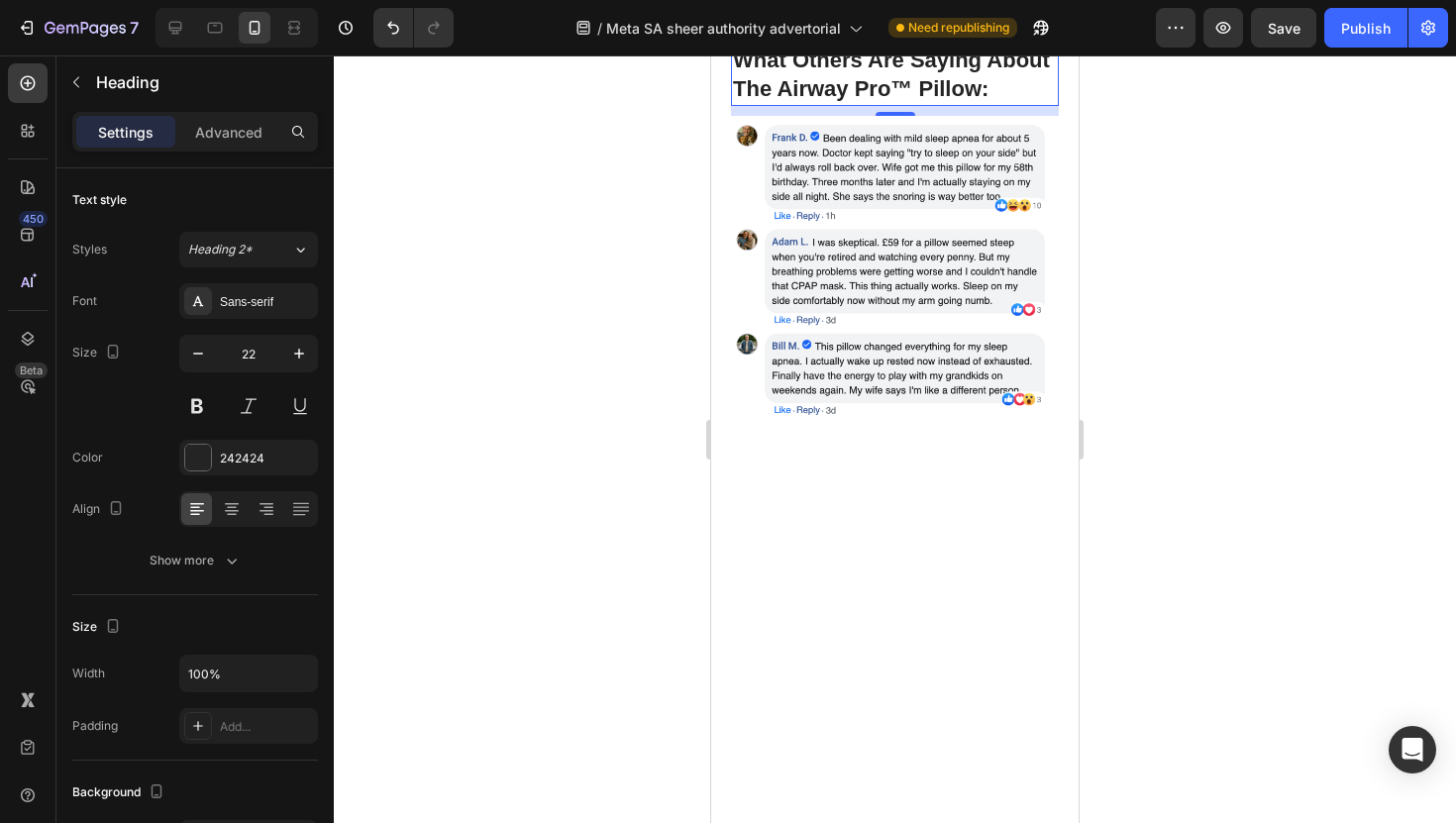 click 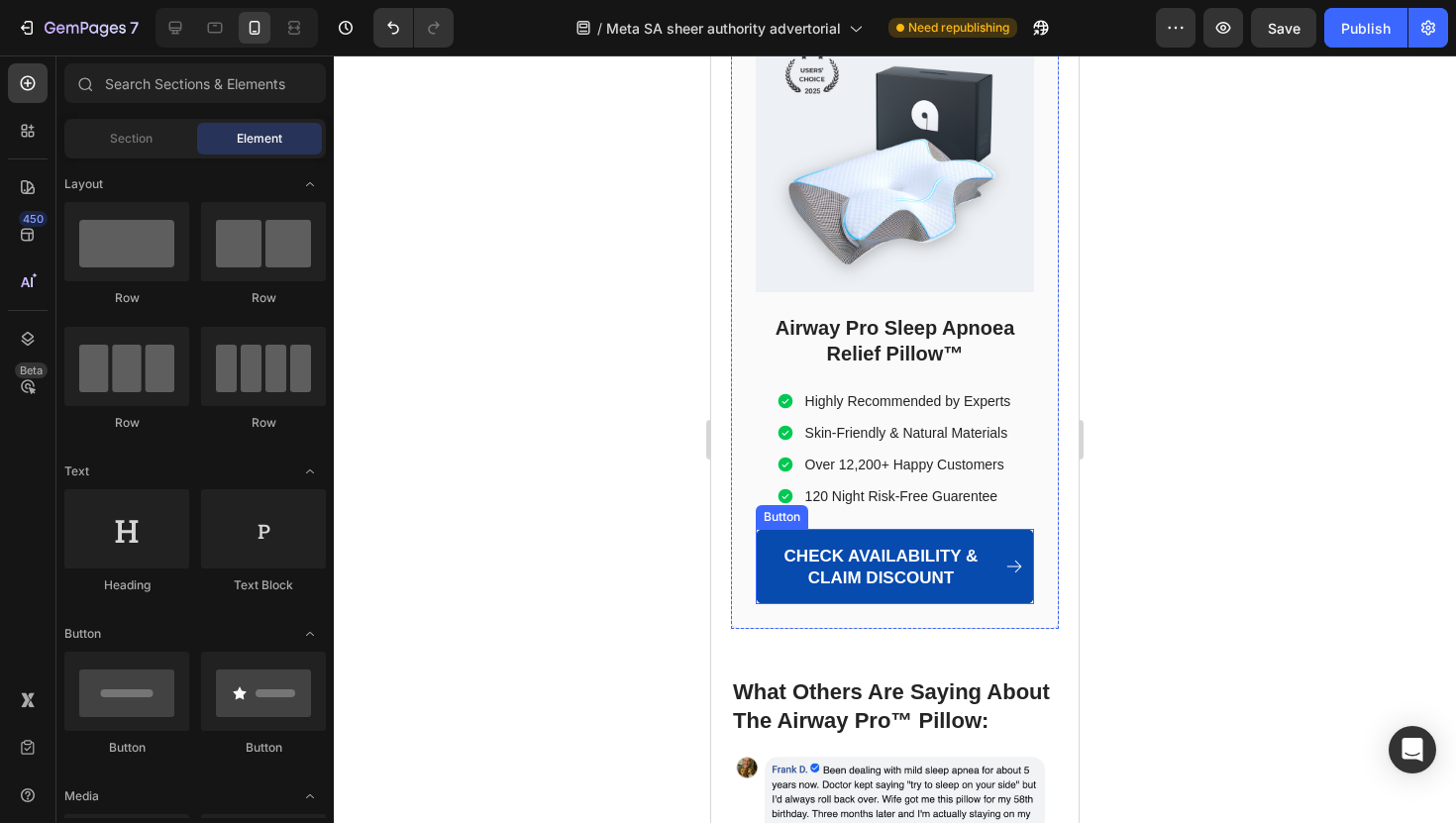 scroll, scrollTop: 12891, scrollLeft: 0, axis: vertical 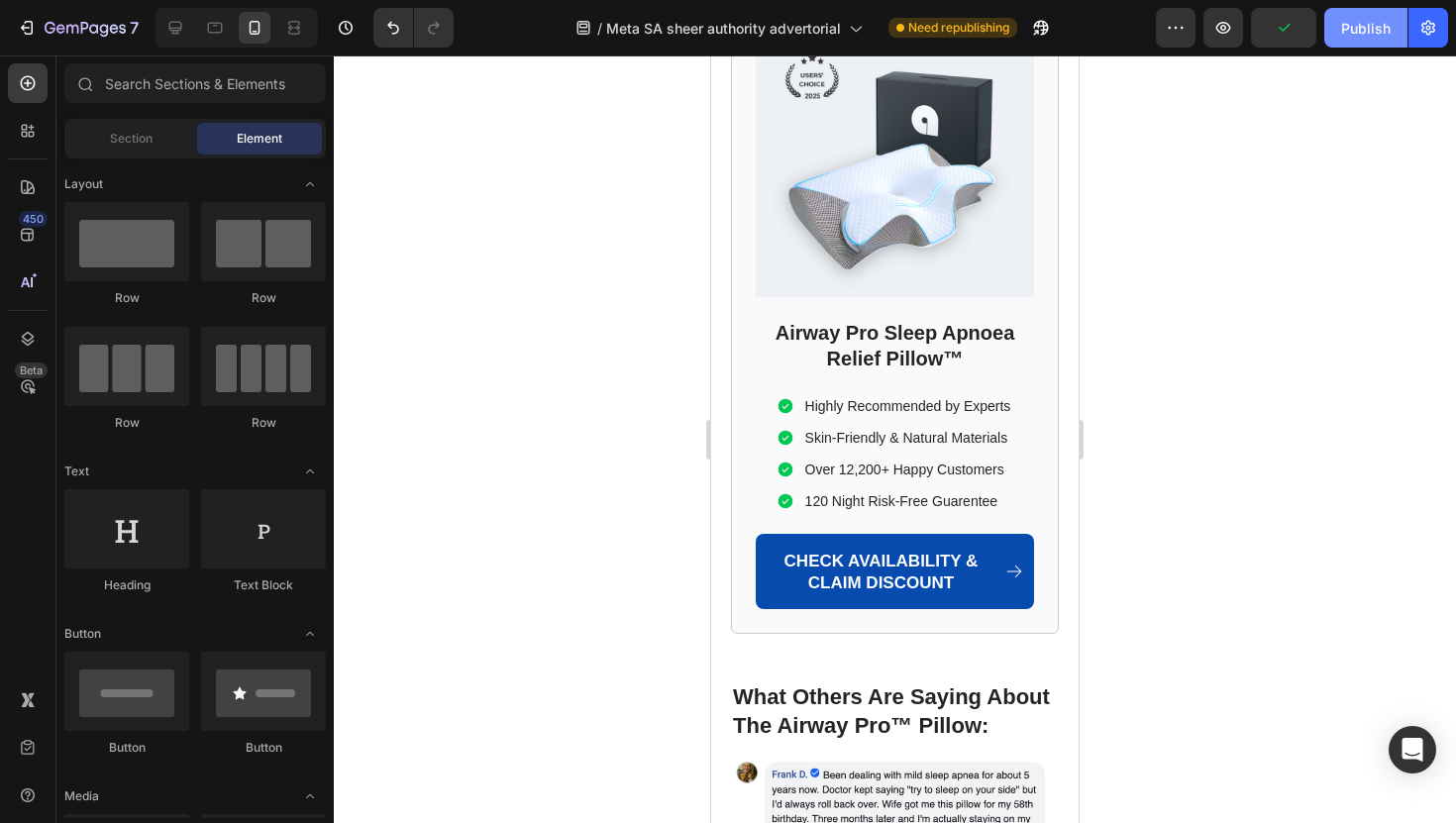 click on "Publish" 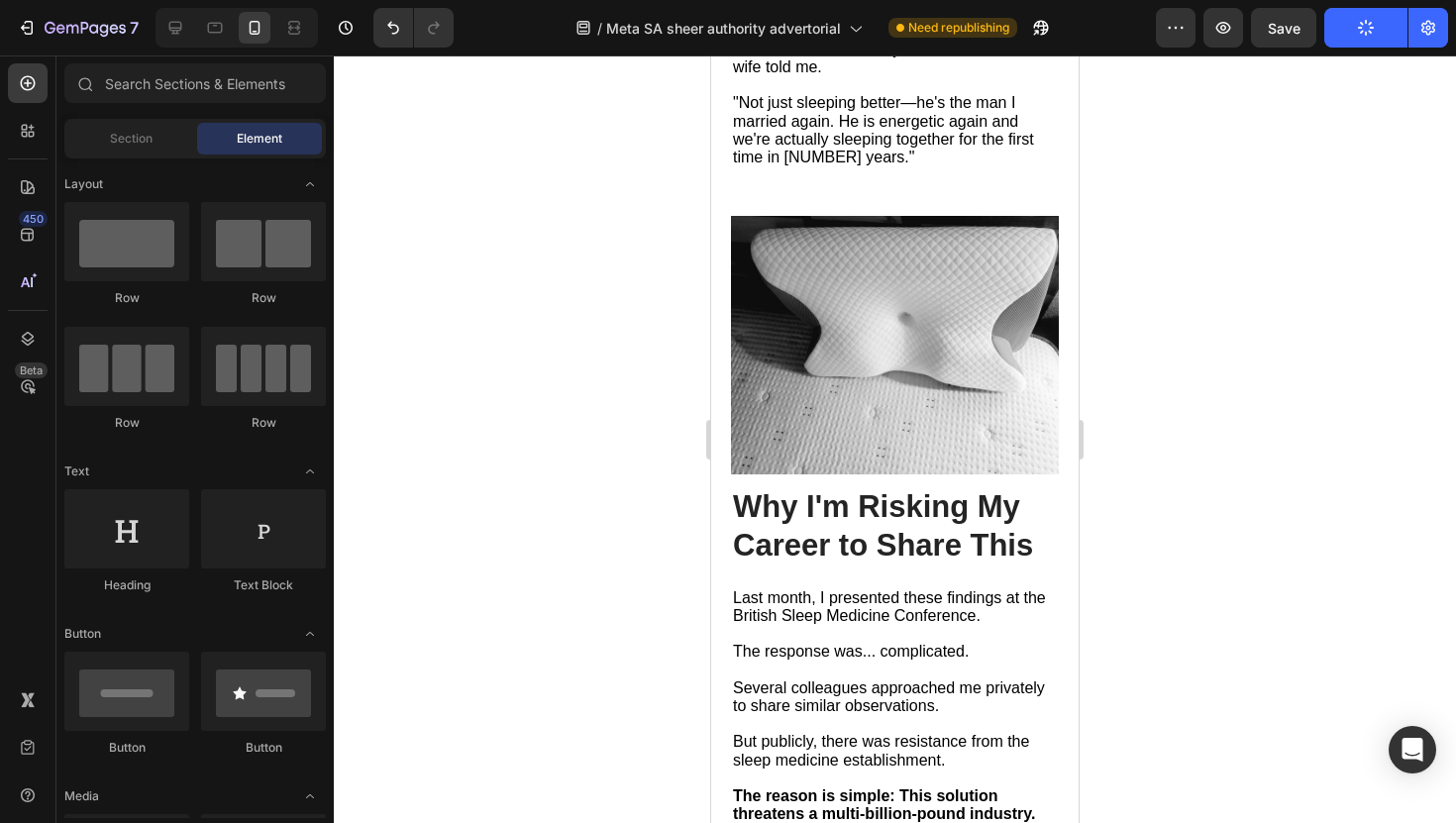 scroll, scrollTop: 7556, scrollLeft: 0, axis: vertical 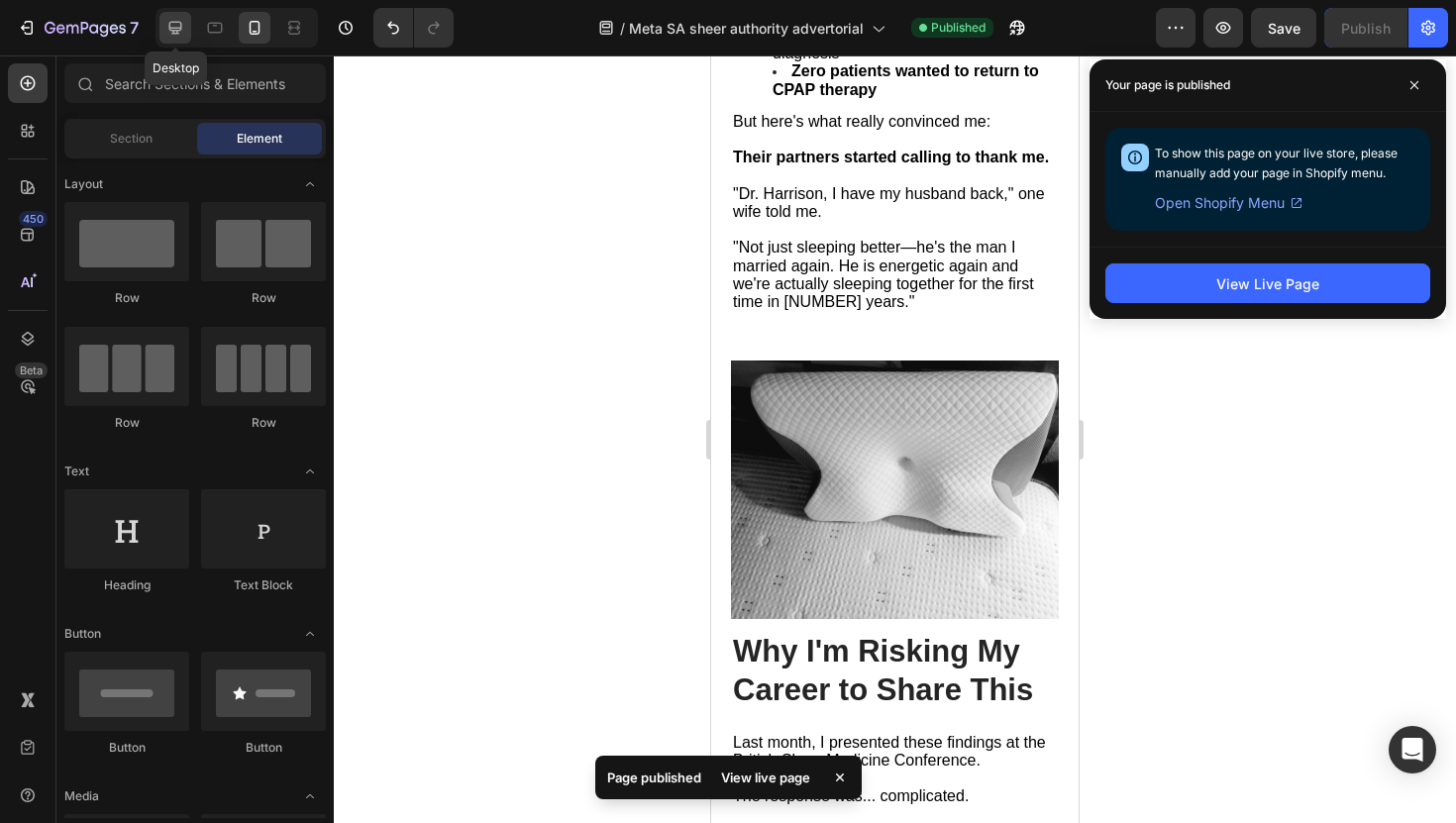 click 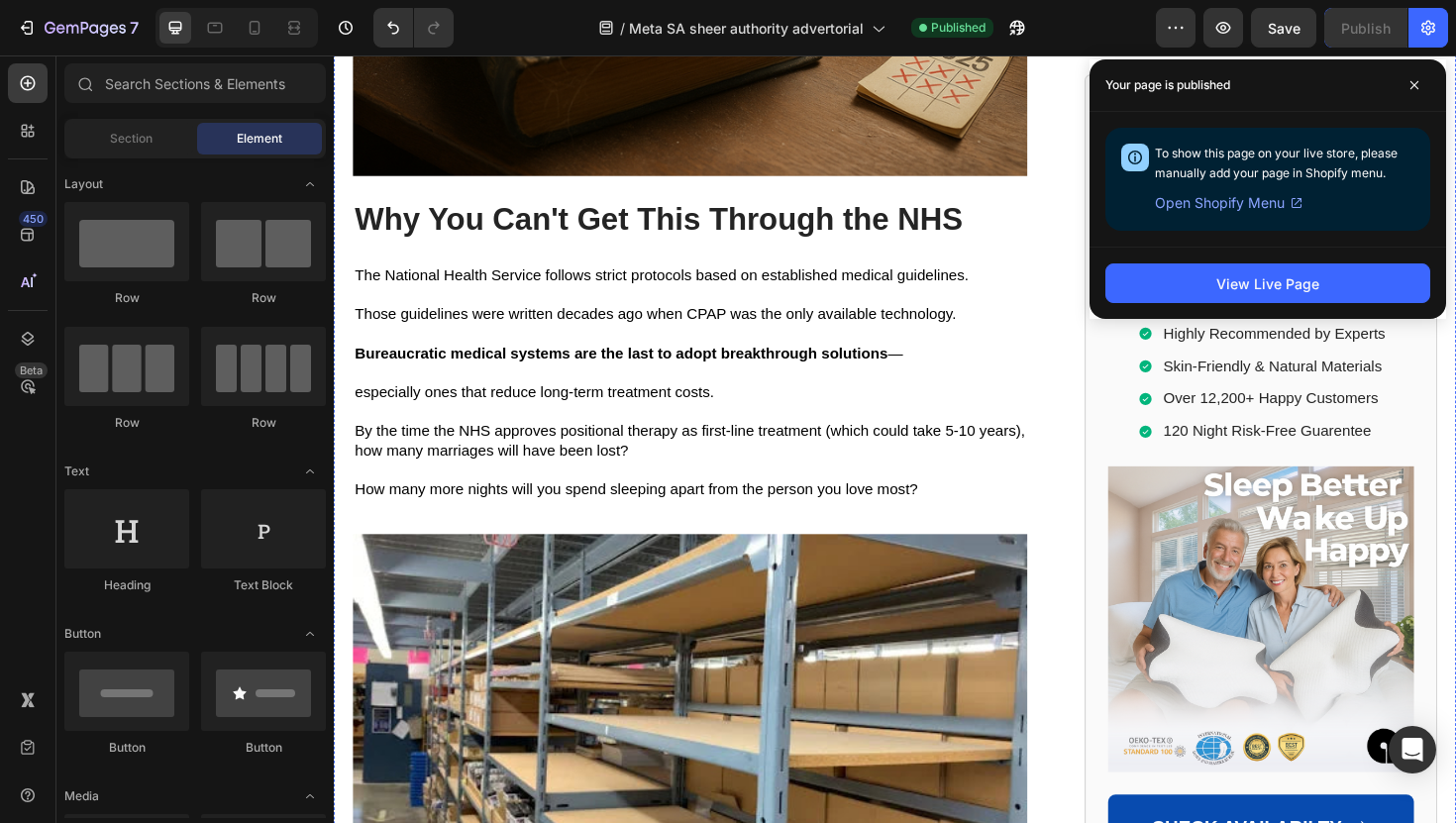 scroll, scrollTop: 11386, scrollLeft: 0, axis: vertical 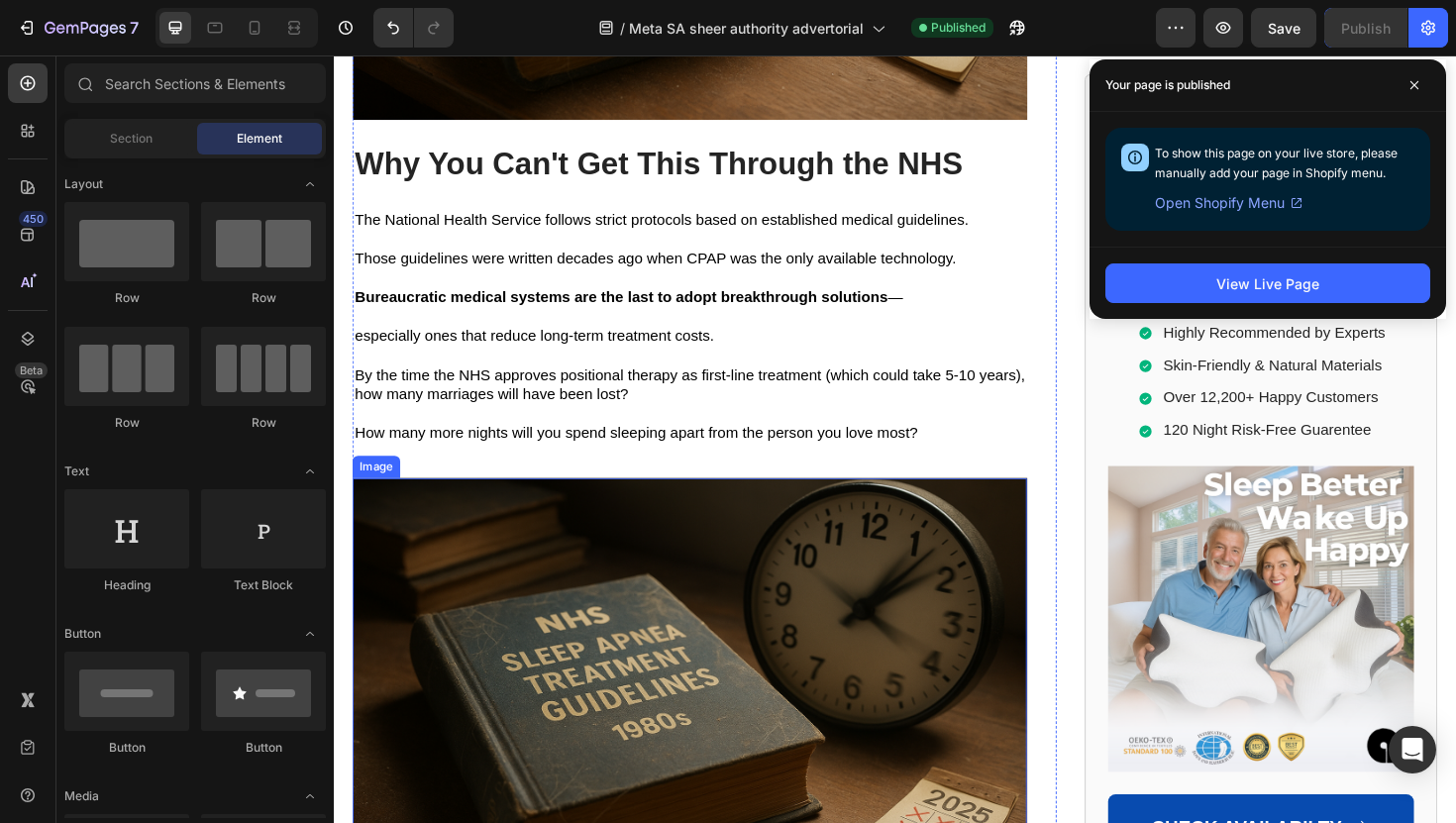 click at bounding box center [710, 741] 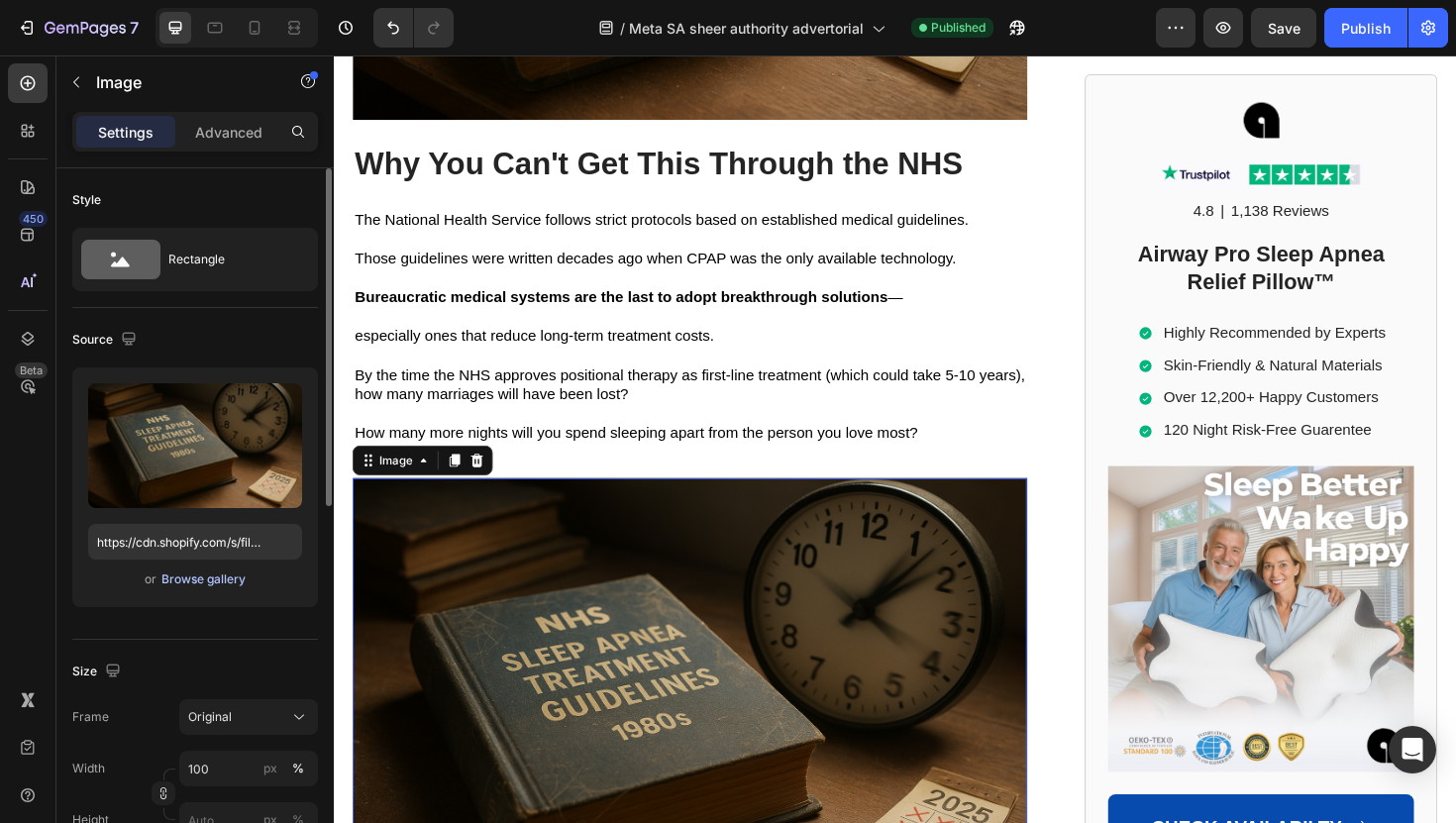 click on "Browse gallery" at bounding box center (203, 579) 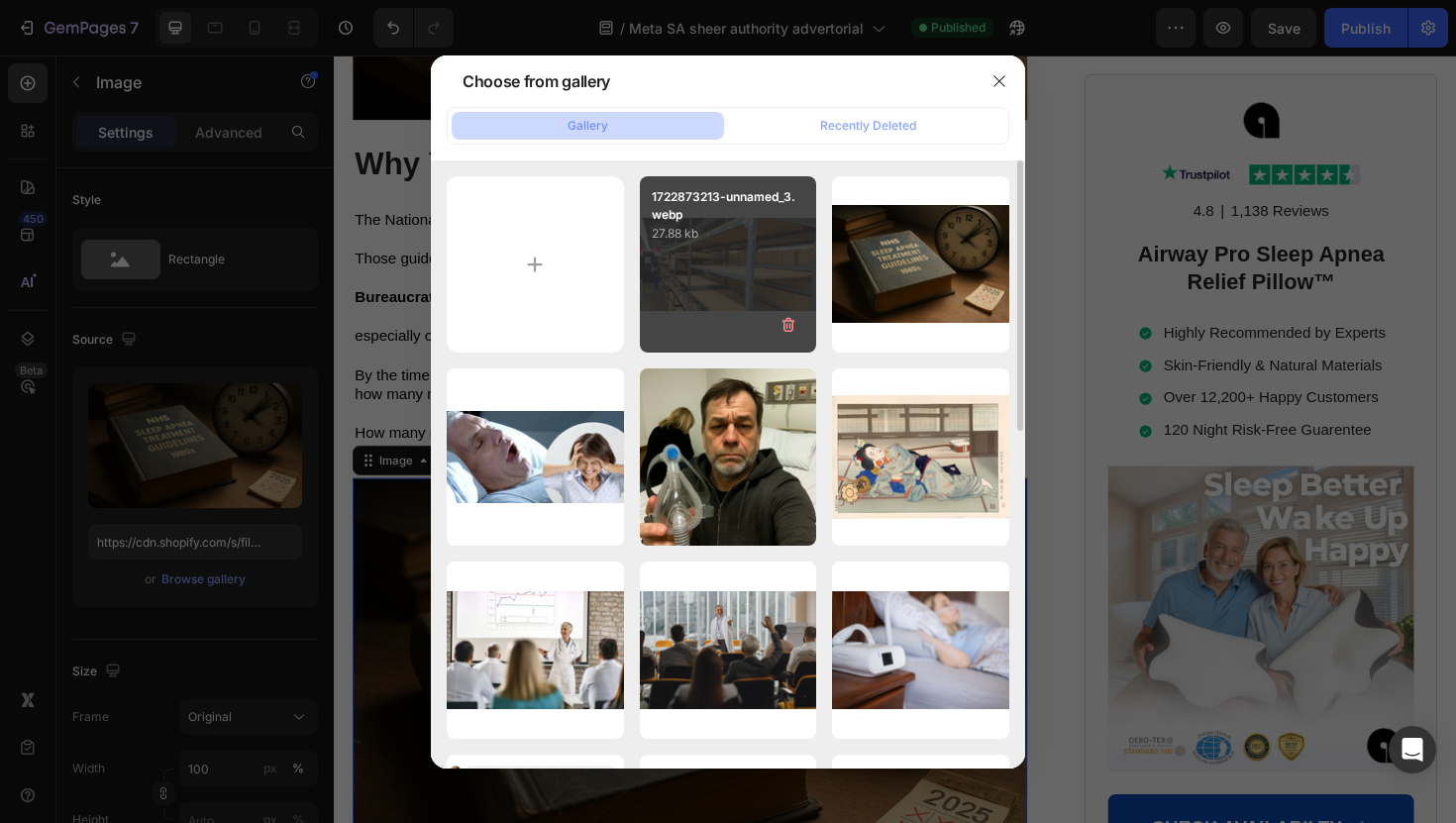 click on "1722873213-unnamed_3.webp 27.88 kb" at bounding box center [728, 264] 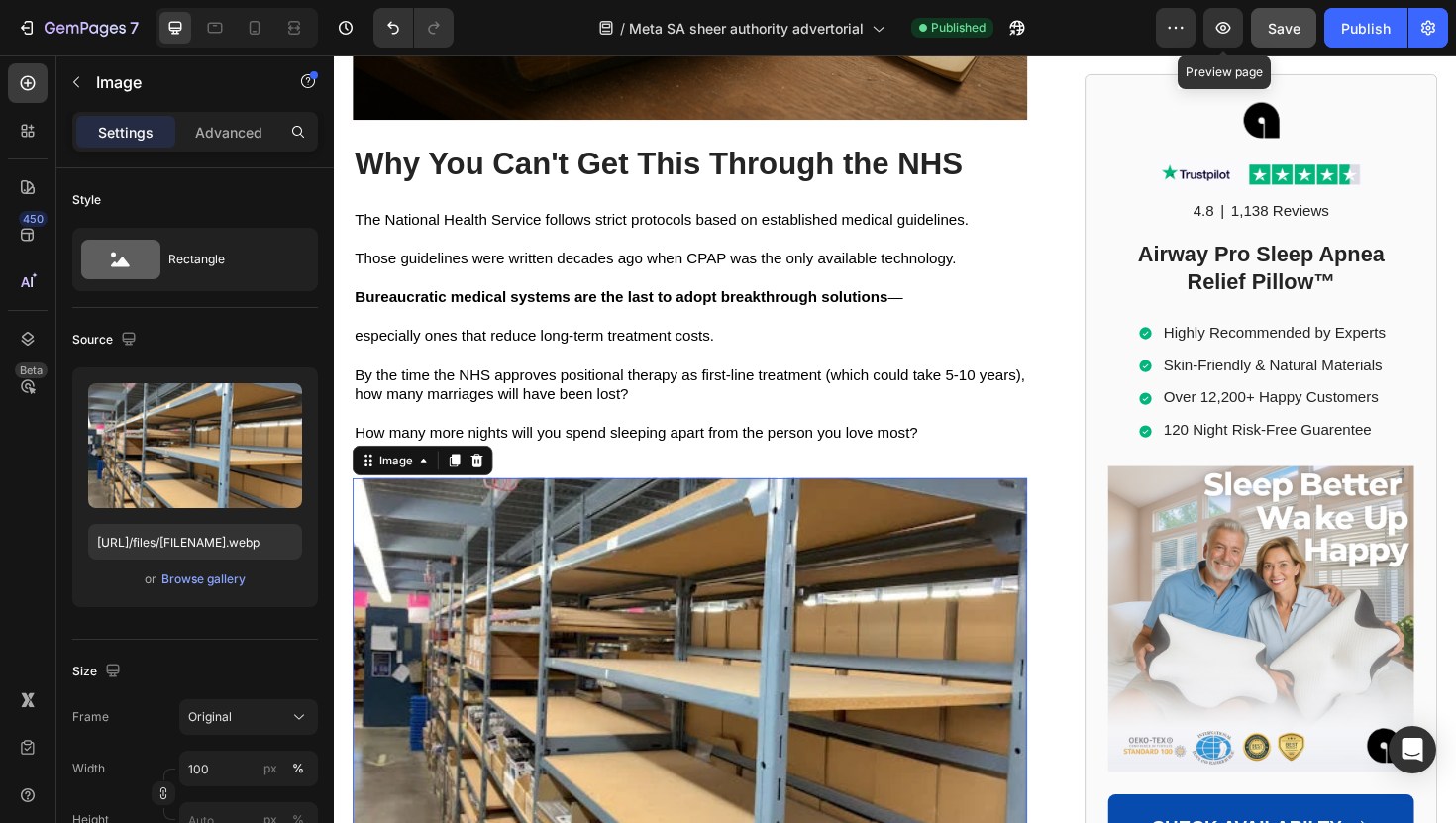 click on "Save" 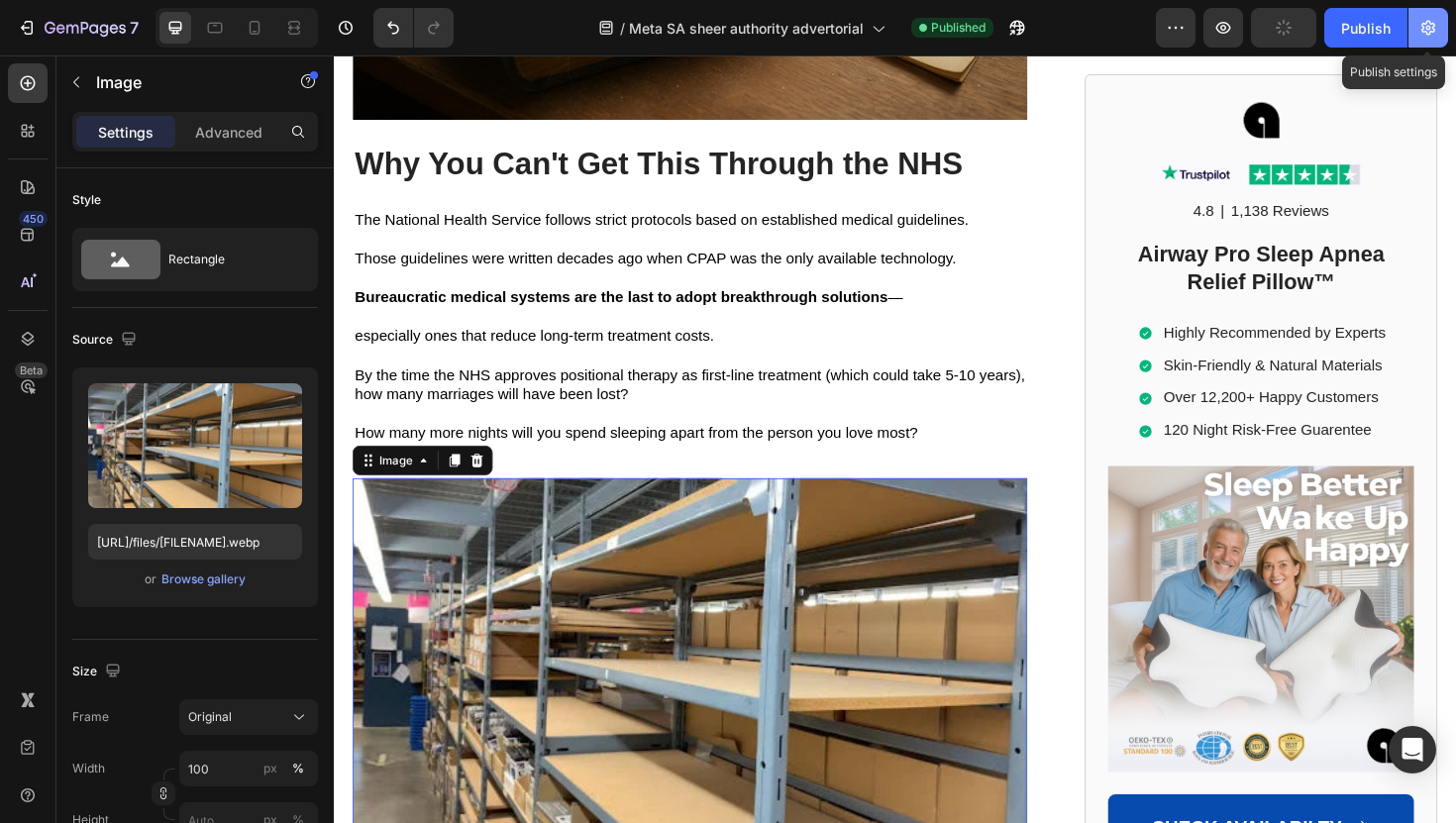click 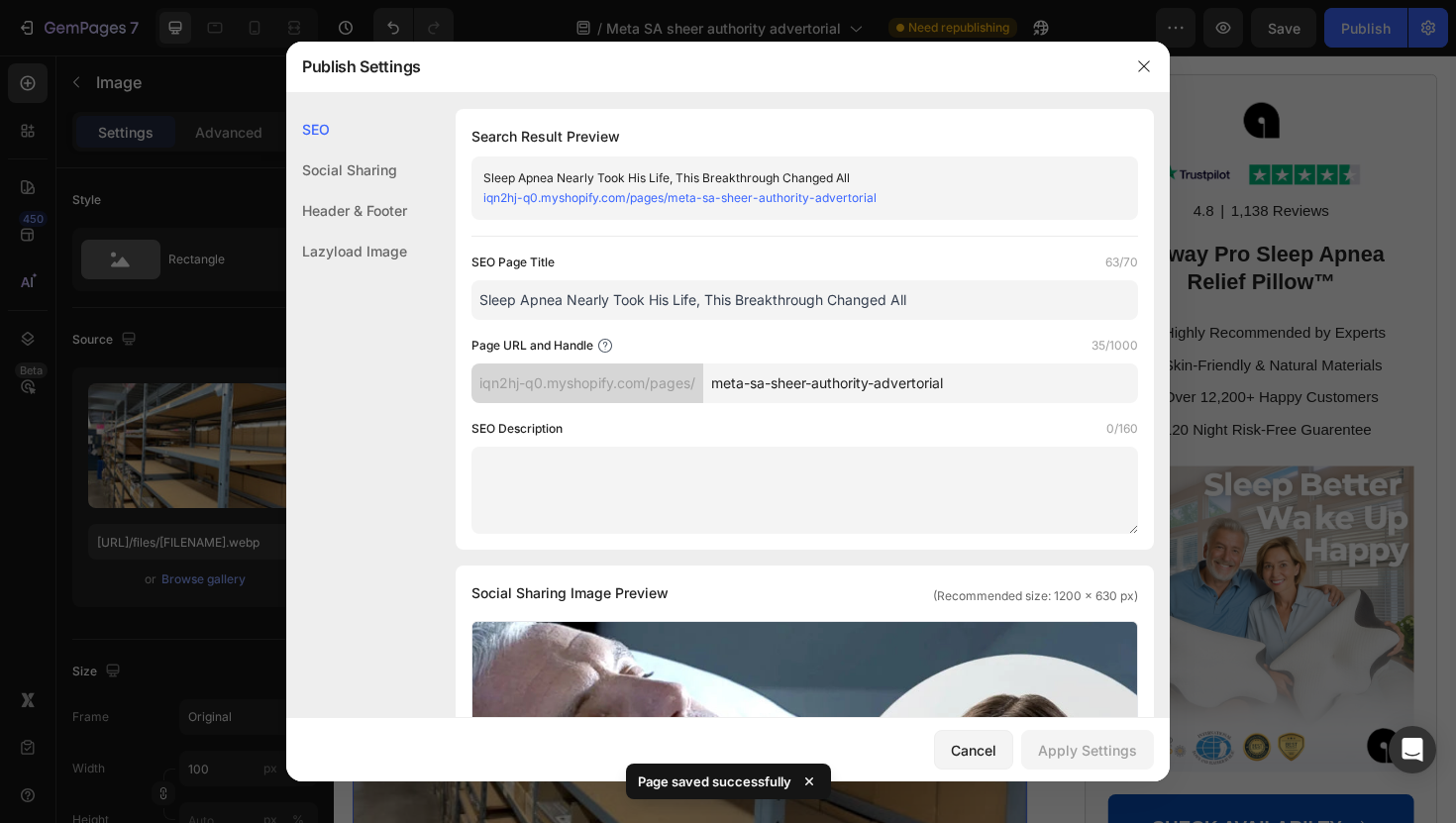drag, startPoint x: 714, startPoint y: 383, endPoint x: 1034, endPoint y: 387, distance: 320.025 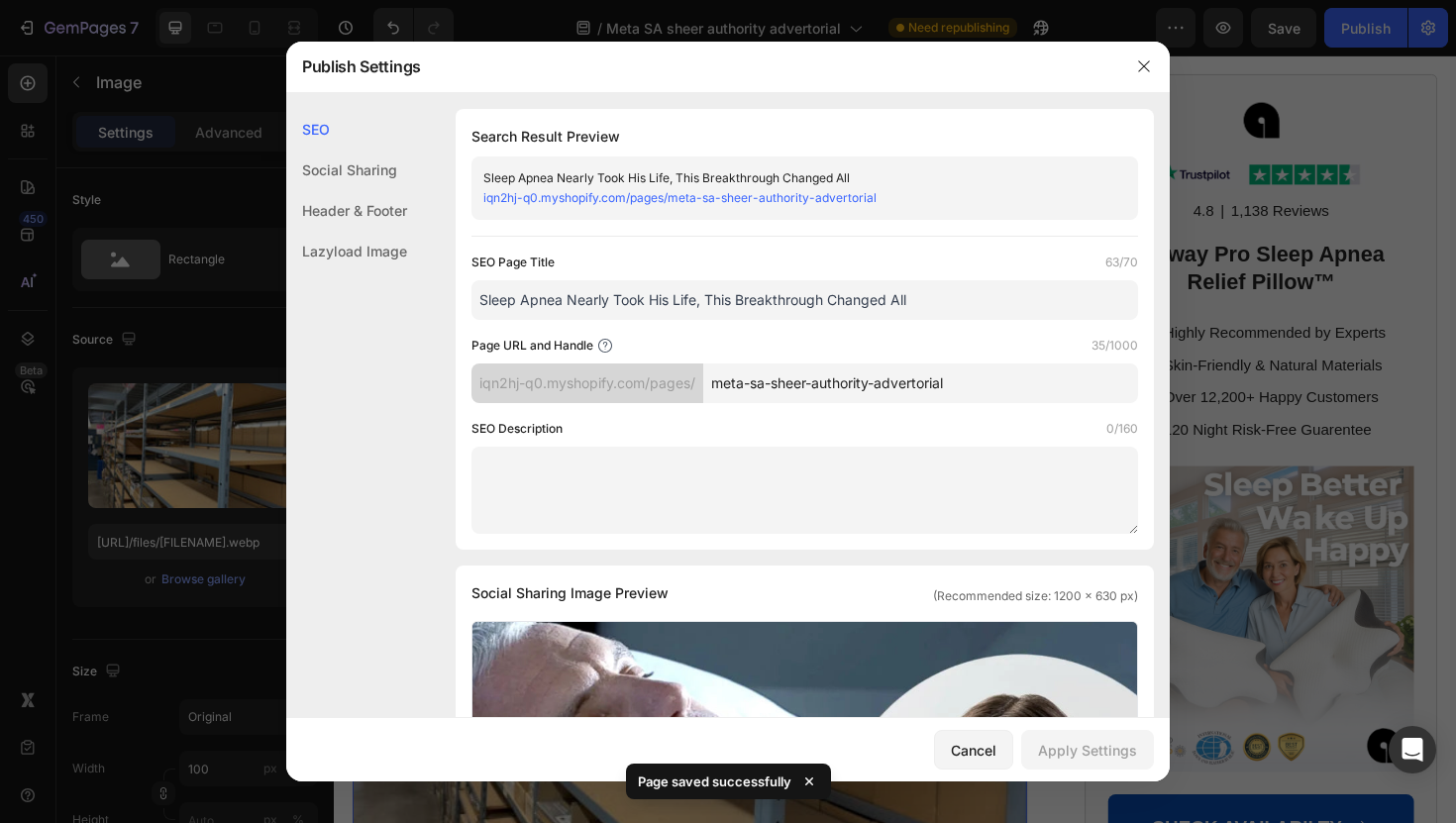 click on "meta-sa-sheer-authority-advertorial" at bounding box center (920, 383) 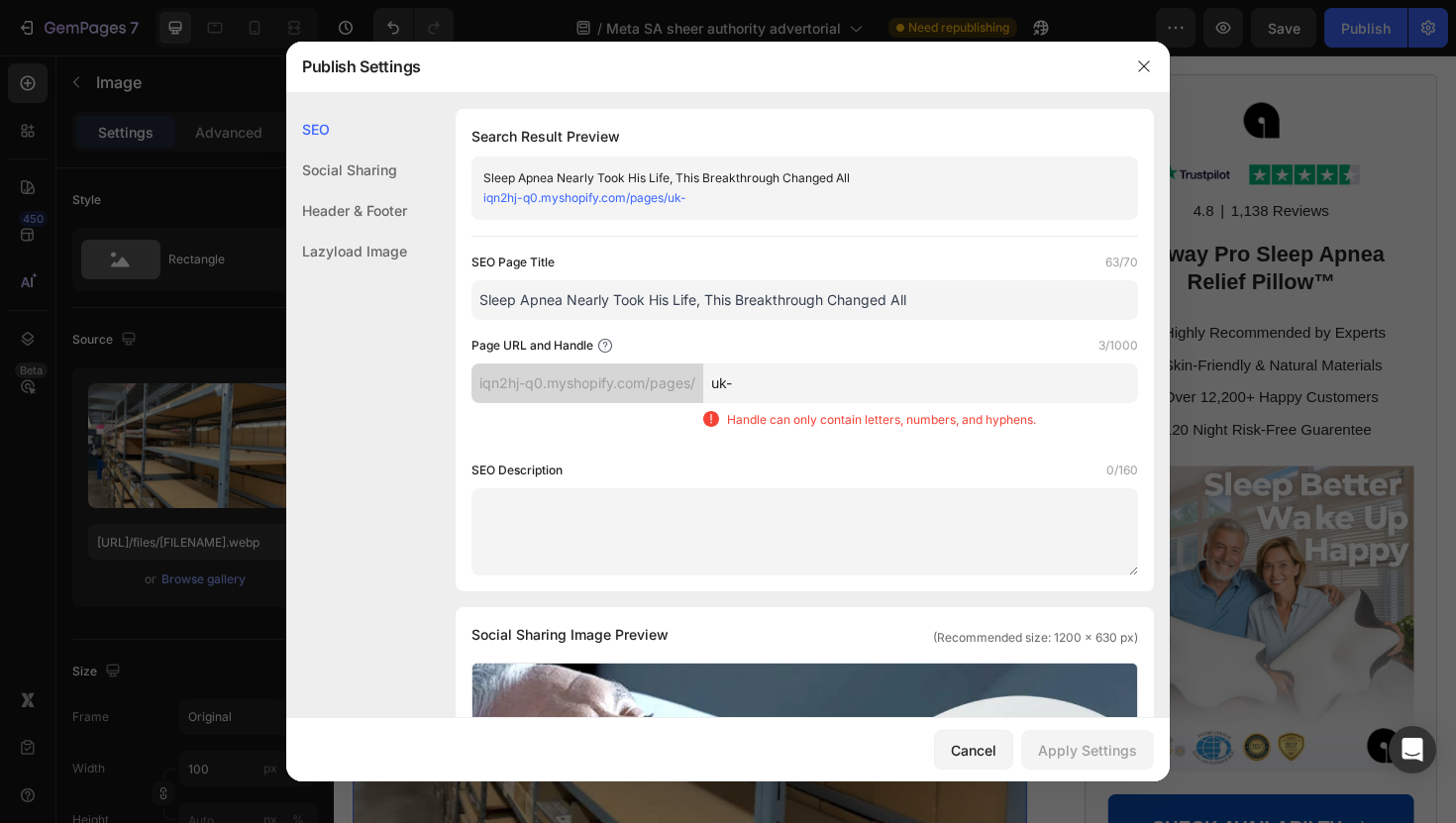 drag, startPoint x: 479, startPoint y: 296, endPoint x: 696, endPoint y: 304, distance: 217.14742 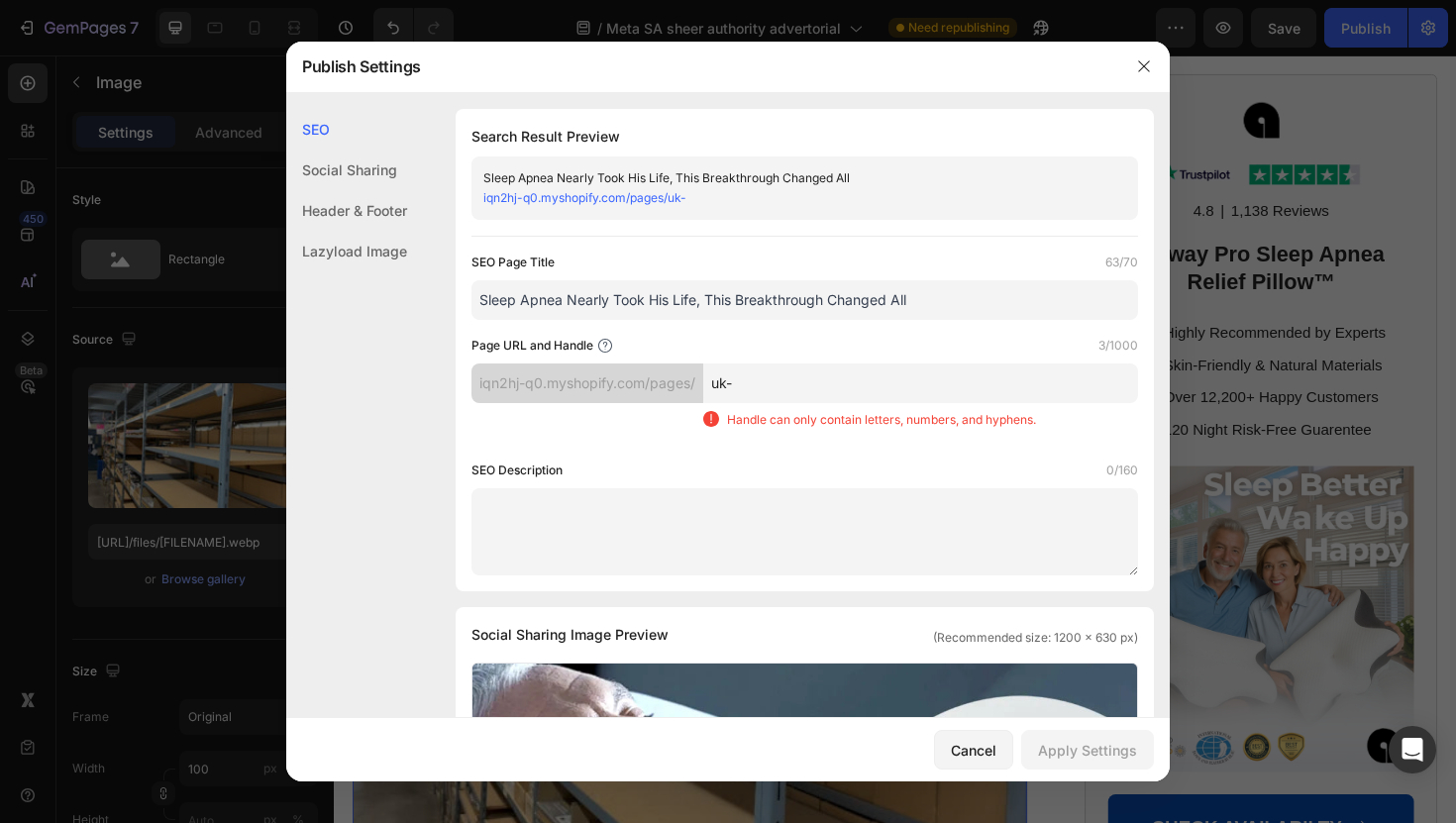 click on "Sleep Apnea Nearly Took His Life, This Breakthrough Changed All" at bounding box center [804, 300] 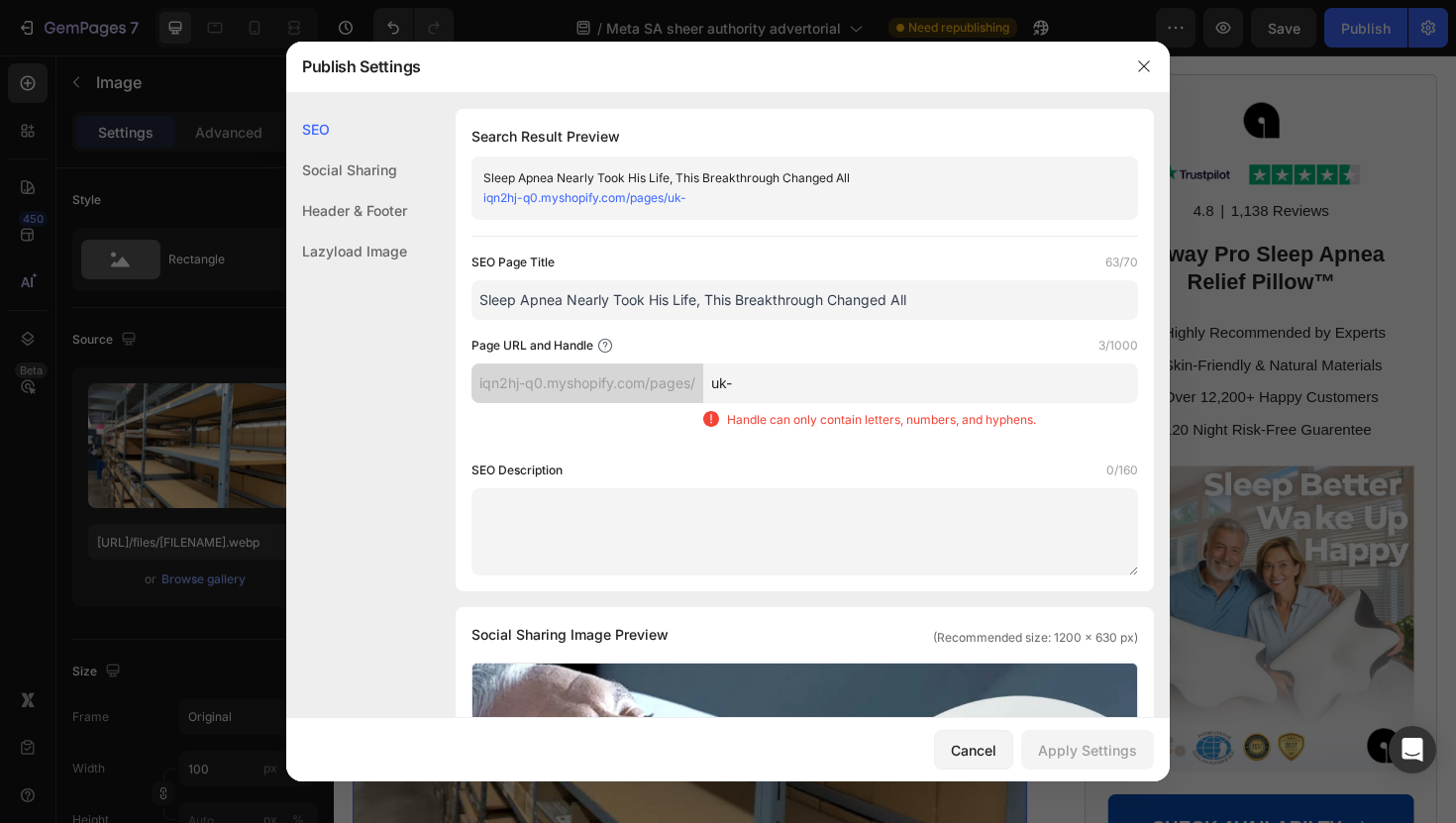 click on "Page URL and Handle  3/1000  iqn2hj-q0.myshopify.com/pages/ uk- Handle can only contain letters, numbers, and hyphens." at bounding box center (804, 390) 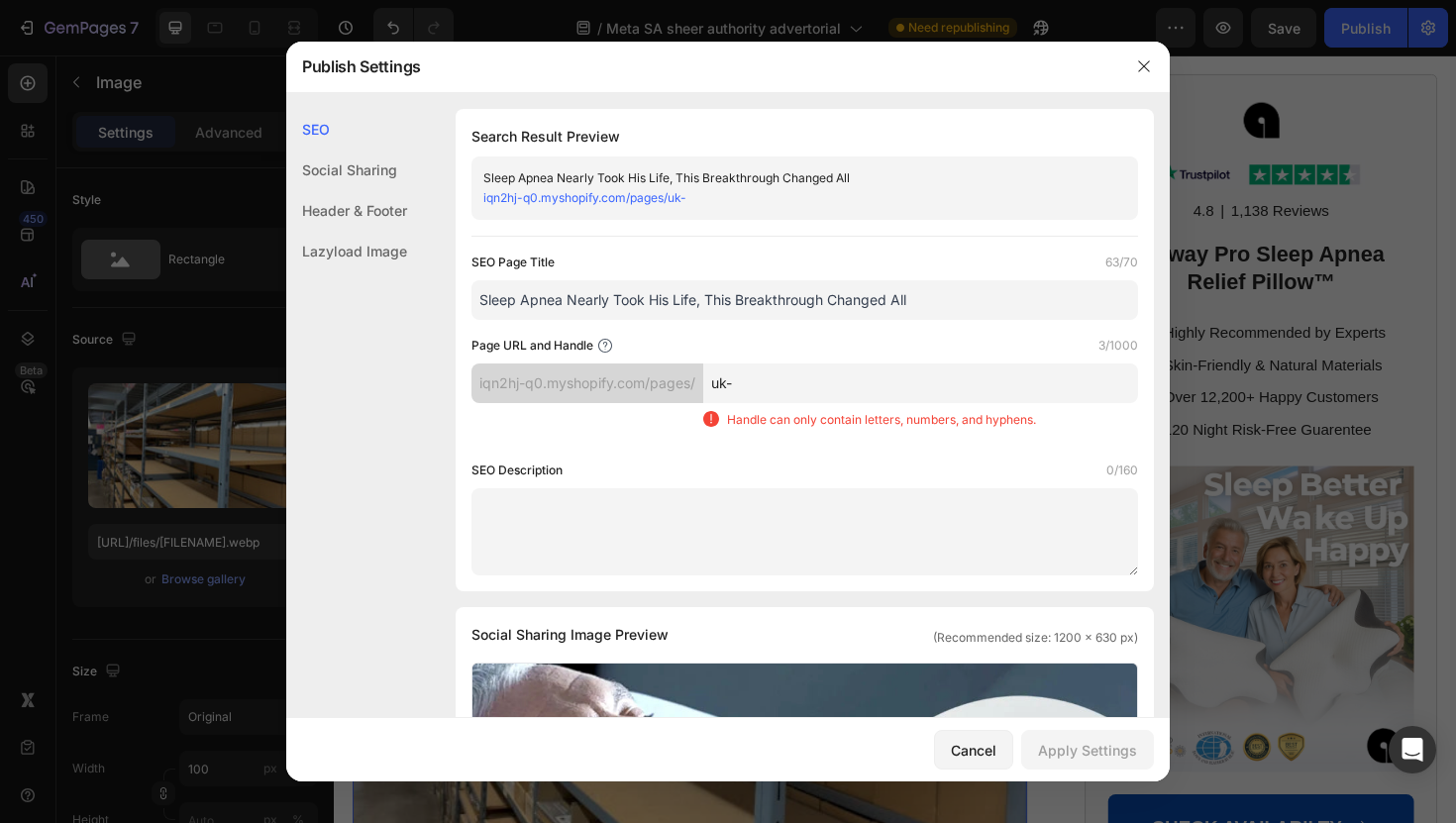 click on "uk-" at bounding box center (920, 383) 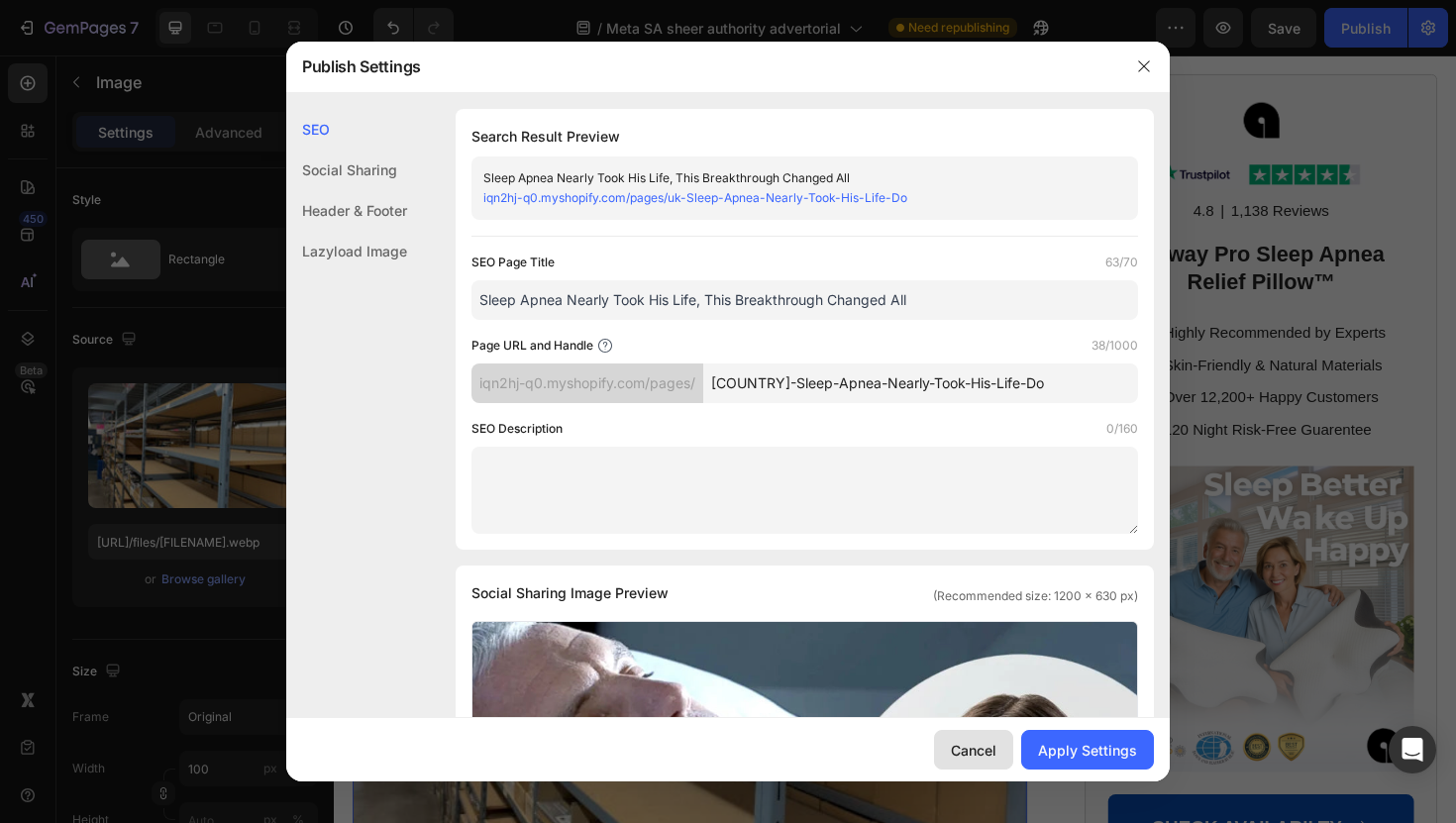 type on "uk-Sleep-Apnea-Nearly-Took-His-Life-Do" 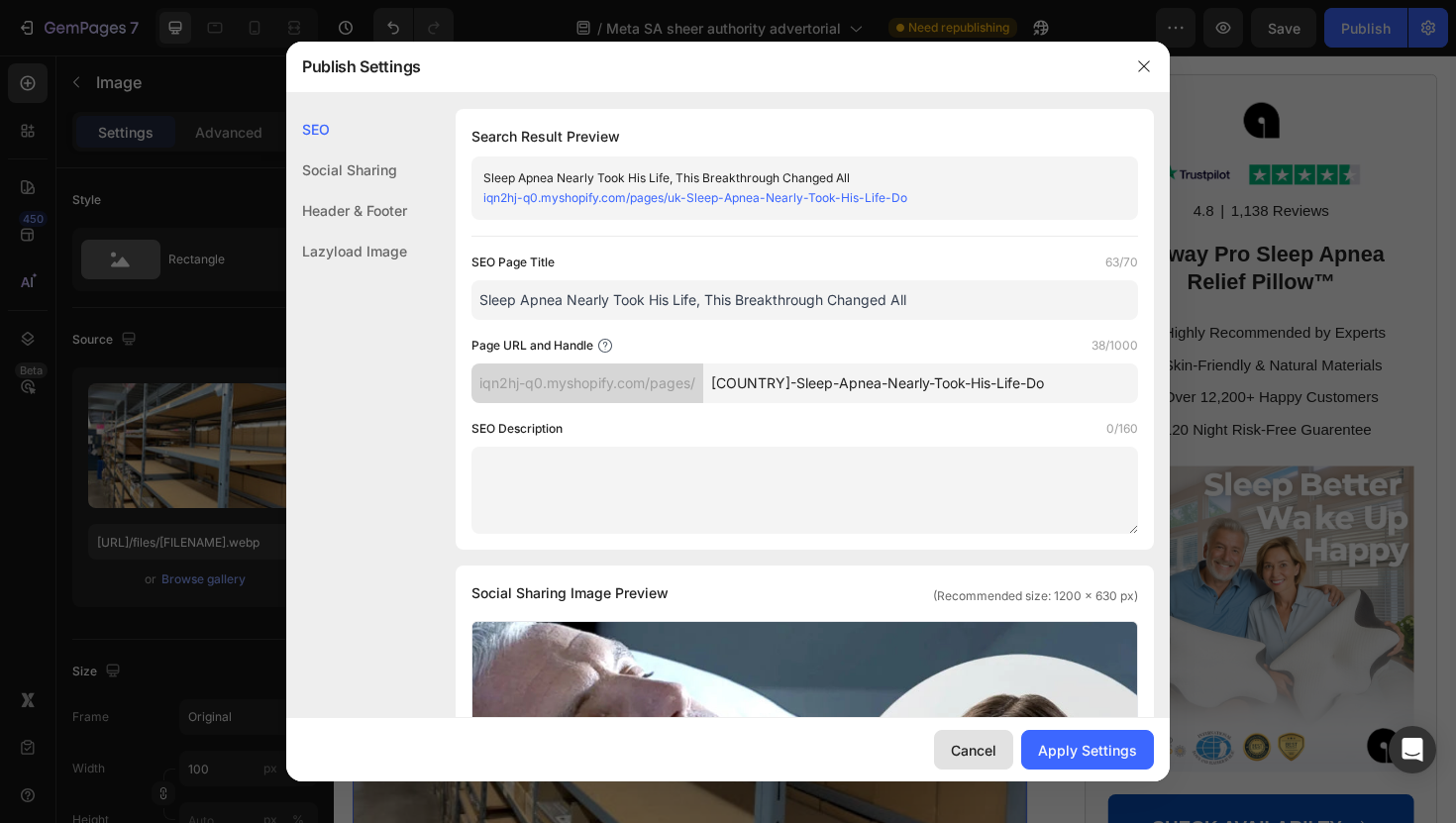 click on "Cancel" at bounding box center (974, 750) 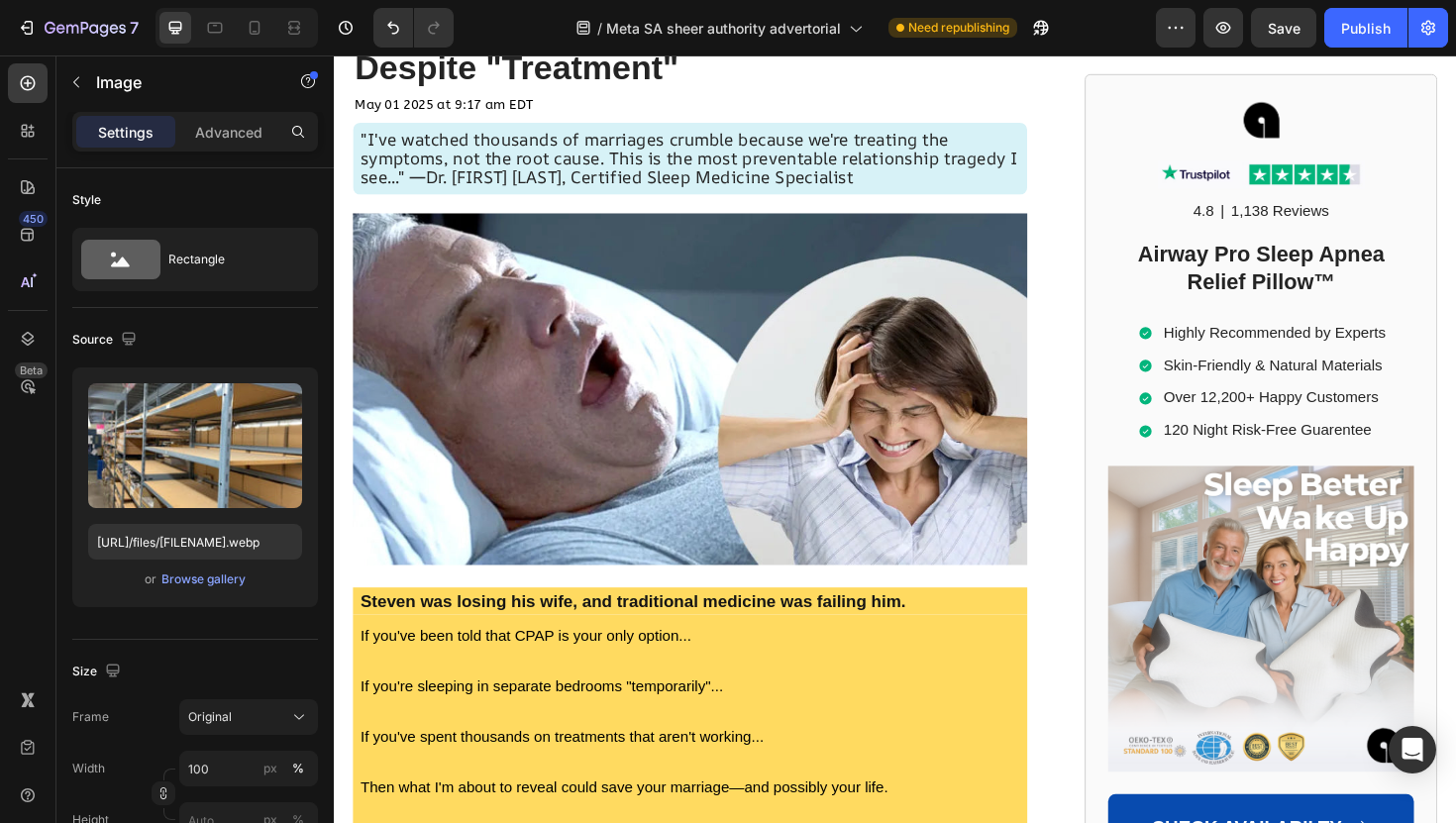 scroll, scrollTop: 0, scrollLeft: 0, axis: both 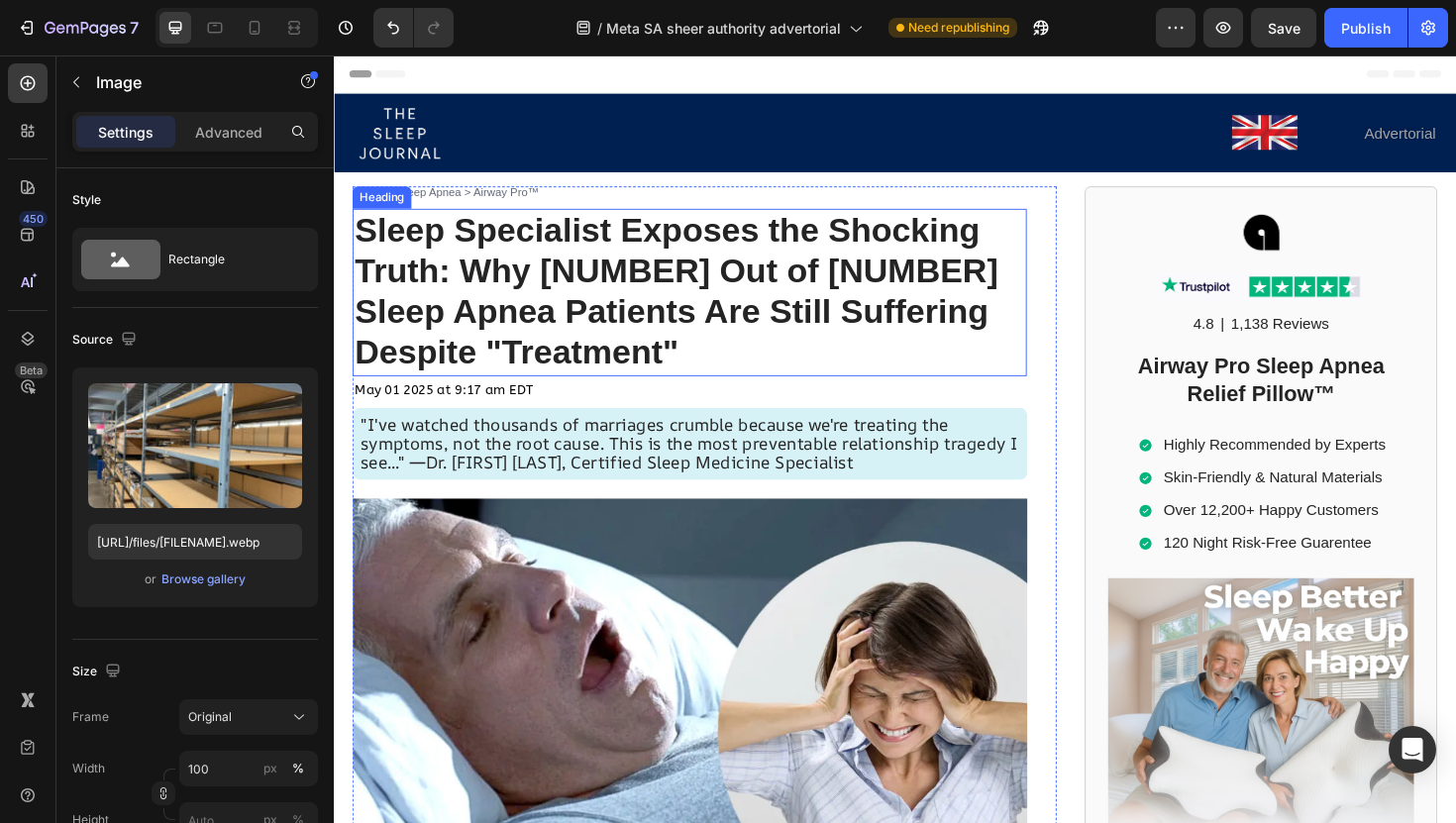 click on "Sleep Specialist Exposes the Shocking Truth: Why 3 Out of 4 Sleep Apnea Patients Are Still Suffering Despite "Treatment"" at bounding box center (696, 305) 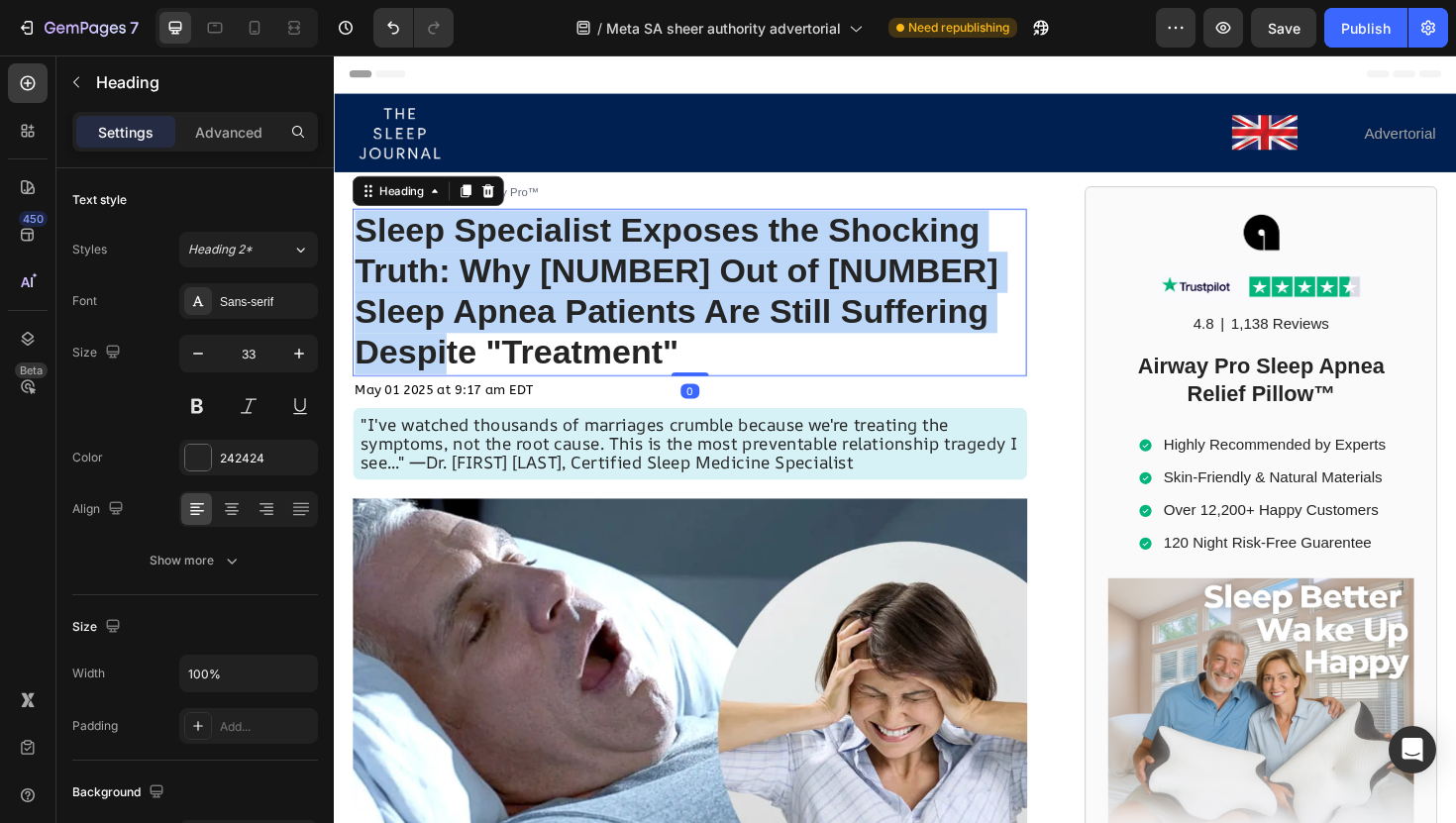 click on "Sleep Specialist Exposes the Shocking Truth: Why 3 Out of 4 Sleep Apnea Patients Are Still Suffering Despite "Treatment"" at bounding box center [696, 305] 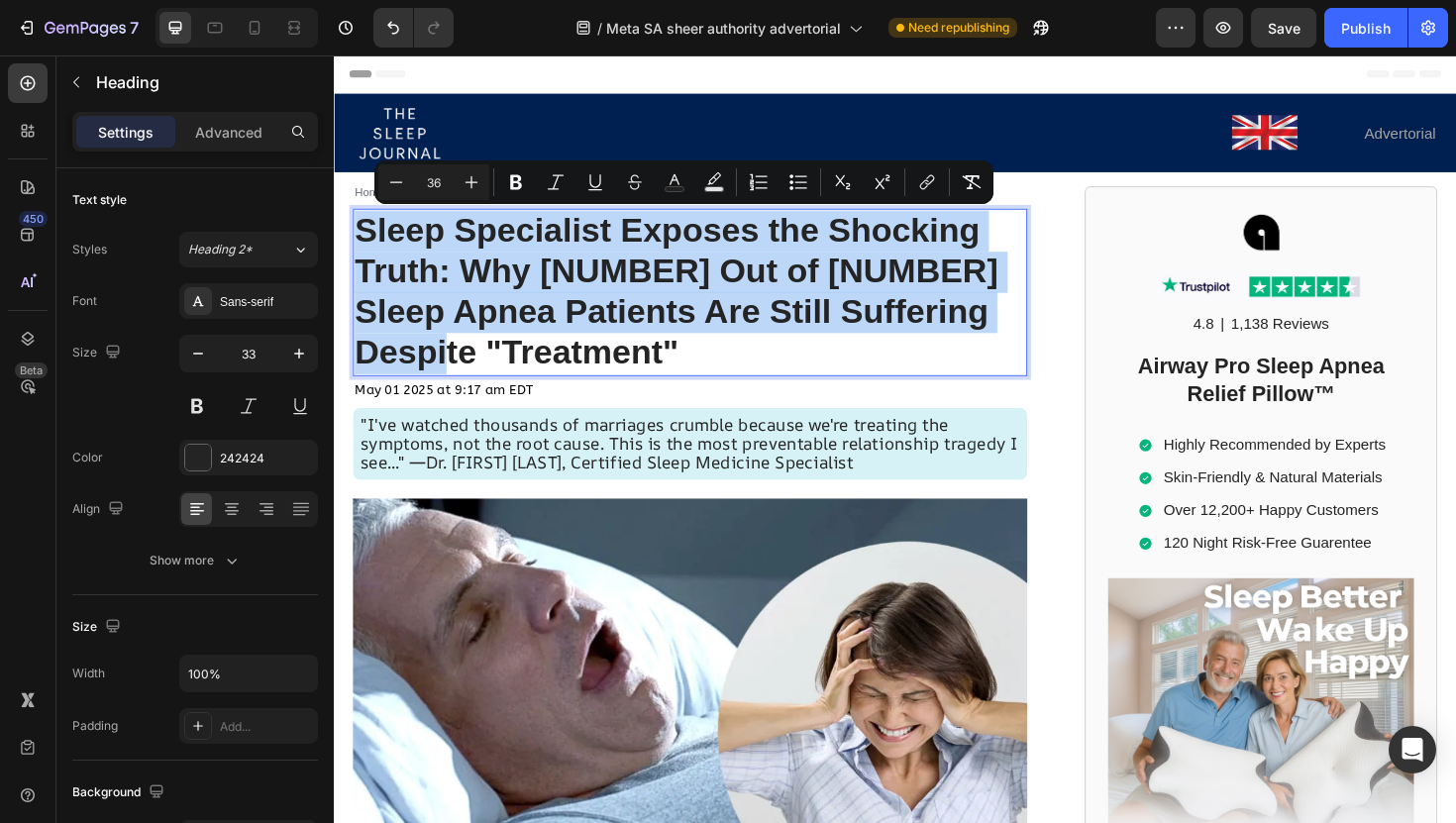 copy on "Sleep Specialist Exposes the Shocking Truth: Why 3 Out of 4 Sleep Apnea Patients Are Still Suffering Despite "Treatment"" 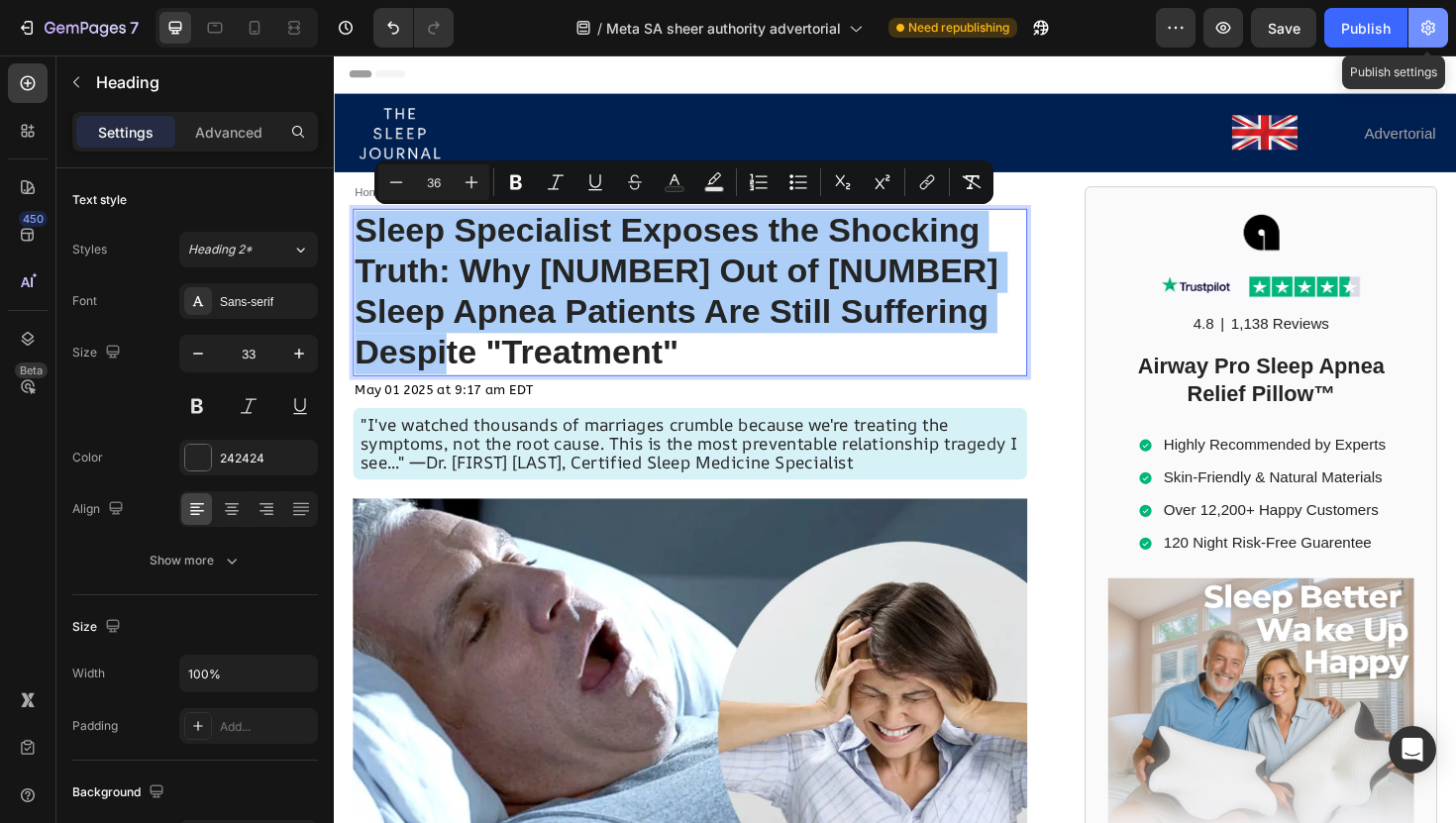 click 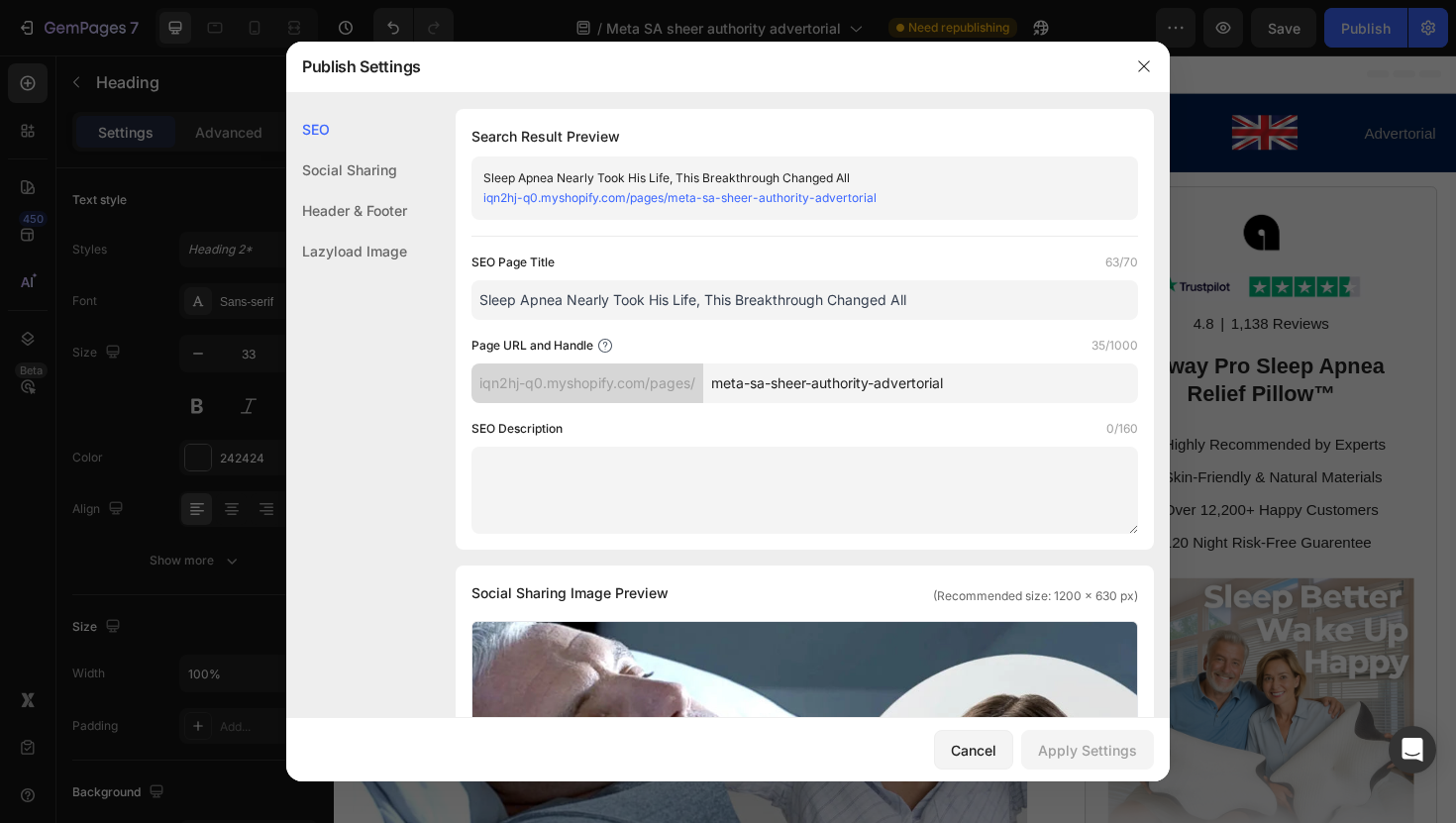 click on "meta-sa-sheer-authority-advertorial" at bounding box center [920, 383] 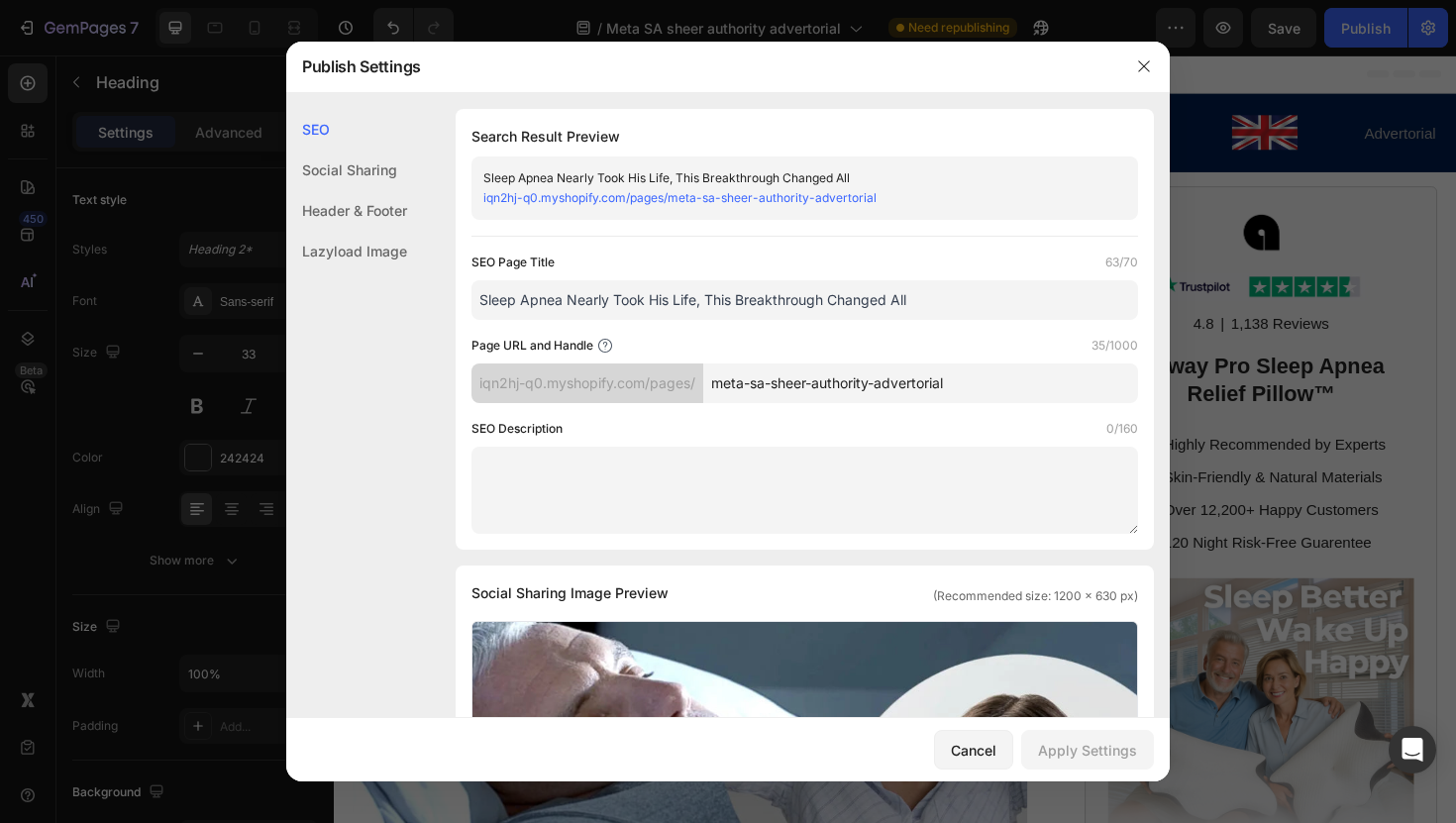 click on "meta-sa-sheer-authority-advertorial" at bounding box center [920, 383] 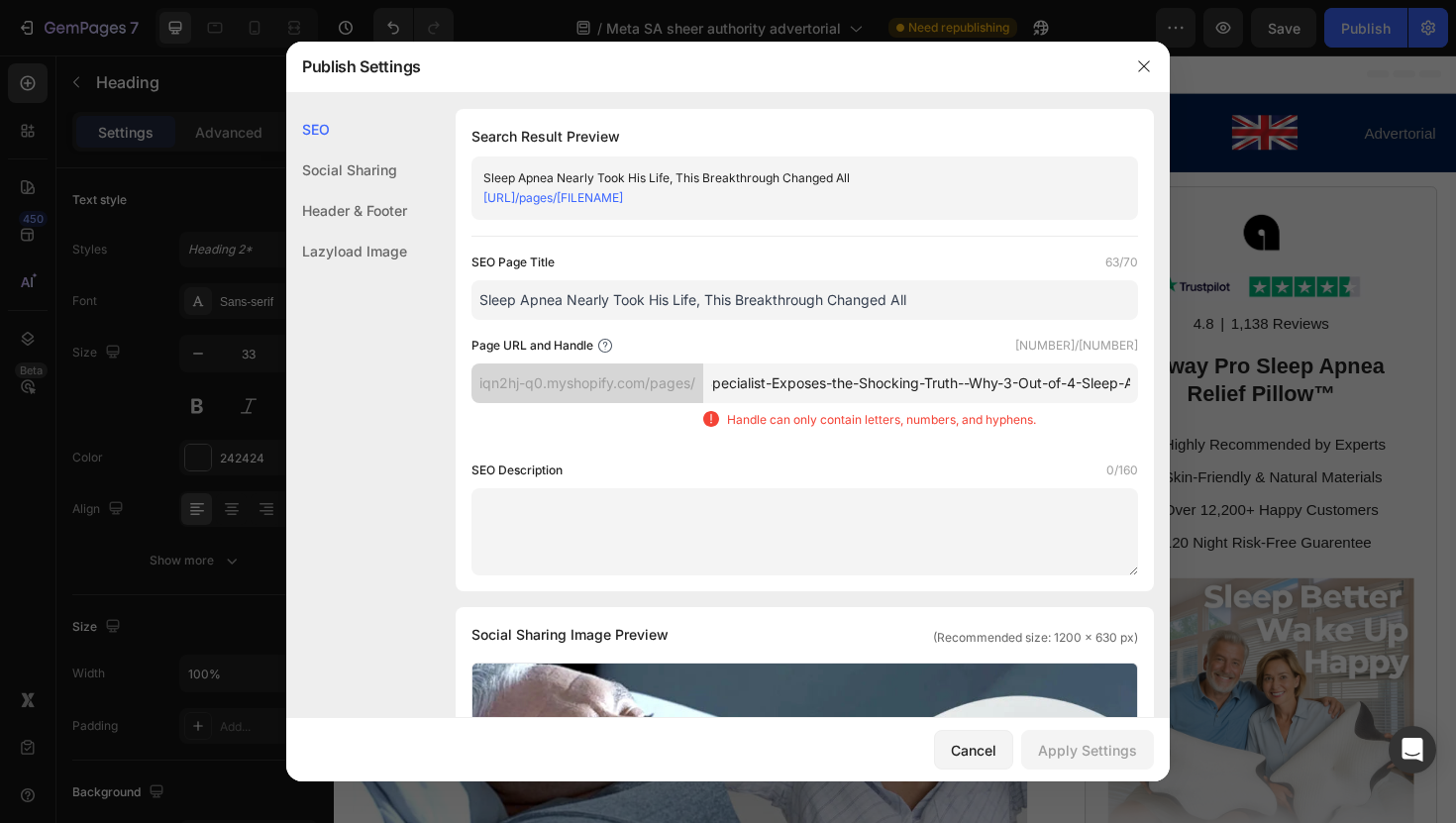 scroll, scrollTop: 0, scrollLeft: 0, axis: both 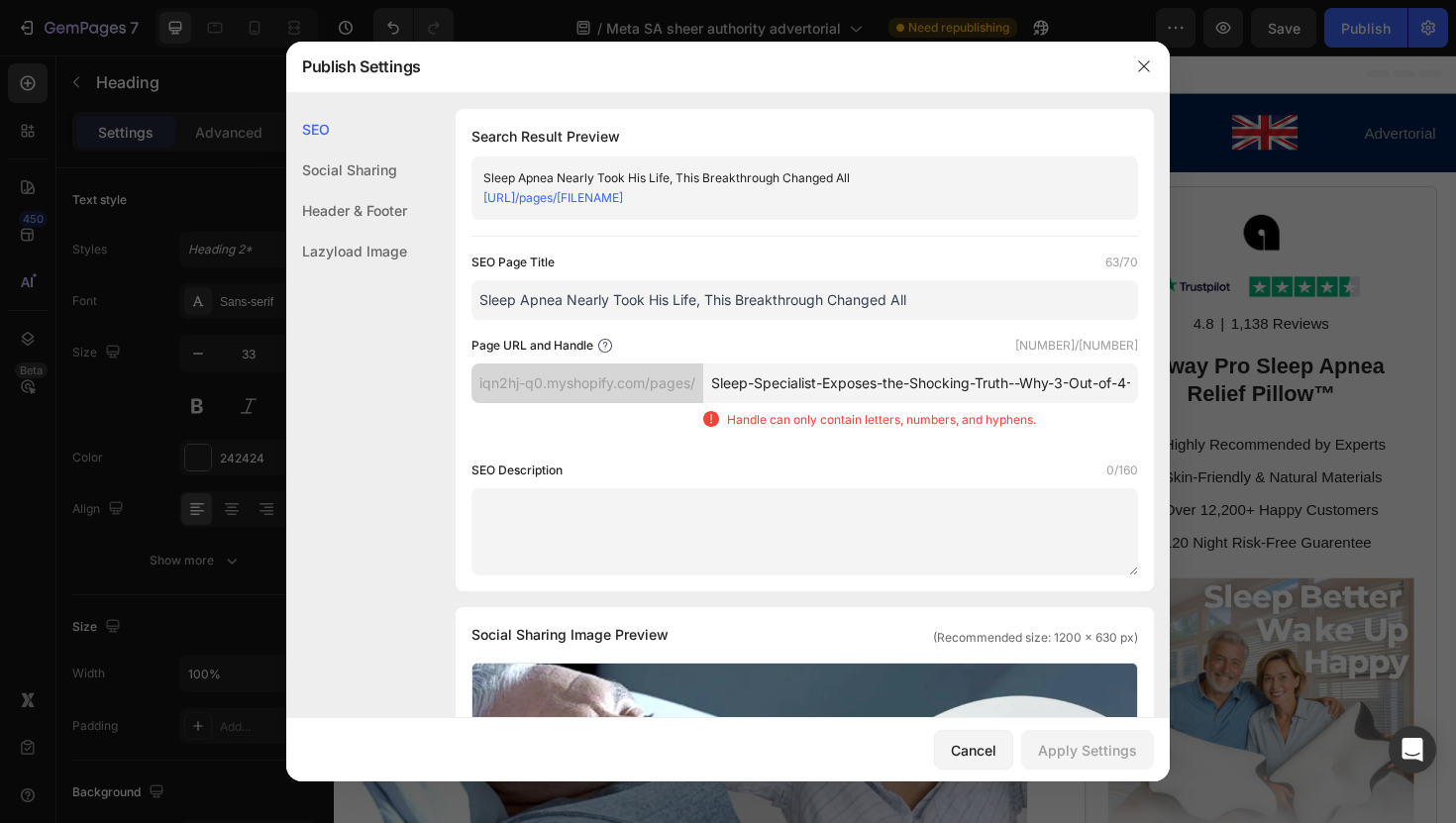 drag, startPoint x: 725, startPoint y: 400, endPoint x: 684, endPoint y: 399, distance: 41.01219 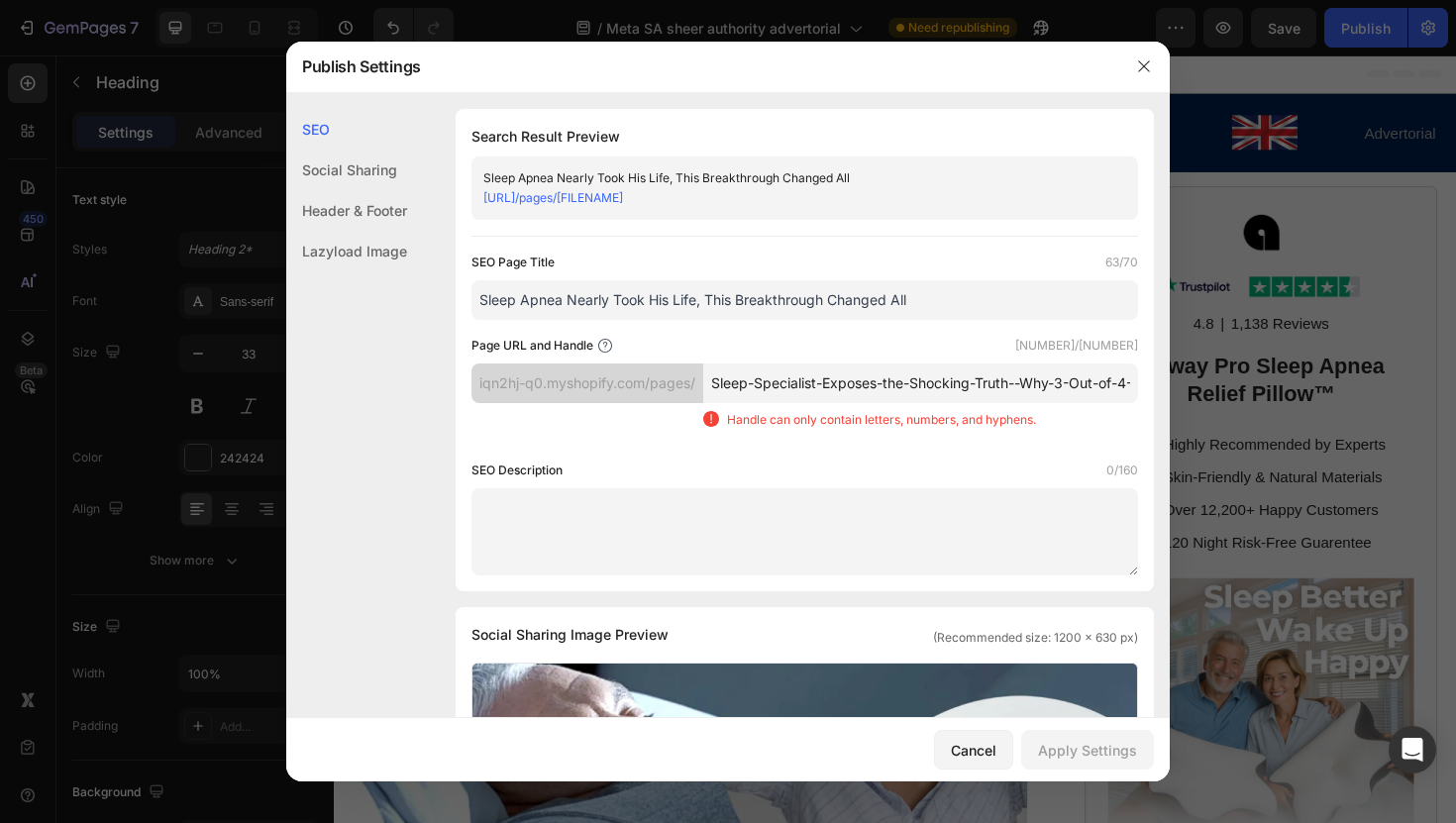 click on "Sleep-Specialist-Exposes-the-Shocking-Truth--Why-3-Out-of-4-Sleep-Apnea-Patients-Are-Still-Suffering-Despite--Treatment-" at bounding box center (920, 383) 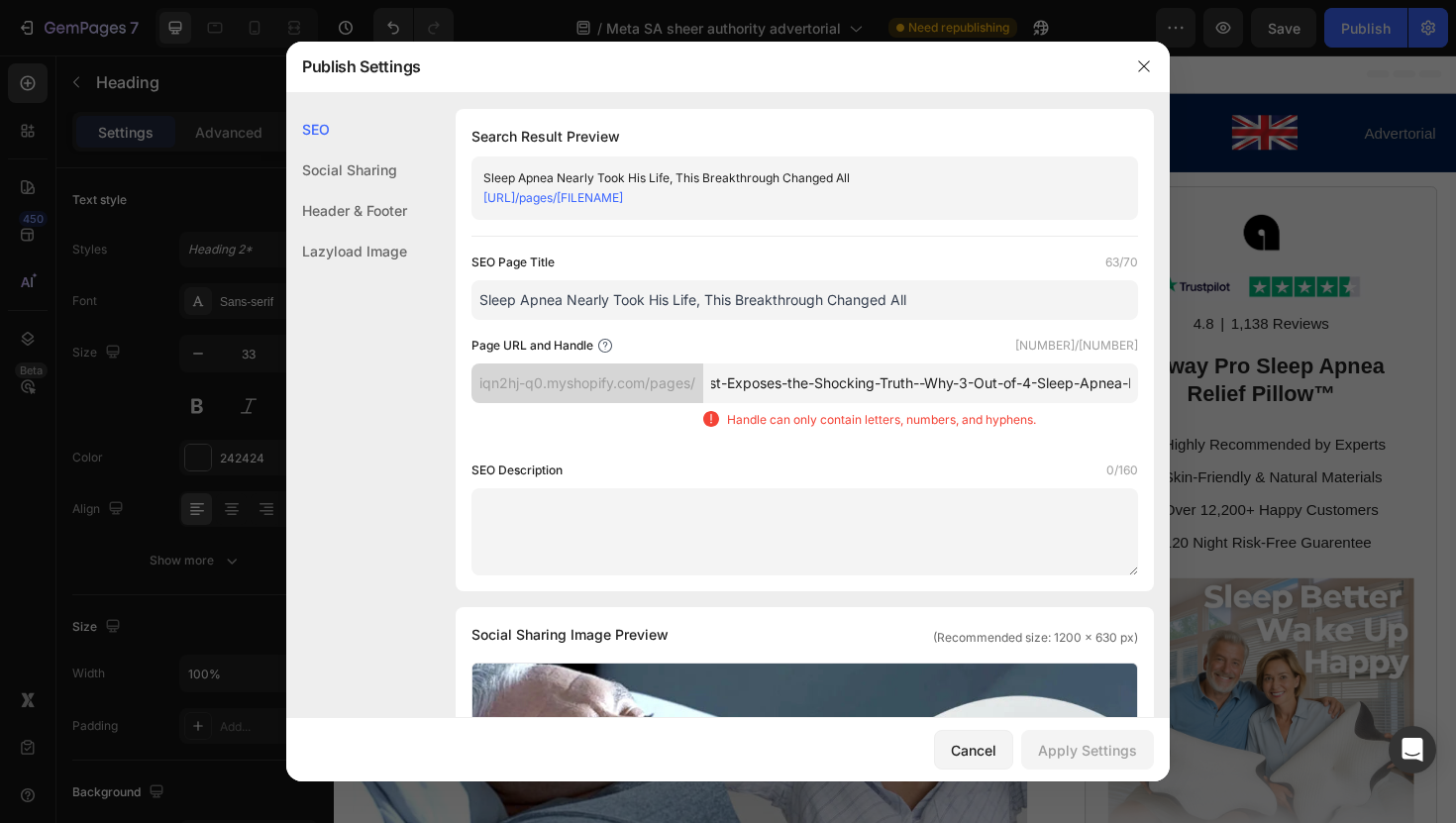 scroll, scrollTop: 0, scrollLeft: 421, axis: horizontal 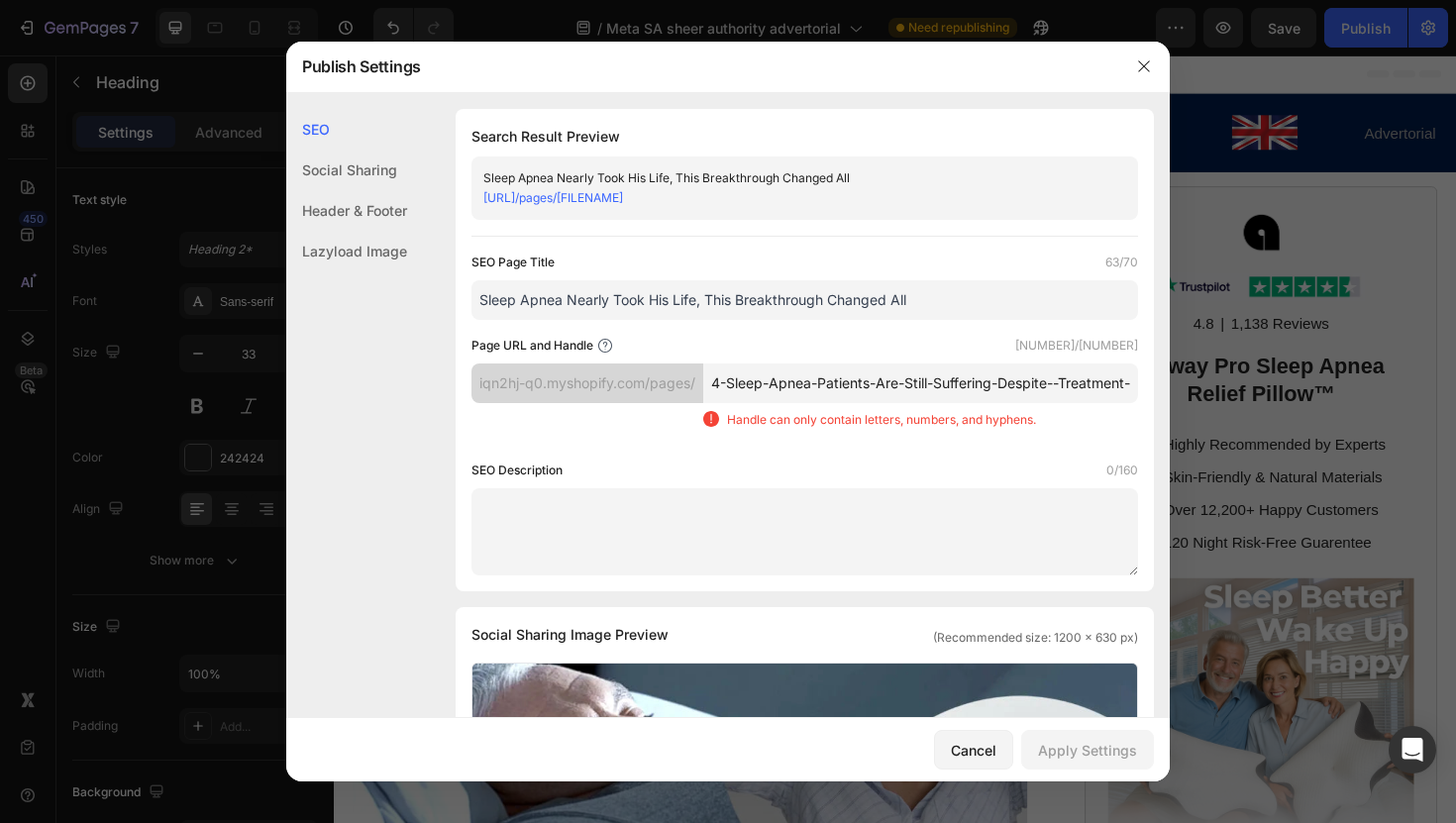 drag, startPoint x: 882, startPoint y: 404, endPoint x: 1196, endPoint y: 414, distance: 314.1592 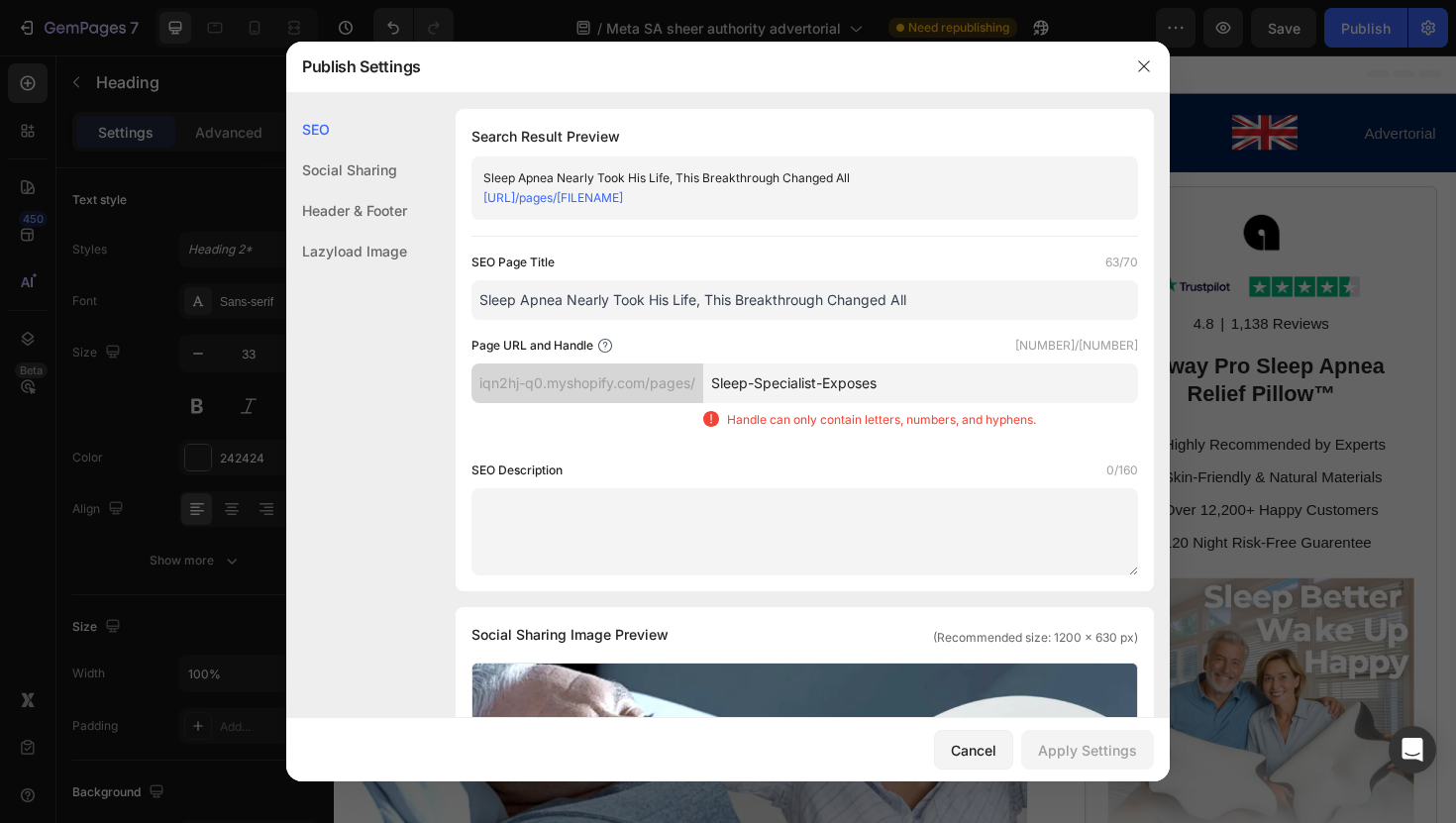 scroll, scrollTop: 0, scrollLeft: 0, axis: both 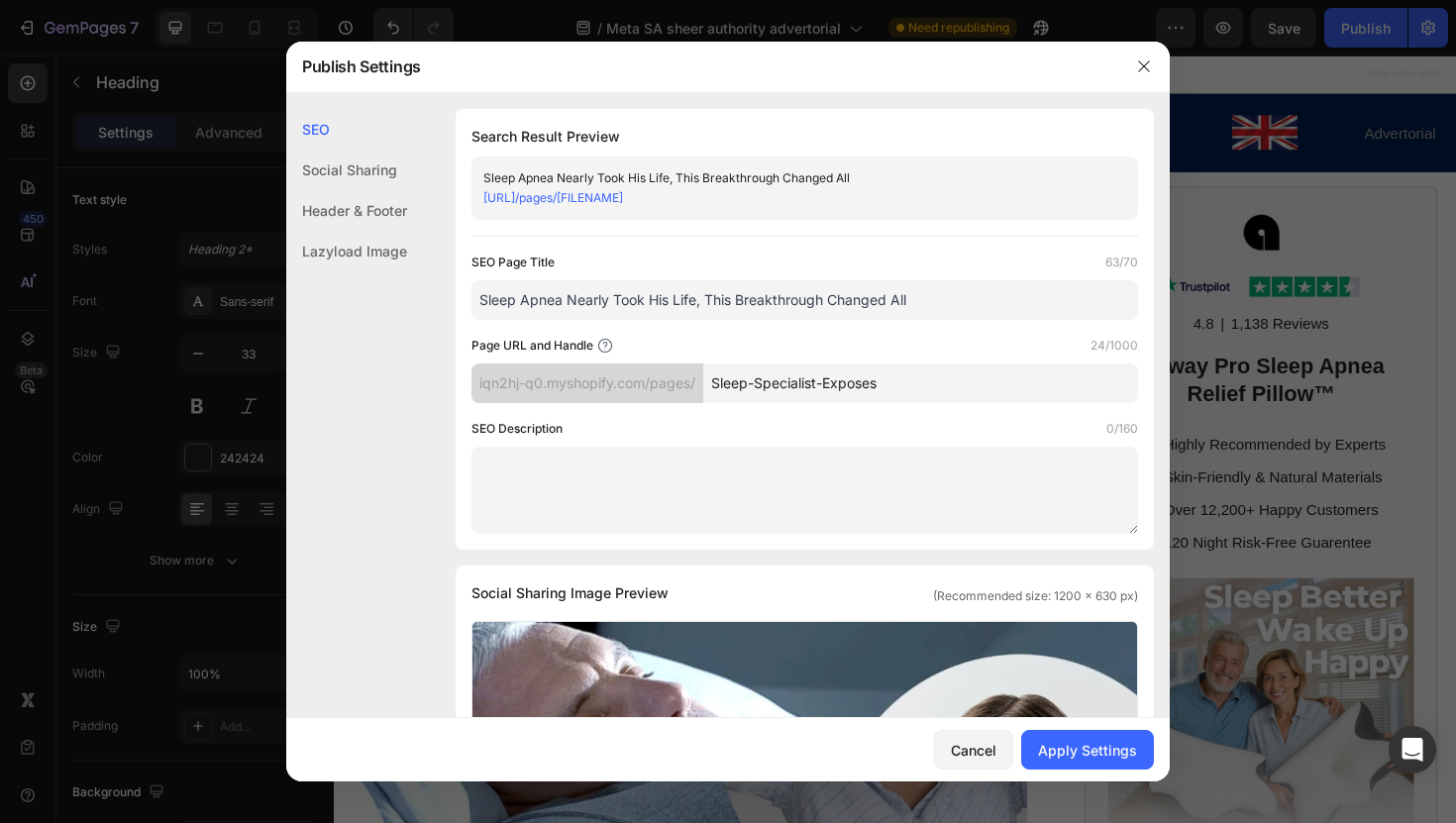 click on "Sleep-Specialist-Exposes" at bounding box center [920, 383] 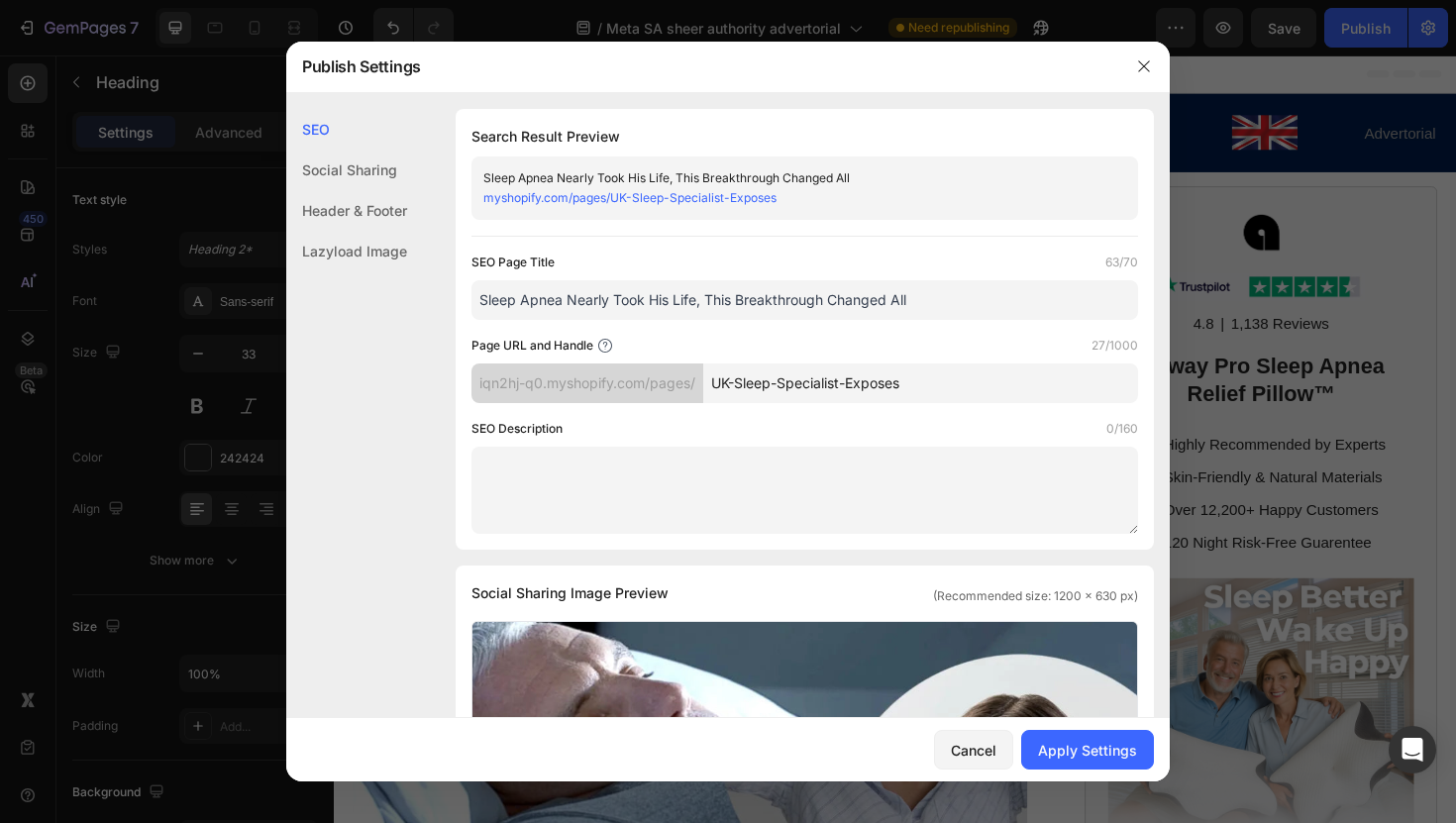 type on "UK-Sleep-Specialist-Exposes" 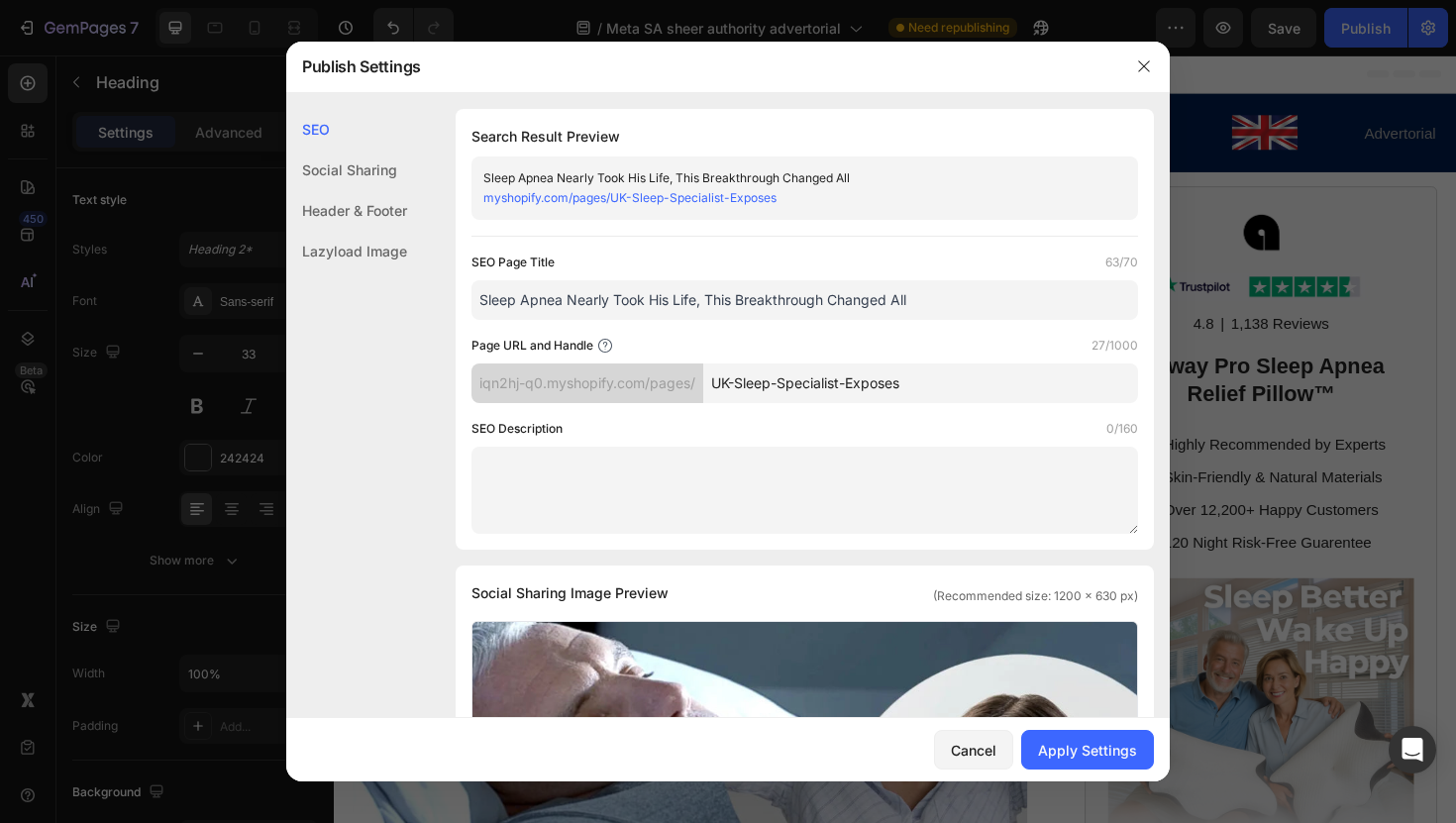 click on "Sleep Apnea Nearly Took His Life, This Breakthrough Changed All" at bounding box center (804, 300) 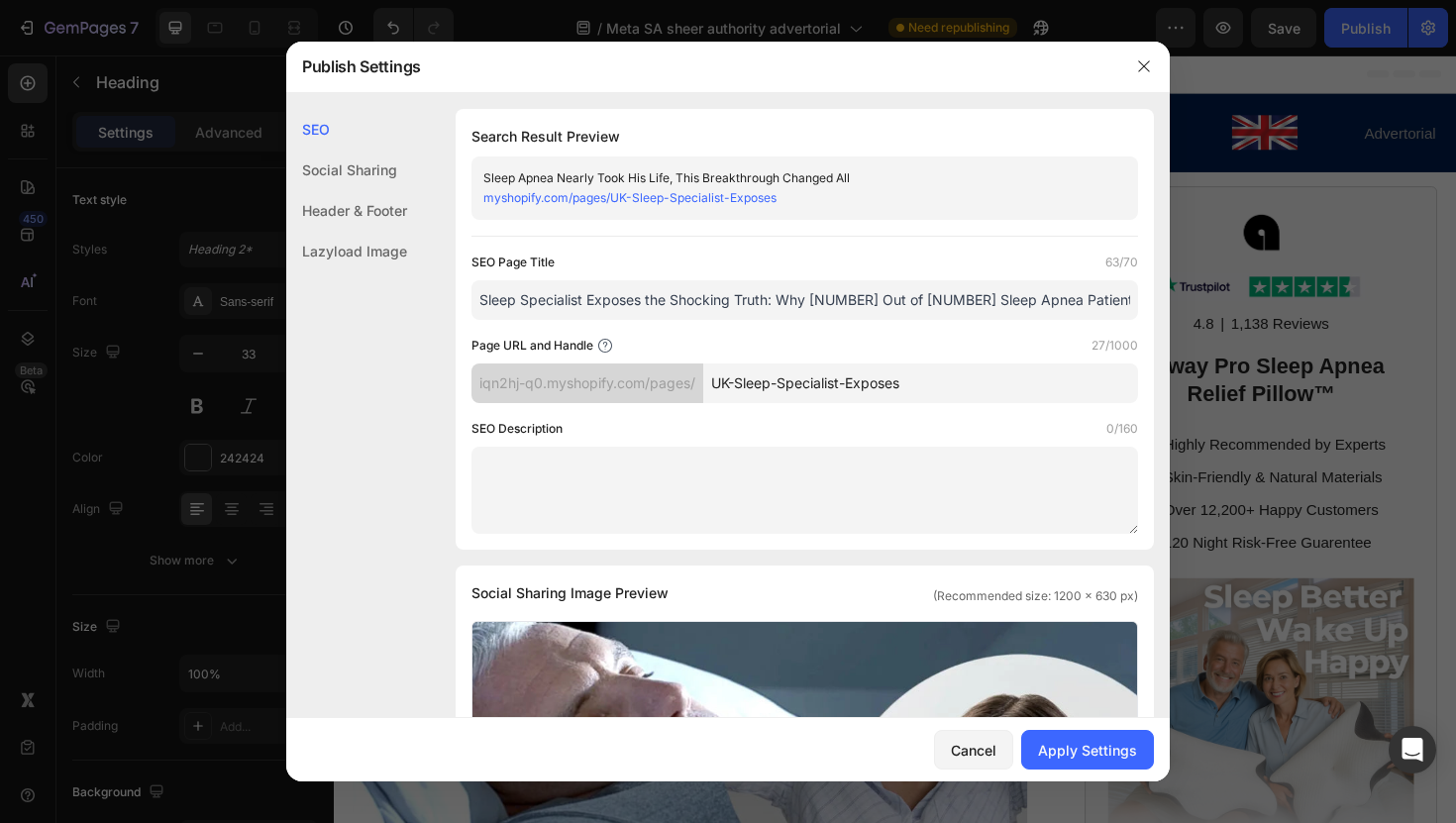 scroll, scrollTop: 0, scrollLeft: 146, axis: horizontal 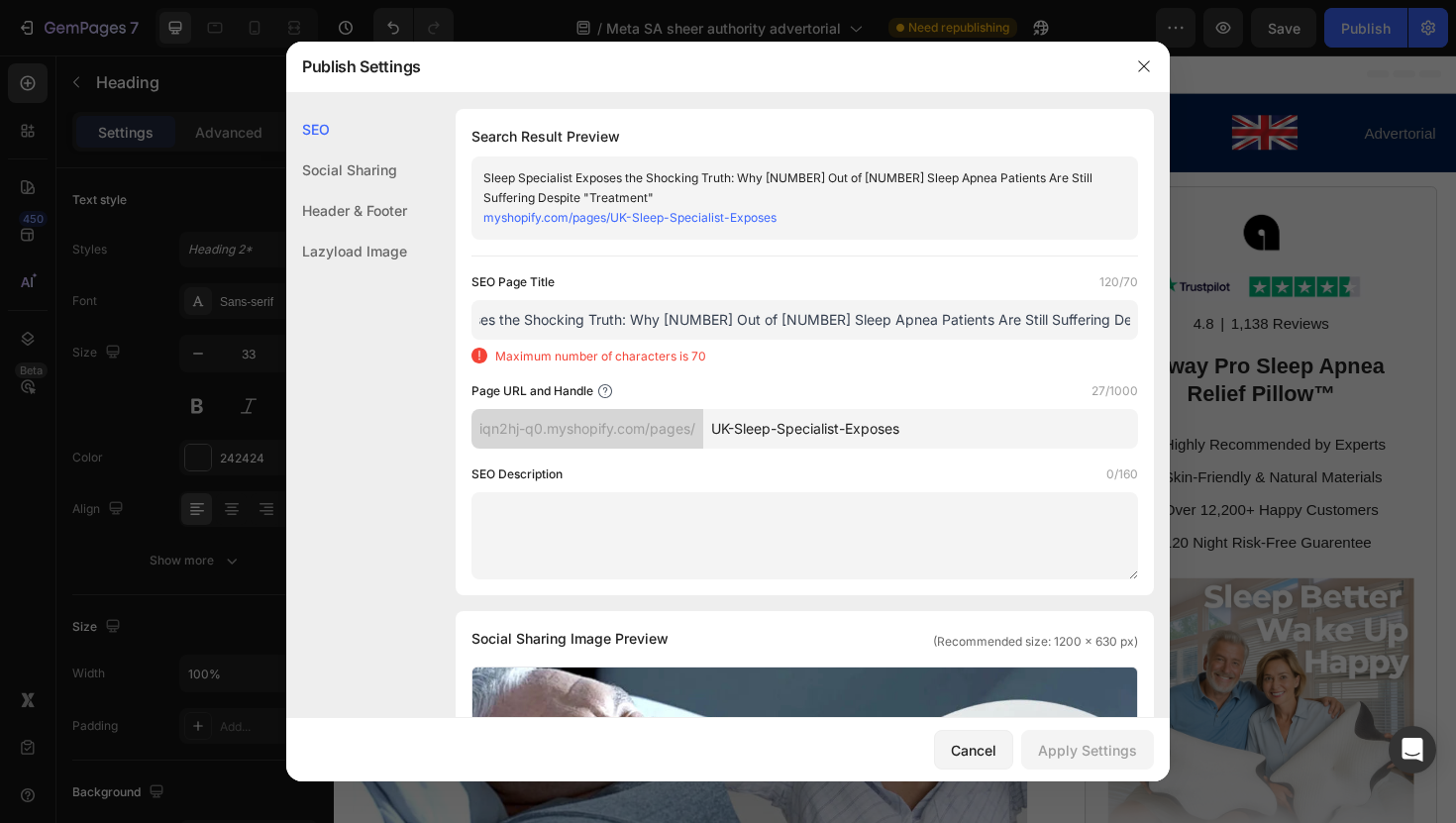 drag, startPoint x: 624, startPoint y: 321, endPoint x: 500, endPoint y: 322, distance: 124.004 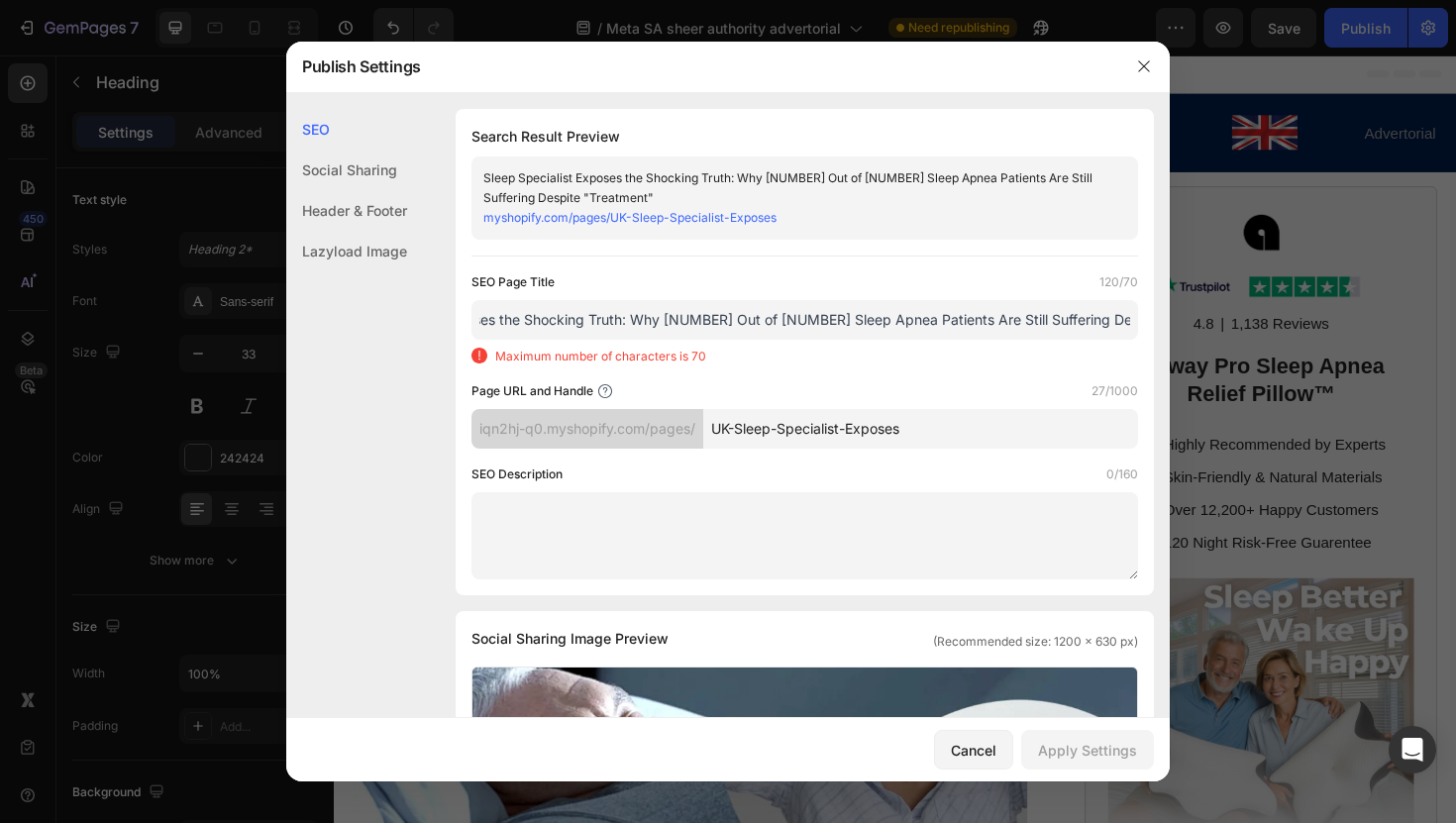 click on "Sleep Specialist Exposes the Shocking Truth: Why 3 Out of 4 Sleep Apnea Patients Are Still Suffering Despite "Treatment"" at bounding box center [804, 320] 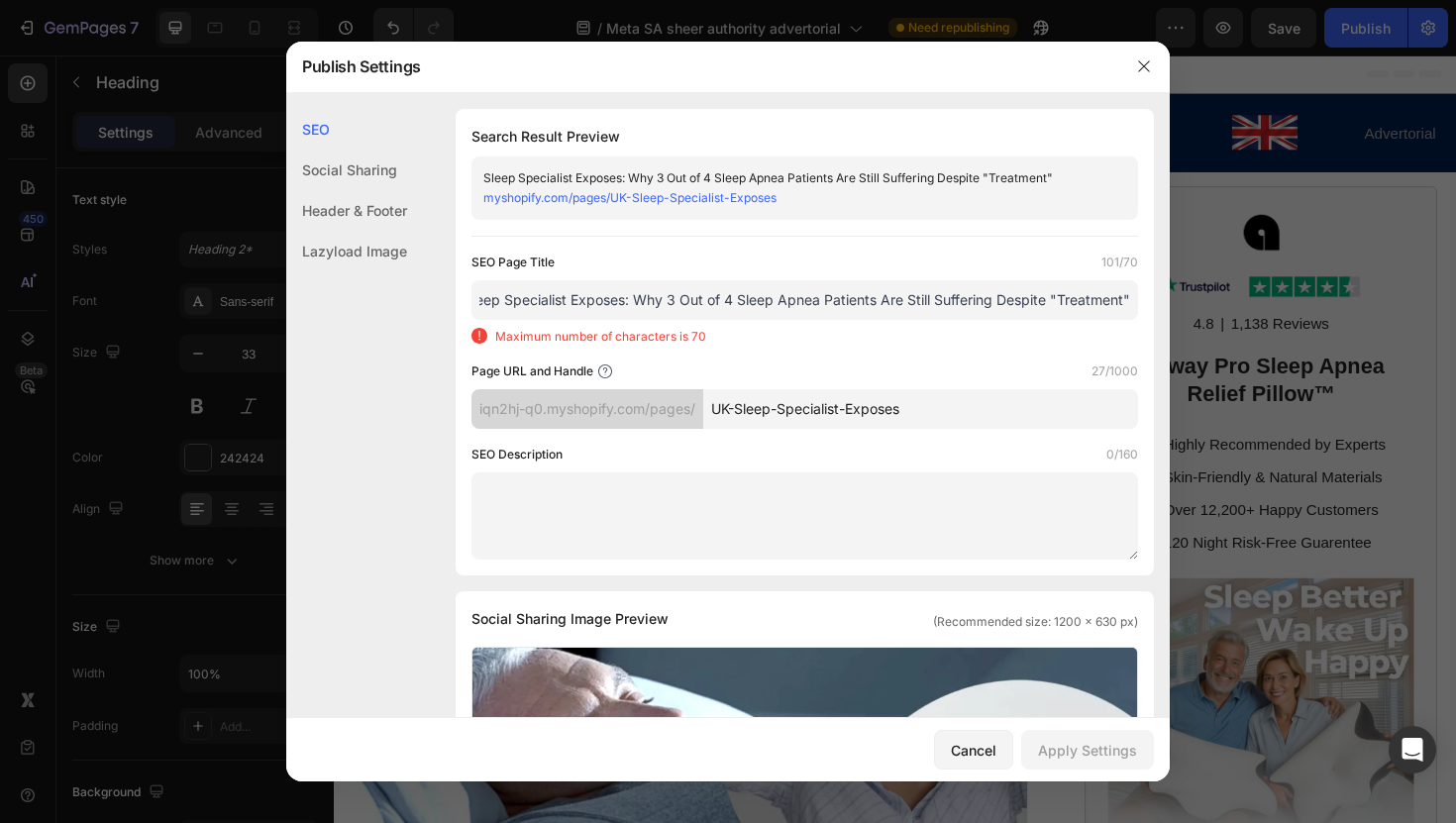 scroll, scrollTop: 0, scrollLeft: 18, axis: horizontal 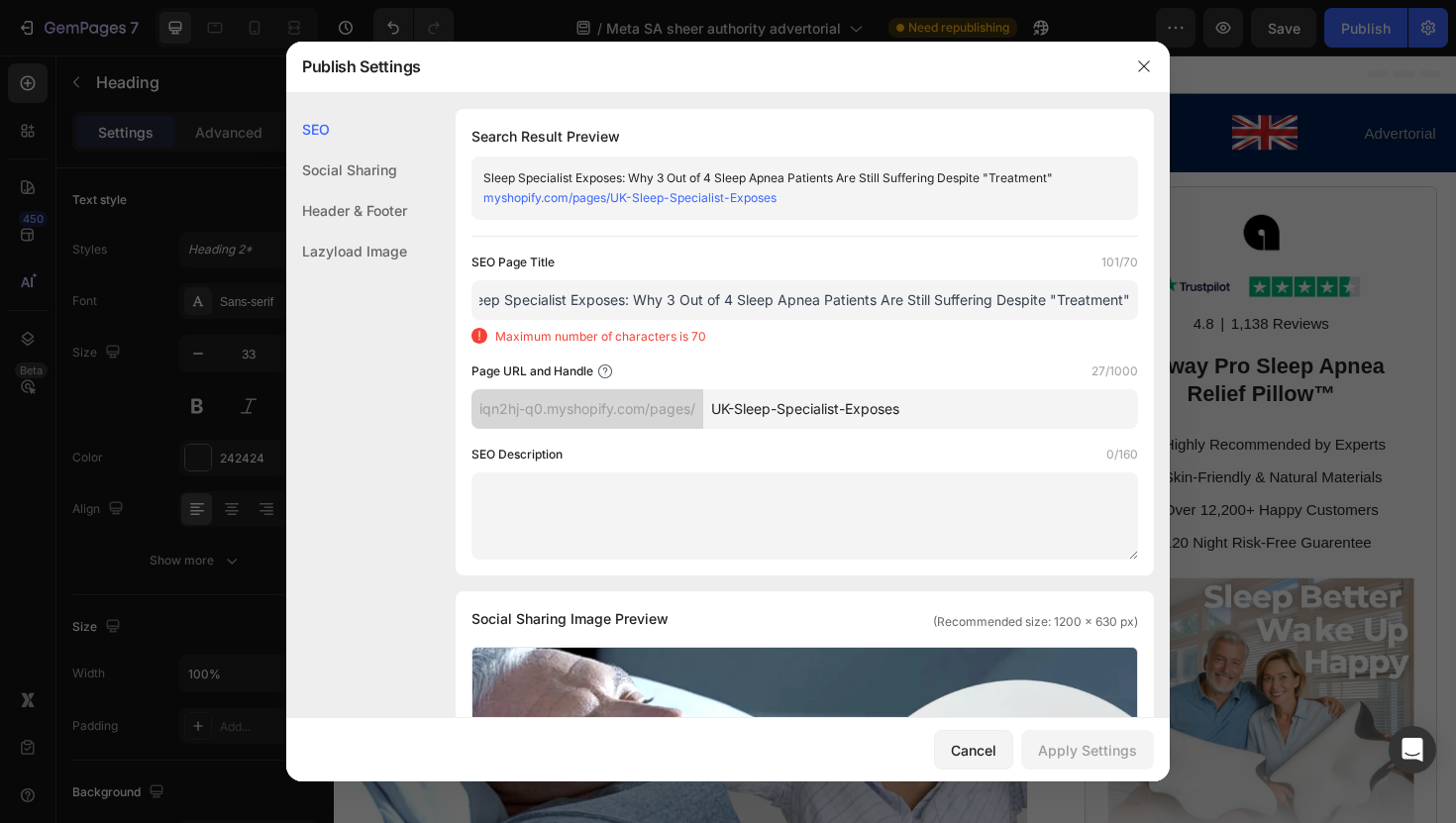click on "Sleep Specialist Exposes: Why 3 Out of 4 Sleep Apnea Patients Are Still Suffering Despite "Treatment"" at bounding box center [804, 300] 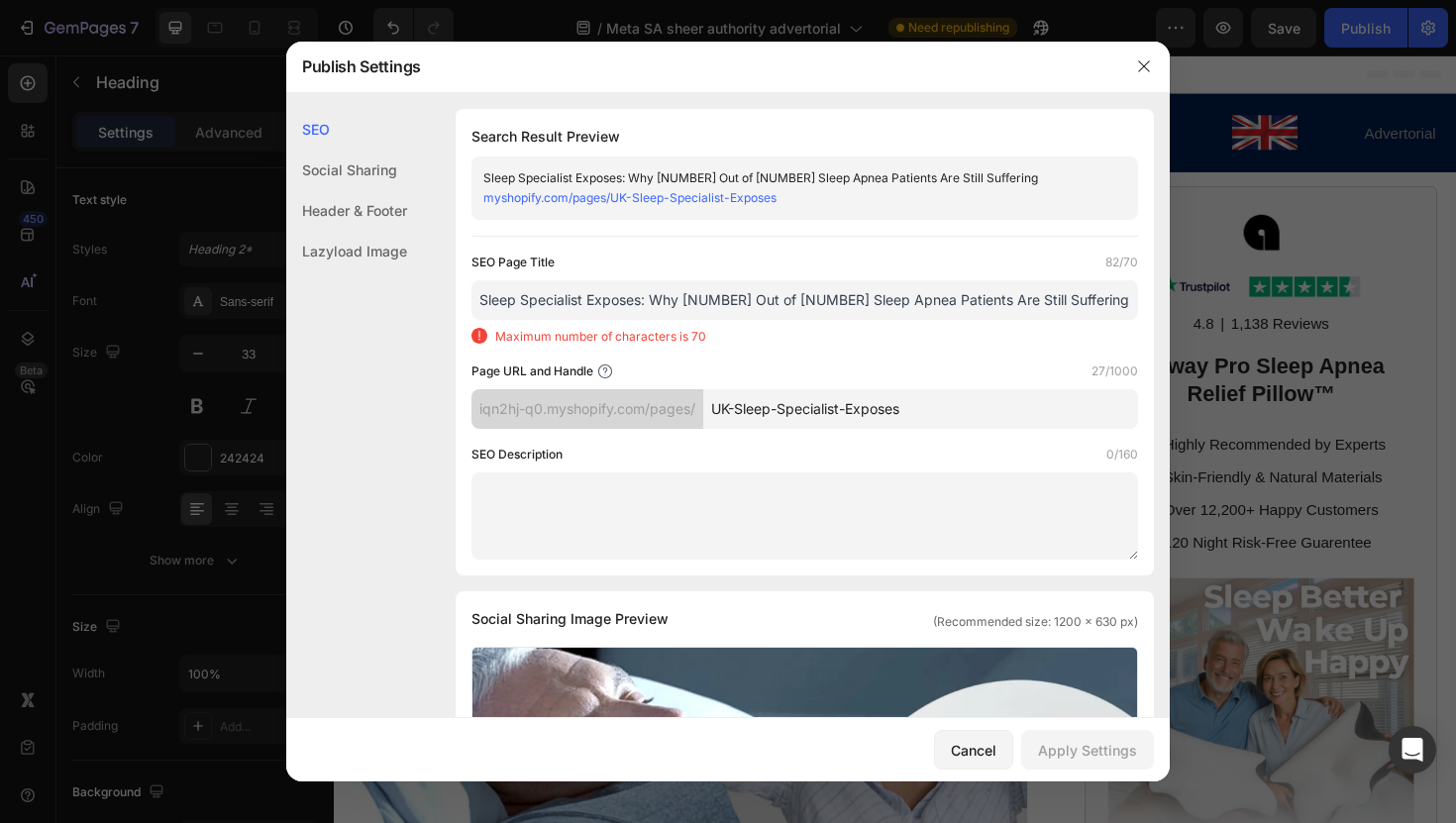 scroll, scrollTop: 0, scrollLeft: 0, axis: both 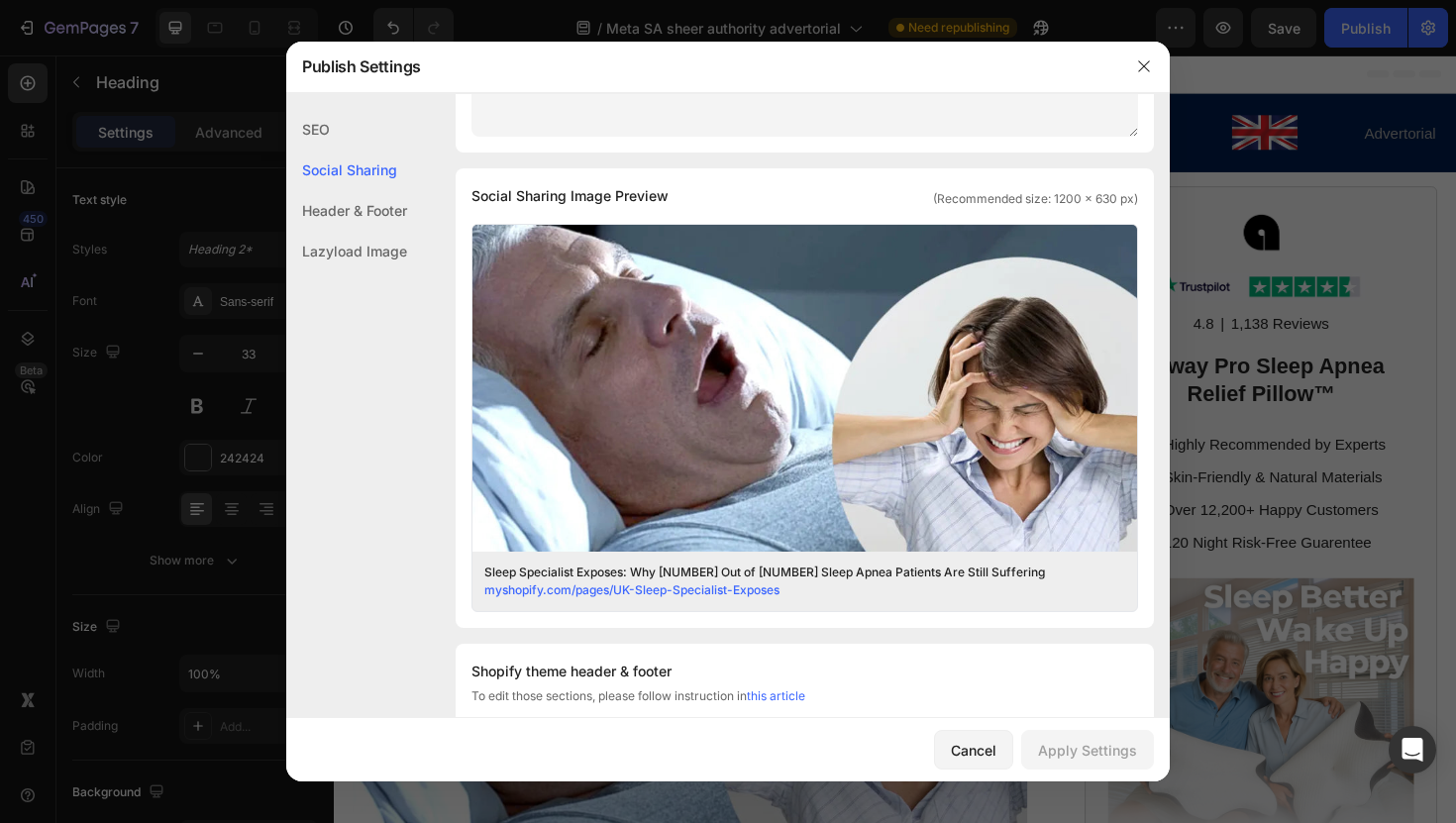 click on "SEO Search Result Preview Sleep Specialist Exposes: Why 3 Out of 4 Sleep Apnea Patients Are Still Suffering iqn2hj-q0.myshopify.com/pages/UK-Sleep-Specialist-Exposes SEO Page Title  81/70  Sleep Specialist Exposes: Why 3 Out of 4 Sleep Apnea Patients Are Still Suffering Maximum number of characters is 70  Page URL and Handle  27/1000  iqn2hj-q0.myshopify.com/pages/ UK-Sleep-Specialist-Exposes  SEO Description  0/160  Social Sharing Social Sharing Image Preview (Recommended size: 1200 x 630 px) Upload Image Delete Sleep Specialist Exposes: Why 3 Out of 4 Sleep Apnea Patients Are Still Suffering iqn2hj-q0.myshopify.com/pages/UK-Sleep-Specialist-Exposes Header & Footer Shopify theme header & footer  To edit those sections, please follow instruction in  this article Use Shopify theme header Use Shopify theme footer GemPages Design Lazyload Image Lazyload Image Lazyload Image" at bounding box center (728, 405) 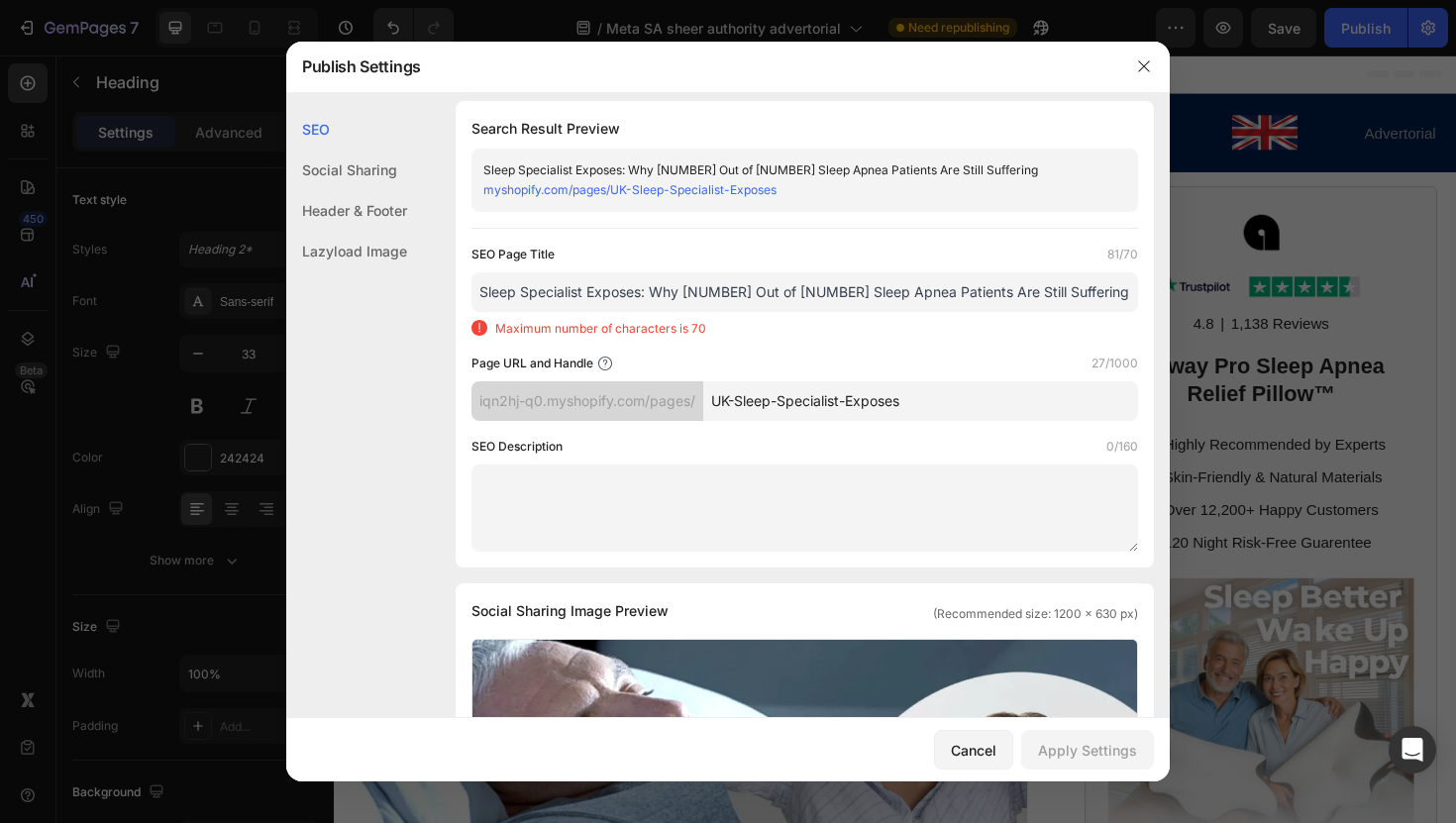 scroll, scrollTop: 0, scrollLeft: 0, axis: both 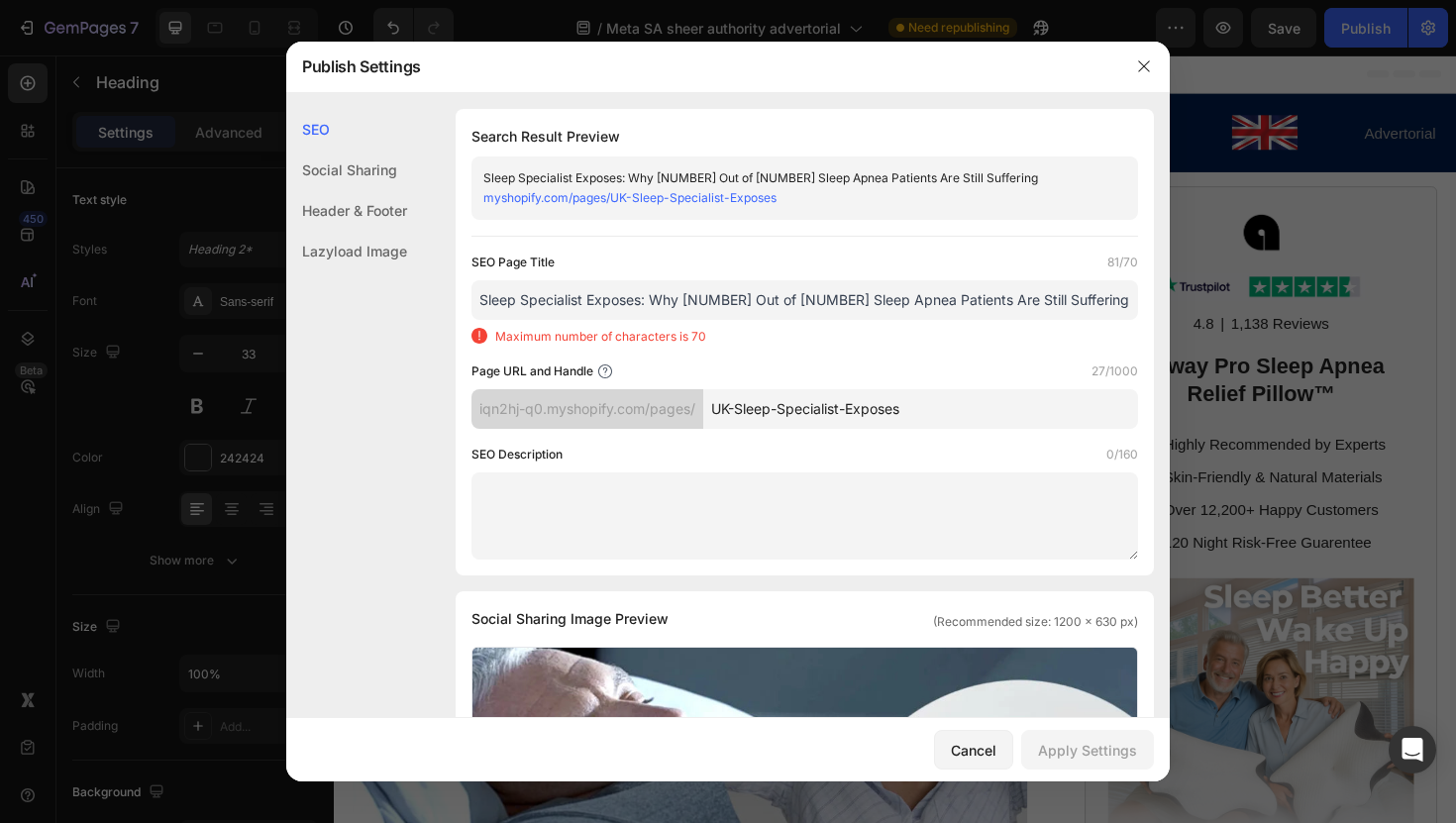 drag, startPoint x: 949, startPoint y: 300, endPoint x: 918, endPoint y: 301, distance: 31.016125 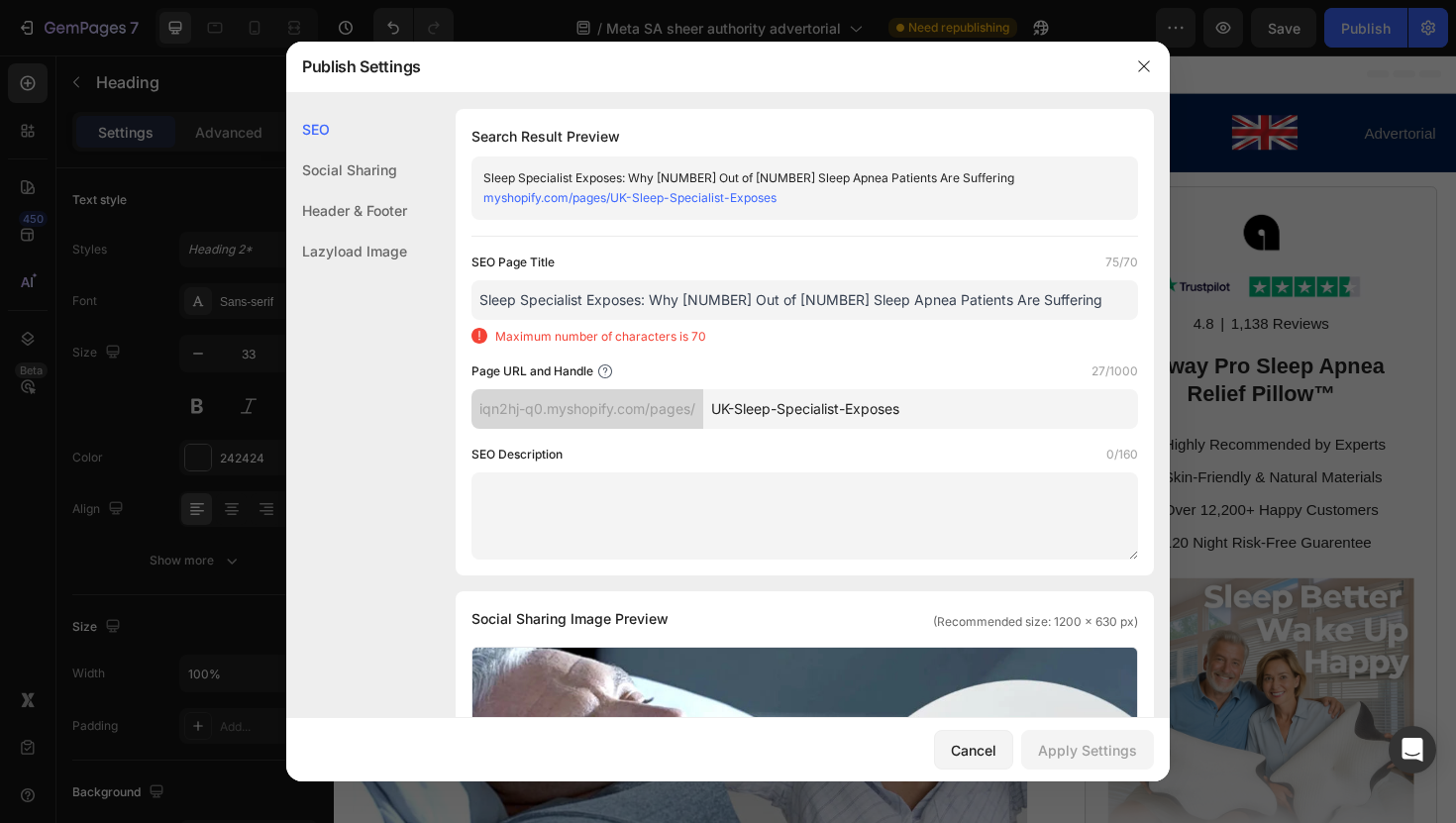 drag, startPoint x: 797, startPoint y: 299, endPoint x: 755, endPoint y: 302, distance: 42.107007 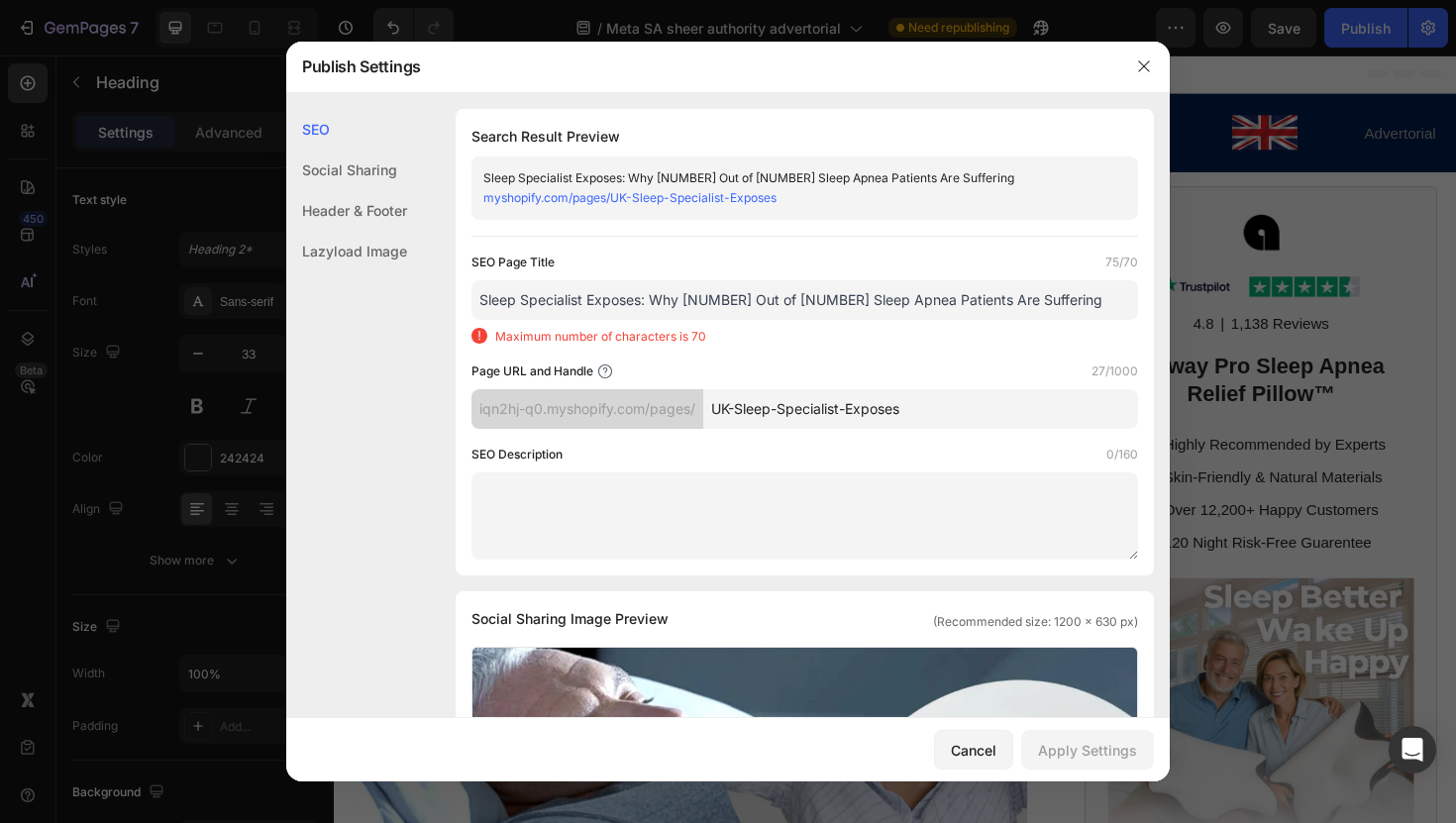 click on "Sleep Specialist Exposes: Why 3 Out of 4 Sleep Apnea Patients Are Suffering" at bounding box center [804, 300] 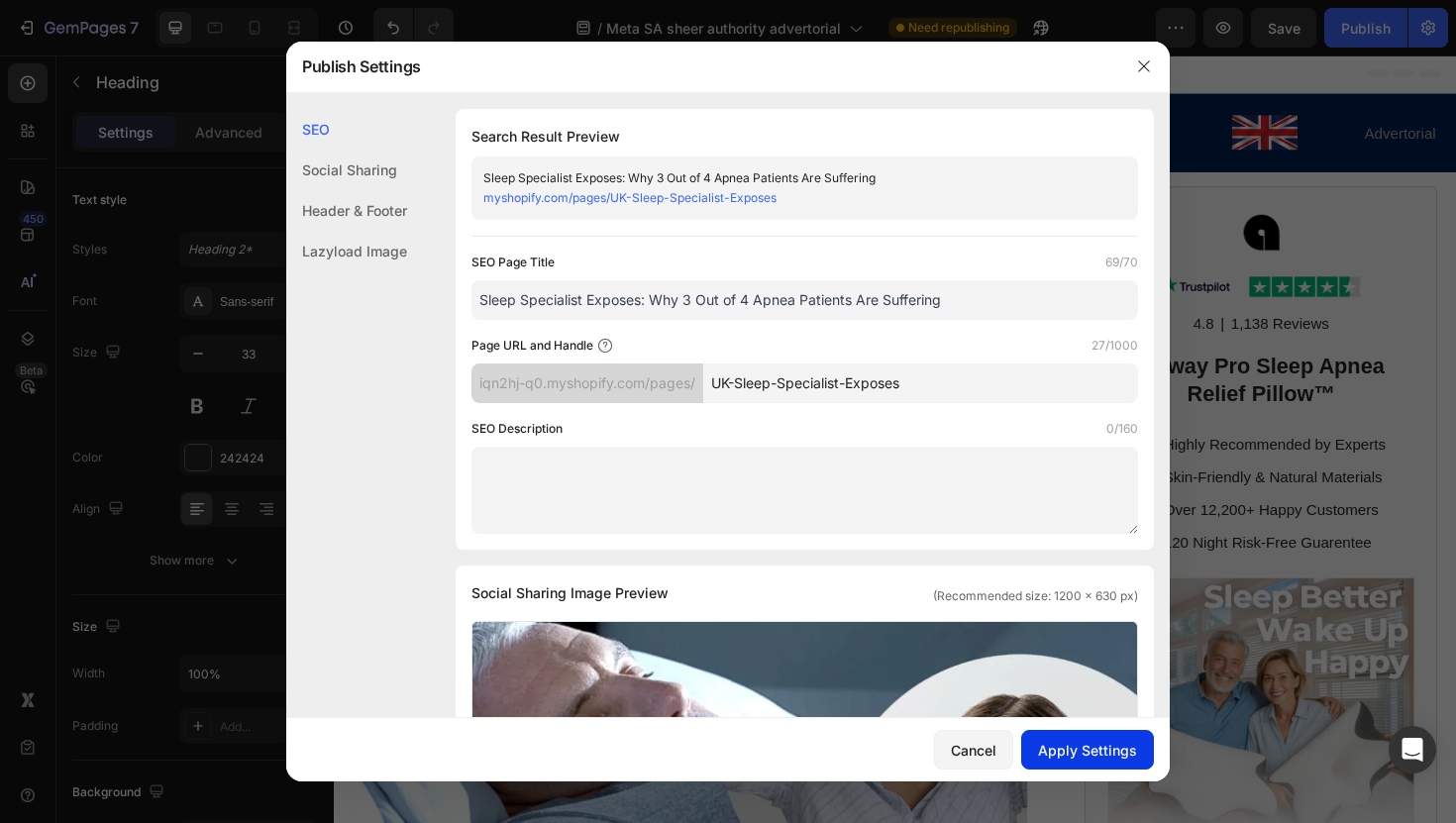type on "Sleep Specialist Exposes: Why 3 Out of 4 Apnea Patients Are Suffering" 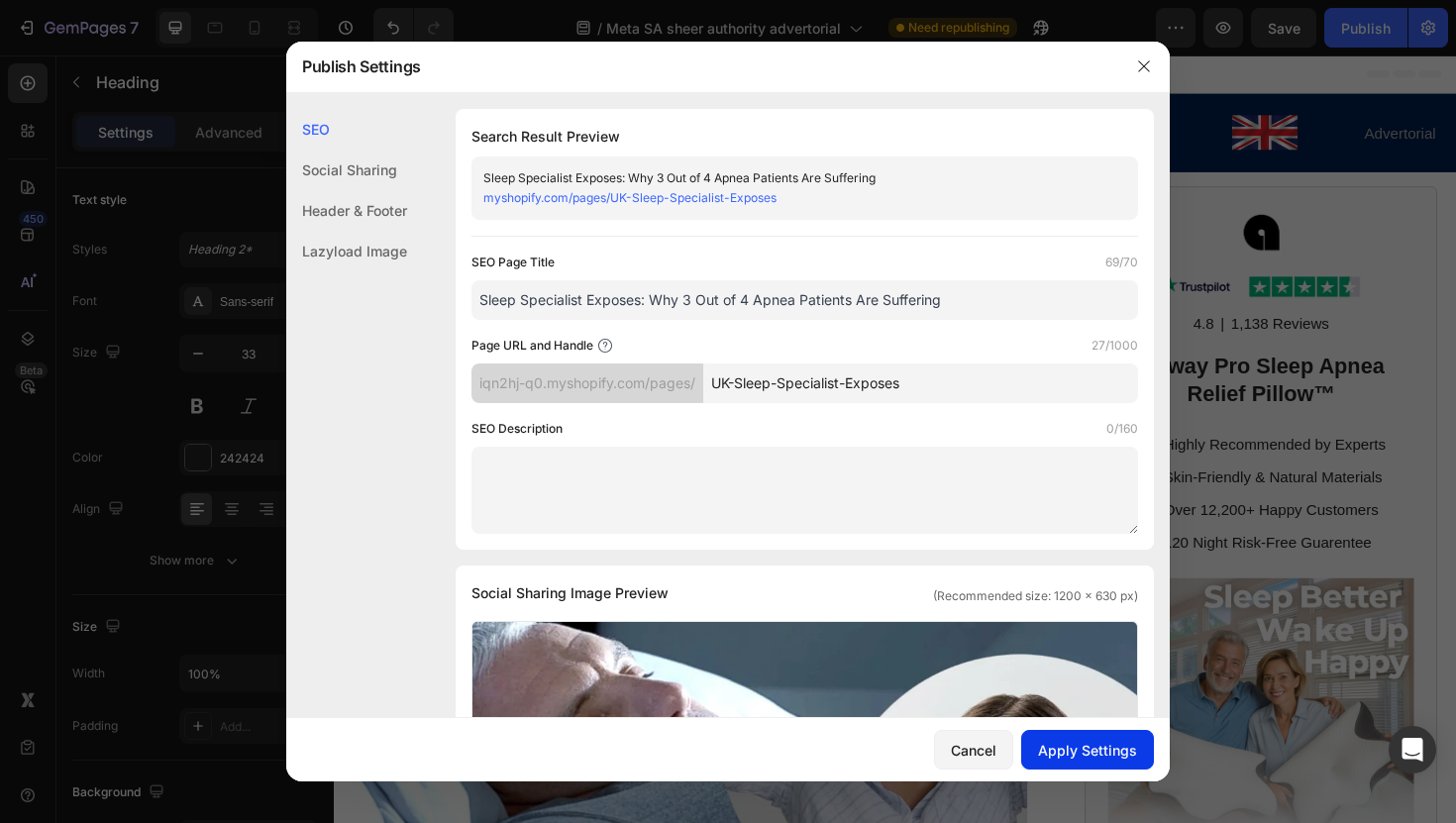 click on "Apply Settings" at bounding box center [1088, 750] 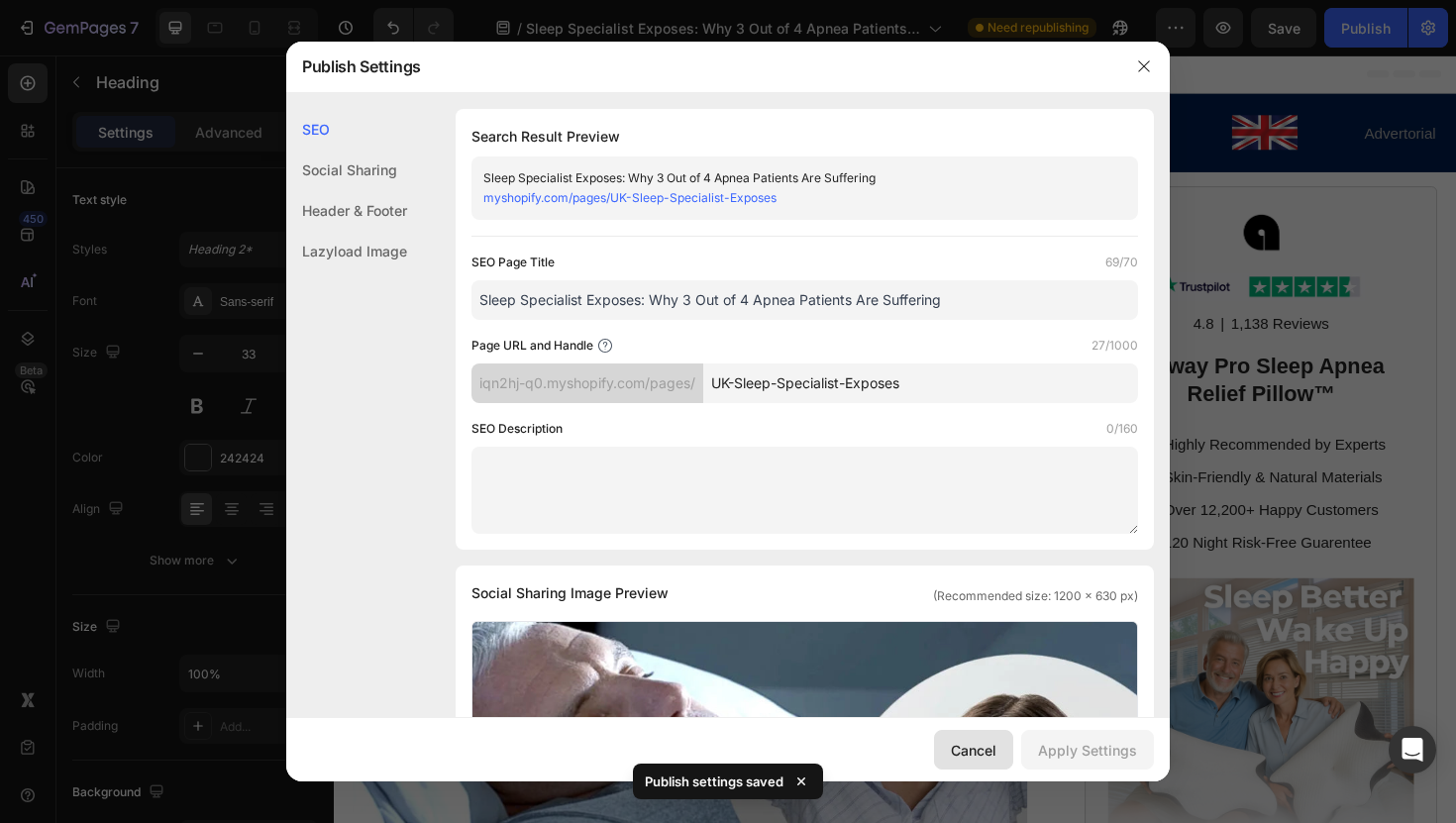 click on "Cancel" at bounding box center [974, 750] 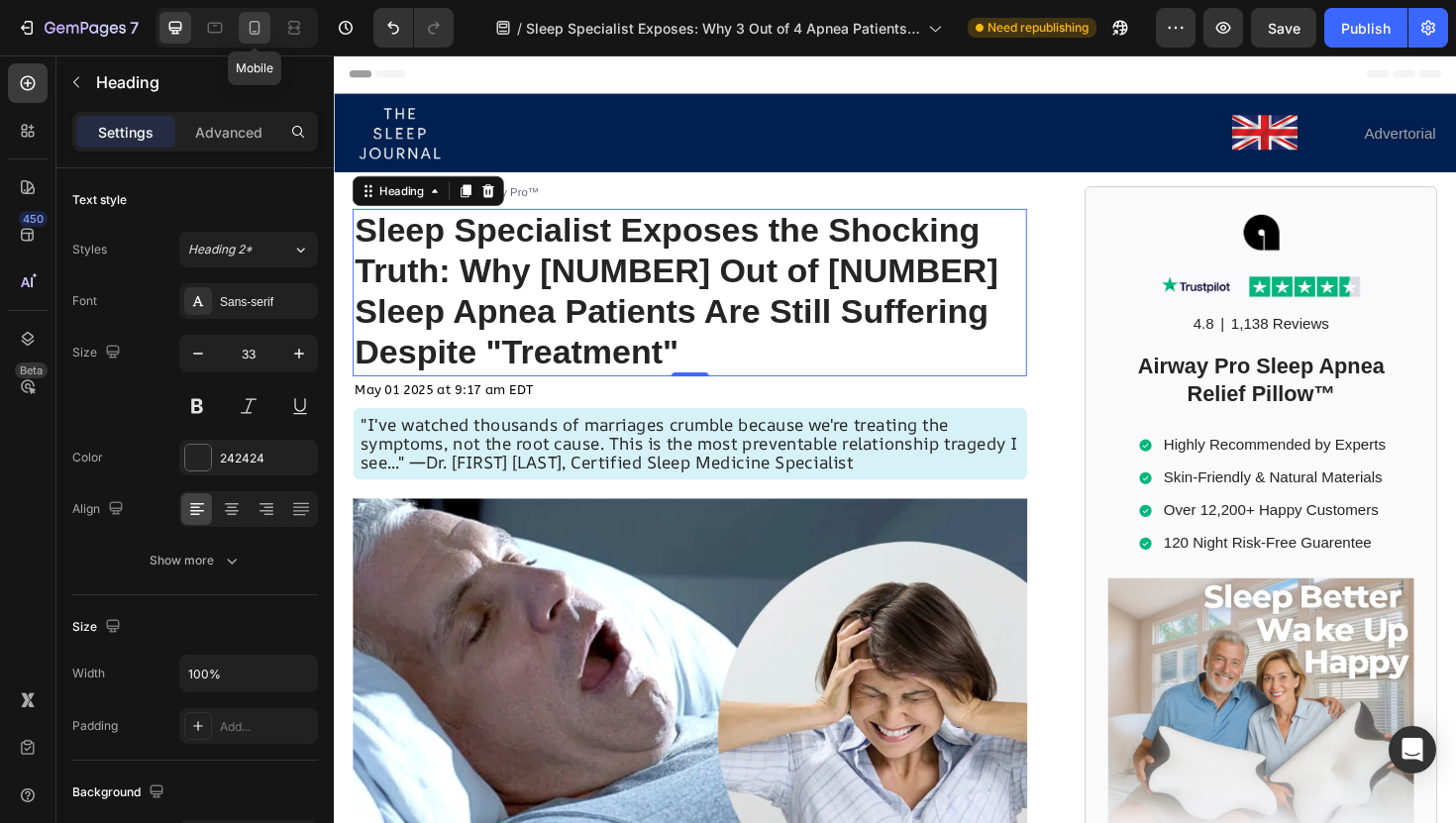 click 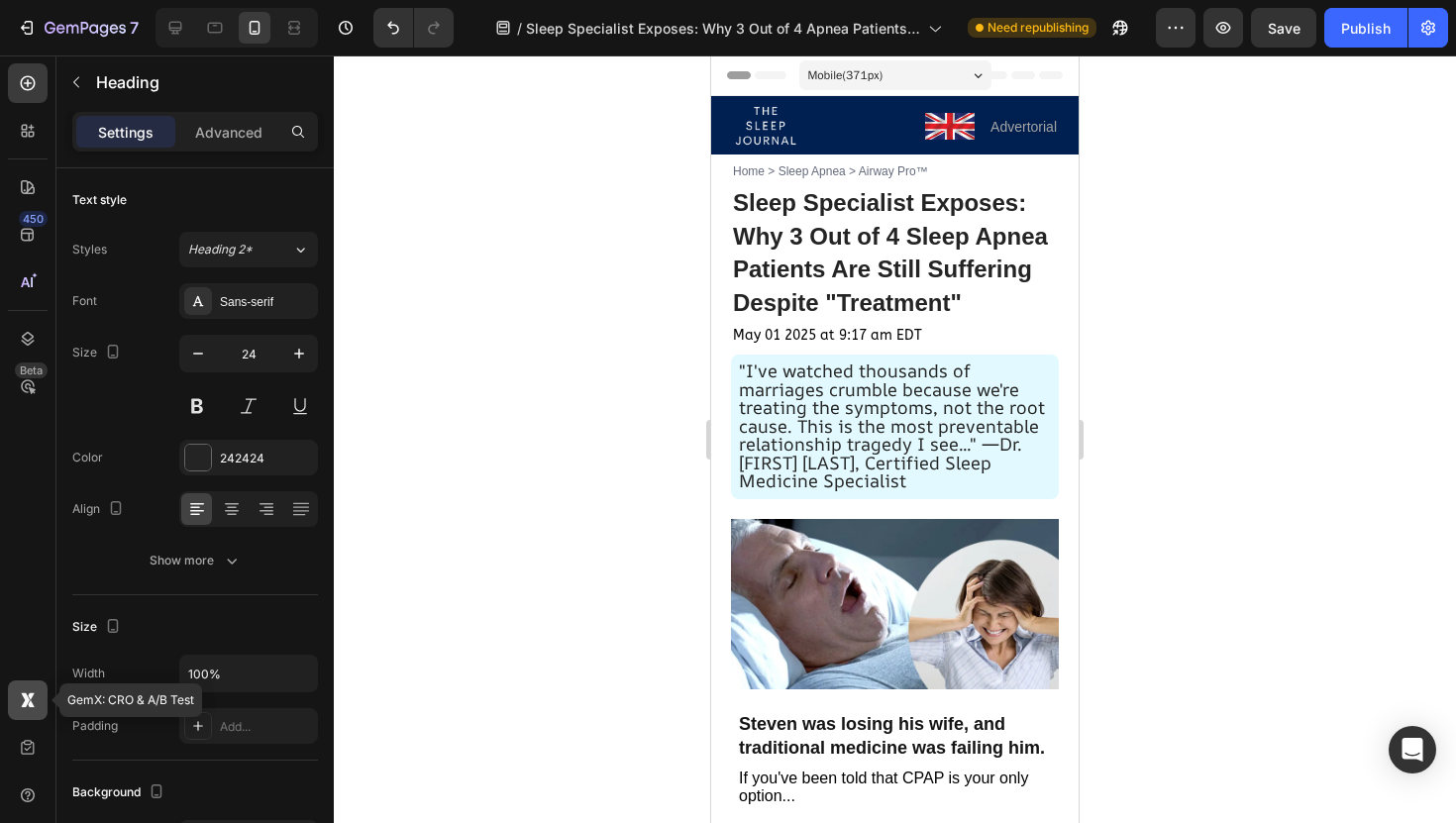 click 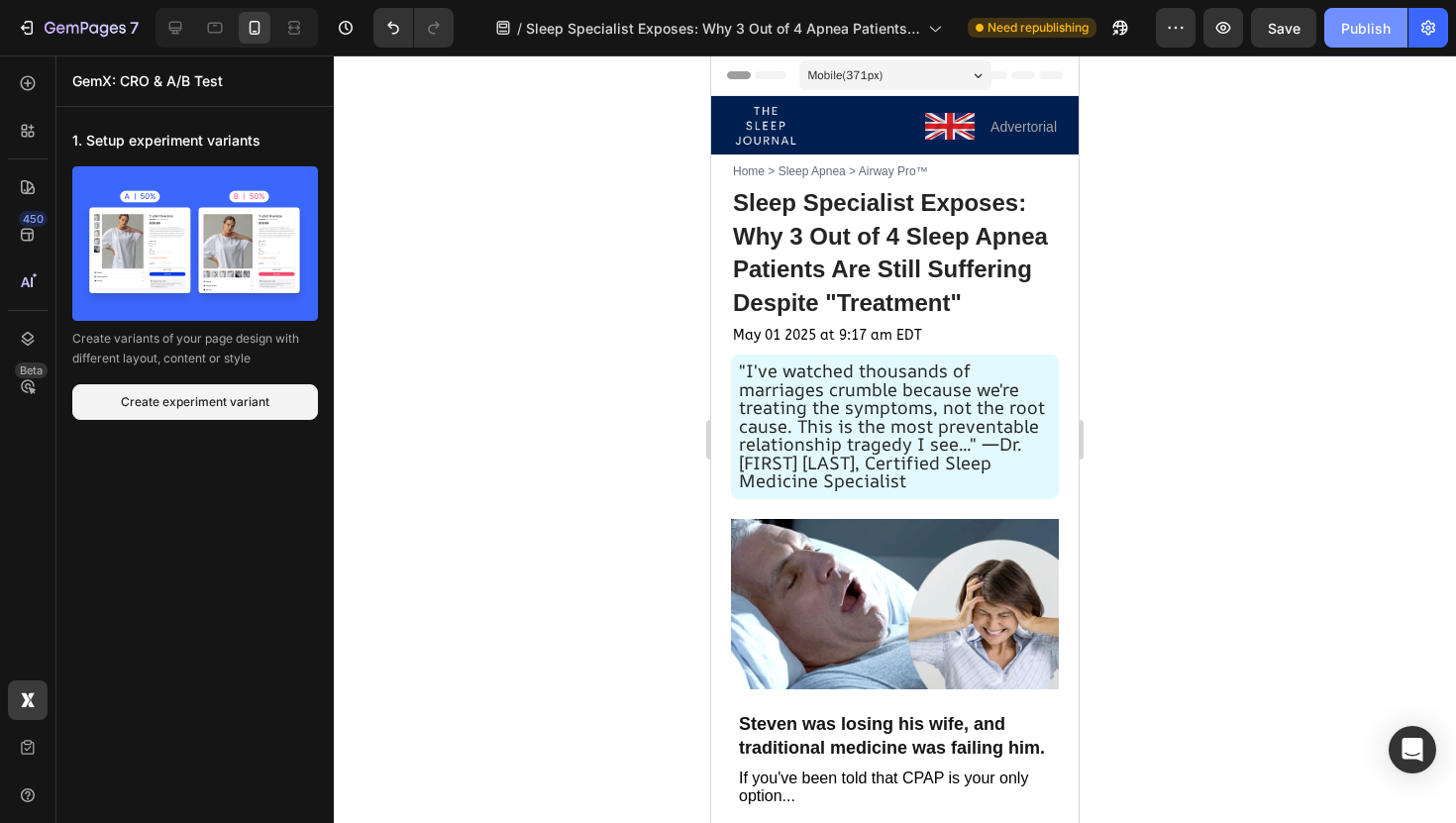 click on "Publish" at bounding box center [1366, 28] 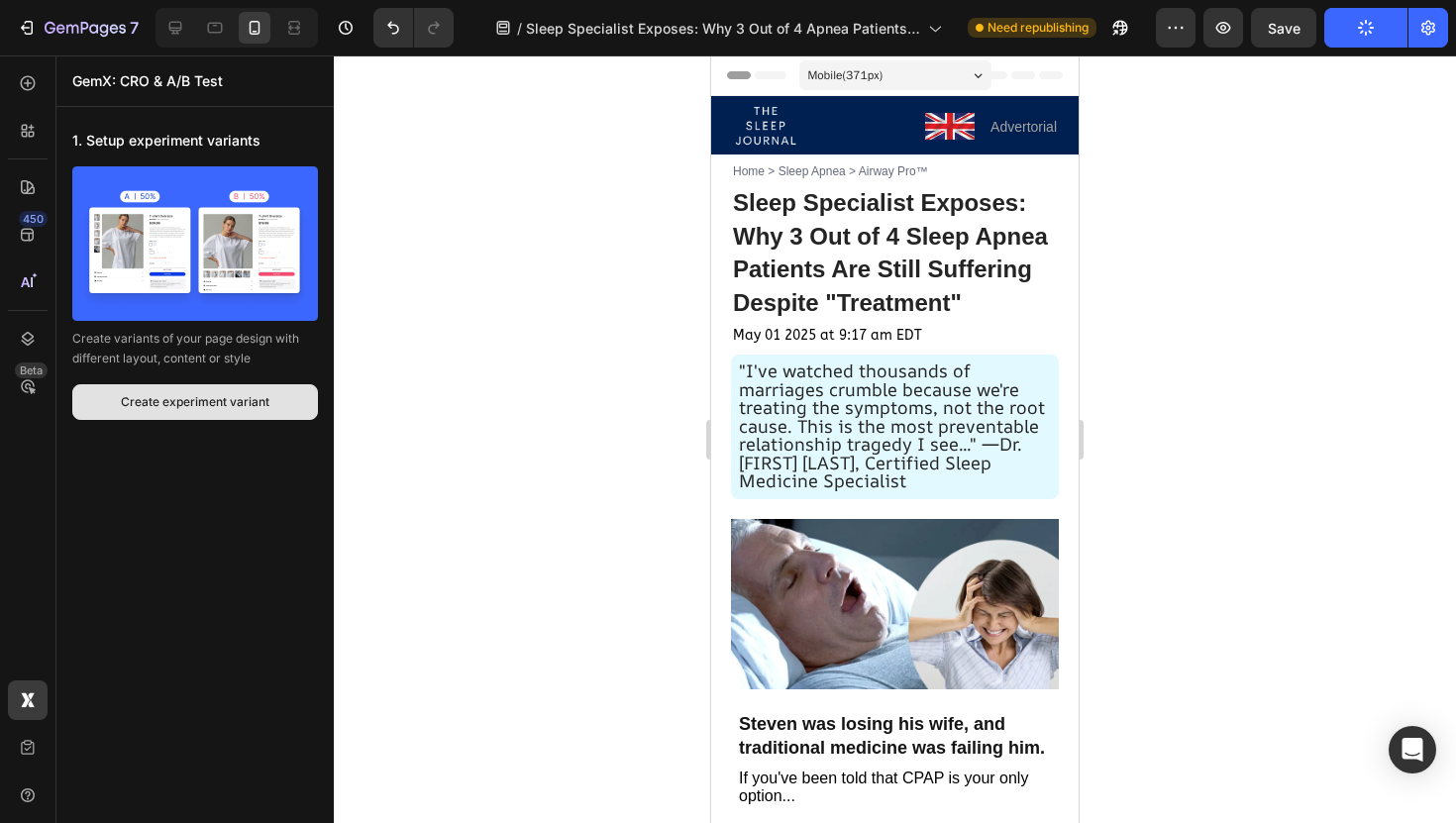 click on "Create experiment variant" at bounding box center [195, 402] 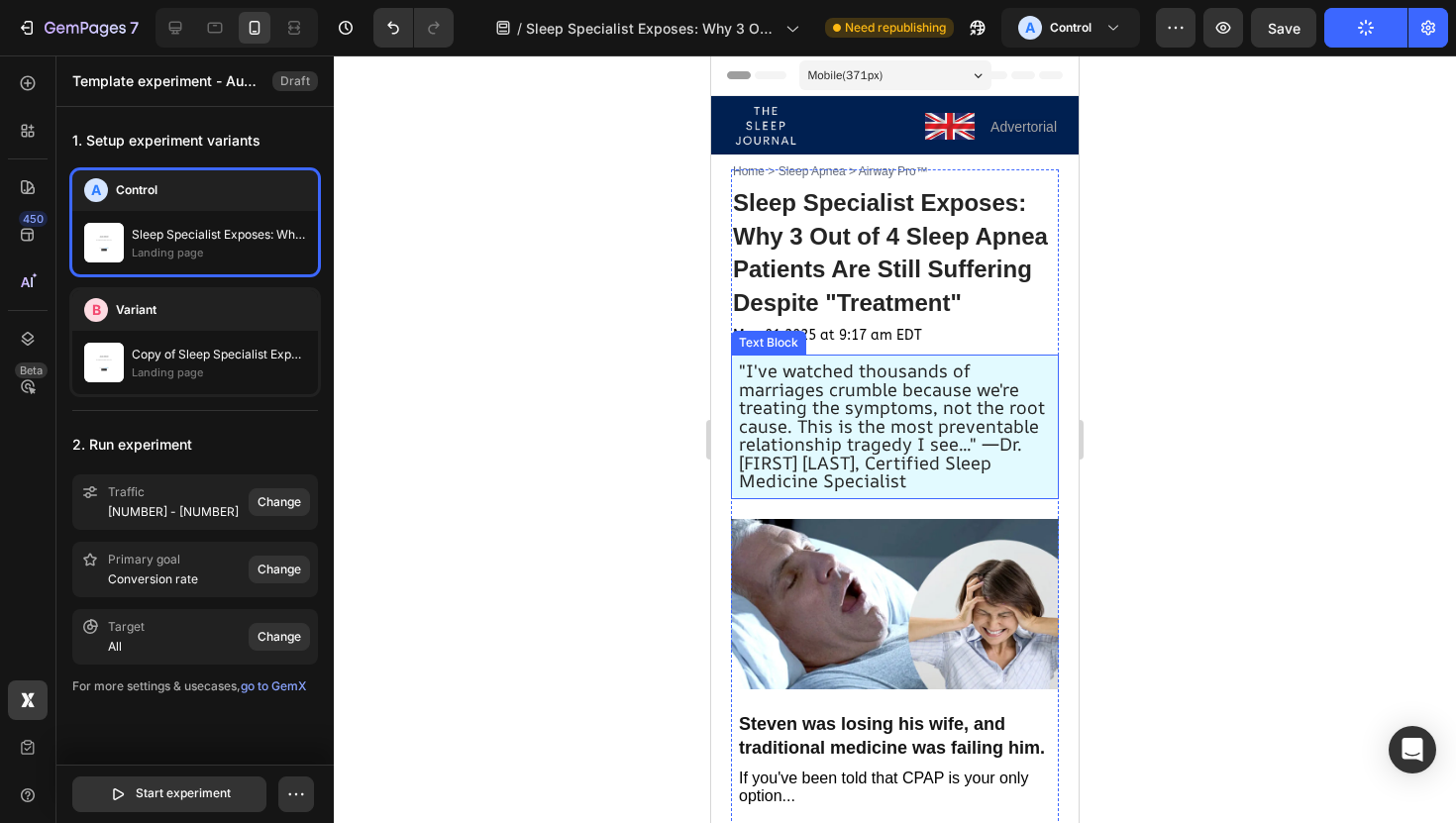 click on ""I've watched thousands of marriages crumble because we're treating the symptoms, not the root cause. This is the most preventable relationship tragedy I see..." —Dr. Michael Harrison, Certified Sleep Medicine Specialist" at bounding box center (891, 425) 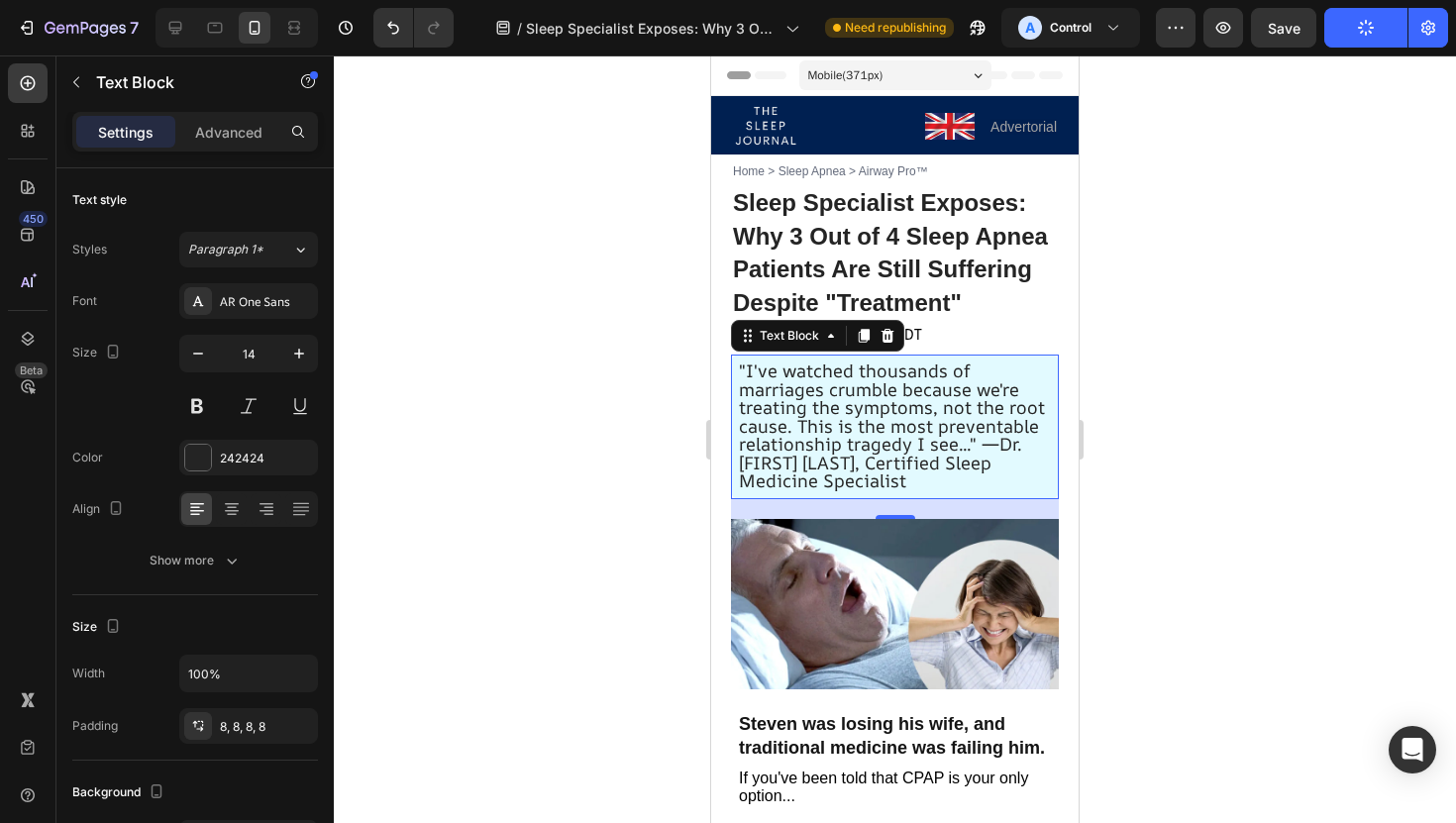 click on ""I've watched thousands of marriages crumble because we're treating the symptoms, not the root cause. This is the most preventable relationship tragedy I see..." —Dr. Michael Harrison, Certified Sleep Medicine Specialist" at bounding box center (891, 425) 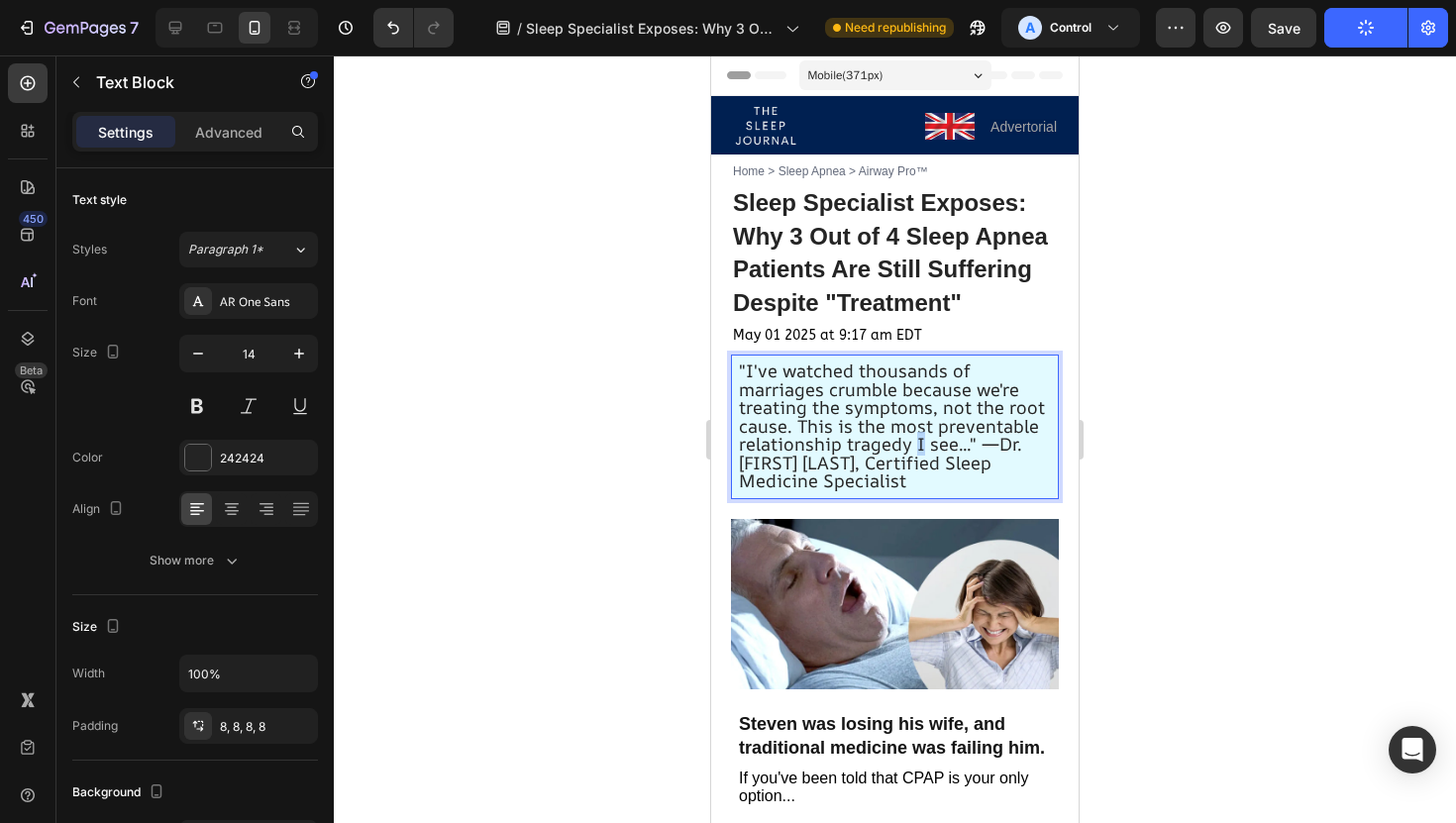 click on ""I've watched thousands of marriages crumble because we're treating the symptoms, not the root cause. This is the most preventable relationship tragedy I see..." —Dr. Michael Harrison, Certified Sleep Medicine Specialist" at bounding box center [891, 425] 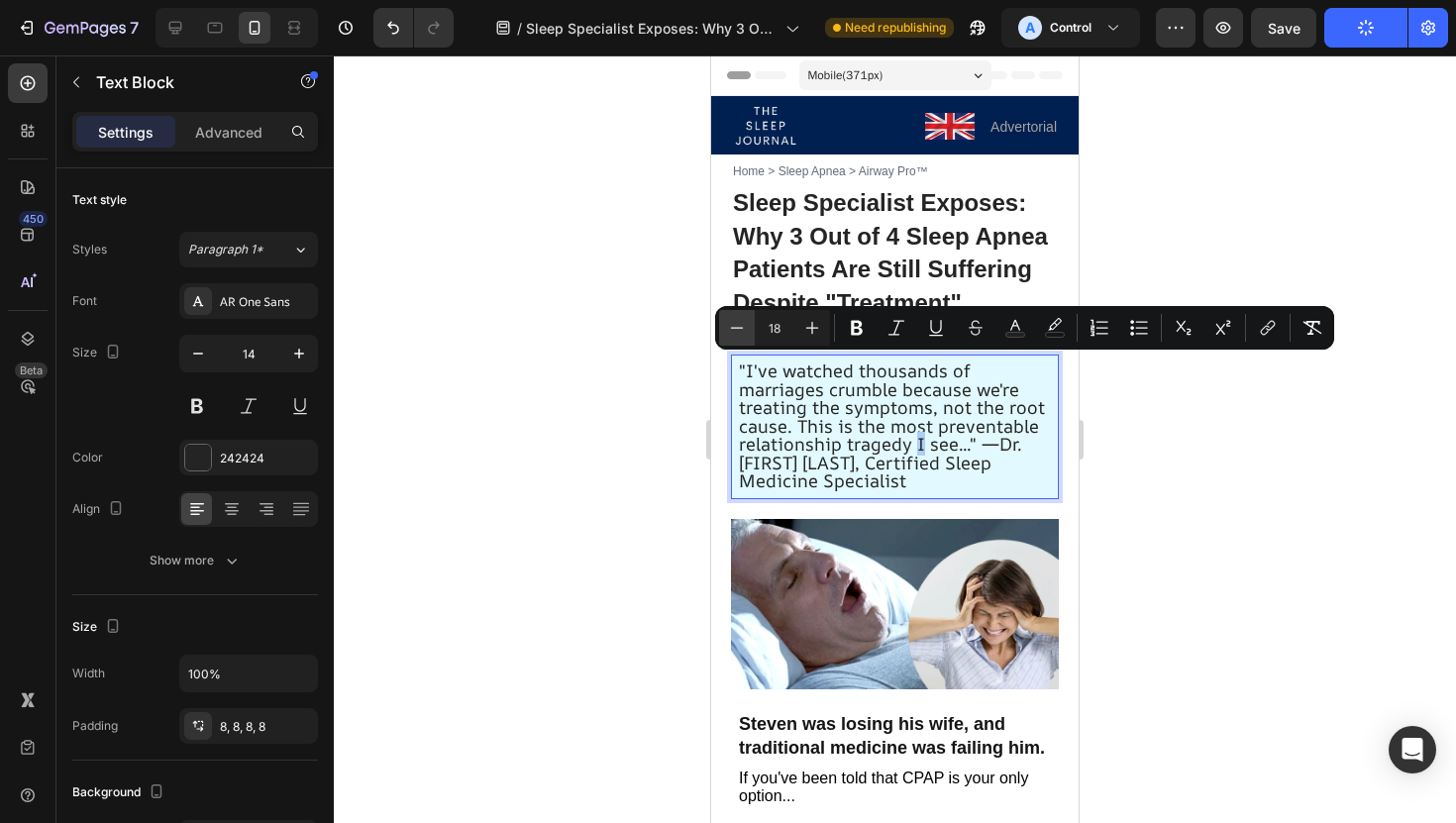 click 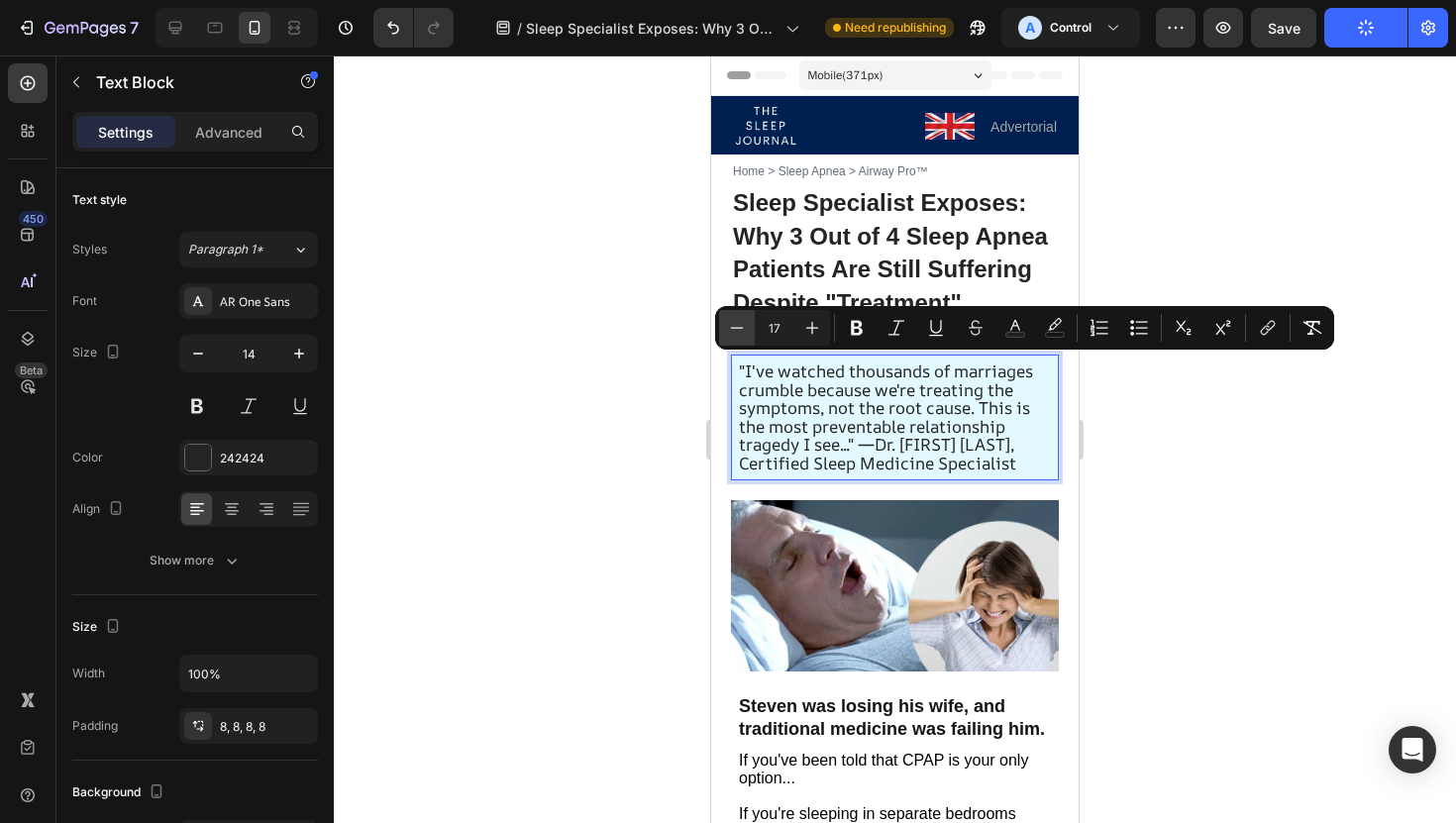 click 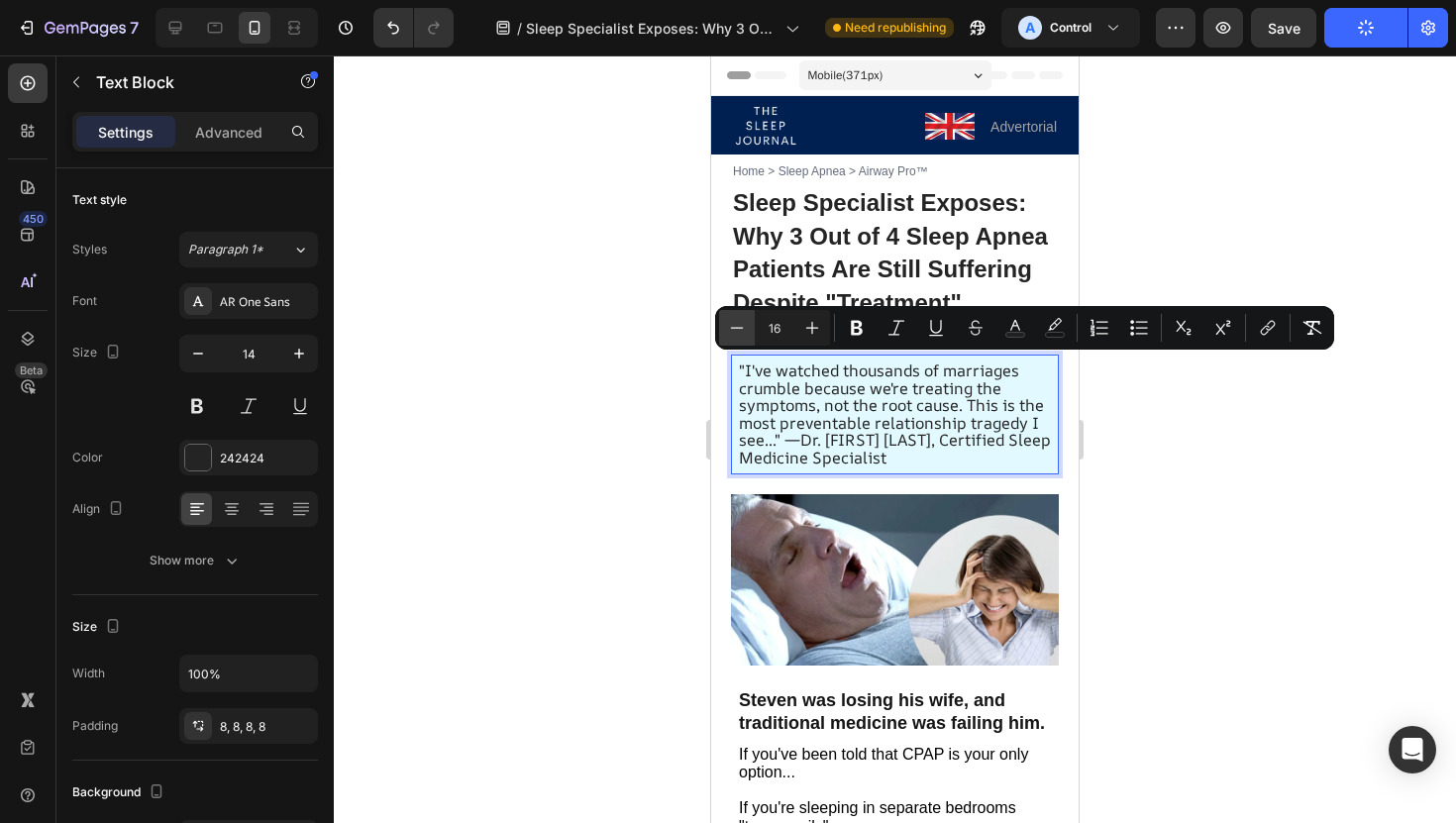 click 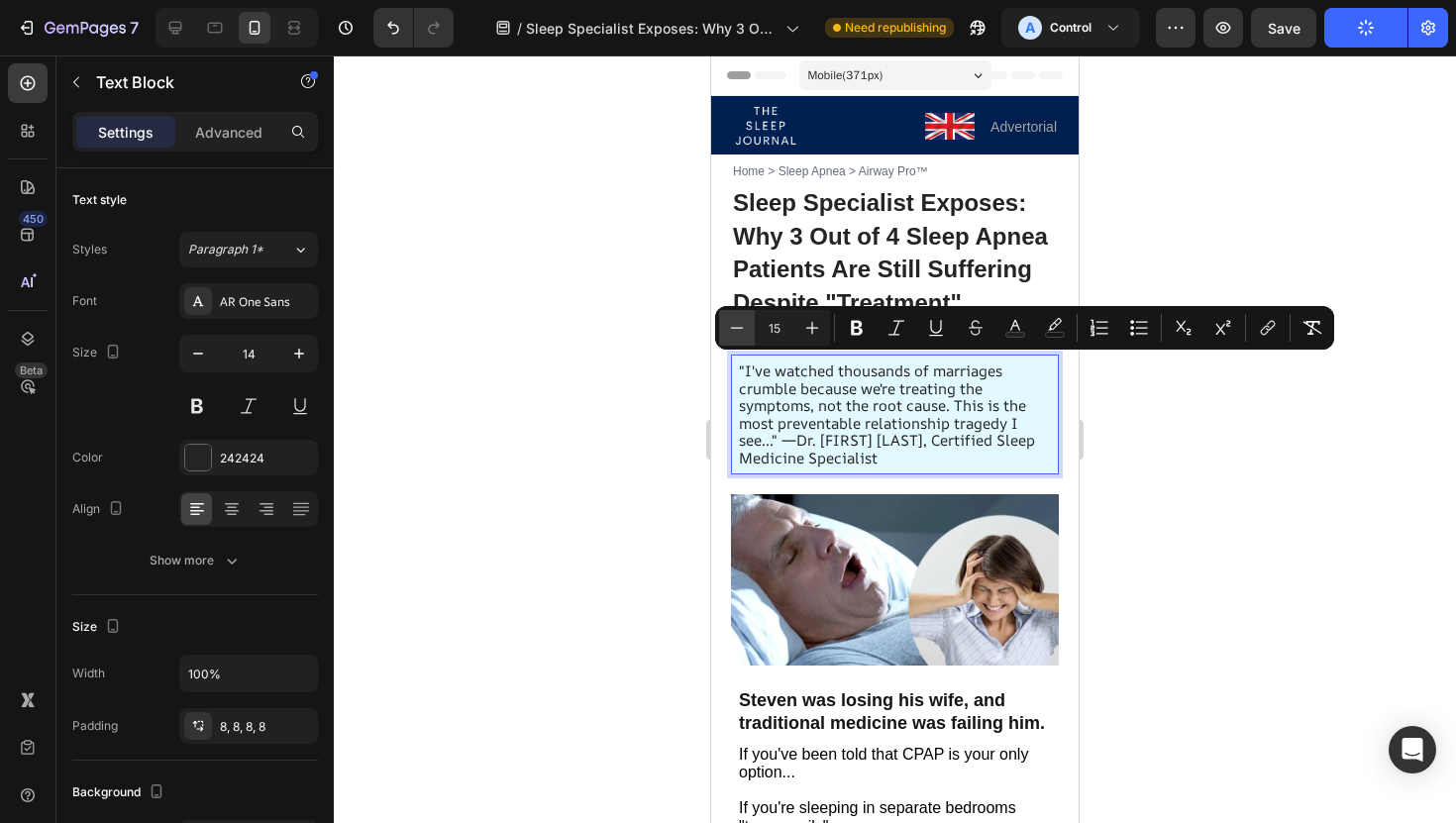 click 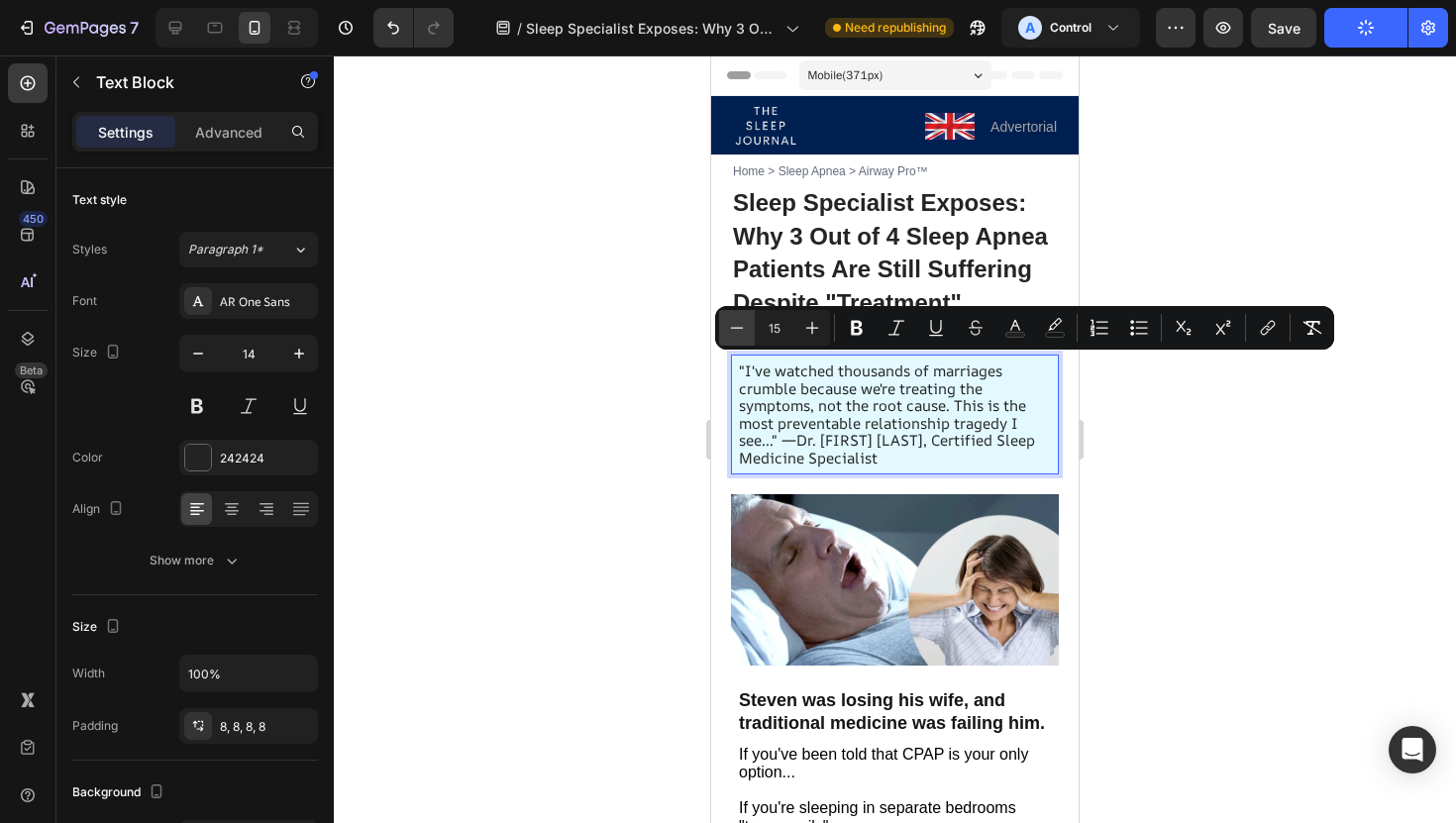 type on "14" 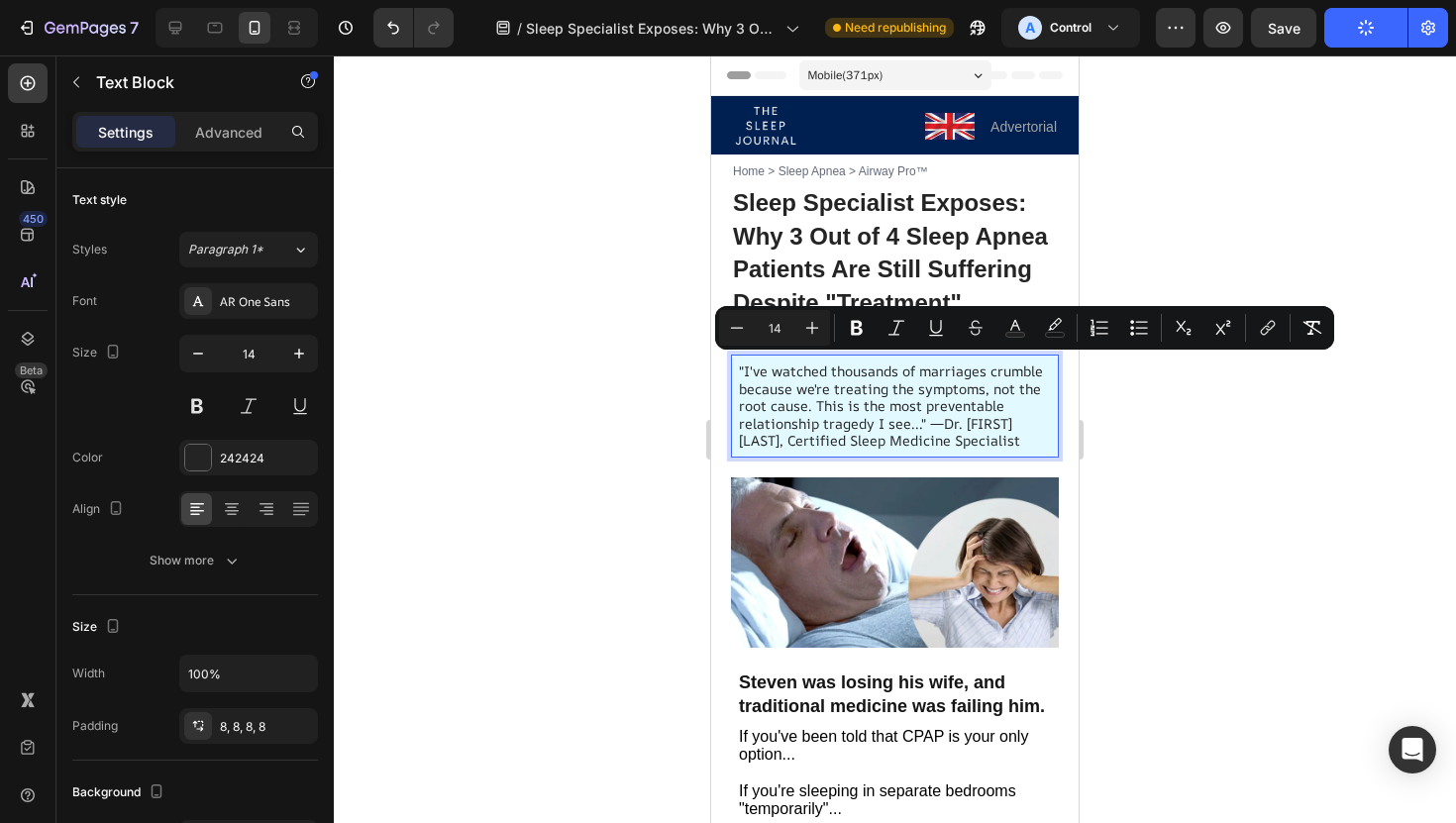 click 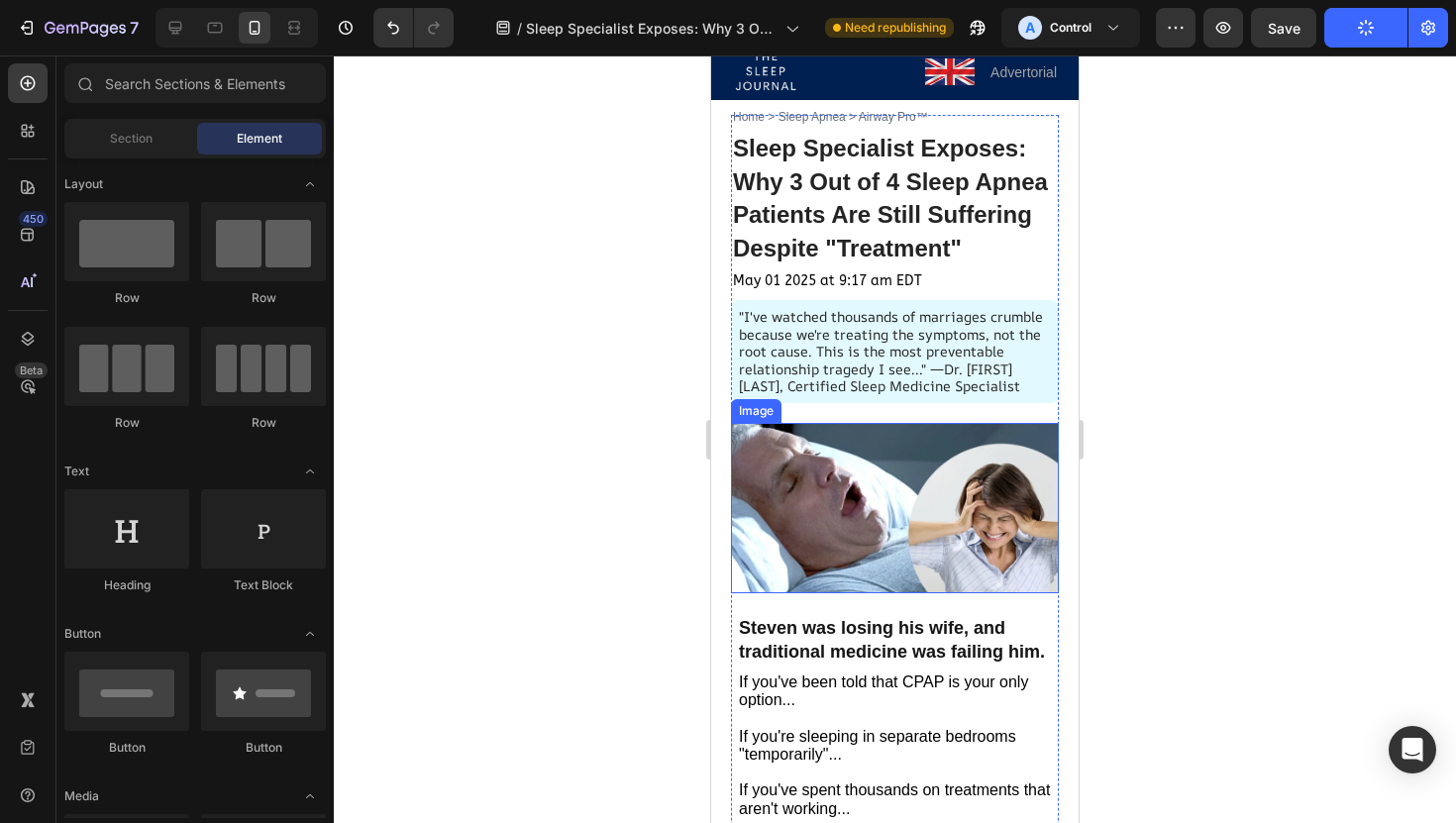 scroll, scrollTop: 56, scrollLeft: 0, axis: vertical 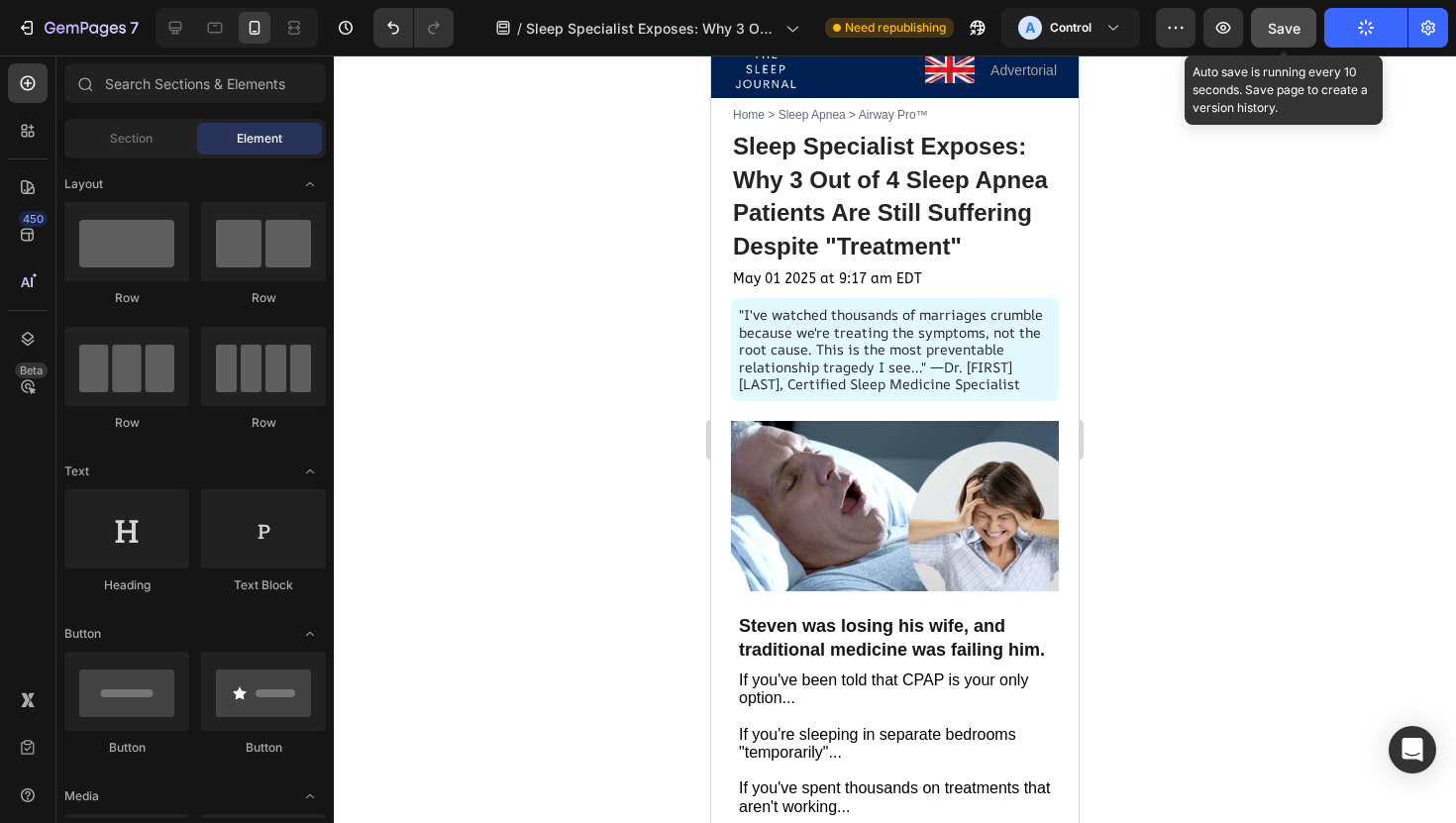 click on "Save" 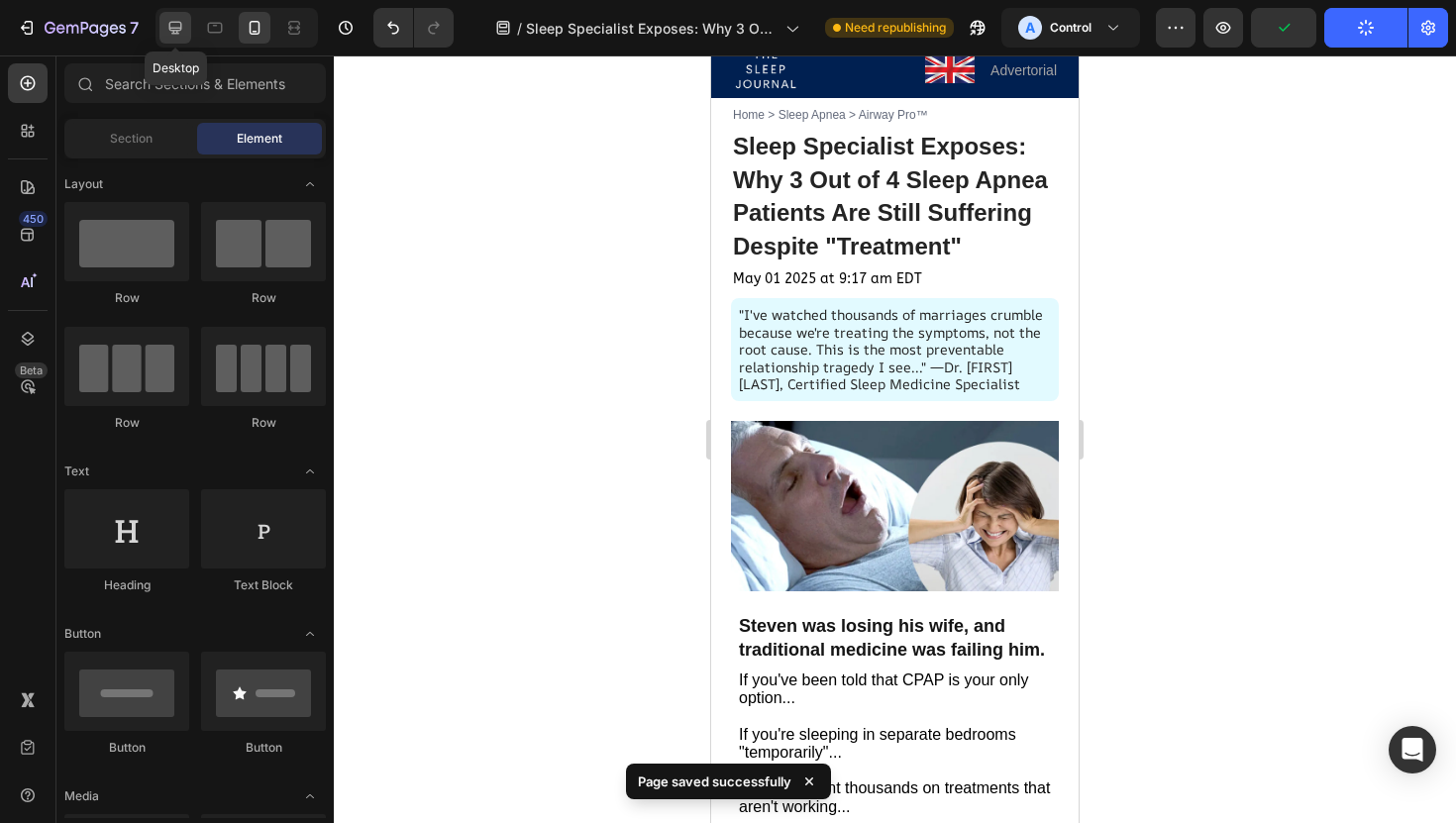 click 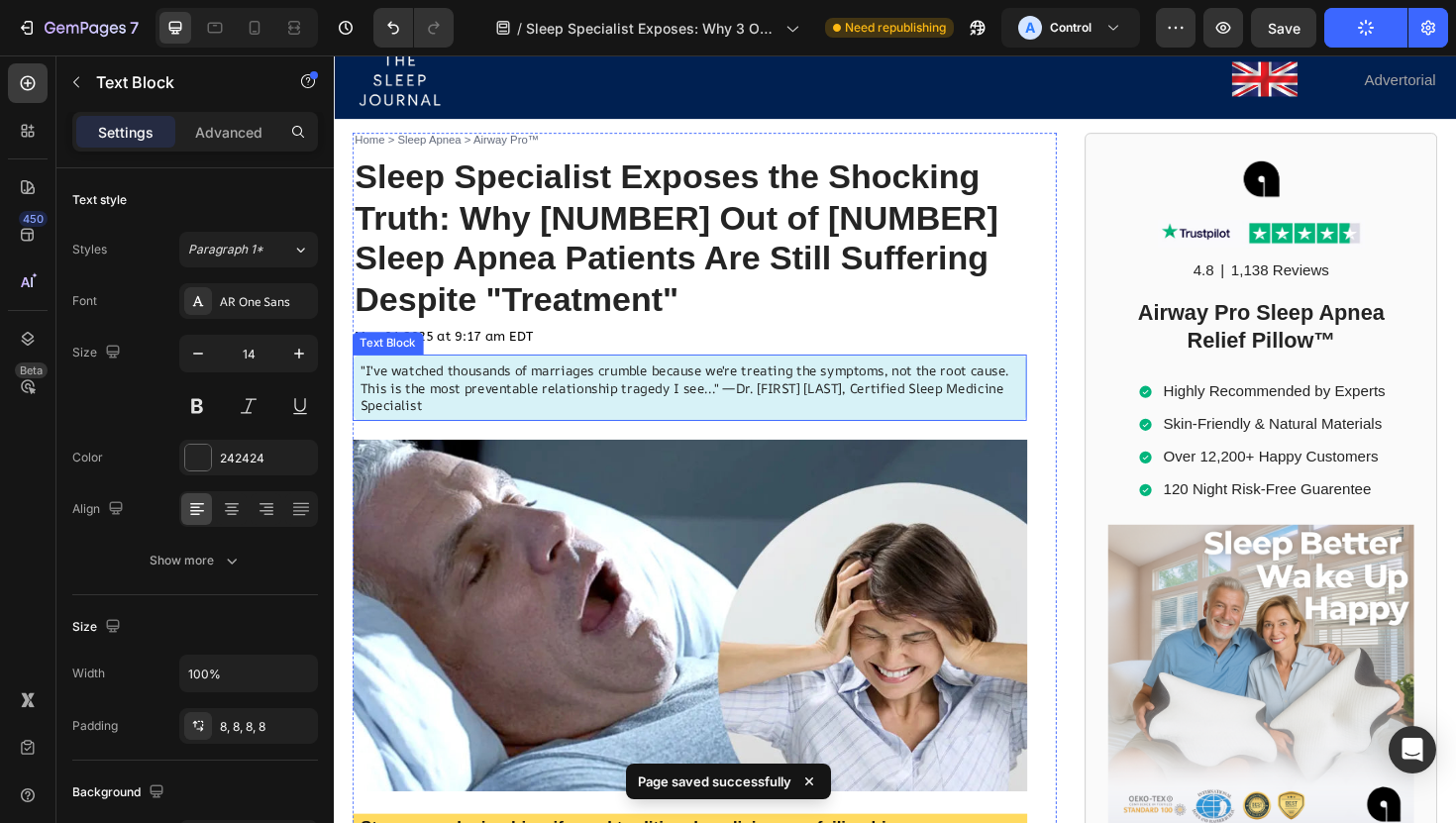 click on ""I've watched thousands of marriages crumble because we're treating the symptoms, not the root cause. This is the most preventable relationship tragedy I see..." —Dr. Michael Harrison, Certified Sleep Medicine Specialist" at bounding box center [705, 406] 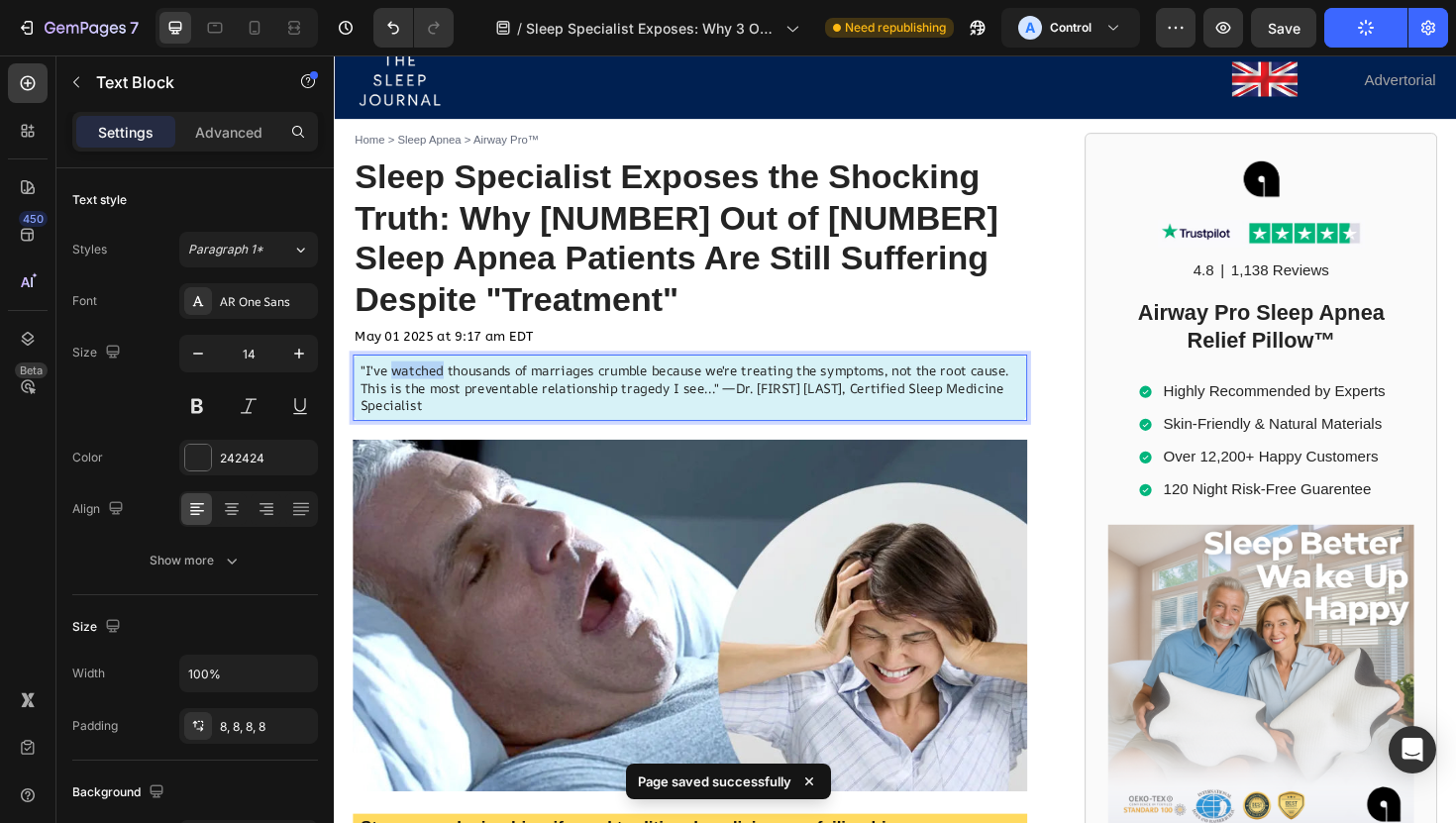 click on ""I've watched thousands of marriages crumble because we're treating the symptoms, not the root cause. This is the most preventable relationship tragedy I see..." —Dr. Michael Harrison, Certified Sleep Medicine Specialist" at bounding box center [705, 406] 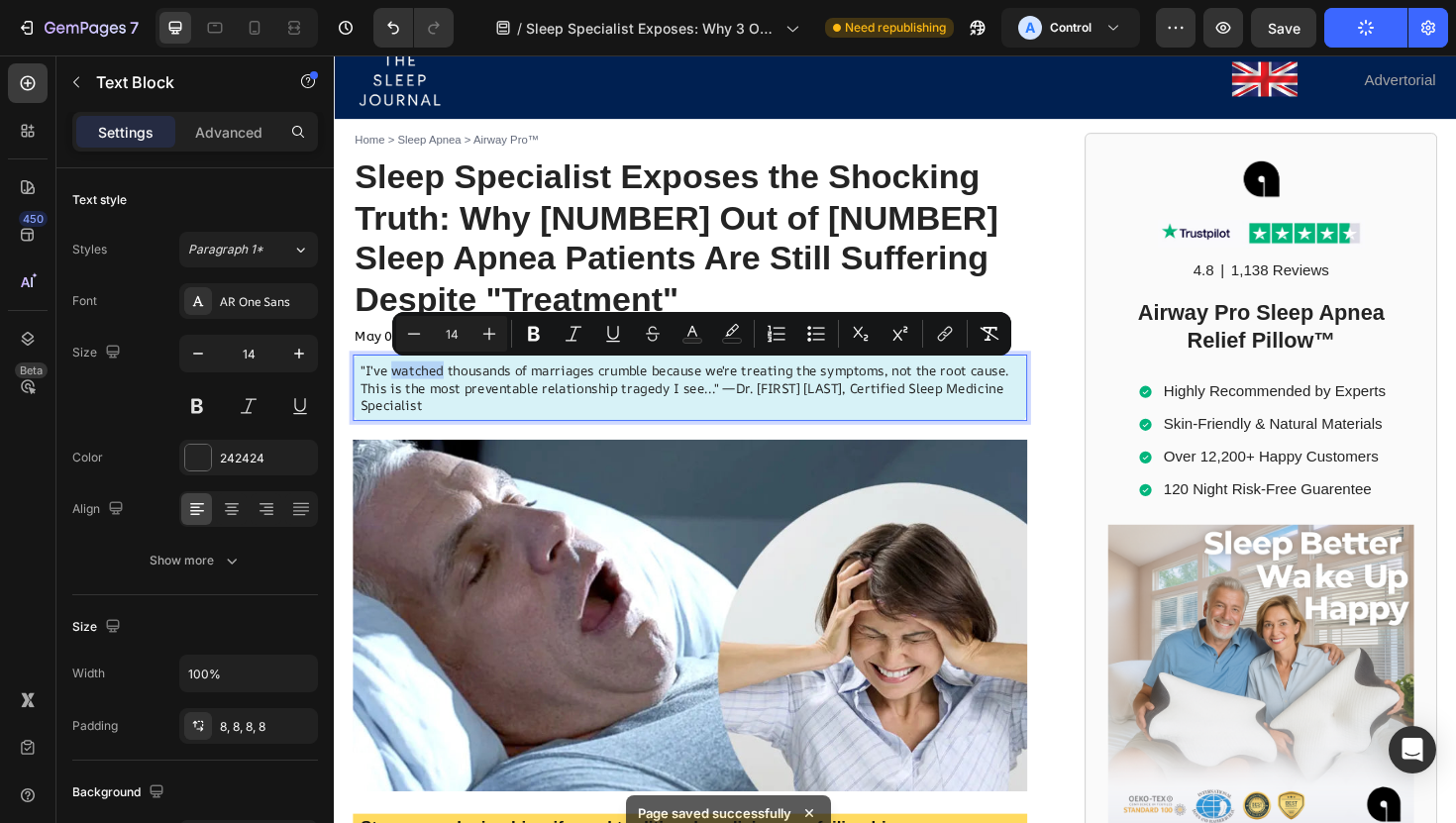 click on ""I've watched thousands of marriages crumble because we're treating the symptoms, not the root cause. This is the most preventable relationship tragedy I see..." —Dr. Michael Harrison, Certified Sleep Medicine Specialist" at bounding box center (710, 407) 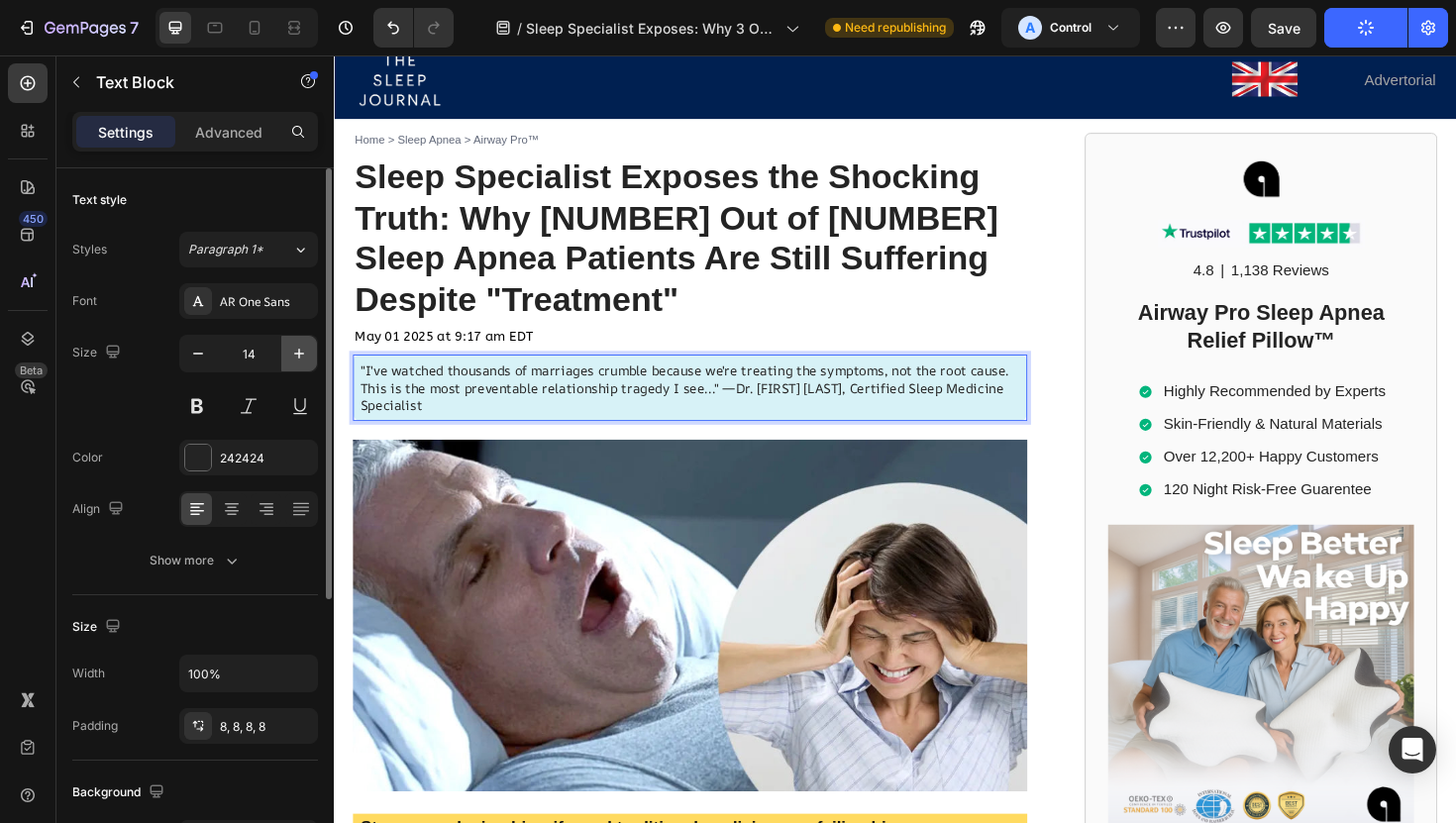 click 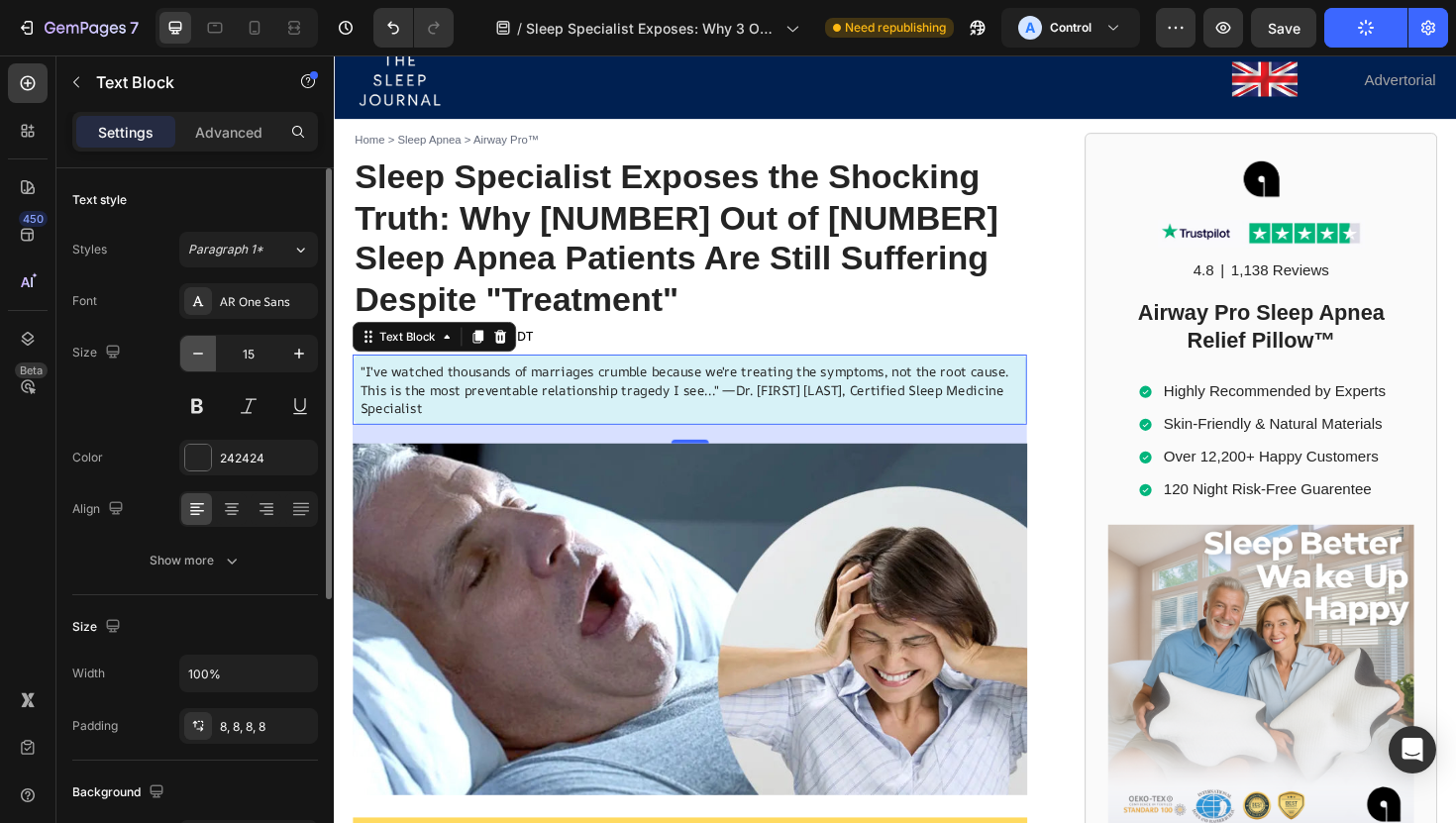 click 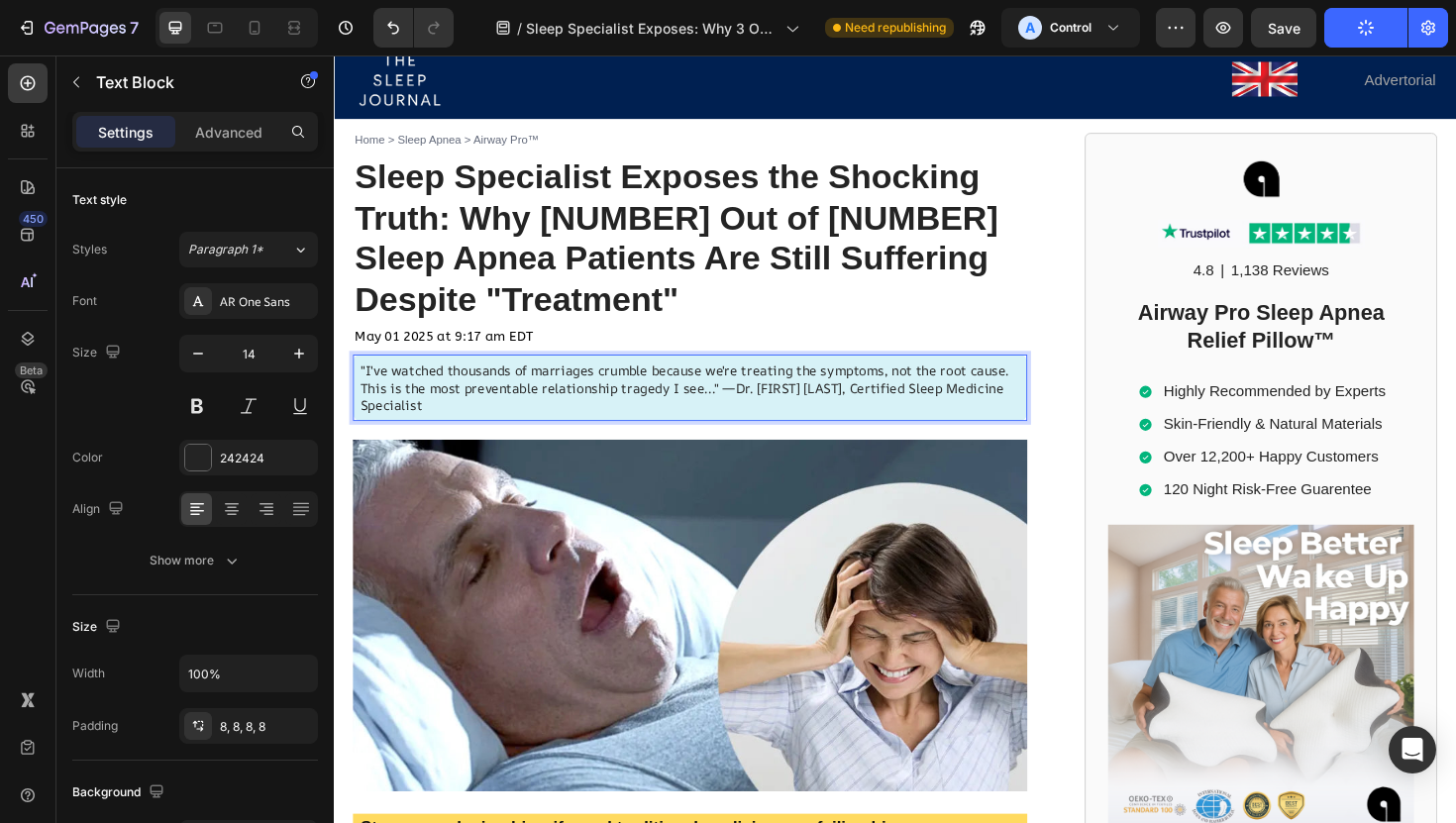 click on ""I've watched thousands of marriages crumble because we're treating the symptoms, not the root cause. This is the most preventable relationship tragedy I see..." —Dr. Michael Harrison, Certified Sleep Medicine Specialist" at bounding box center (705, 406) 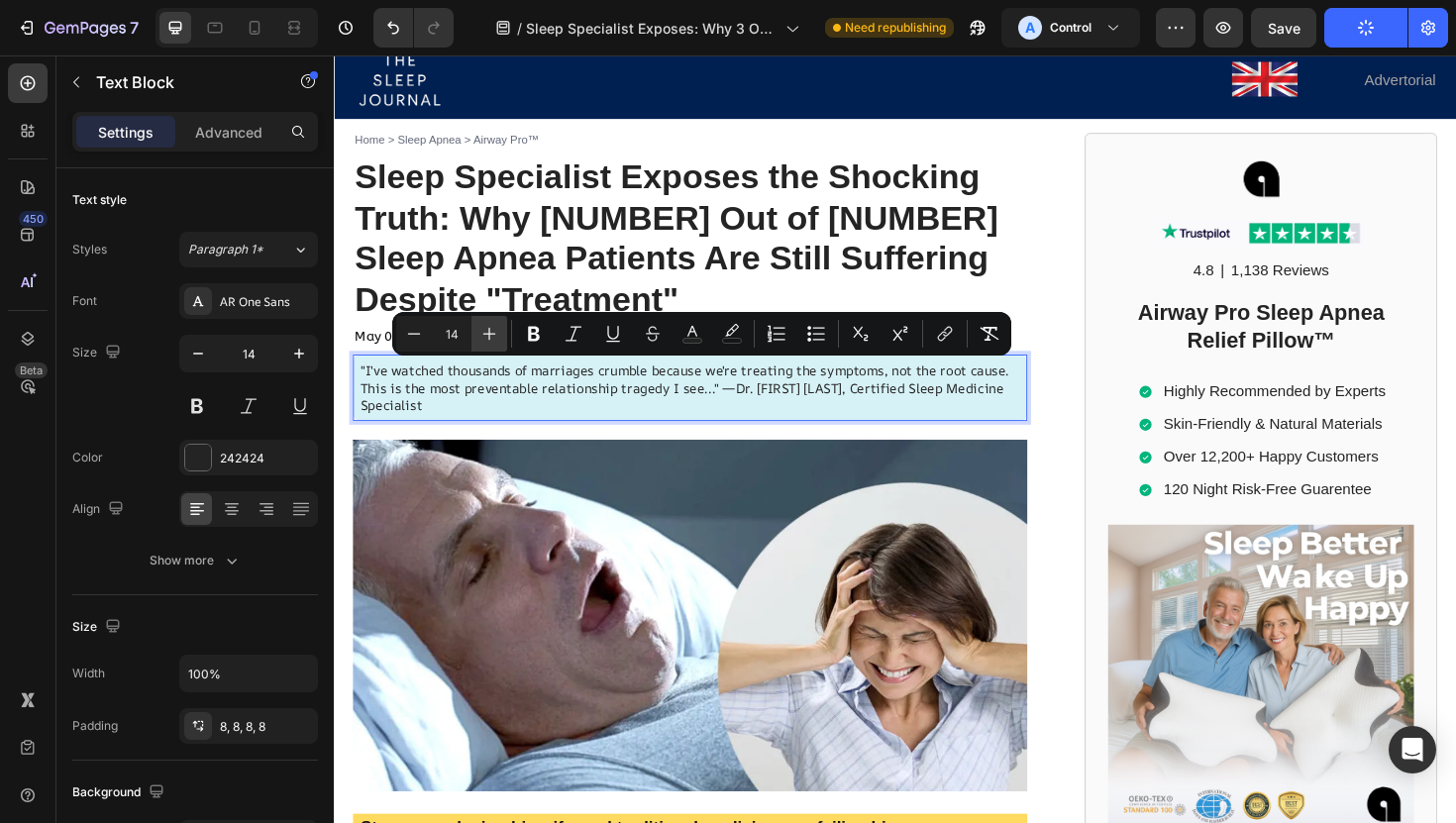 click 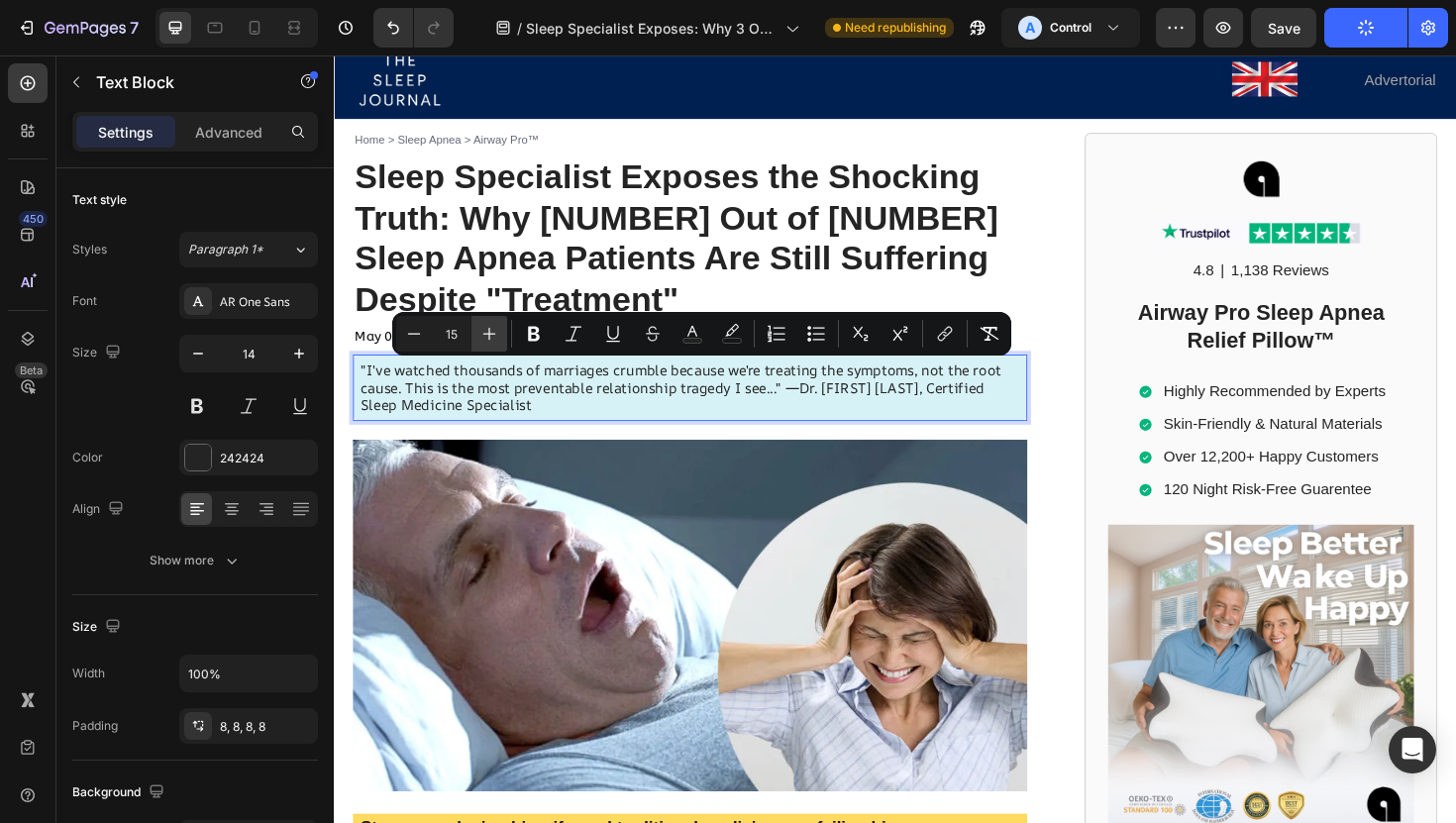 click 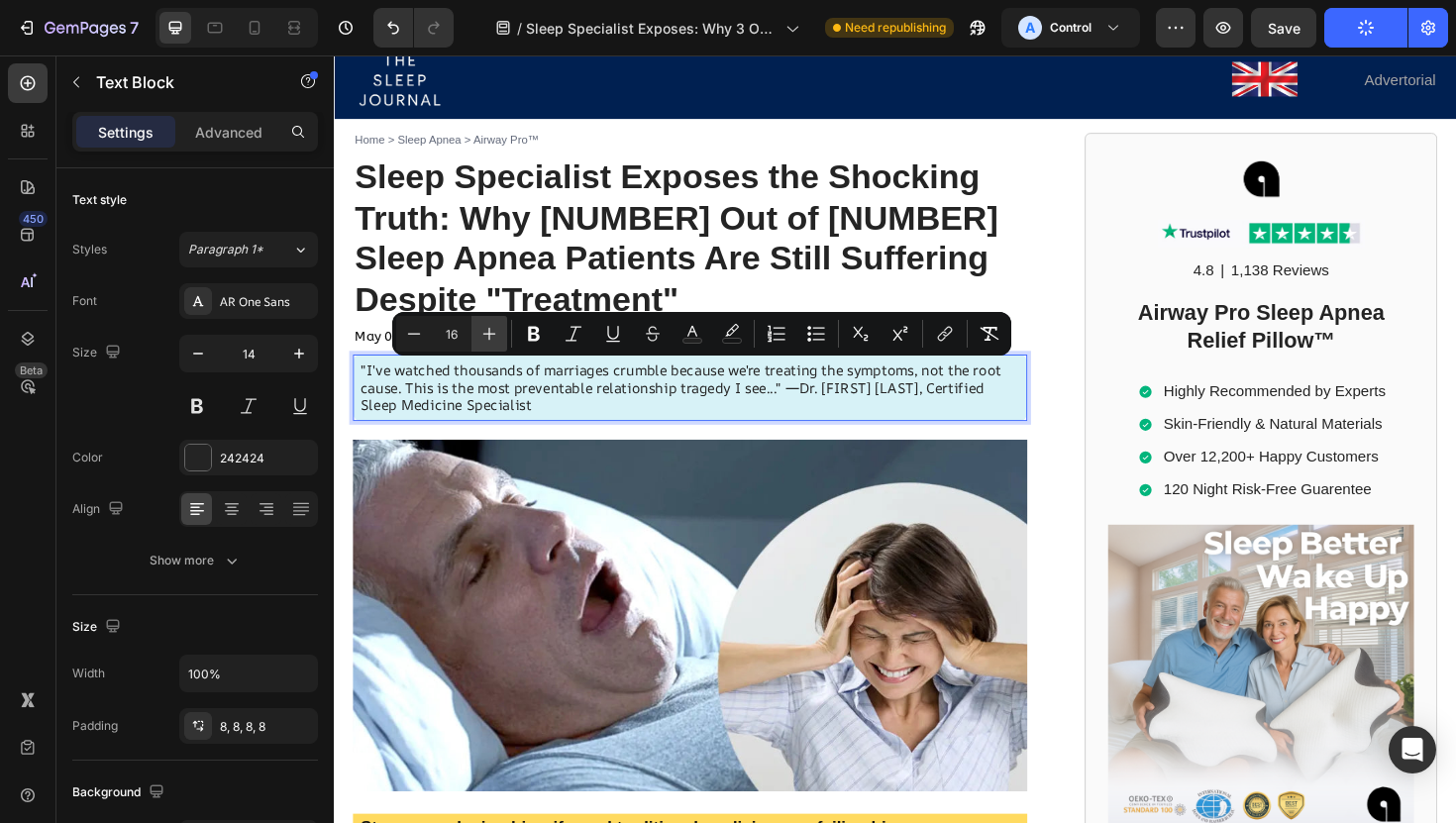 click 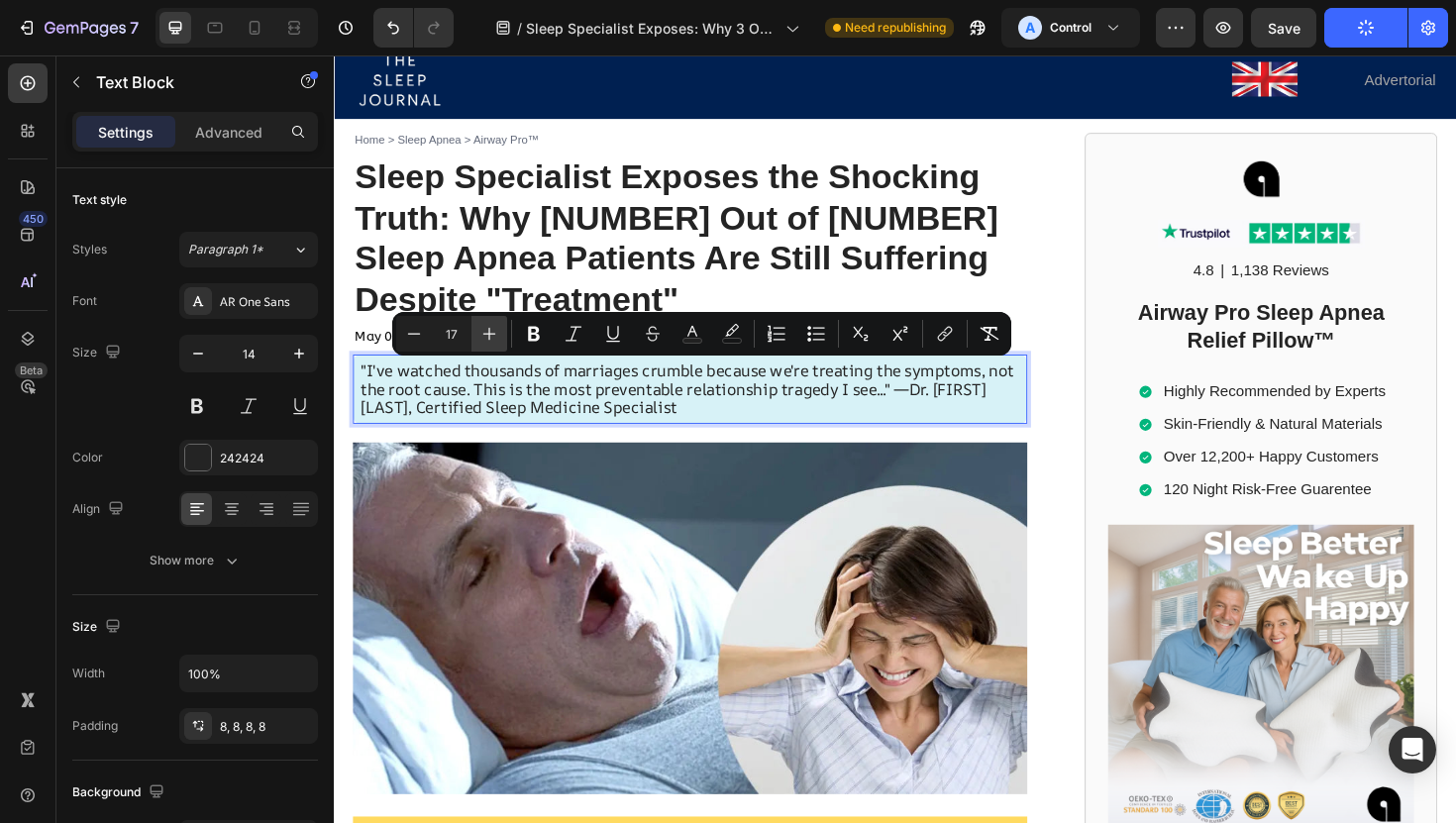 click 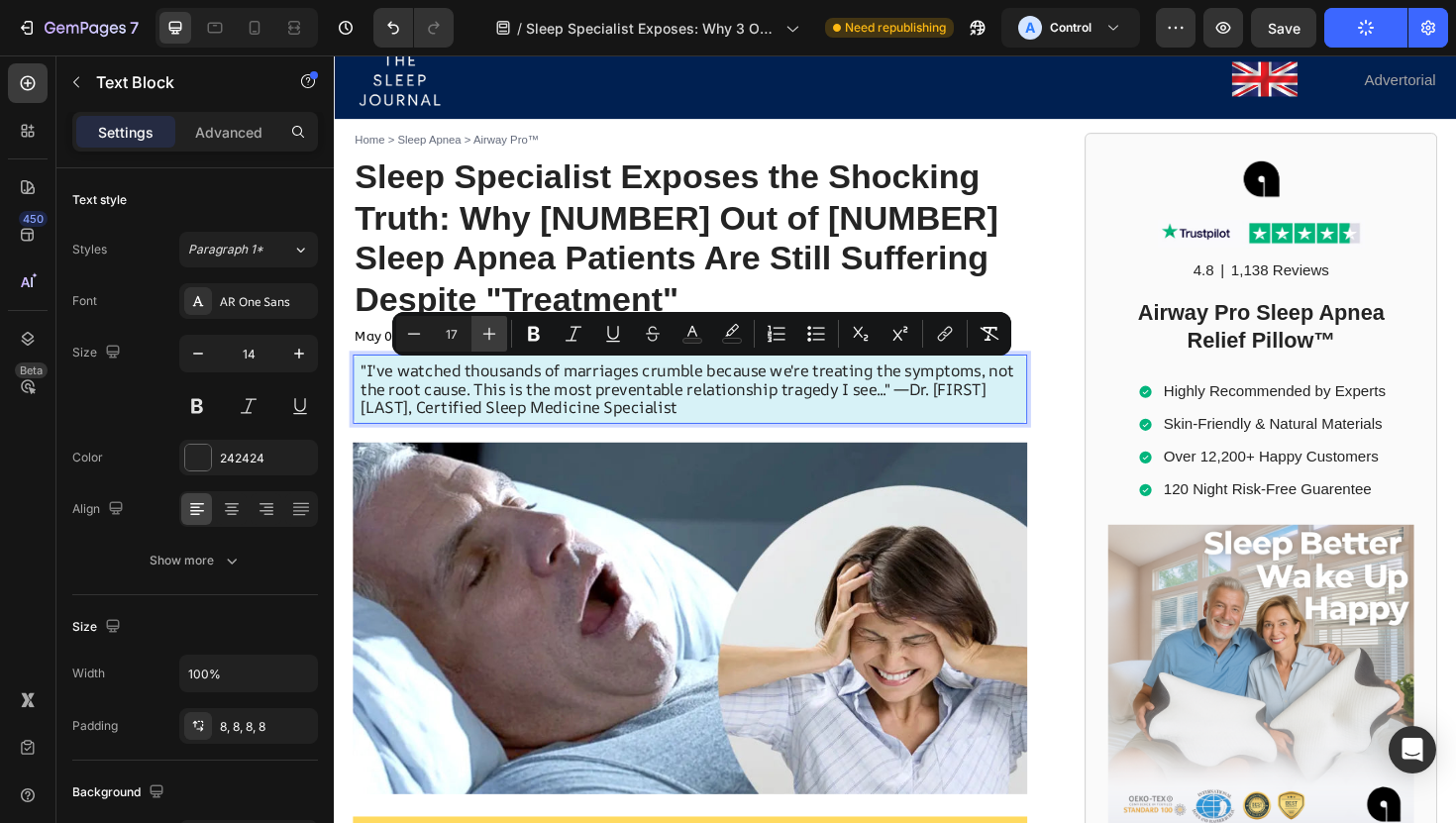 type on "18" 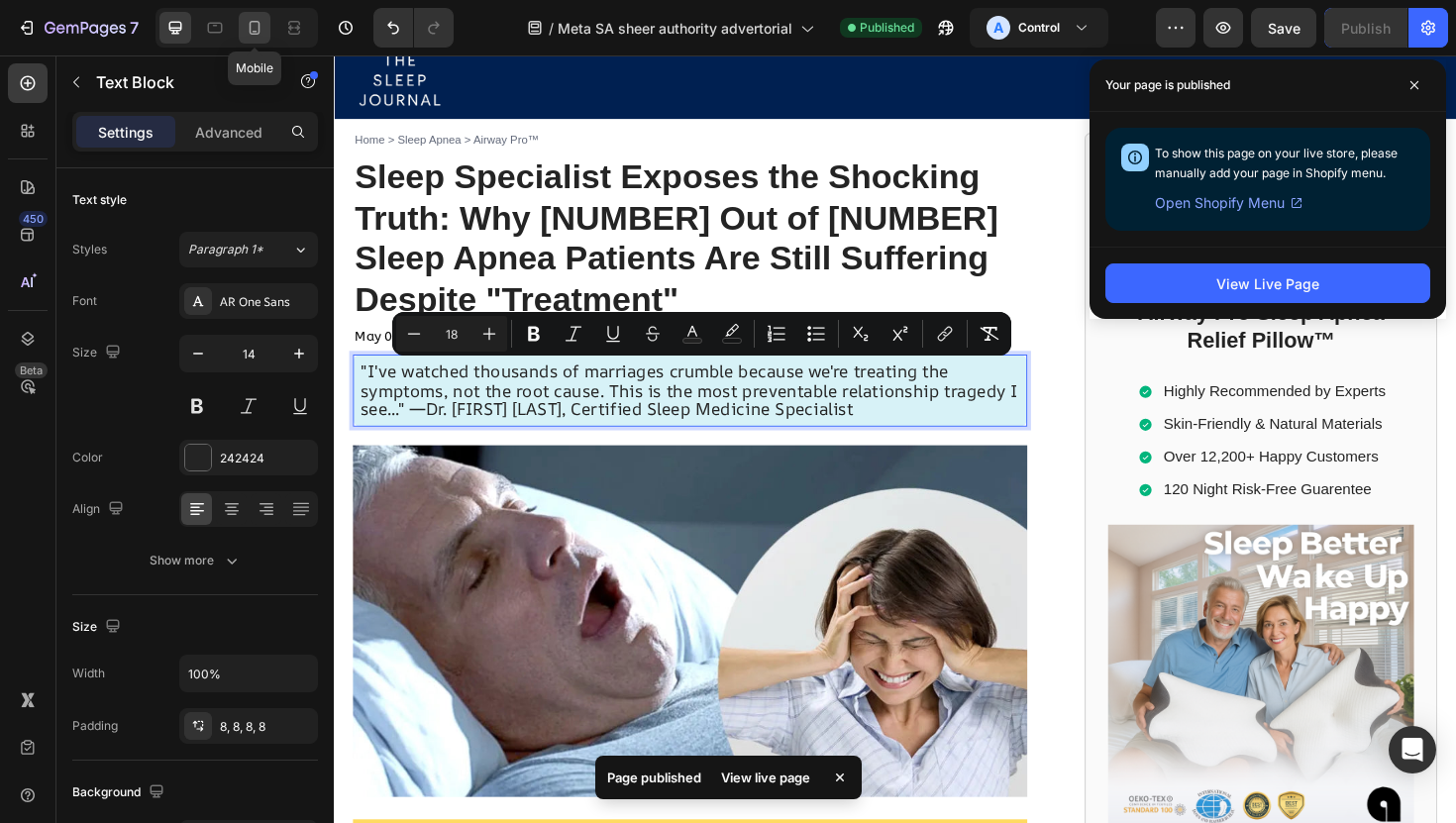 click 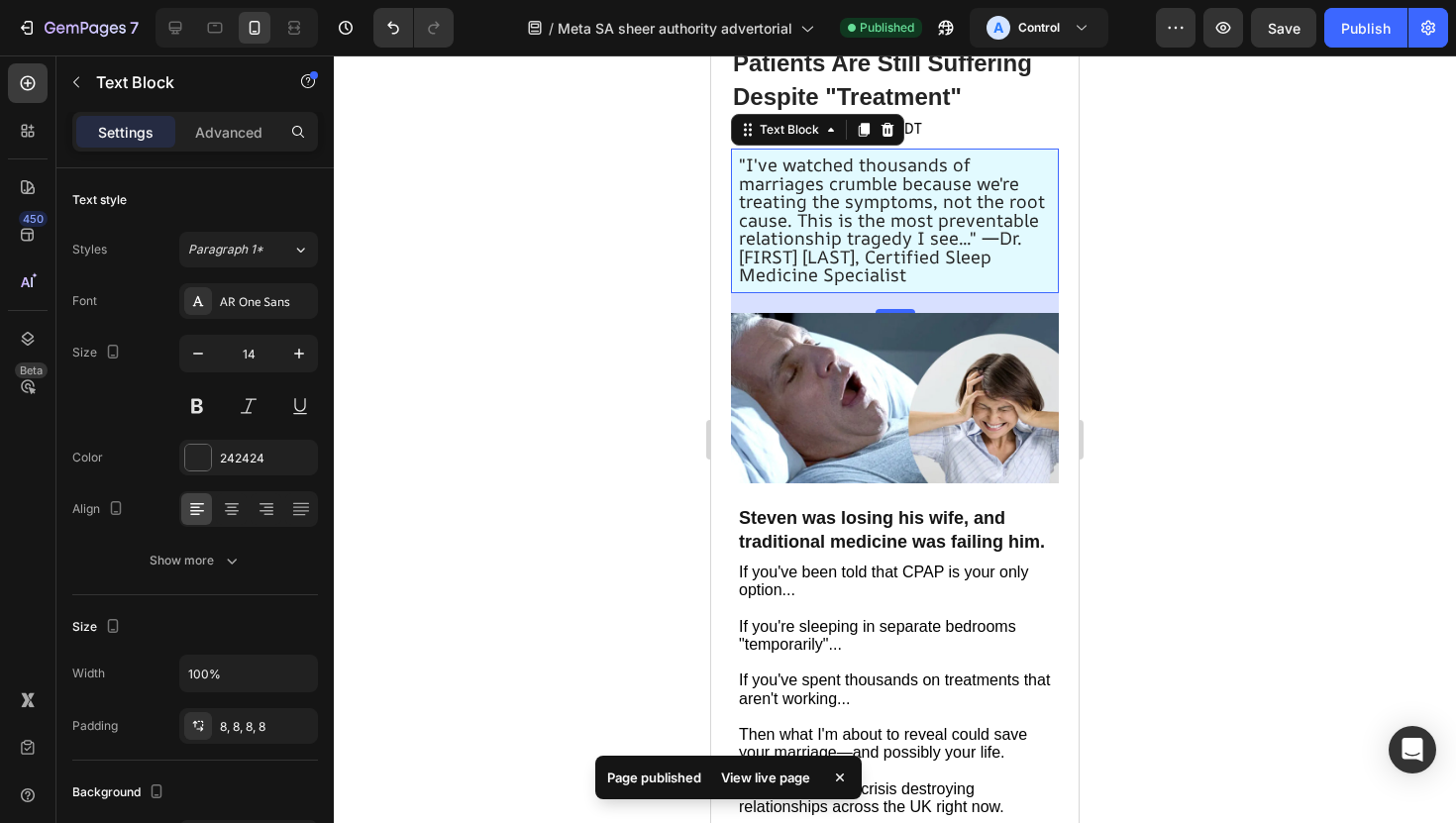 scroll, scrollTop: 228, scrollLeft: 0, axis: vertical 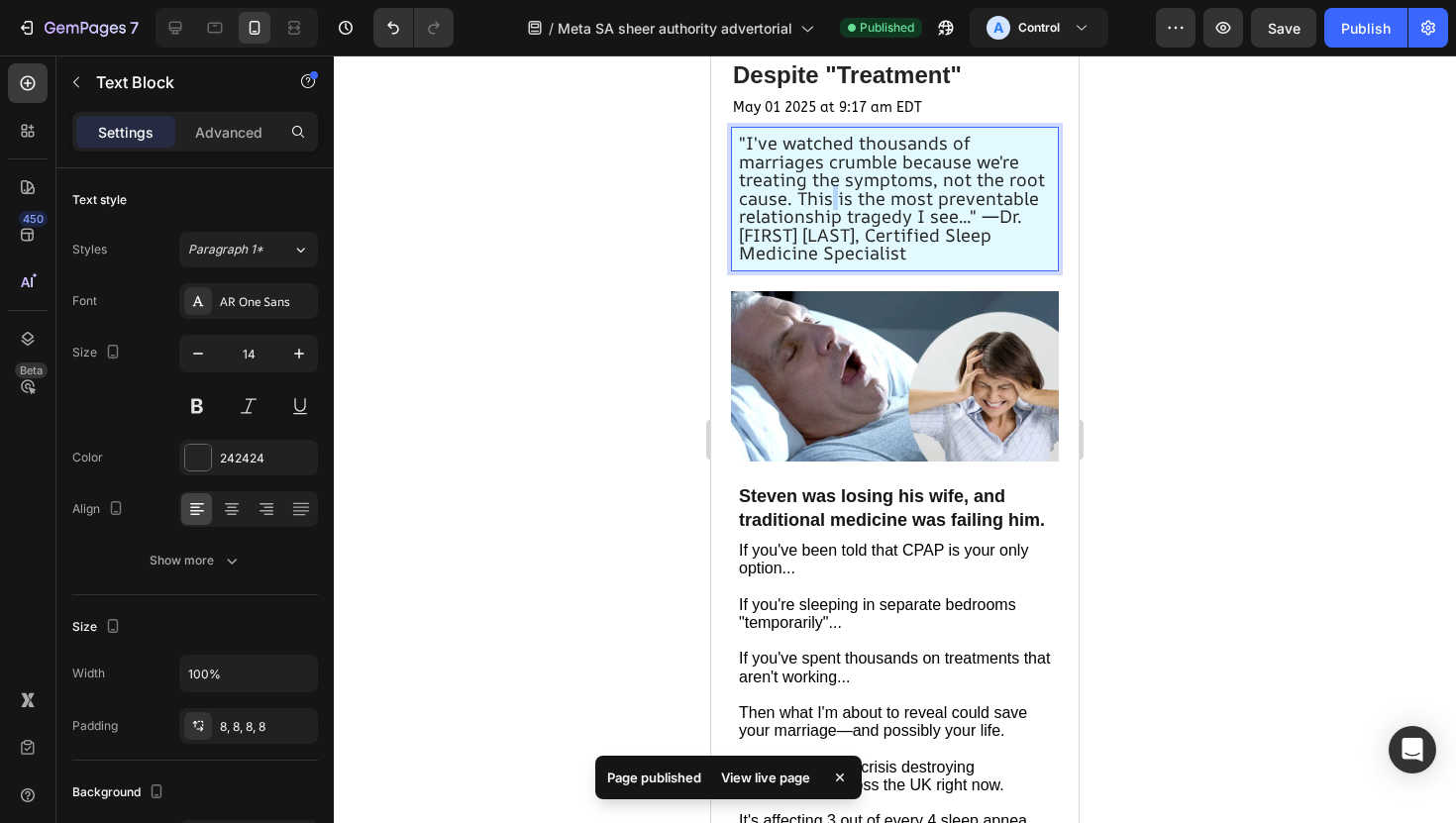 click on ""I've watched thousands of marriages crumble because we're treating the symptoms, not the root cause. This is the most preventable relationship tragedy I see..." —Dr. Michael Harrison, Certified Sleep Medicine Specialist" at bounding box center [891, 197] 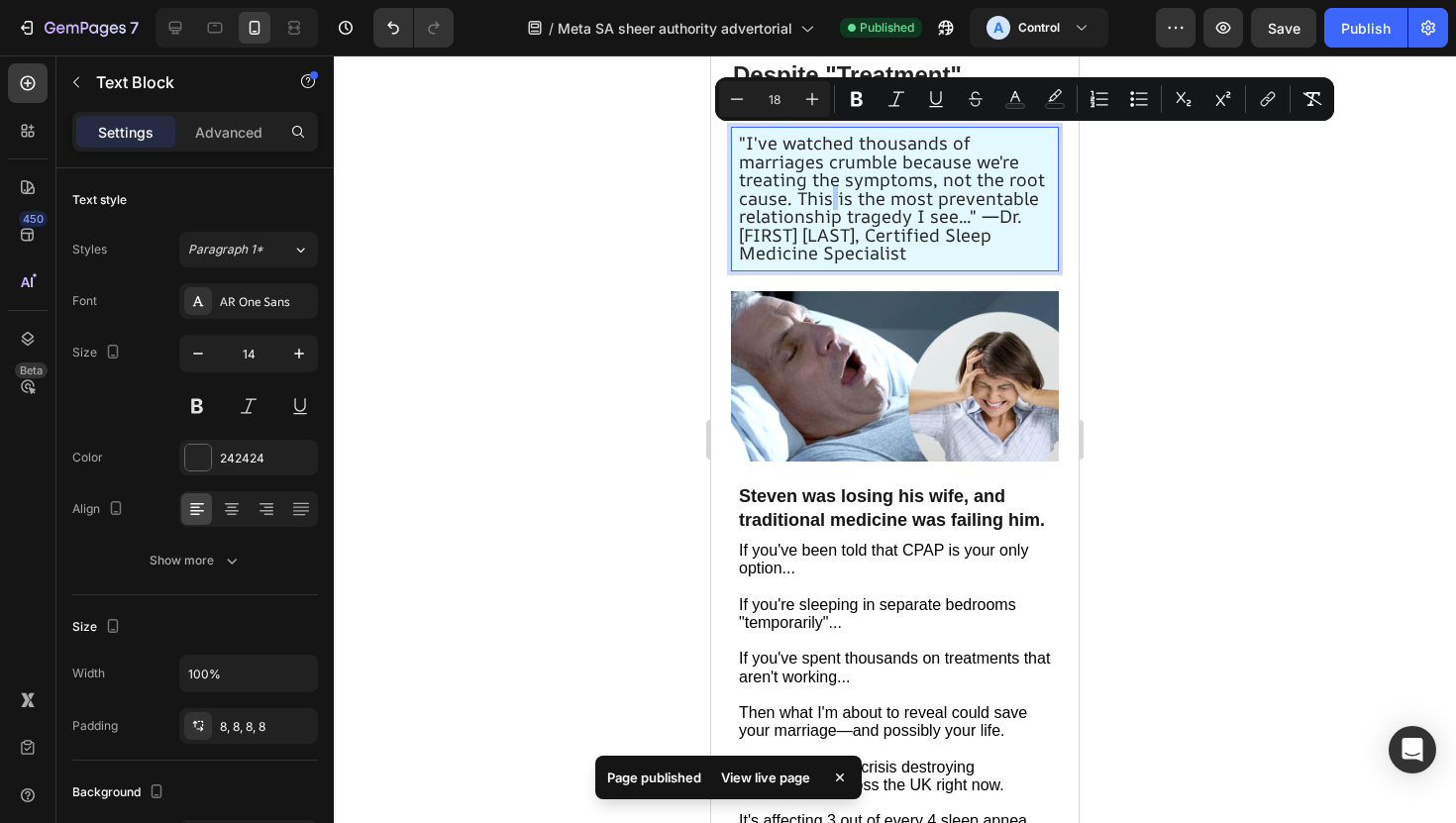 click 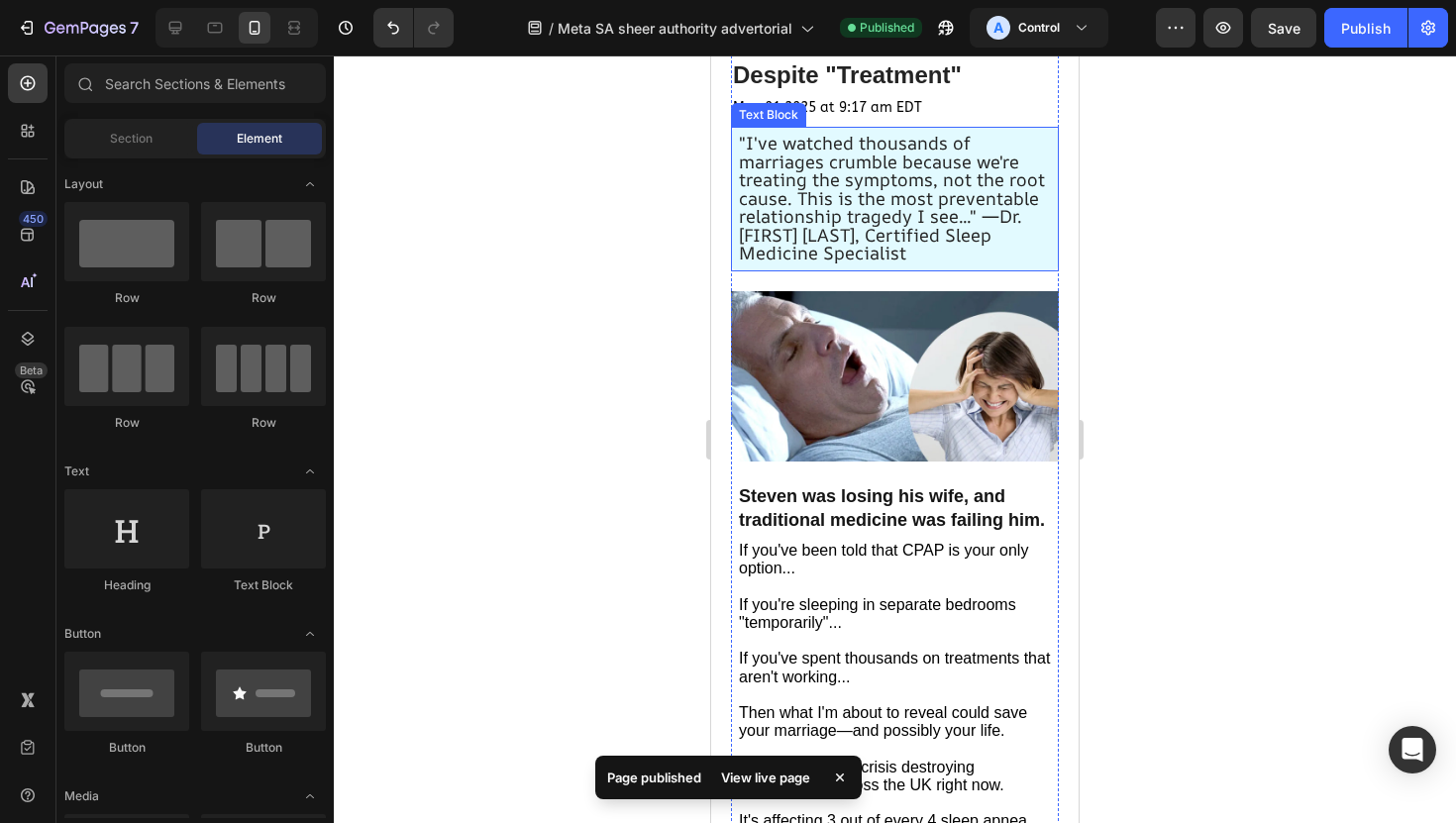 click on ""I've watched thousands of marriages crumble because we're treating the symptoms, not the root cause. This is the most preventable relationship tragedy I see..." —Dr. Michael Harrison, Certified Sleep Medicine Specialist" at bounding box center [894, 199] 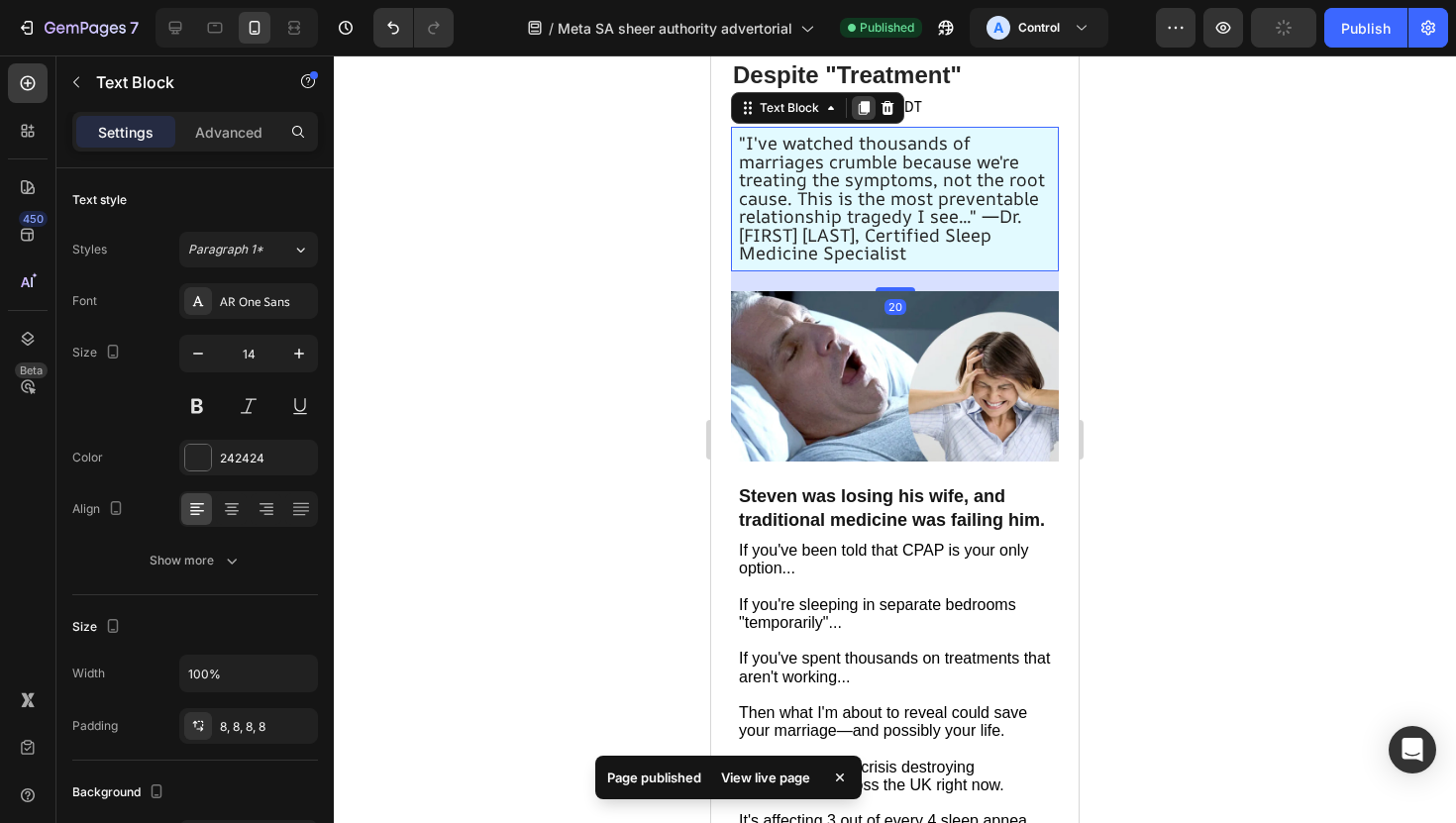 click 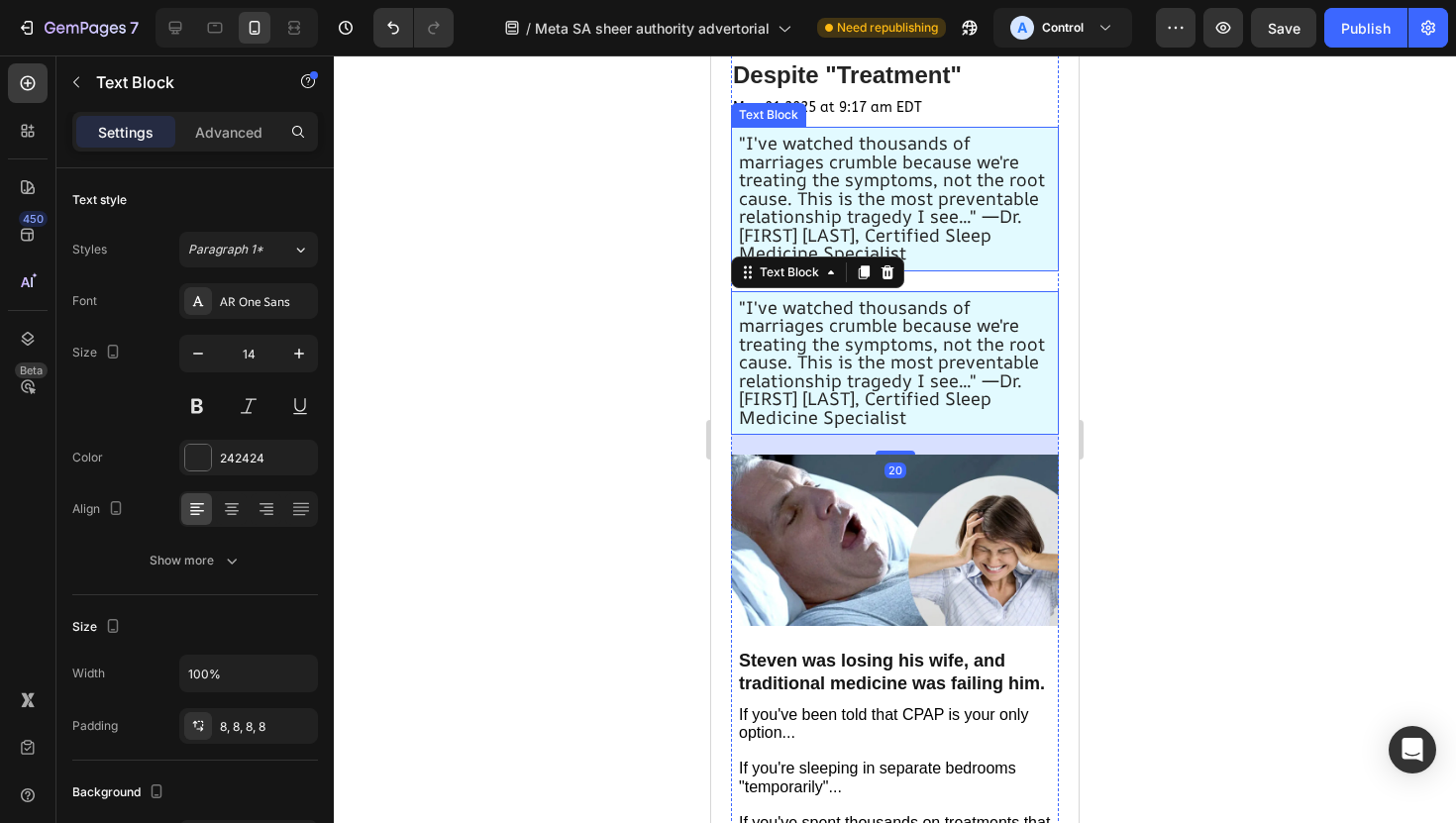 click on ""I've watched thousands of marriages crumble because we're treating the symptoms, not the root cause. This is the most preventable relationship tragedy I see..." —Dr. Michael Harrison, Certified Sleep Medicine Specialist" at bounding box center [891, 197] 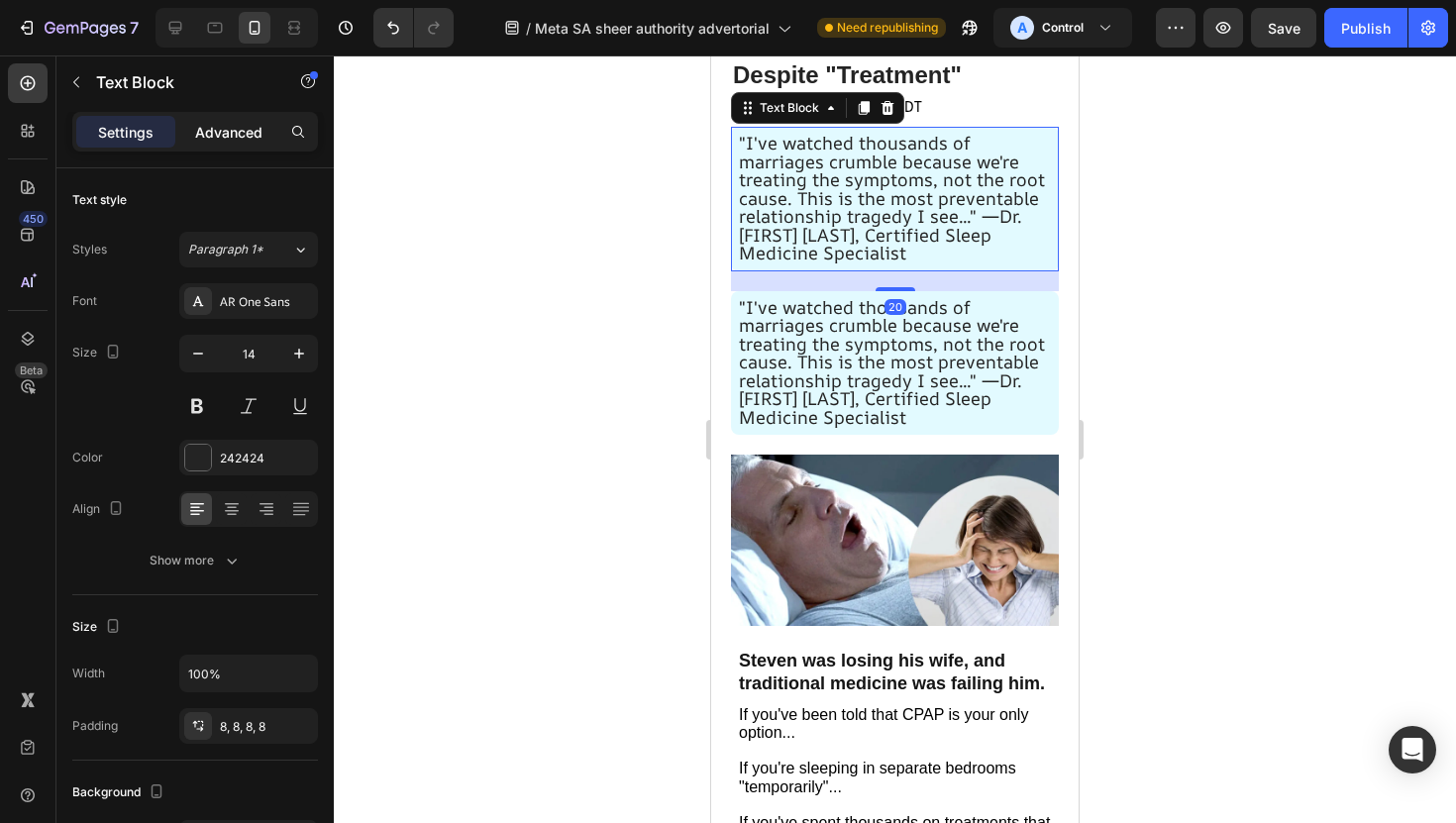 click on "Advanced" 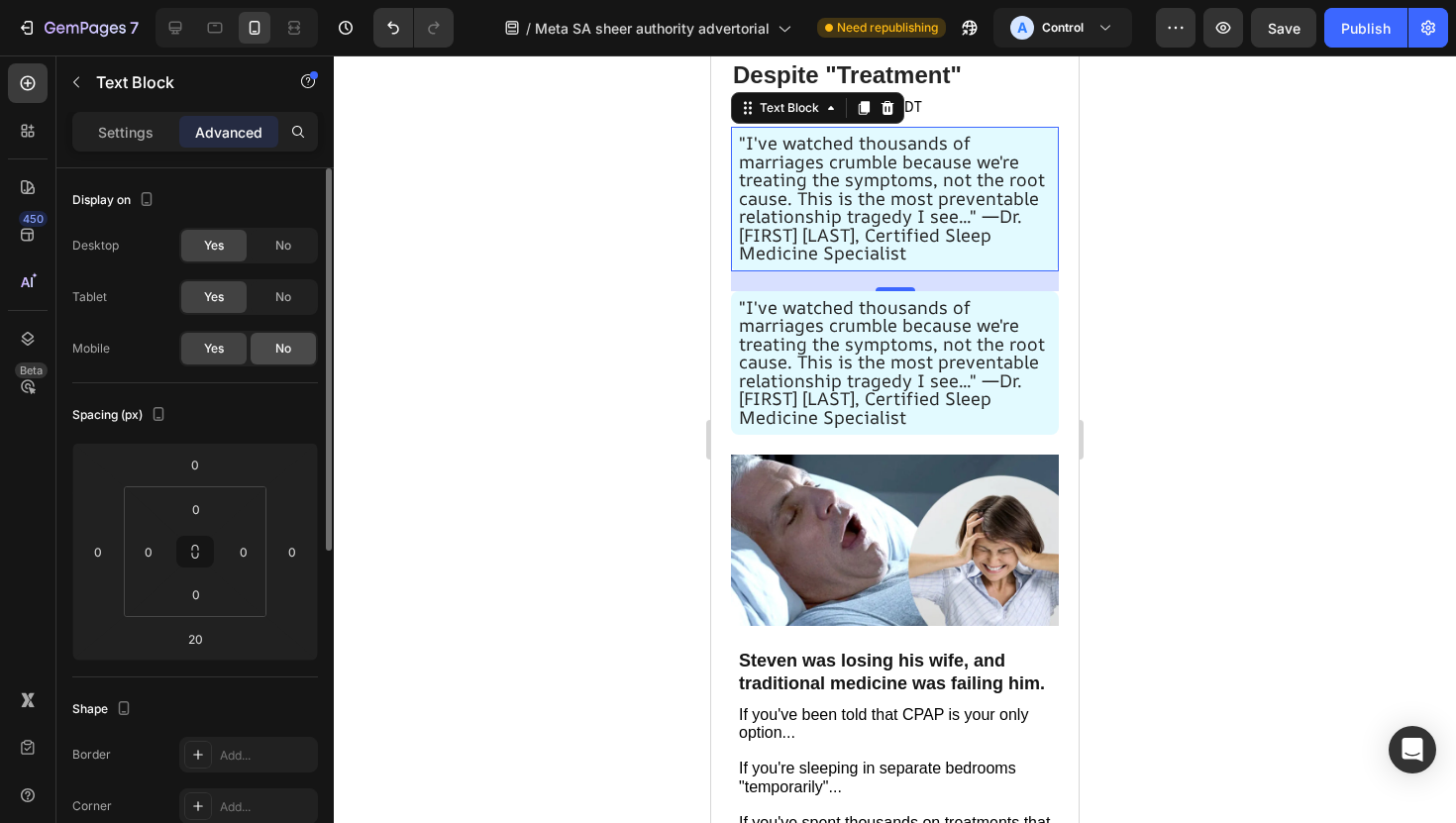 click on "No" 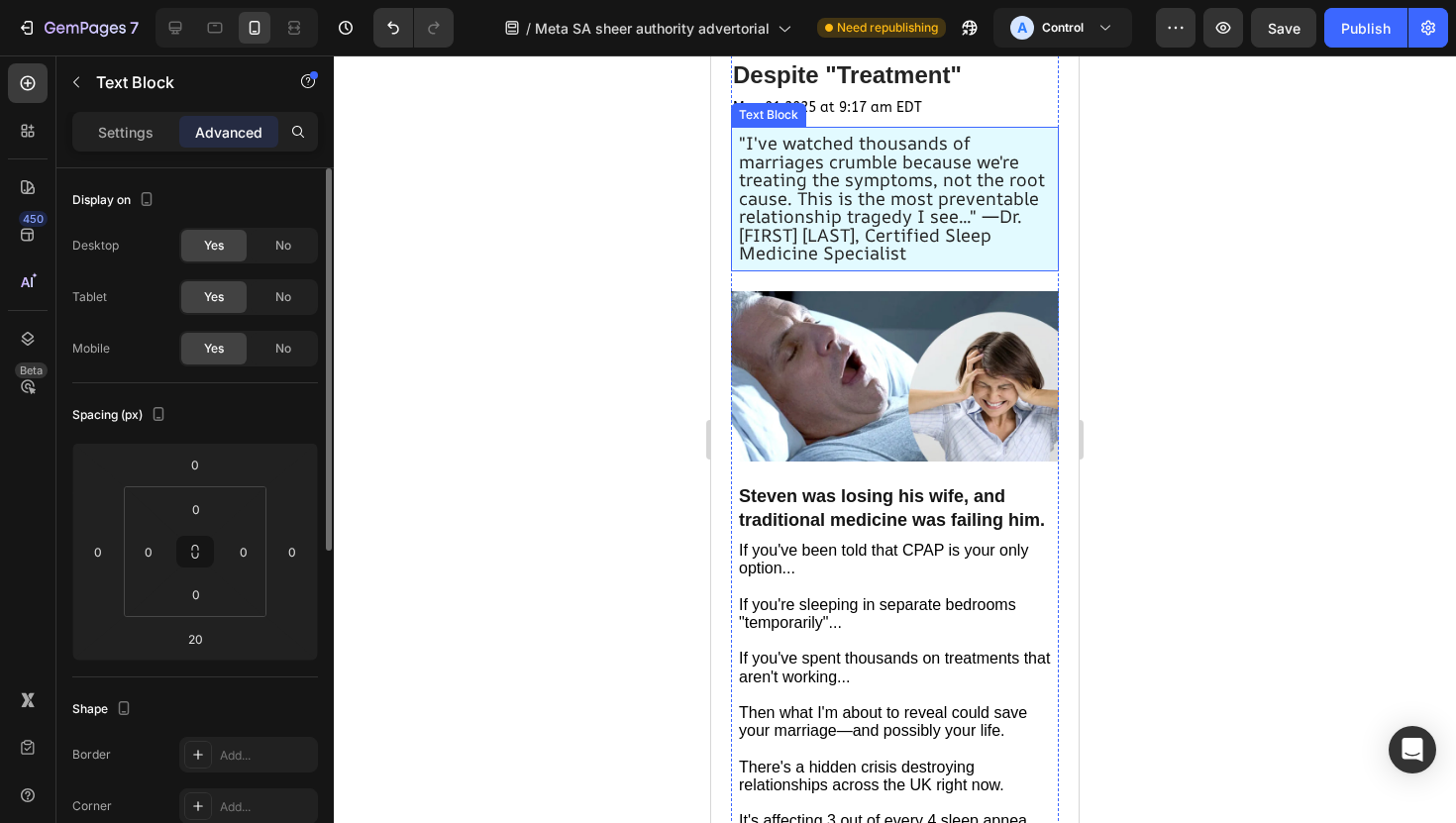 click on ""I've watched thousands of marriages crumble because we're treating the symptoms, not the root cause. This is the most preventable relationship tragedy I see..." —Dr. Michael Harrison, Certified Sleep Medicine Specialist" at bounding box center (891, 197) 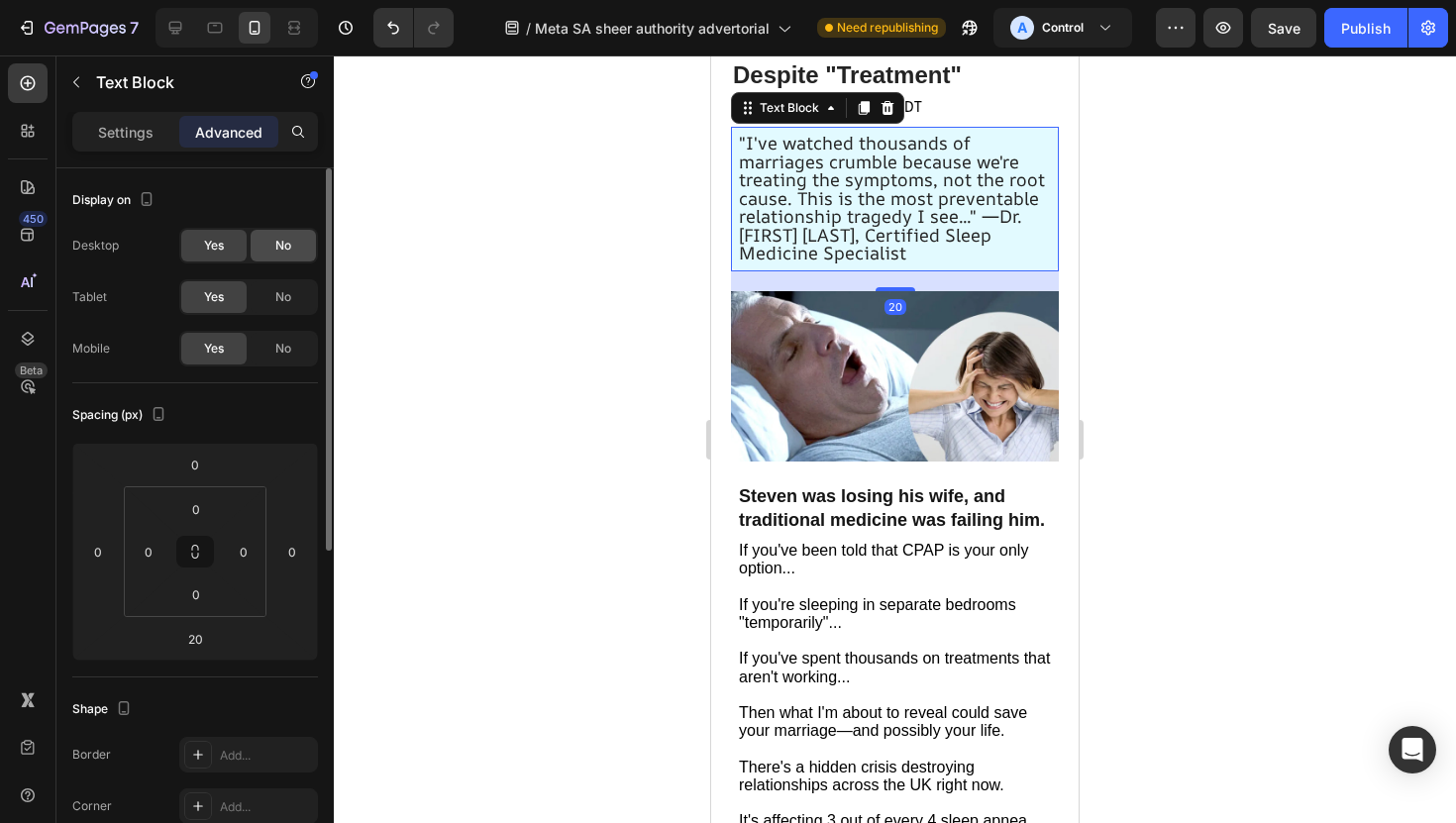 click on "No" 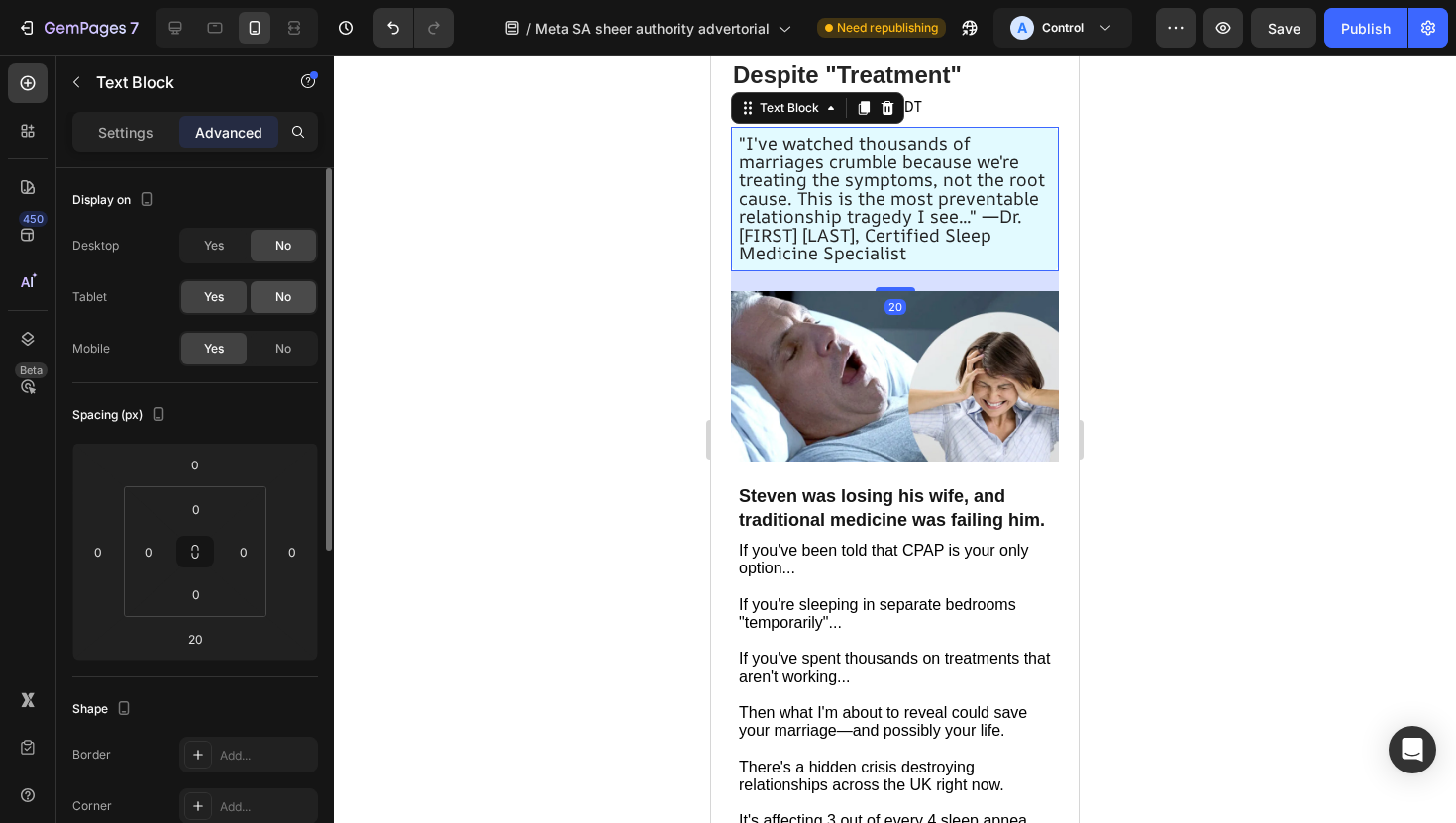 click on "No" 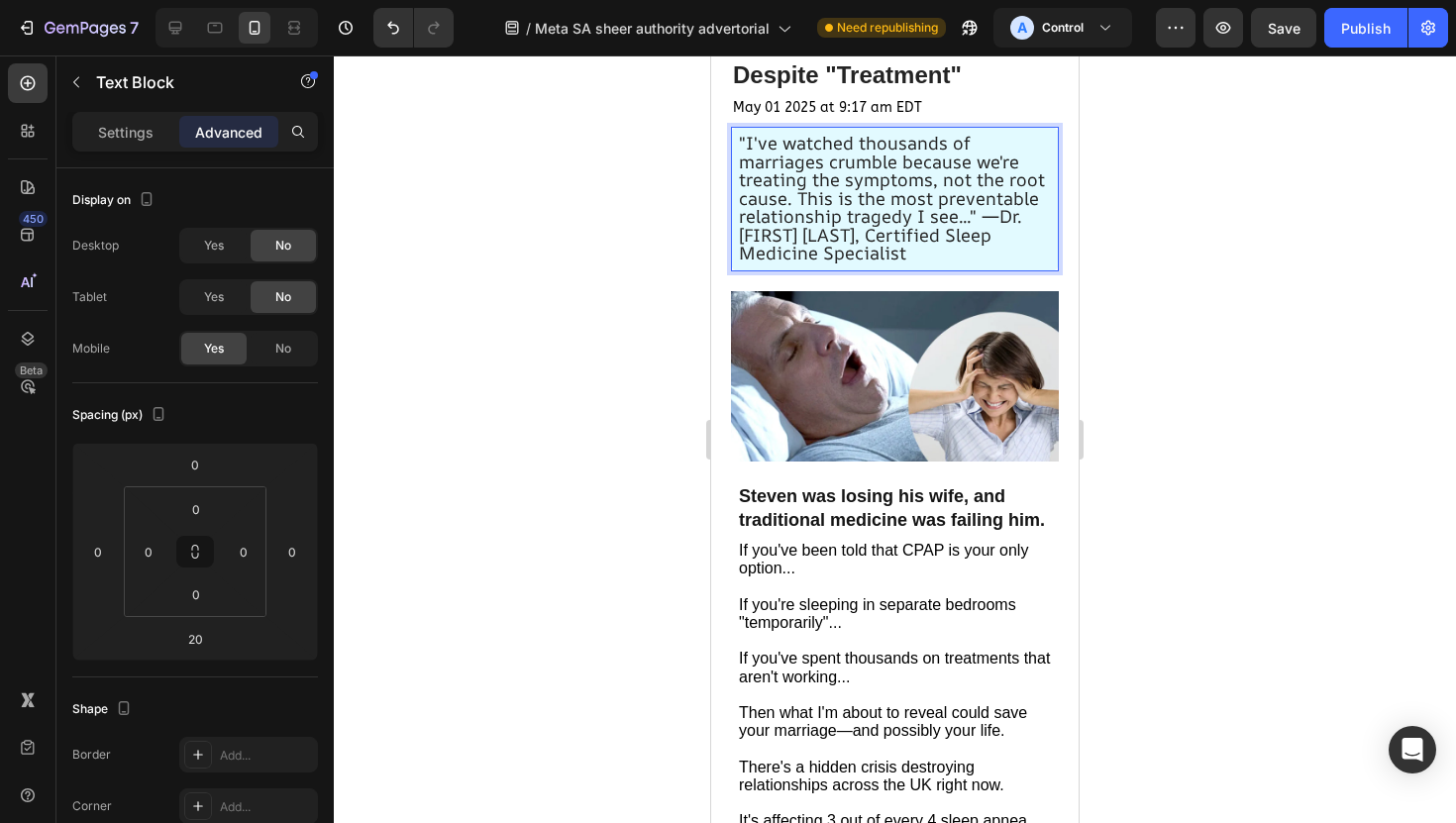 click on ""I've watched thousands of marriages crumble because we're treating the symptoms, not the root cause. This is the most preventable relationship tragedy I see..." —Dr. Michael Harrison, Certified Sleep Medicine Specialist" at bounding box center [891, 197] 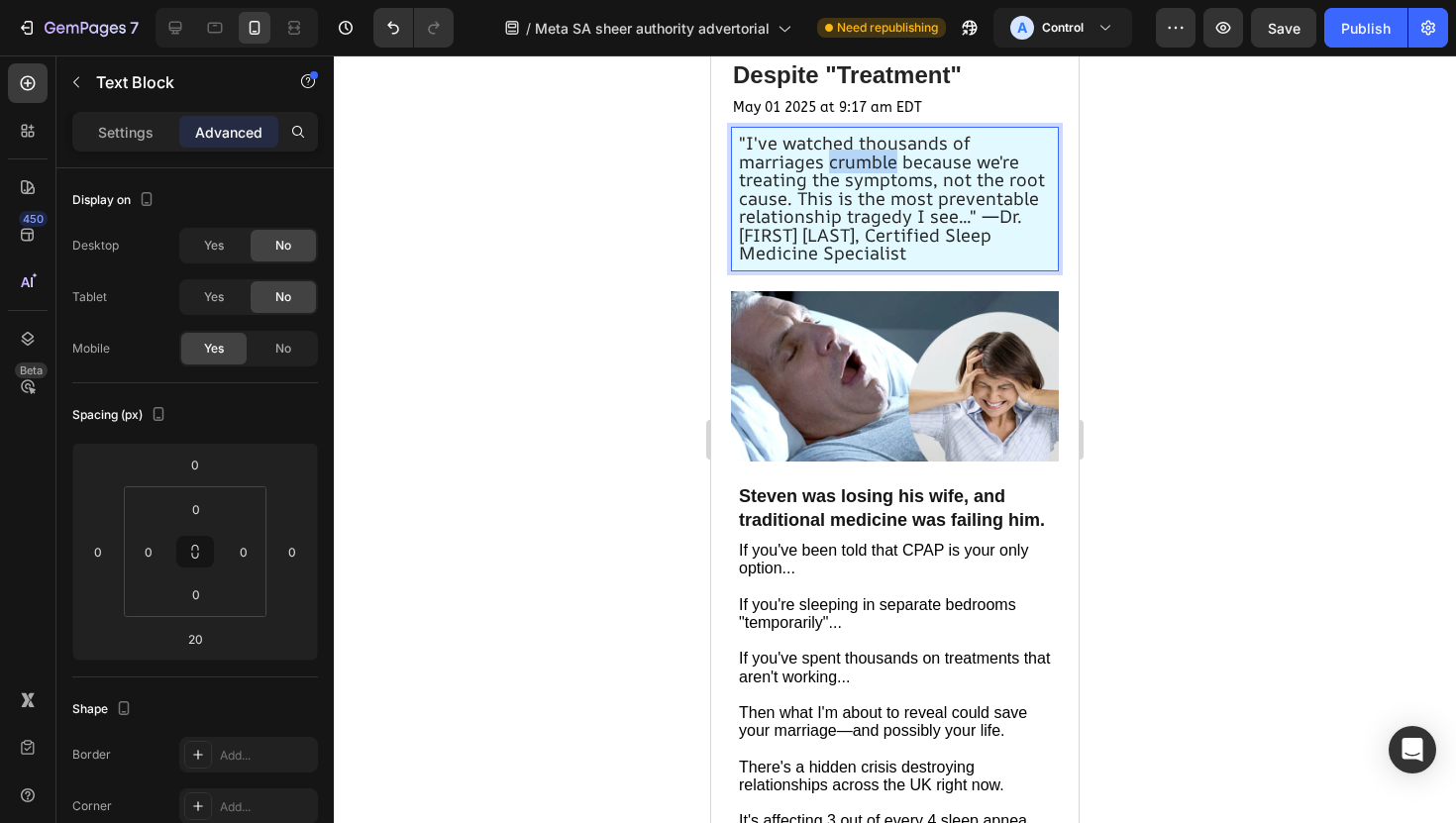 click on ""I've watched thousands of marriages crumble because we're treating the symptoms, not the root cause. This is the most preventable relationship tragedy I see..." —Dr. Michael Harrison, Certified Sleep Medicine Specialist" at bounding box center [891, 197] 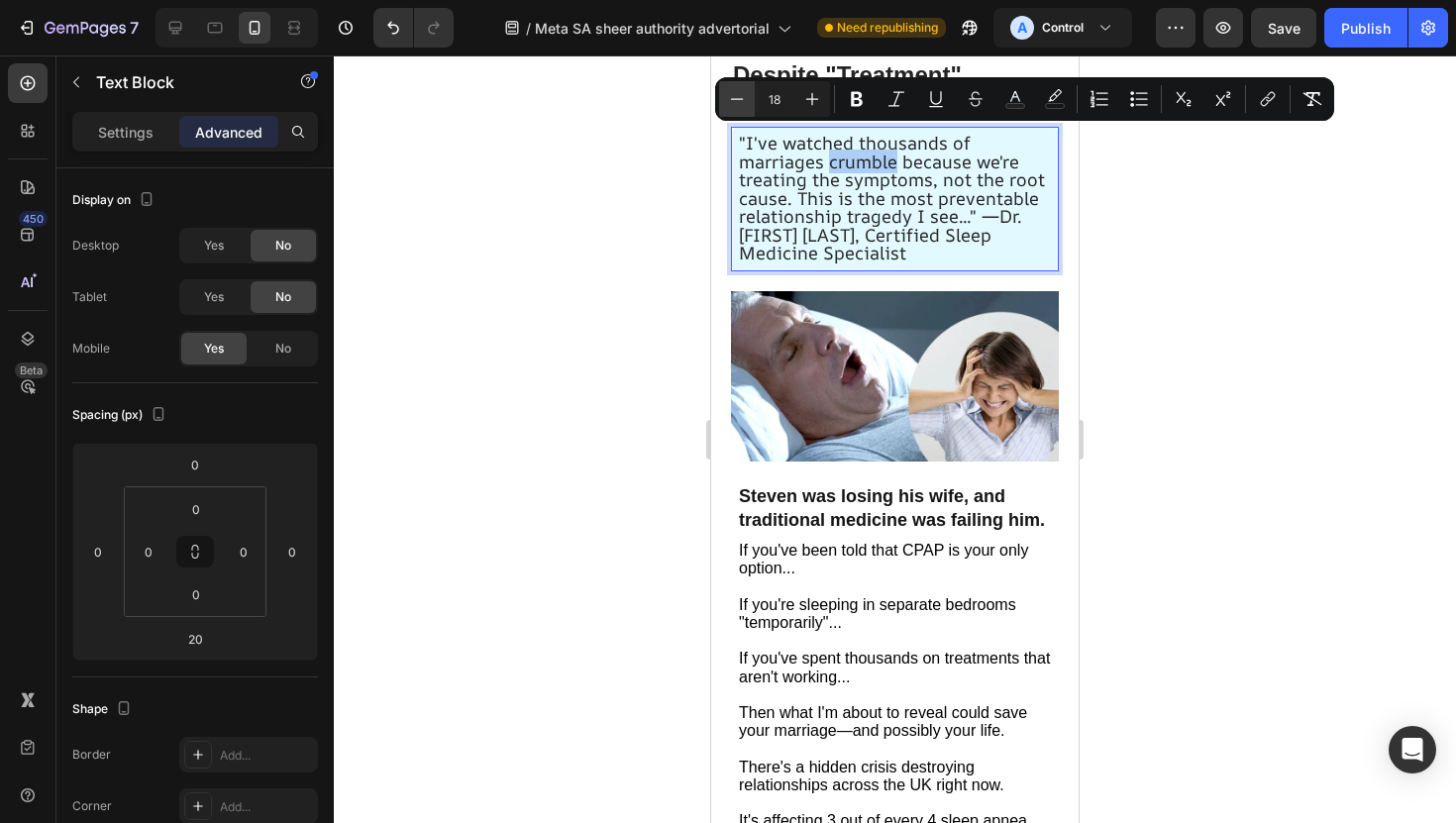 click 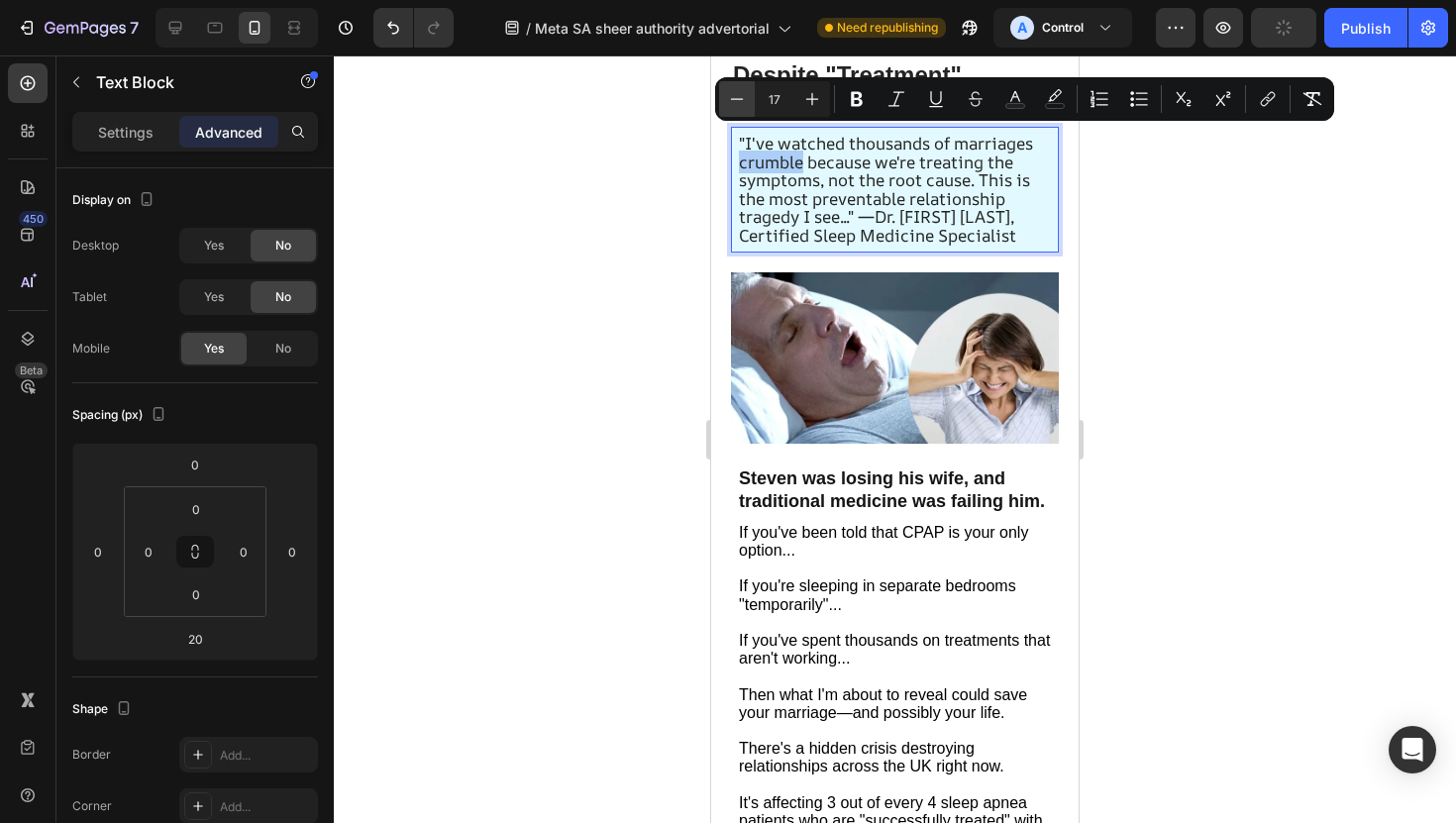 click 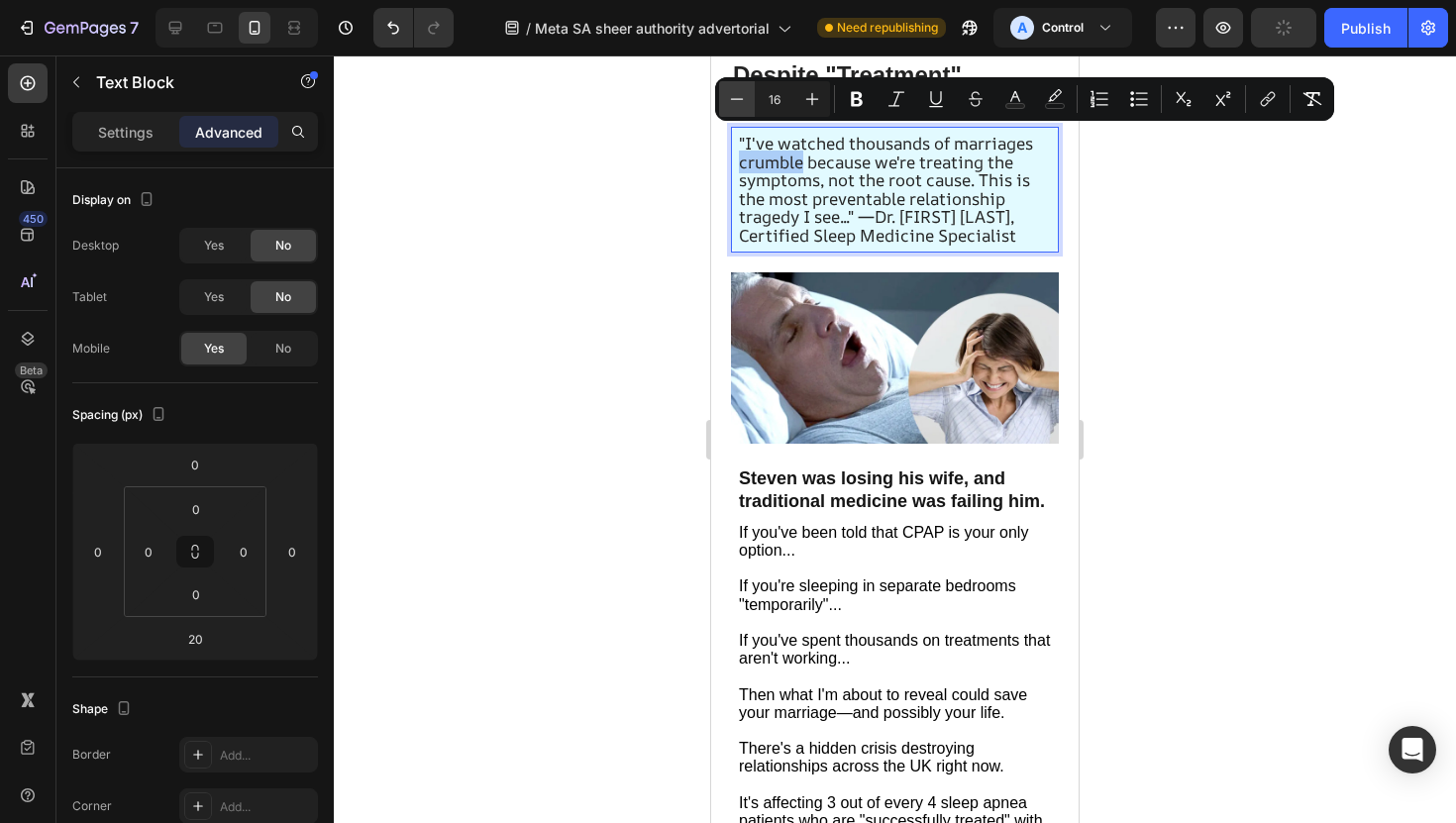 click 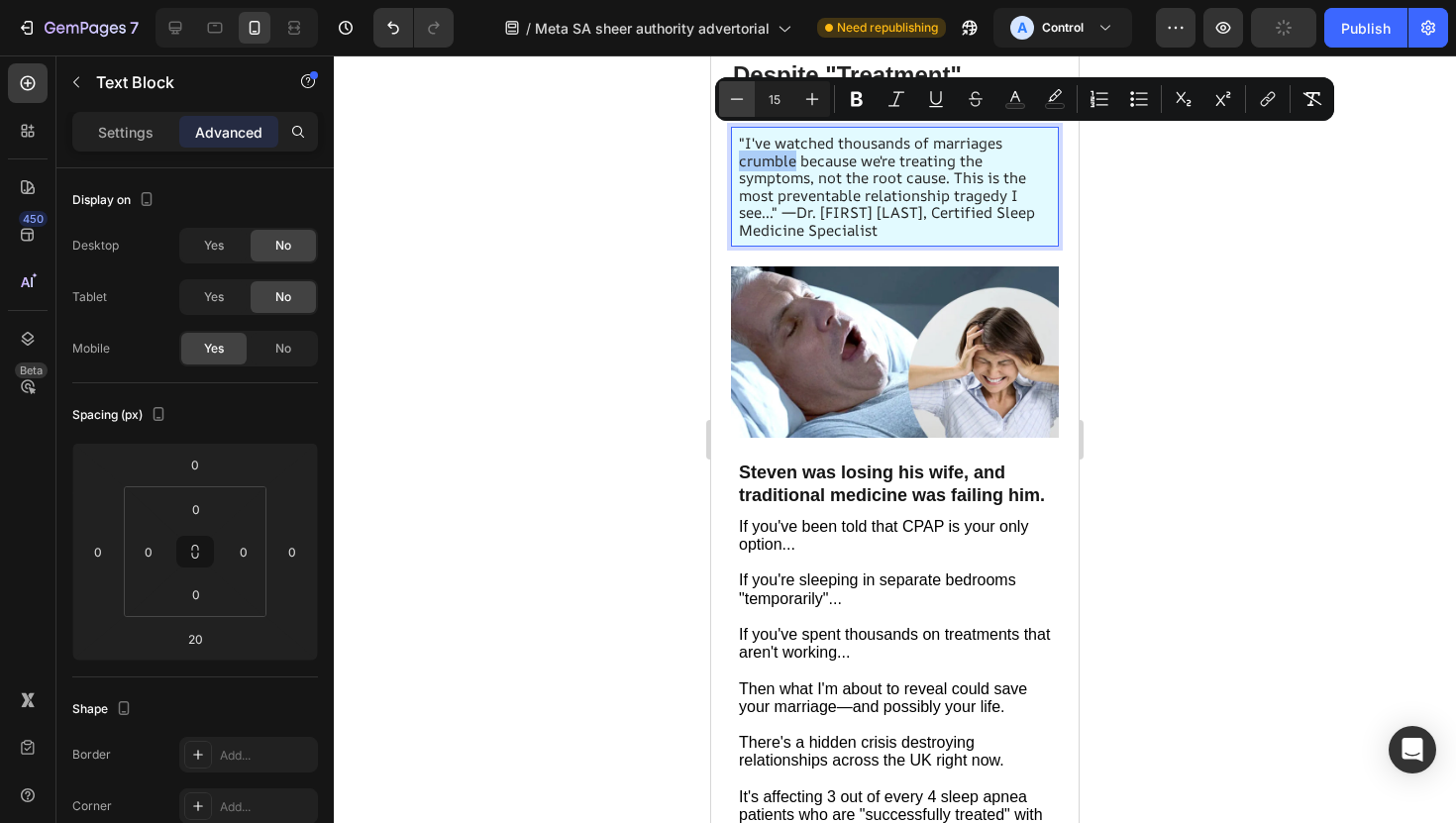 click 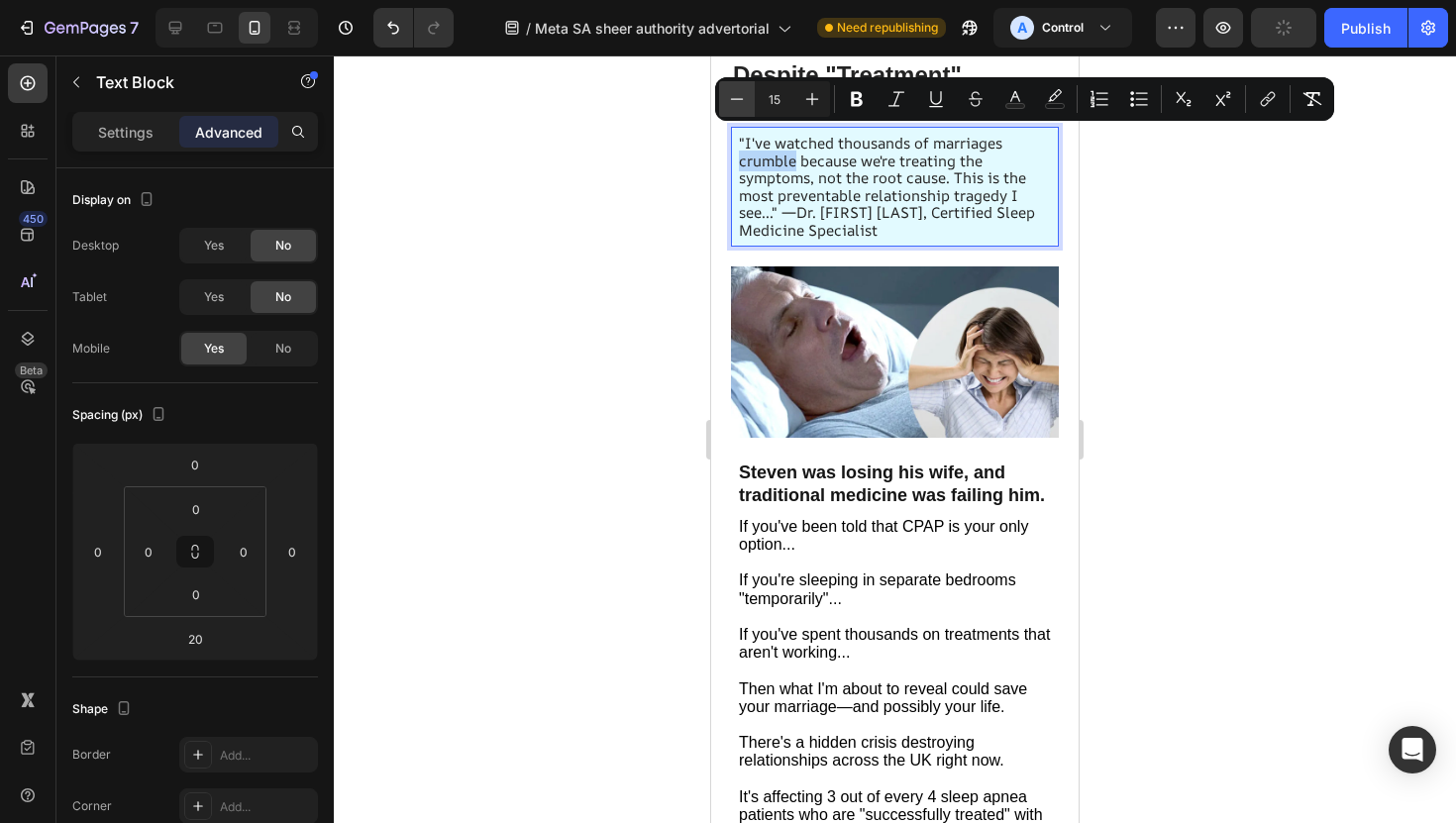 type on "14" 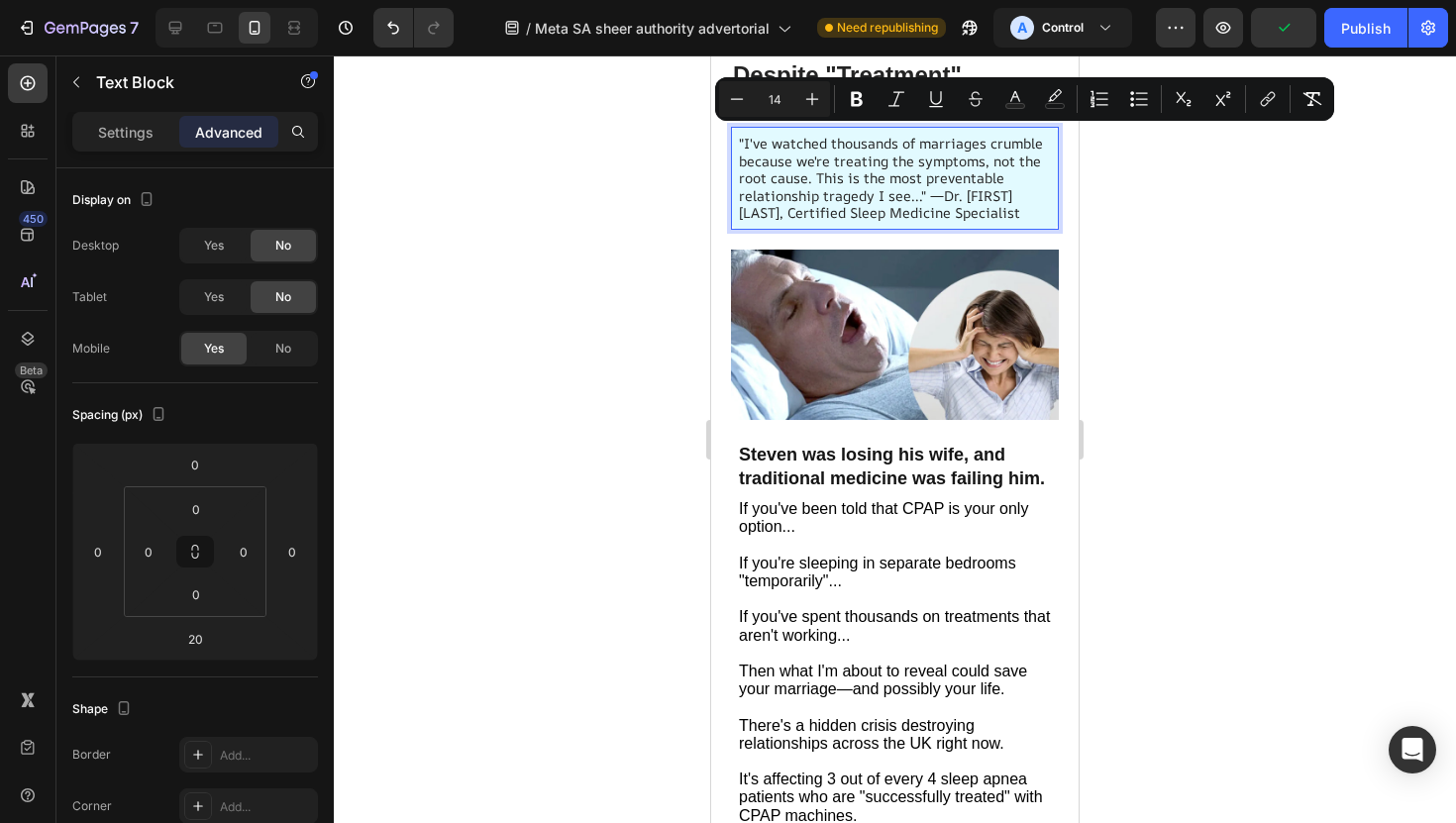 click 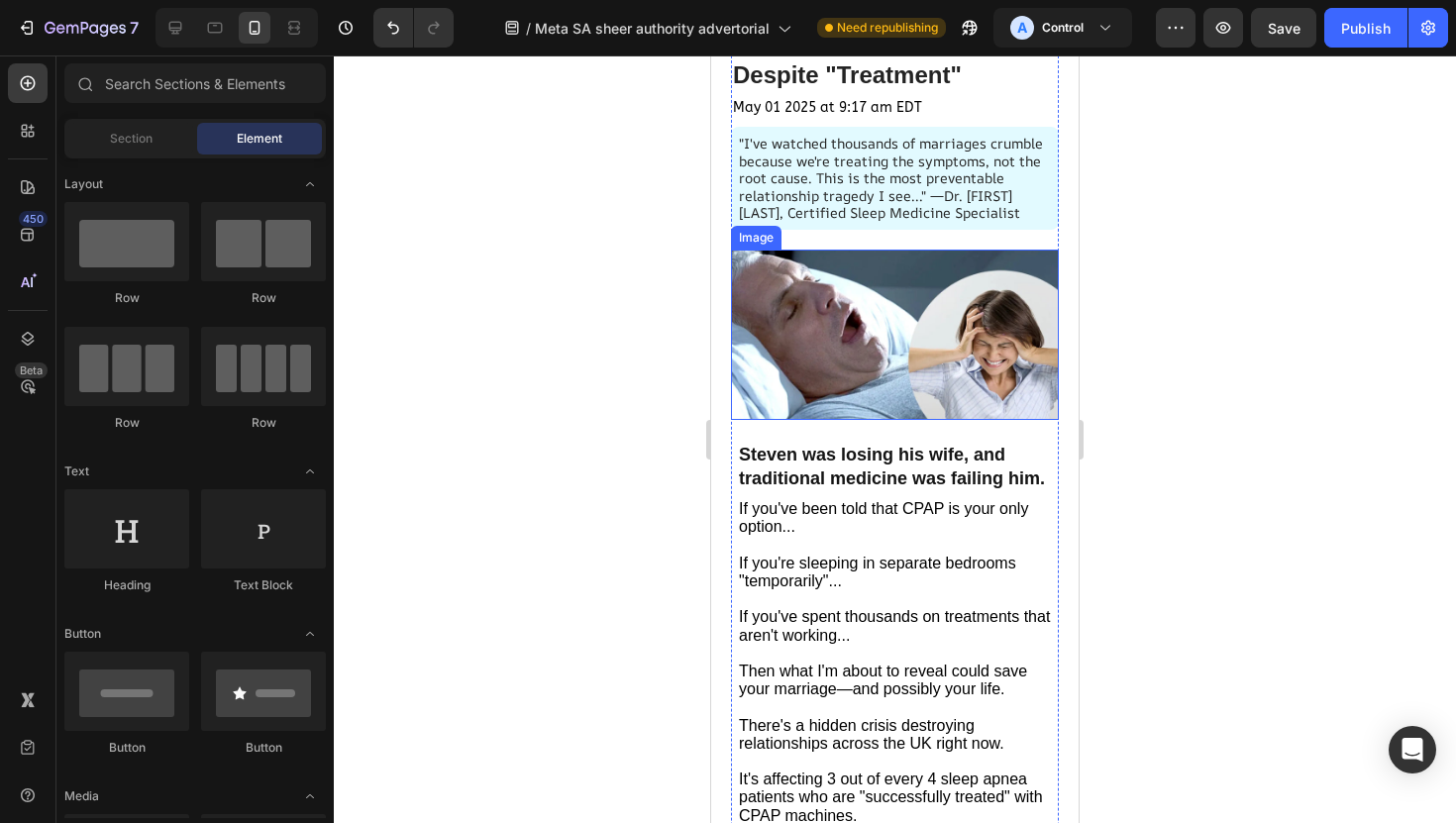 scroll, scrollTop: 0, scrollLeft: 0, axis: both 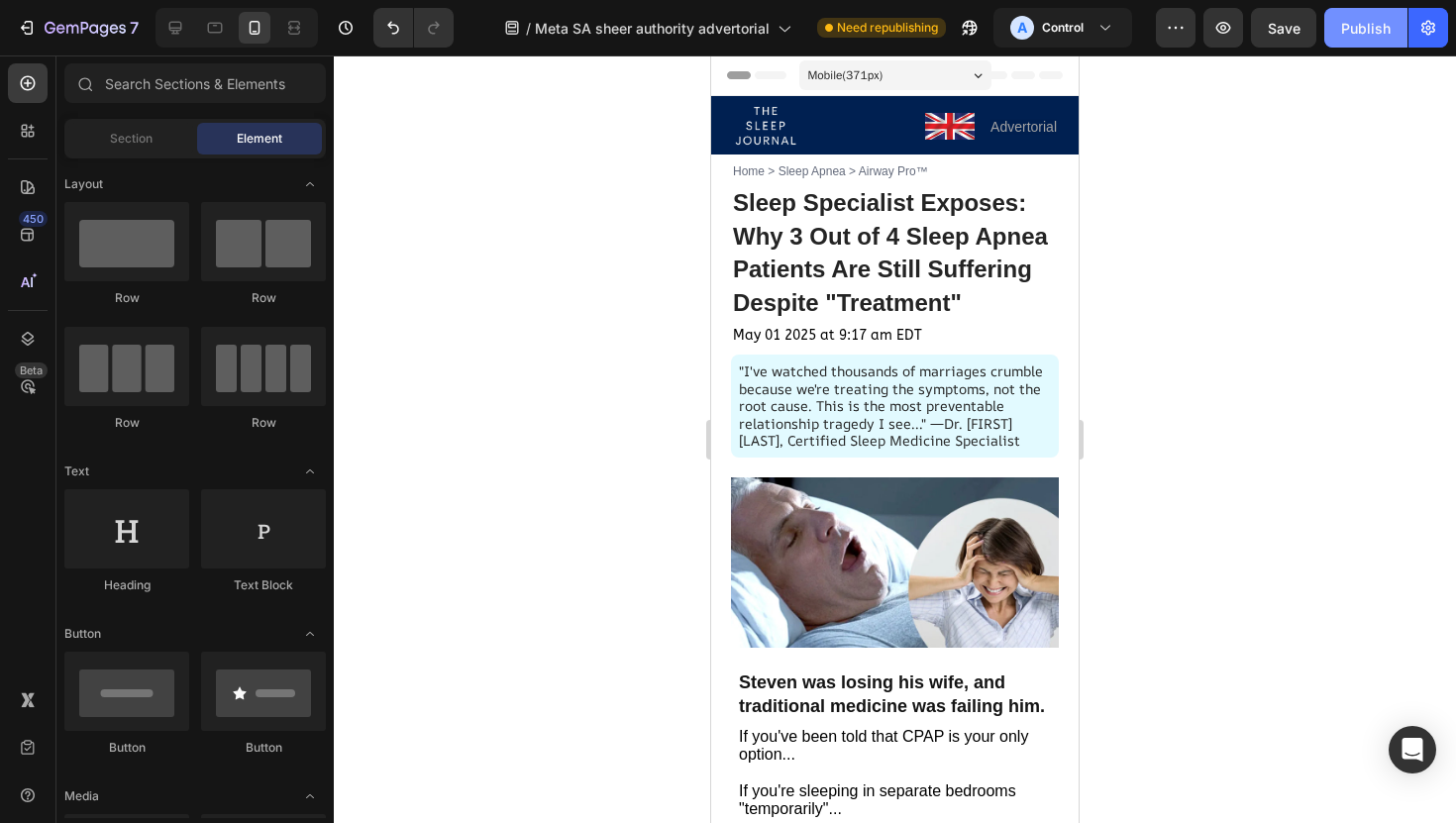 click on "Publish" at bounding box center (1366, 28) 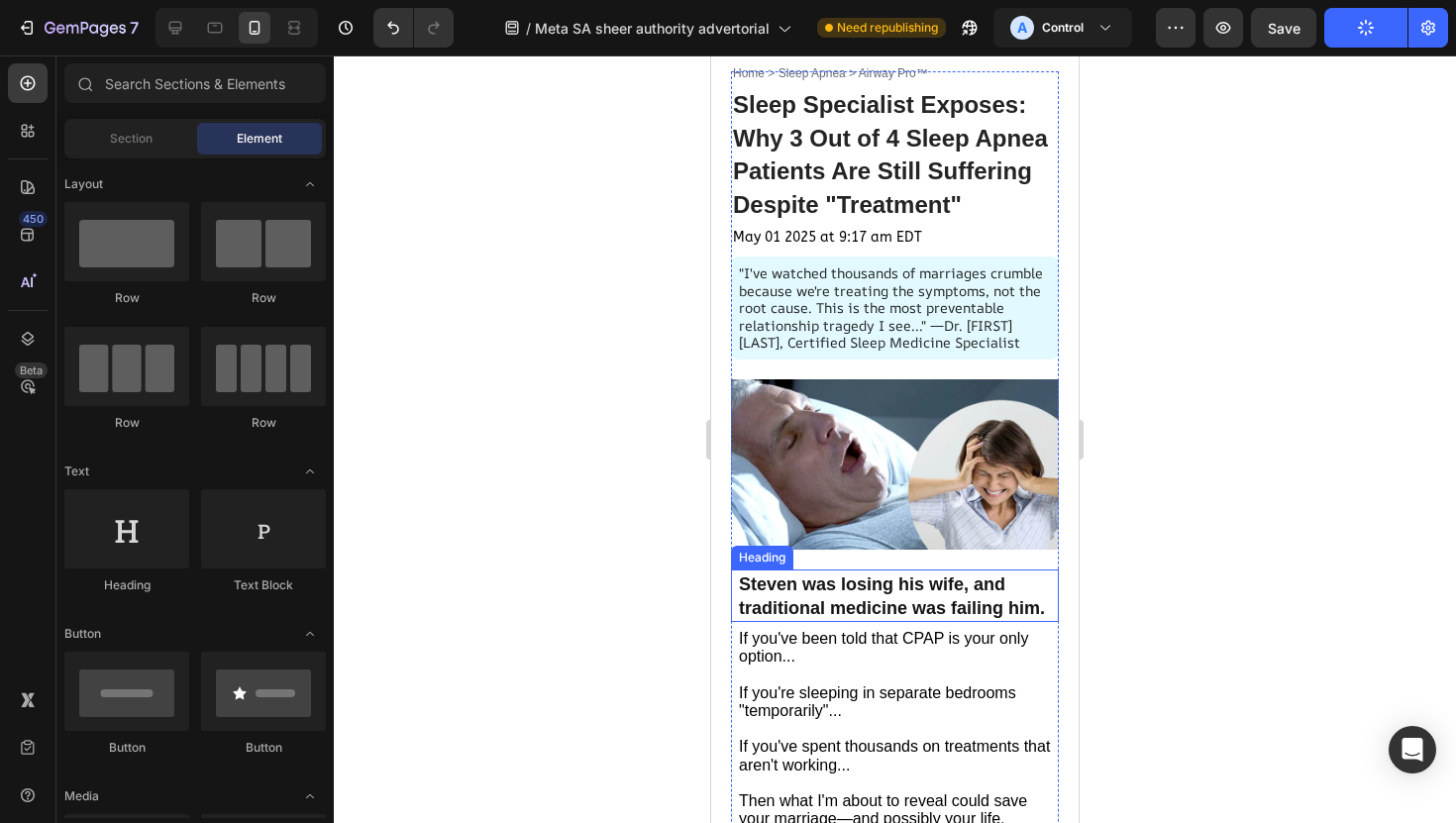 scroll, scrollTop: 121, scrollLeft: 0, axis: vertical 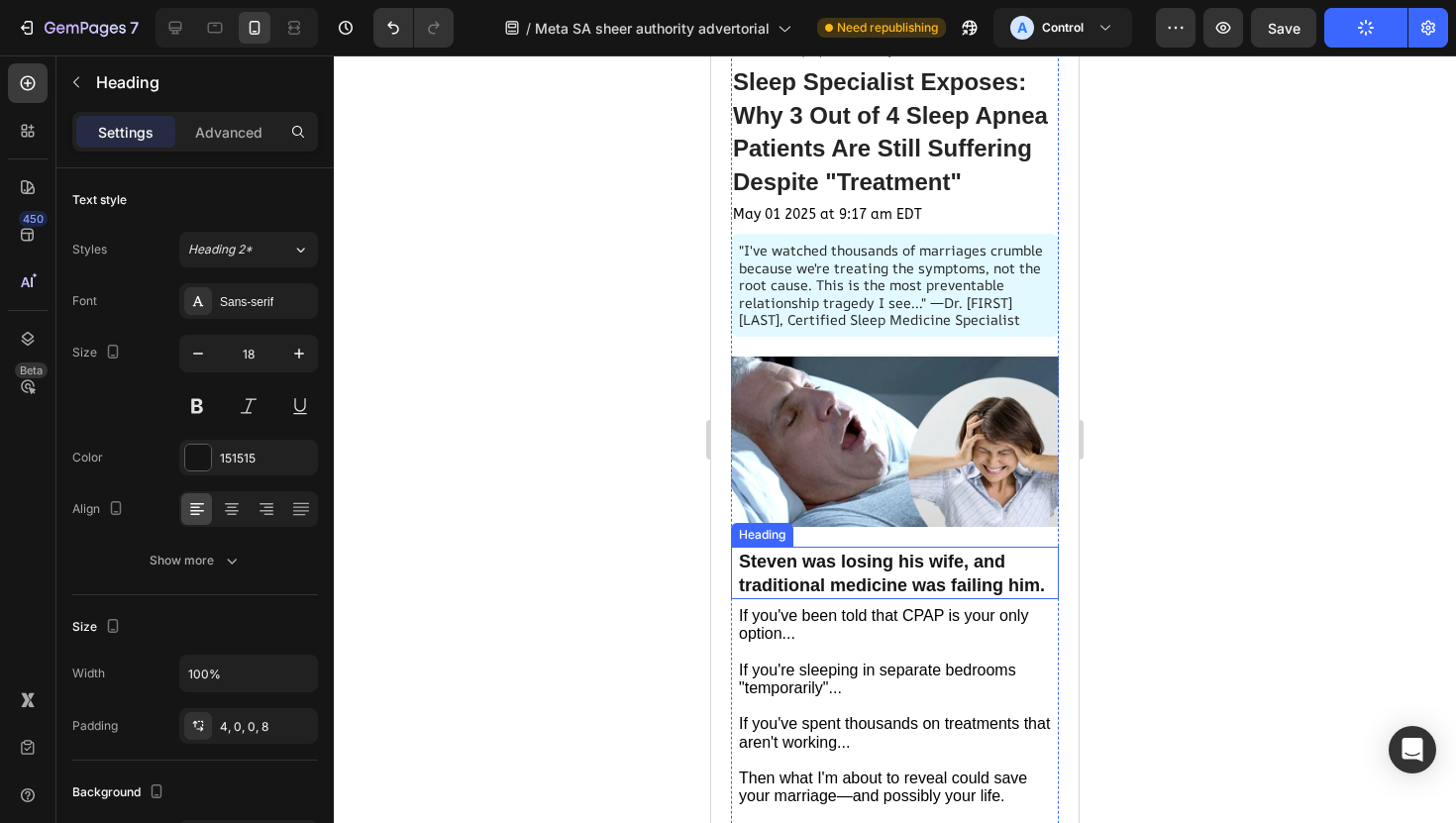 click on "Steven was losing his wife, and traditional medicine was failing him." at bounding box center [894, 572] 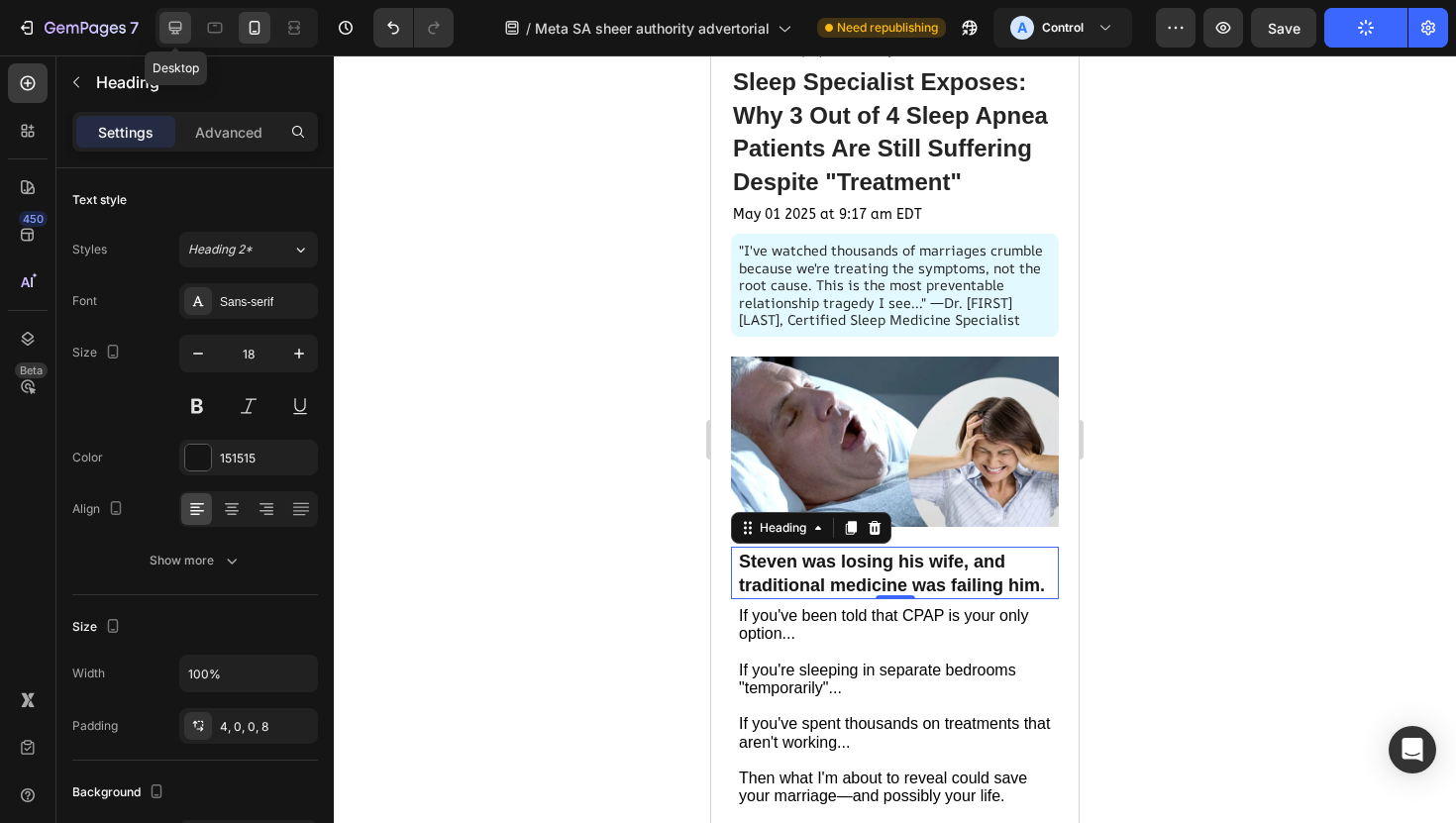 click 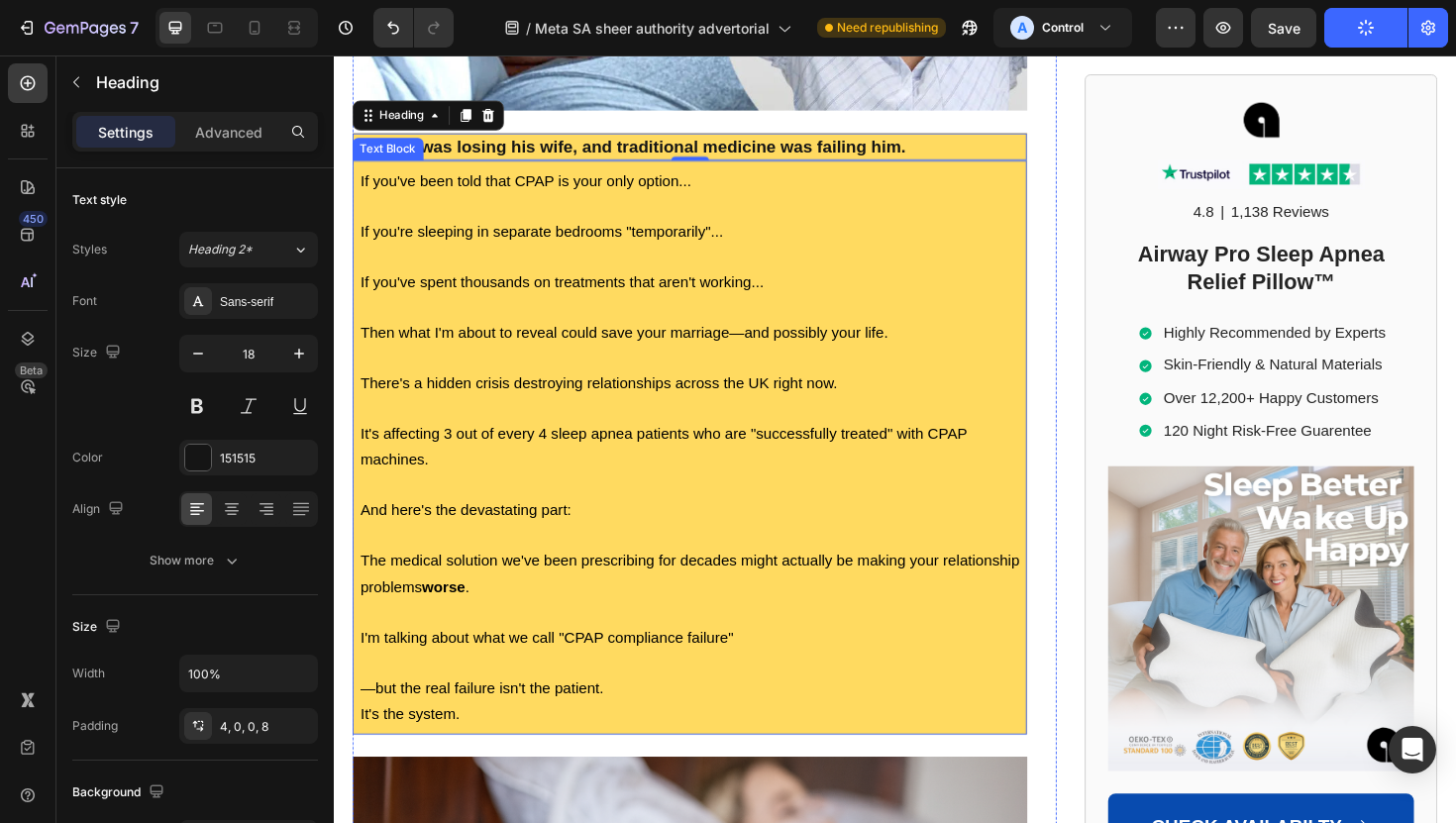 scroll, scrollTop: 769, scrollLeft: 0, axis: vertical 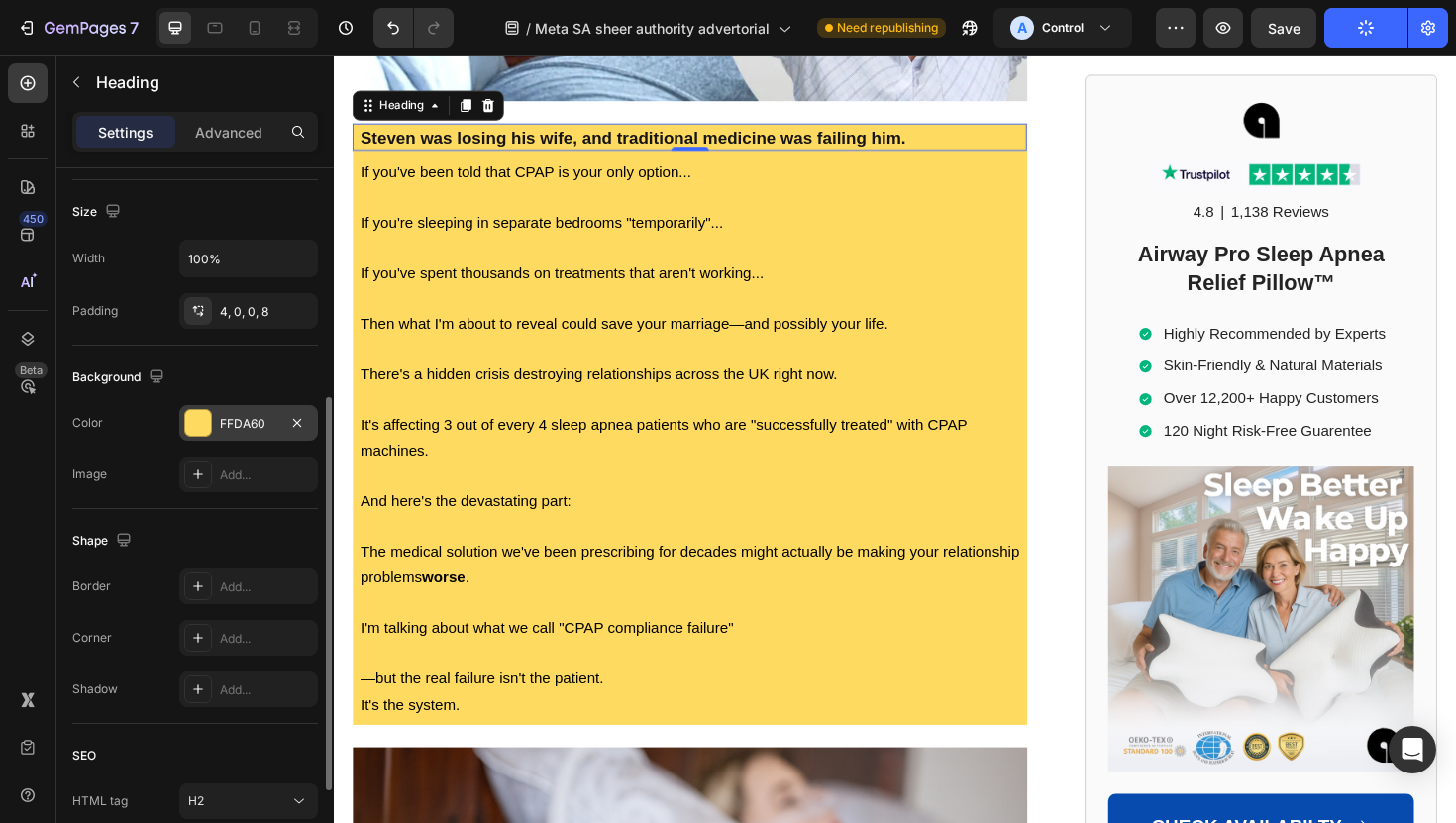 click on "FFDA60" at bounding box center [249, 424] 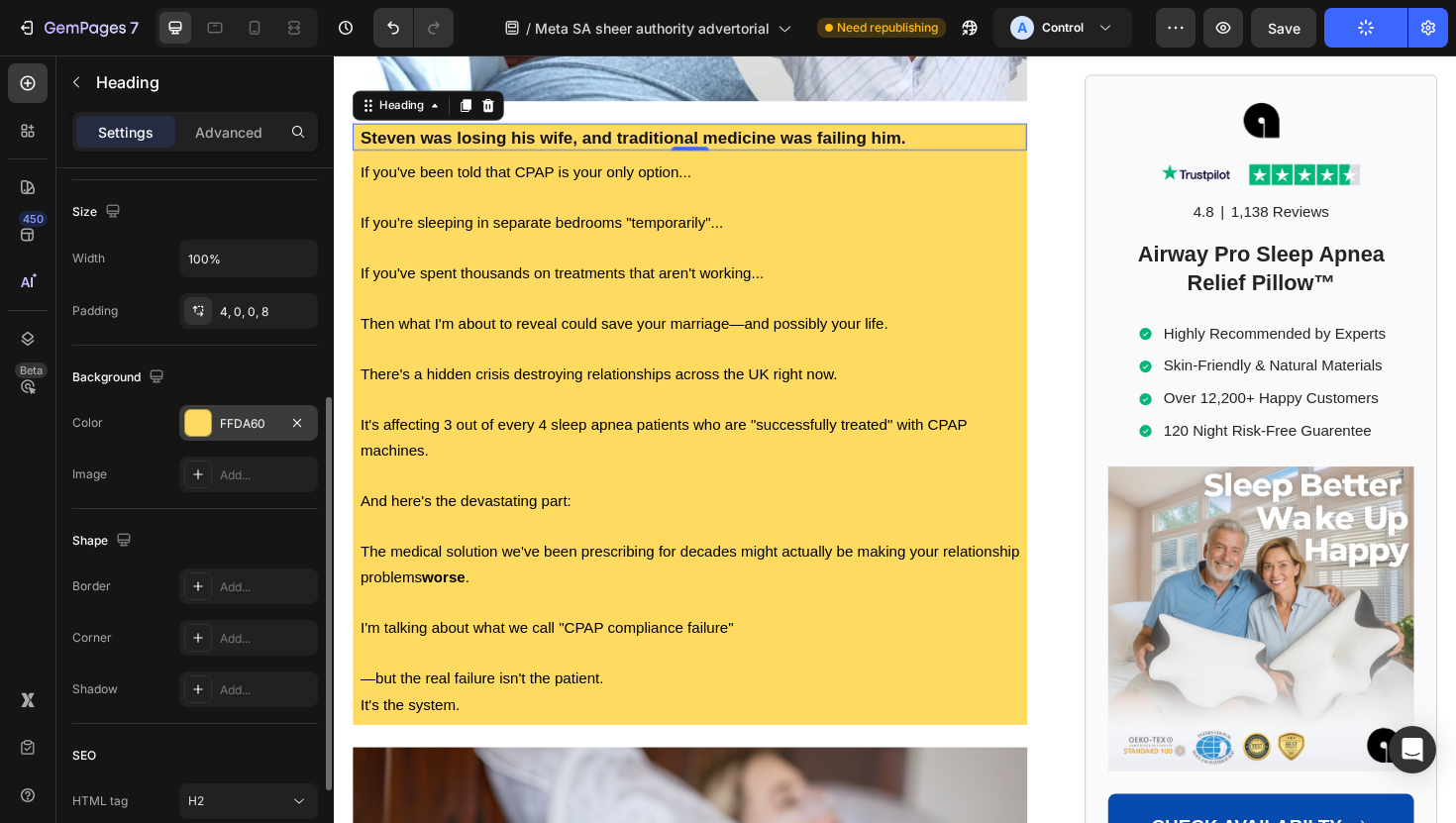 click on "FFDA60" at bounding box center (249, 424) 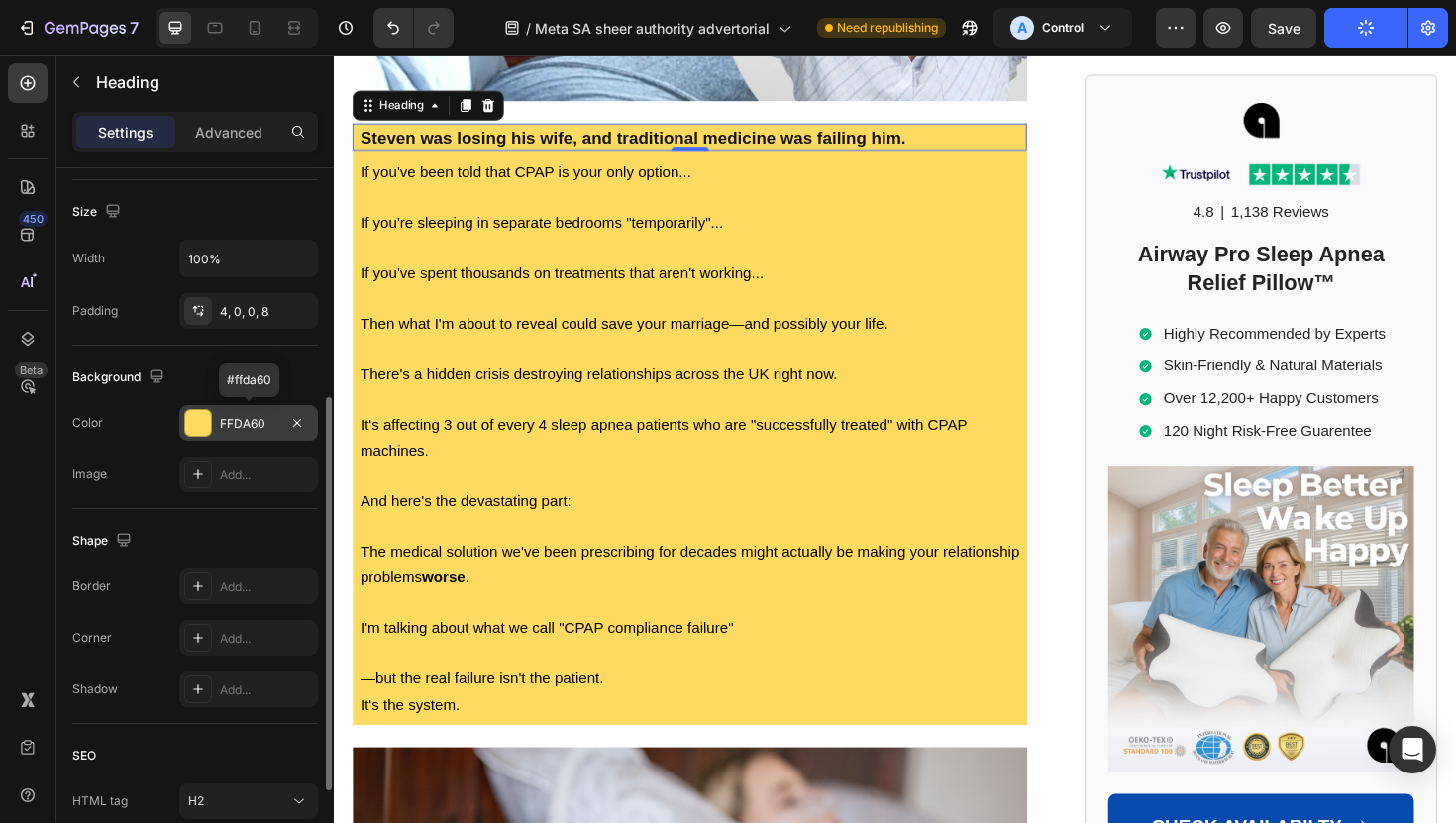 click on "FFDA60" at bounding box center (249, 424) 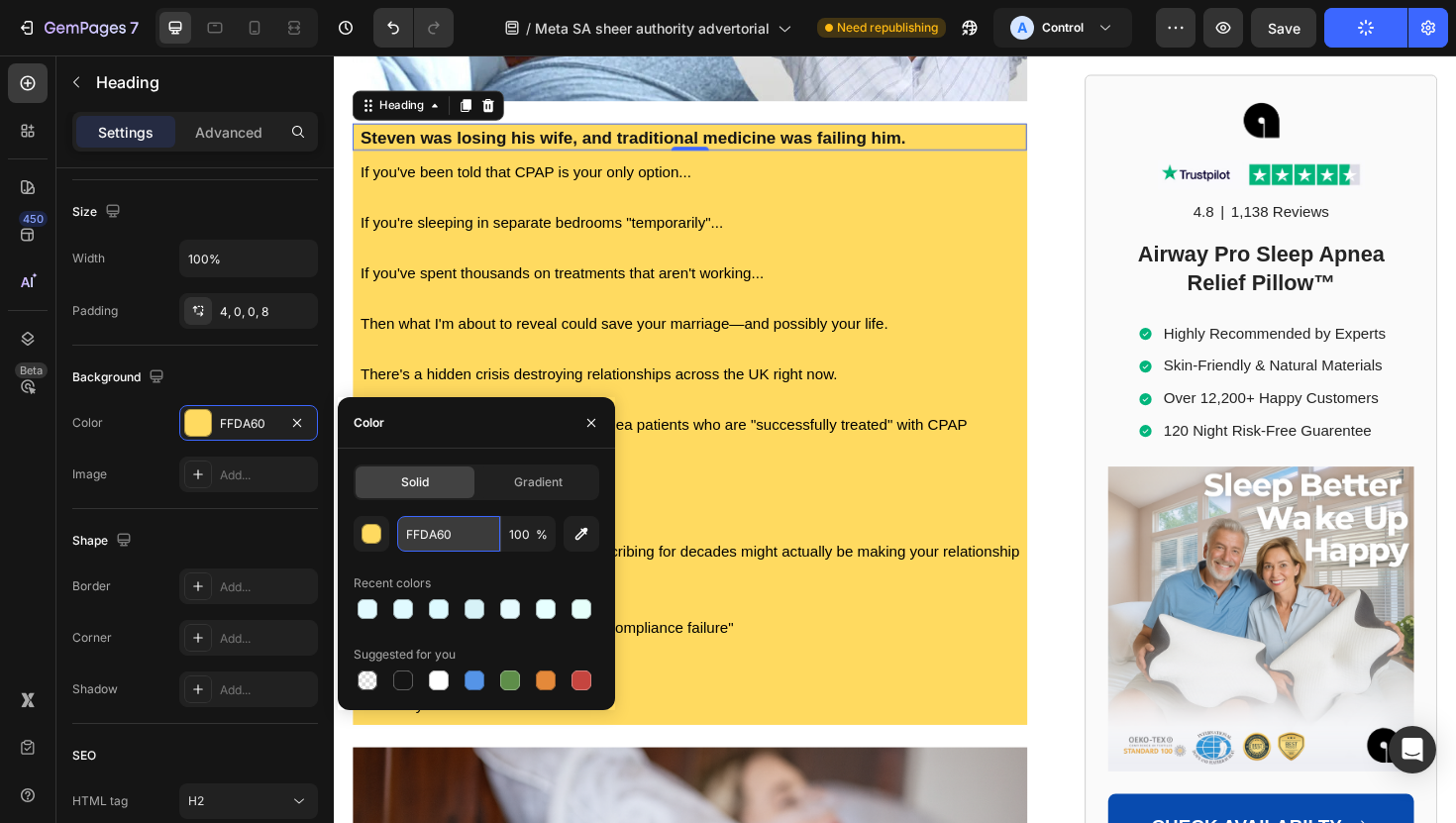 click on "FFDA60" at bounding box center (449, 534) 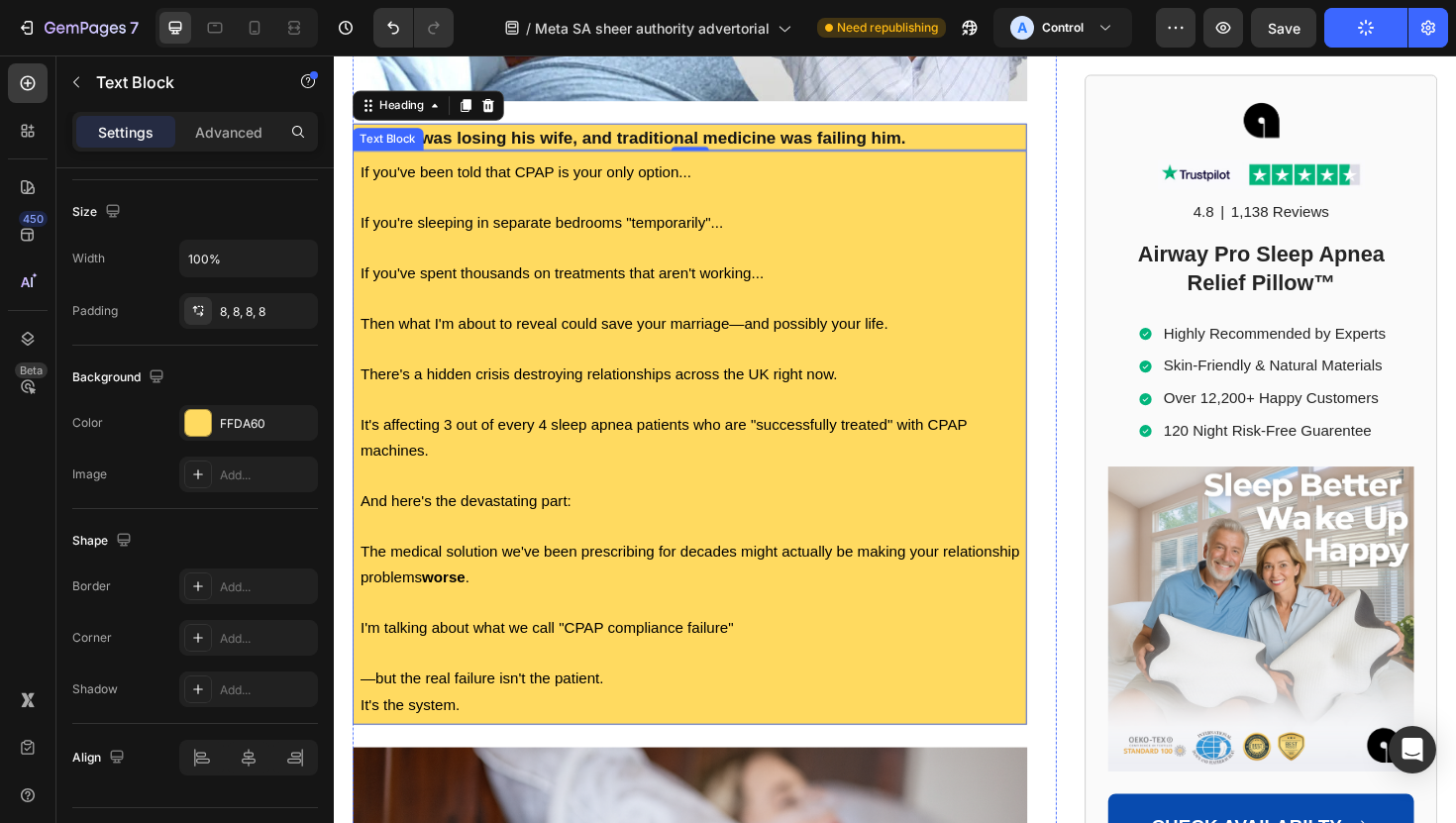 click on "If you've spent thousands on treatments that aren't working..." at bounding box center [574, 285] 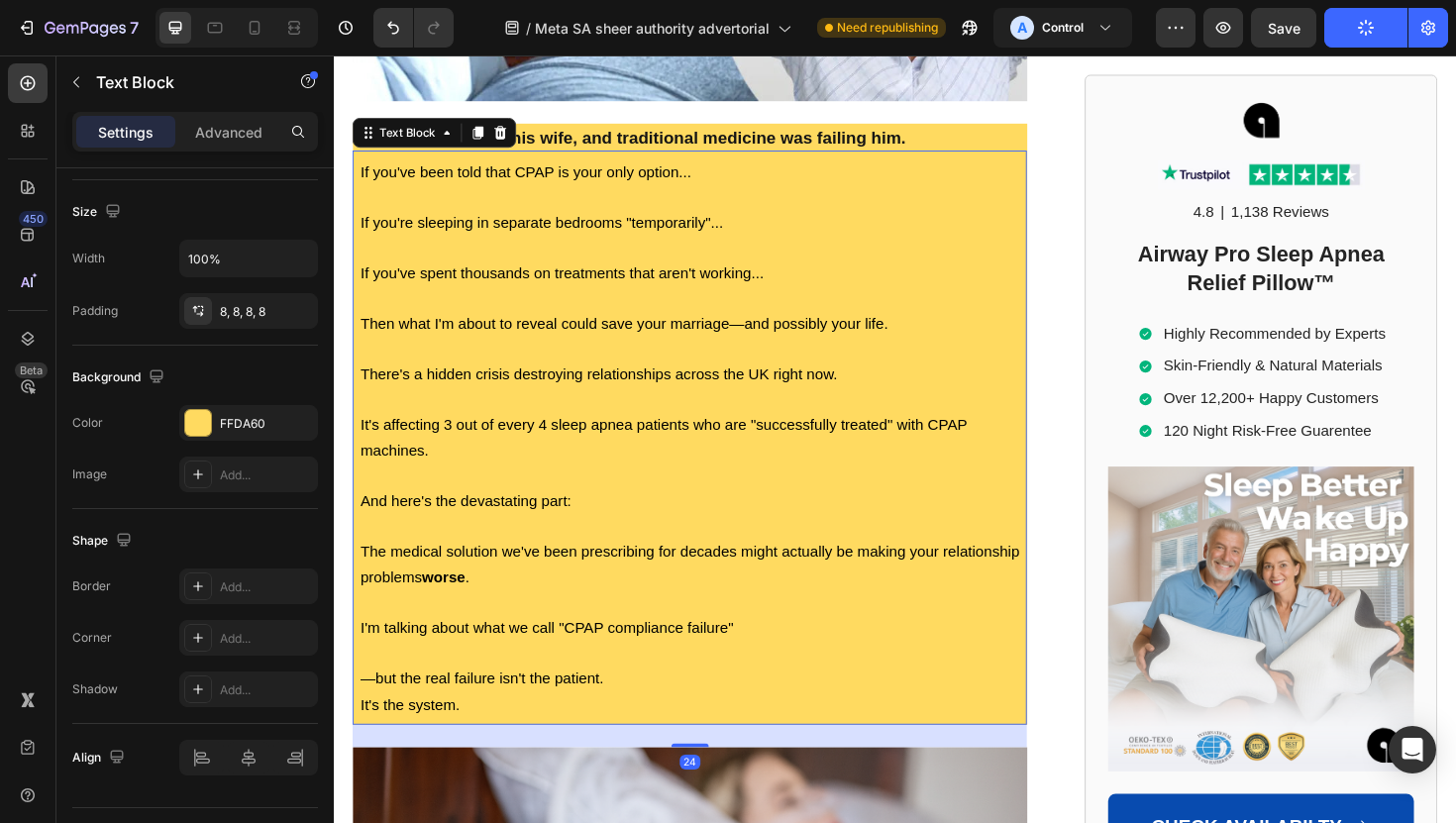 scroll, scrollTop: 0, scrollLeft: 0, axis: both 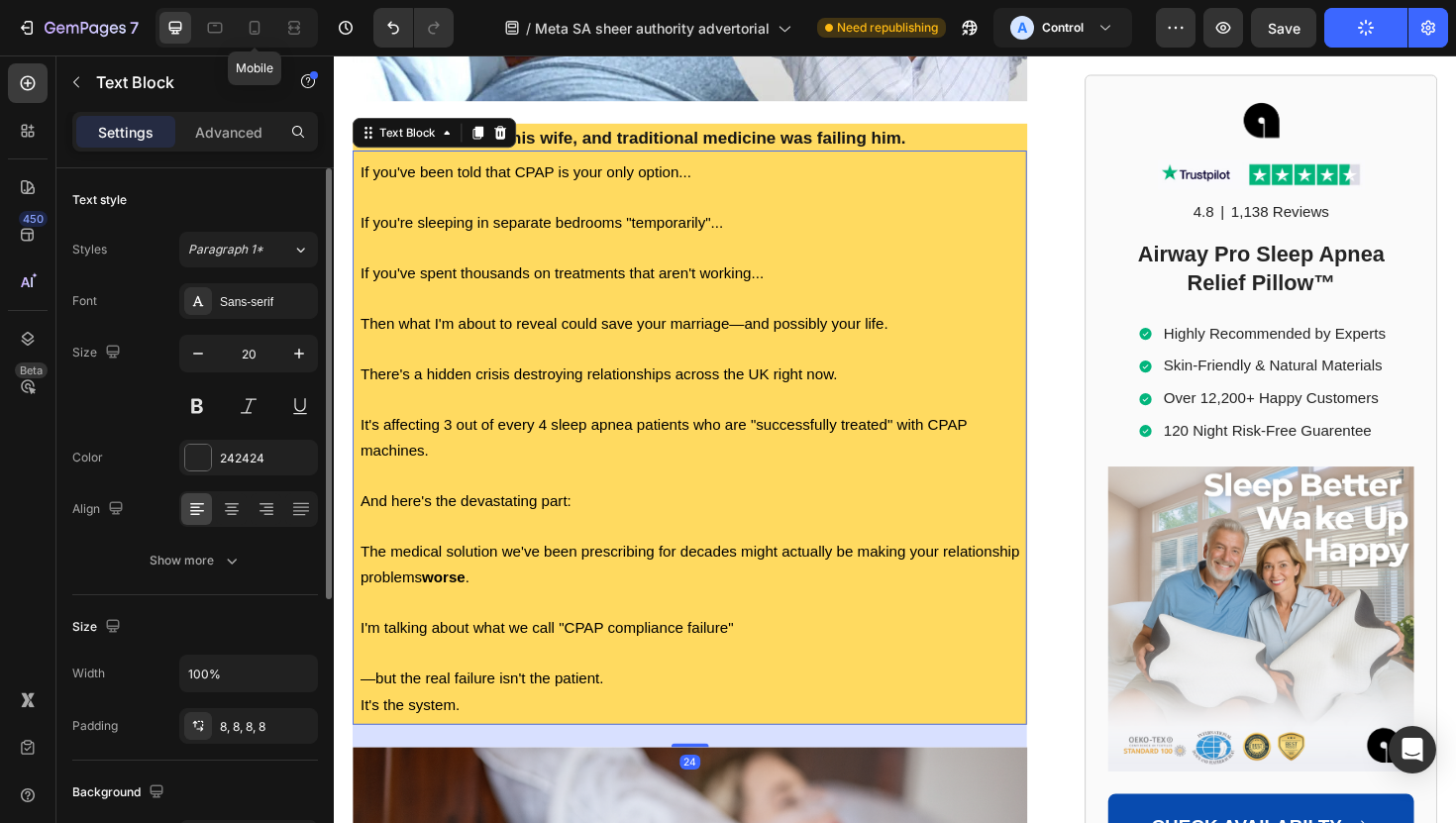 click on "Mobile" at bounding box center (237, 28) 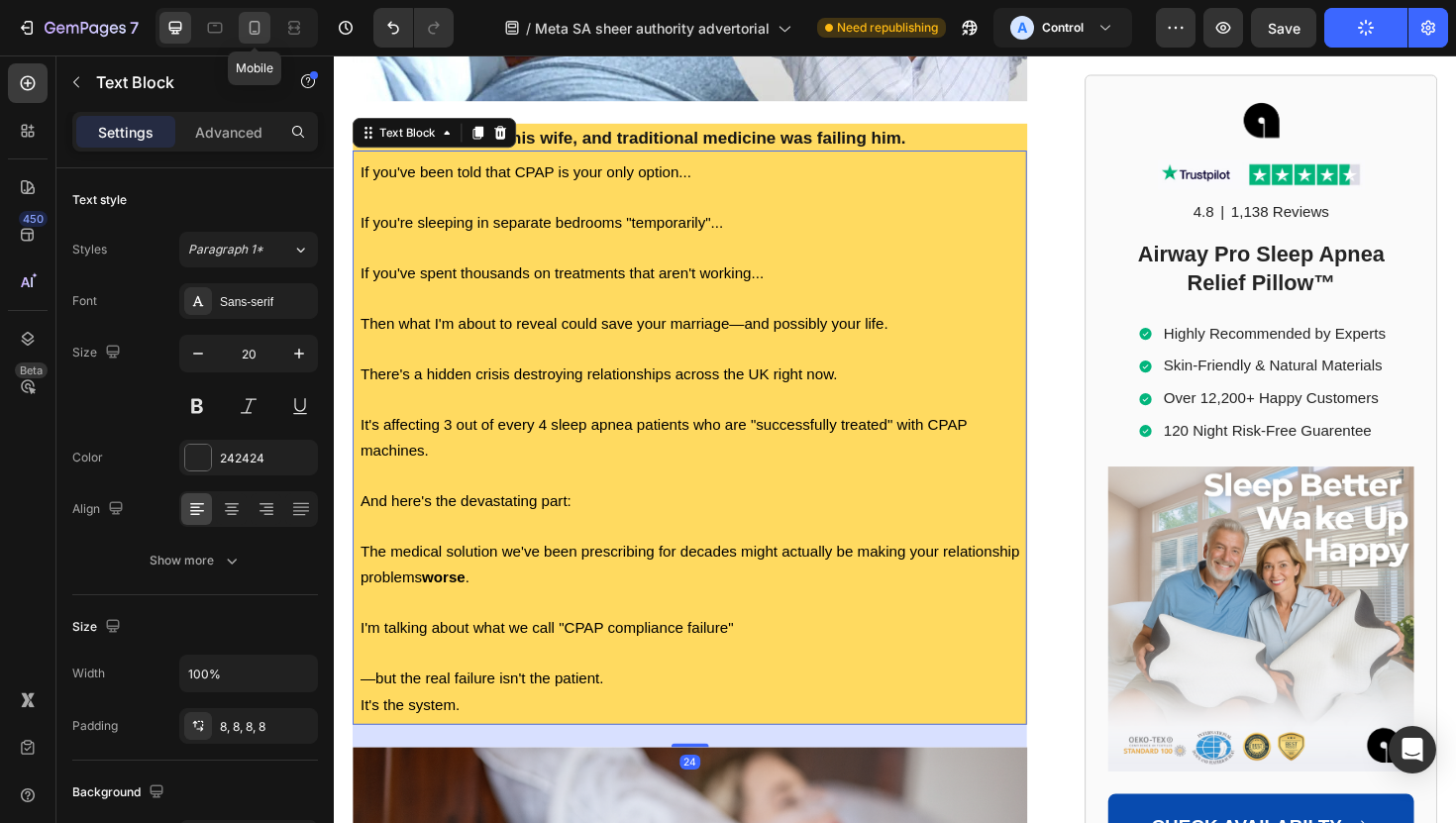 click 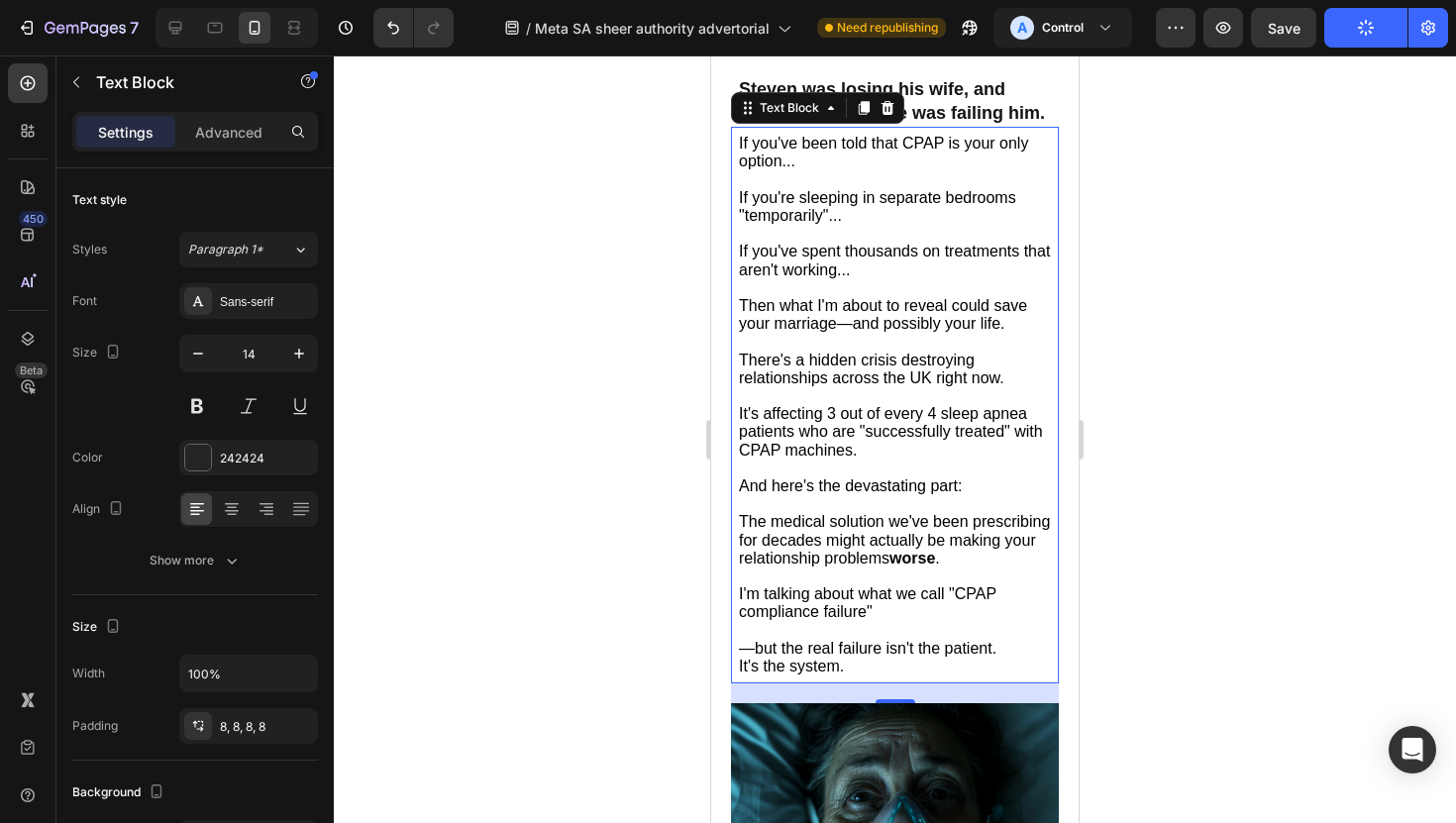 scroll, scrollTop: 371, scrollLeft: 0, axis: vertical 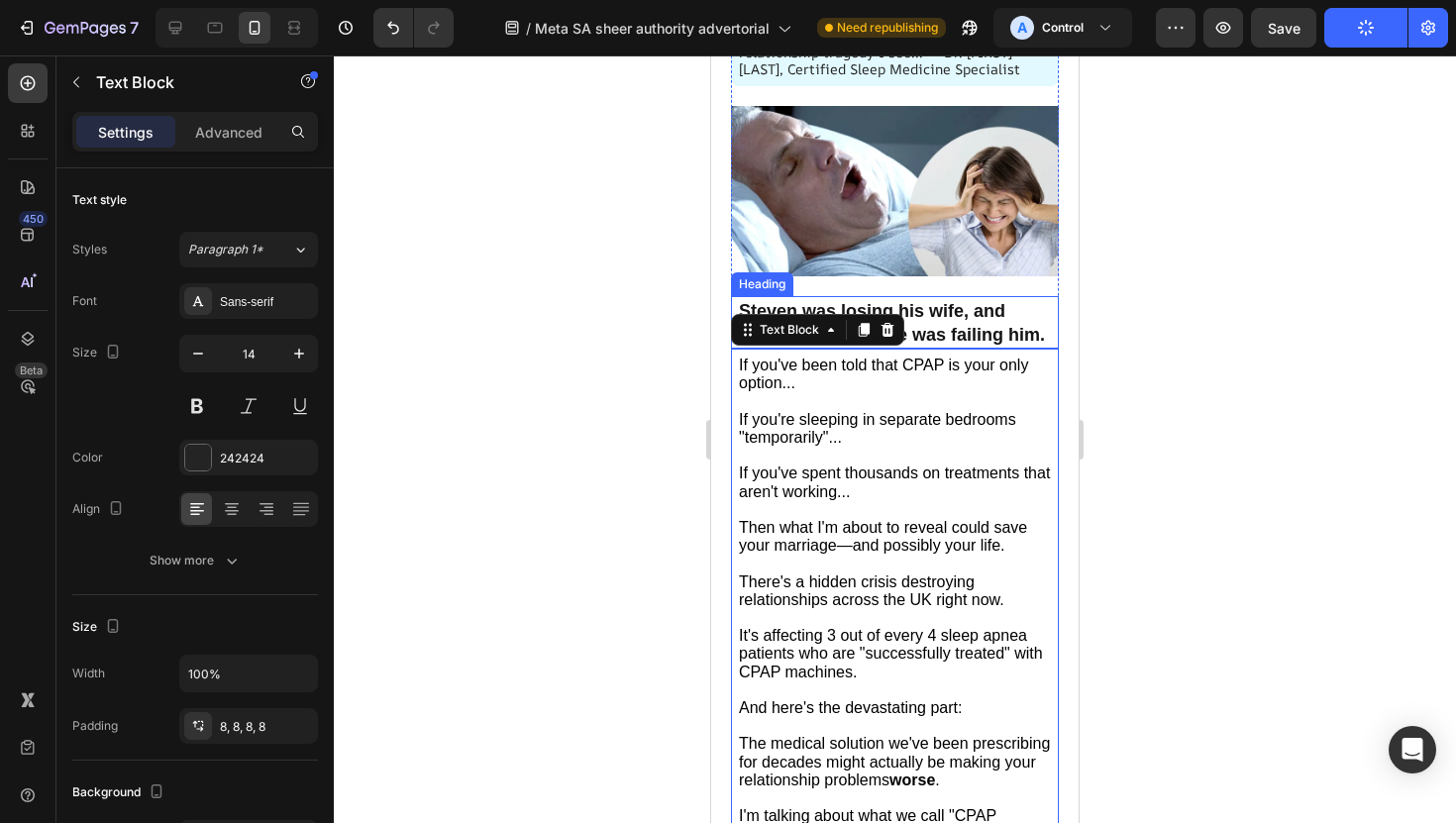 click on "Steven was losing his wife, and traditional medicine was failing him." at bounding box center (891, 322) 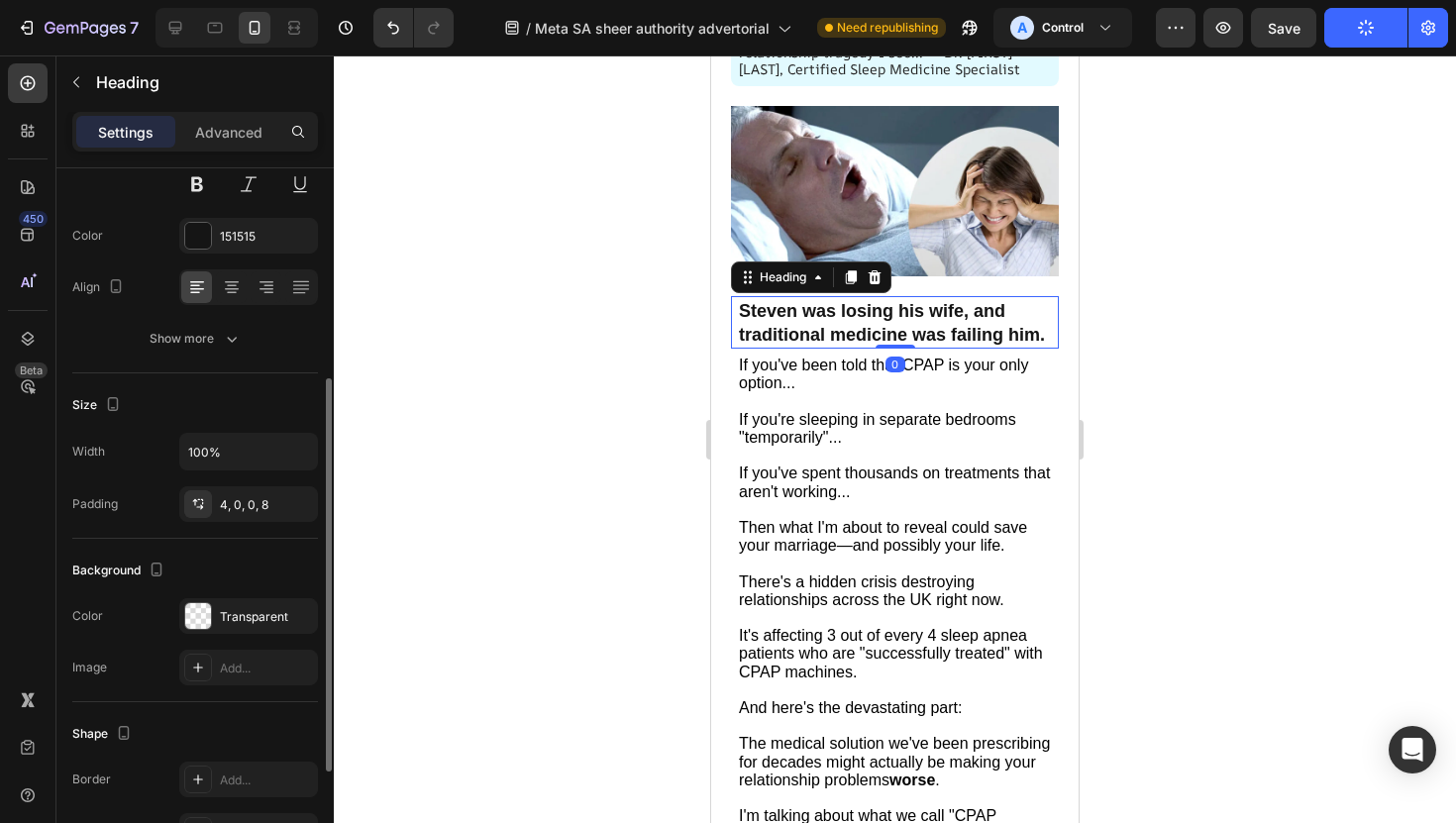 scroll, scrollTop: 279, scrollLeft: 0, axis: vertical 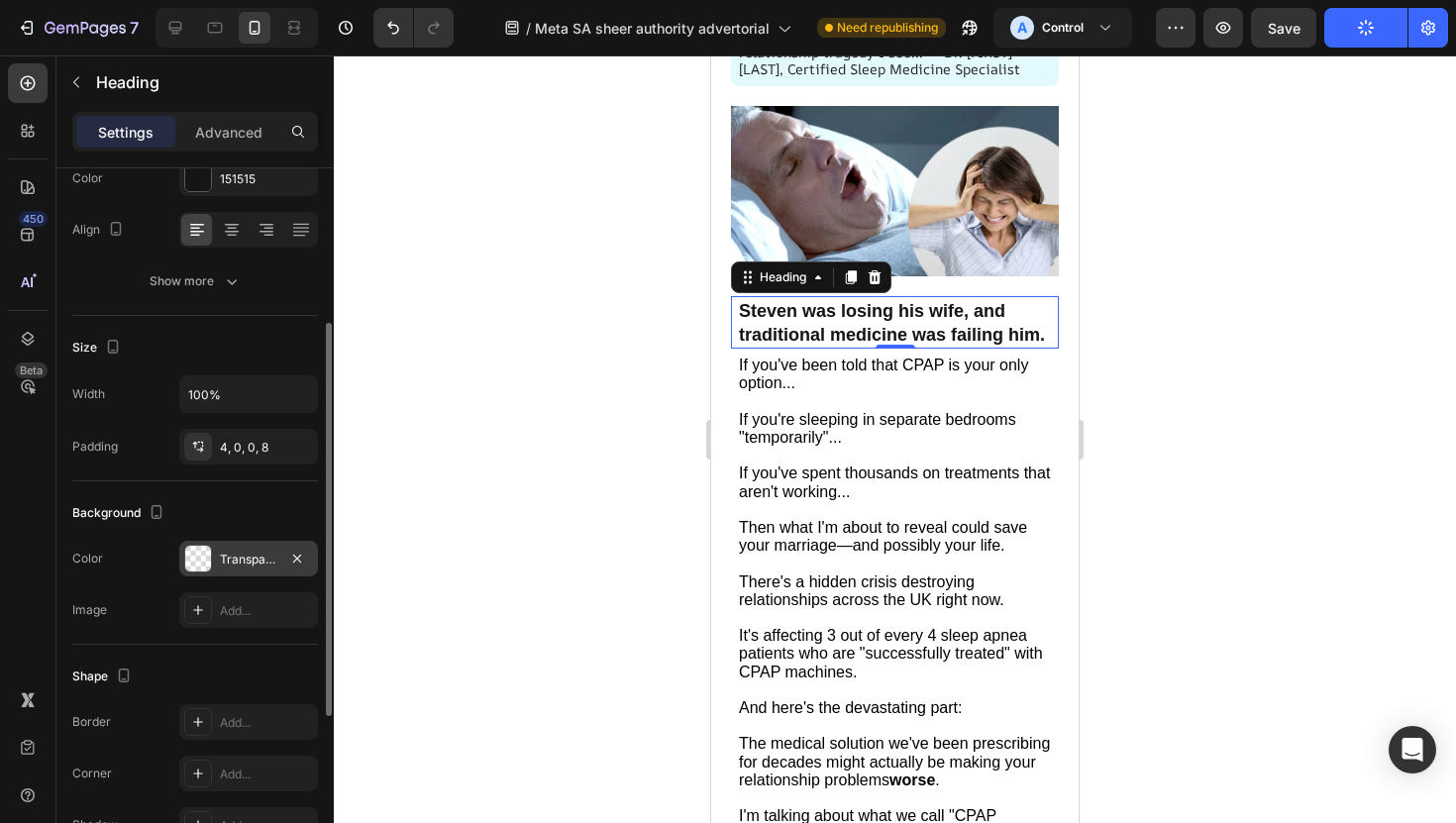 click at bounding box center [198, 559] 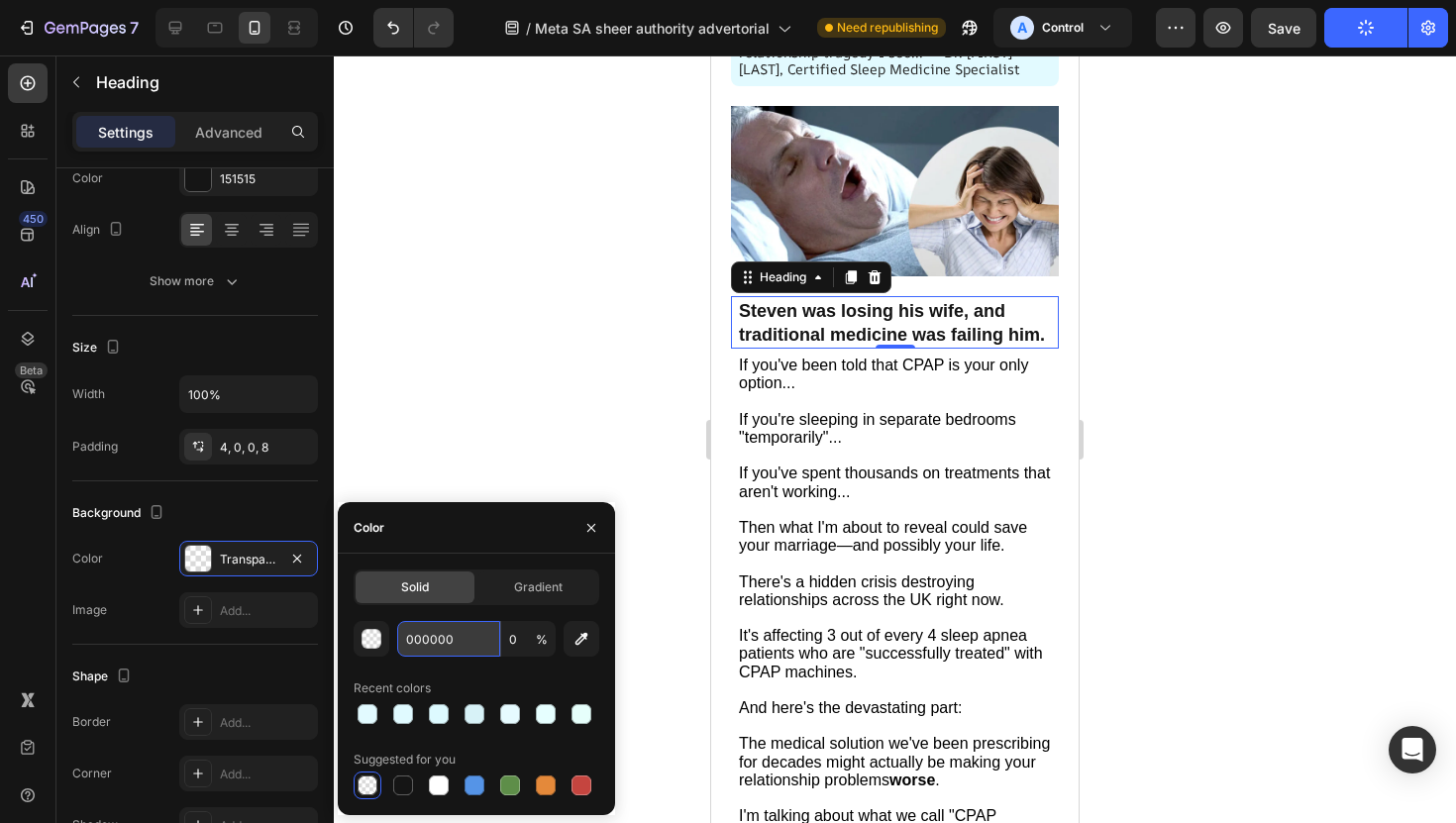 click on "000000" at bounding box center [449, 639] 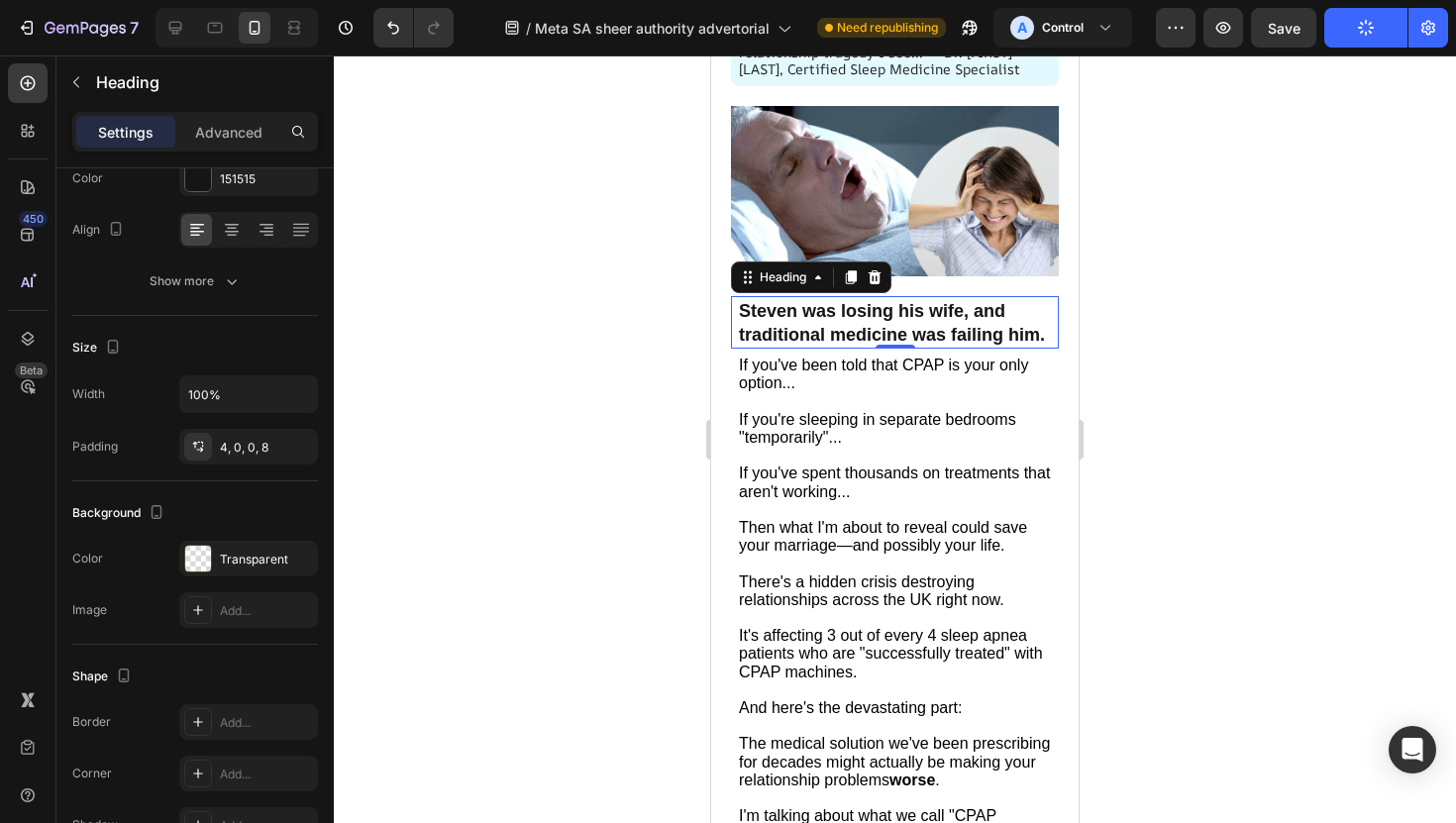 click 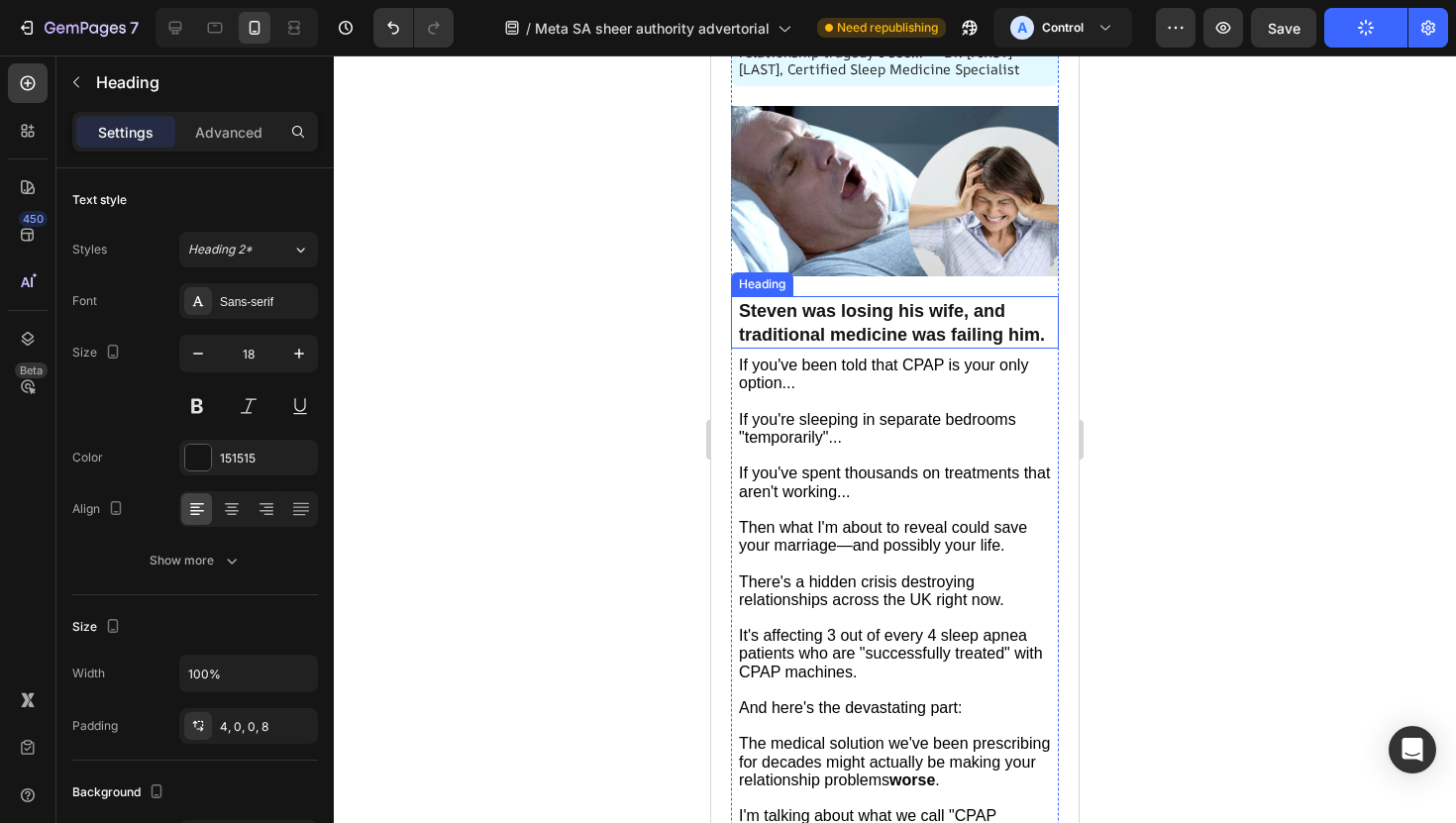 click on "Steven was losing his wife, and traditional medicine was failing him." at bounding box center [891, 322] 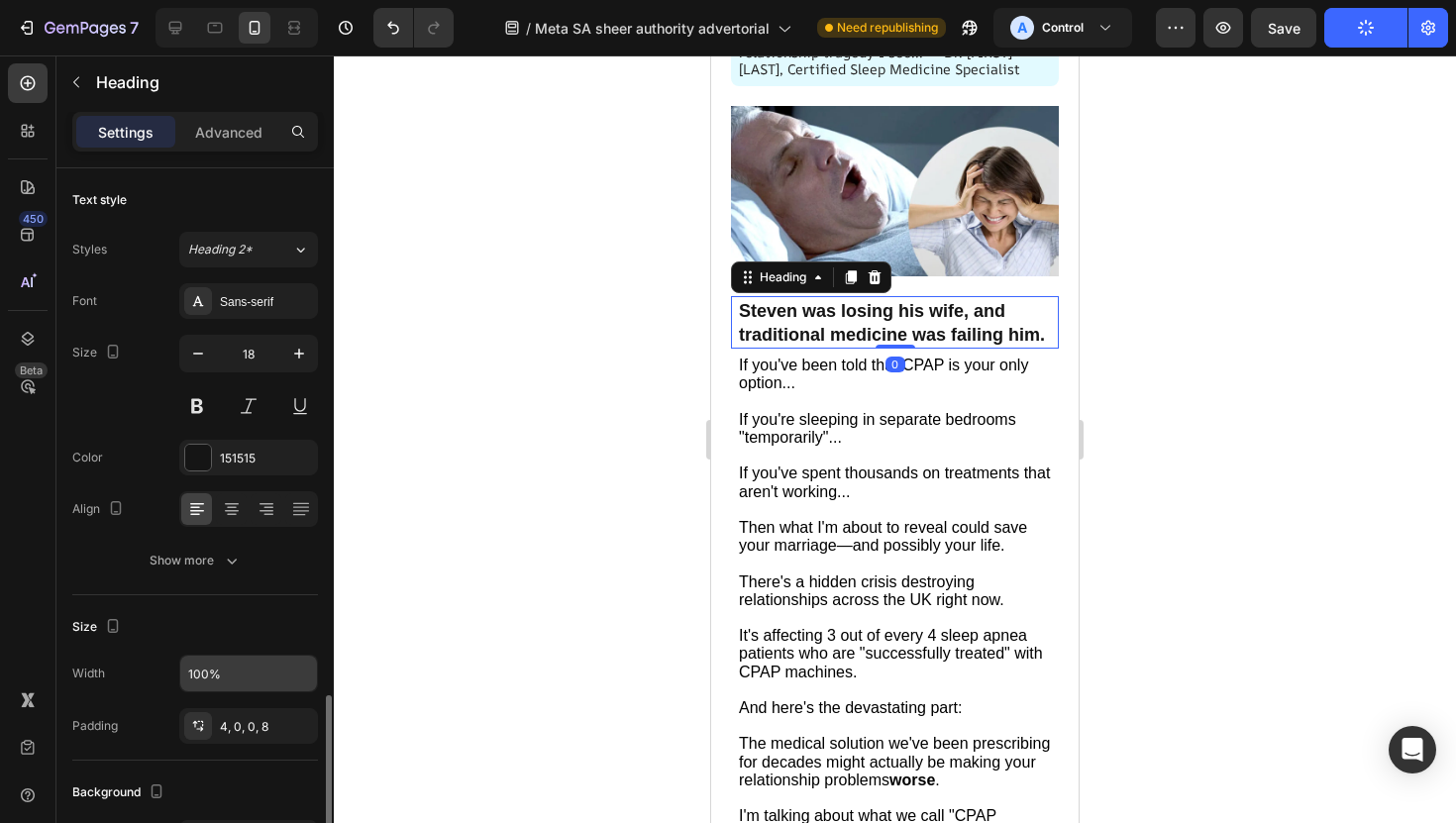 scroll, scrollTop: 574, scrollLeft: 0, axis: vertical 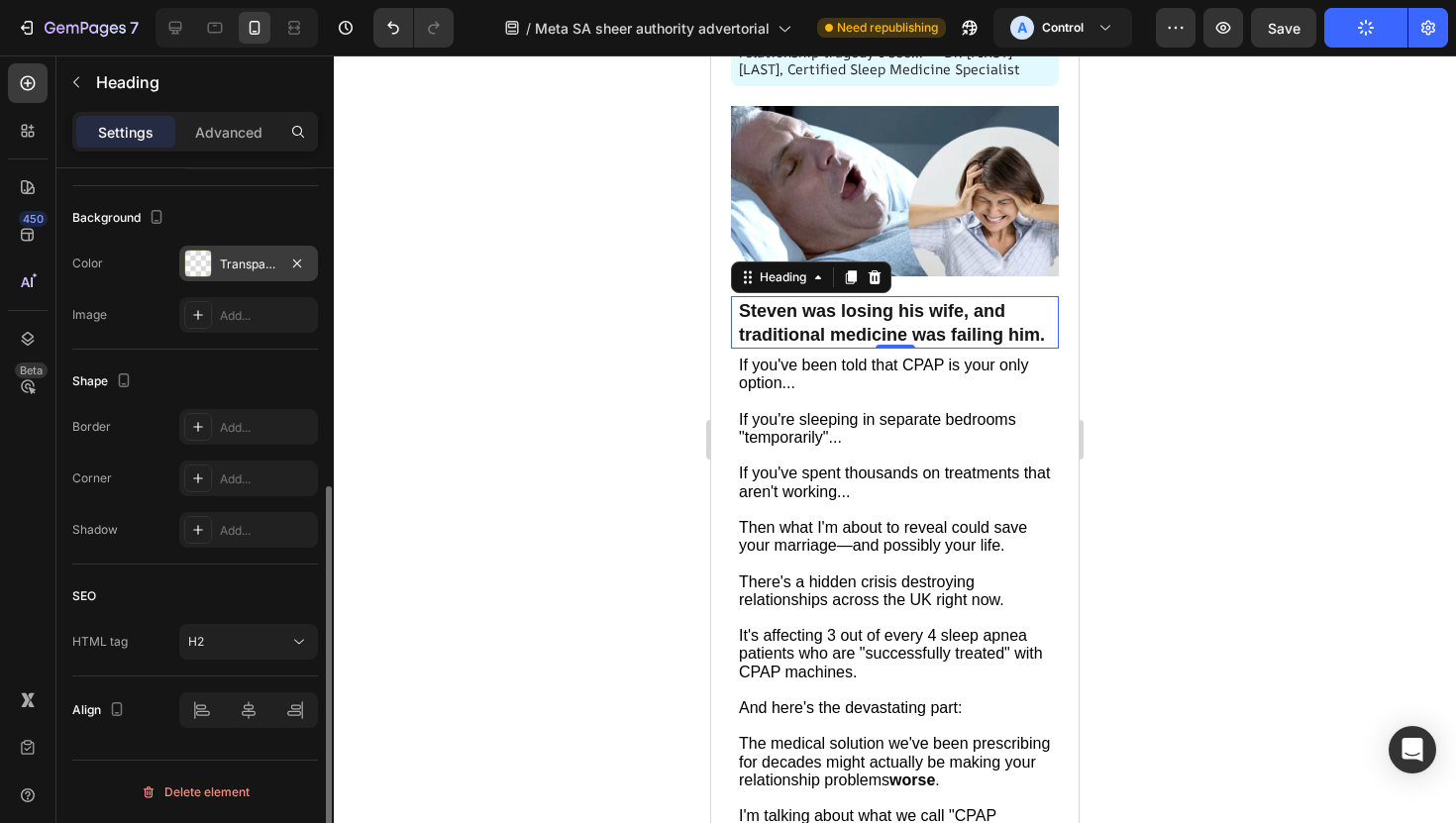 click on "Transparent" at bounding box center (249, 264) 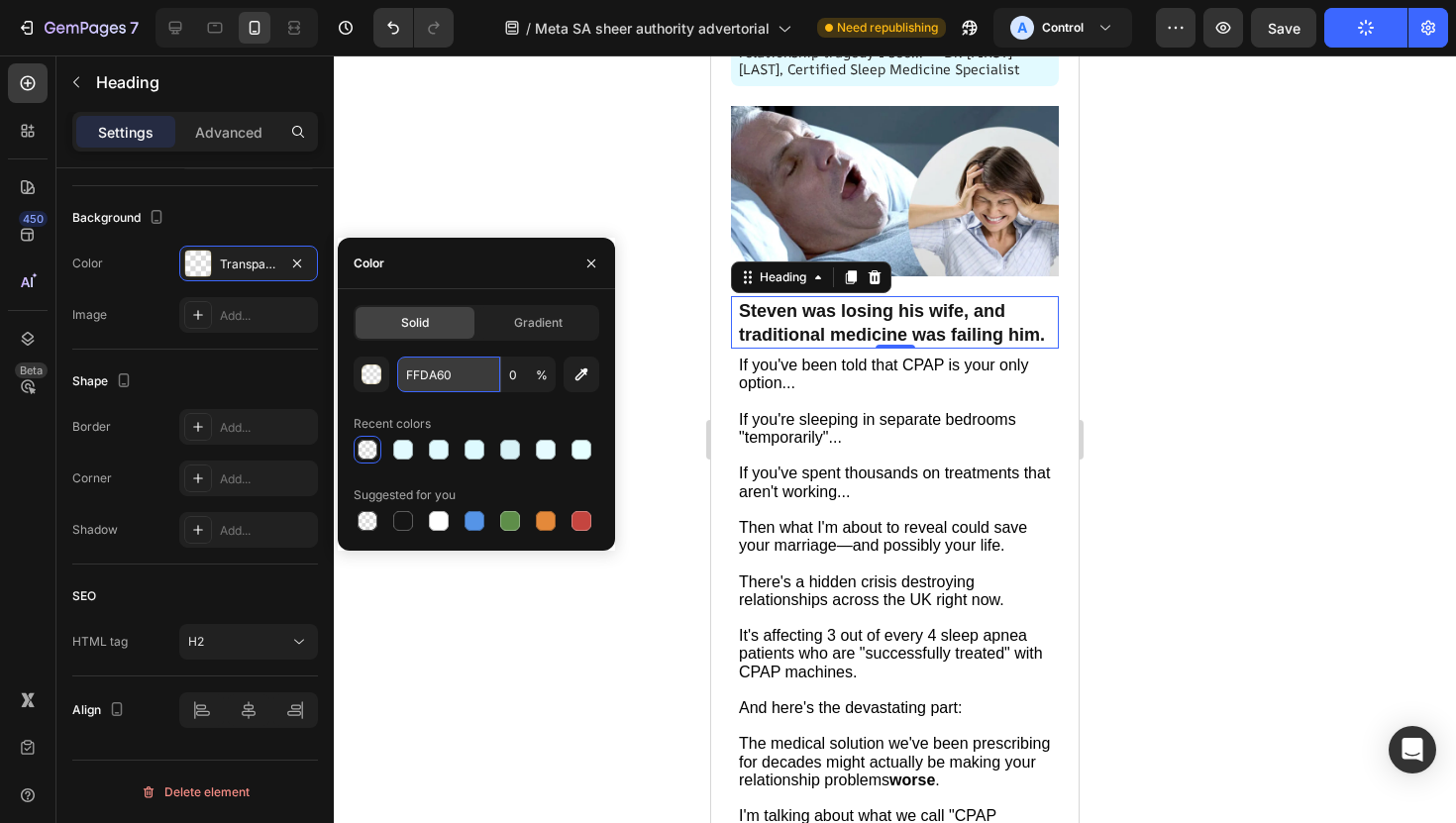 click on "FFDA60" at bounding box center [449, 374] 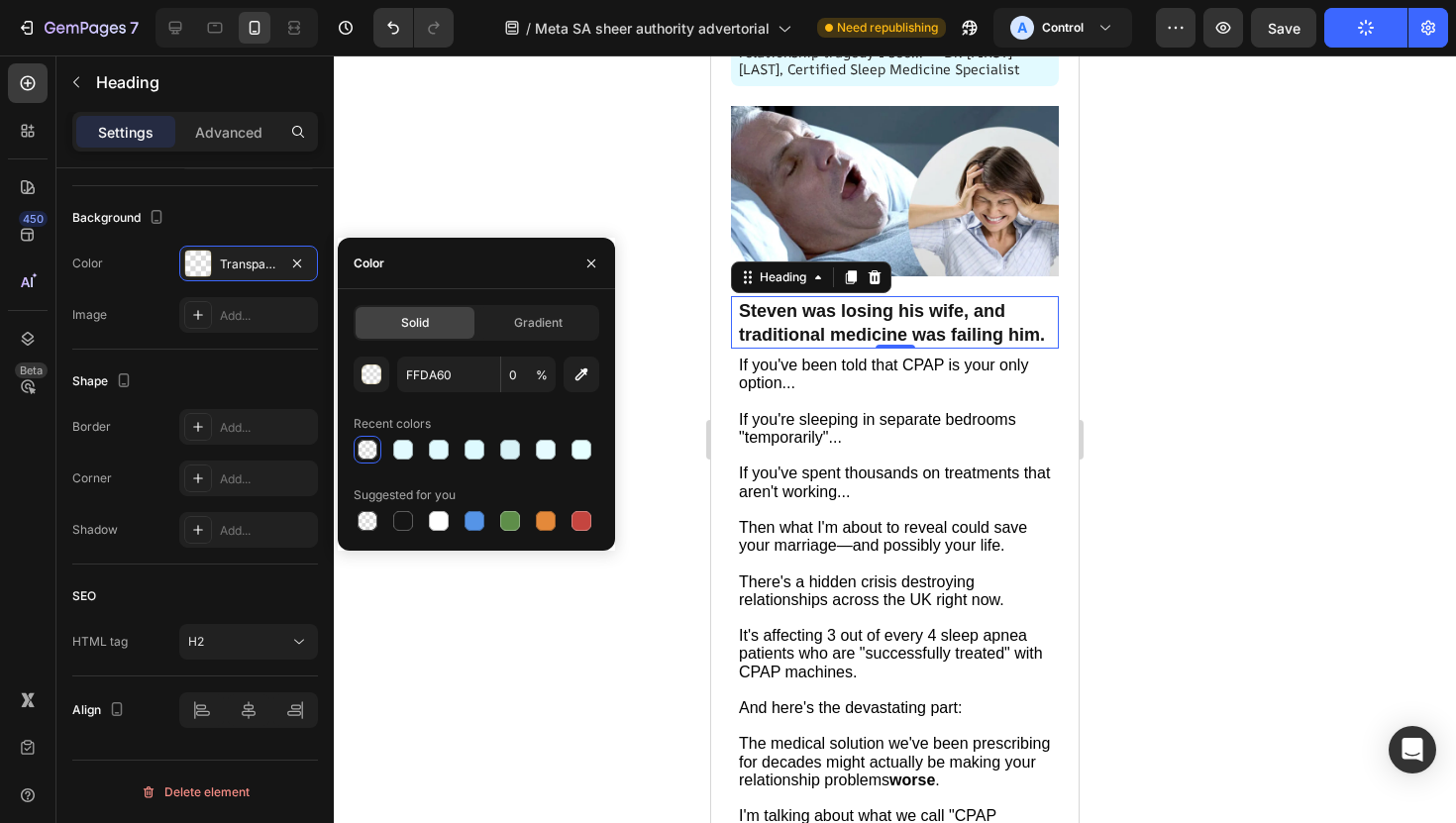 click on "Solid Gradient FFDA60 0 % Recent colors Suggested for you" 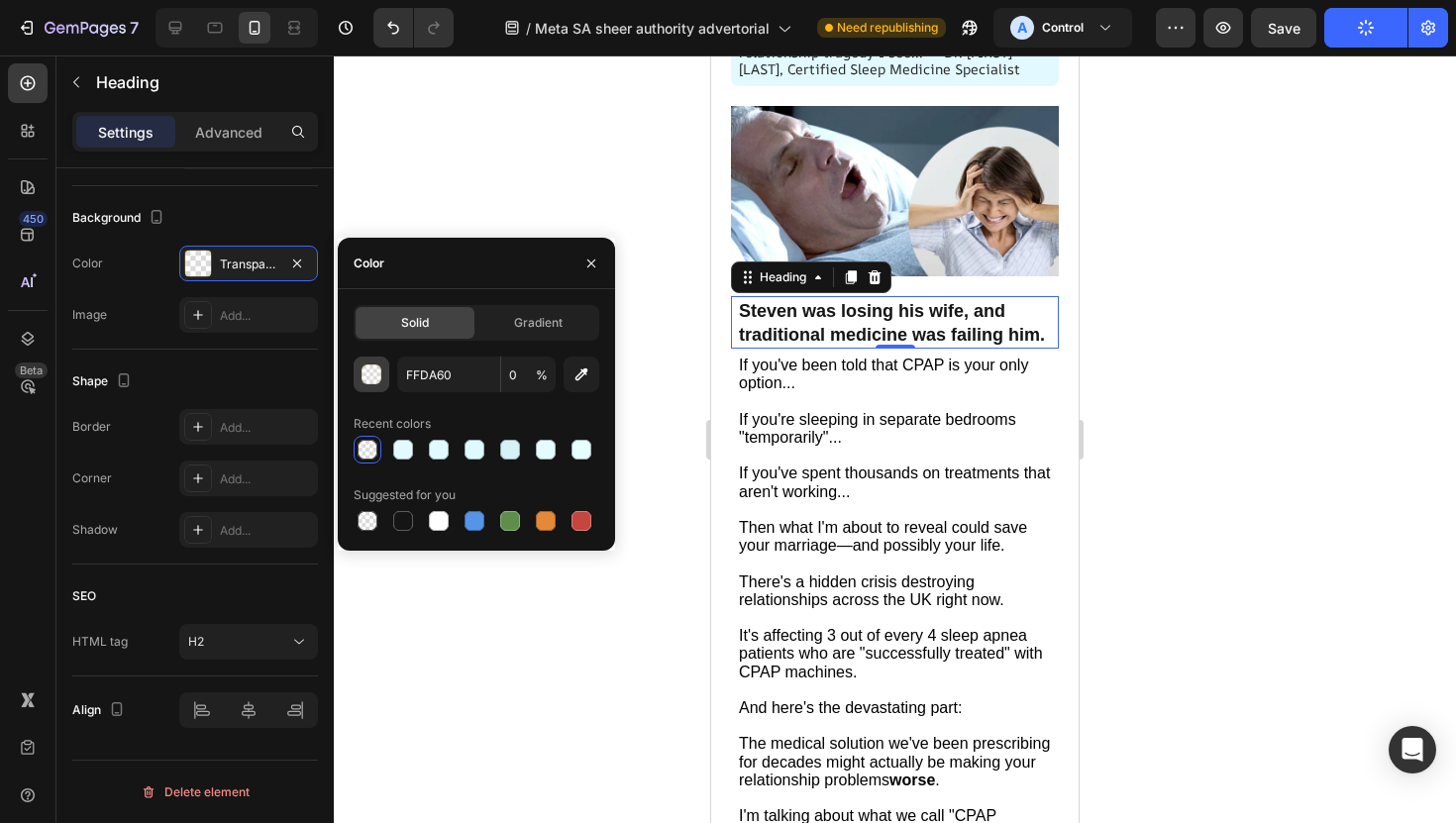 click at bounding box center [372, 375] 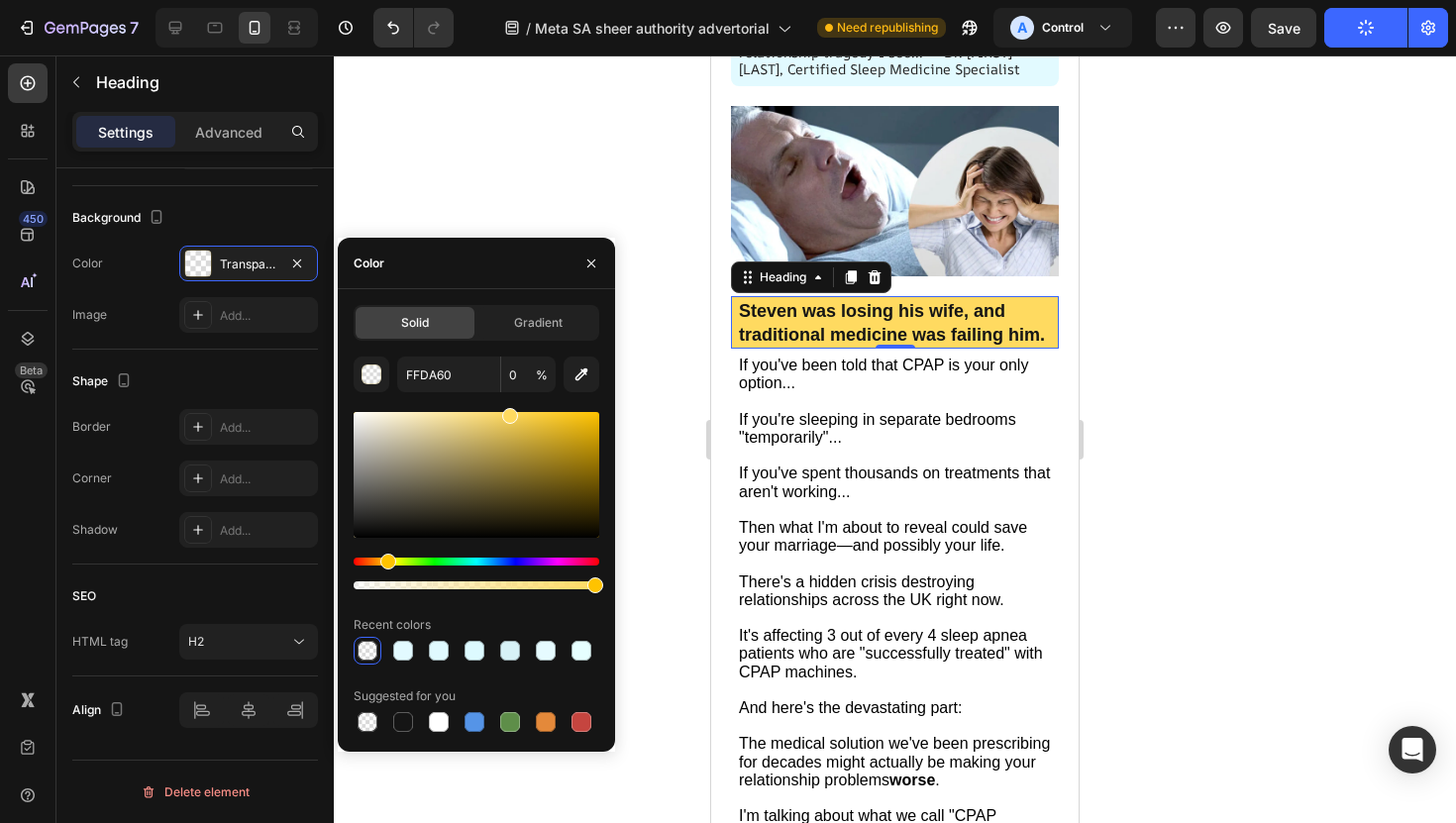 drag, startPoint x: 361, startPoint y: 581, endPoint x: 650, endPoint y: 580, distance: 289.0017 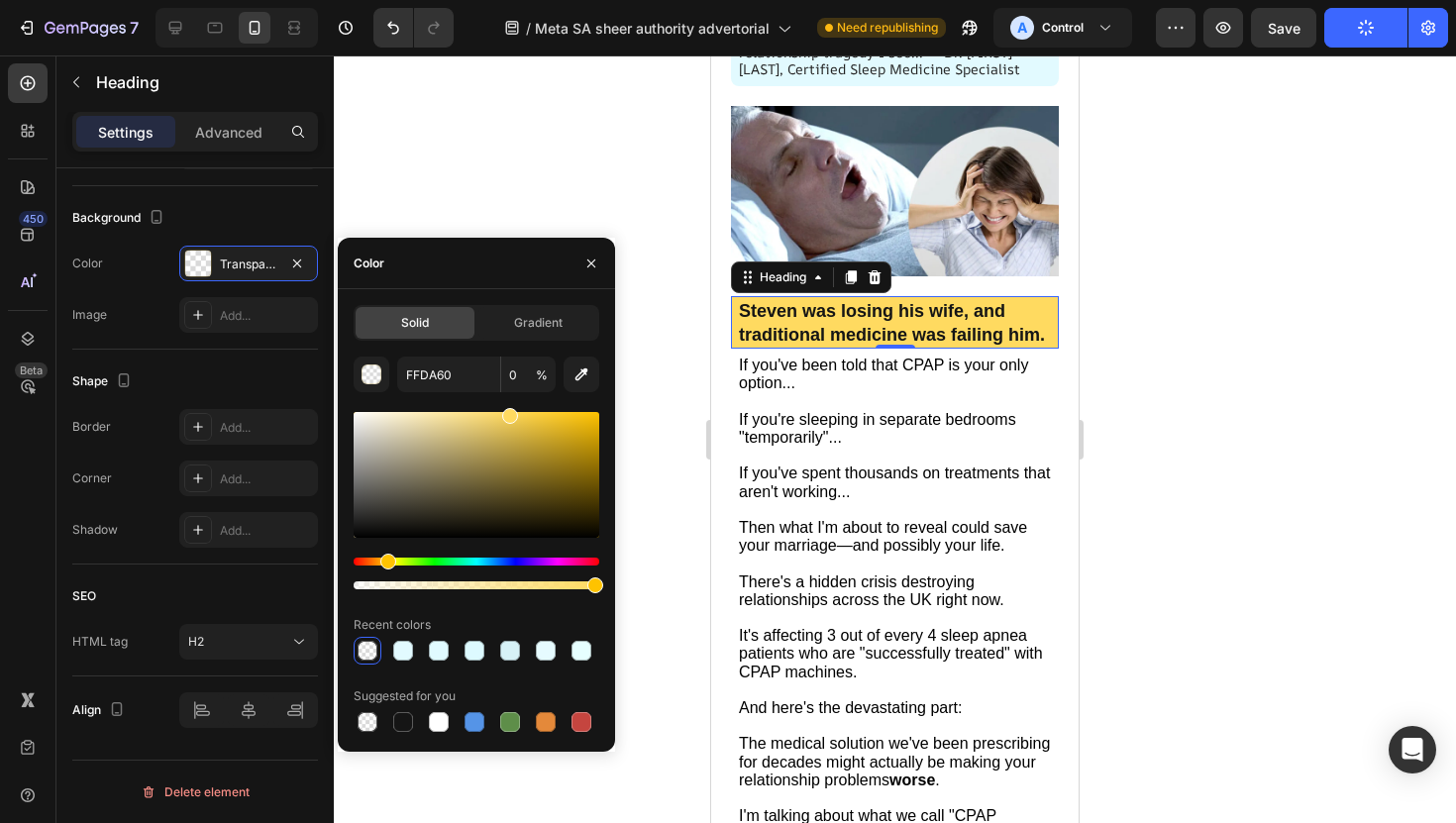 click on "7  Version history  /  Meta SA sheer authority advertorial Need republishing A Control Preview  Save   Publish  450 Beta Sections(18) Elements(83) Section Element Hero Section Product Detail Brands Trusted Badges Guarantee Product Breakdown How to use Testimonials Compare Bundle FAQs Social Proof Brand Story Product List Collection Blog List Contact Sticky Add to Cart Custom Footer Browse Library 450 Layout
Row
Row
Row
Row Text
Heading
Text Block Button
Button
Button Media
Image
Image" 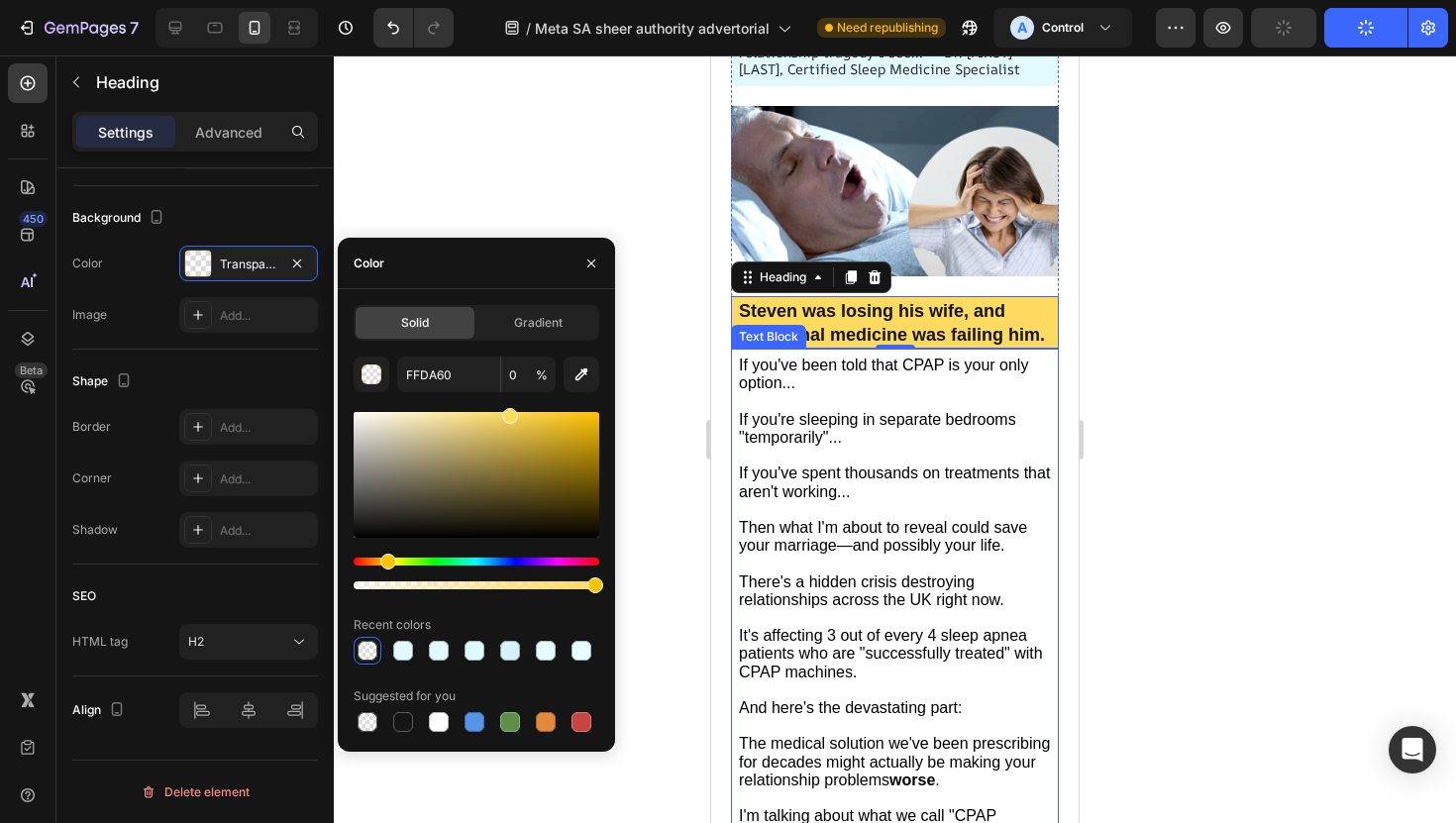 type on "100" 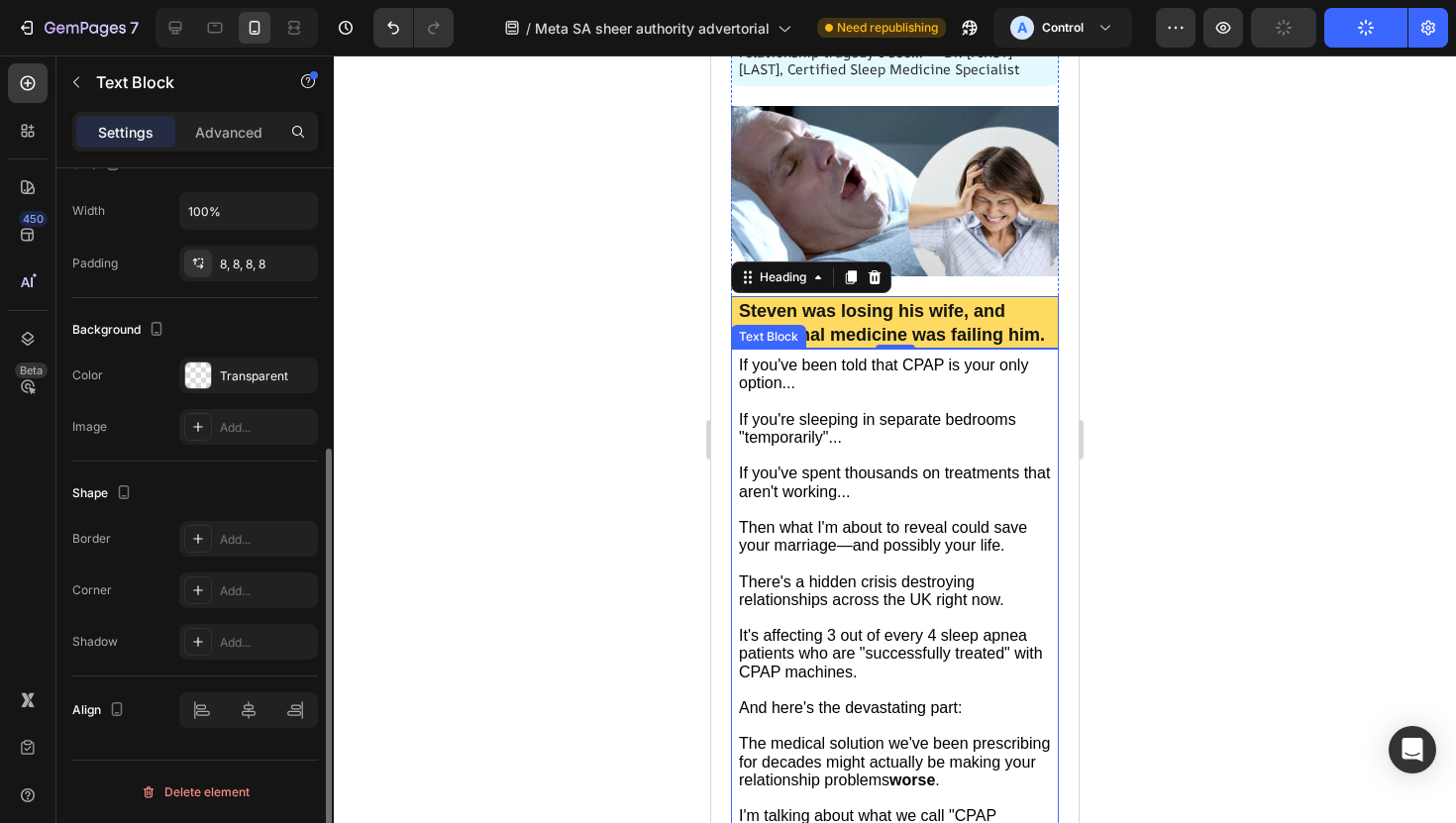 click on "If you're sleeping in separate bedrooms "temporarily"..." at bounding box center [894, 429] 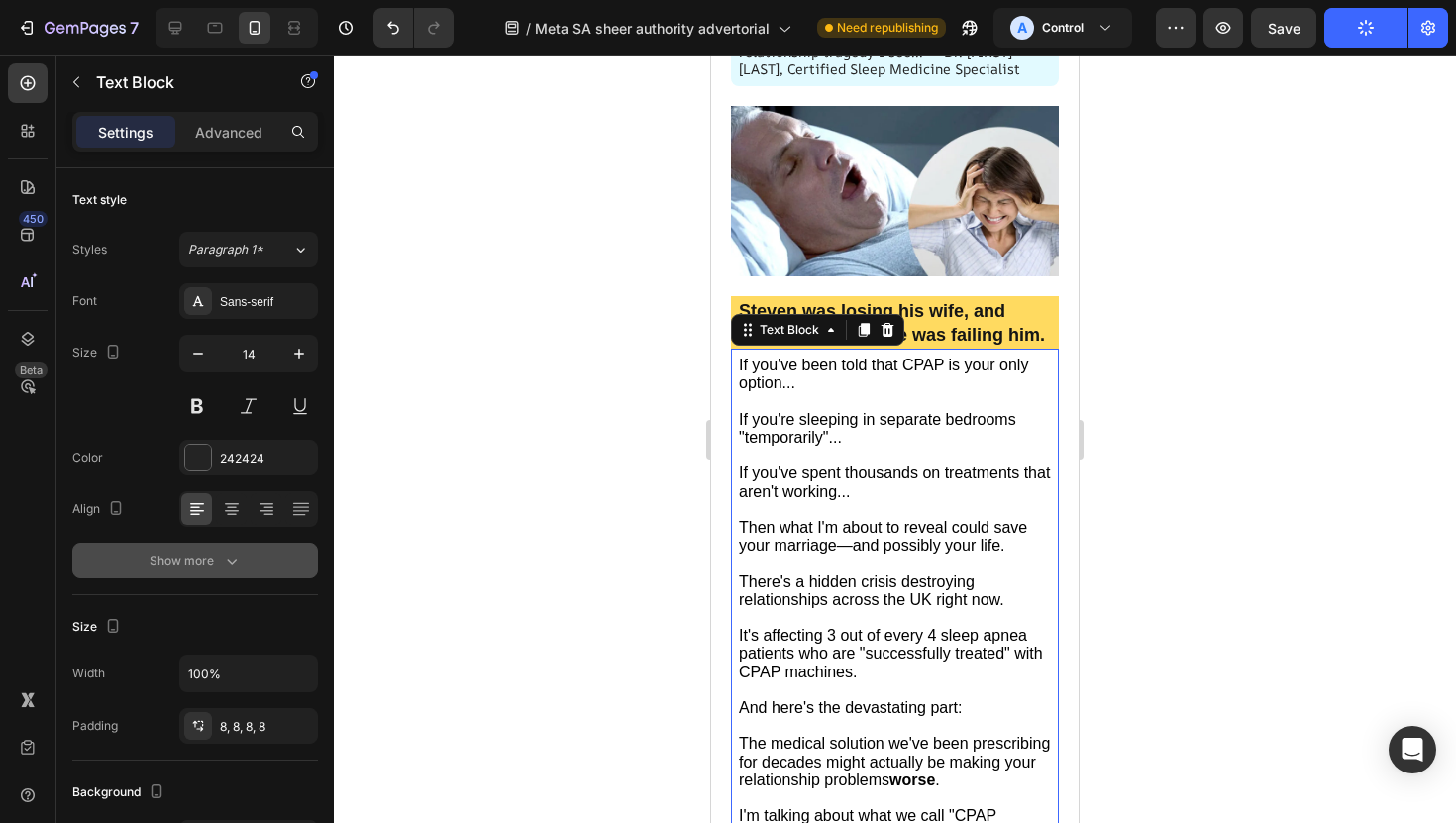 scroll, scrollTop: 463, scrollLeft: 0, axis: vertical 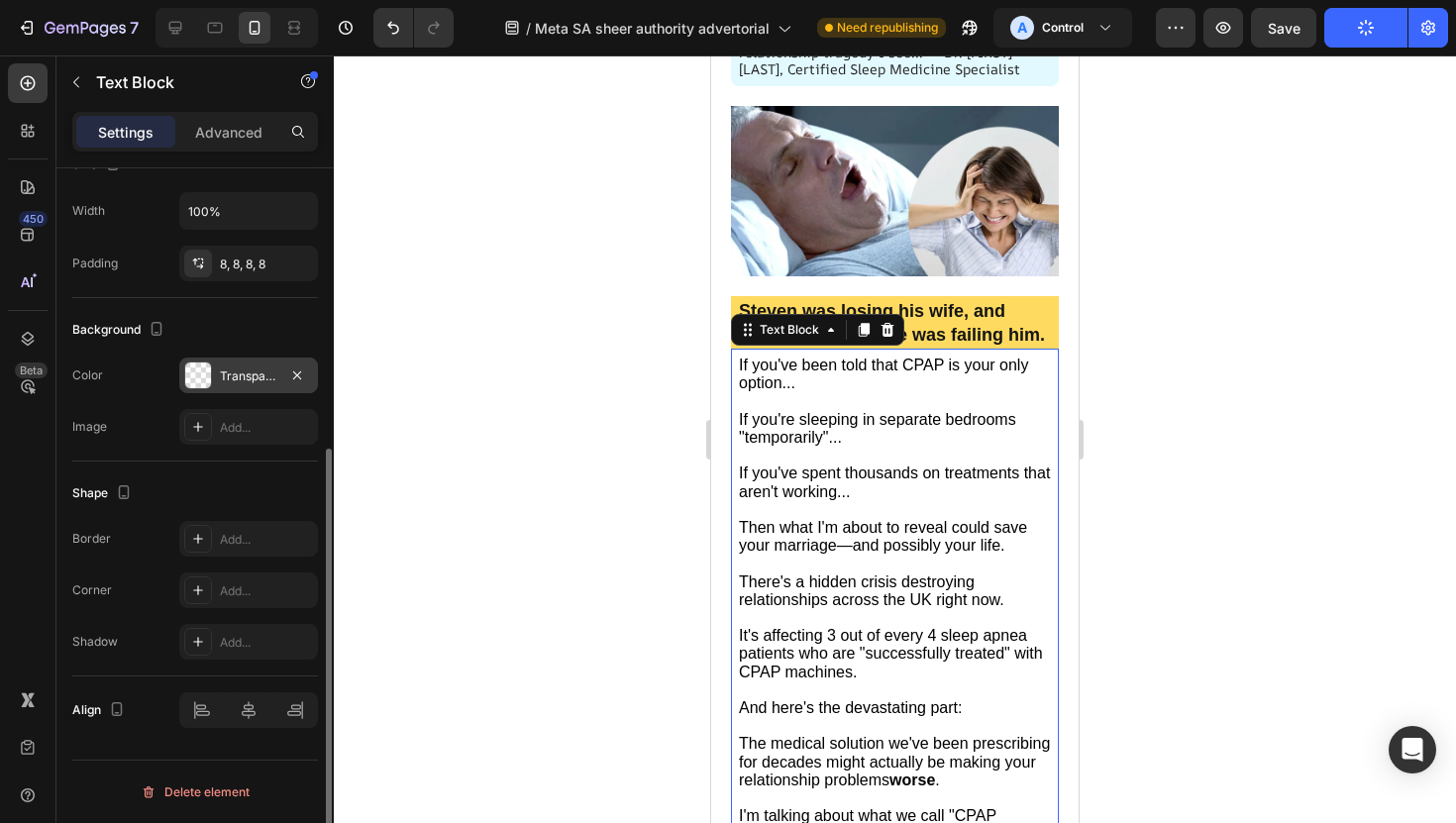 click on "Transparent" at bounding box center (249, 376) 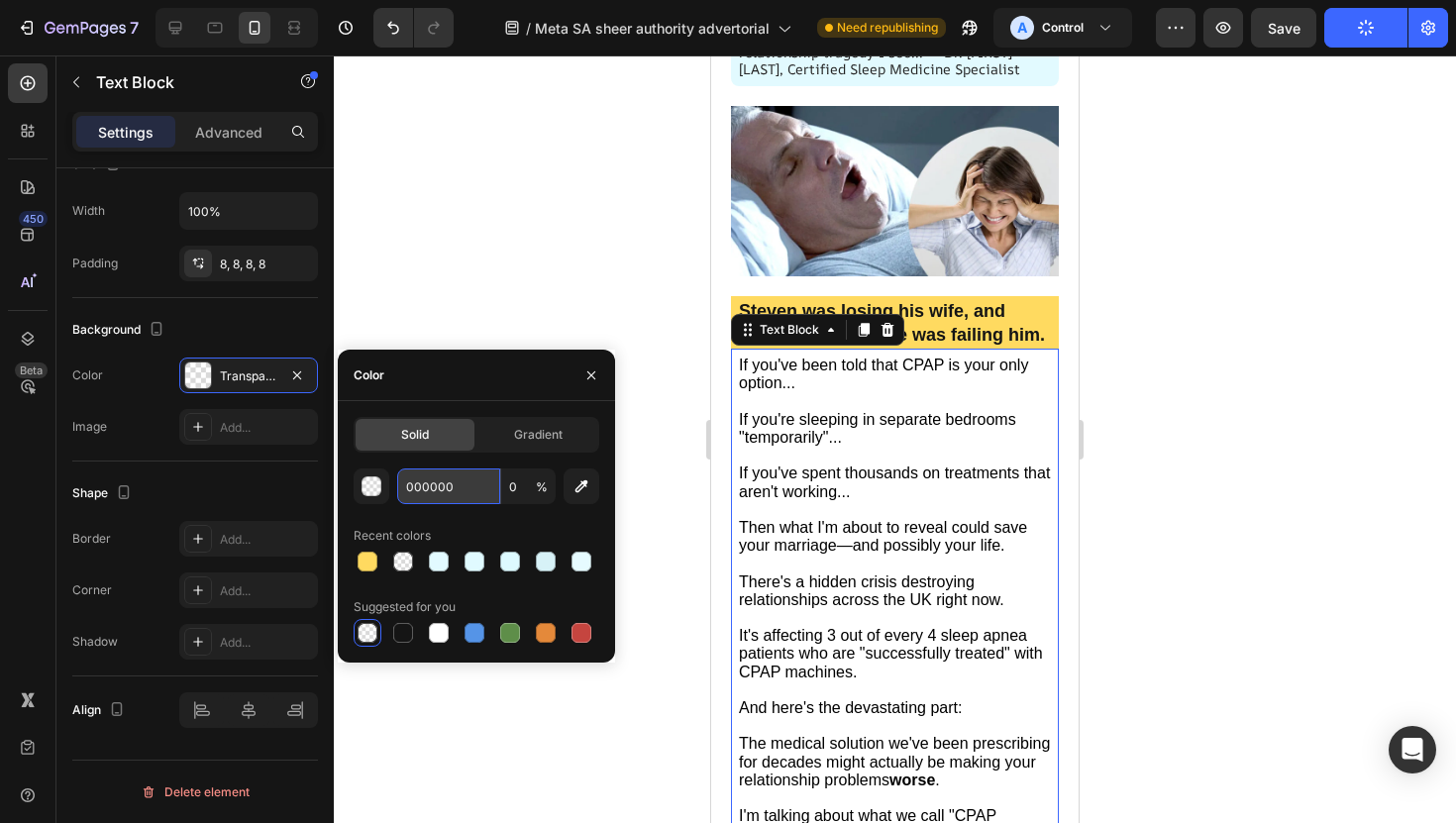 click on "000000" at bounding box center [449, 486] 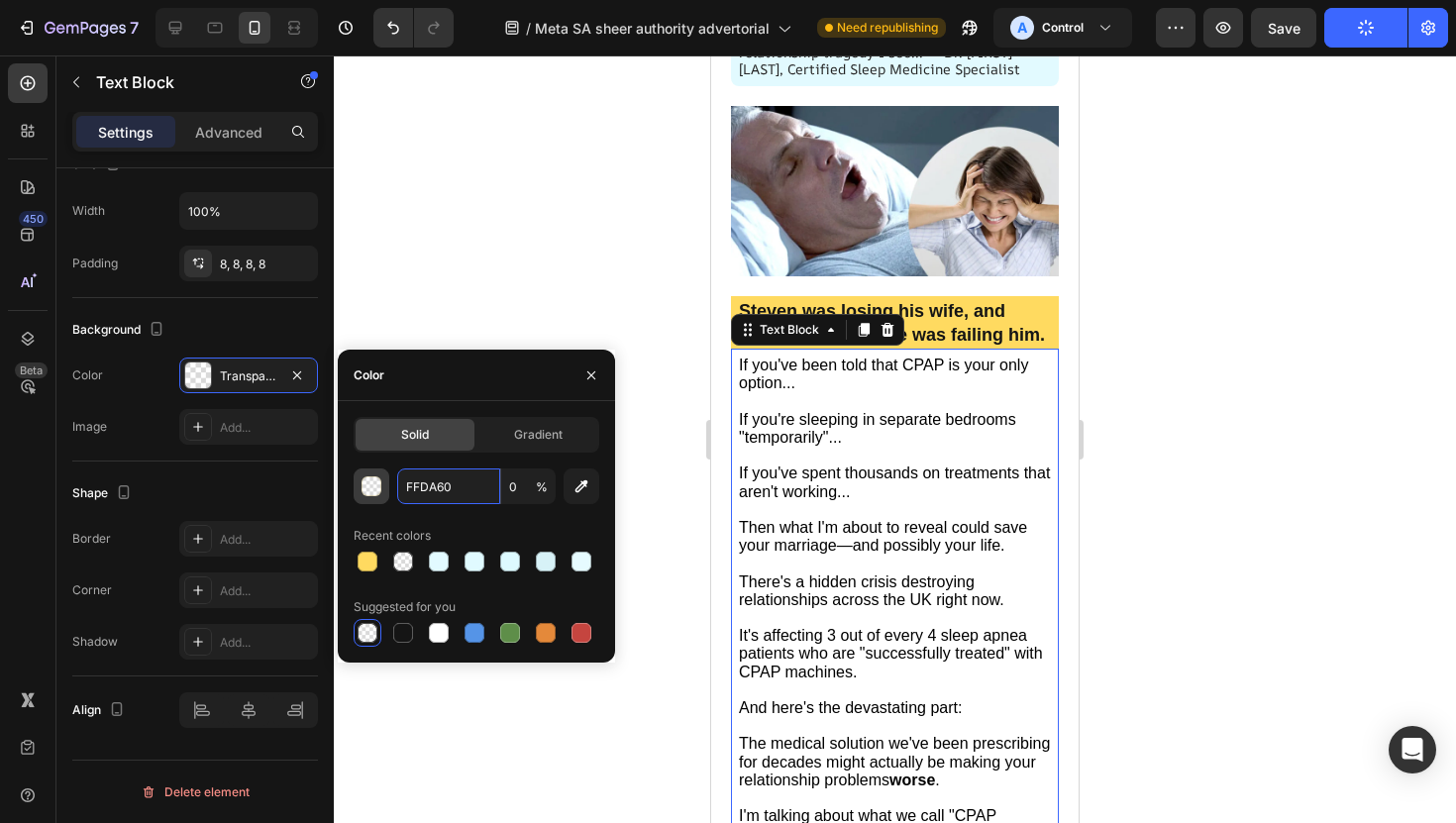 type on "FFDA60" 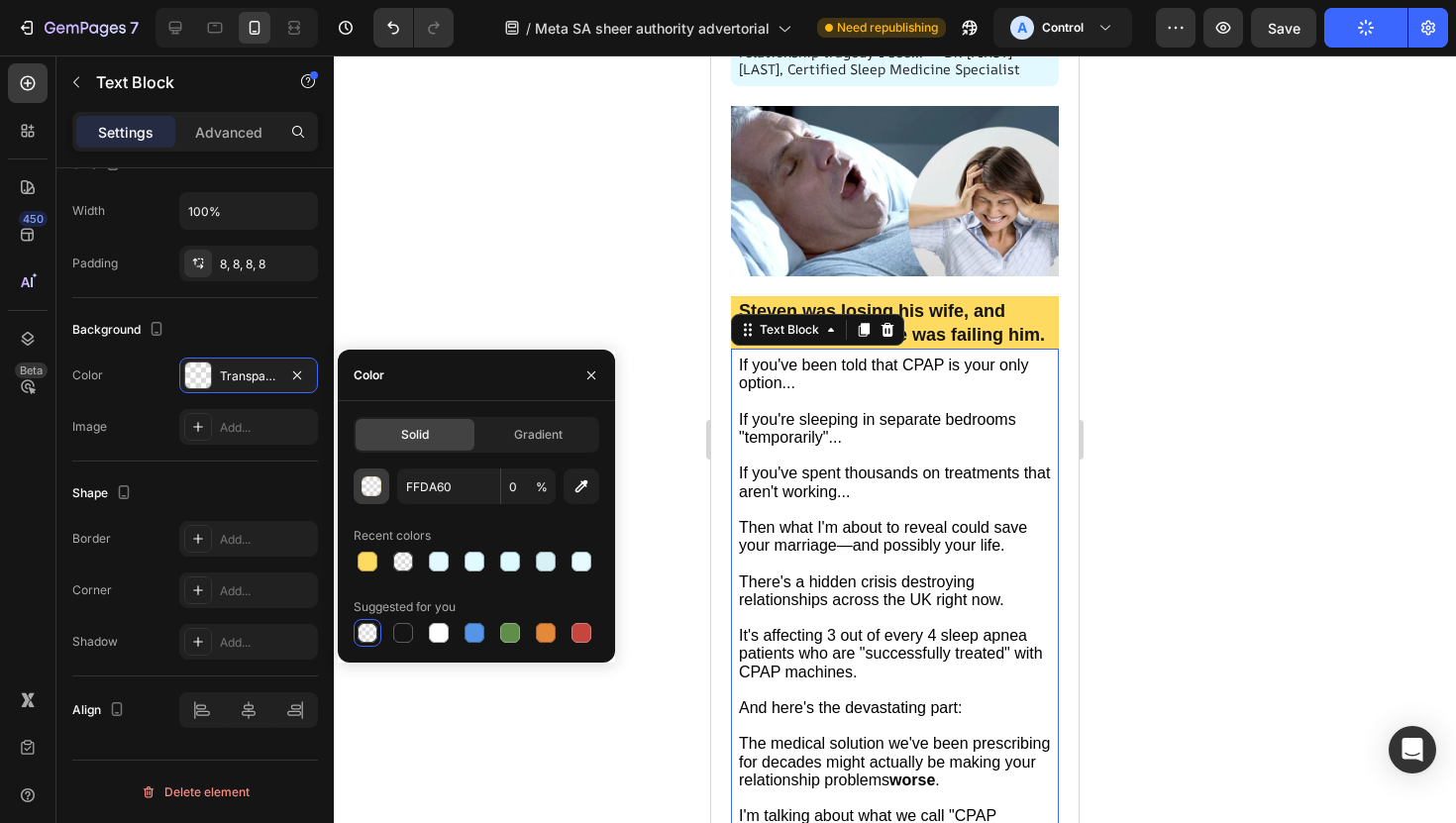 click at bounding box center [372, 487] 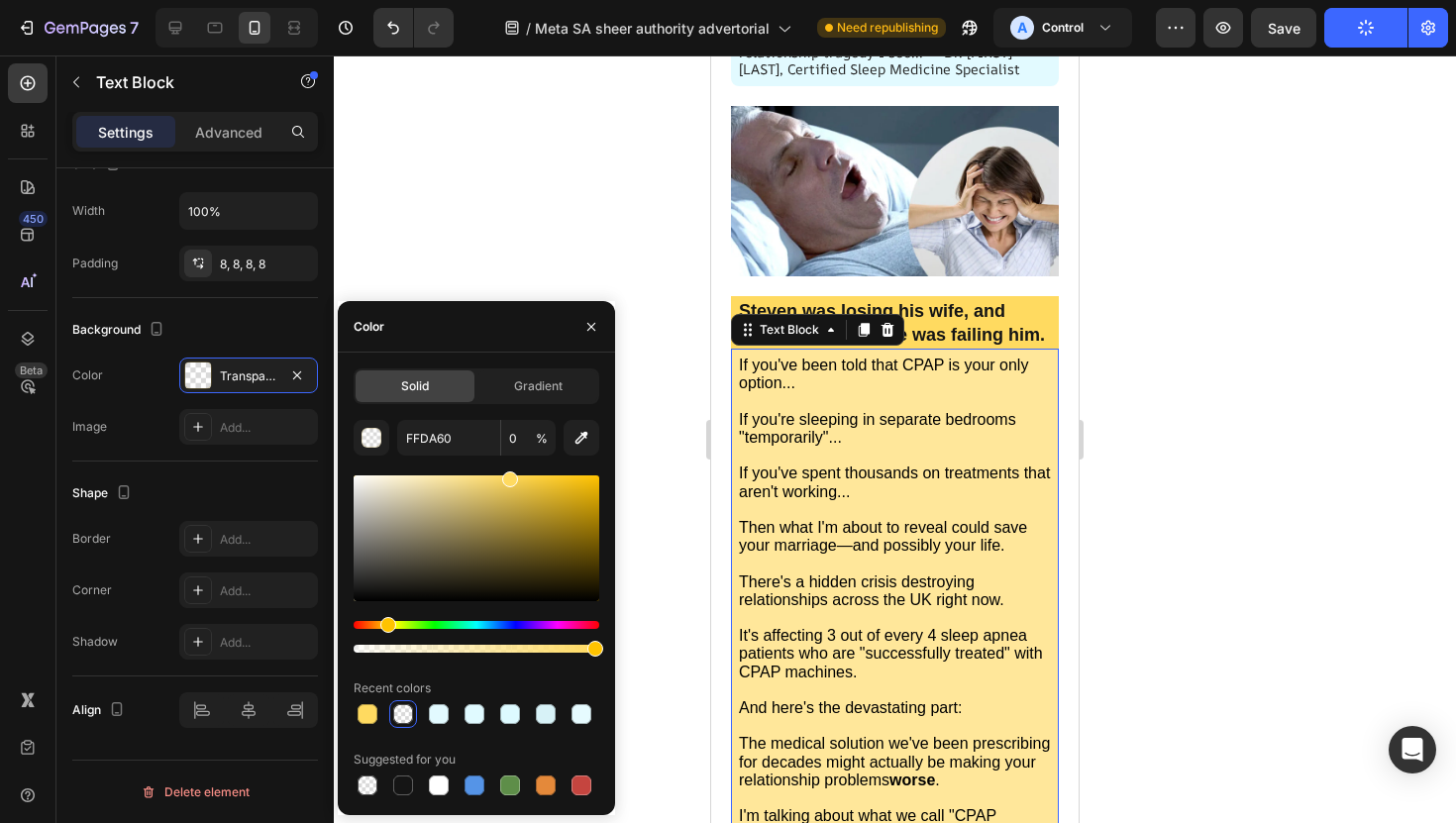 drag, startPoint x: 1072, startPoint y: 707, endPoint x: 837, endPoint y: 652, distance: 241.35037 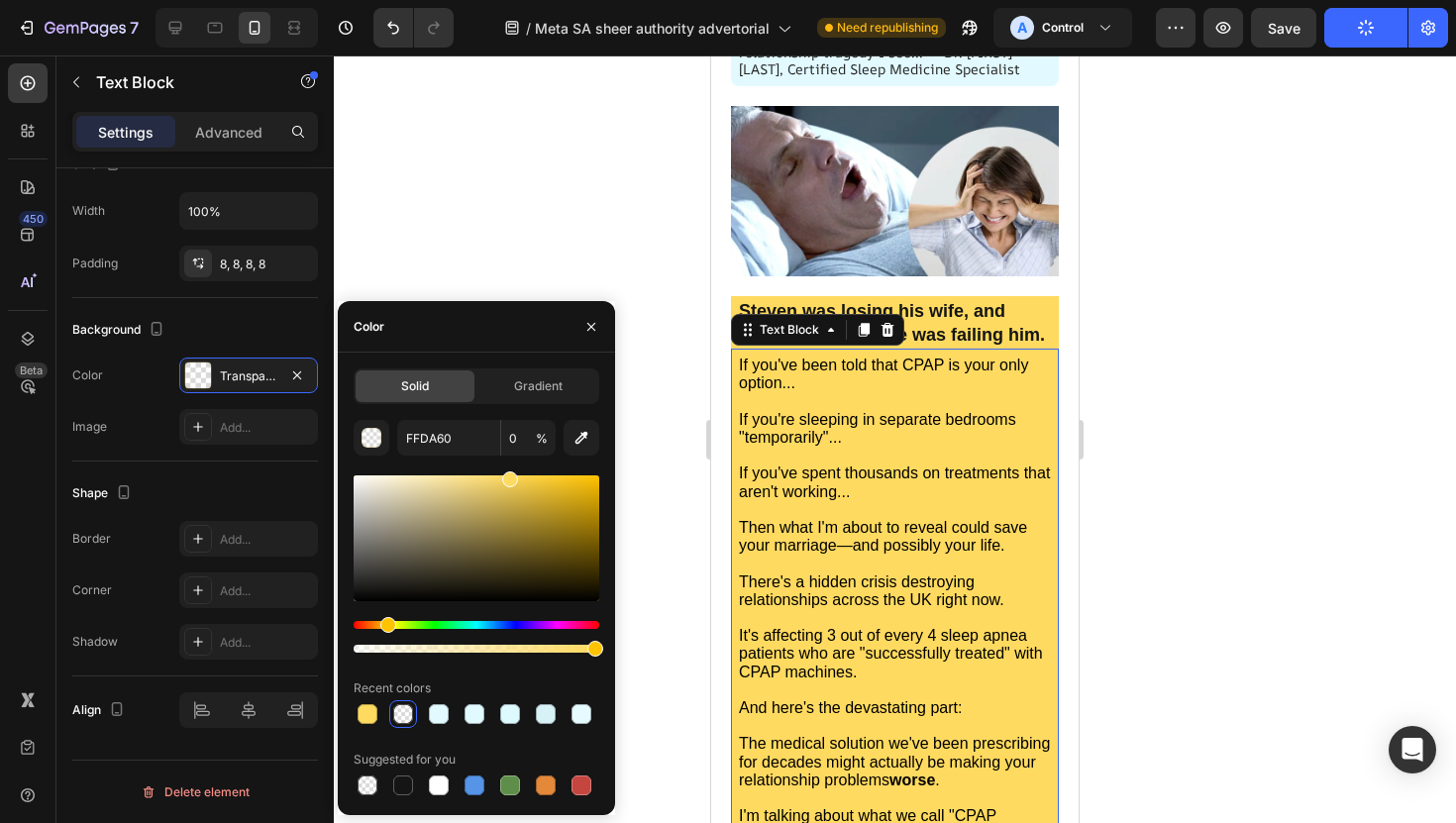 type on "100" 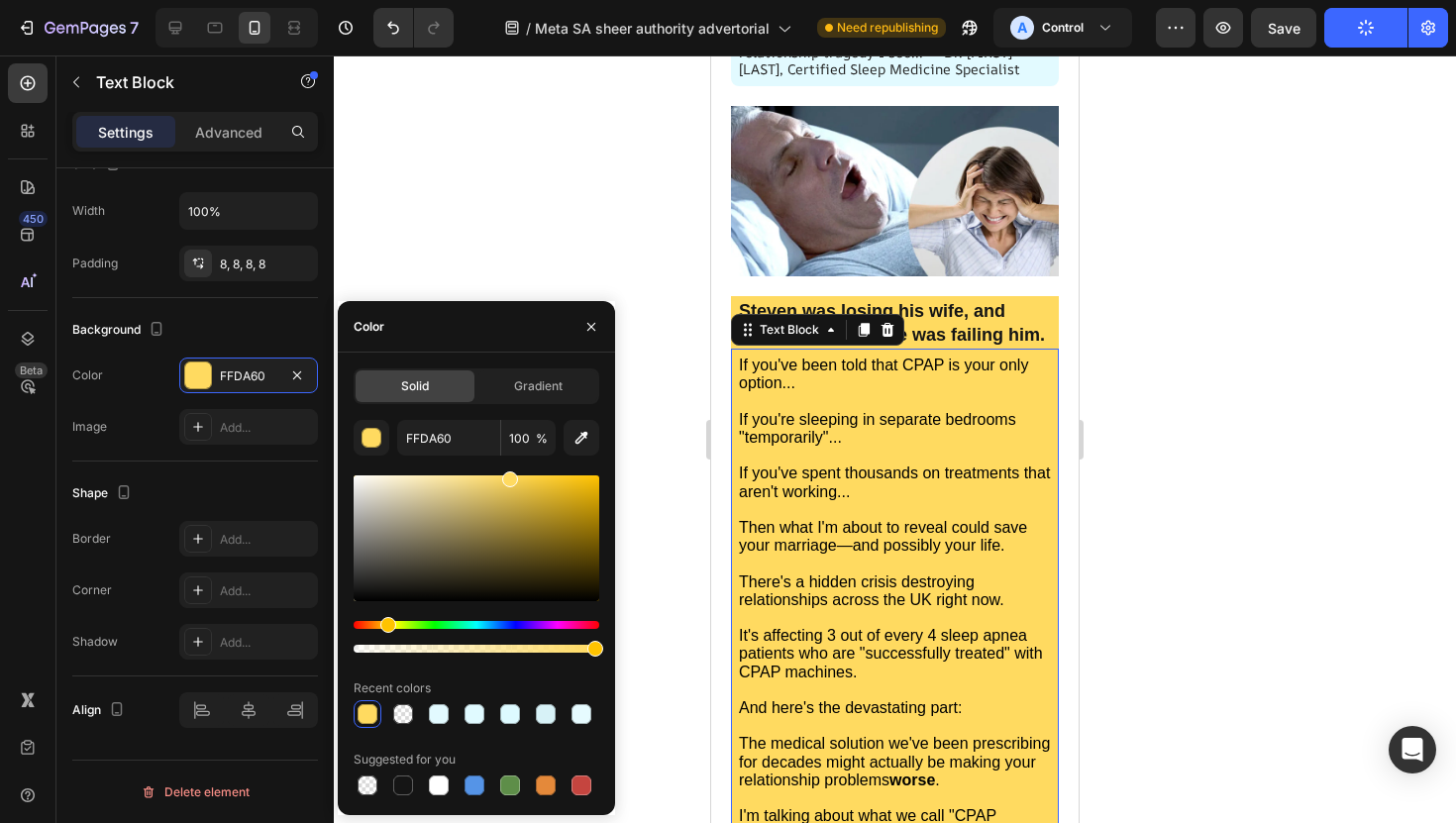 click 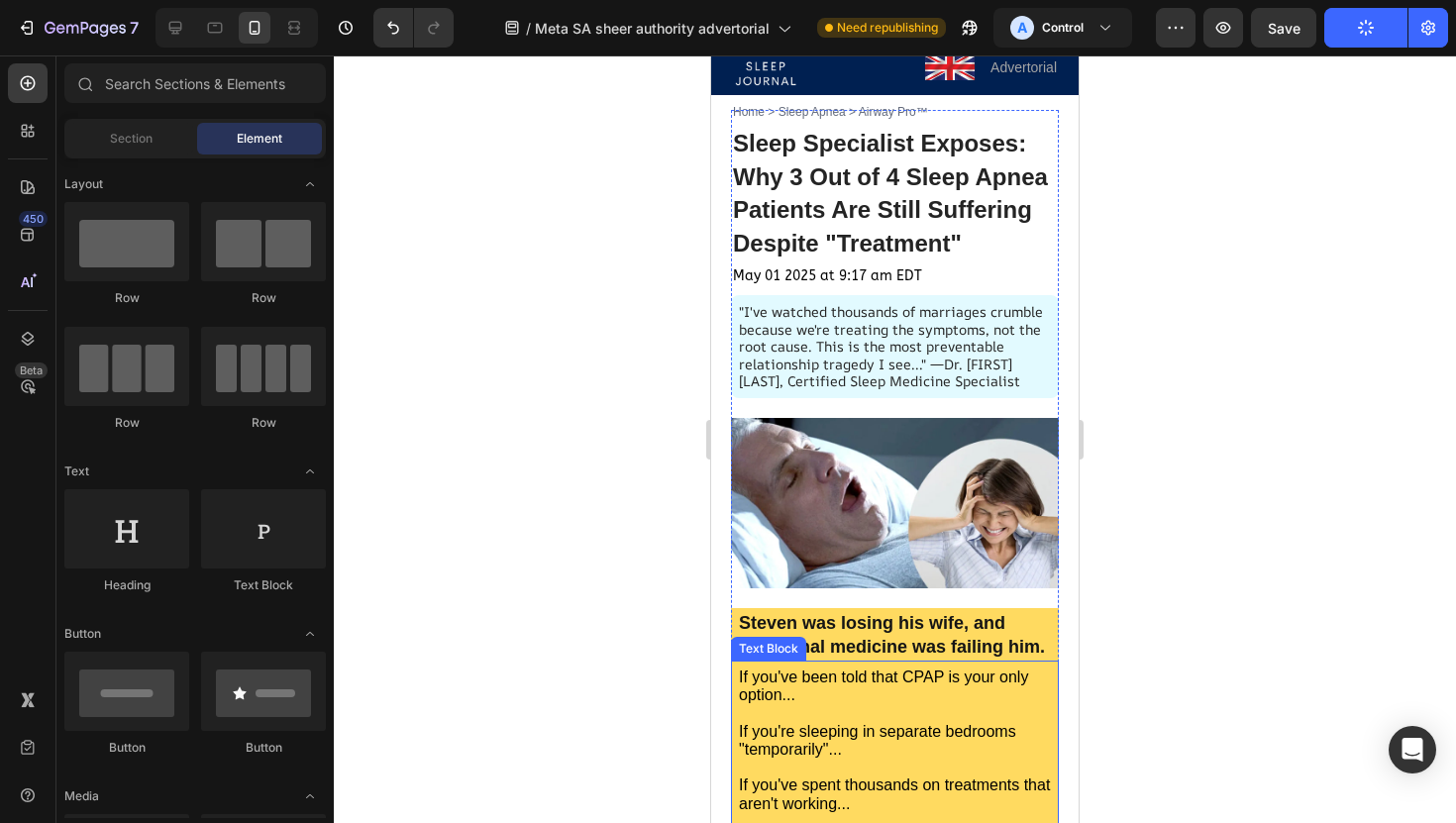 scroll, scrollTop: 56, scrollLeft: 0, axis: vertical 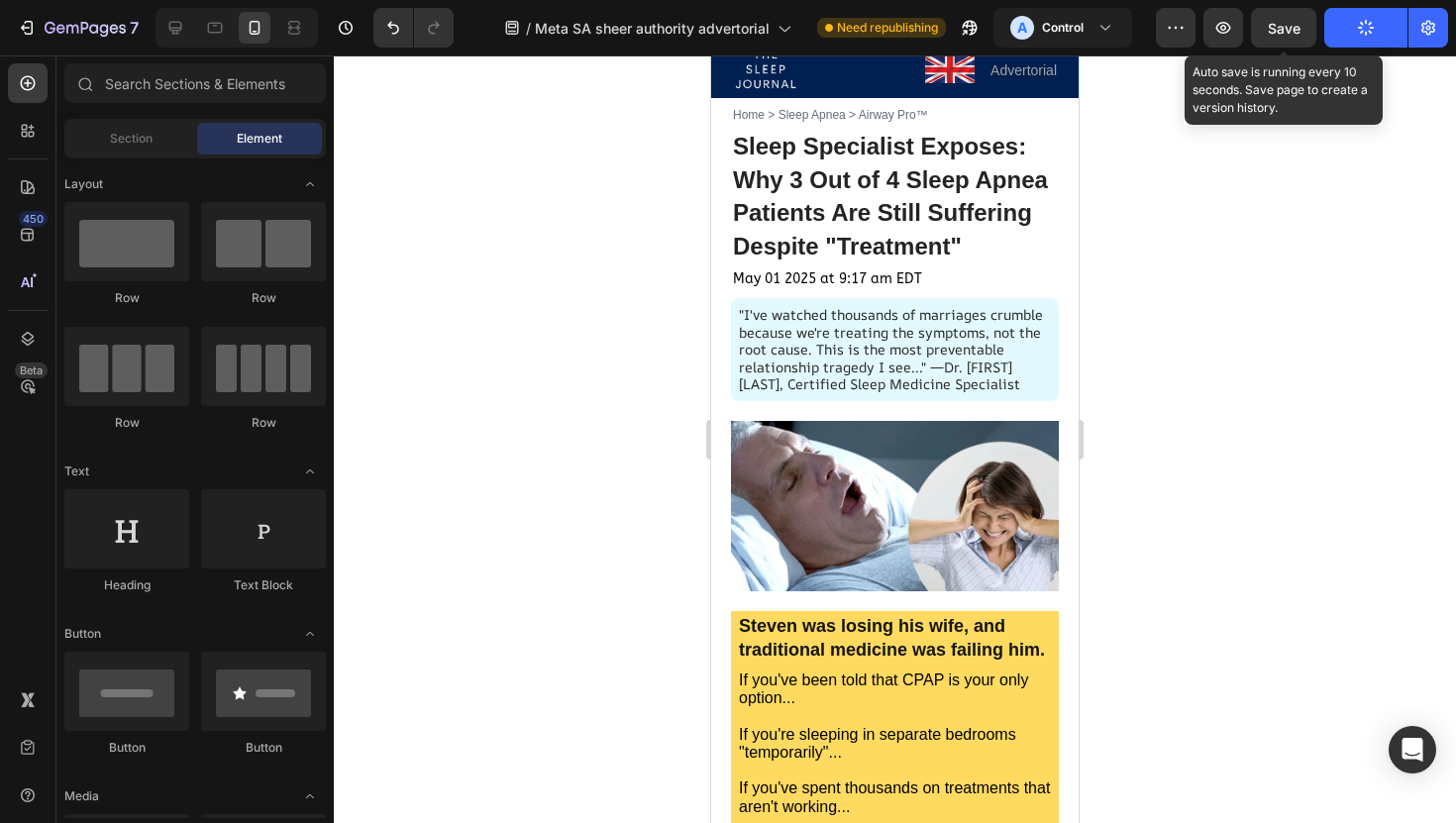 click on "Save" at bounding box center [1284, 28] 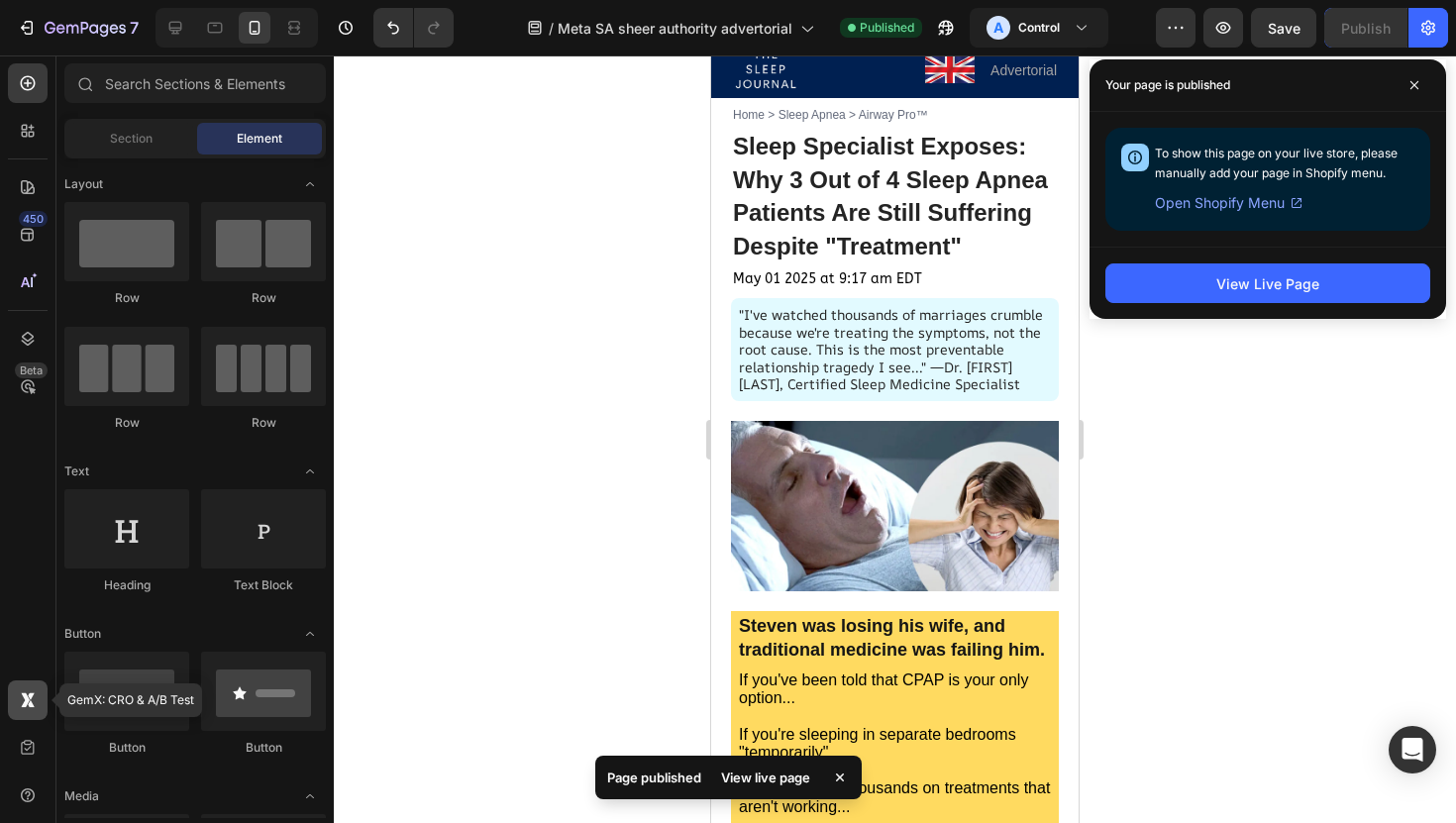 click 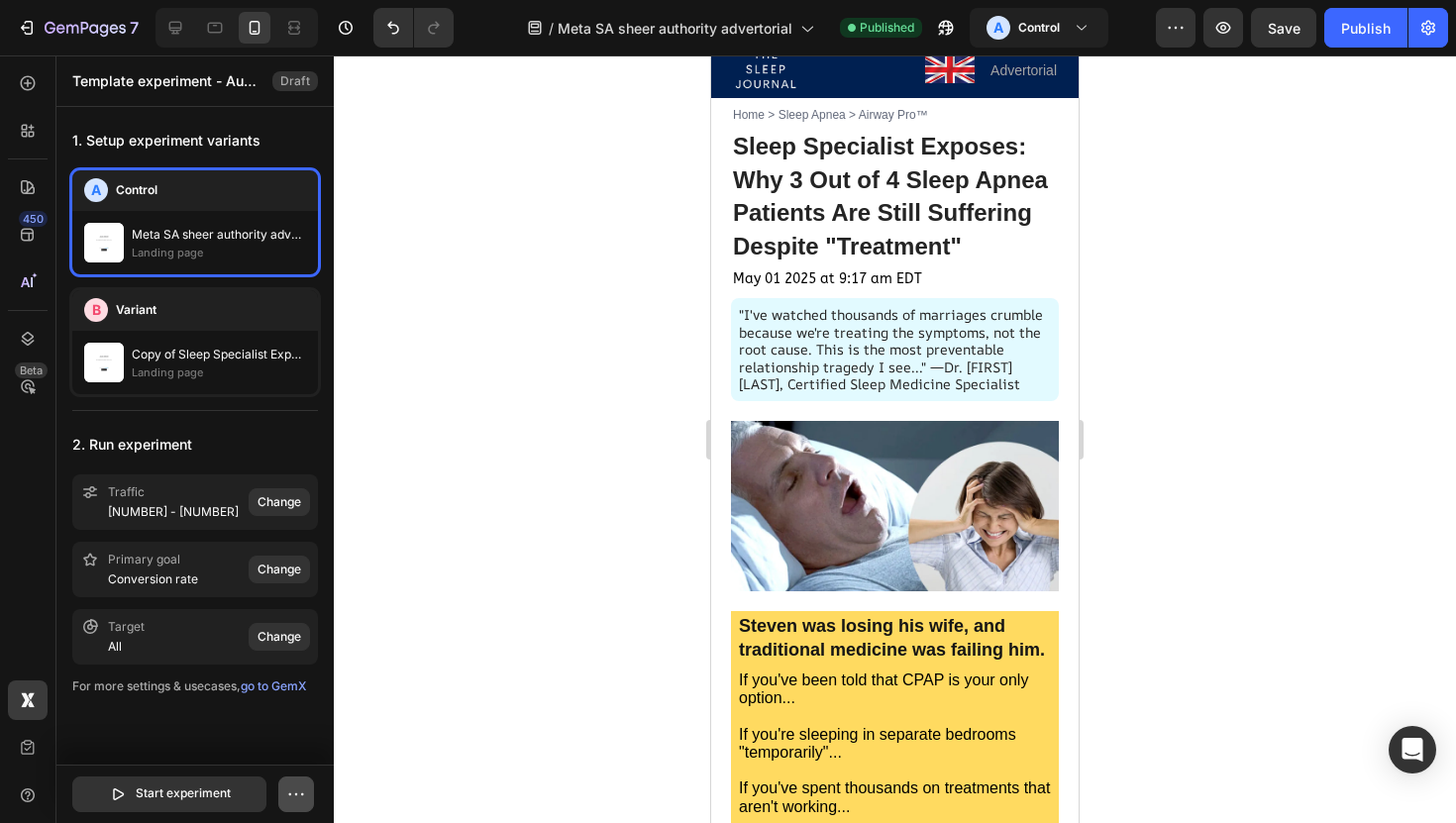 click 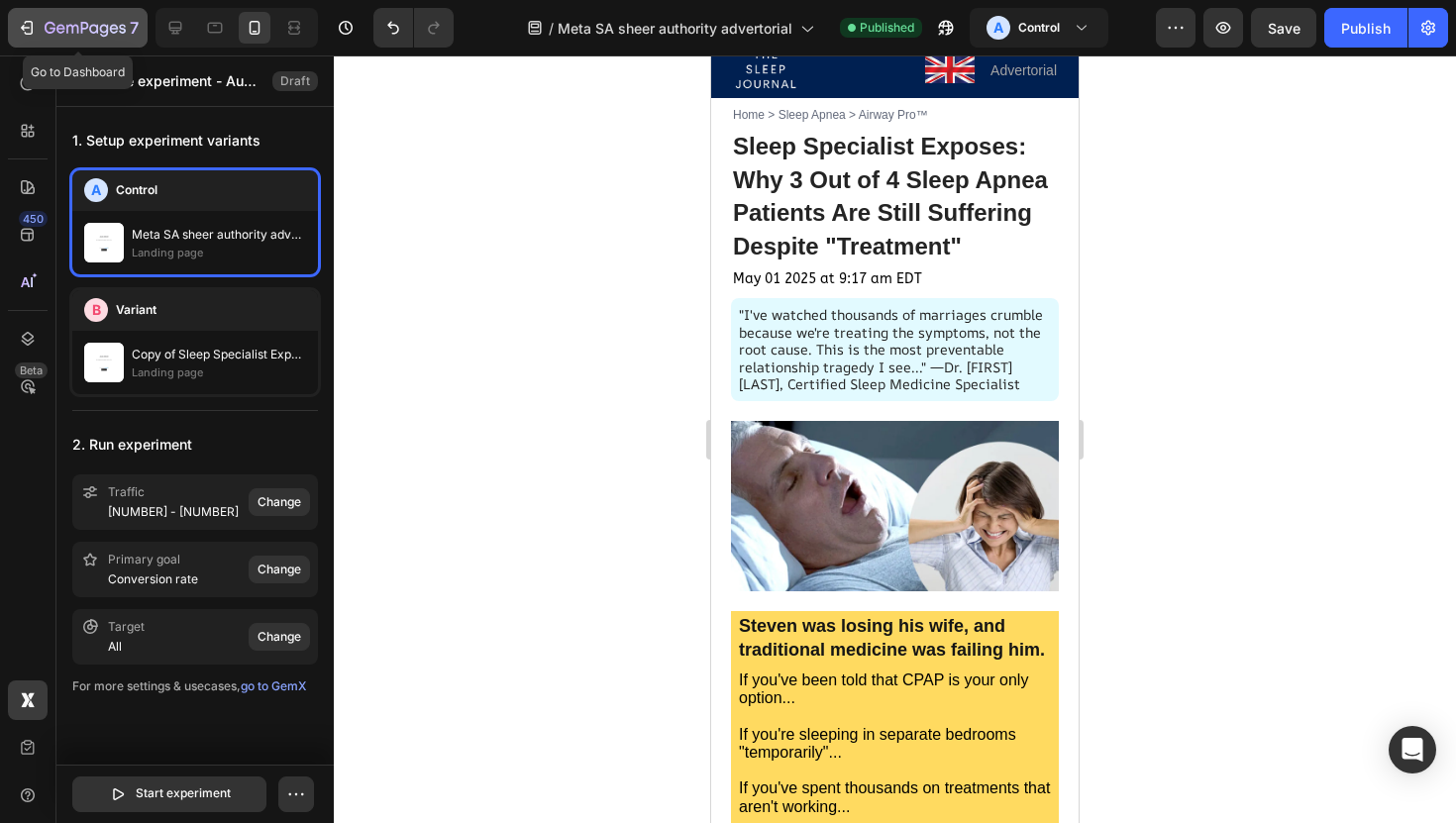 click 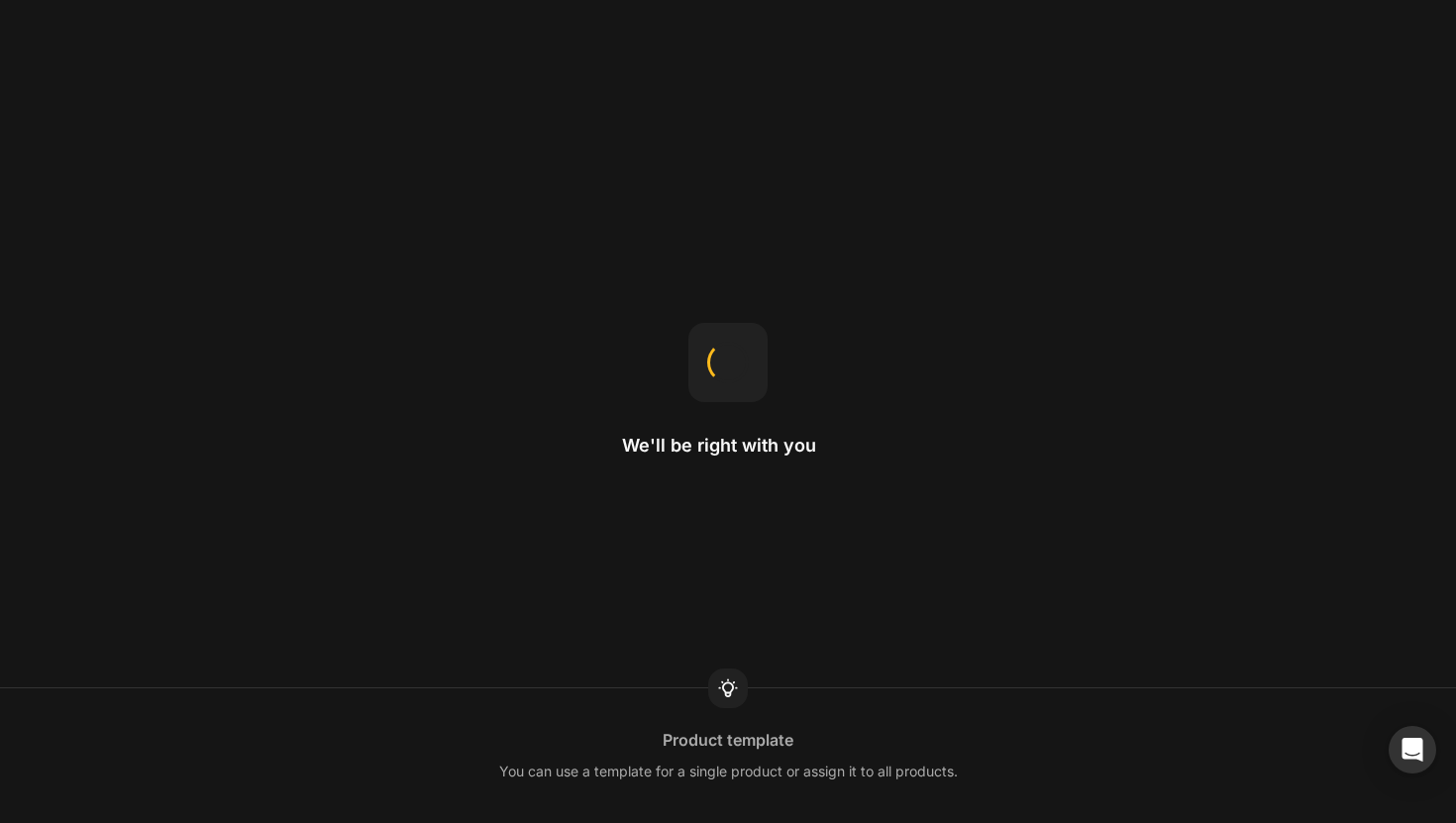 scroll, scrollTop: 0, scrollLeft: 0, axis: both 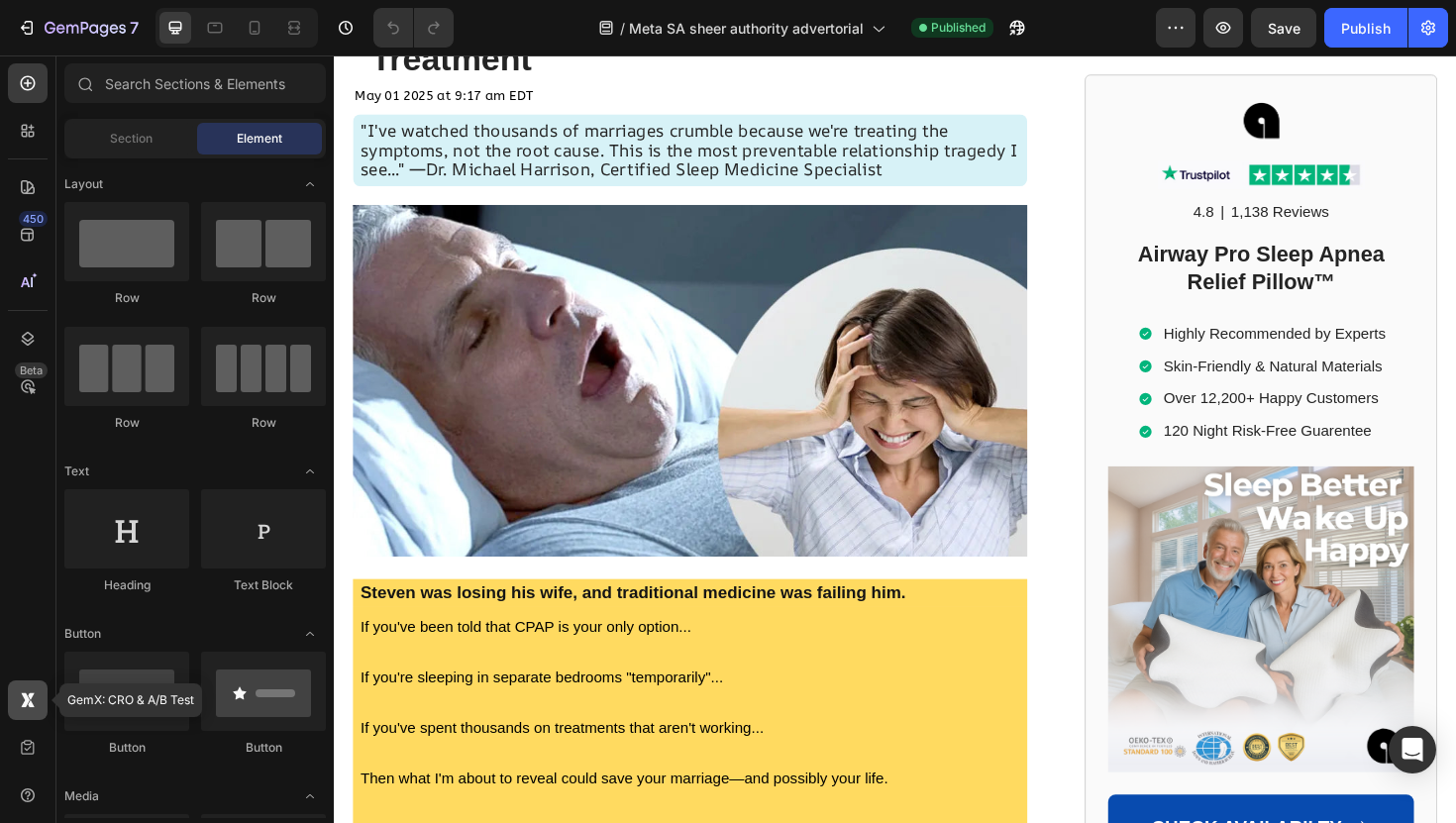 click 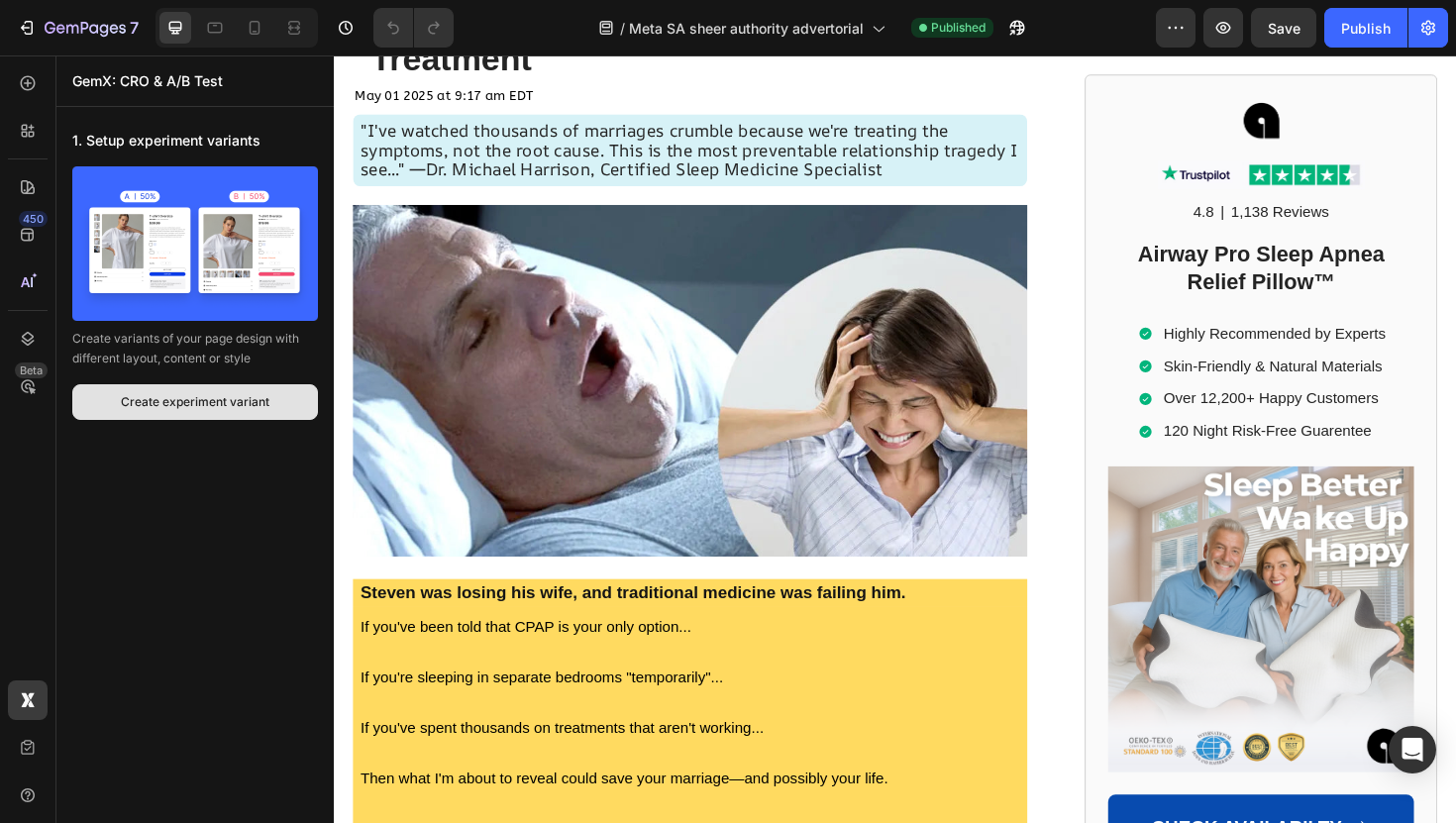 click on "Create experiment variant" at bounding box center (195, 402) 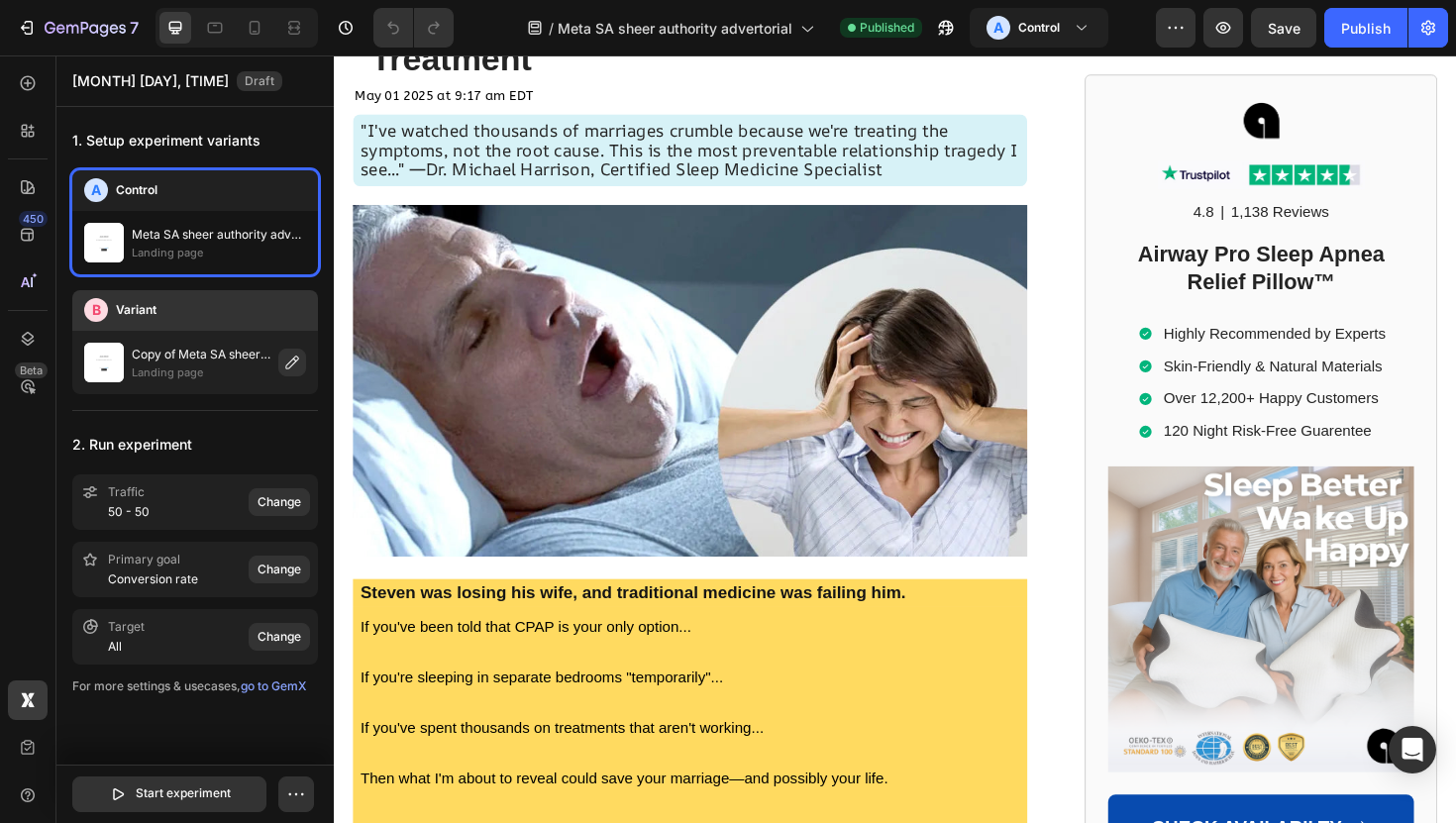 click on "B Variant" at bounding box center [195, 310] 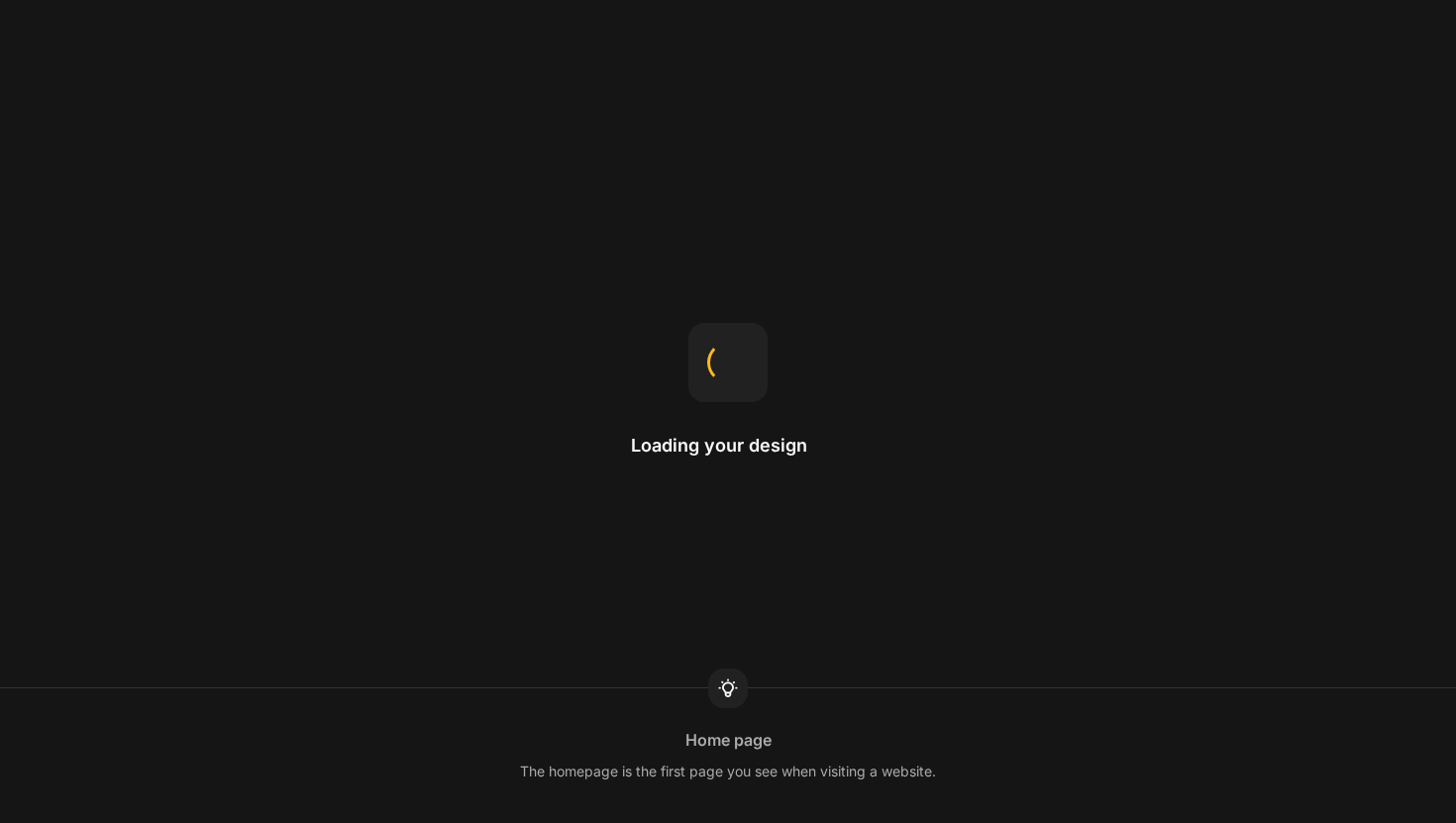 scroll, scrollTop: 0, scrollLeft: 0, axis: both 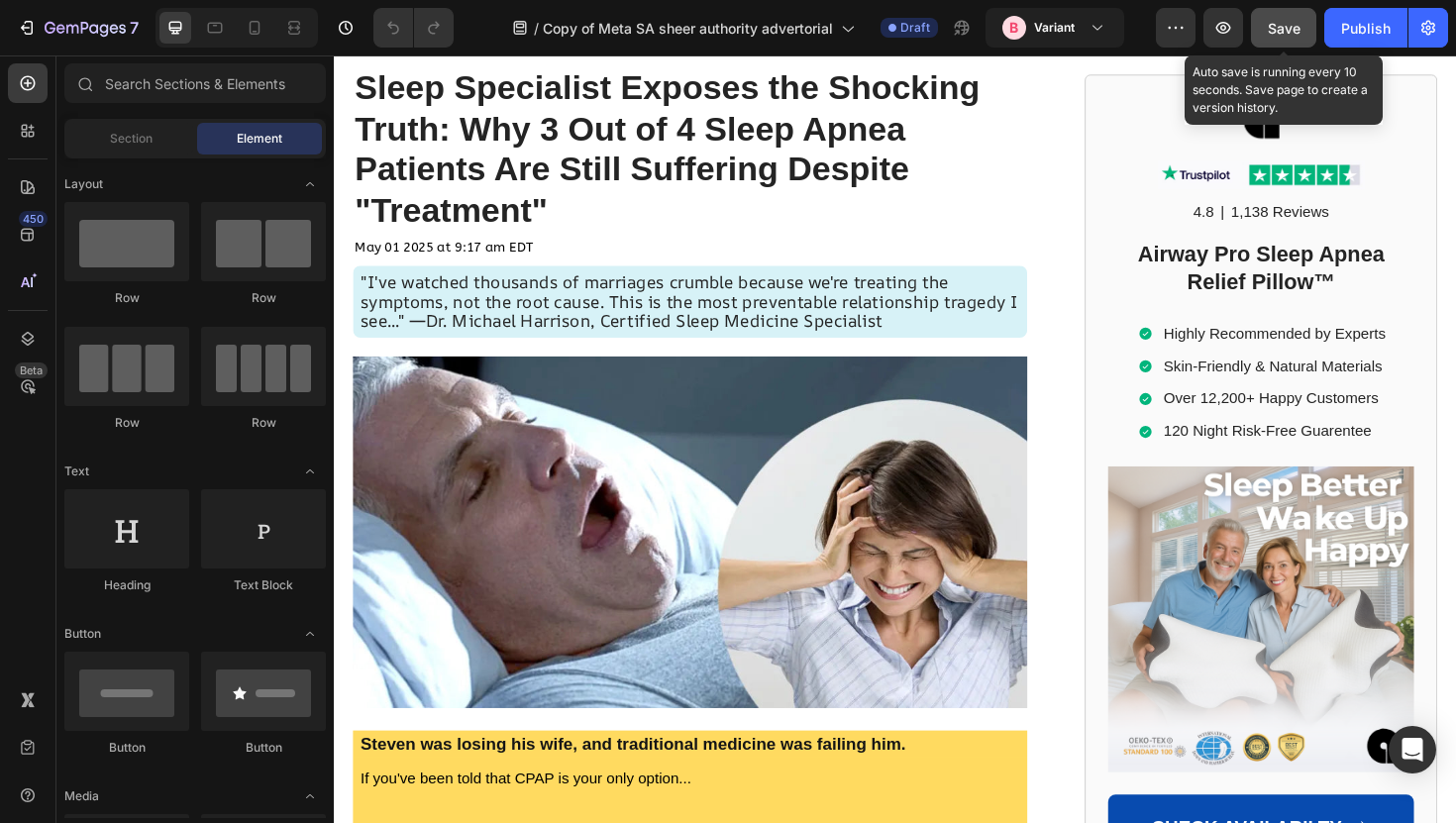click on "Save" at bounding box center (1284, 28) 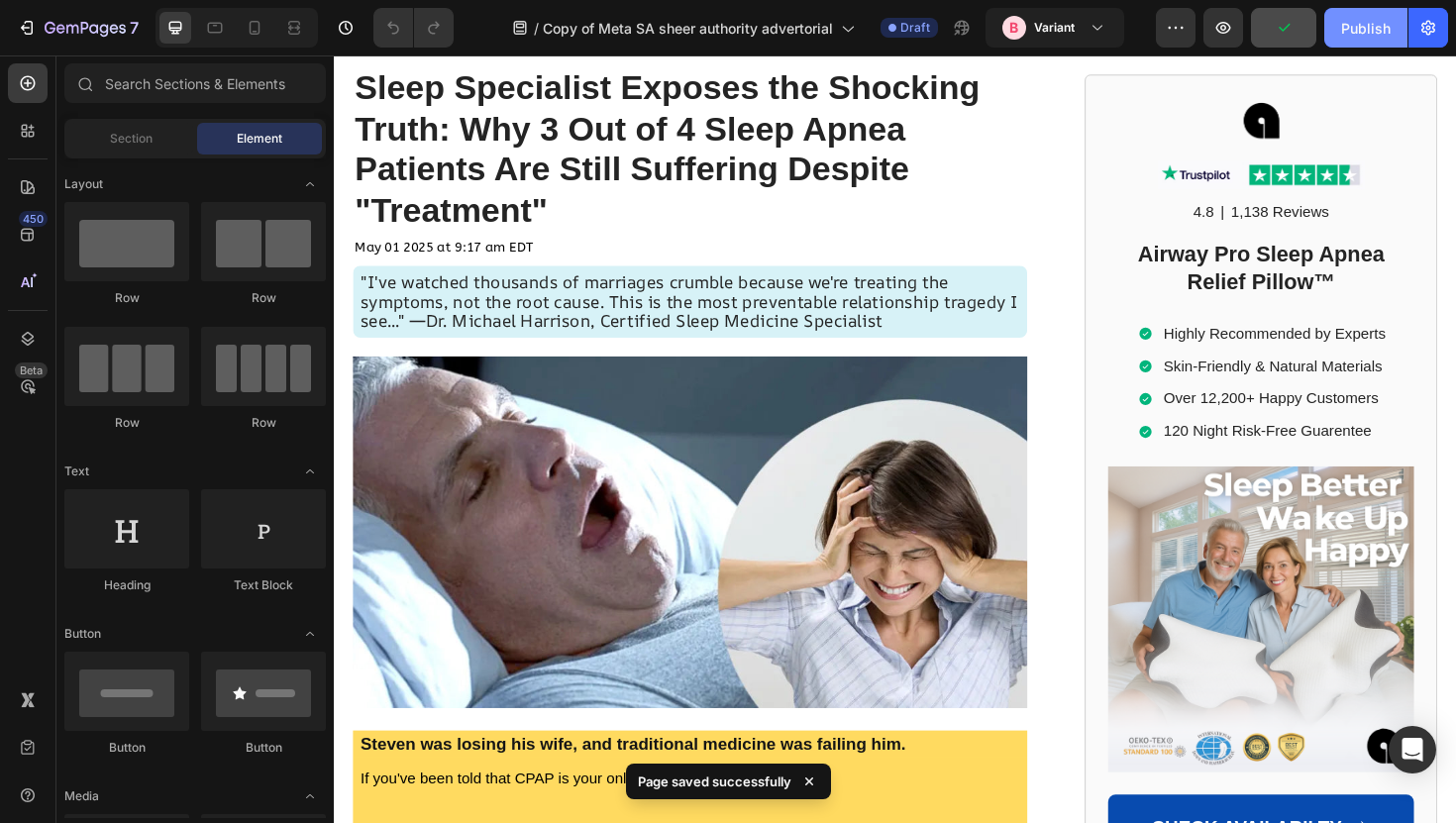 click on "Publish" at bounding box center [1366, 28] 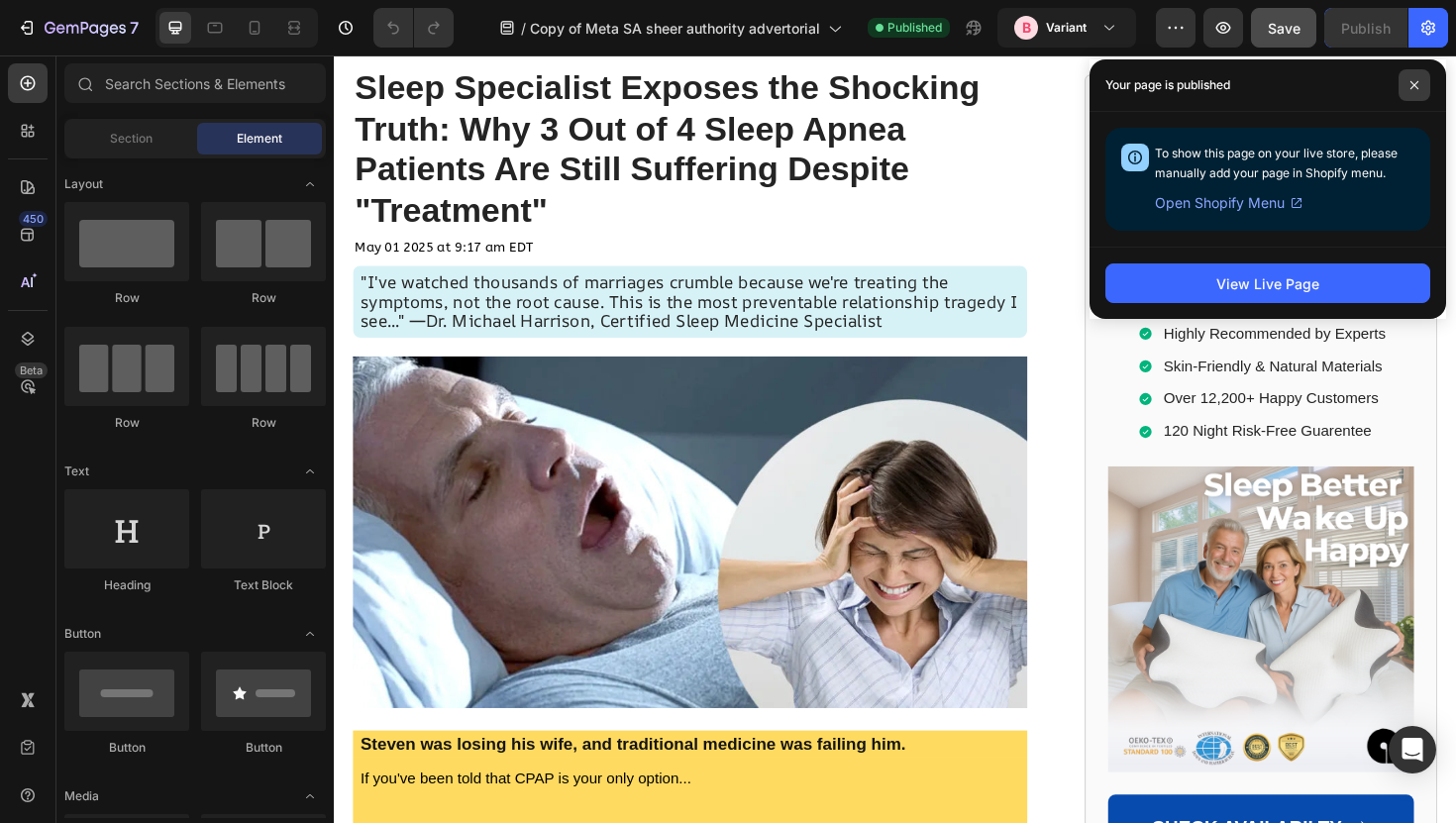 click 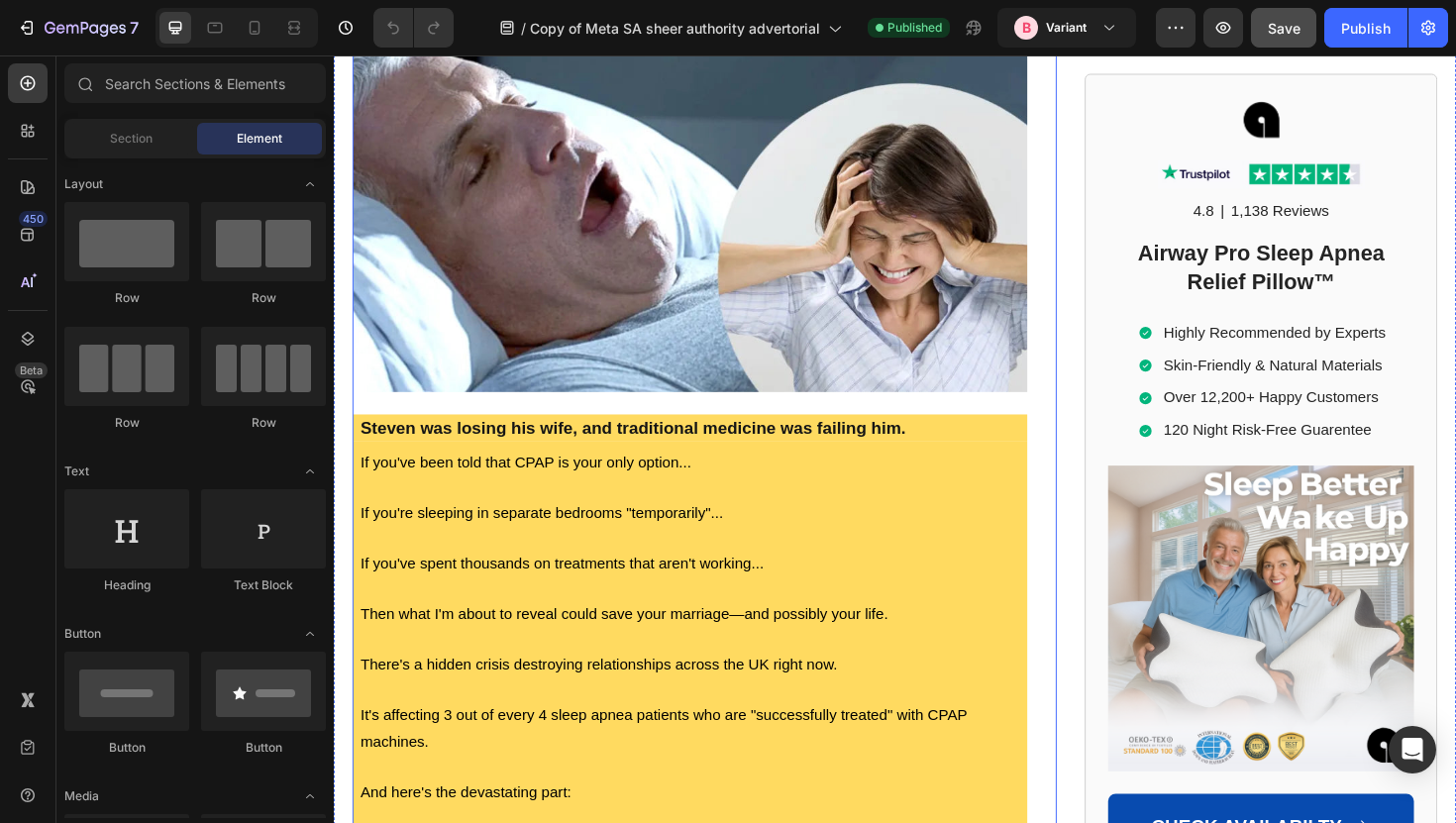 scroll, scrollTop: 487, scrollLeft: 0, axis: vertical 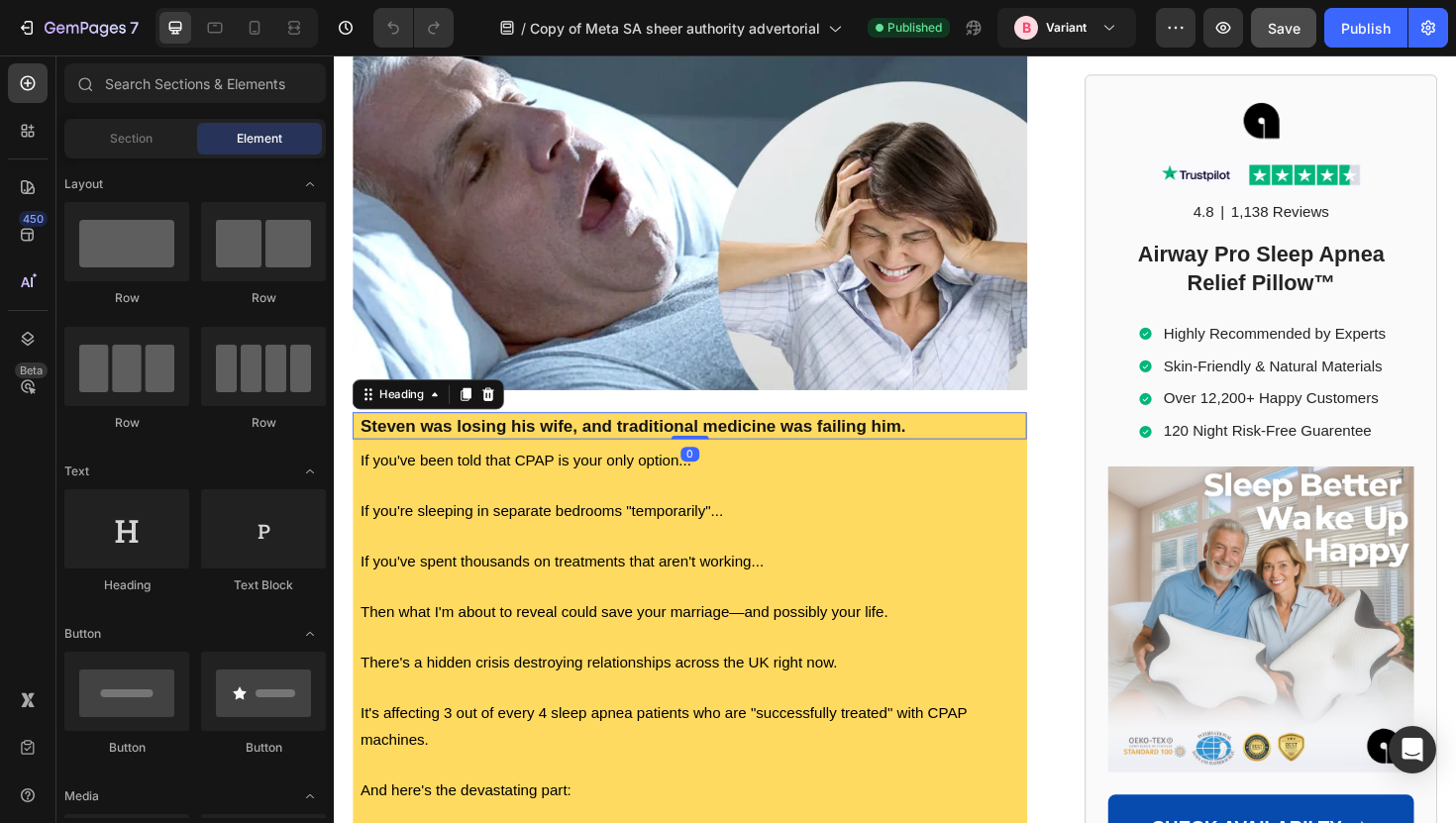 click on "Steven was losing his wife, and traditional medicine was failing him." at bounding box center (650, 449) 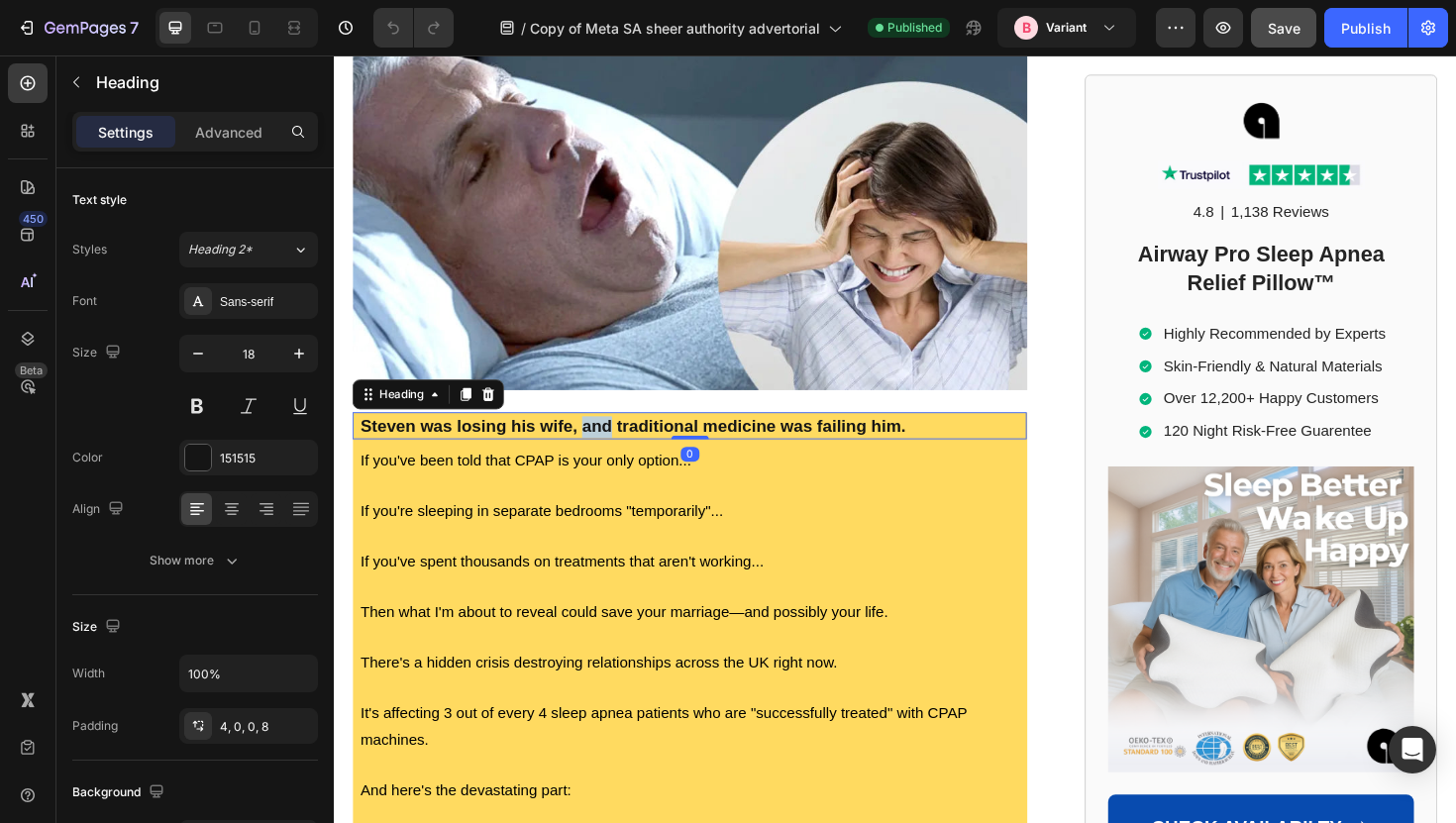 click on "Steven was losing his wife, and traditional medicine was failing him." at bounding box center [650, 449] 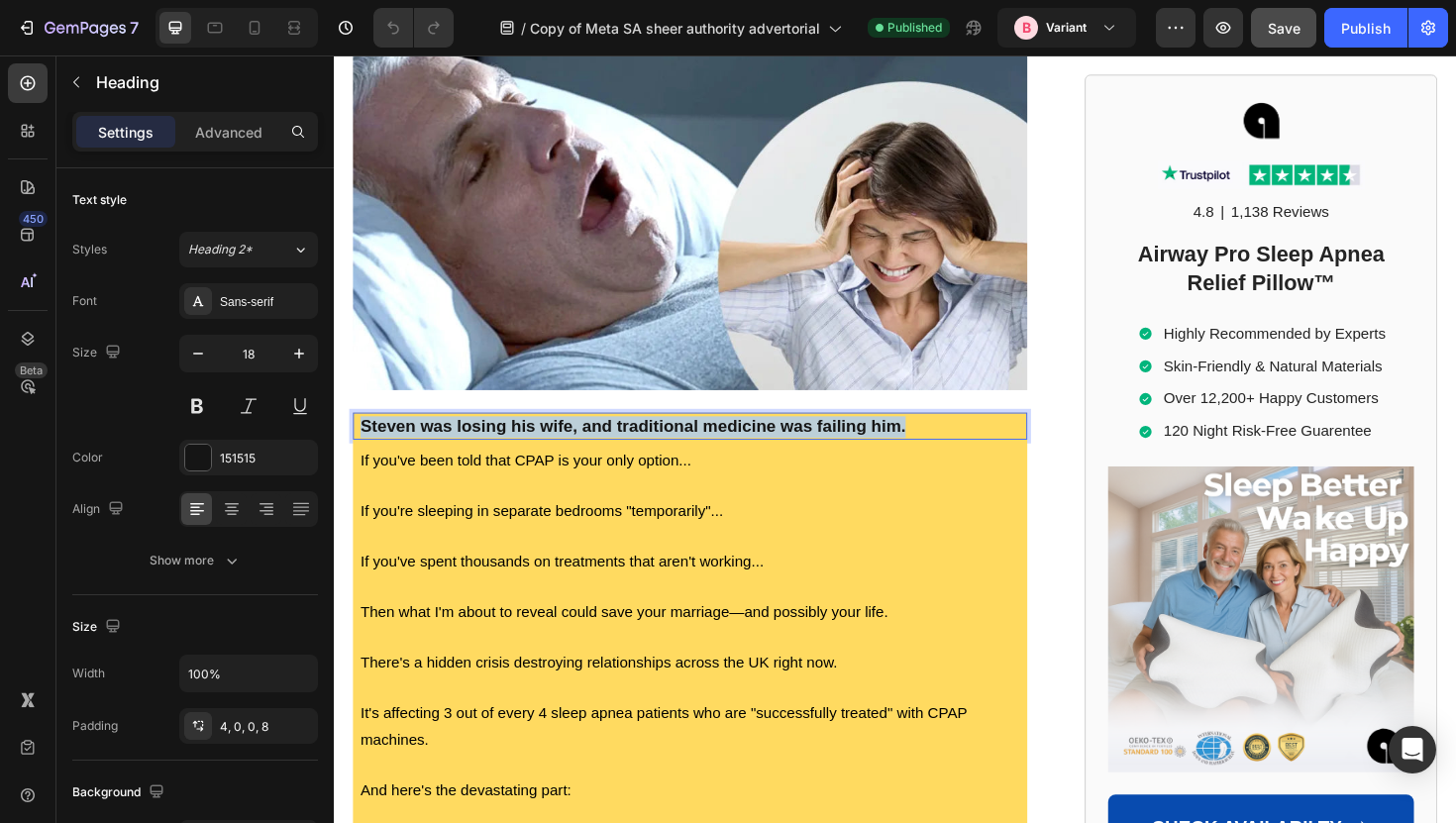click on "Steven was losing his wife, and traditional medicine was failing him." at bounding box center (650, 449) 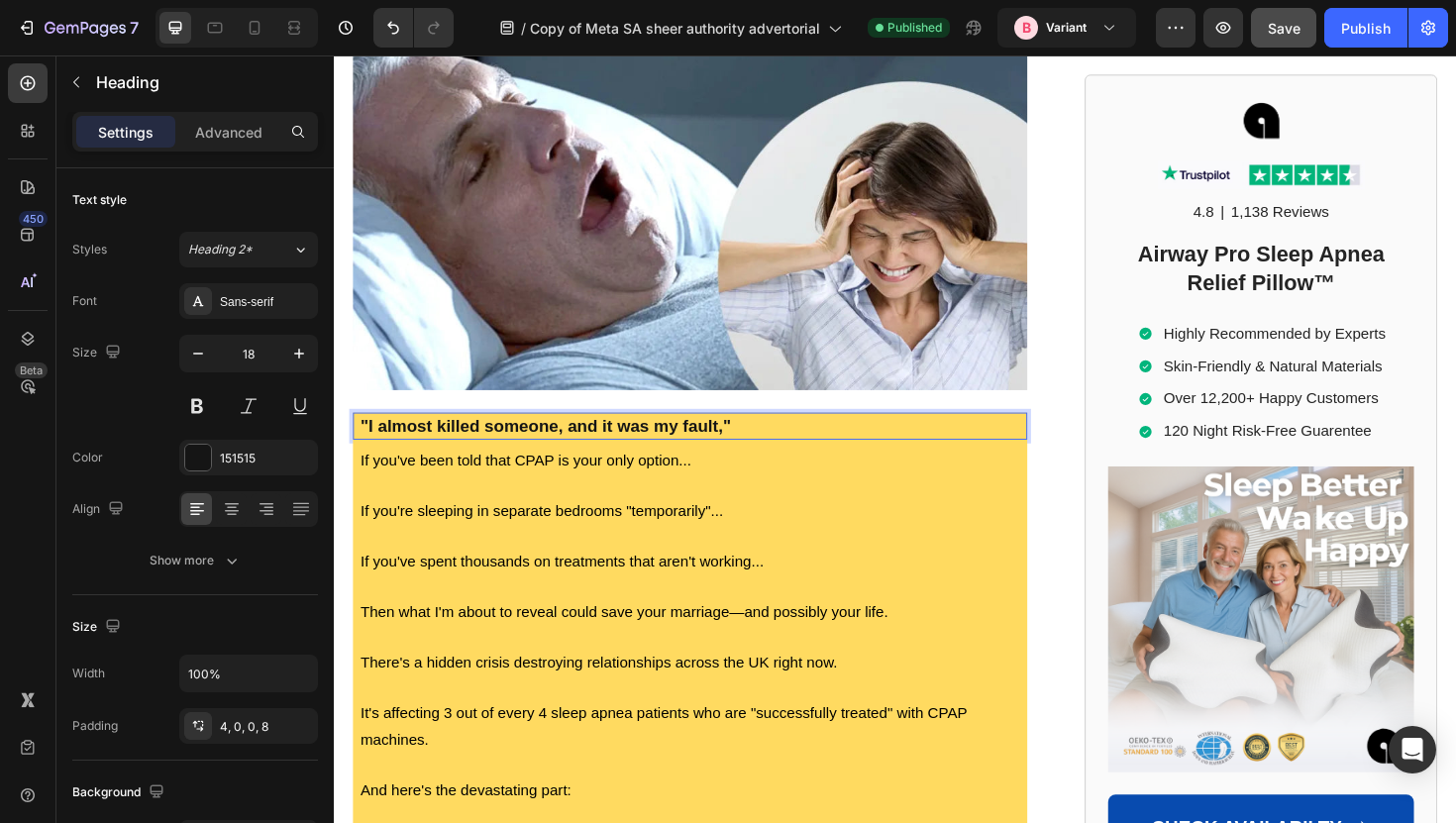 click on ""I almost killed someone, and it was my fault,"" at bounding box center (558, 449) 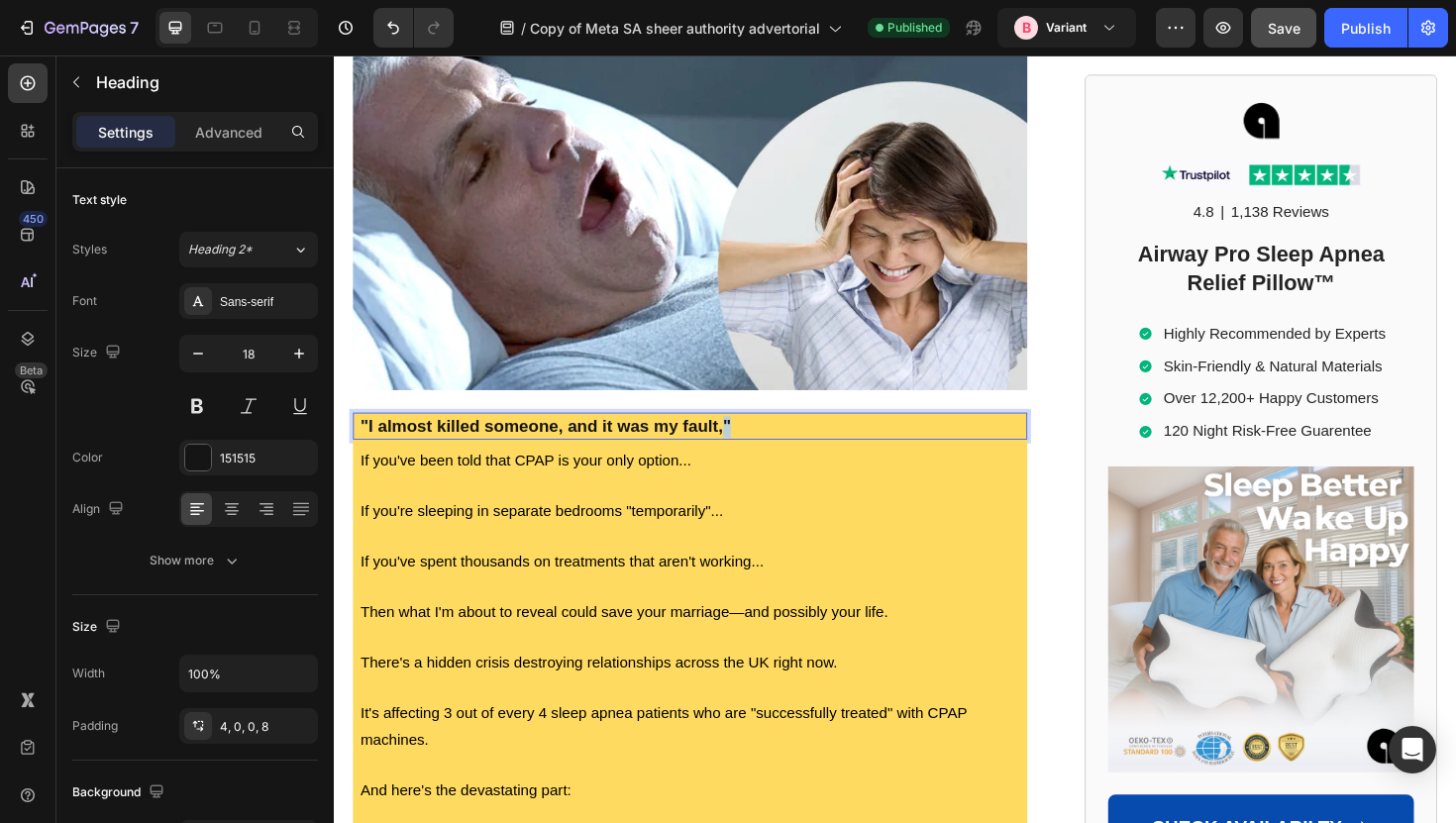 click on ""I almost killed someone, and it was my fault,"" at bounding box center [558, 449] 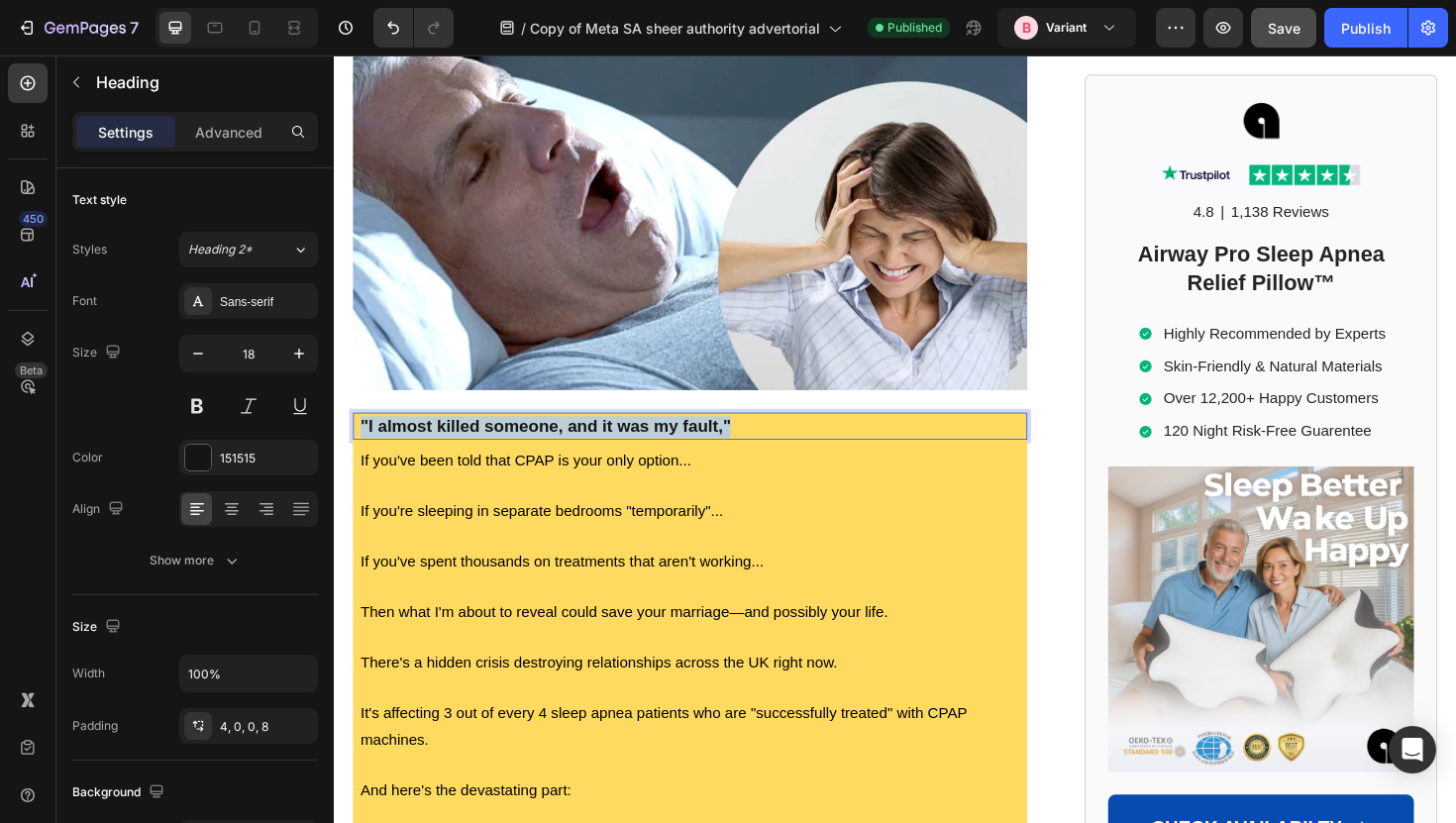 click on ""I almost killed someone, and it was my fault,"" at bounding box center (558, 449) 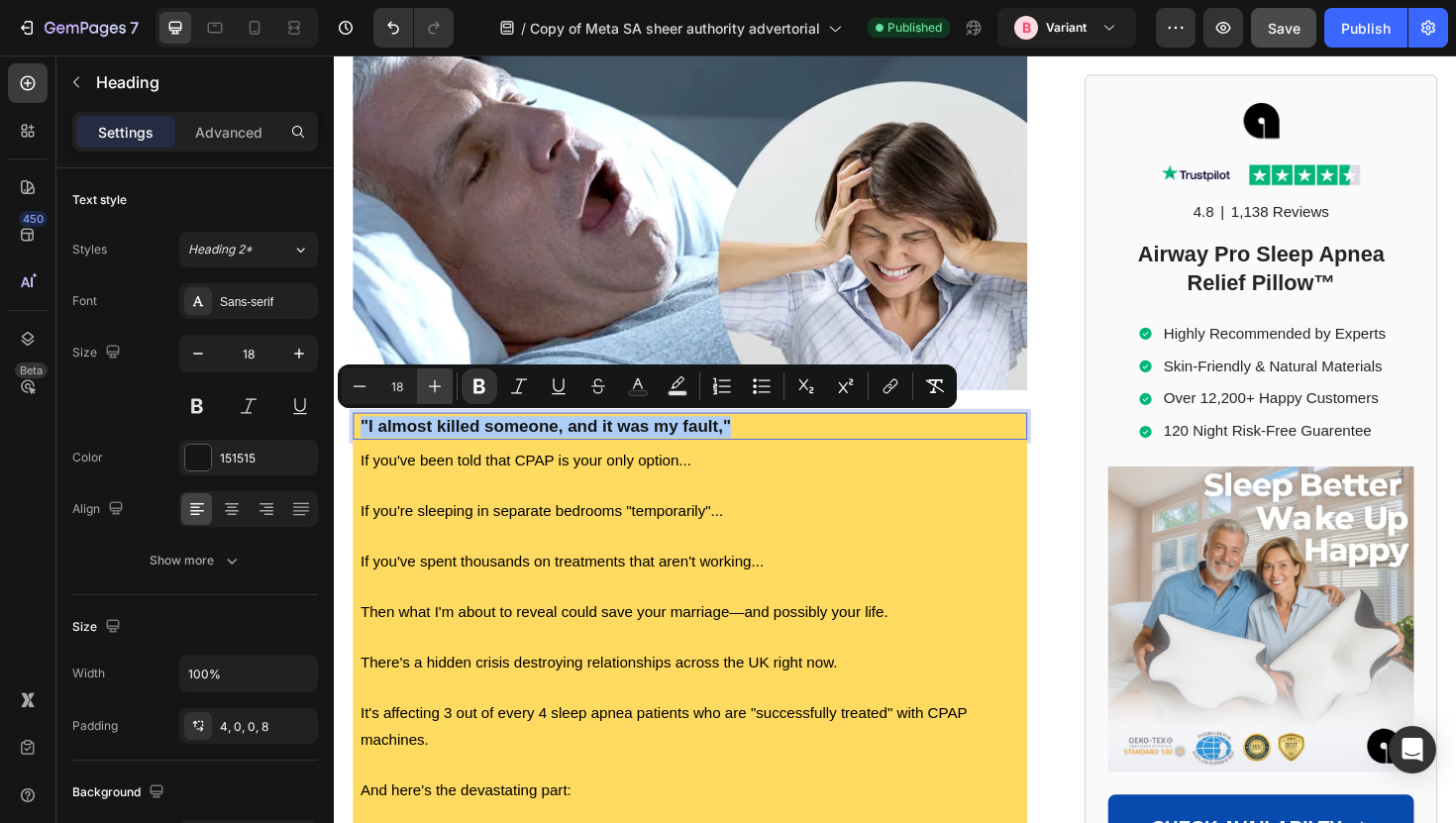 click 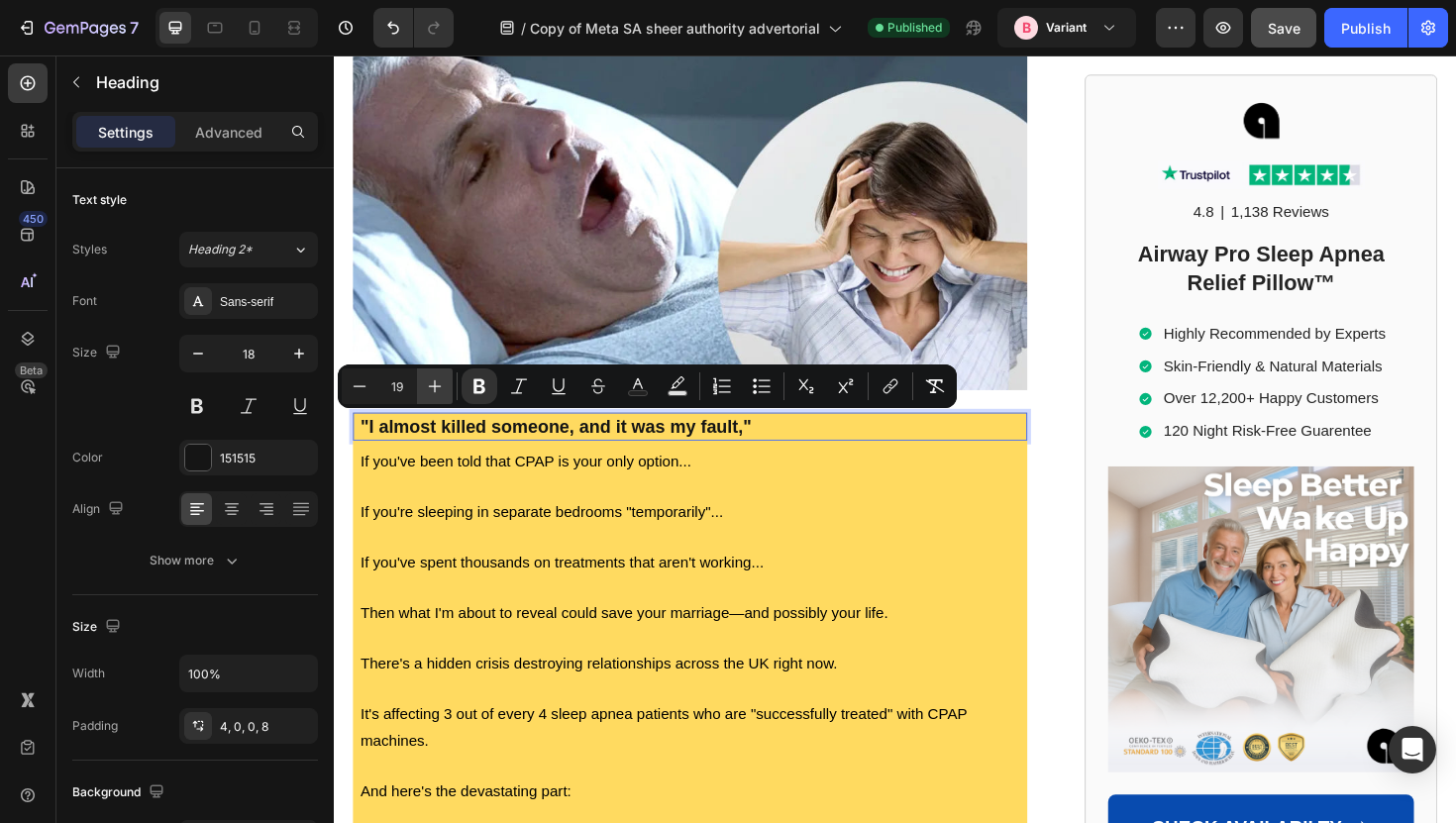click 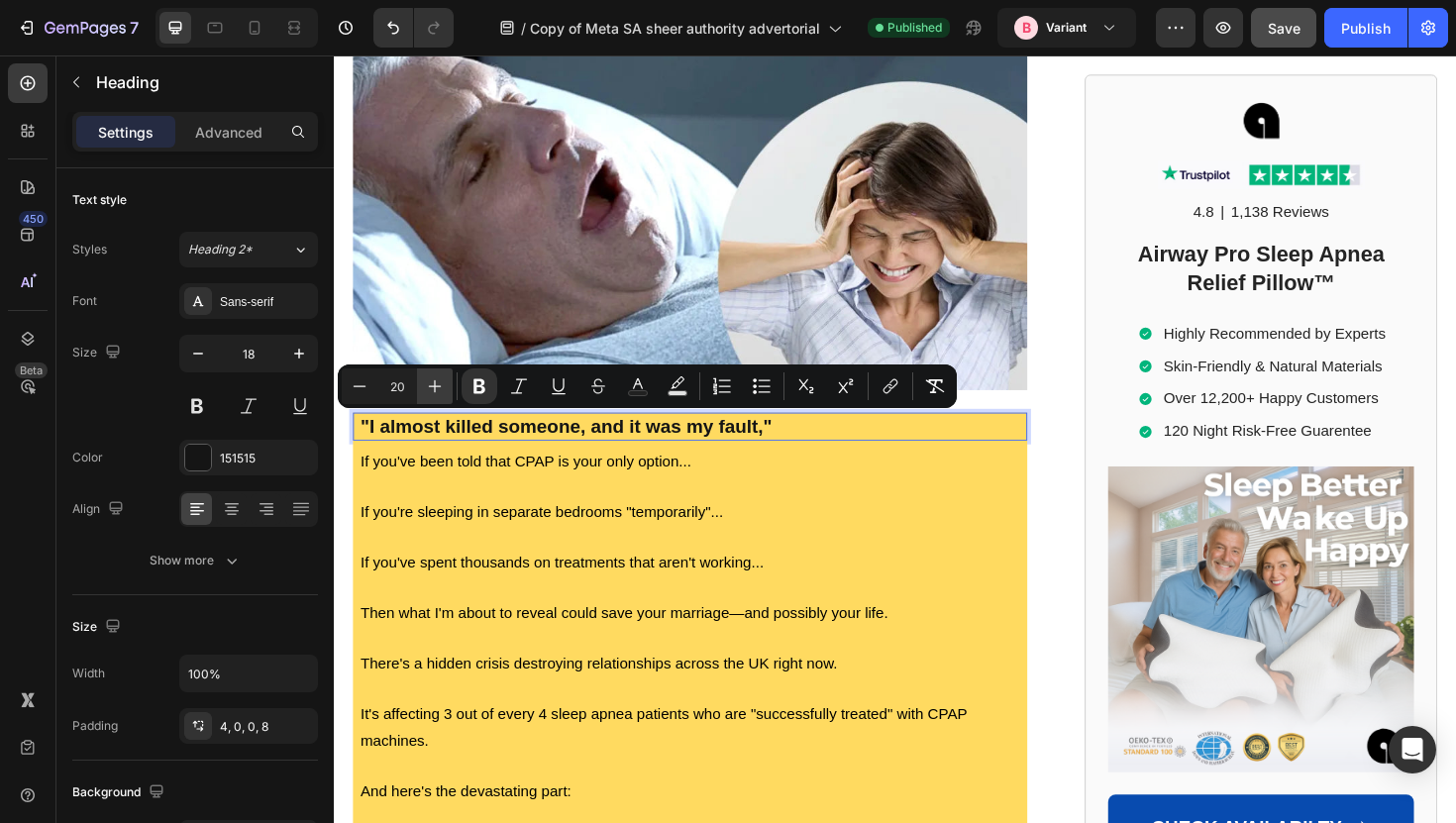 click 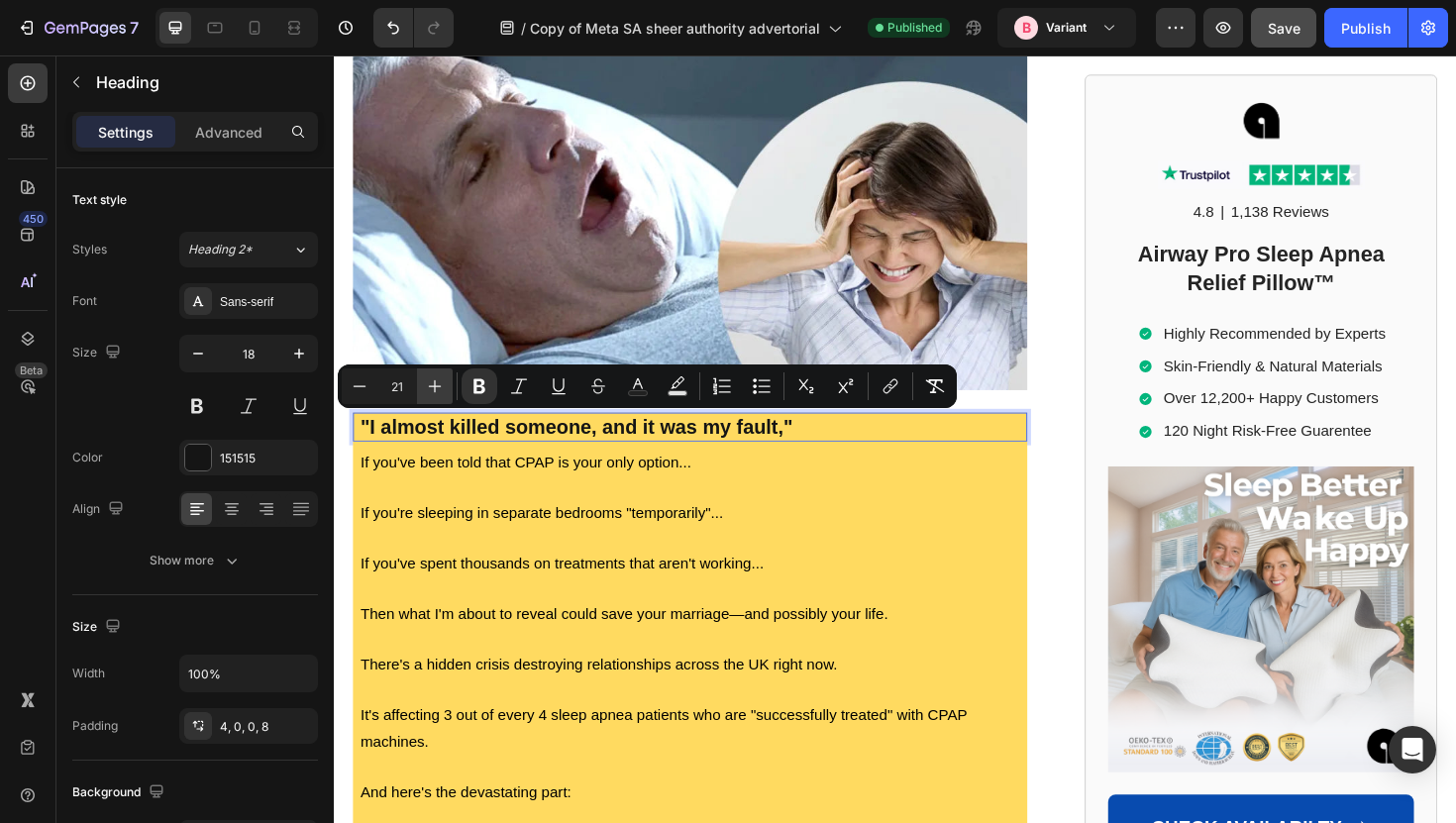 click 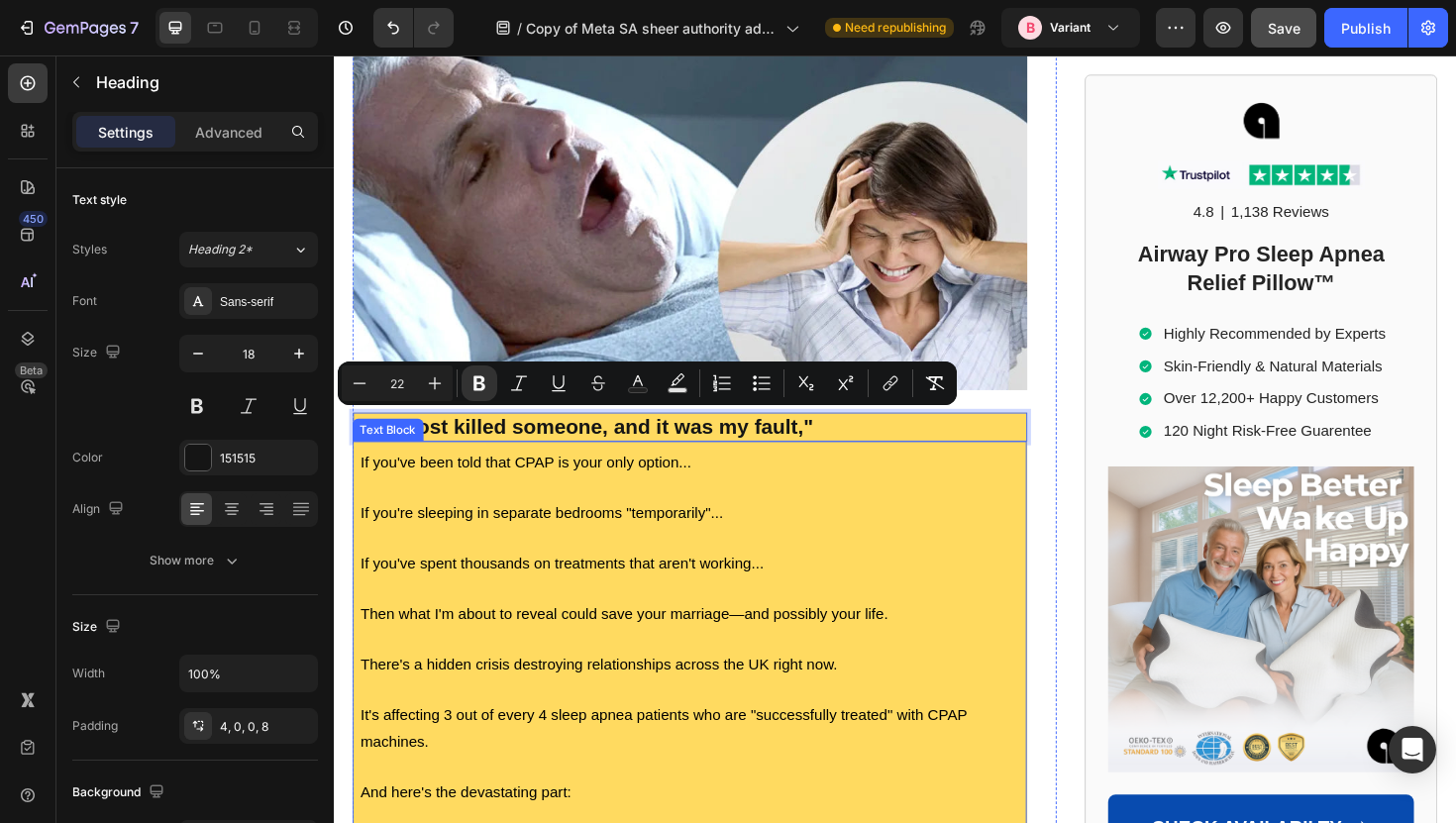 click on "If you're sleeping in separate bedrooms "temporarily"..." at bounding box center (554, 540) 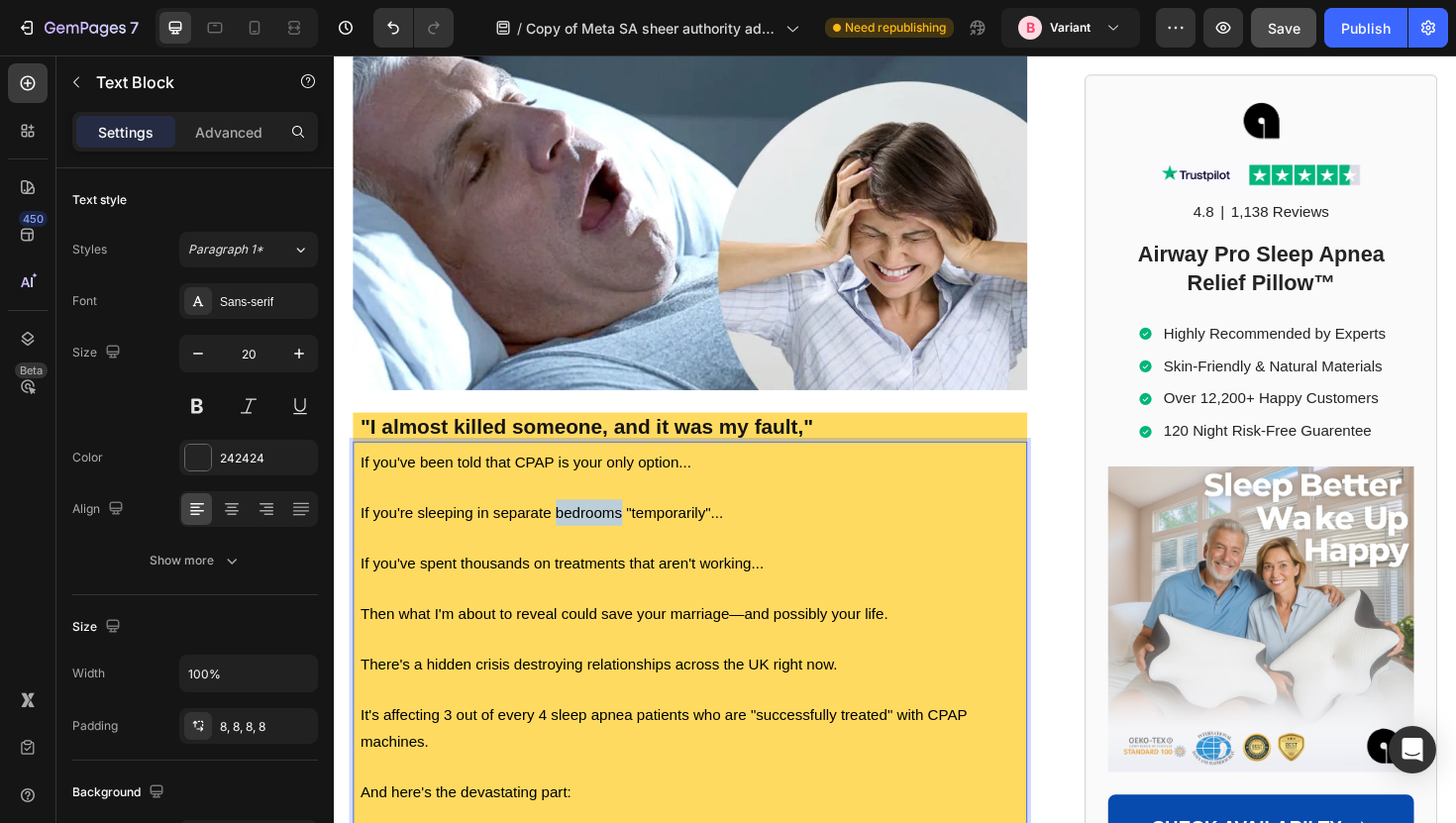 click on "If you're sleeping in separate bedrooms "temporarily"..." at bounding box center (554, 540) 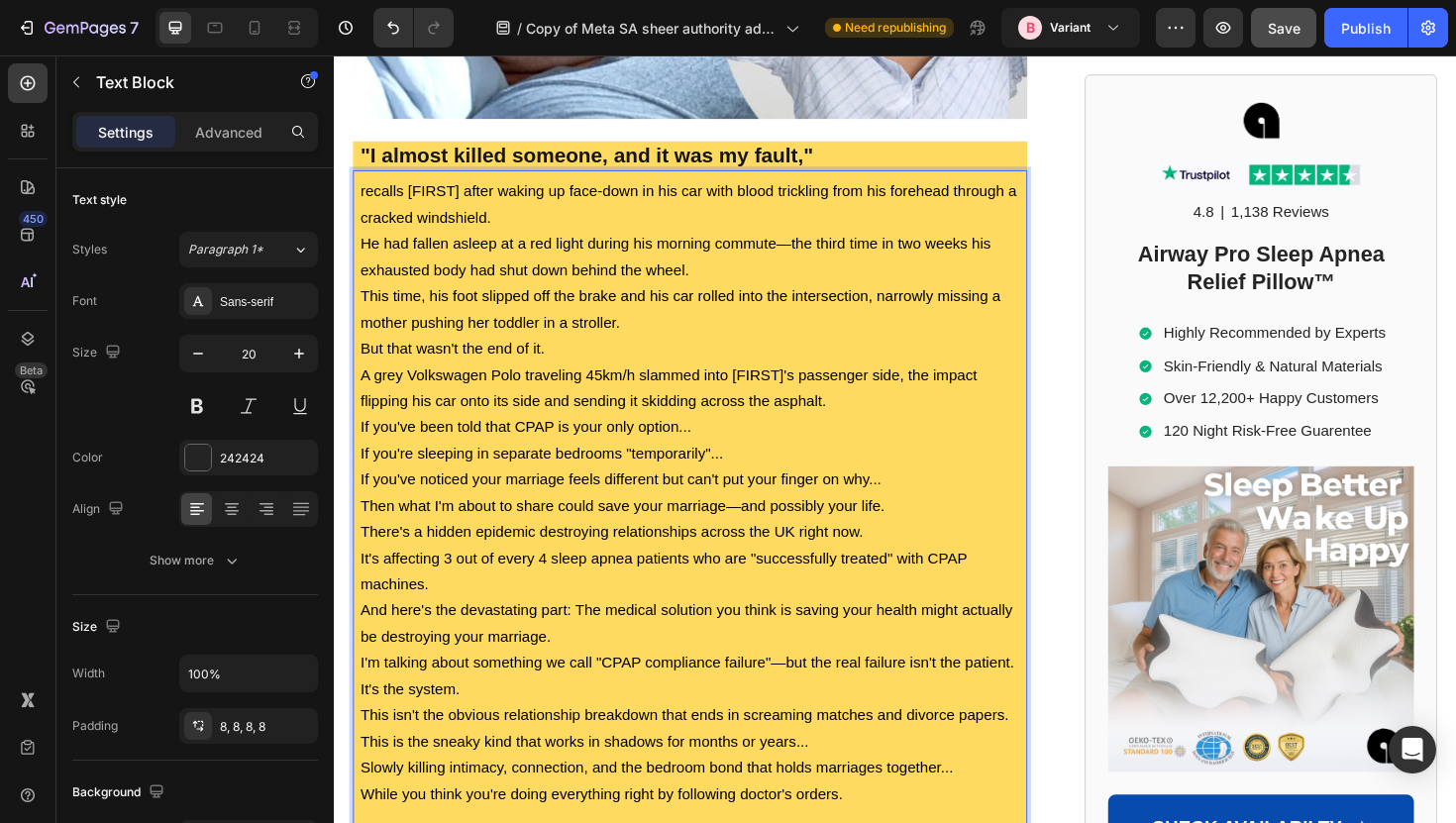 scroll, scrollTop: 787, scrollLeft: 0, axis: vertical 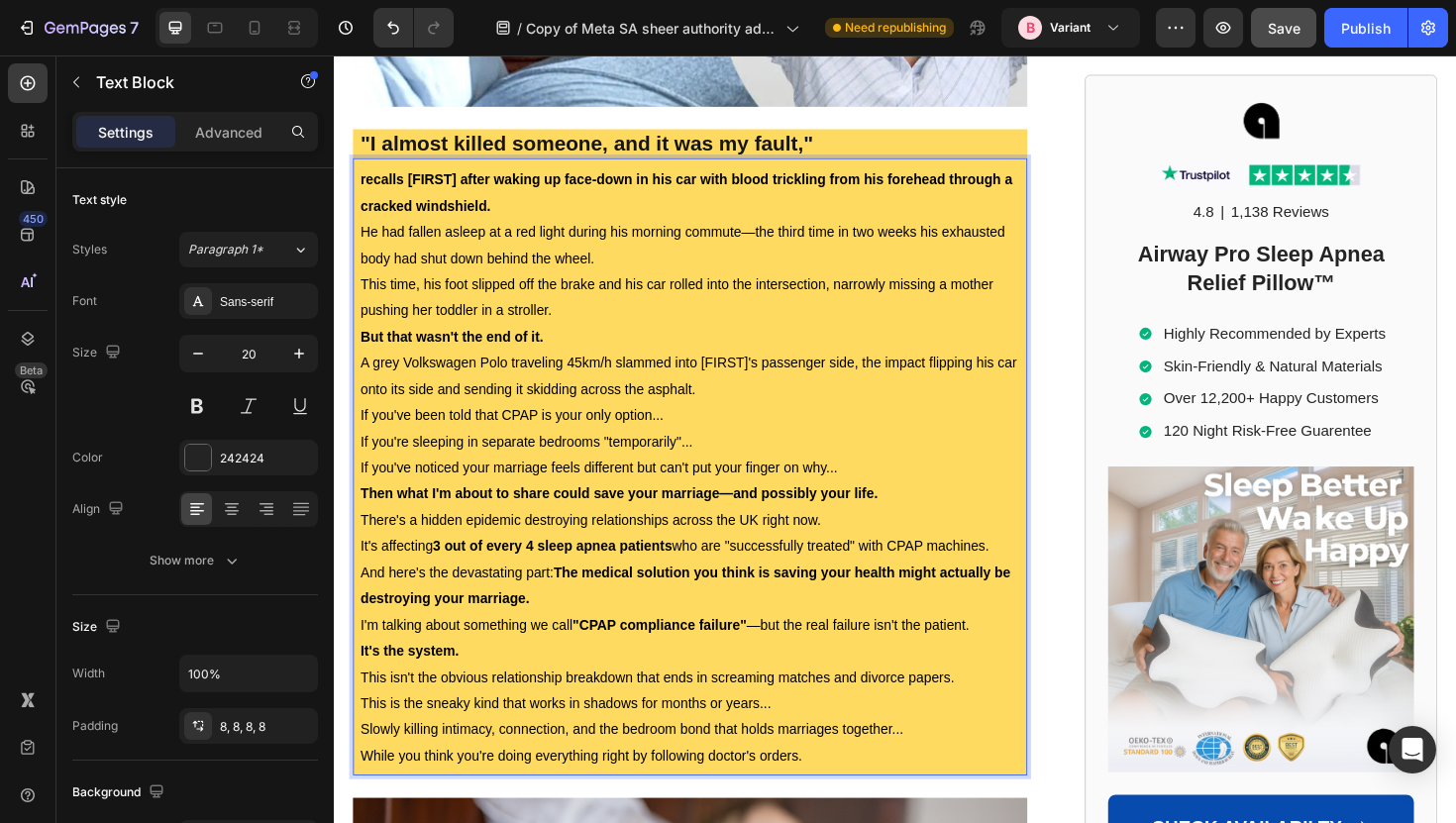 click on "If you're sleeping in separate bedrooms "temporarily"..." at bounding box center (537, 464) 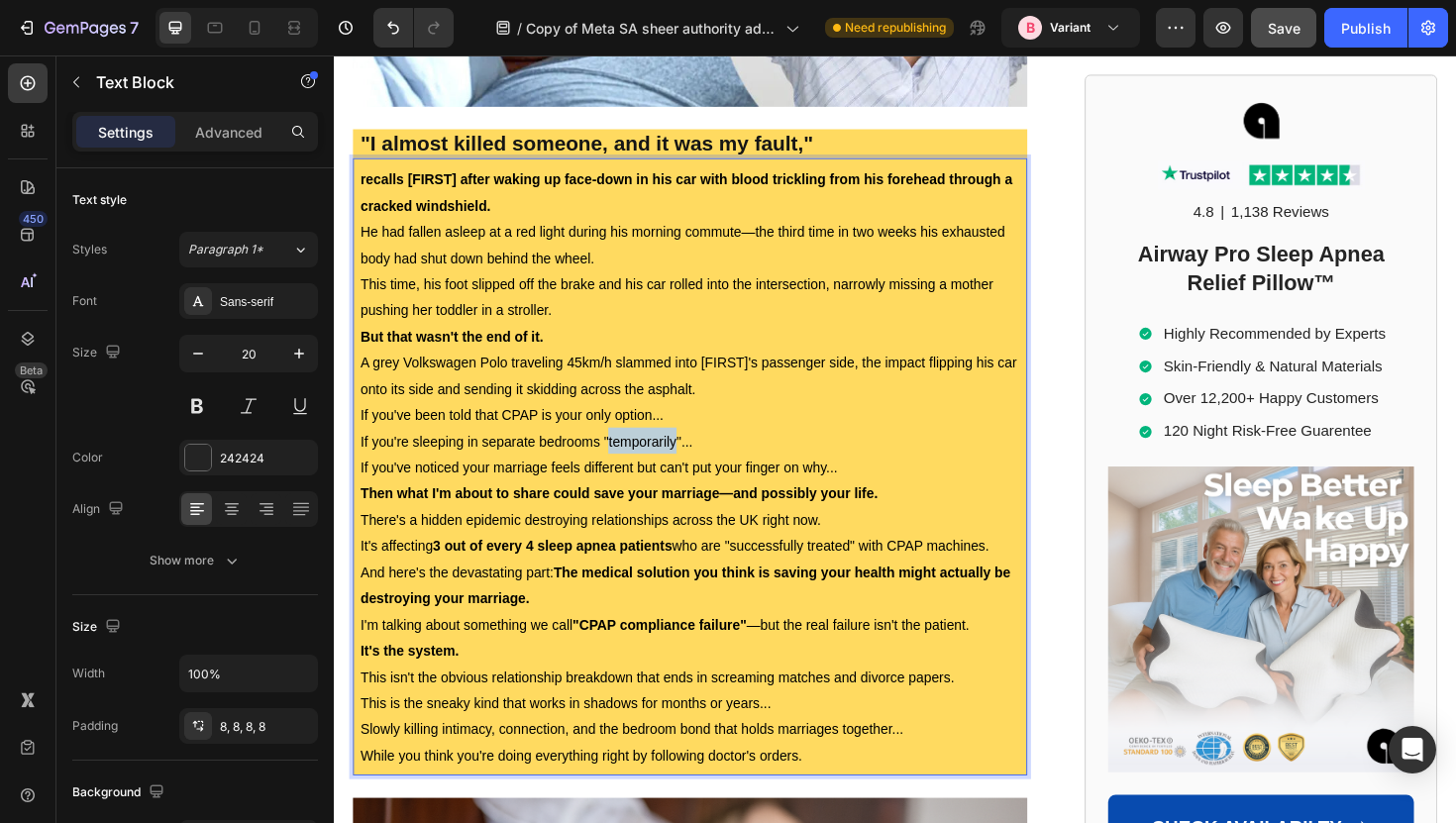 click on "If you're sleeping in separate bedrooms "temporarily"..." at bounding box center [537, 464] 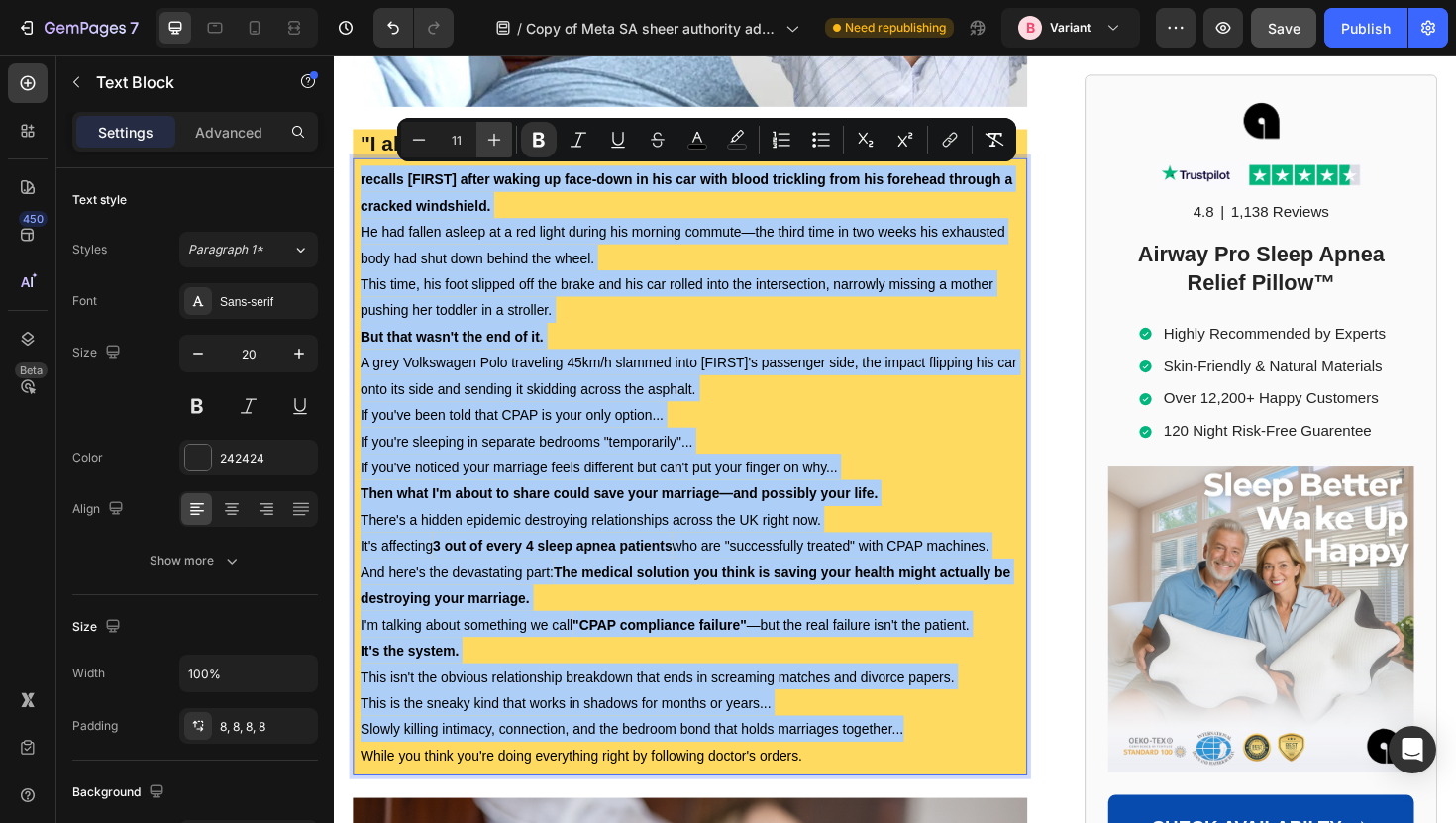 click 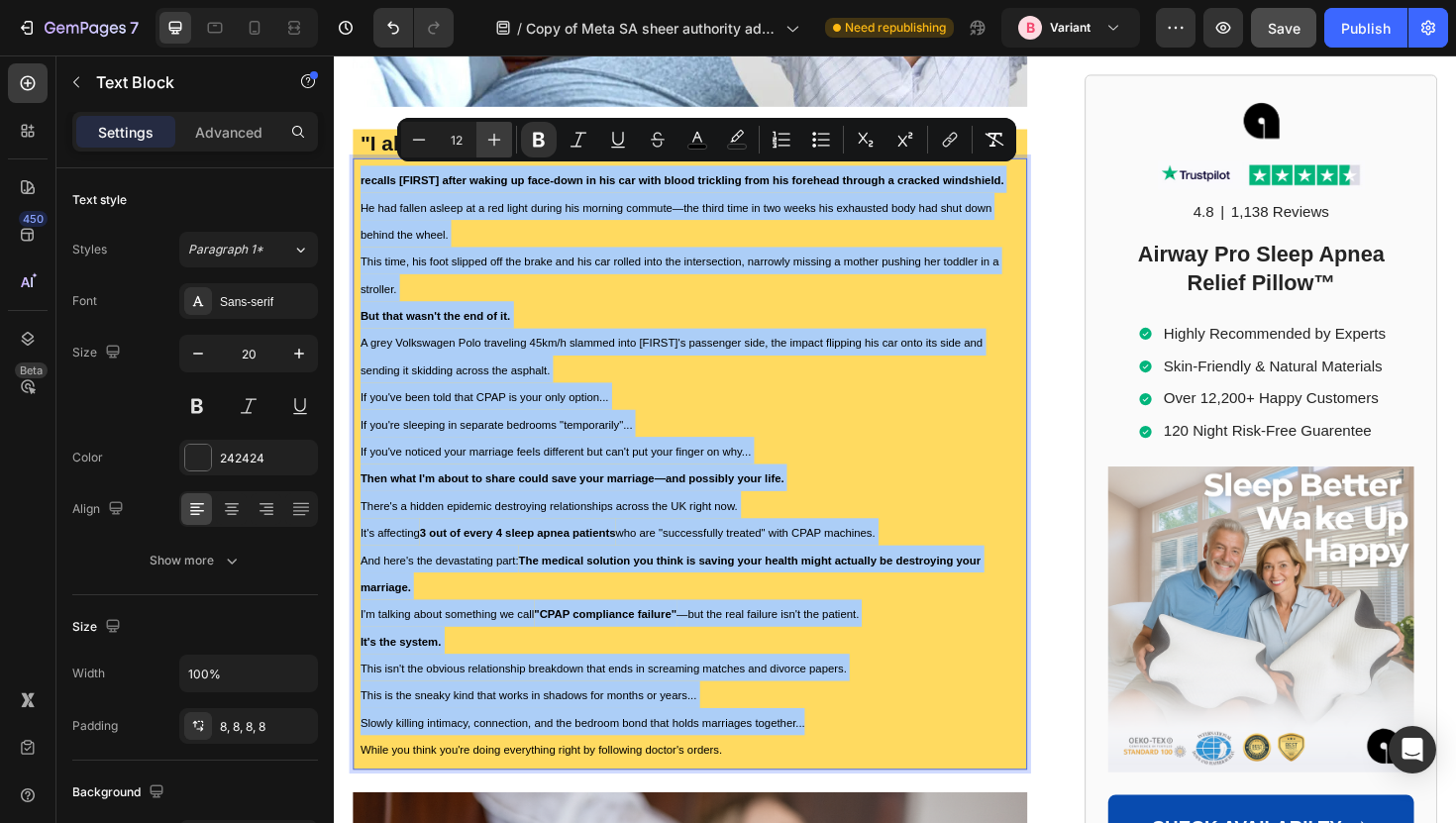 click 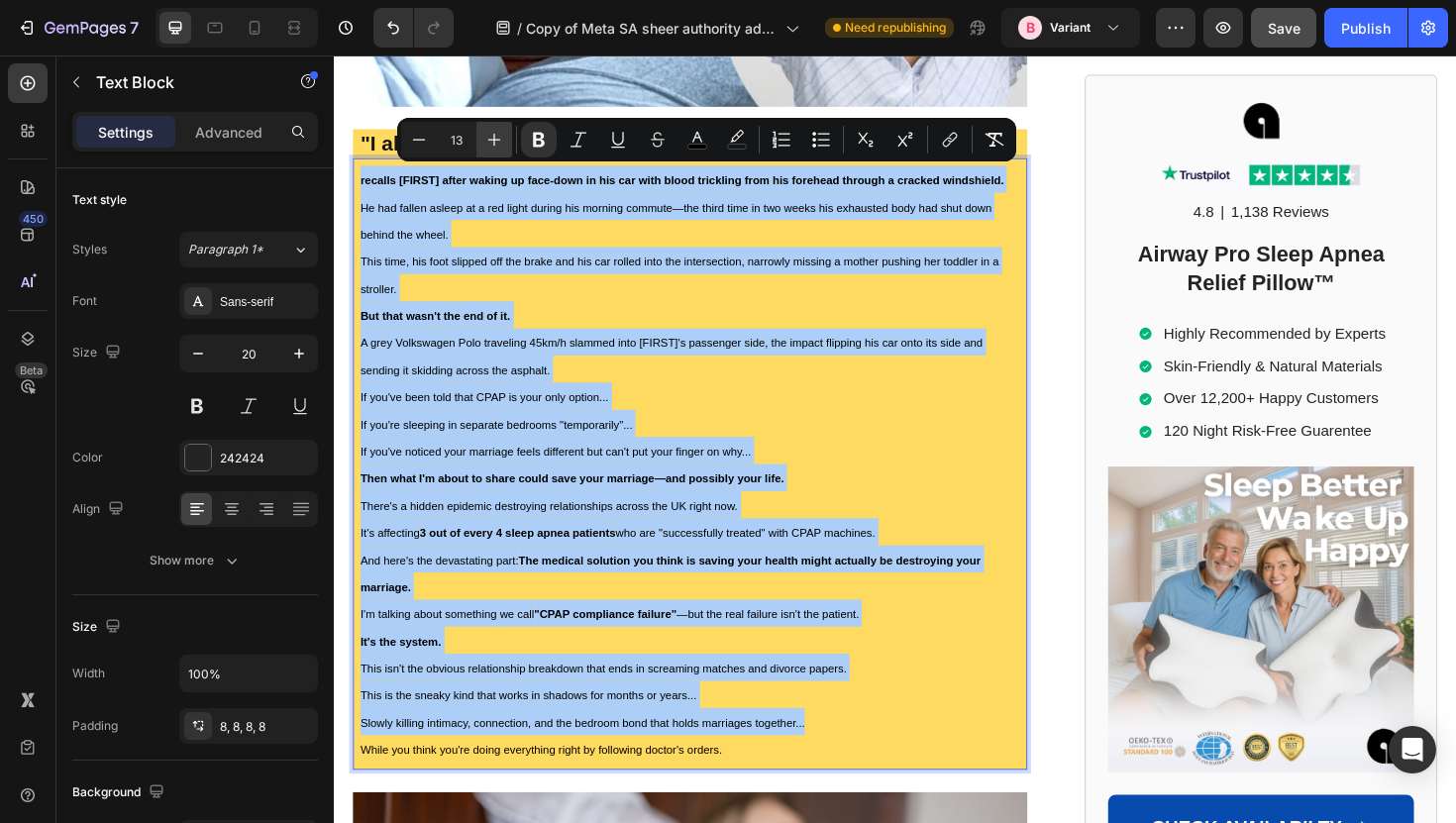 click 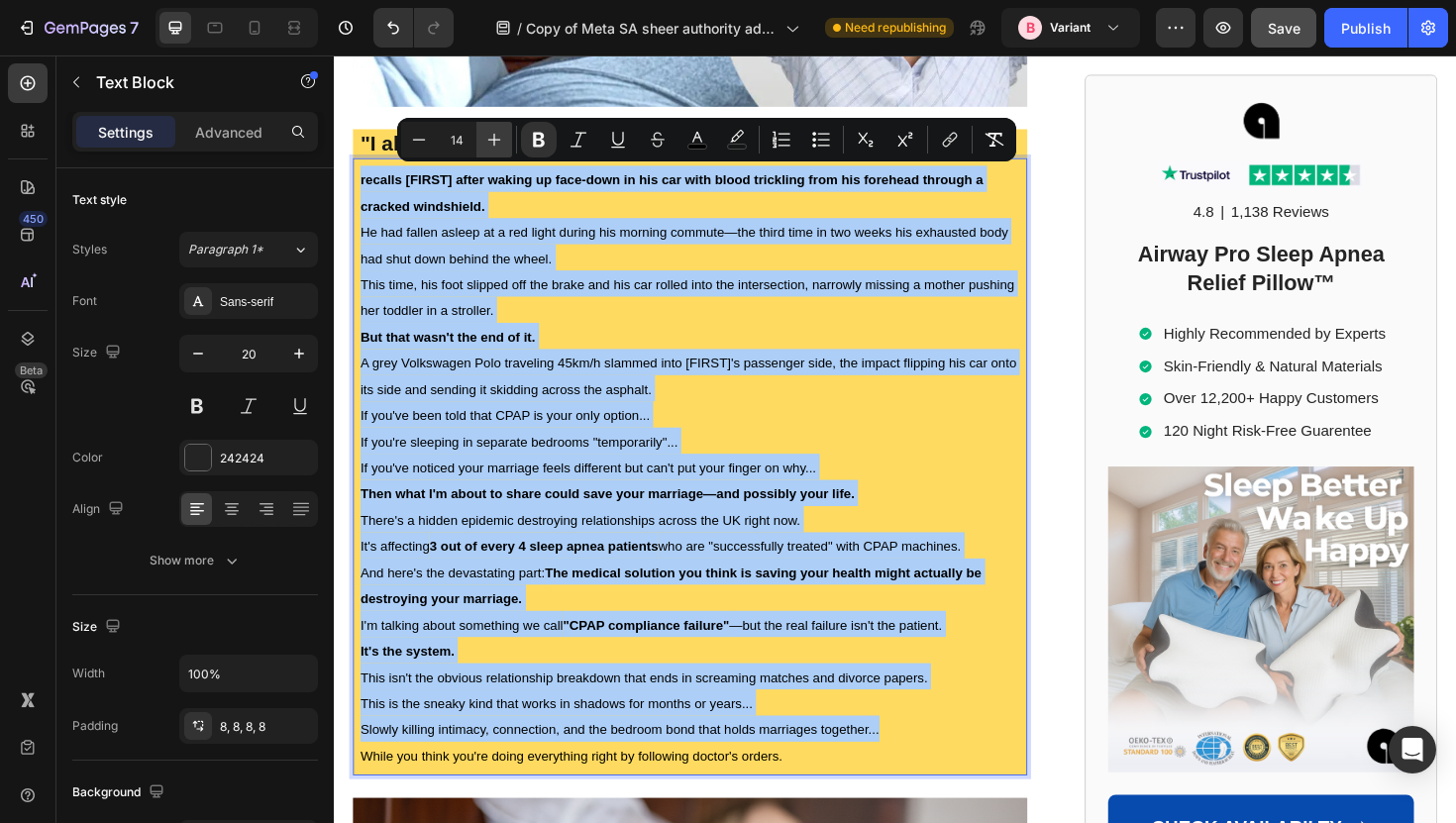 click 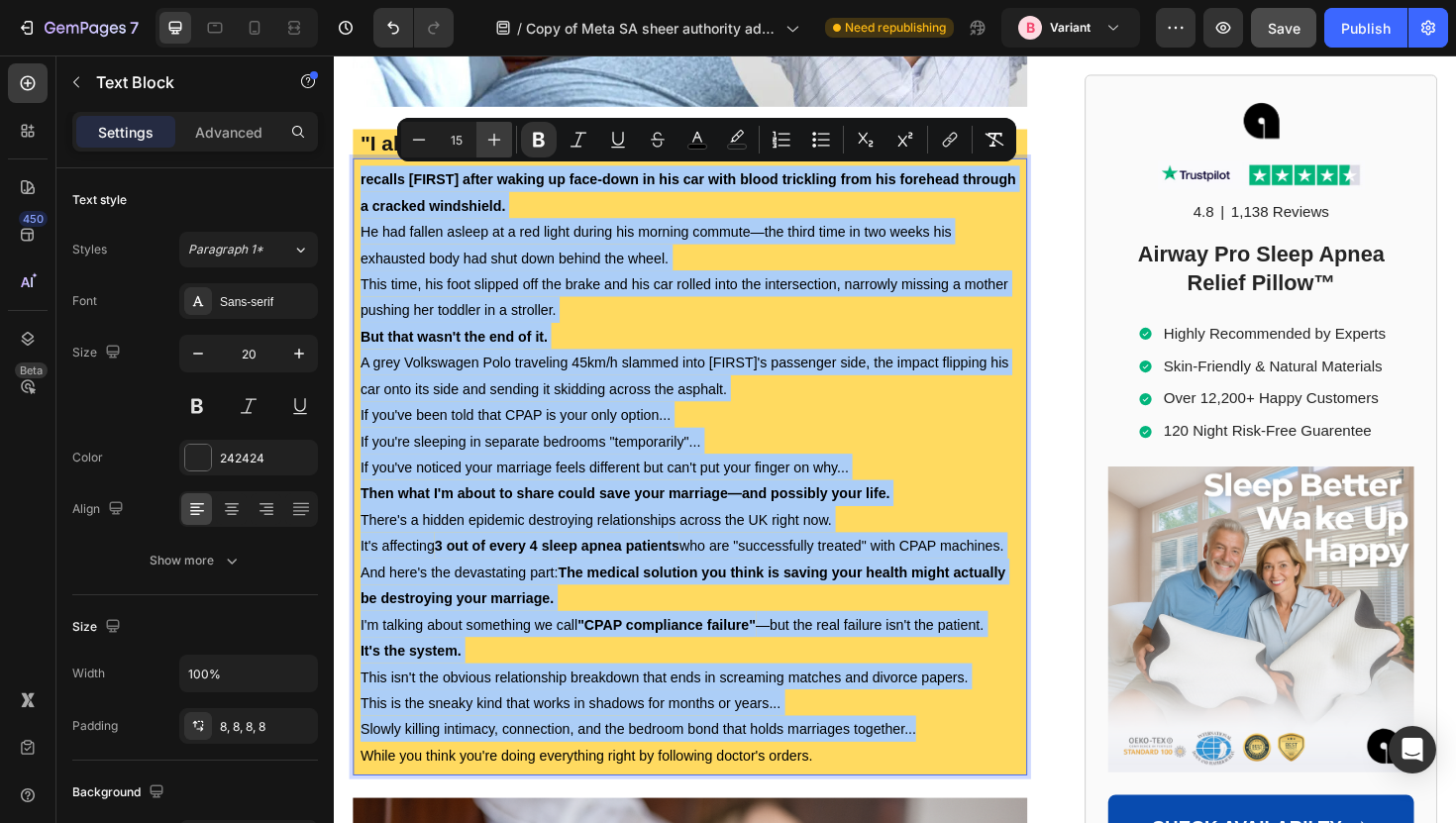 click 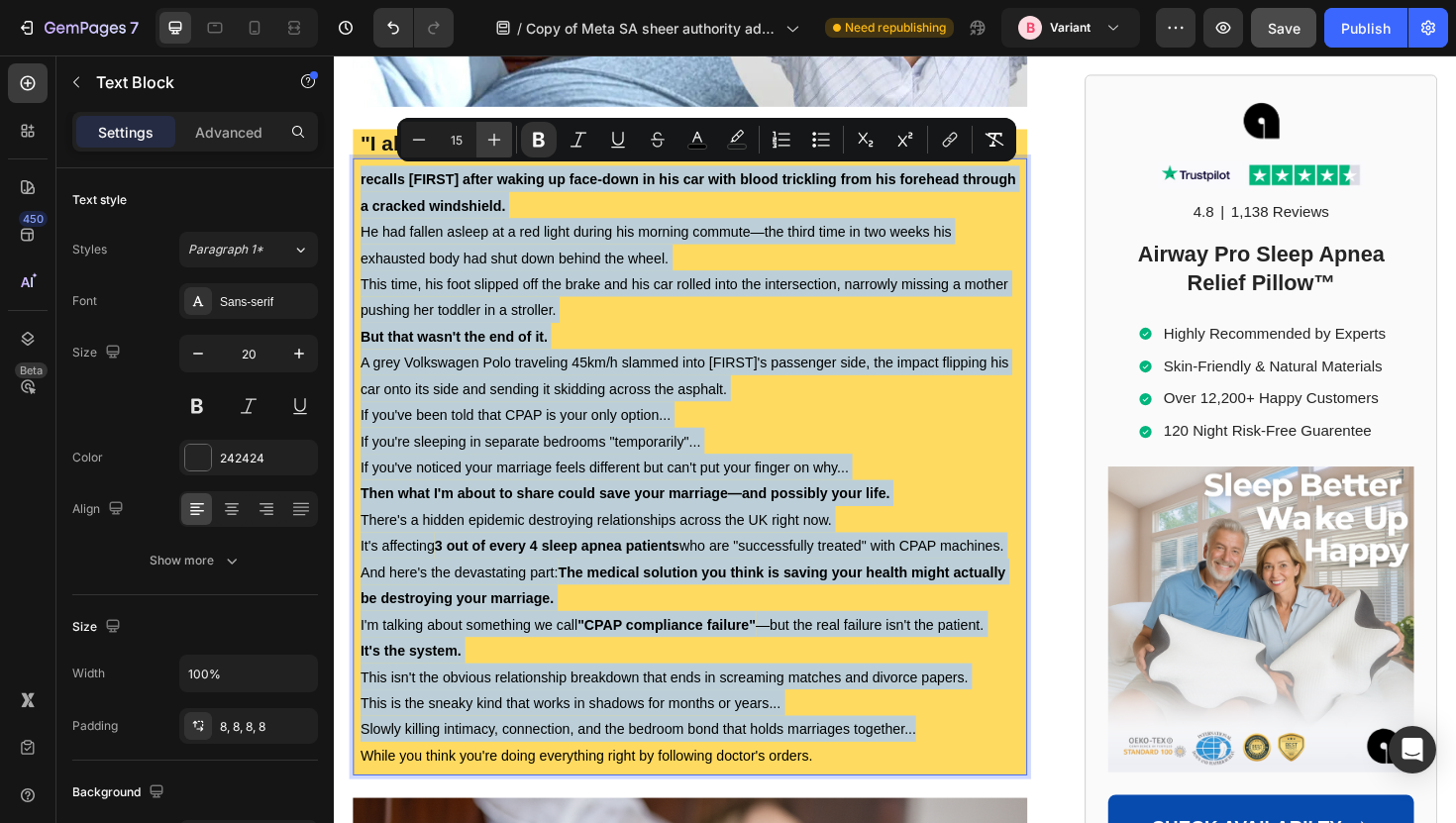type on "16" 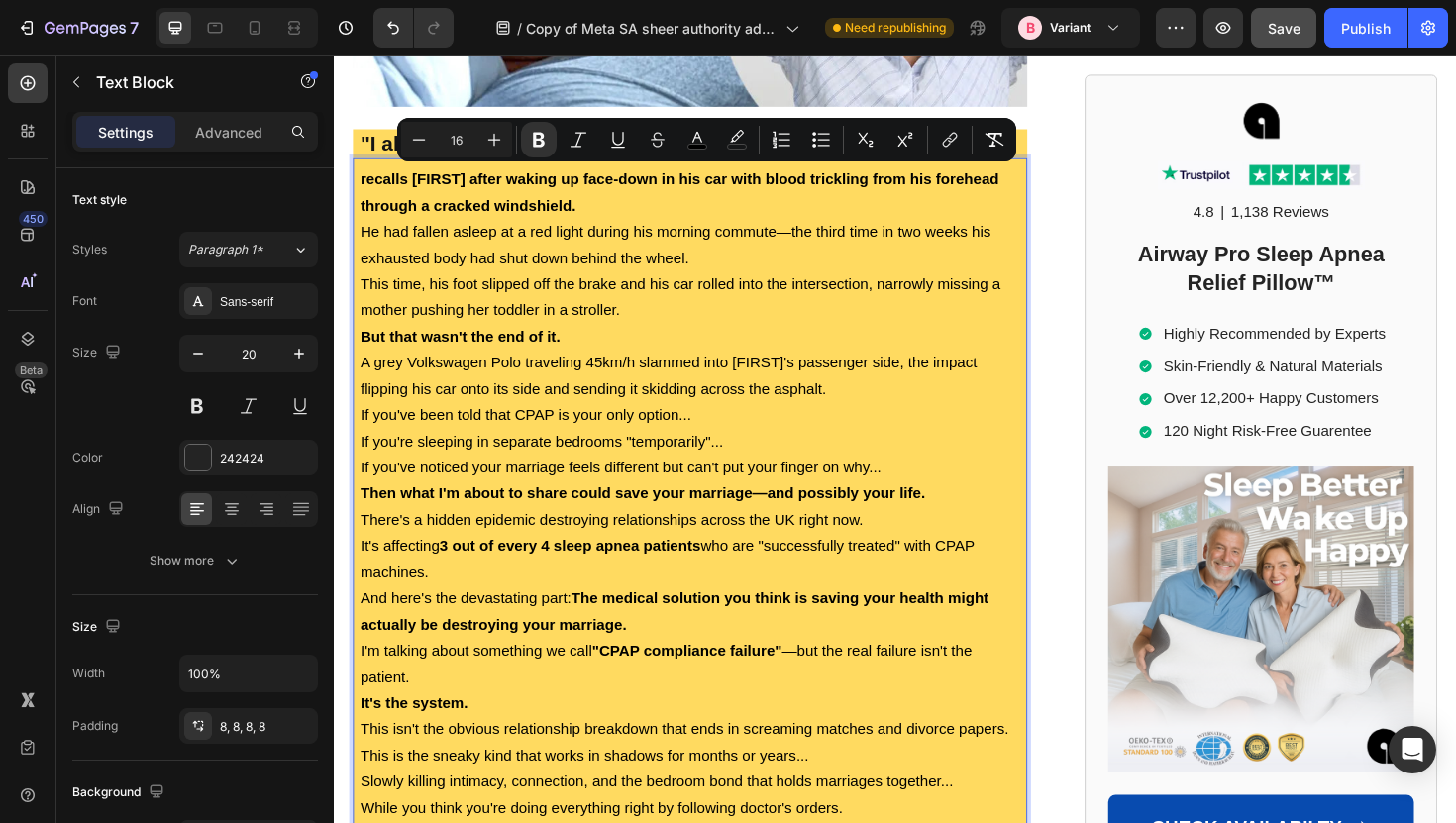 click on "recalls [FIRST] after waking up face-down in his car with blood trickling from his forehead through a cracked windshield." at bounding box center (710, 200) 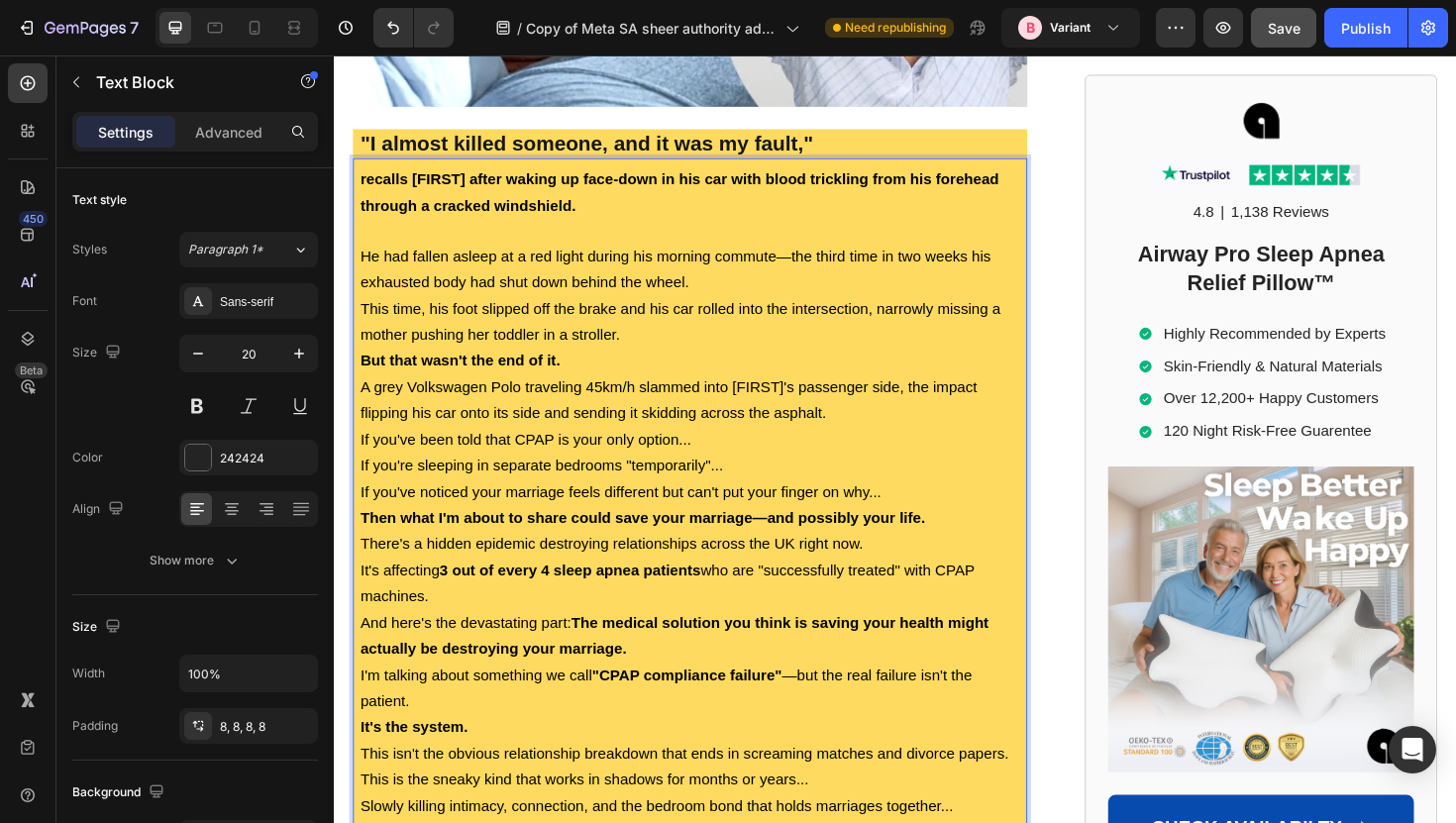 click on "He had fallen asleep at a red light during his morning commute—the third time in two weeks his exhausted body had shut down behind the wheel." at bounding box center (710, 281) 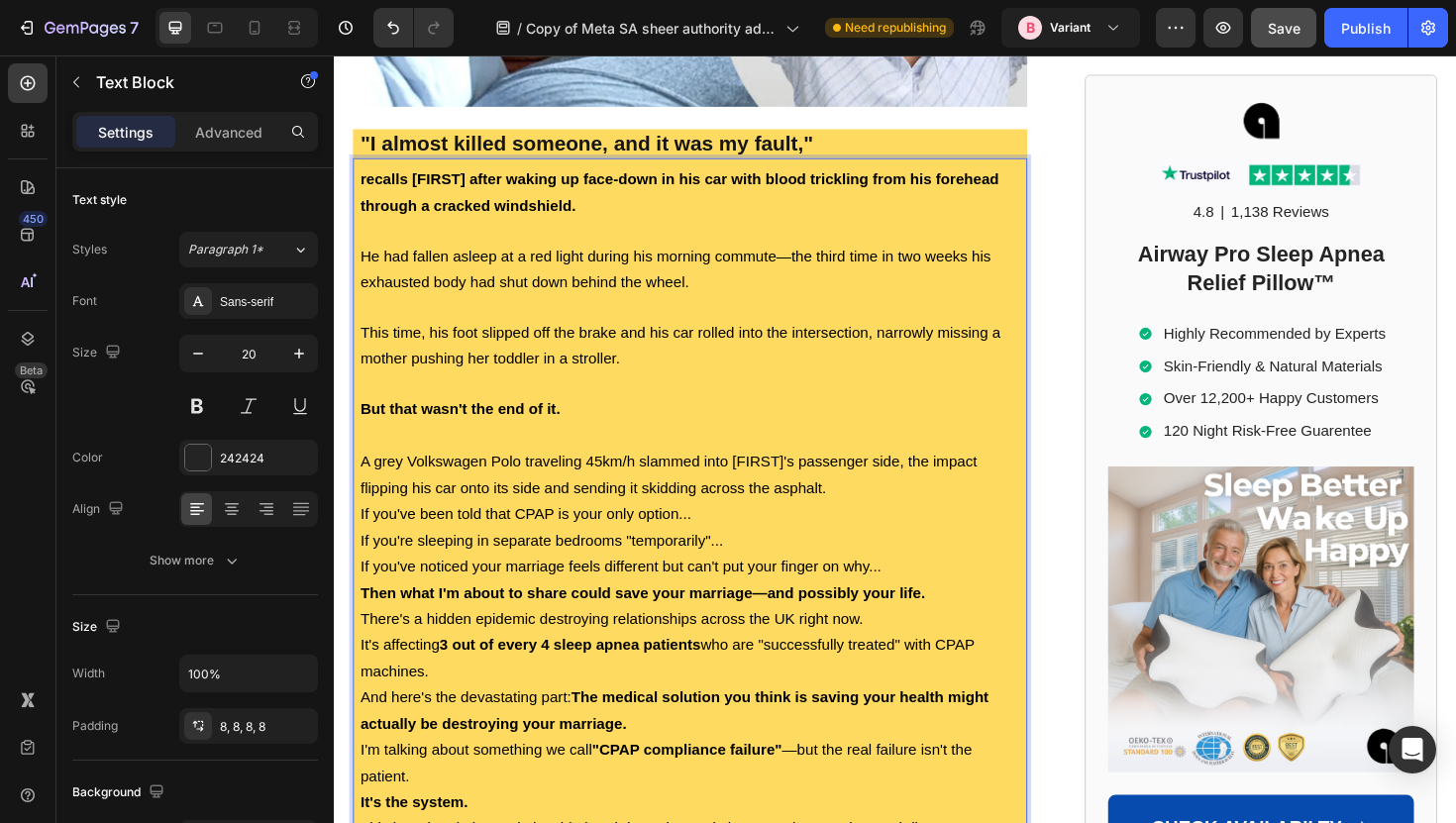 click on "A grey Volkswagen Polo traveling 45km/h slammed into [FIRST]'s passenger side, the impact flipping his car onto its side and sending it skidding across the asphalt." at bounding box center (710, 499) 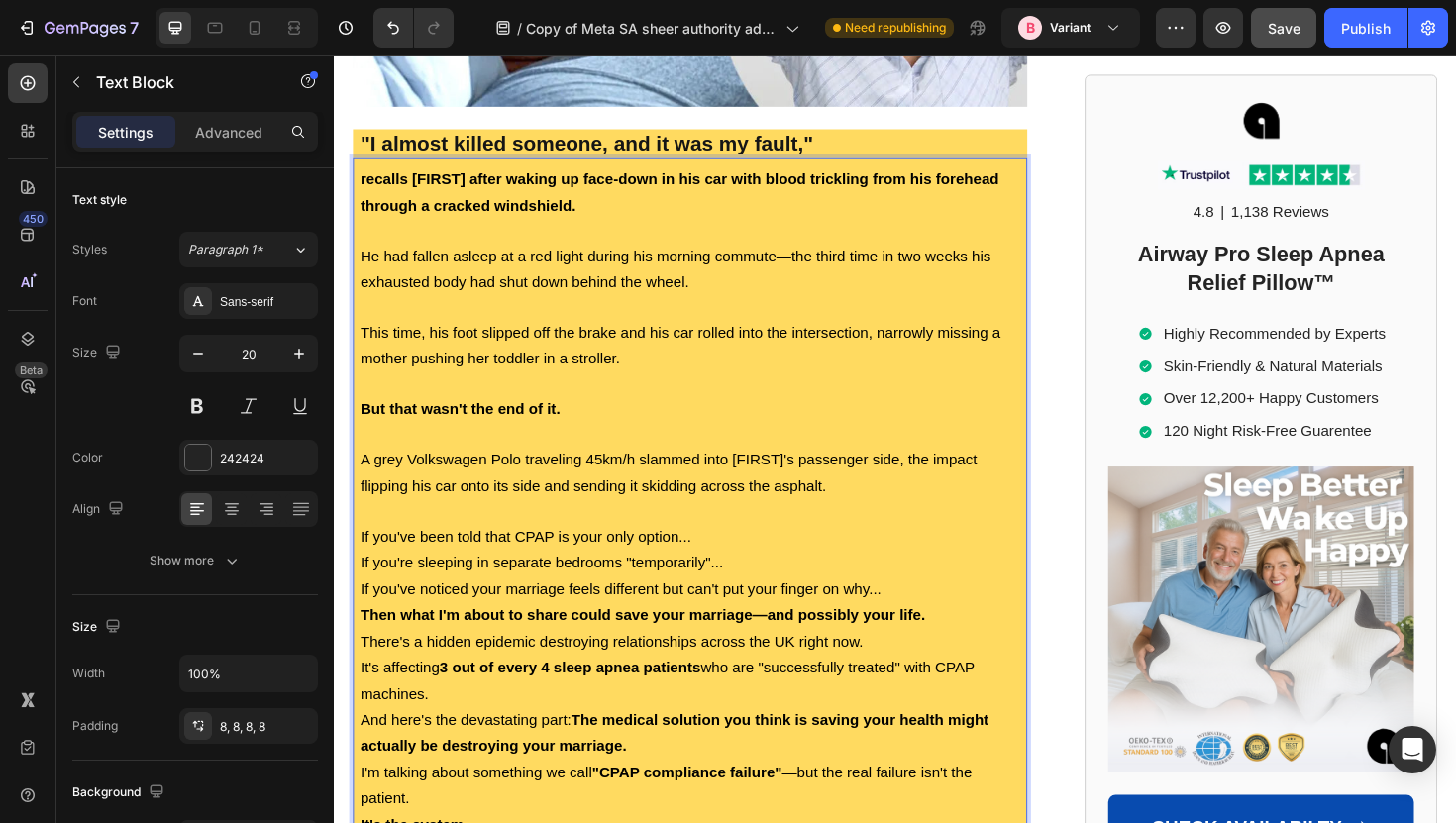 click on "If you've been told that CPAP is your only option..." at bounding box center (710, 565) 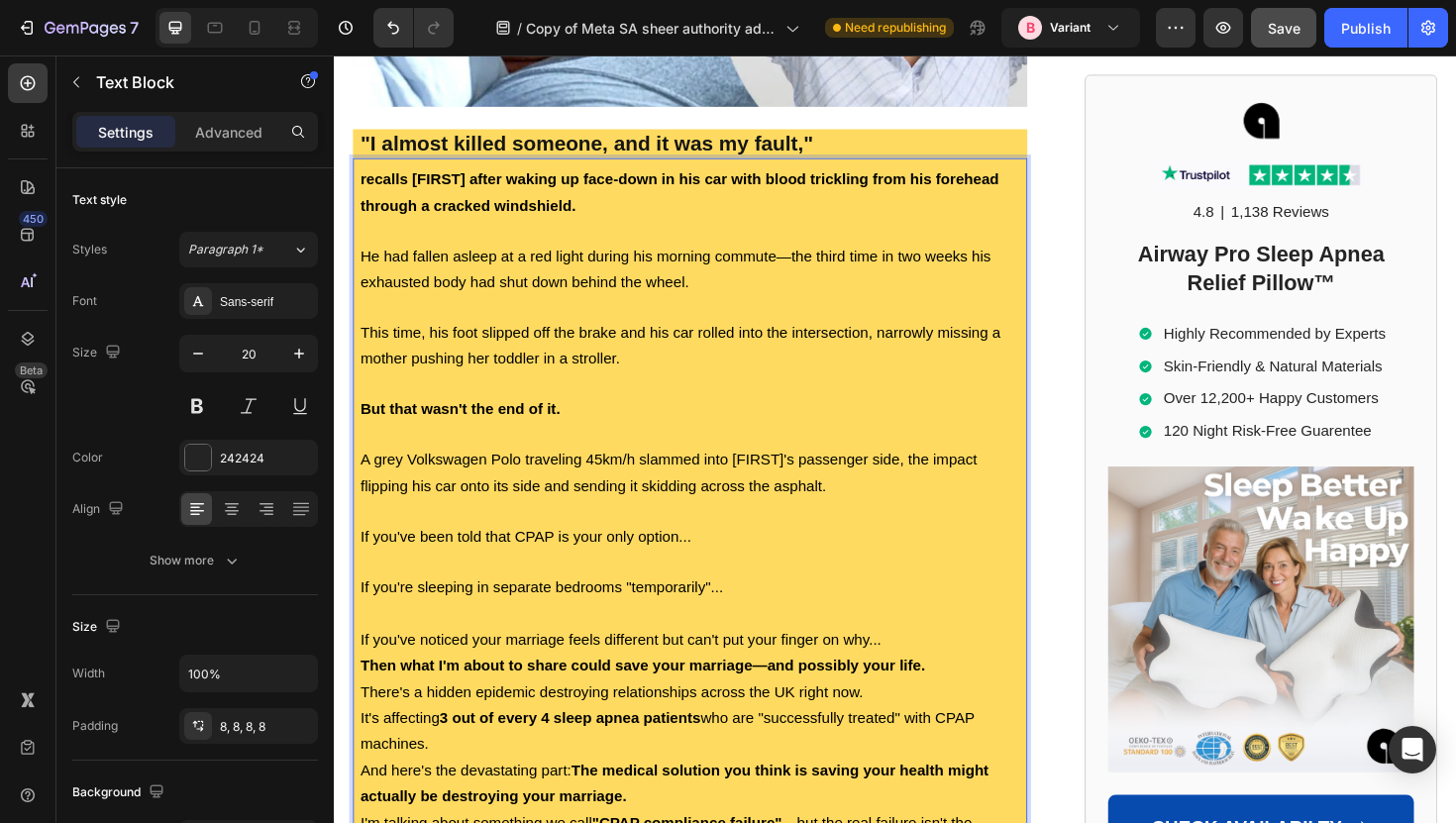 click on "If you've noticed your marriage feels different but can't put your finger on why..." at bounding box center [710, 673] 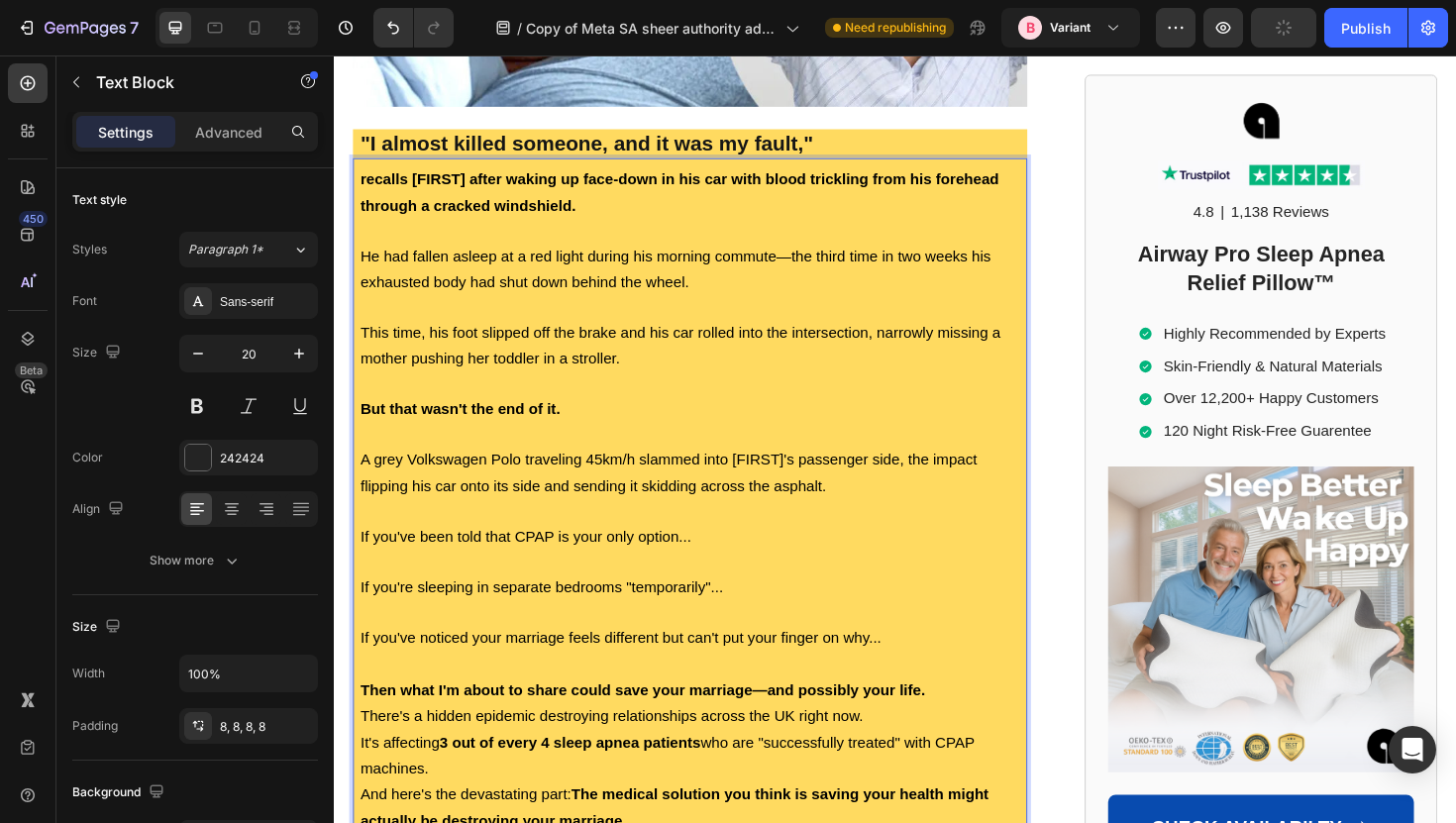 click at bounding box center [710, 699] 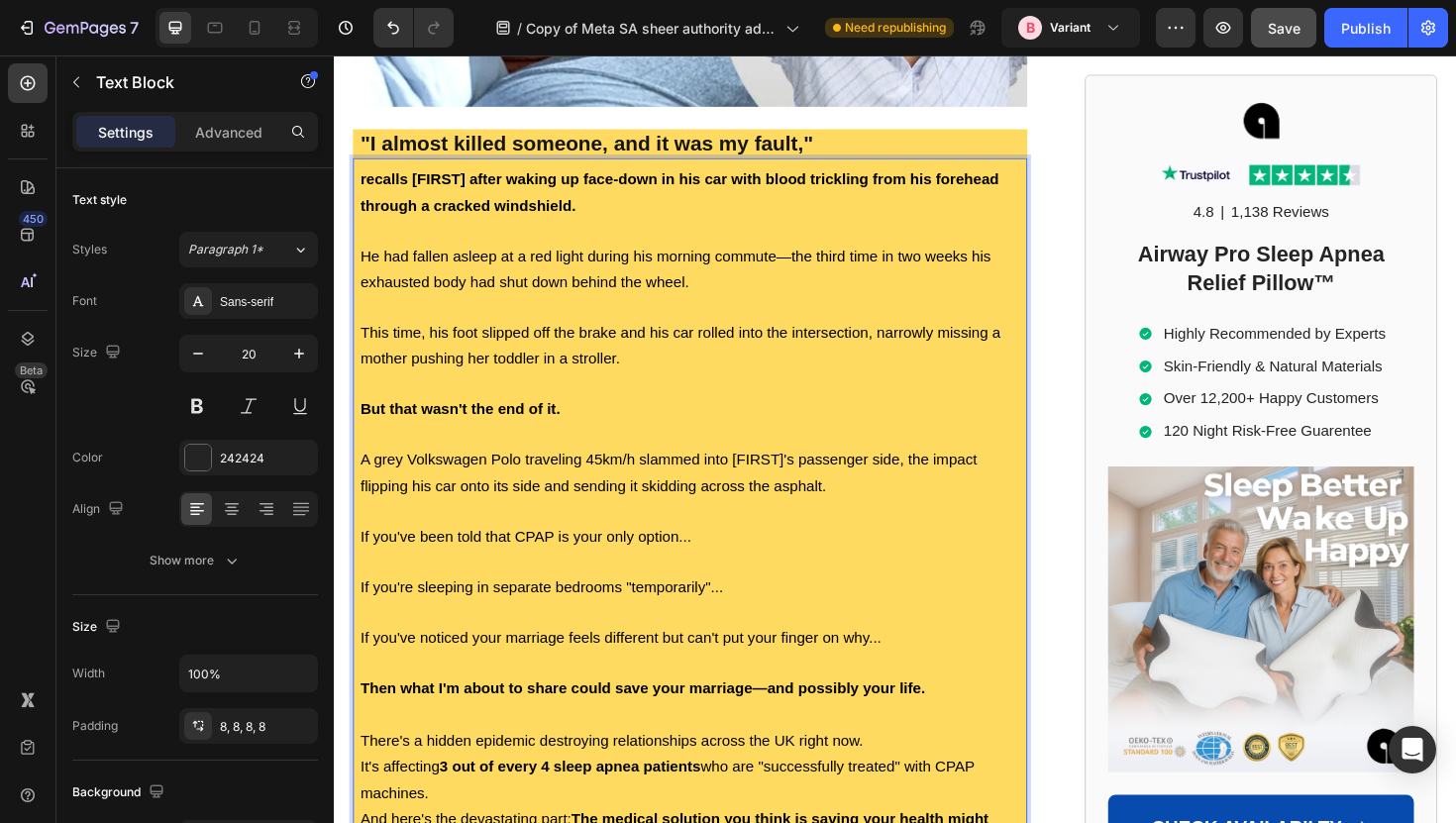scroll, scrollTop: 965, scrollLeft: 0, axis: vertical 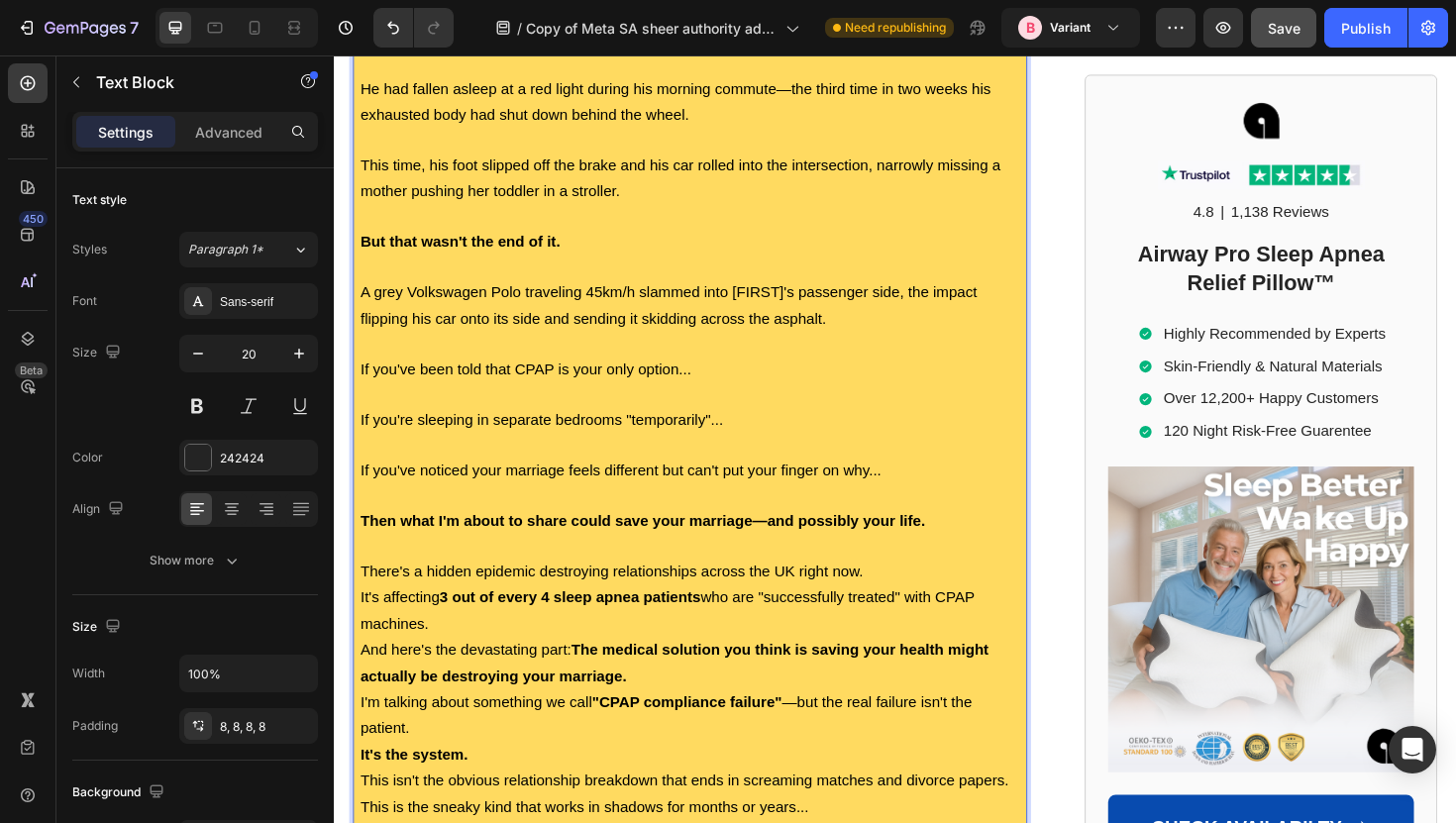 click on "There's a hidden epidemic destroying relationships across the UK right now." at bounding box center [710, 601] 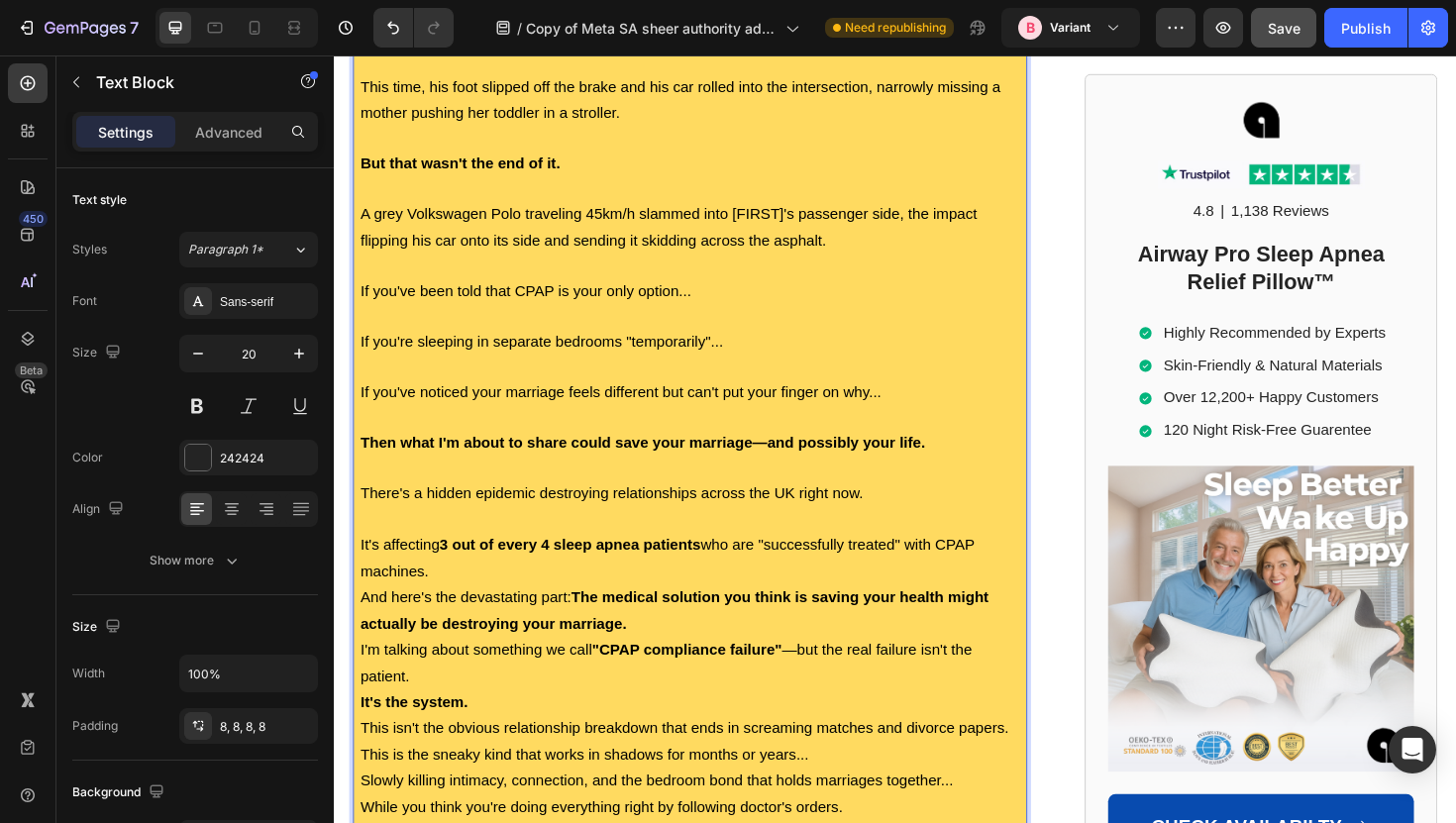 scroll, scrollTop: 1049, scrollLeft: 0, axis: vertical 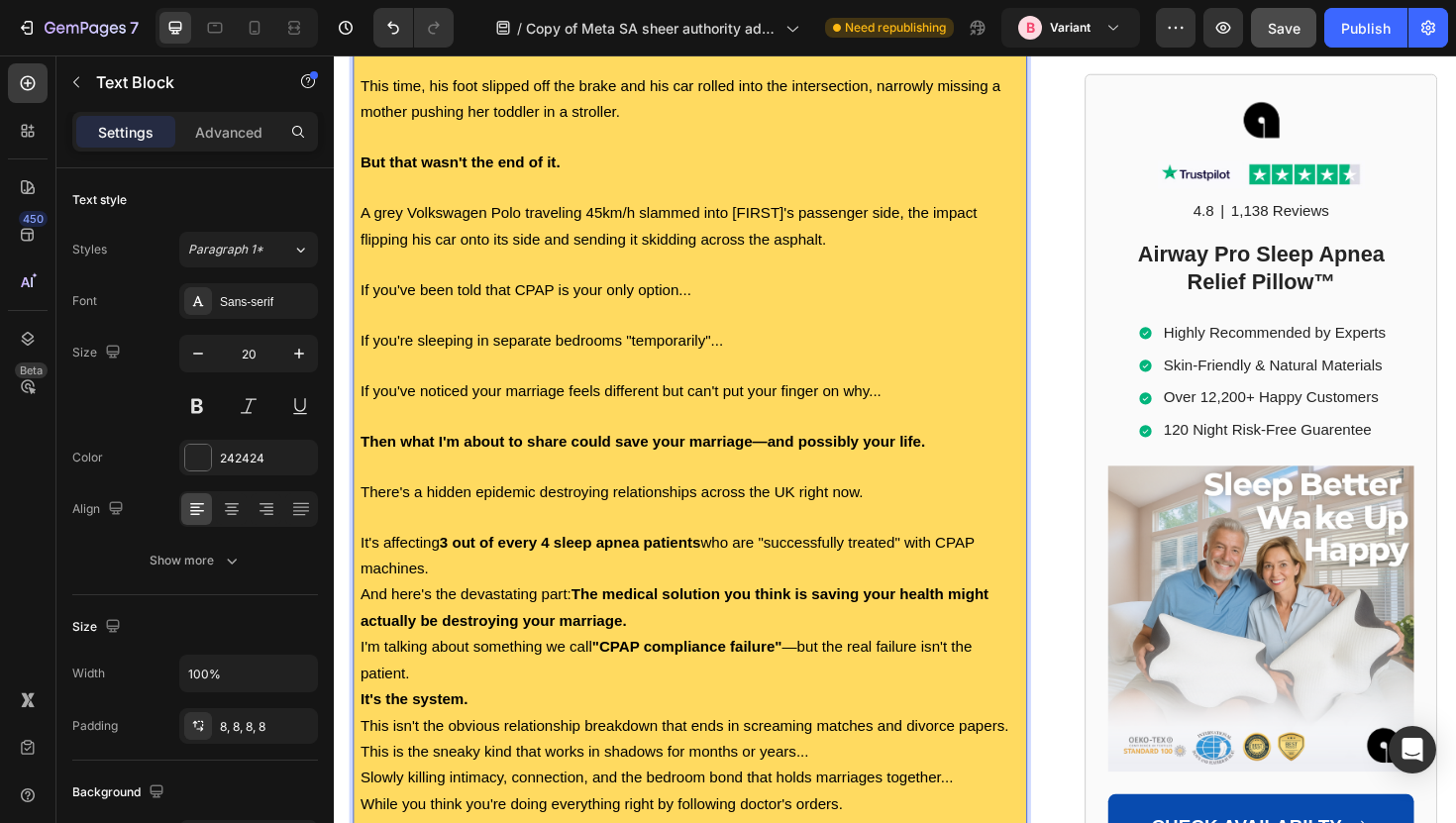 click on "It's affecting  3 out of every 4 sleep apnea patients  who are "successfully treated" with CPAP machines." at bounding box center (710, 584) 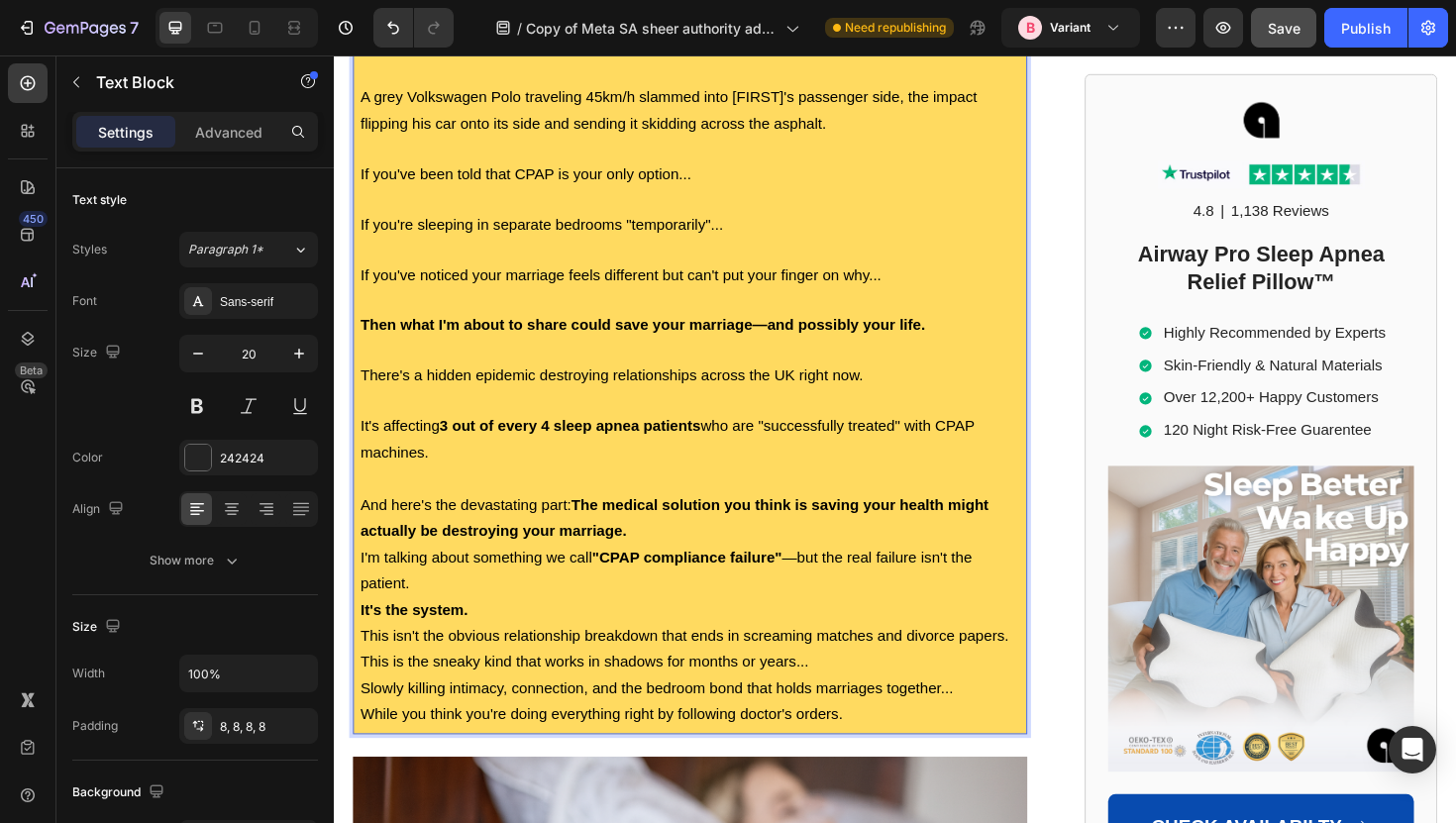 scroll, scrollTop: 1173, scrollLeft: 0, axis: vertical 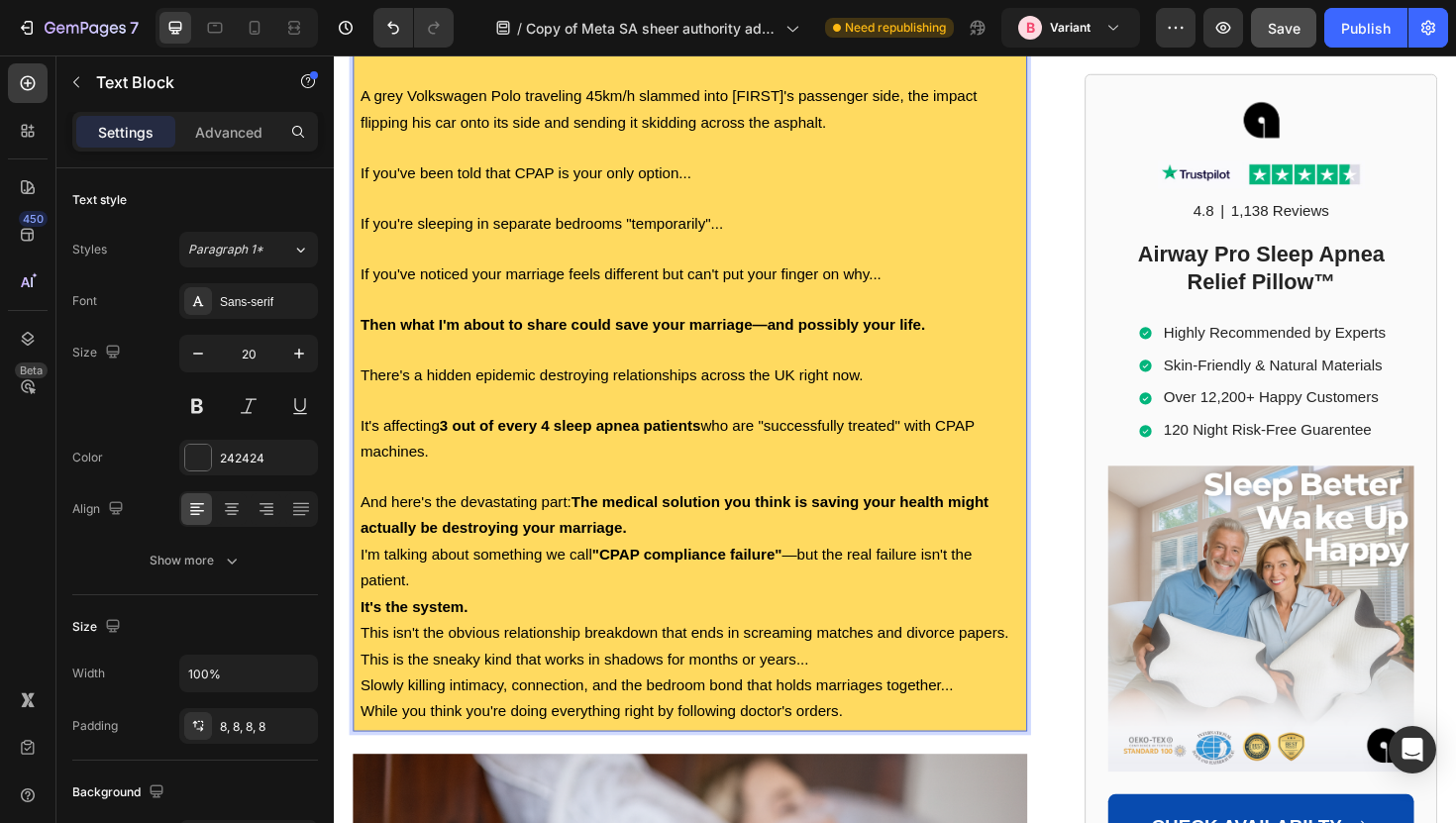 click on "And here's the devastating part:  The medical solution you think is saving your health might actually be destroying your marriage." at bounding box center (710, 542) 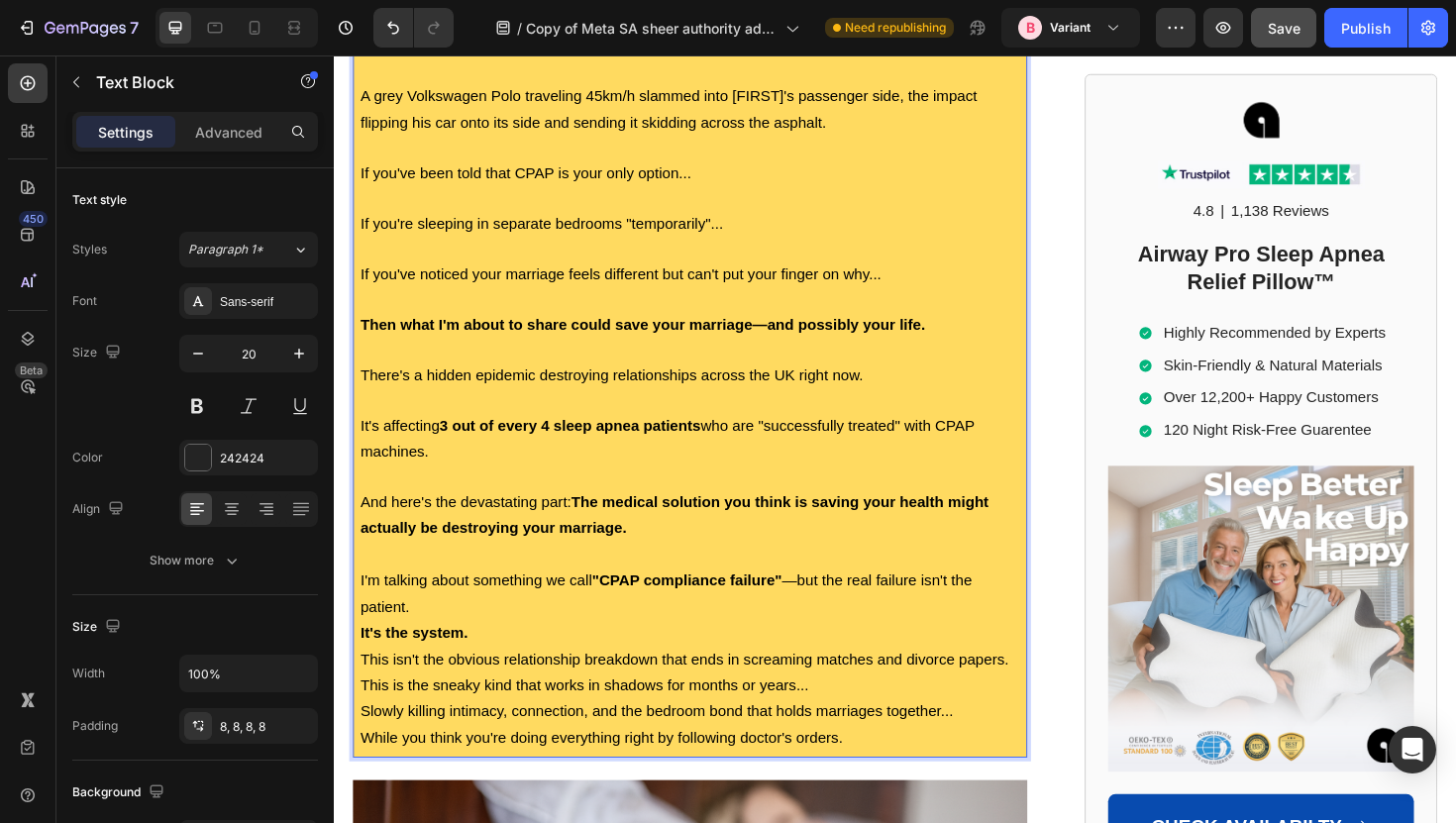 click on "I'm talking about something we call  "CPAP compliance failure" —but the real failure isn't the patient." at bounding box center [710, 625] 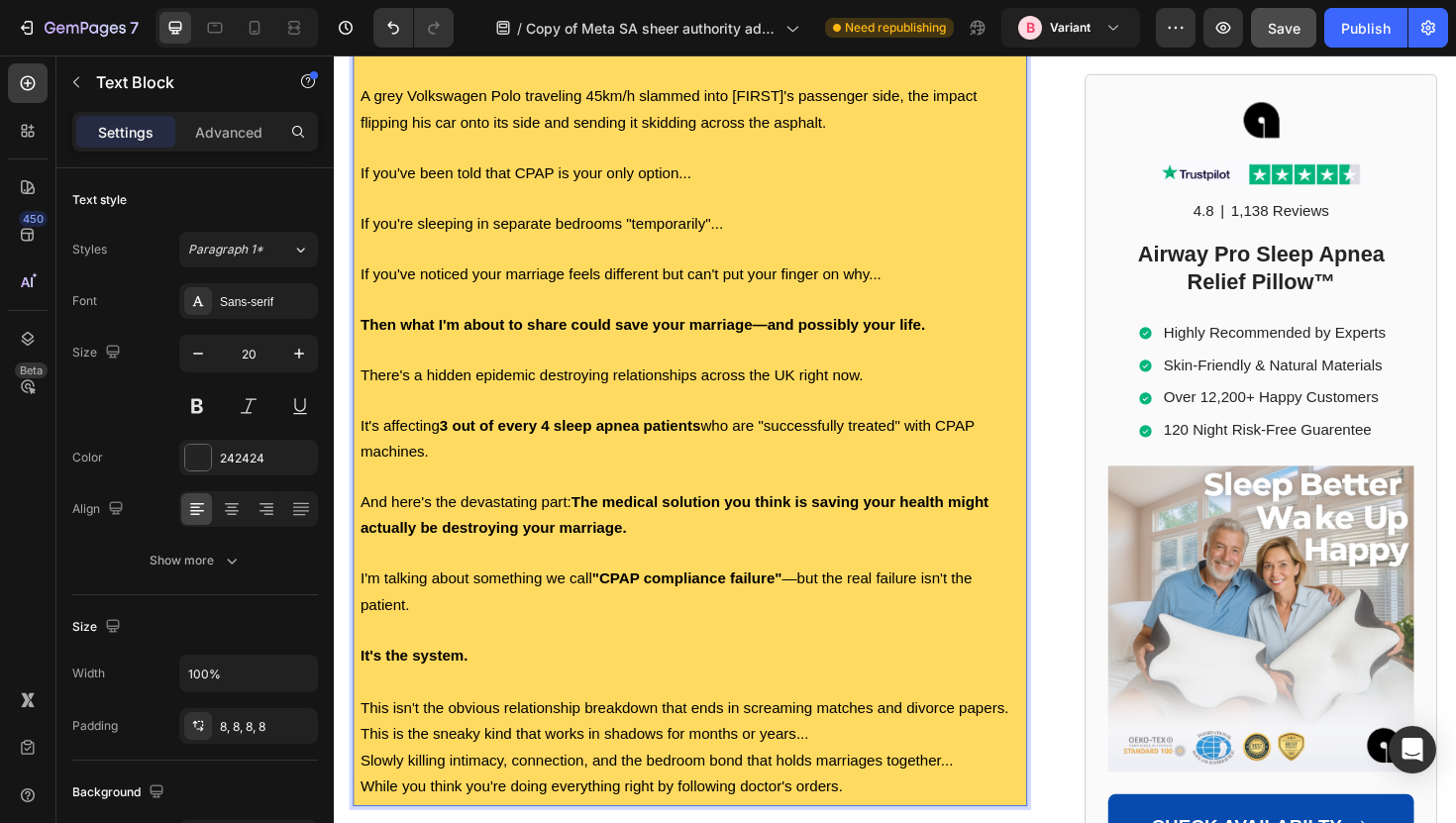 click on "This is the sneaky kind that works in shadows for months or years..." at bounding box center [710, 773] 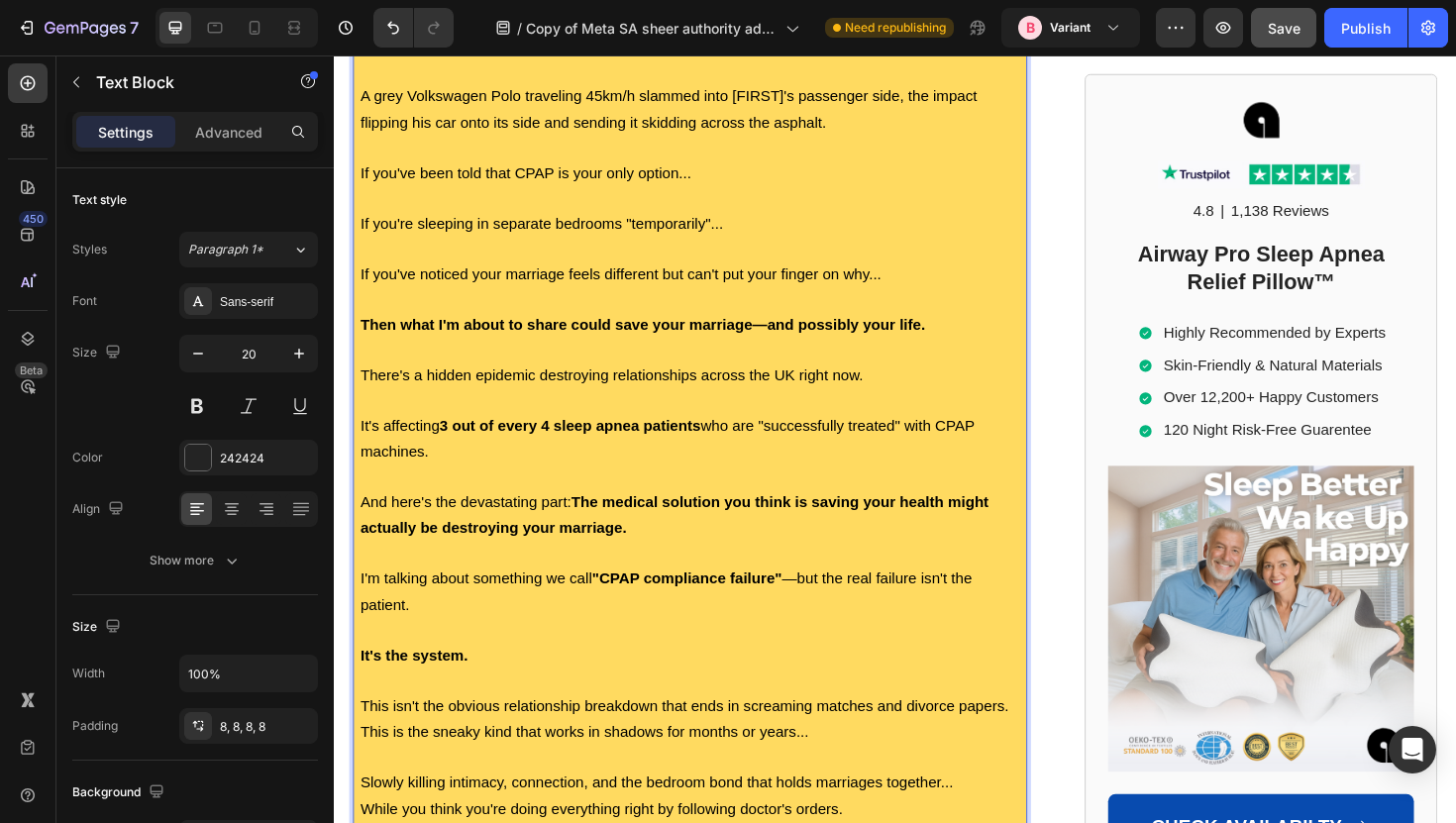 click on "Slowly killing intimacy, connection, and the bedroom bond that holds marriages together..." at bounding box center (710, 825) 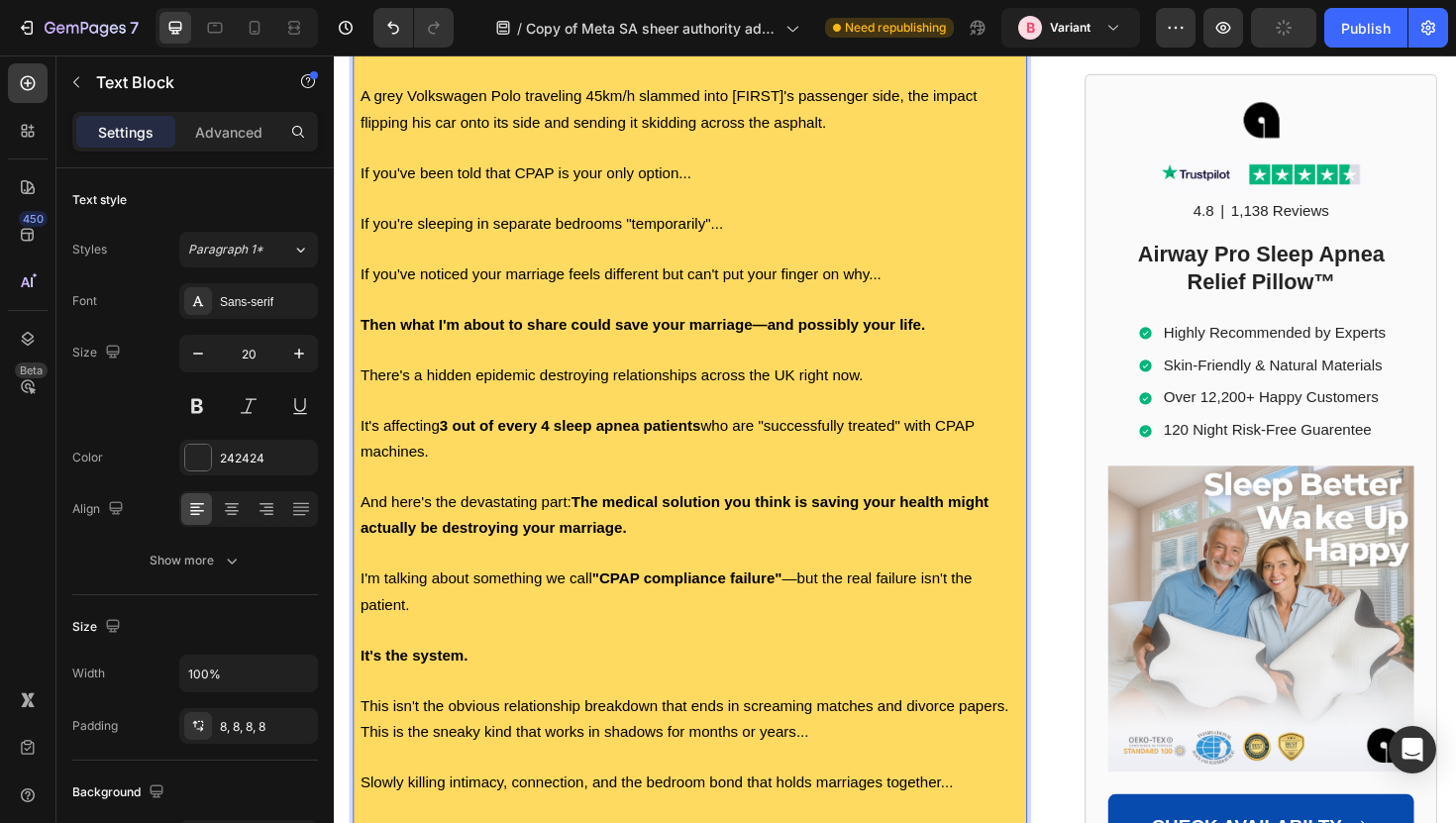 click on "This isn't the obvious relationship breakdown that ends in screaming matches and divorce papers." at bounding box center (710, 744) 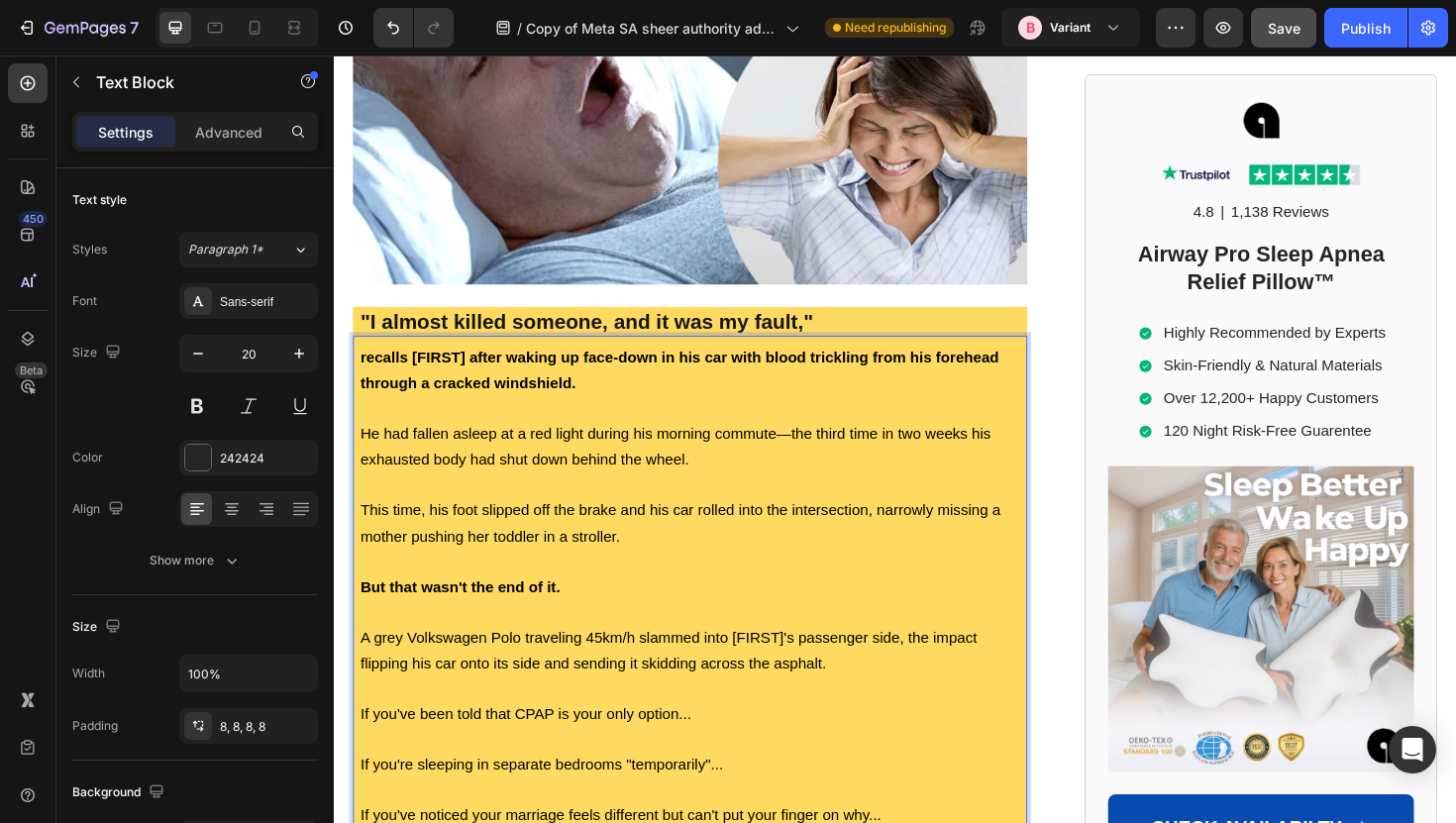 scroll, scrollTop: 596, scrollLeft: 0, axis: vertical 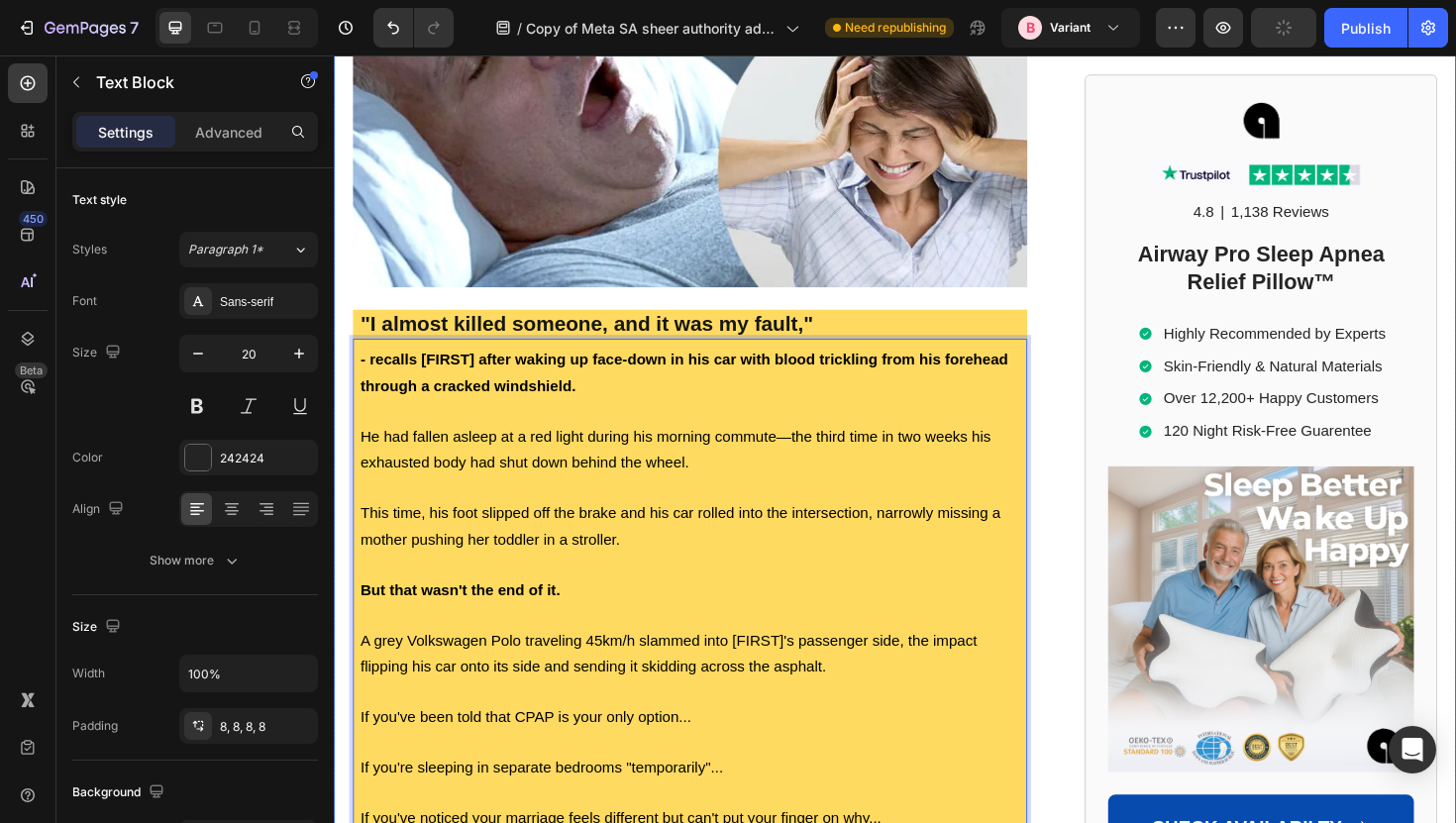 click on "Home > Sleep Apnea > Airway Pro™  Text Block Sleep Specialist Exposes the Shocking Truth: Why 3 Out of 4 Sleep Apnea Patients Are Still Suffering Despite "Treatment" Heading Sleep Specialist Exposes: Why 3 Out of 4 Sleep Apnea Patients Are Still Suffering Despite "Treatment" Heading May 01 2025 at 9:17 am EDT Text Block "I've watched thousands of marriages crumble because we're treating the symptoms, not the root cause. This is the most preventable relationship tragedy I see..." —Dr. [LAST], Certified Sleep Medicine Specialist Text Block "I've watched thousands of marriages crumble because we're treating the symptoms, not the root cause. This is the most preventable relationship tragedy I see..." —Dr. [LAST], Certified Sleep Medicine Specialist Text Block Image ⁠⁠⁠⁠⁠⁠ "I almost killed someone, and it was my fault,"" at bounding box center [928, 5451] 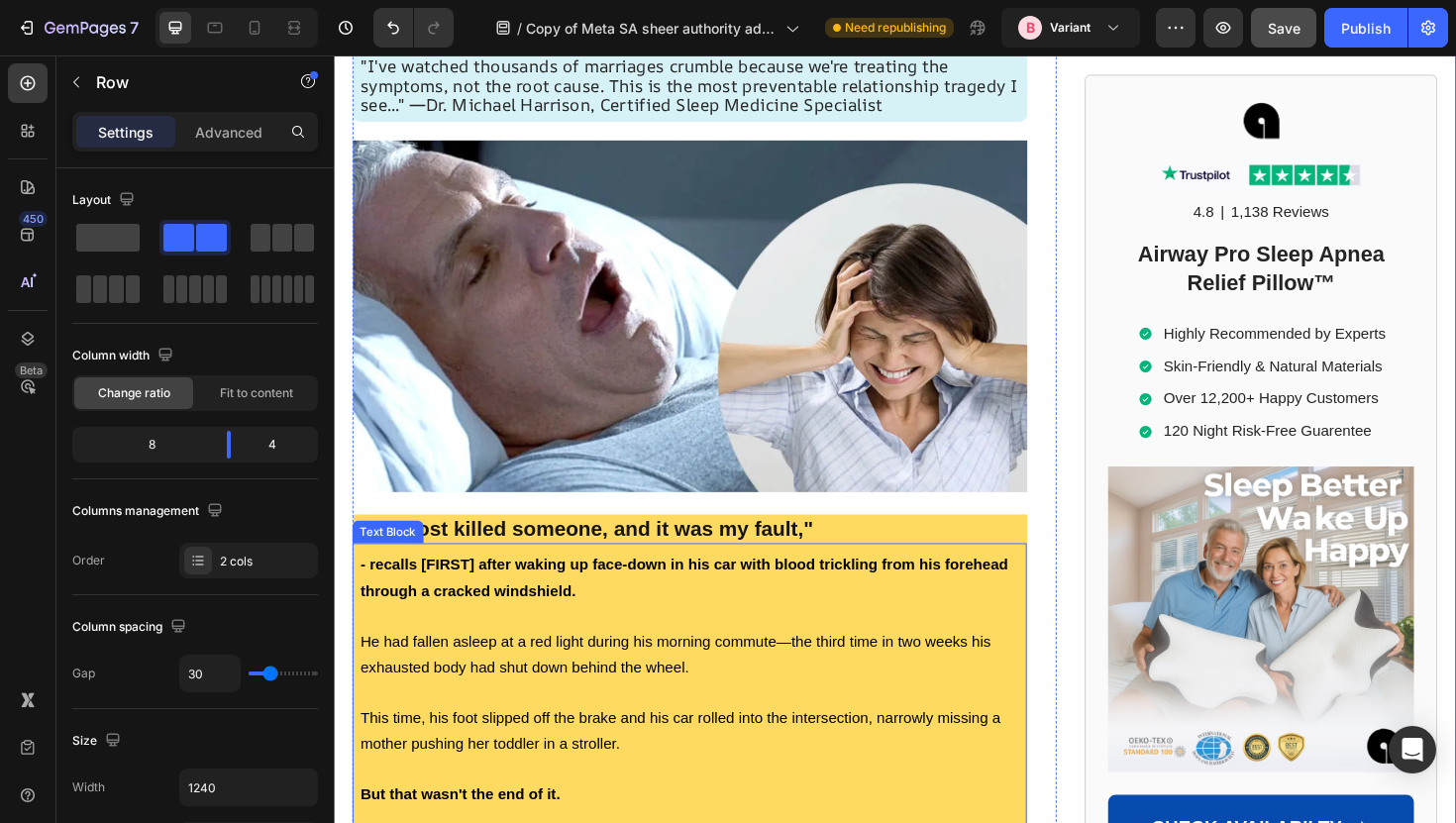 scroll, scrollTop: 374, scrollLeft: 0, axis: vertical 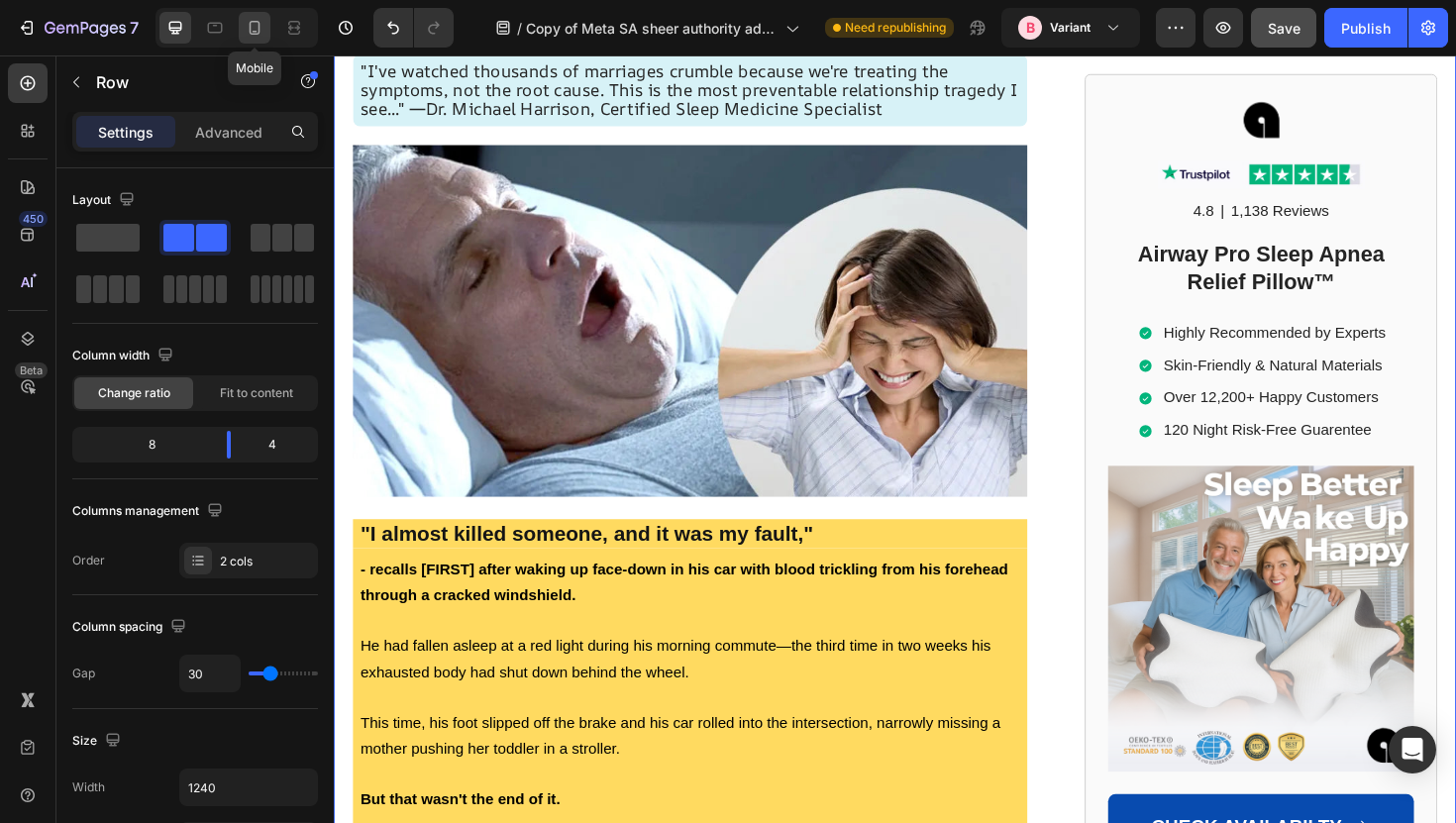 click 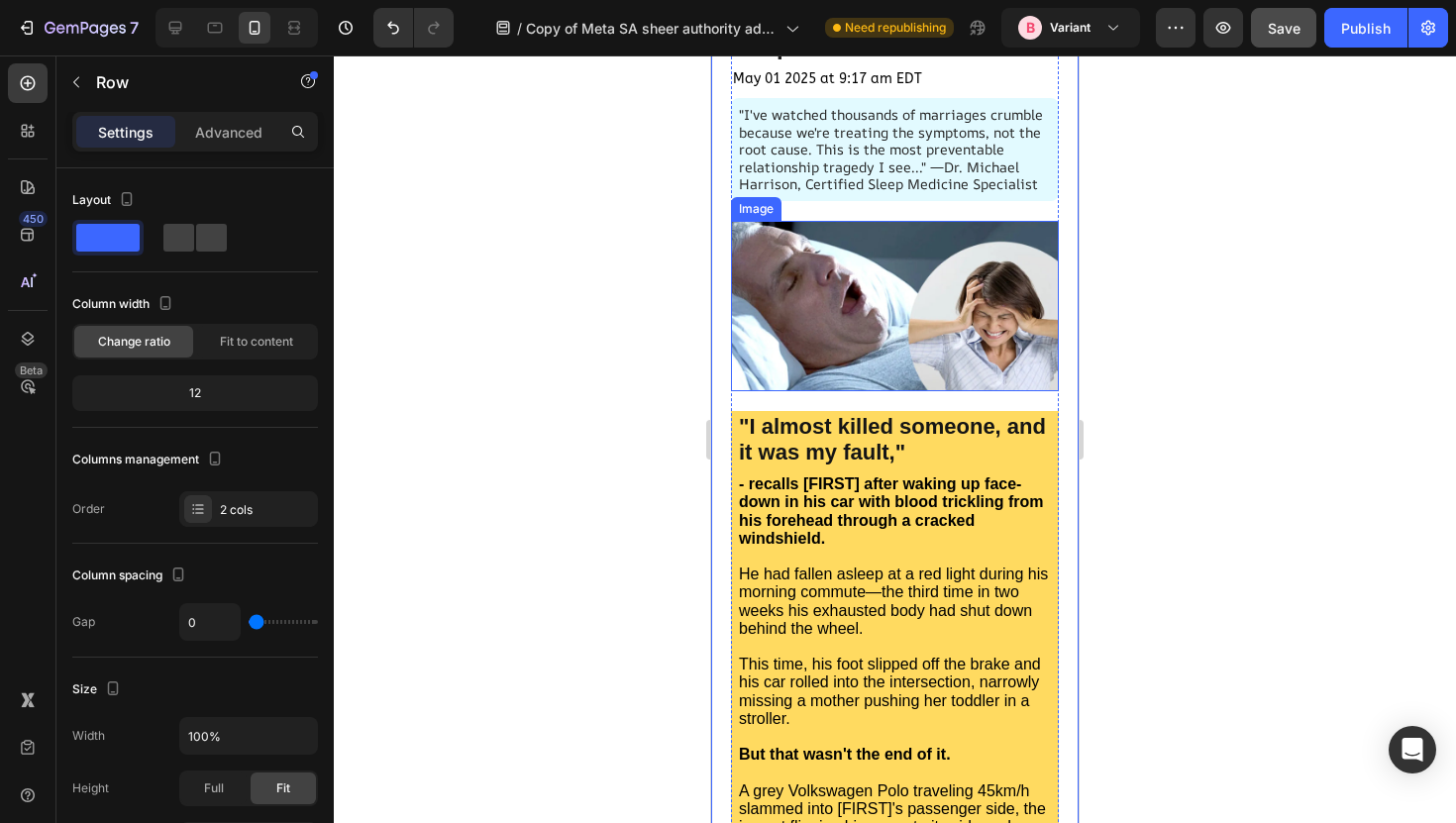scroll, scrollTop: 259, scrollLeft: 0, axis: vertical 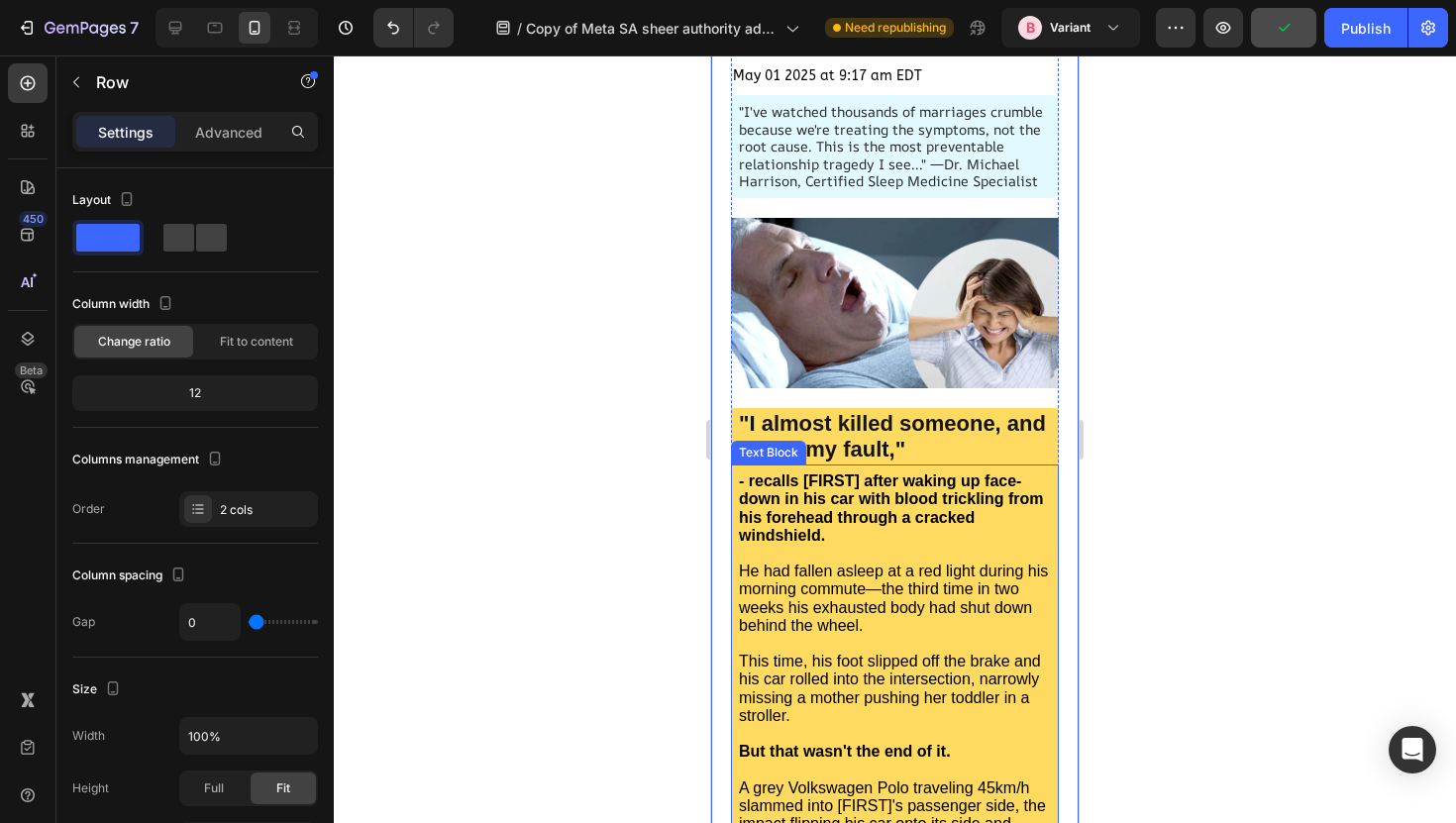 click on "- recalls [FIRST] after waking up face-down in his car with blood trickling from his forehead through a cracked windshield." at bounding box center [891, 508] 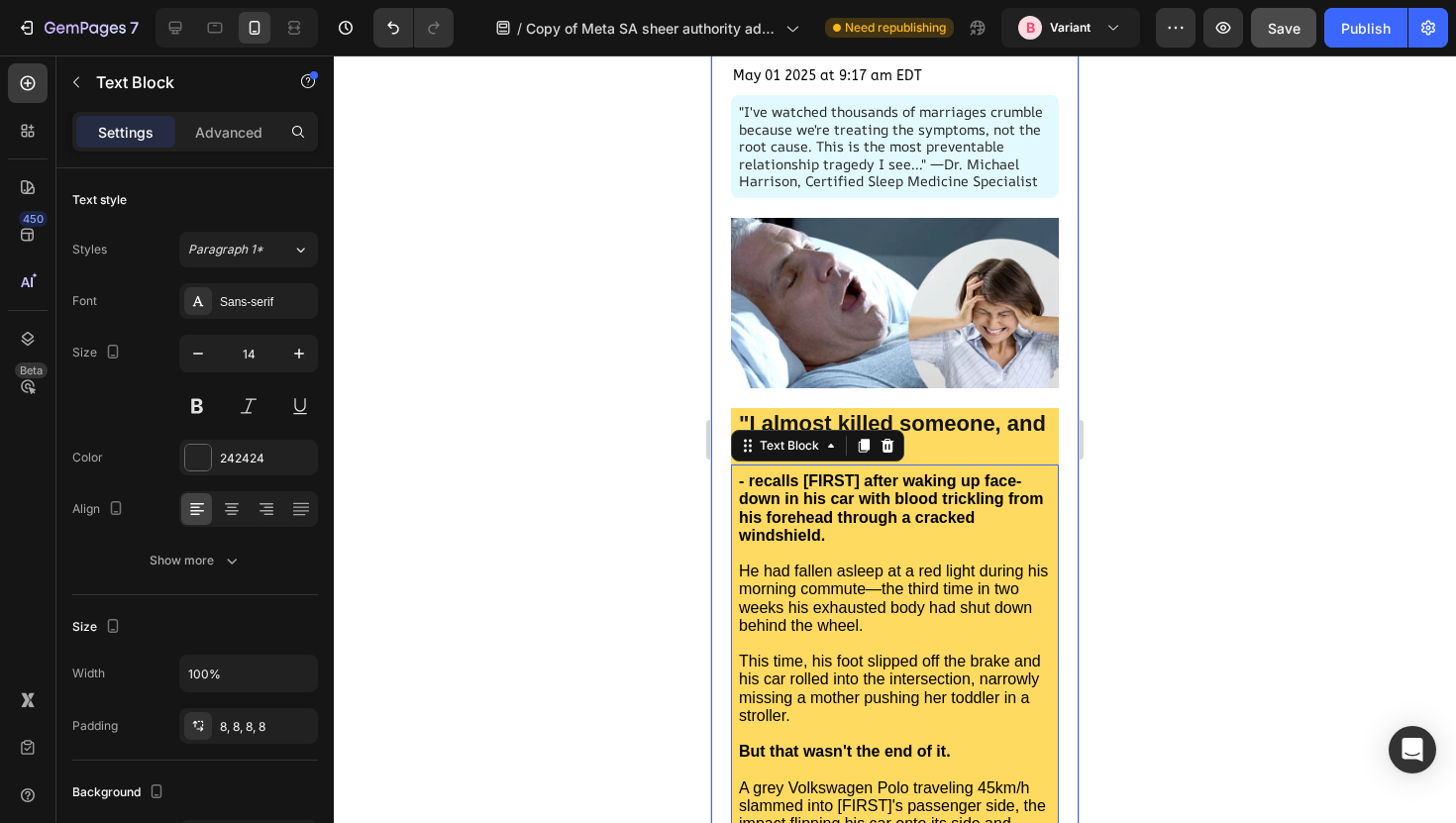 click 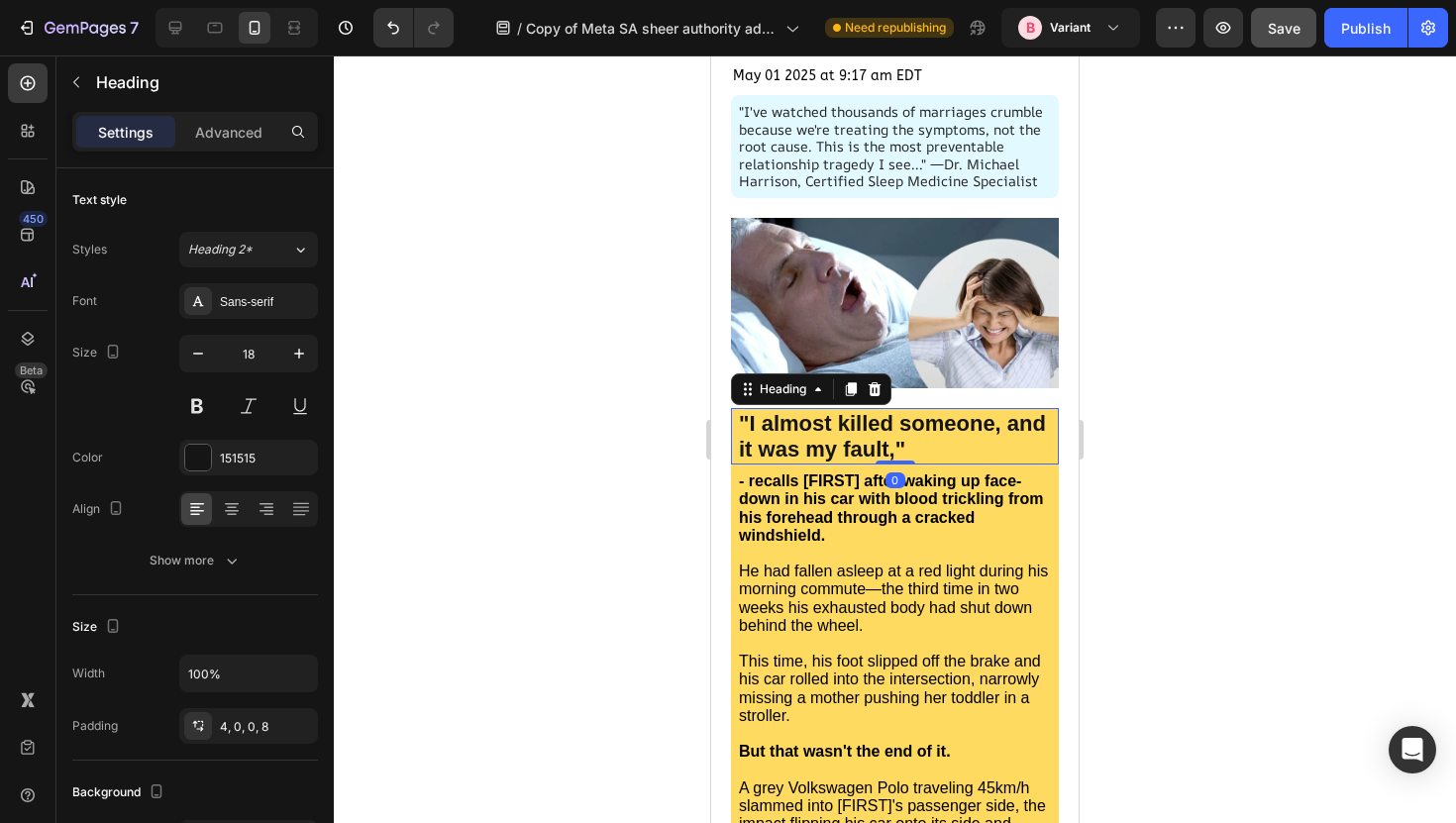 click on ""I almost killed someone, and it was my fault,"" at bounding box center [892, 436] 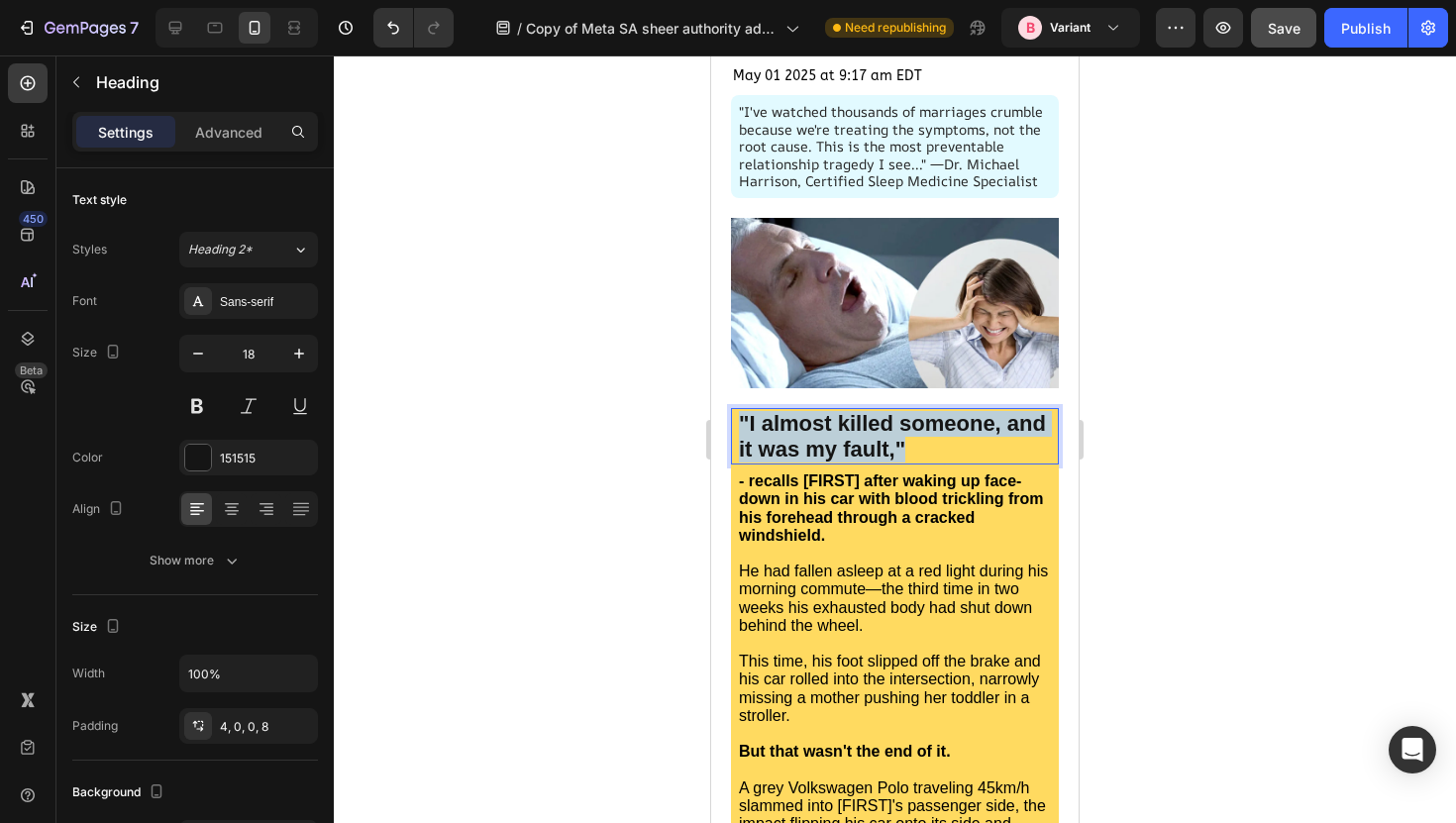 click on ""I almost killed someone, and it was my fault,"" at bounding box center (892, 436) 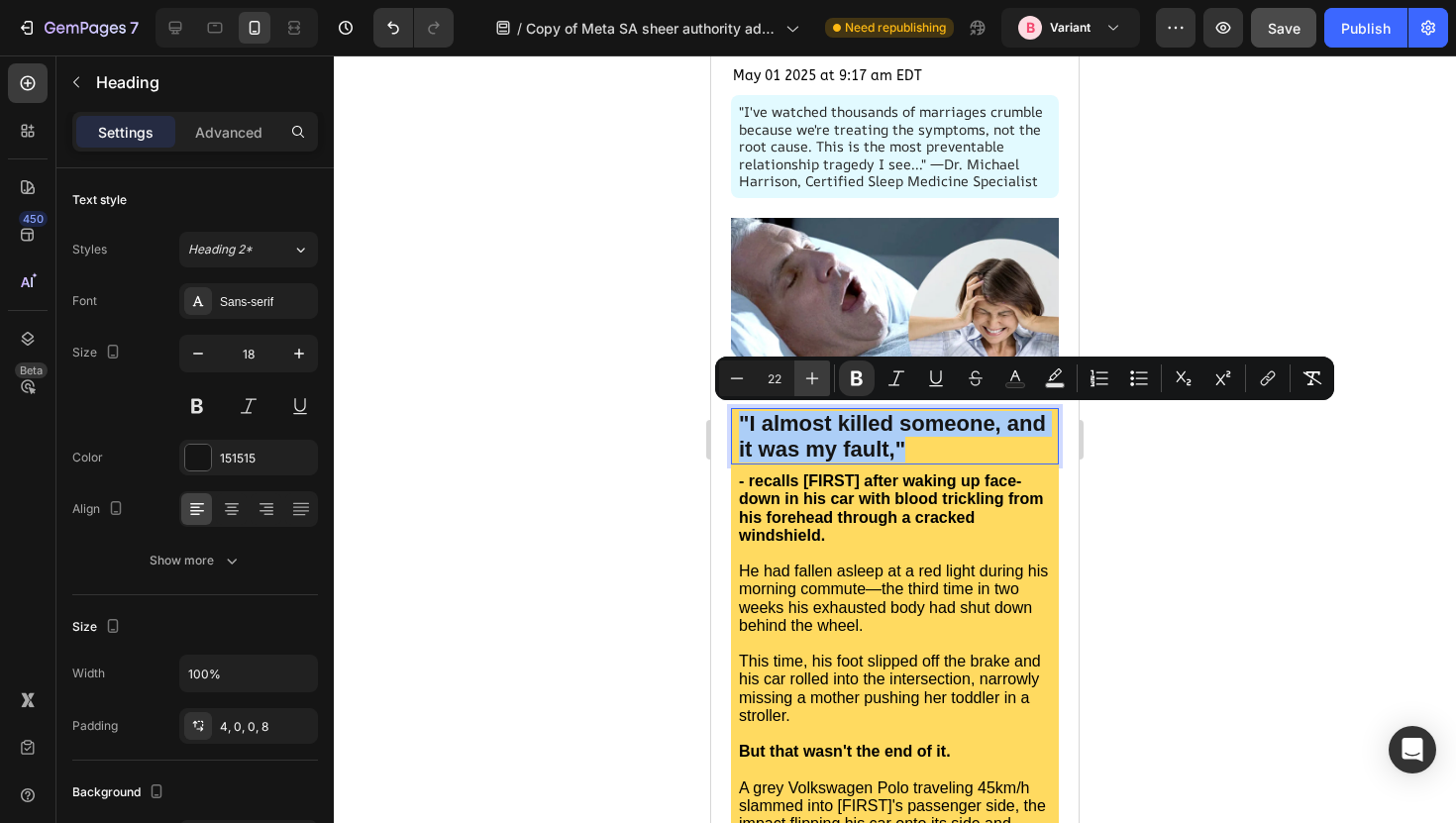 click 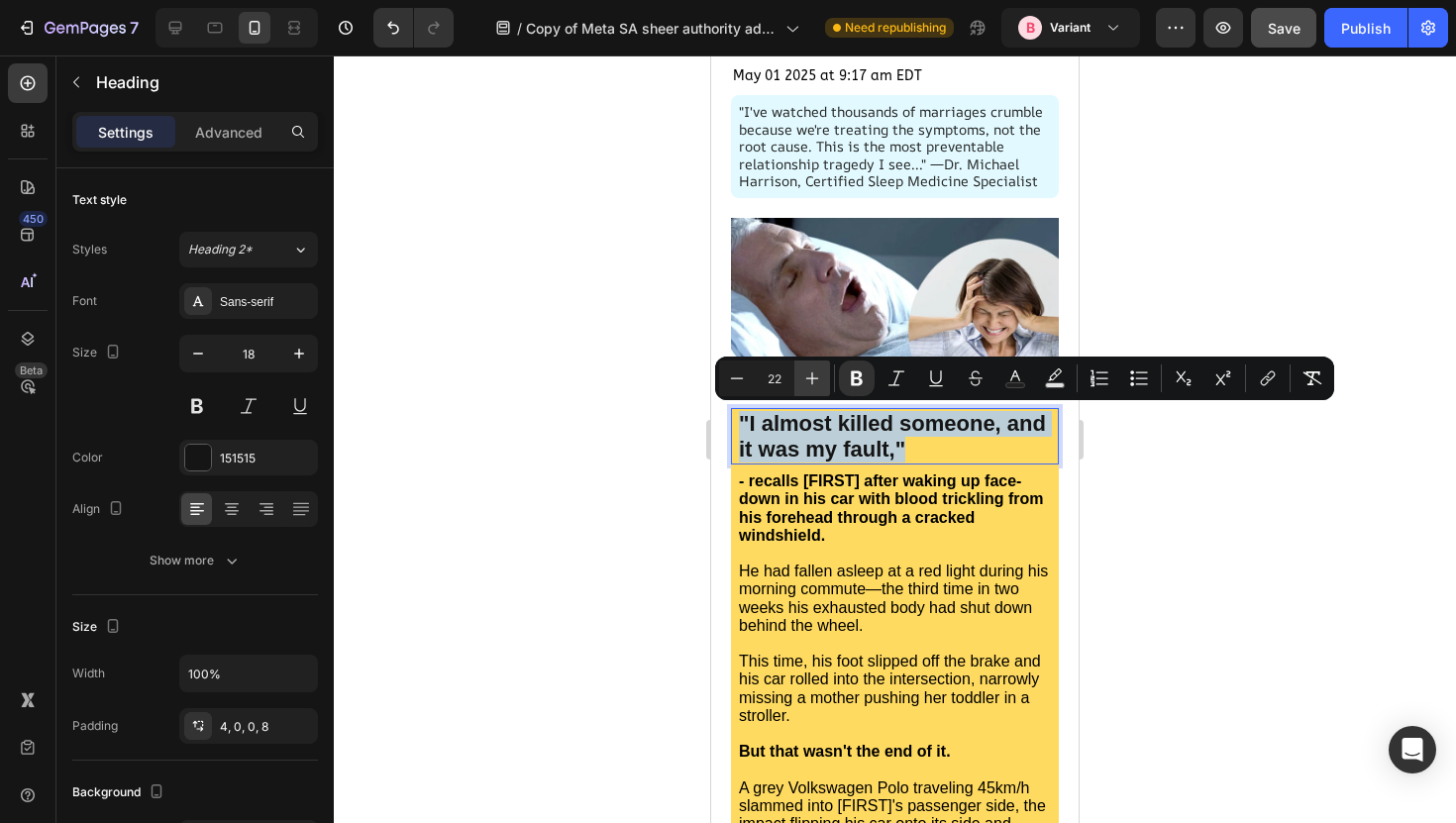 type on "23" 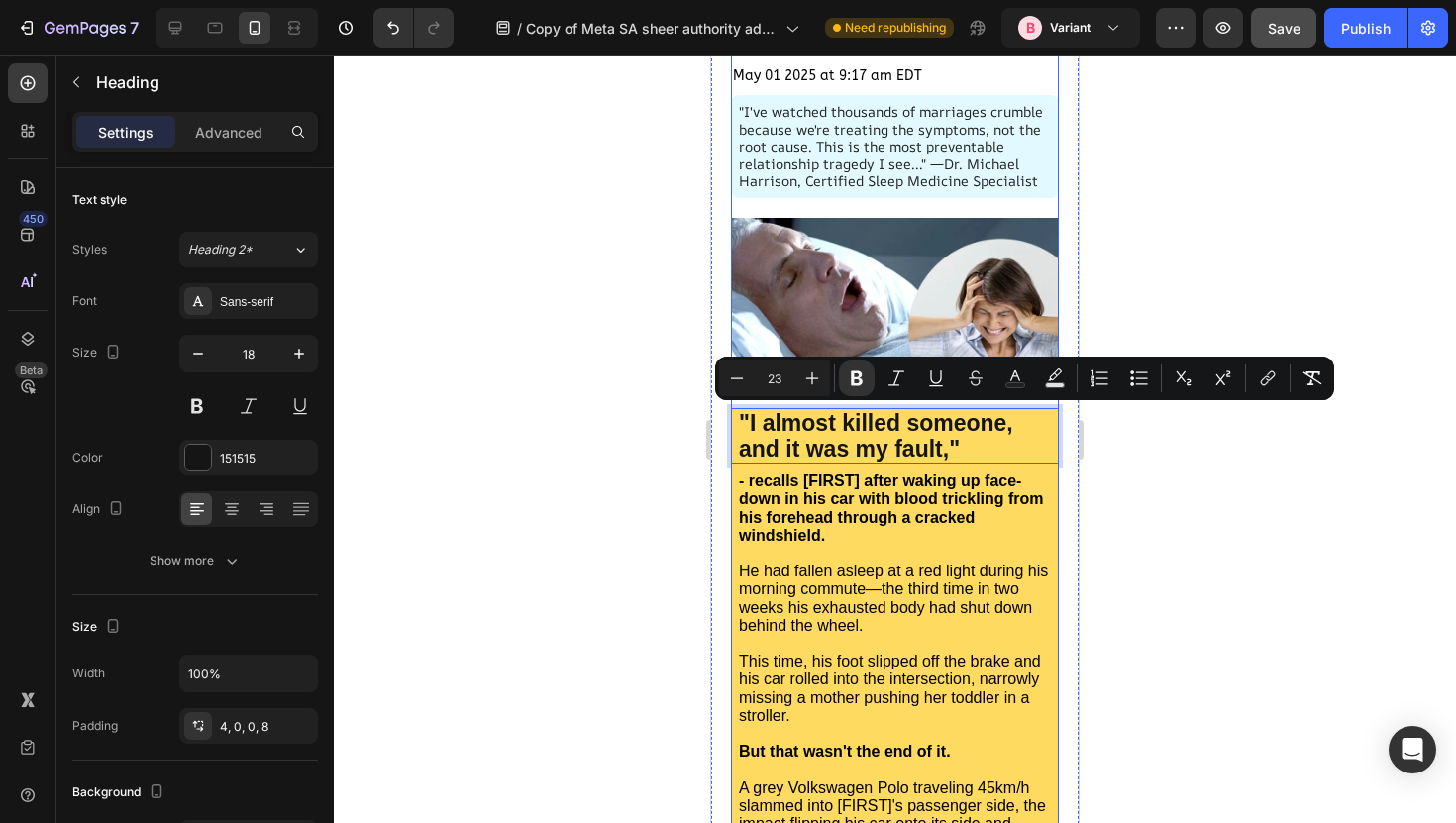 click 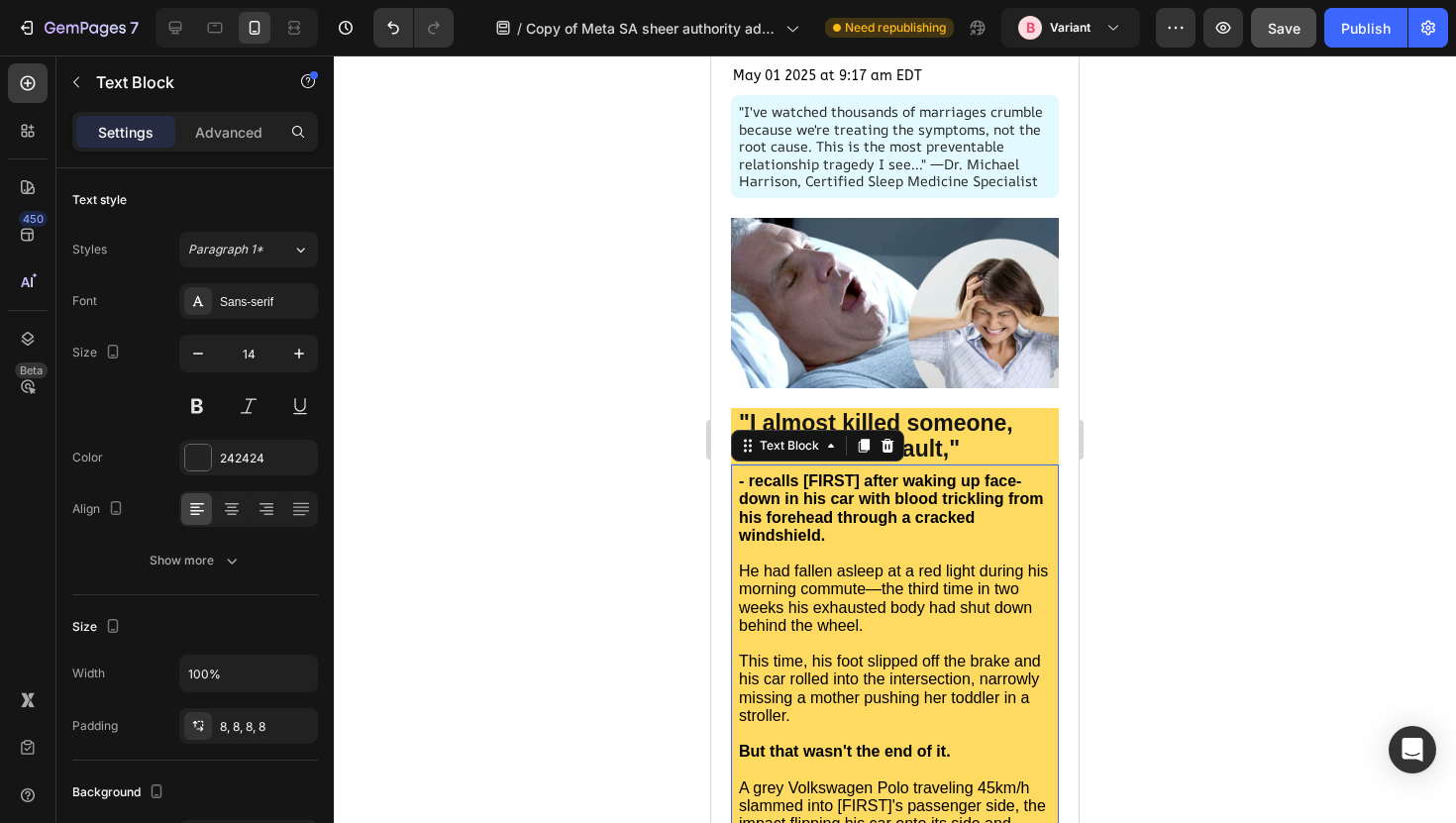click on "- recalls [FIRST] after waking up face-down in his car with blood trickling from his forehead through a cracked windshield." at bounding box center (891, 508) 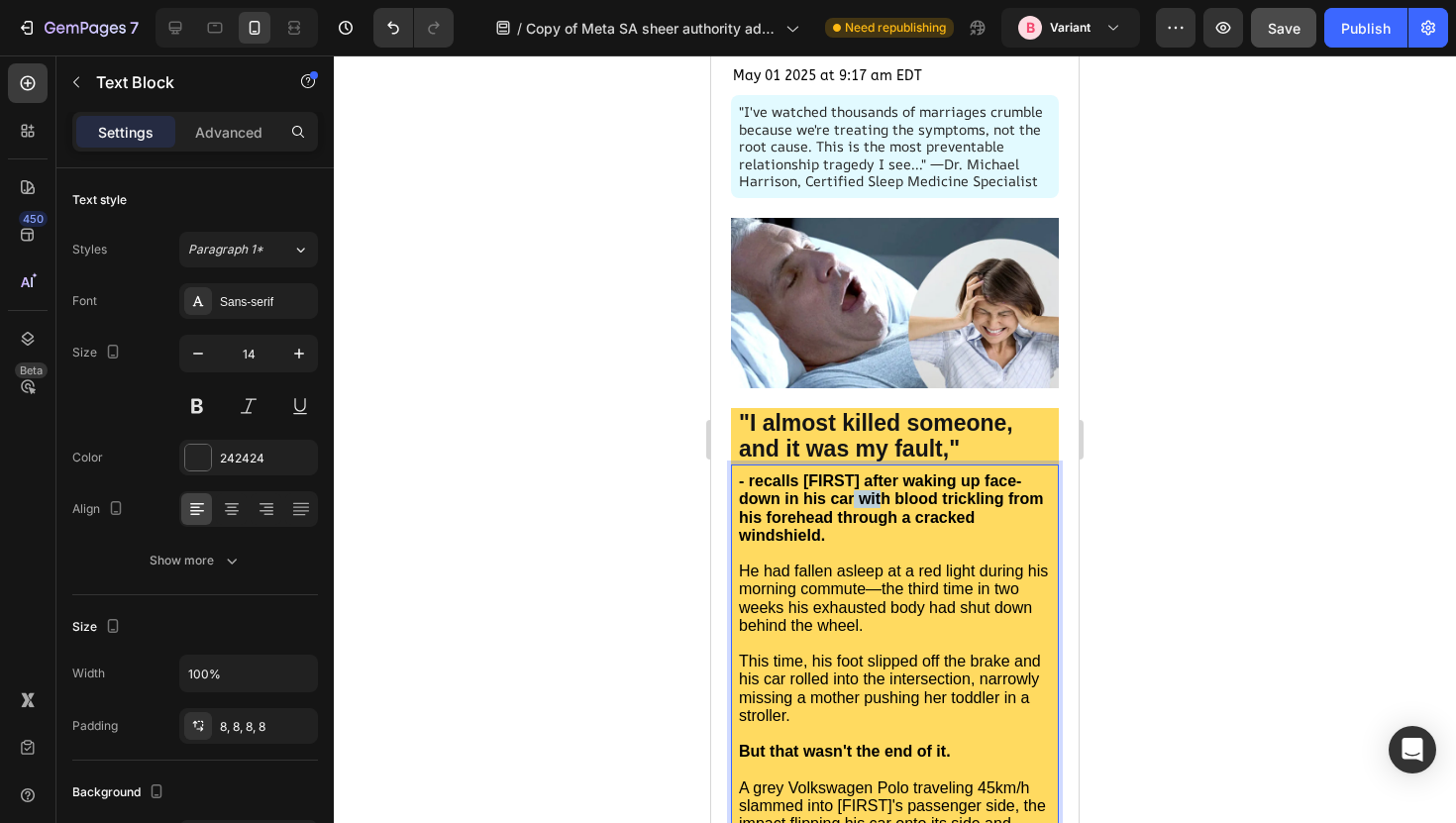 click on "- recalls [FIRST] after waking up face-down in his car with blood trickling from his forehead through a cracked windshield." at bounding box center [891, 508] 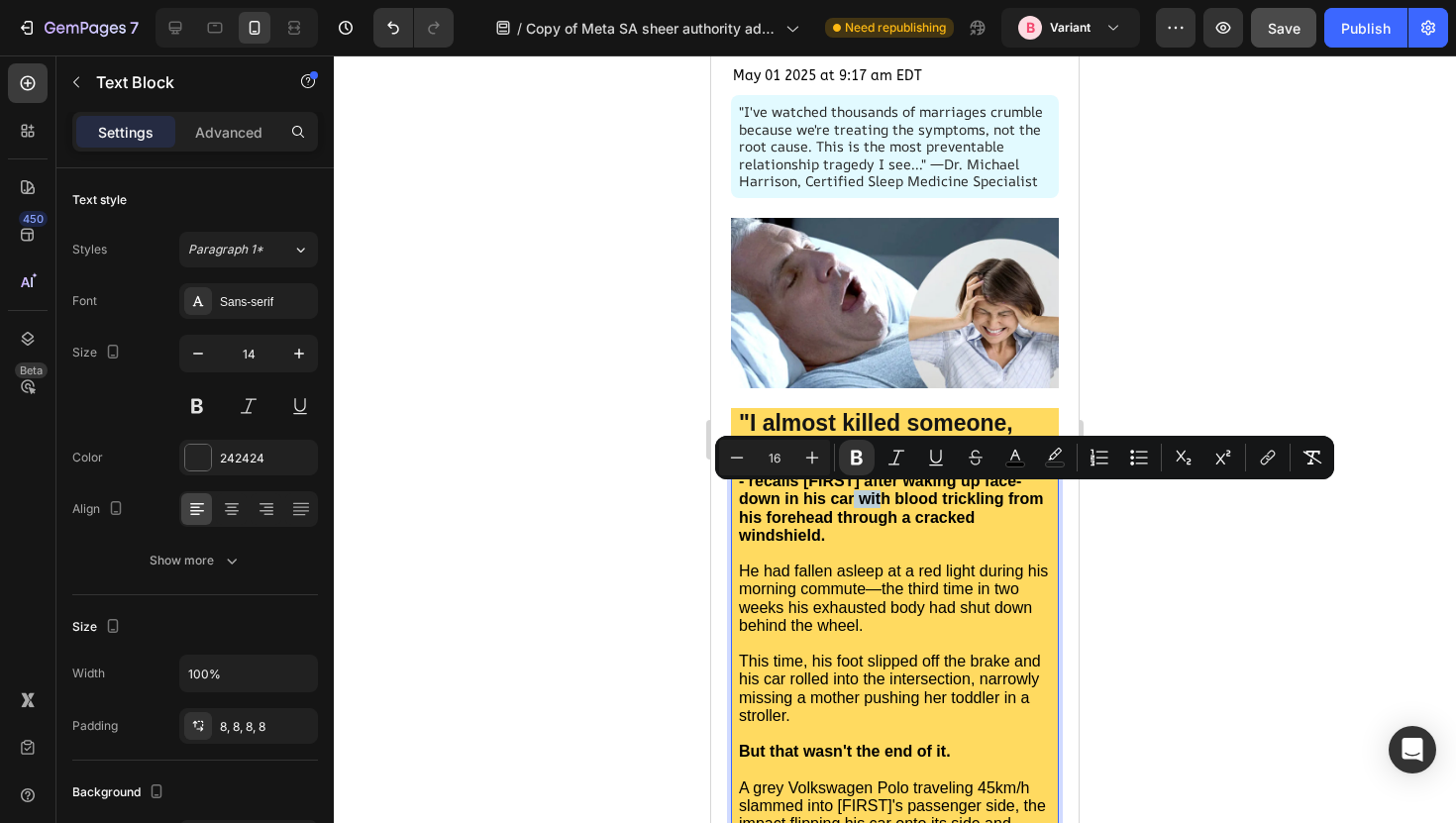 click on "- recalls [FIRST] after waking up face-down in his car with blood trickling from his forehead through a cracked windshield." at bounding box center [891, 508] 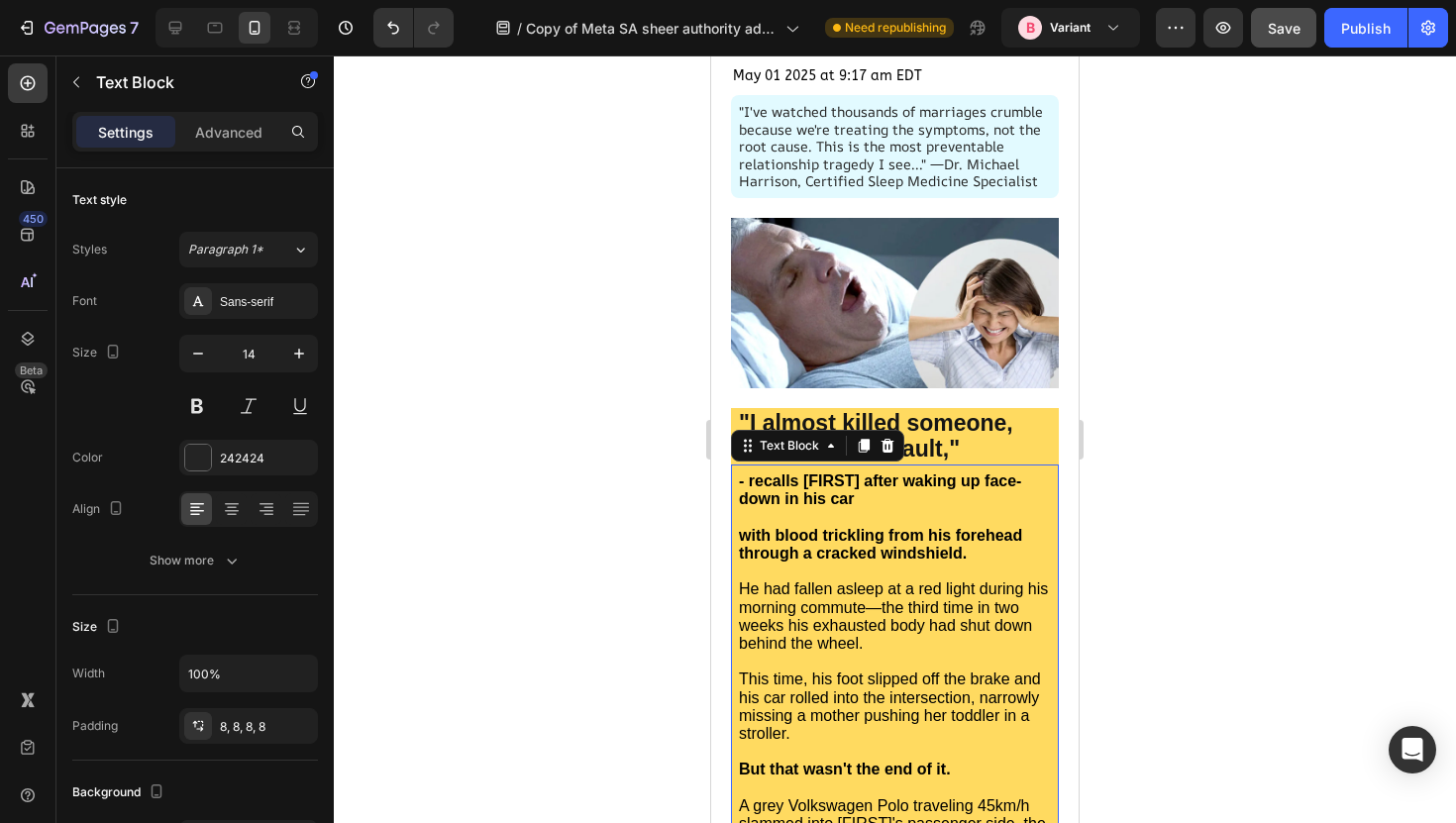 click 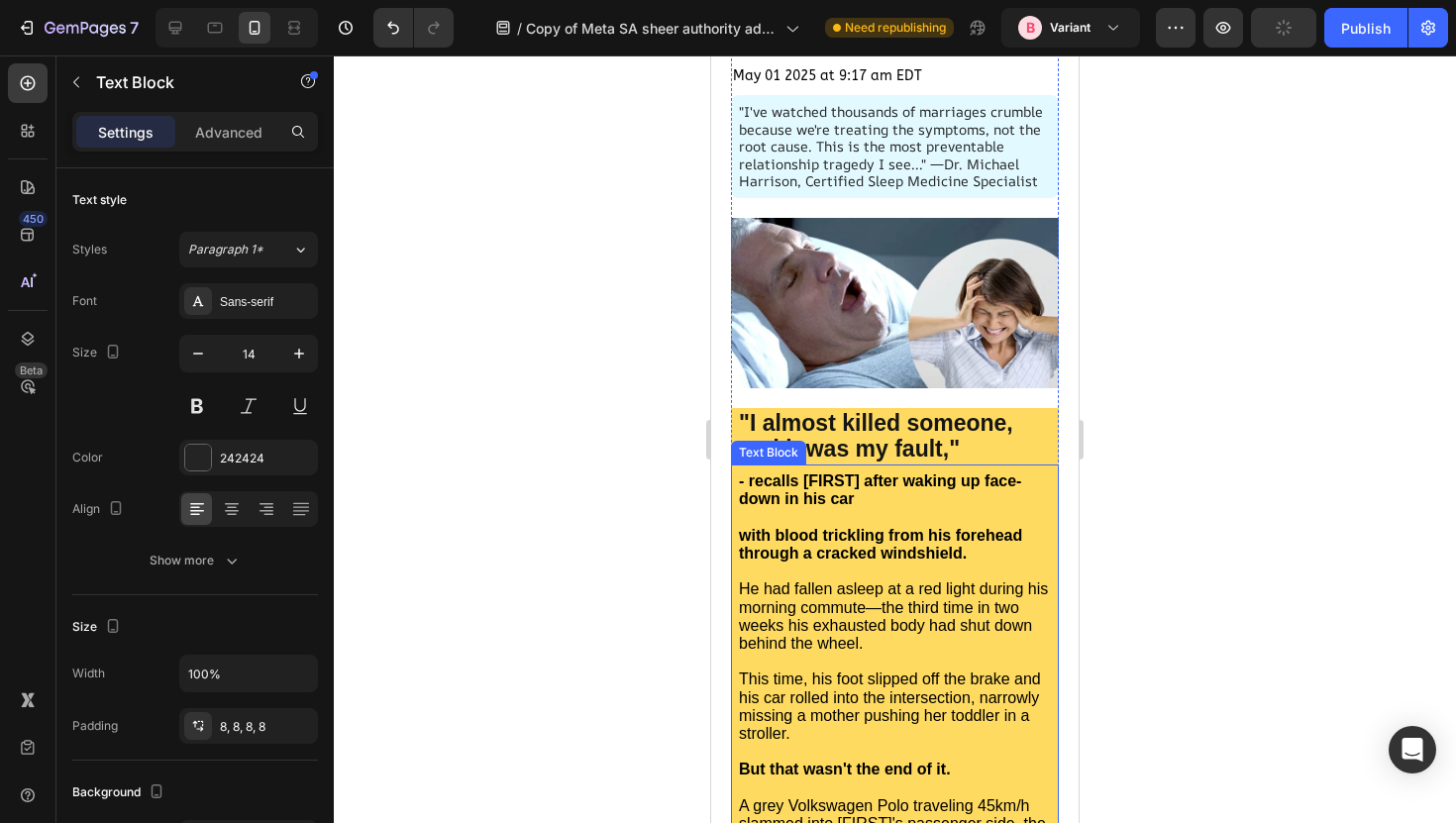 click on "- recalls [FIRST] after waking up face-down in his car" at bounding box center (880, 489) 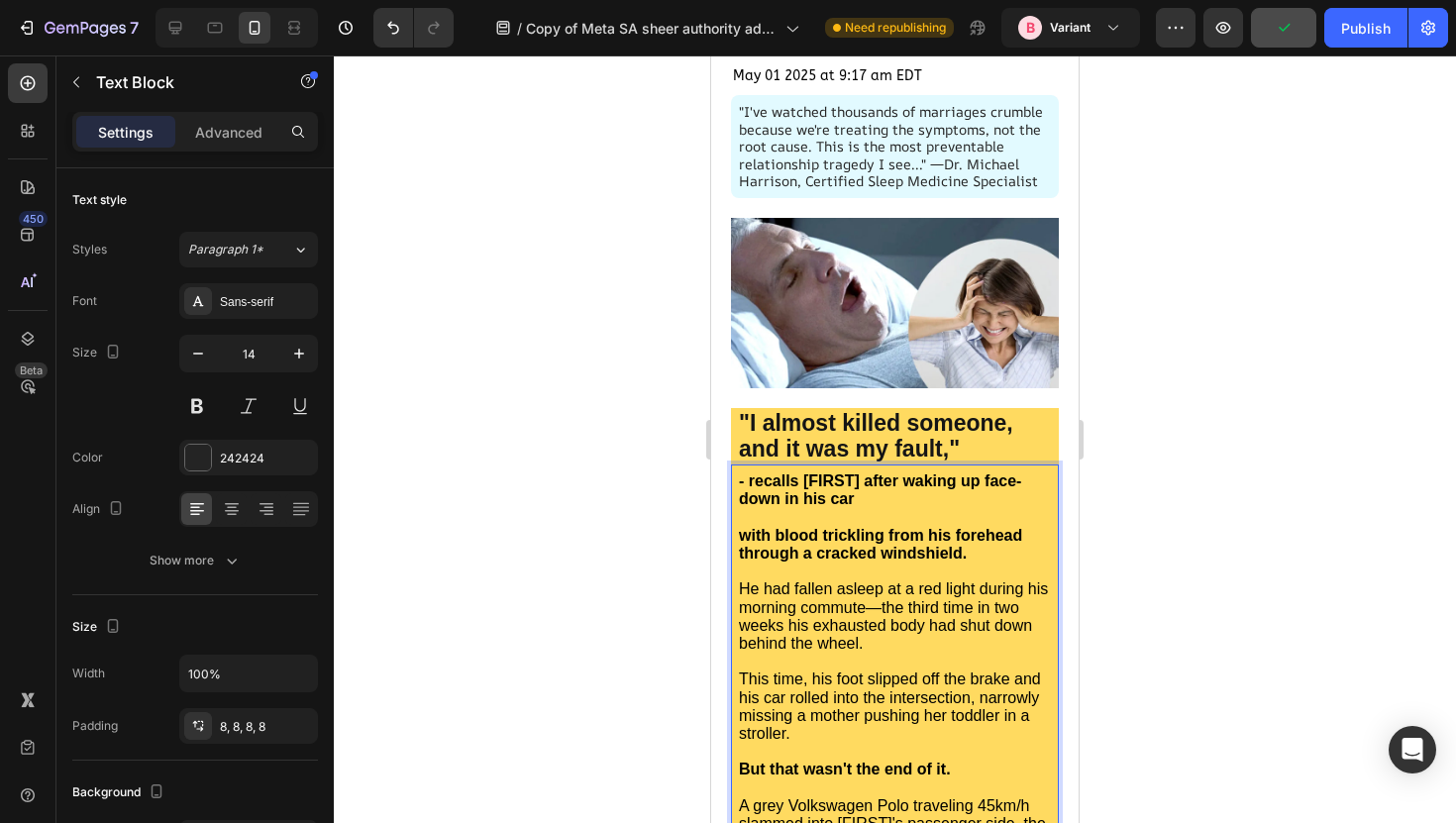 click on "- recalls [FIRST] after waking up face-down in his car" at bounding box center [880, 489] 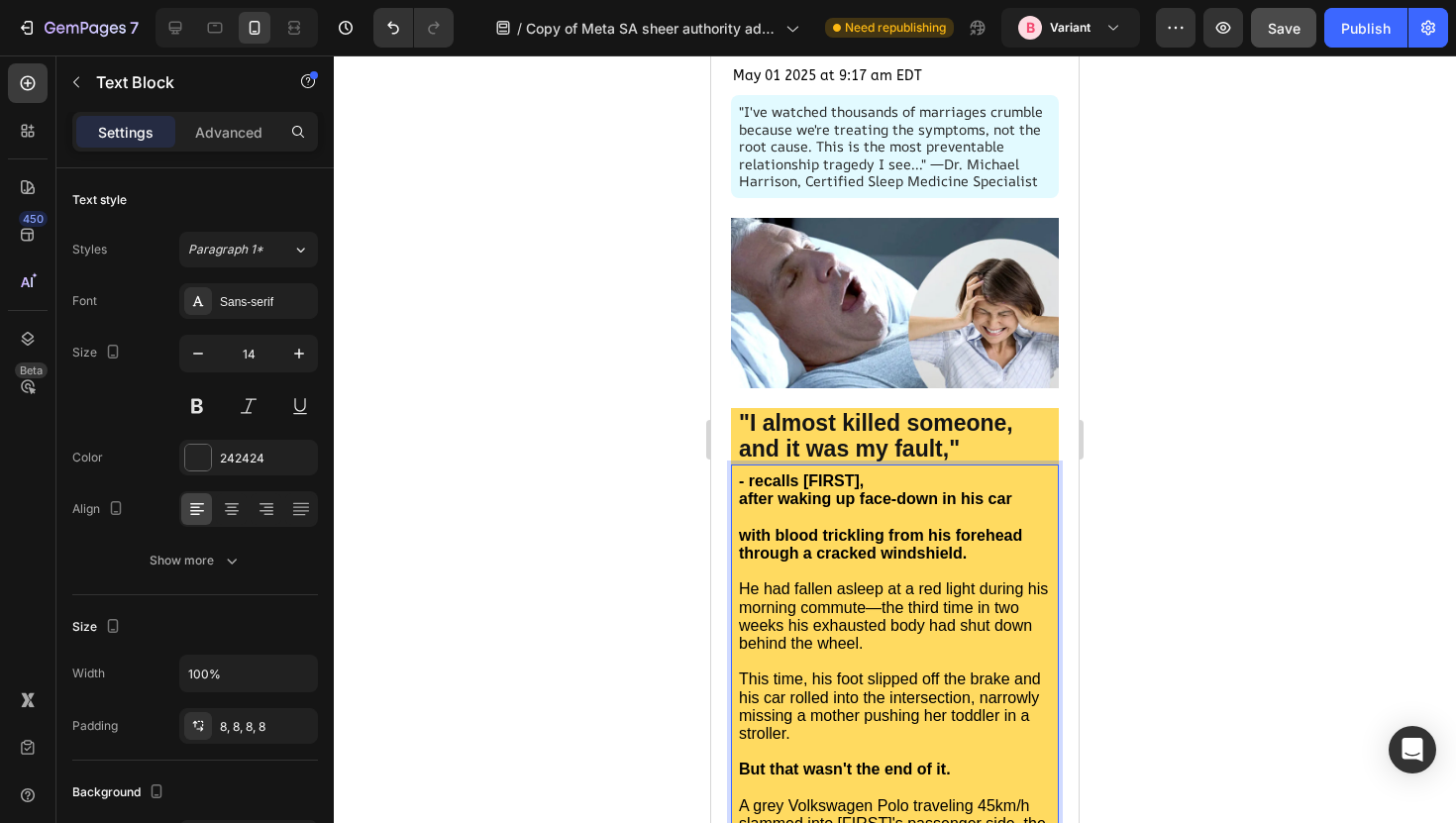 click on "after waking up face-down in his car" at bounding box center [876, 498] 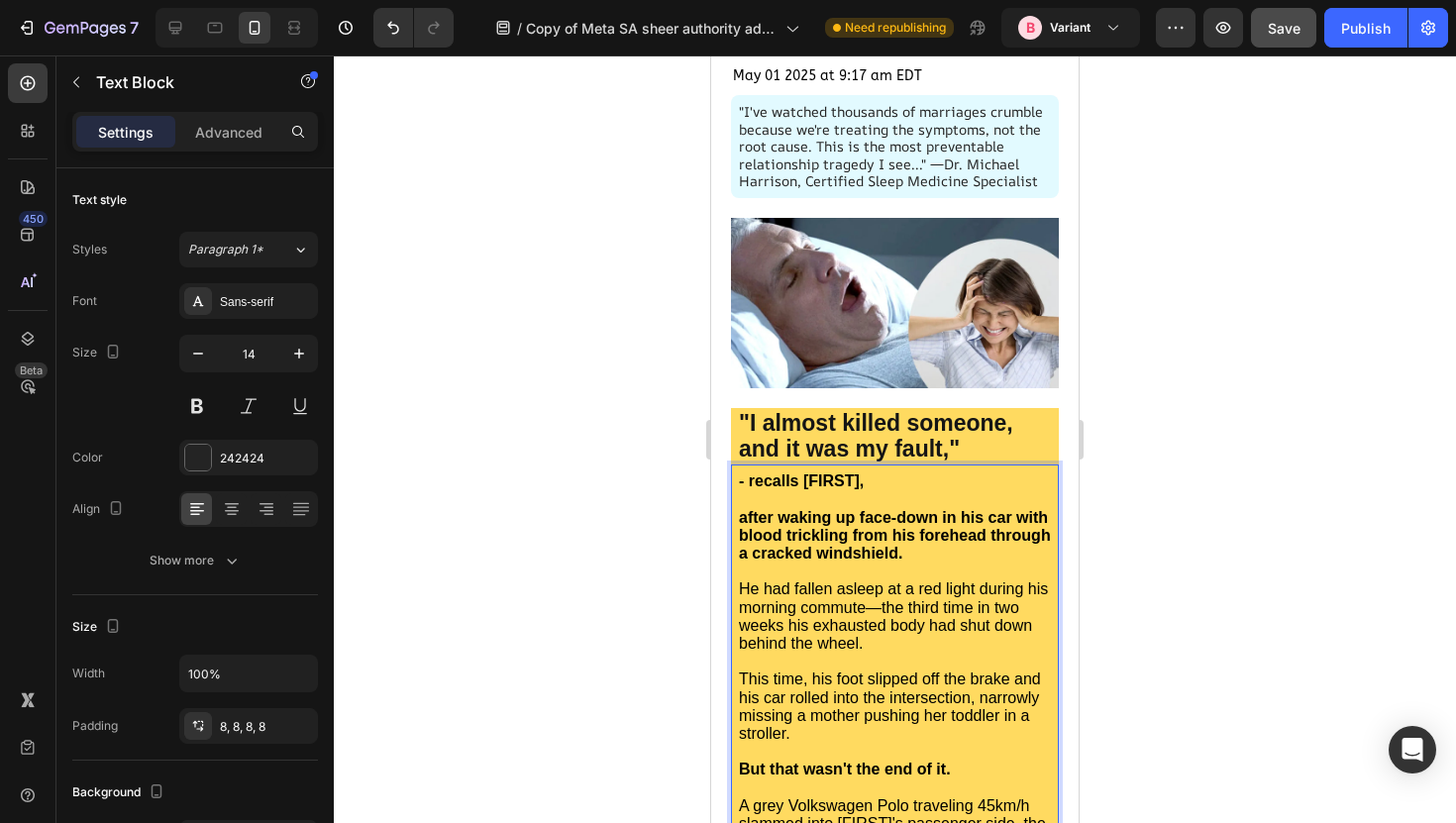 click 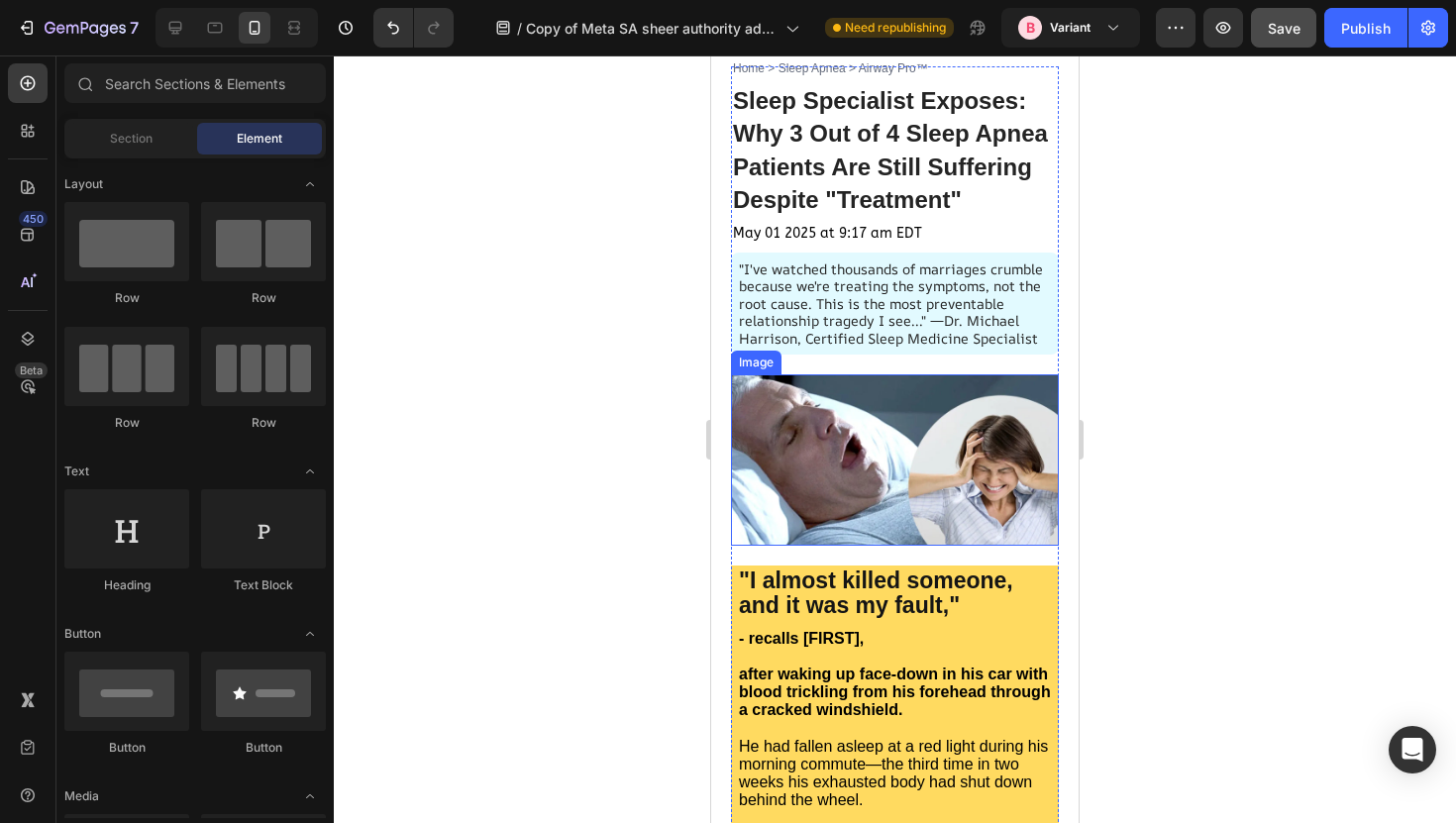 scroll, scrollTop: 91, scrollLeft: 0, axis: vertical 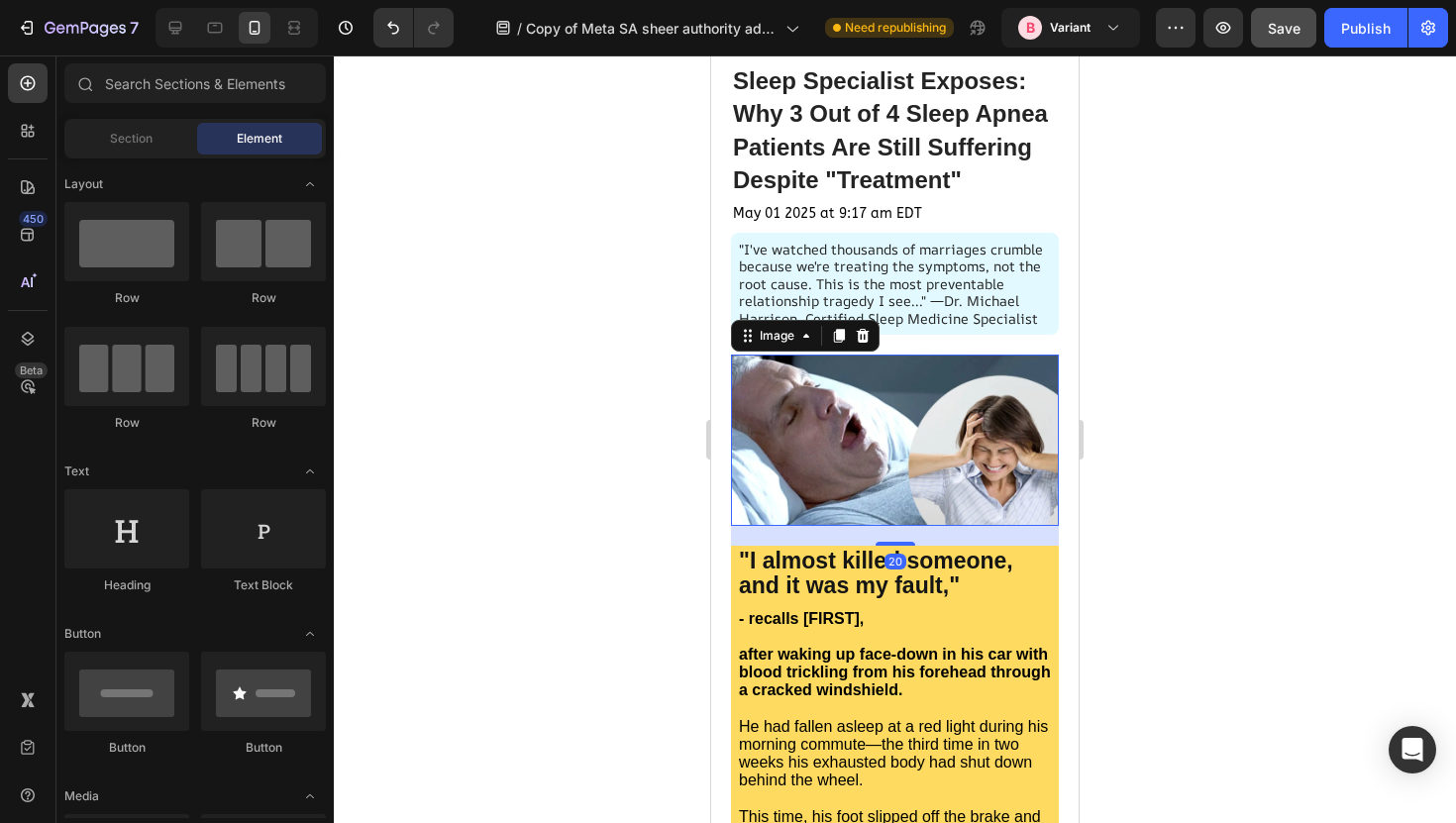 click at bounding box center (894, 440) 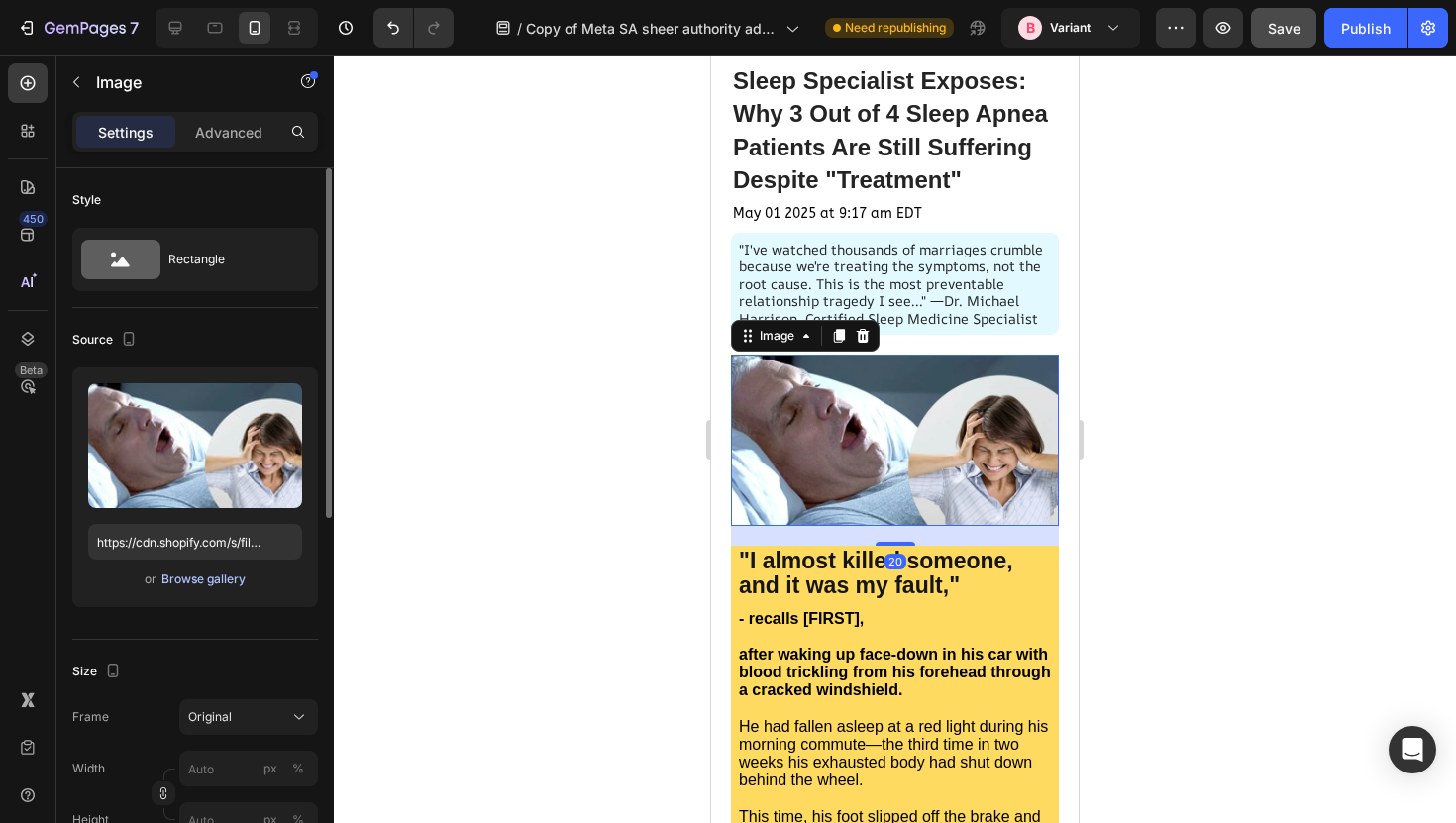 click on "Browse gallery" at bounding box center [203, 579] 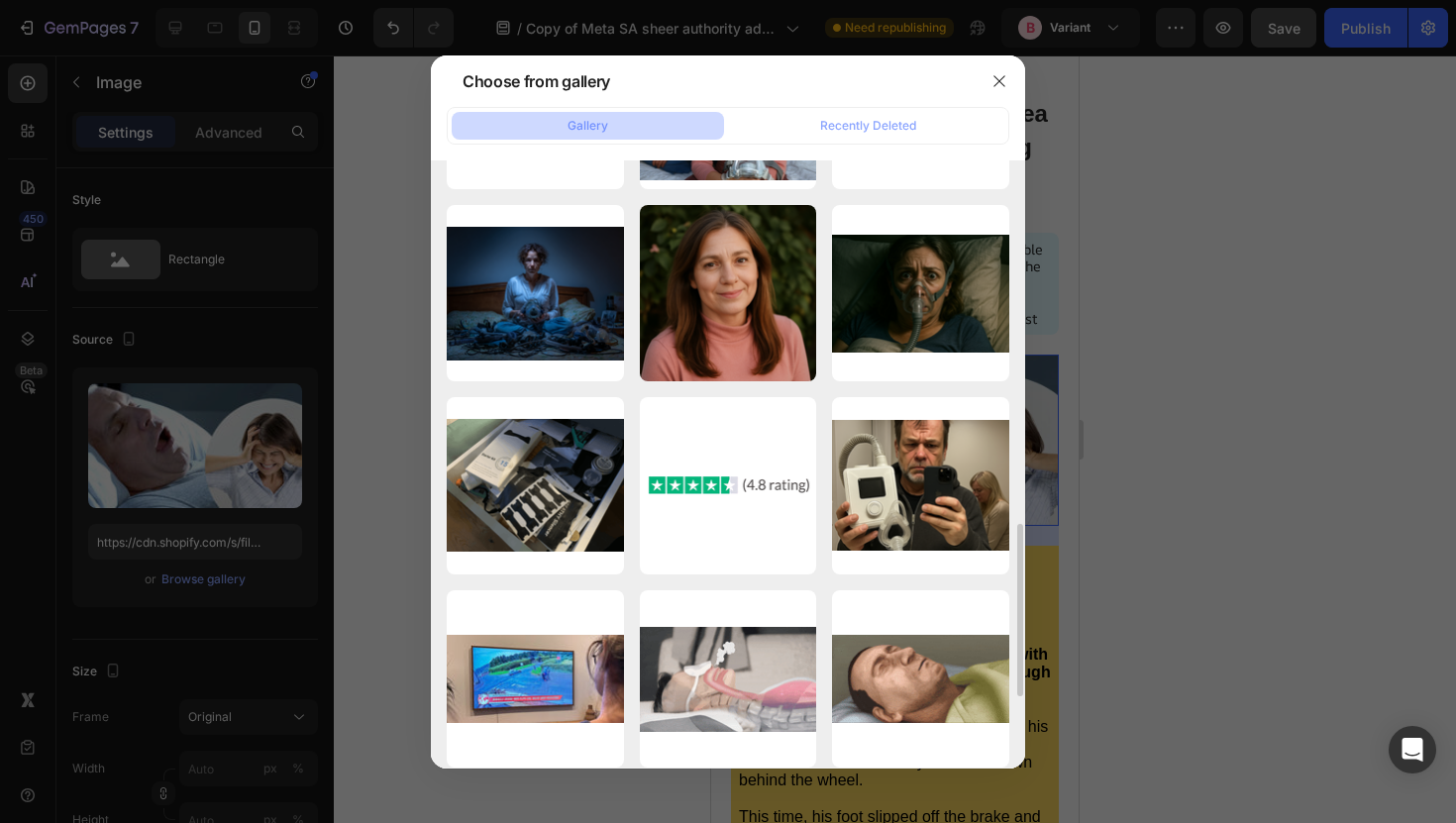 scroll, scrollTop: 1528, scrollLeft: 0, axis: vertical 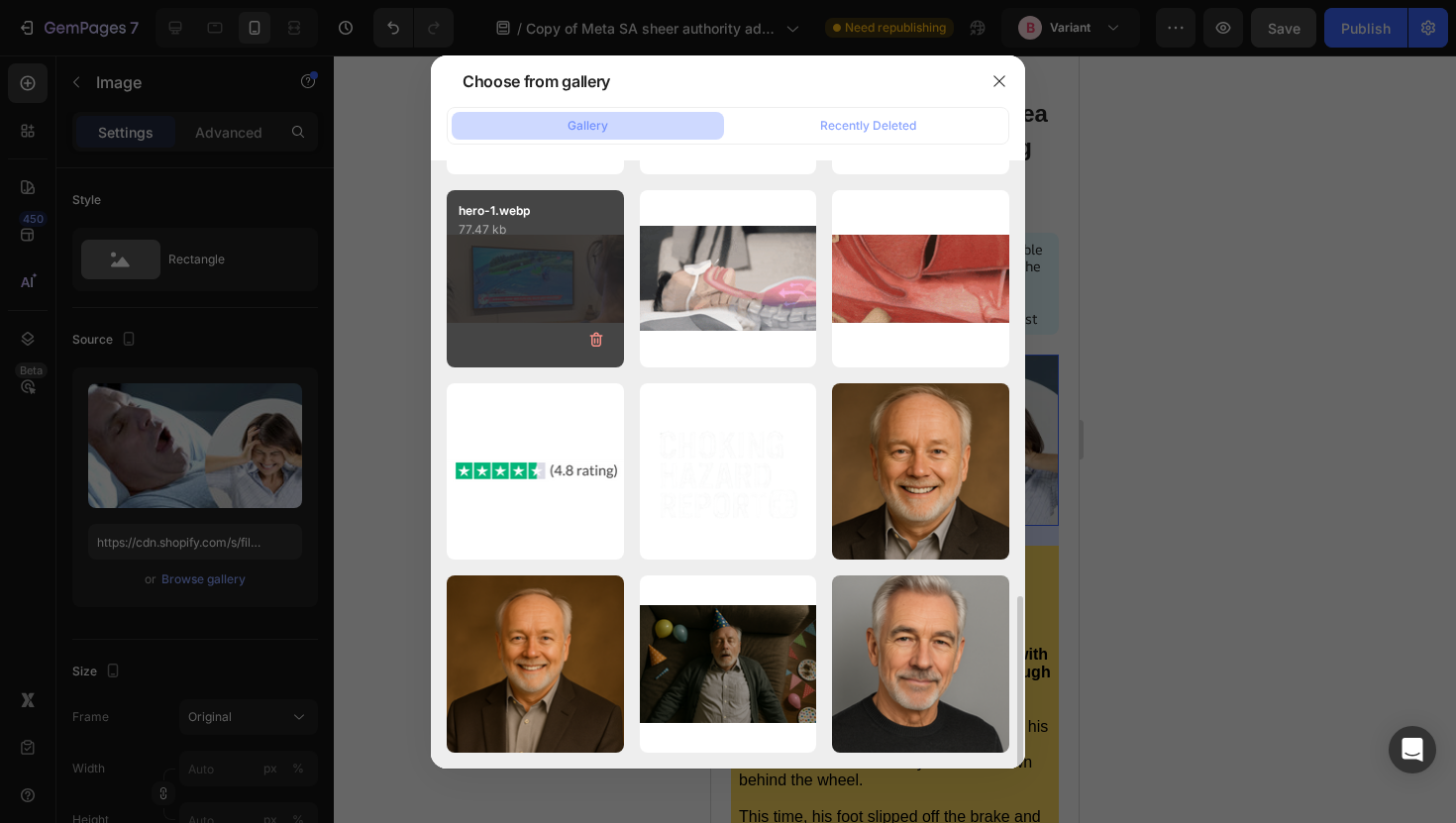 click on "hero-1.webp 77.47 kb" at bounding box center (535, 278) 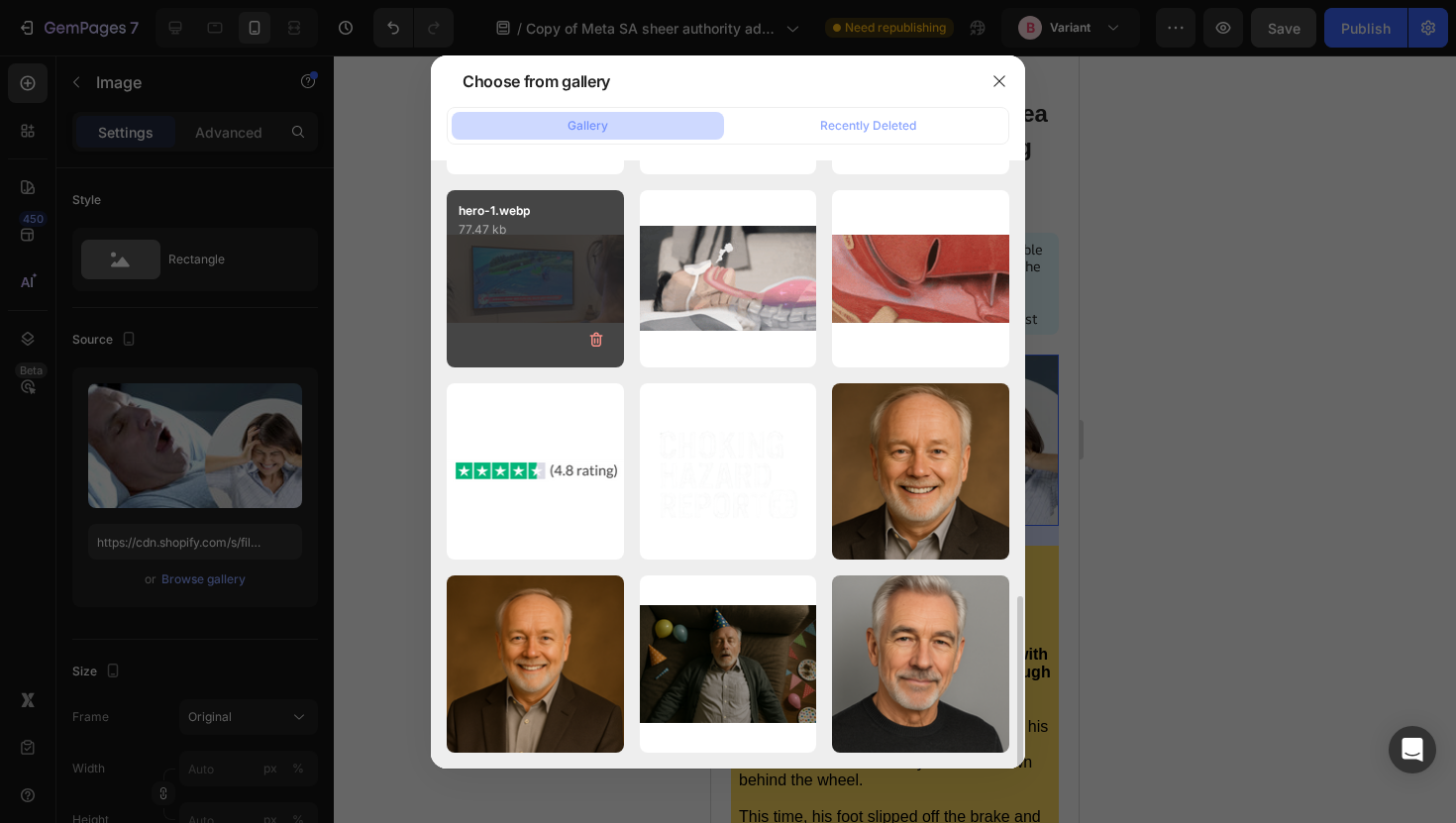 type on "https://cdn.shopify.com/s/files/1/0868/3336/5325/files/gempages_554794443278910544-908829cd-9bbf-43e7-9f5d-7420240fa3da.webp" 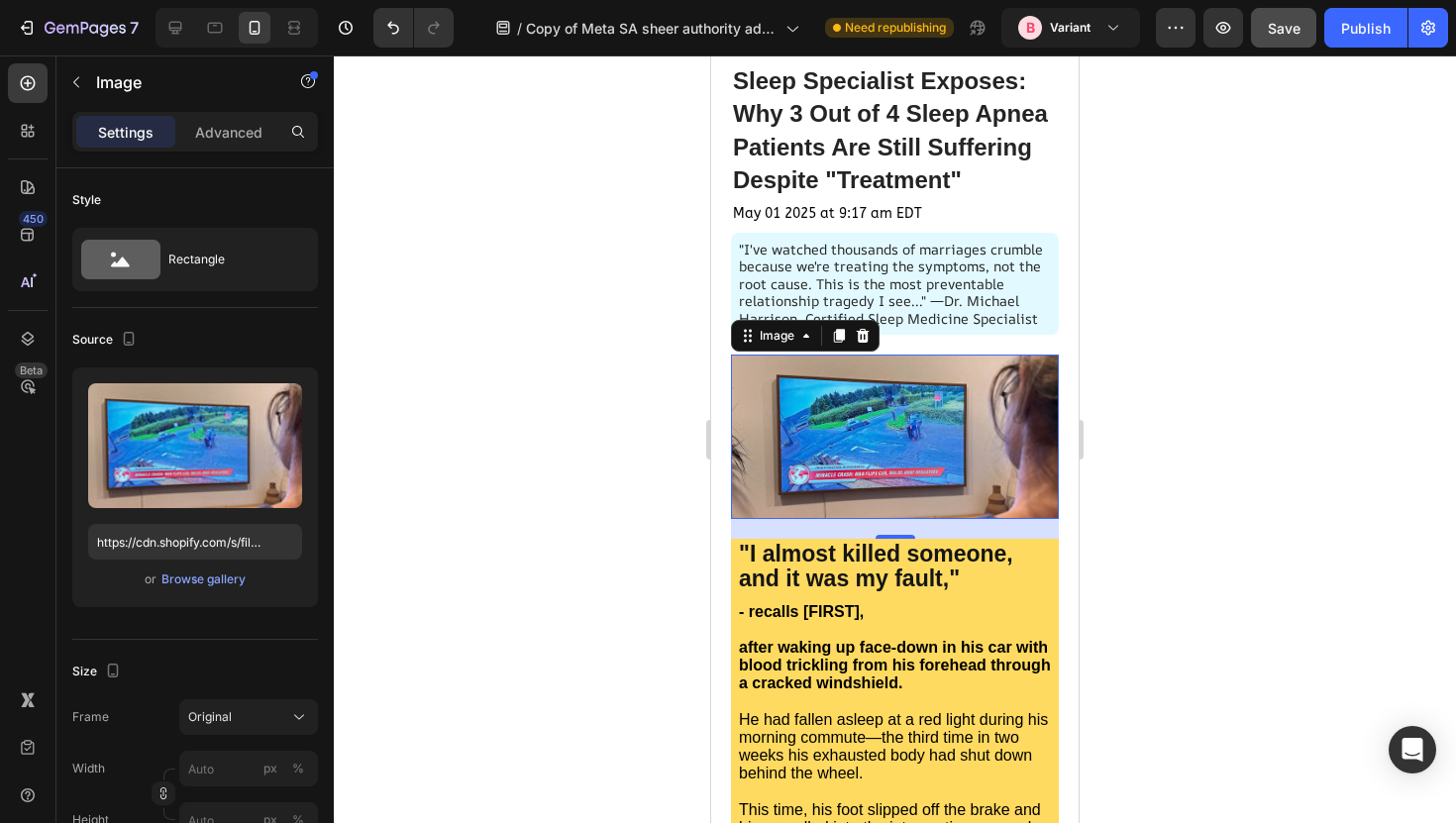 scroll, scrollTop: 0, scrollLeft: 0, axis: both 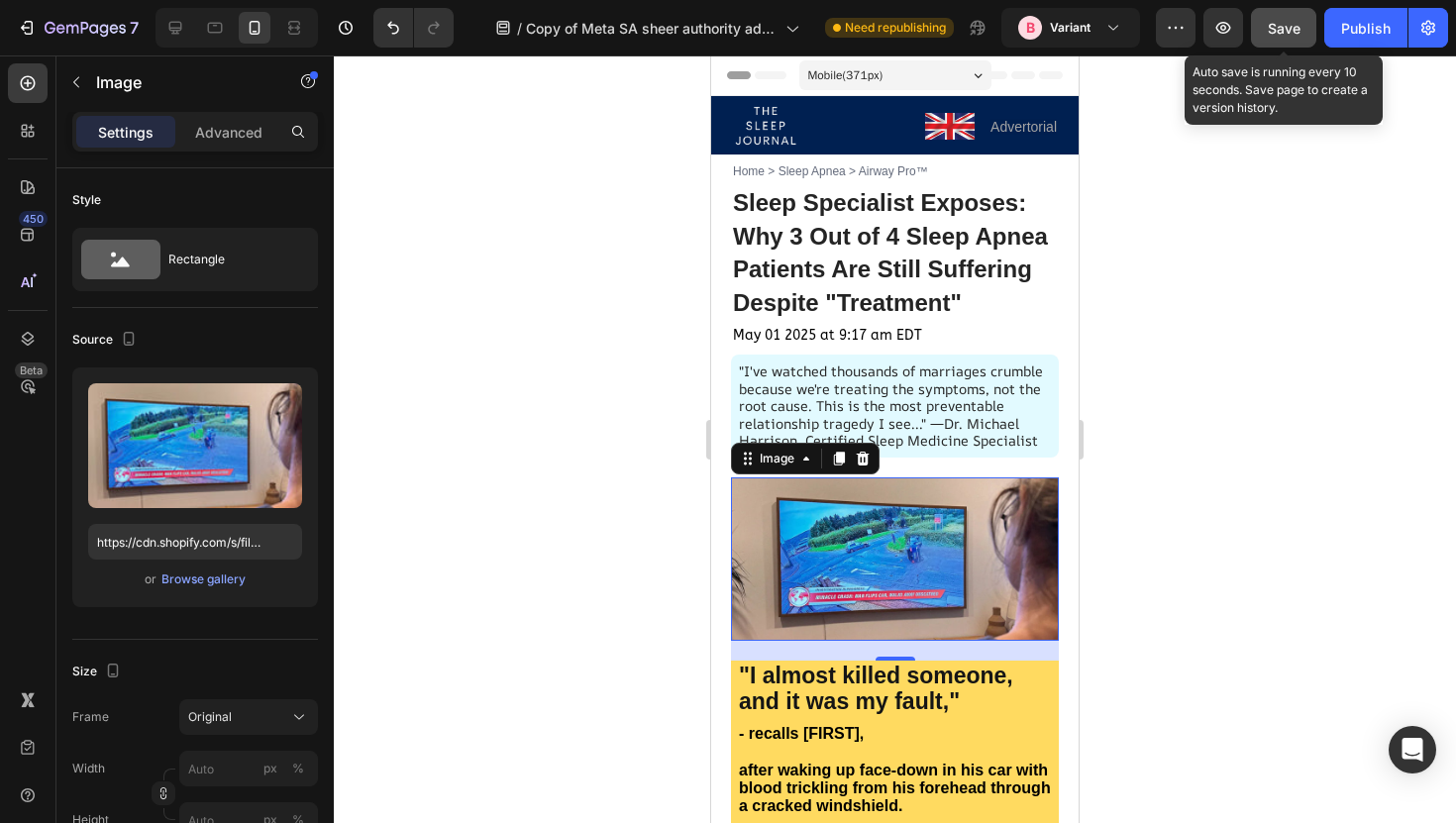 click on "Save" at bounding box center (1284, 28) 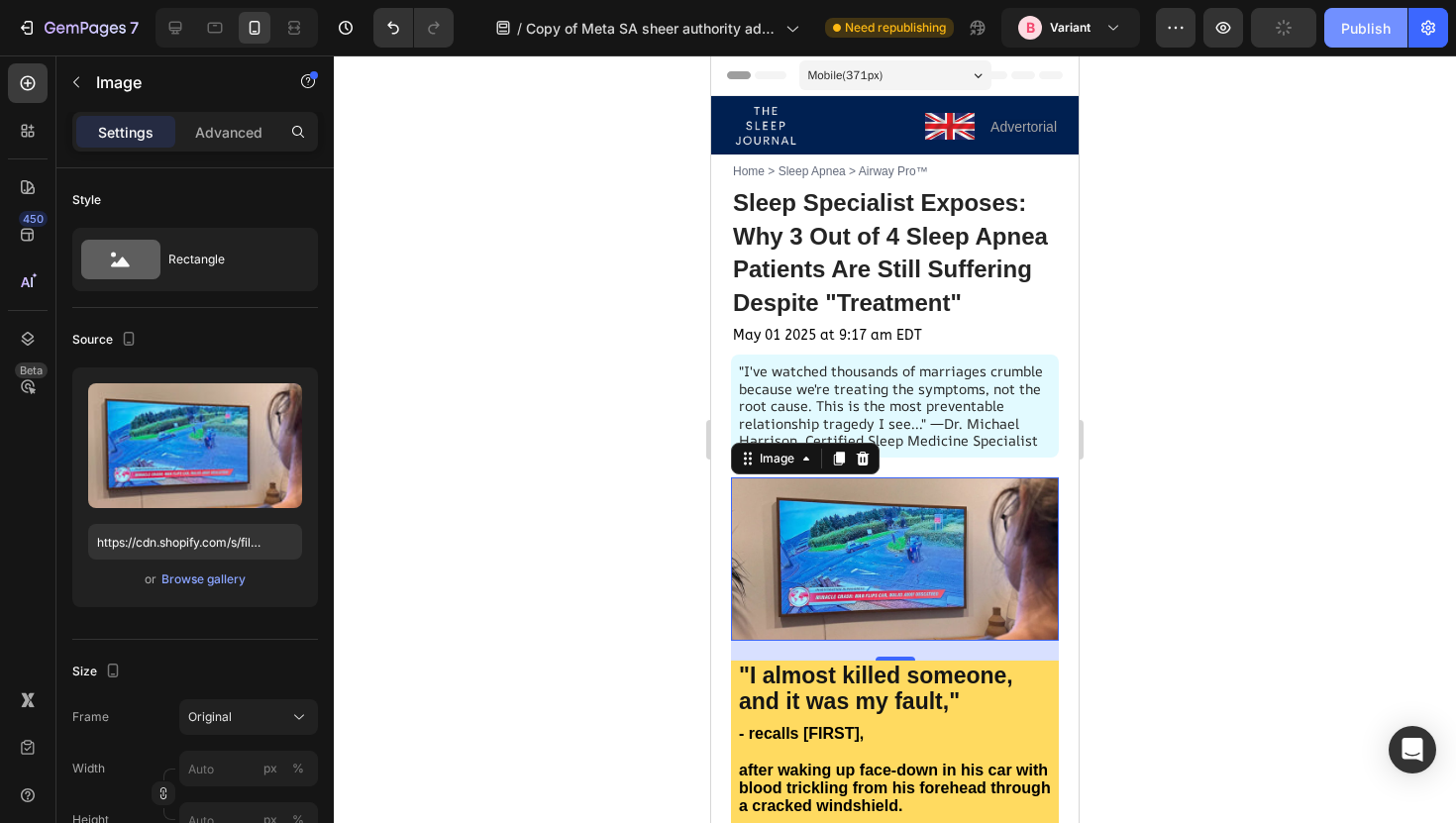click on "Publish" at bounding box center (1366, 28) 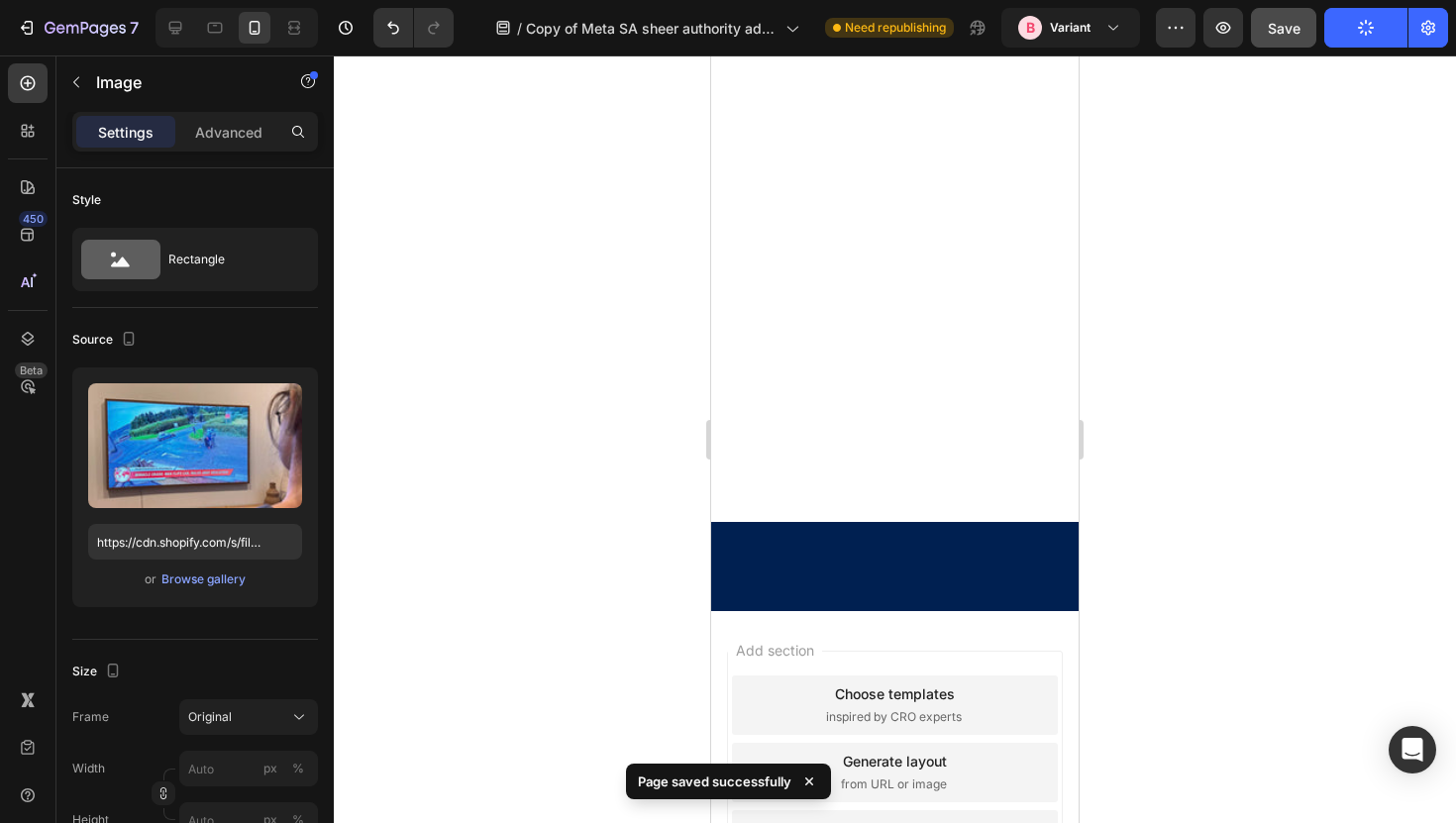 scroll, scrollTop: 13004, scrollLeft: 0, axis: vertical 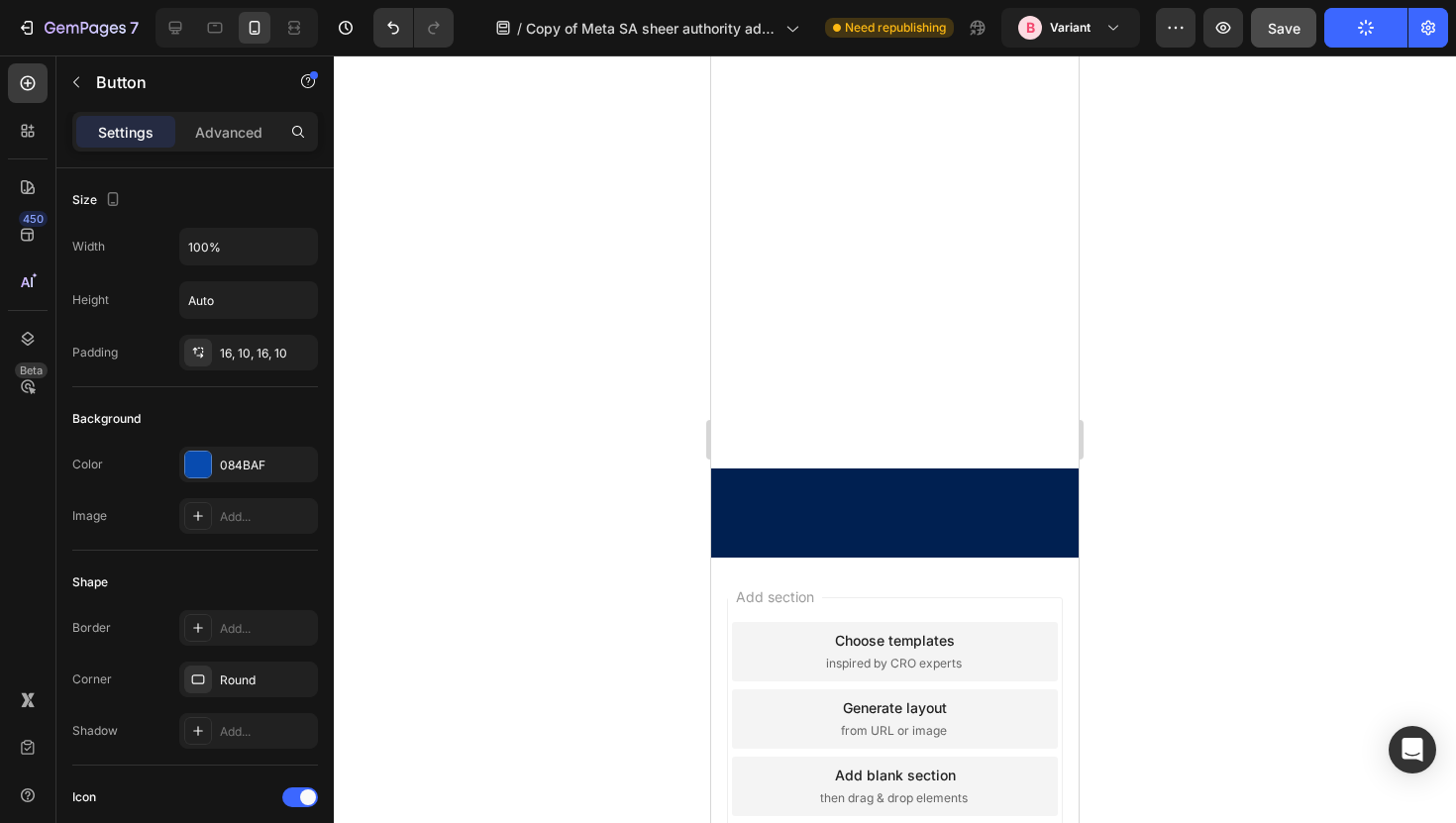 click on "CHECK AVAILABILITY & CLAIM ANNIVERSARY DISCOUNT" at bounding box center [894, -1611] 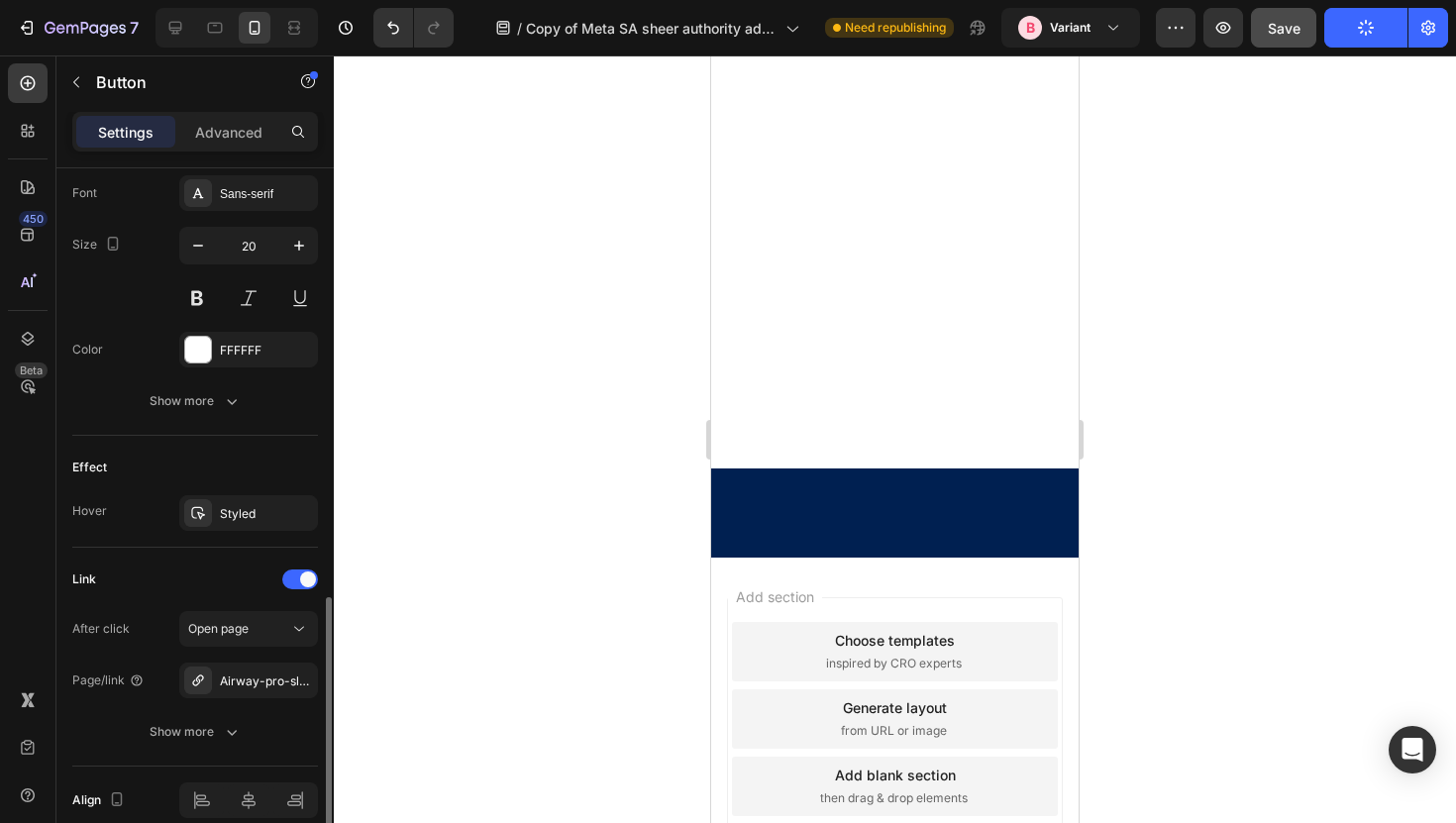 scroll, scrollTop: 965, scrollLeft: 0, axis: vertical 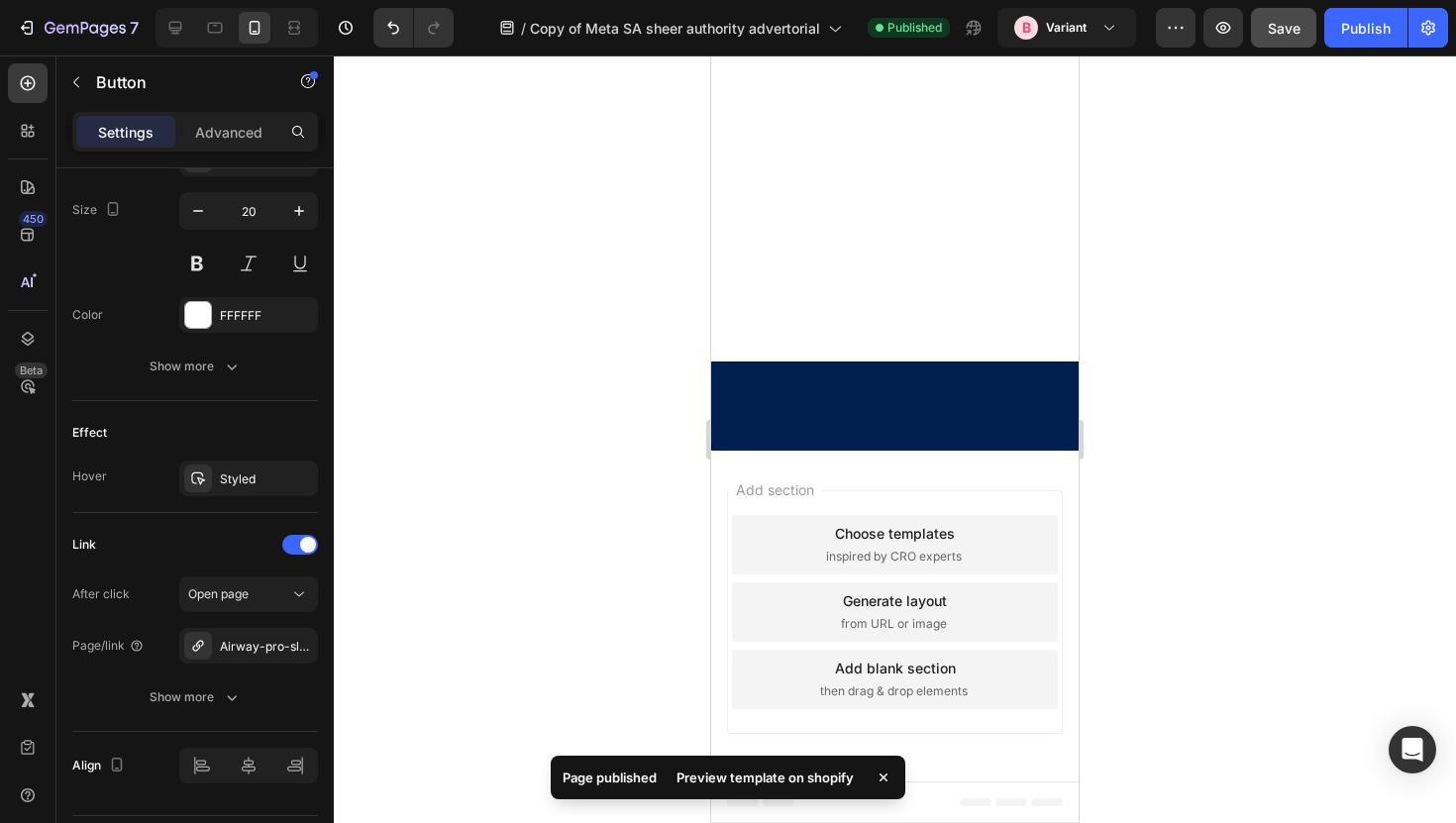 click on "CHECK AVAILABILITY & CLAIM DISCOUNT" at bounding box center (894, -423) 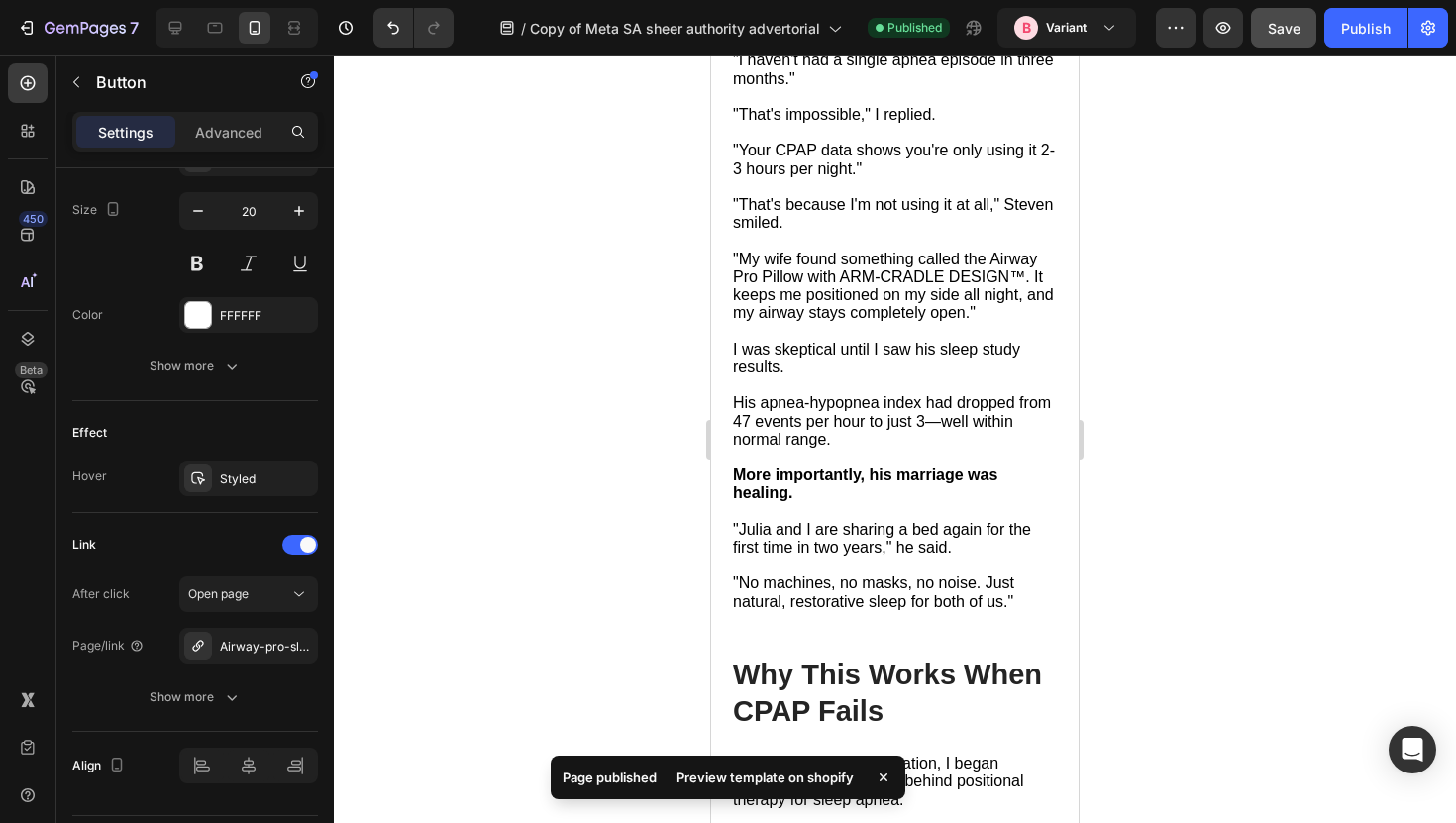 scroll, scrollTop: 4326, scrollLeft: 0, axis: vertical 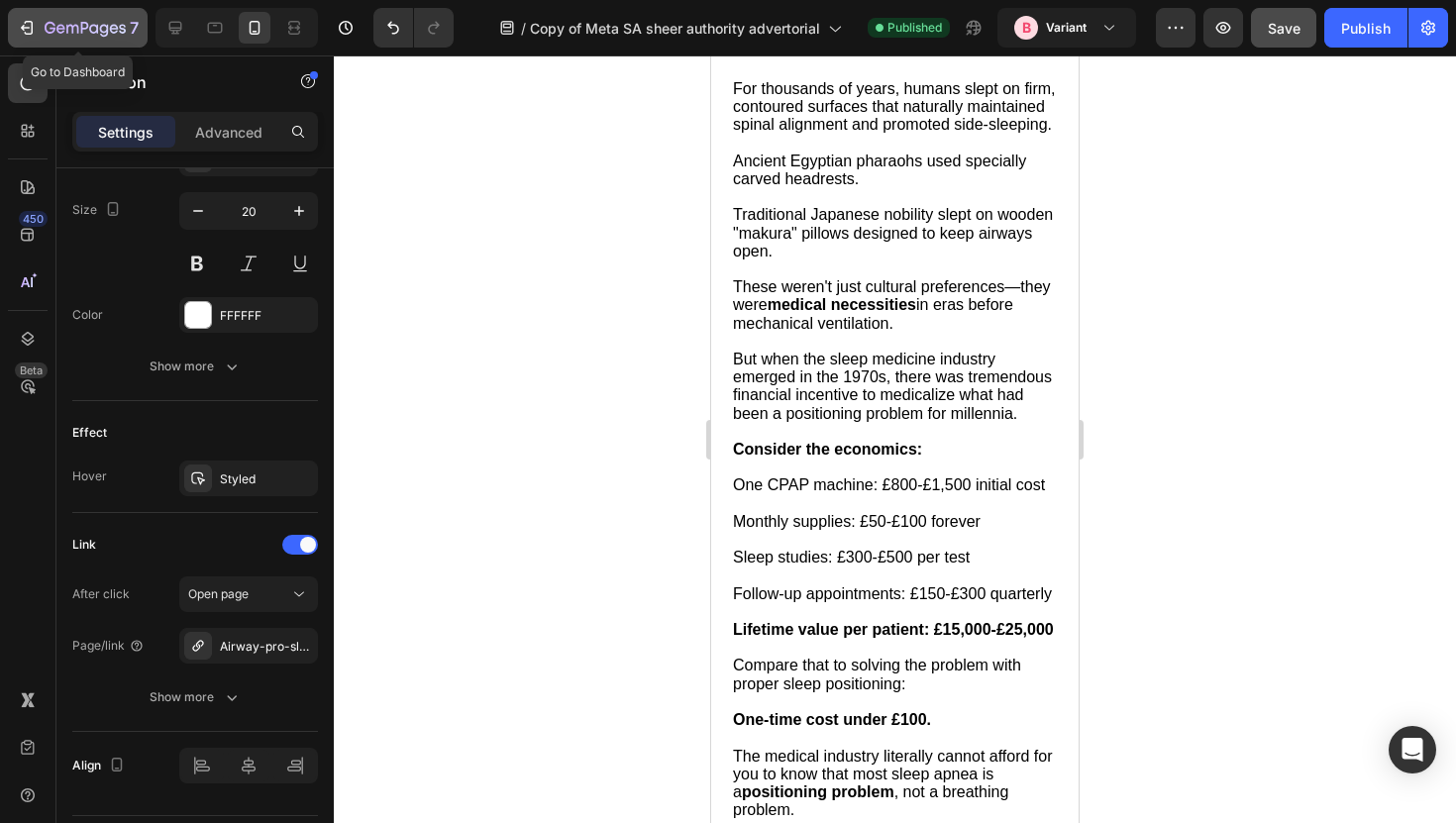 click 